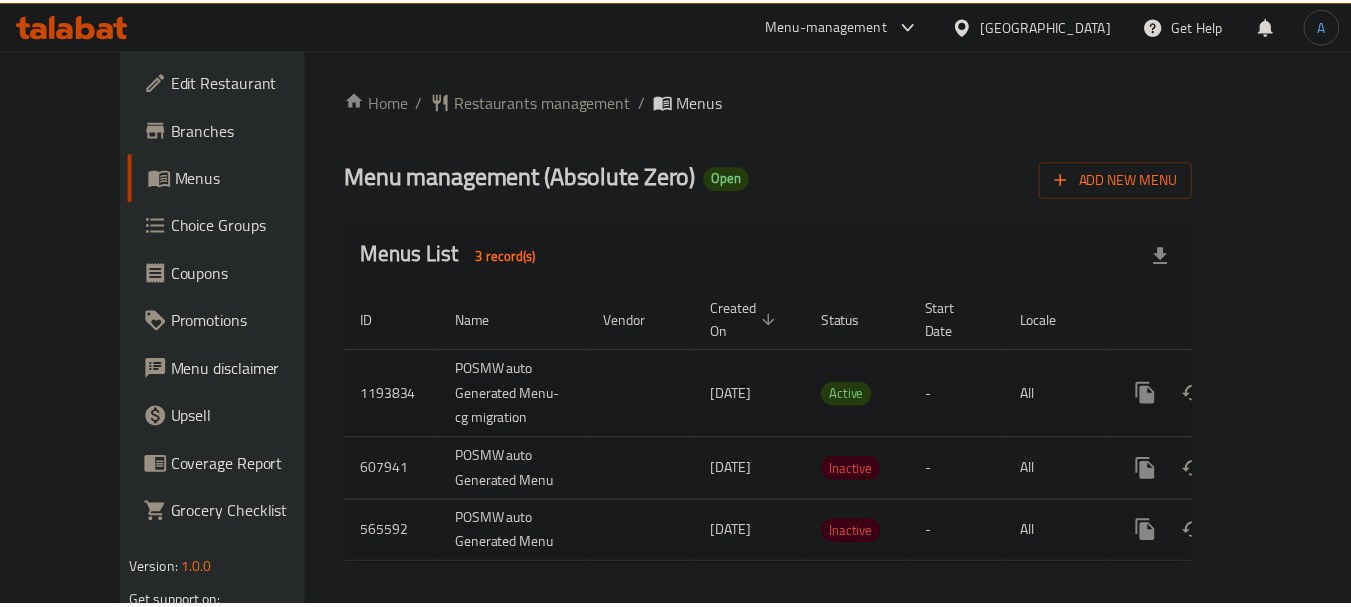 scroll, scrollTop: 0, scrollLeft: 0, axis: both 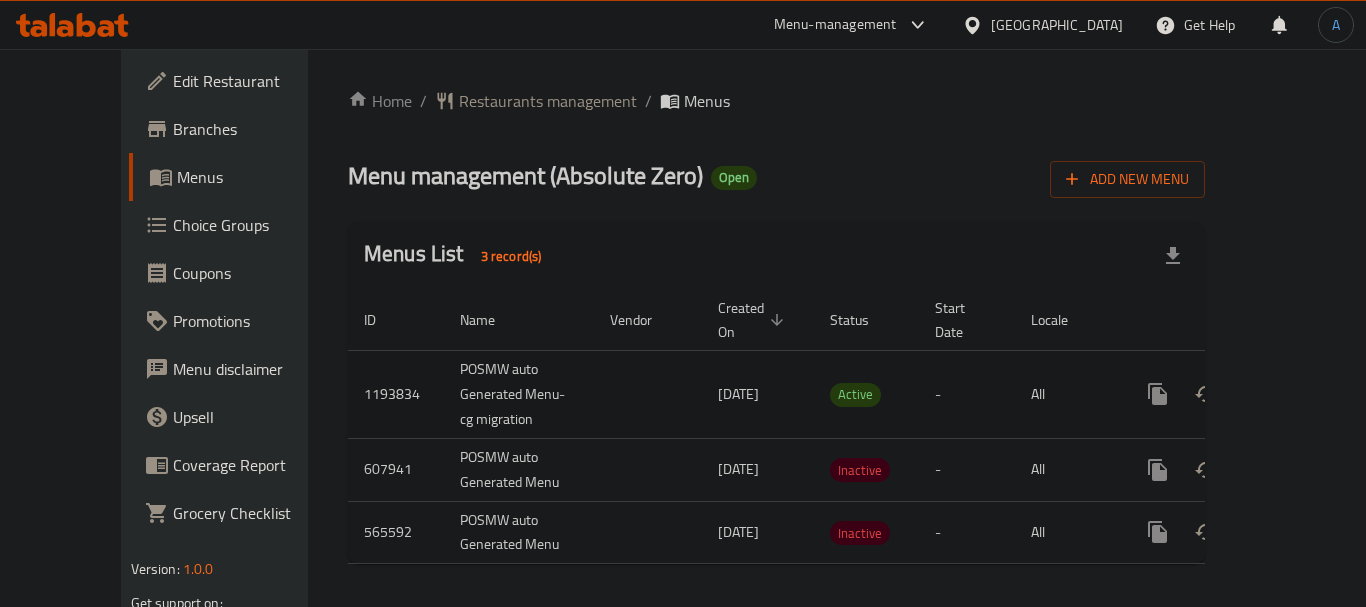 click 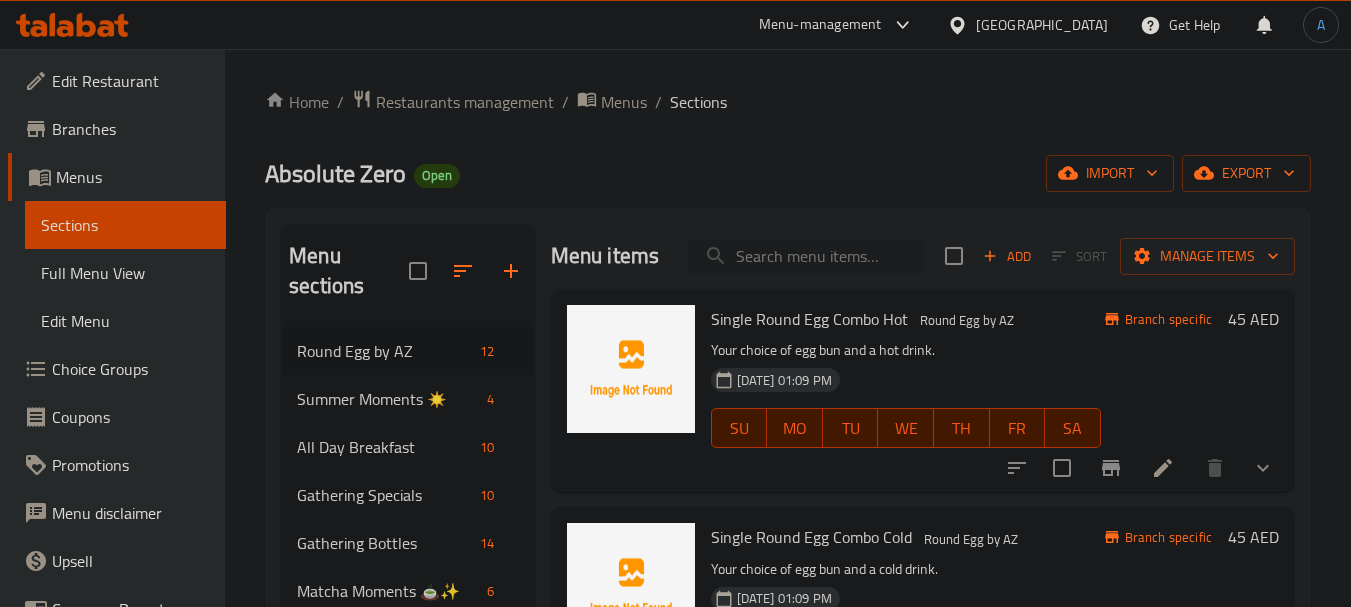 click at bounding box center [806, 256] 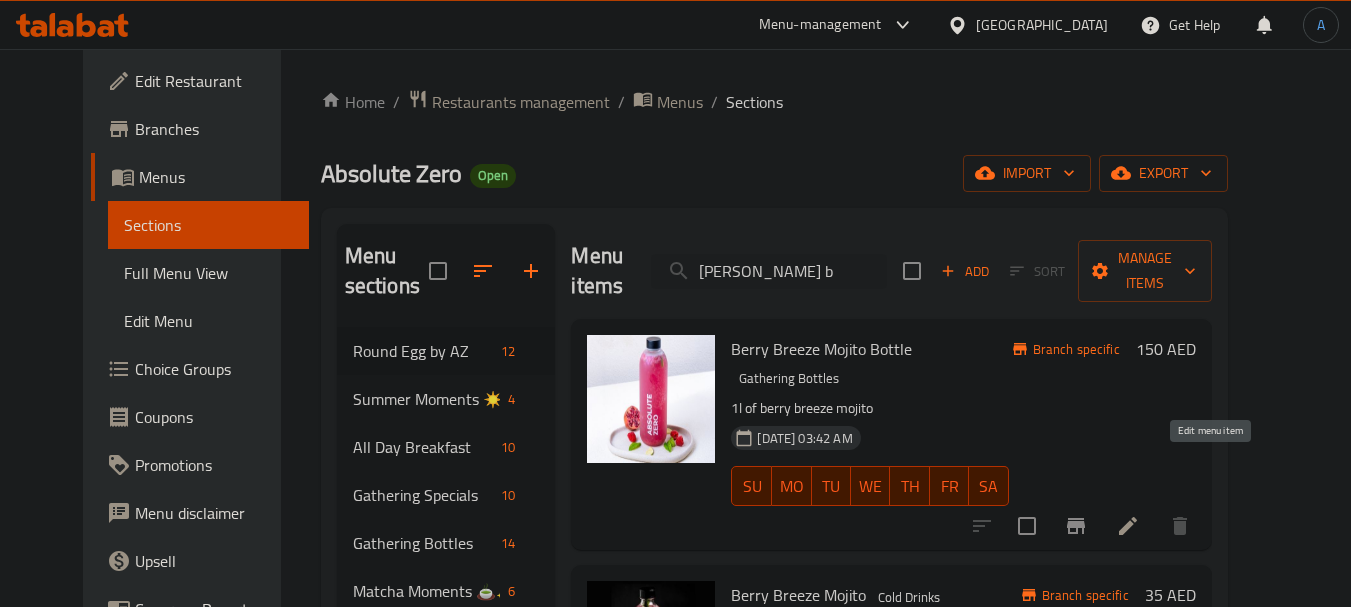 type on "berry b" 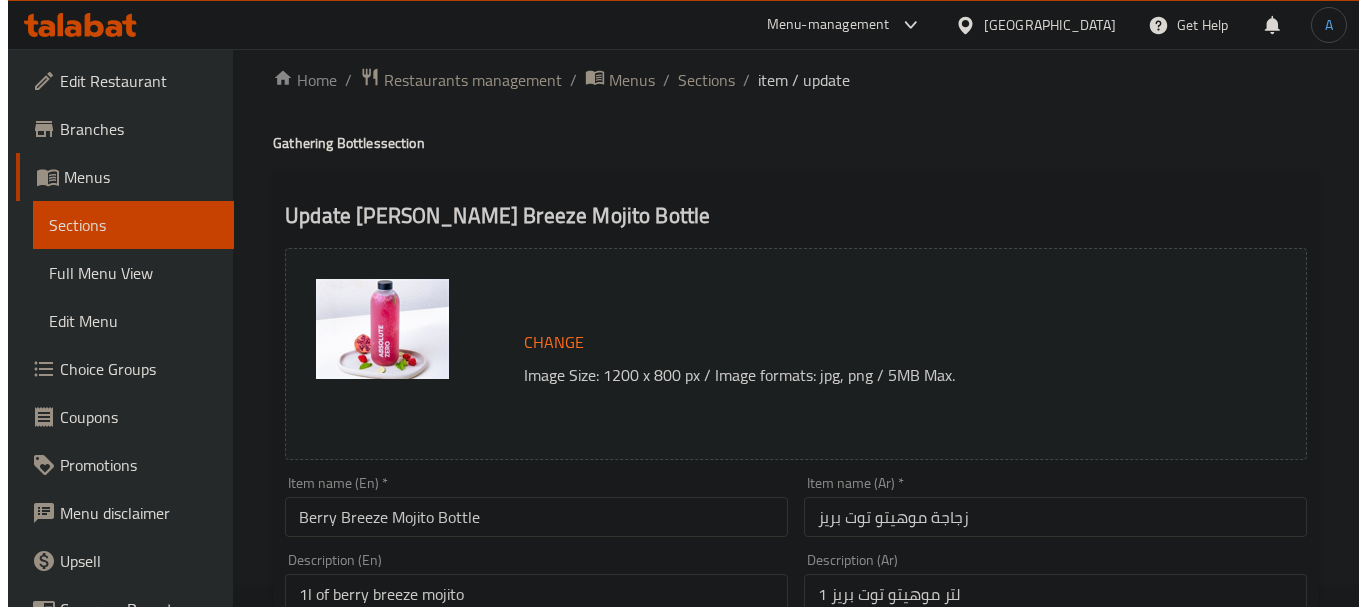 scroll, scrollTop: 0, scrollLeft: 0, axis: both 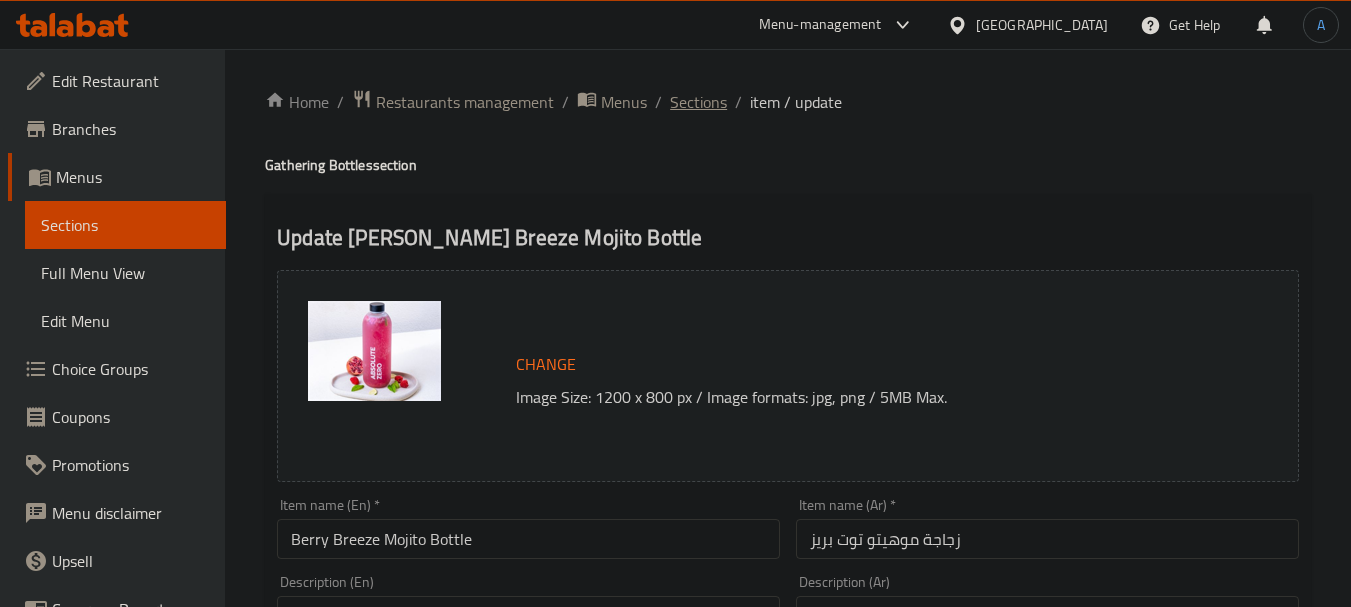 click on "Sections" at bounding box center (698, 102) 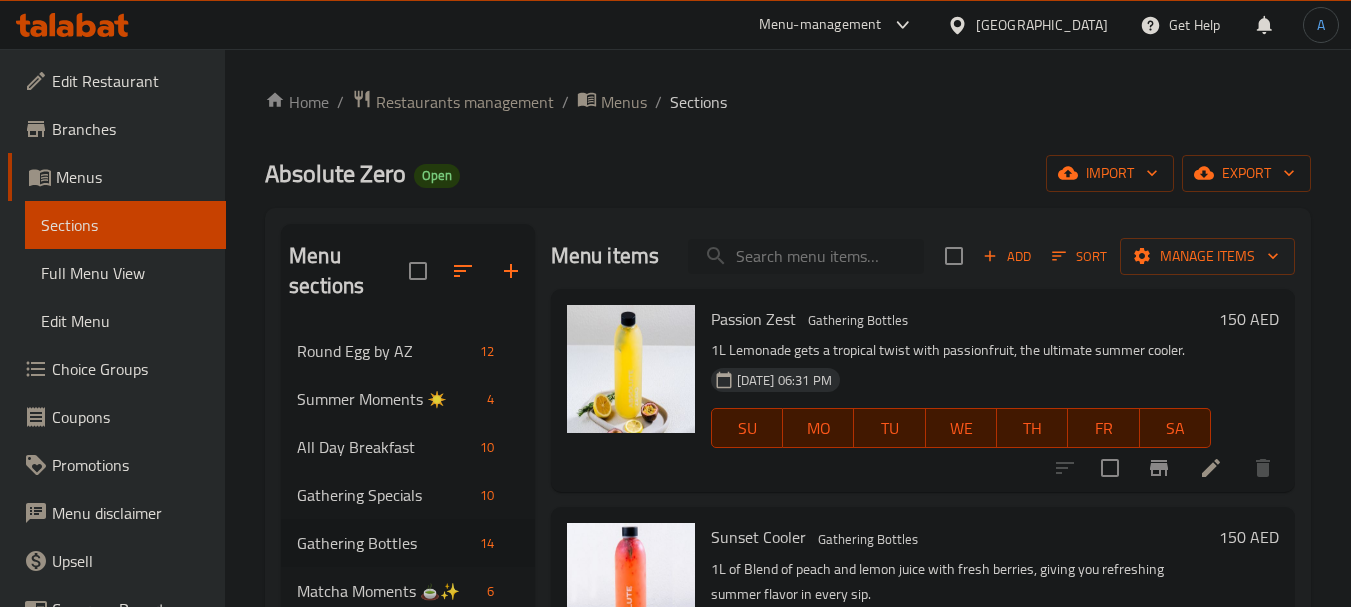 click at bounding box center (806, 256) 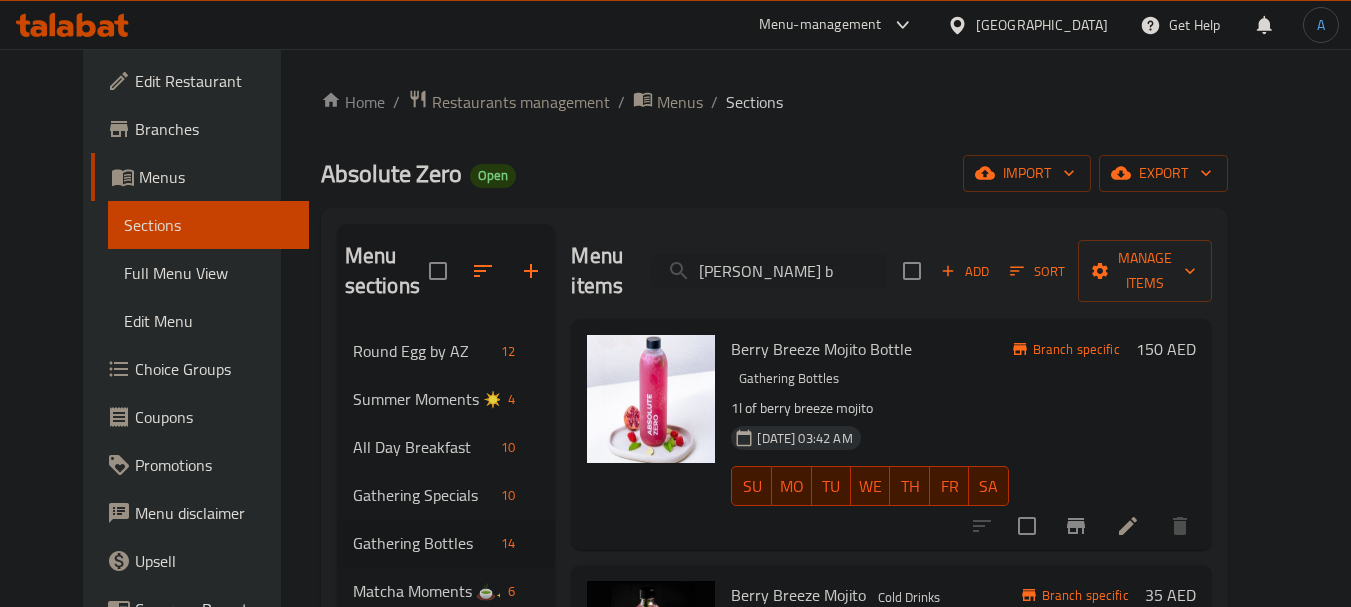 type on "berry b" 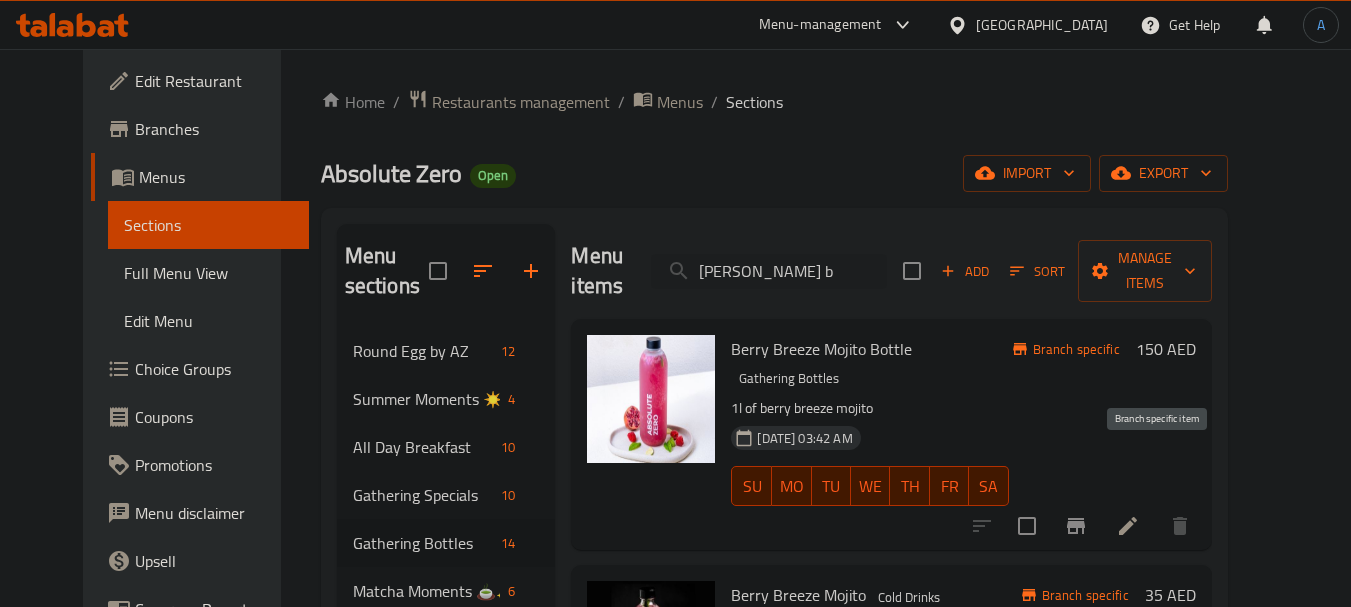 click 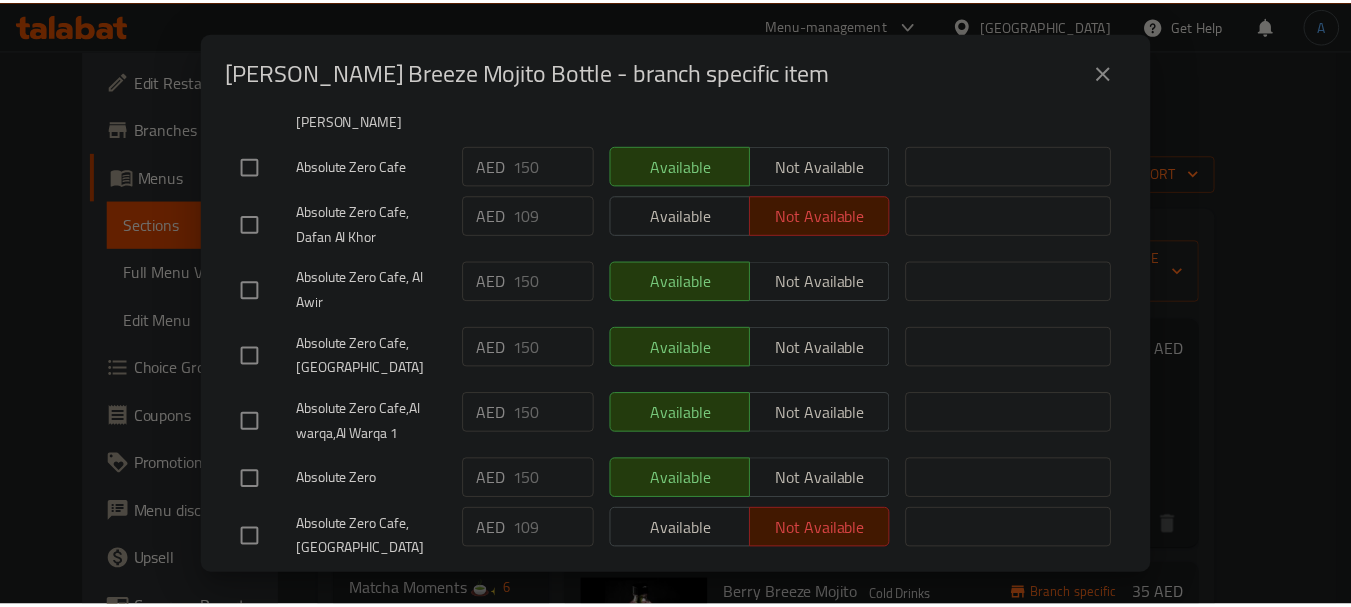 scroll, scrollTop: 463, scrollLeft: 0, axis: vertical 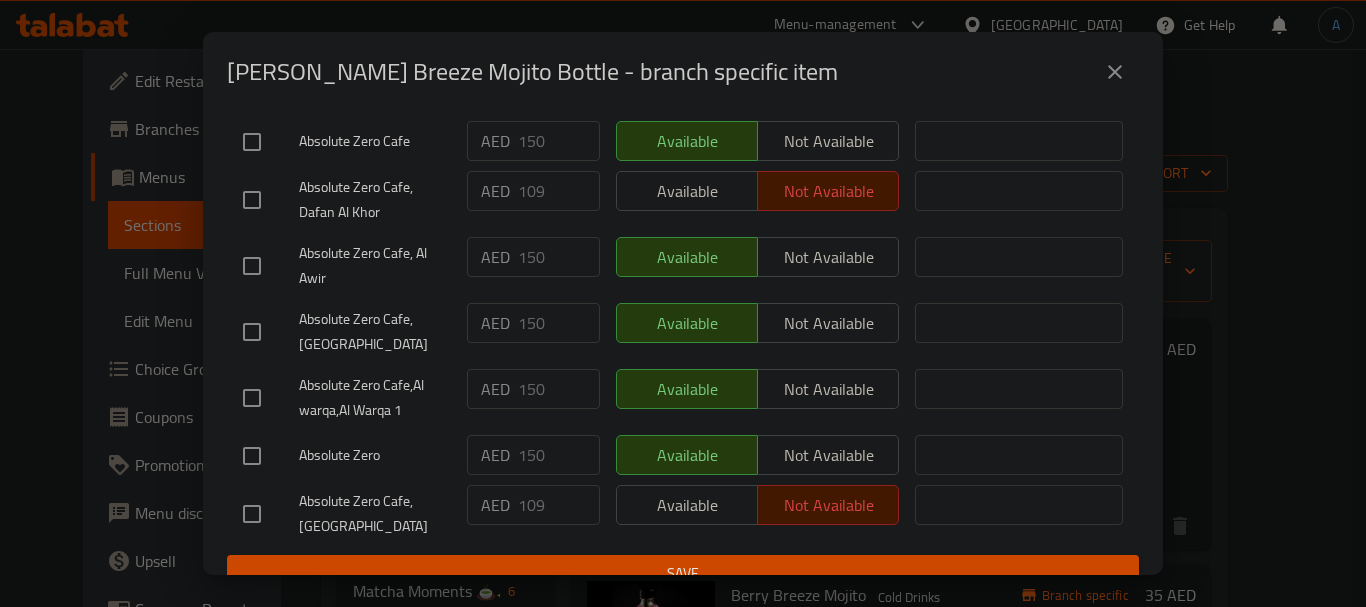 click 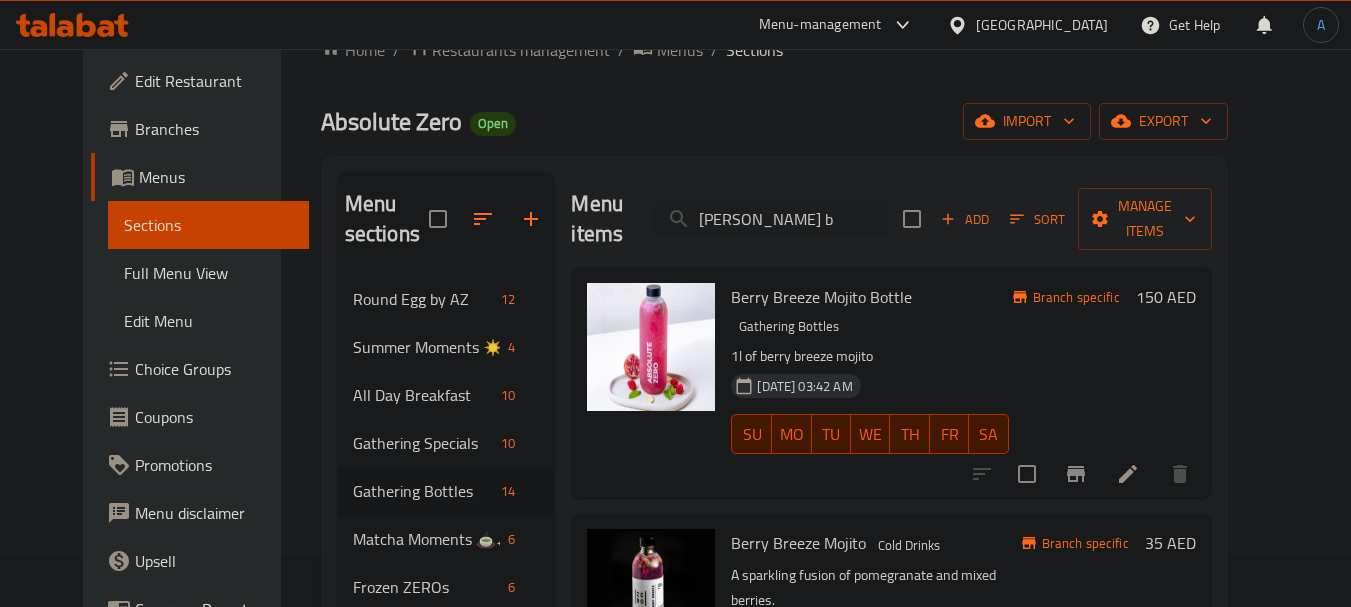 scroll, scrollTop: 100, scrollLeft: 0, axis: vertical 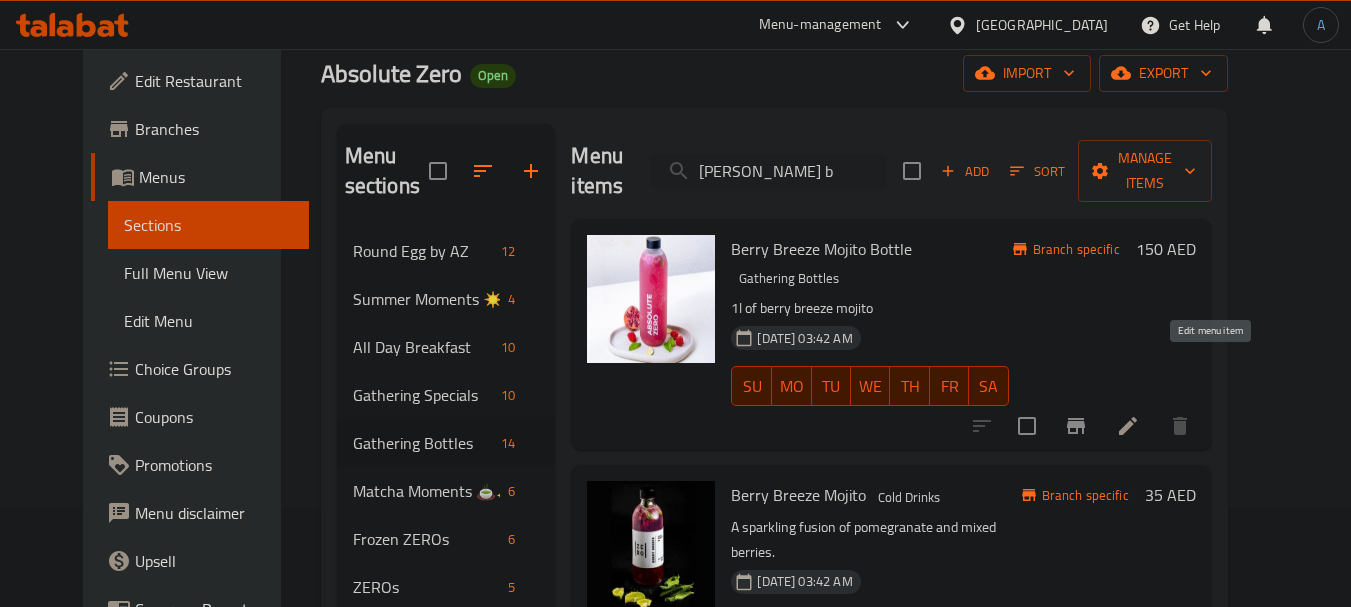 click 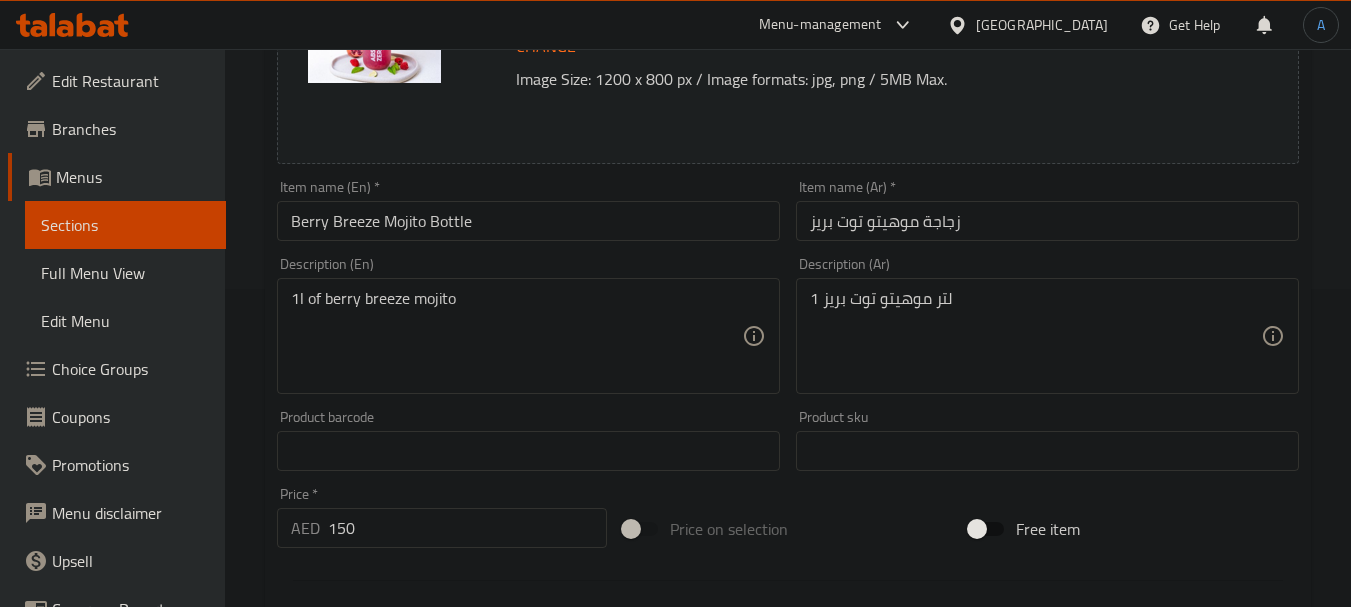 scroll, scrollTop: 235, scrollLeft: 0, axis: vertical 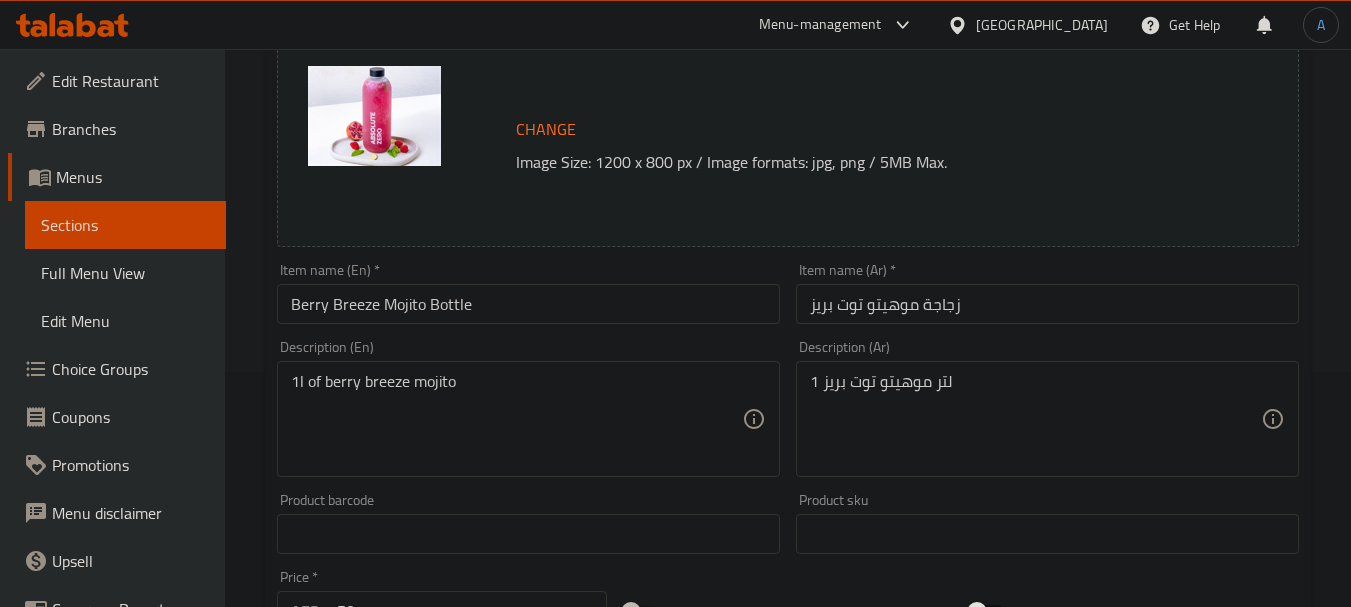 click on "Item name (En)   * Berry Breeze Mojito Bottle Item name (En)  *" at bounding box center (528, 293) 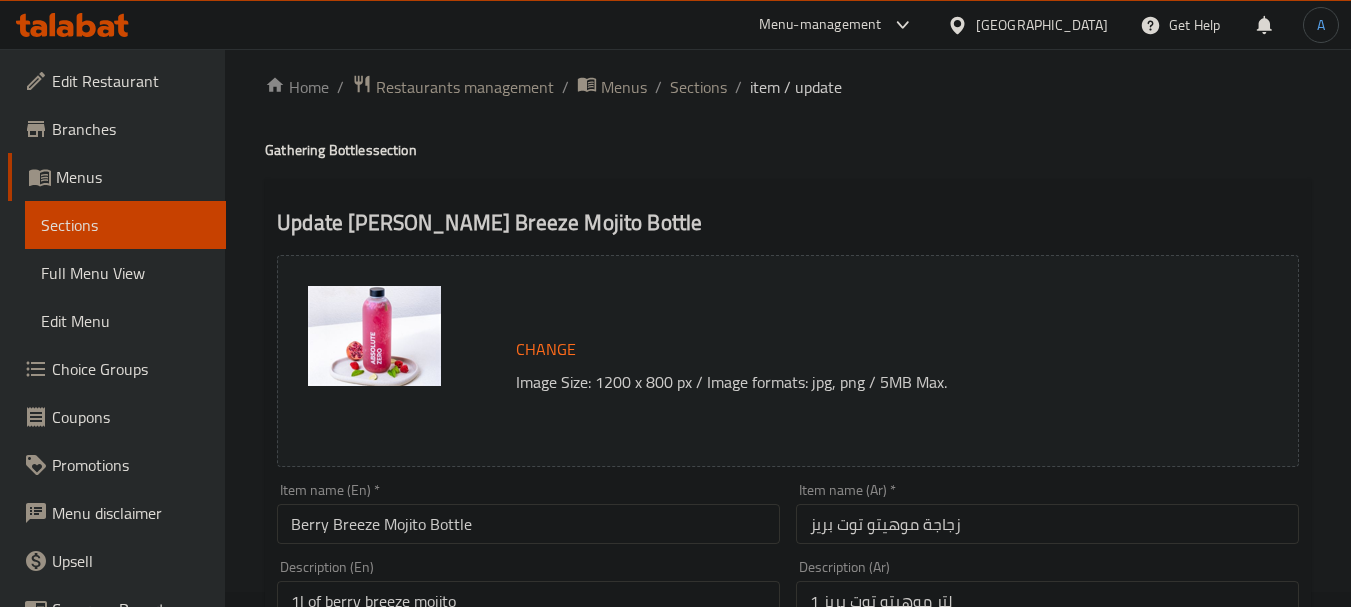 scroll, scrollTop: 0, scrollLeft: 0, axis: both 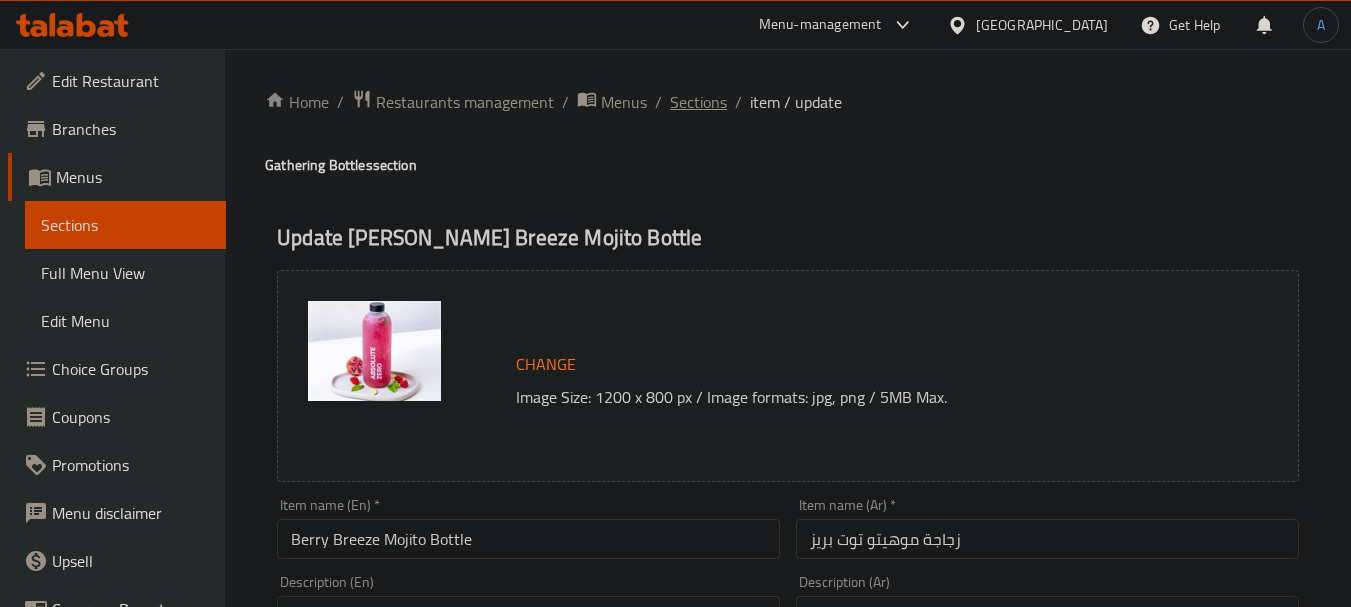 click on "Sections" at bounding box center [698, 102] 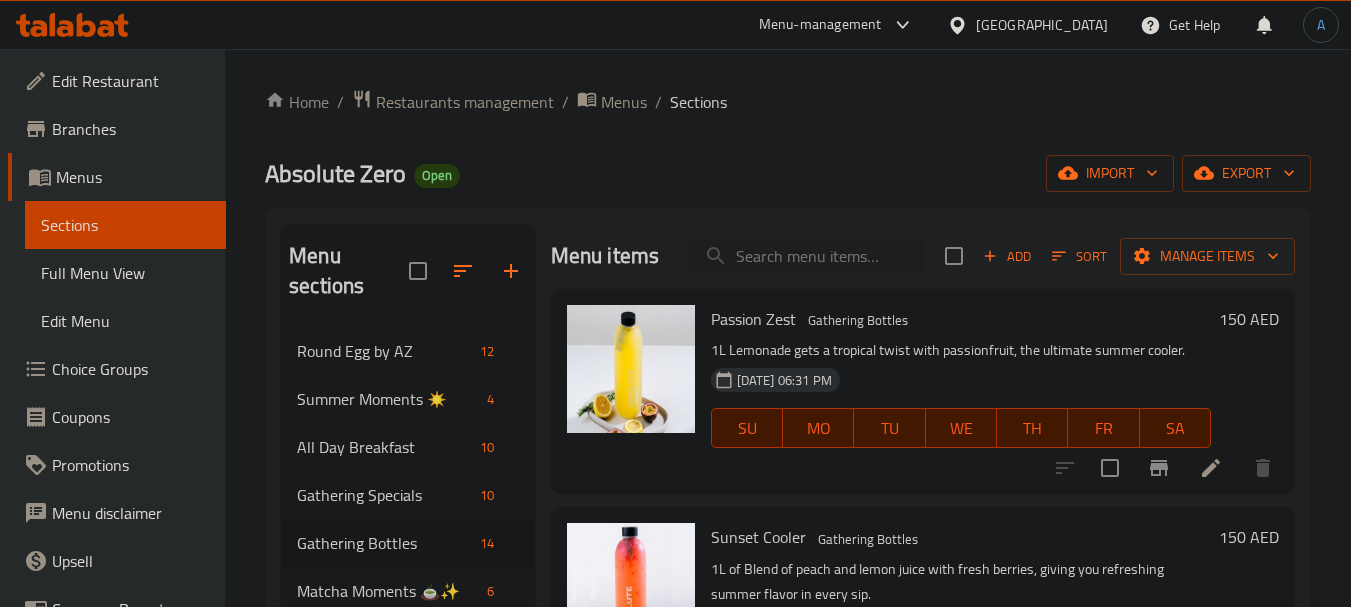 click on "Absolute Zero" at bounding box center (335, 173) 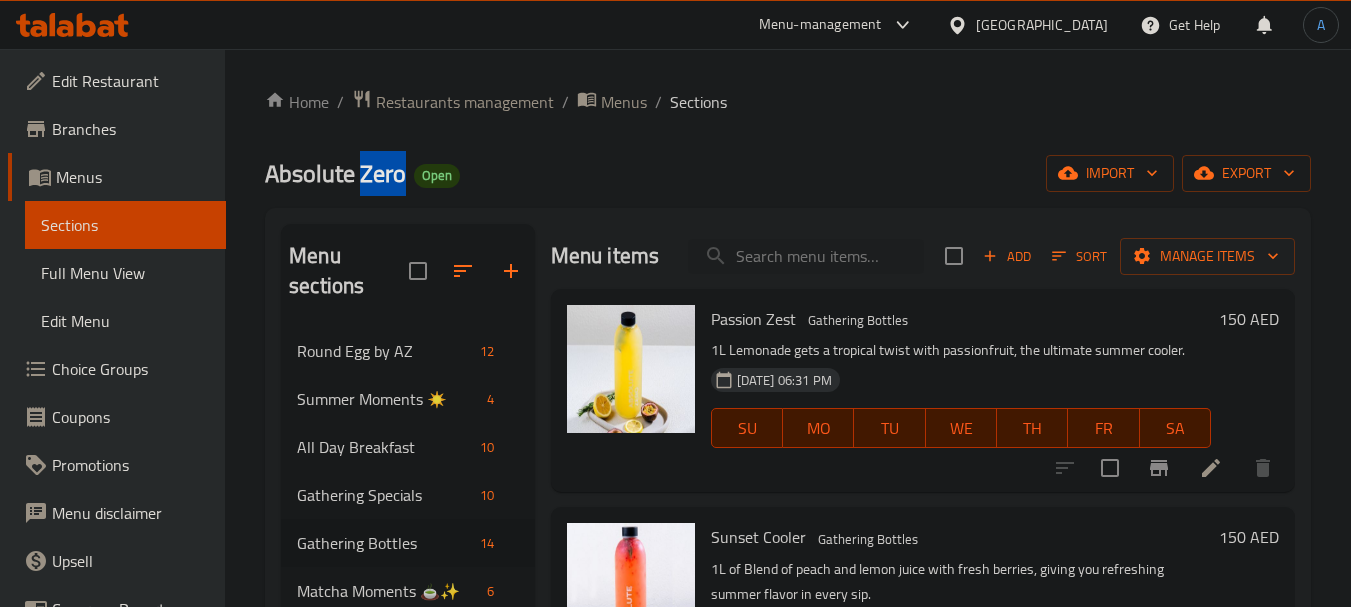 click on "Absolute Zero" at bounding box center [335, 173] 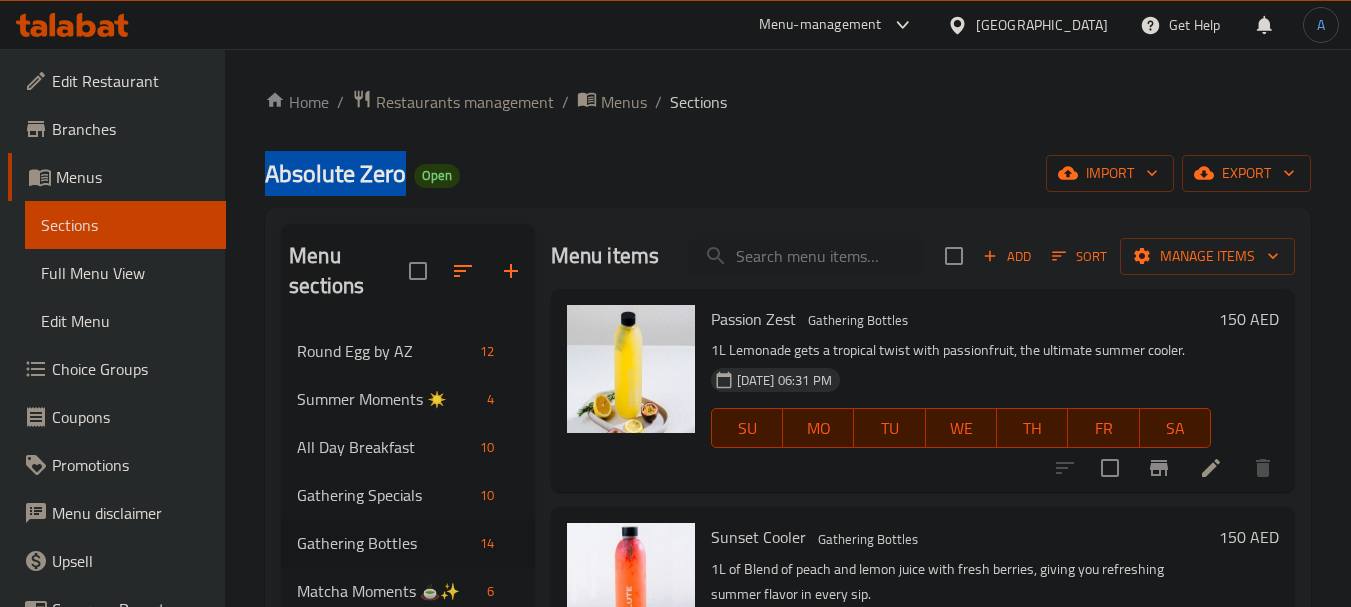click on "Absolute Zero" at bounding box center [335, 173] 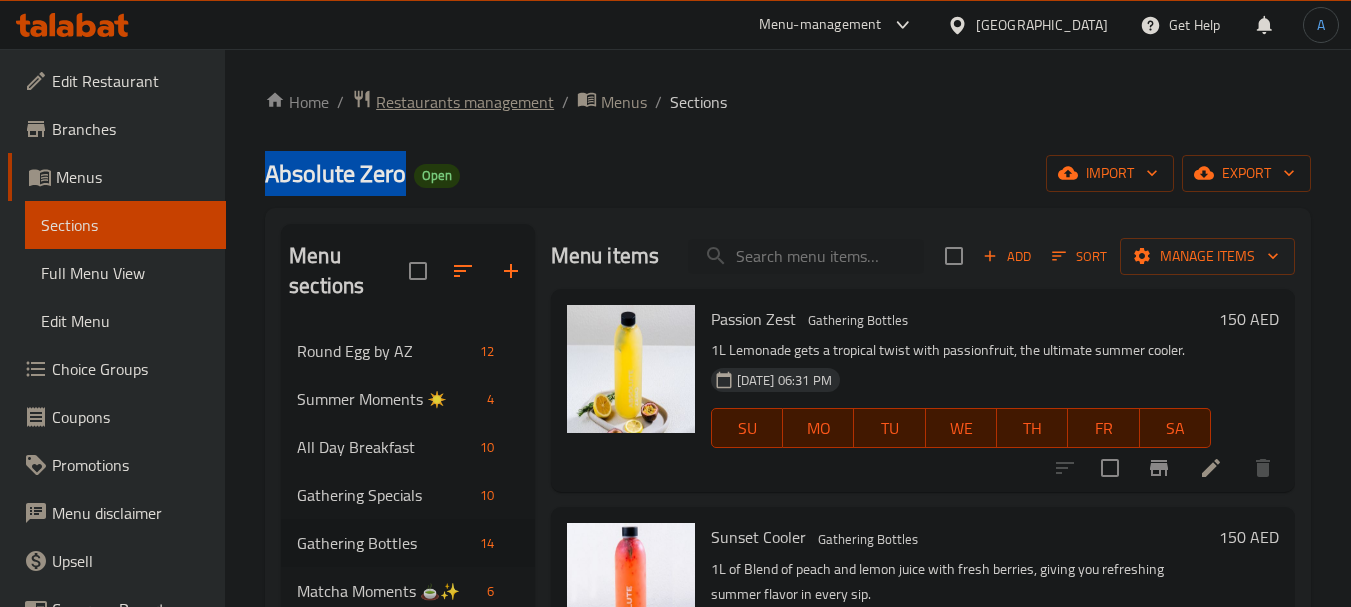 copy on "Absolute Zero" 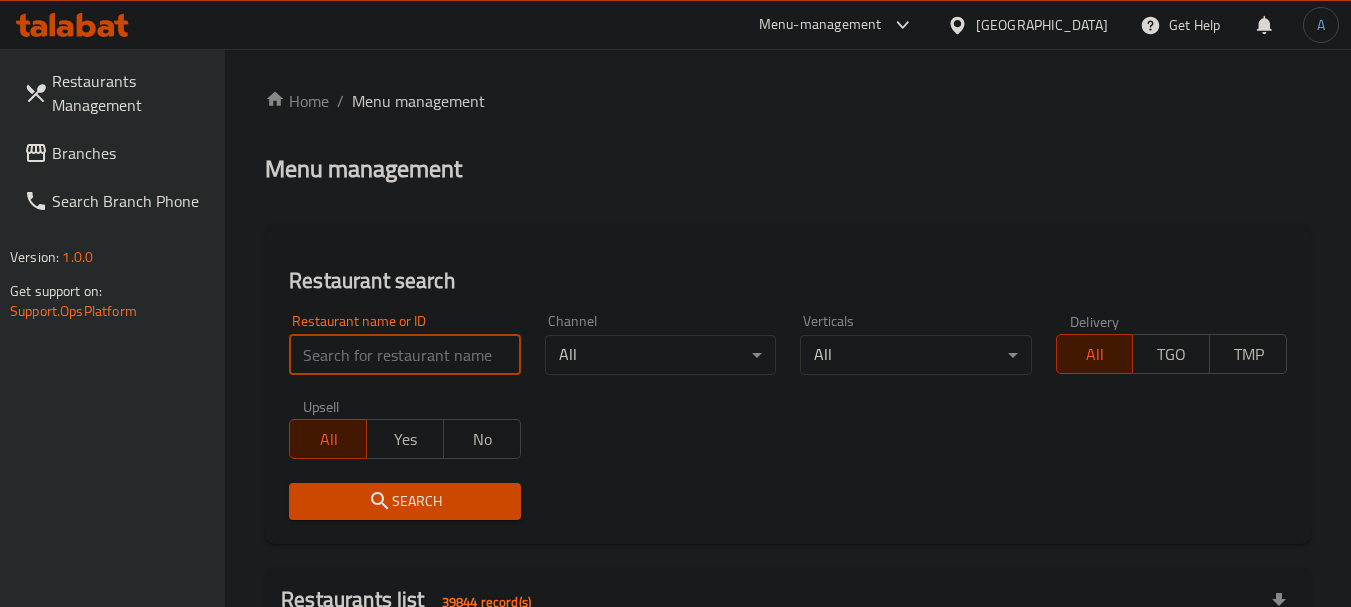 click at bounding box center [404, 355] 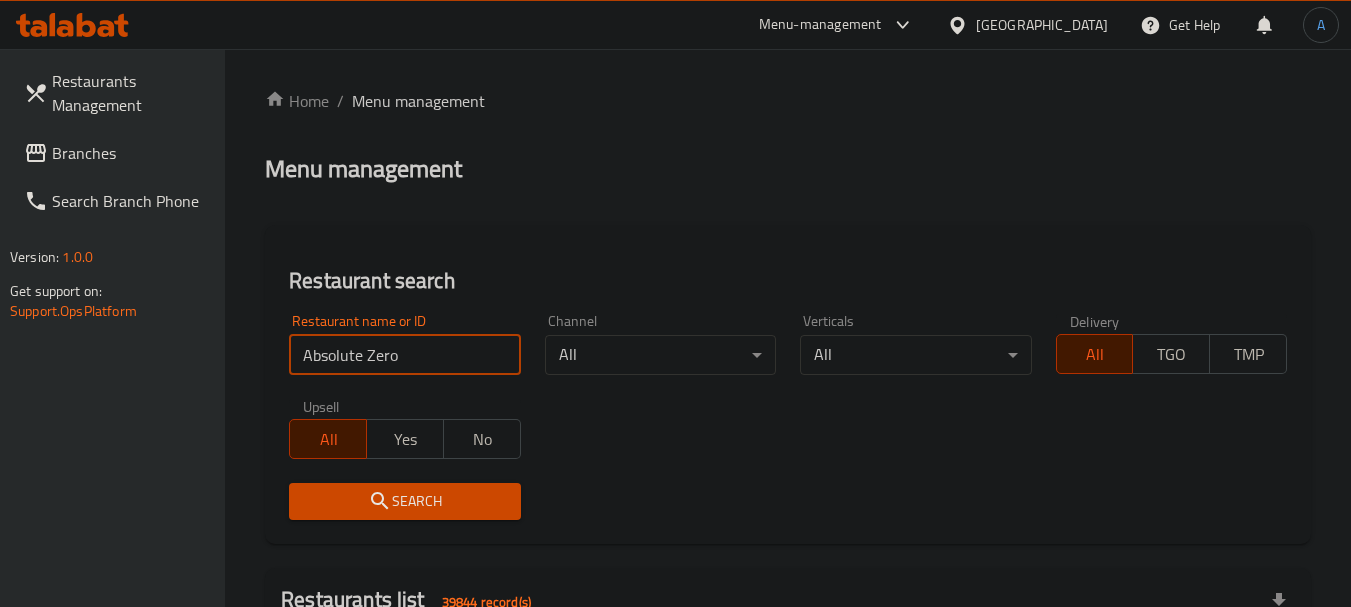 type on "Absolute Zero" 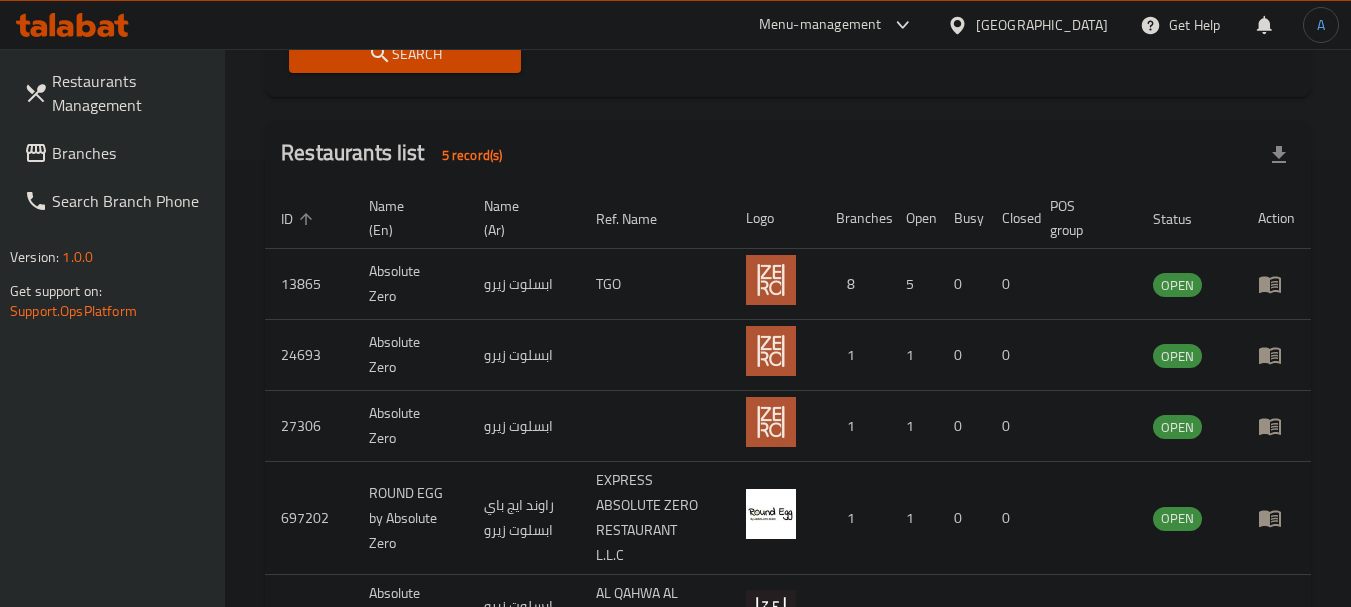 scroll, scrollTop: 500, scrollLeft: 0, axis: vertical 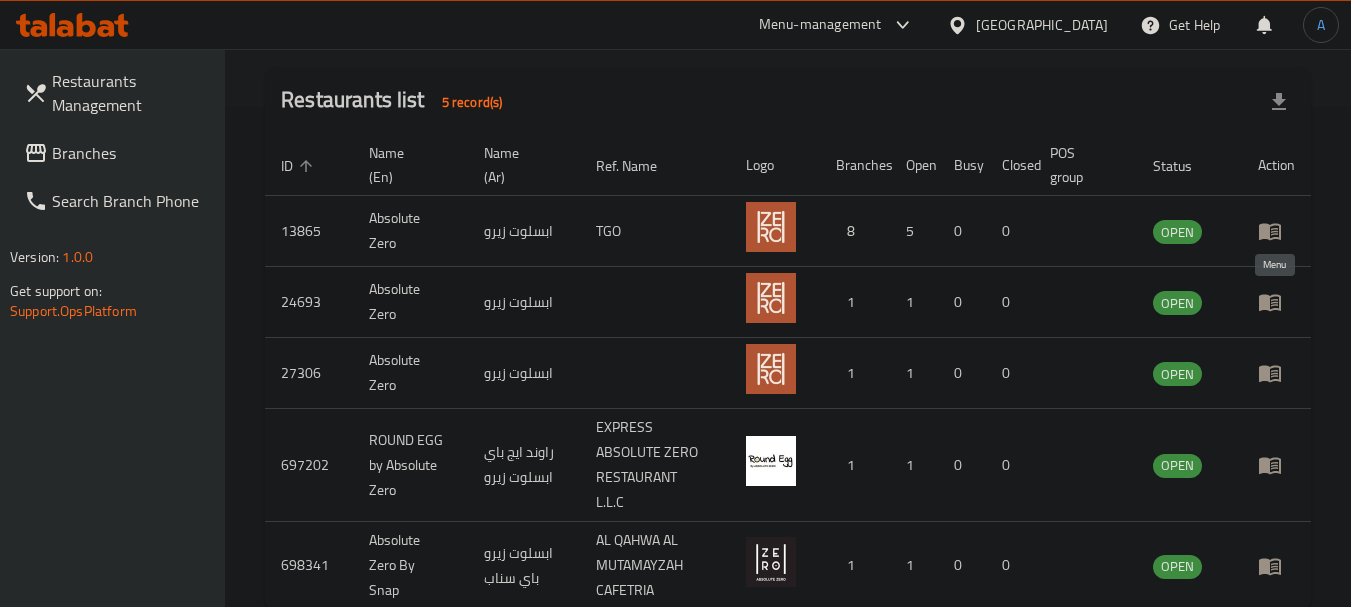 click 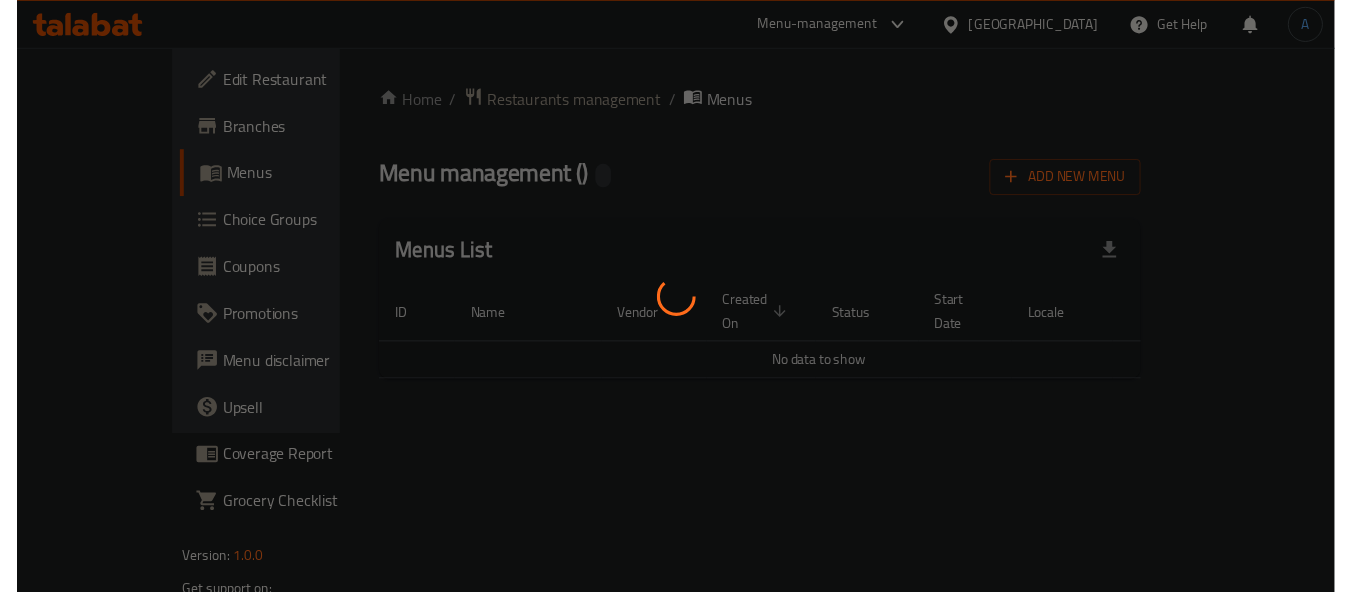scroll, scrollTop: 0, scrollLeft: 0, axis: both 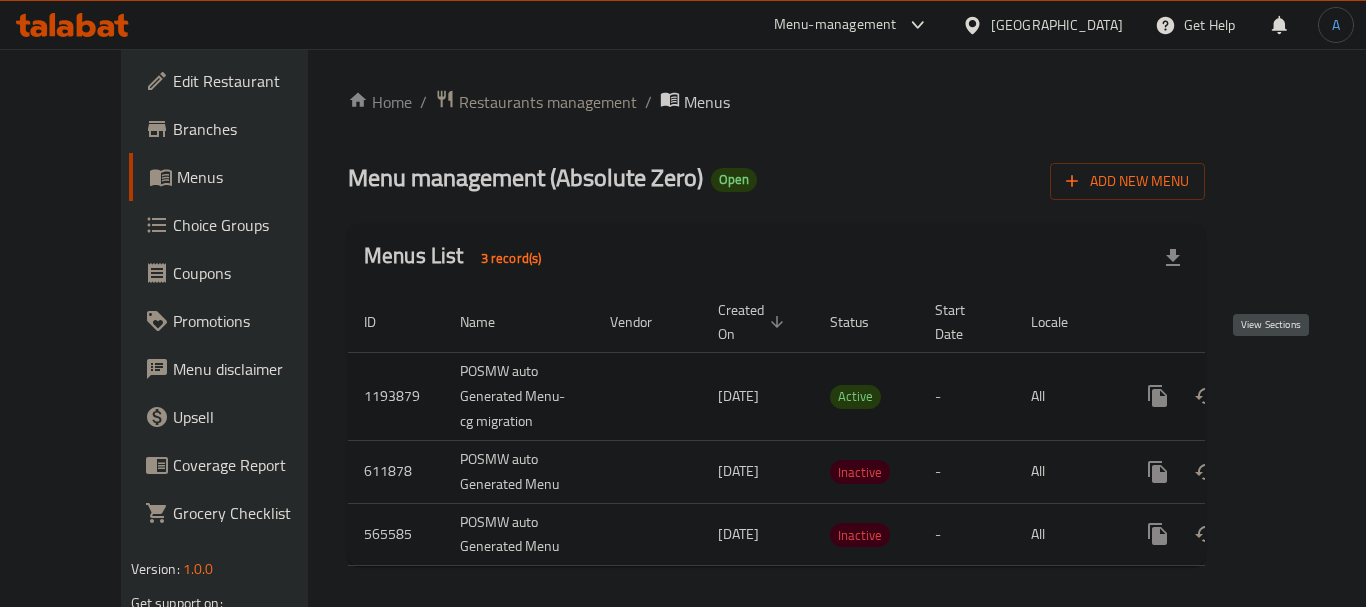 click 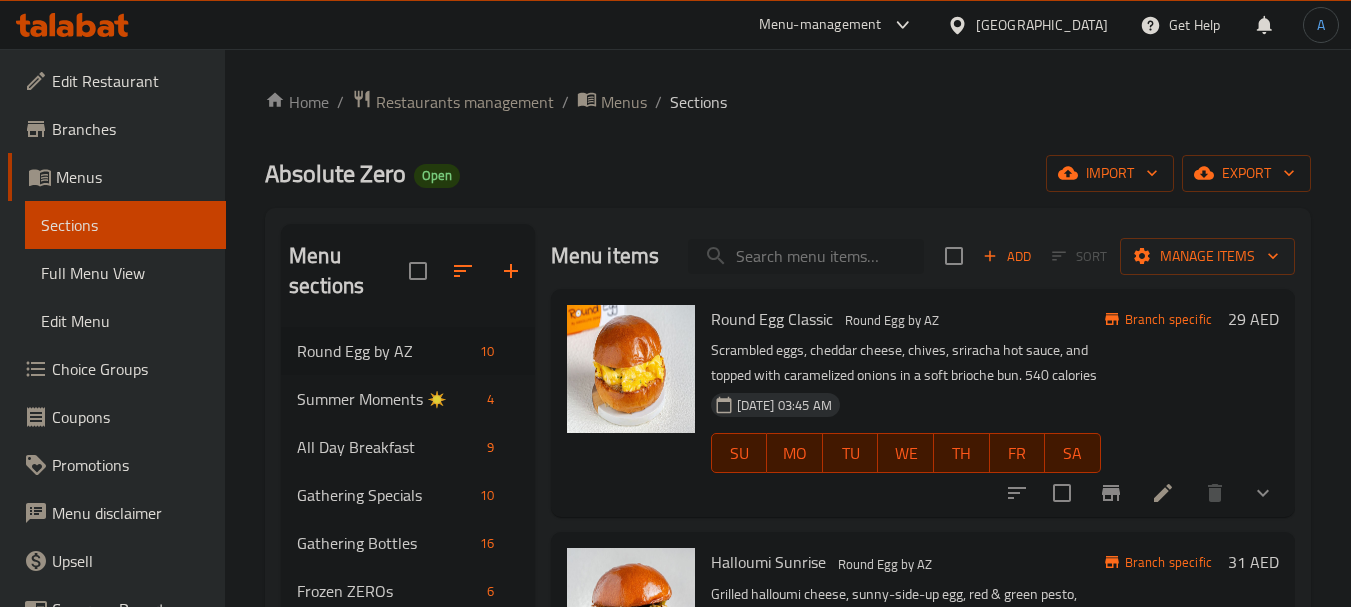 click at bounding box center [806, 256] 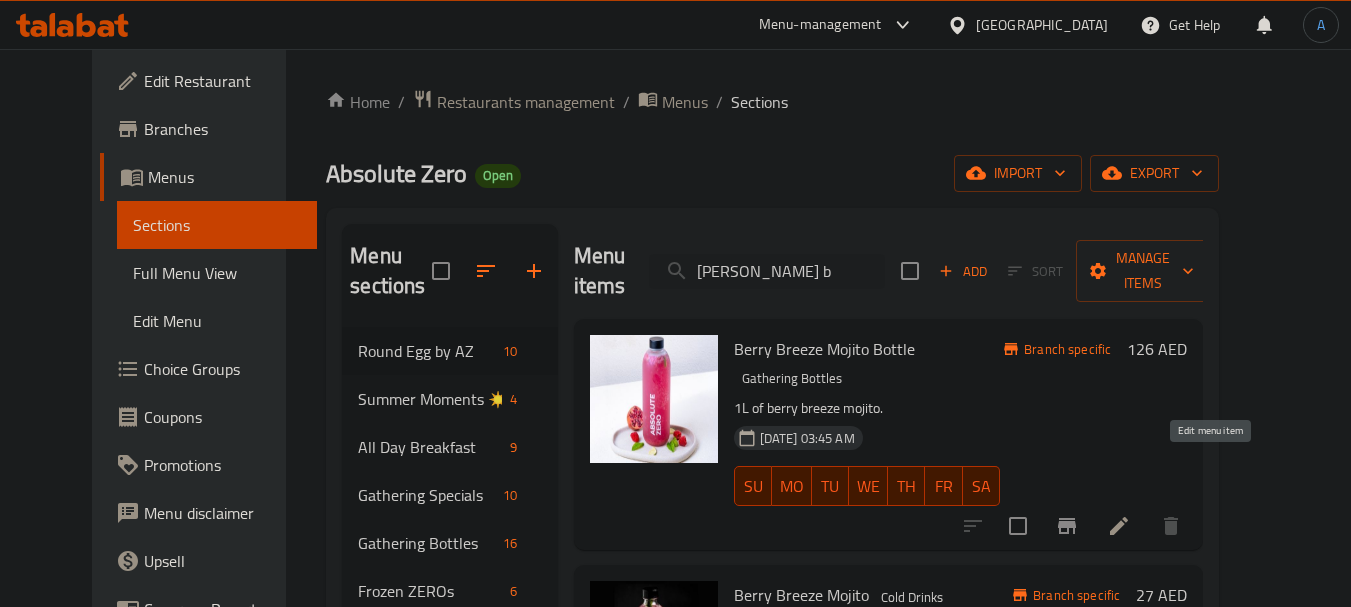 type on "berry b" 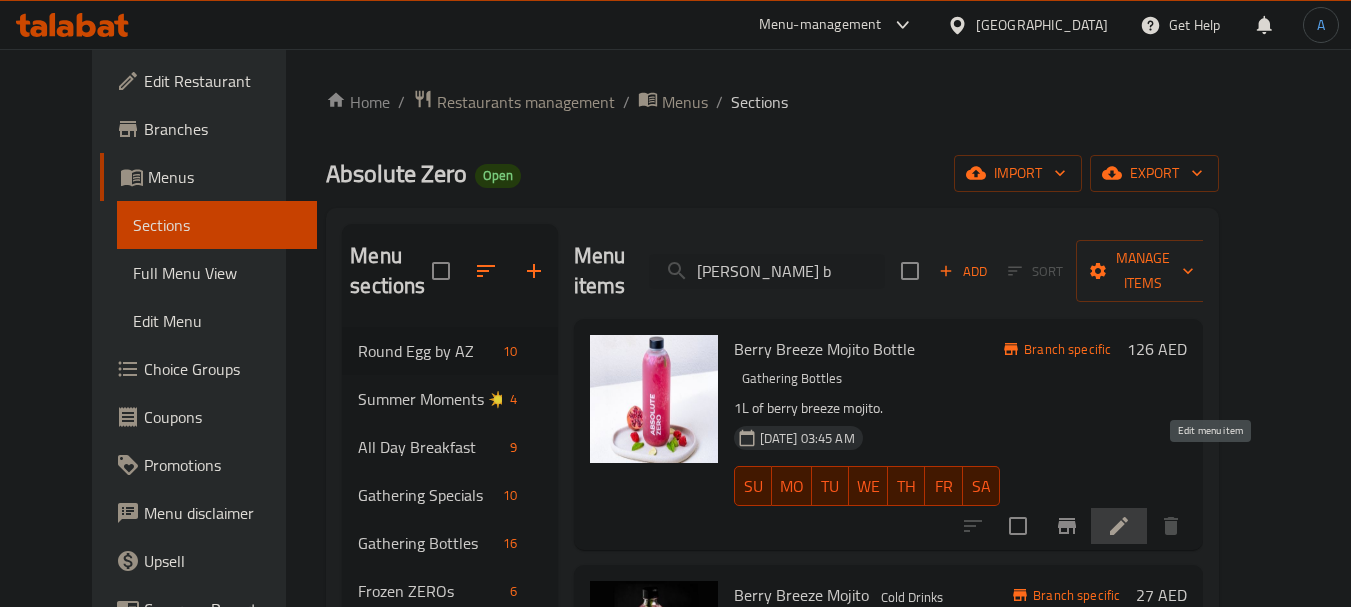 click 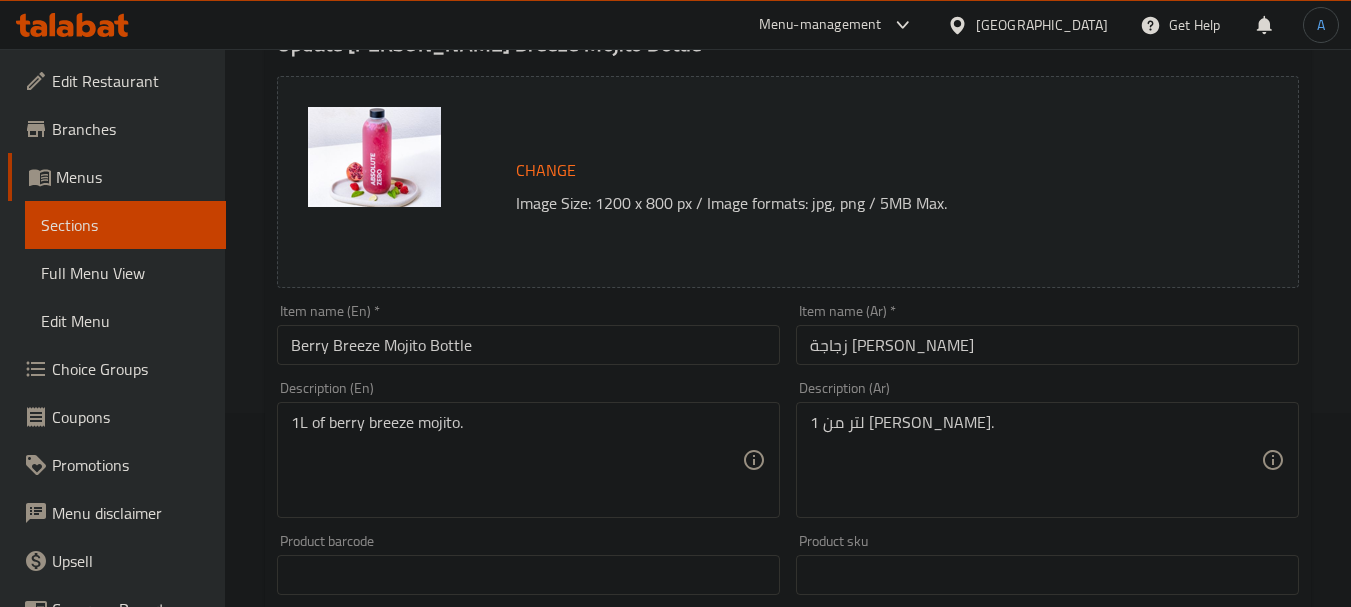 scroll, scrollTop: 0, scrollLeft: 0, axis: both 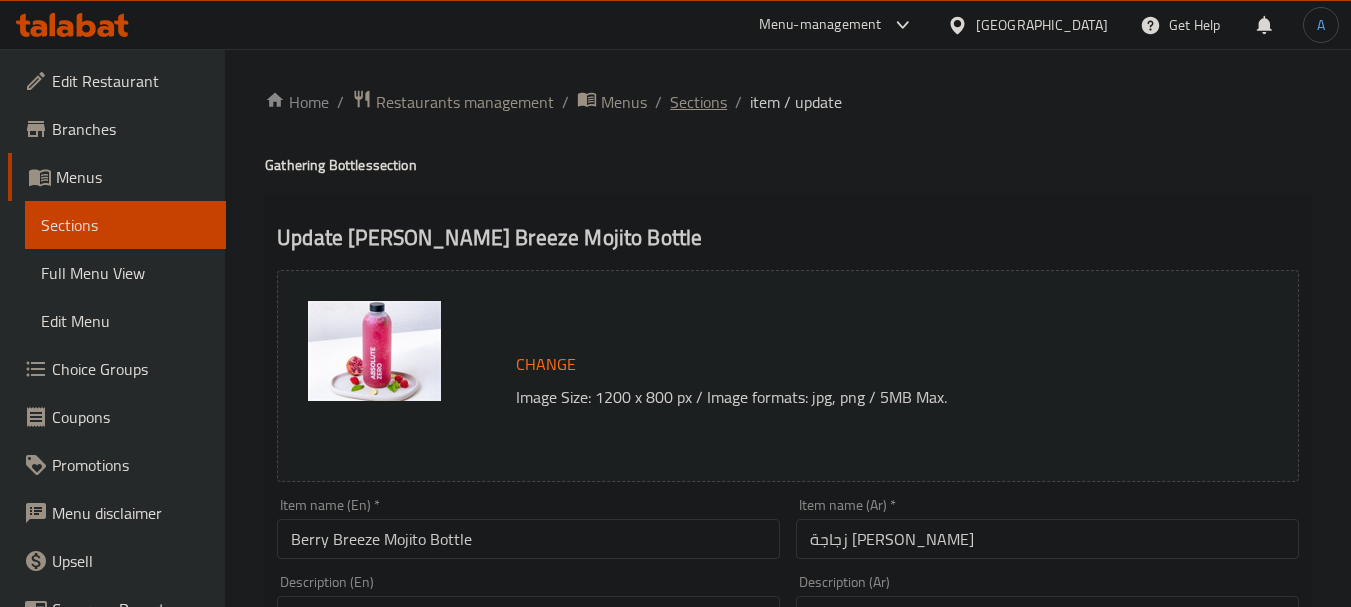 click on "Sections" at bounding box center [698, 102] 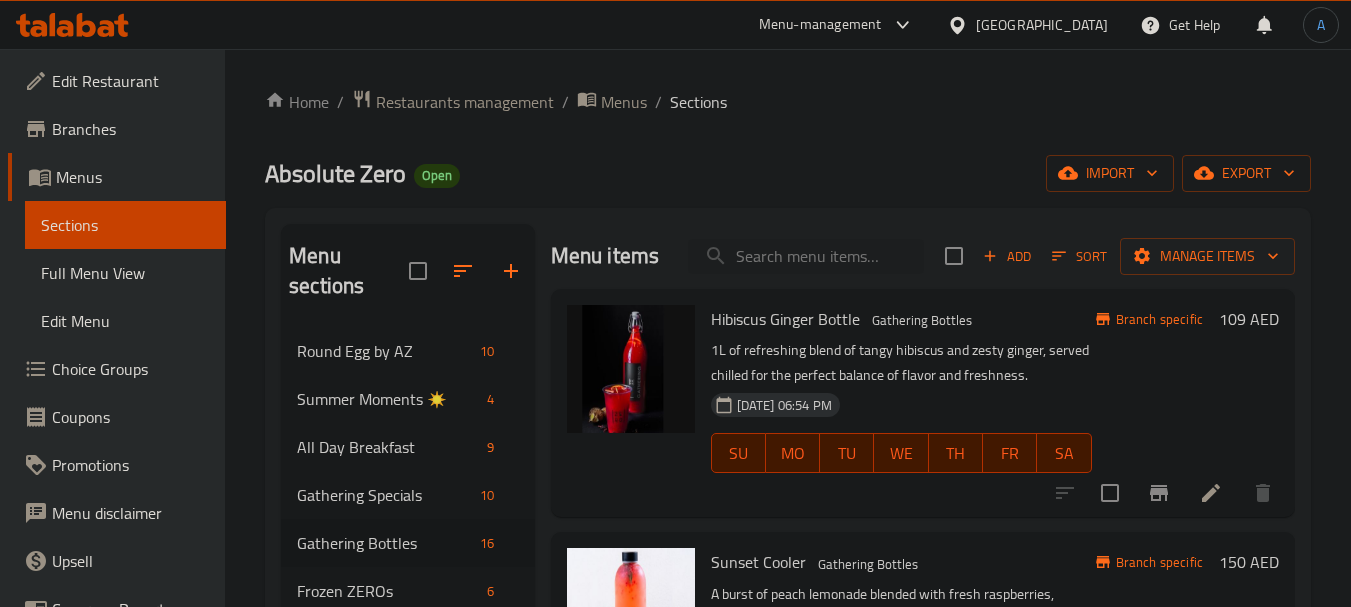 click on "Absolute Zero" at bounding box center (335, 173) 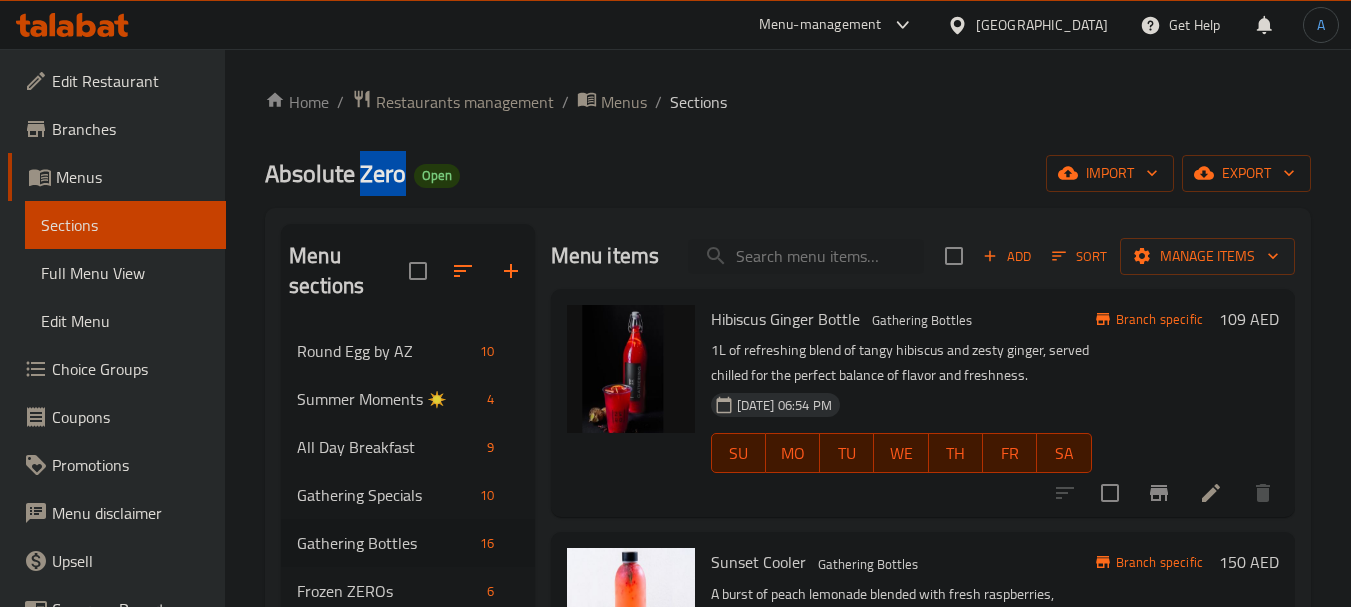 click on "Absolute Zero" at bounding box center (335, 173) 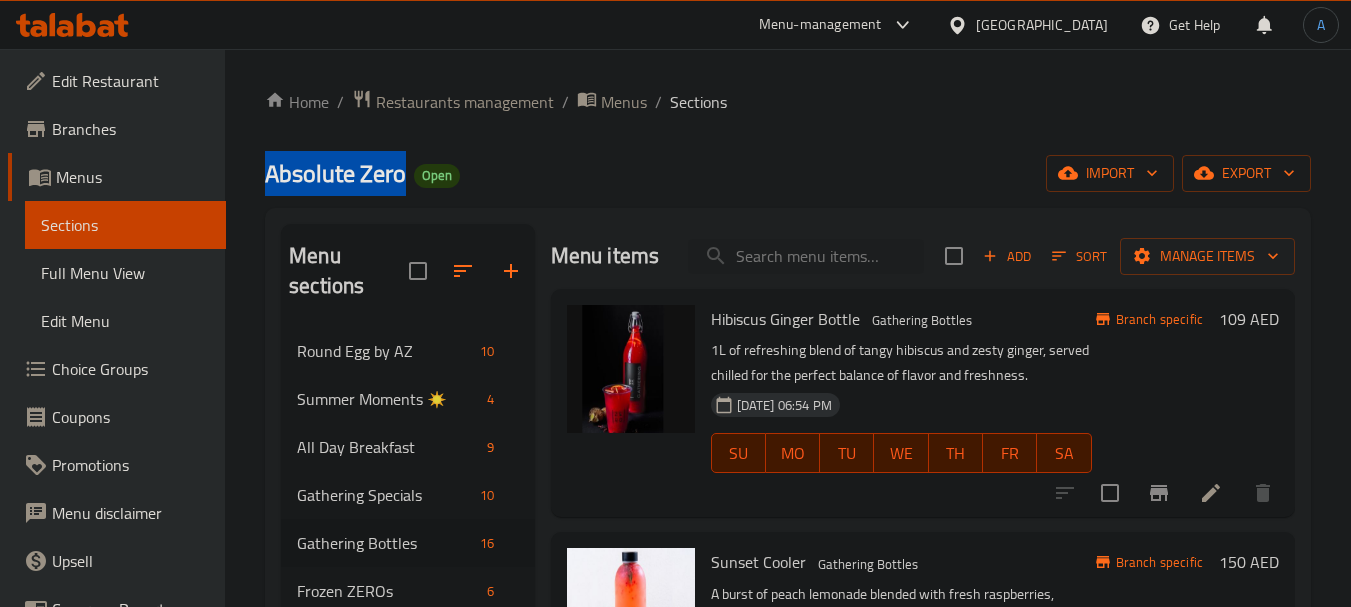 click on "Absolute Zero" at bounding box center [335, 173] 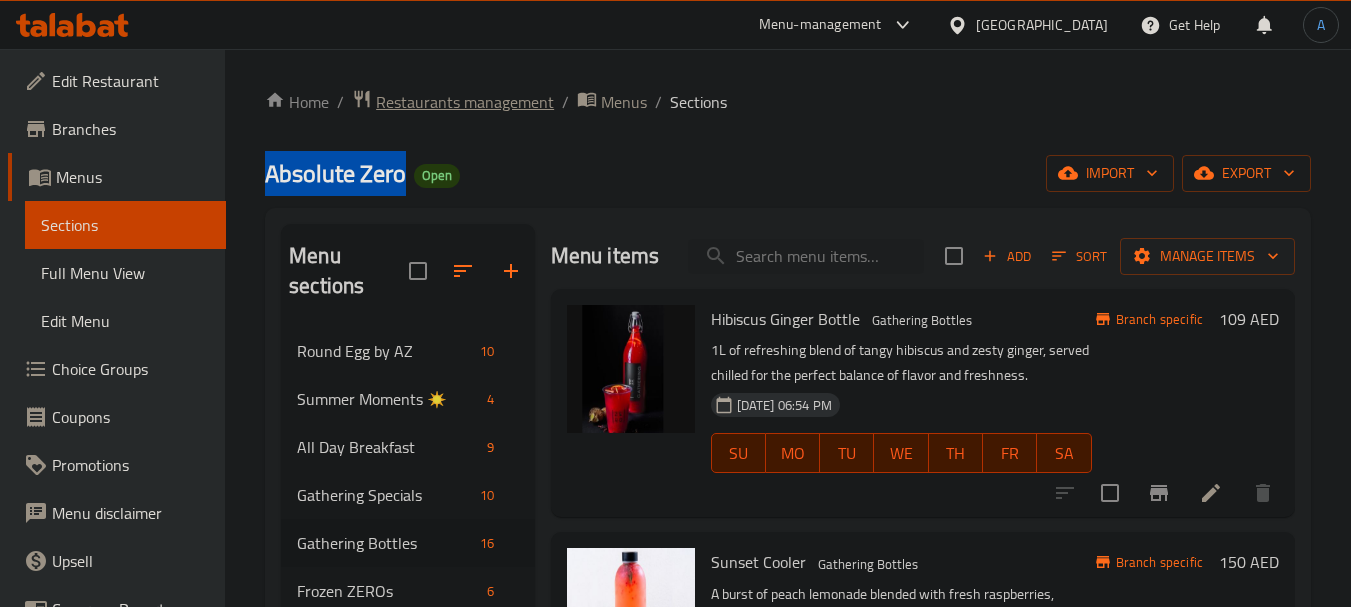 copy on "Absolute Zero" 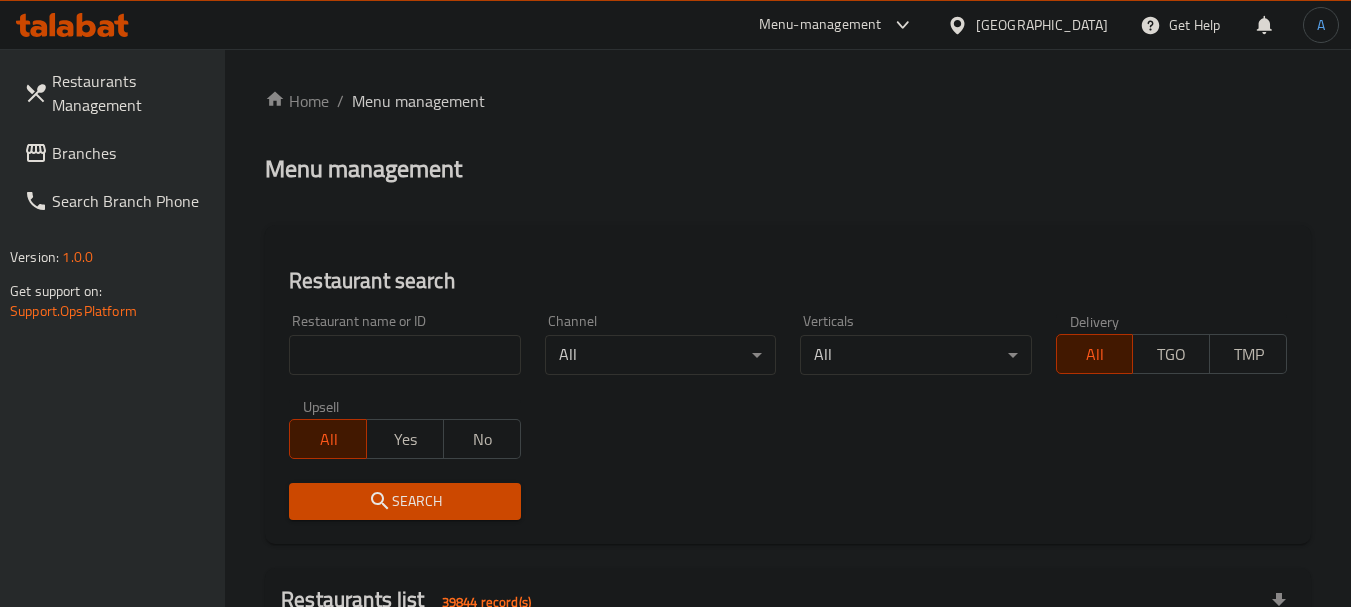 click at bounding box center (404, 355) 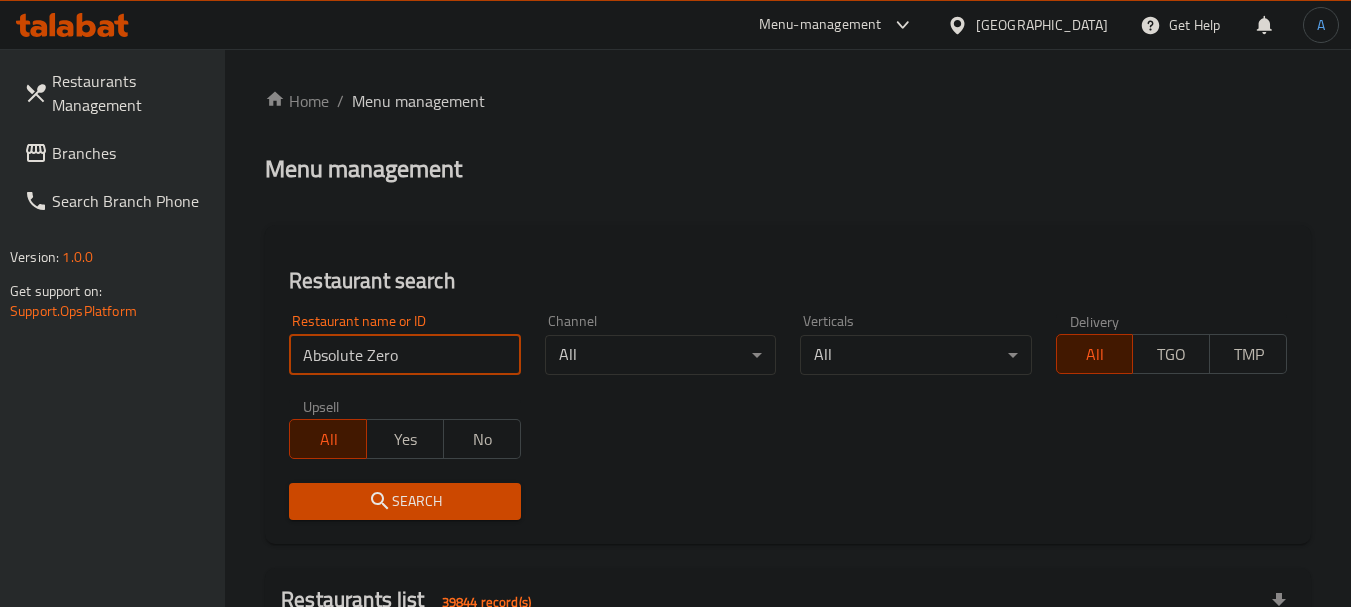 type on "Absolute Zero" 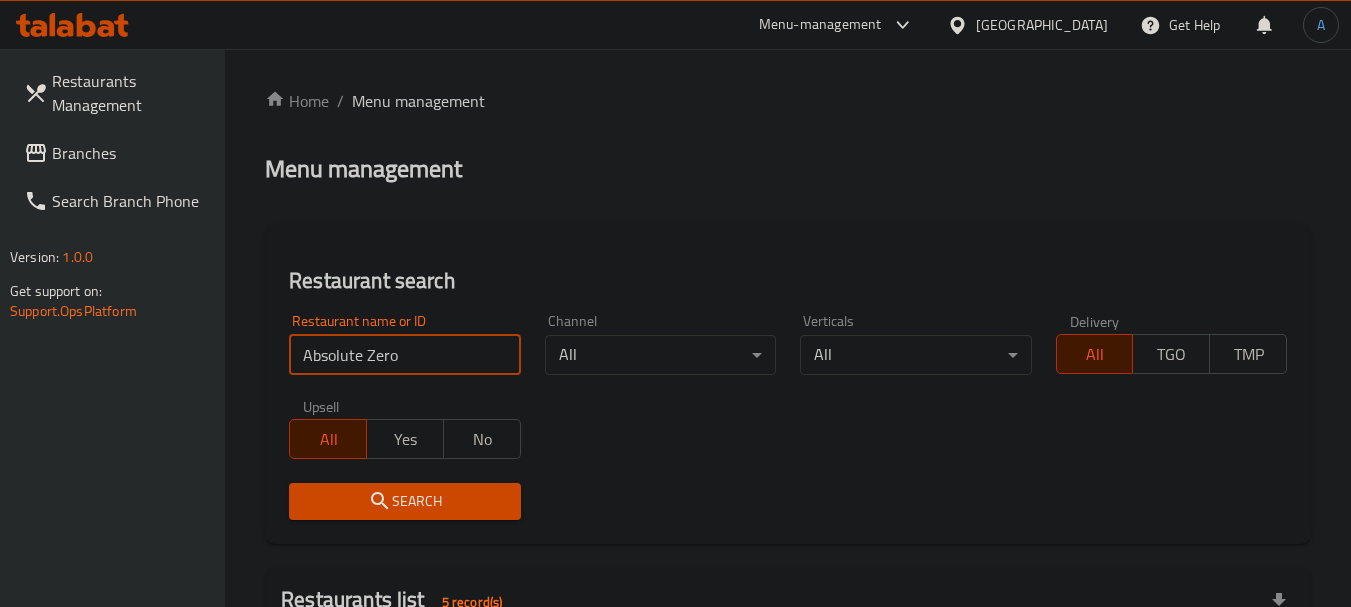 click on "Search" at bounding box center (404, 501) 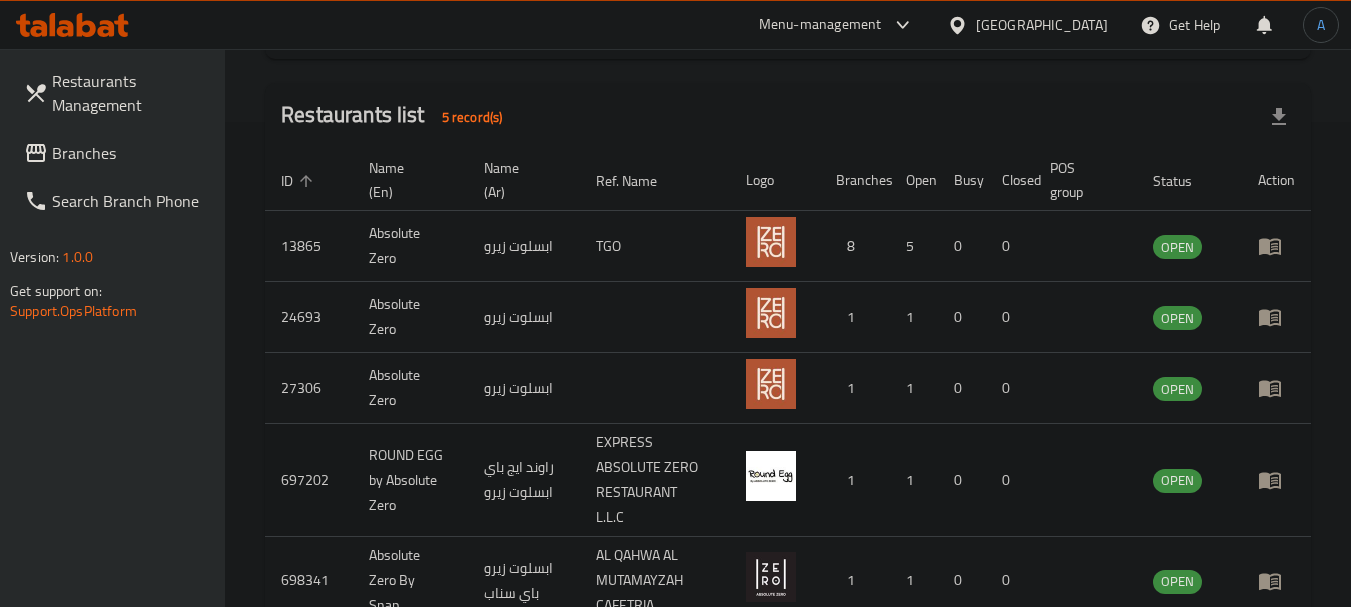 scroll, scrollTop: 500, scrollLeft: 0, axis: vertical 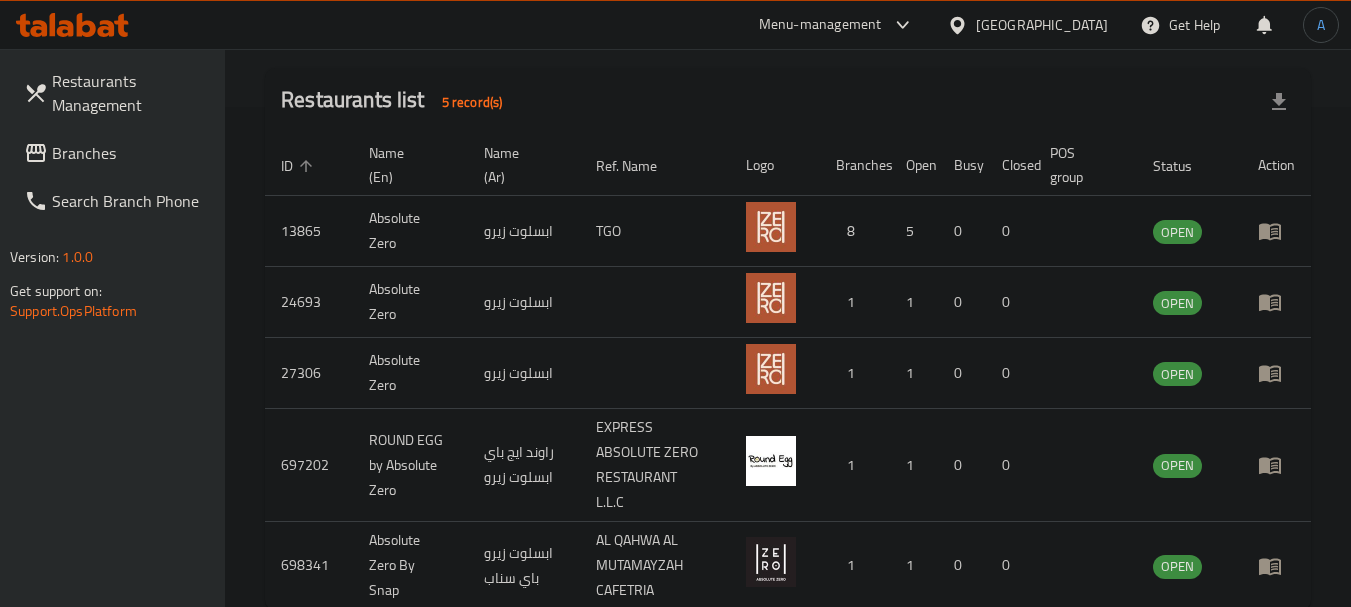click on "13865" at bounding box center [309, 231] 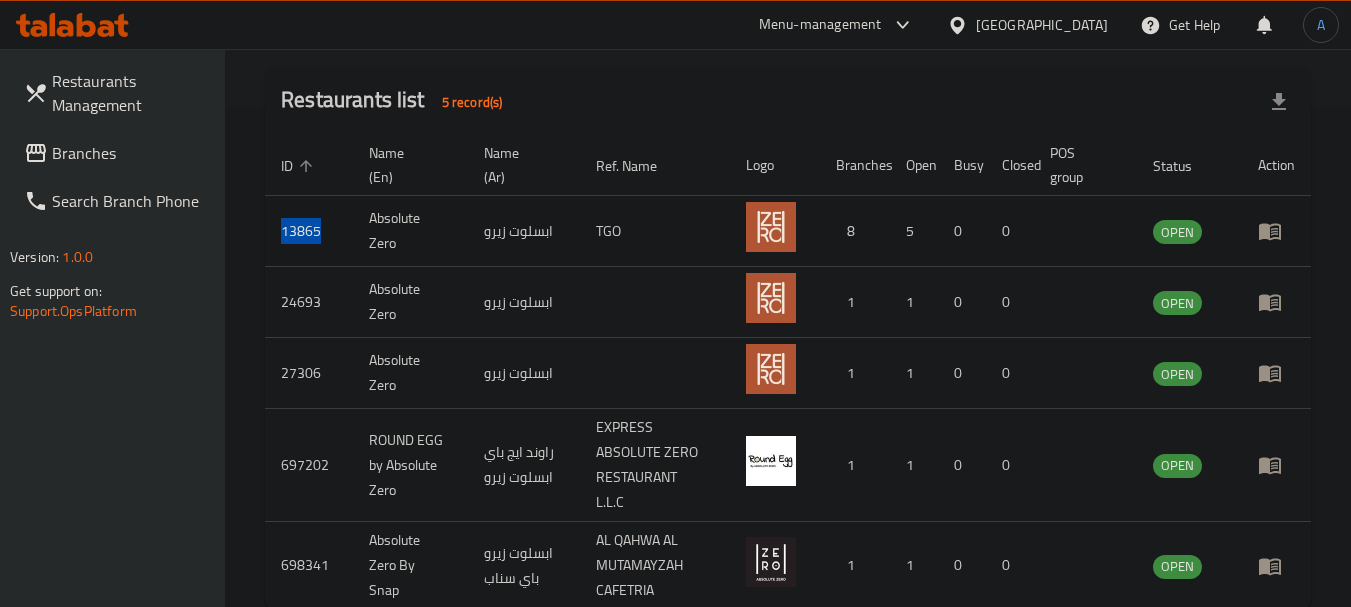 click on "13865" at bounding box center (309, 231) 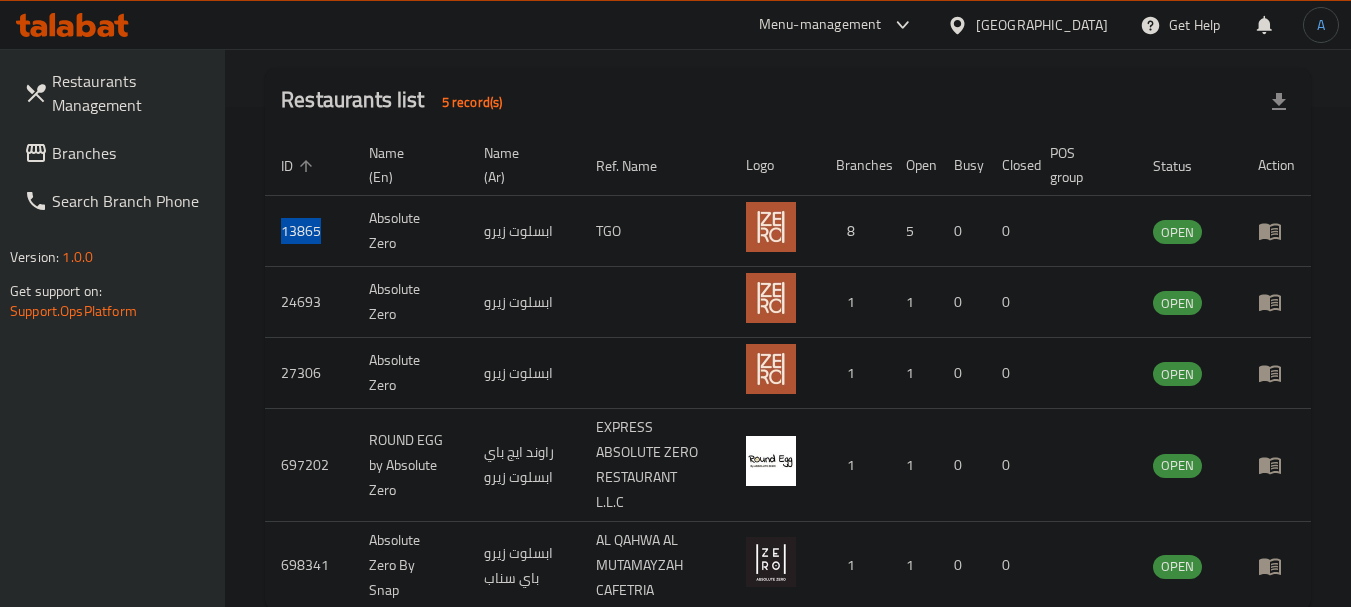 copy on "13865" 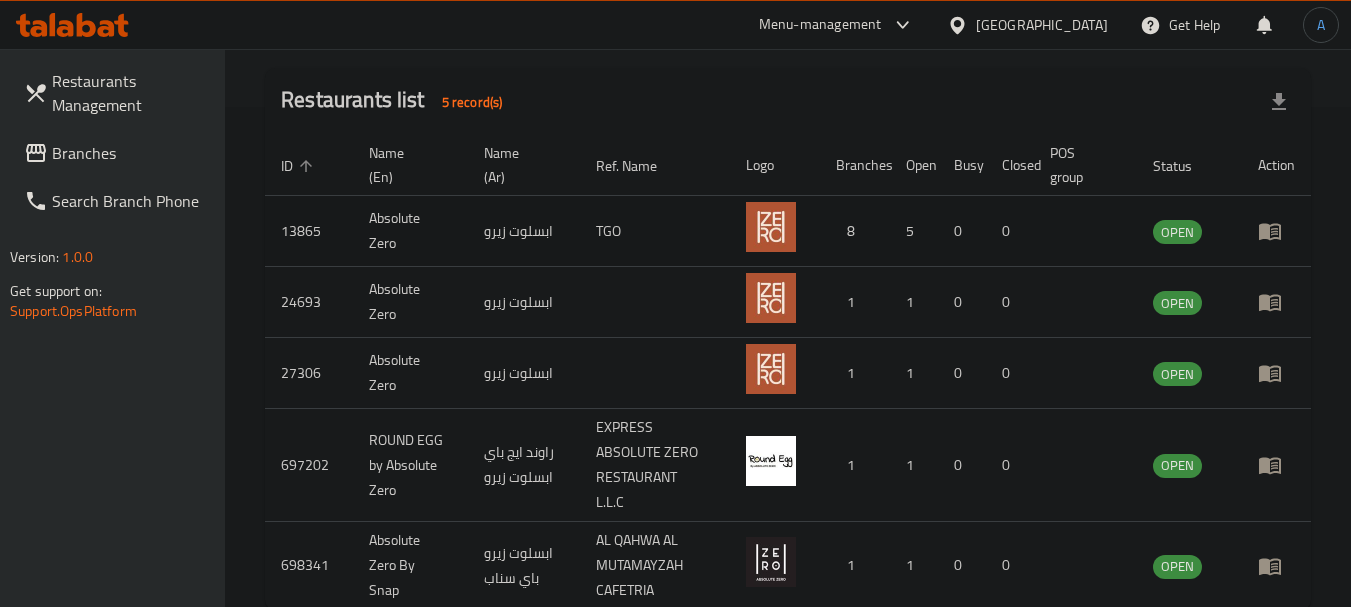 click on "Absolute Zero" at bounding box center [410, 231] 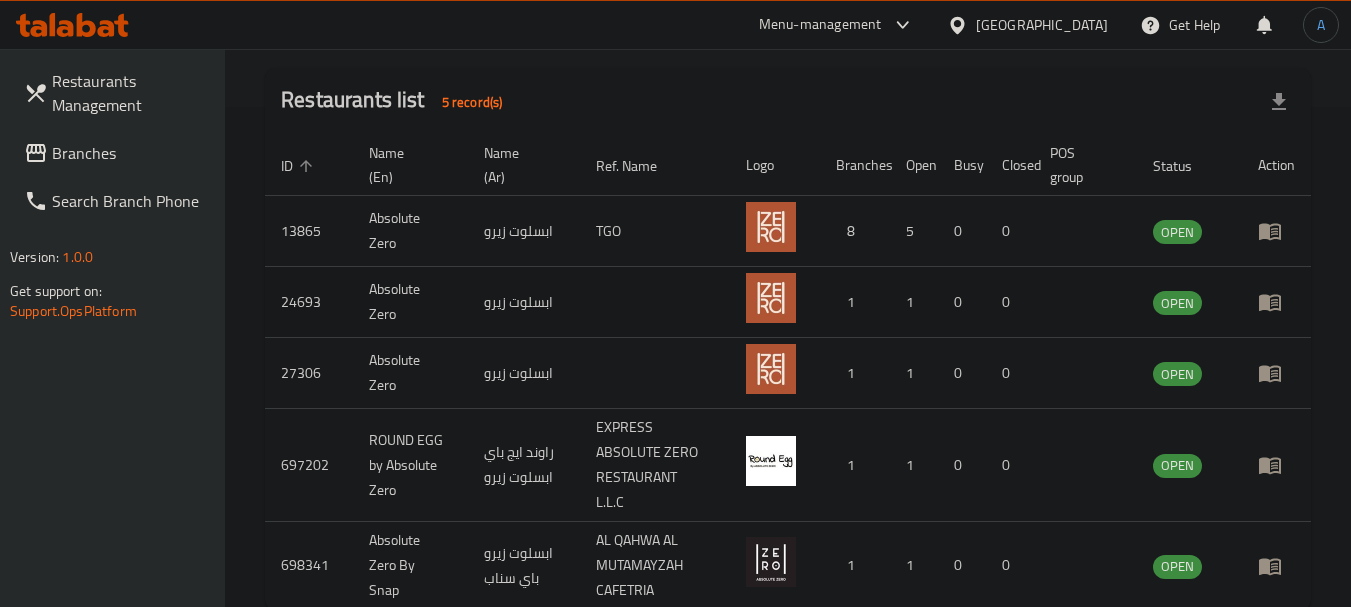 click on "24693" at bounding box center (309, 302) 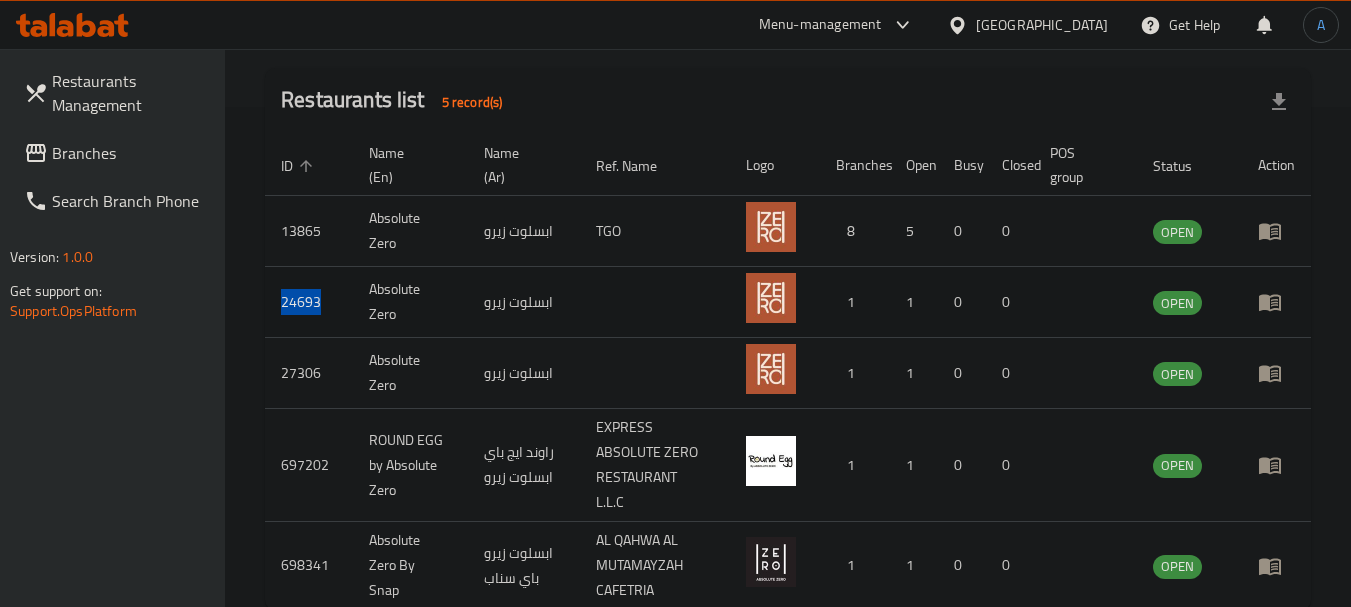 click on "24693" at bounding box center (309, 302) 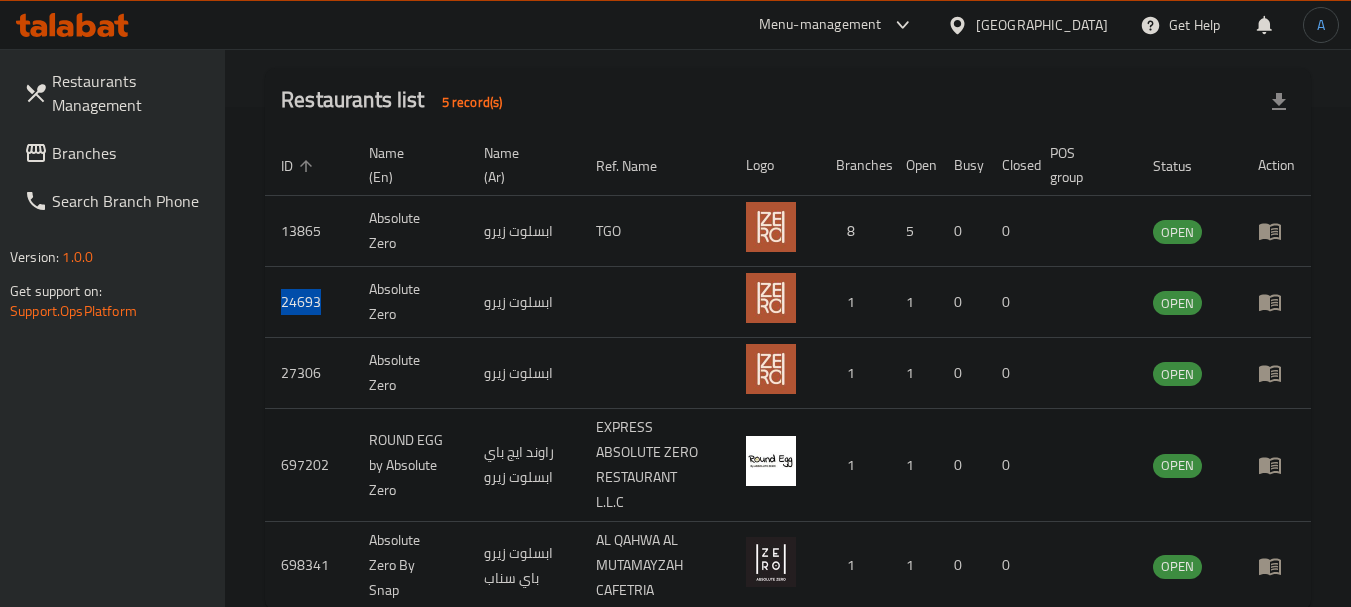 copy on "24693" 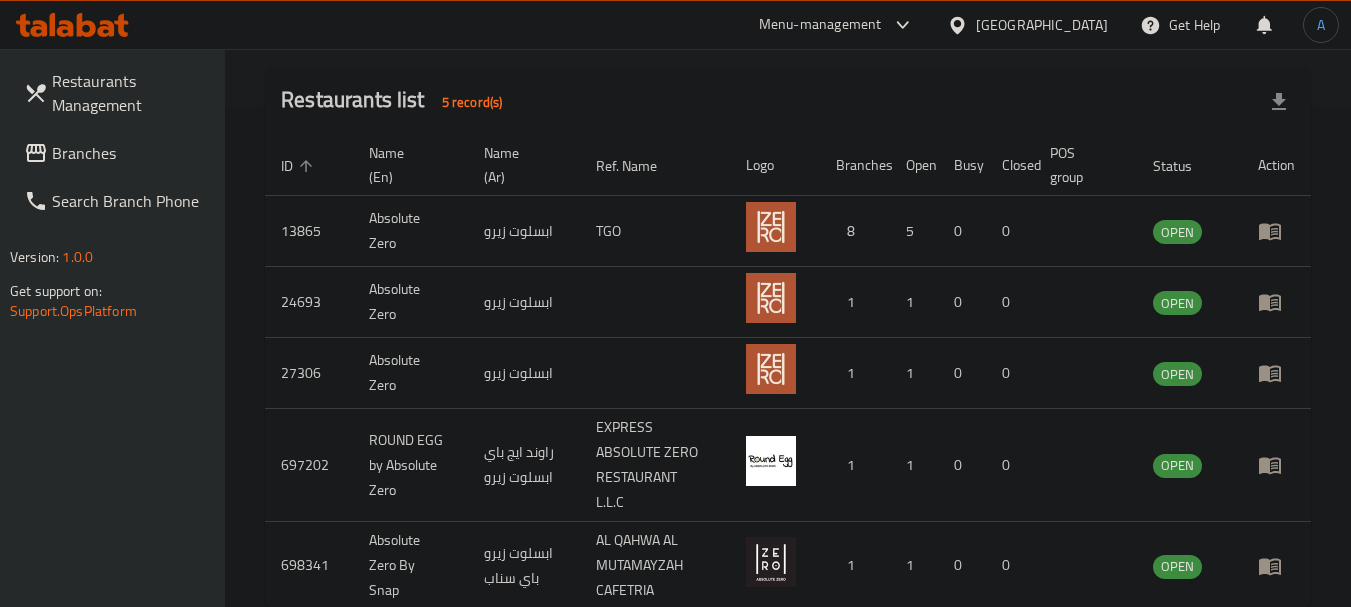 click on "Restaurants list   5 record(s)" at bounding box center [788, 102] 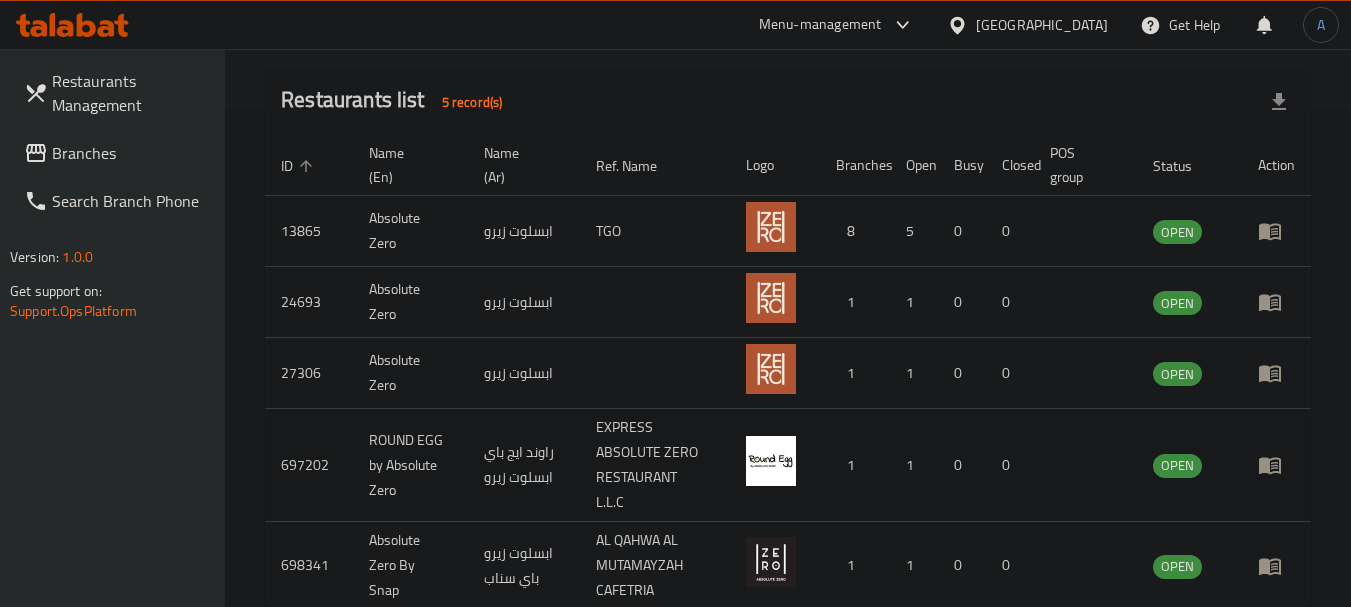 scroll, scrollTop: 600, scrollLeft: 0, axis: vertical 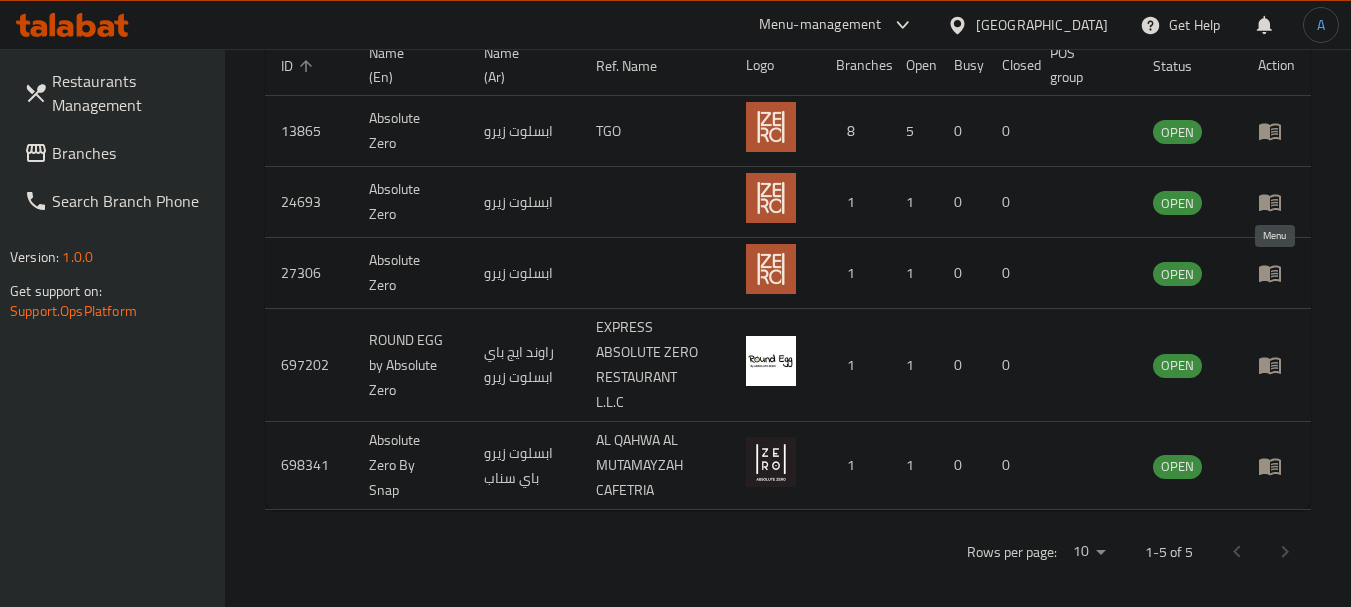 click 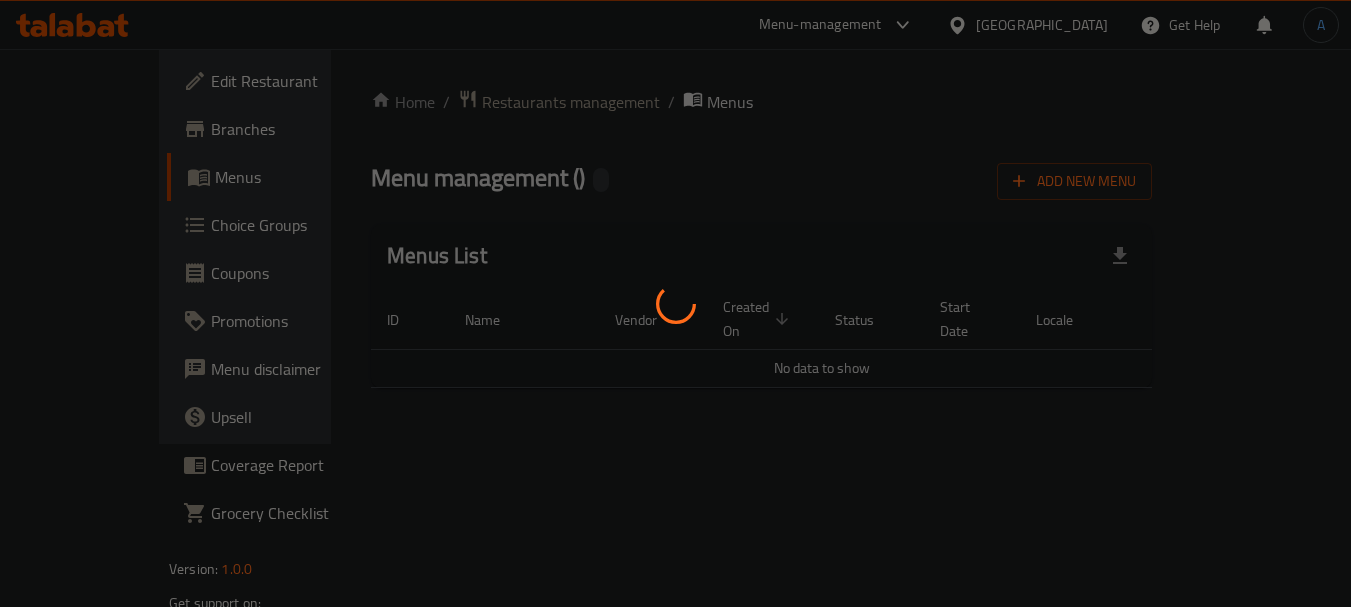 scroll, scrollTop: 0, scrollLeft: 0, axis: both 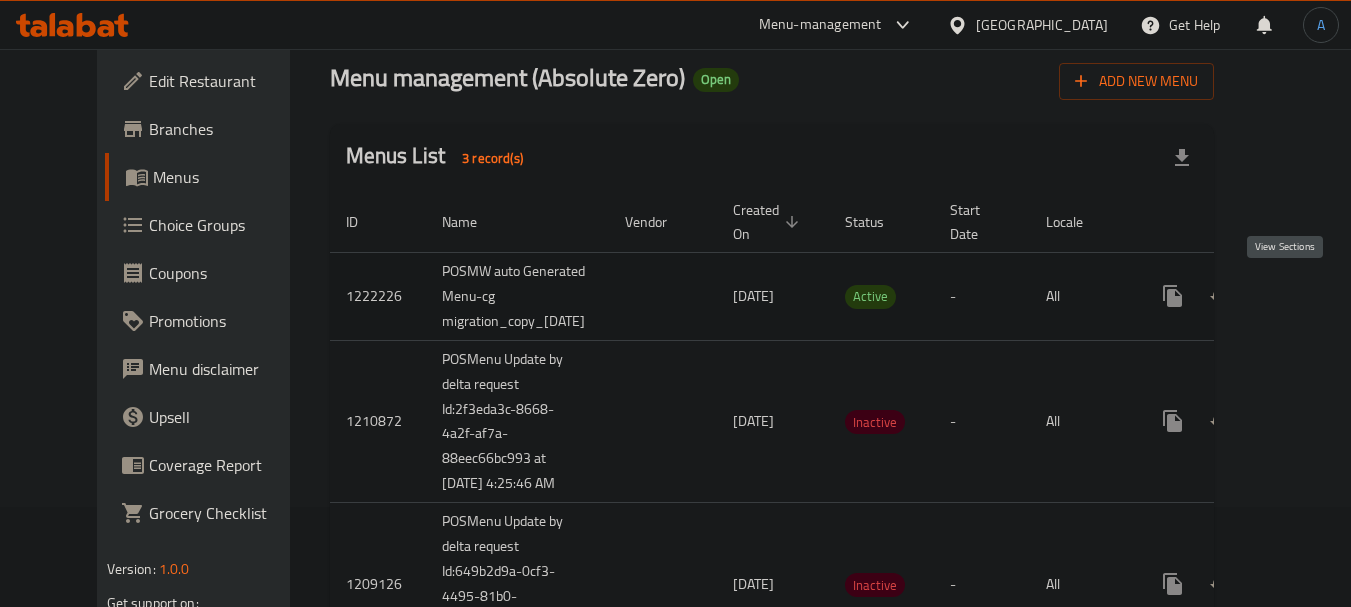 click 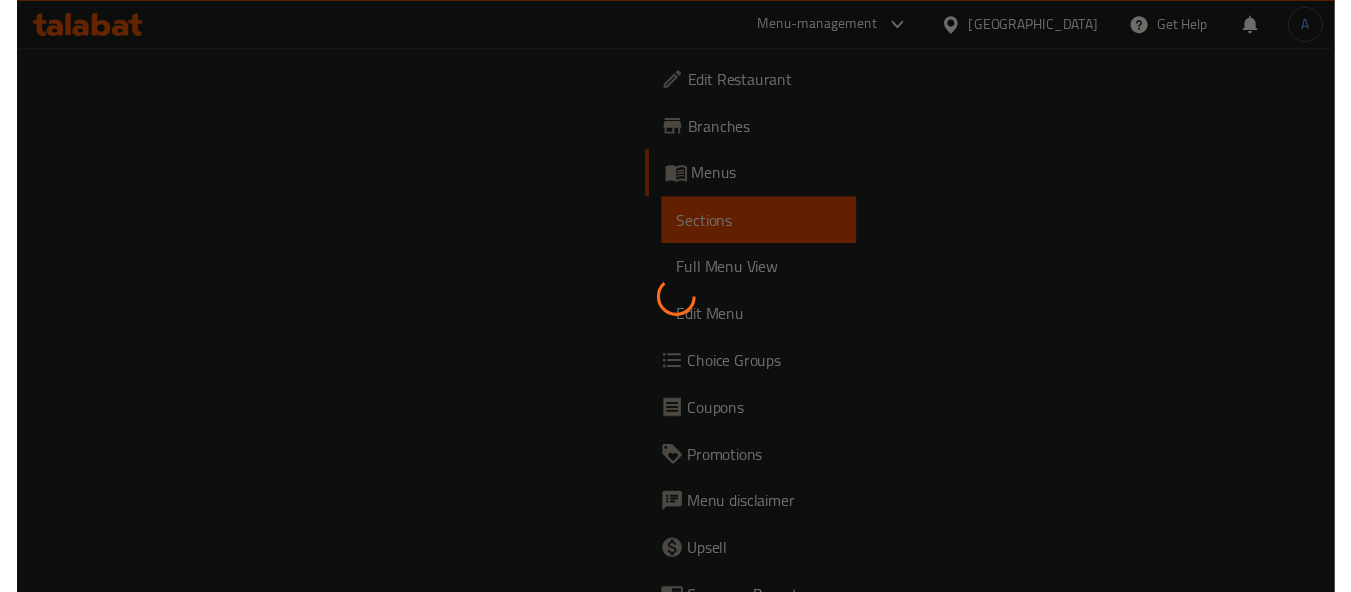 scroll, scrollTop: 0, scrollLeft: 0, axis: both 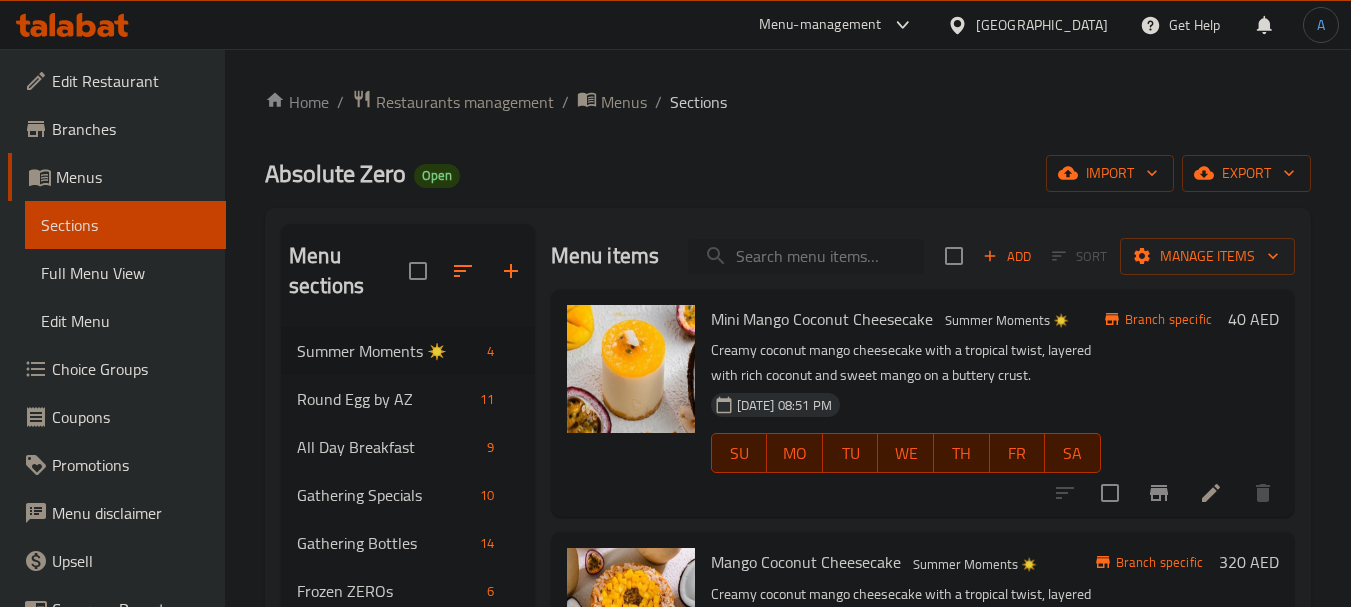 click at bounding box center [806, 256] 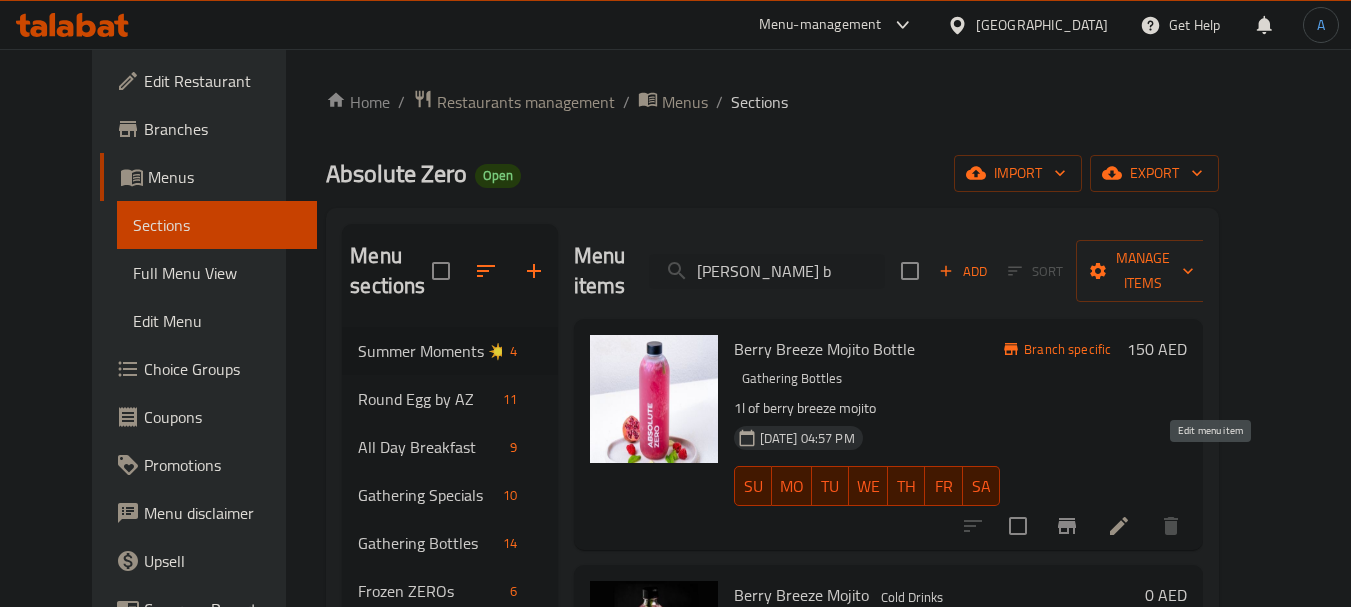 type on "berry b" 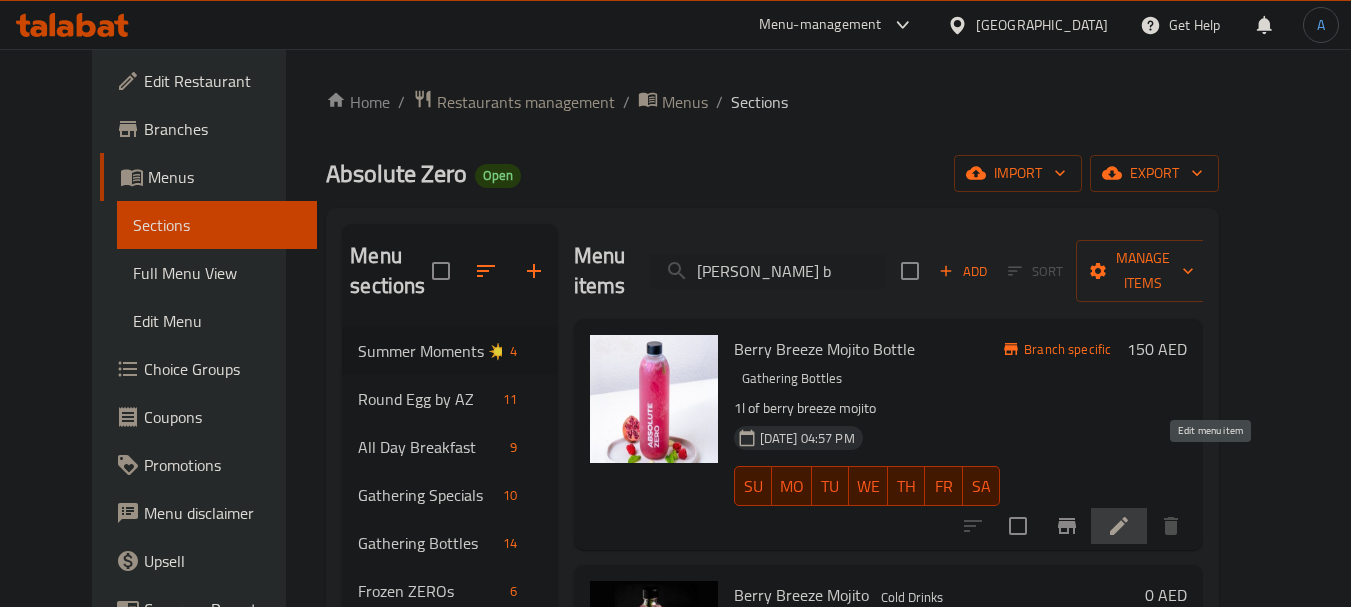 click 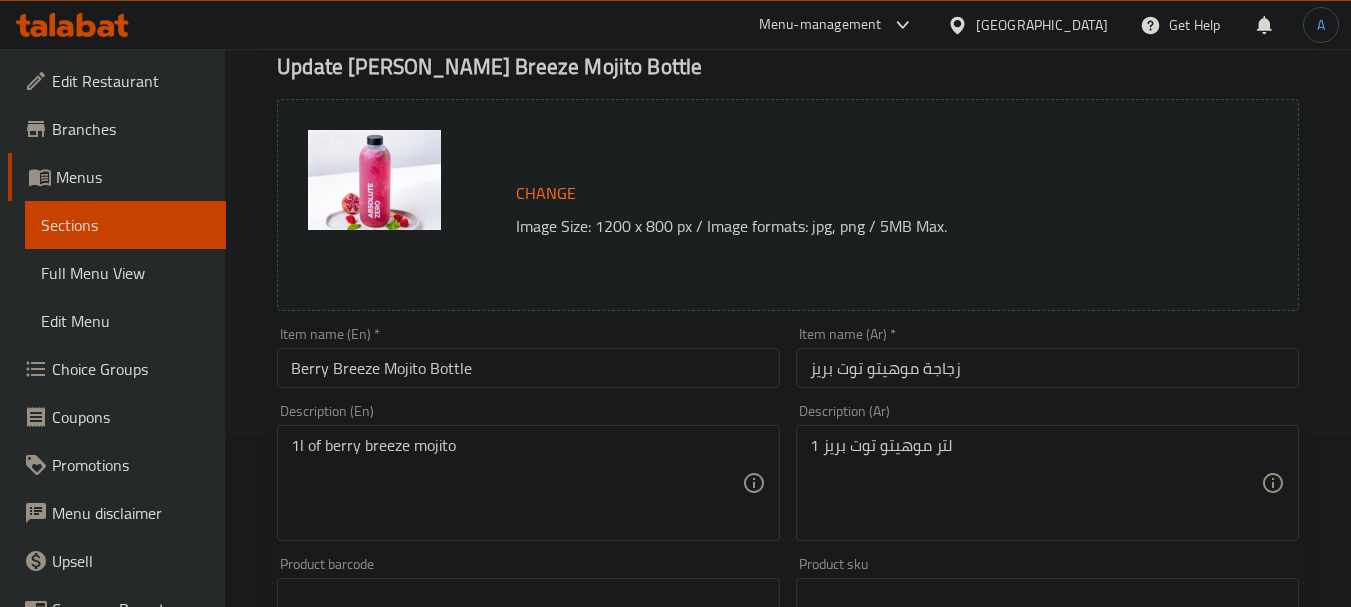 scroll, scrollTop: 0, scrollLeft: 0, axis: both 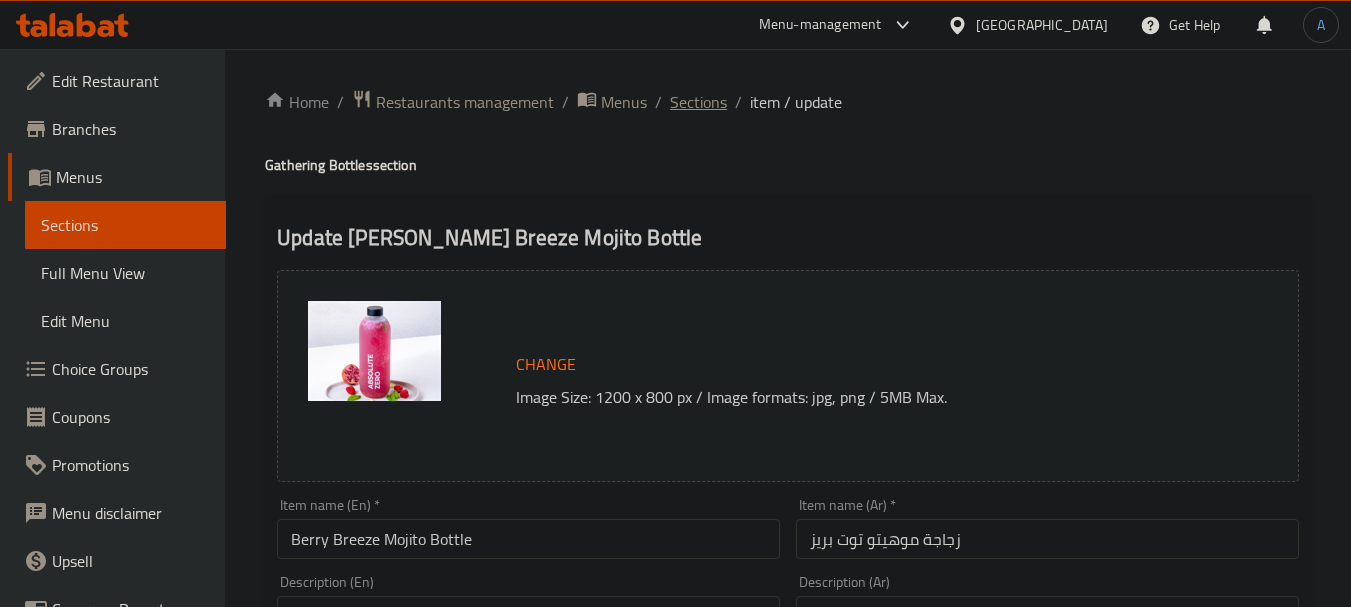 click on "Sections" at bounding box center (698, 102) 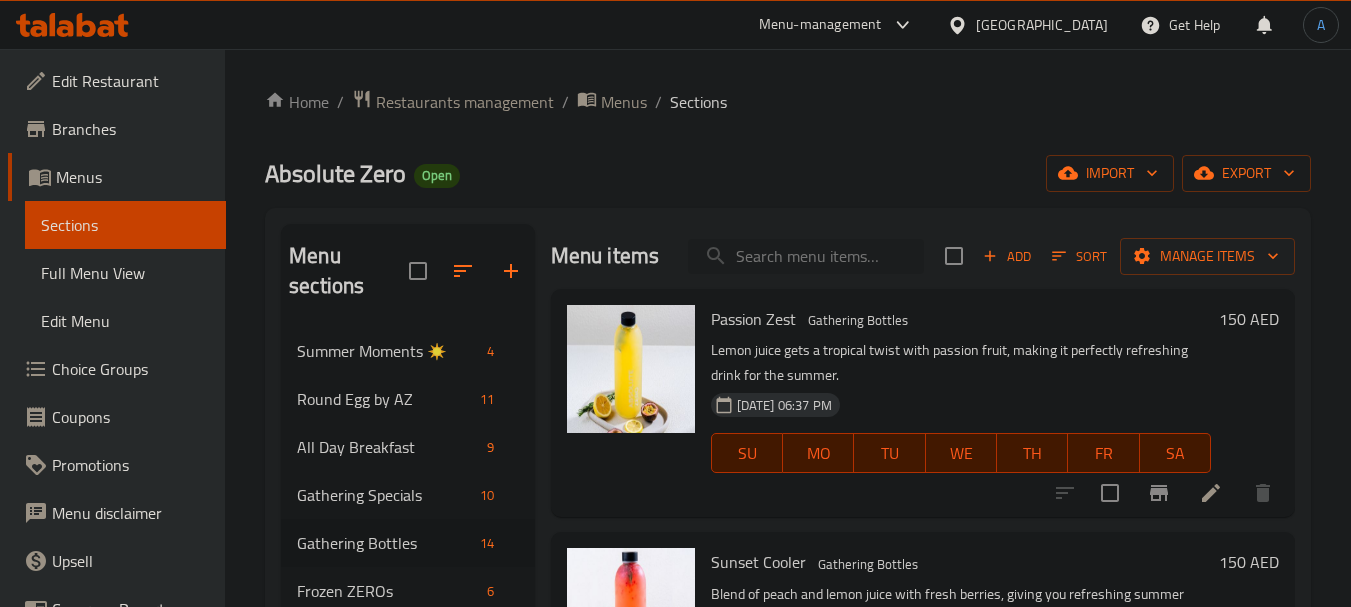 click at bounding box center [806, 256] 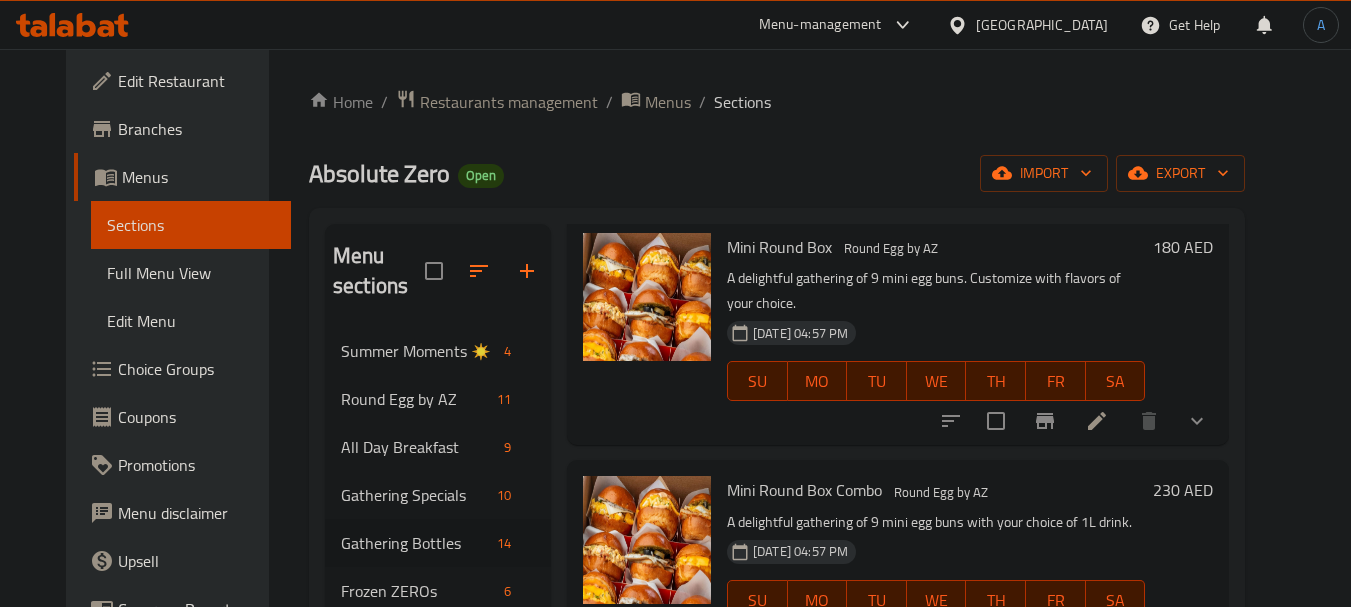 scroll, scrollTop: 244, scrollLeft: 0, axis: vertical 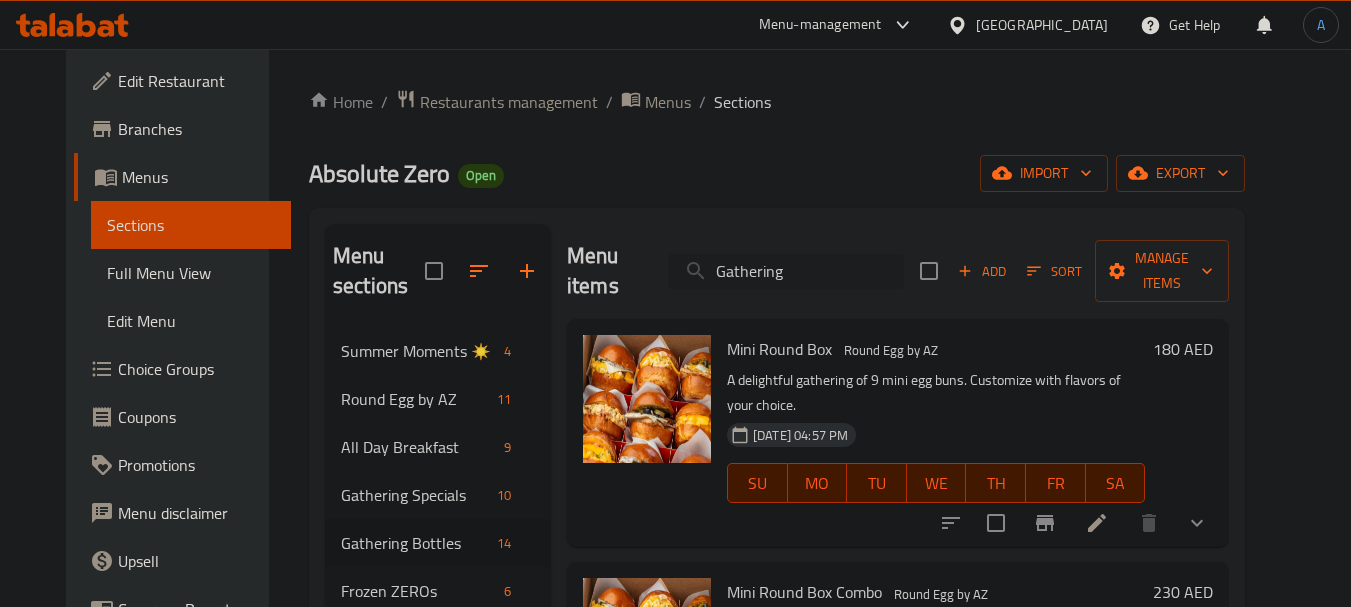 click on "Gathering" at bounding box center (786, 271) 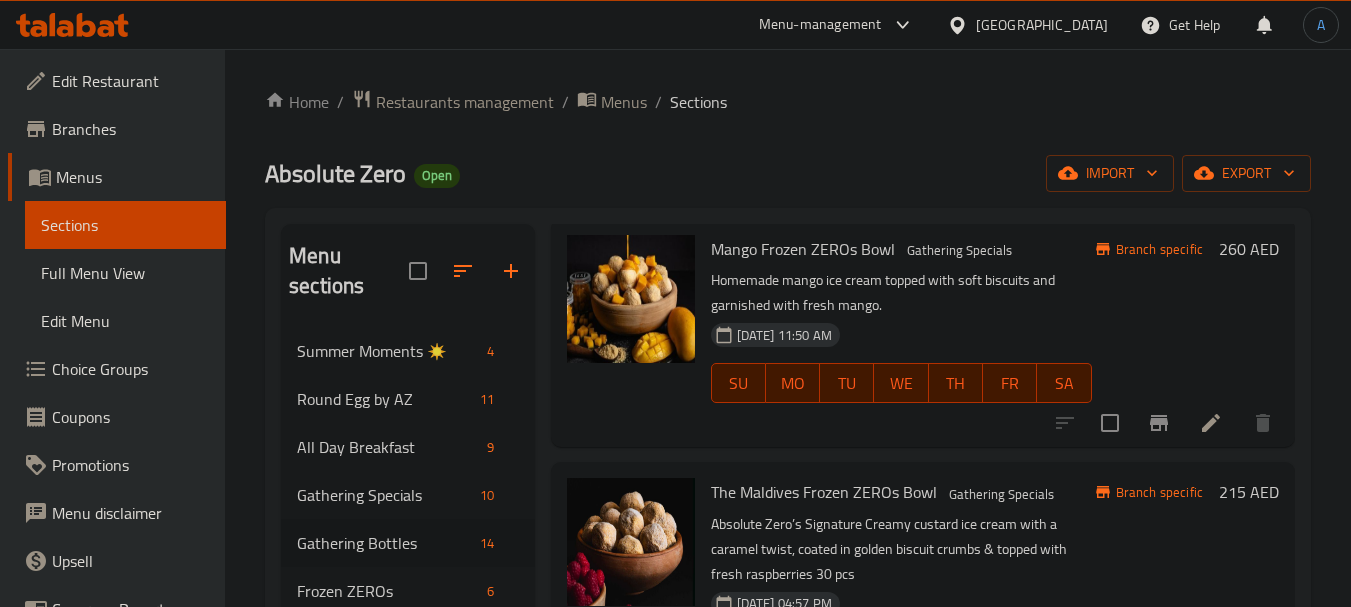 scroll, scrollTop: 100, scrollLeft: 0, axis: vertical 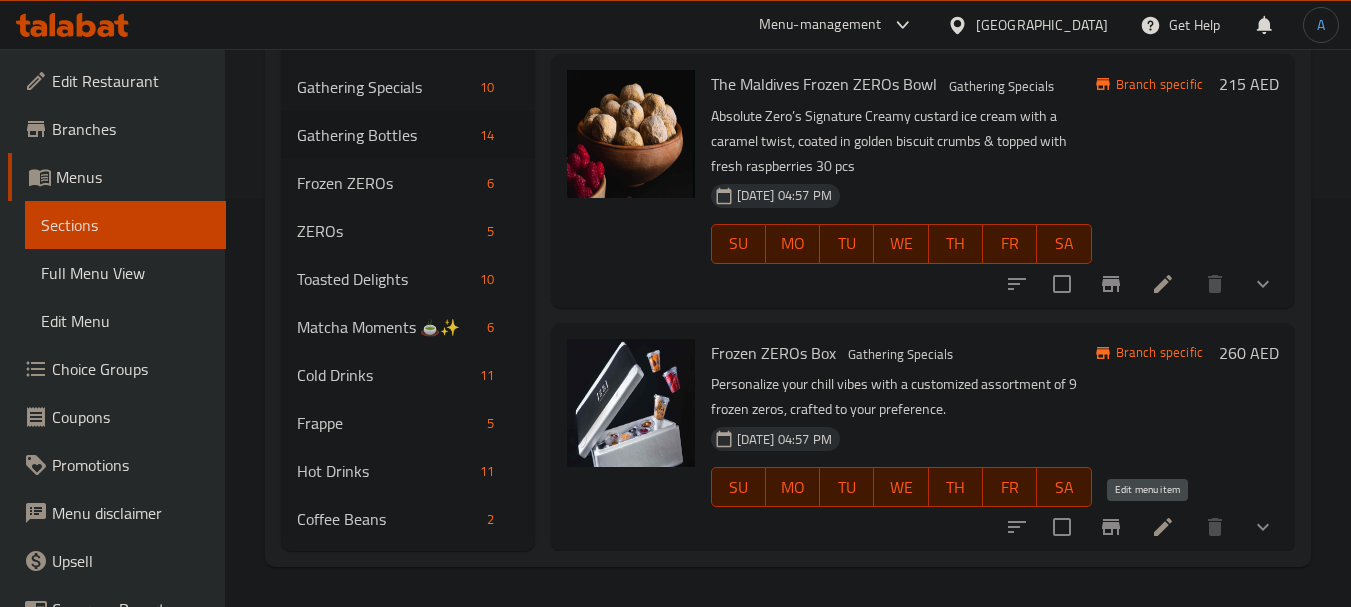 type on "Frozen ZEROs Bo" 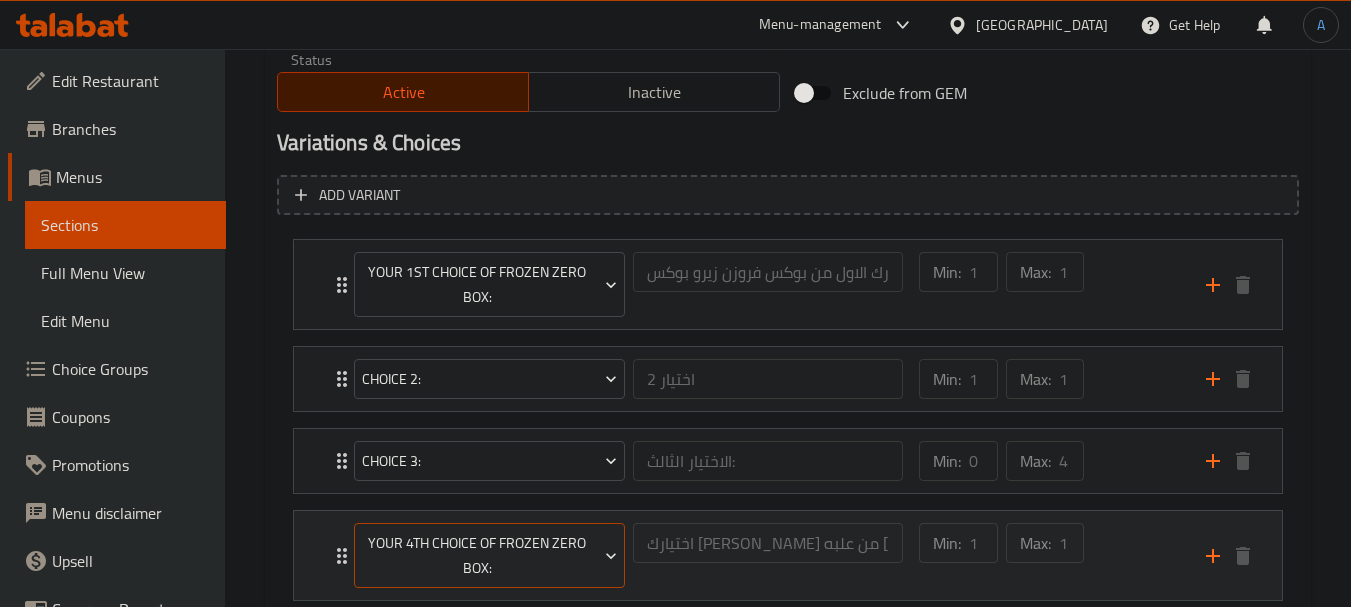 scroll, scrollTop: 998, scrollLeft: 0, axis: vertical 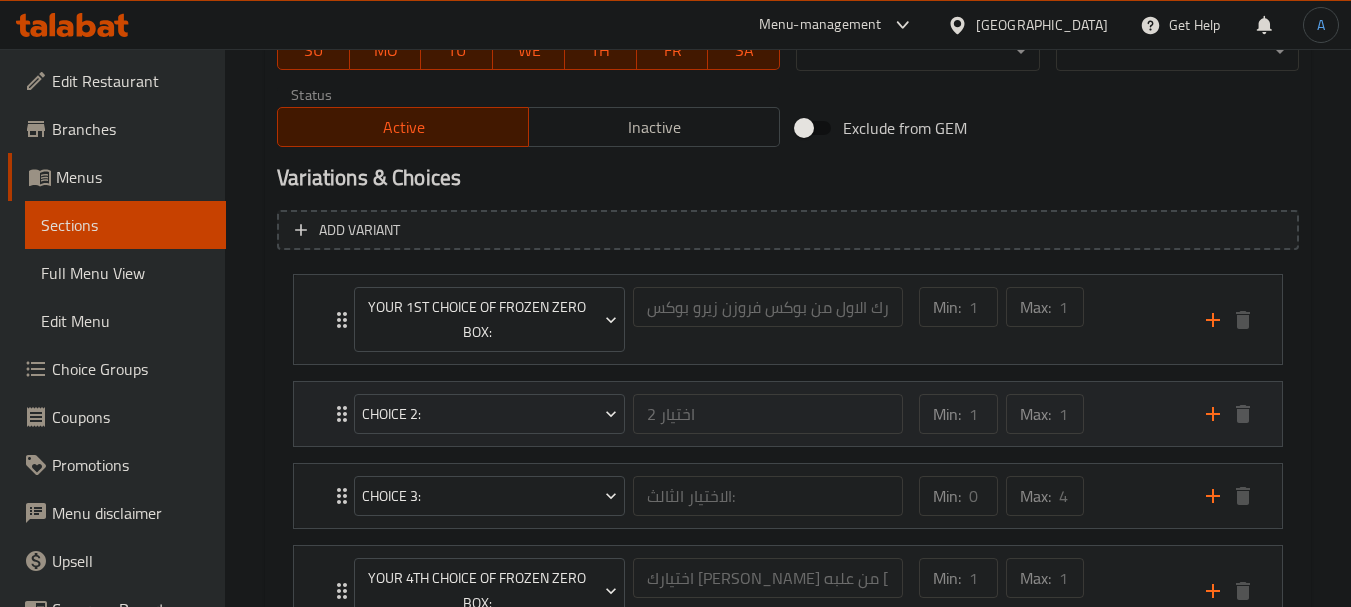 click on "Min: 1 ​ Max: 1 ​" at bounding box center (1050, 414) 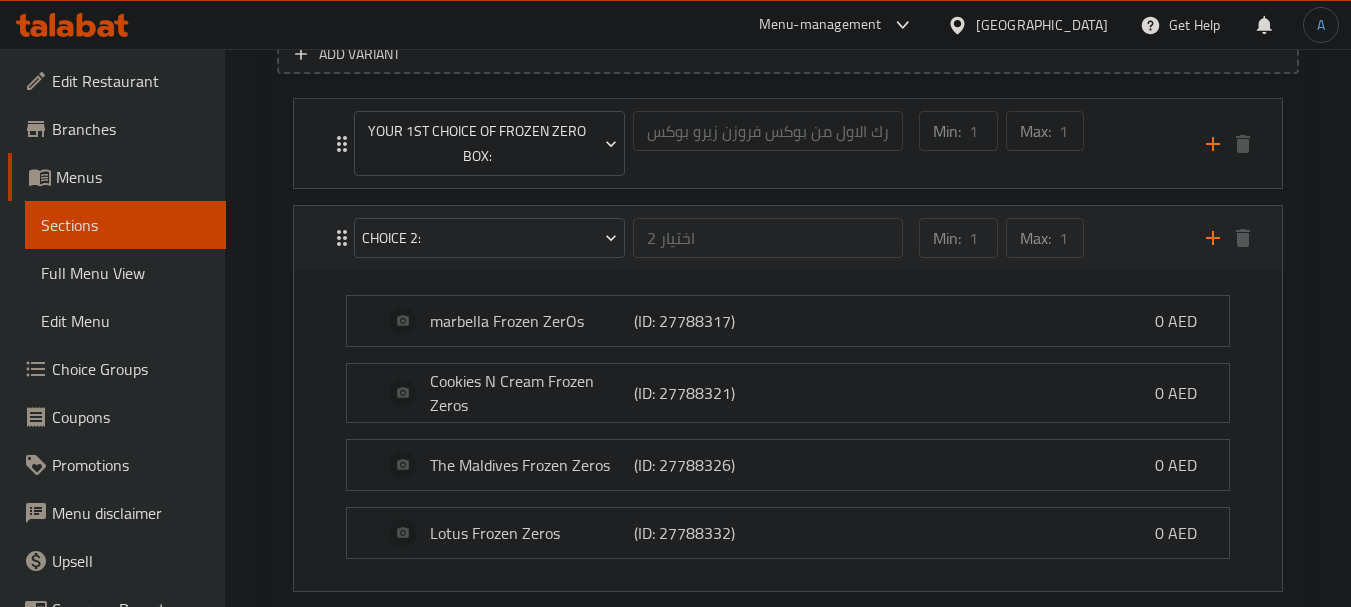 scroll, scrollTop: 1198, scrollLeft: 0, axis: vertical 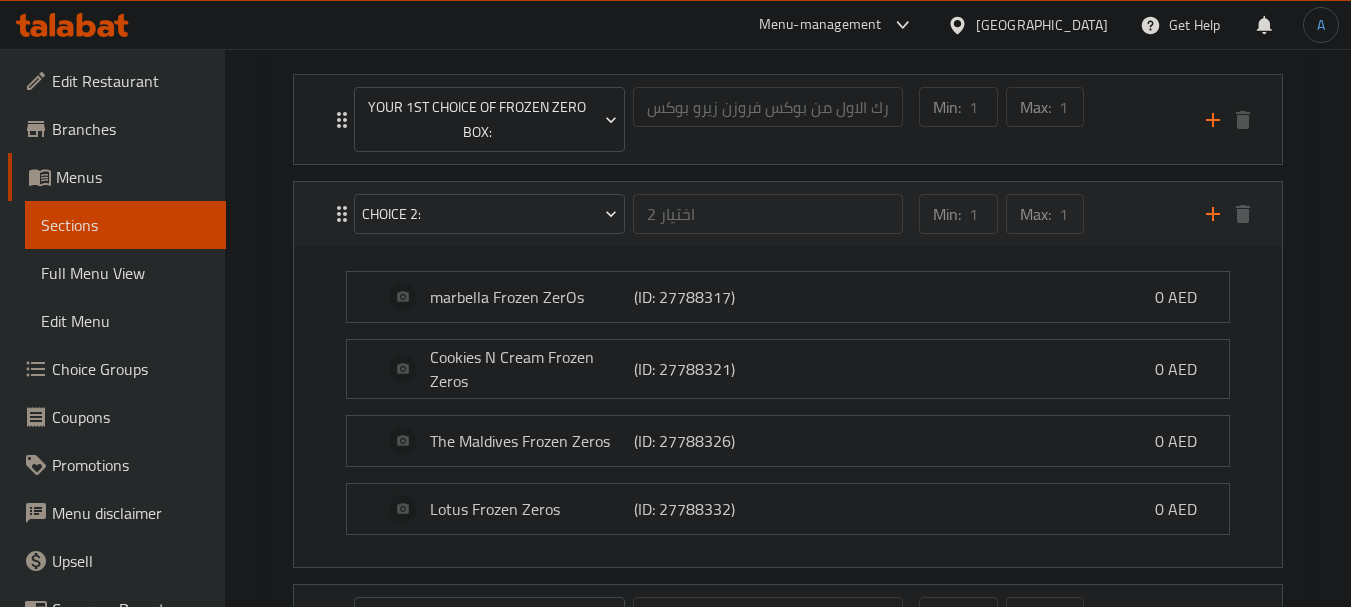 click on "Min: 1 ​ Max: 1 ​" at bounding box center (1050, 214) 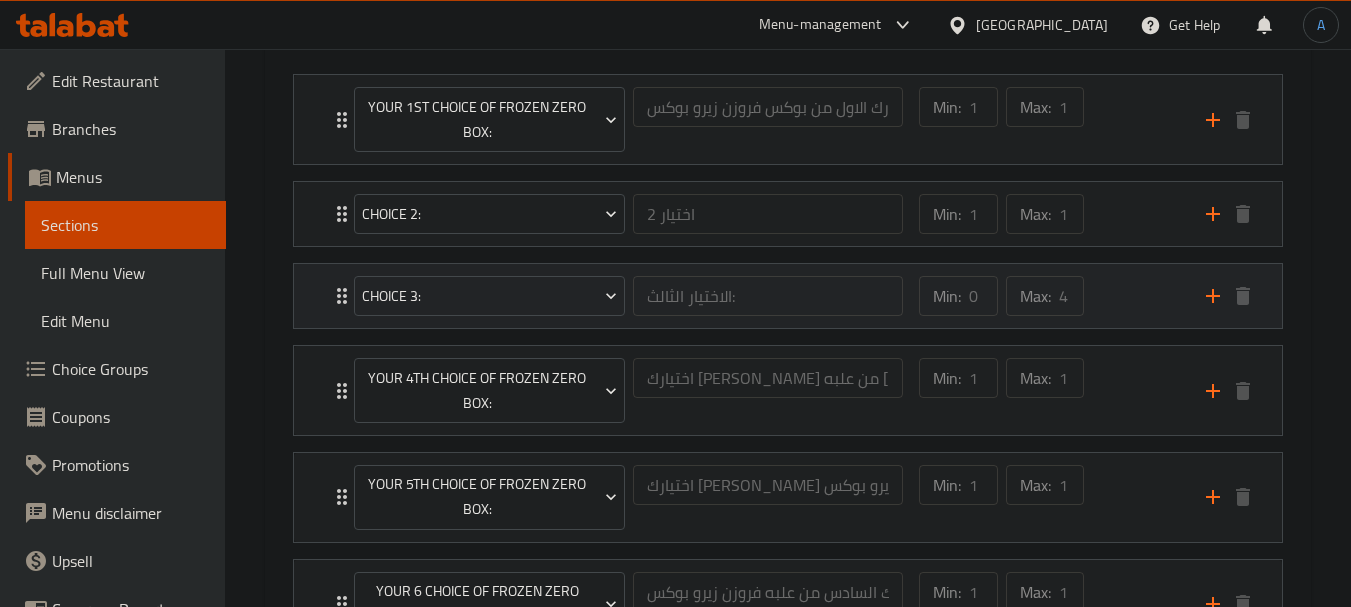 click on "Min: 0 ​ Max: 4 ​" at bounding box center (1050, 296) 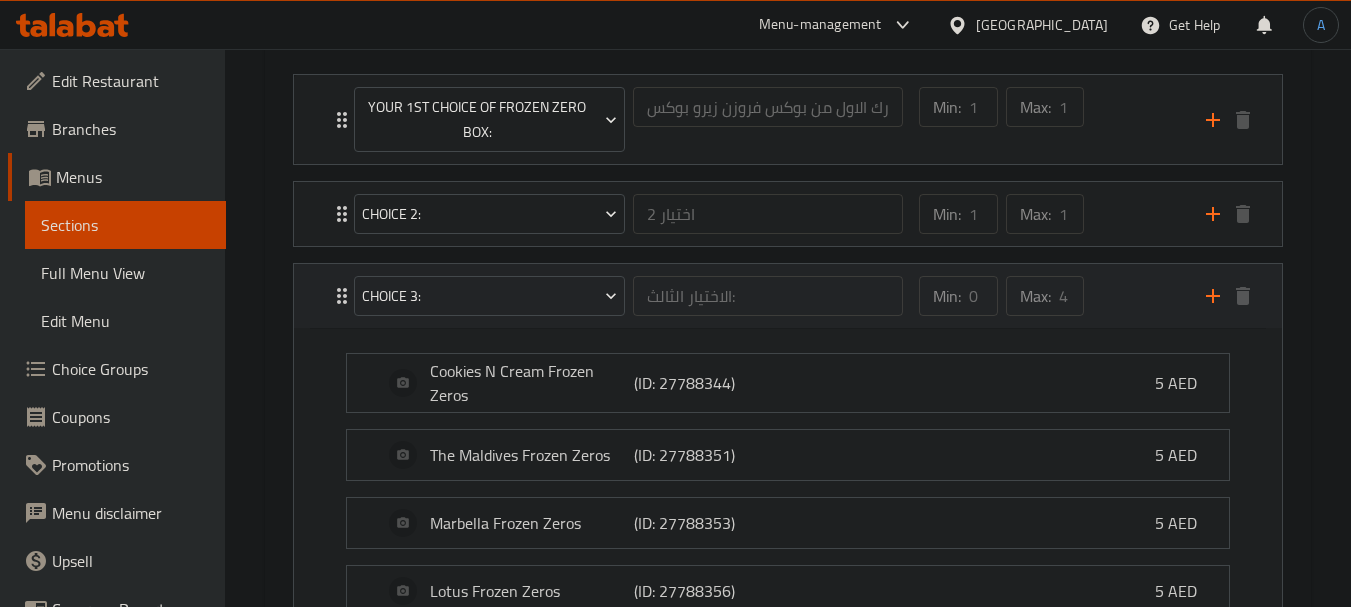 click on "Min: 0 ​ Max: 4 ​" at bounding box center [1050, 296] 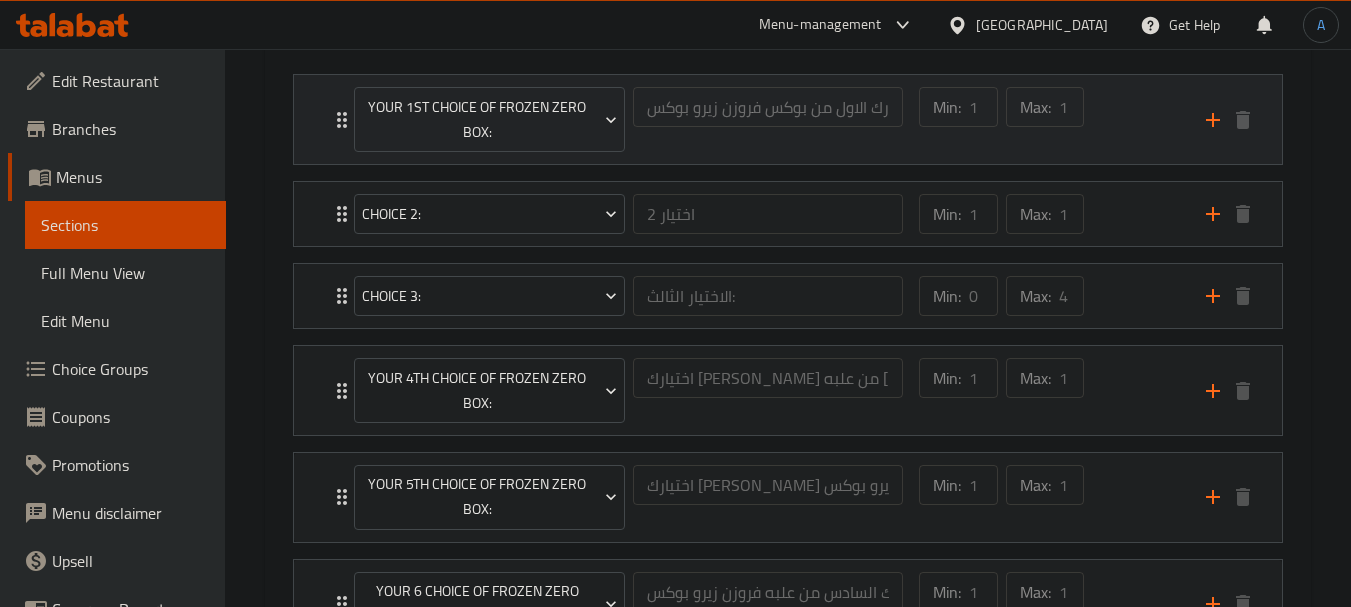click on "Min: 1 ​ Max: 1 ​" at bounding box center (1050, 119) 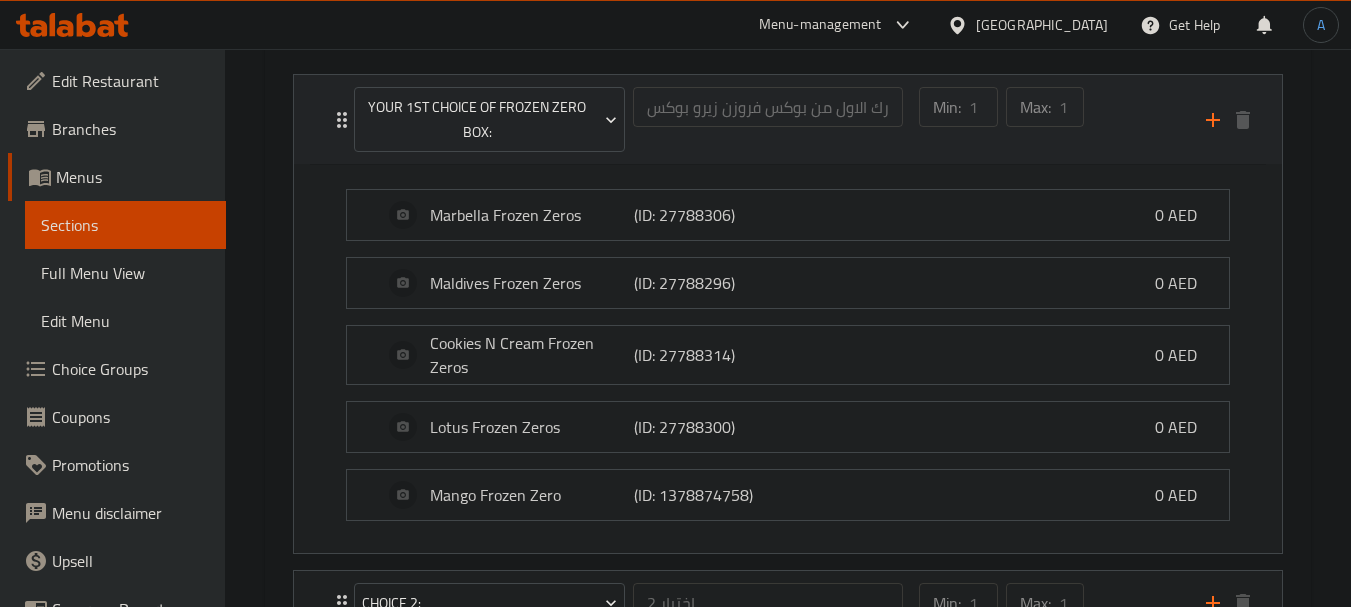 click on "Min: 1 ​ Max: 1 ​" at bounding box center (1050, 119) 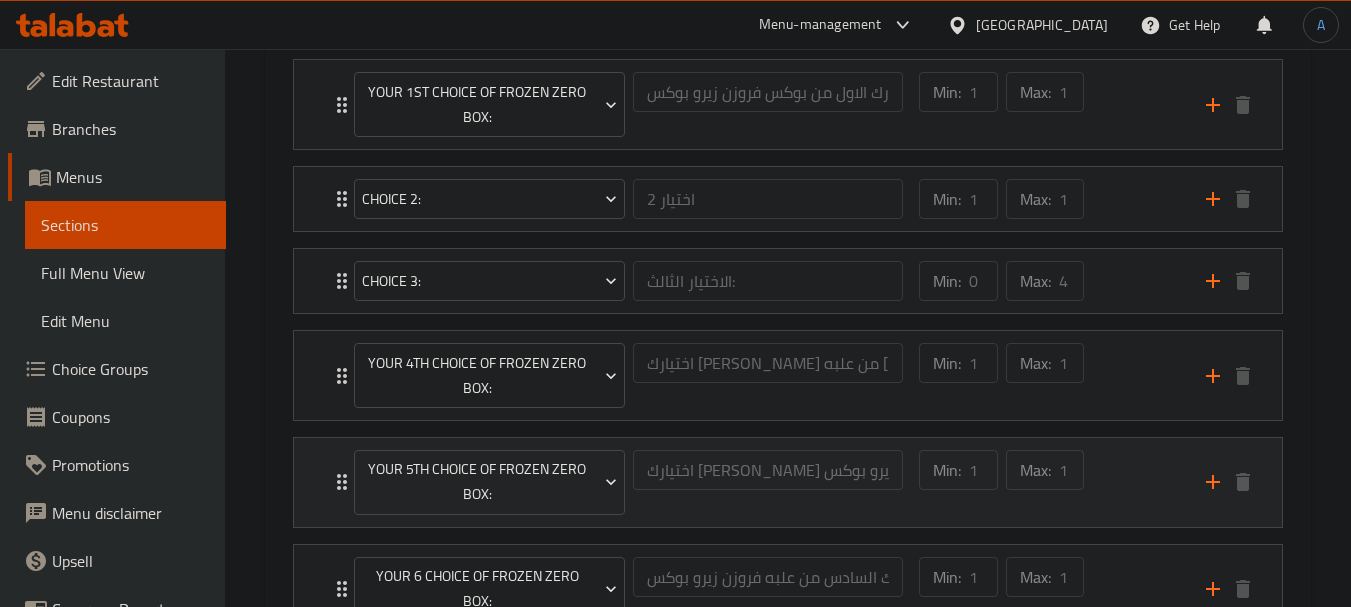scroll, scrollTop: 1298, scrollLeft: 0, axis: vertical 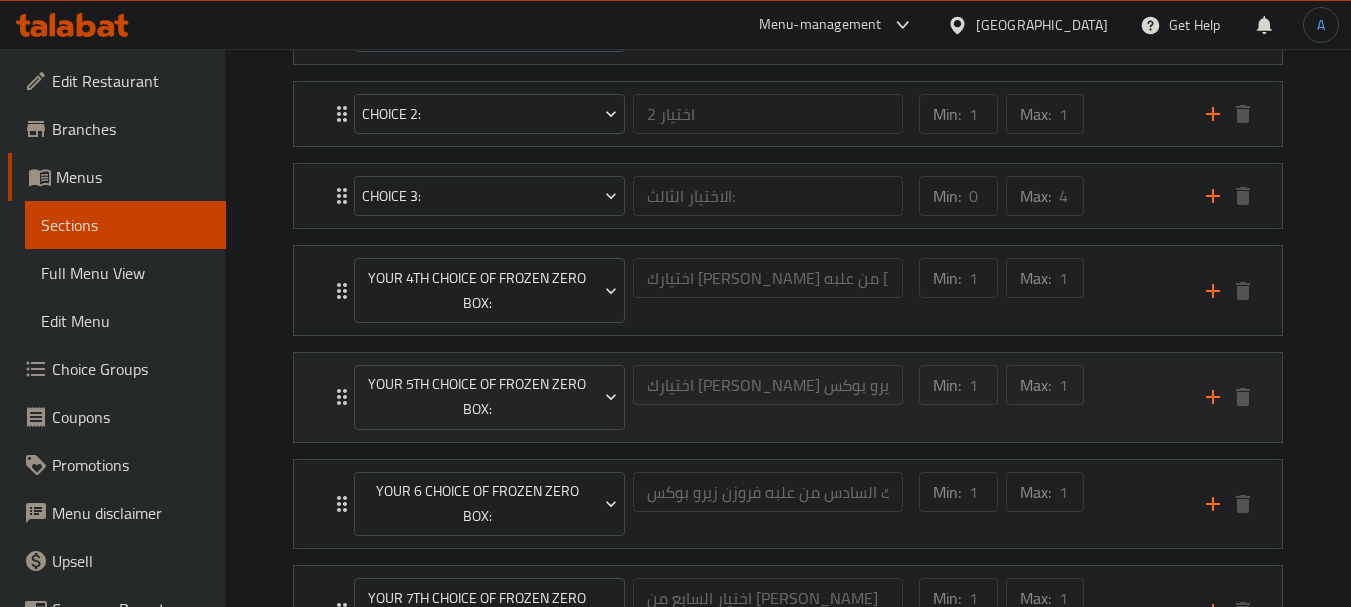 click on "Min: 1 ​ Max: 1 ​" at bounding box center (1050, 397) 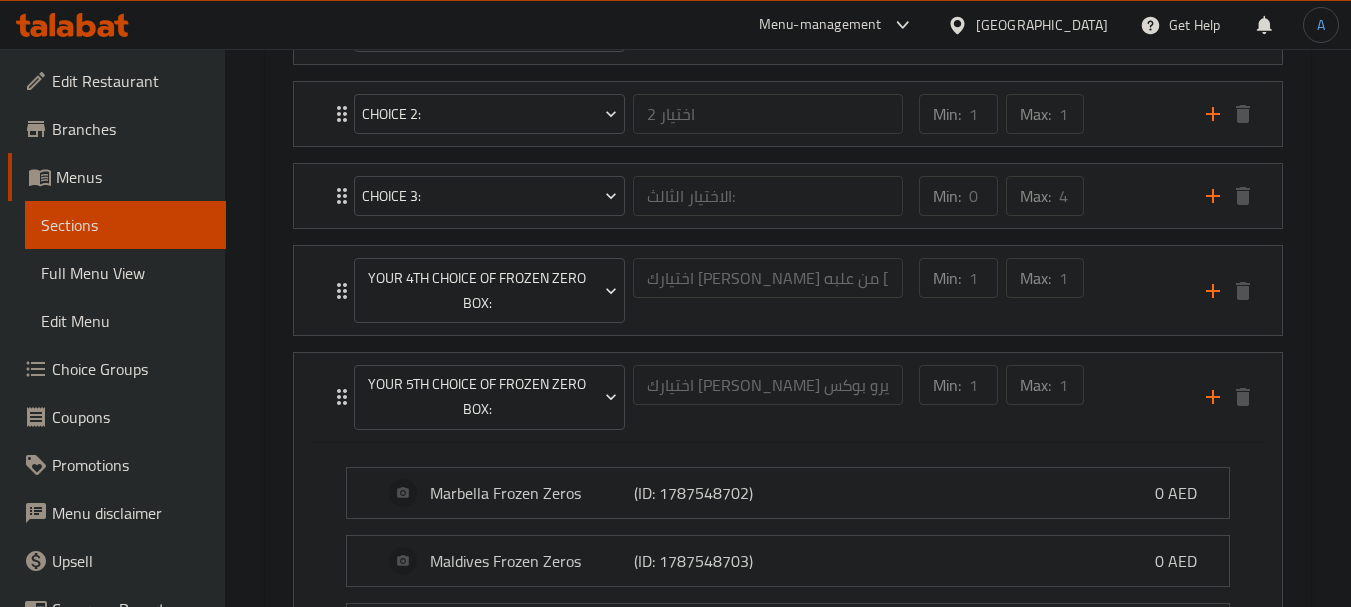 scroll, scrollTop: 1598, scrollLeft: 0, axis: vertical 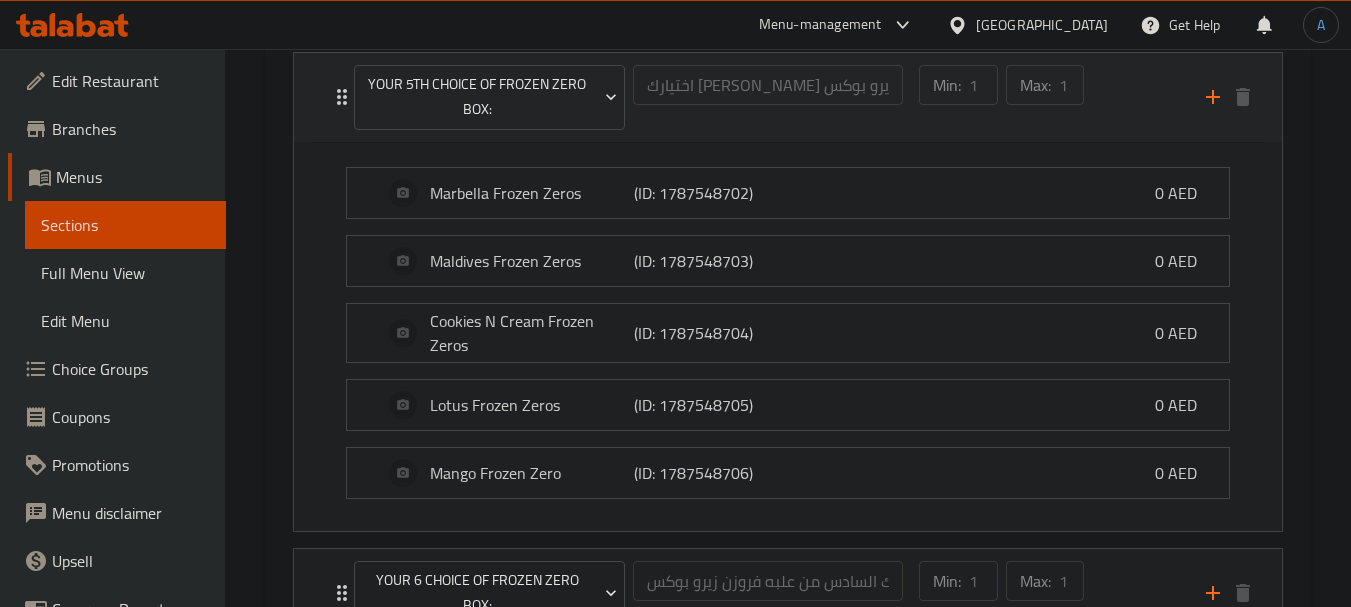 click on "Min: 1 ​ Max: 1 ​" at bounding box center [1050, 97] 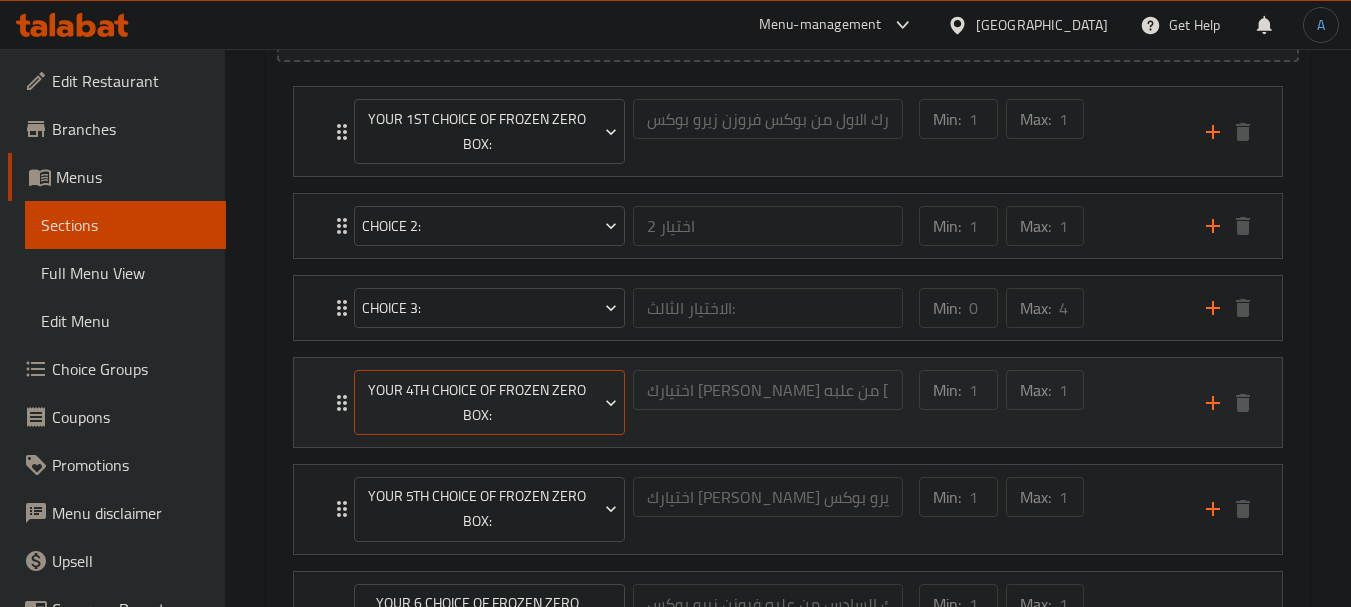 scroll, scrollTop: 1198, scrollLeft: 0, axis: vertical 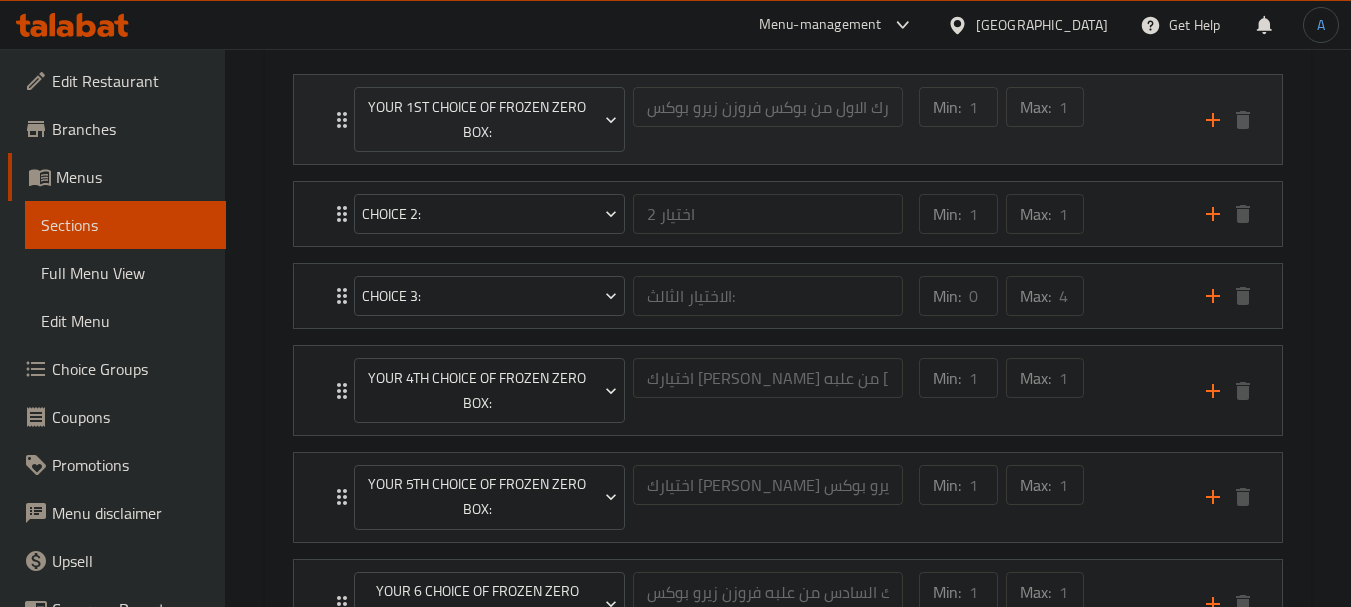 click on "Min: 1 ​ Max: 1 ​" at bounding box center (1050, 119) 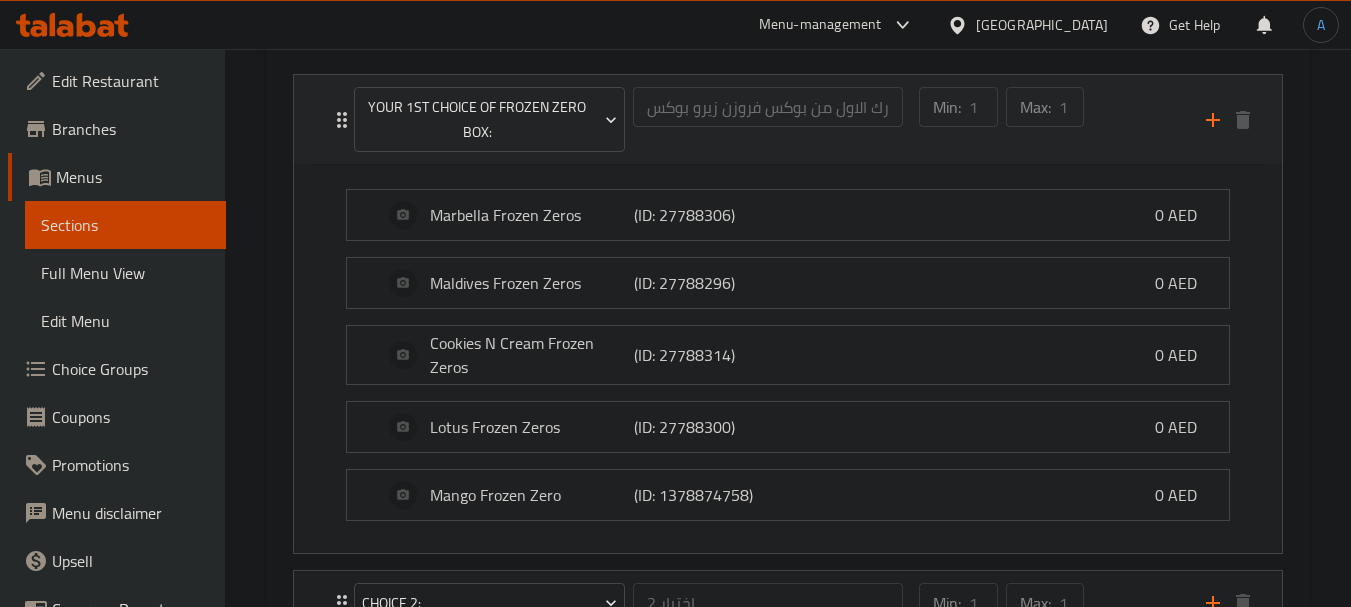 click on "Min: 1 ​ Max: 1 ​" at bounding box center [1050, 119] 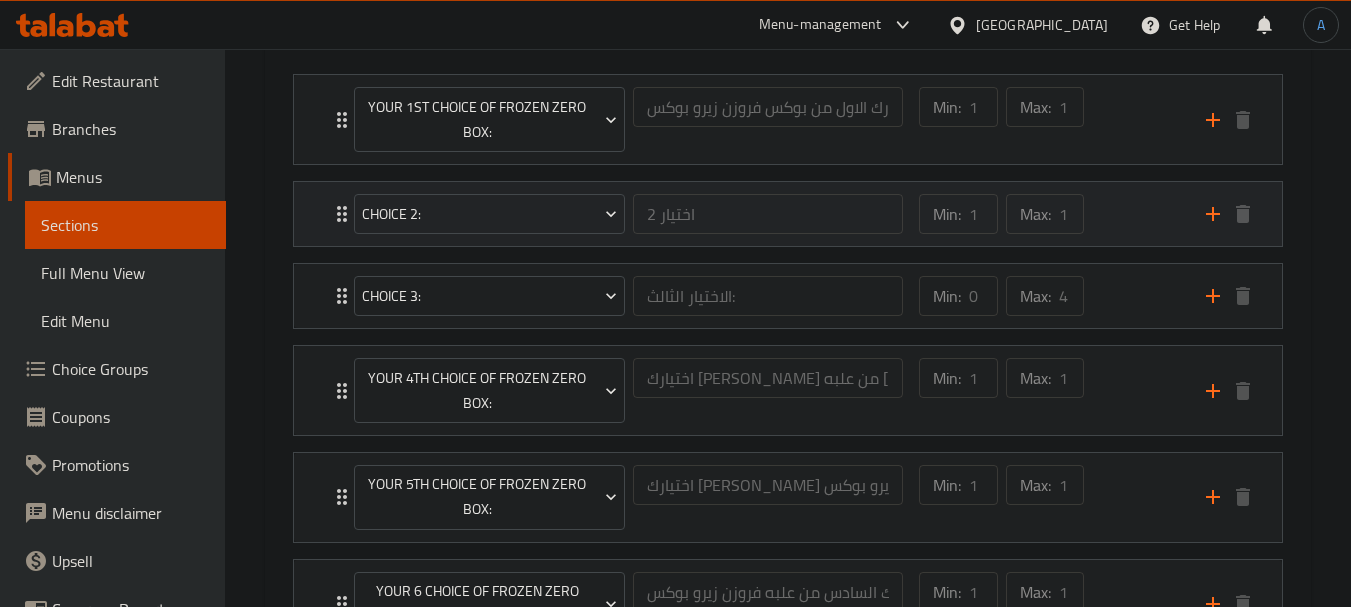 click on "Min: 1 ​ Max: 1 ​" at bounding box center [1050, 214] 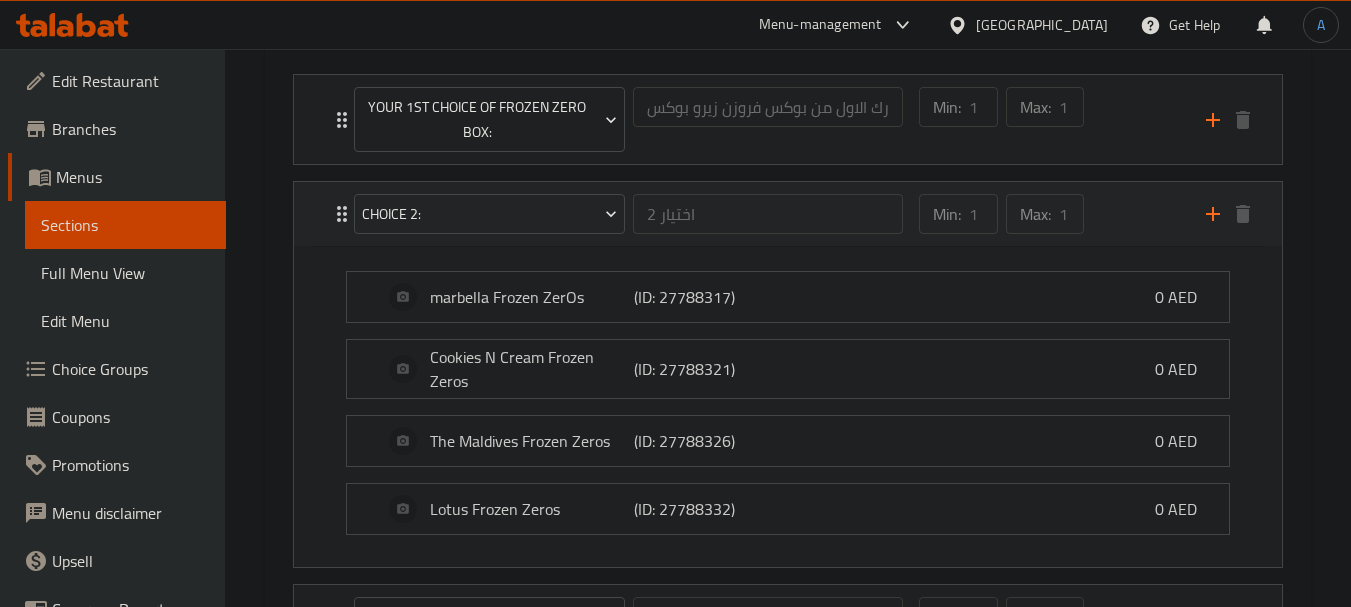 click on "Min: 1 ​ Max: 1 ​" at bounding box center (1050, 214) 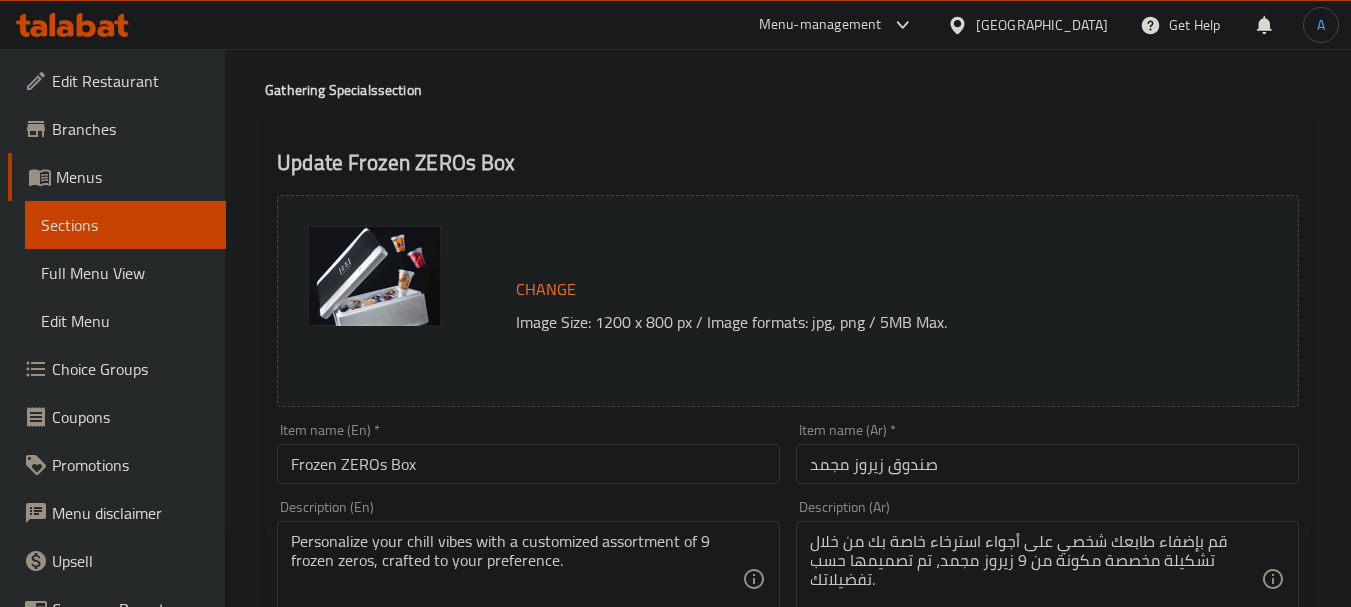 scroll, scrollTop: 0, scrollLeft: 0, axis: both 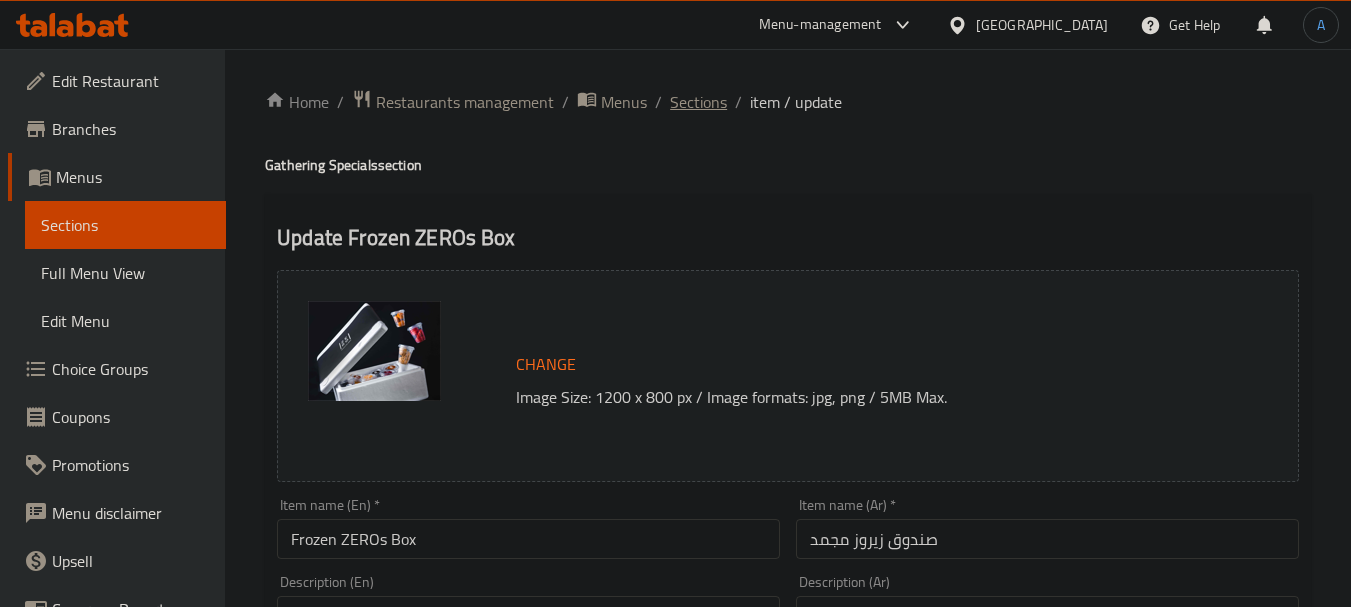 click on "Sections" at bounding box center (698, 102) 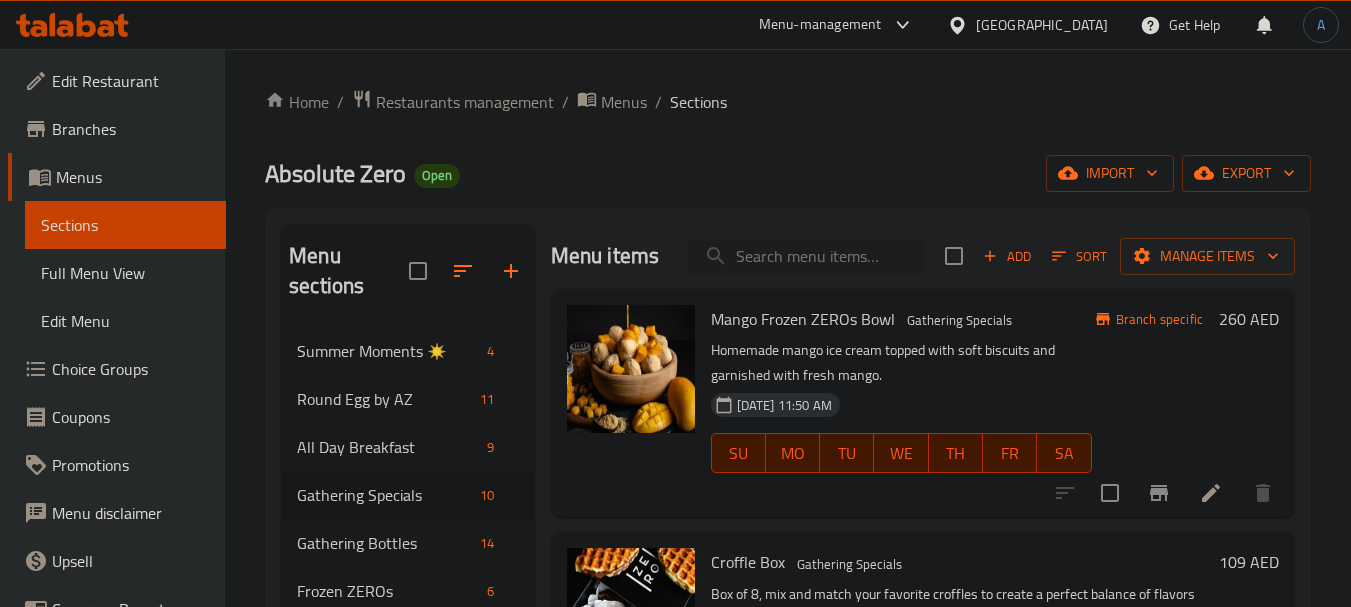 click at bounding box center (806, 256) 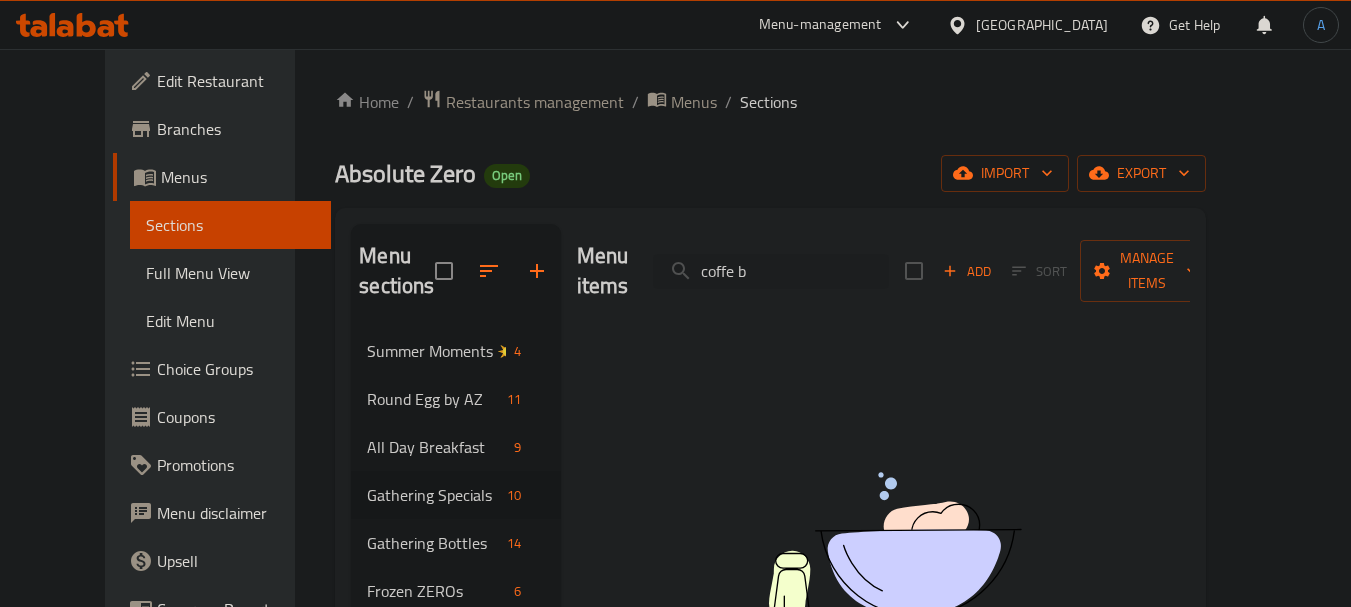 drag, startPoint x: 862, startPoint y: 257, endPoint x: 544, endPoint y: 245, distance: 318.22635 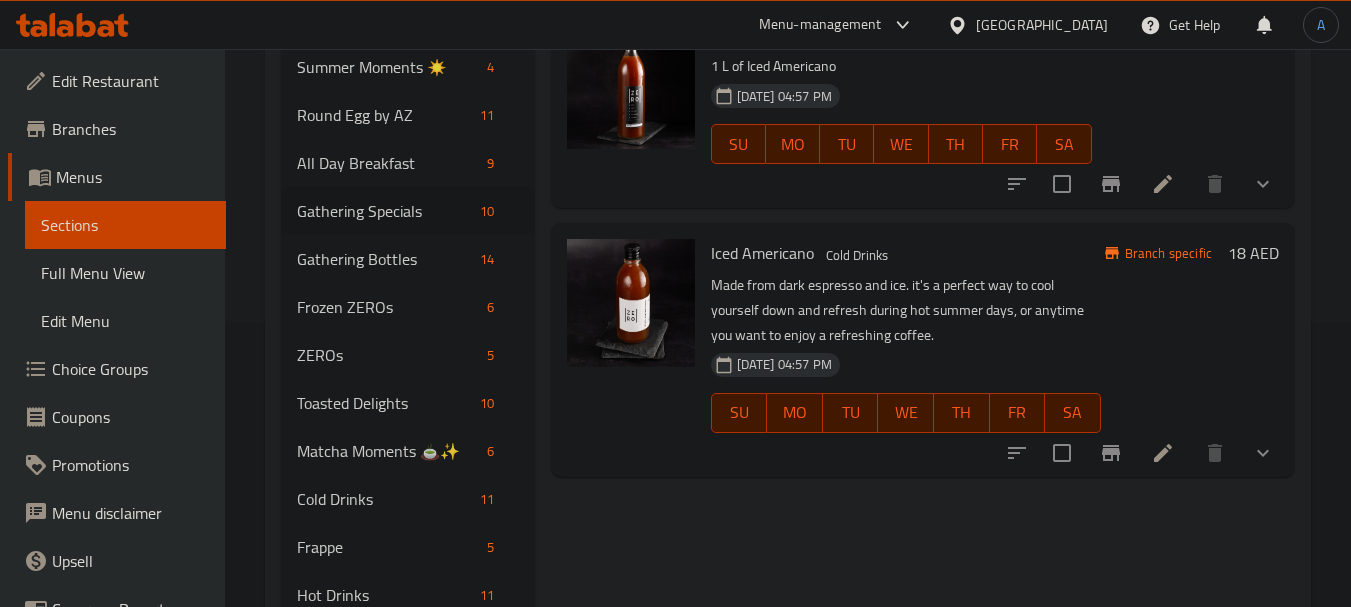 scroll, scrollTop: 300, scrollLeft: 0, axis: vertical 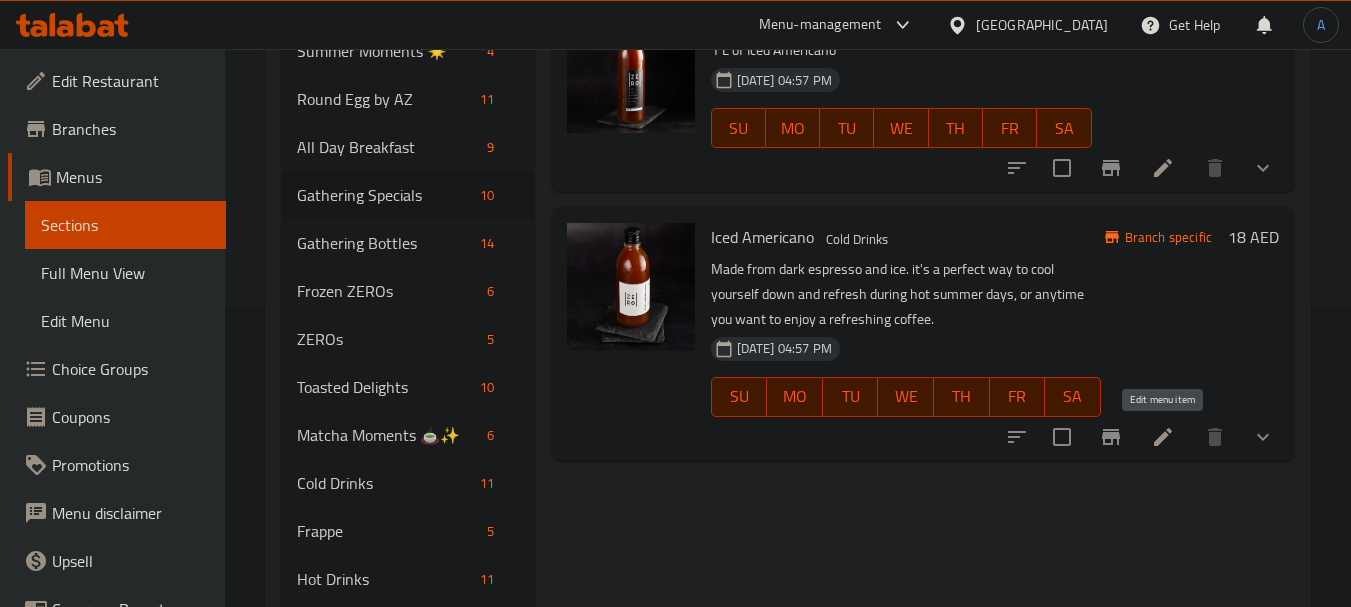 type on "iced am" 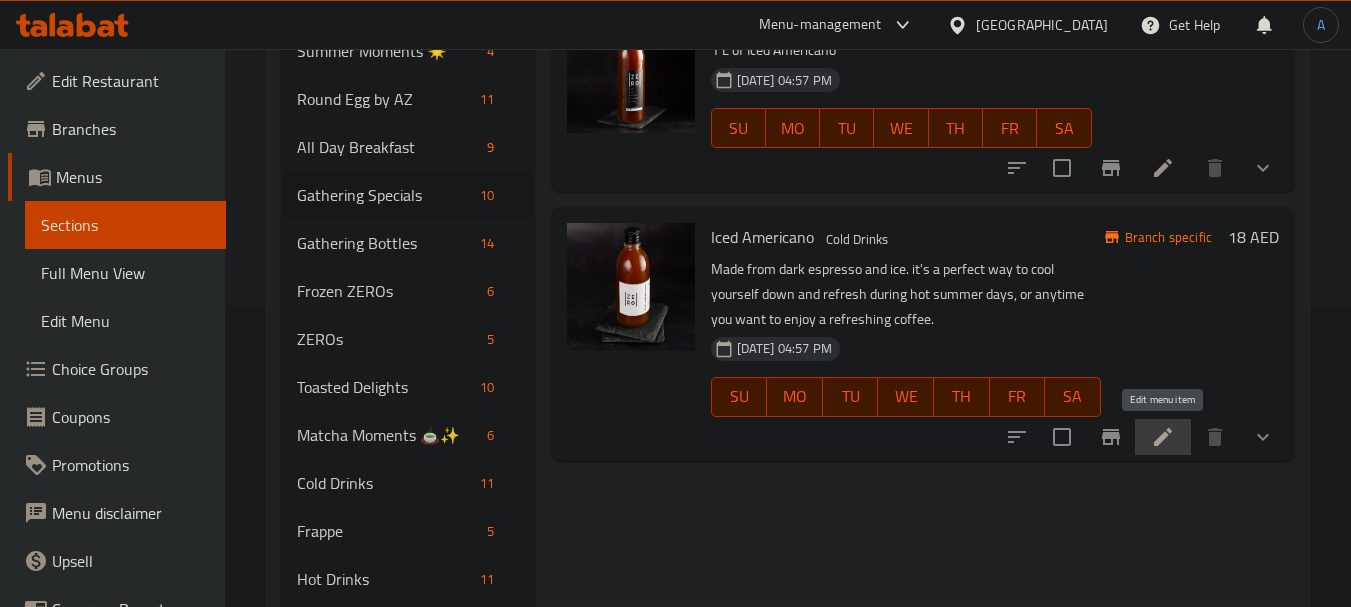 click 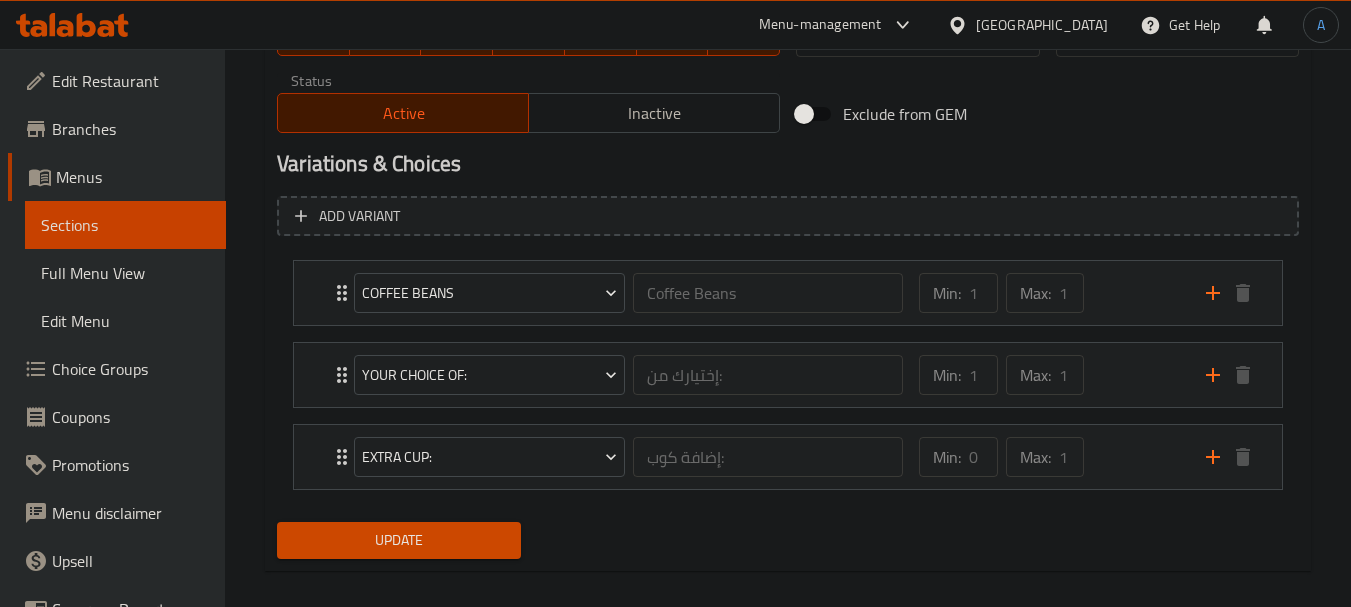 scroll, scrollTop: 1032, scrollLeft: 0, axis: vertical 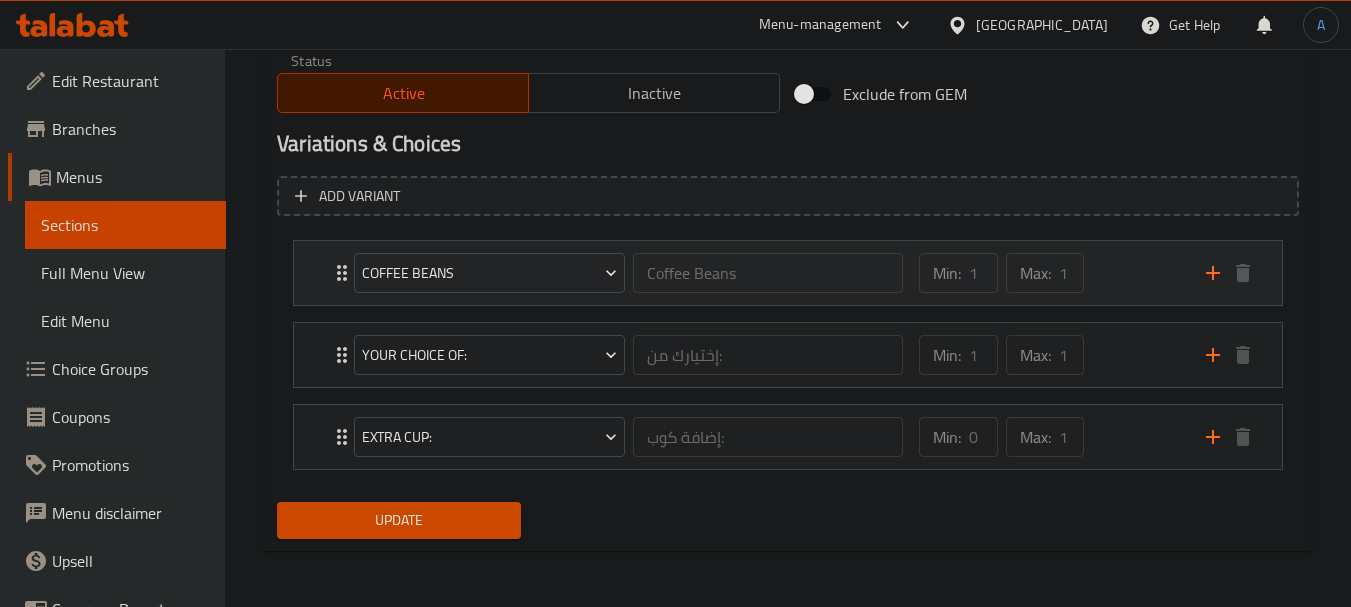 click on "Min: 1 ​ Max: 1 ​" at bounding box center [1050, 273] 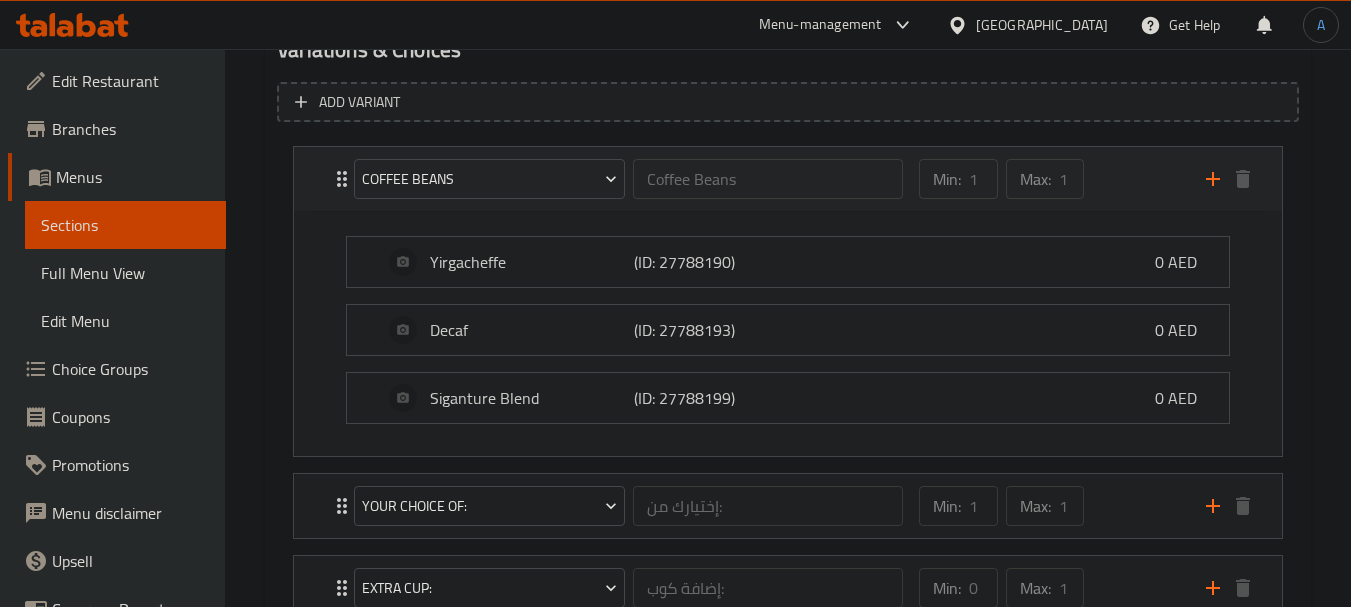 scroll, scrollTop: 1077, scrollLeft: 0, axis: vertical 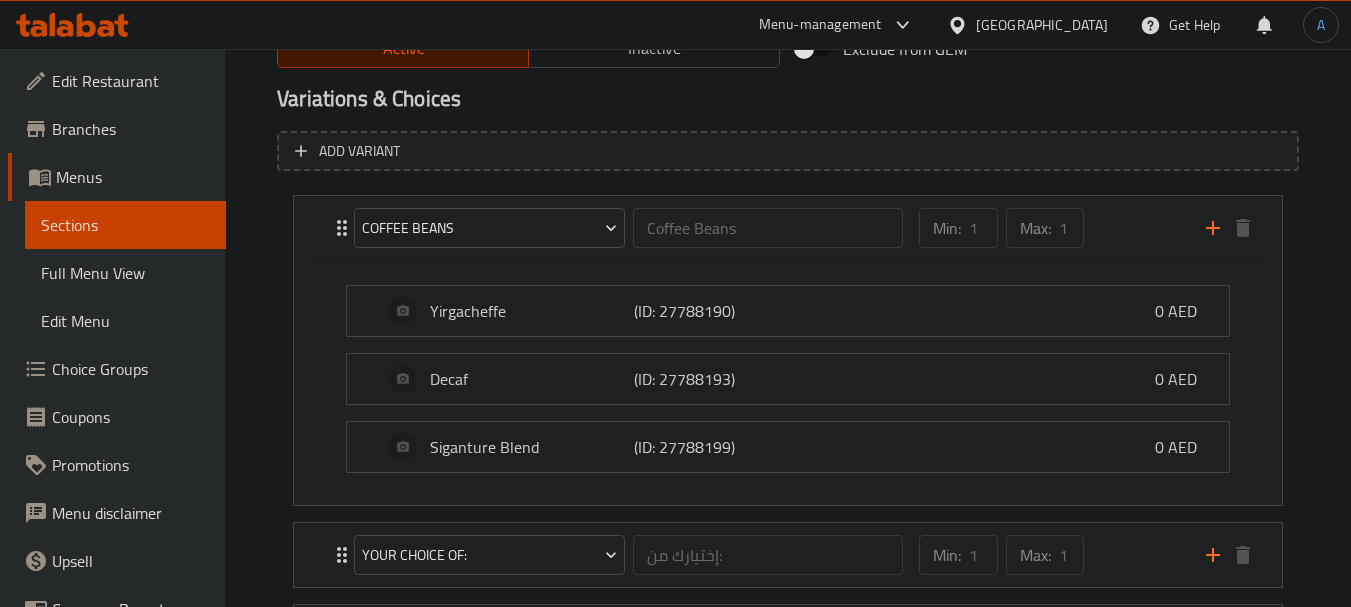 click on "Coffee Beans Coffee Beans ​ Min: 1 ​ Max: 1 ​ Yirgacheffe (ID: 27788190) 0 AED Name (En) Yirgacheffe Name (En) Name (Ar) Yirgacheffe Name (Ar) Price AED 0 Price Status Decaf (ID: 27788193) 0 AED Name (En) Decaf Name (En) Name (Ar) Decaf Name (Ar) Price AED 0 Price Status Siganture Blend (ID: 27788199) 0 AED Name (En) Siganture Blend Name (En) Name (Ar) مزيج سجنتشر Name (Ar) Price AED 0 Price Status" at bounding box center [788, 350] 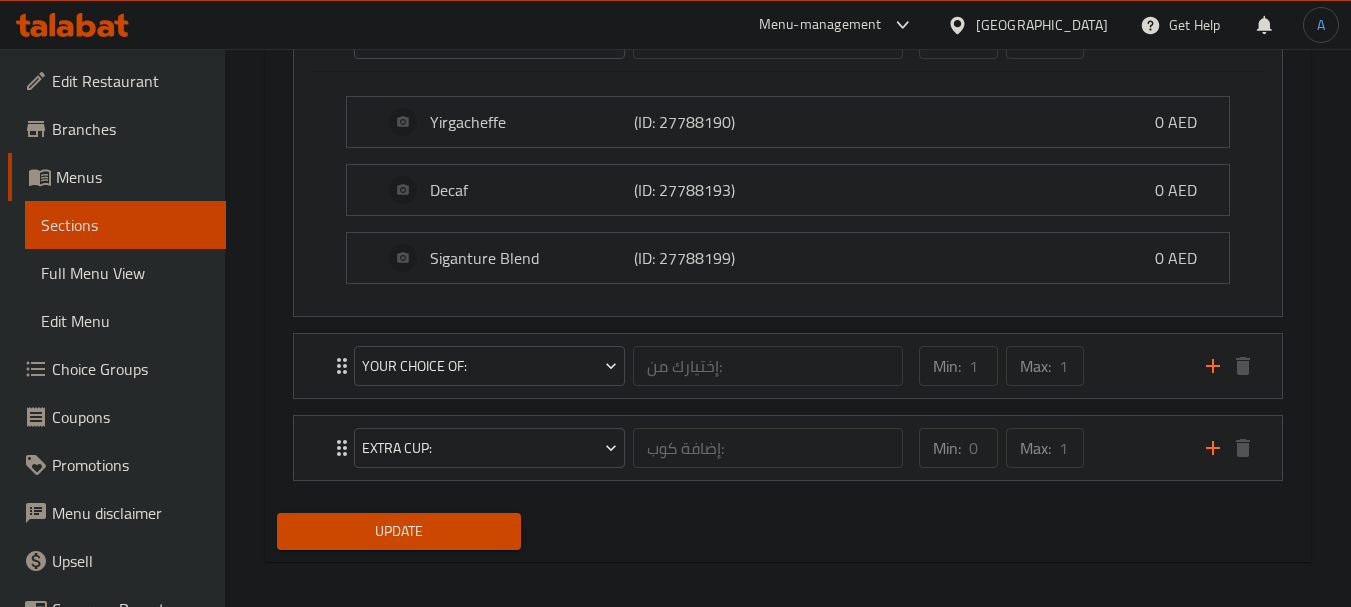 scroll, scrollTop: 1277, scrollLeft: 0, axis: vertical 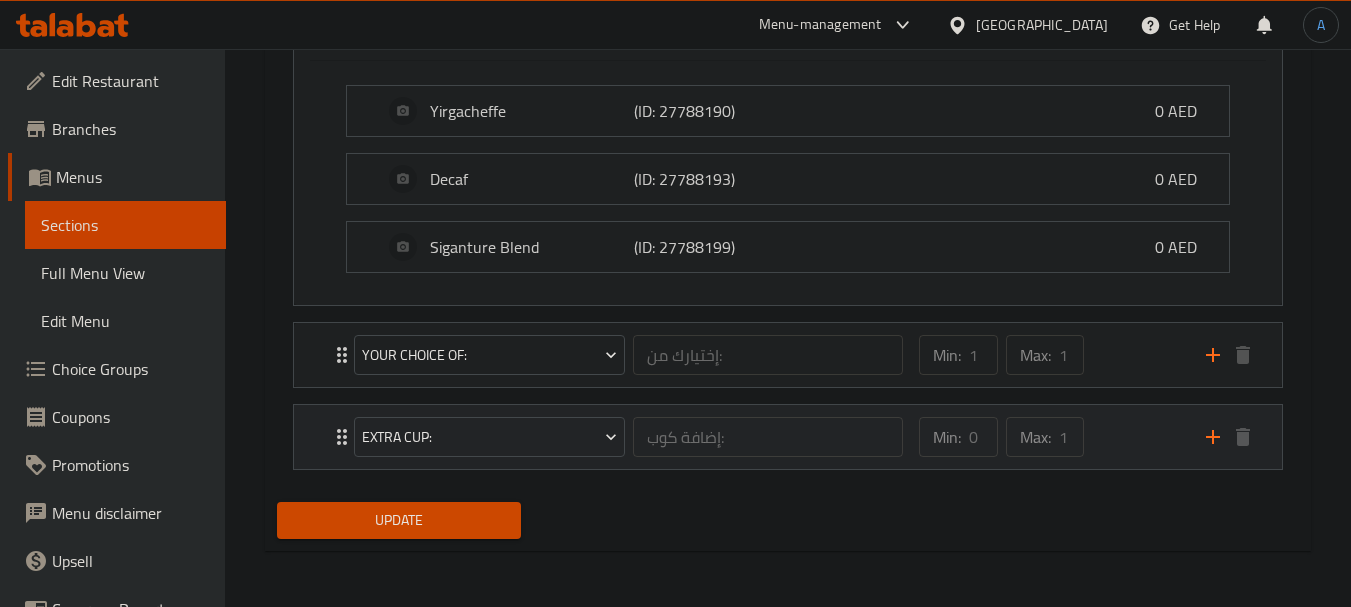 click on "Min: 0 ​ Max: 1 ​" at bounding box center (1050, 437) 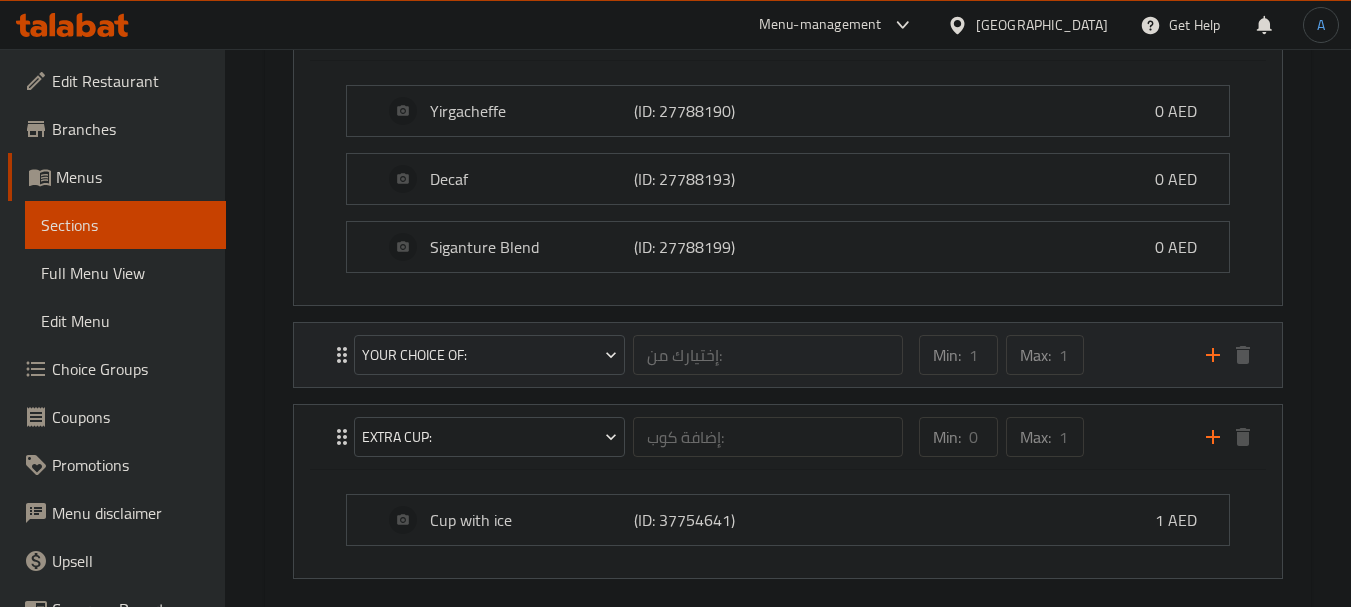 click on "Min: 1 ​ Max: 1 ​" at bounding box center [1050, 355] 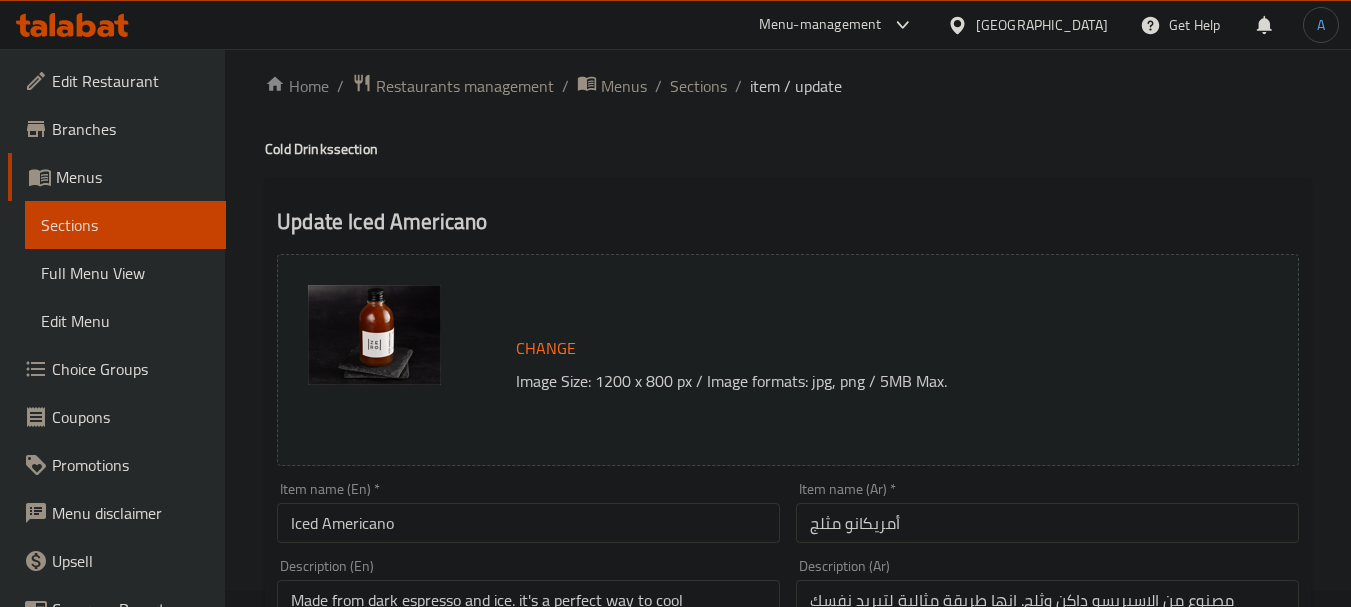 scroll, scrollTop: 0, scrollLeft: 0, axis: both 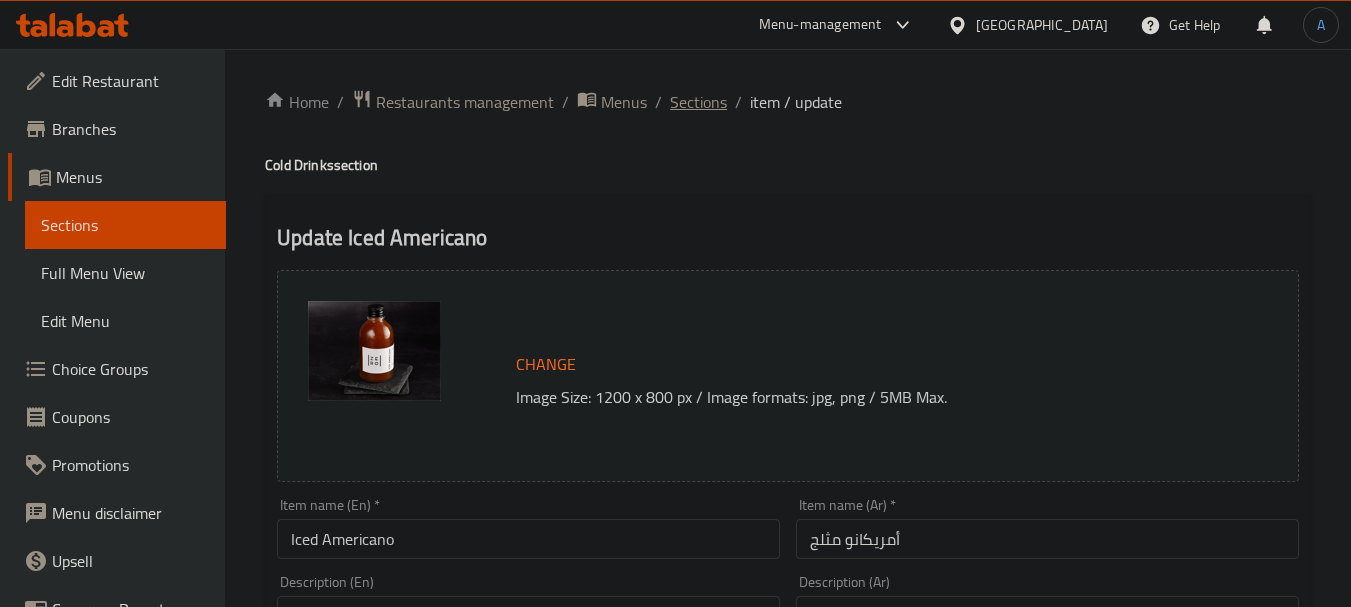 click on "Sections" at bounding box center (698, 102) 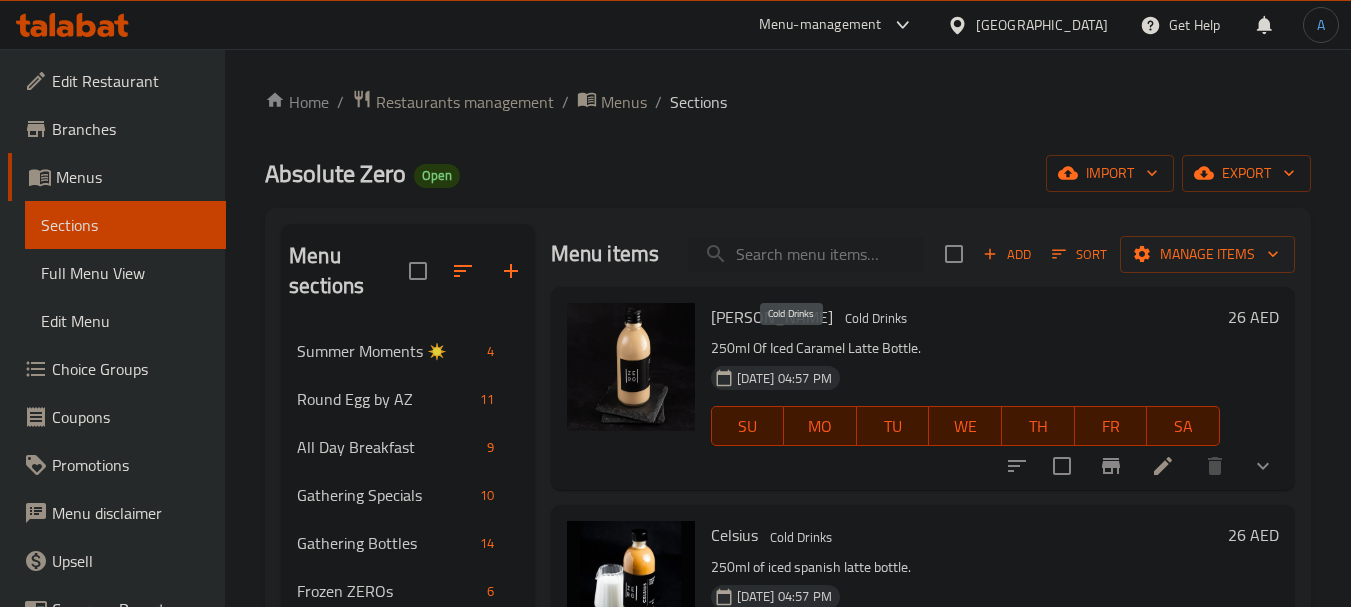 scroll, scrollTop: 0, scrollLeft: 0, axis: both 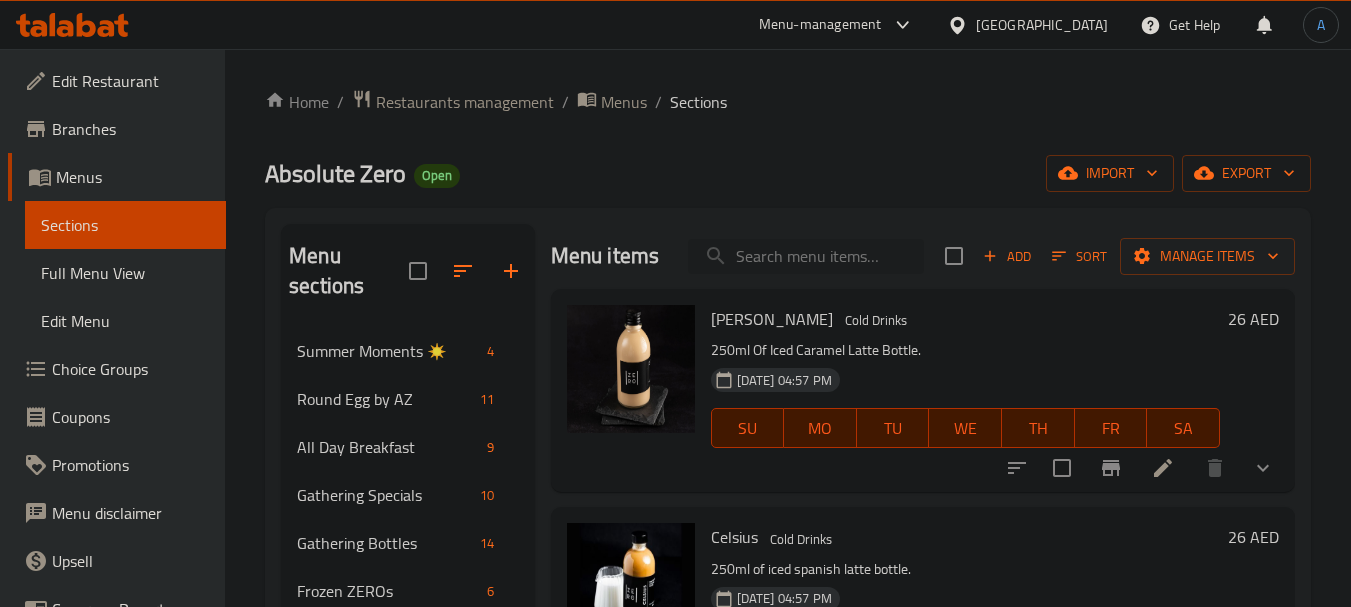 click at bounding box center [806, 256] 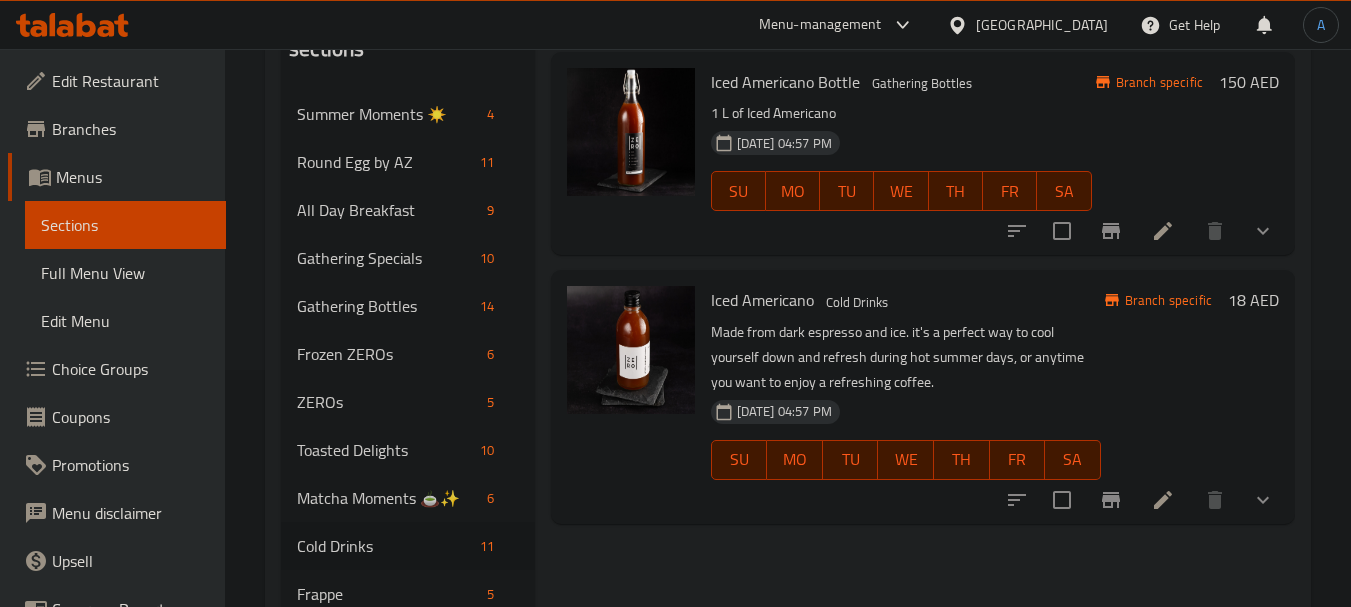 scroll, scrollTop: 300, scrollLeft: 0, axis: vertical 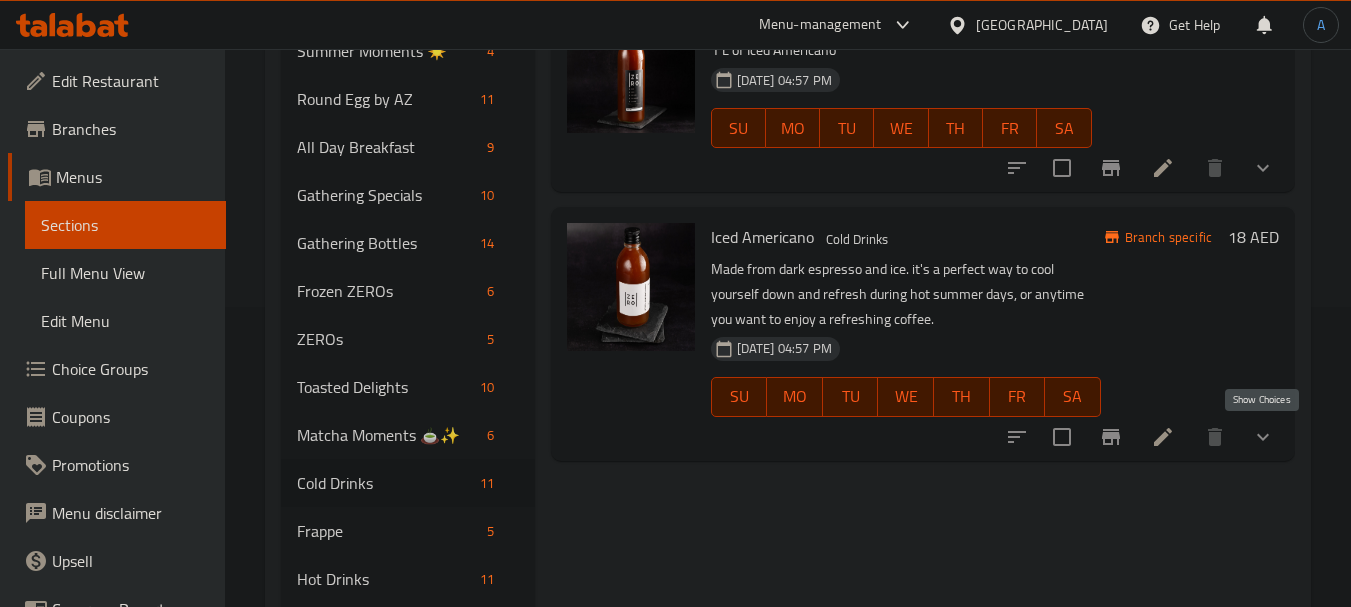 type on "iced am" 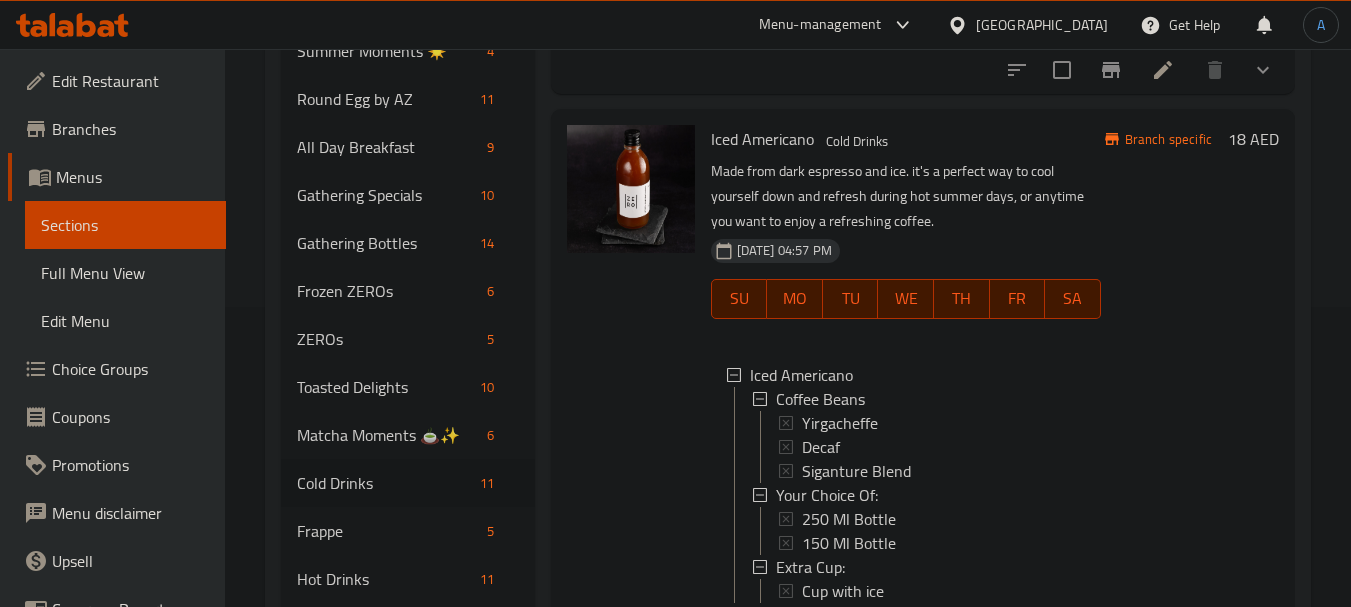 scroll, scrollTop: 143, scrollLeft: 0, axis: vertical 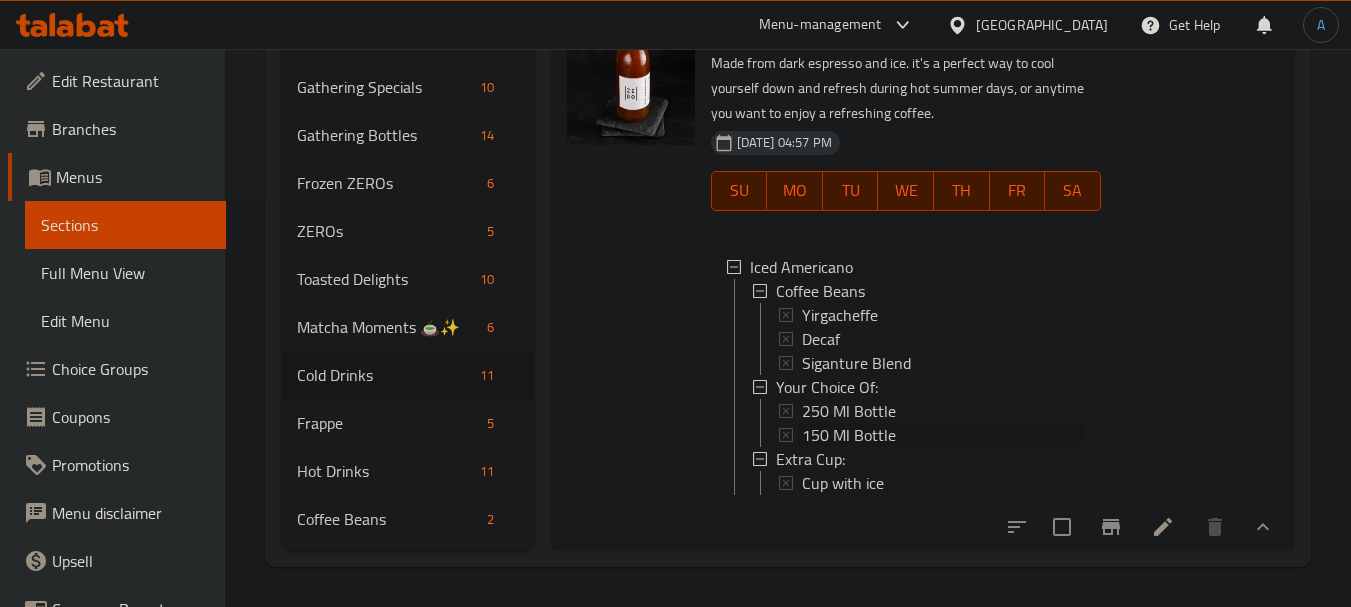 click on "150 Ml Bottle" at bounding box center [849, 435] 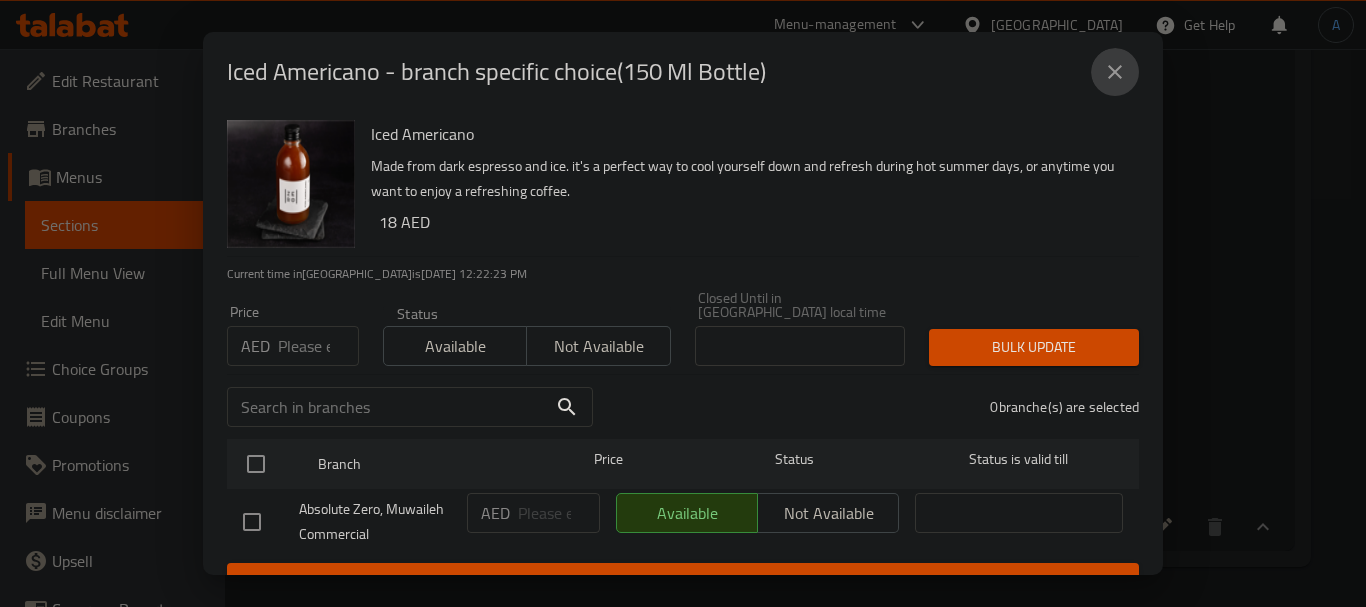 click at bounding box center [1115, 72] 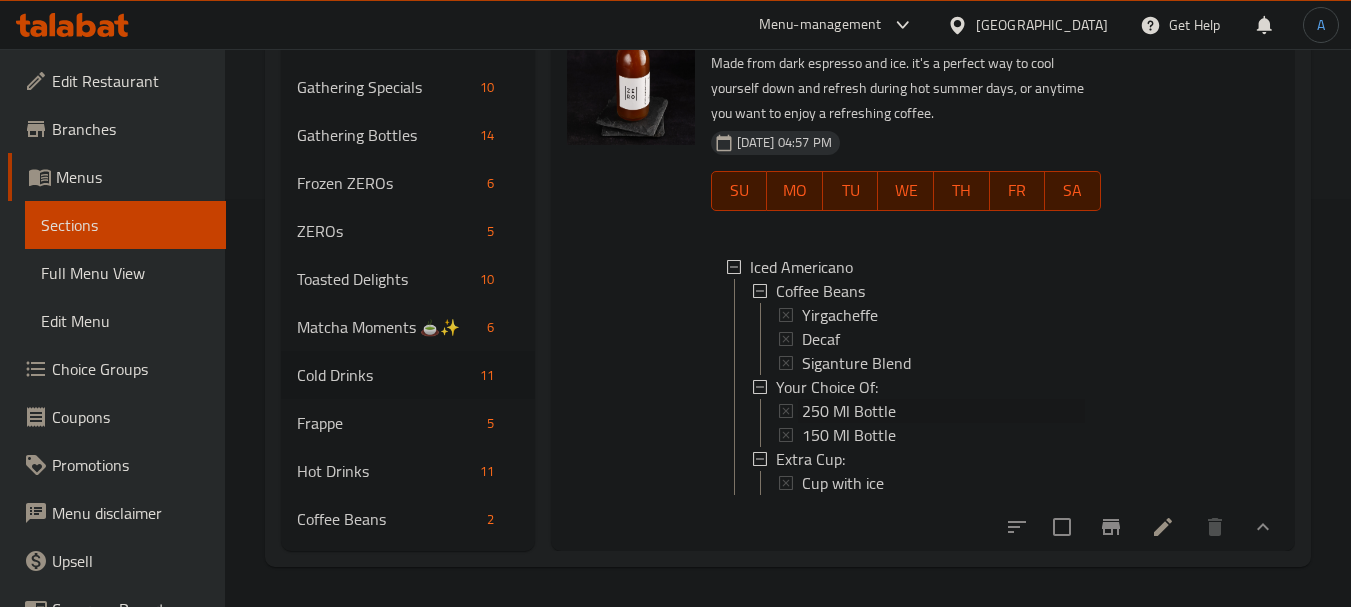click on "250 Ml Bottle" at bounding box center (849, 411) 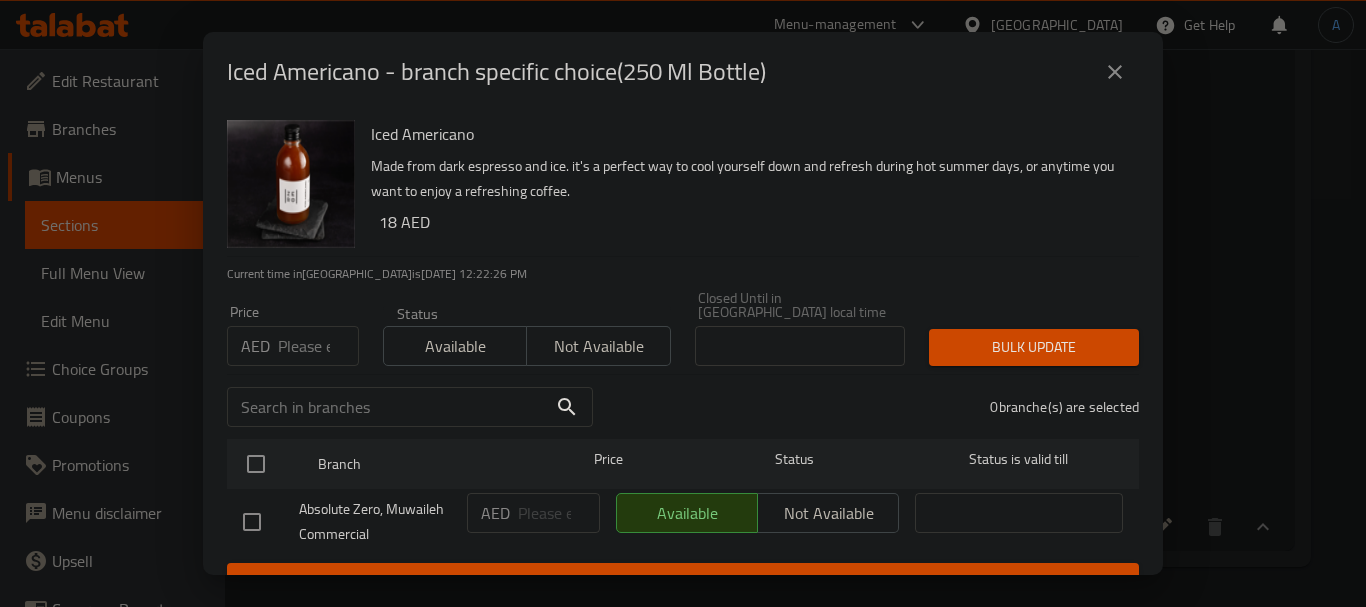 click 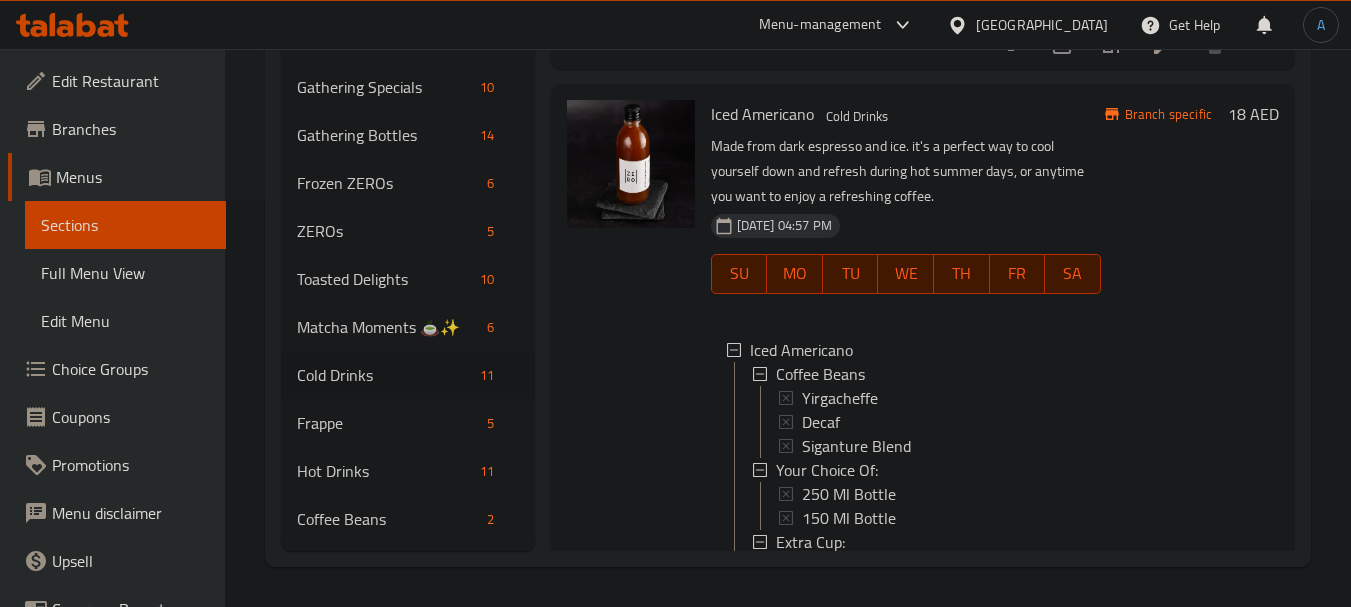 scroll, scrollTop: 0, scrollLeft: 0, axis: both 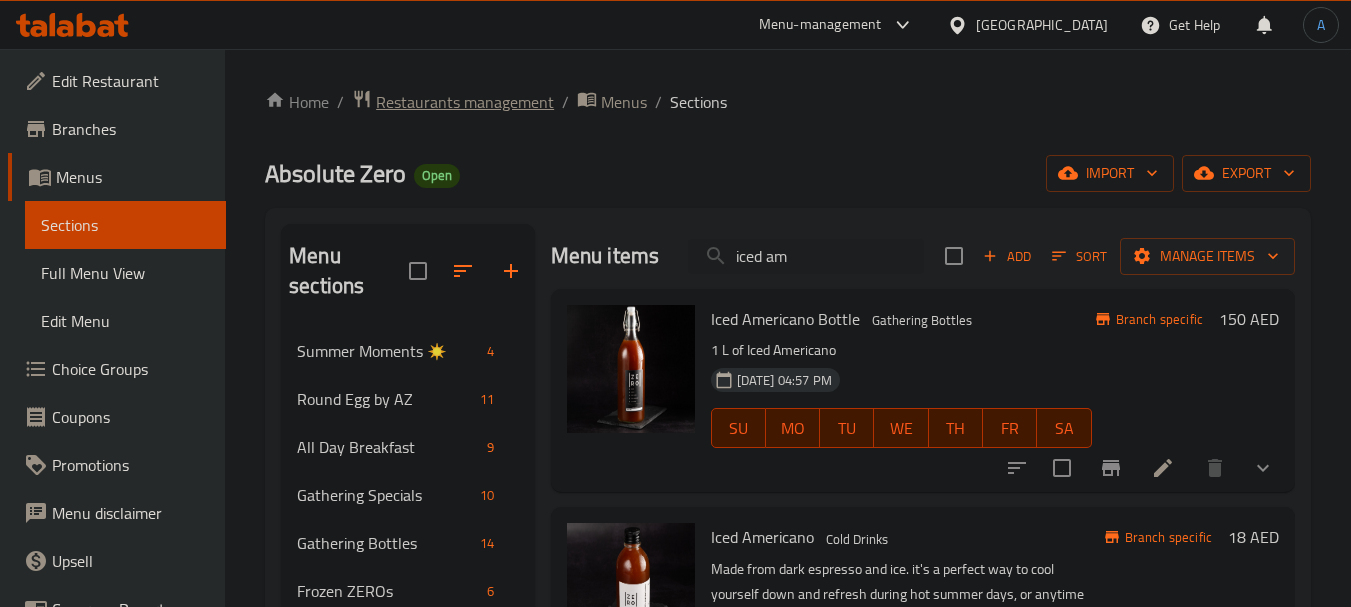 click on "Restaurants management" at bounding box center (465, 102) 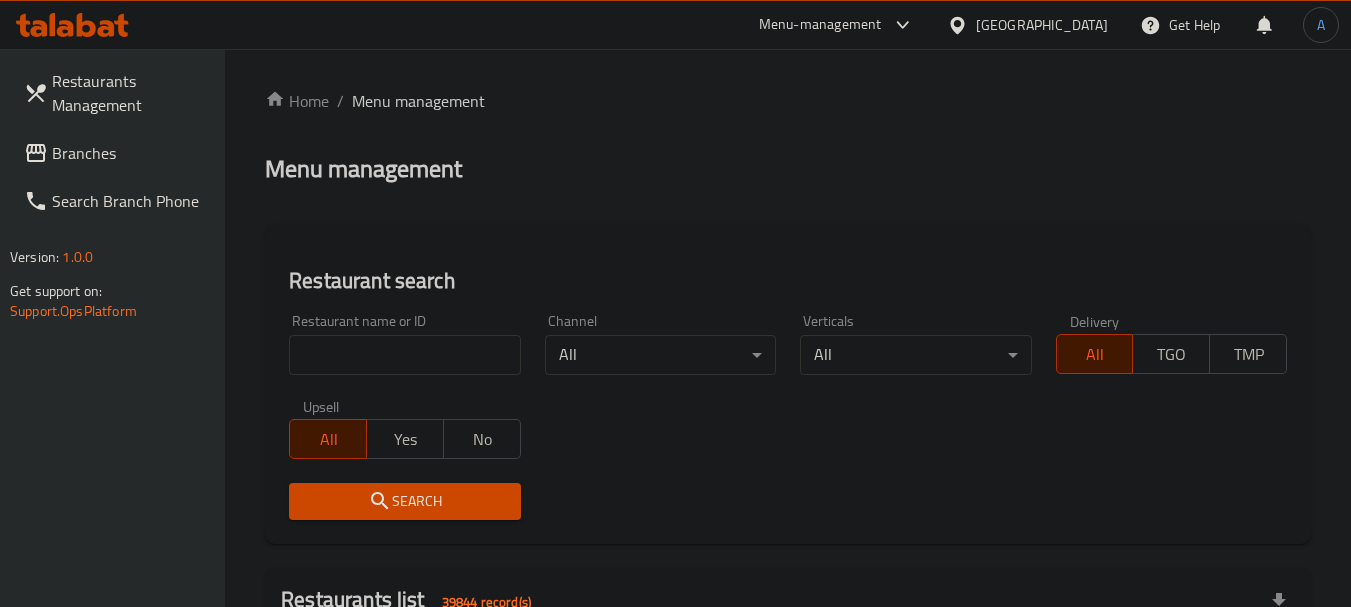 drag, startPoint x: 381, startPoint y: 337, endPoint x: 401, endPoint y: 335, distance: 20.09975 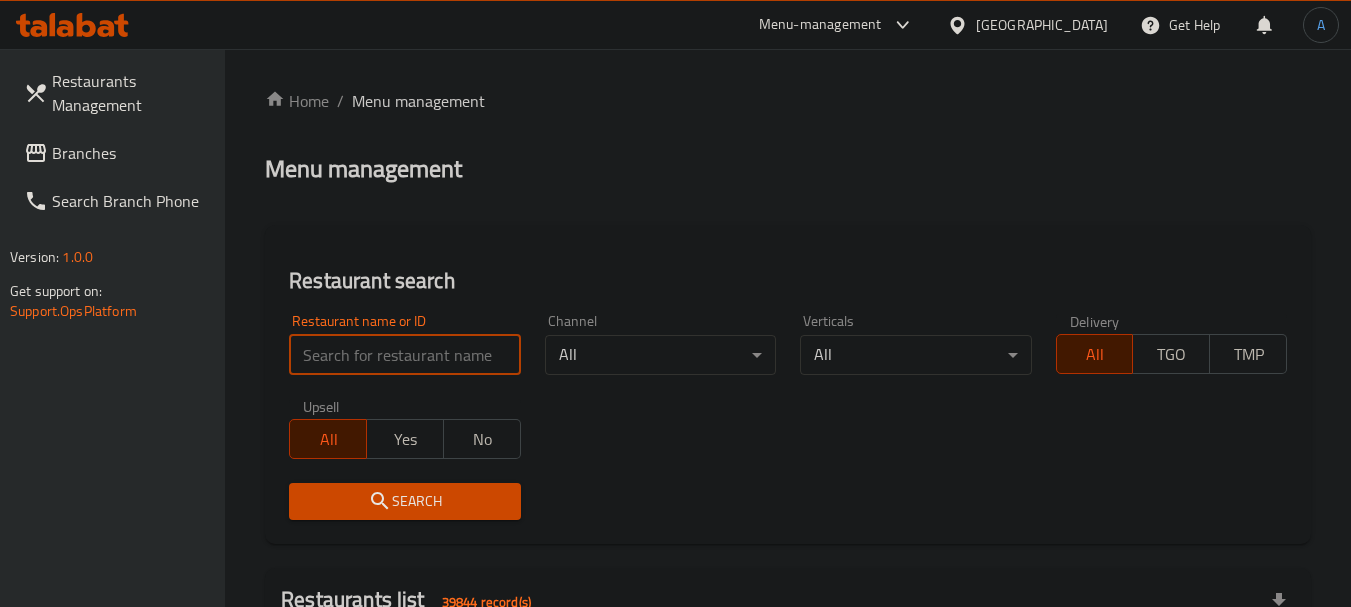 paste on "Absolute Zero" 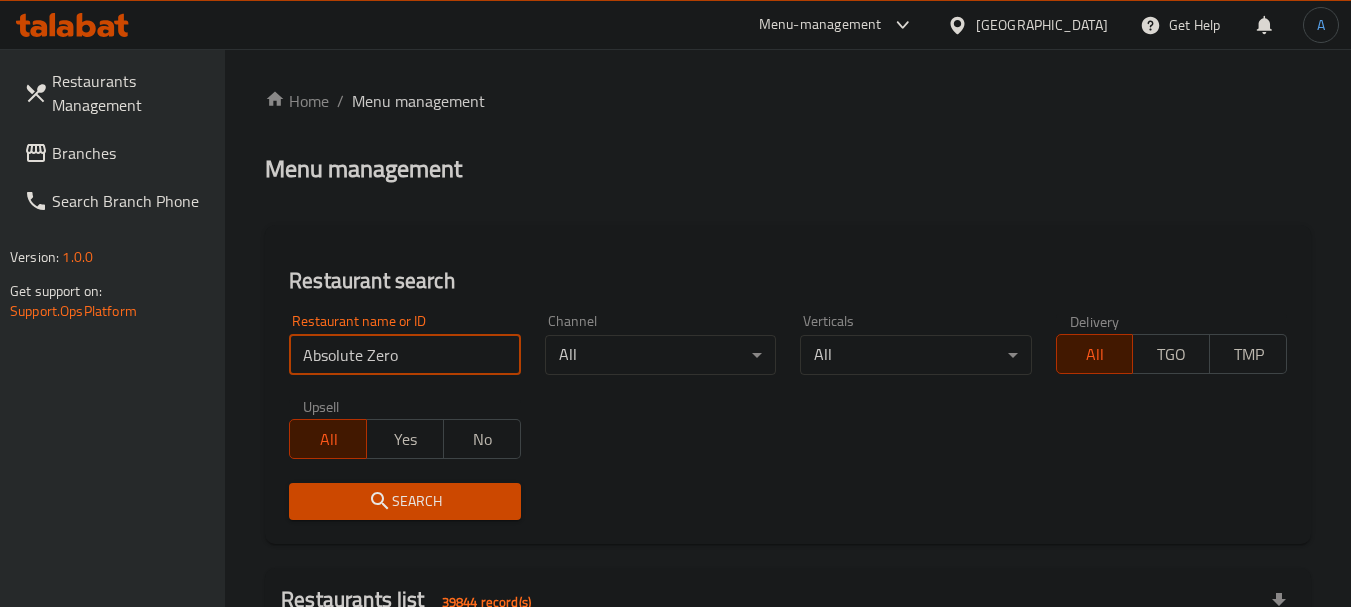 type on "Absolute Zero" 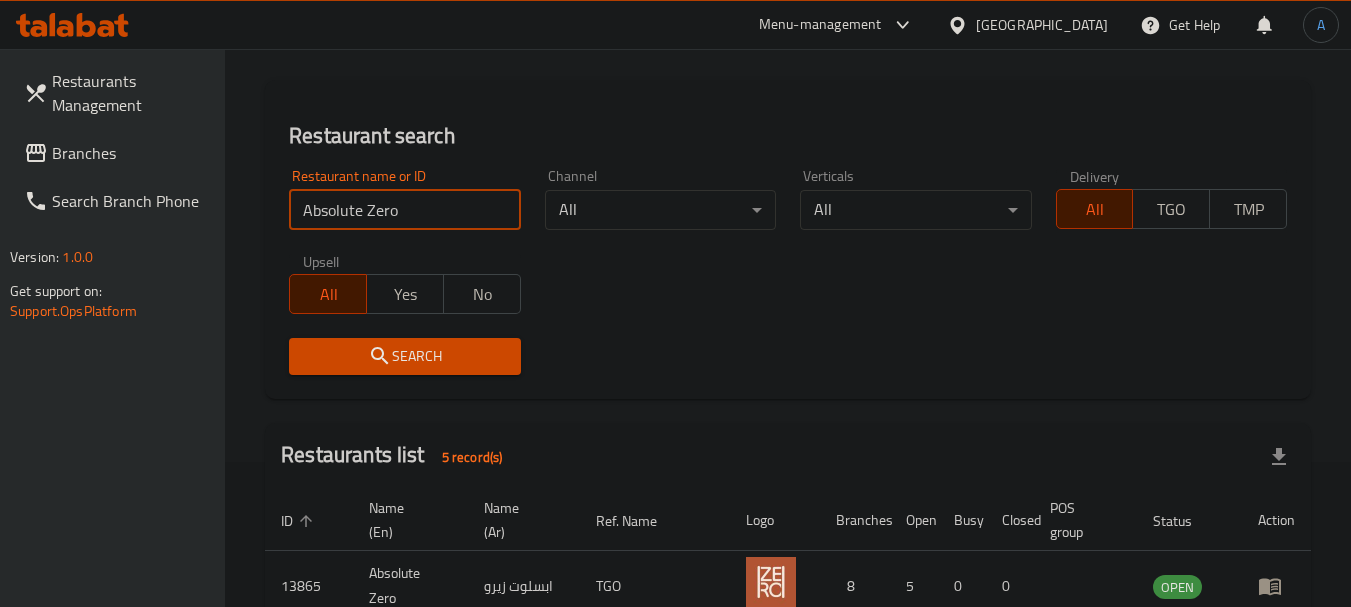 scroll, scrollTop: 400, scrollLeft: 0, axis: vertical 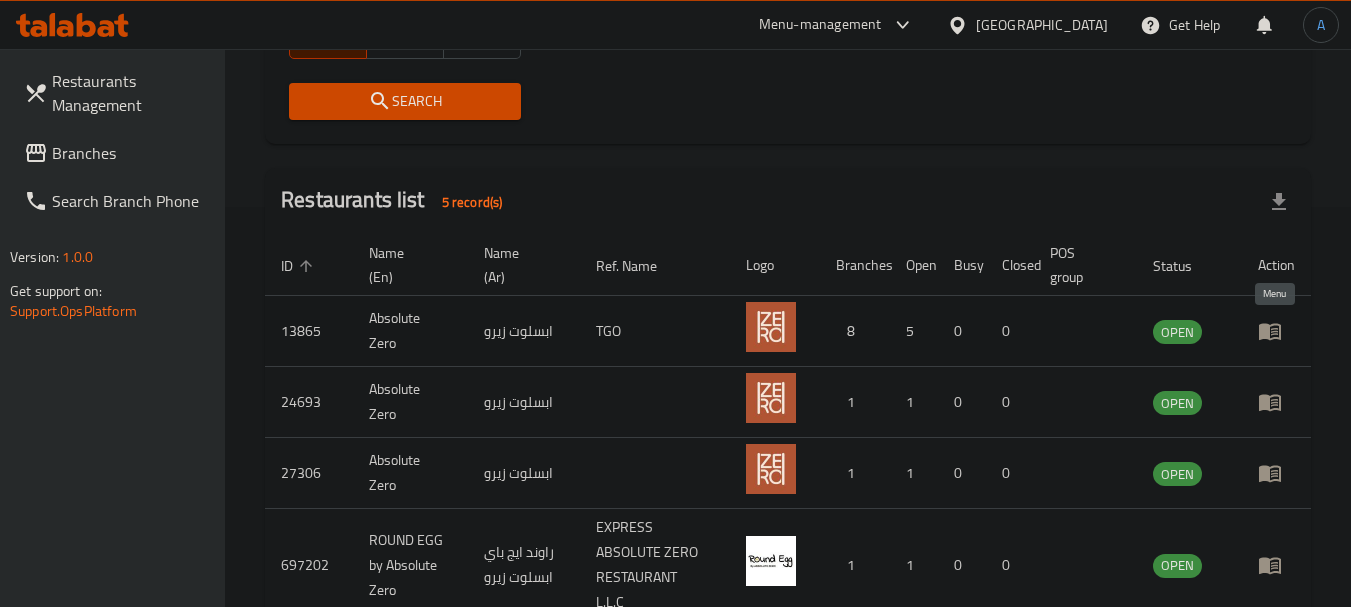 click 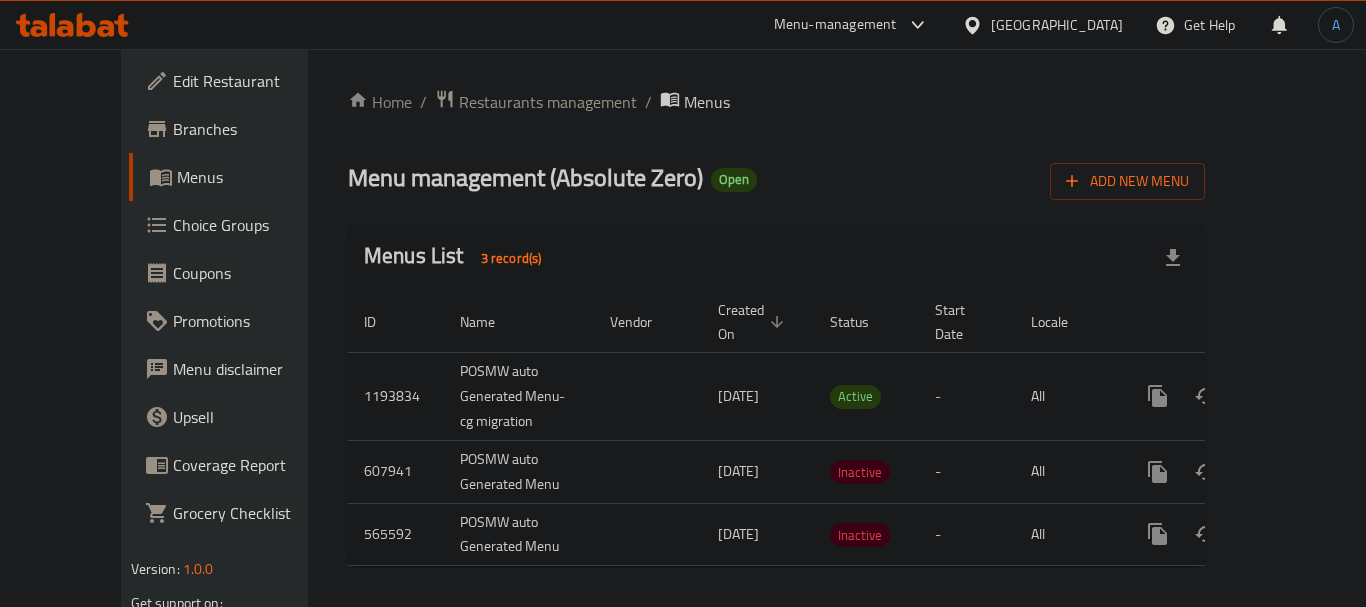click on "Menus" at bounding box center (255, 177) 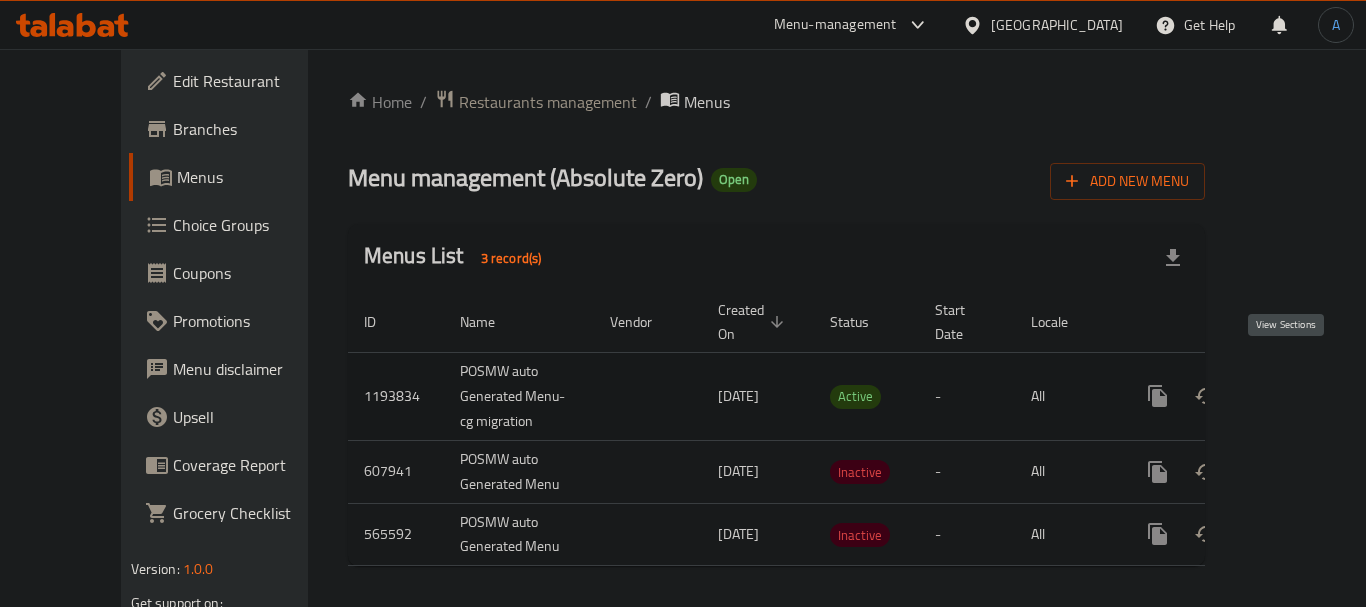 click 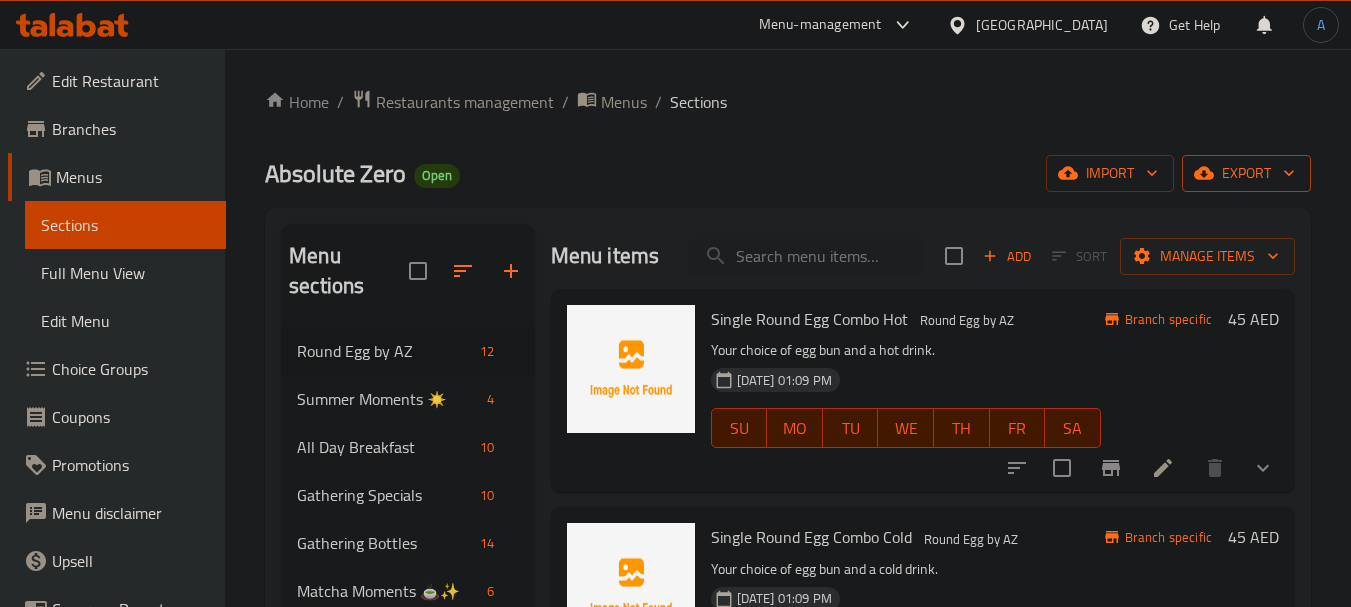 click on "export" at bounding box center [1246, 173] 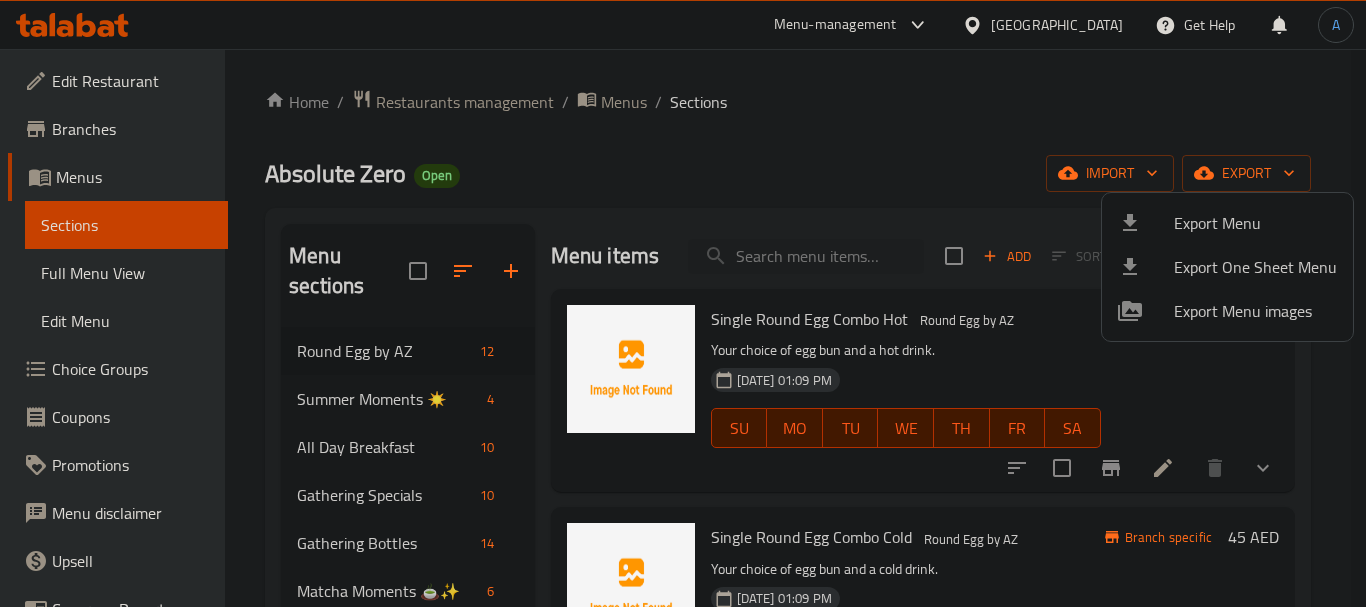 click at bounding box center (683, 303) 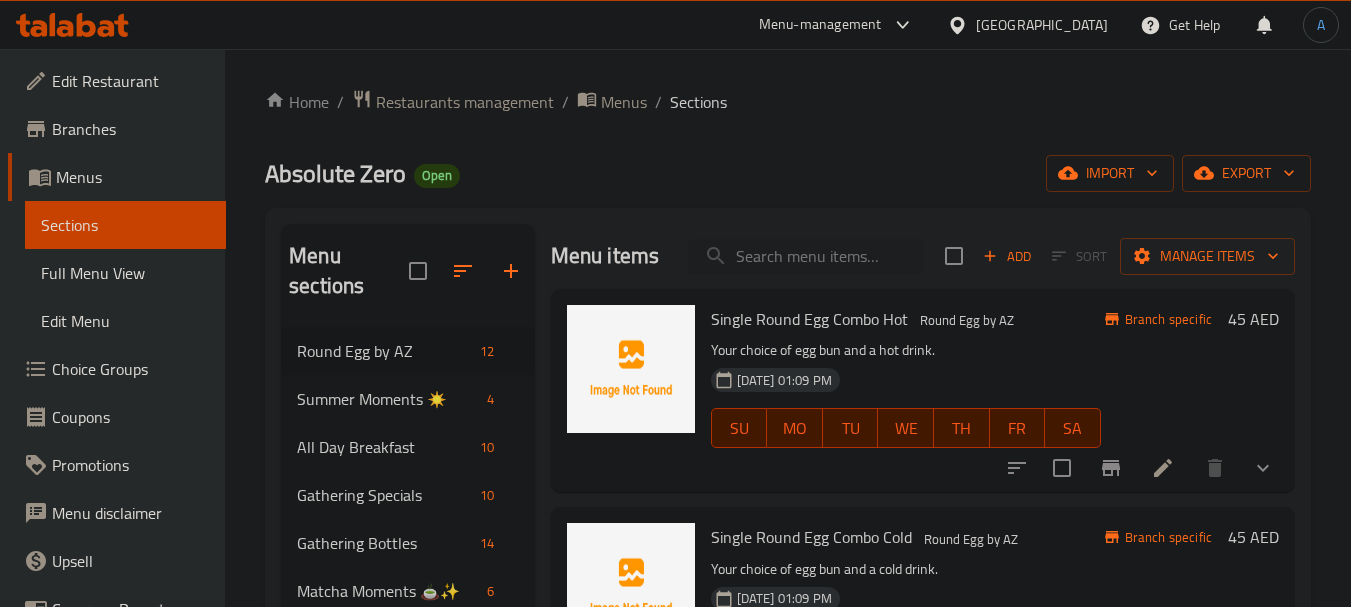 click on "Full Menu View" at bounding box center [125, 273] 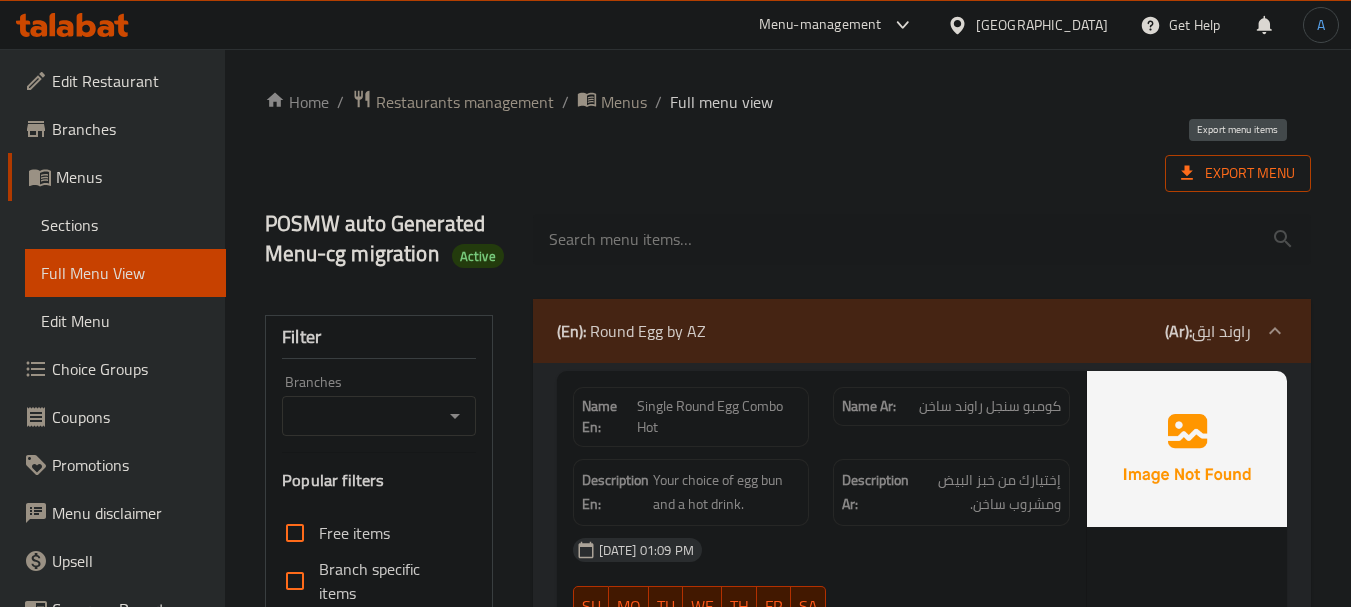 click on "Export Menu" at bounding box center [1238, 173] 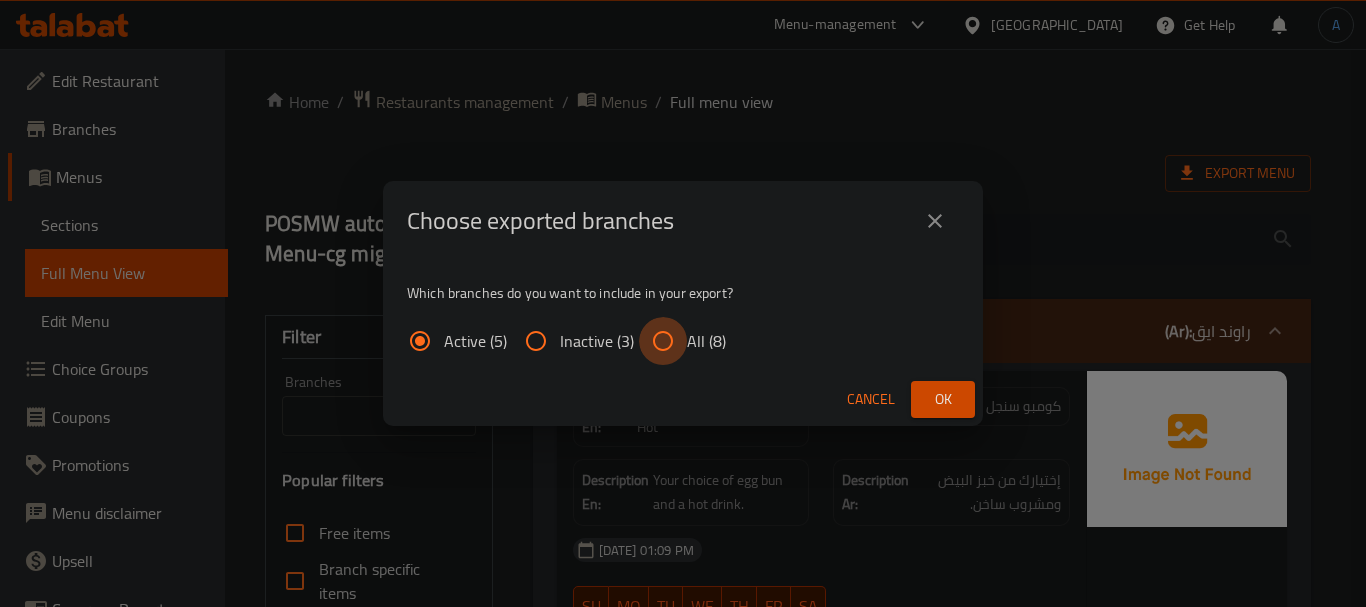 click on "All (8)" at bounding box center [663, 341] 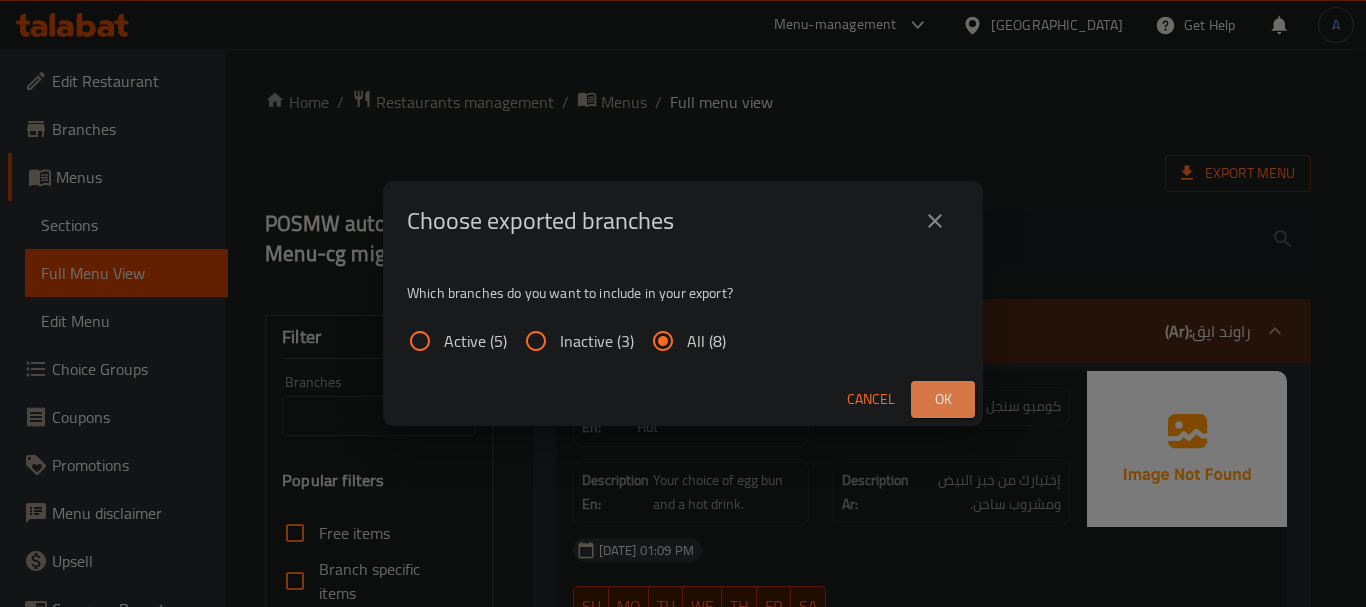 click on "Ok" at bounding box center [943, 399] 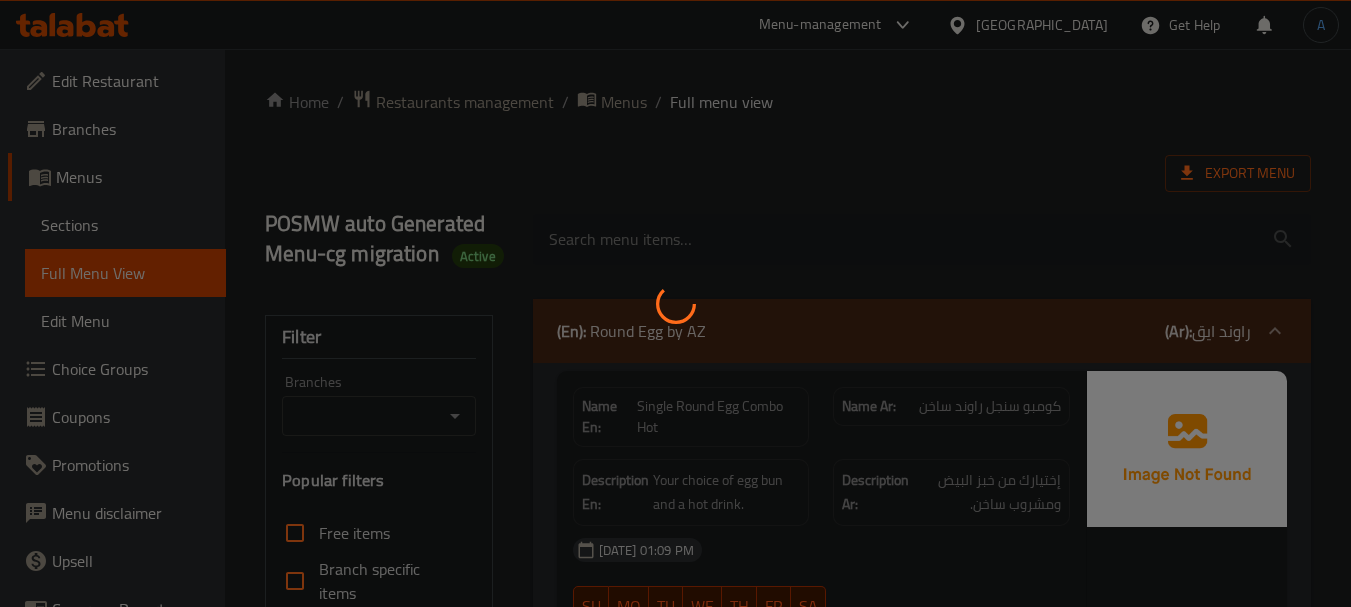 click at bounding box center (675, 303) 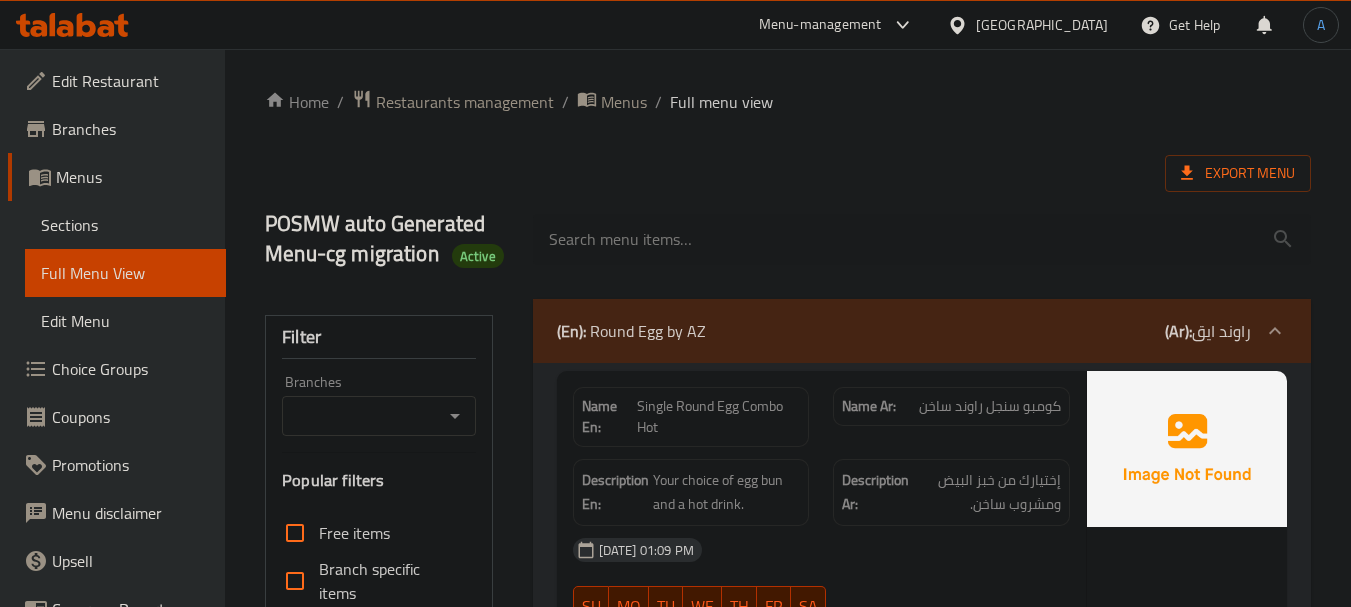 drag, startPoint x: 90, startPoint y: 173, endPoint x: 127, endPoint y: 184, distance: 38.600517 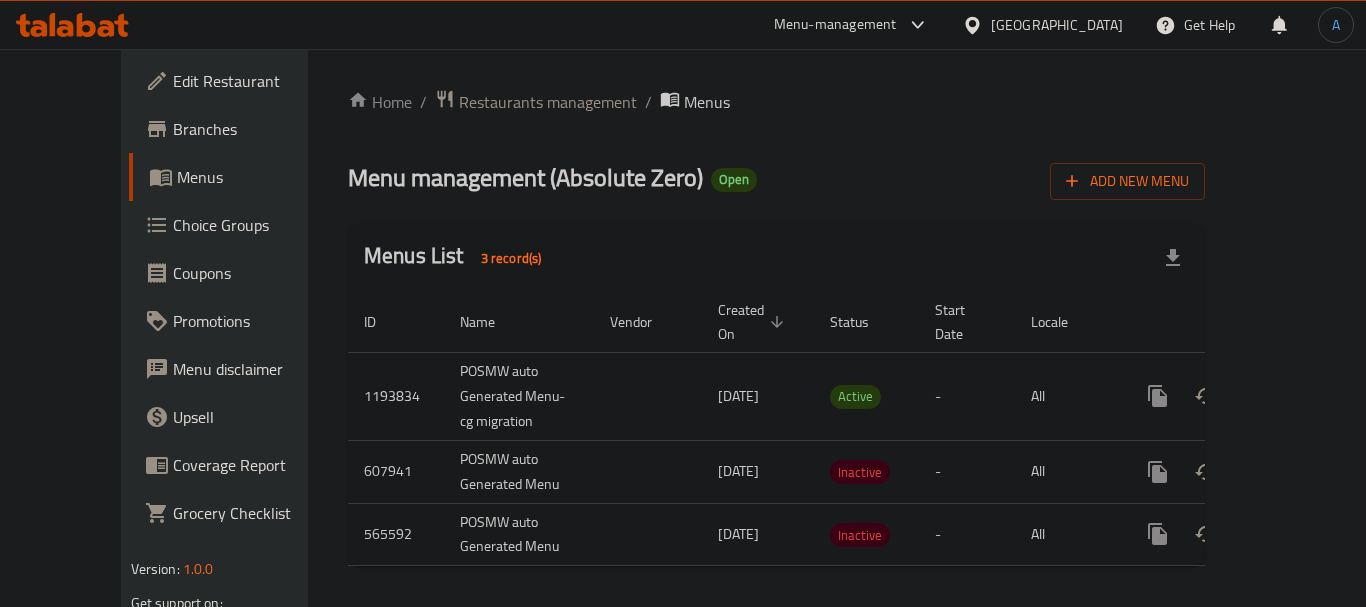 click on "Home / Restaurants management / Menus Menu management ( Absolute Zero )  Open Add New Menu Menus List   3 record(s) ID Name Vendor Created On sorted descending Status Start Date Locale Actions 1193834 POSMW auto Generated Menu-cg migration 19/09/2023 Active - All 607941 POSMW auto Generated Menu 23/11/2021 Inactive - All 565592 POSMW auto Generated Menu 23/10/2021 Inactive - All" at bounding box center [776, 335] 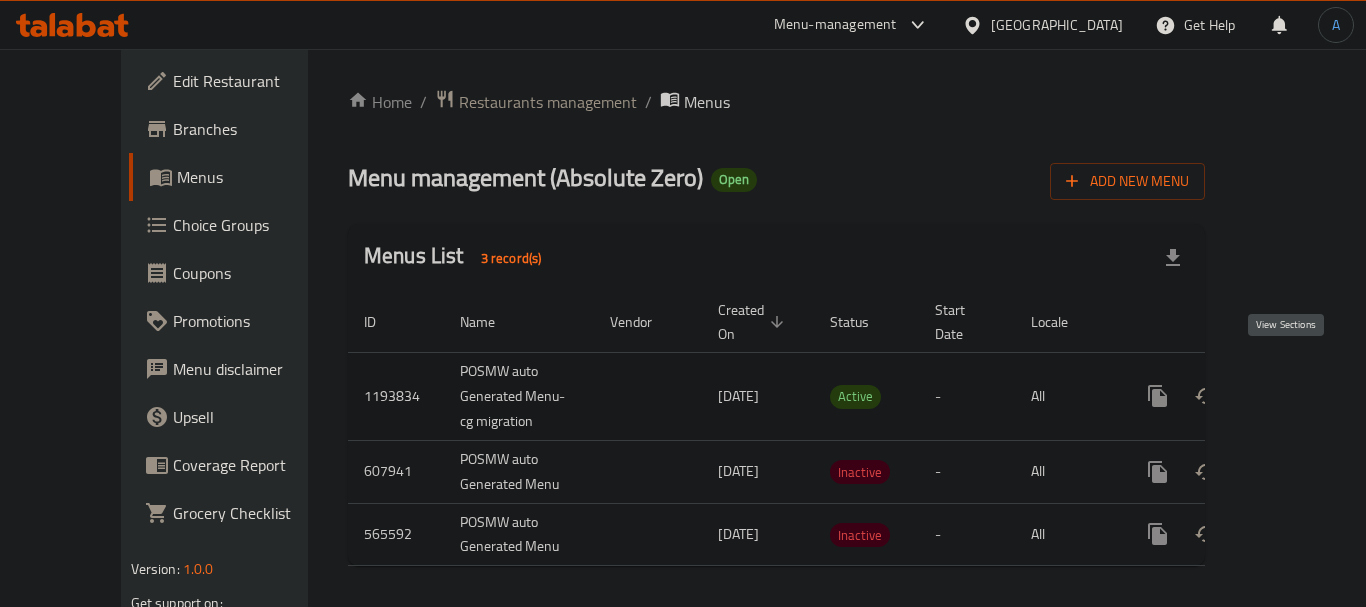 click 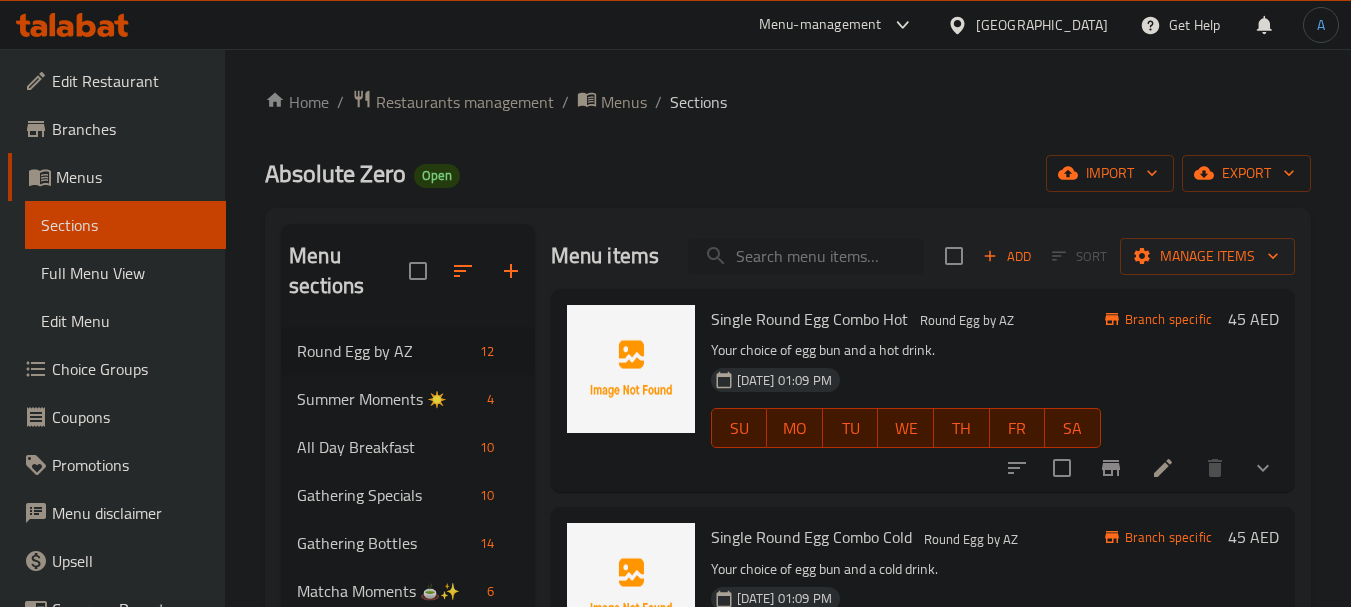 click at bounding box center [806, 256] 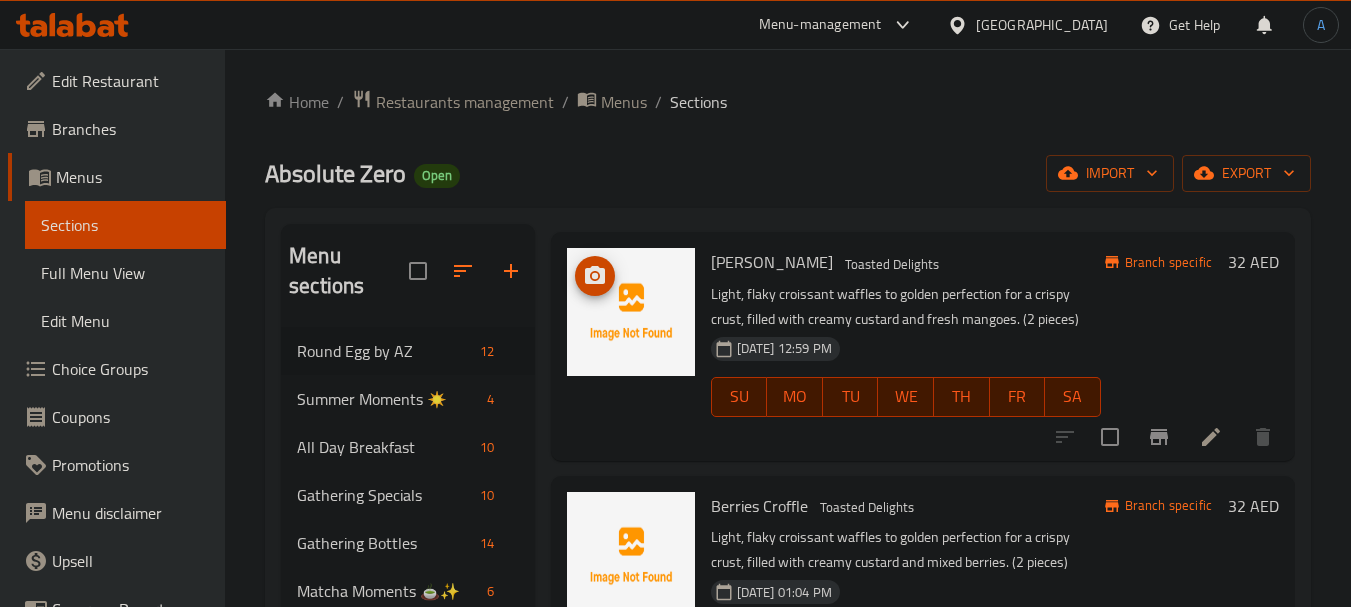 scroll, scrollTop: 200, scrollLeft: 0, axis: vertical 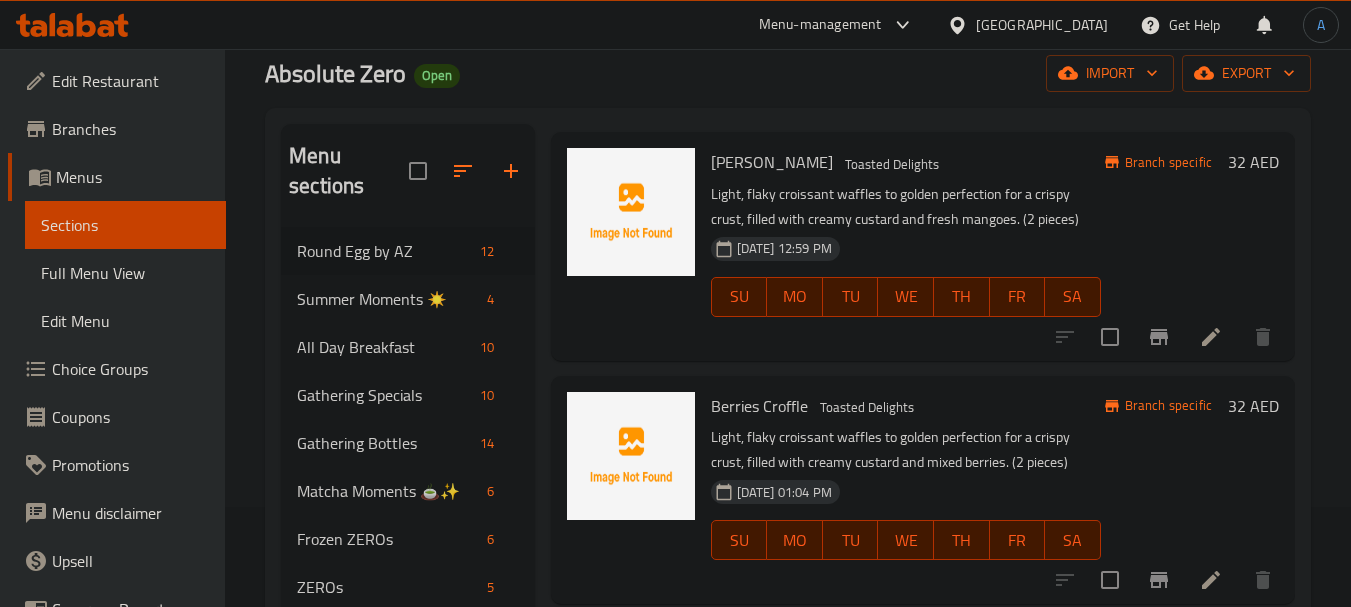 type on "crof" 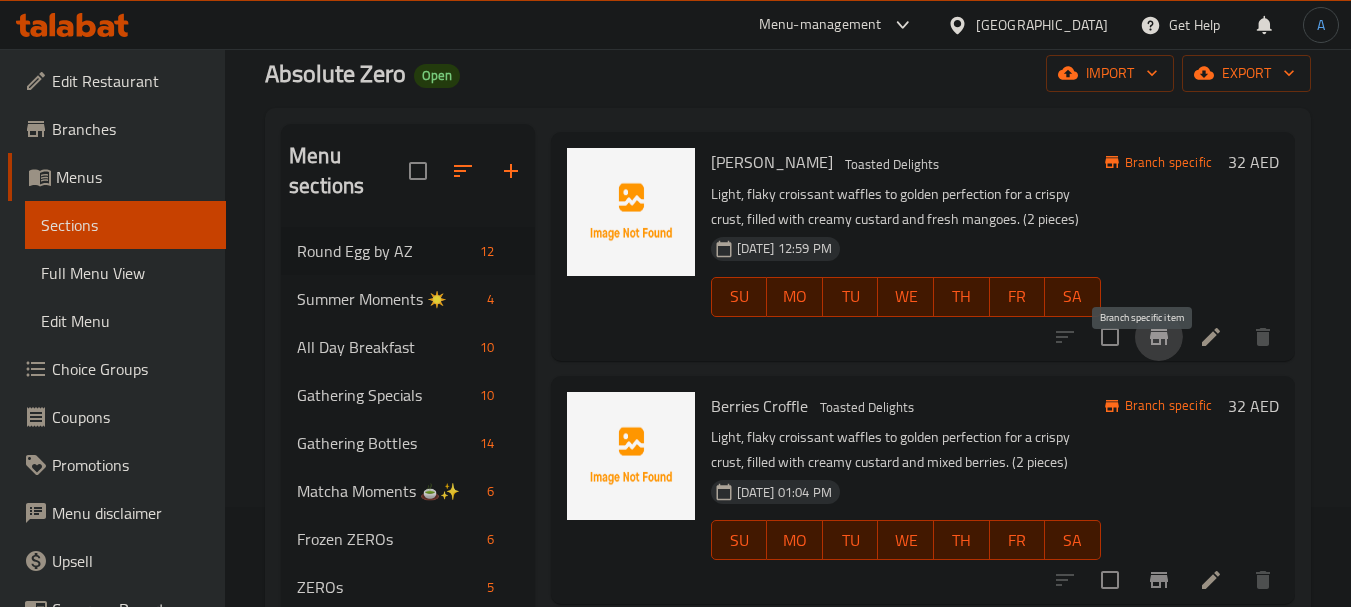 click 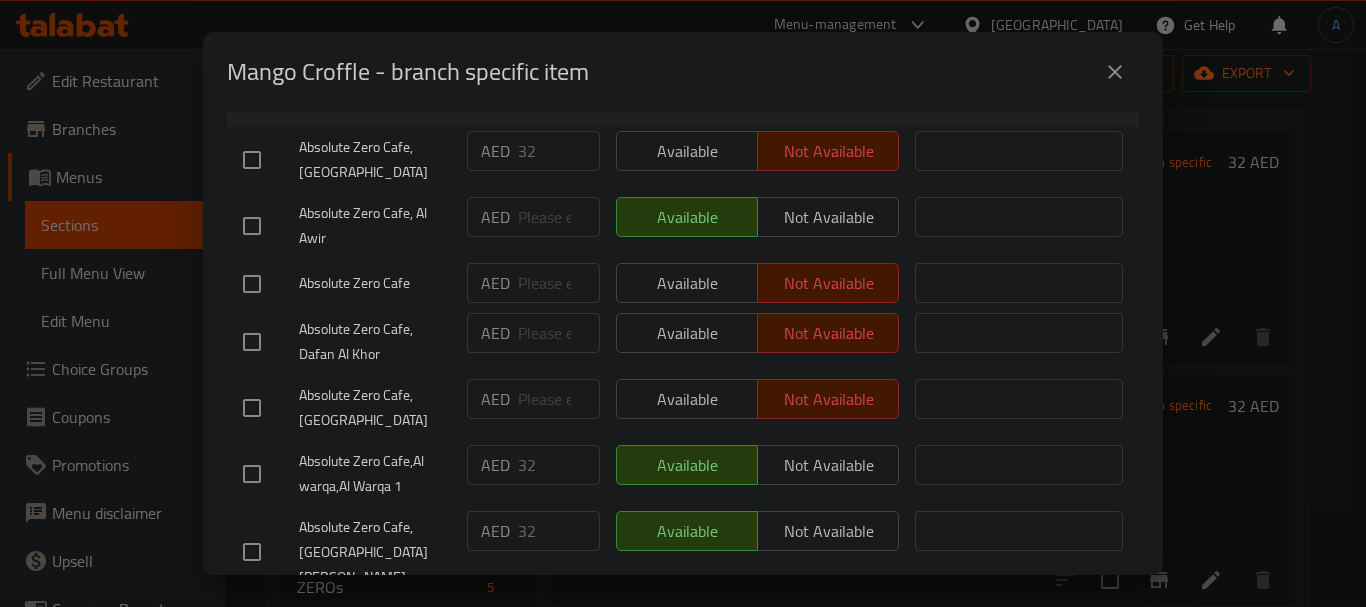 scroll, scrollTop: 363, scrollLeft: 0, axis: vertical 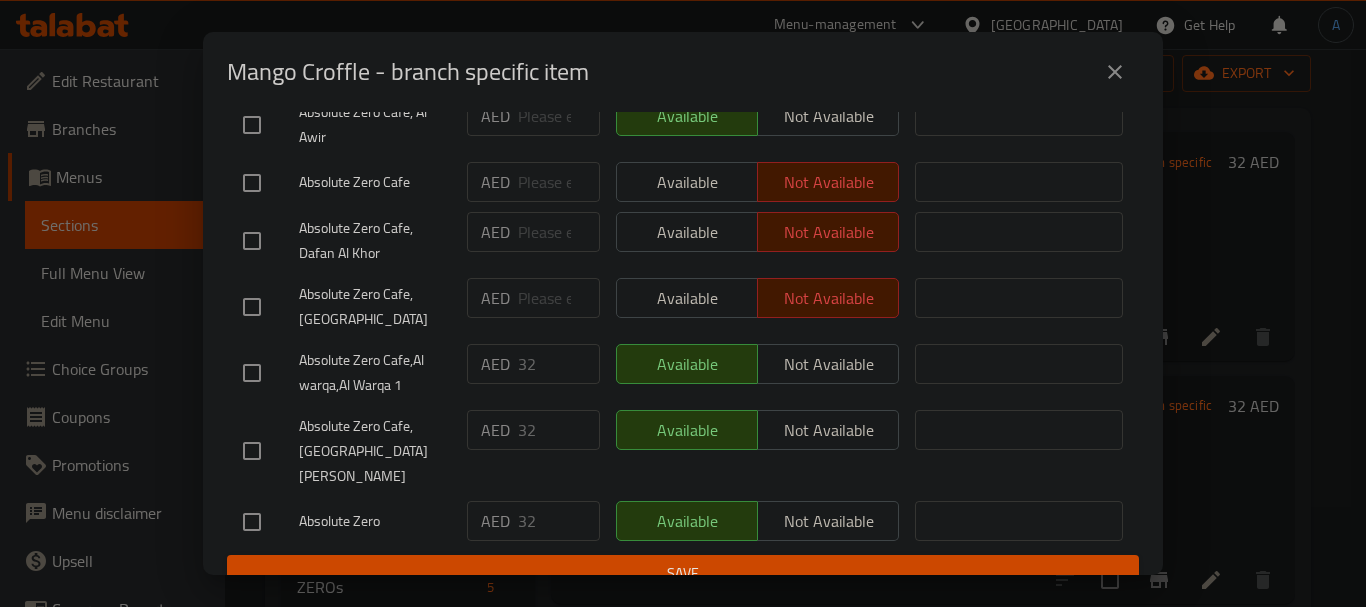 drag, startPoint x: 446, startPoint y: 360, endPoint x: 393, endPoint y: 343, distance: 55.65968 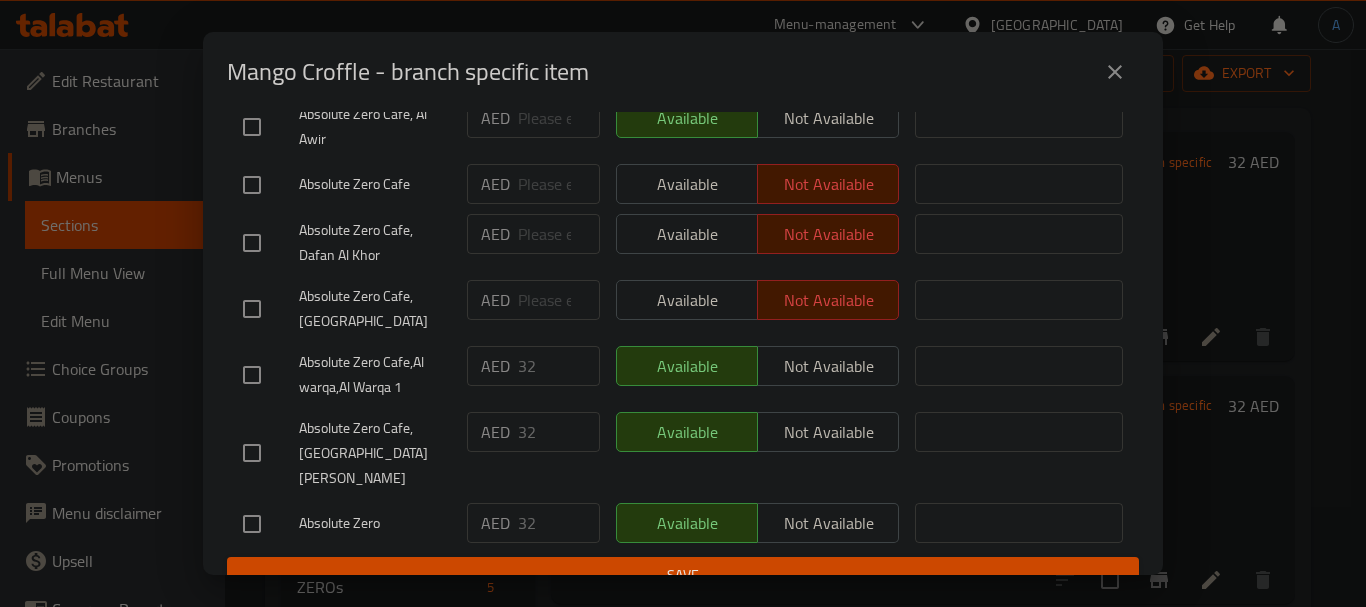 scroll, scrollTop: 191, scrollLeft: 0, axis: vertical 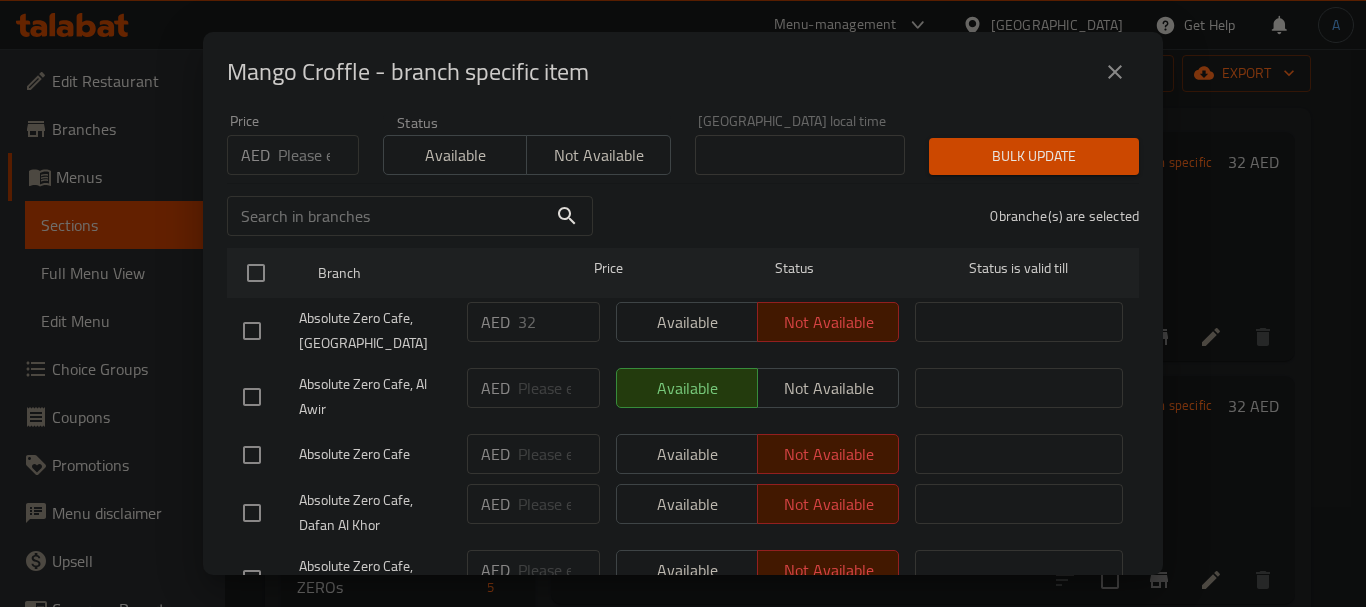 click at bounding box center (252, 331) 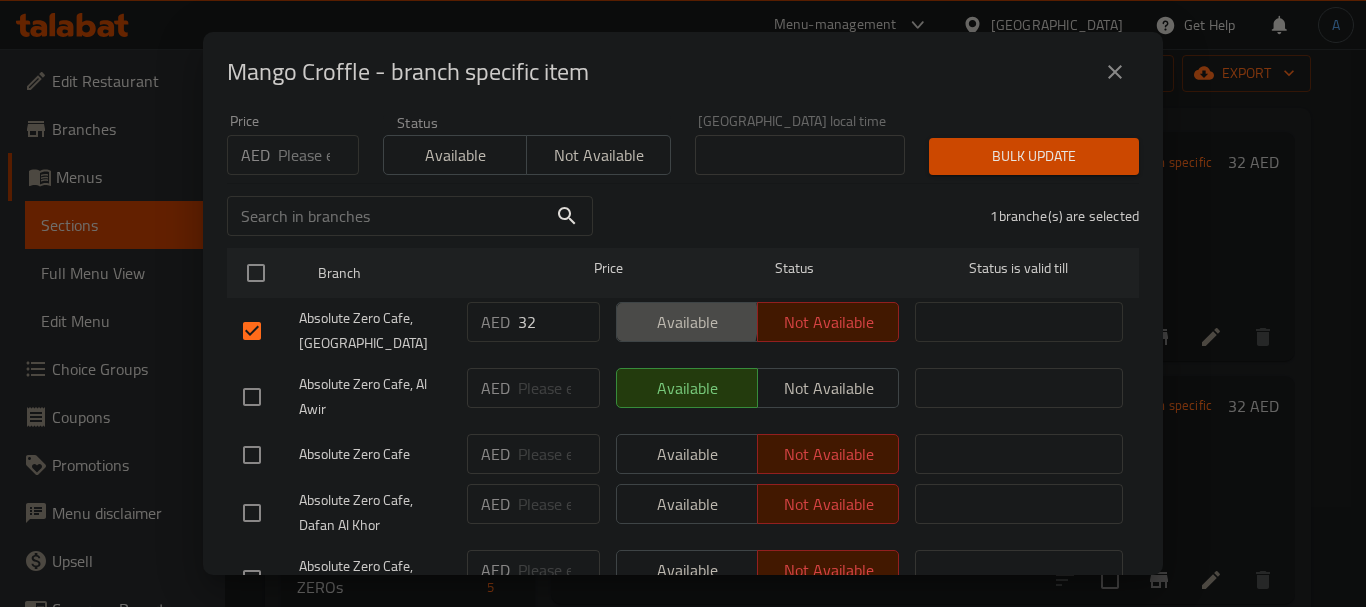 click on "Available" at bounding box center [687, 322] 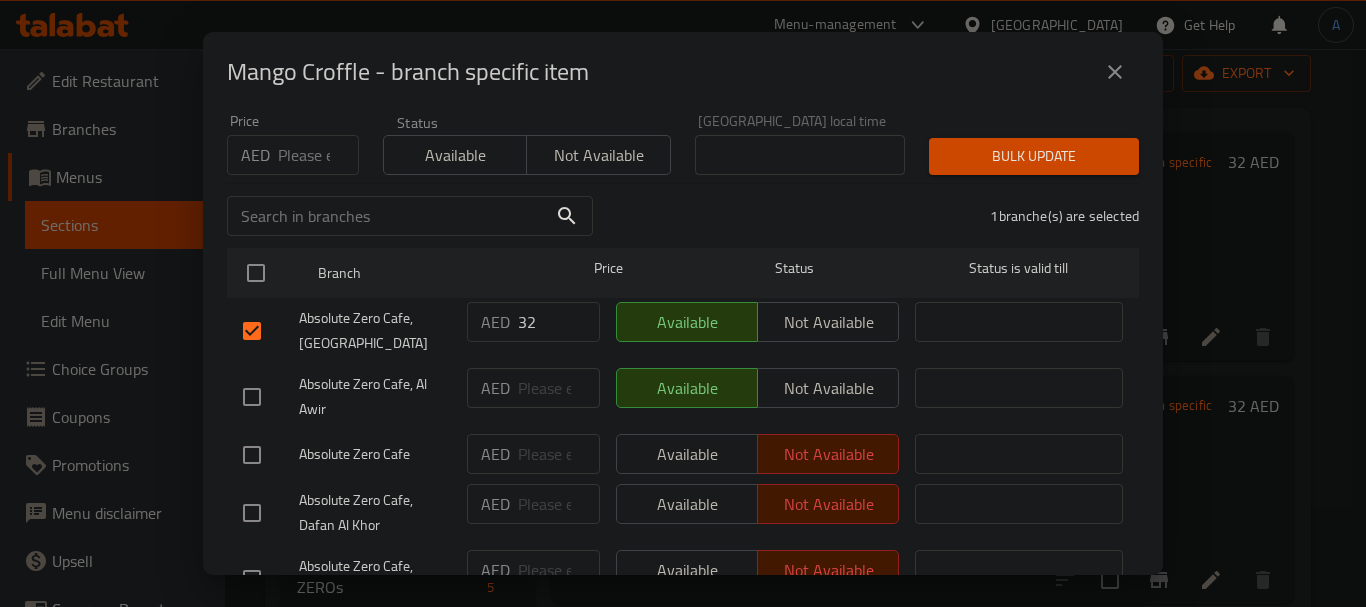 scroll, scrollTop: 291, scrollLeft: 0, axis: vertical 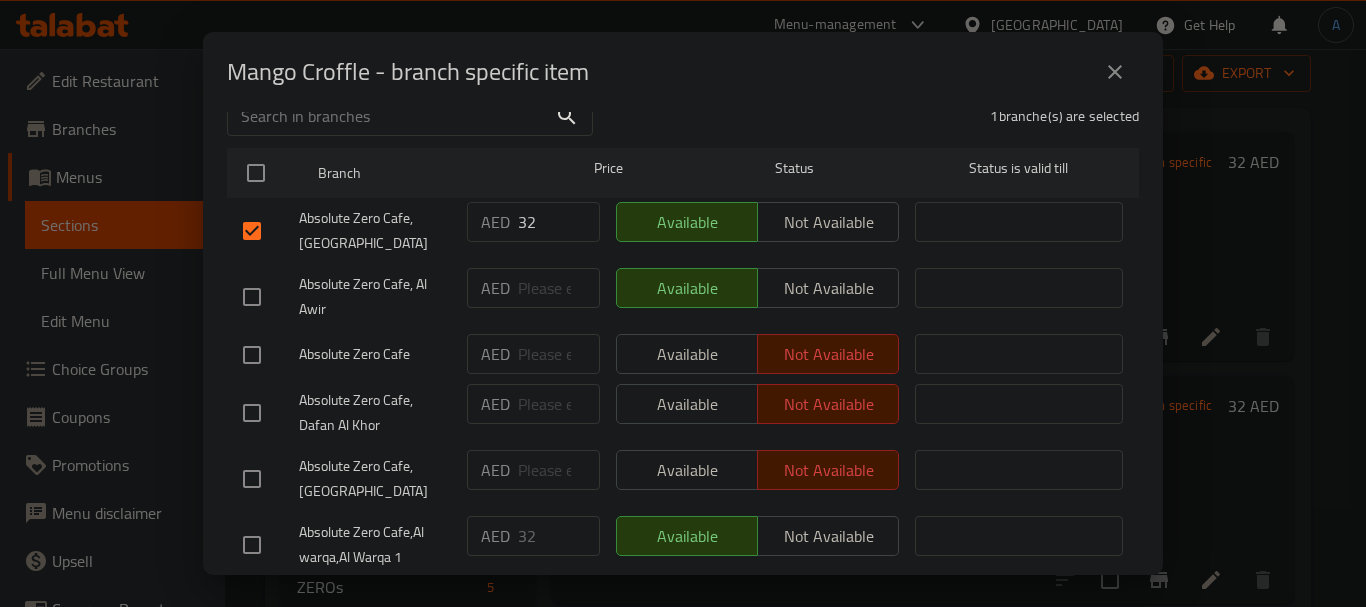 type on "0" 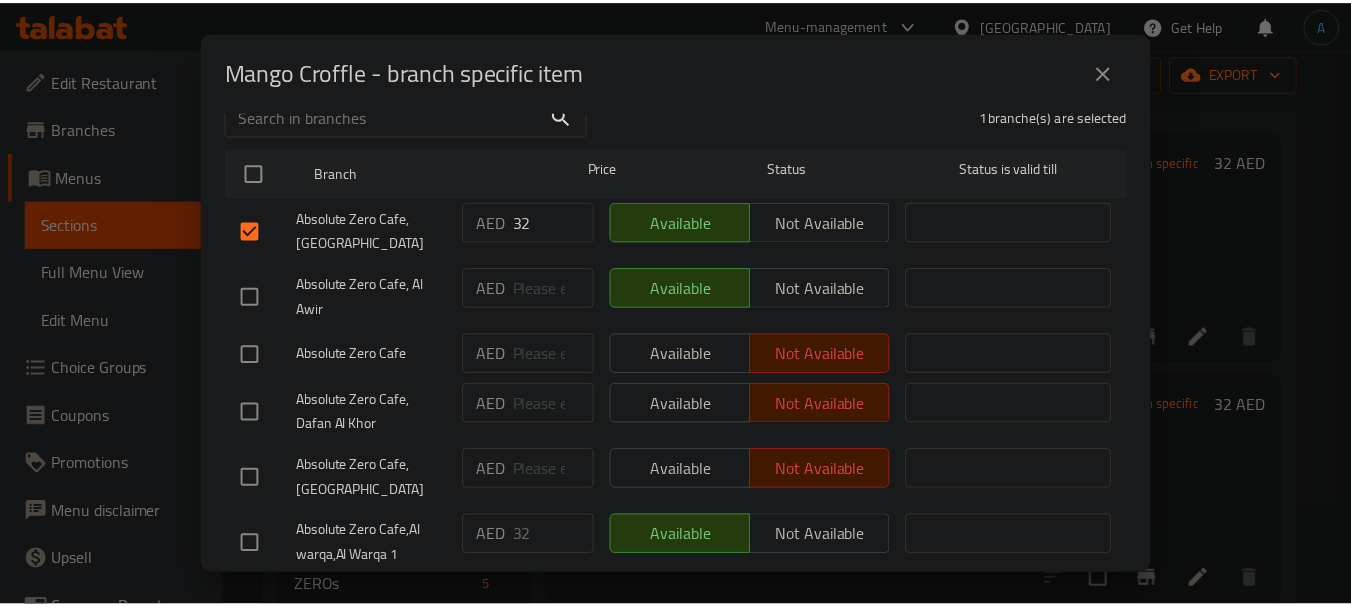 scroll, scrollTop: 463, scrollLeft: 0, axis: vertical 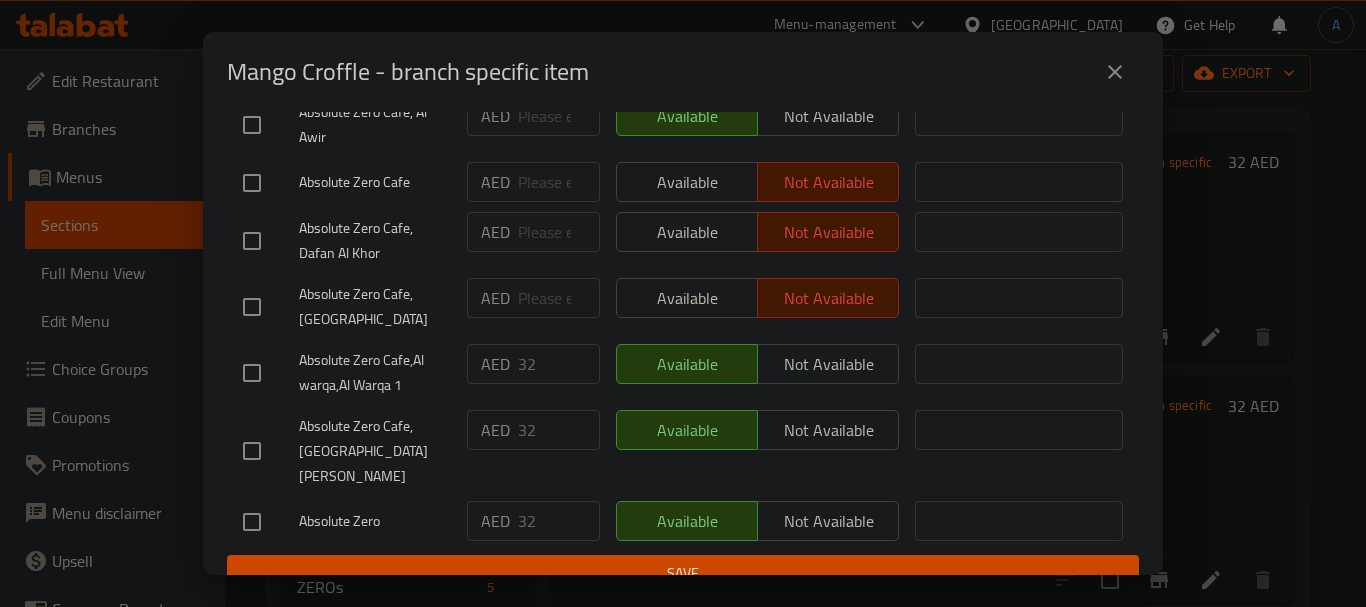 click on "Save" at bounding box center (683, 573) 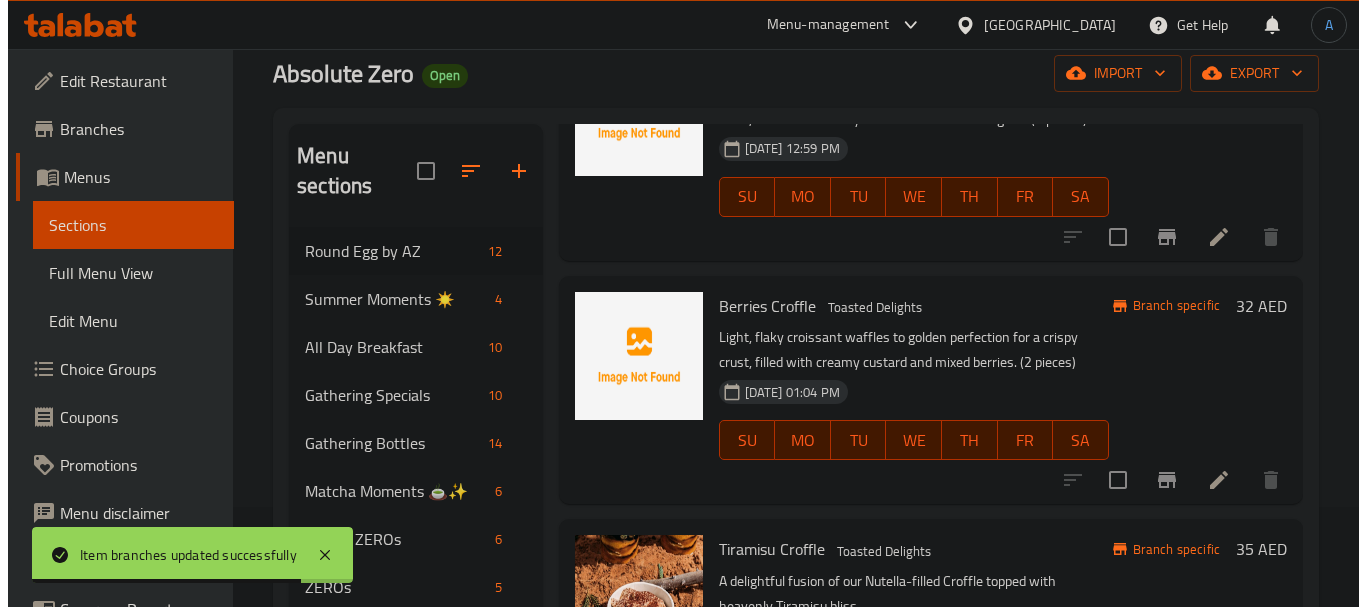 scroll, scrollTop: 500, scrollLeft: 0, axis: vertical 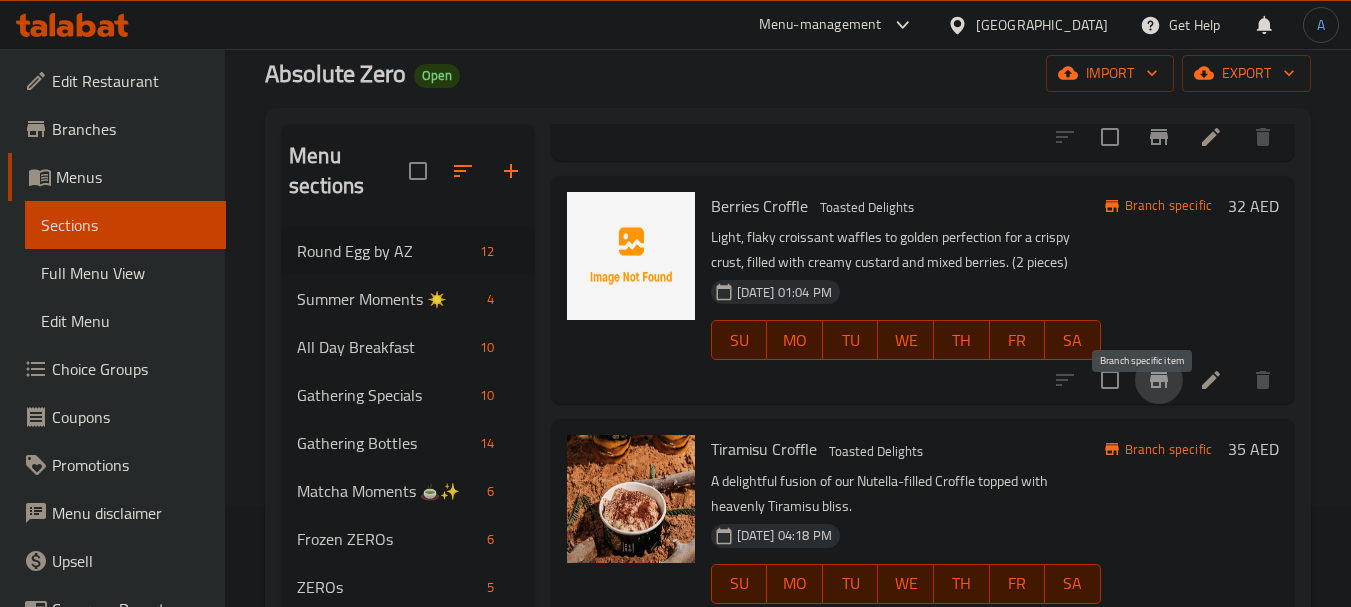 click 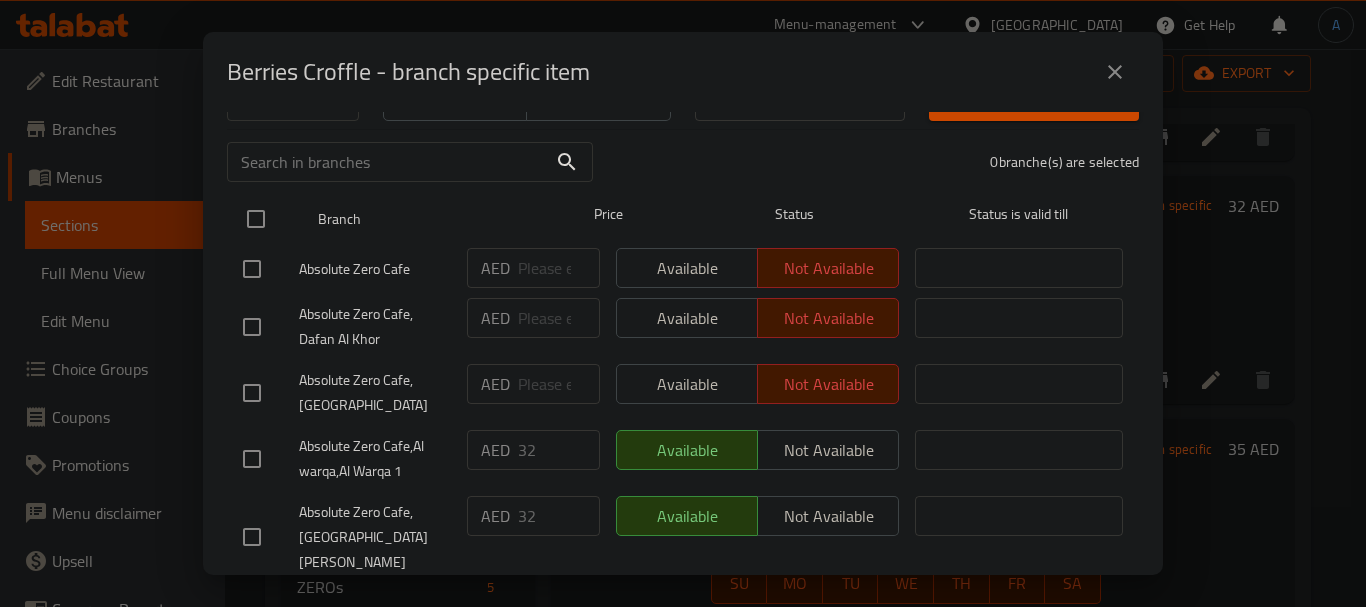 scroll, scrollTop: 200, scrollLeft: 0, axis: vertical 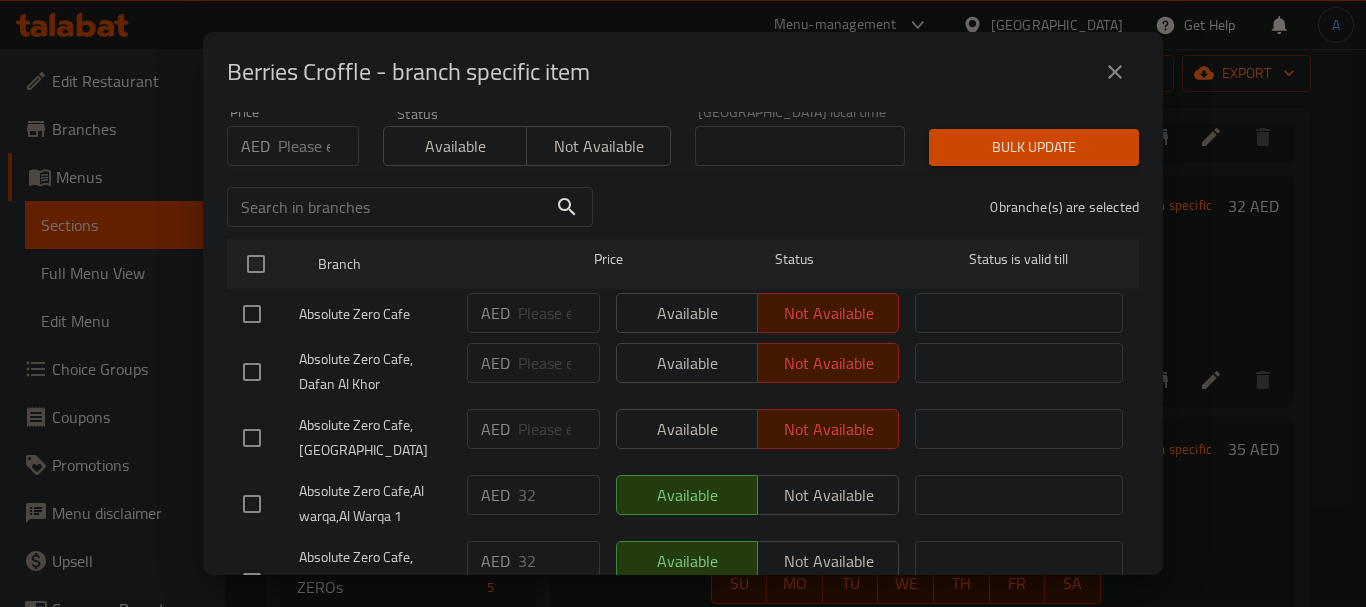 drag, startPoint x: 414, startPoint y: 329, endPoint x: 448, endPoint y: 329, distance: 34 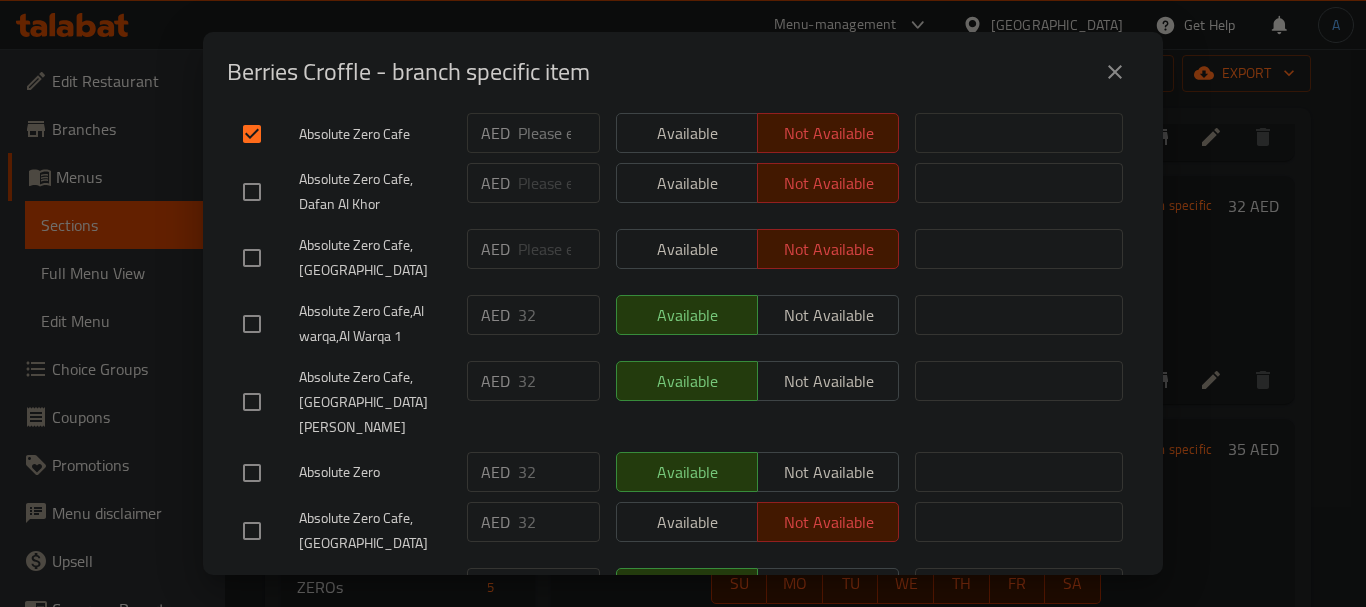 scroll, scrollTop: 263, scrollLeft: 0, axis: vertical 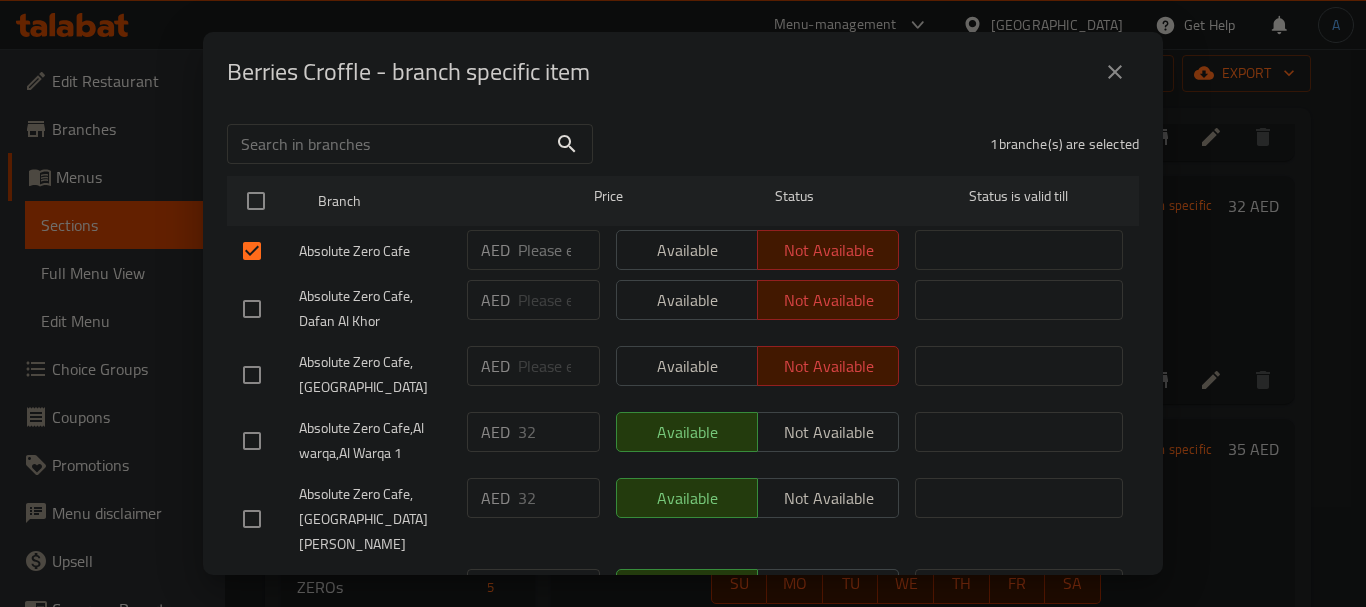 click at bounding box center (252, 251) 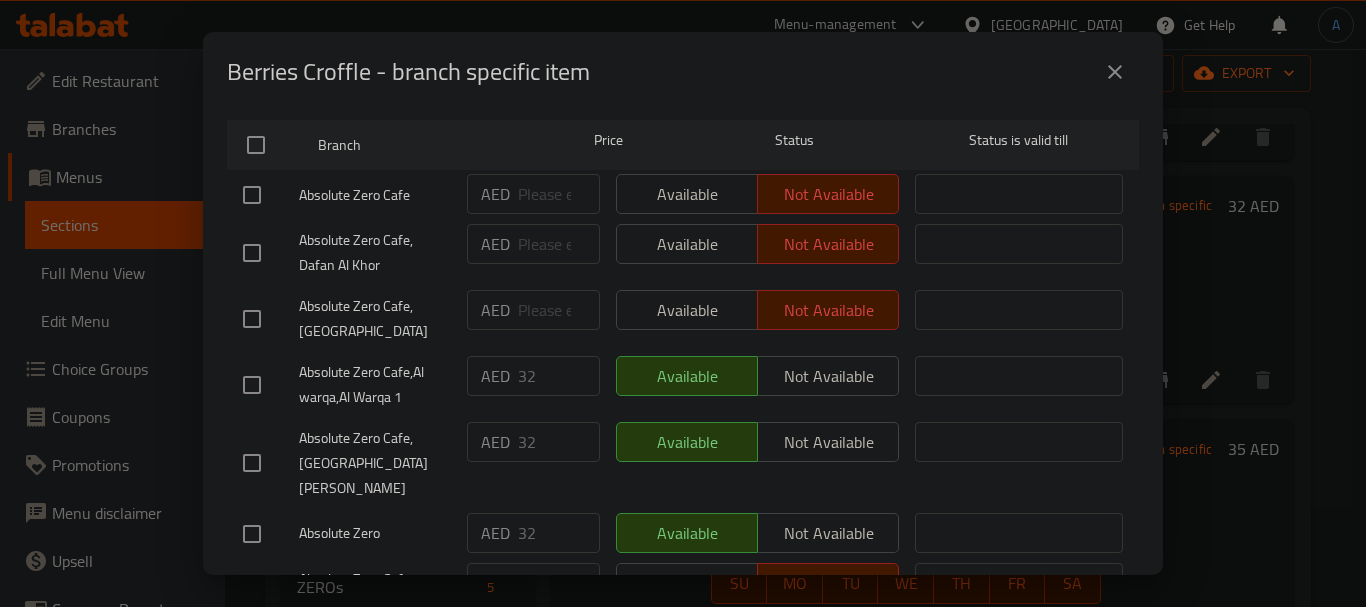 scroll, scrollTop: 463, scrollLeft: 0, axis: vertical 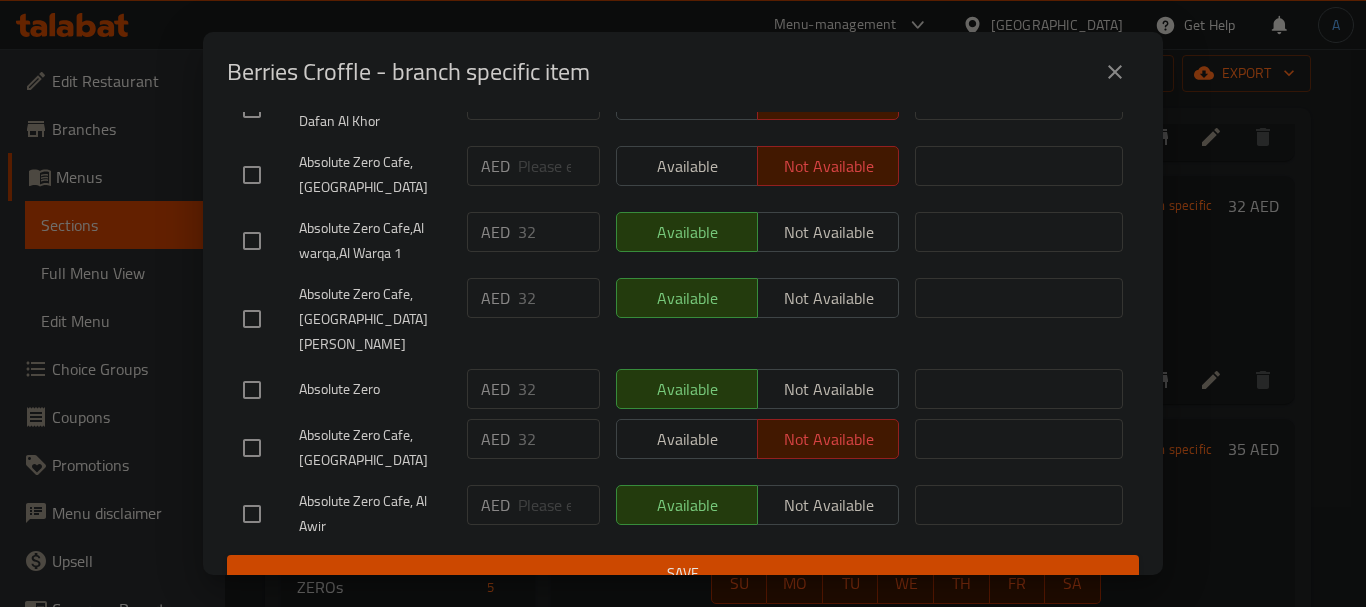 click on "Available Not available" at bounding box center (757, 439) 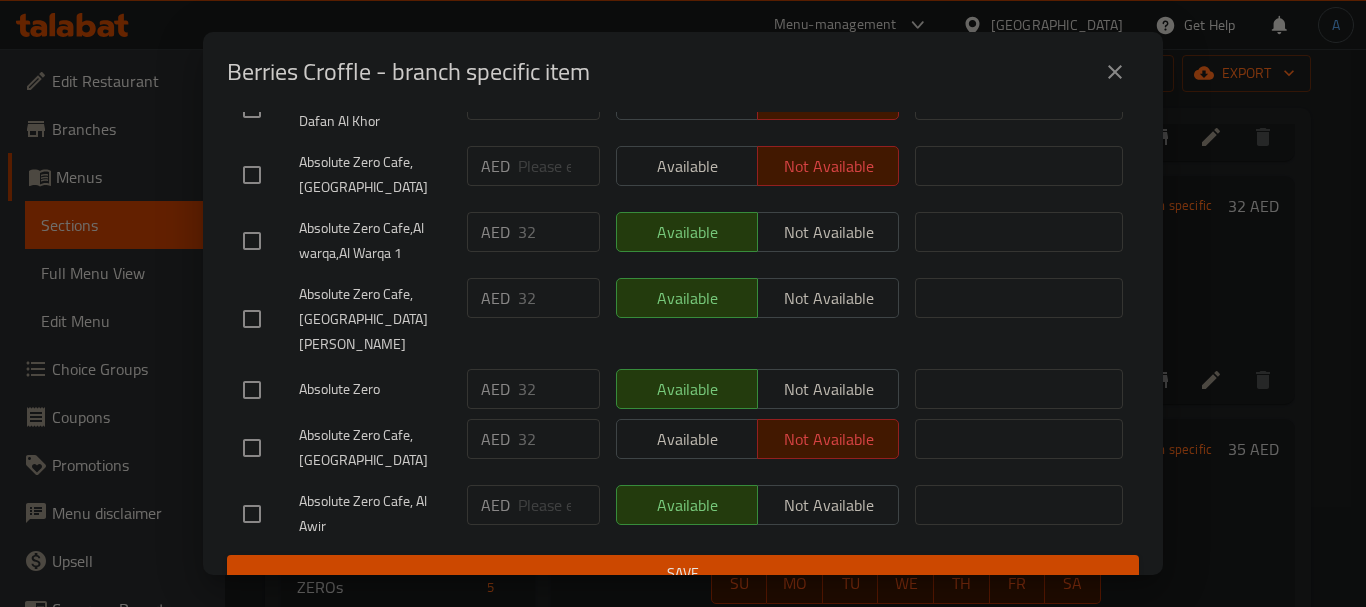 click at bounding box center (252, 448) 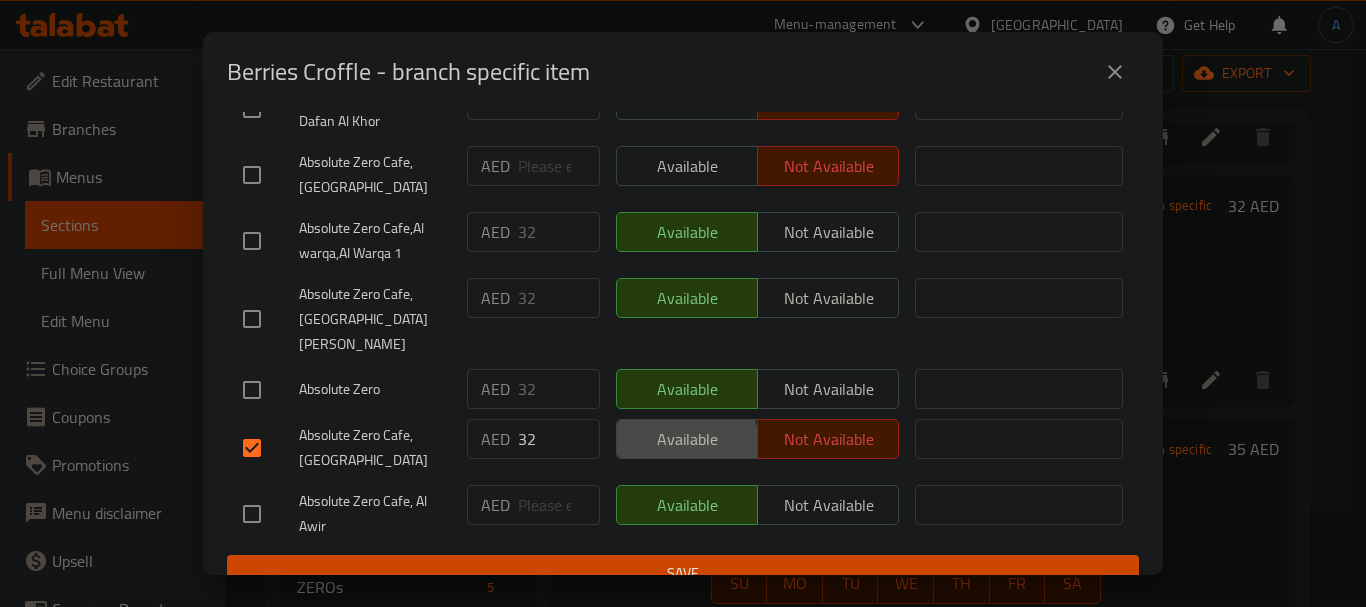 click on "Available" at bounding box center (687, 439) 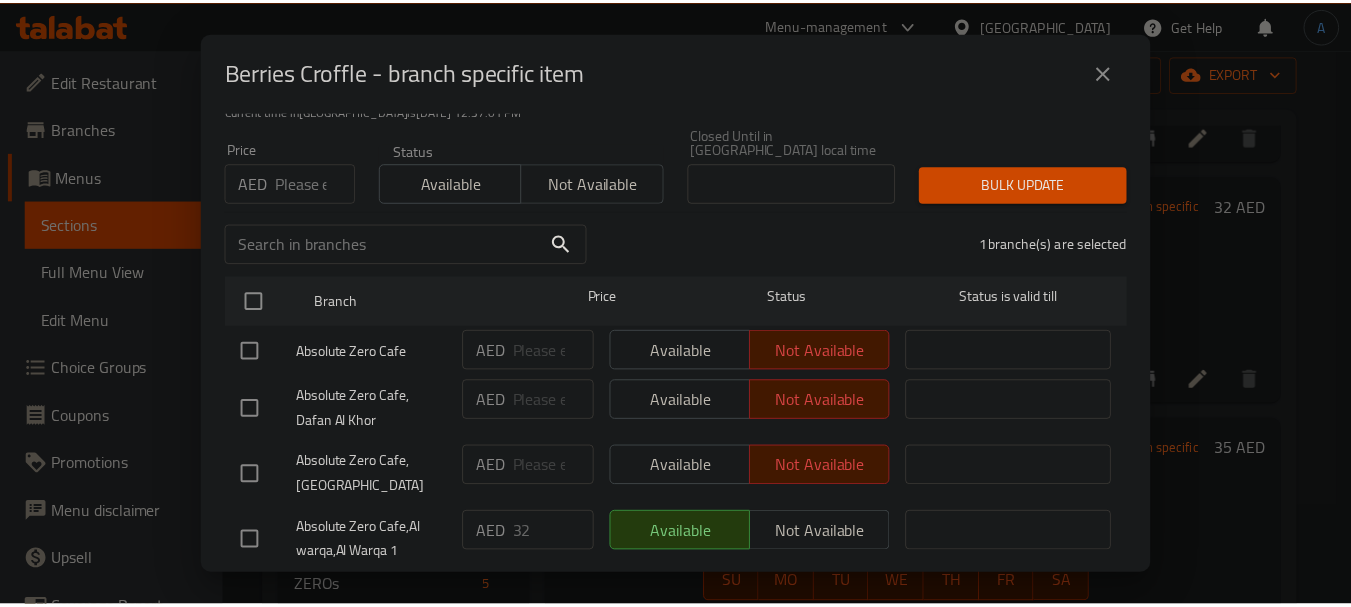 scroll, scrollTop: 463, scrollLeft: 0, axis: vertical 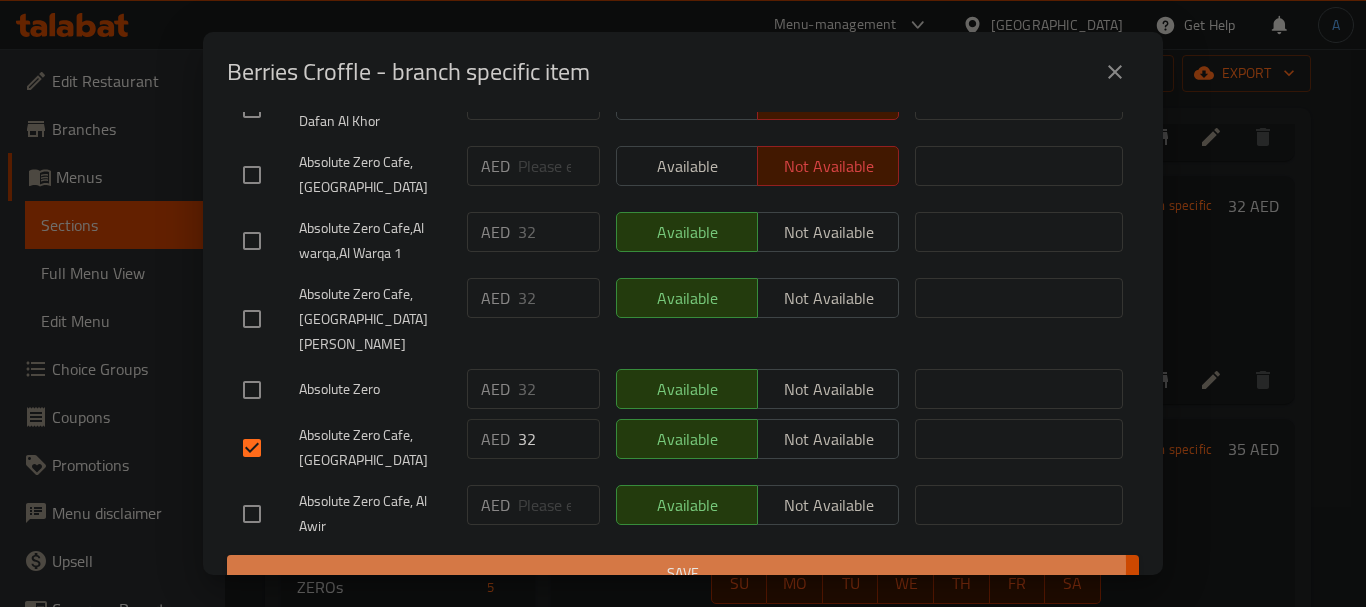 click on "Save" at bounding box center (683, 573) 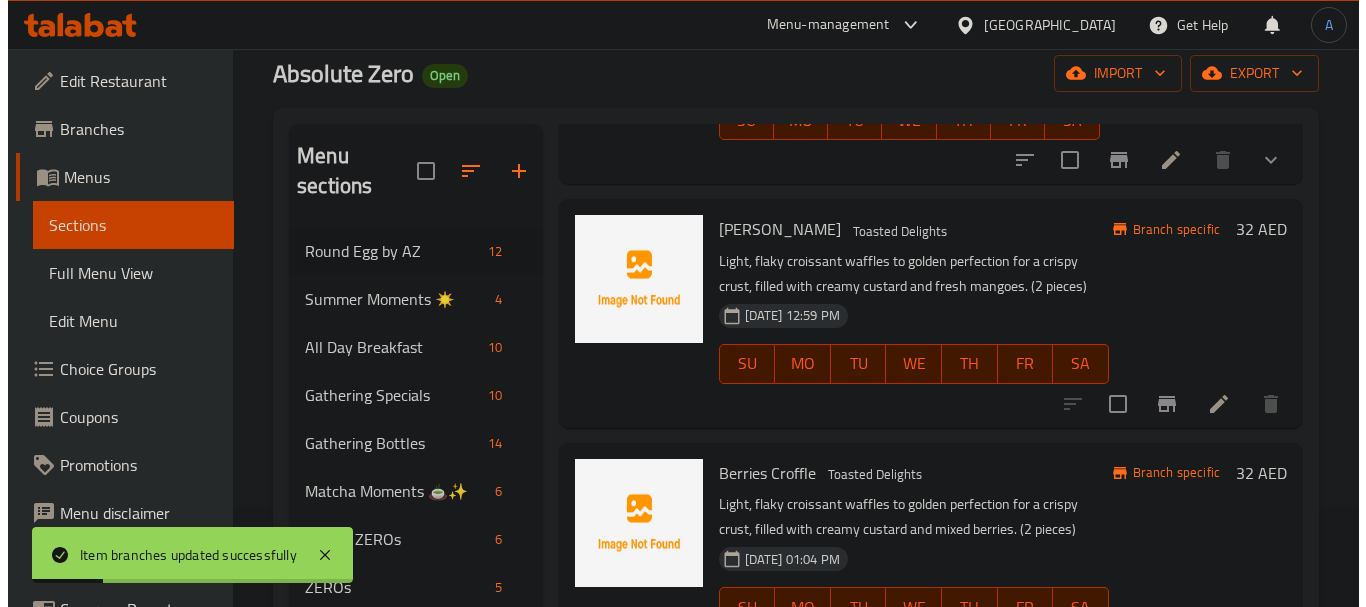 scroll, scrollTop: 200, scrollLeft: 0, axis: vertical 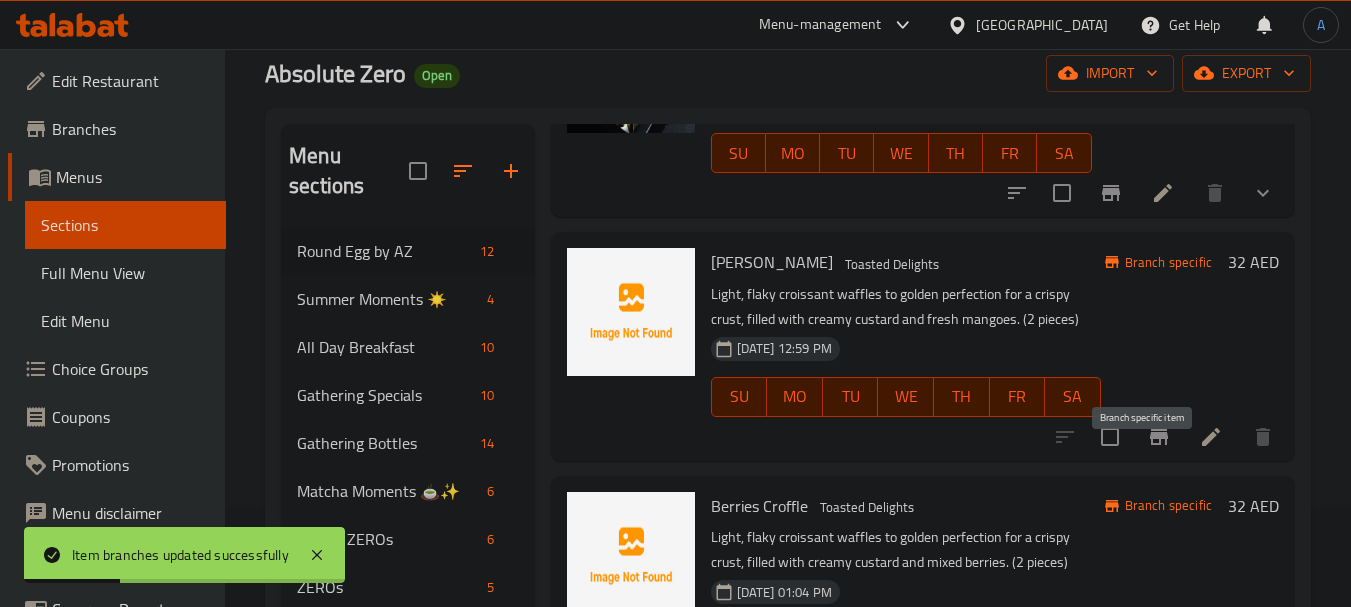 click 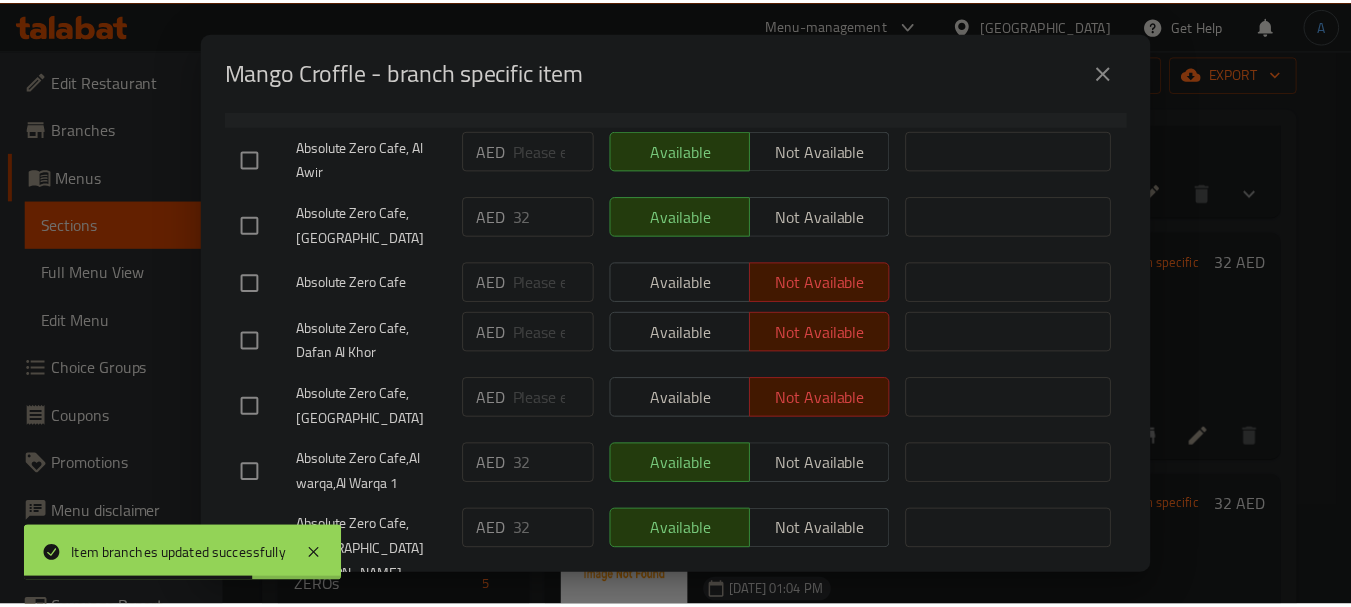 scroll, scrollTop: 463, scrollLeft: 0, axis: vertical 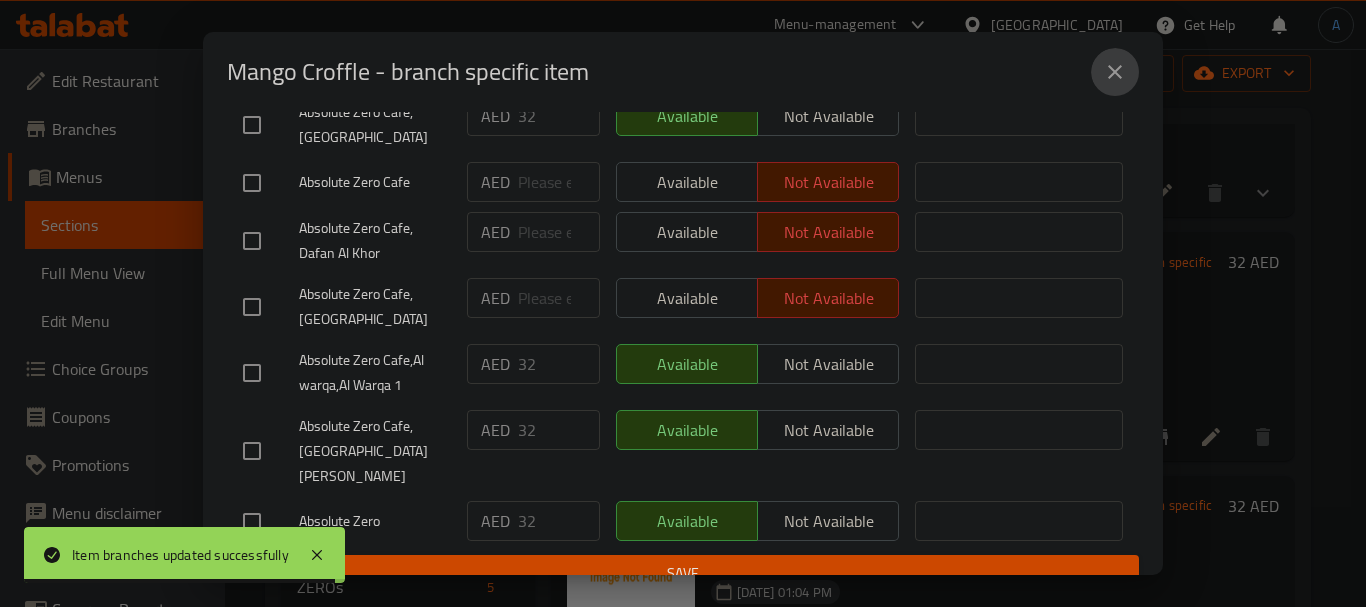 click 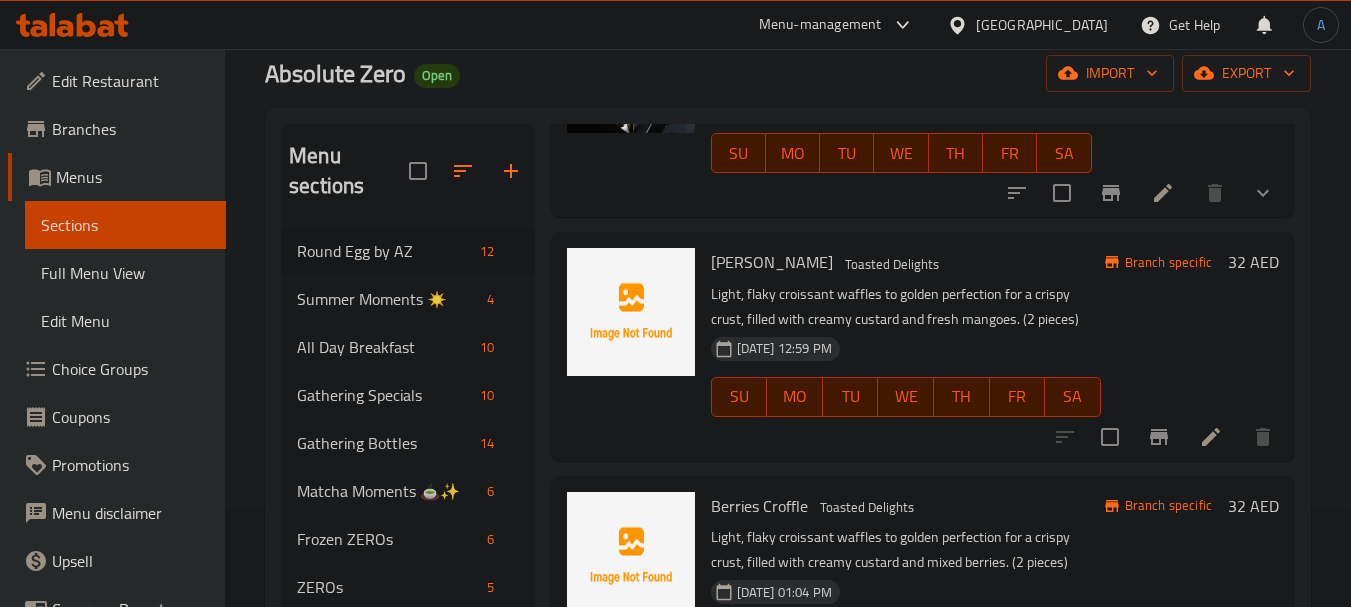 scroll, scrollTop: 0, scrollLeft: 0, axis: both 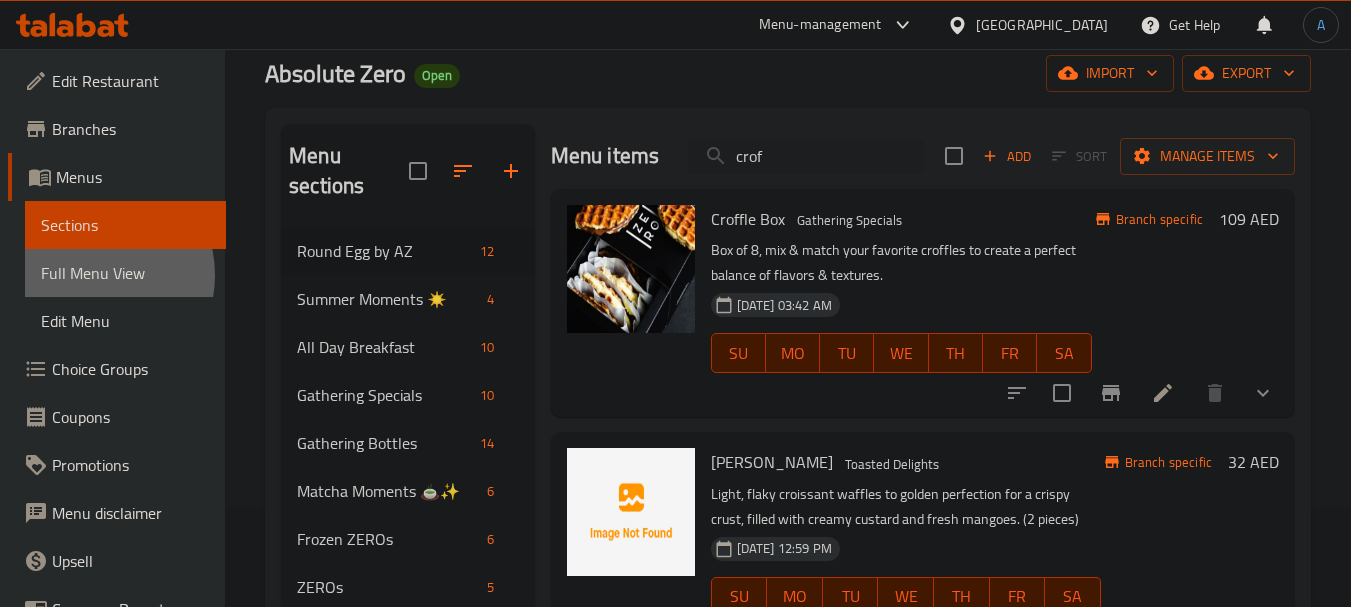 click on "Full Menu View" at bounding box center (125, 273) 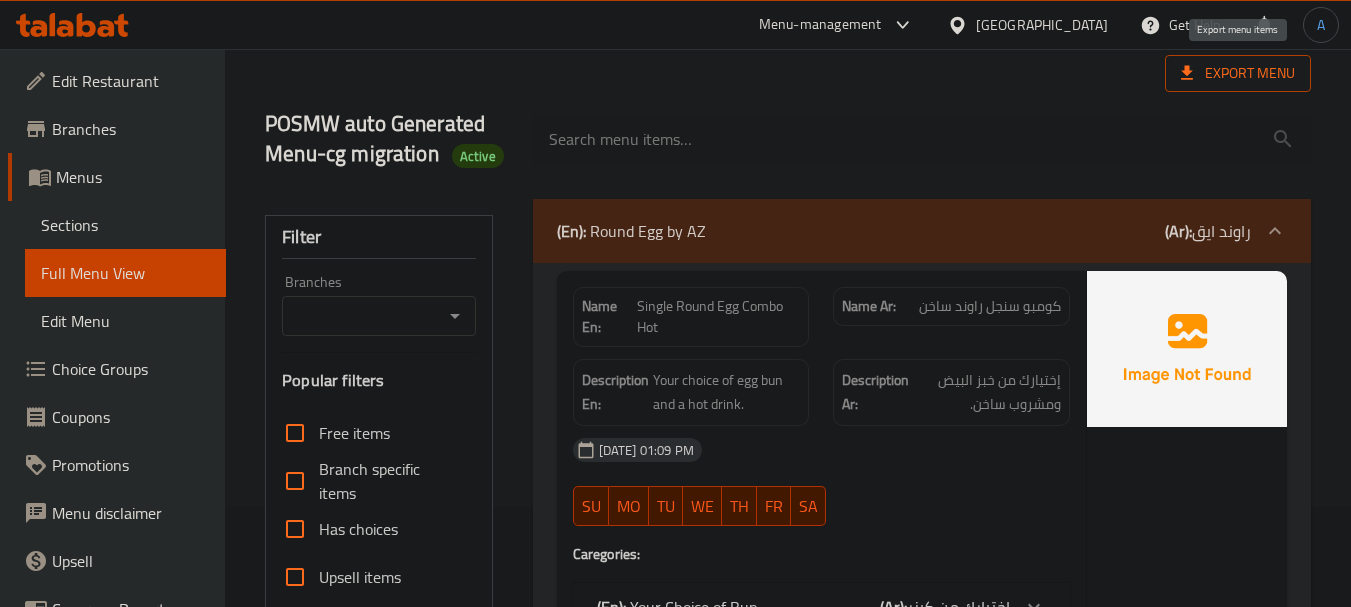 click on "Export Menu" at bounding box center (1238, 73) 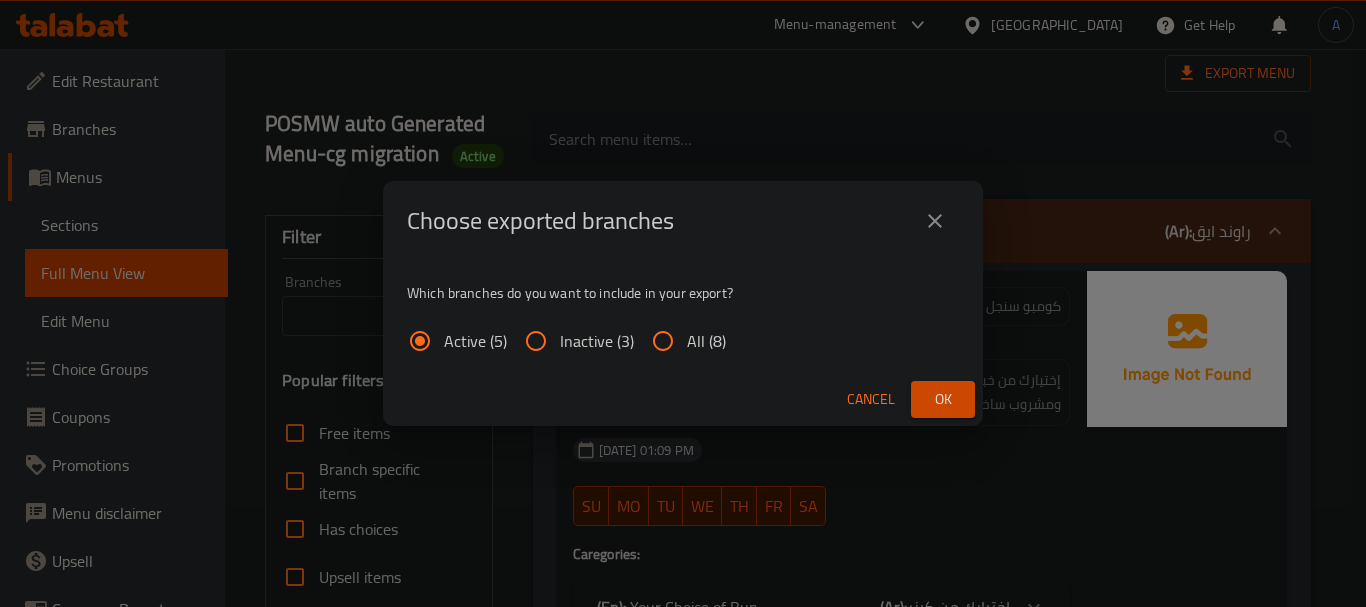 click on "All (8)" at bounding box center (663, 341) 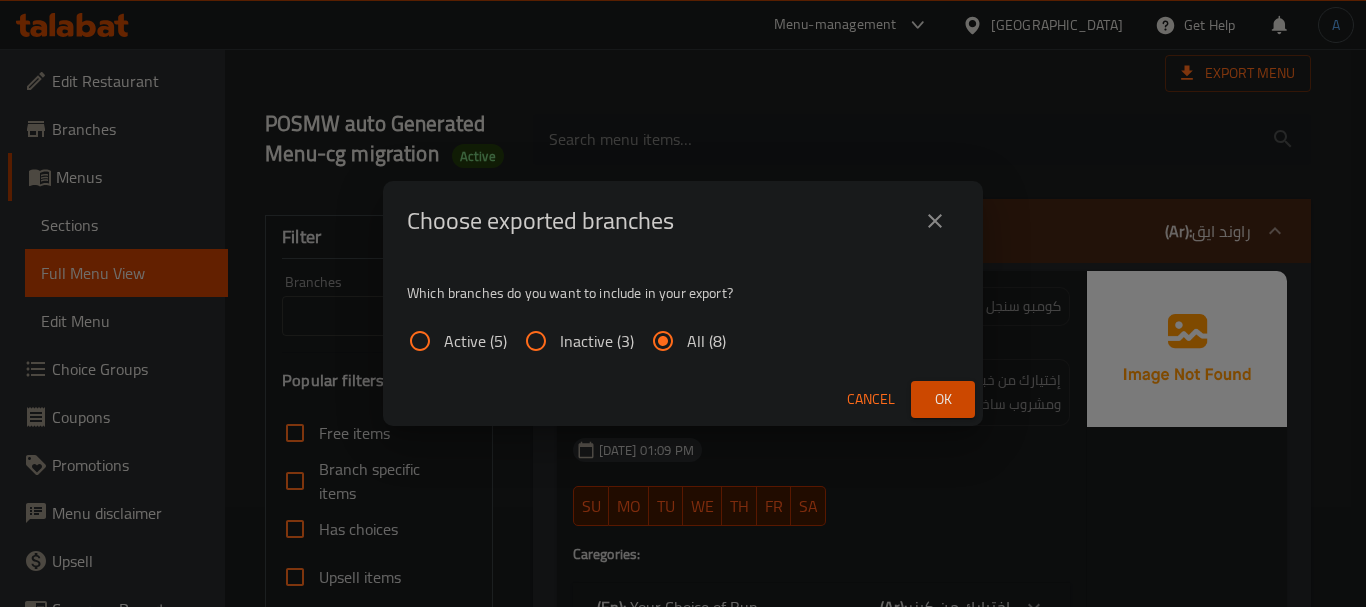 click on "Ok" at bounding box center (943, 399) 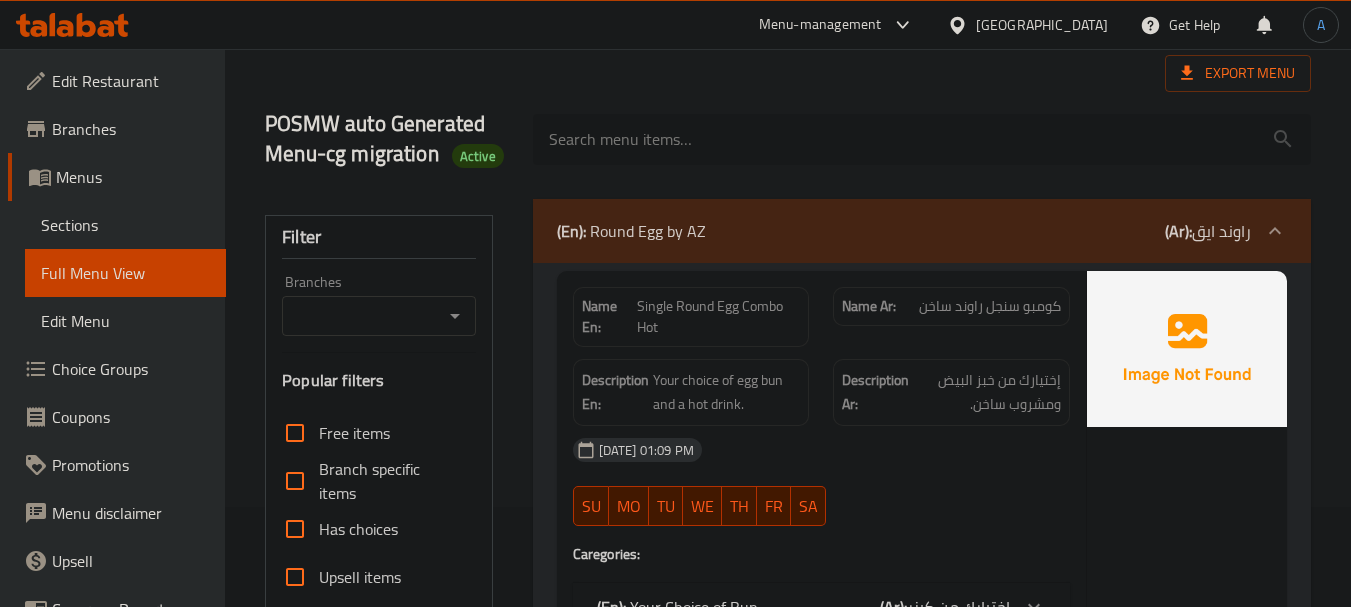 click at bounding box center [922, 139] 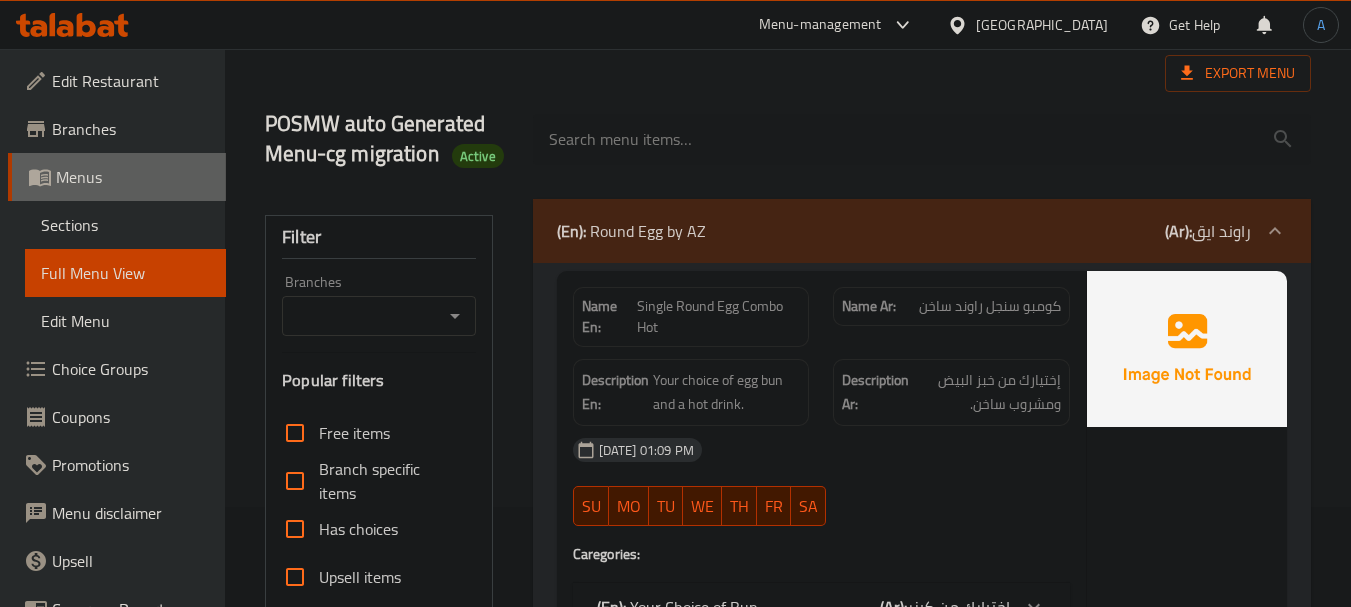 click on "Menus" at bounding box center [117, 177] 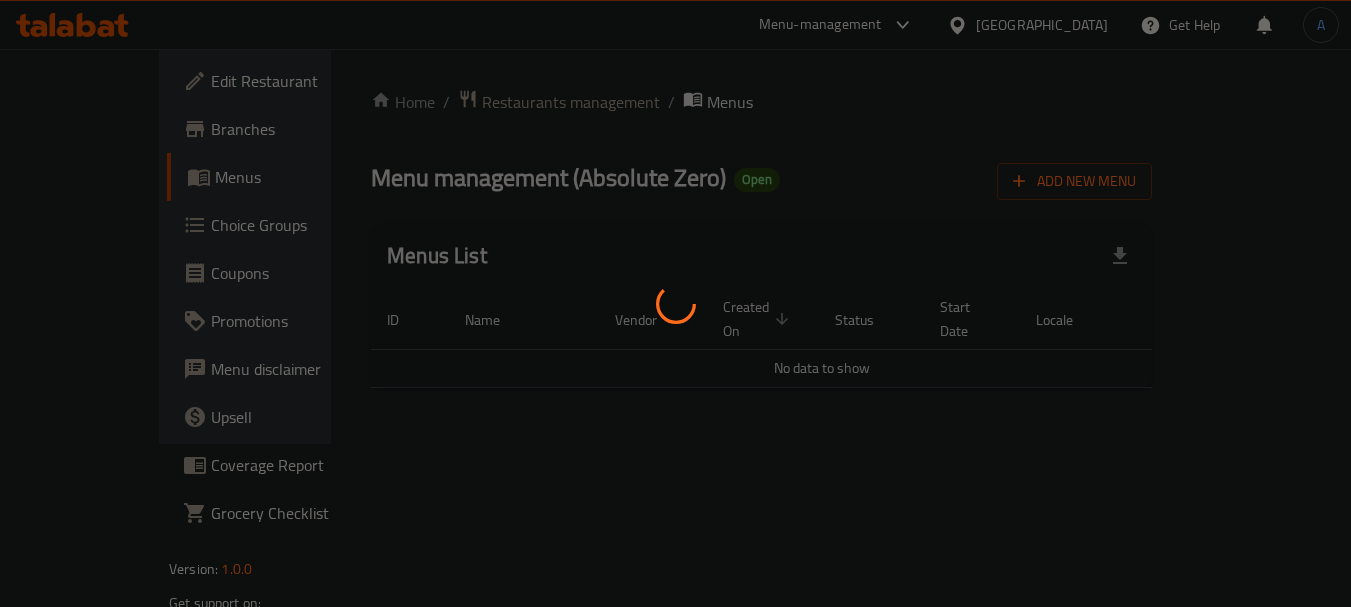 scroll, scrollTop: 0, scrollLeft: 0, axis: both 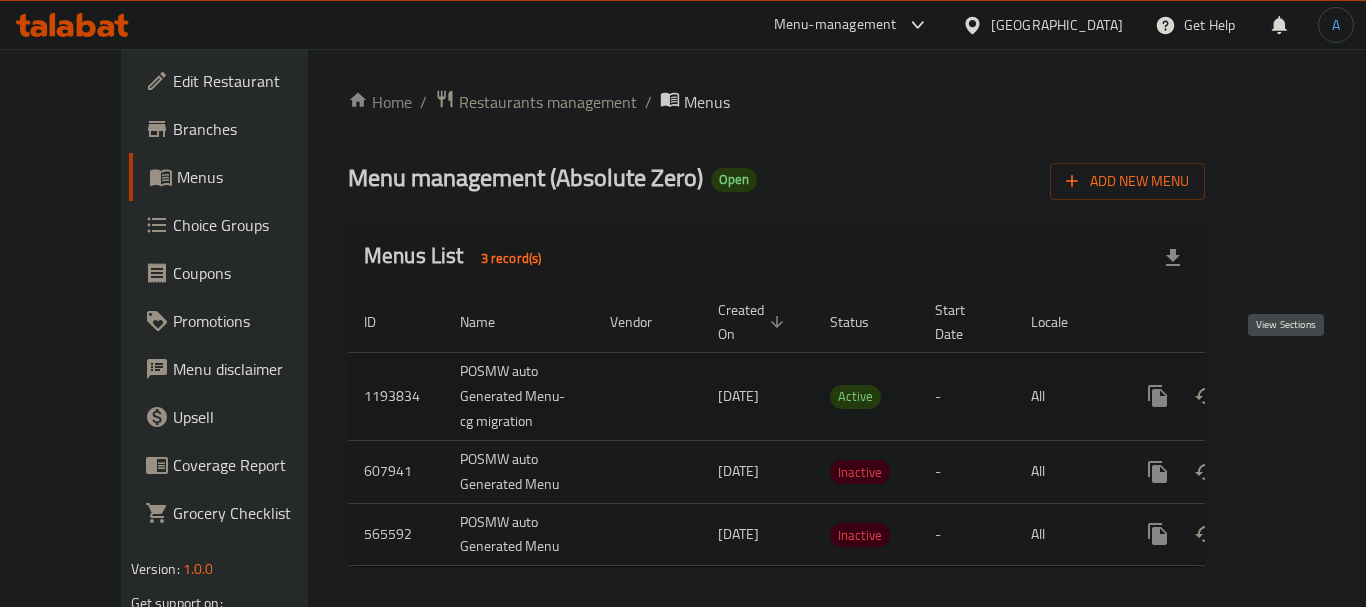 click 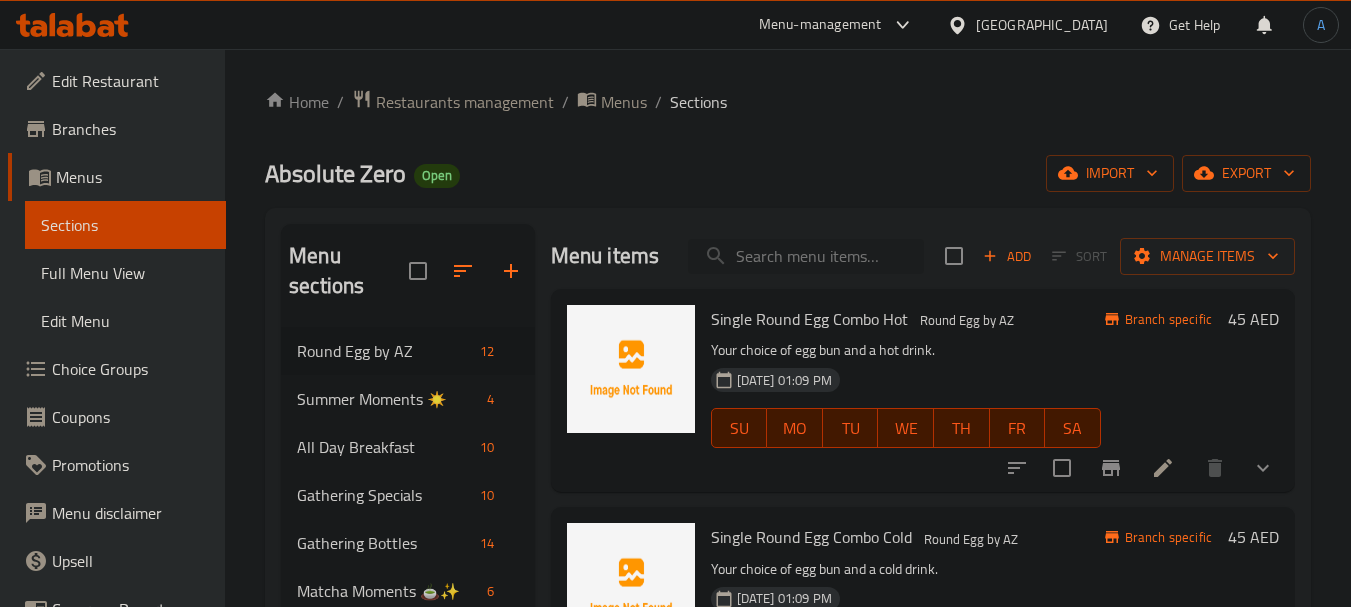 click at bounding box center [806, 256] 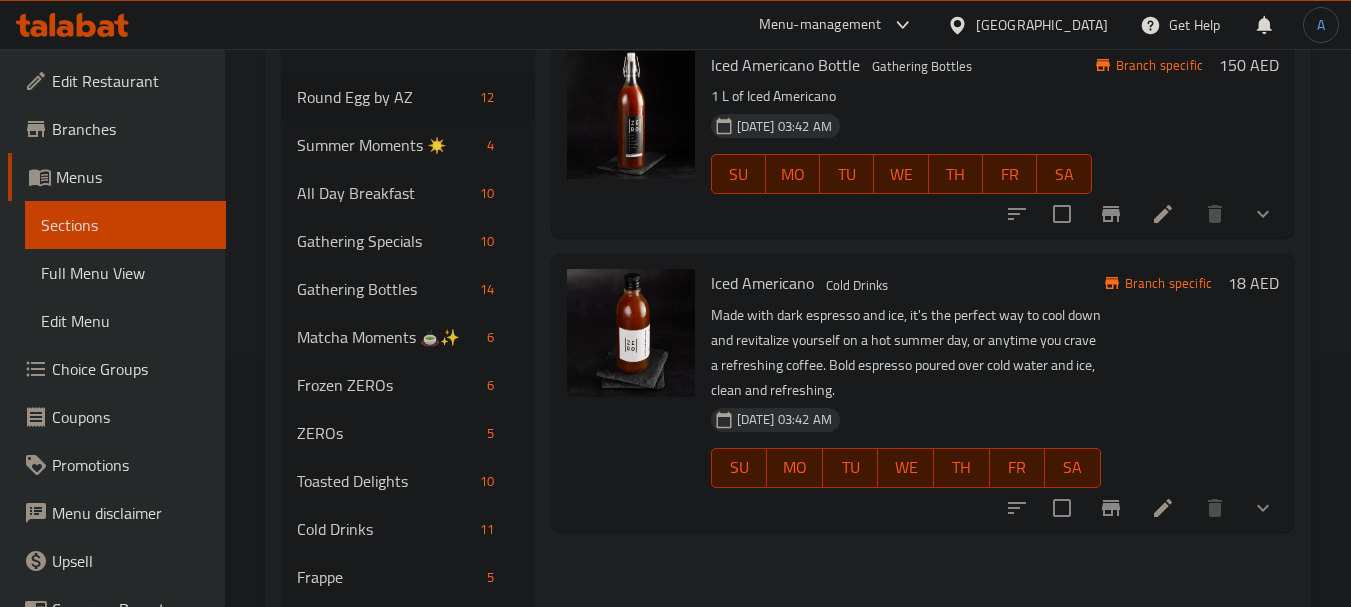 scroll, scrollTop: 300, scrollLeft: 0, axis: vertical 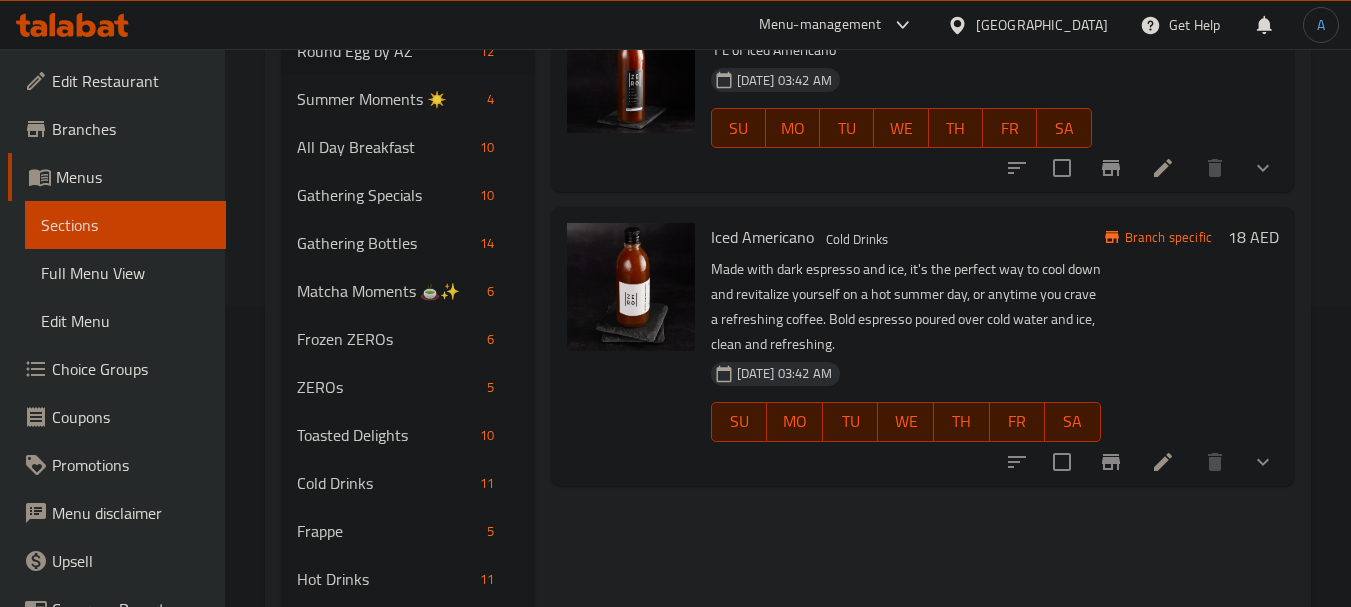 type on "iced am" 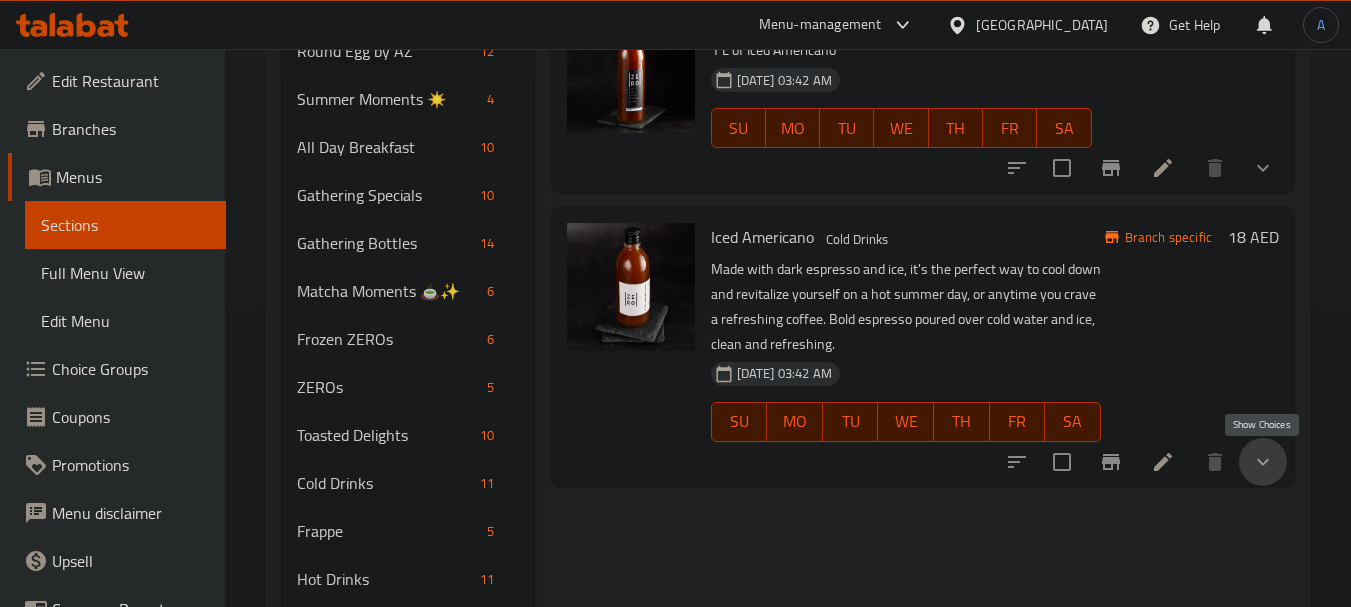 click 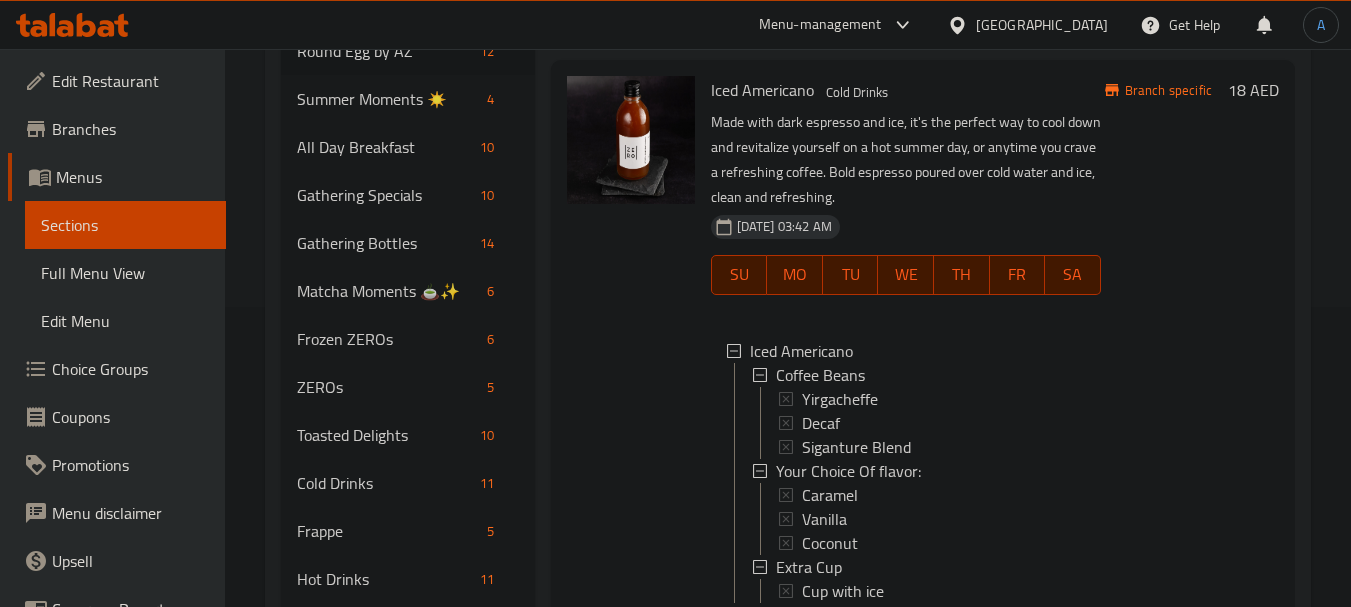 scroll, scrollTop: 192, scrollLeft: 0, axis: vertical 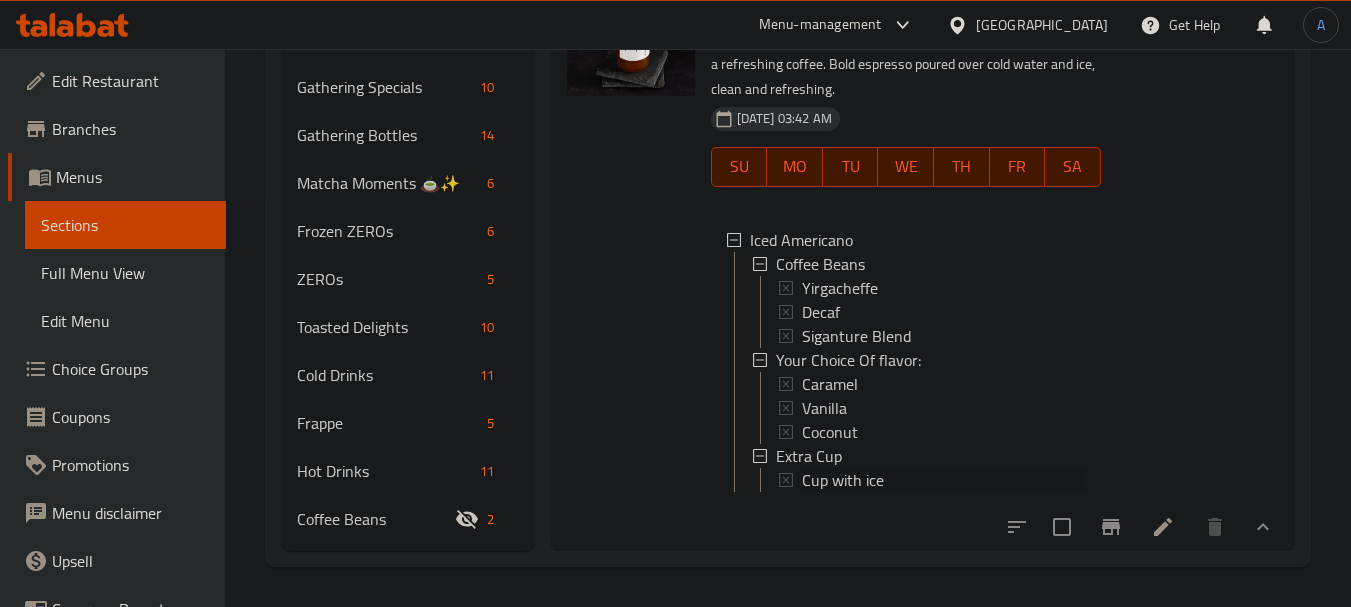 click on "Cup with ice" at bounding box center (843, 480) 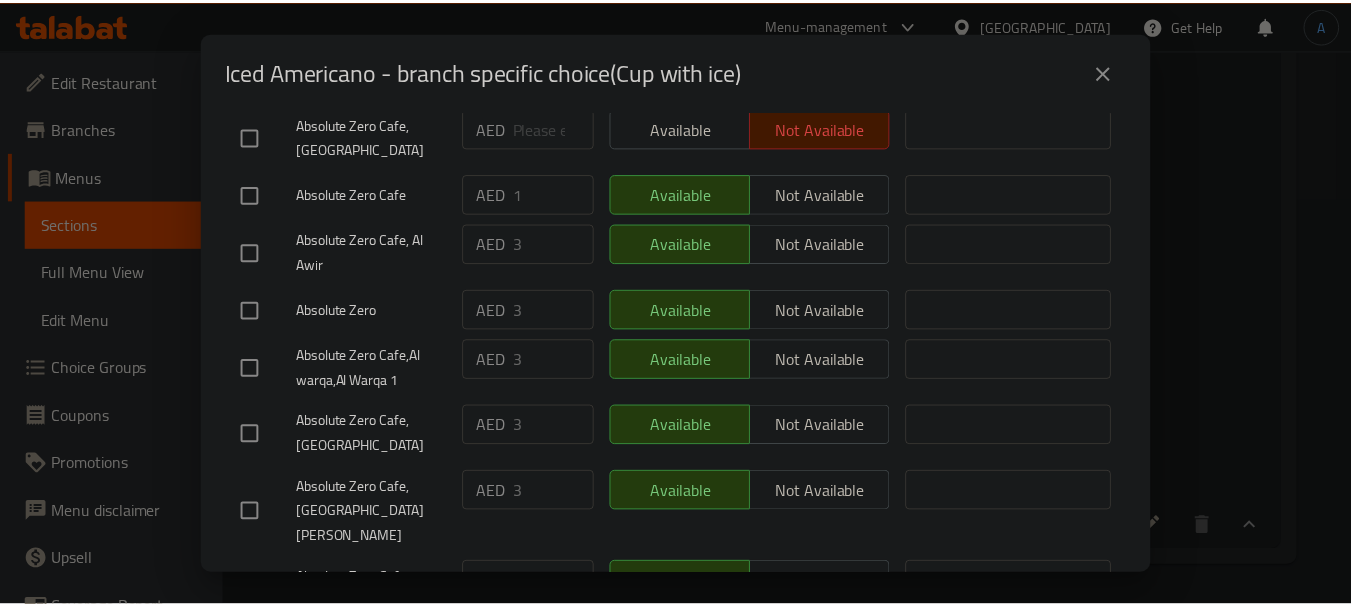 scroll, scrollTop: 463, scrollLeft: 0, axis: vertical 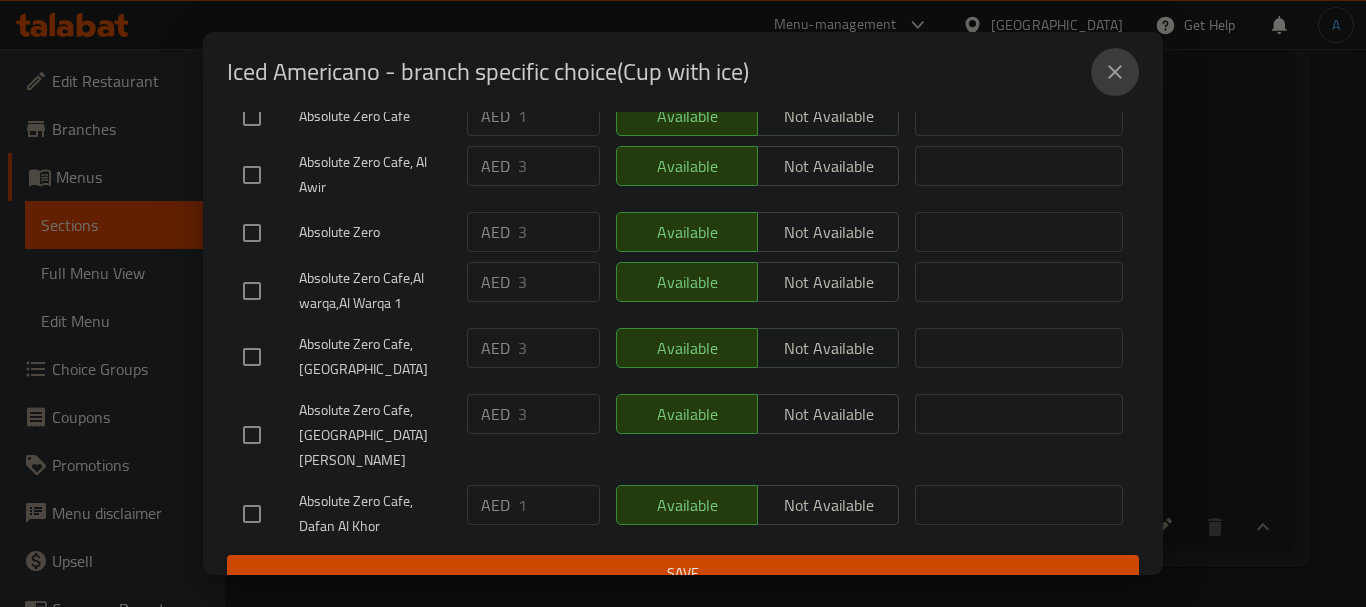 click 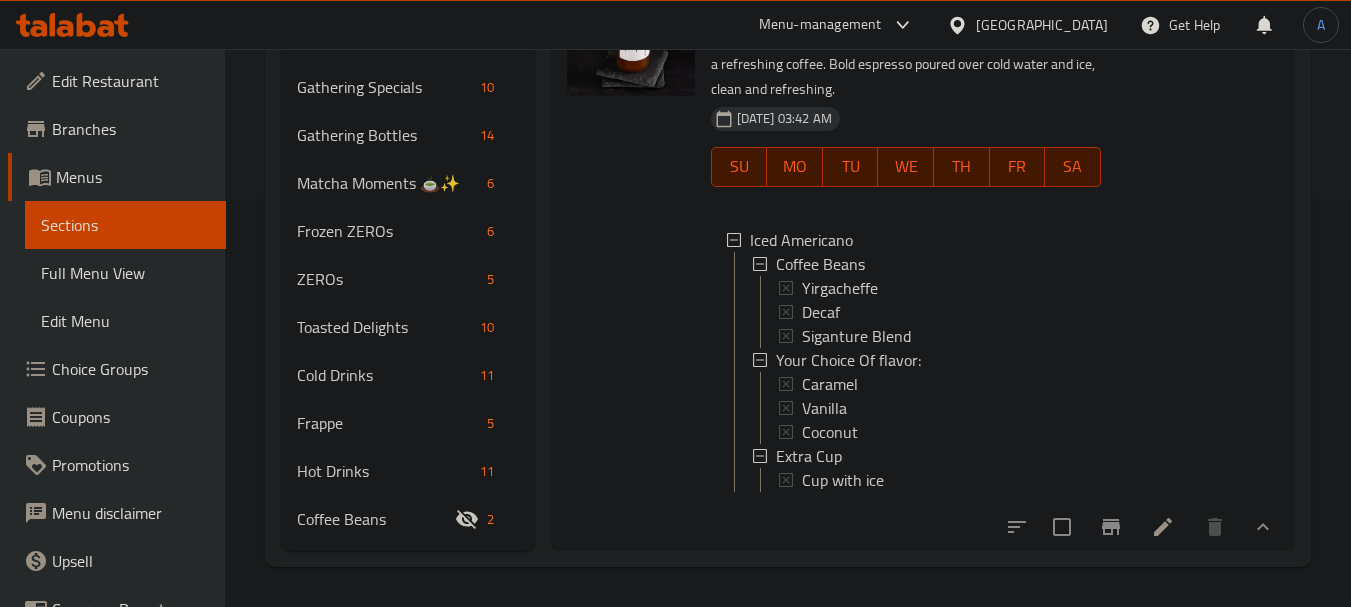 scroll, scrollTop: 0, scrollLeft: 0, axis: both 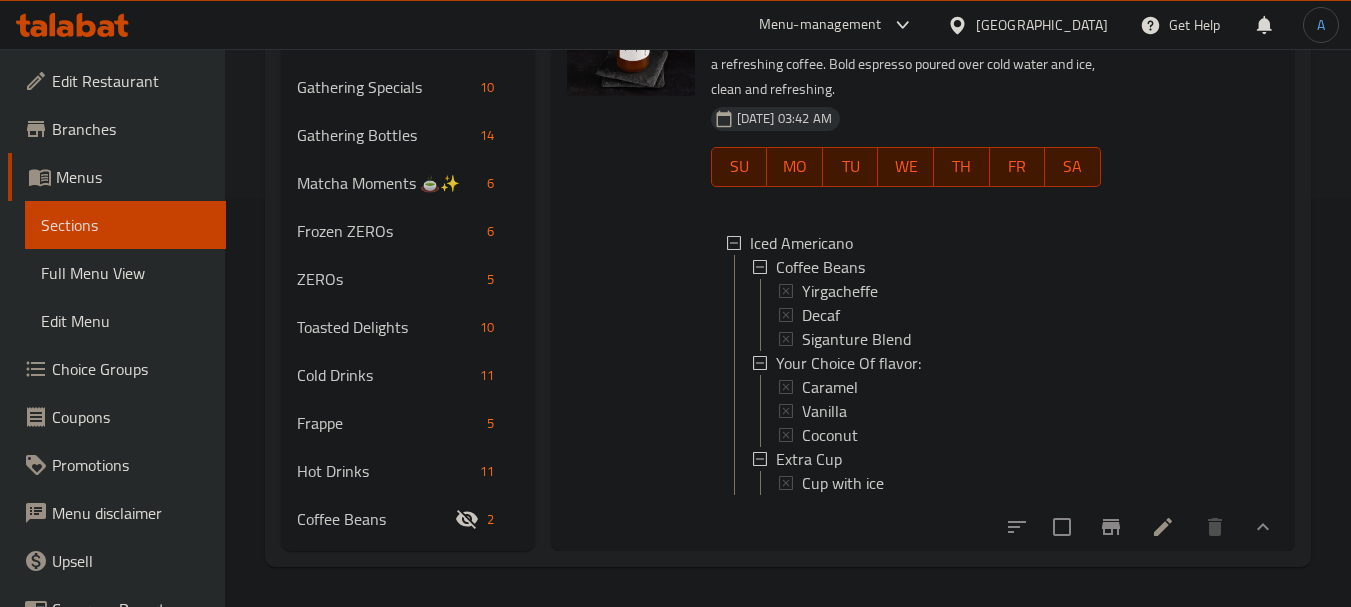 type 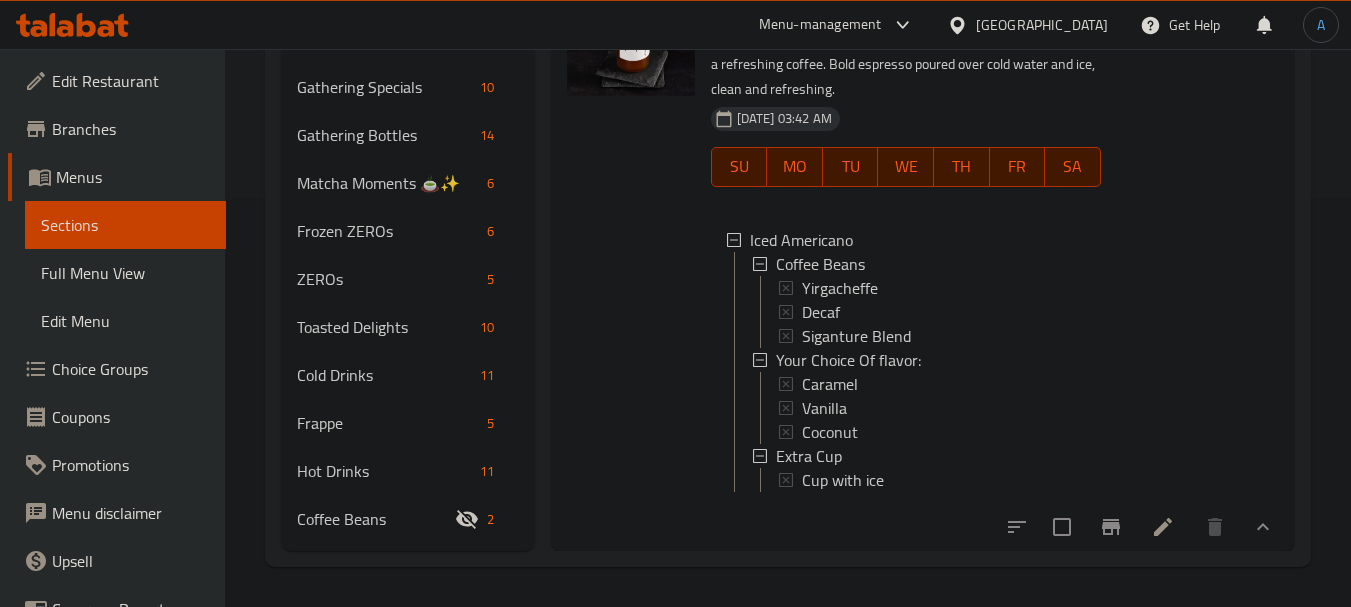 click 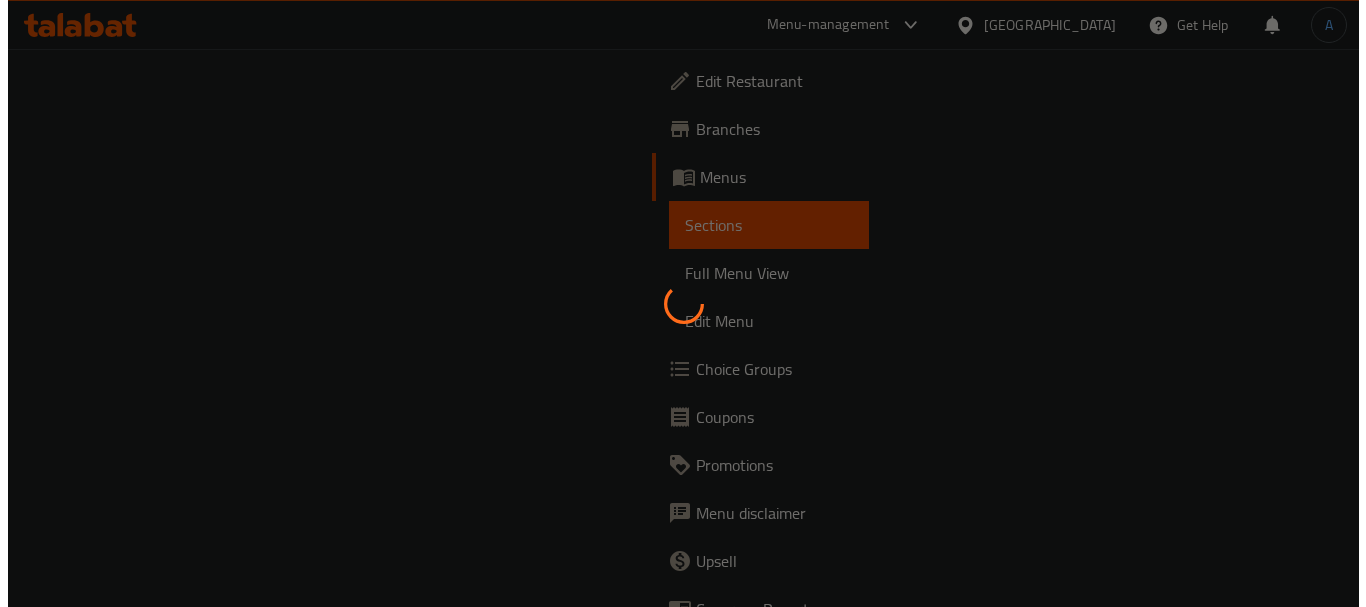 scroll, scrollTop: 0, scrollLeft: 0, axis: both 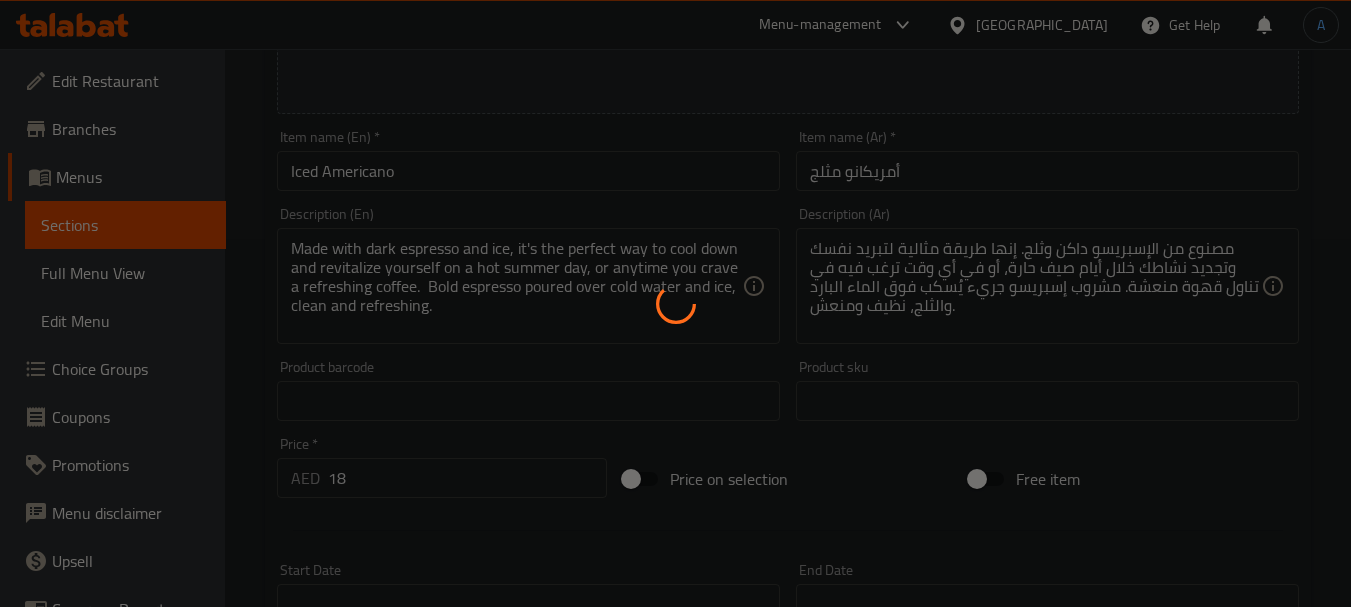 type on "Coffee Beans" 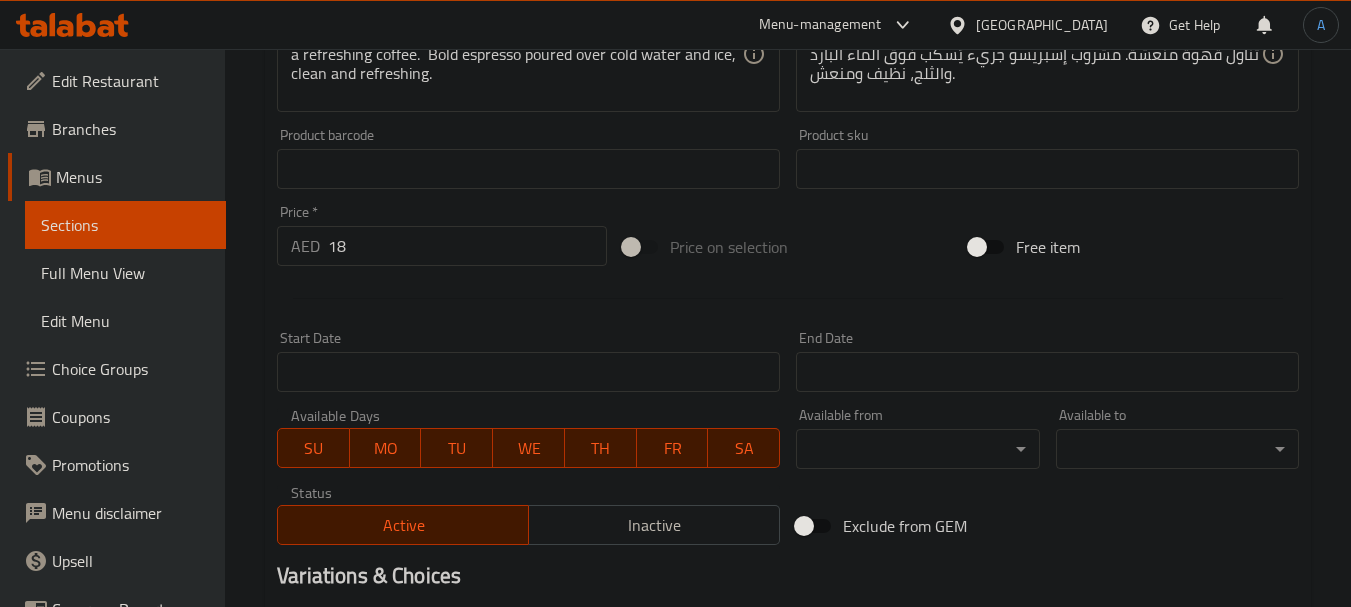 scroll, scrollTop: 1032, scrollLeft: 0, axis: vertical 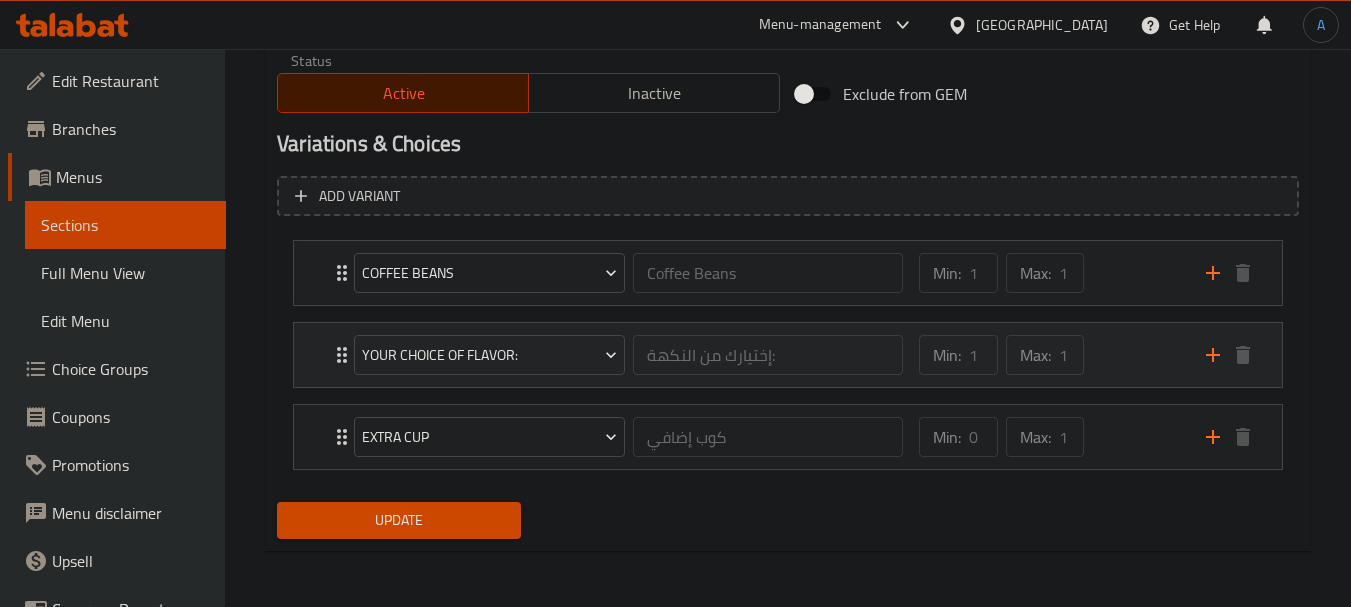 click on "Min: 1 ​ Max: 1 ​" at bounding box center [1050, 355] 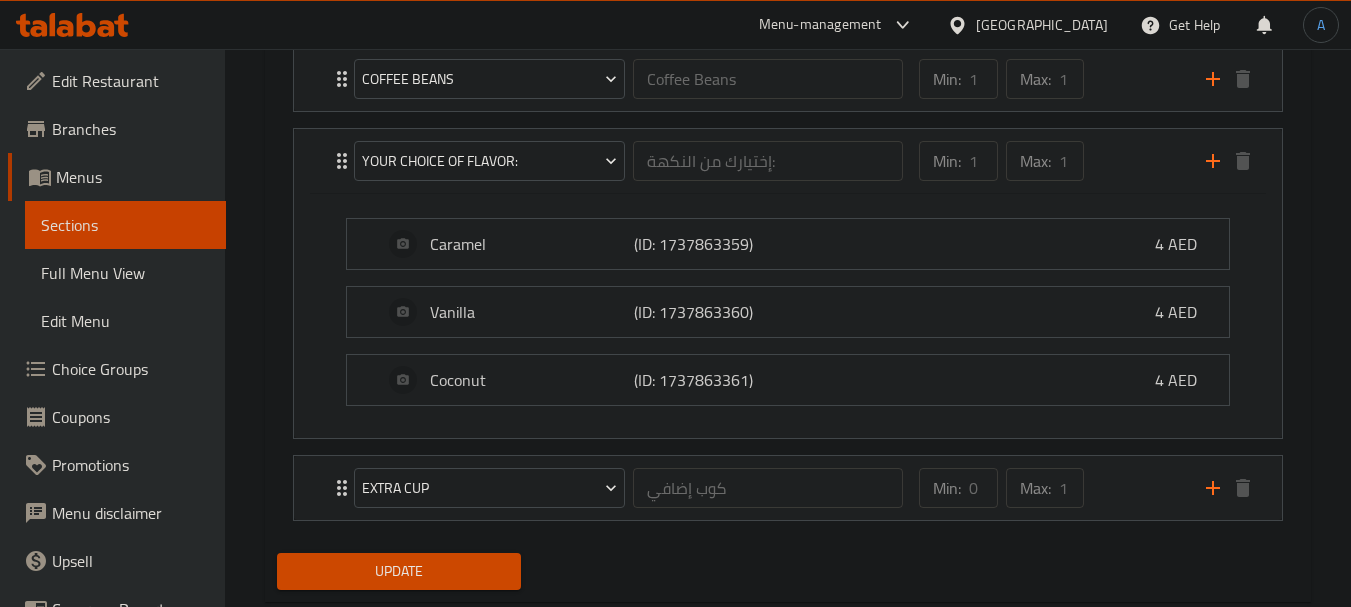 scroll, scrollTop: 1177, scrollLeft: 0, axis: vertical 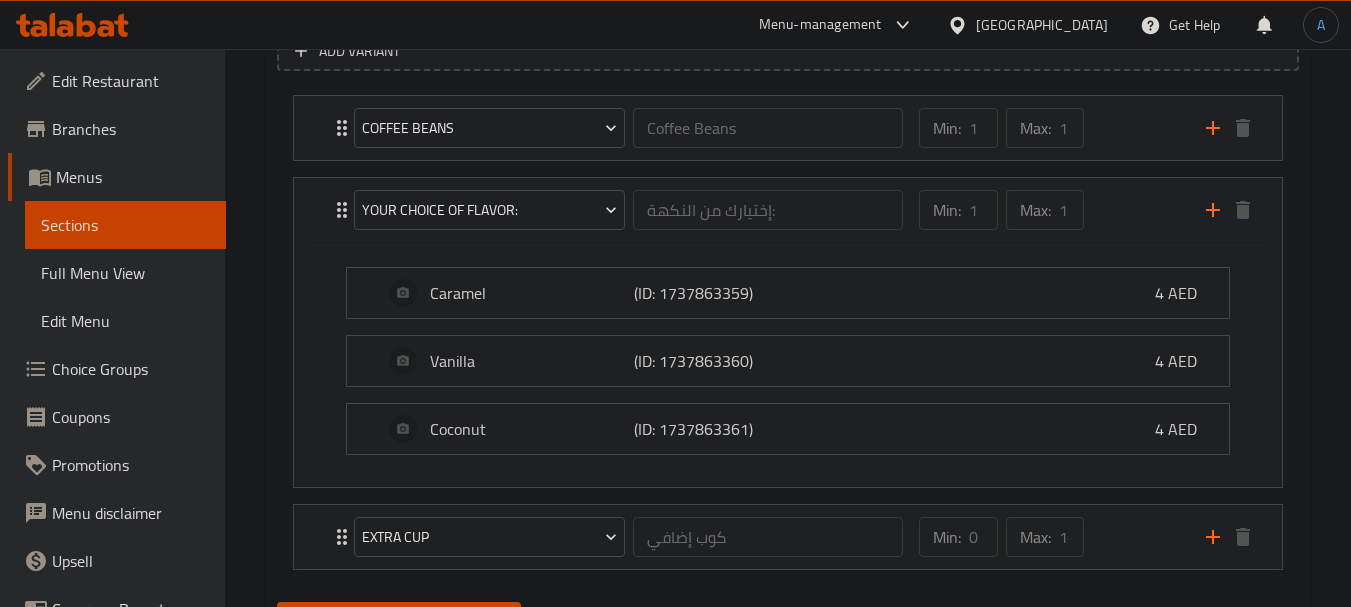 click on "Choice Groups" at bounding box center [131, 369] 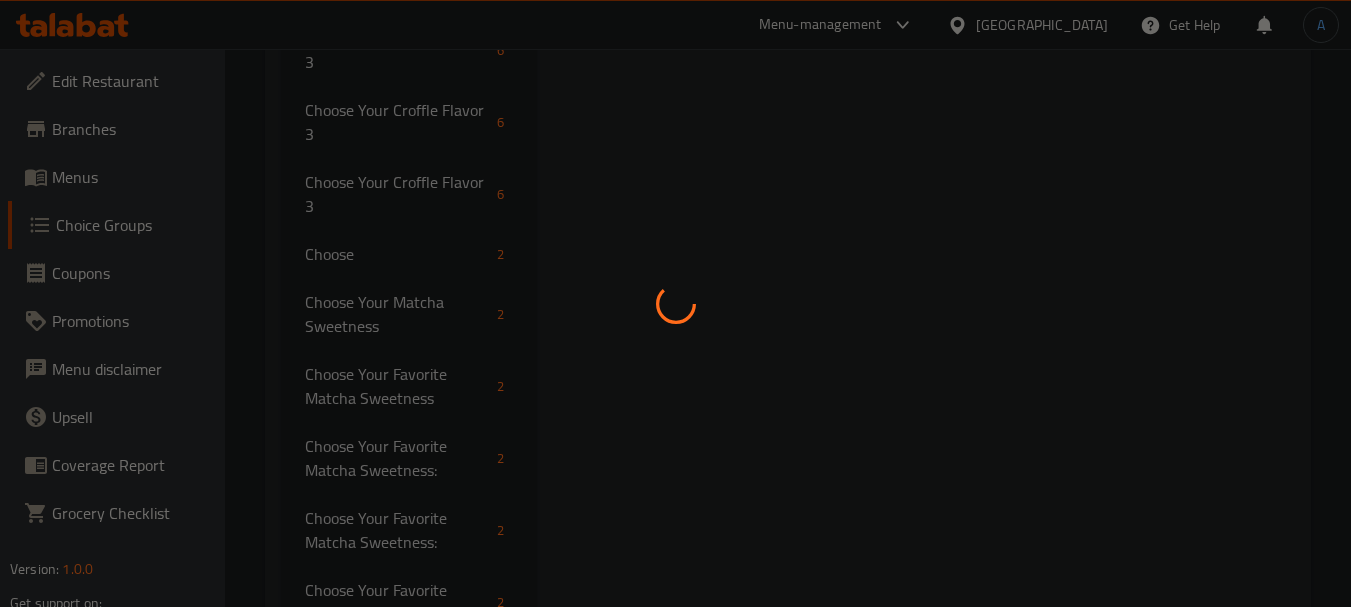 scroll, scrollTop: 283, scrollLeft: 0, axis: vertical 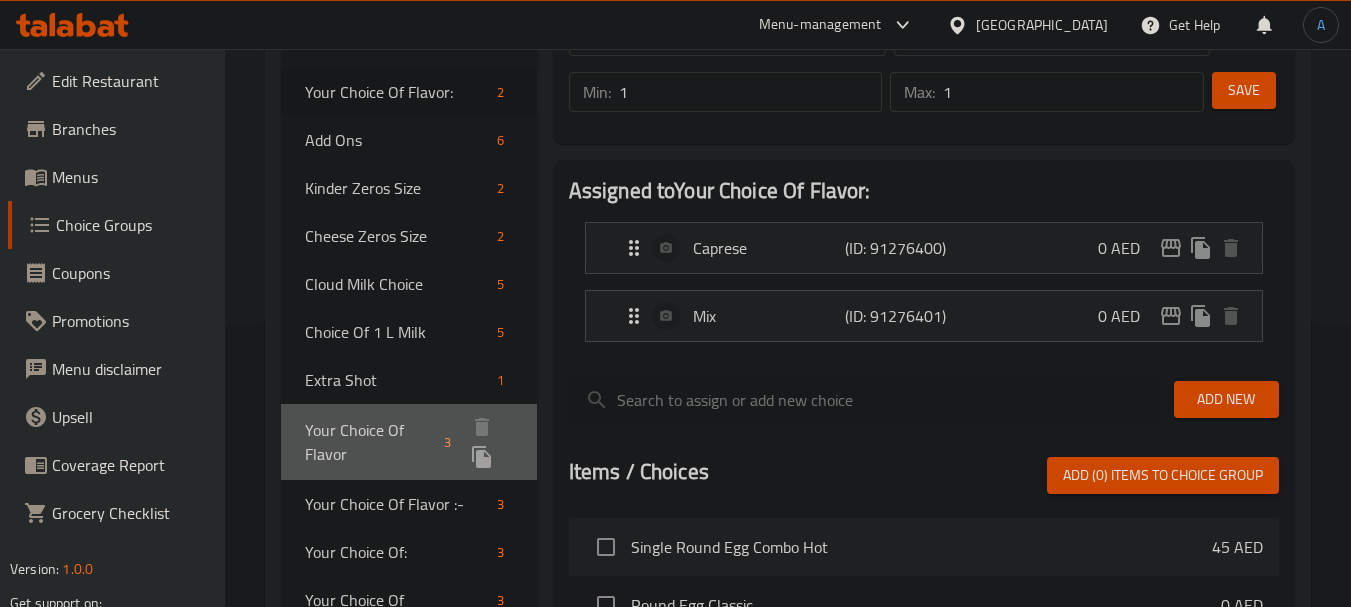 click on "Your Choice Of Flavor" at bounding box center [370, 442] 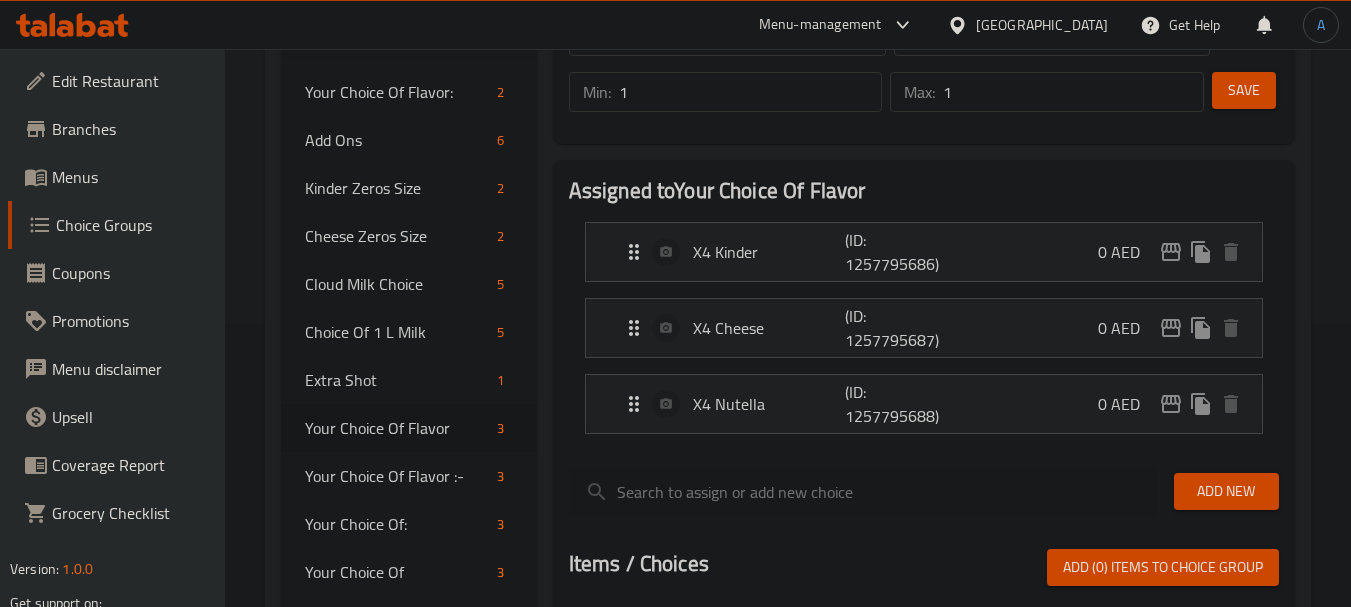 type on "Your Choice Of Flavor" 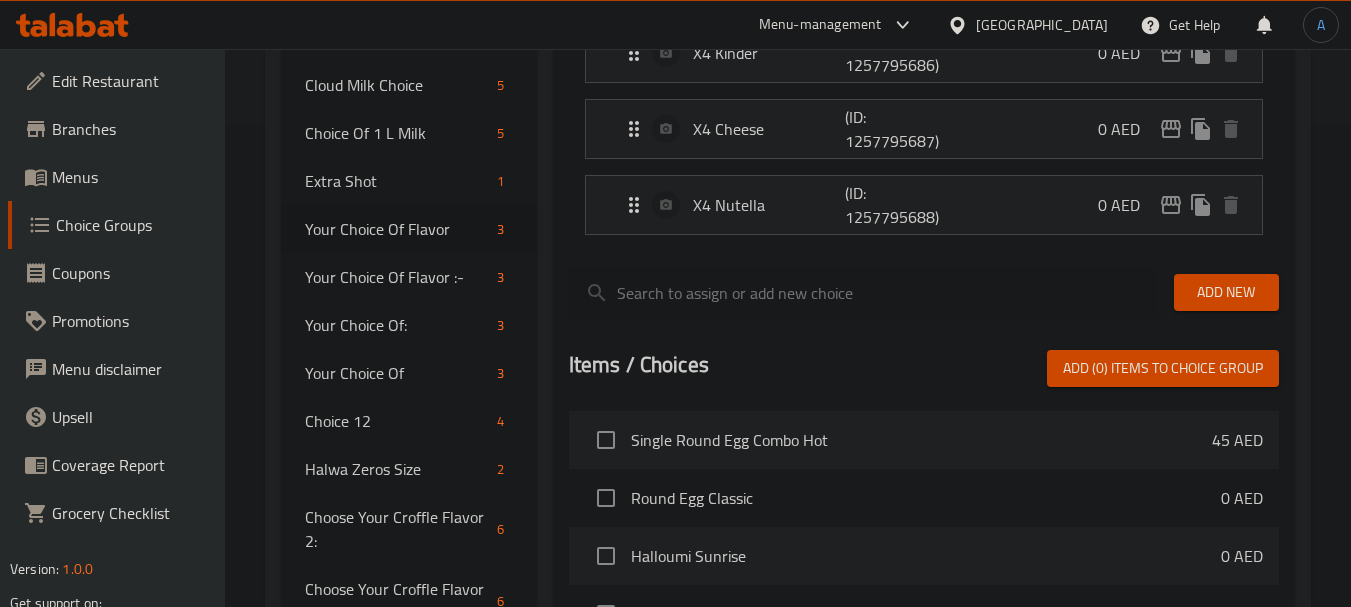 scroll, scrollTop: 583, scrollLeft: 0, axis: vertical 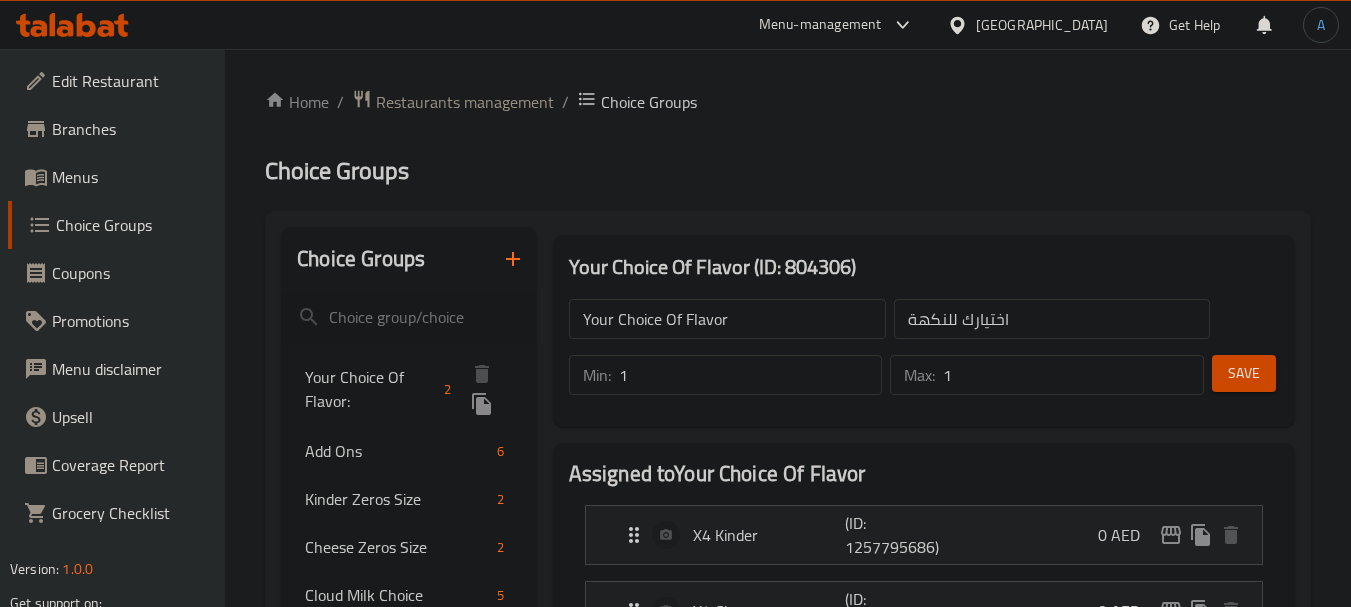 click on "Your Choice Of Flavor:" at bounding box center (370, 389) 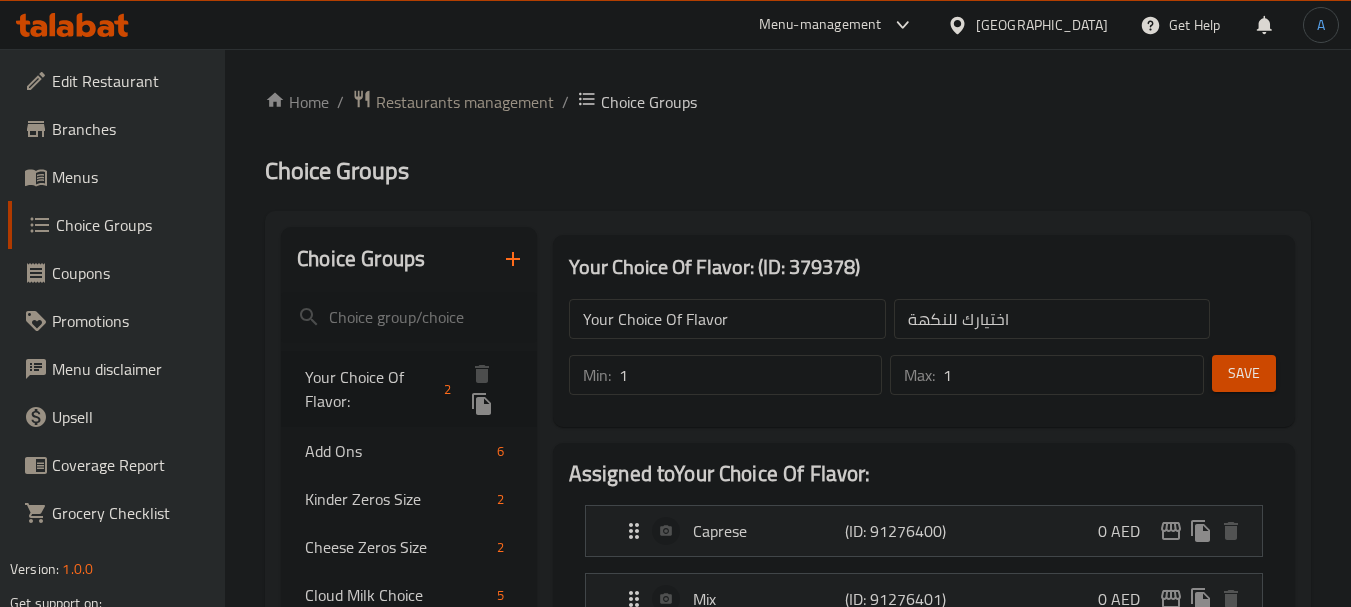 type on "Your Choice Of Flavor:" 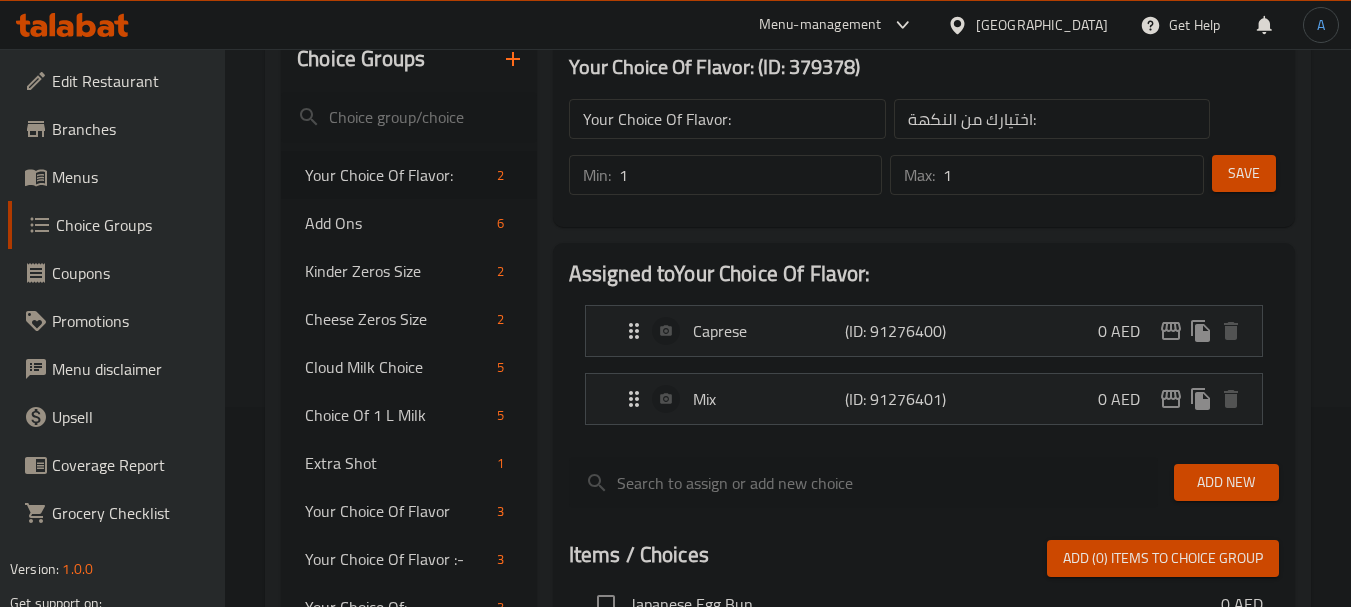 scroll, scrollTop: 202, scrollLeft: 0, axis: vertical 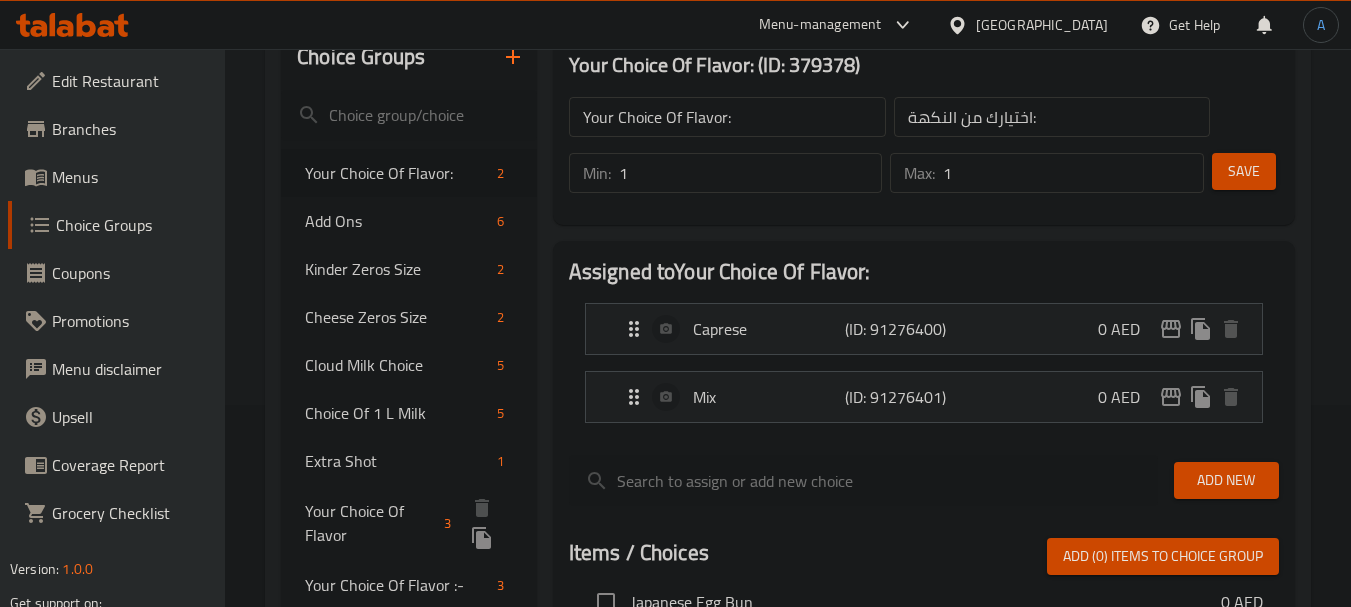 click on "Your Choice Of Flavor" at bounding box center (370, 523) 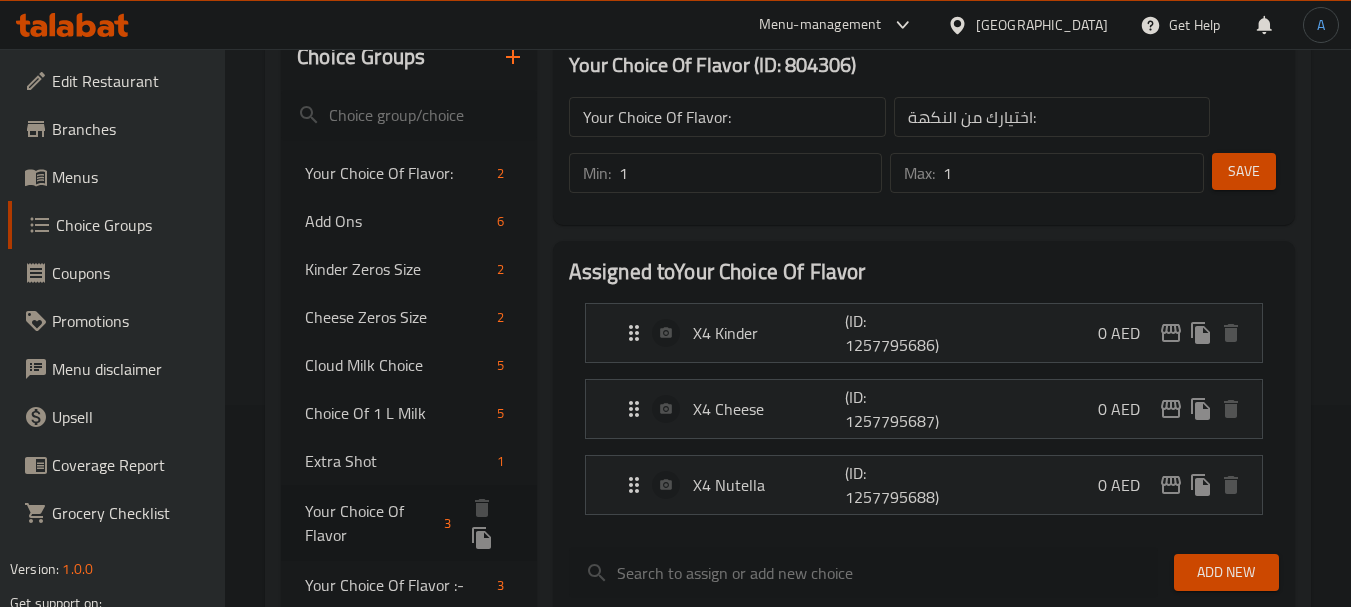 type on "Your Choice Of Flavor" 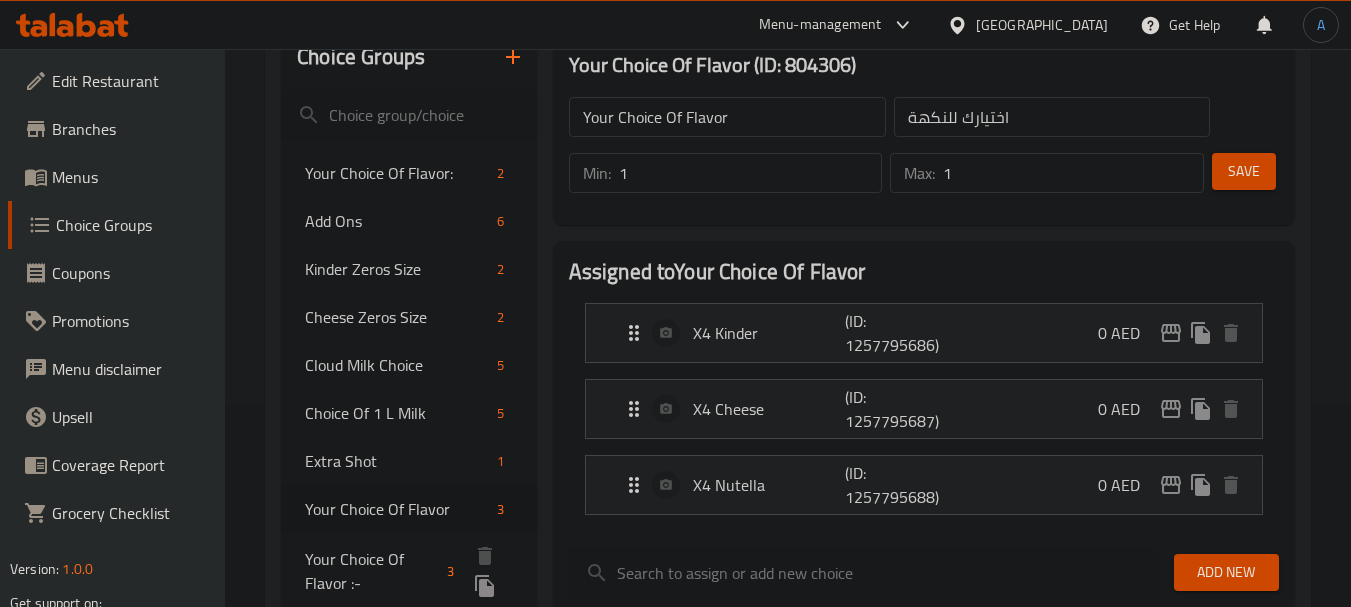 scroll, scrollTop: 300, scrollLeft: 0, axis: vertical 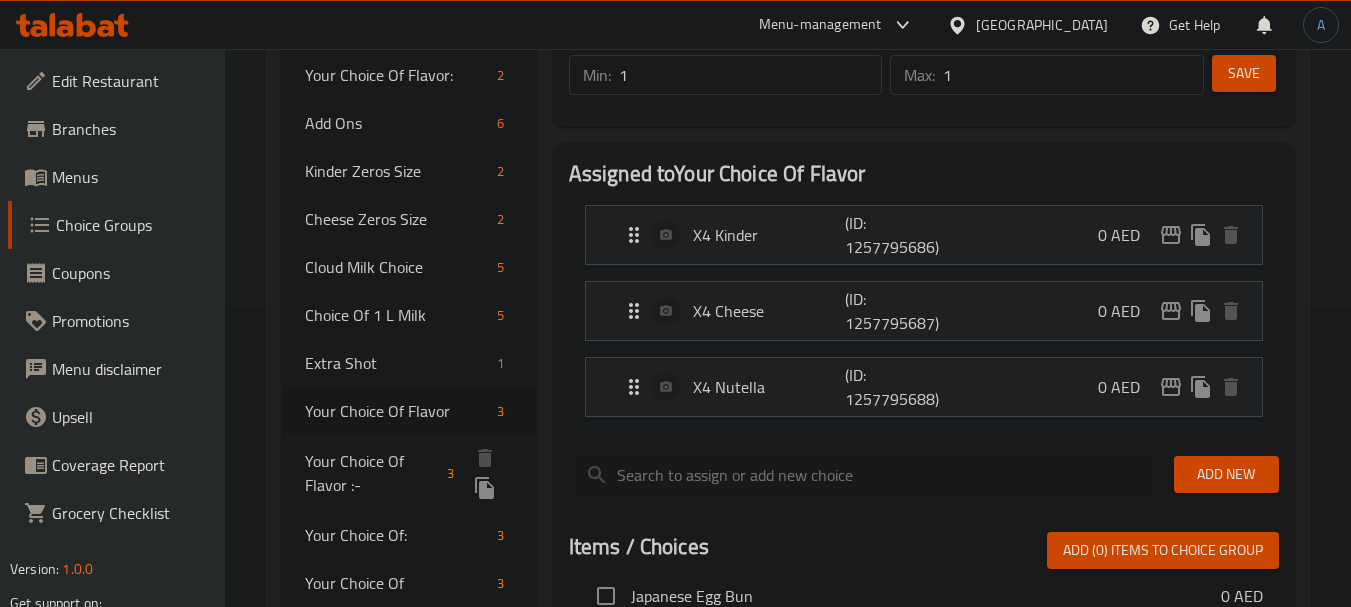 click on "Your Choice Of Flavor :-" at bounding box center (372, 473) 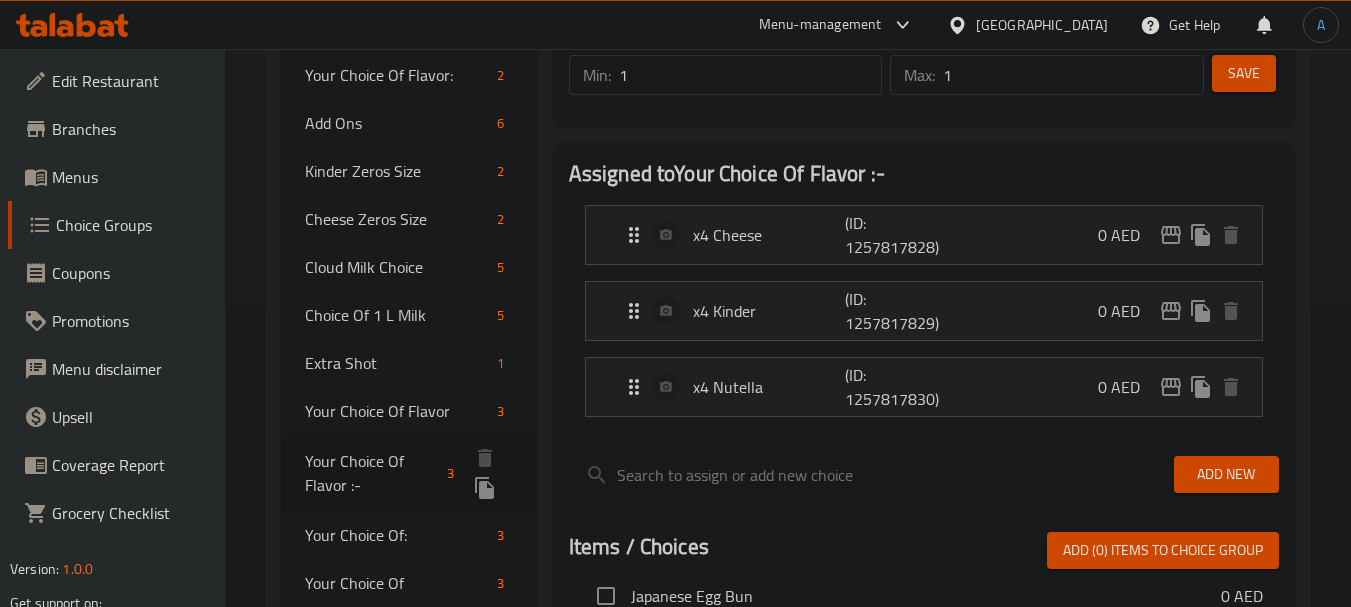type on "Your Choice Of Flavor :-" 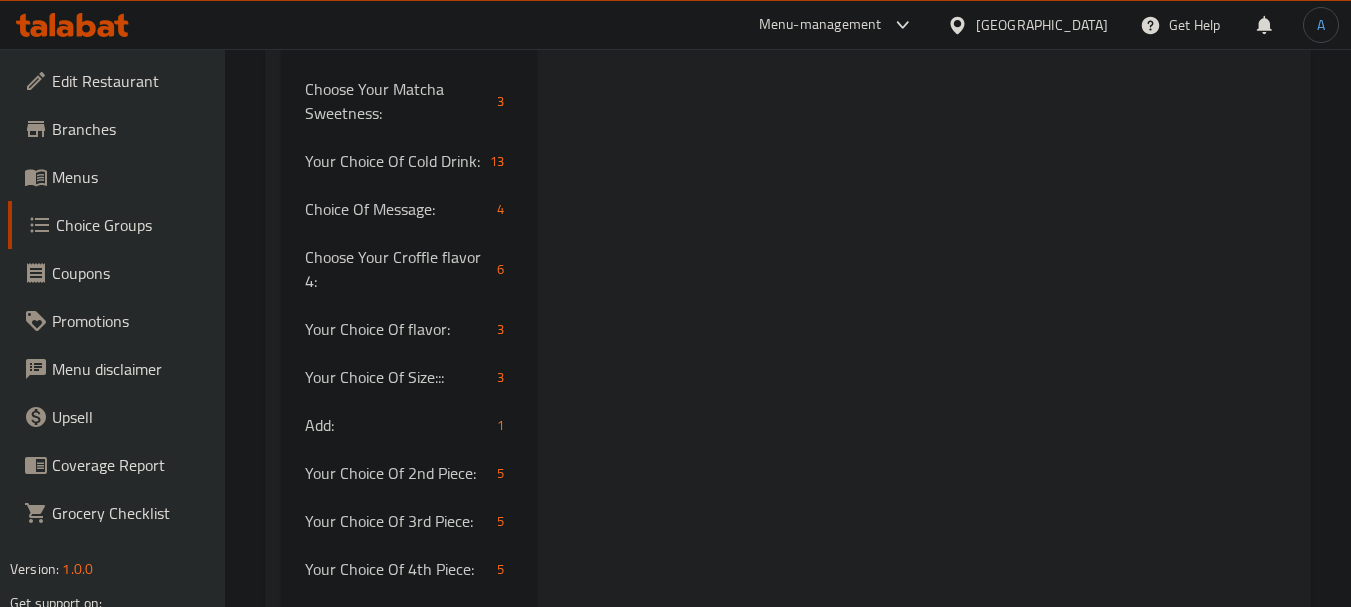 scroll, scrollTop: 1900, scrollLeft: 0, axis: vertical 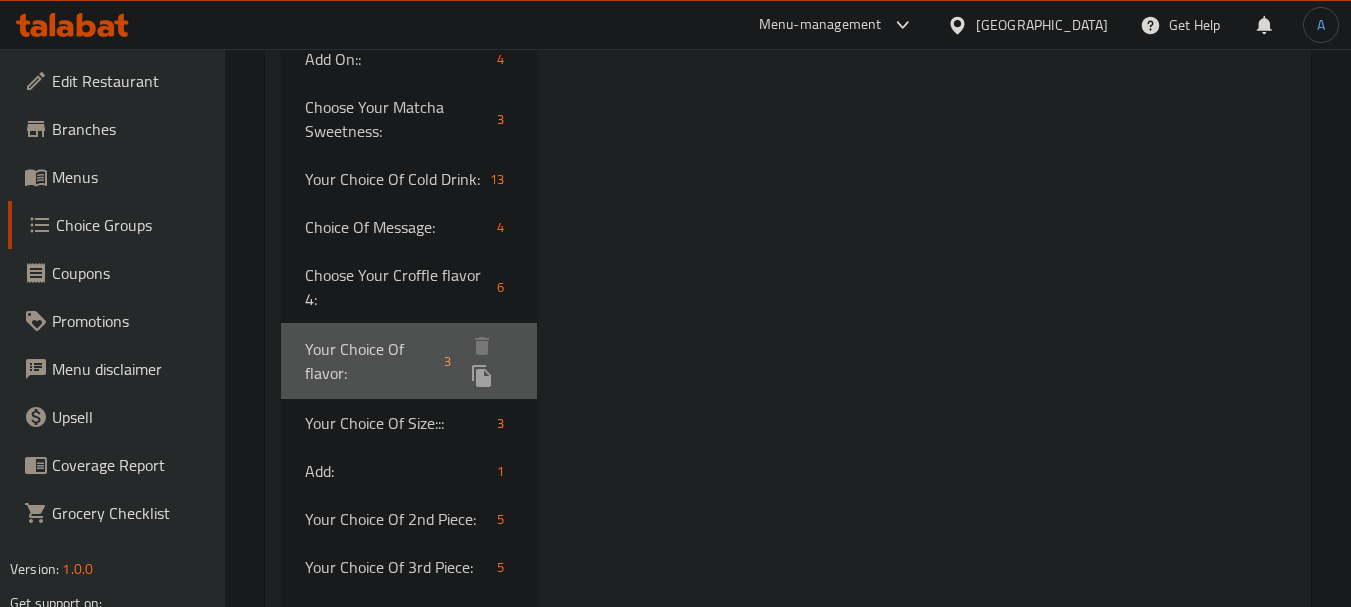 click on "Your Choice Of flavor:" at bounding box center (370, 361) 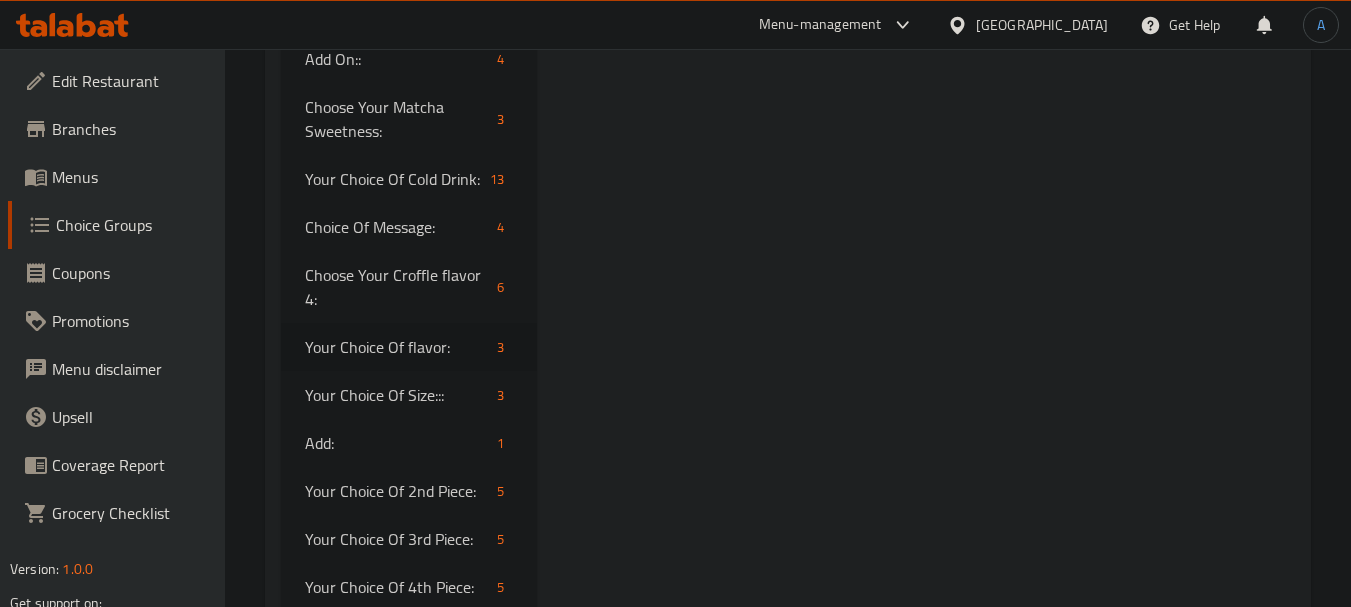 type on "Your Choice Of flavor:" 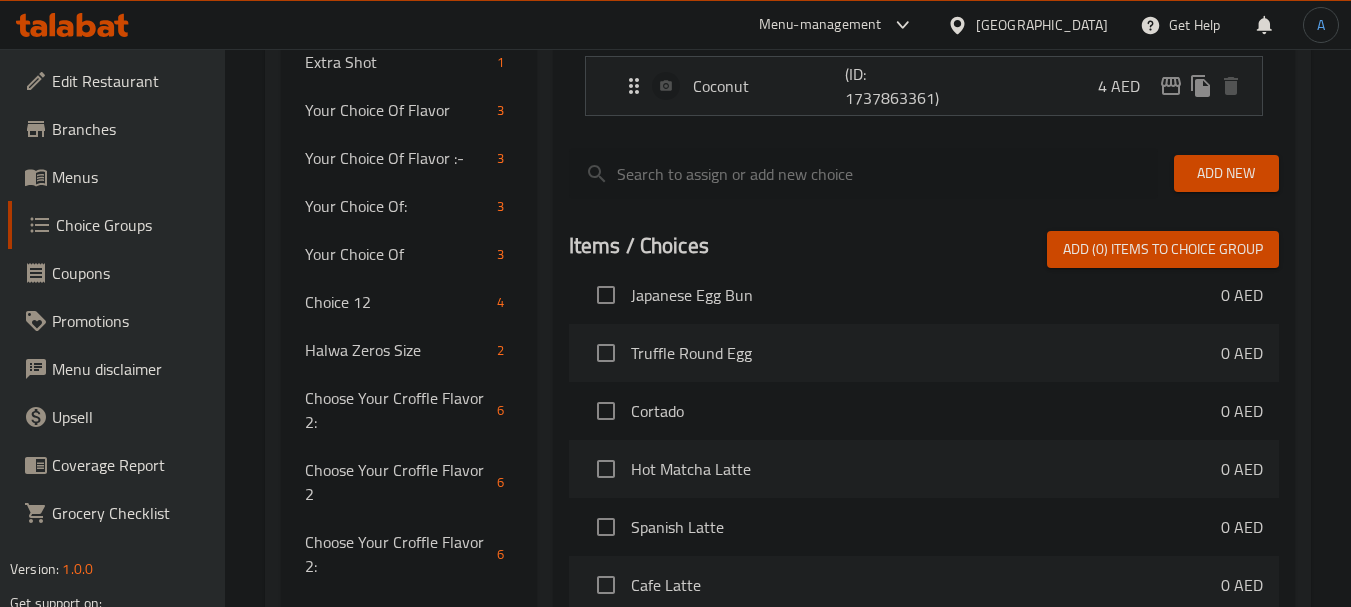 scroll, scrollTop: 600, scrollLeft: 0, axis: vertical 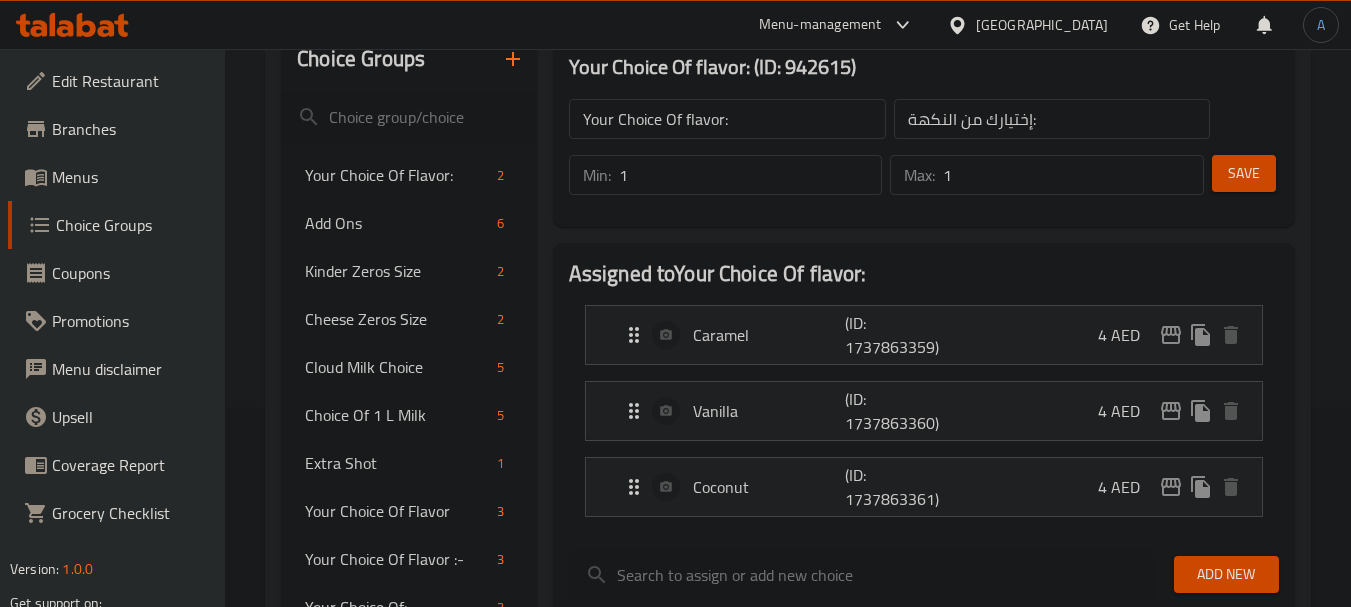 click on "Min: 1 ​" at bounding box center [726, 175] 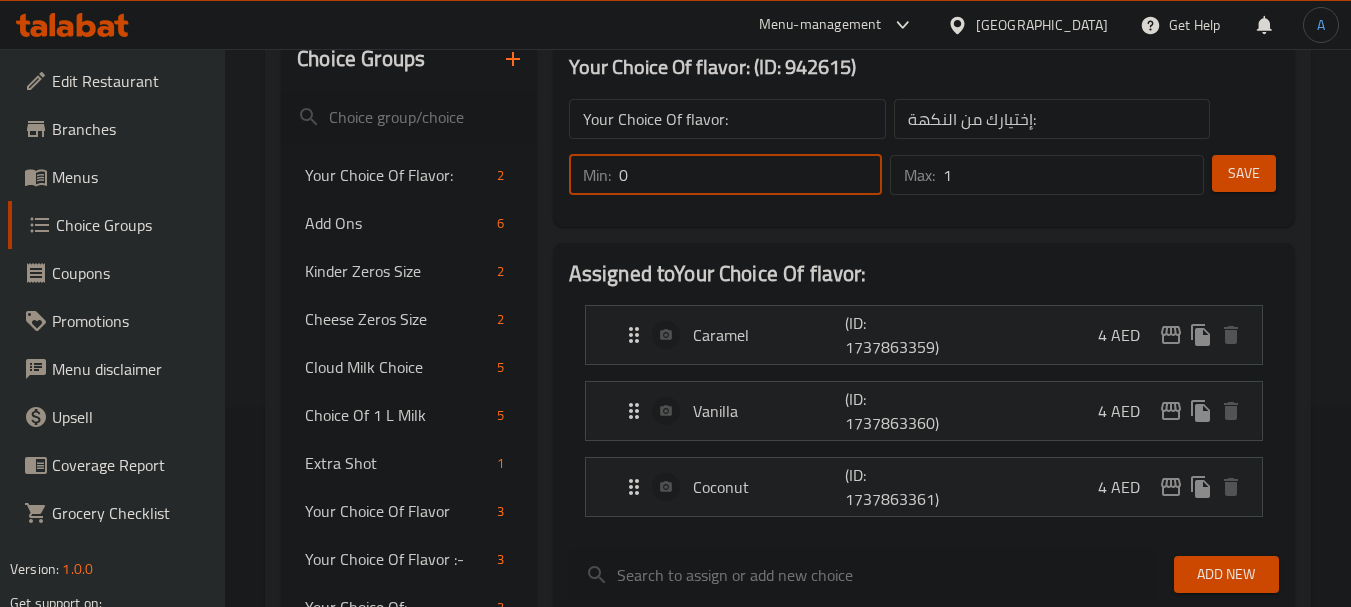 type on "0" 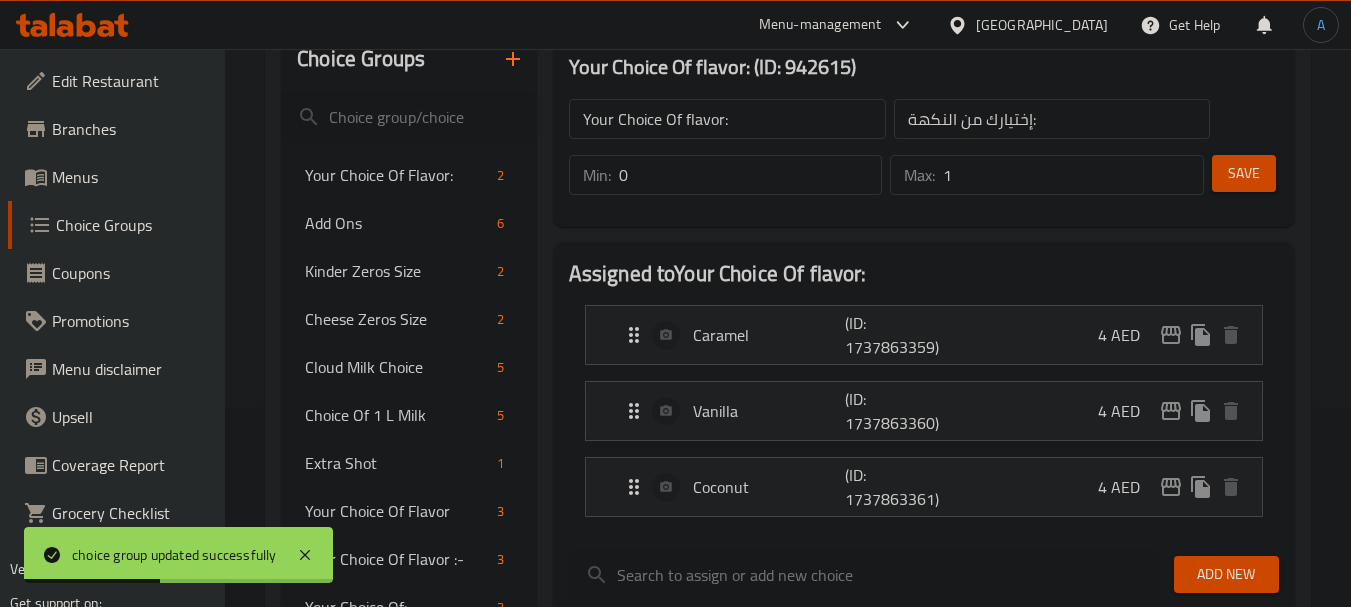 click on "Menus" at bounding box center [131, 177] 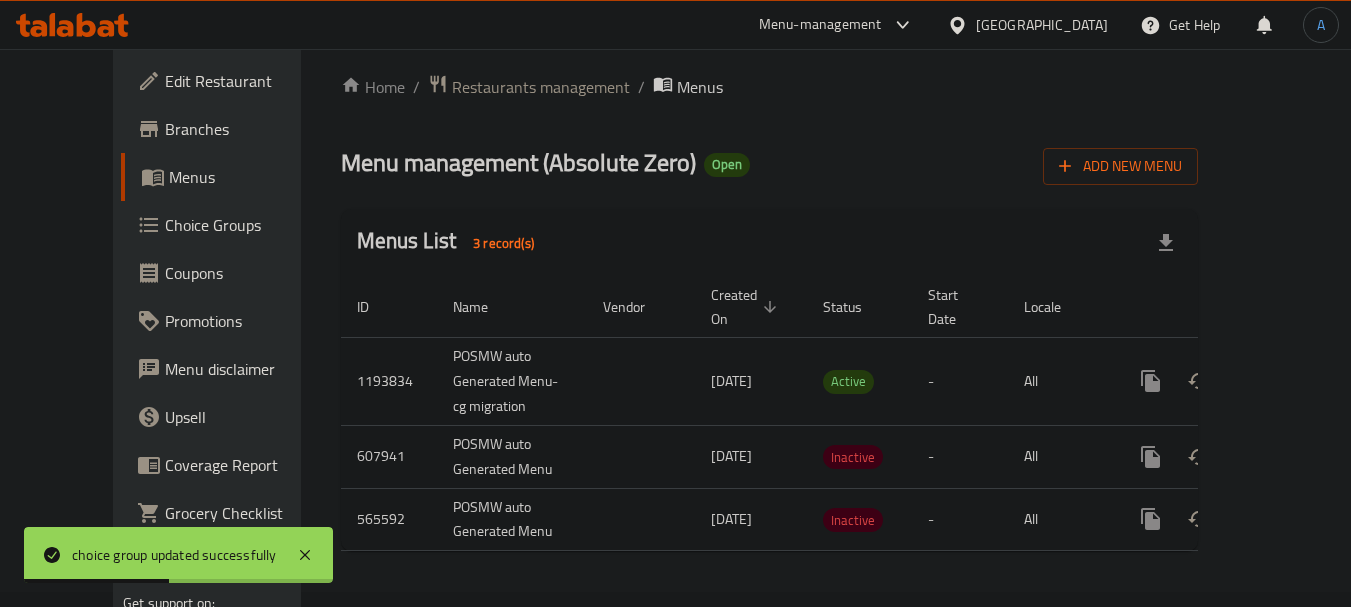 scroll, scrollTop: 0, scrollLeft: 0, axis: both 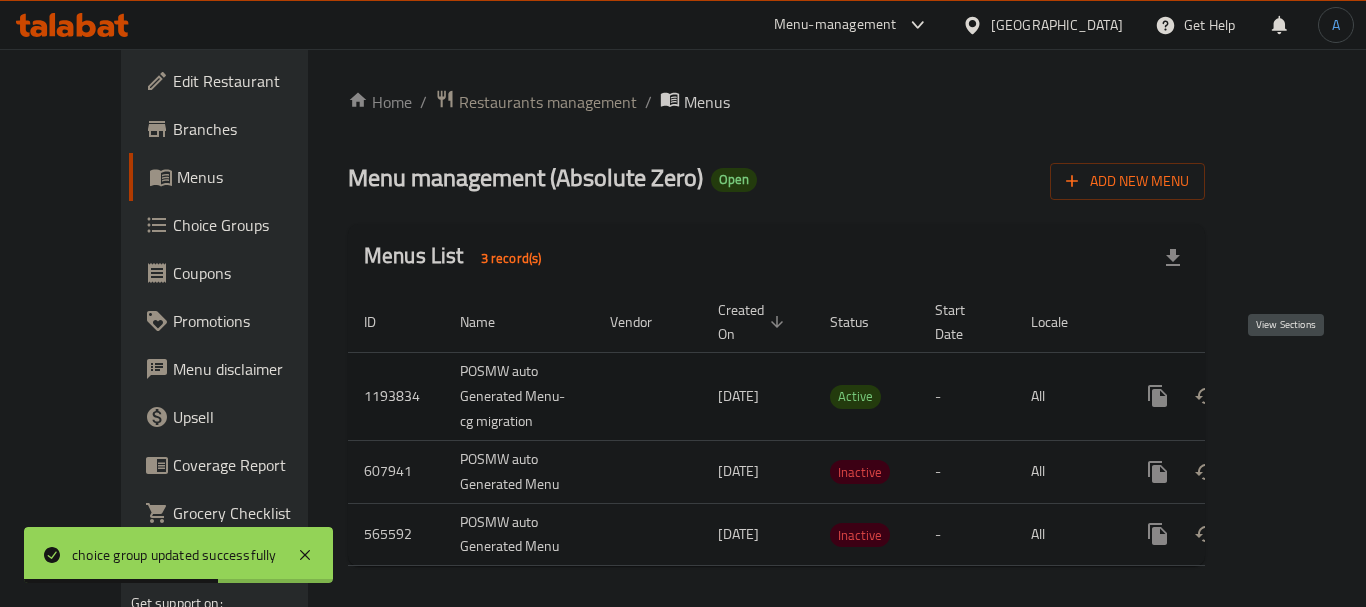 click 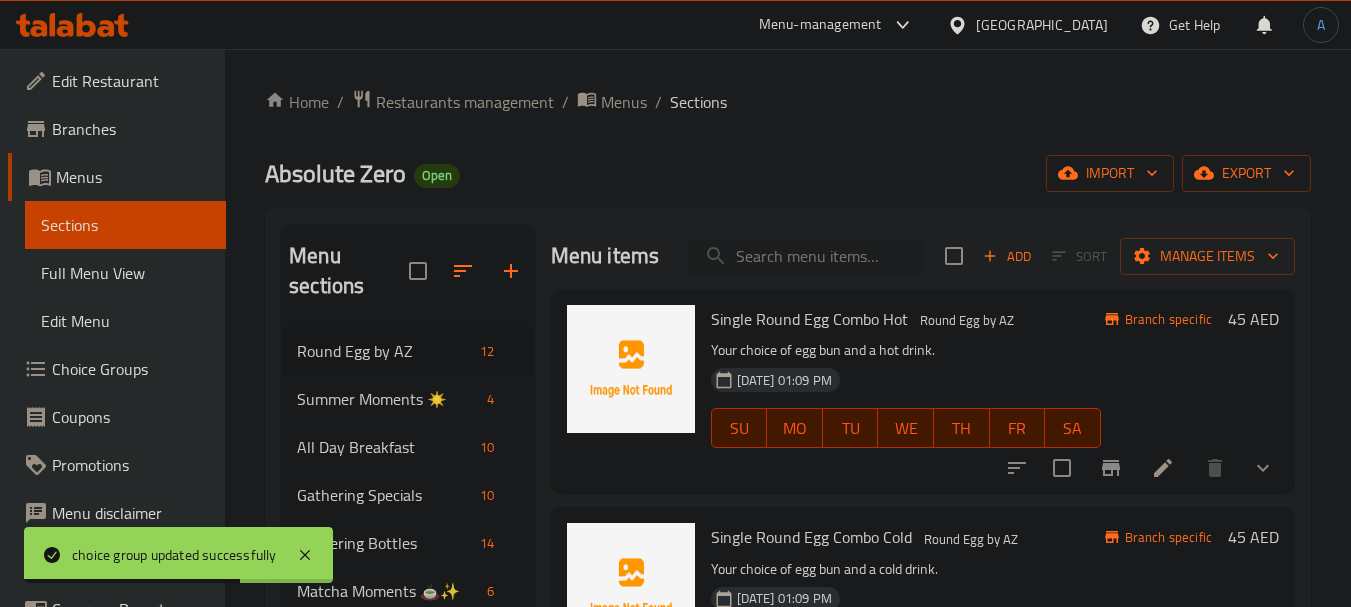 click at bounding box center [806, 256] 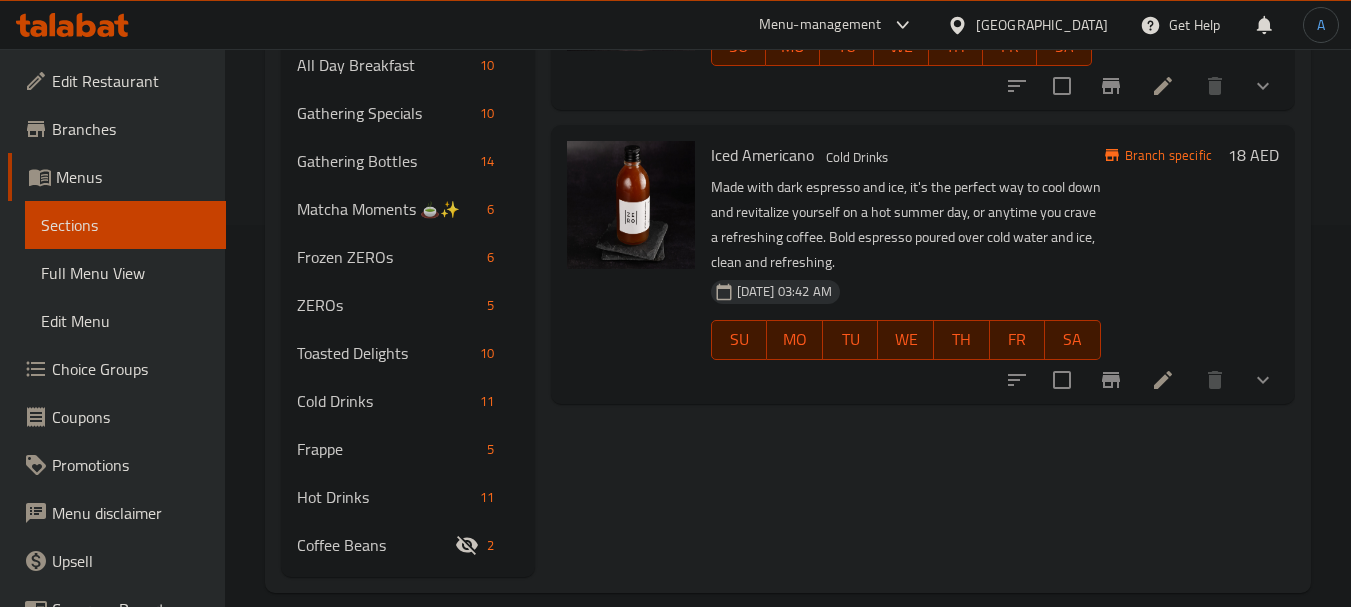 scroll, scrollTop: 400, scrollLeft: 0, axis: vertical 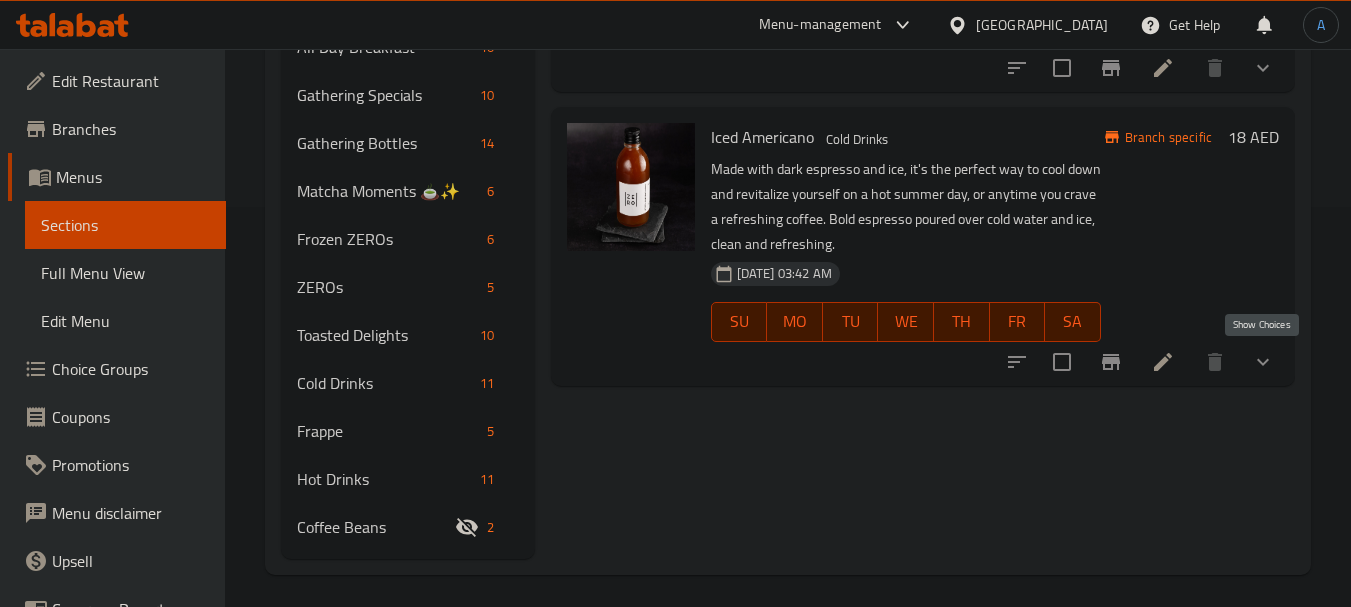 type on "iced am" 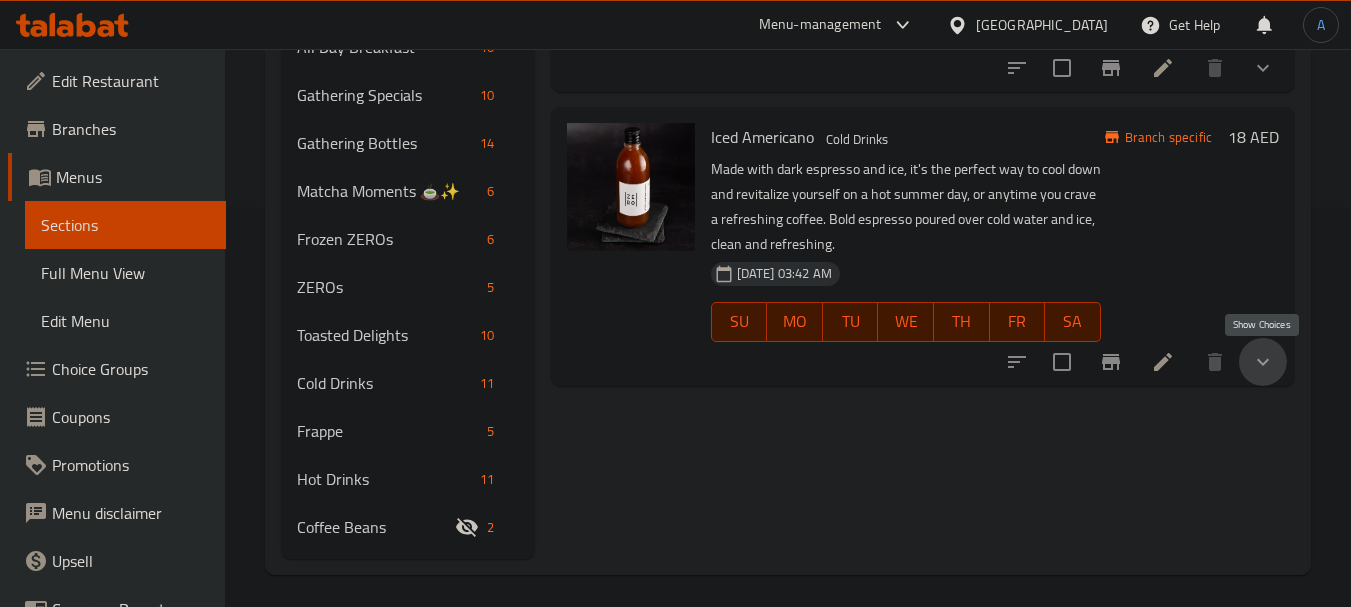 click 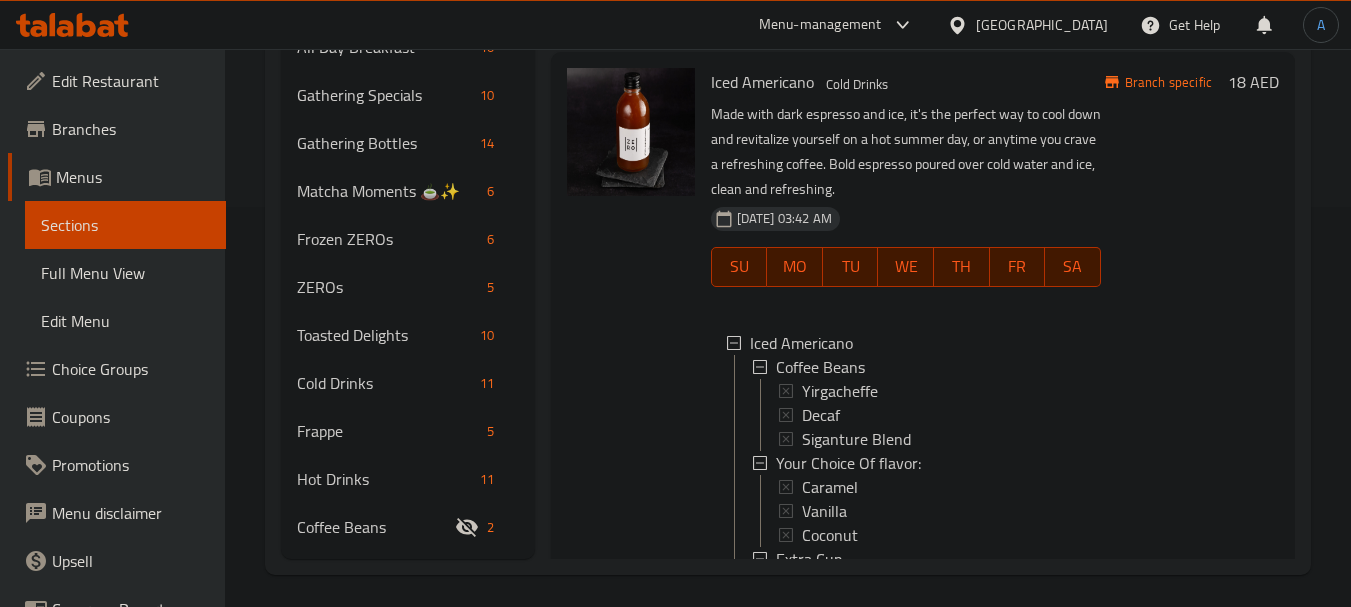 scroll, scrollTop: 100, scrollLeft: 0, axis: vertical 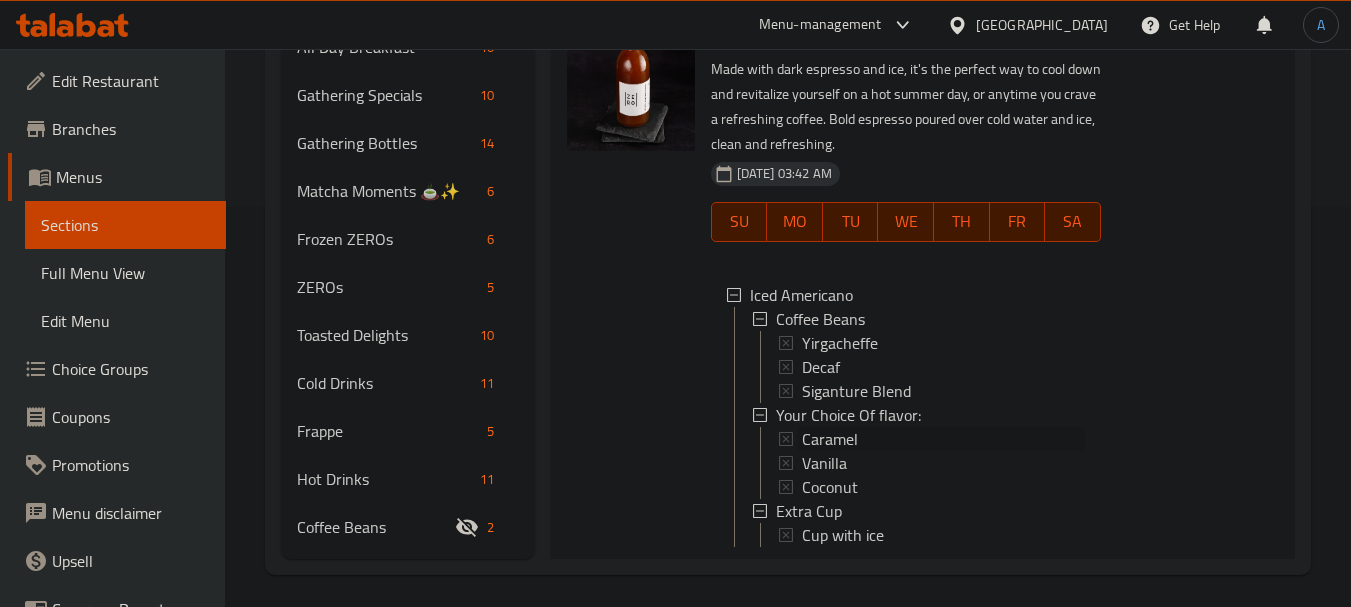 click on "Caramel" at bounding box center [830, 439] 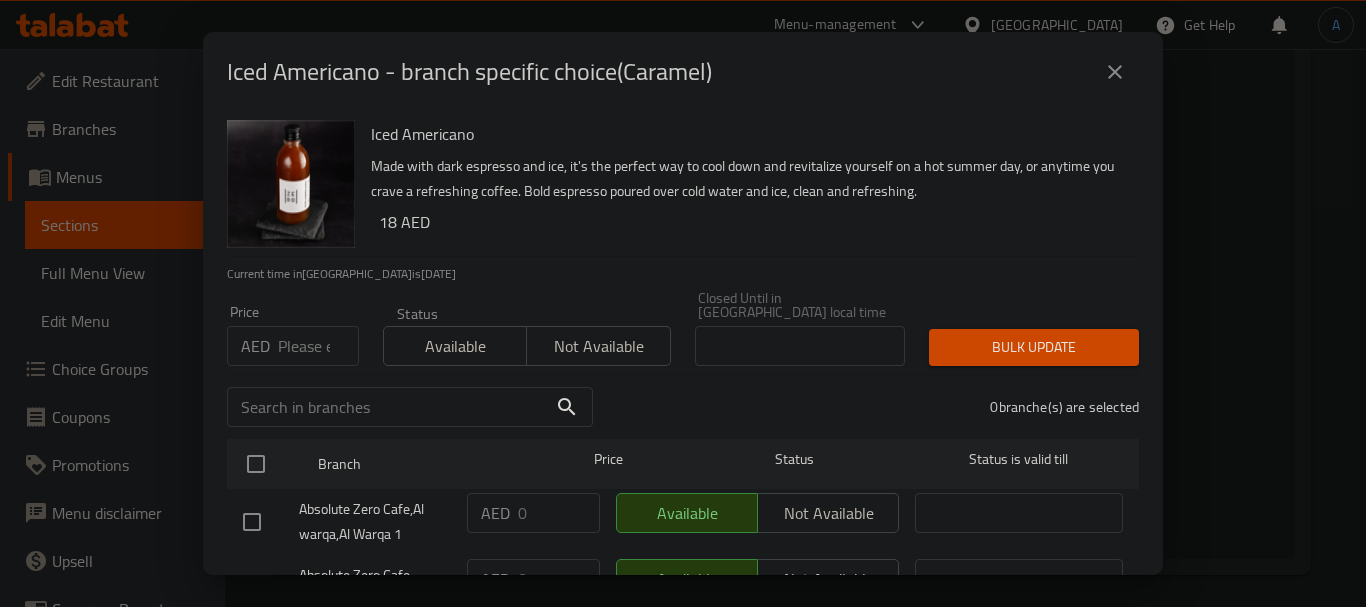 click 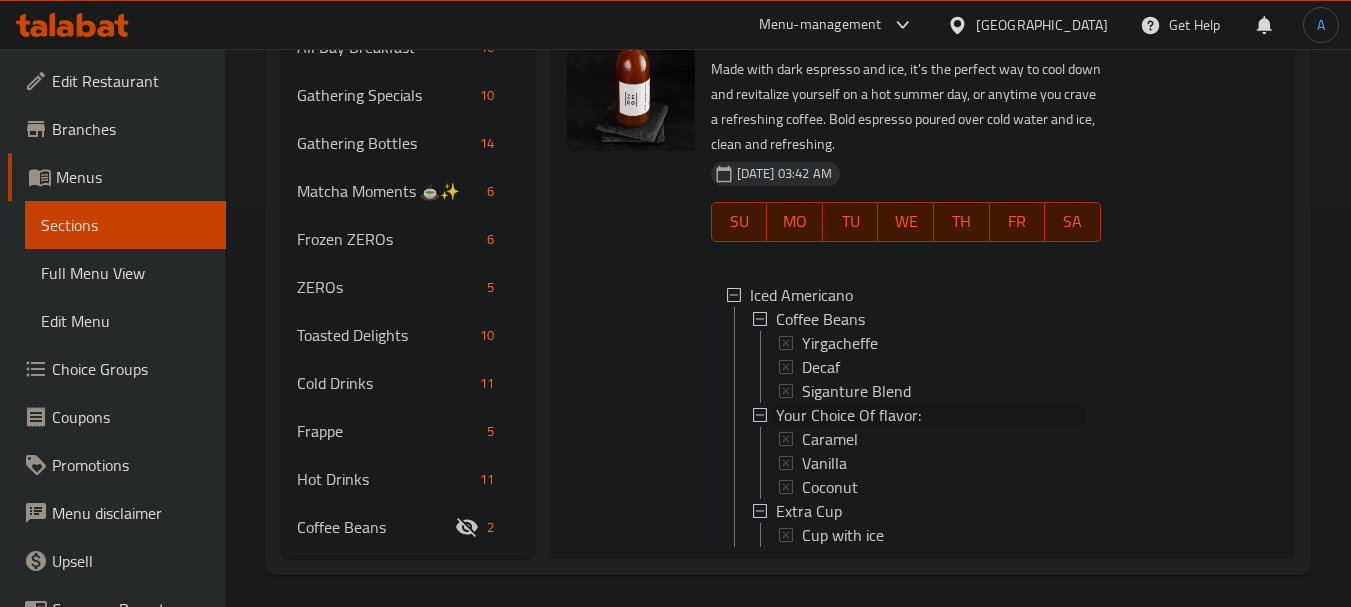 click on "Your Choice Of flavor:" at bounding box center (848, 415) 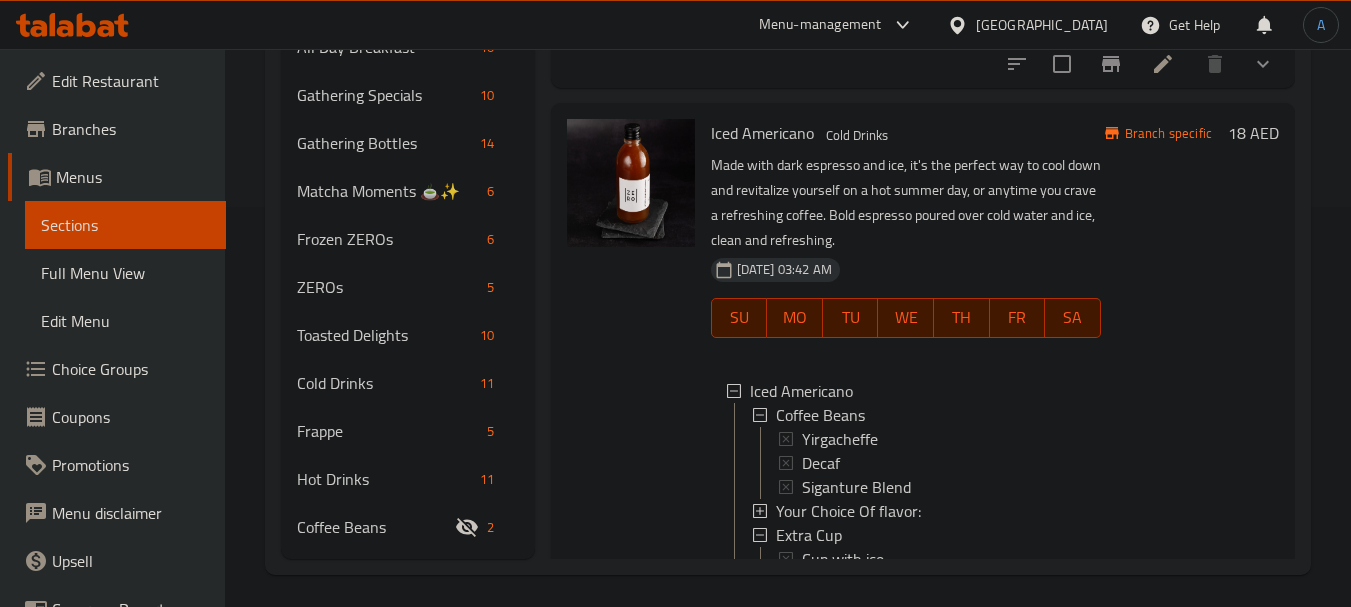 scroll, scrollTop: 120, scrollLeft: 0, axis: vertical 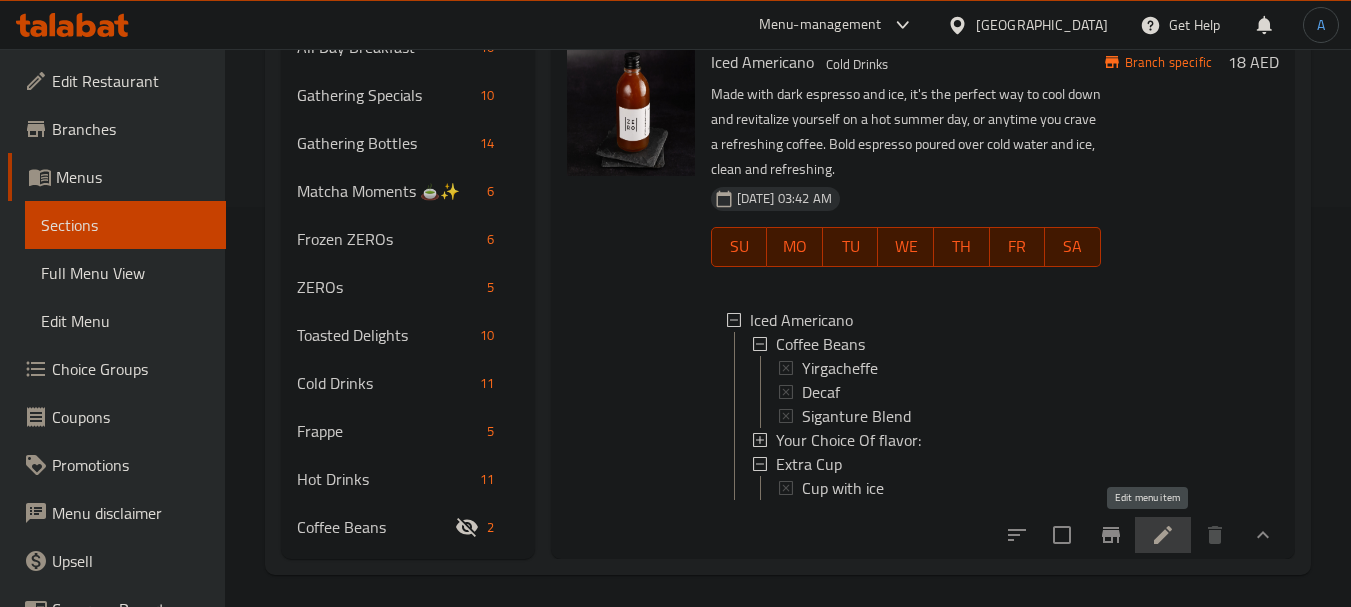 click 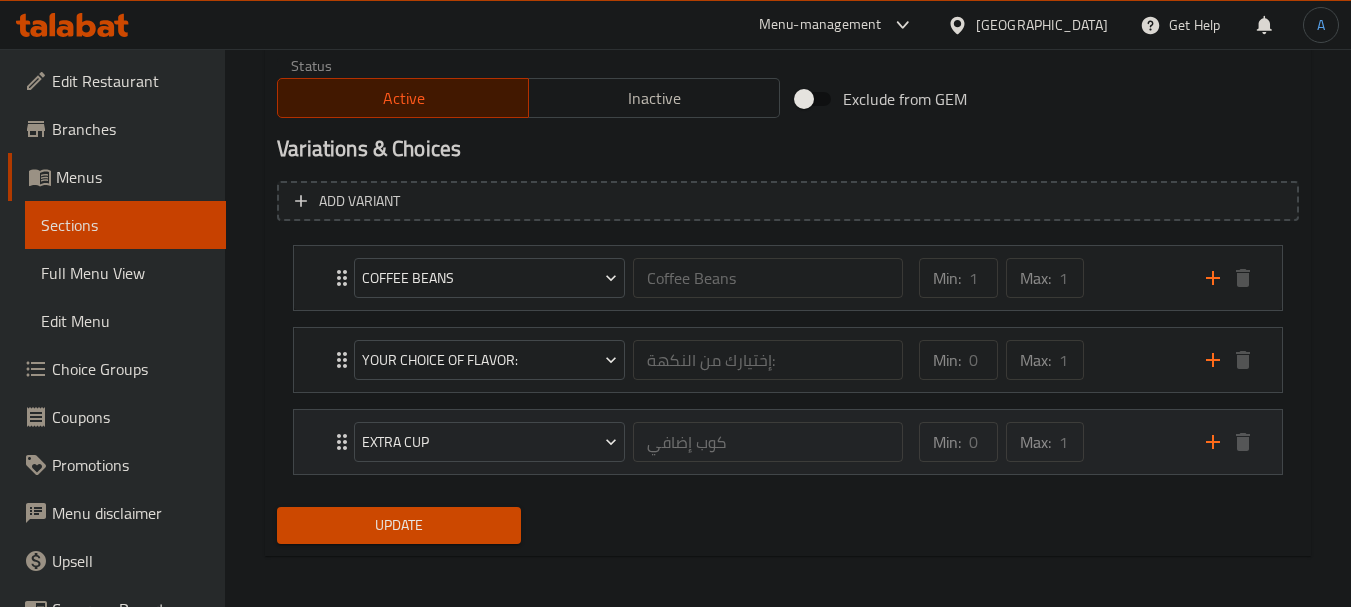 scroll, scrollTop: 1032, scrollLeft: 0, axis: vertical 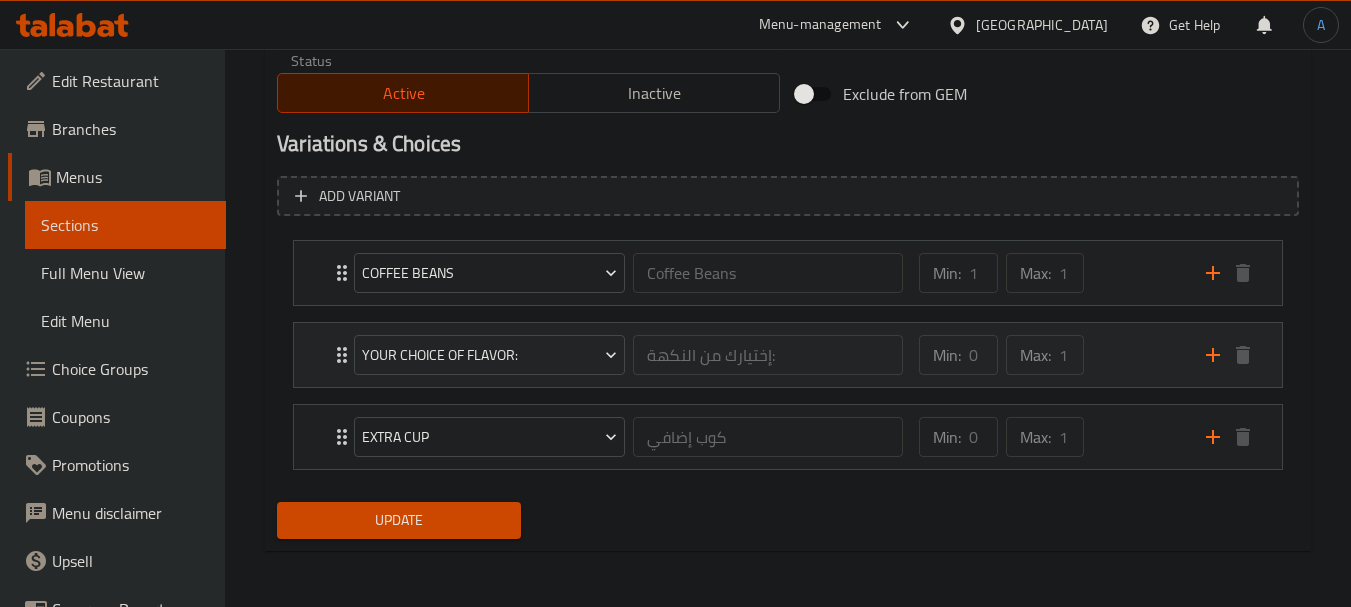 click on "Min: 0 ​ Max: 1 ​" at bounding box center (1050, 355) 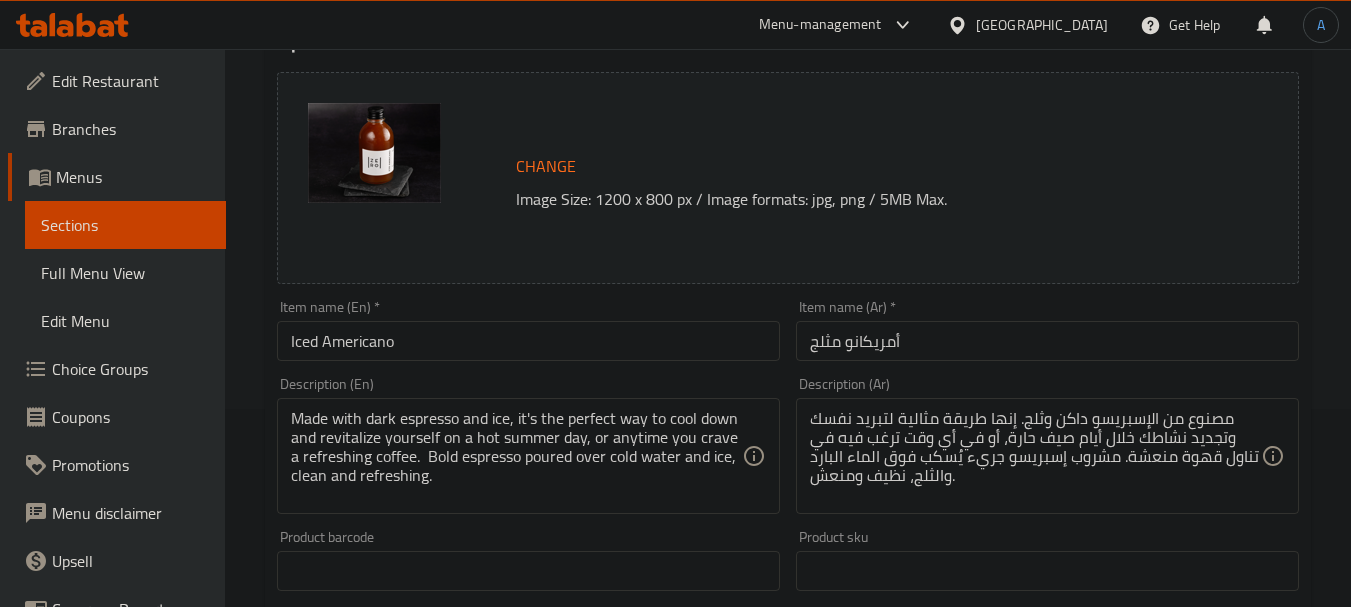 scroll, scrollTop: 300, scrollLeft: 0, axis: vertical 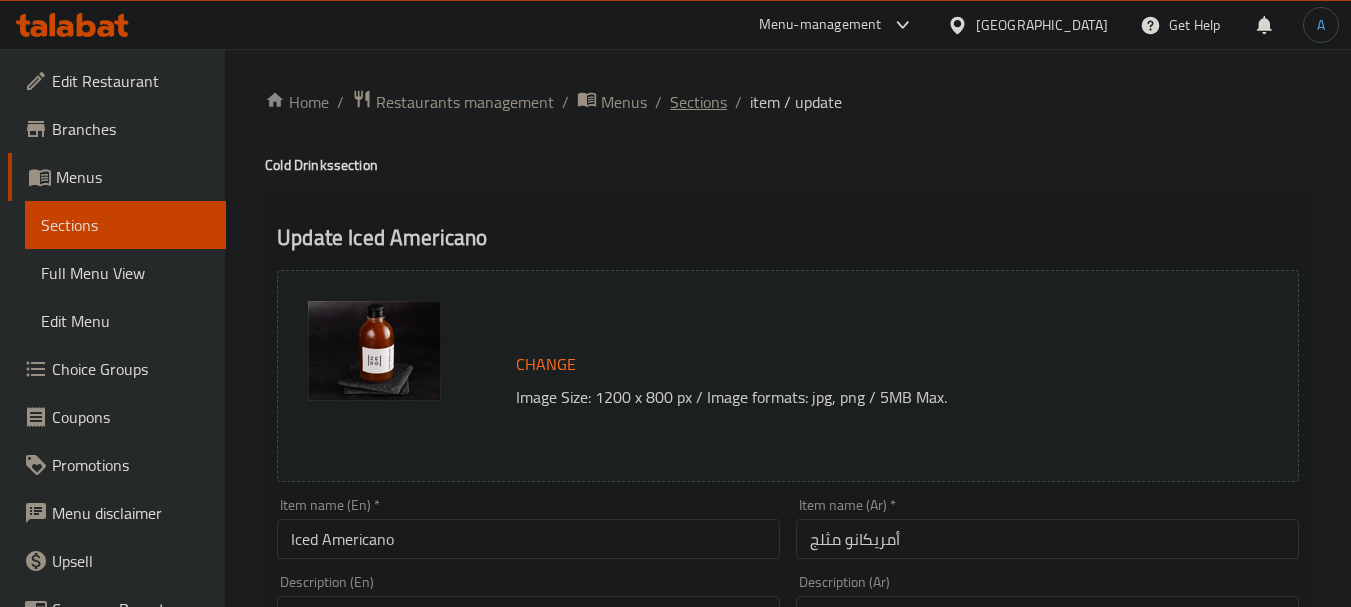 click on "Sections" at bounding box center (698, 102) 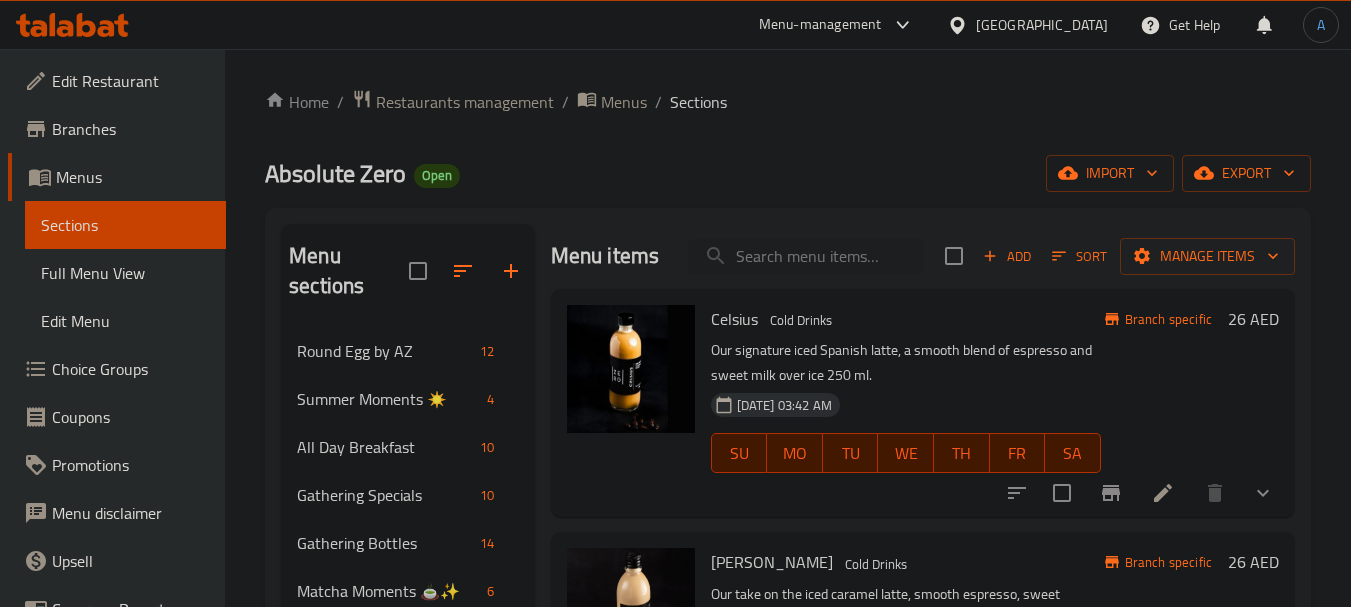 click on "Absolute Zero" at bounding box center (335, 173) 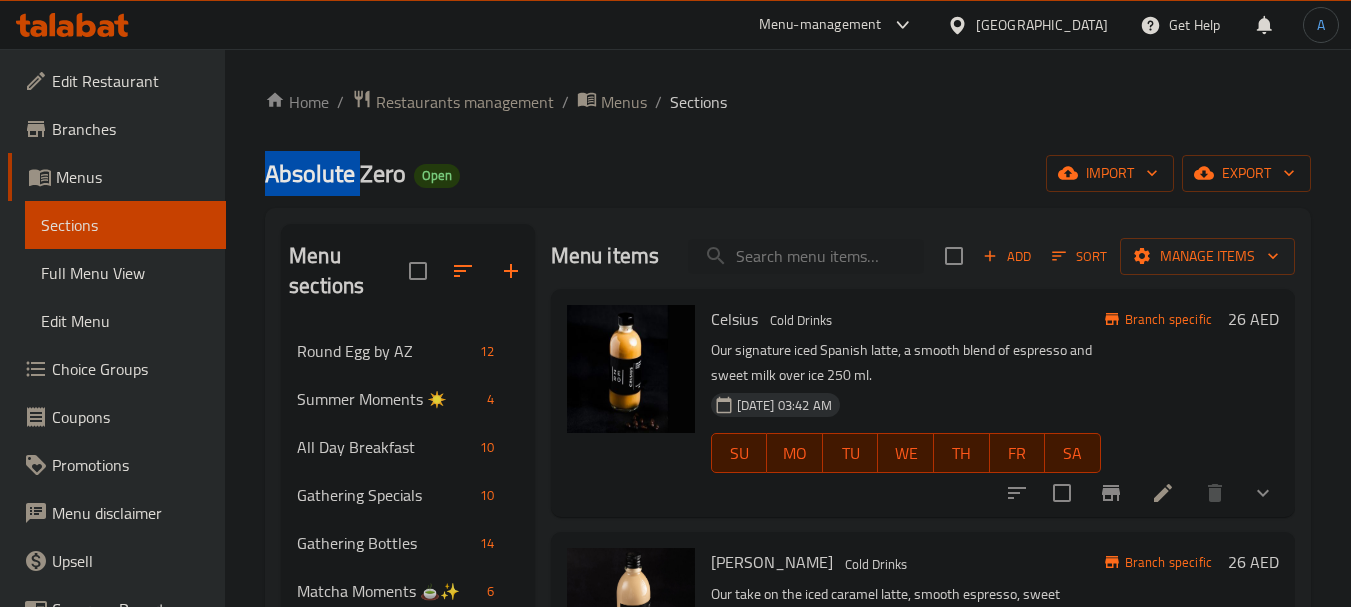 click on "Absolute Zero" at bounding box center [335, 173] 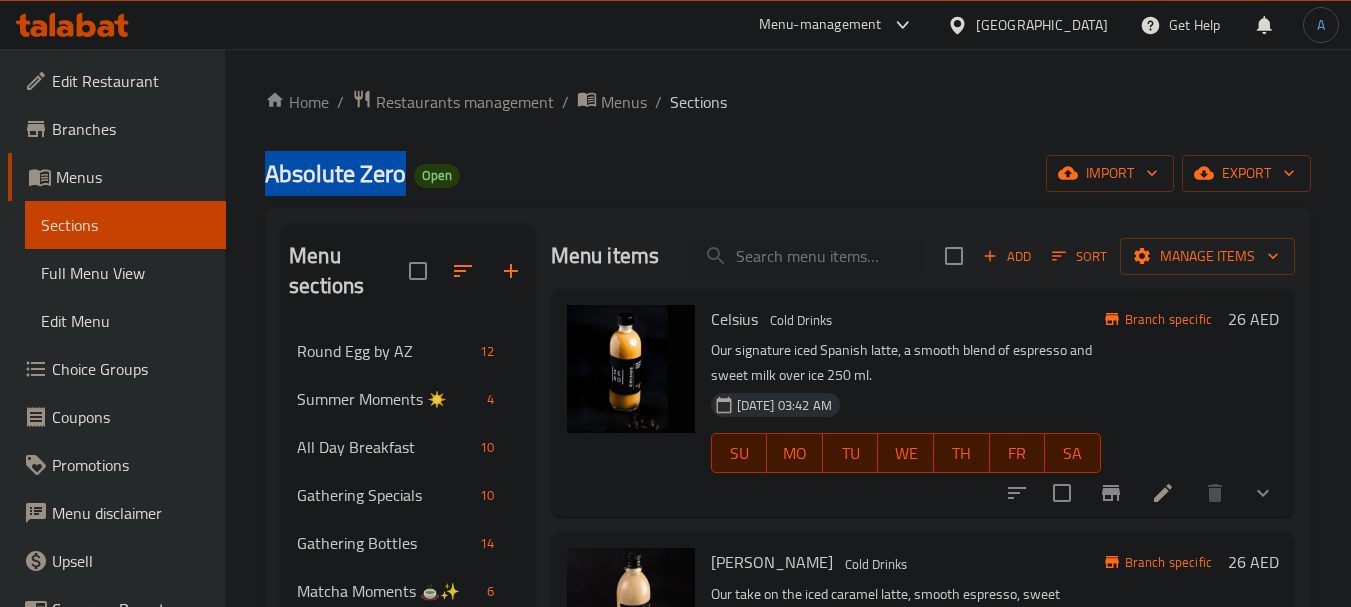 click on "Absolute Zero" at bounding box center (335, 173) 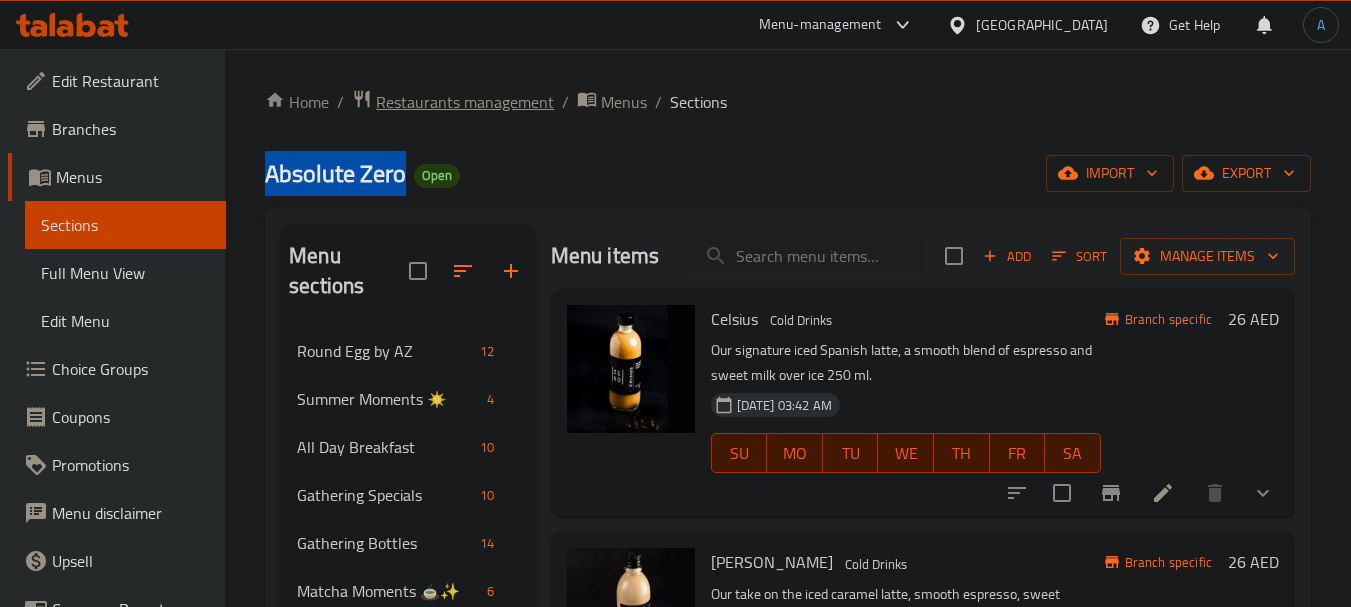 click on "Restaurants management" at bounding box center [465, 102] 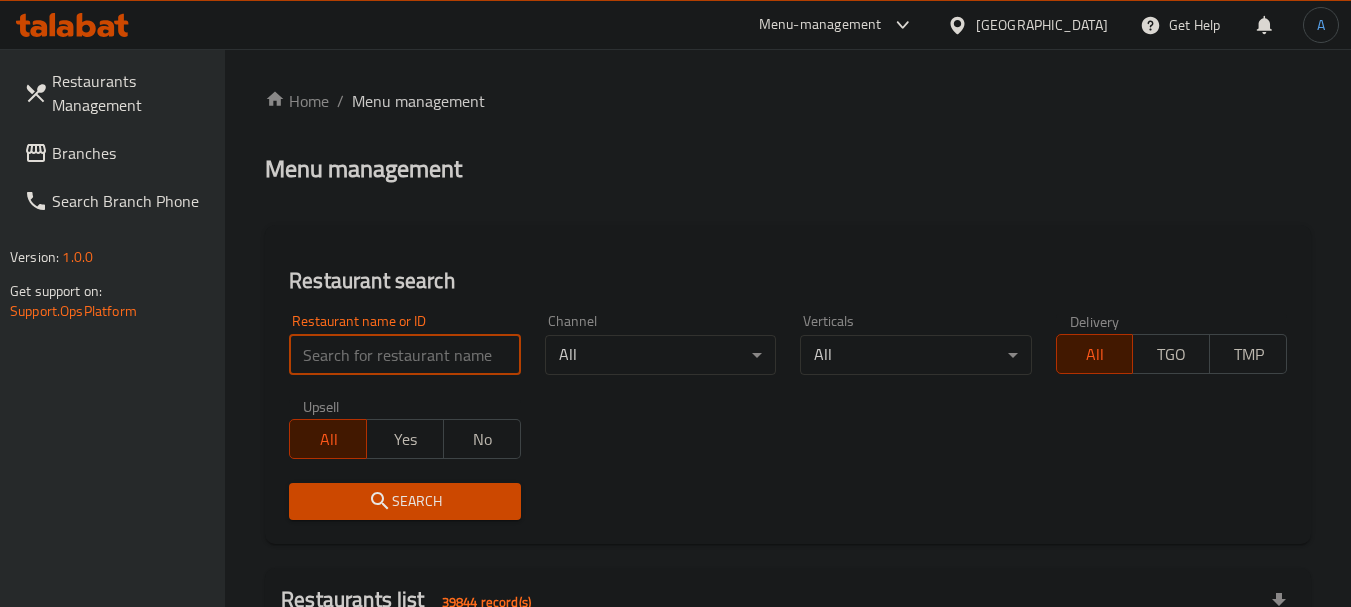 click at bounding box center (404, 355) 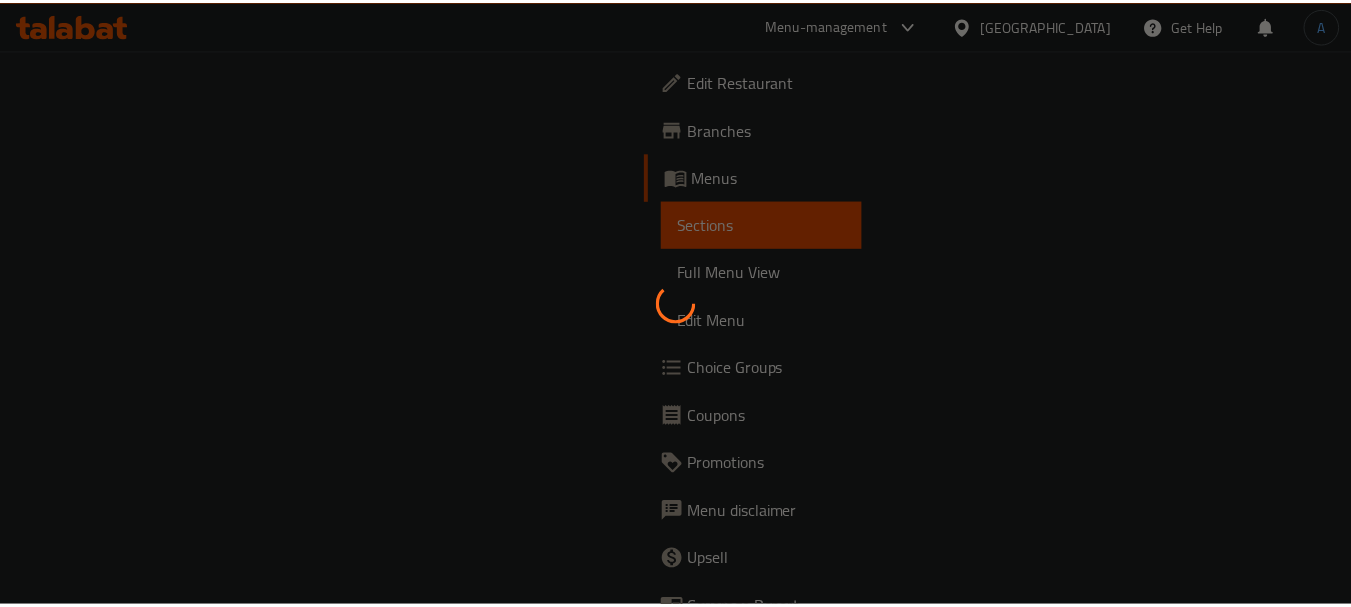 scroll, scrollTop: 0, scrollLeft: 0, axis: both 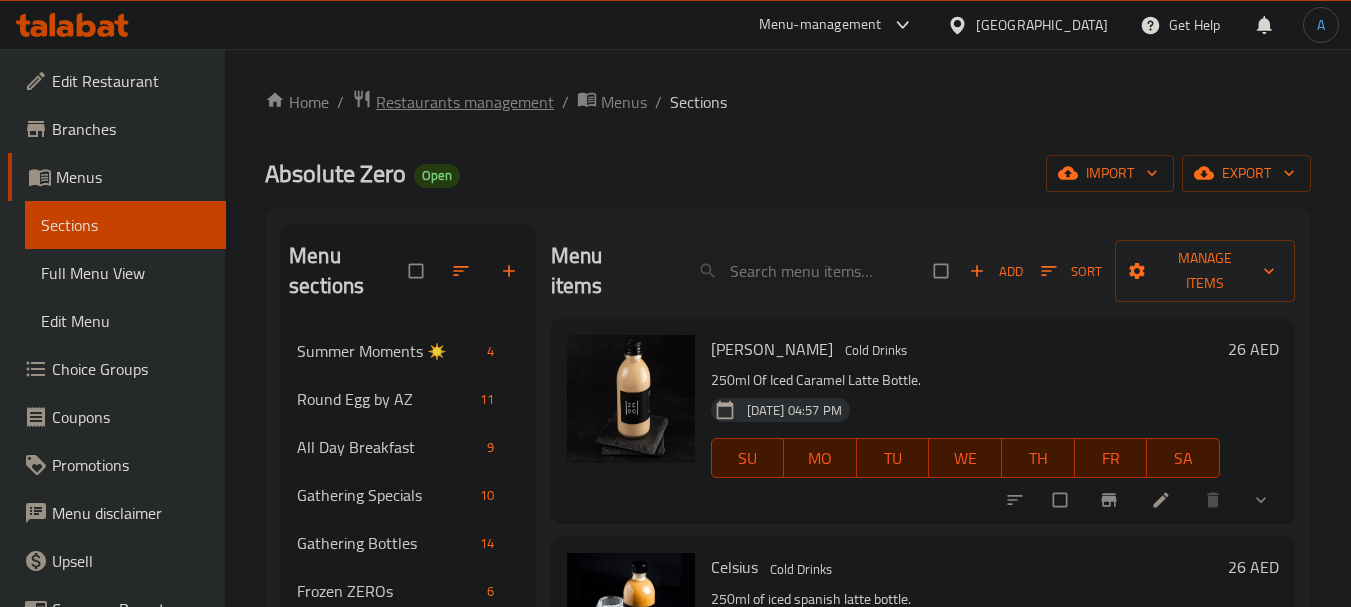 click on "Restaurants management" at bounding box center (465, 102) 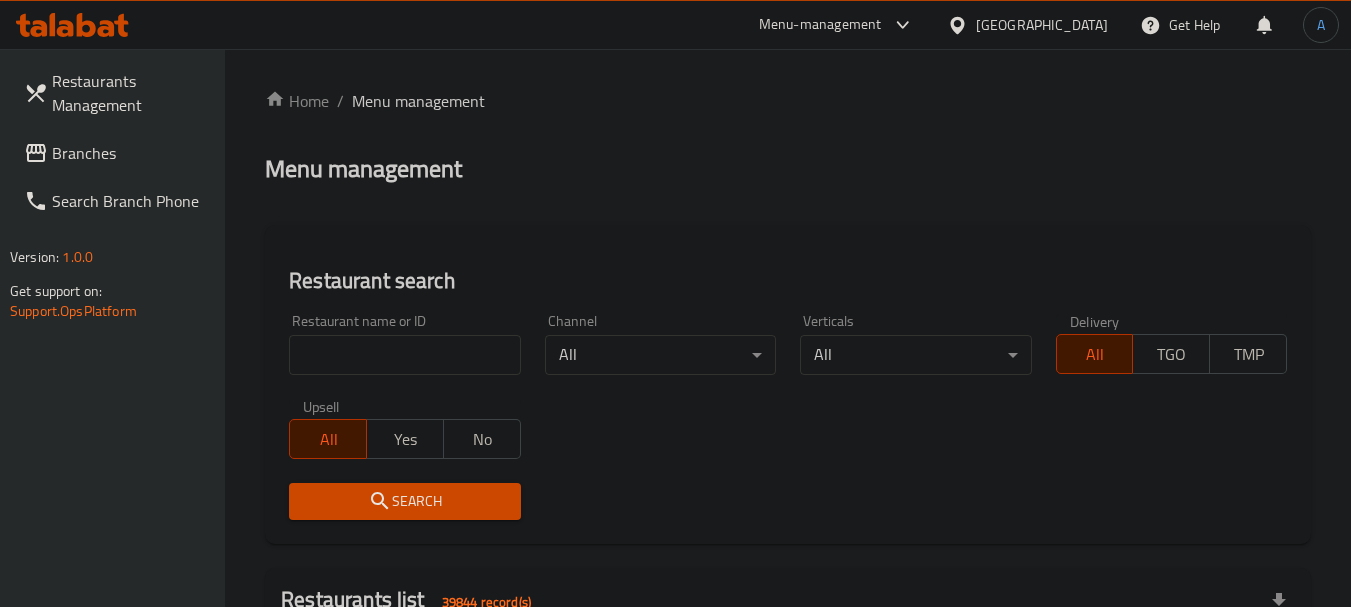 click at bounding box center (404, 355) 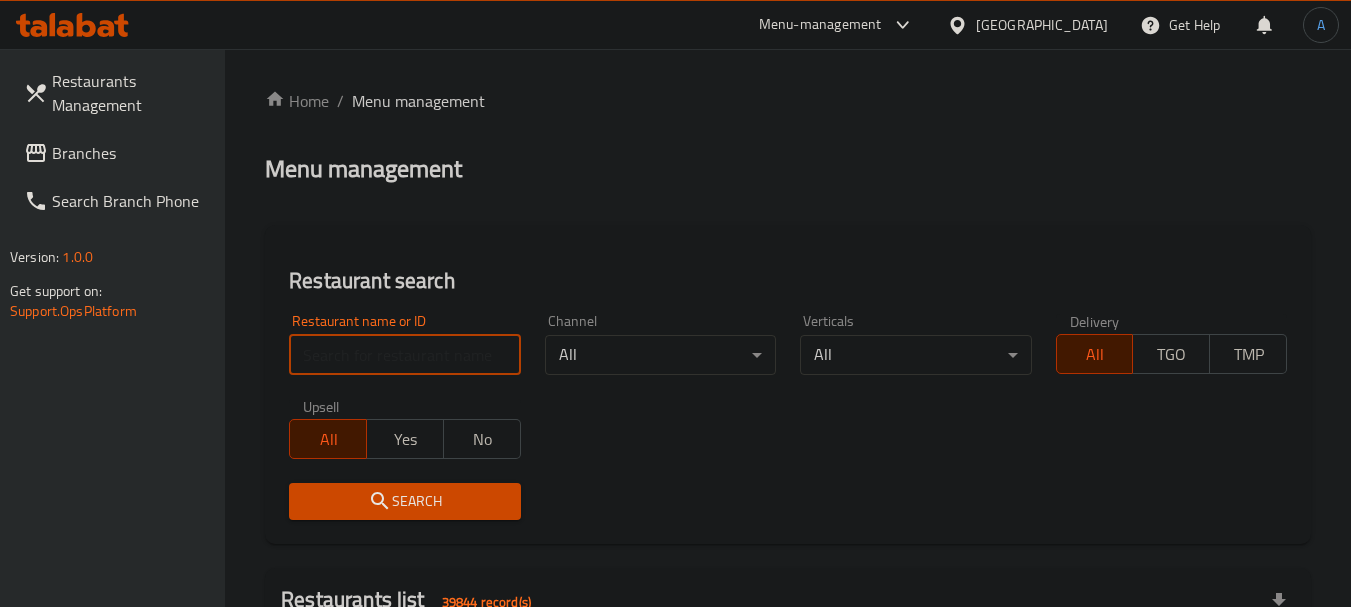 paste on "Absolute Zero" 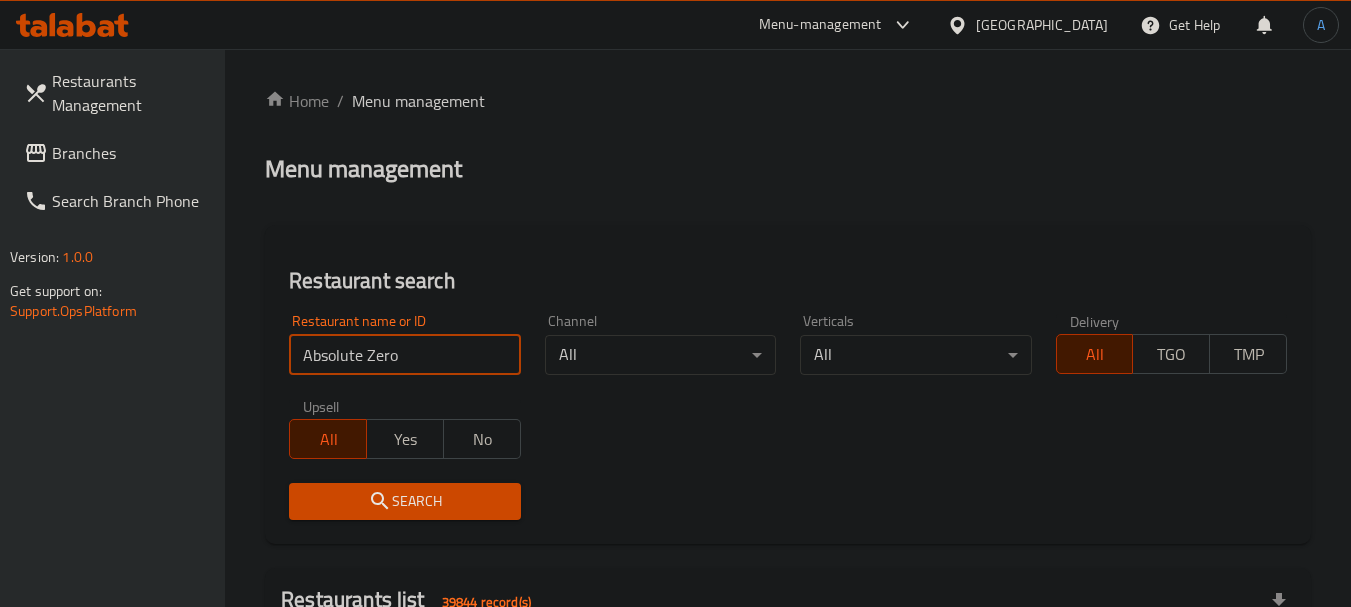 type on "Absolute Zero" 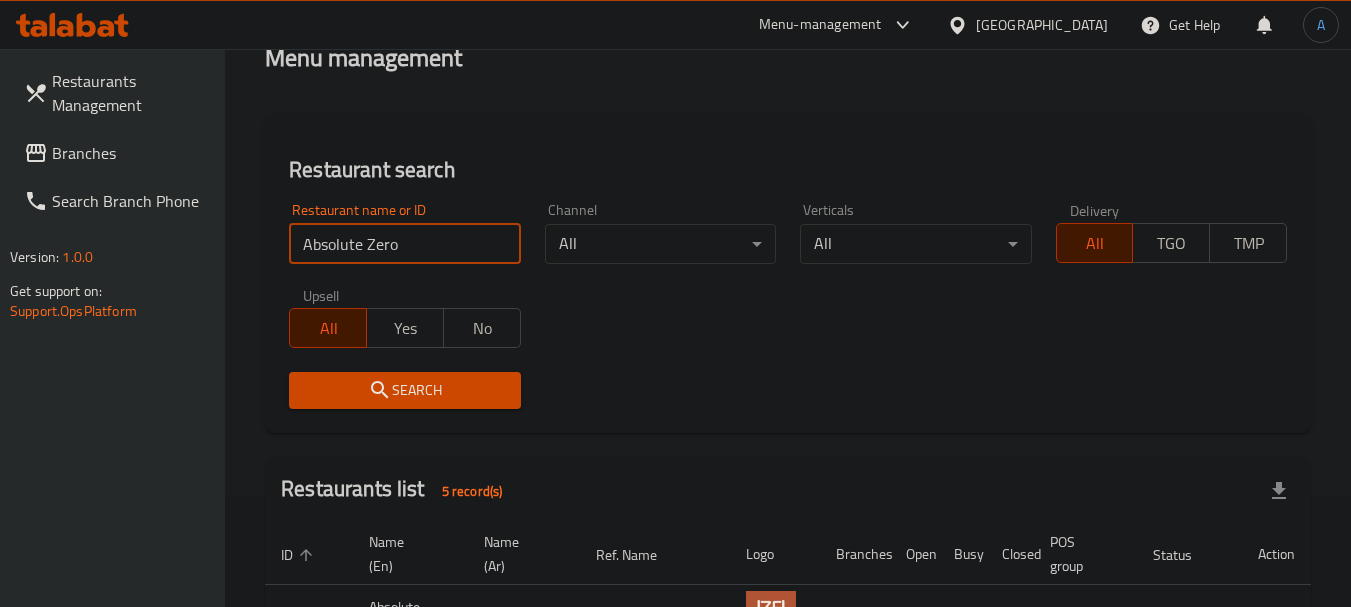 scroll, scrollTop: 400, scrollLeft: 0, axis: vertical 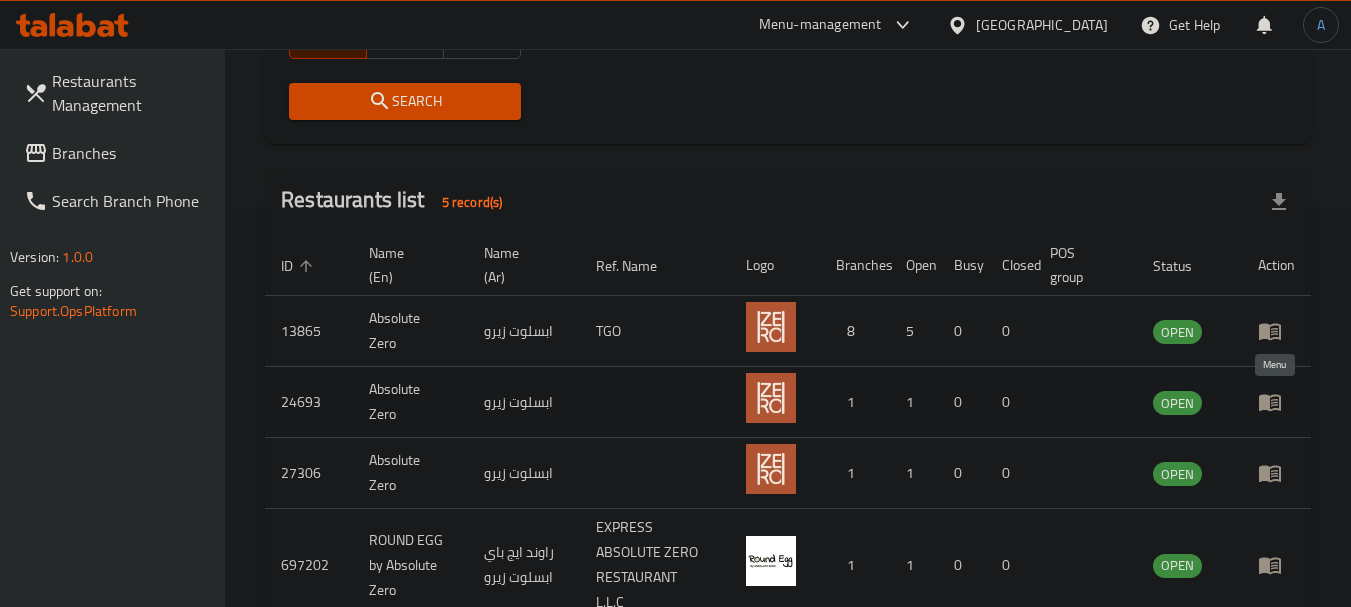 click 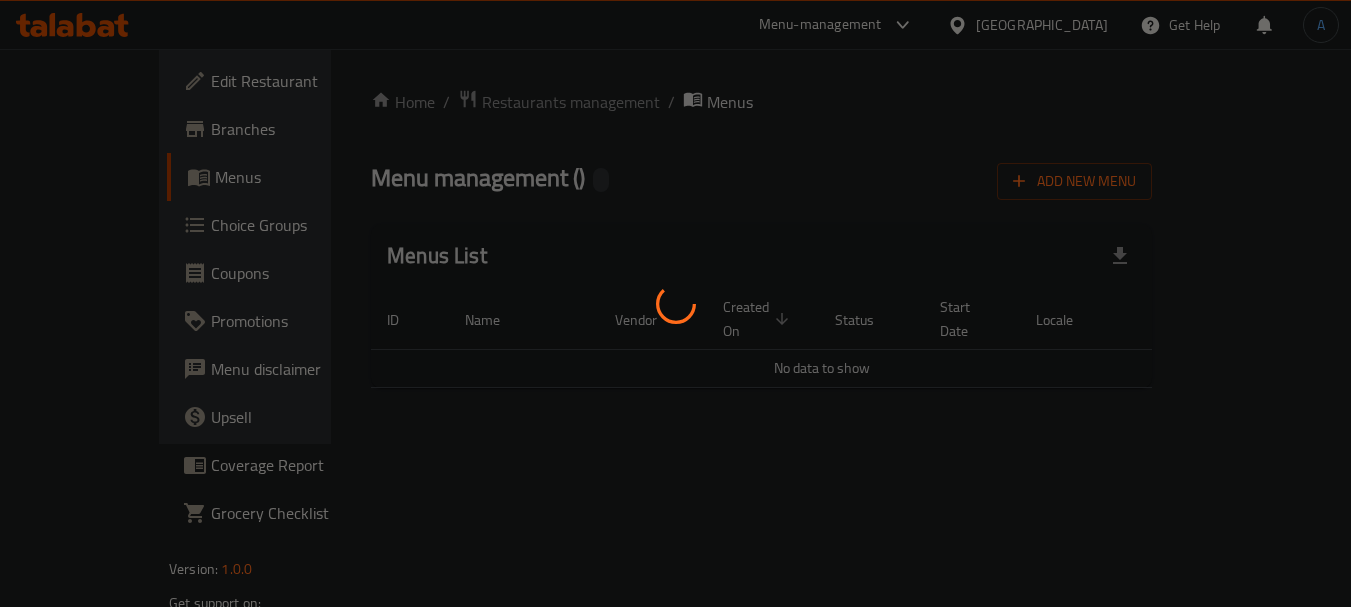 scroll, scrollTop: 0, scrollLeft: 0, axis: both 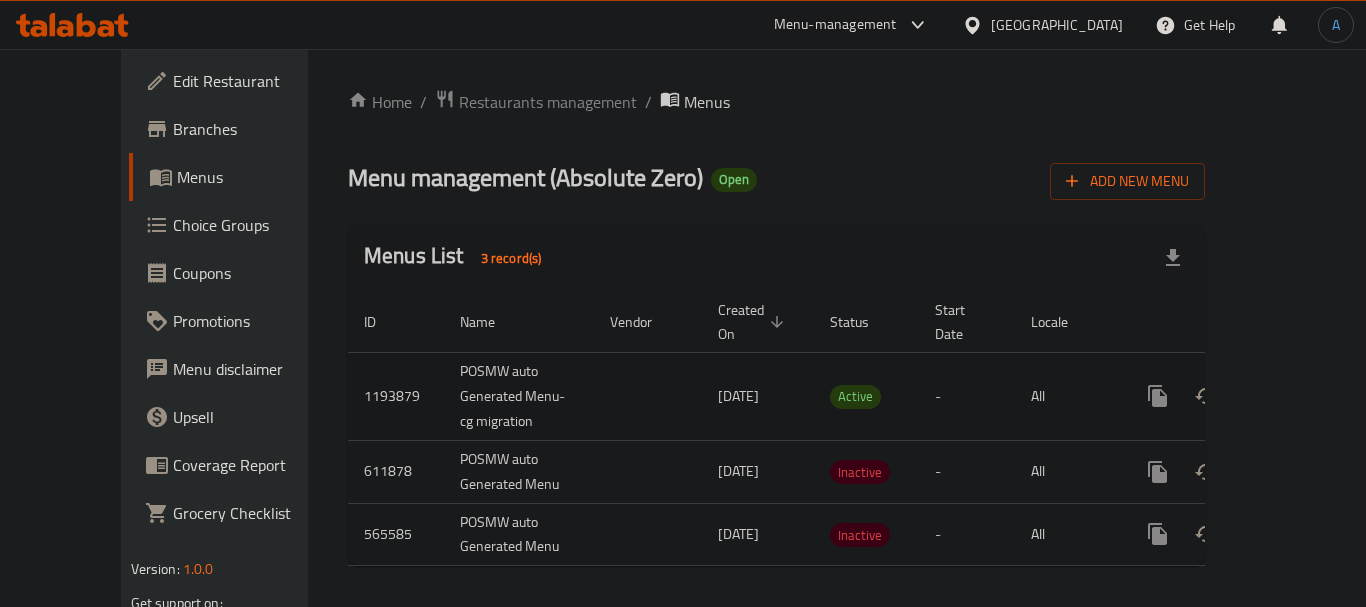 click 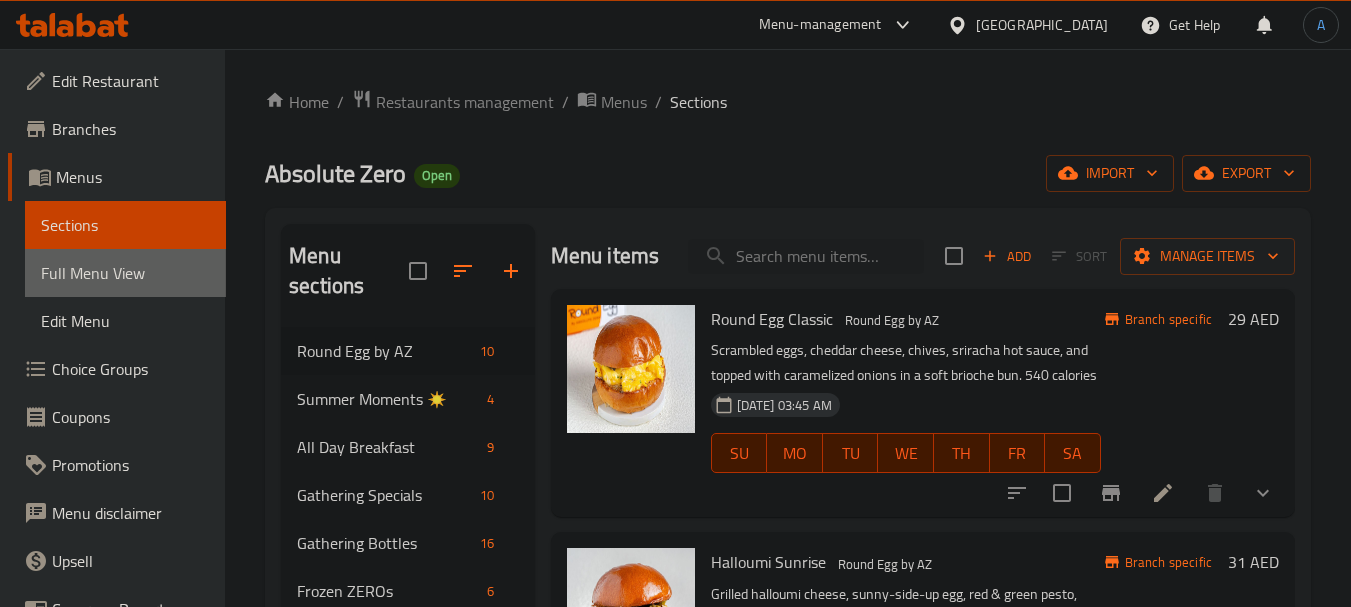 drag, startPoint x: 153, startPoint y: 270, endPoint x: 233, endPoint y: 18, distance: 264.39365 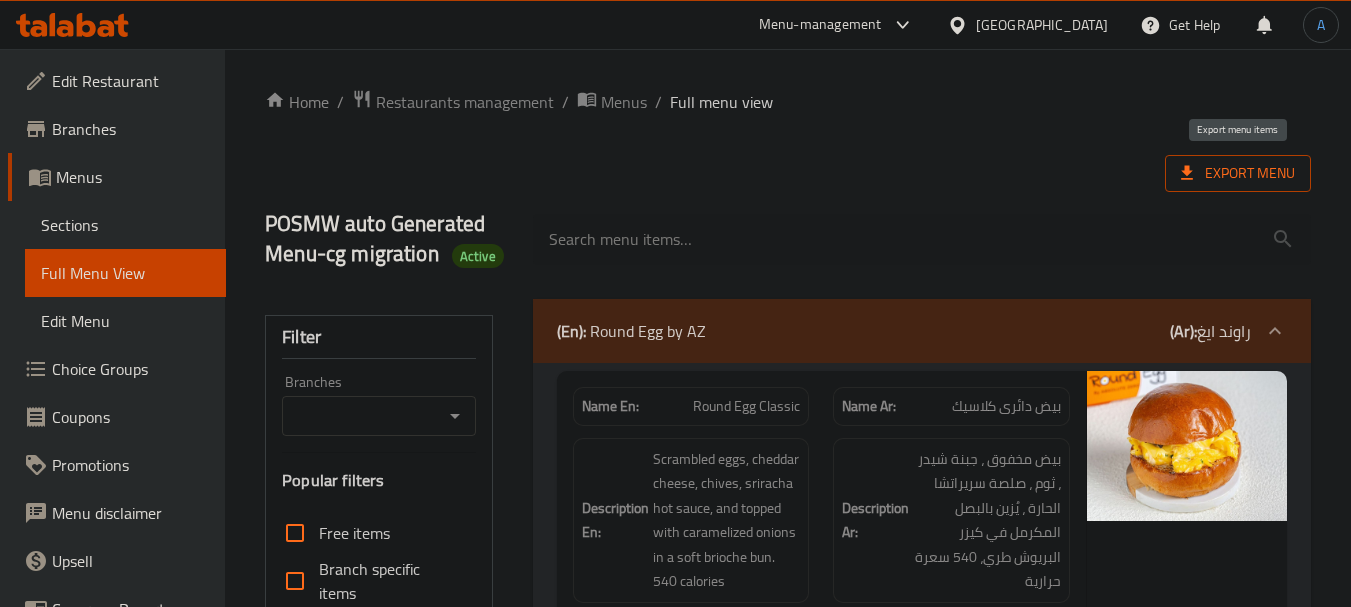 click on "Export Menu" at bounding box center (1238, 173) 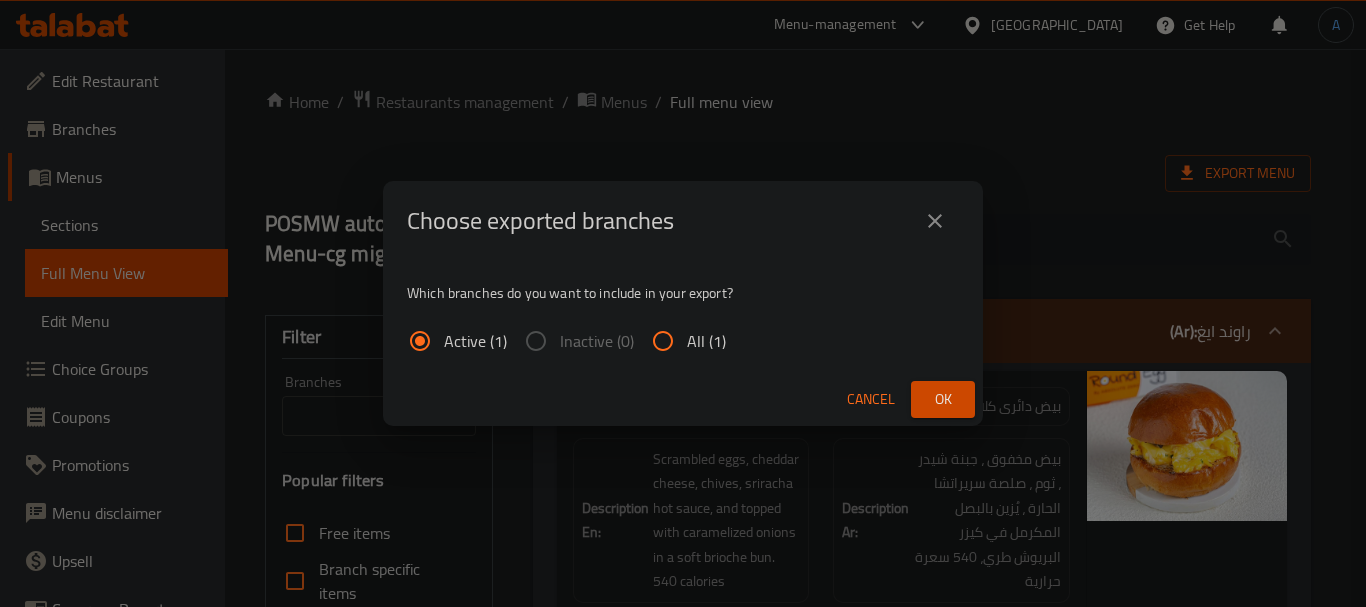 click on "All (1)" at bounding box center [706, 341] 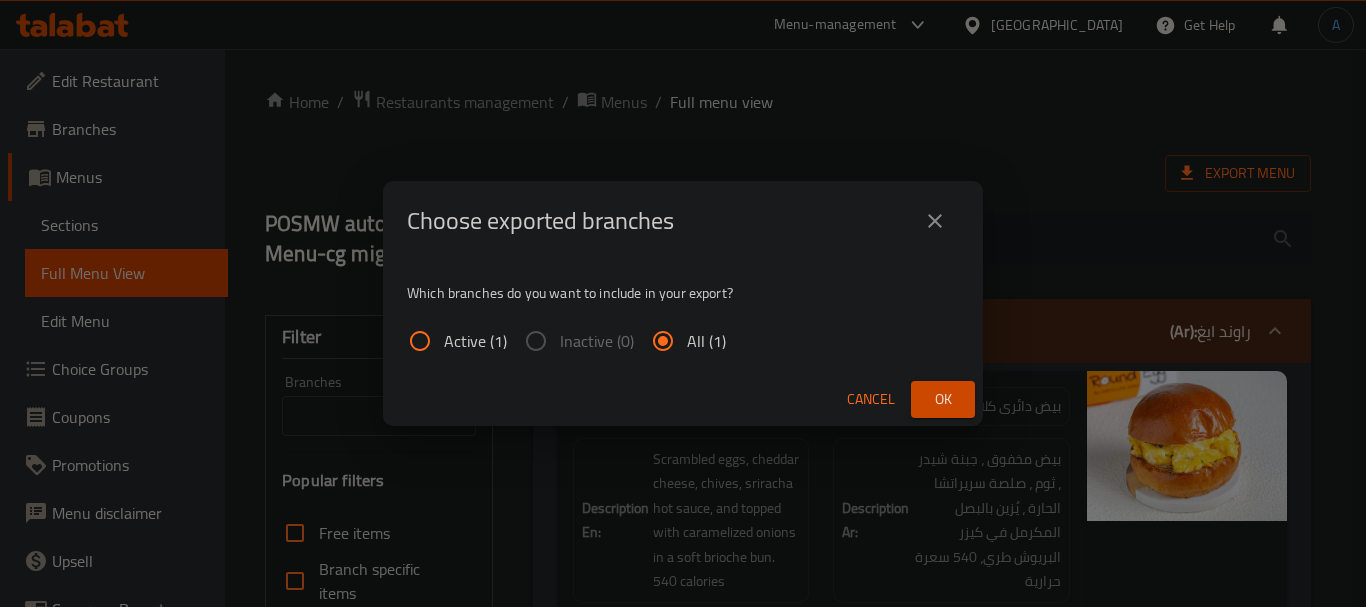 click on "Ok" at bounding box center [943, 399] 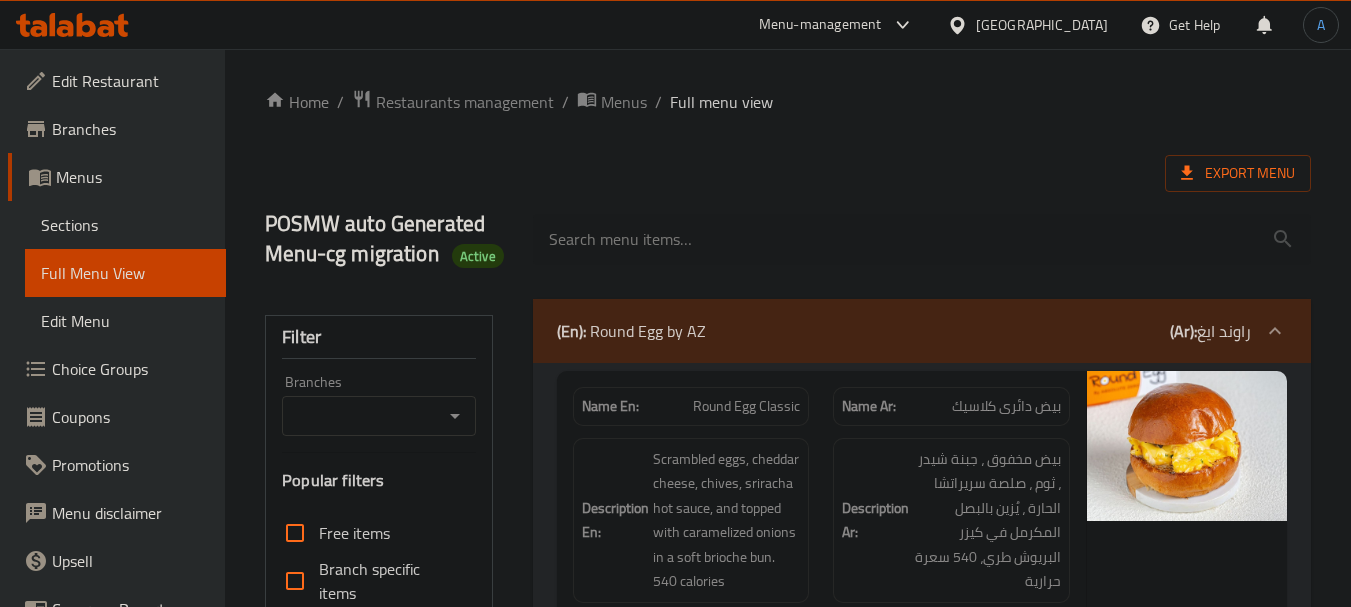 click on "Export Menu" at bounding box center [788, 173] 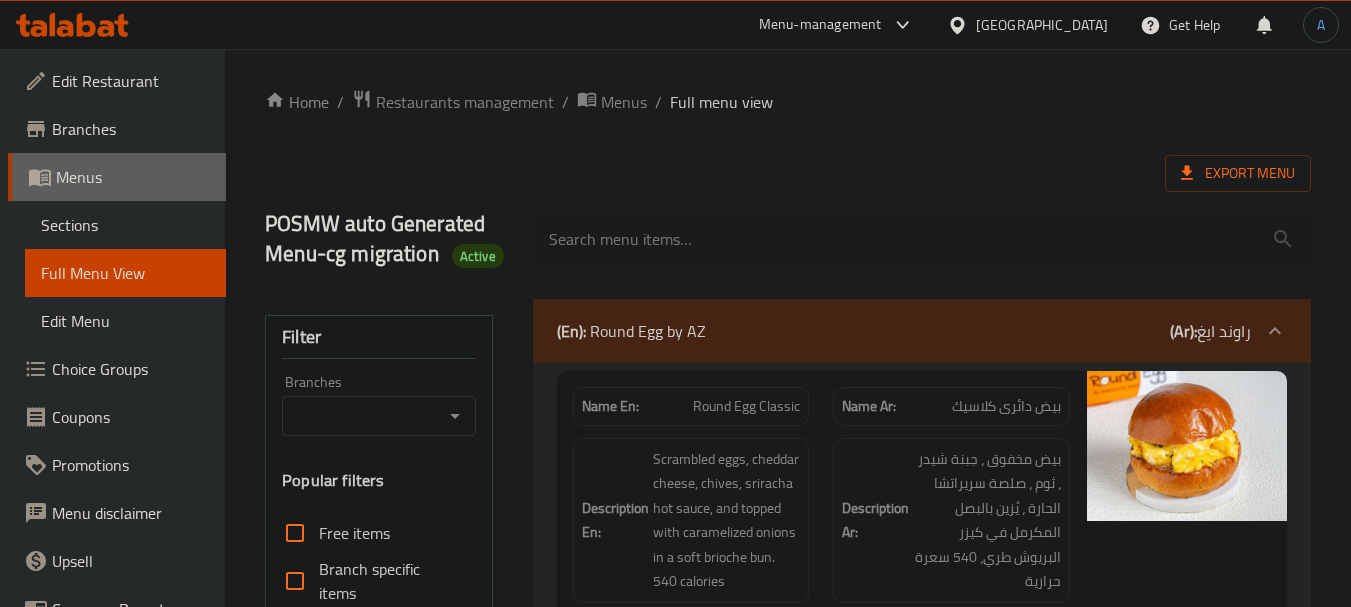 click on "Menus" at bounding box center [133, 177] 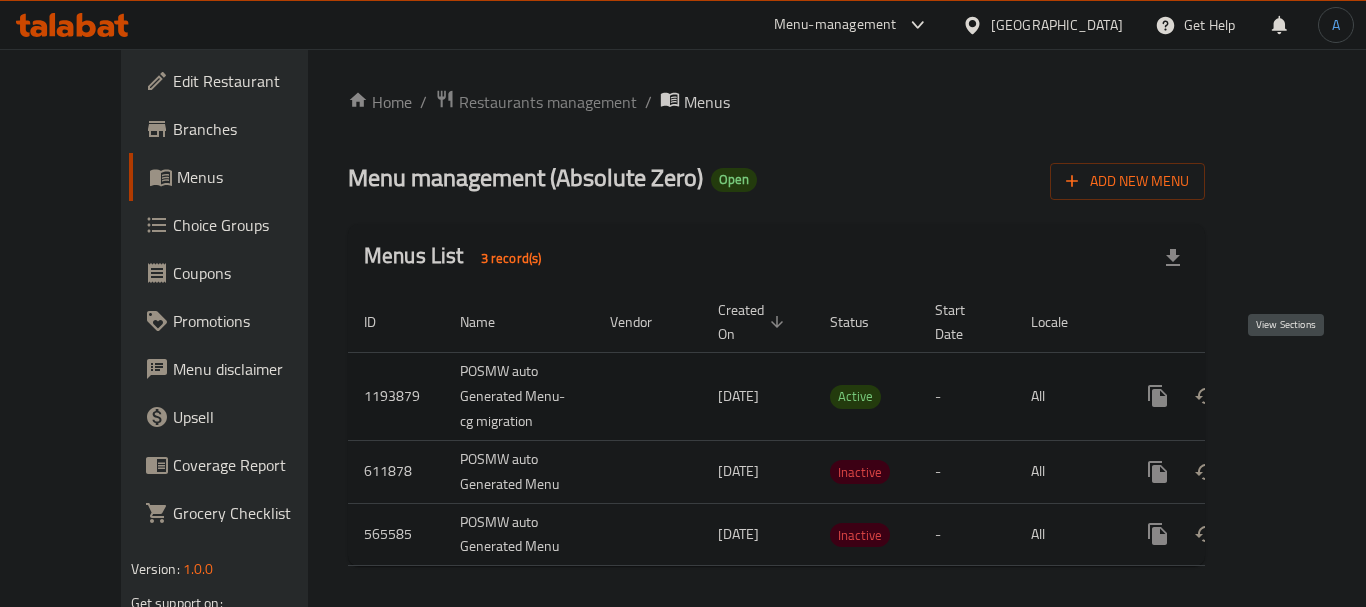 click at bounding box center (1302, 396) 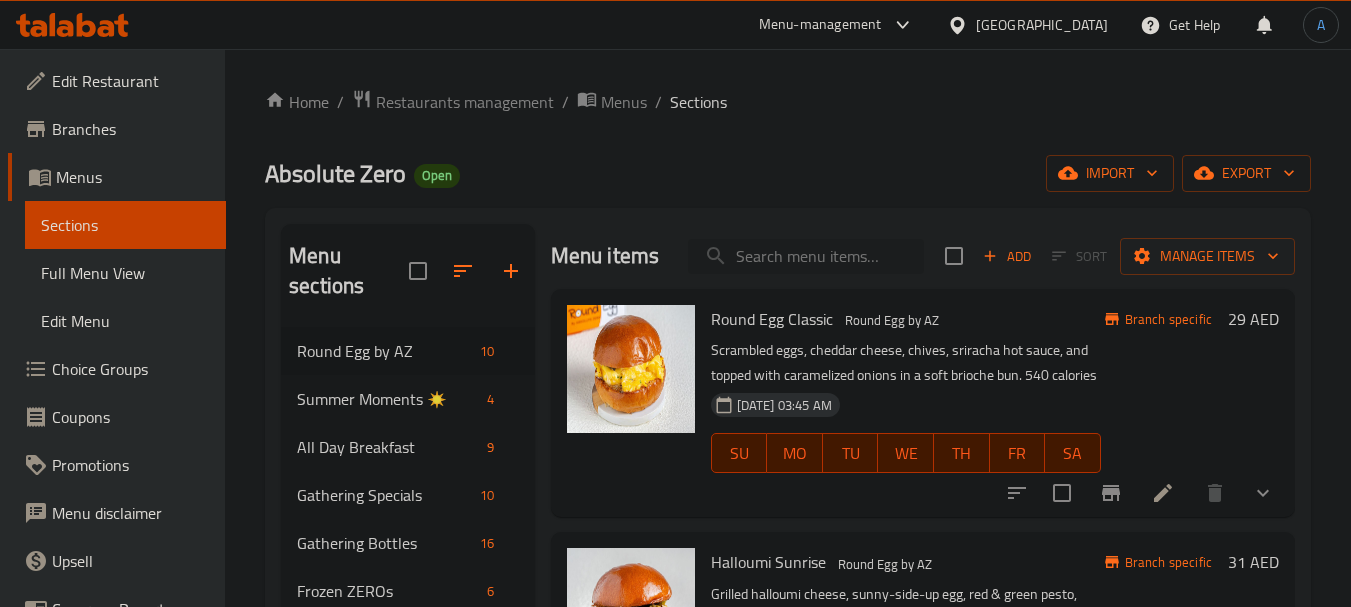 click at bounding box center [806, 256] 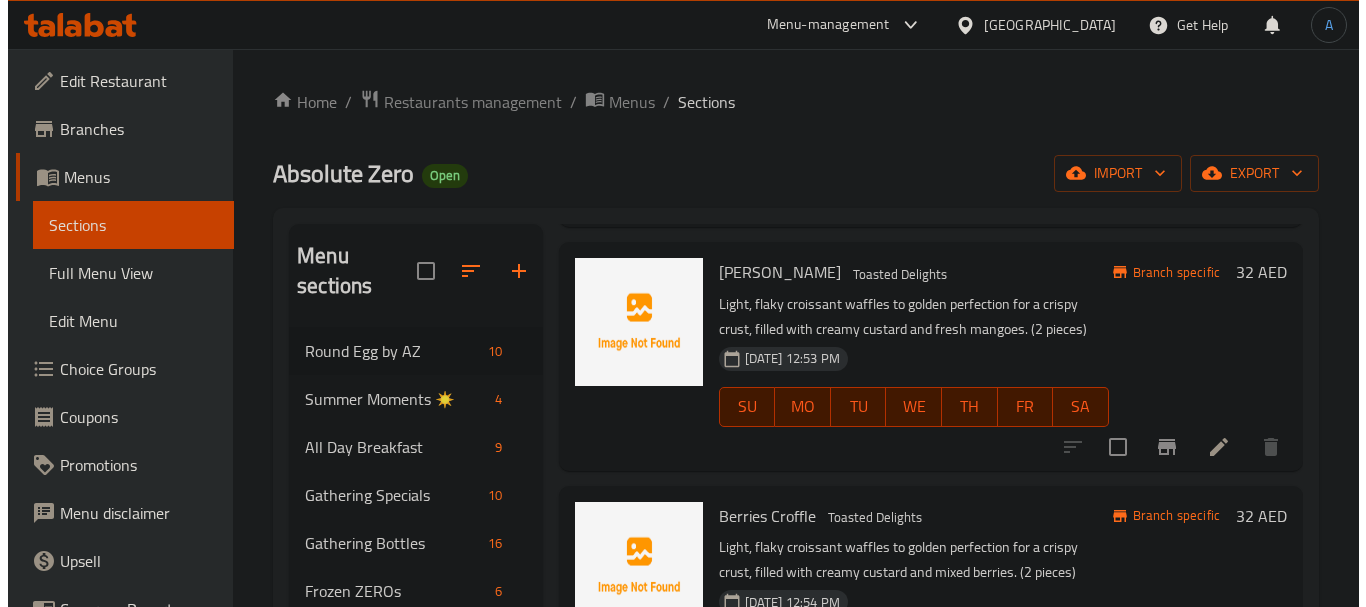 scroll, scrollTop: 400, scrollLeft: 0, axis: vertical 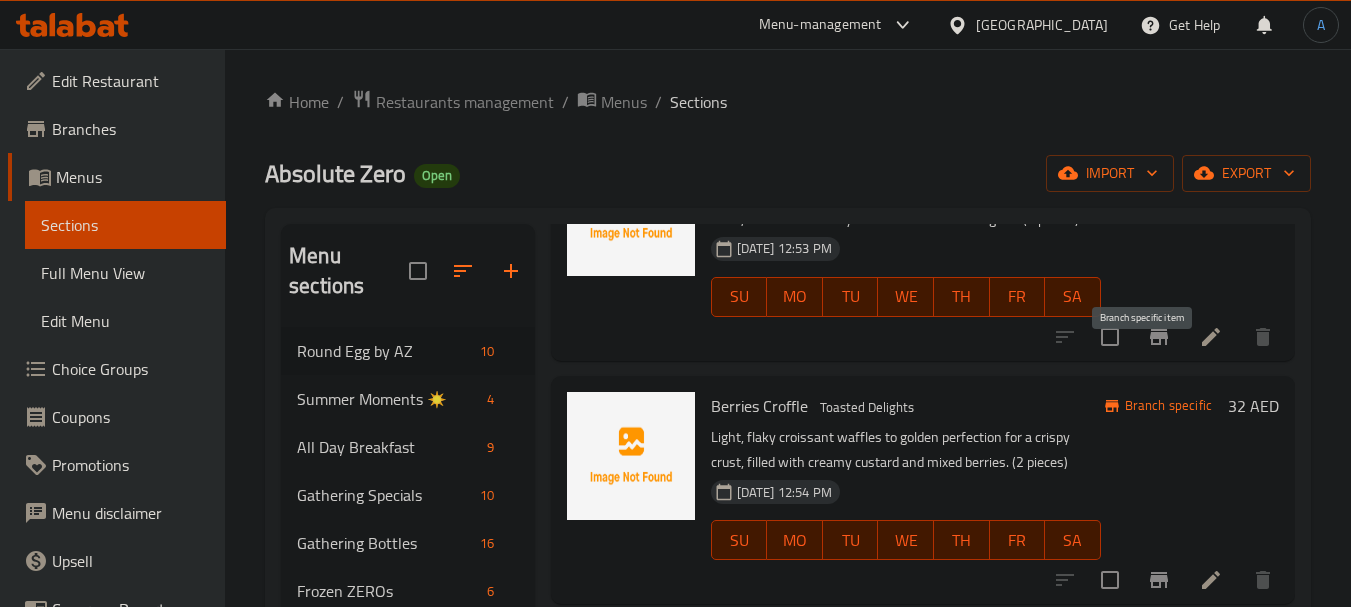 type on "crof" 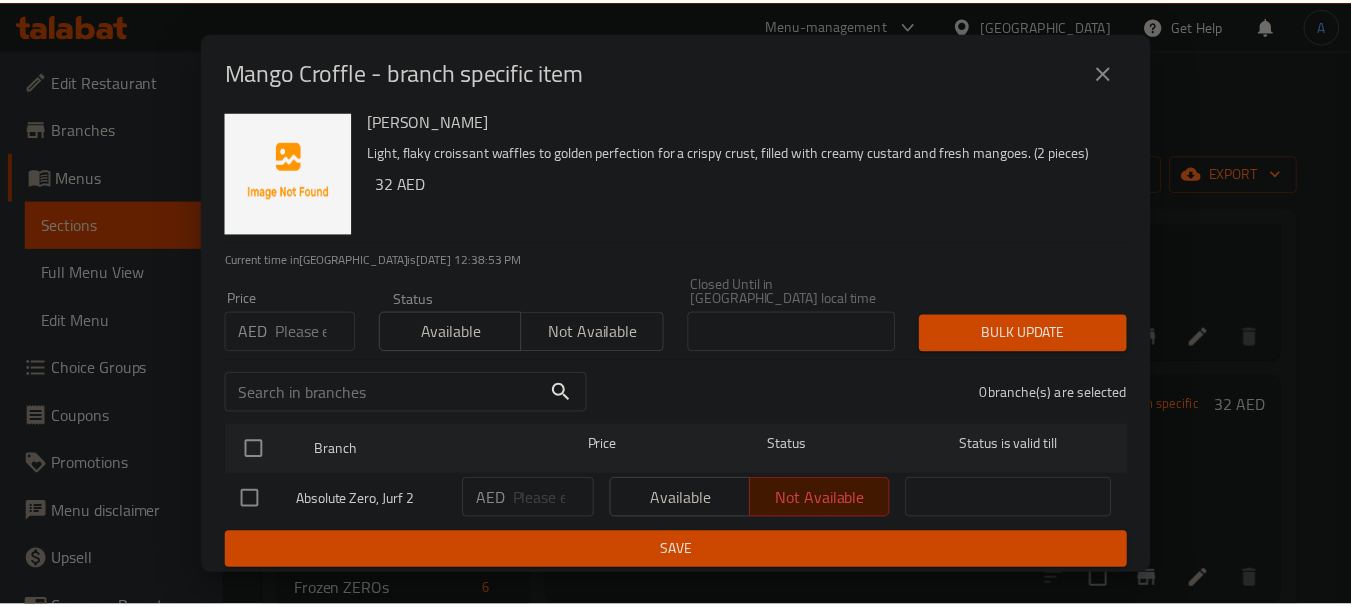 scroll, scrollTop: 17, scrollLeft: 0, axis: vertical 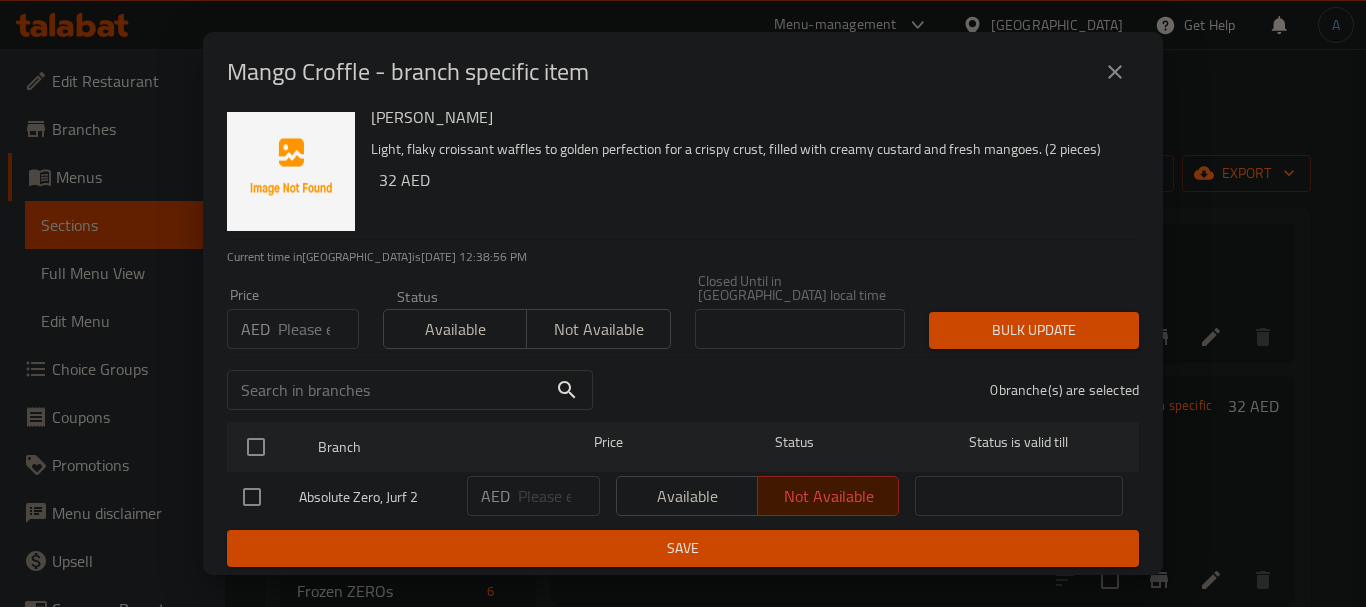 click at bounding box center [252, 497] 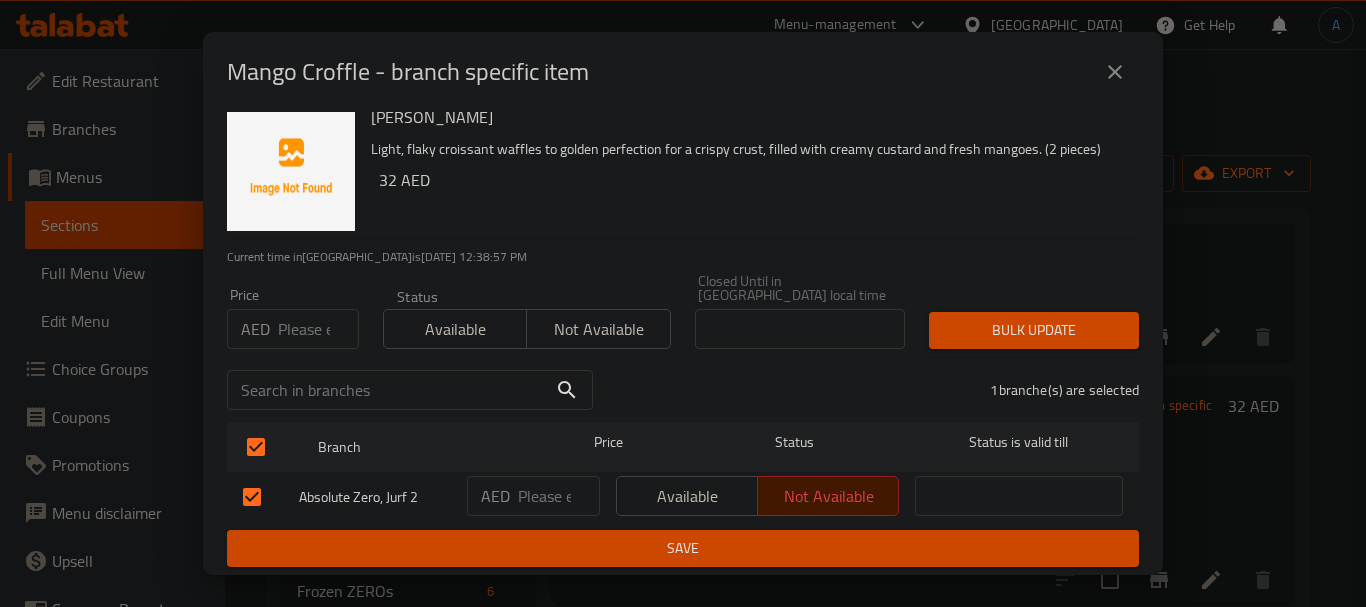 click on "Available" at bounding box center [687, 496] 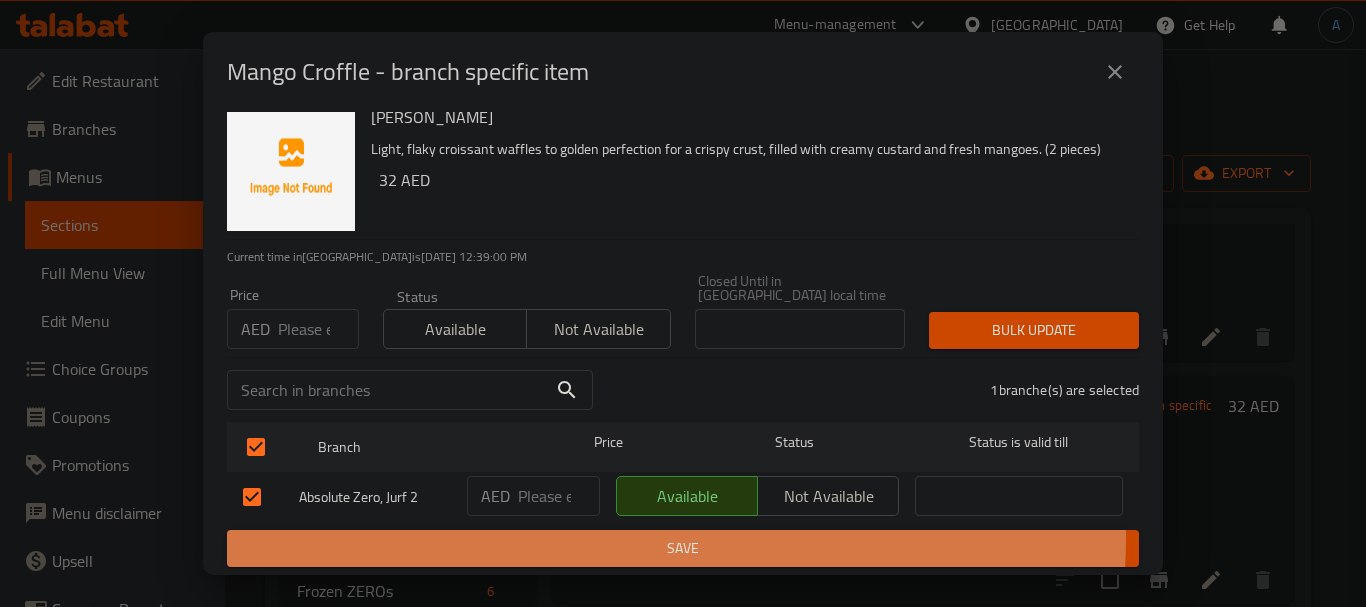 click on "Save" at bounding box center [683, 548] 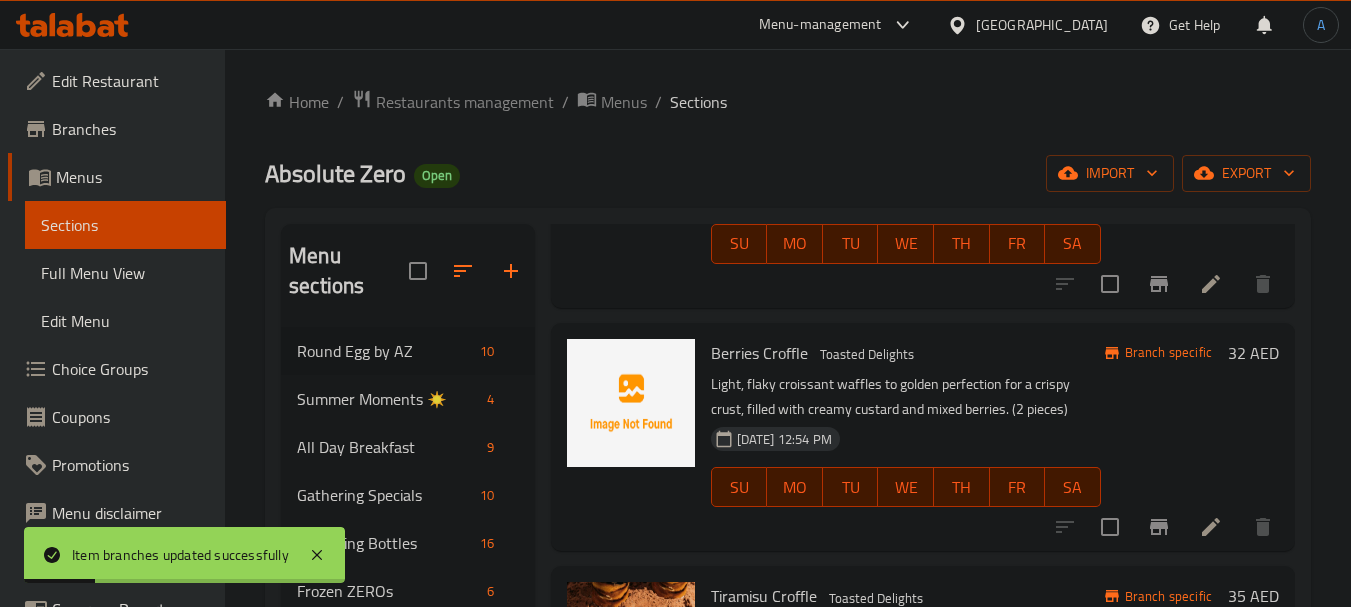scroll, scrollTop: 500, scrollLeft: 0, axis: vertical 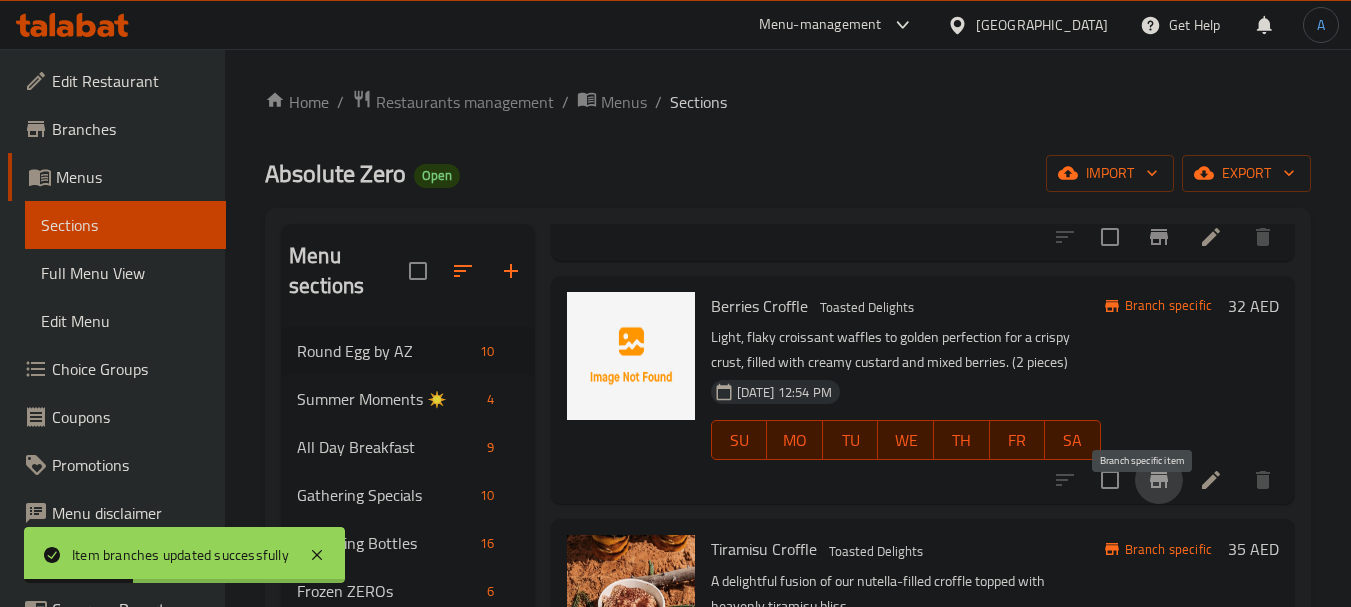 click at bounding box center (1159, 480) 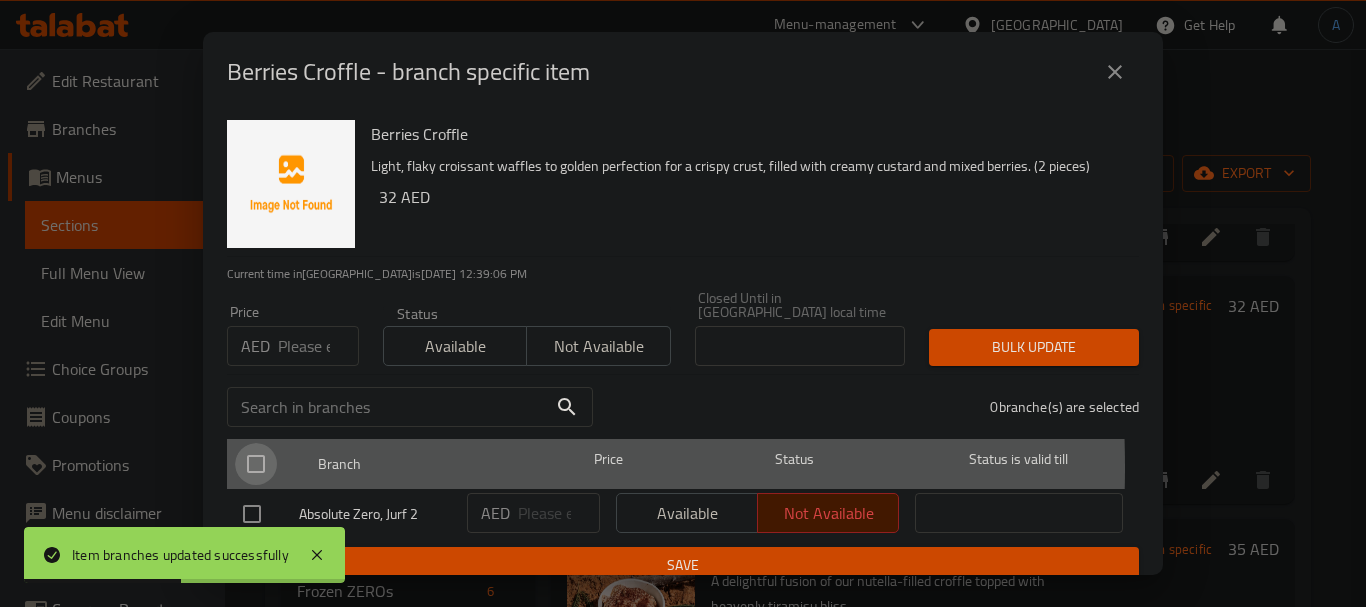 click at bounding box center (256, 464) 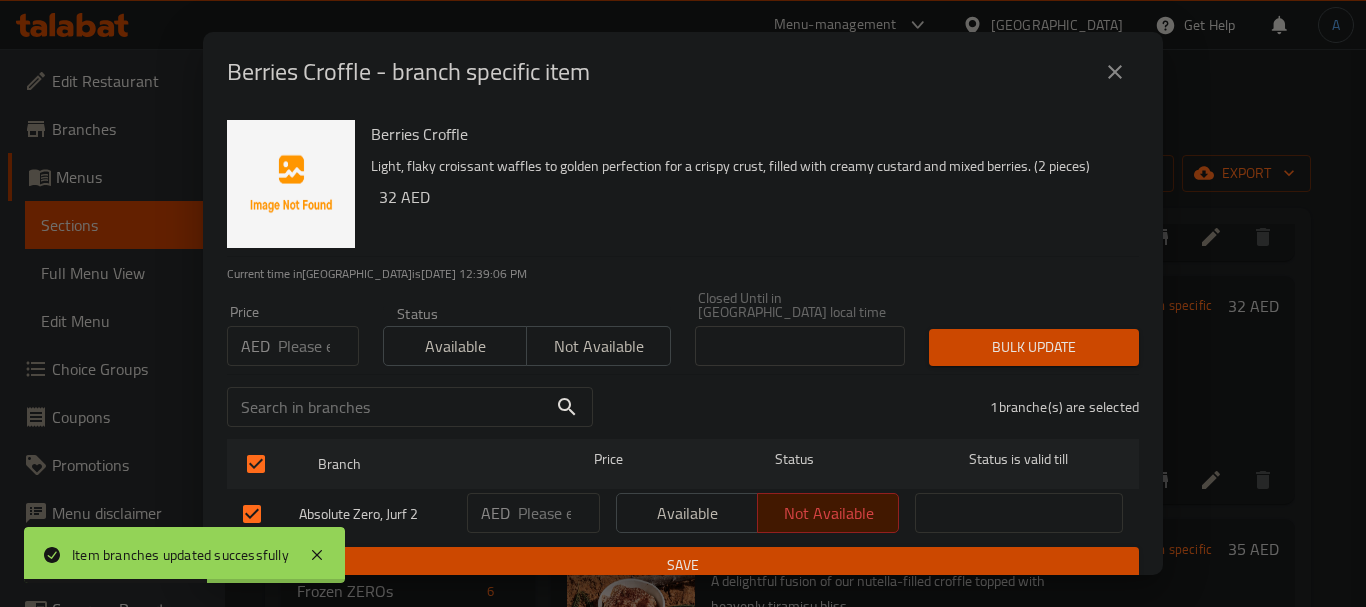 click on "Available" at bounding box center [687, 513] 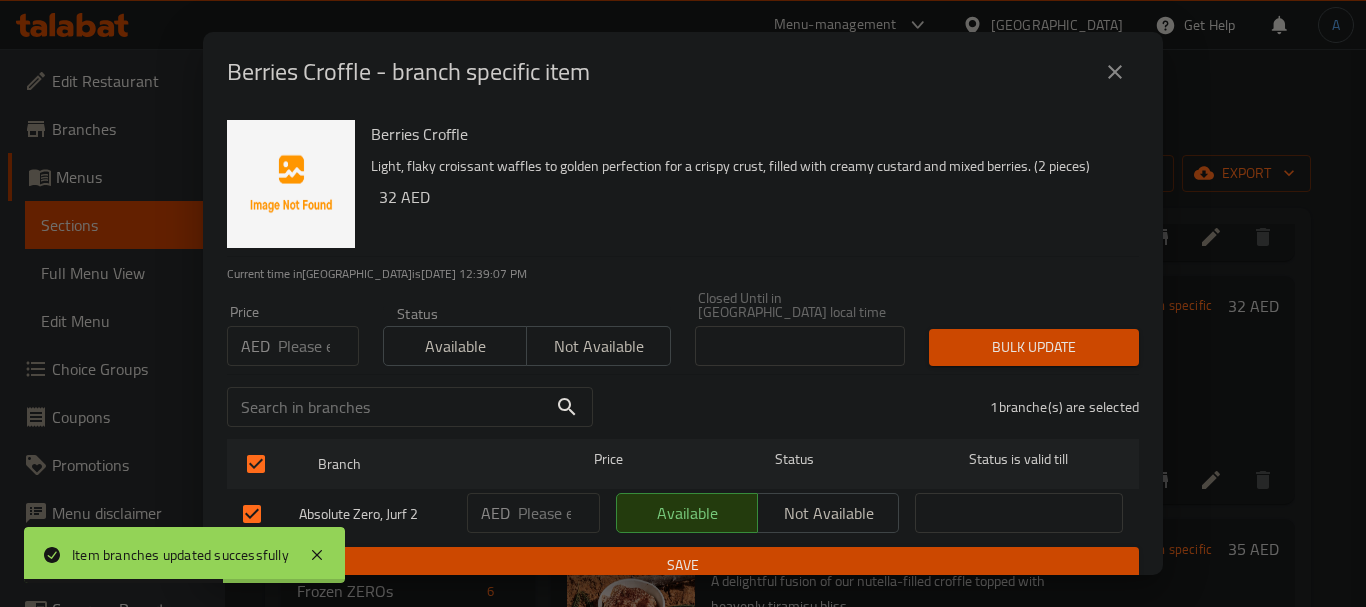 click on "Save" at bounding box center [683, 565] 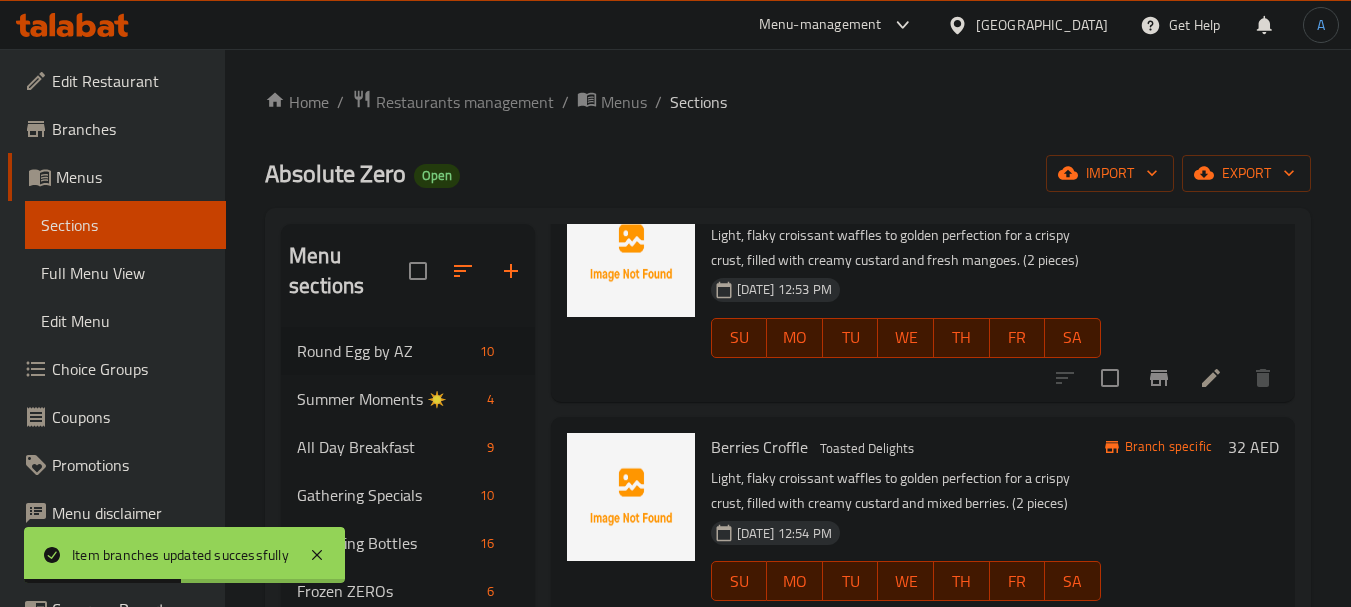 scroll, scrollTop: 0, scrollLeft: 0, axis: both 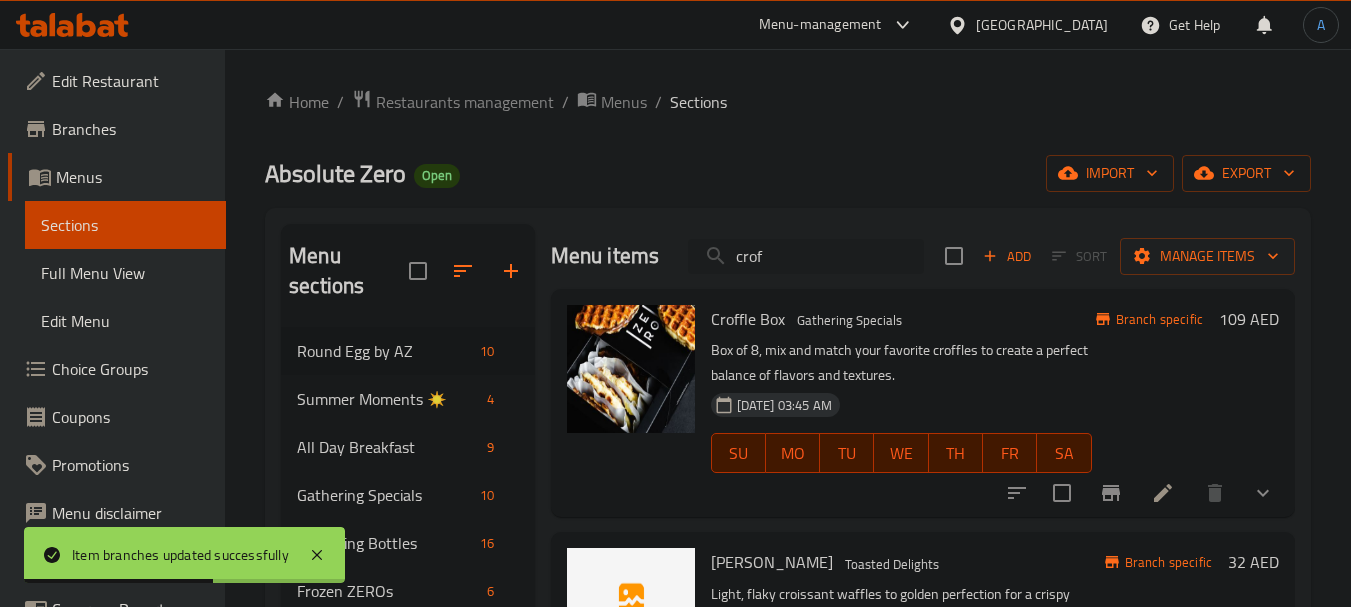 click on "crof" at bounding box center [806, 256] 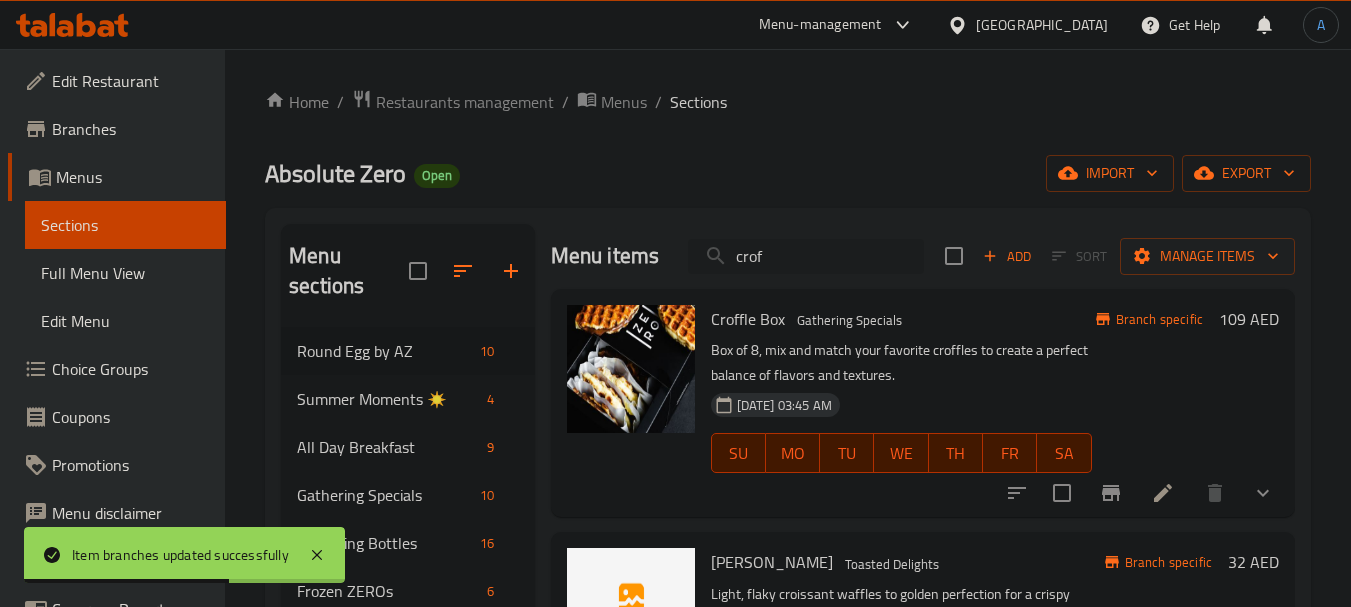 click on "crof" at bounding box center (806, 256) 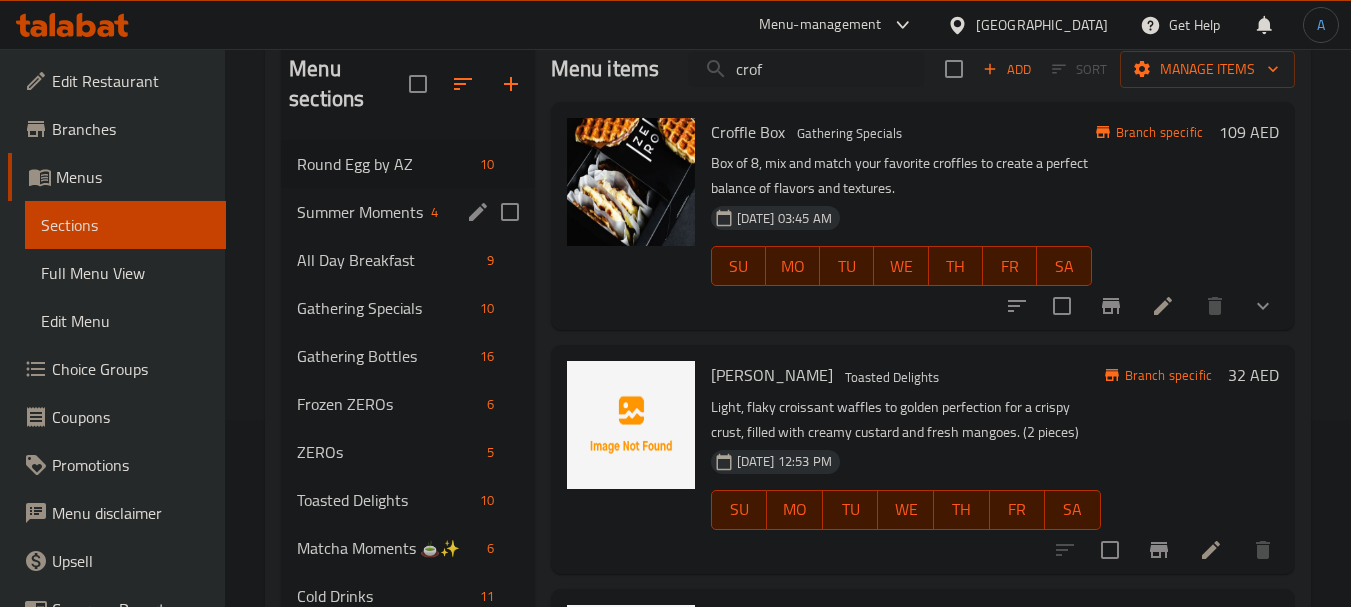 scroll, scrollTop: 200, scrollLeft: 0, axis: vertical 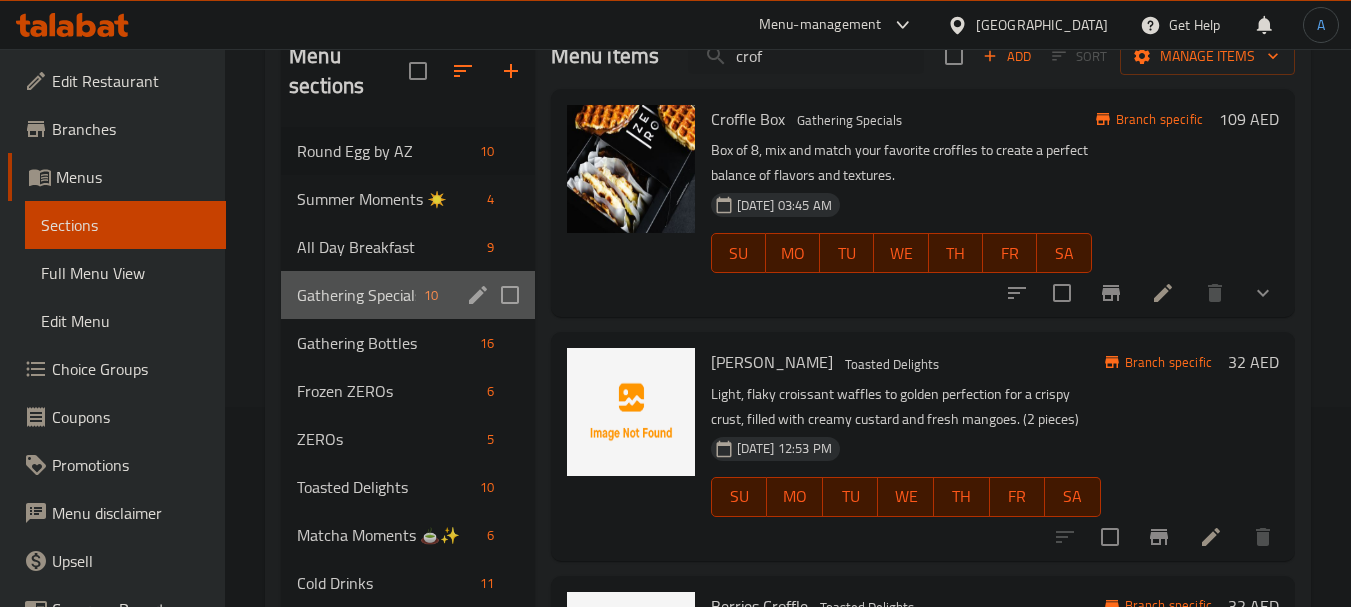 click on "Gathering Specials 10" at bounding box center [407, 295] 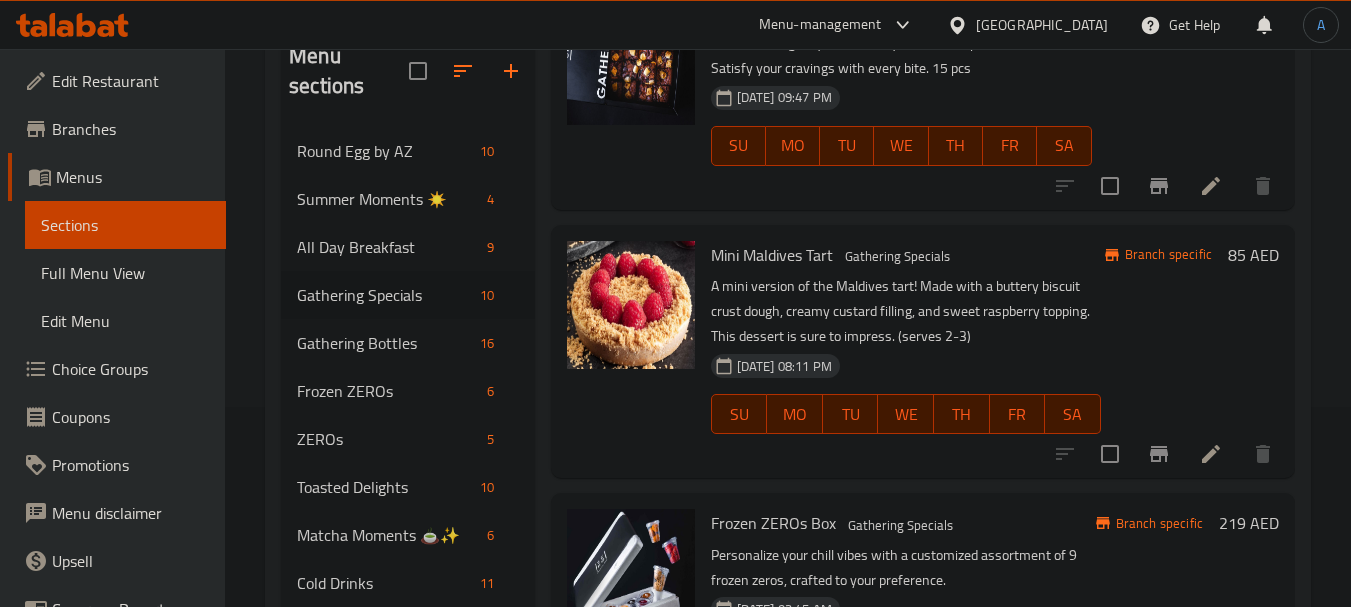 scroll, scrollTop: 1879, scrollLeft: 0, axis: vertical 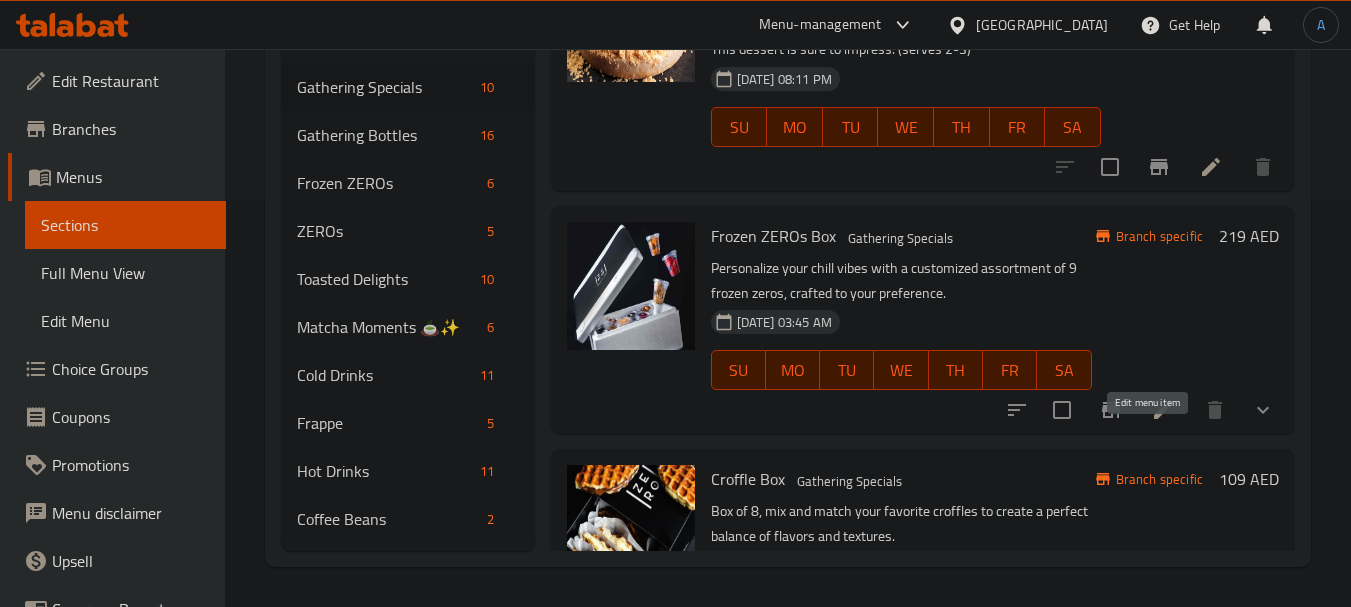 click 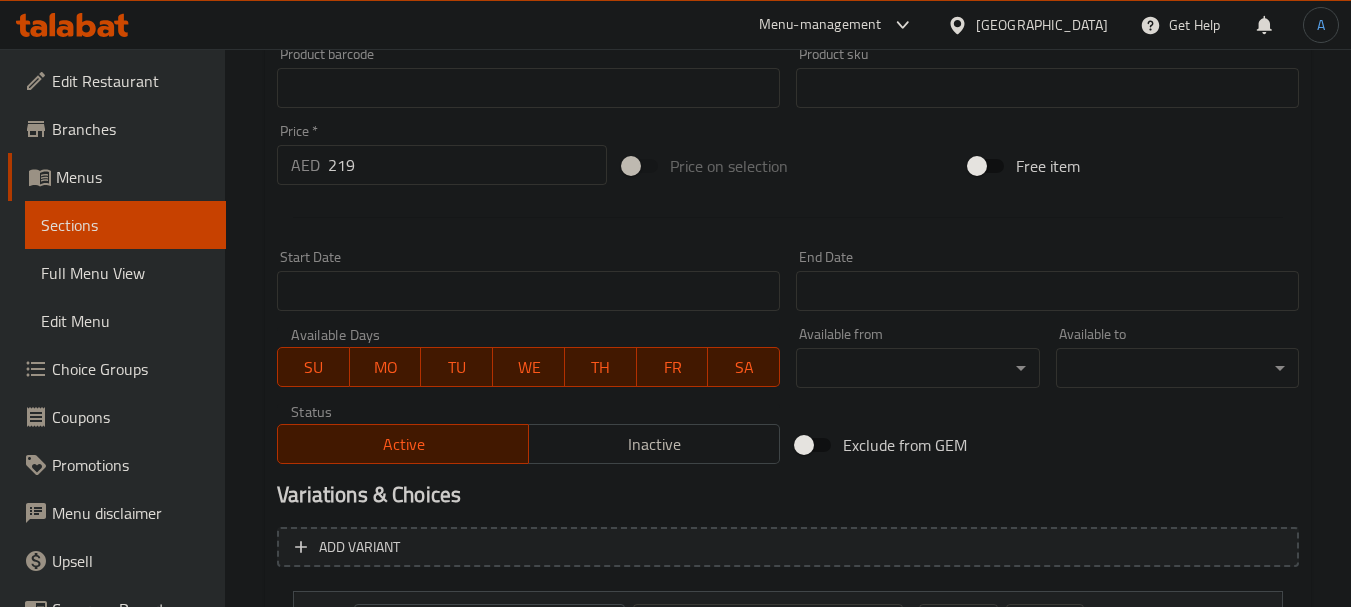 scroll, scrollTop: 868, scrollLeft: 0, axis: vertical 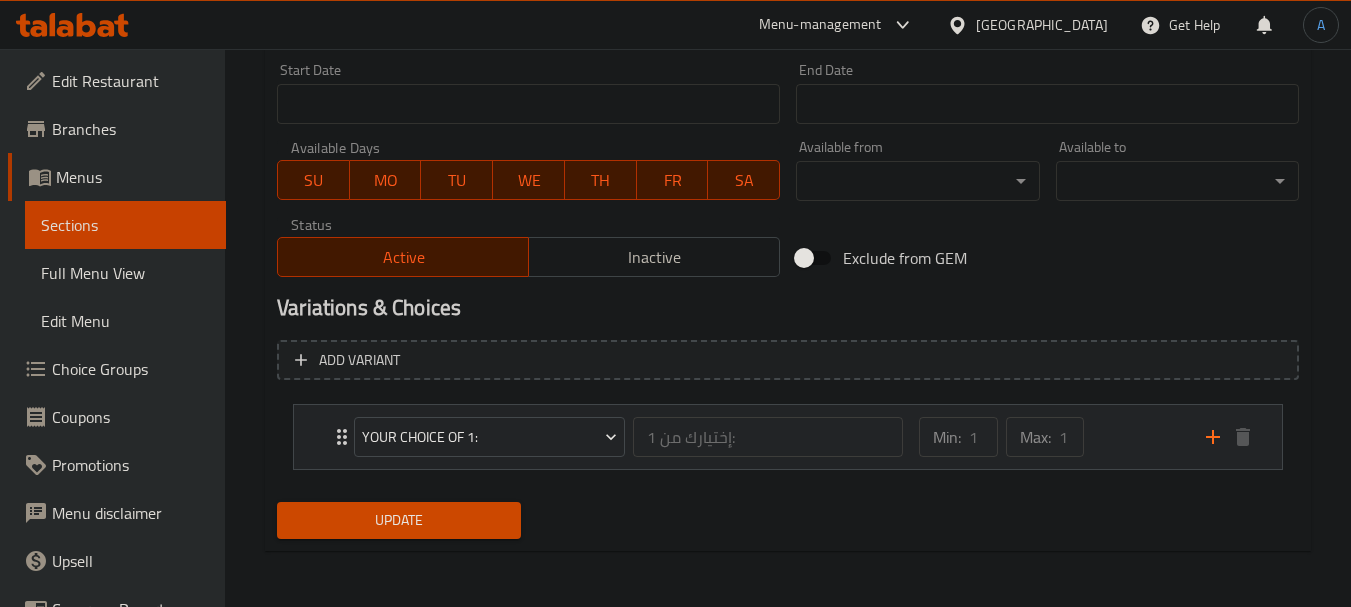 click on "Min: 1 ​ Max: 1 ​" at bounding box center (1050, 437) 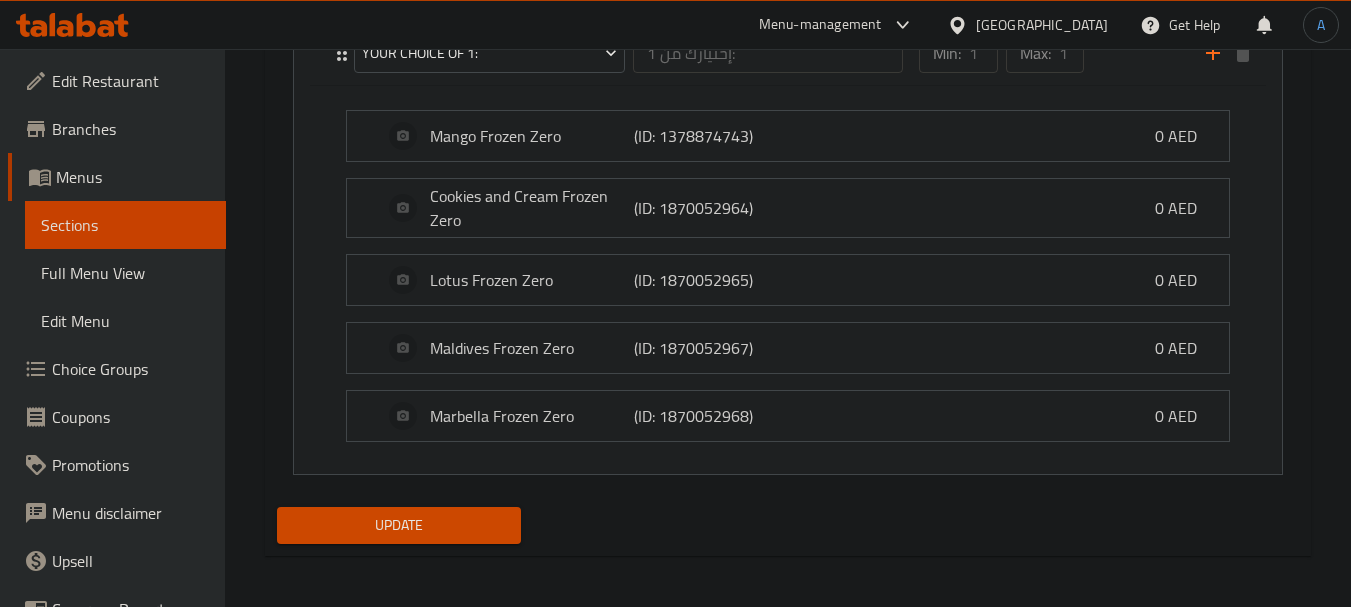 scroll, scrollTop: 1257, scrollLeft: 0, axis: vertical 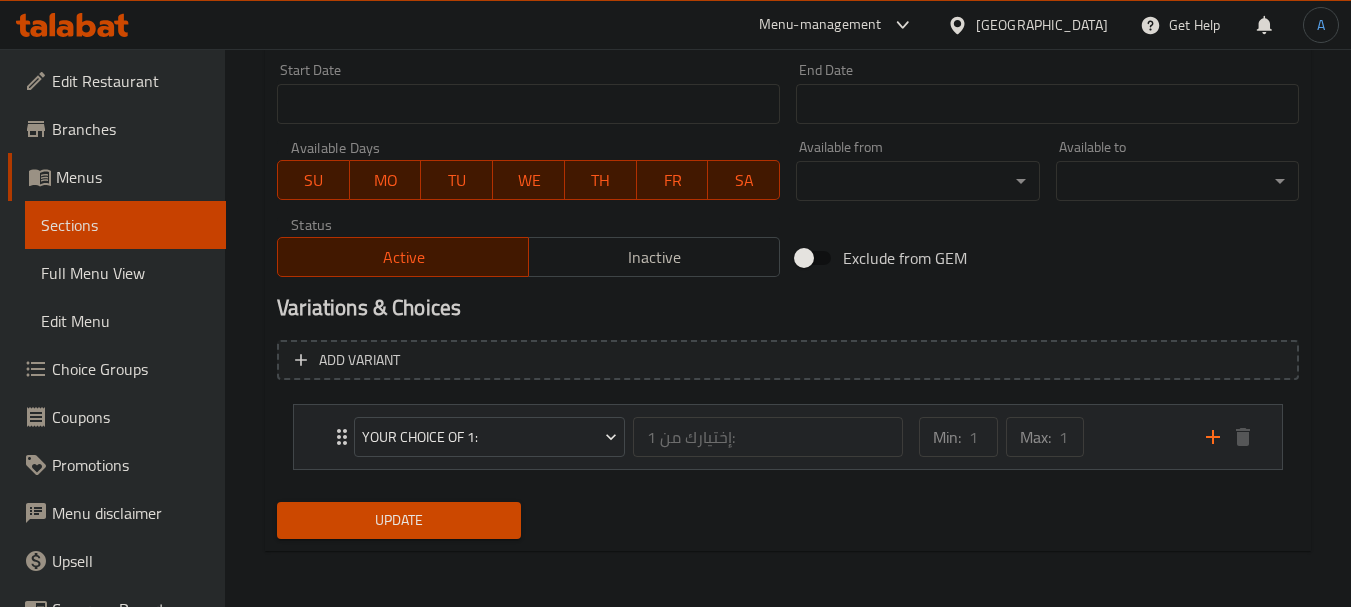 click on "Min: 1 ​ Max: 1 ​" at bounding box center [1050, 437] 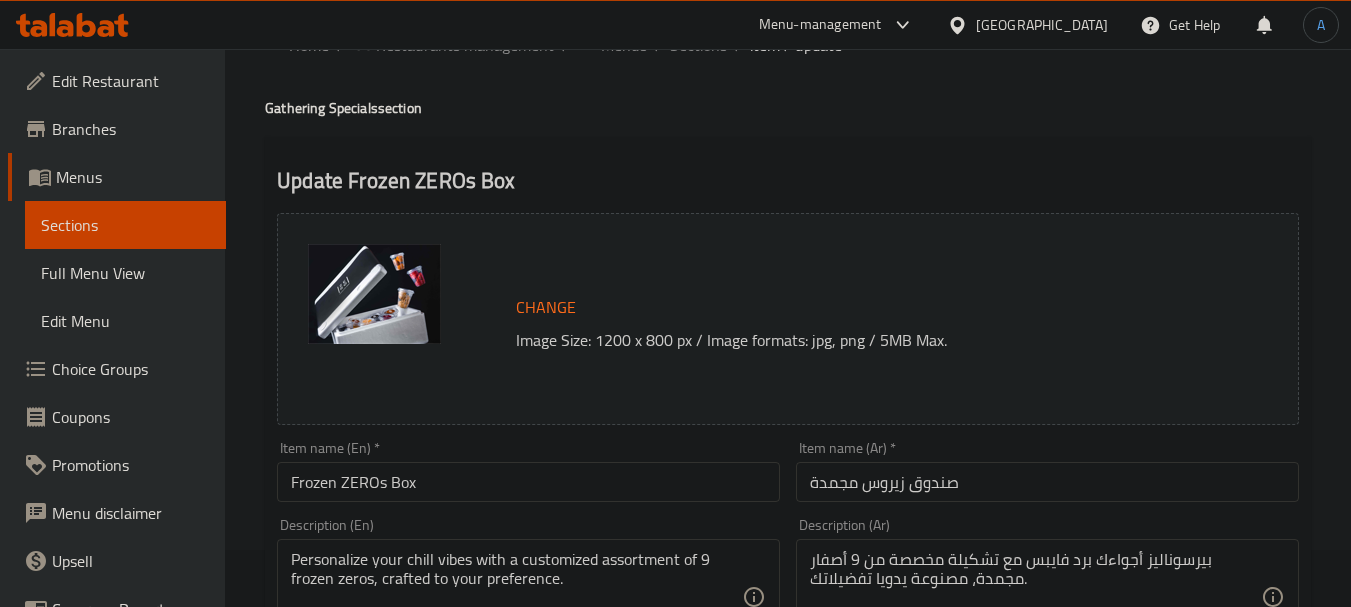 scroll, scrollTop: 0, scrollLeft: 0, axis: both 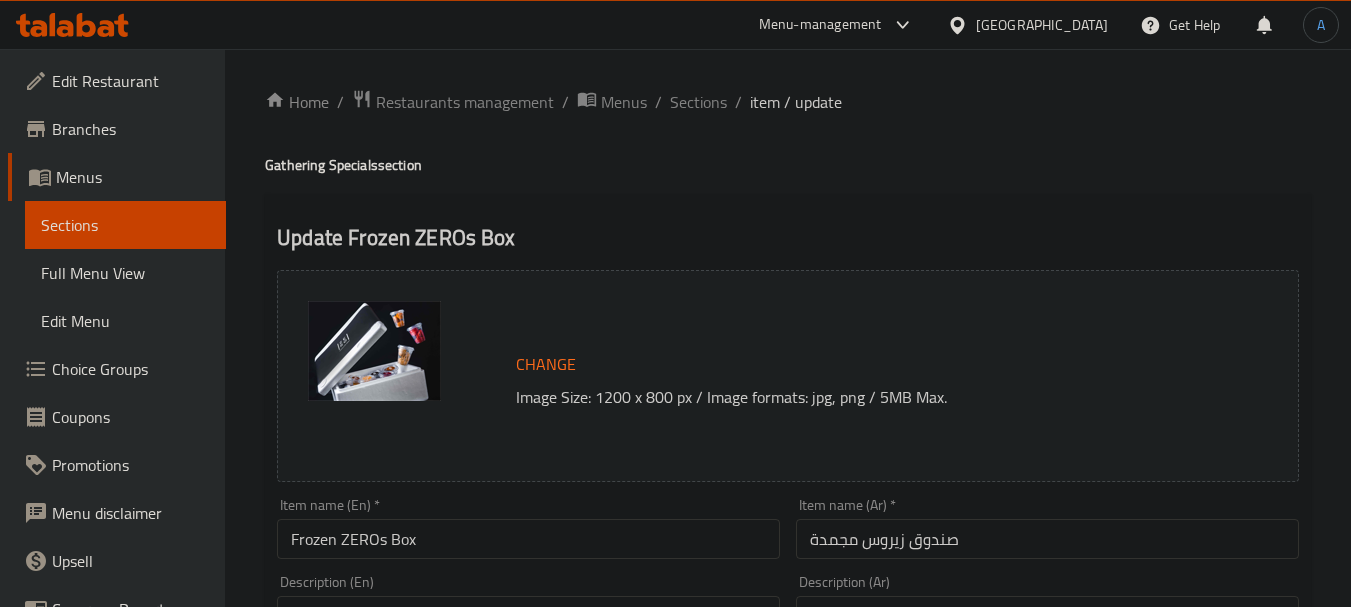 drag, startPoint x: 717, startPoint y: 92, endPoint x: 765, endPoint y: 134, distance: 63.780876 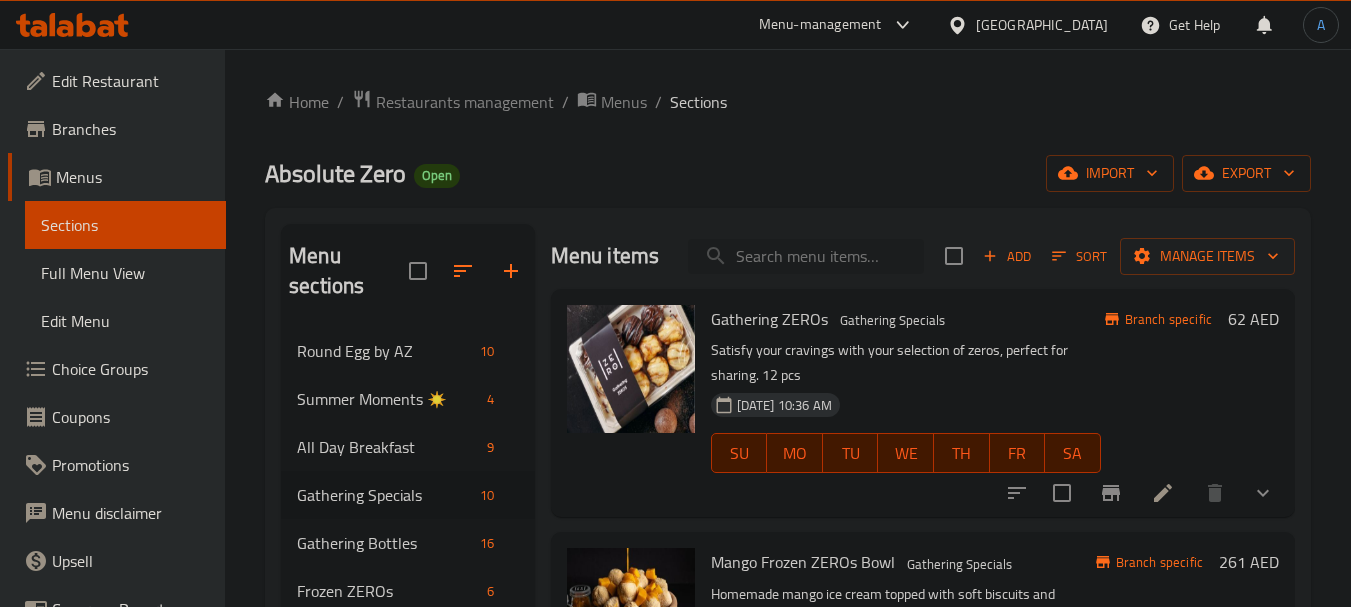 click at bounding box center [806, 256] 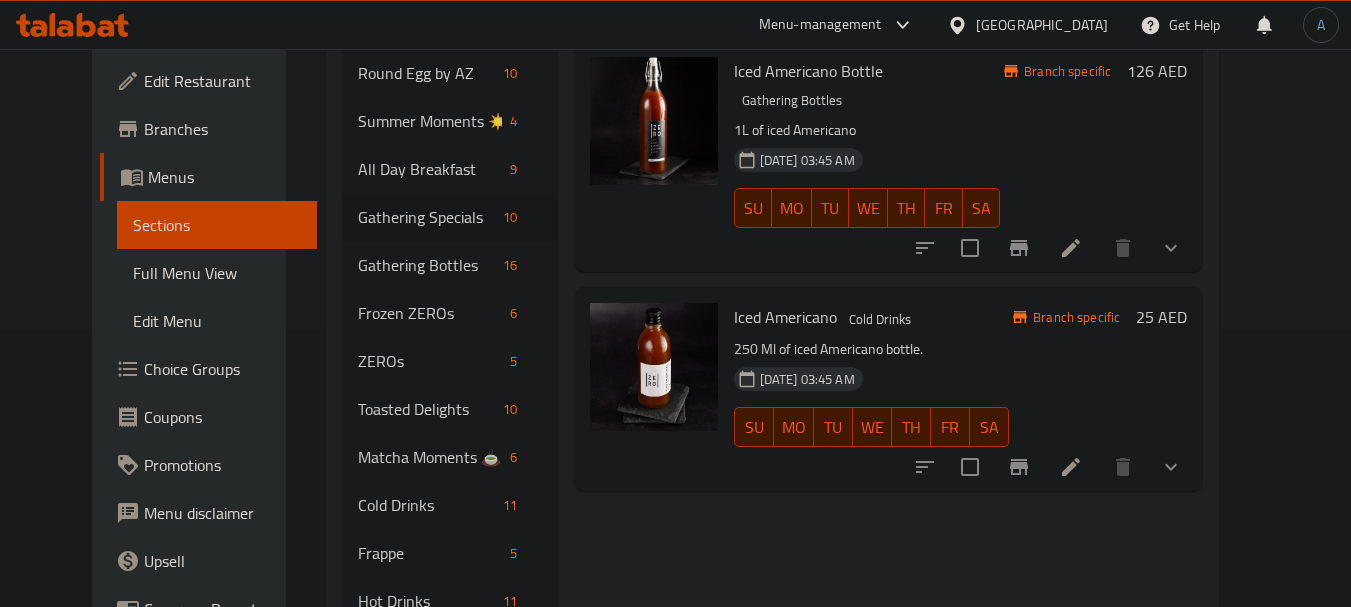 scroll, scrollTop: 300, scrollLeft: 0, axis: vertical 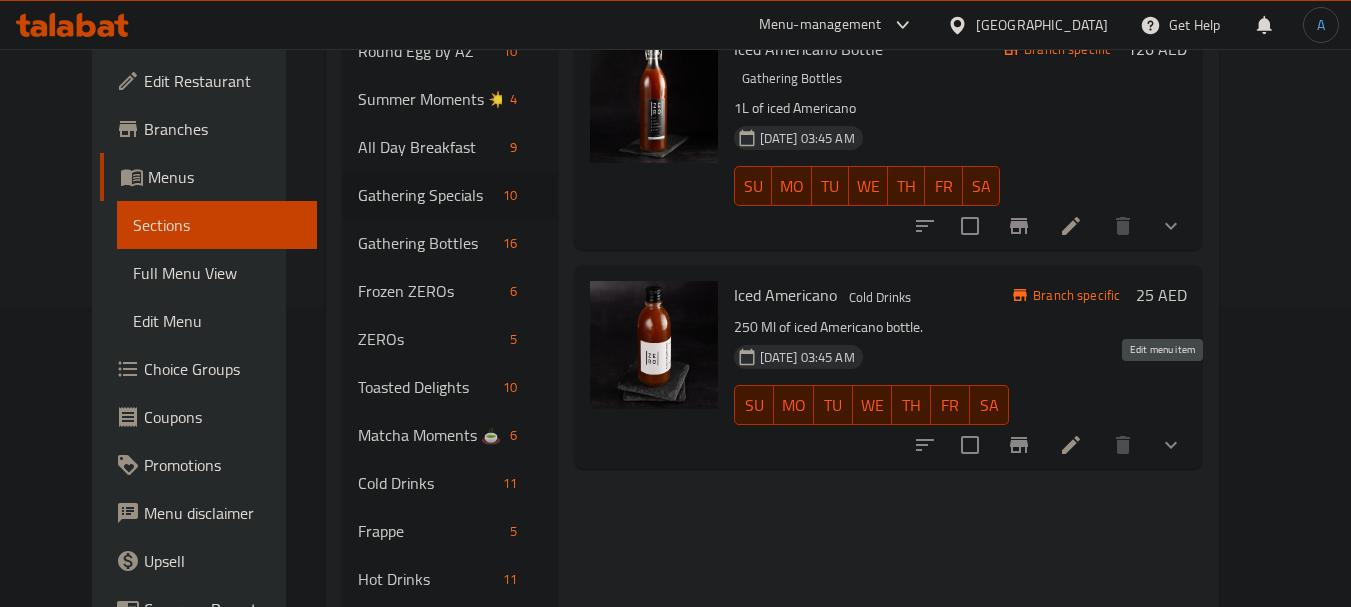 type on "iced am" 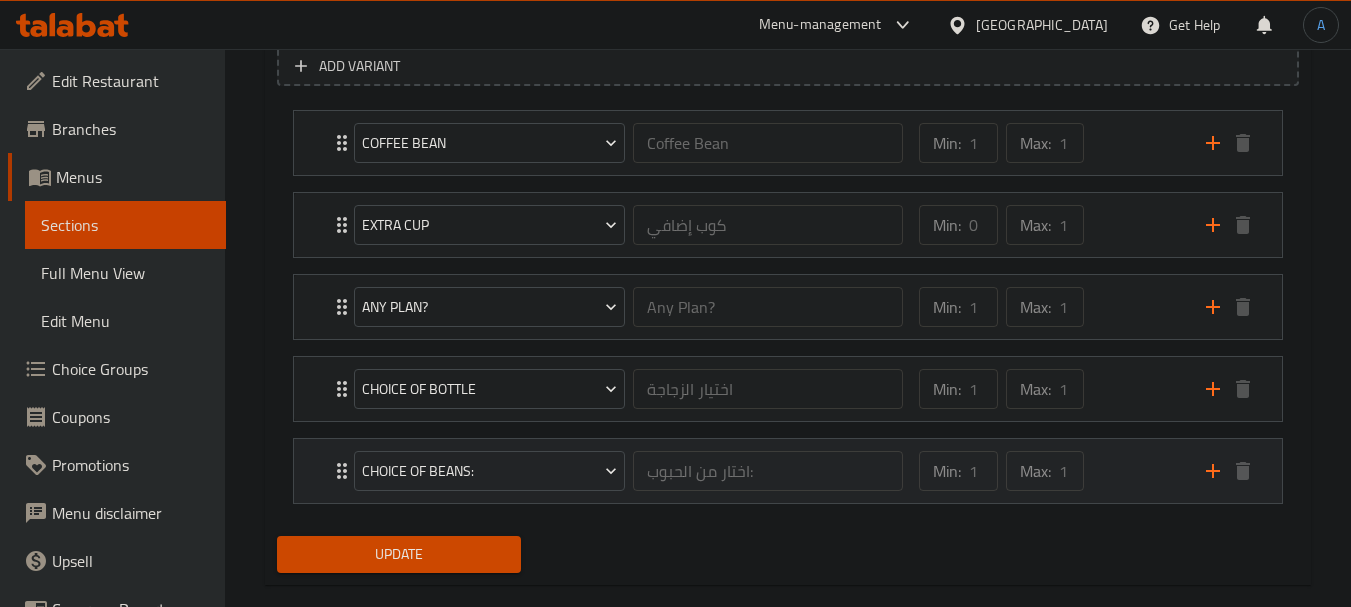 scroll, scrollTop: 1196, scrollLeft: 0, axis: vertical 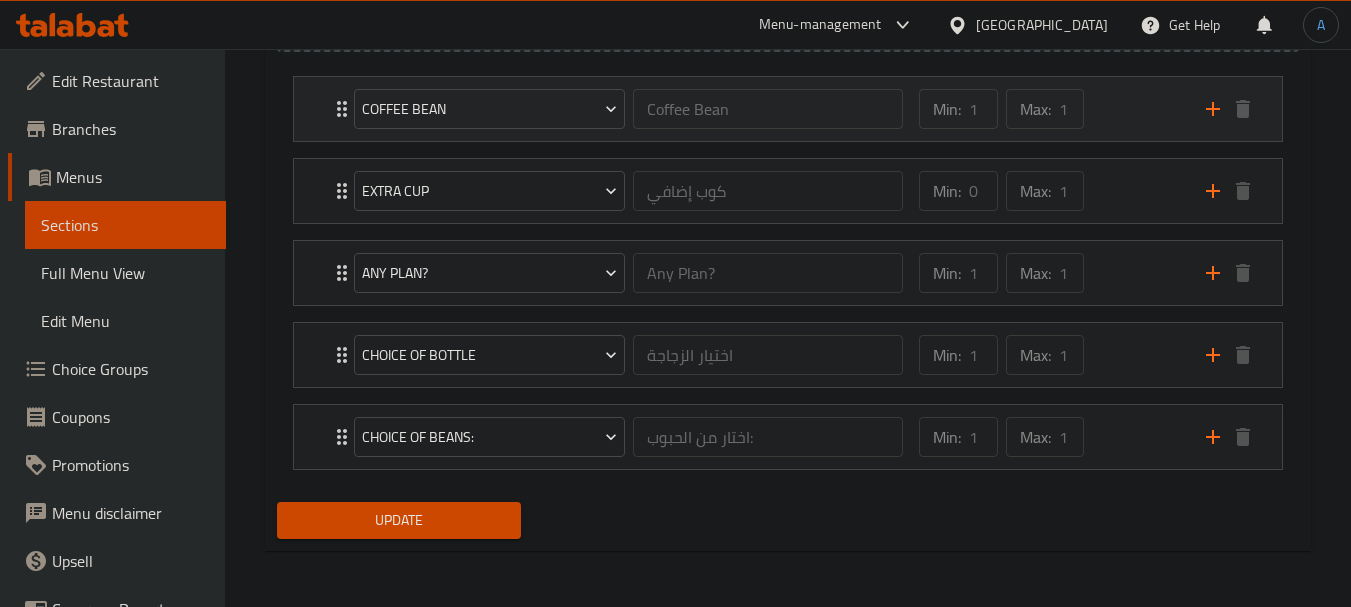click on "Min: 1 ​ Max: 1 ​" at bounding box center (1050, 109) 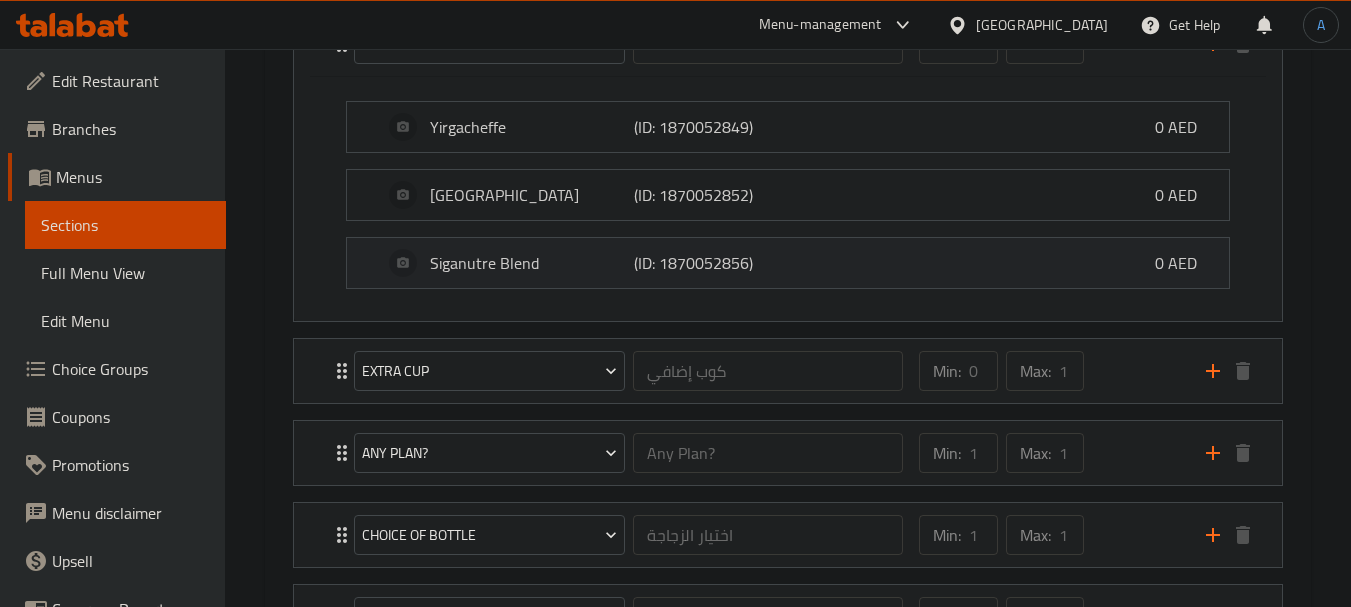scroll, scrollTop: 1296, scrollLeft: 0, axis: vertical 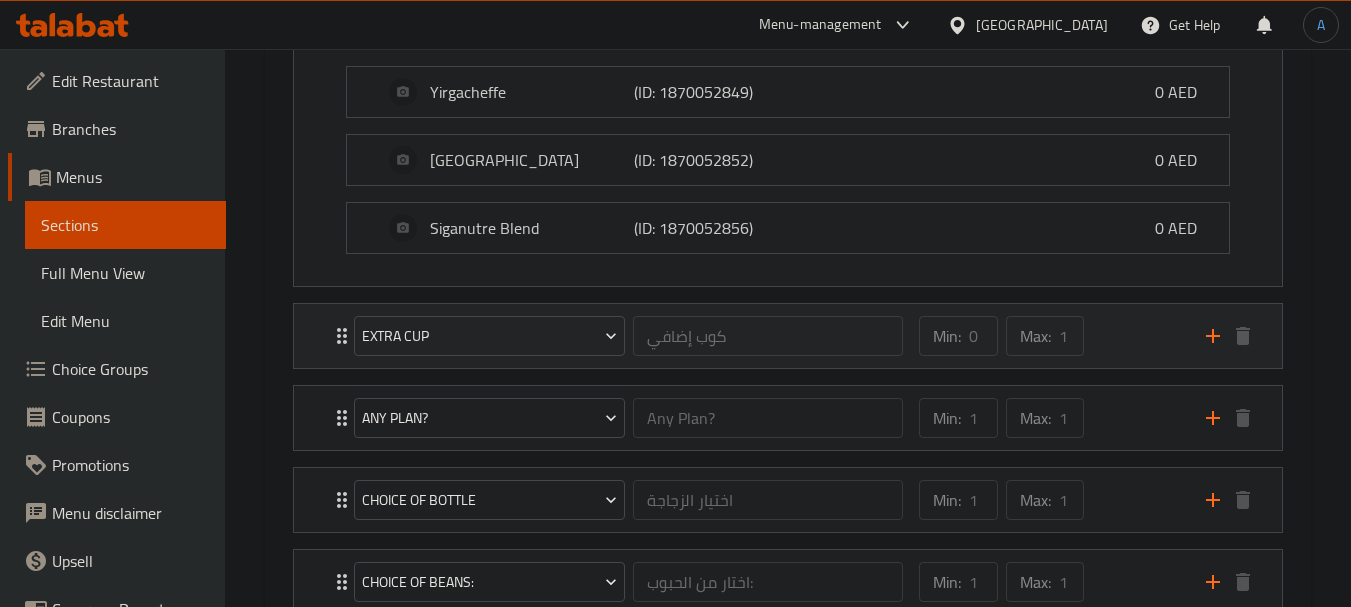 click on "Min: 0 ​ Max: 1 ​" at bounding box center (1050, 336) 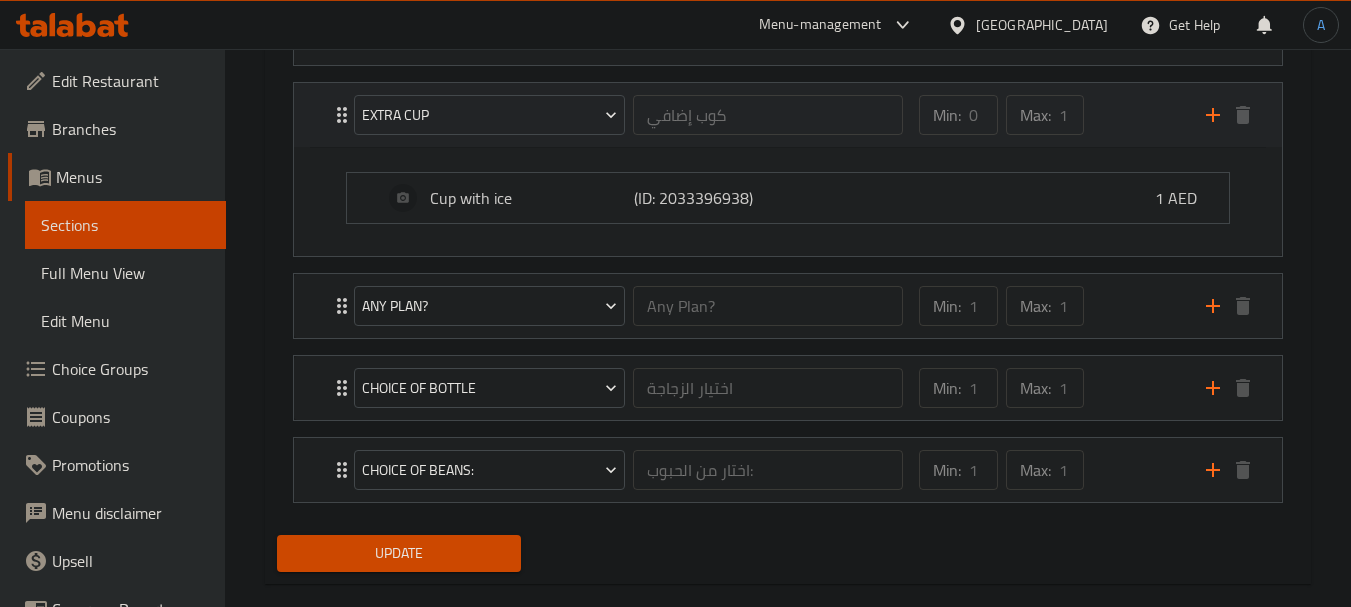 scroll, scrollTop: 1550, scrollLeft: 0, axis: vertical 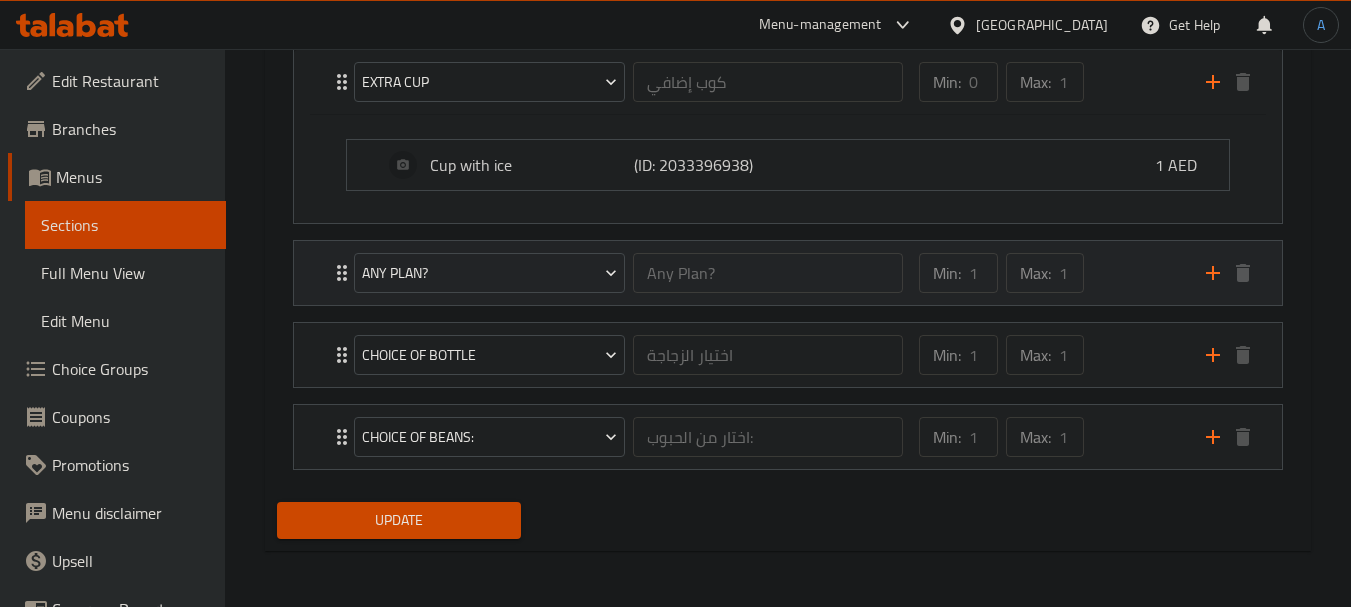 click on "Min: 1 ​ Max: 1 ​" at bounding box center (1050, 273) 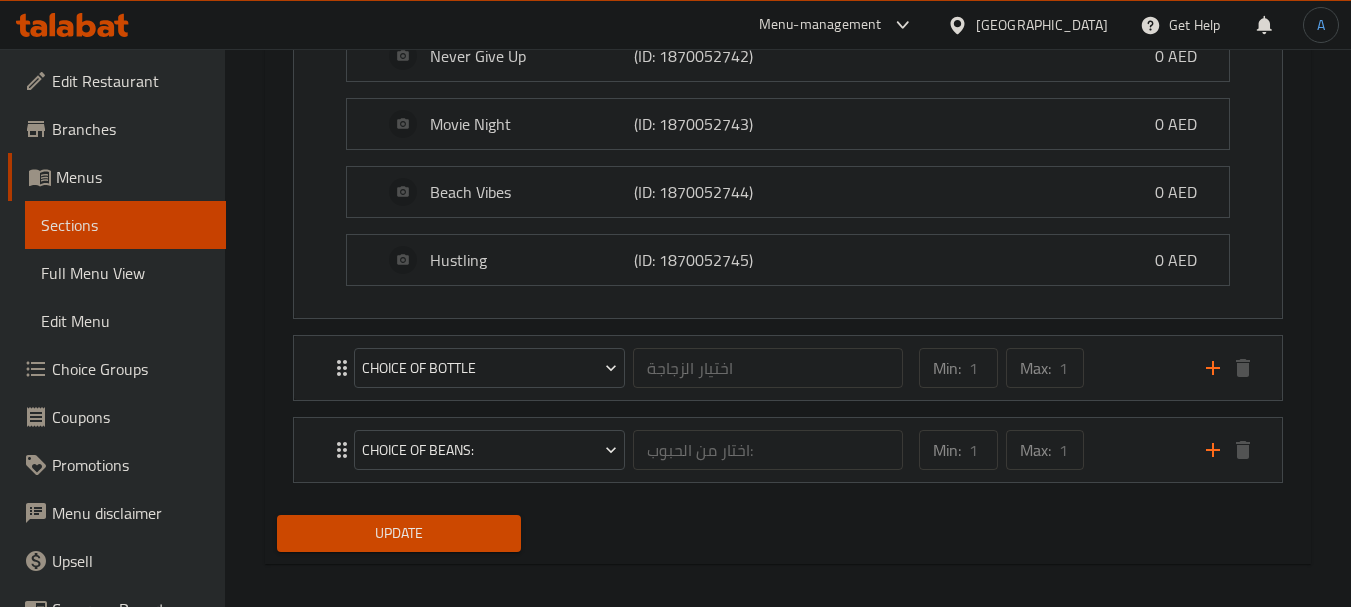 scroll, scrollTop: 2135, scrollLeft: 0, axis: vertical 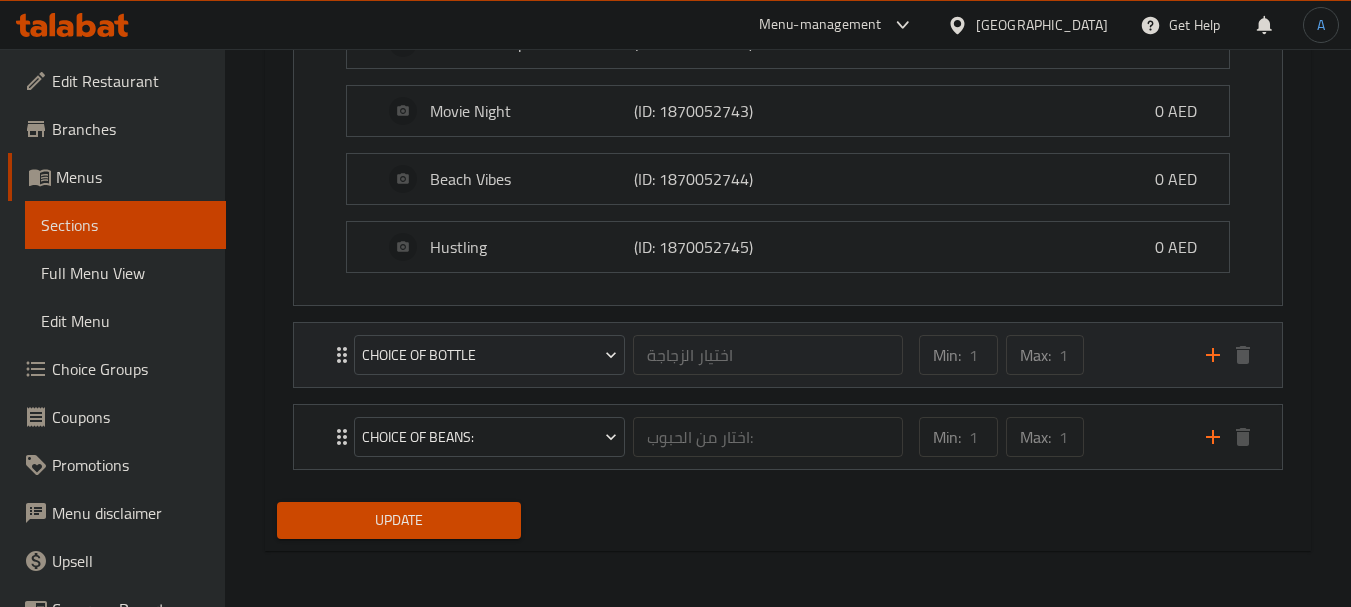 click on "Min: 1 ​ Max: 1 ​" at bounding box center [1050, 355] 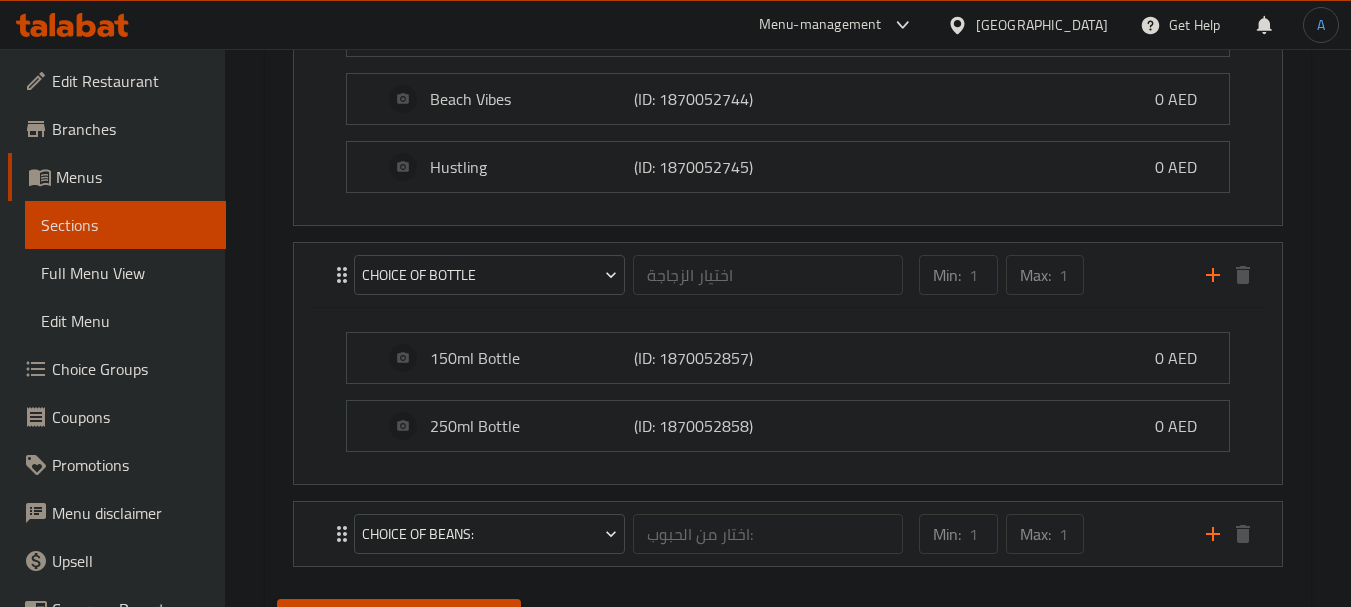 scroll, scrollTop: 2312, scrollLeft: 0, axis: vertical 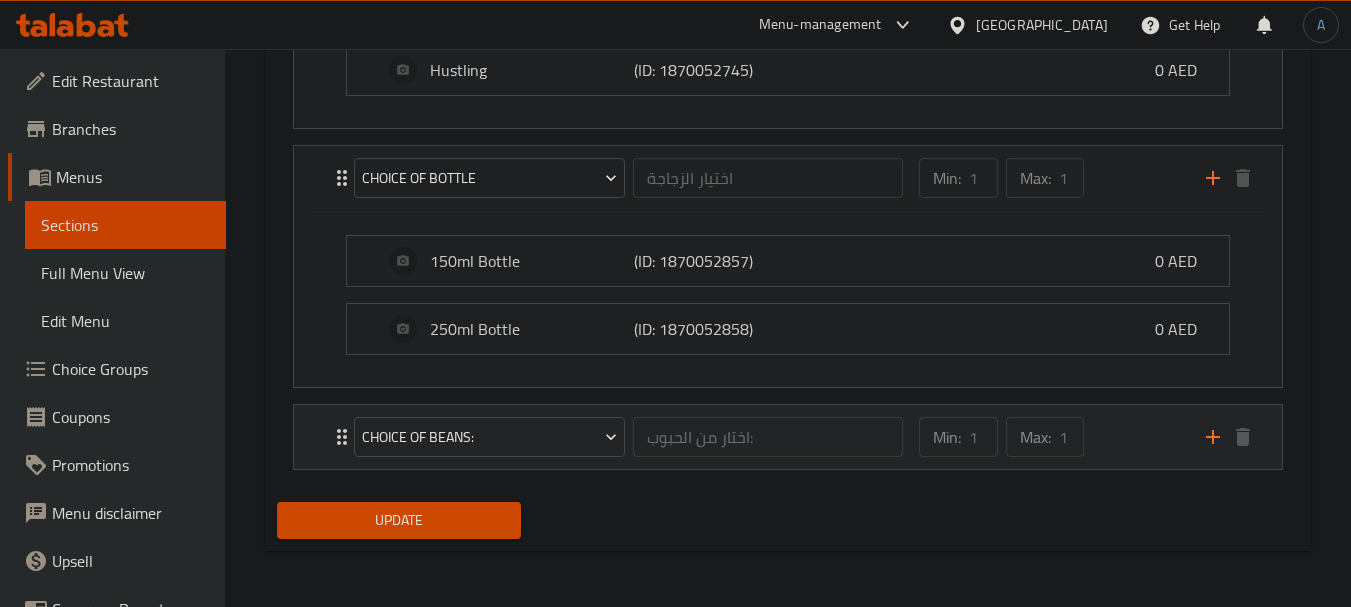 click on "Min: 1 ​ Max: 1 ​" at bounding box center (1050, 437) 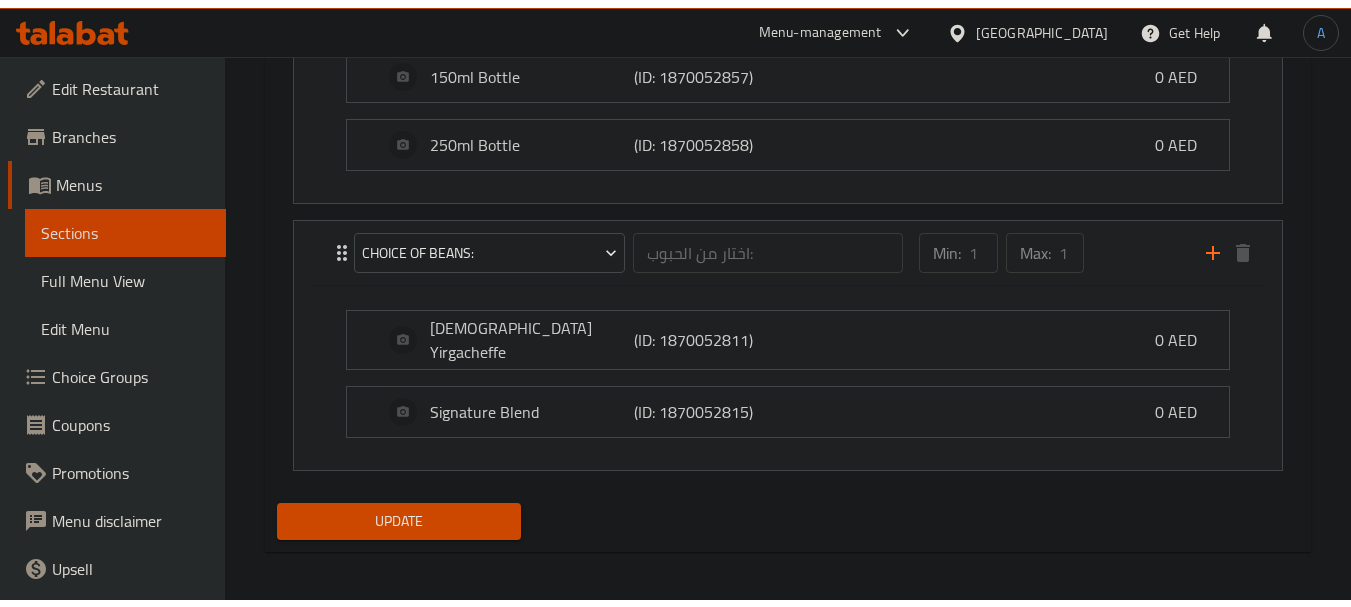 scroll, scrollTop: 2489, scrollLeft: 0, axis: vertical 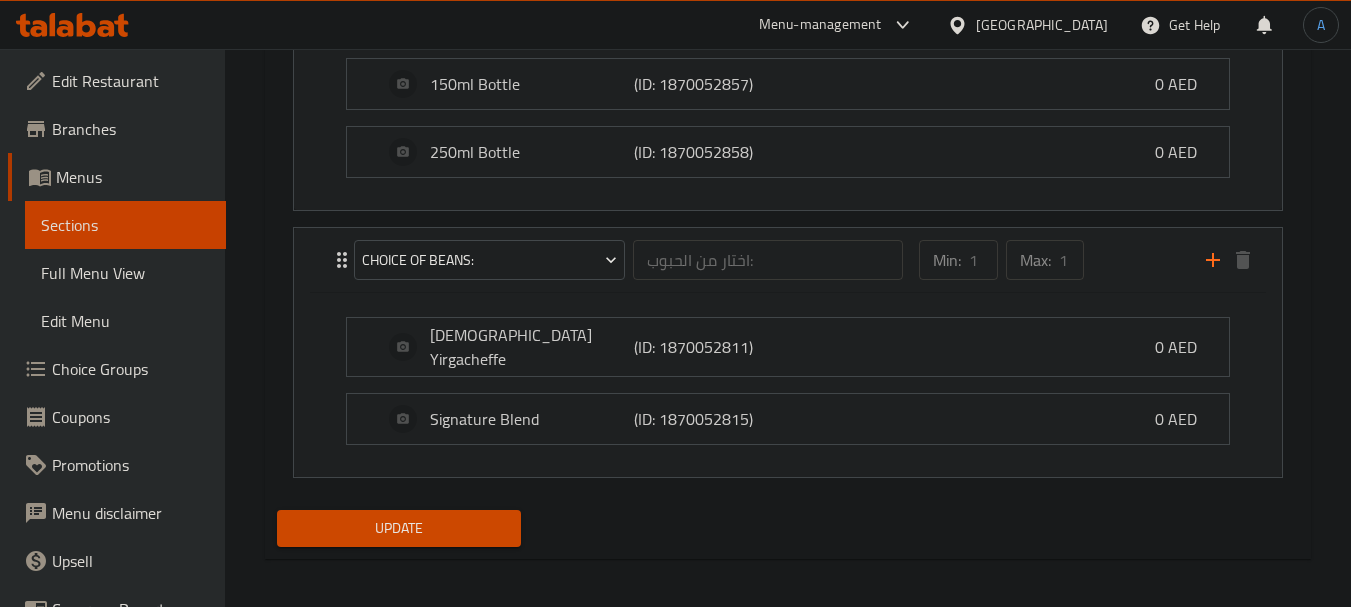 click on "Ethiopia Yirgacheffe (ID: 1870052811) 0 AED Name (En) Ethiopia Yirgacheffe Name (En) Name (Ar) اثيوبيا يرغاتشيفي Name (Ar) Price AED 0 Price Status Signature Blend (ID: 1870052815) 0 AED Name (En) Signature Blend Name (En) Name (Ar) سيجنتشر بليند Name (Ar) Price AED 0 Price Status" at bounding box center (788, 385) 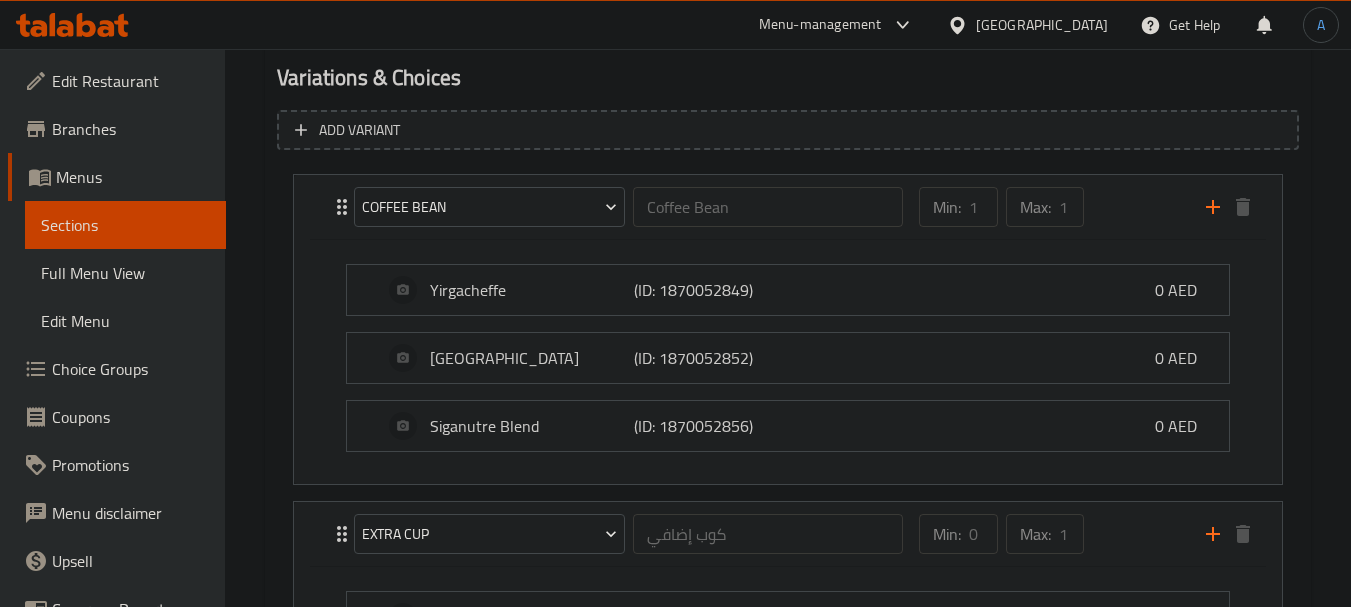scroll, scrollTop: 1089, scrollLeft: 0, axis: vertical 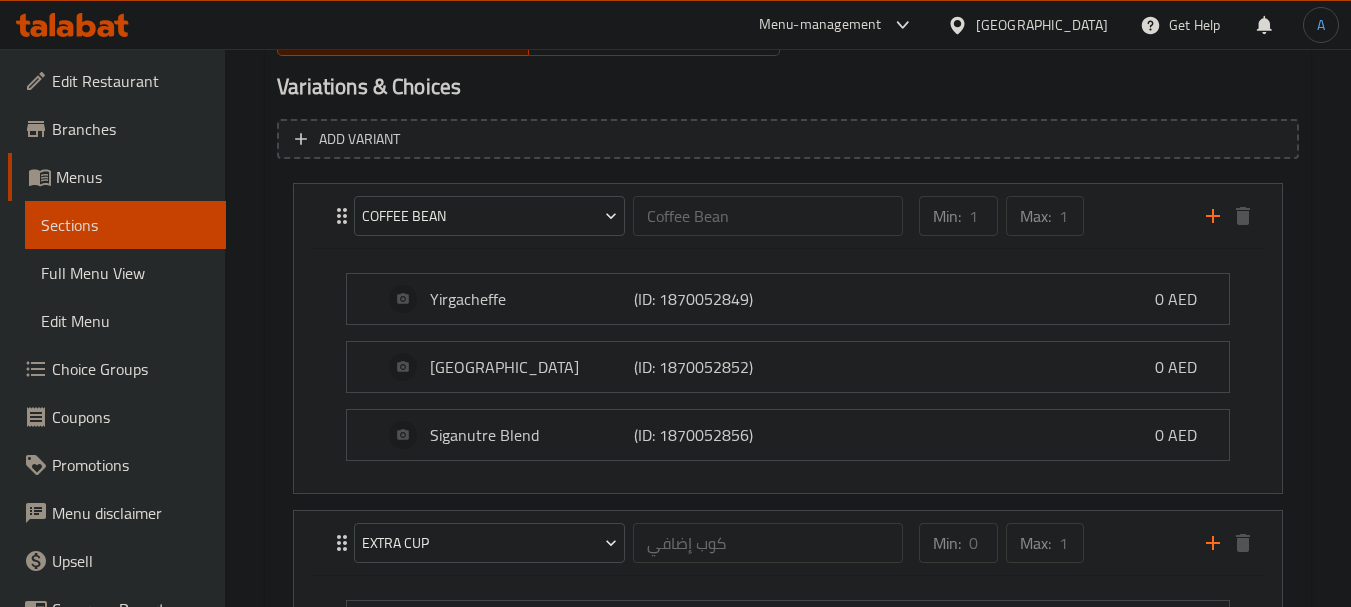 click on "Full Menu View" at bounding box center [125, 273] 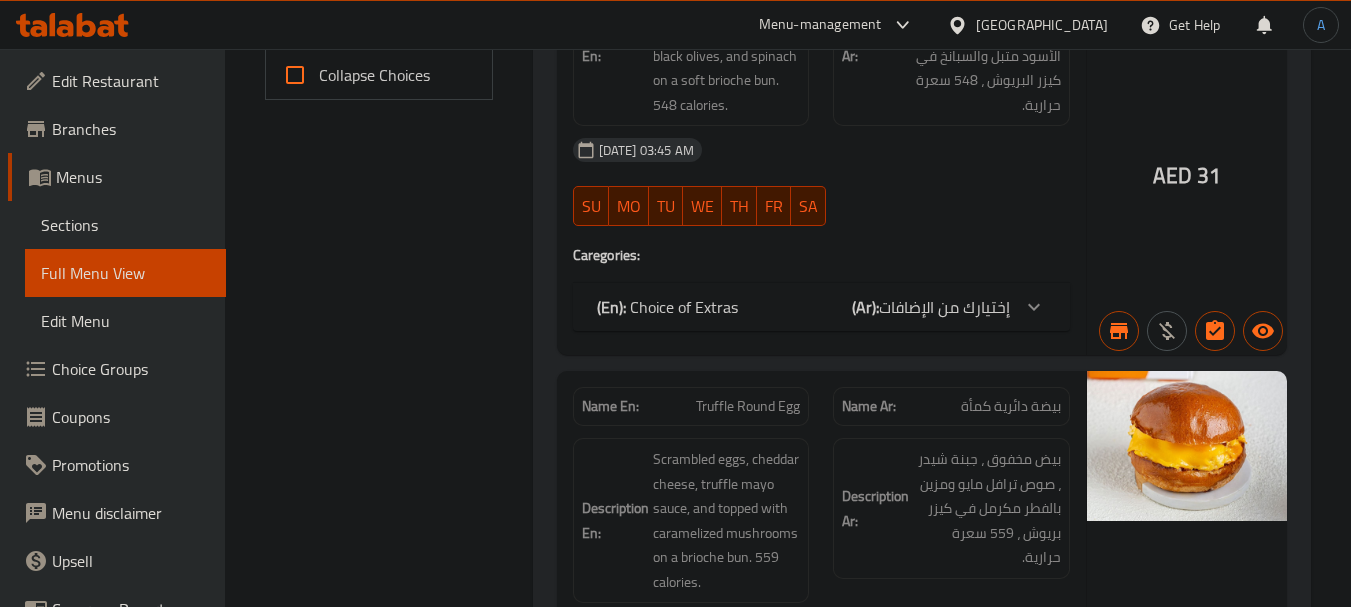 scroll, scrollTop: 0, scrollLeft: 0, axis: both 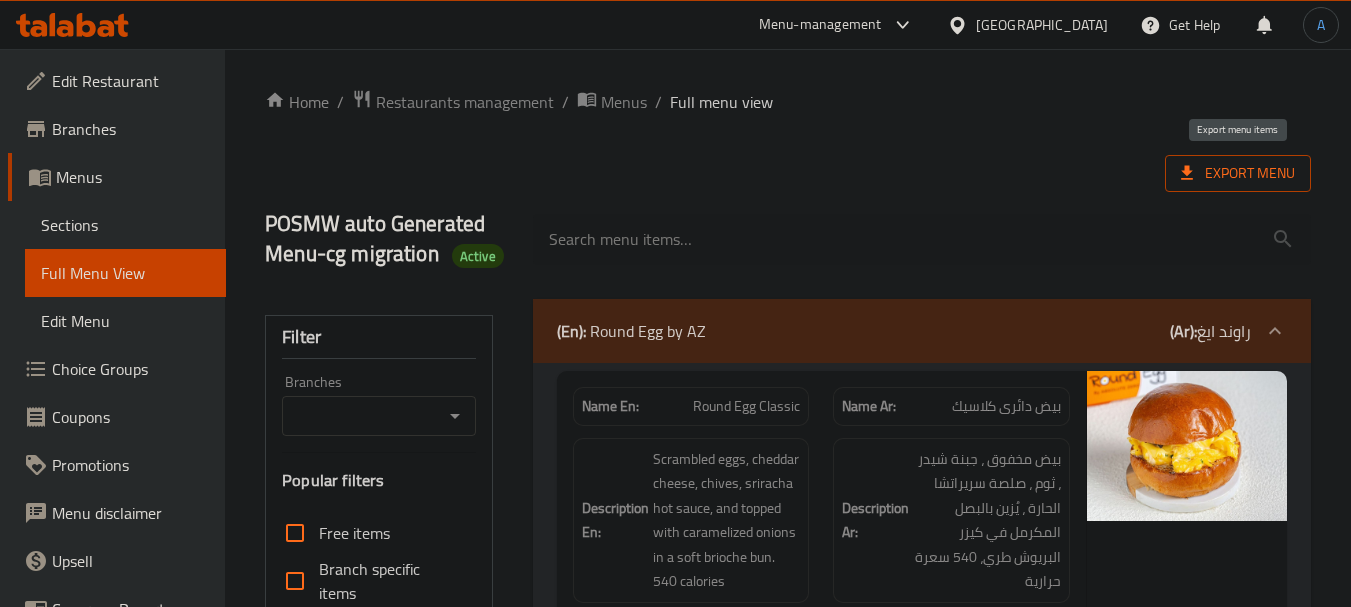 click on "Export Menu" at bounding box center [1238, 173] 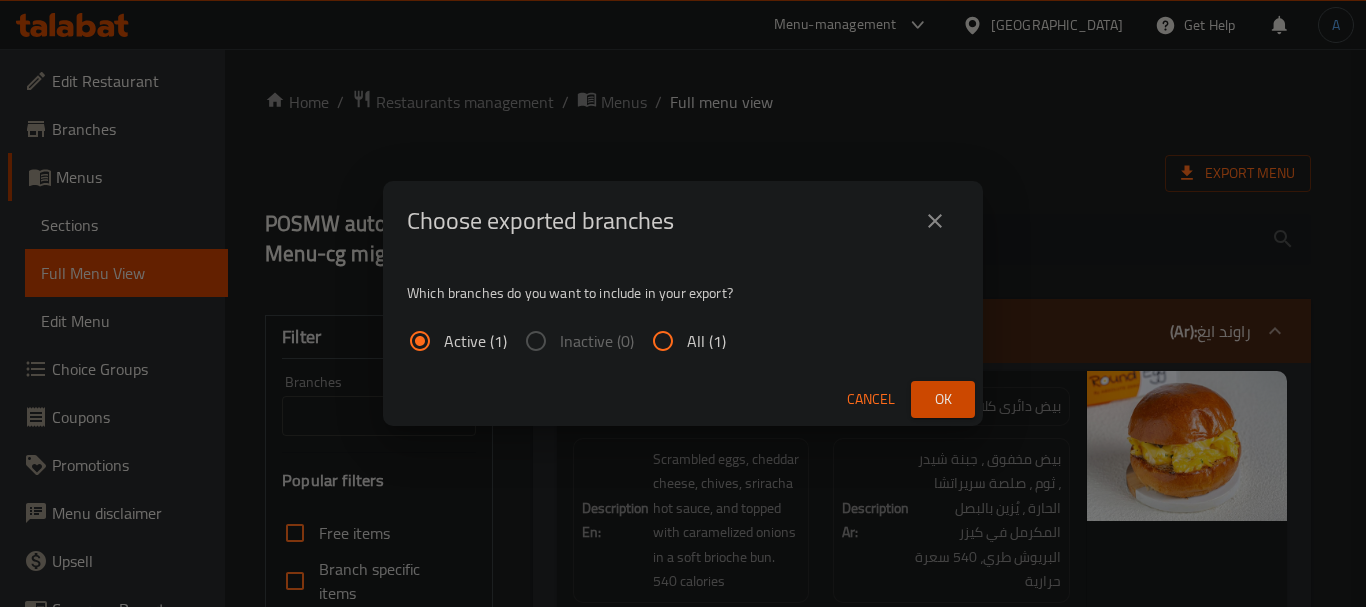 click on "All (1)" at bounding box center [706, 341] 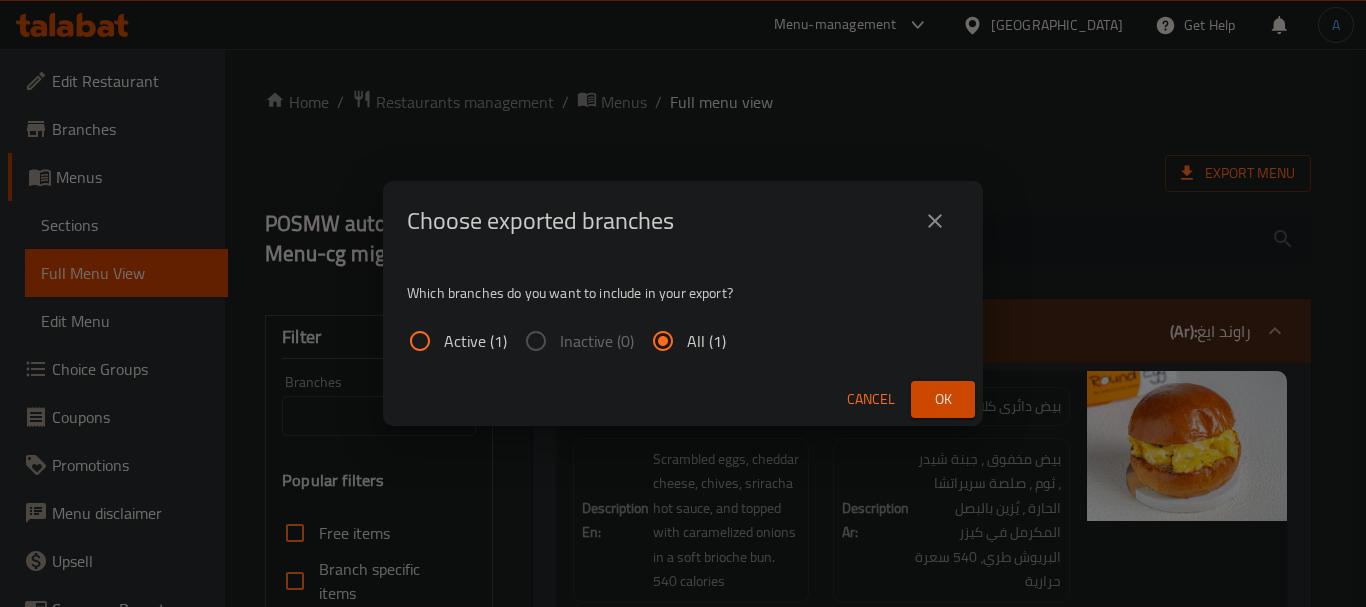 click on "Ok" at bounding box center (943, 399) 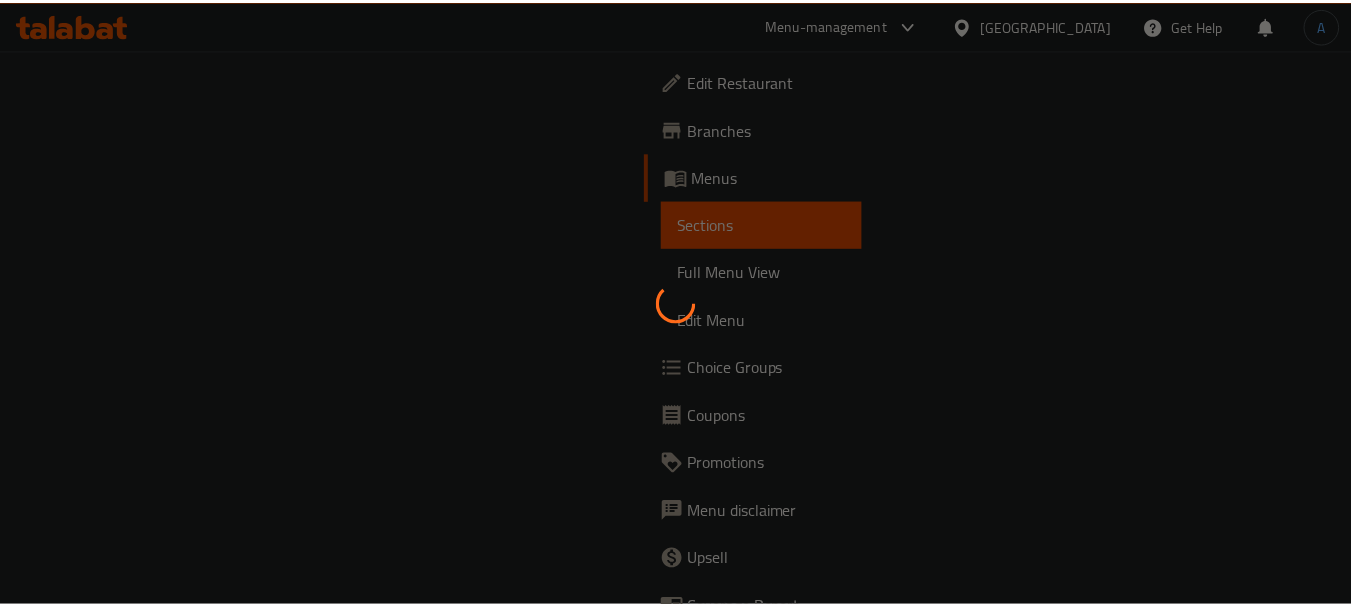 scroll, scrollTop: 0, scrollLeft: 0, axis: both 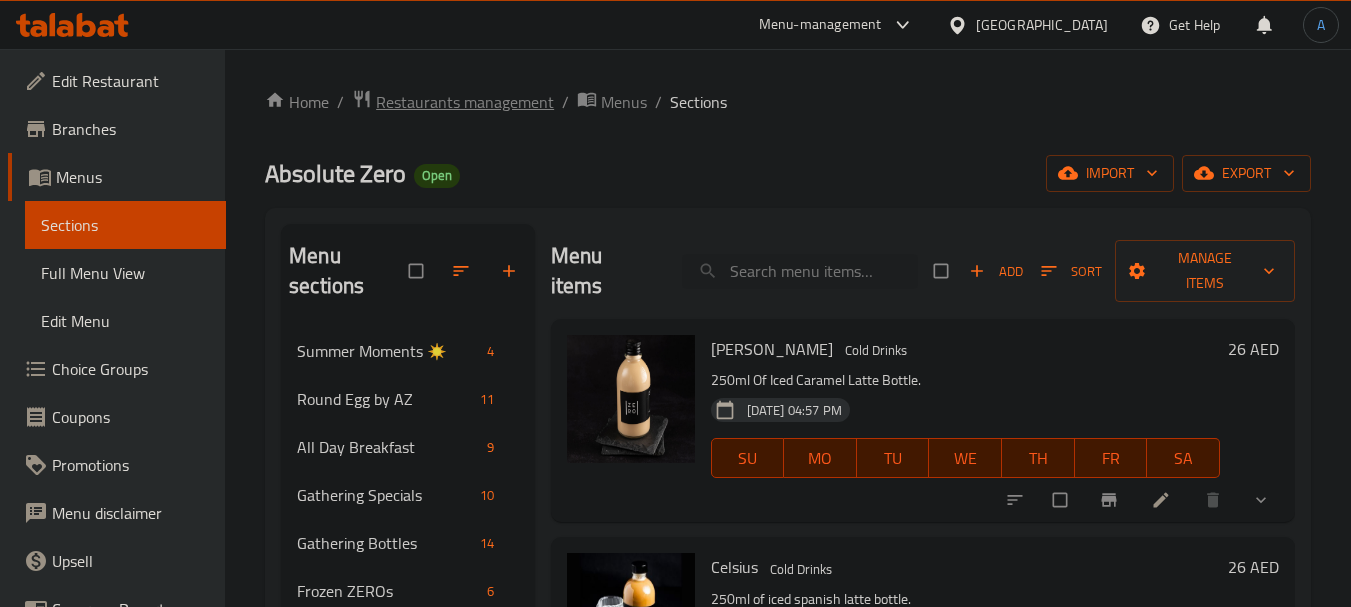 click on "Restaurants management" at bounding box center (465, 102) 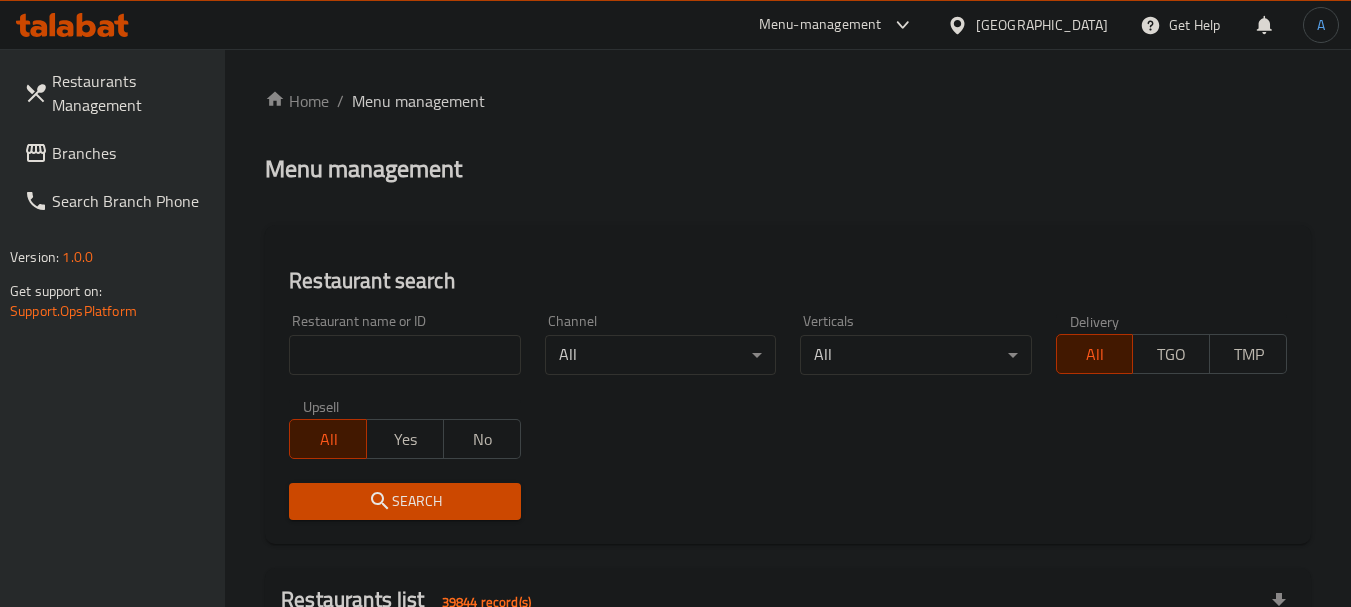 click at bounding box center [404, 355] 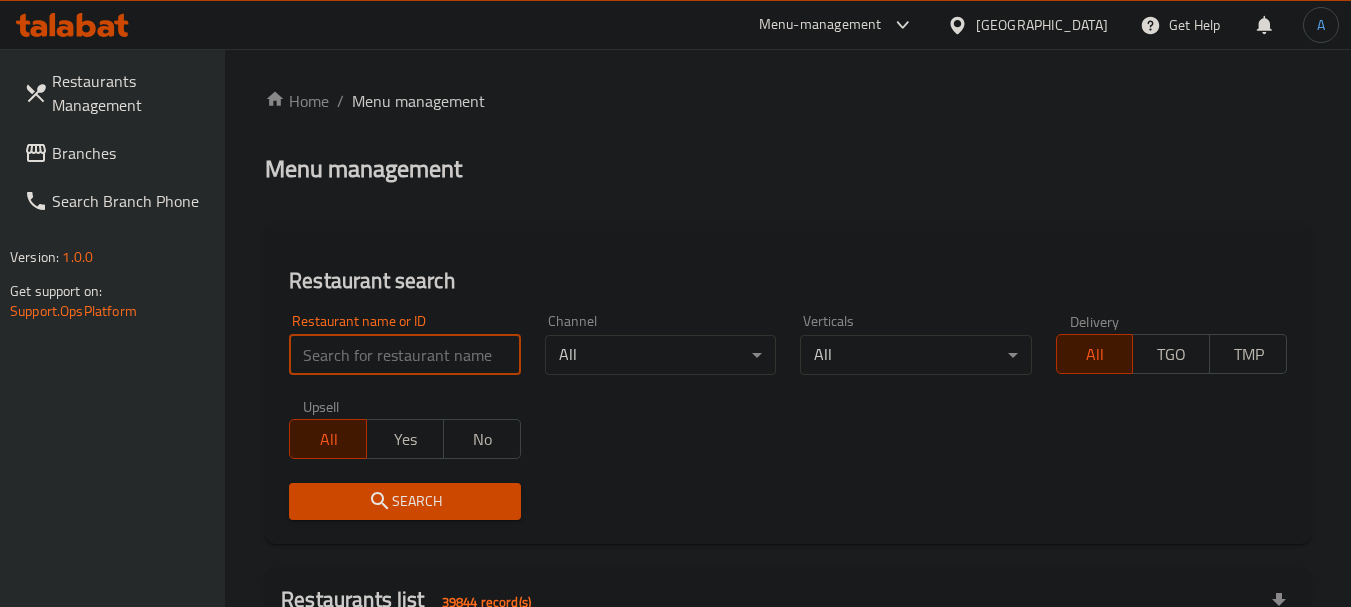 paste on "Absolute Zero" 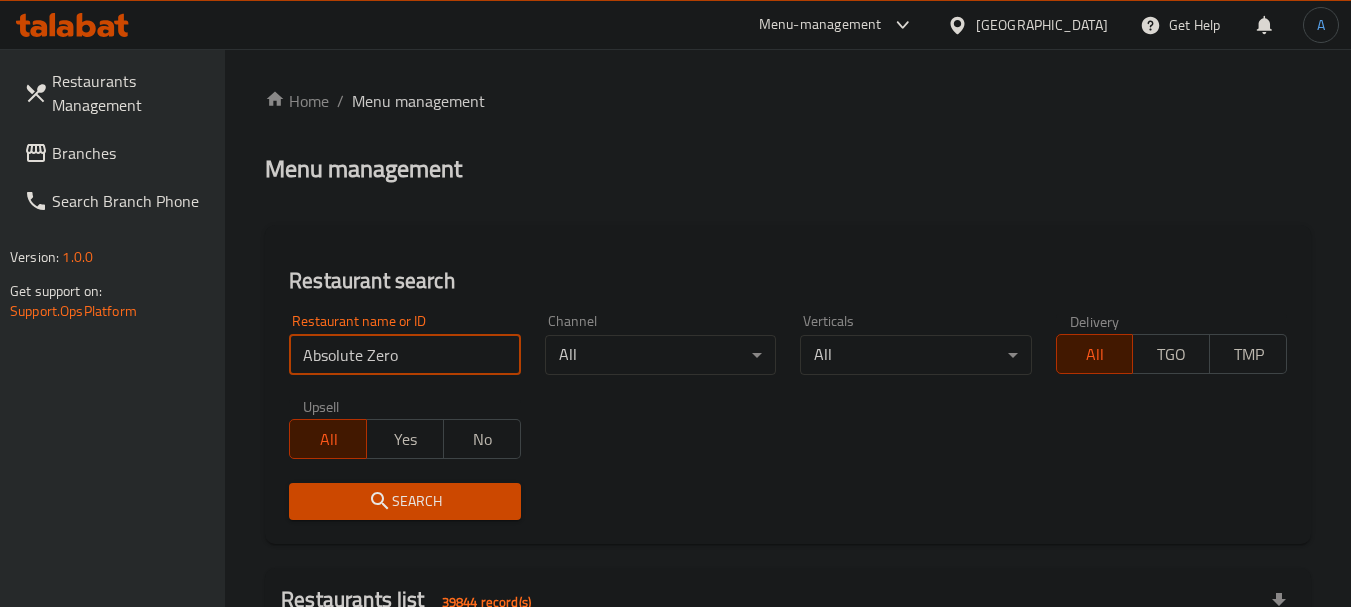 type on "Absolute Zero" 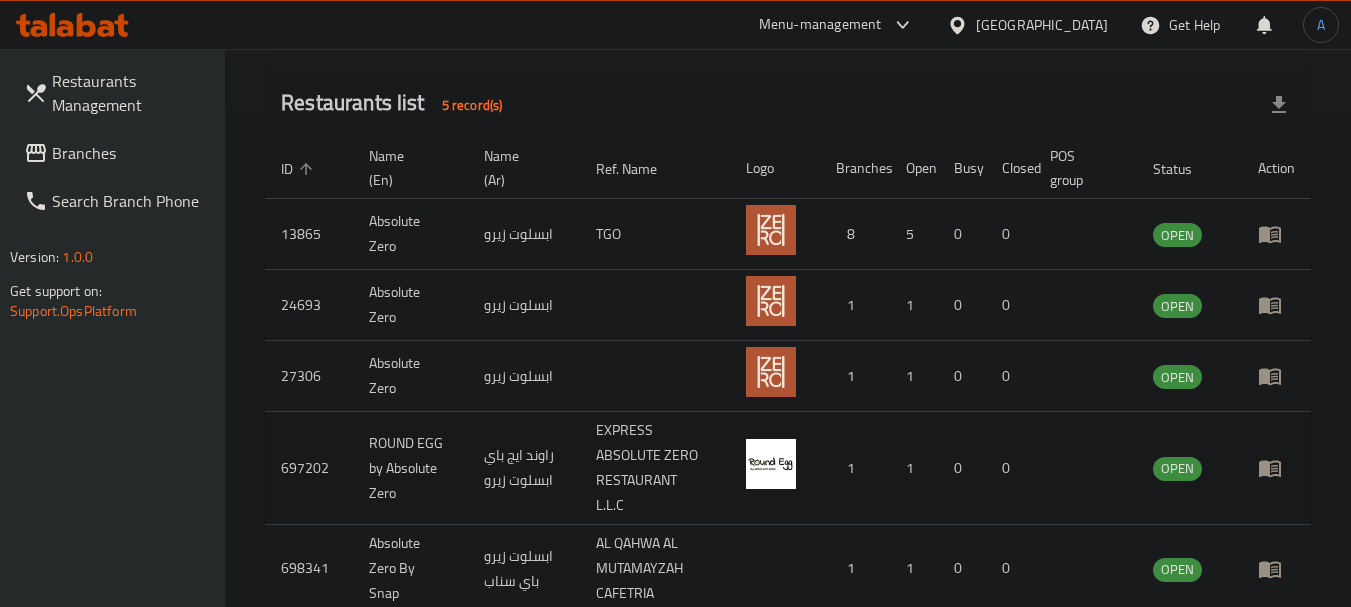 scroll, scrollTop: 500, scrollLeft: 0, axis: vertical 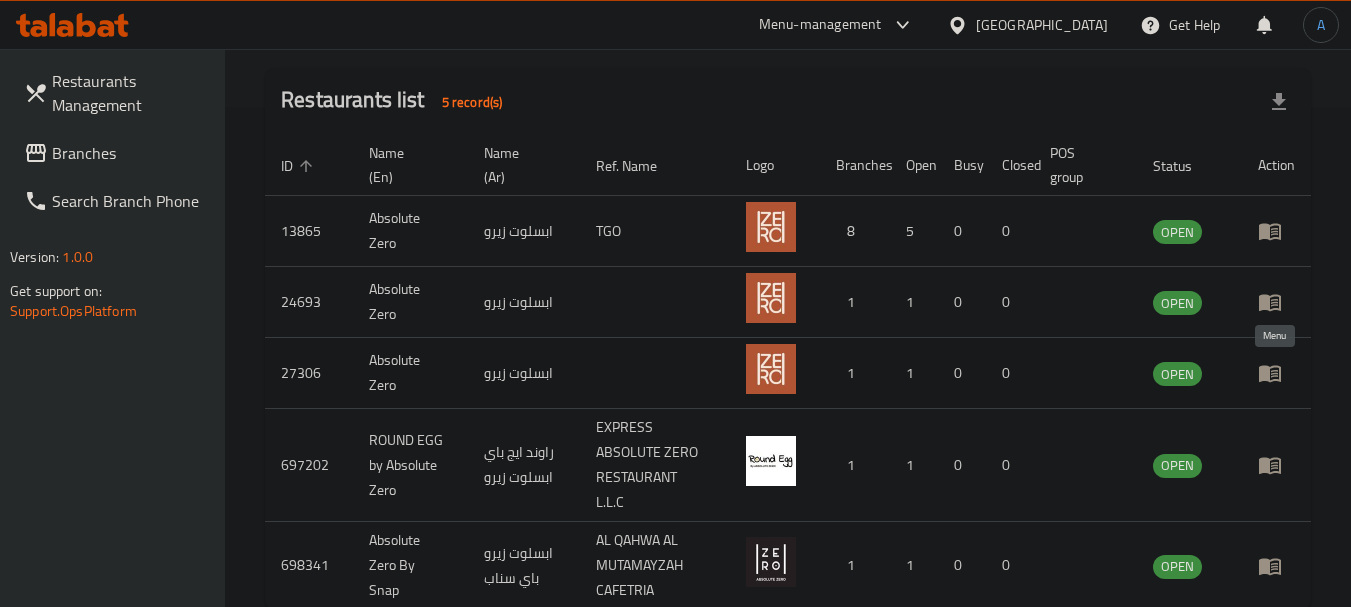 click 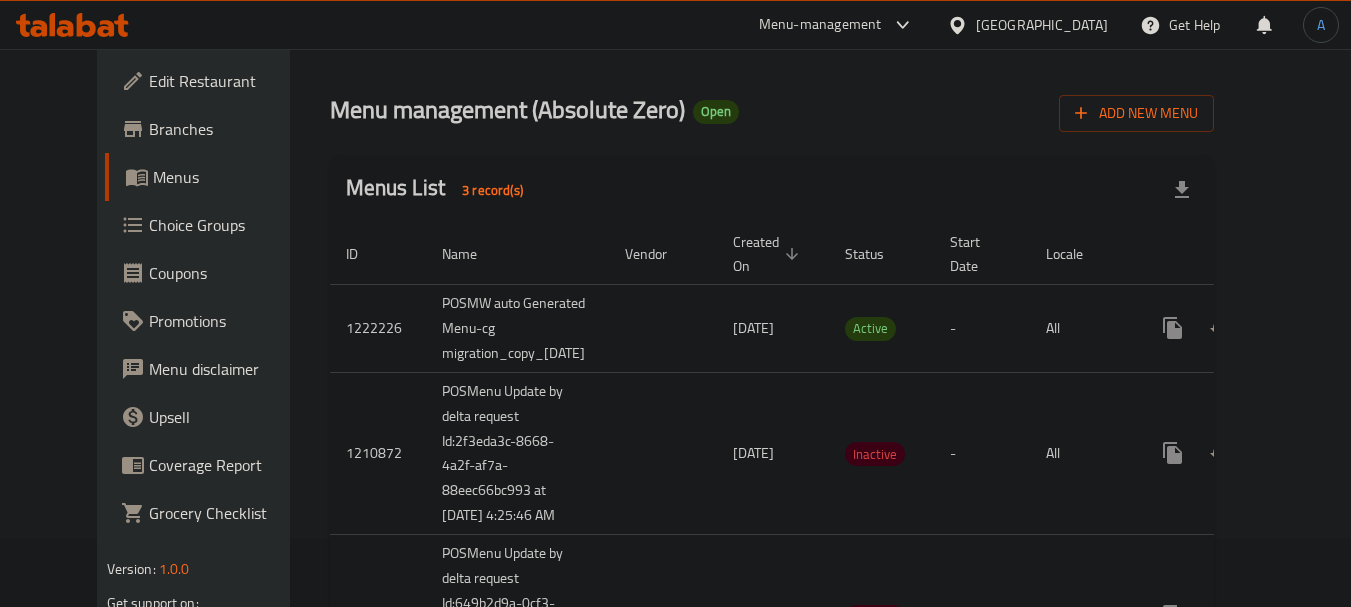 scroll, scrollTop: 100, scrollLeft: 0, axis: vertical 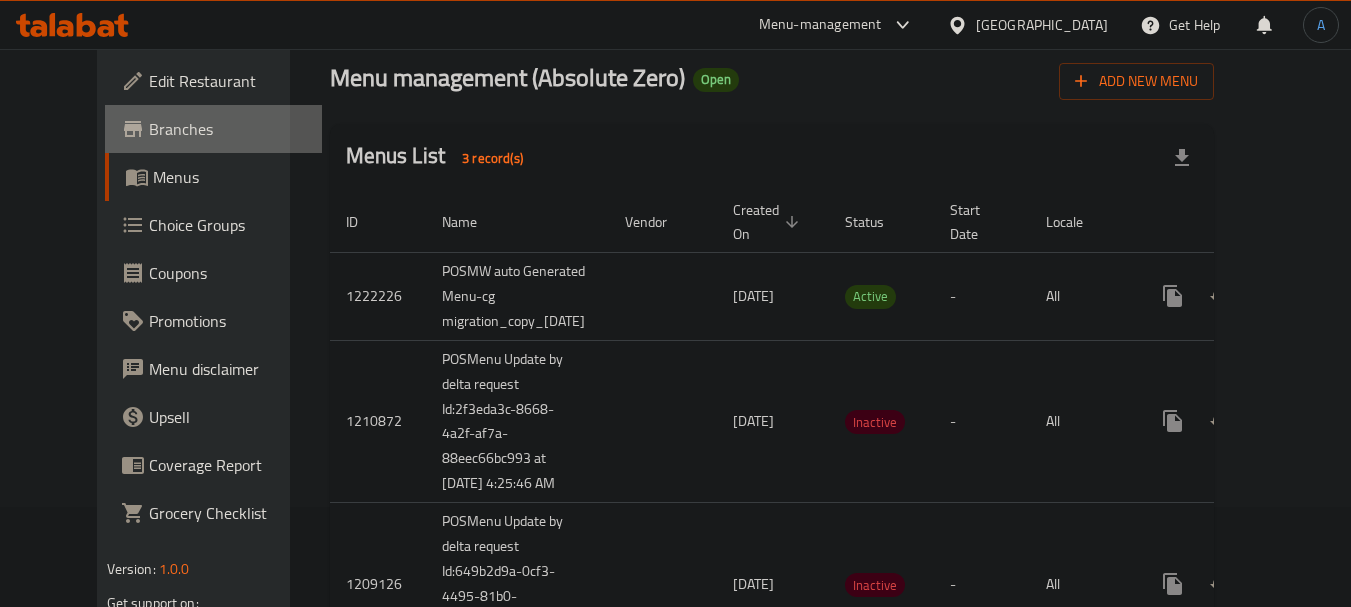 click on "Branches" at bounding box center [228, 129] 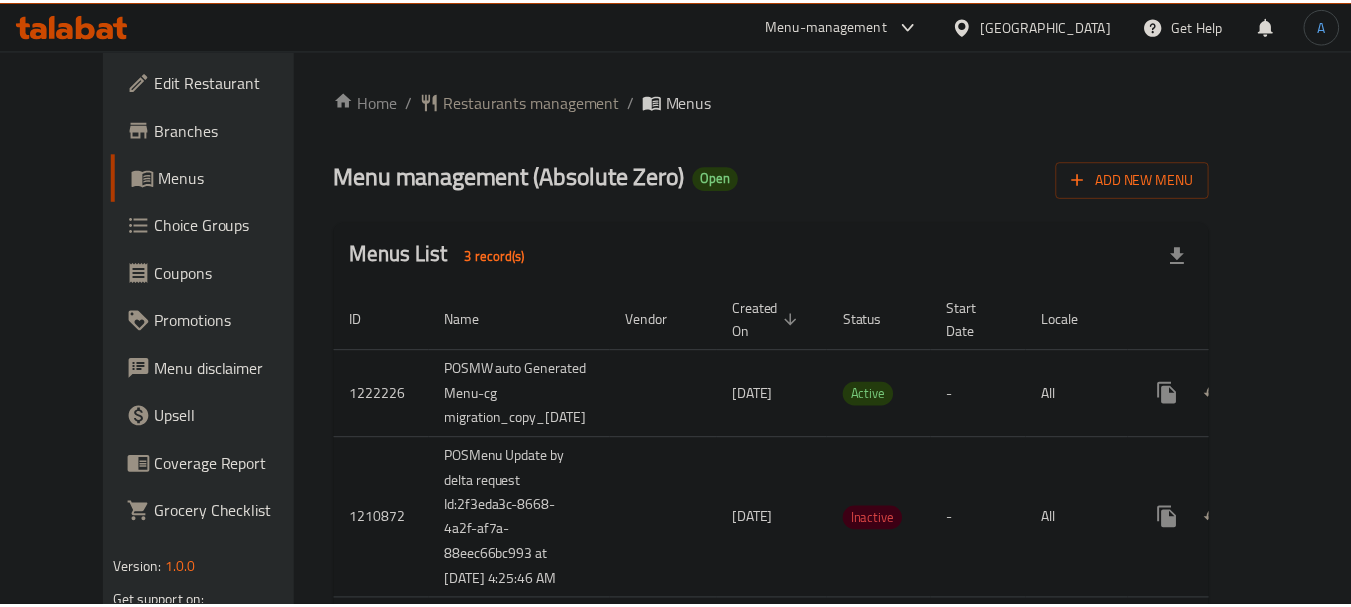 scroll, scrollTop: 0, scrollLeft: 0, axis: both 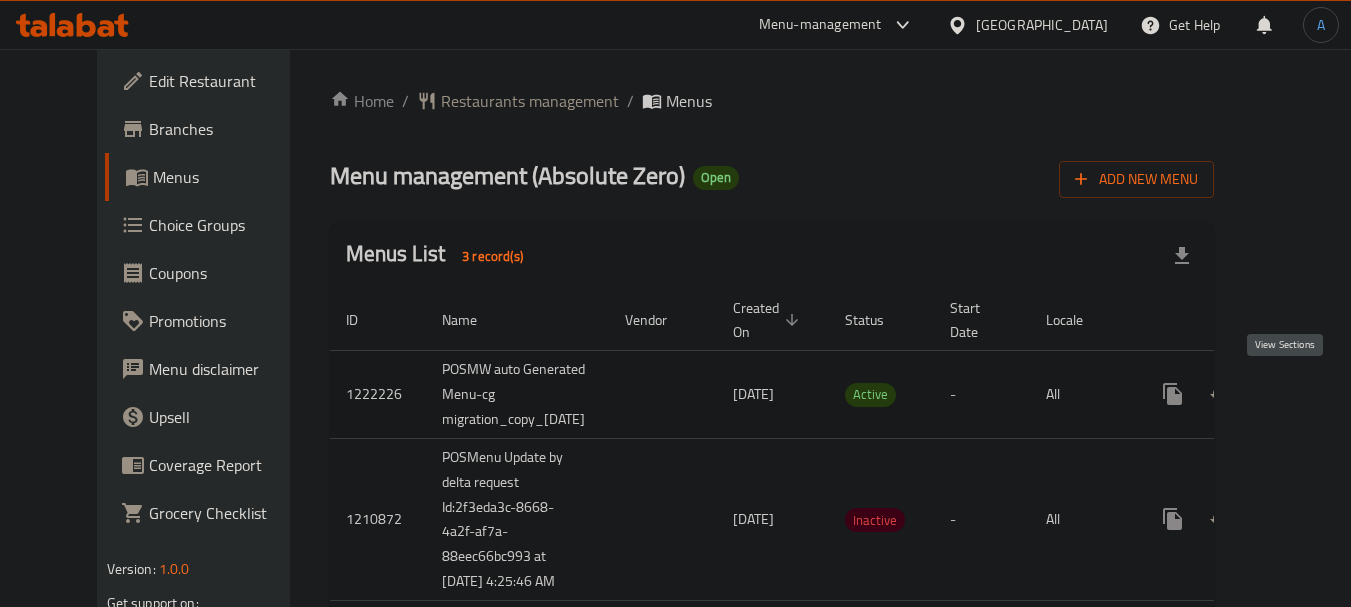 click 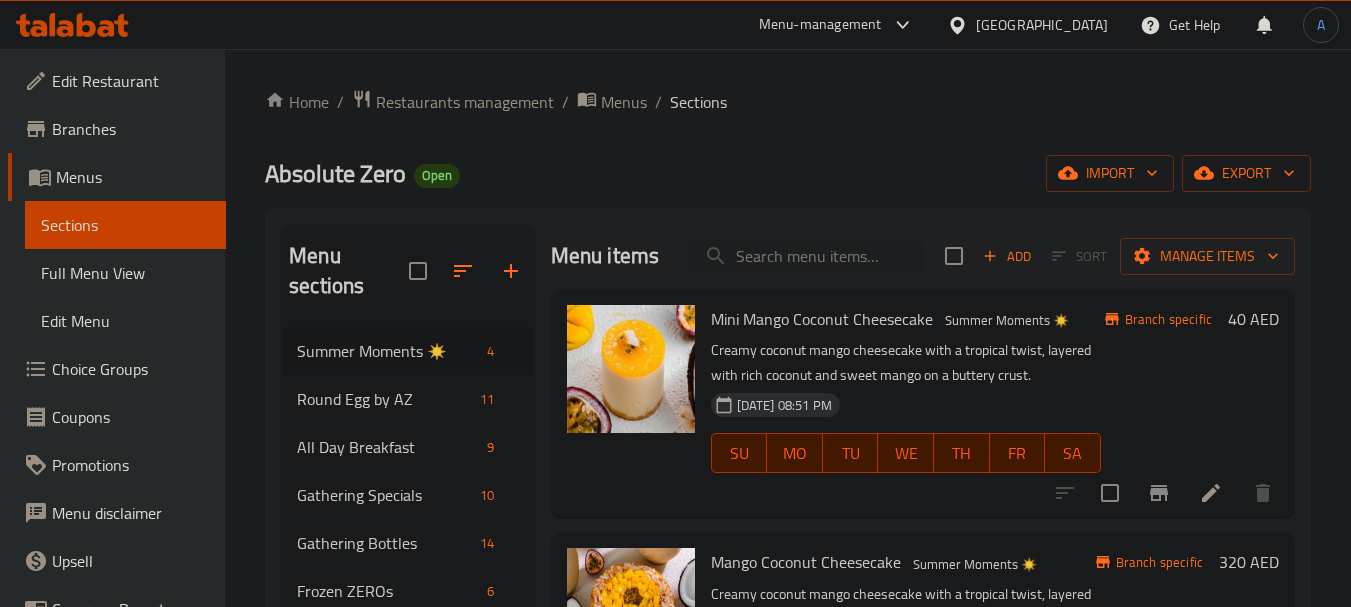 click on "Menus" at bounding box center (133, 177) 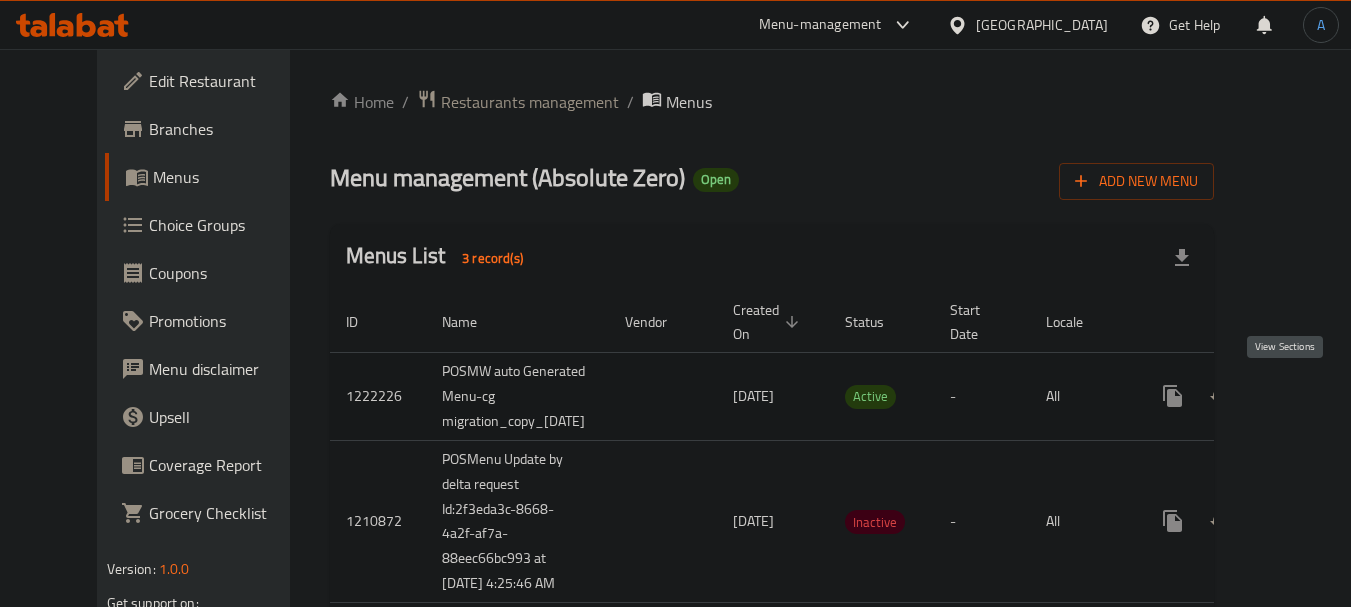 click 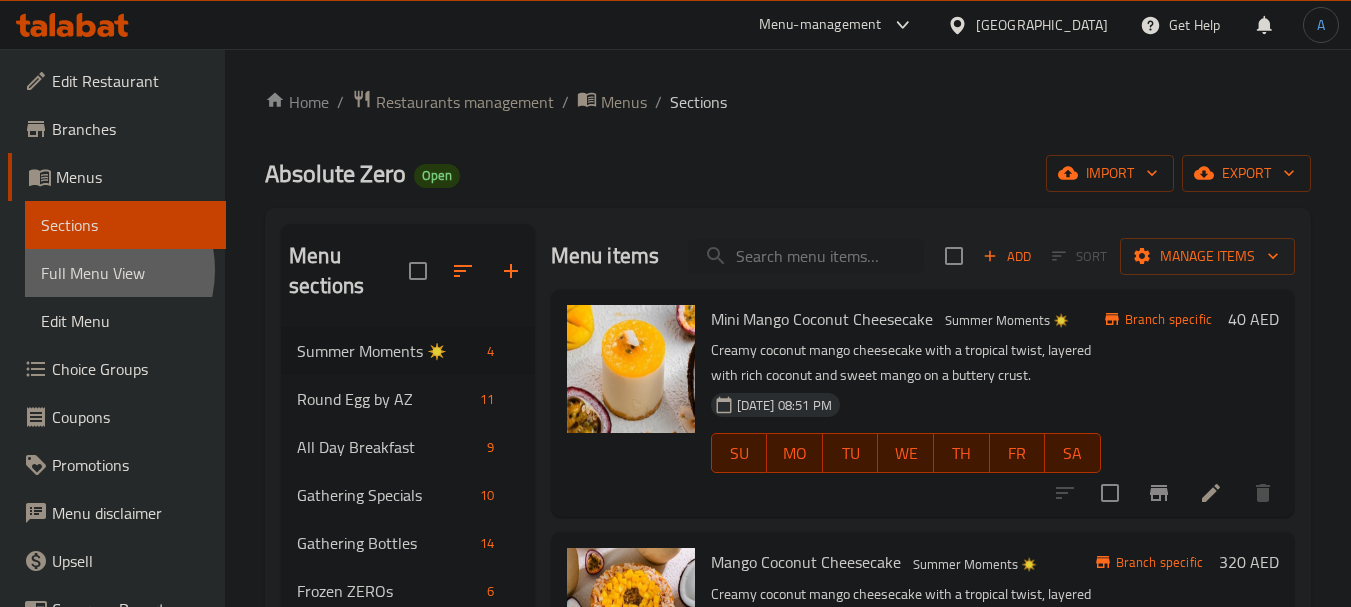click on "Full Menu View" at bounding box center [125, 273] 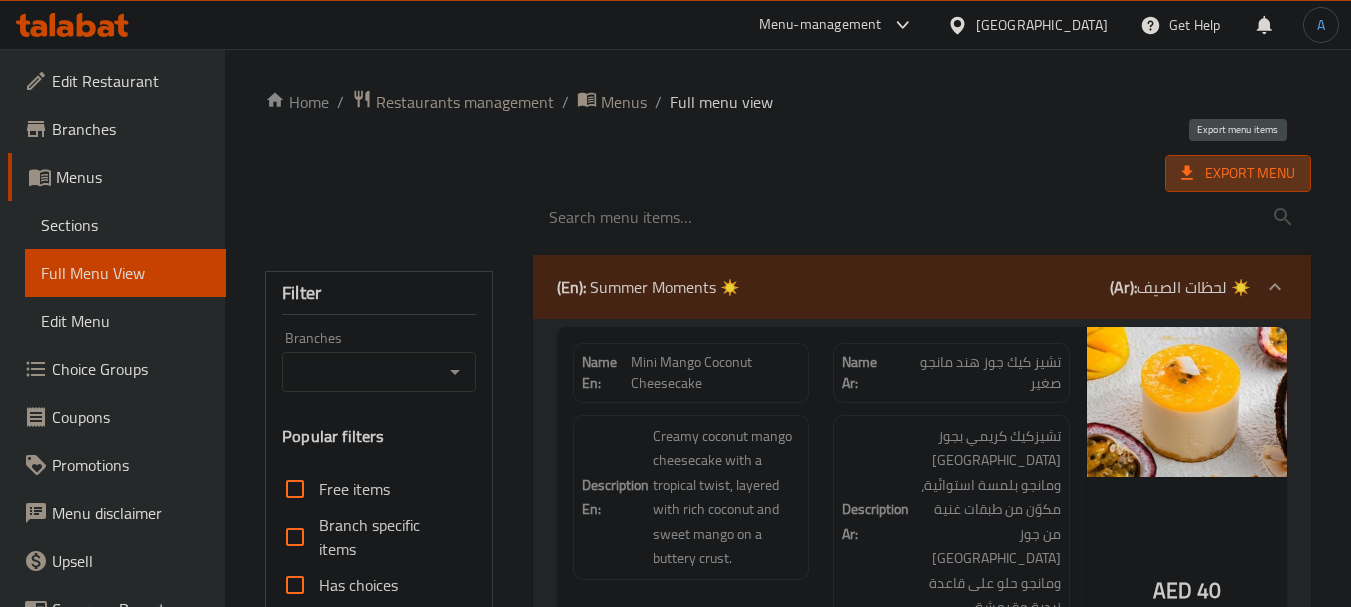 click on "Export Menu" at bounding box center [1238, 173] 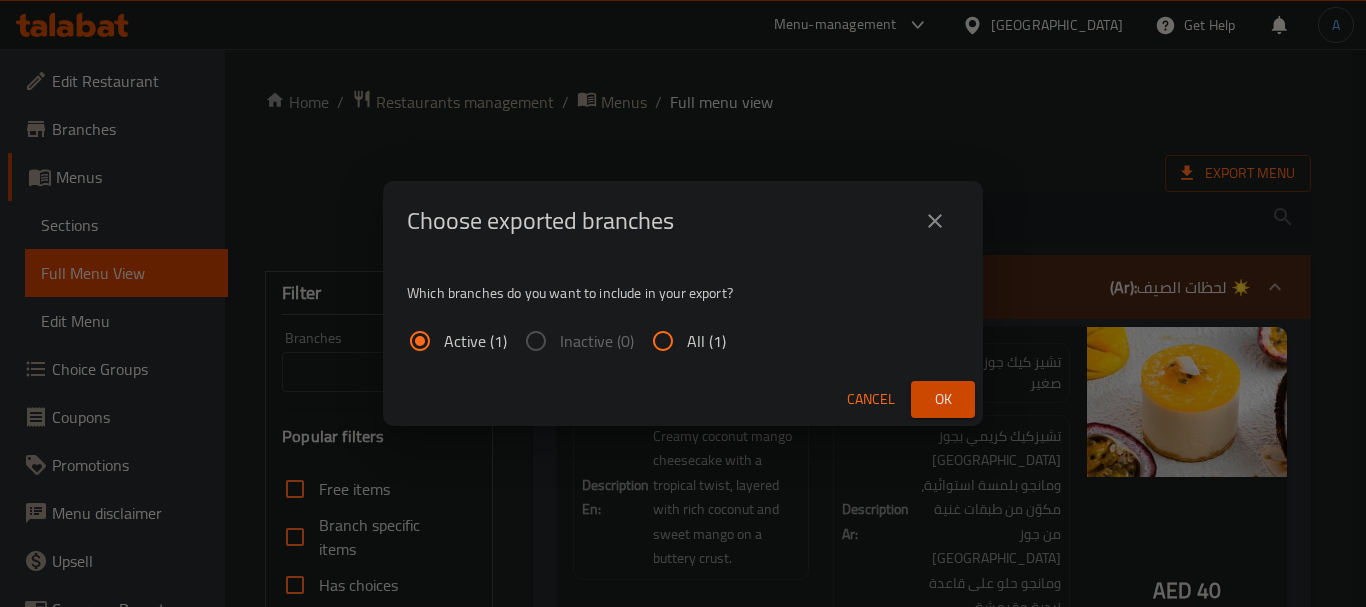 click on "All (1)" at bounding box center [706, 341] 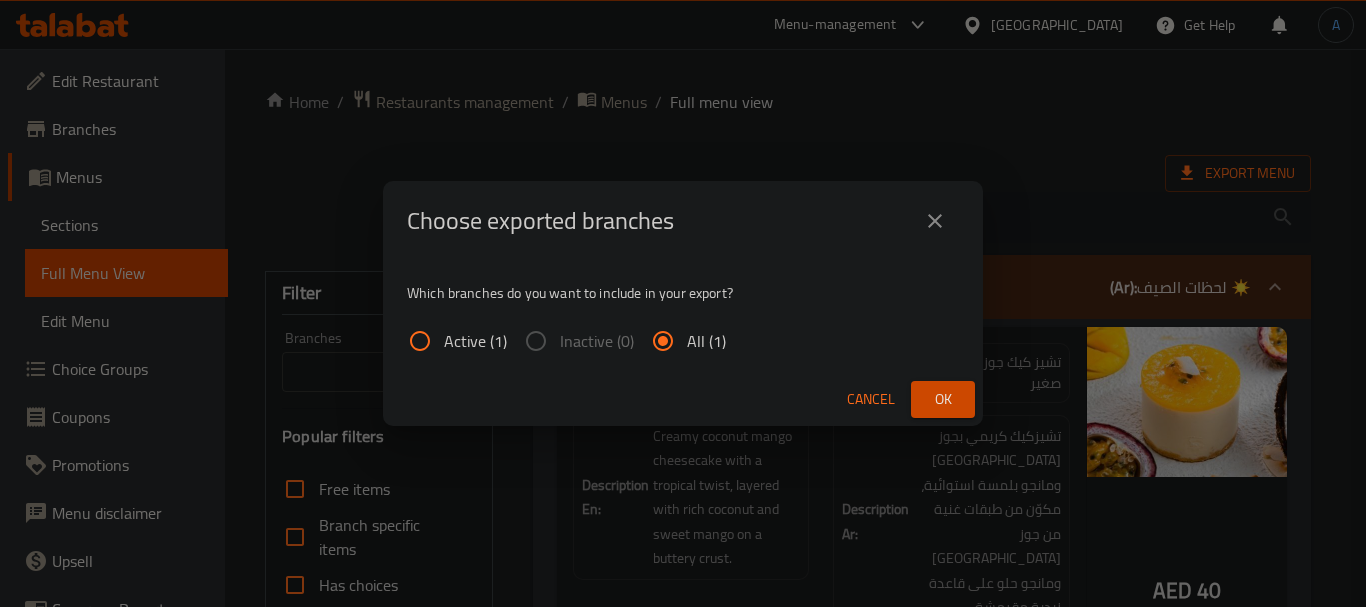 click on "Ok" at bounding box center (943, 399) 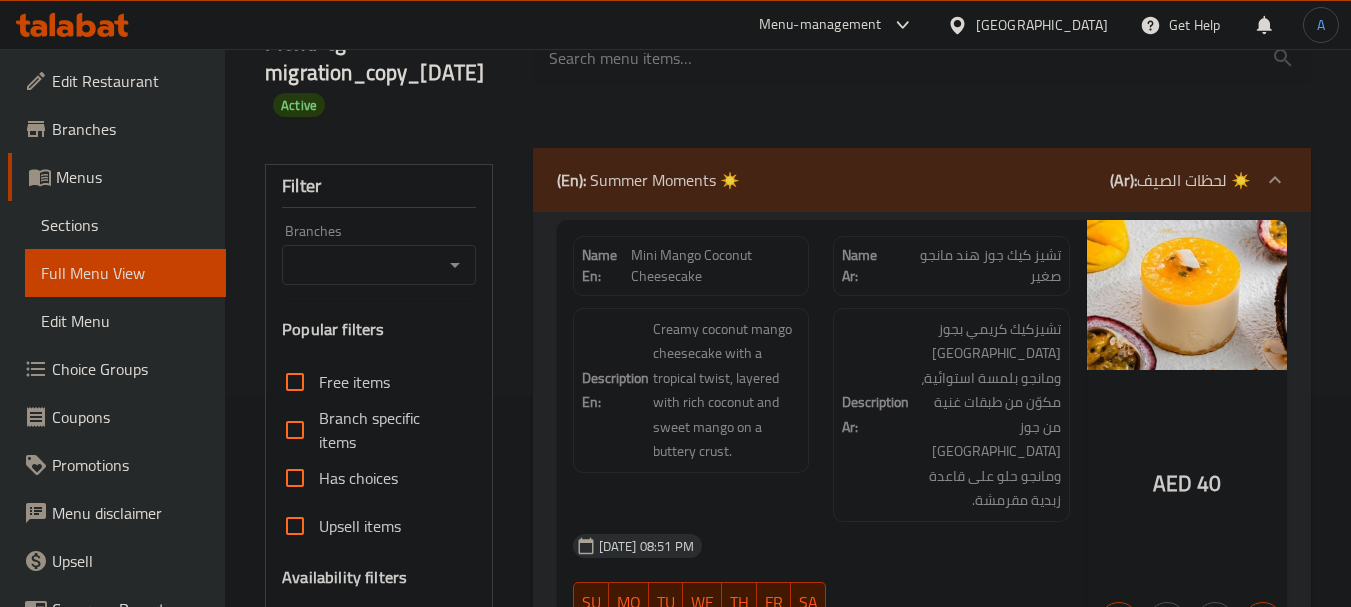 scroll, scrollTop: 200, scrollLeft: 0, axis: vertical 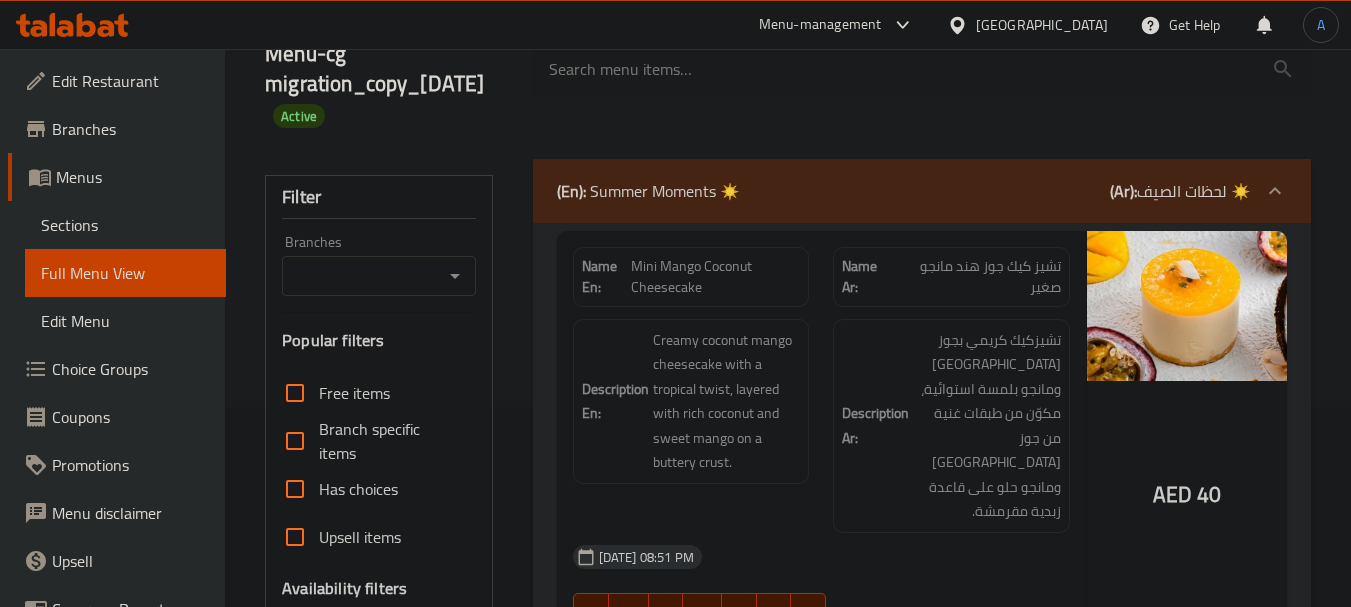 click on "Menus" at bounding box center (133, 177) 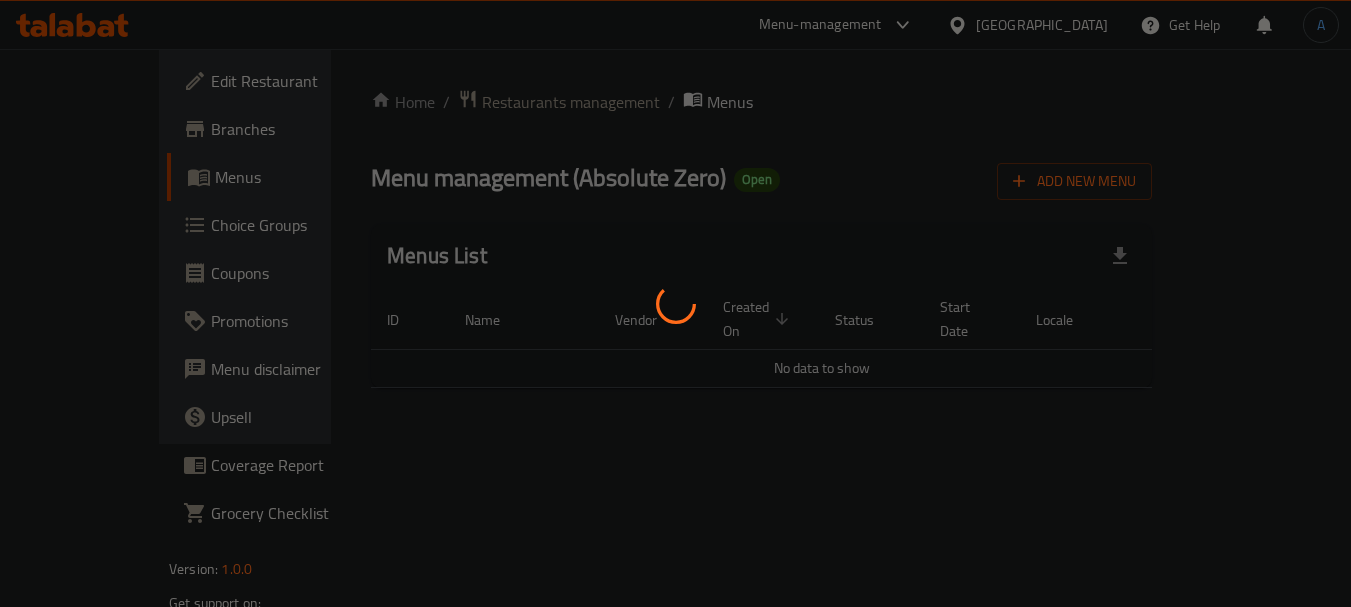 scroll, scrollTop: 0, scrollLeft: 0, axis: both 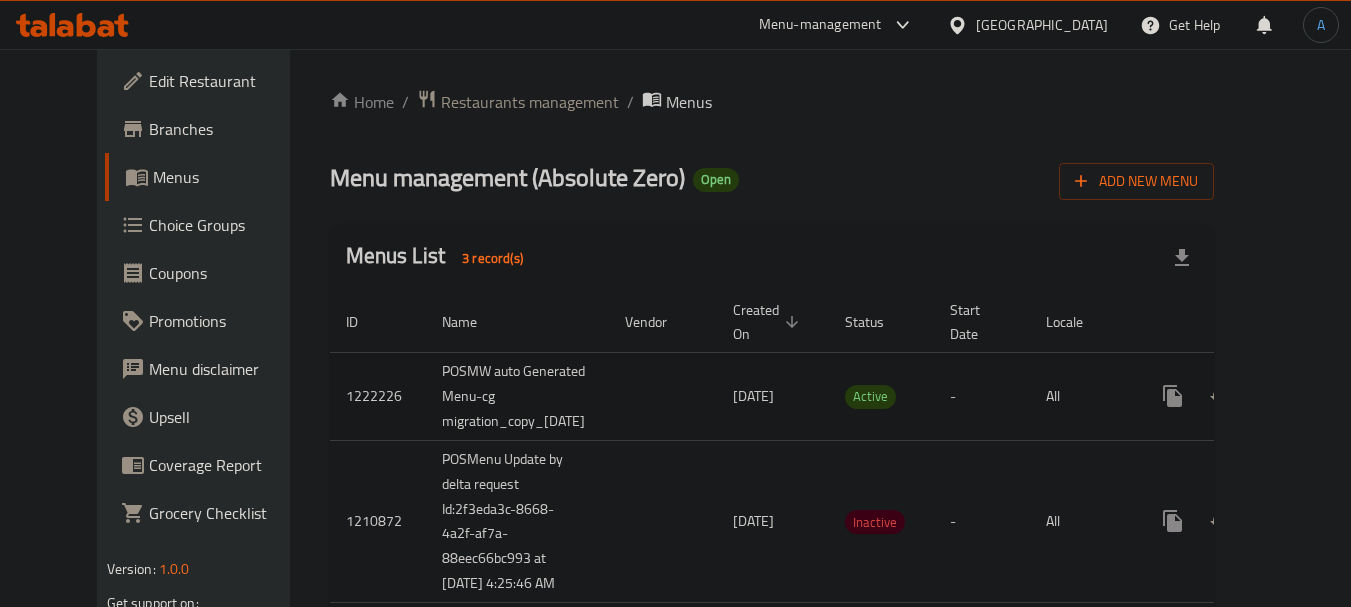 click 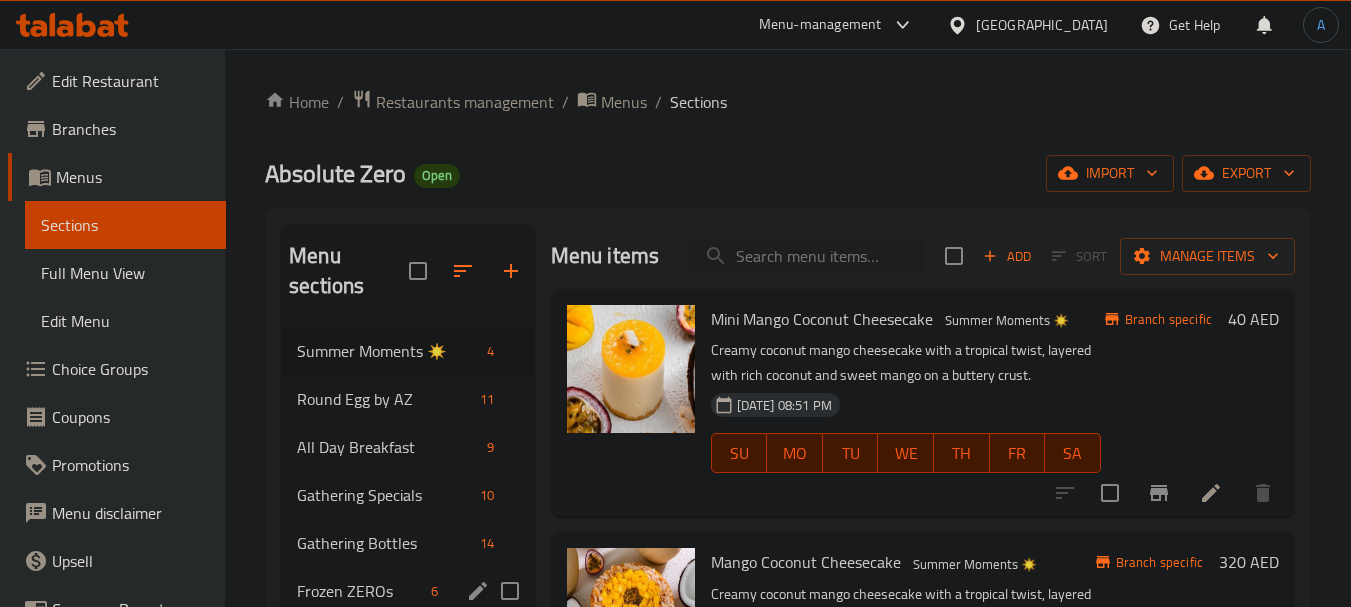 scroll, scrollTop: 300, scrollLeft: 0, axis: vertical 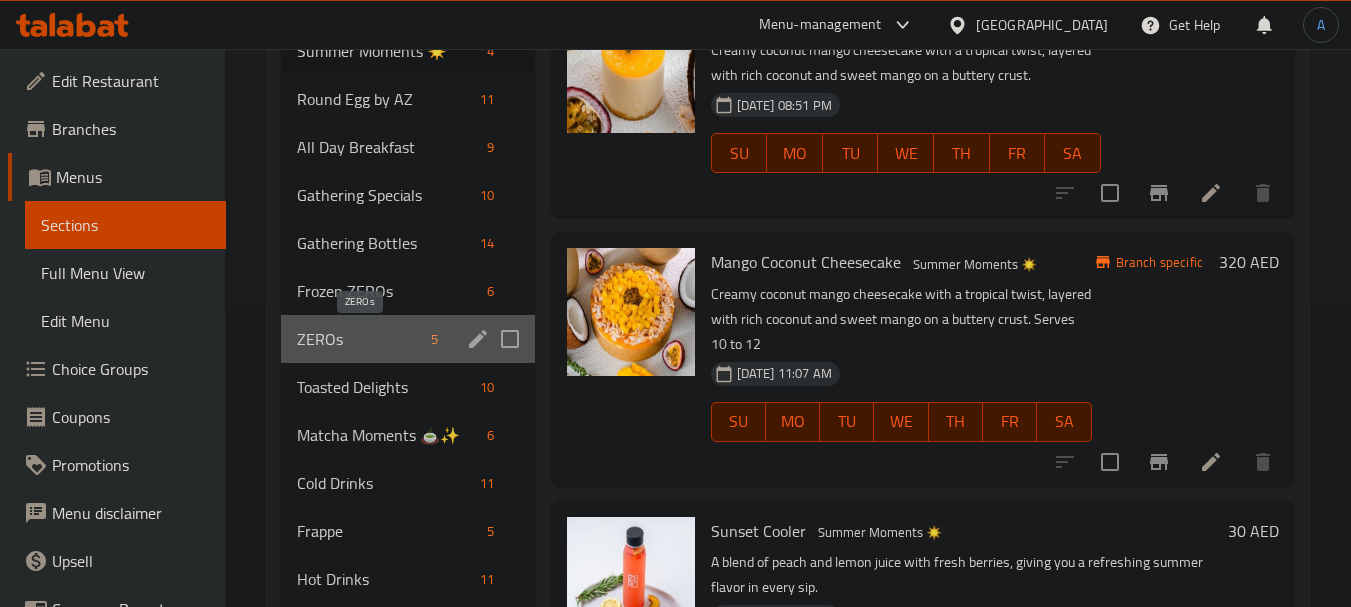 click on "ZEROs" at bounding box center (360, 339) 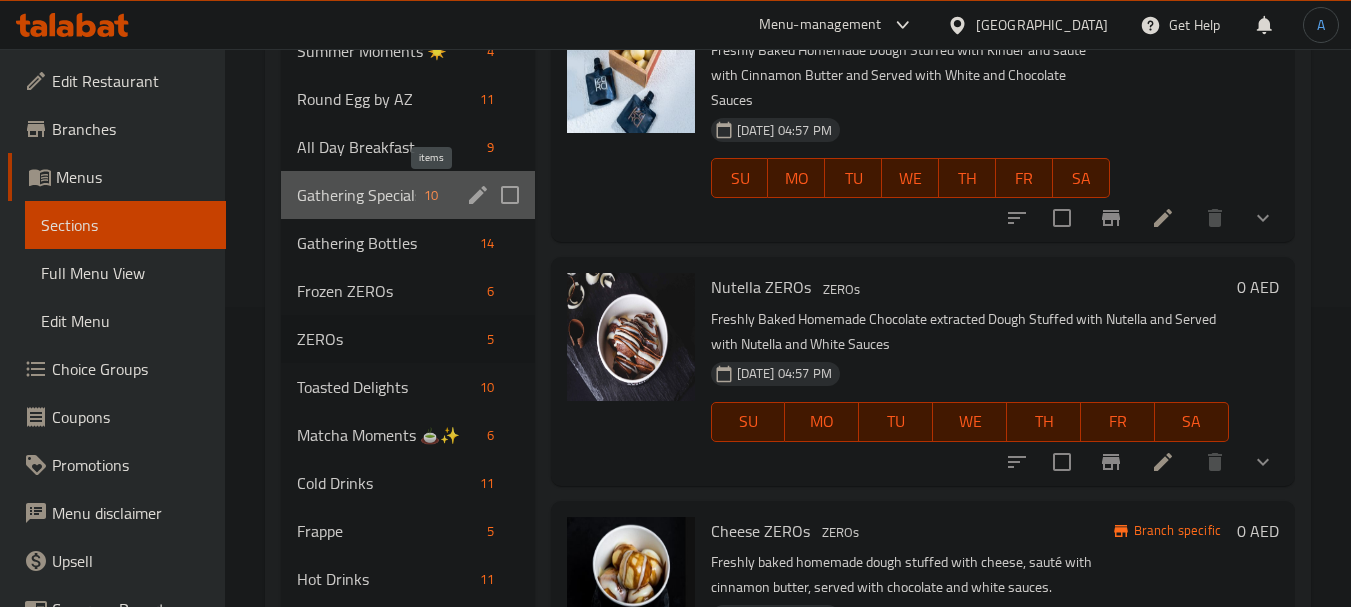 click on "10" at bounding box center [431, 195] 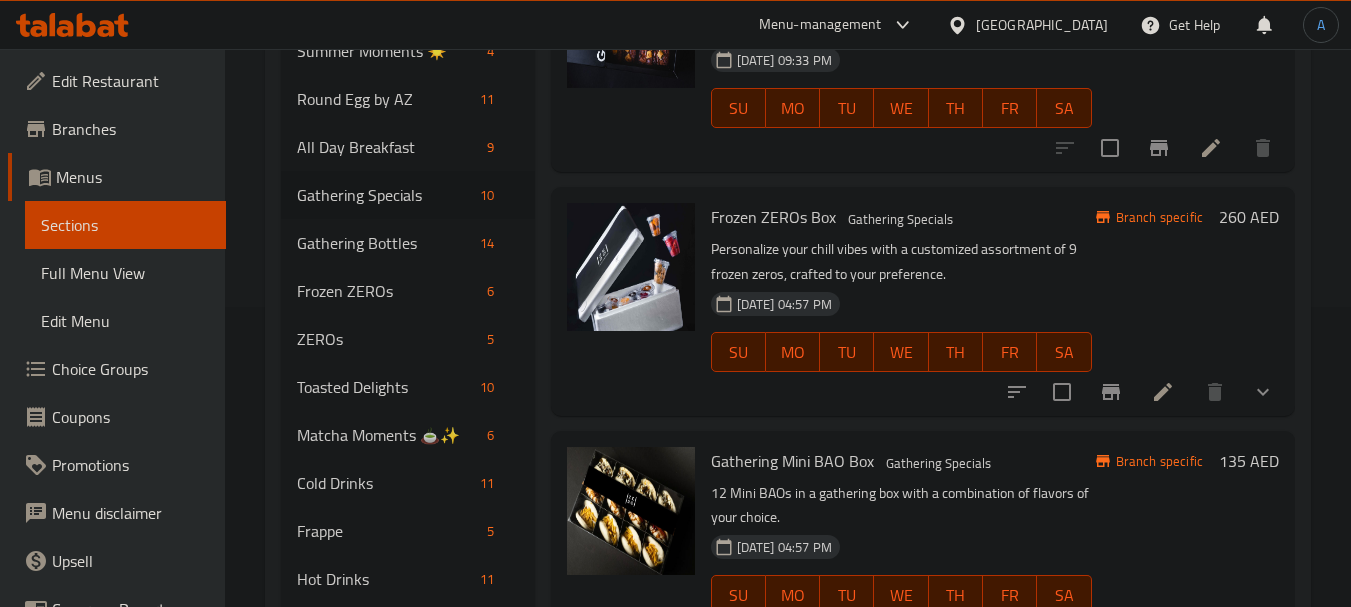 scroll, scrollTop: 1804, scrollLeft: 0, axis: vertical 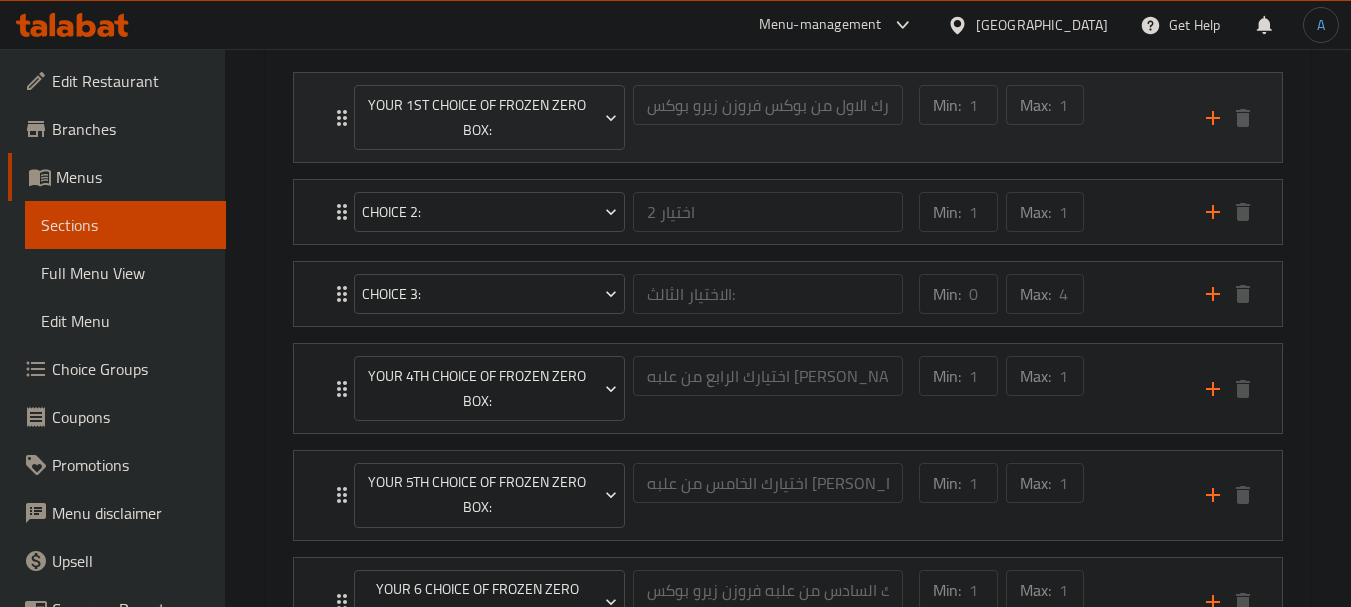 click on "Min: 1 ​ Max: 1 ​" at bounding box center [1050, 117] 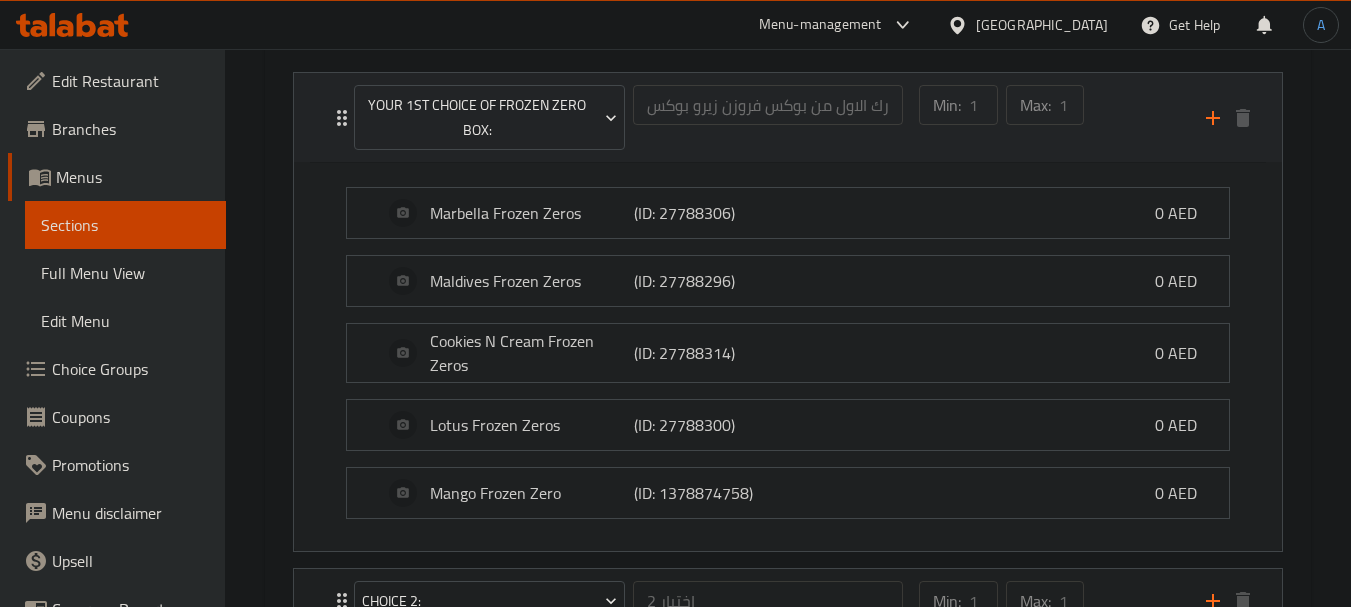 click on "Min: 1 ​ Max: 1 ​" at bounding box center [1050, 117] 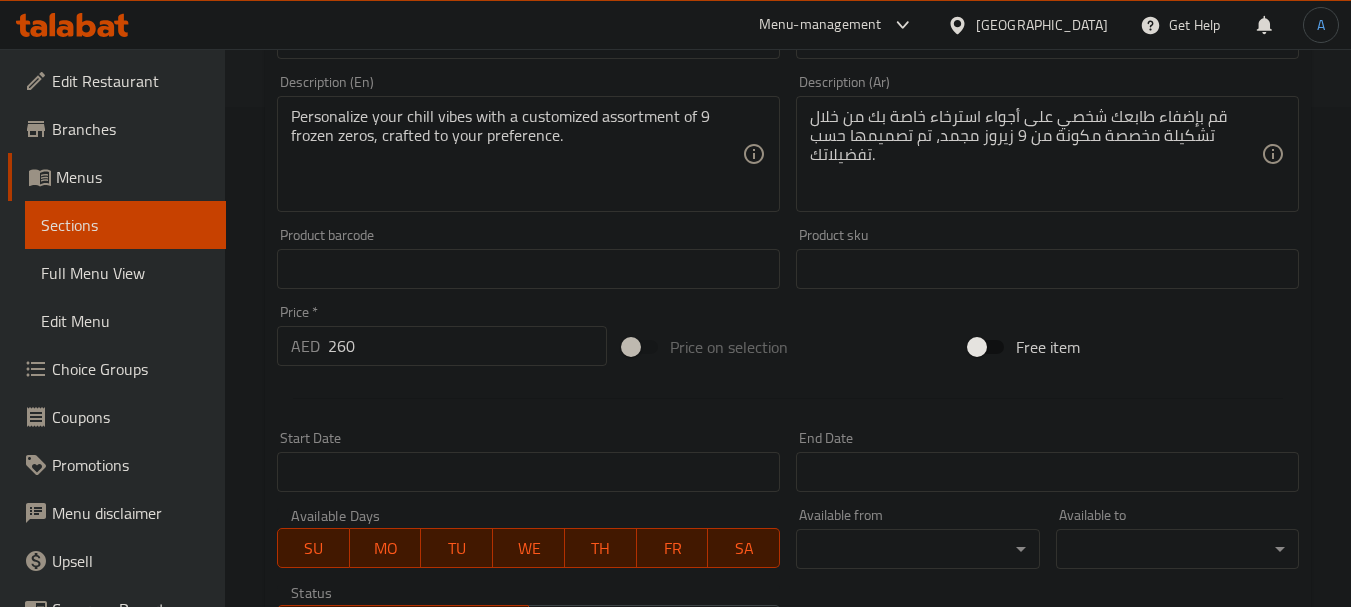 scroll, scrollTop: 0, scrollLeft: 0, axis: both 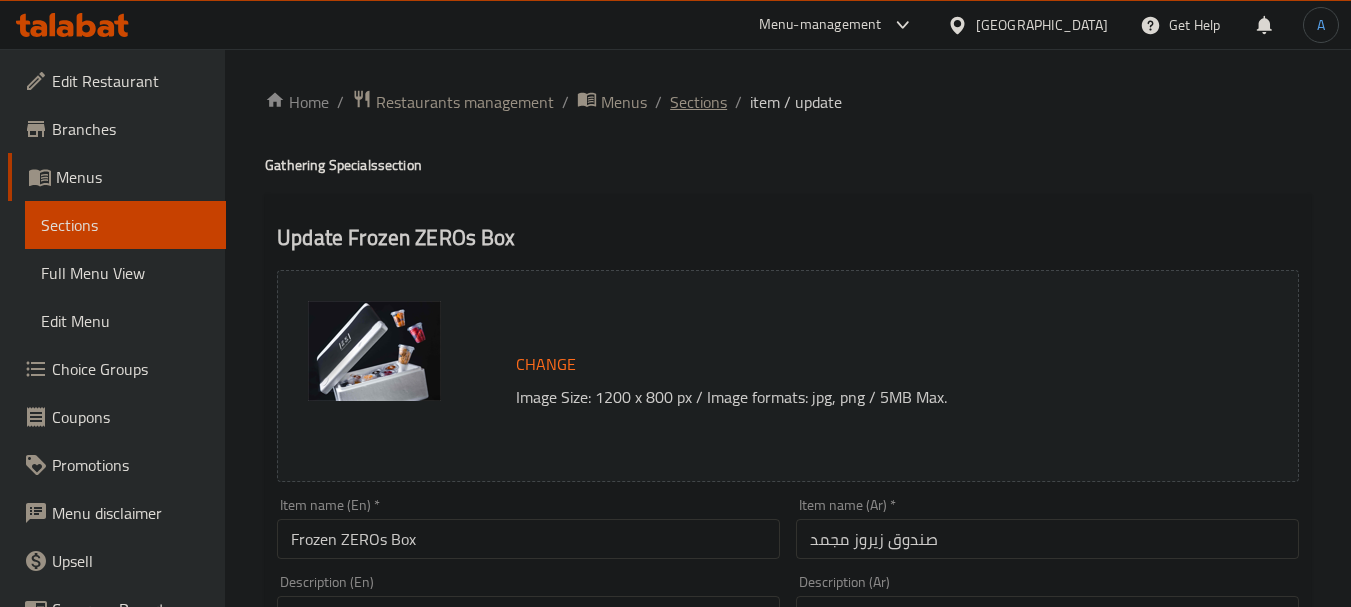 click on "Sections" at bounding box center (698, 102) 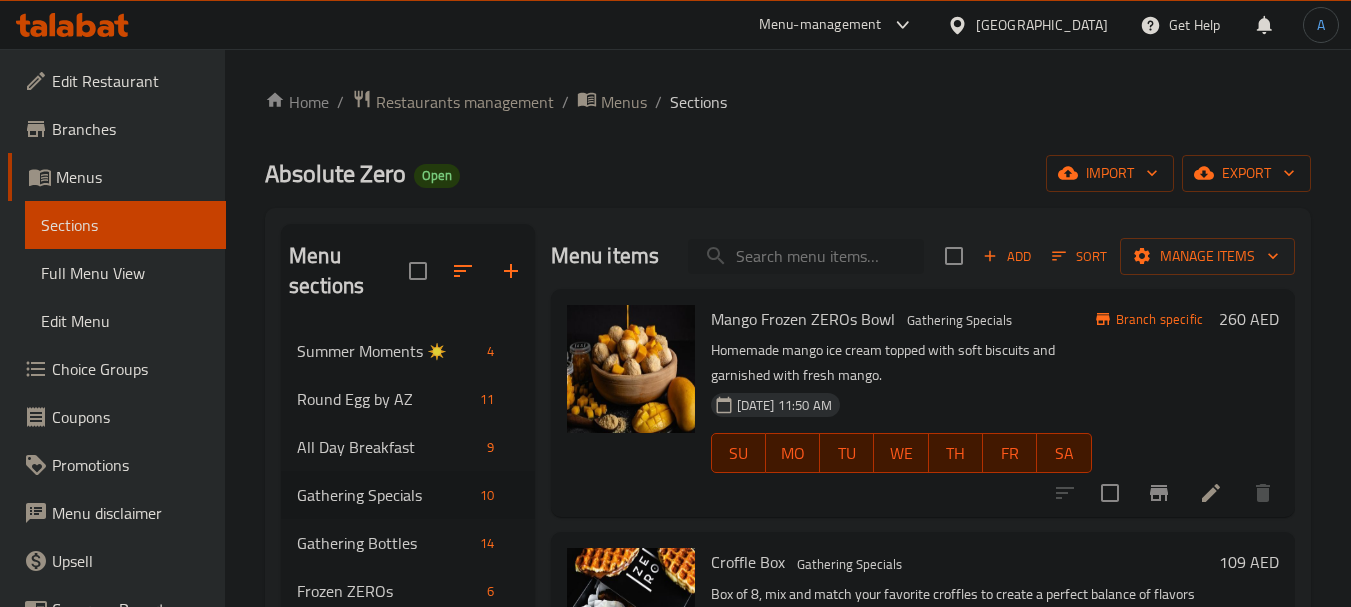 click at bounding box center (806, 256) 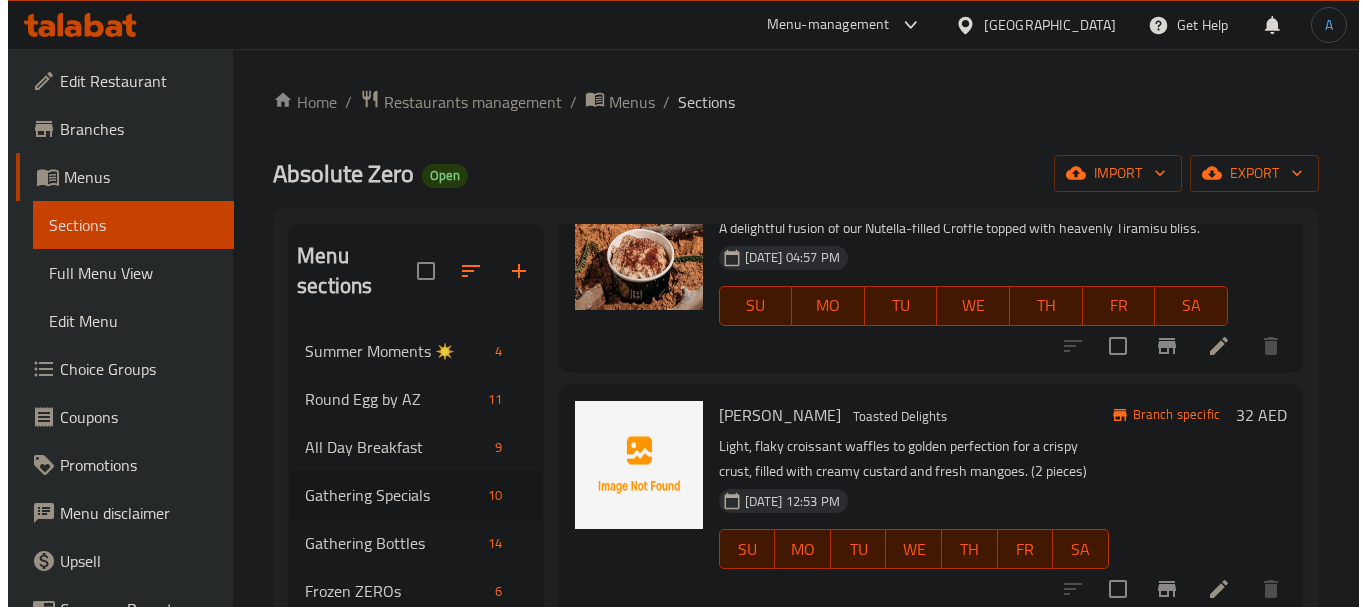 scroll, scrollTop: 500, scrollLeft: 0, axis: vertical 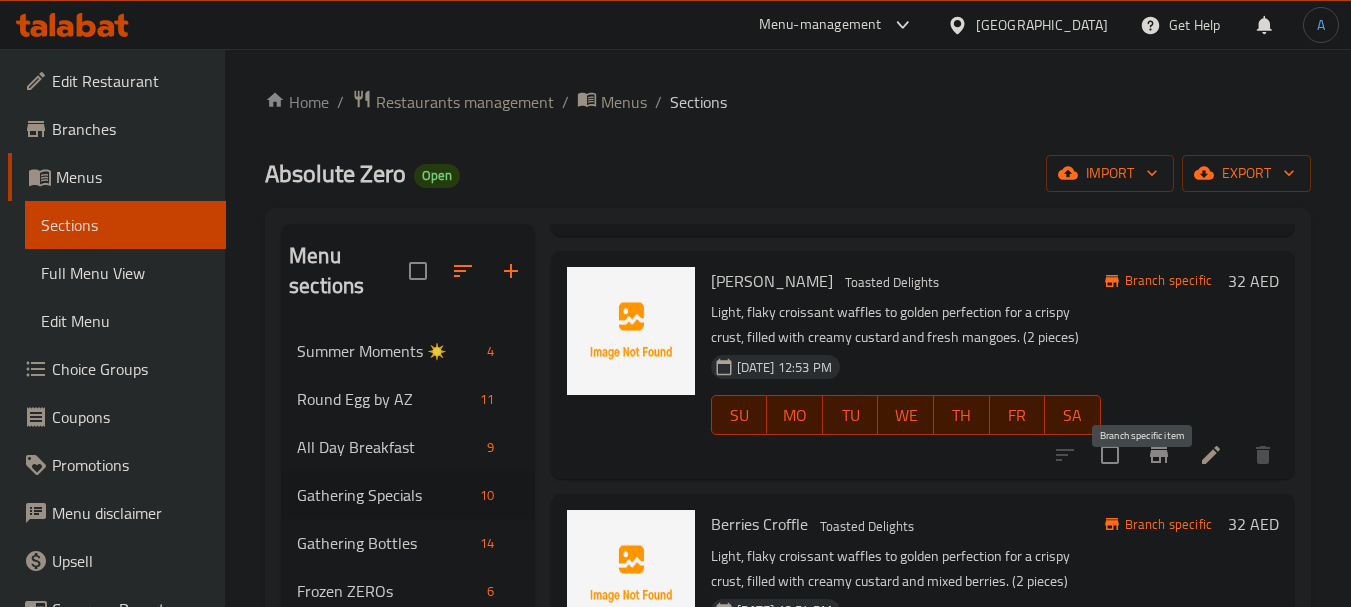 type on "crof" 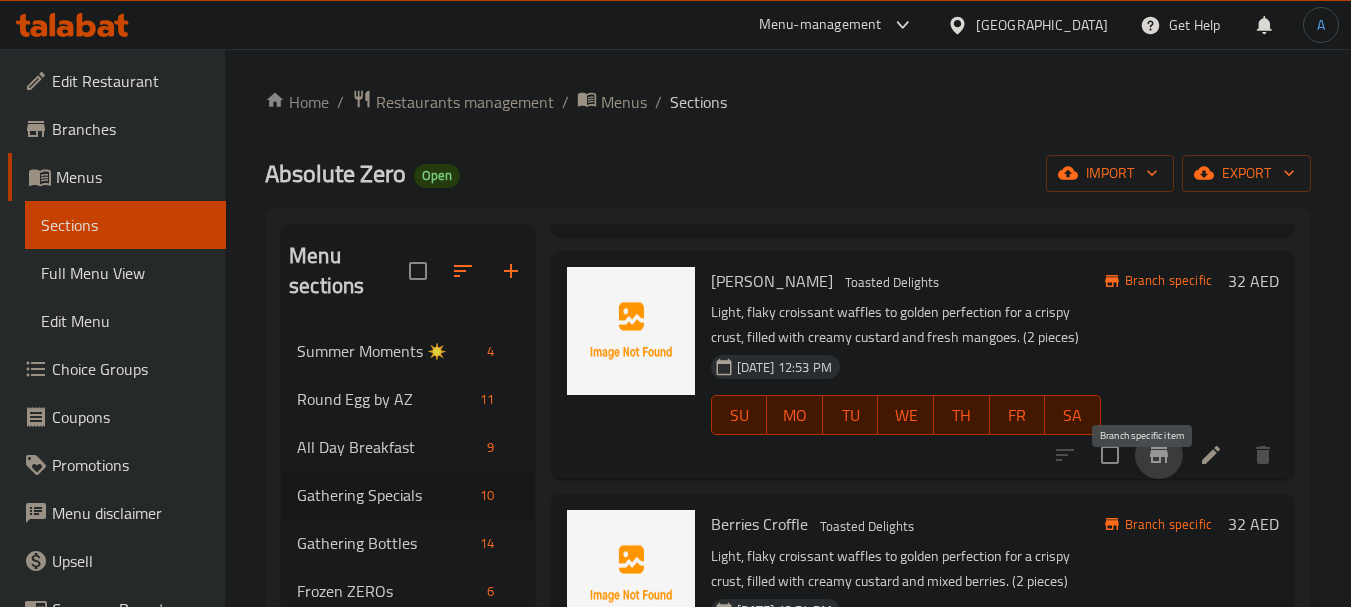 click 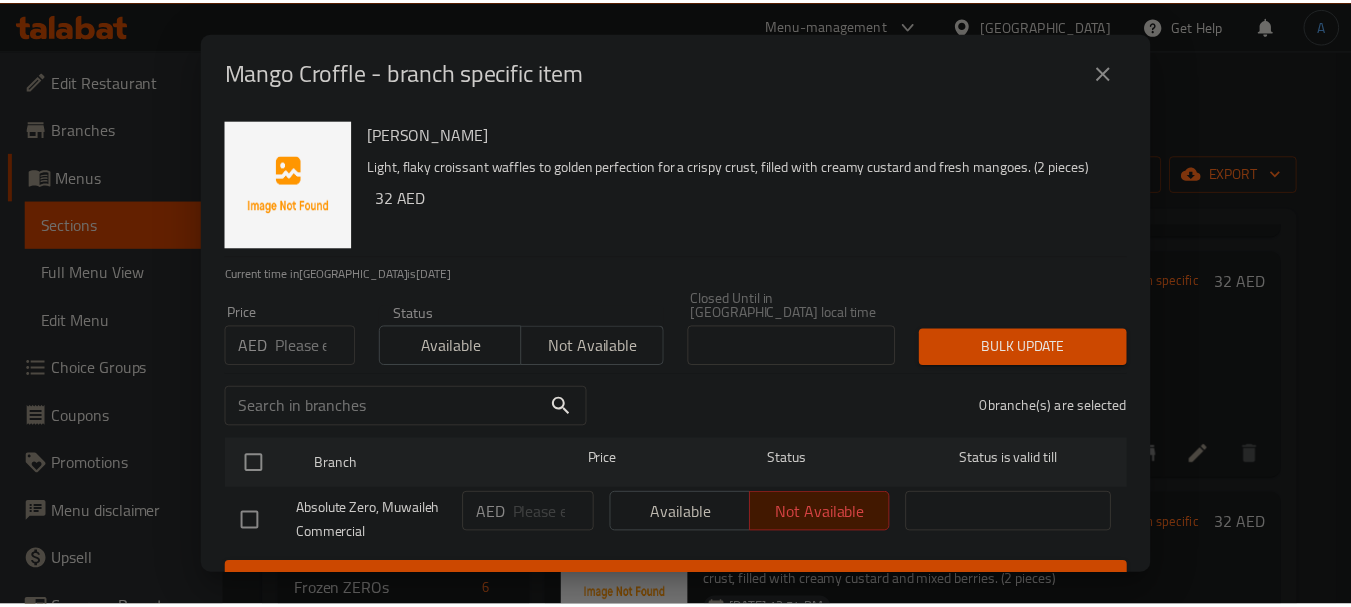 scroll, scrollTop: 33, scrollLeft: 0, axis: vertical 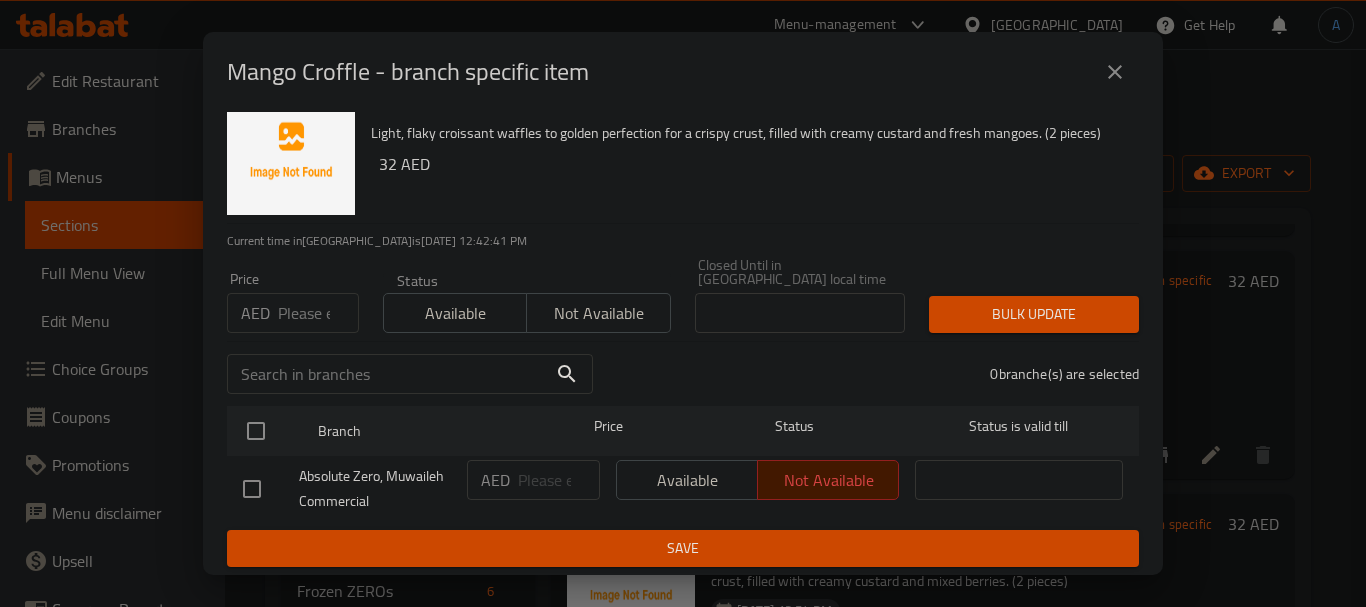 click at bounding box center [252, 489] 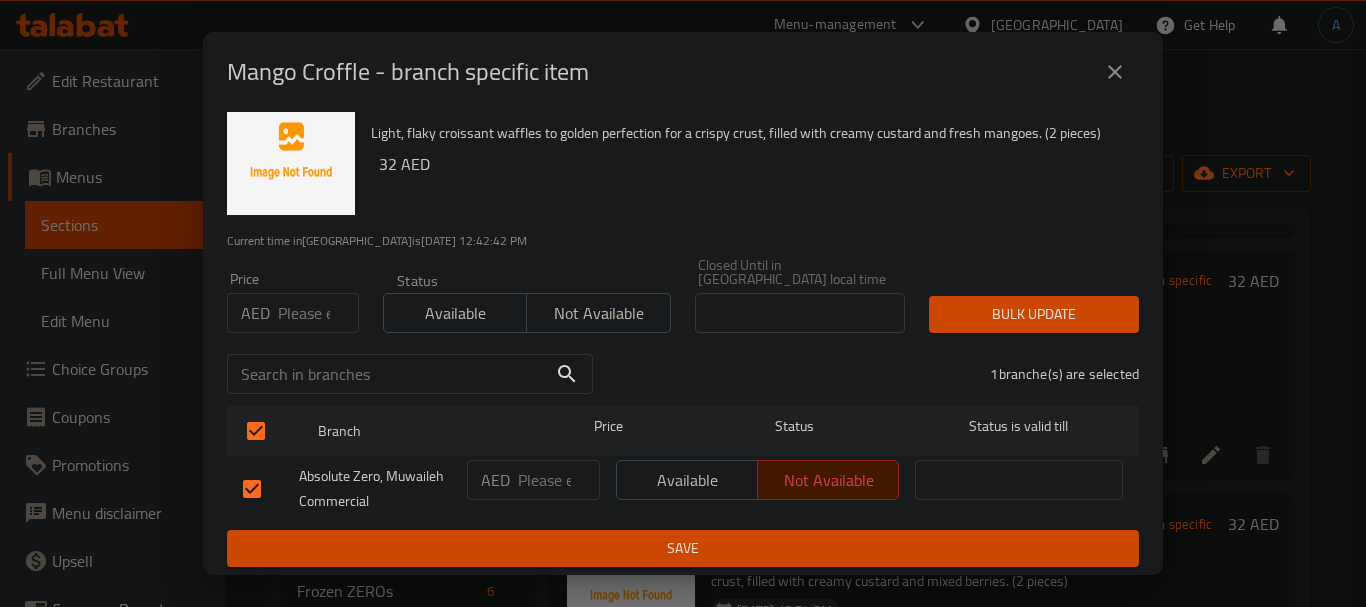 click on "Available" at bounding box center [687, 480] 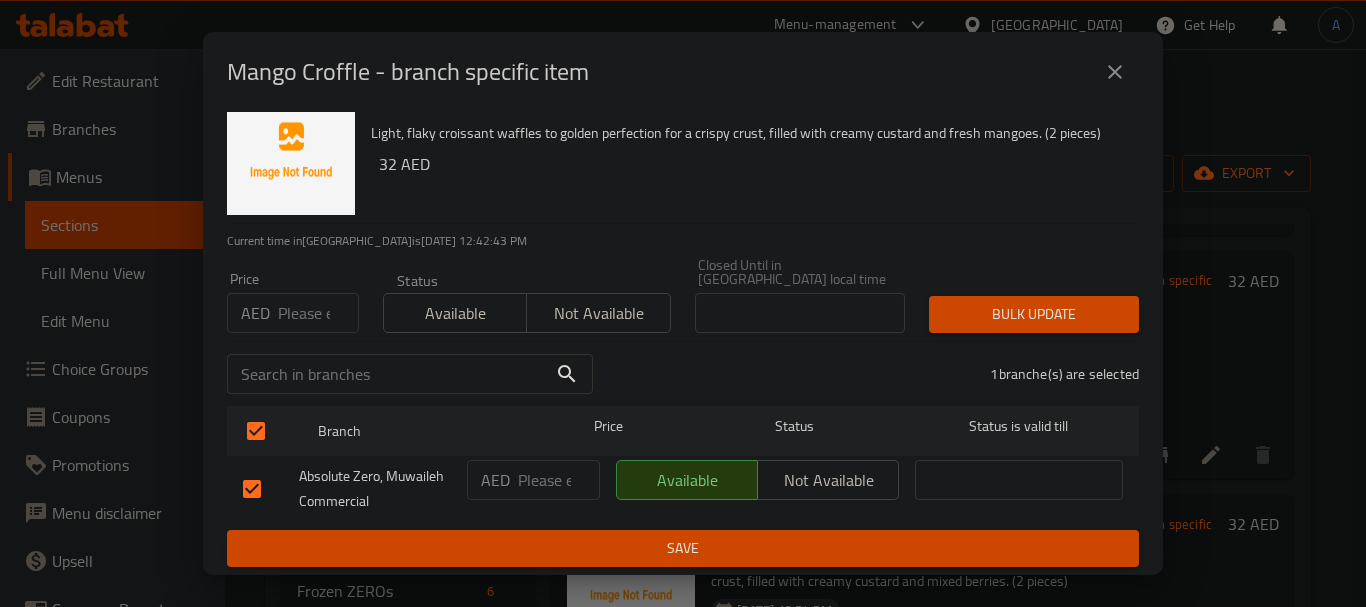 click on "Save" at bounding box center (683, 548) 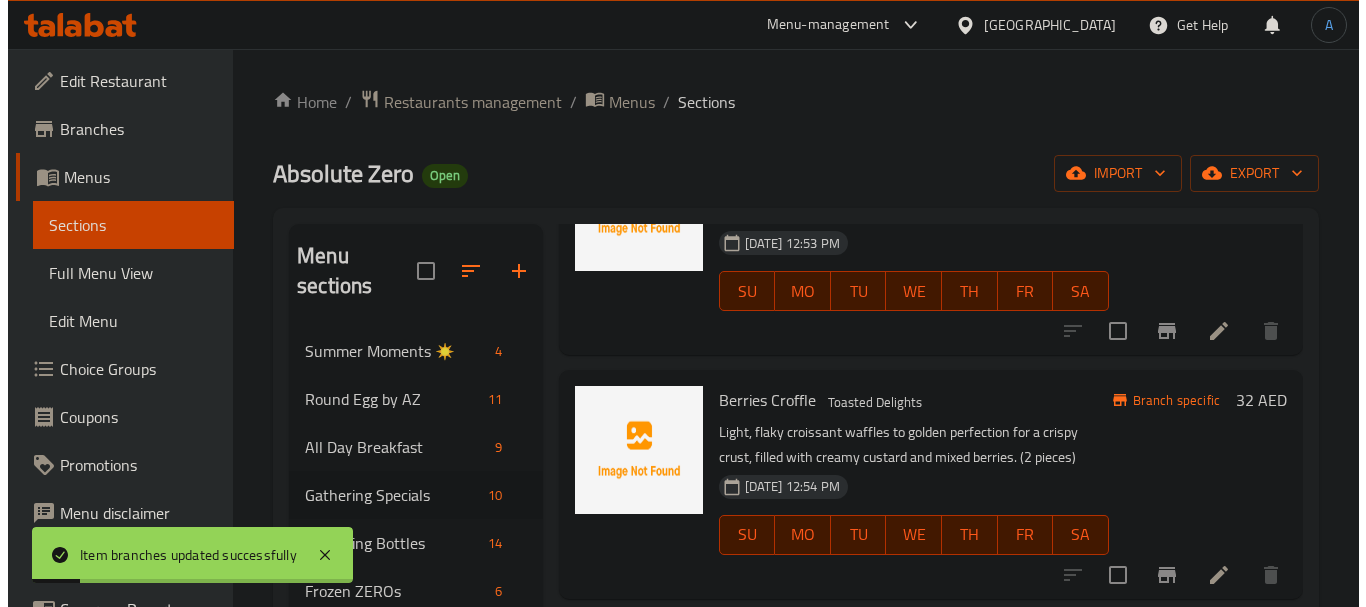 scroll, scrollTop: 700, scrollLeft: 0, axis: vertical 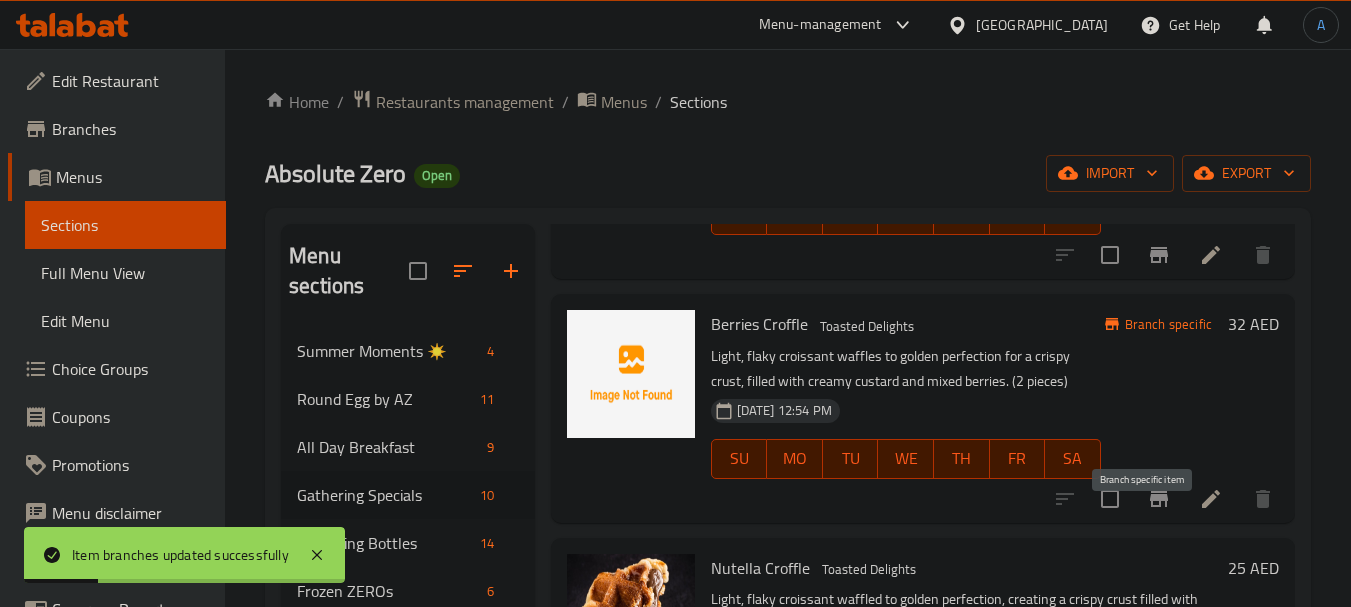 click at bounding box center (1159, 499) 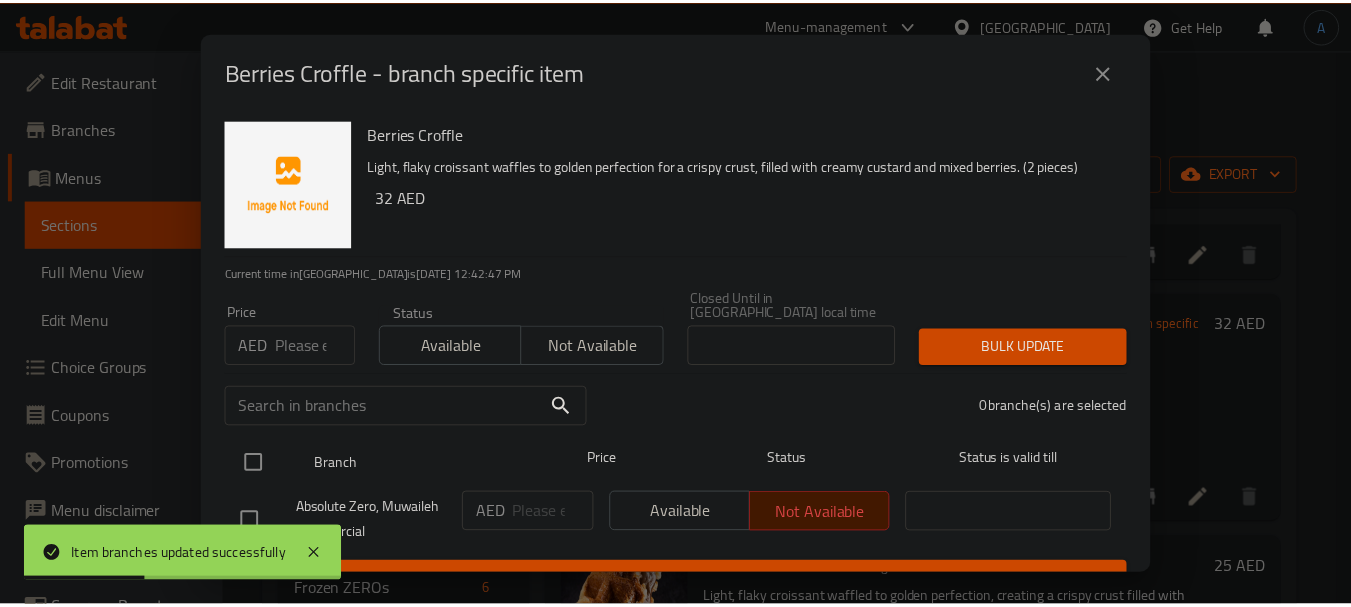 scroll, scrollTop: 33, scrollLeft: 0, axis: vertical 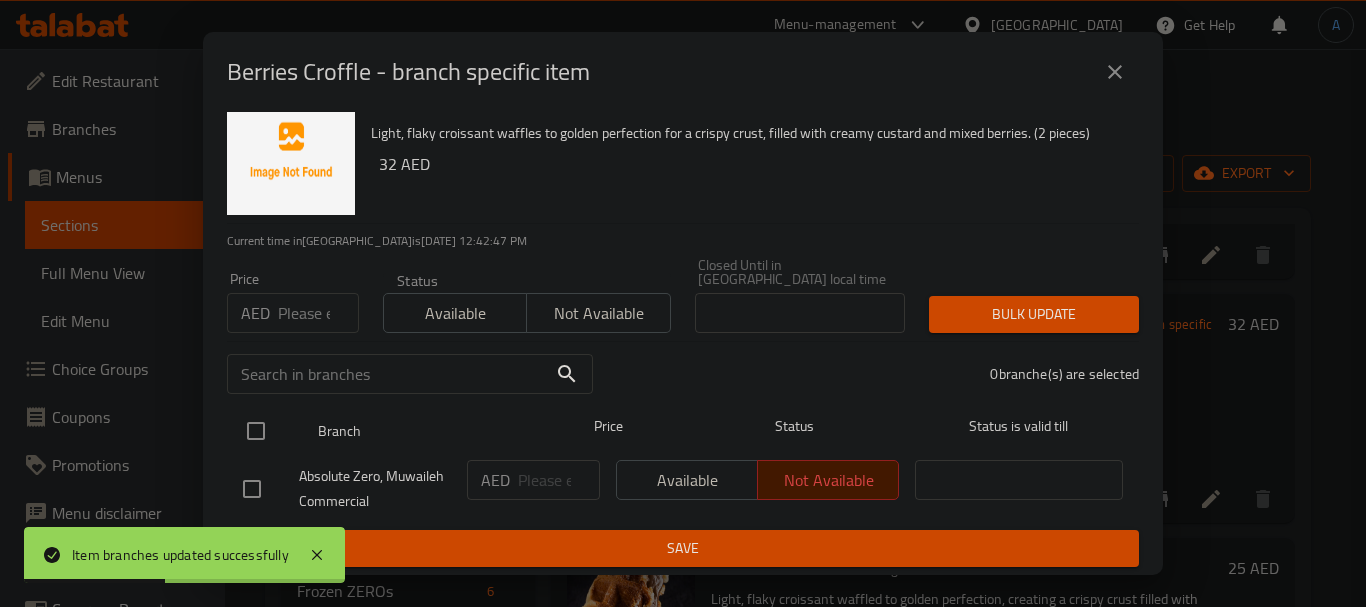 click at bounding box center (256, 431) 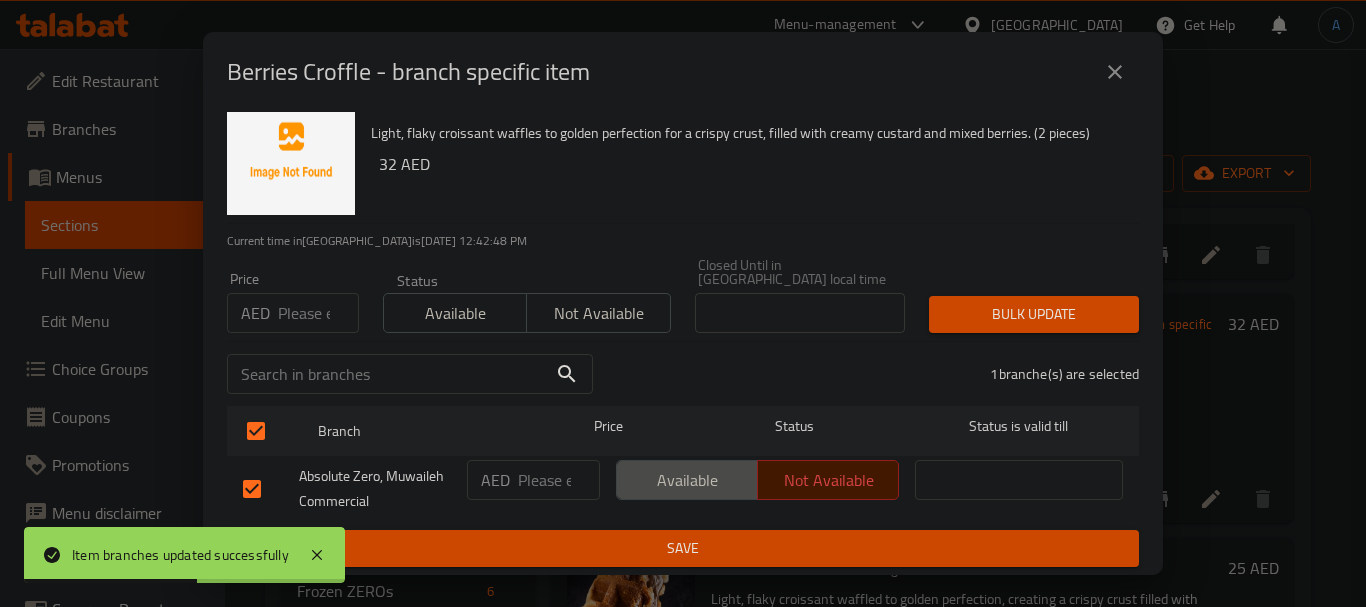 click on "Available" at bounding box center (687, 480) 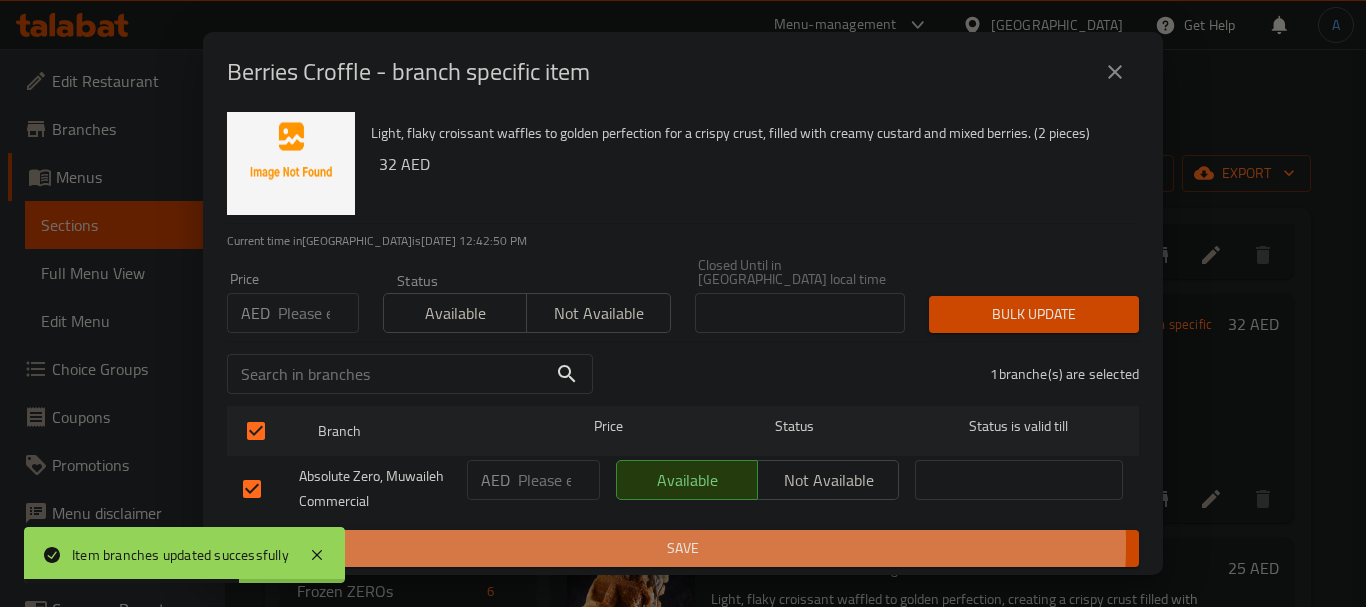 click on "Save" at bounding box center (683, 548) 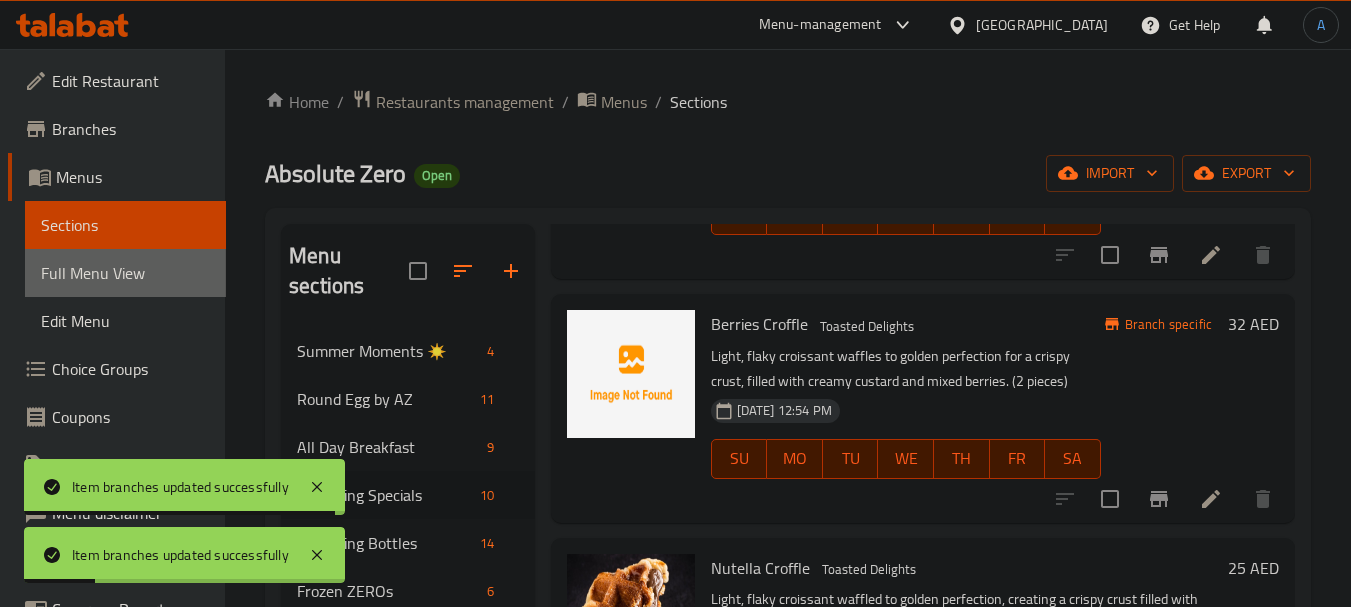 click on "Full Menu View" at bounding box center (125, 273) 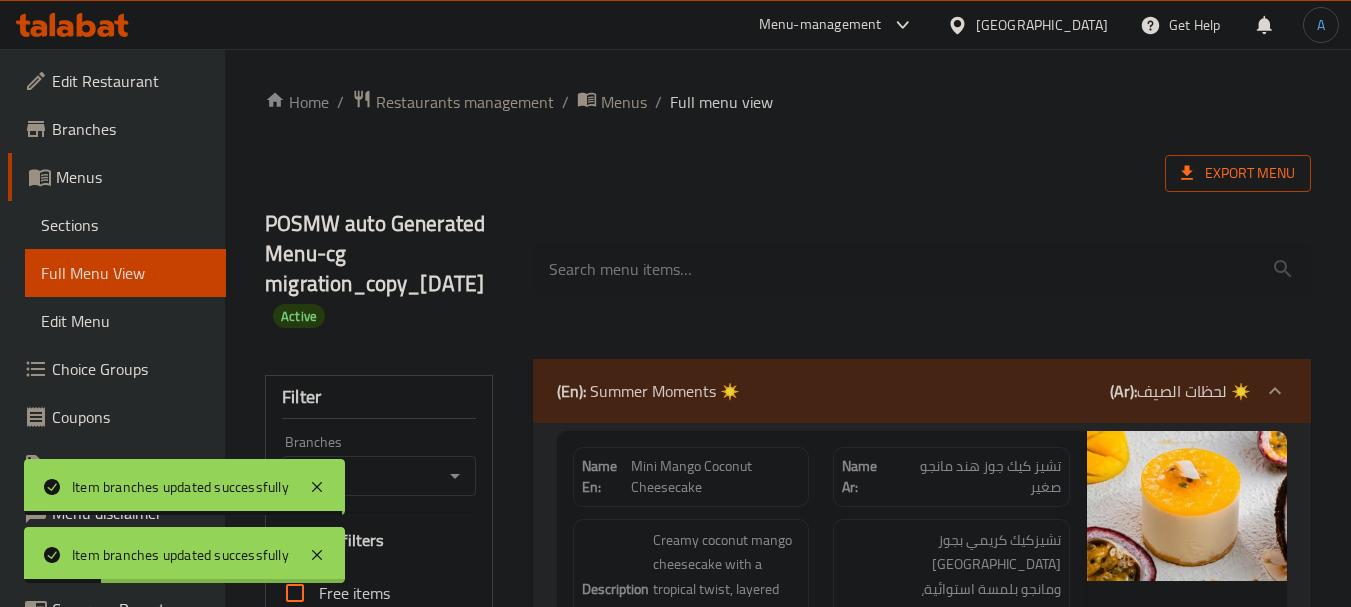 click on "Export Menu" at bounding box center [788, 173] 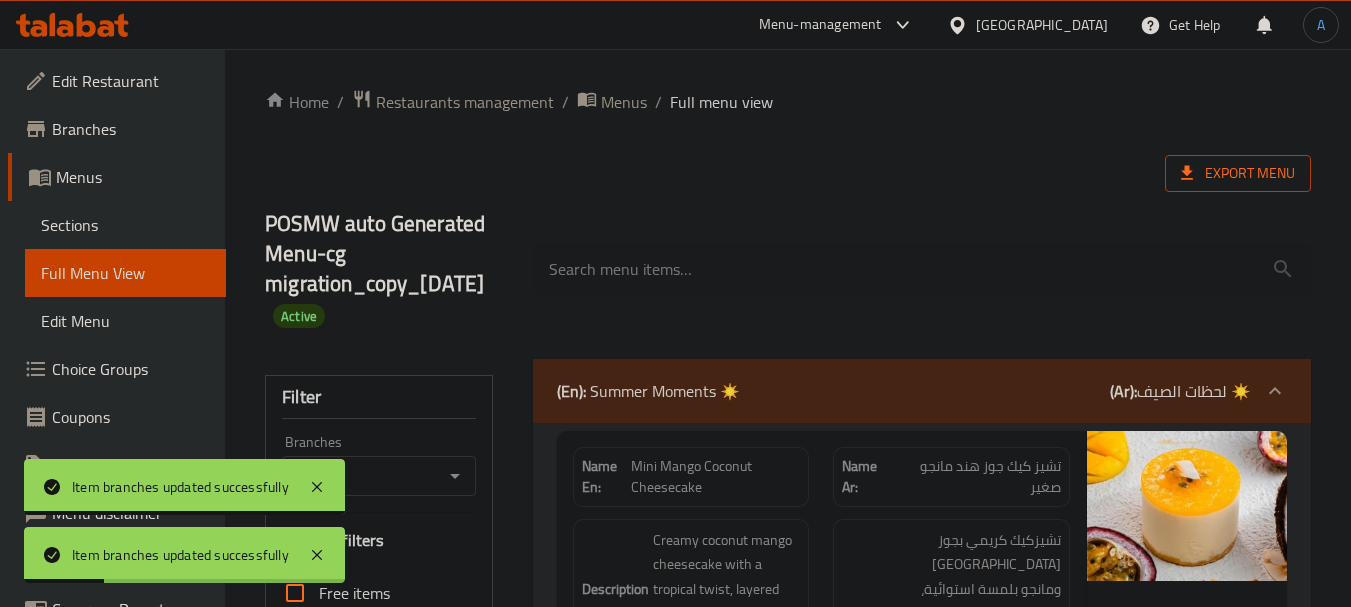 click on "Export Menu" at bounding box center (1238, 173) 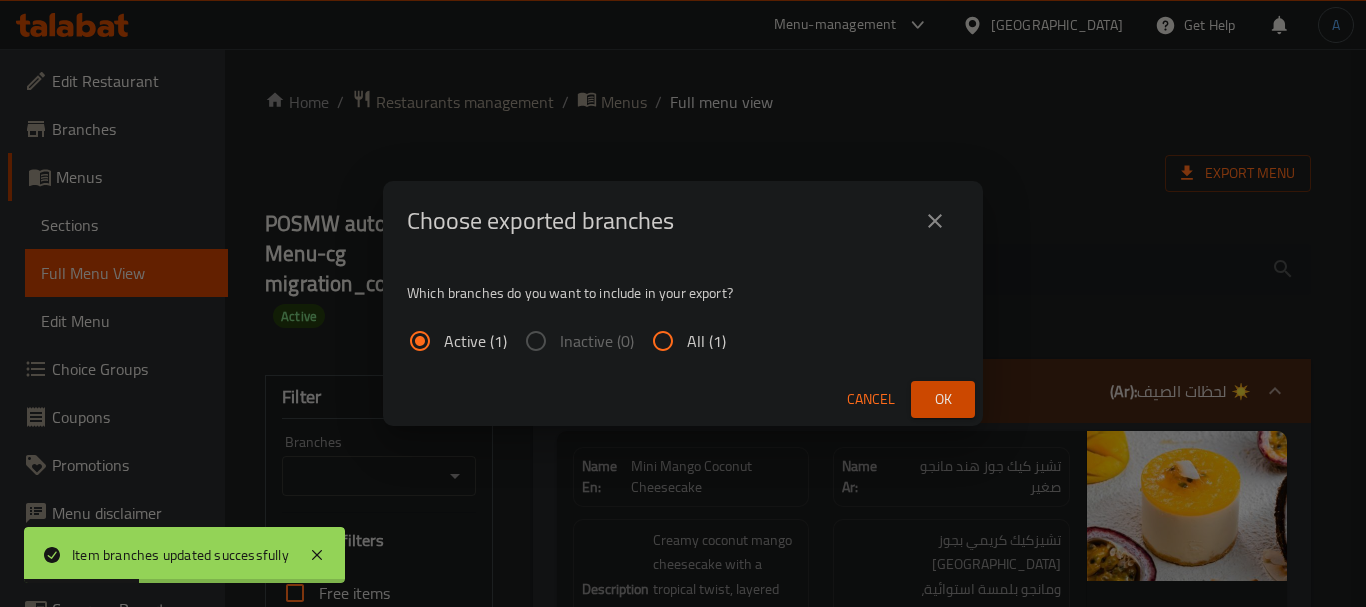 click on "All (1)" at bounding box center [663, 341] 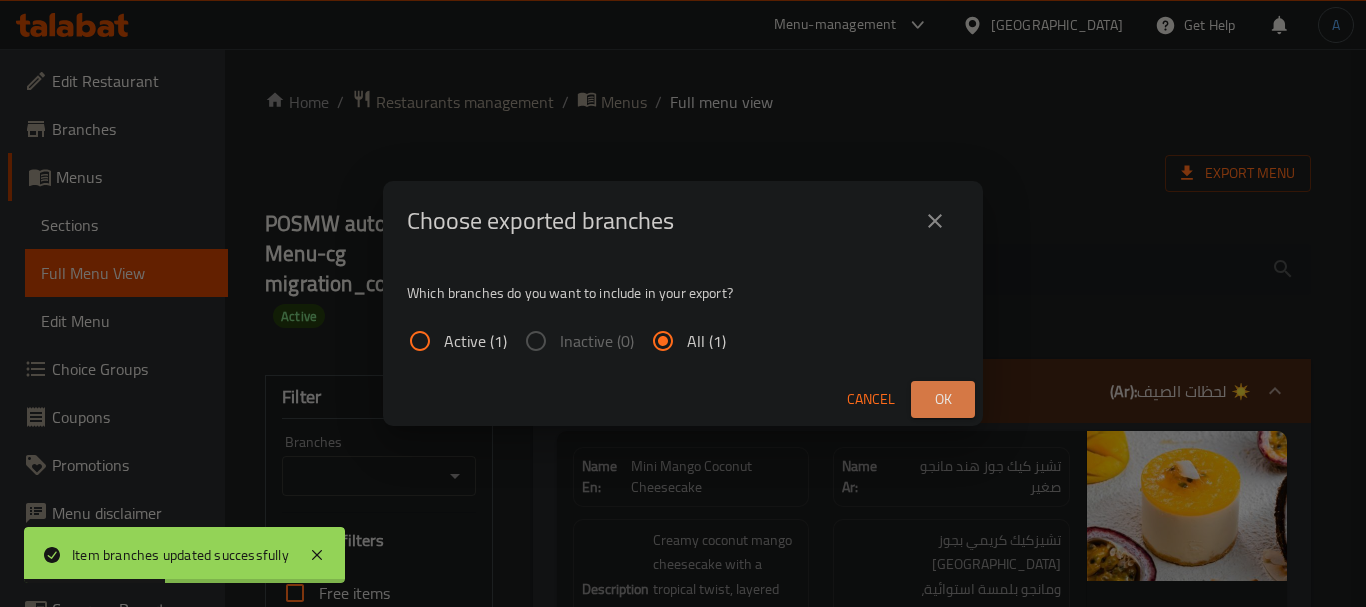 click on "Ok" at bounding box center (943, 399) 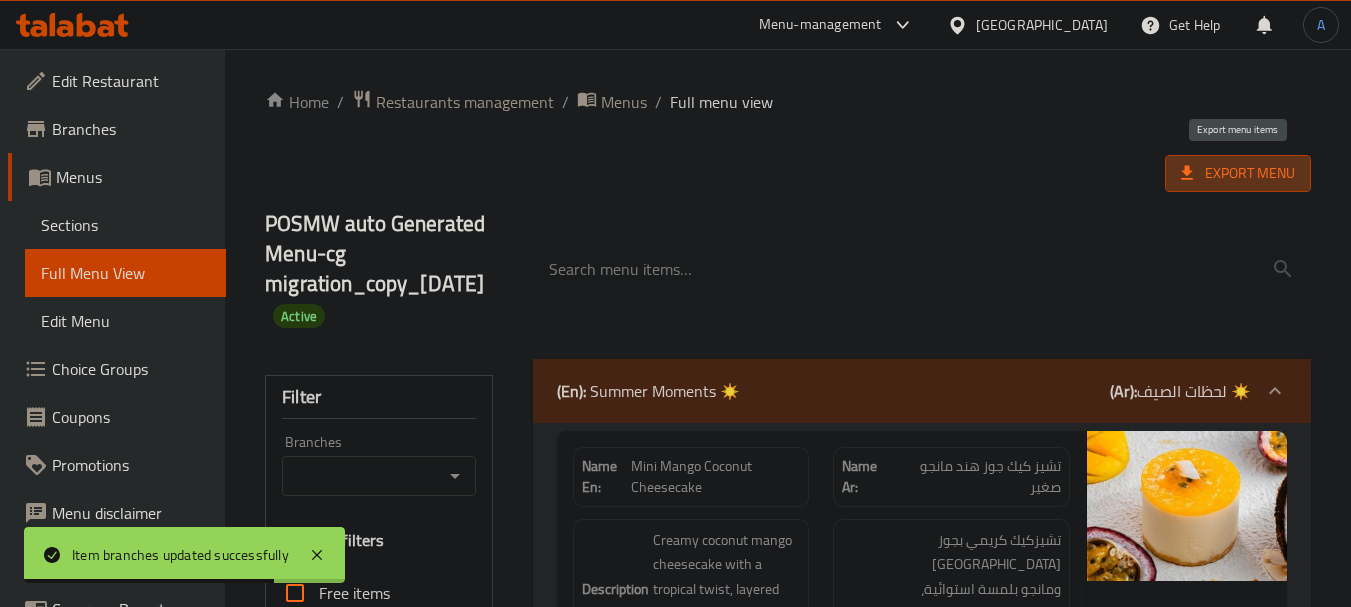 click on "Export Menu" at bounding box center [1238, 173] 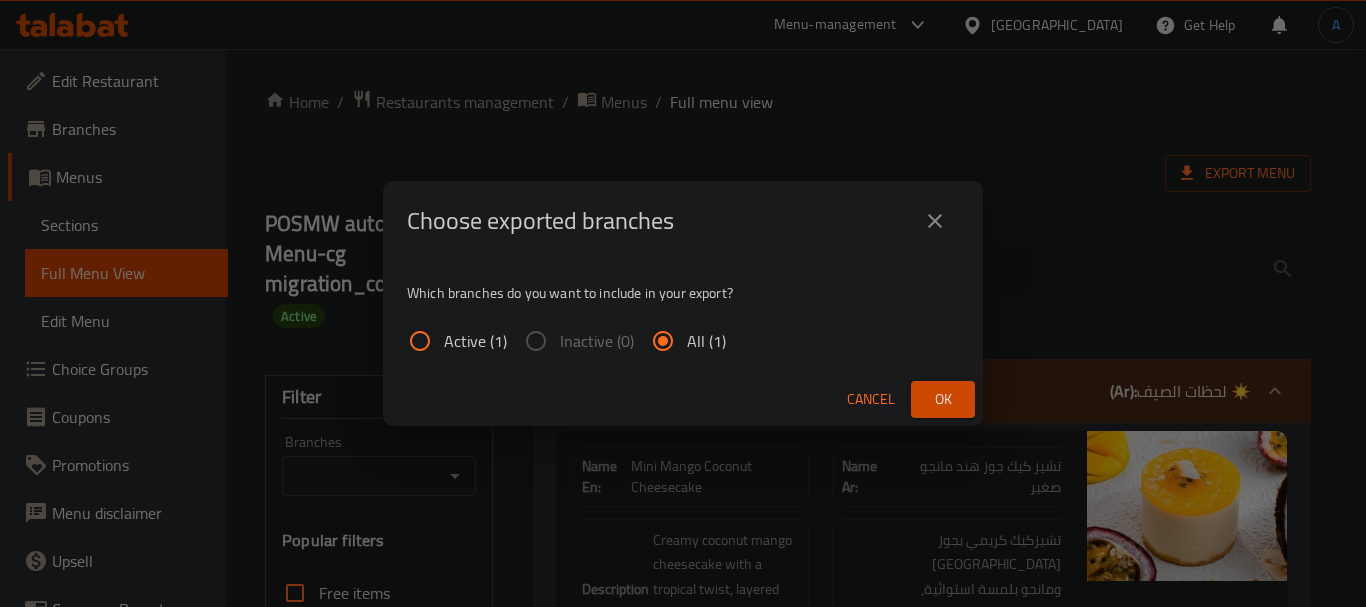click on "Ok" at bounding box center [943, 399] 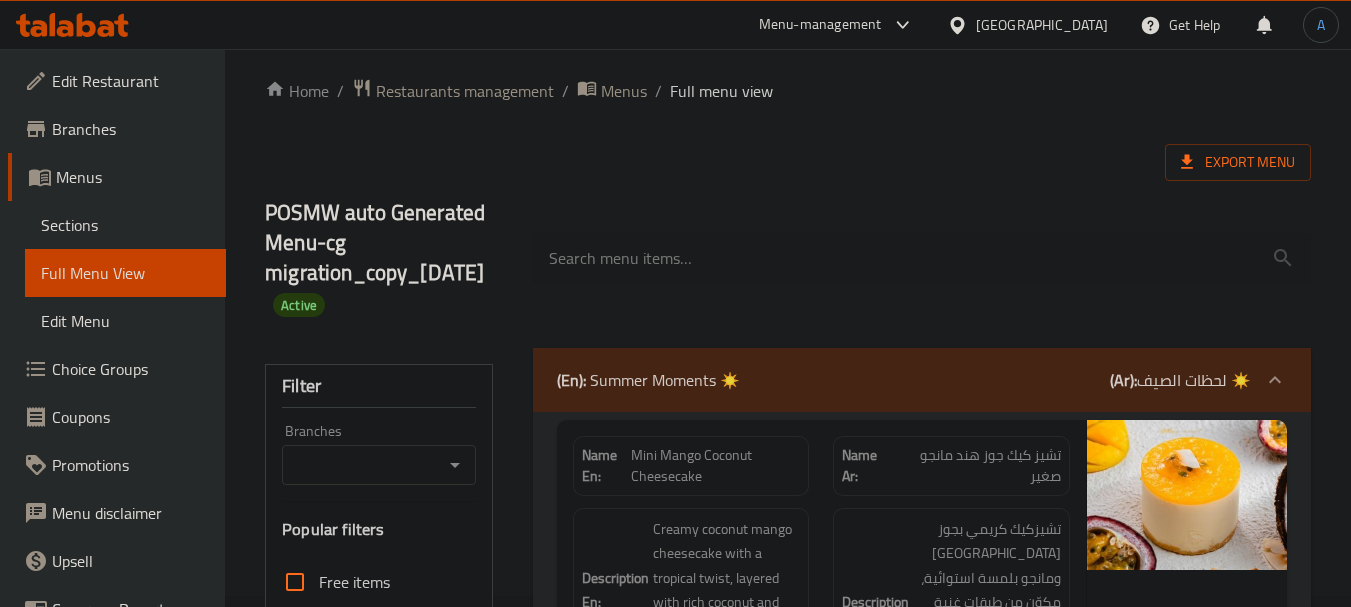 scroll, scrollTop: 0, scrollLeft: 0, axis: both 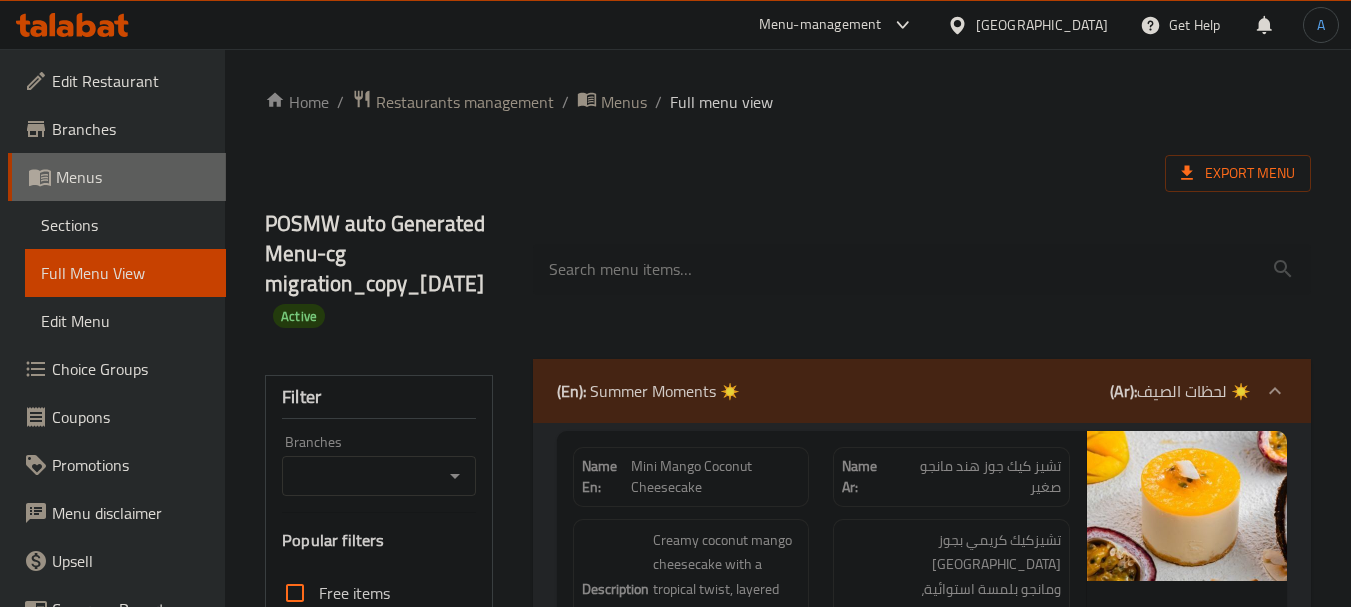 click on "Menus" at bounding box center (133, 177) 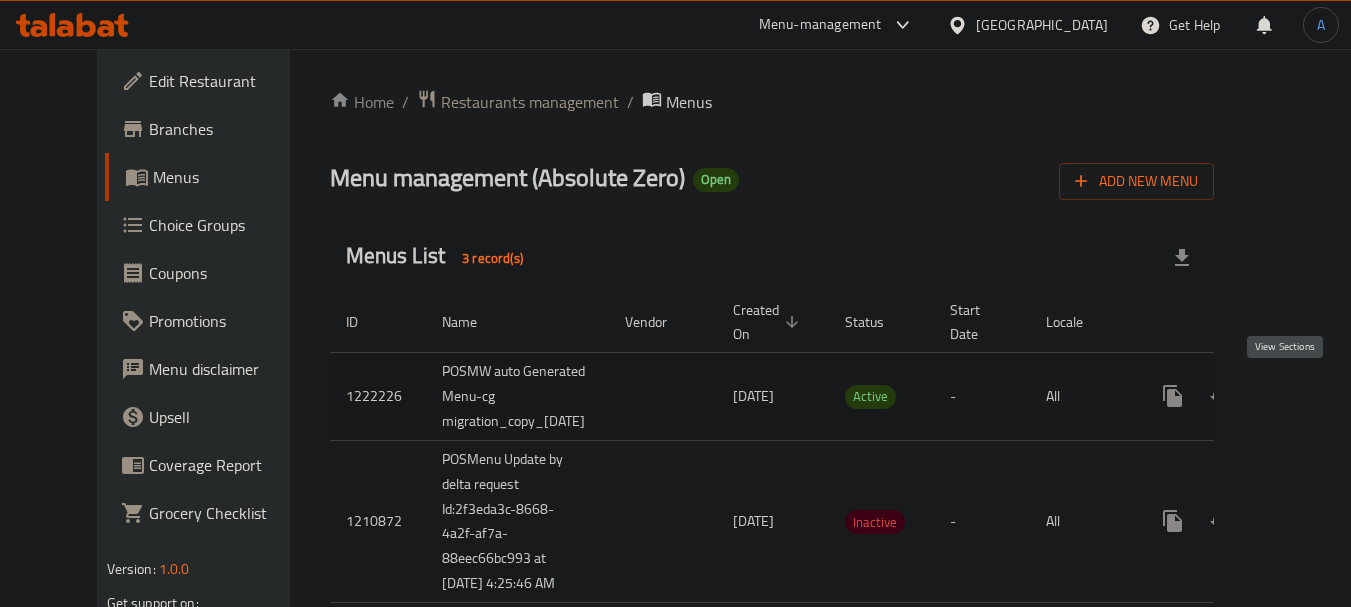 click 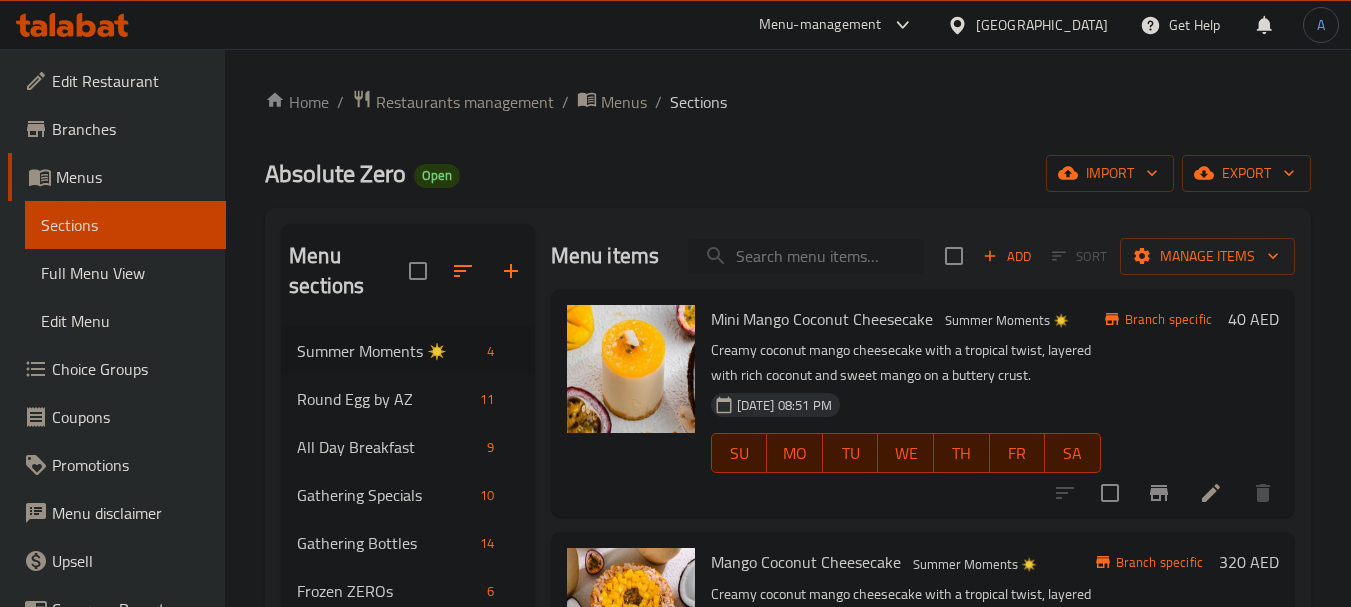 click at bounding box center (806, 256) 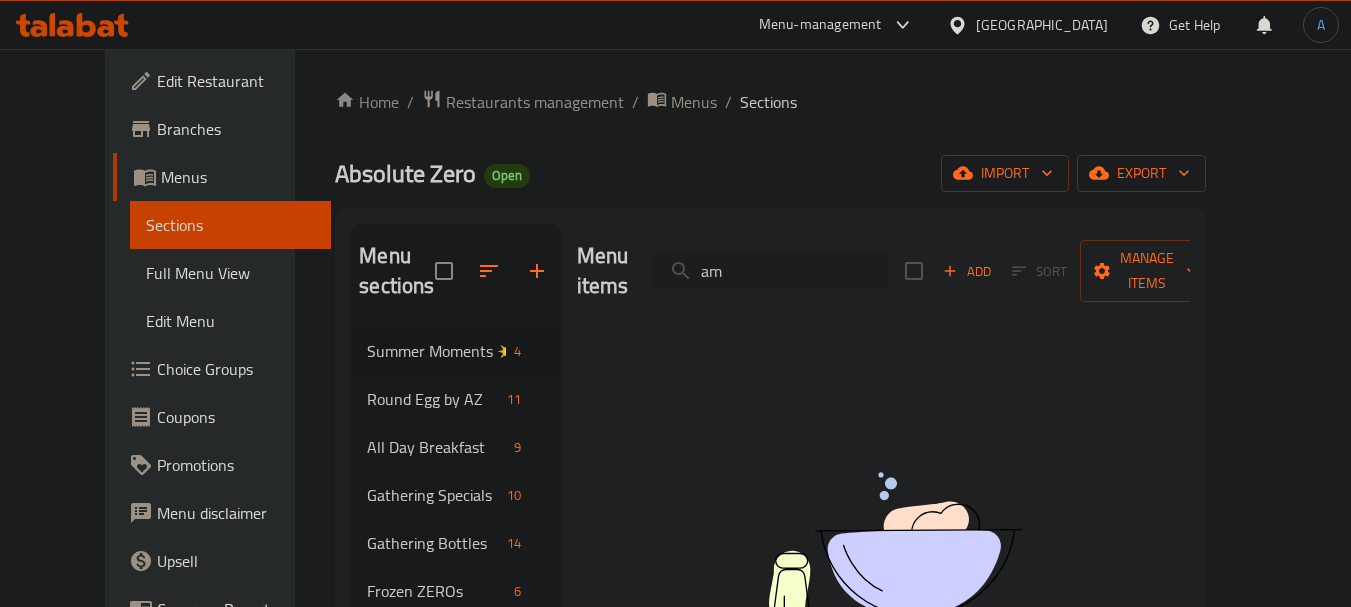 type on "a" 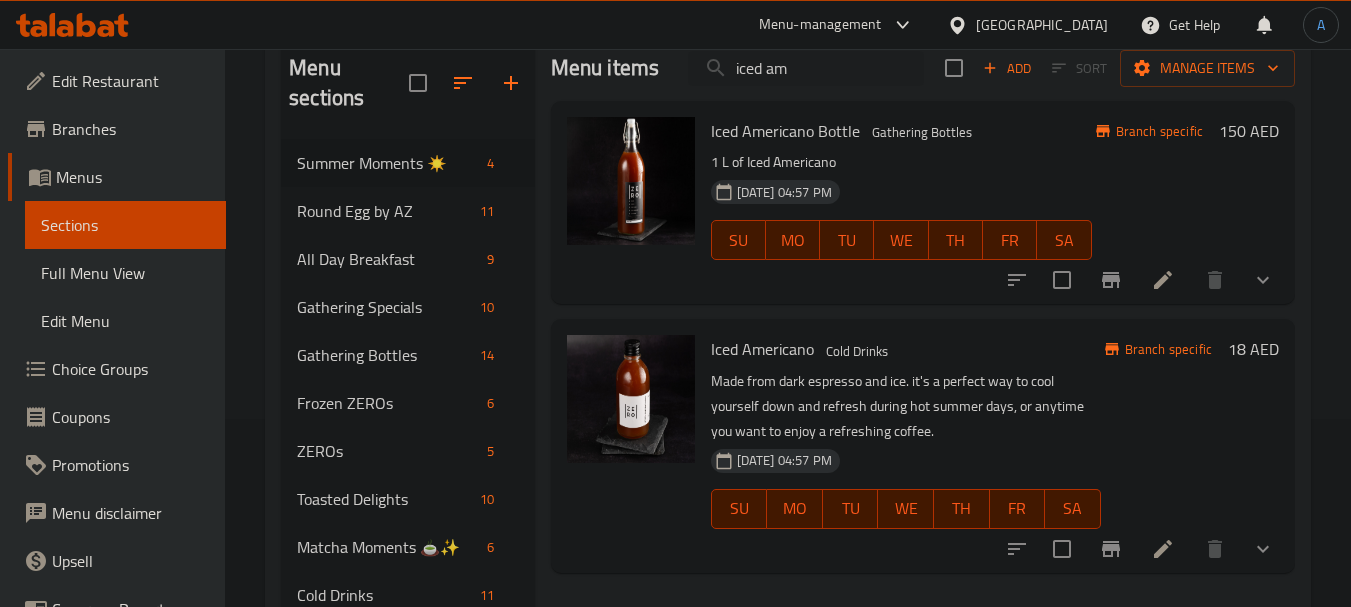 scroll, scrollTop: 300, scrollLeft: 0, axis: vertical 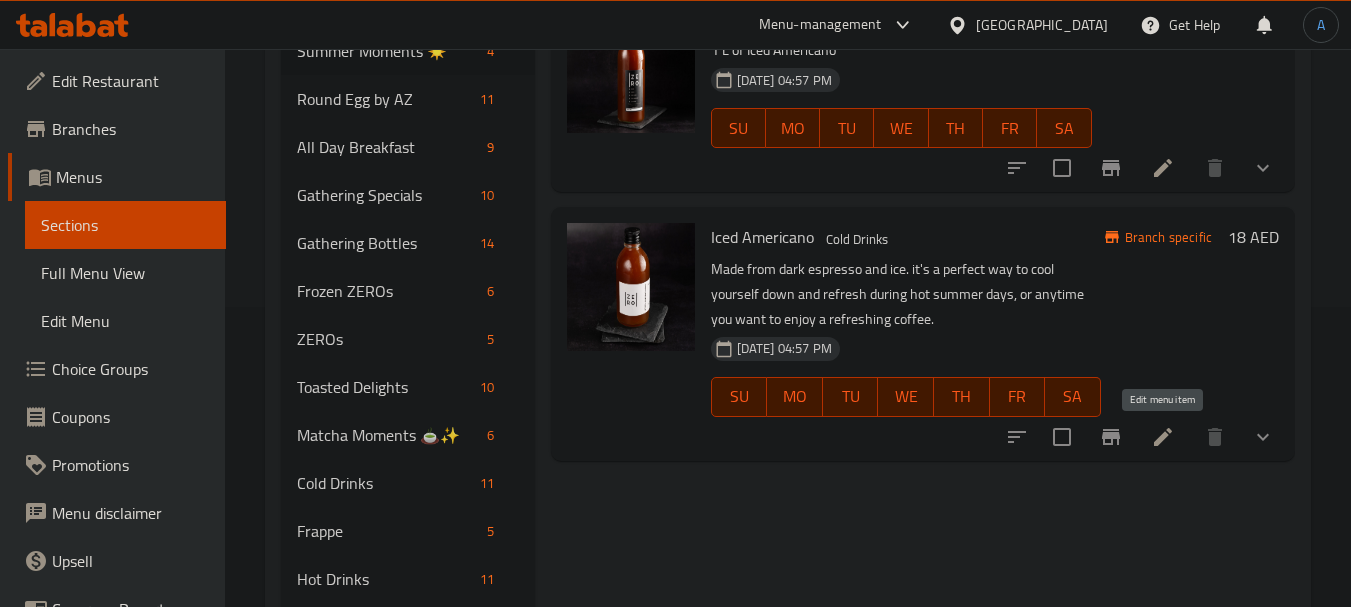 type on "iced am" 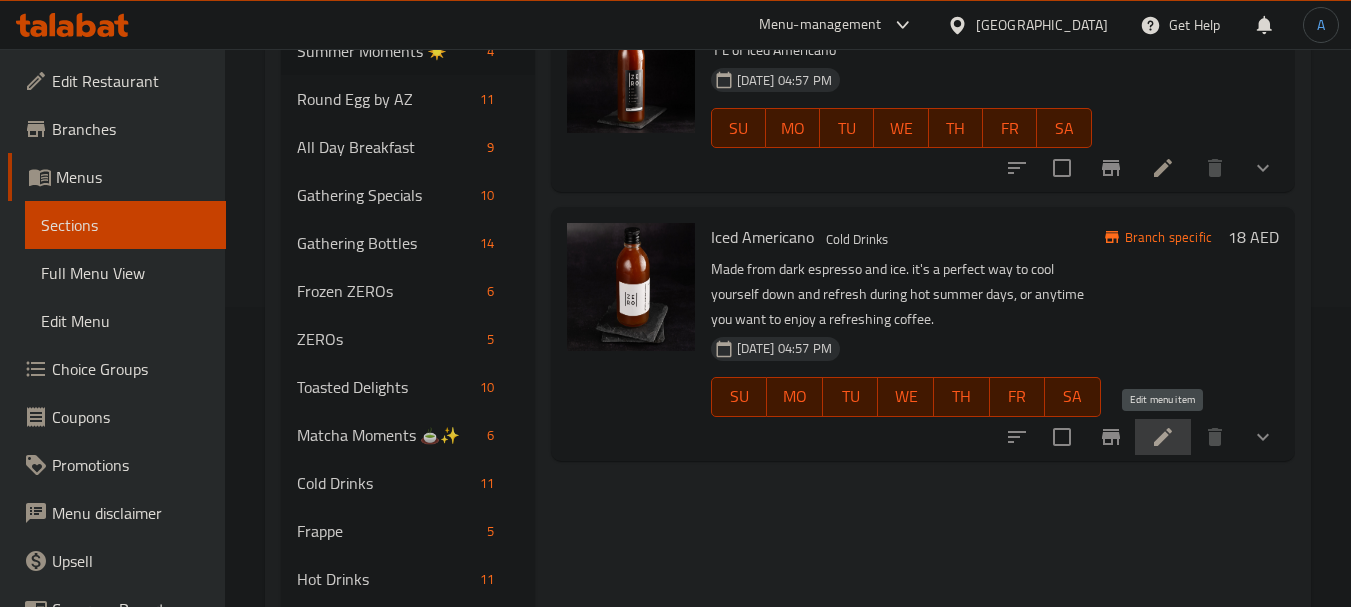 click 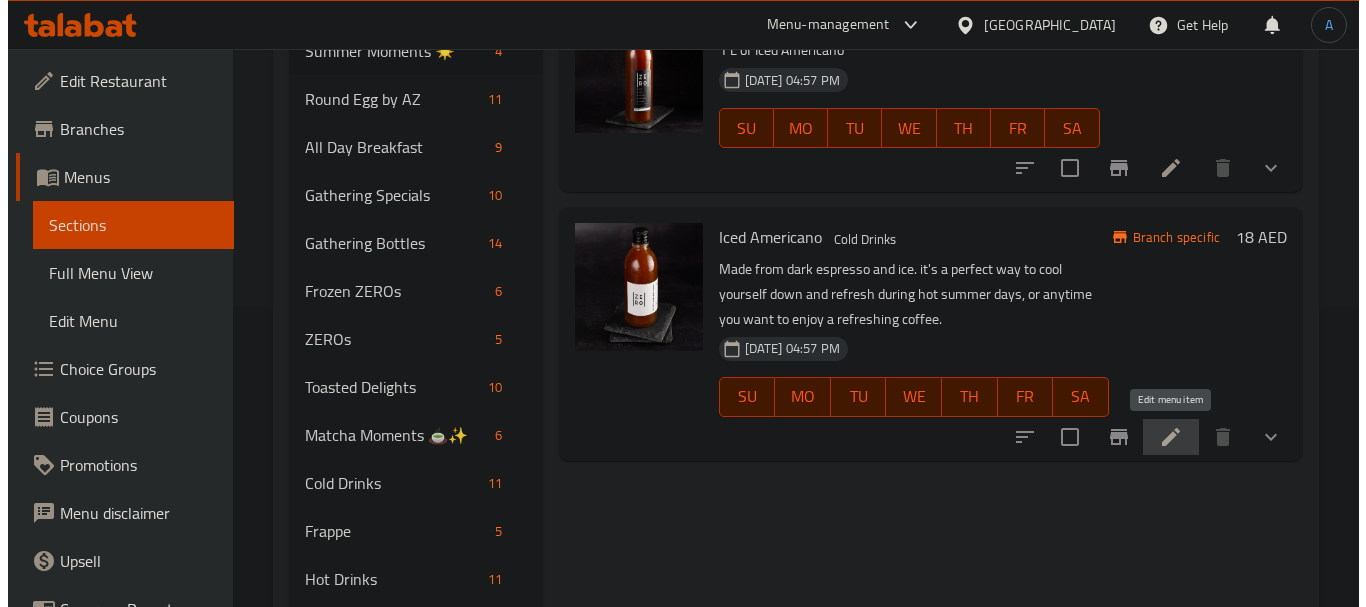 scroll, scrollTop: 0, scrollLeft: 0, axis: both 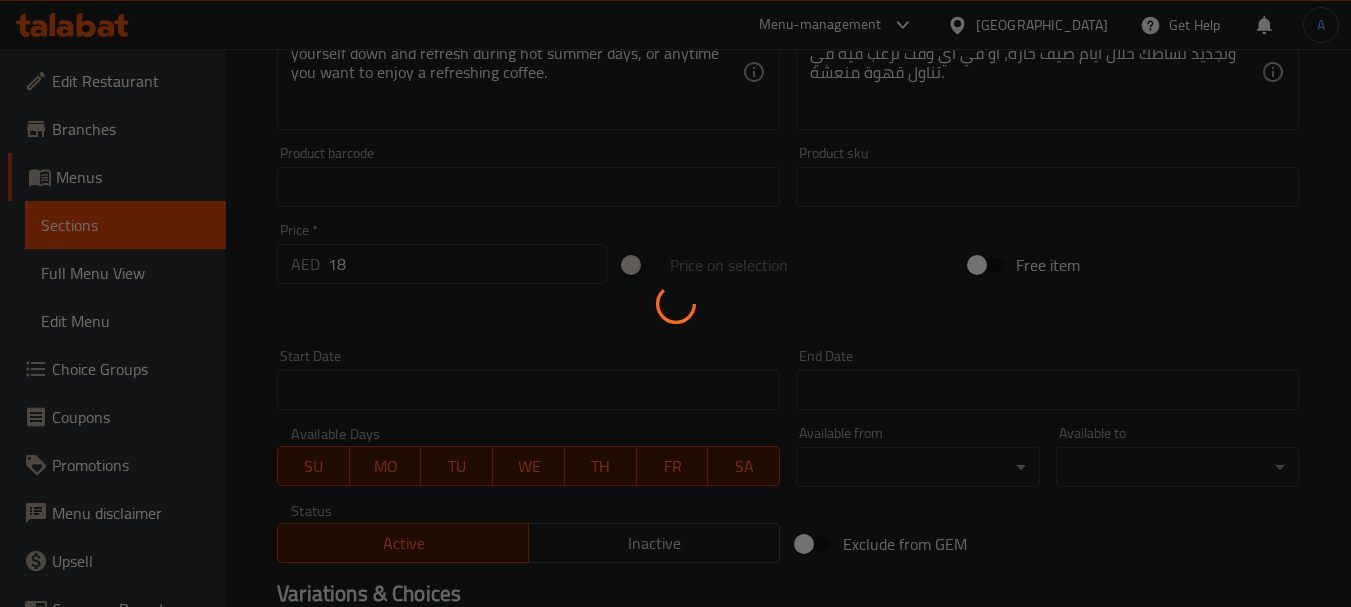type on "Coffee Beans" 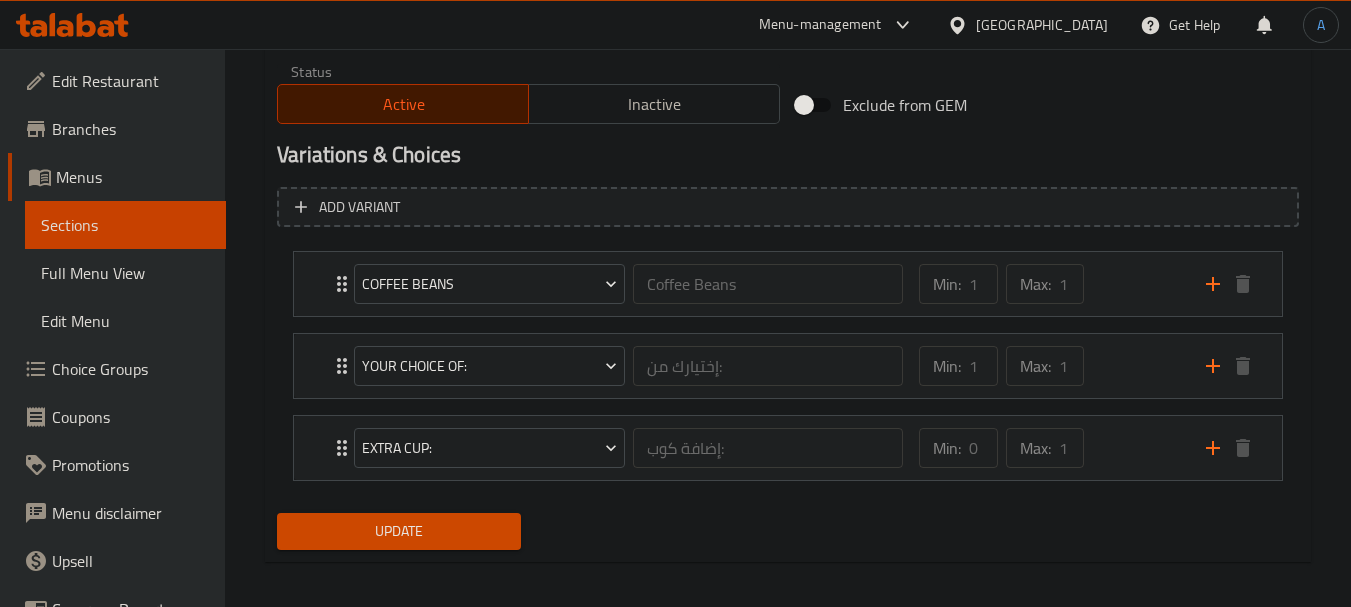 scroll, scrollTop: 1032, scrollLeft: 0, axis: vertical 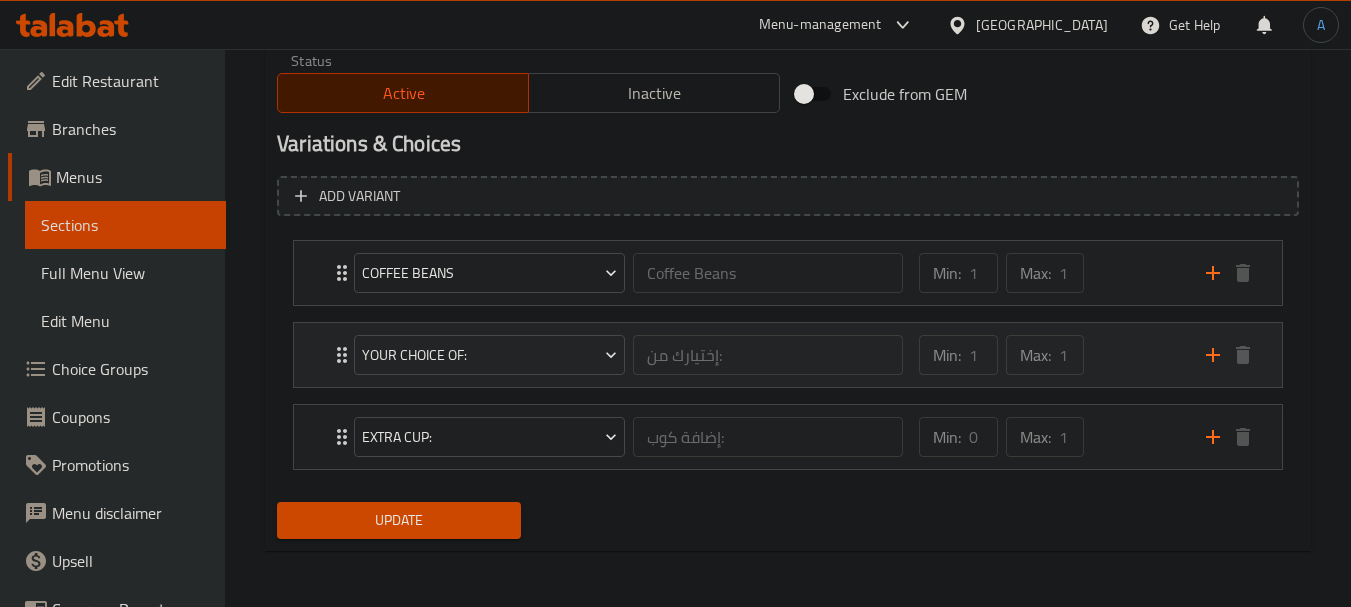 click on "Min: 1 ​ Max: 1 ​" at bounding box center [1050, 355] 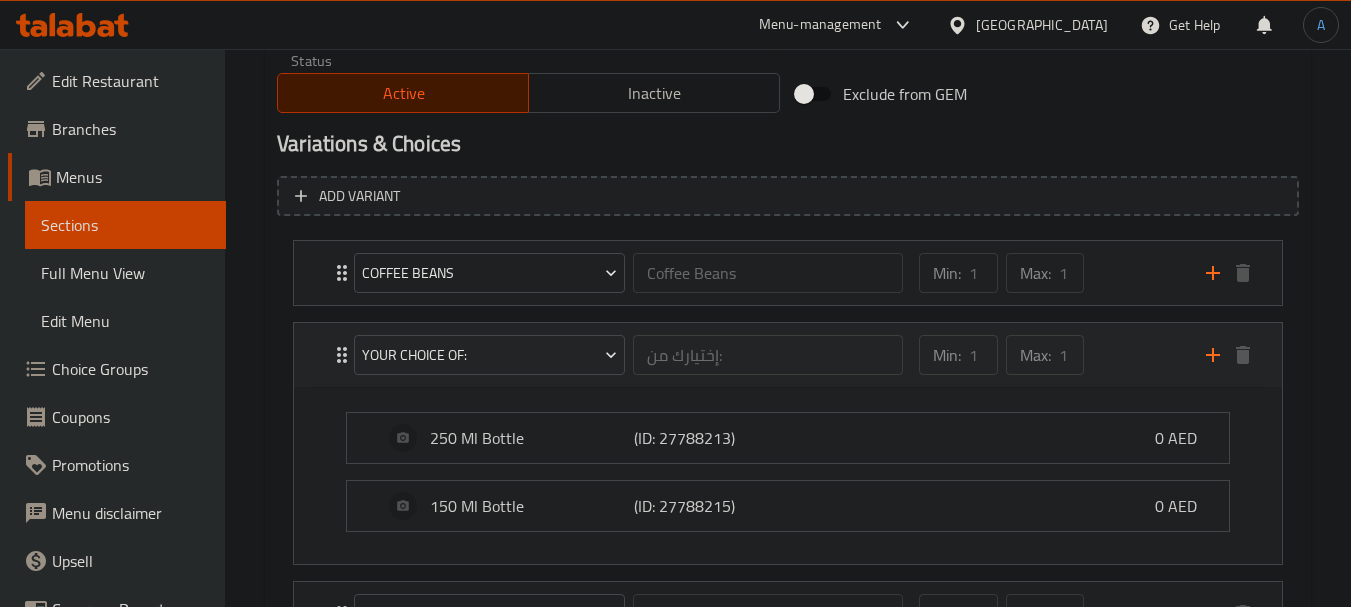 click on "Min: 1 ​ Max: 1 ​" at bounding box center (1050, 355) 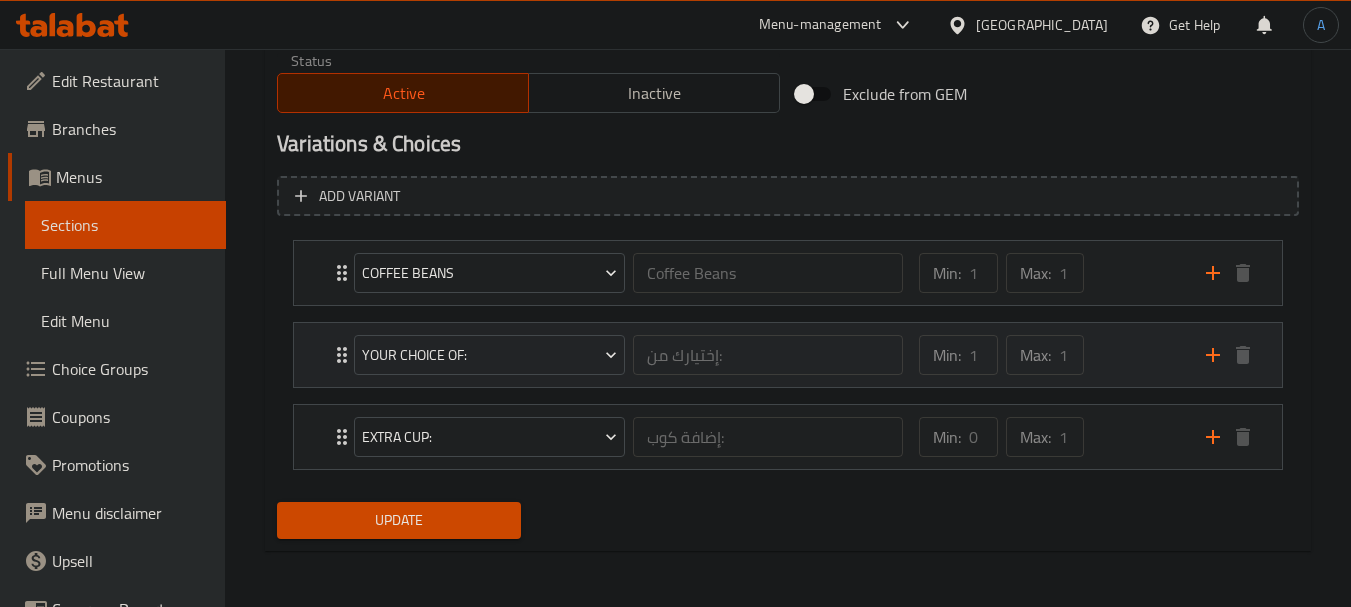 click on "Min: 1 ​ Max: 1 ​" at bounding box center [1050, 355] 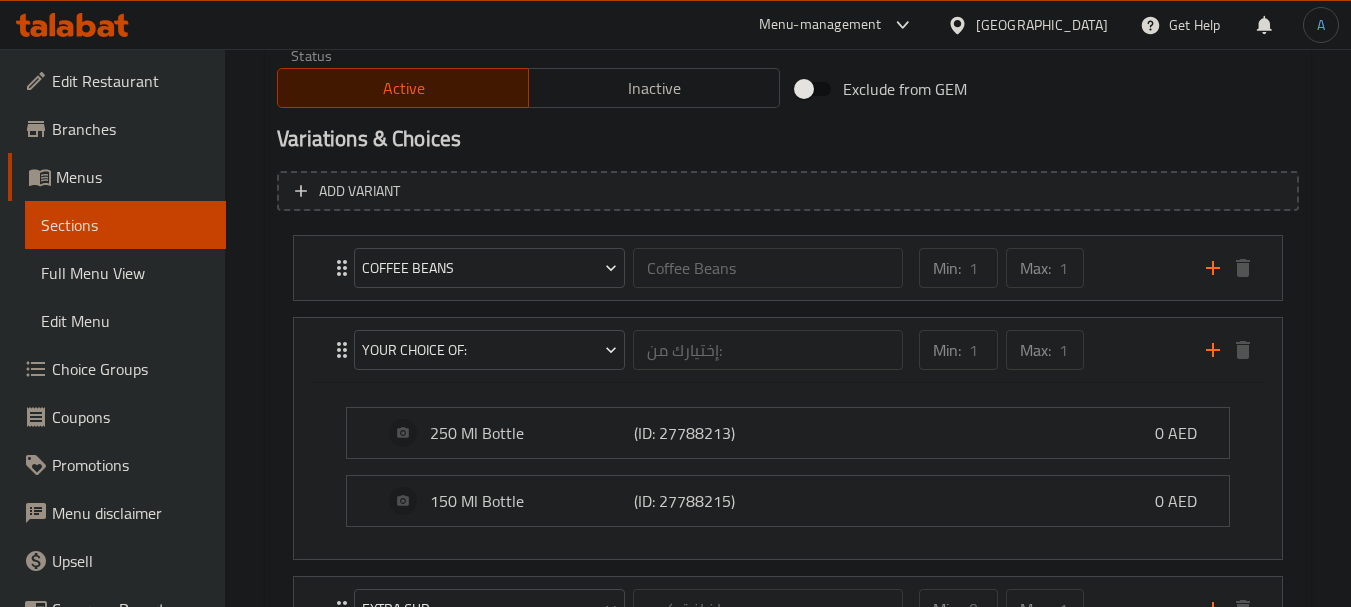 scroll, scrollTop: 1009, scrollLeft: 0, axis: vertical 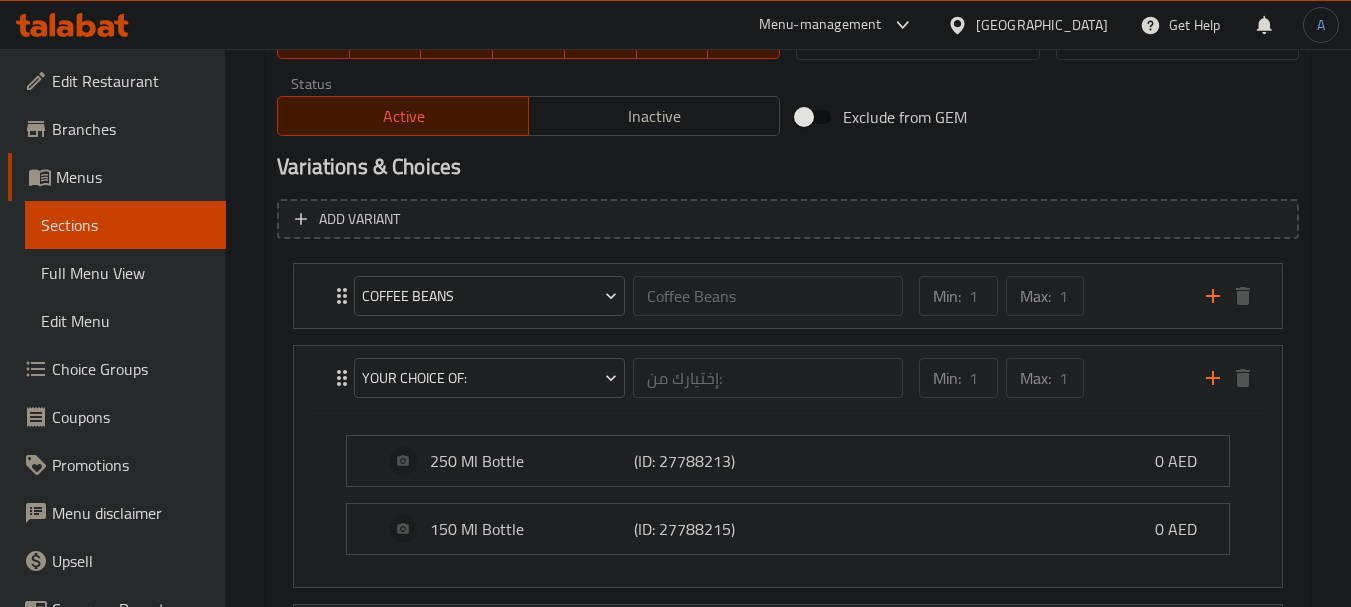 click on "Inactive" at bounding box center [654, 116] 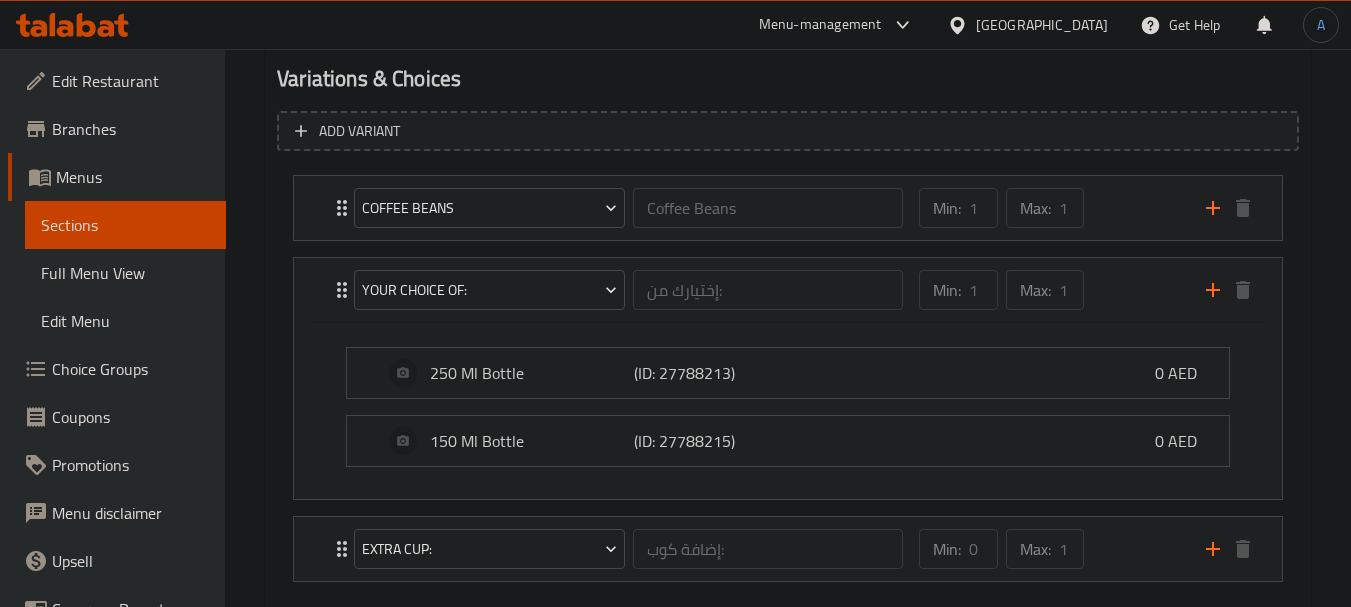 scroll, scrollTop: 1209, scrollLeft: 0, axis: vertical 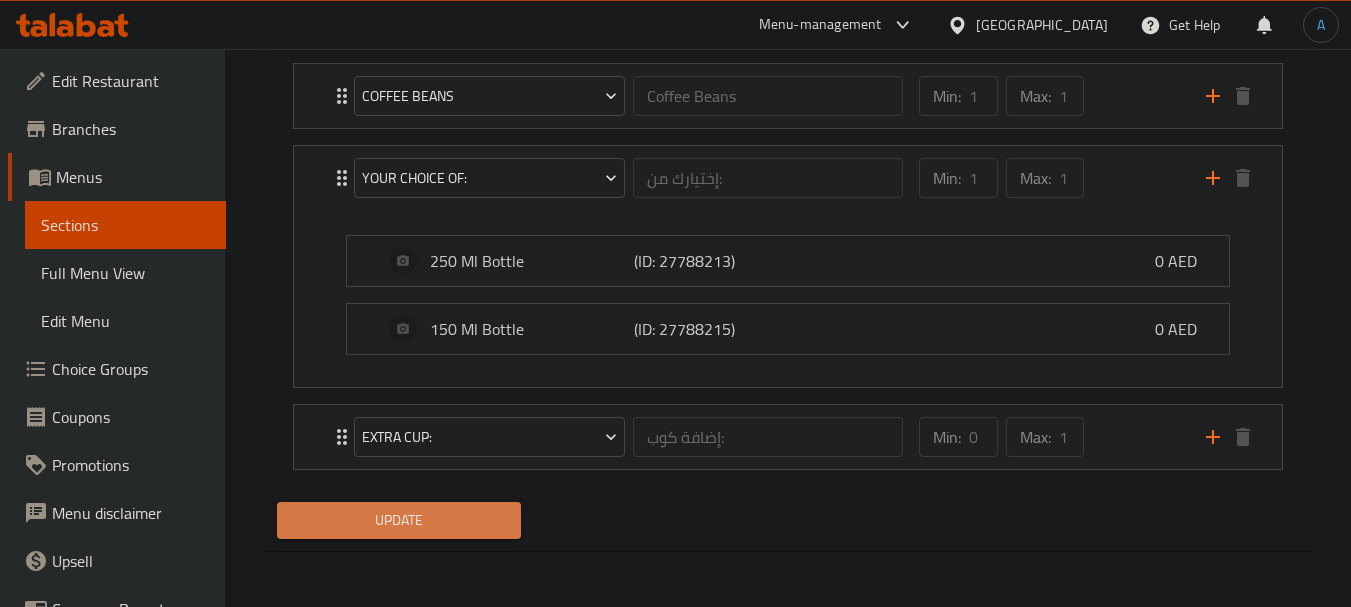click on "Update" at bounding box center [398, 520] 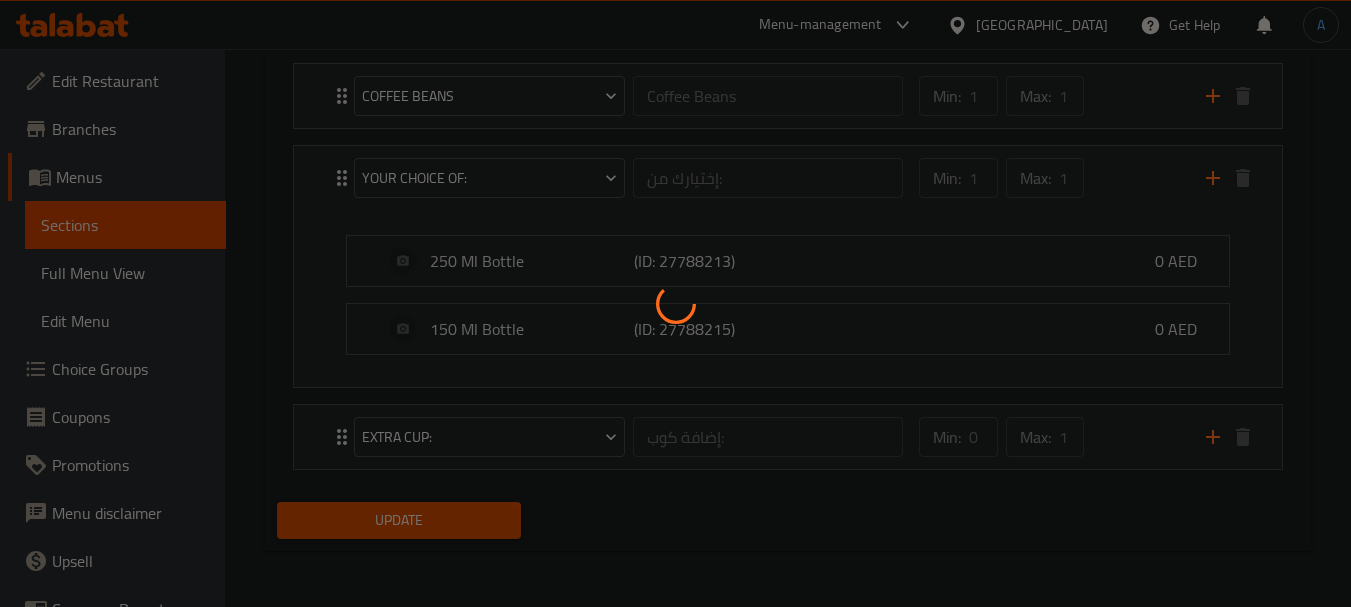 type 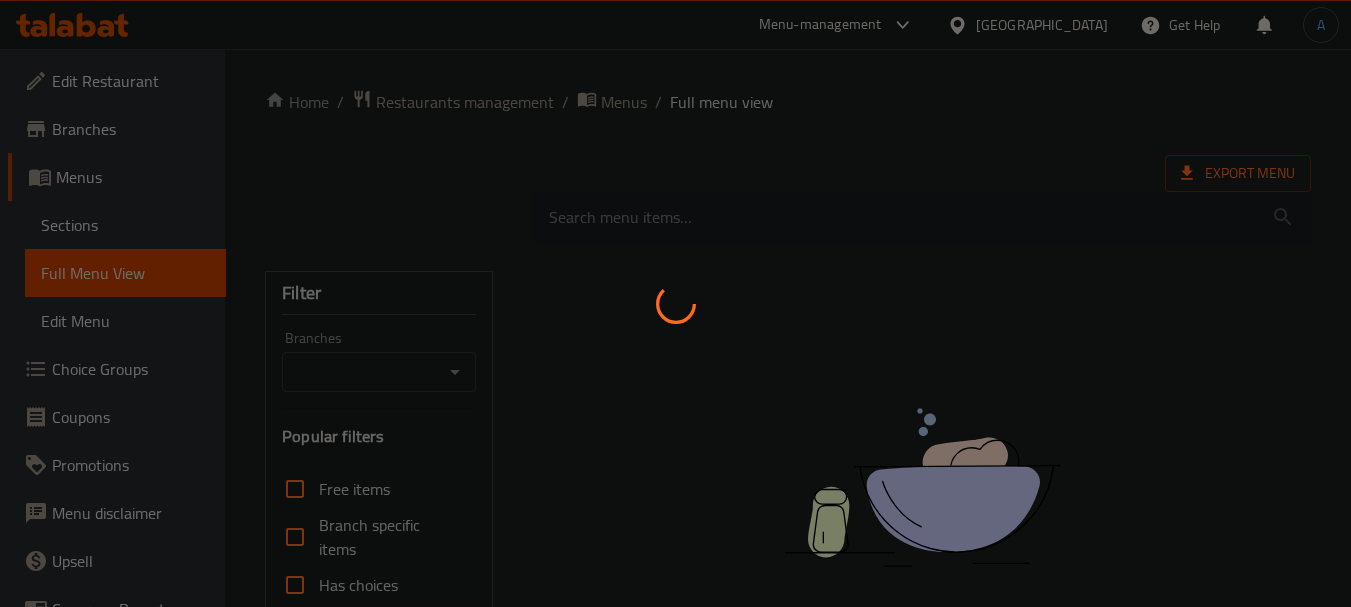scroll, scrollTop: 0, scrollLeft: 0, axis: both 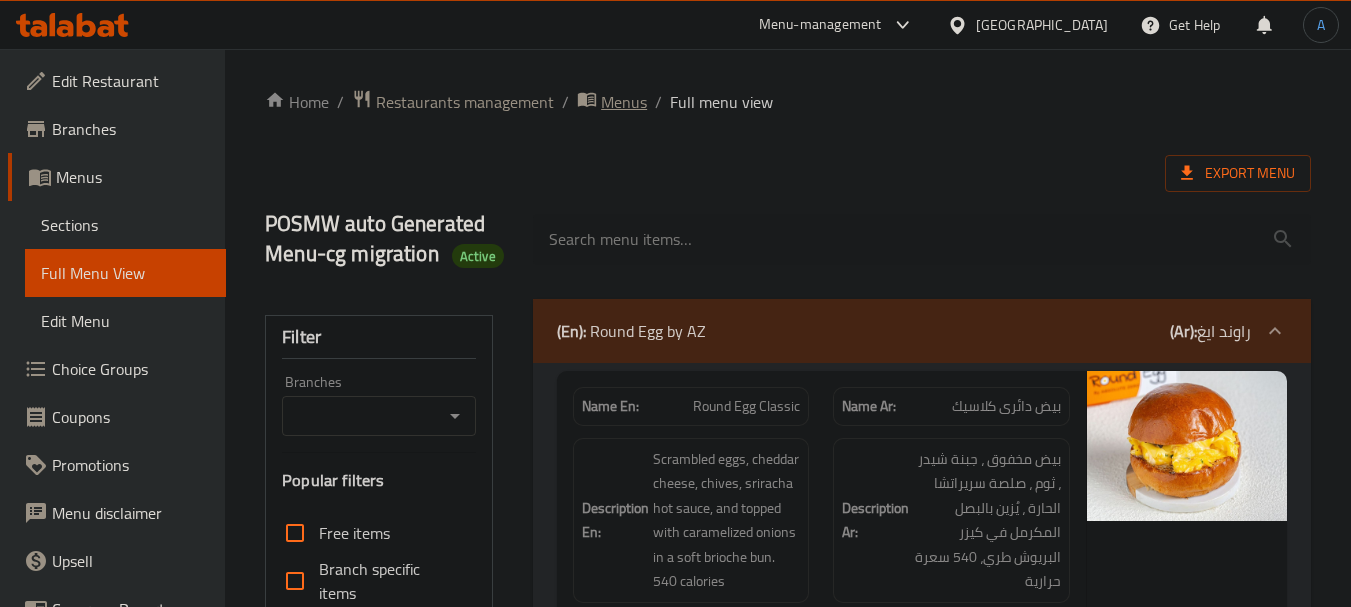 click on "Menus" at bounding box center (624, 102) 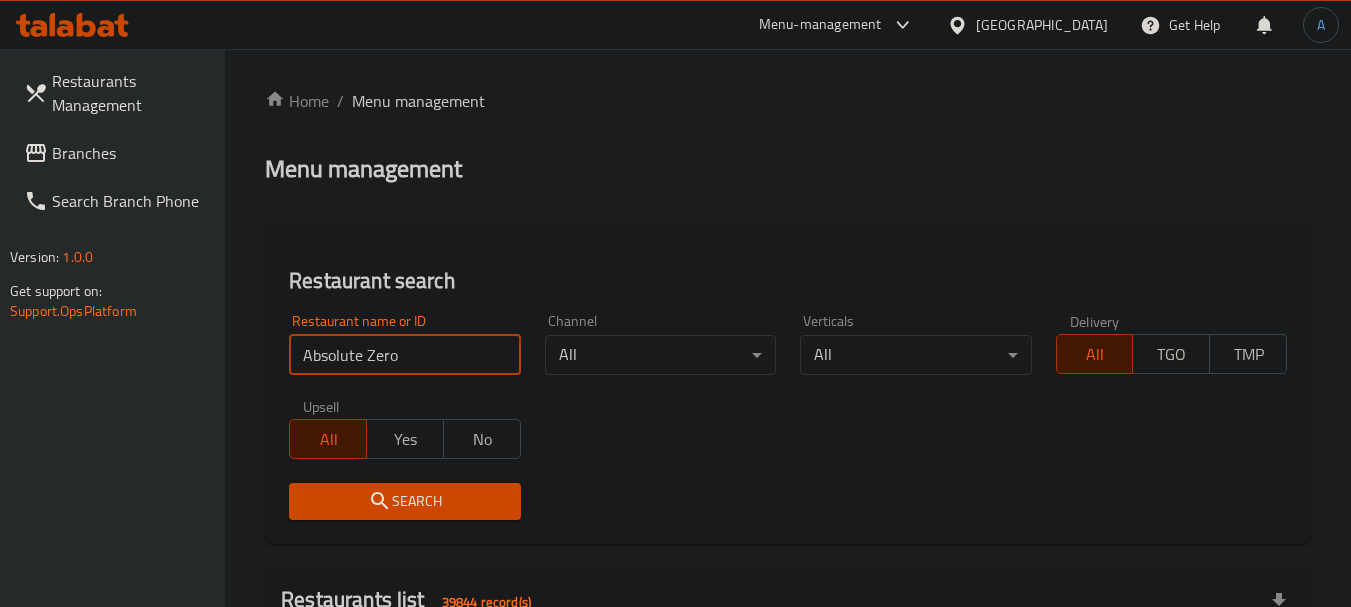 scroll, scrollTop: 0, scrollLeft: 0, axis: both 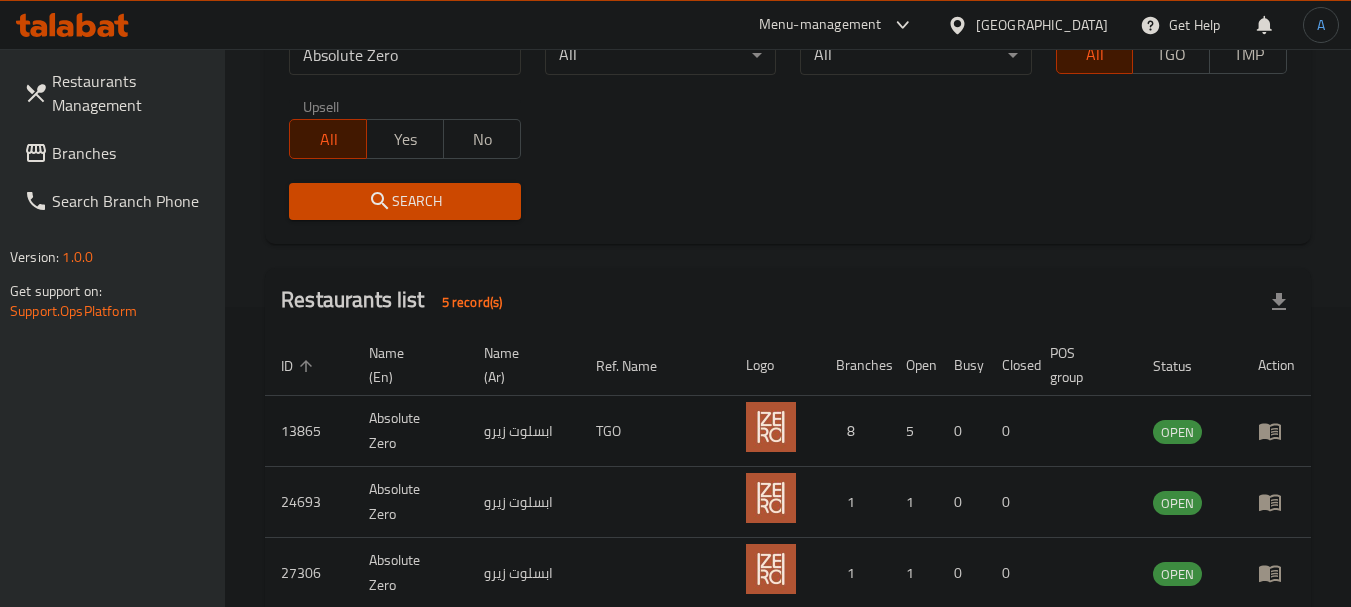 click on "13865" at bounding box center [309, 431] 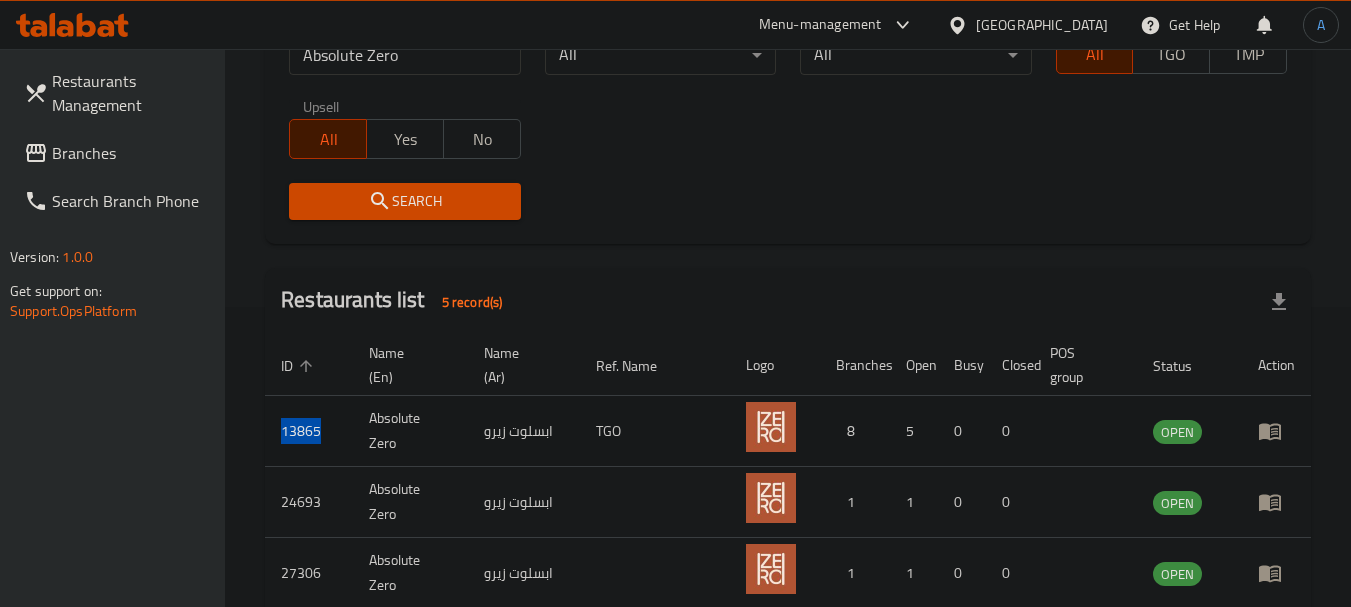 click on "13865" at bounding box center (309, 431) 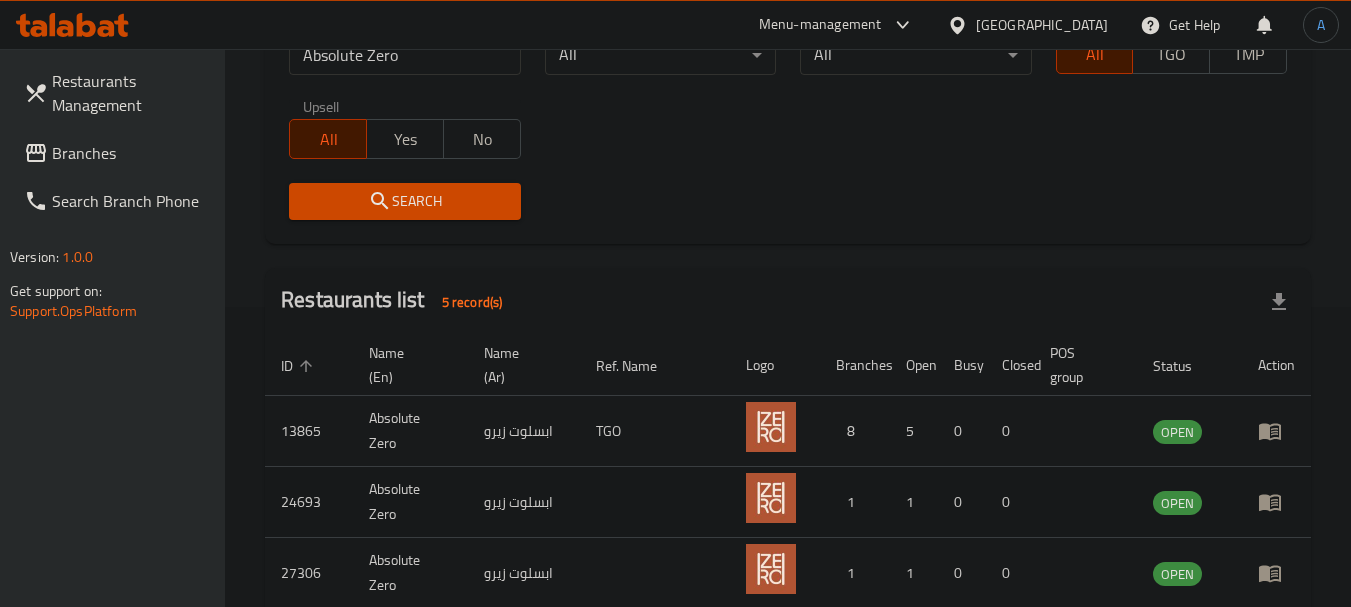 click on "24693" at bounding box center (309, 502) 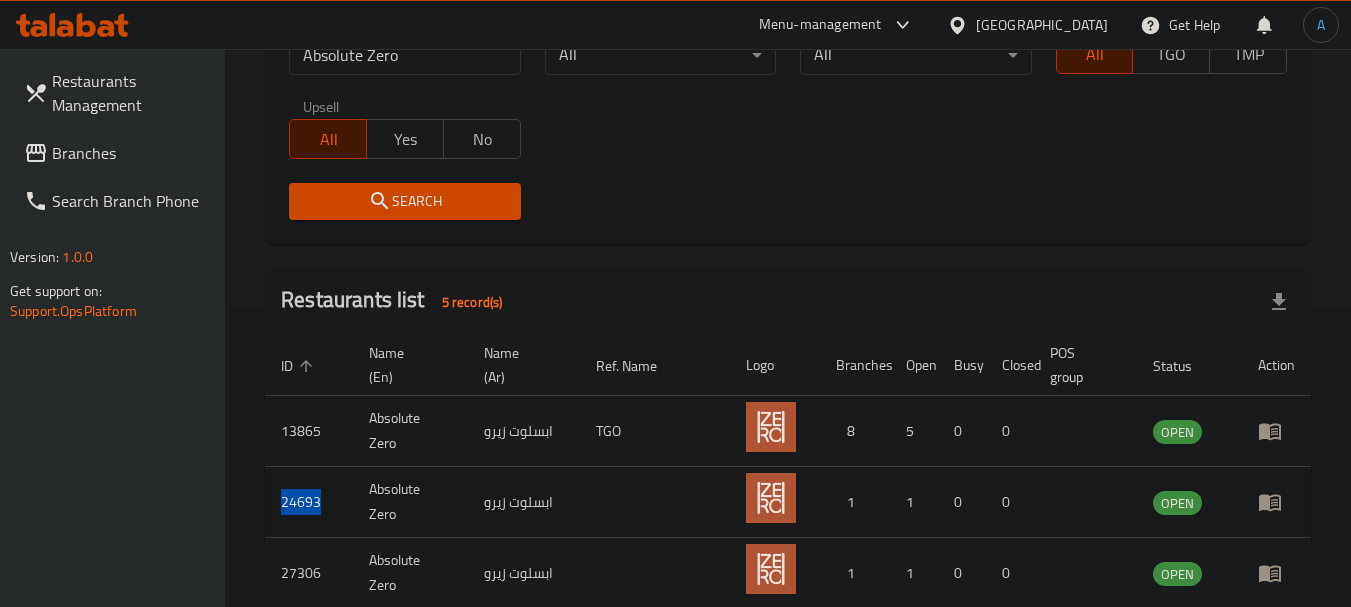 click on "24693" at bounding box center (309, 502) 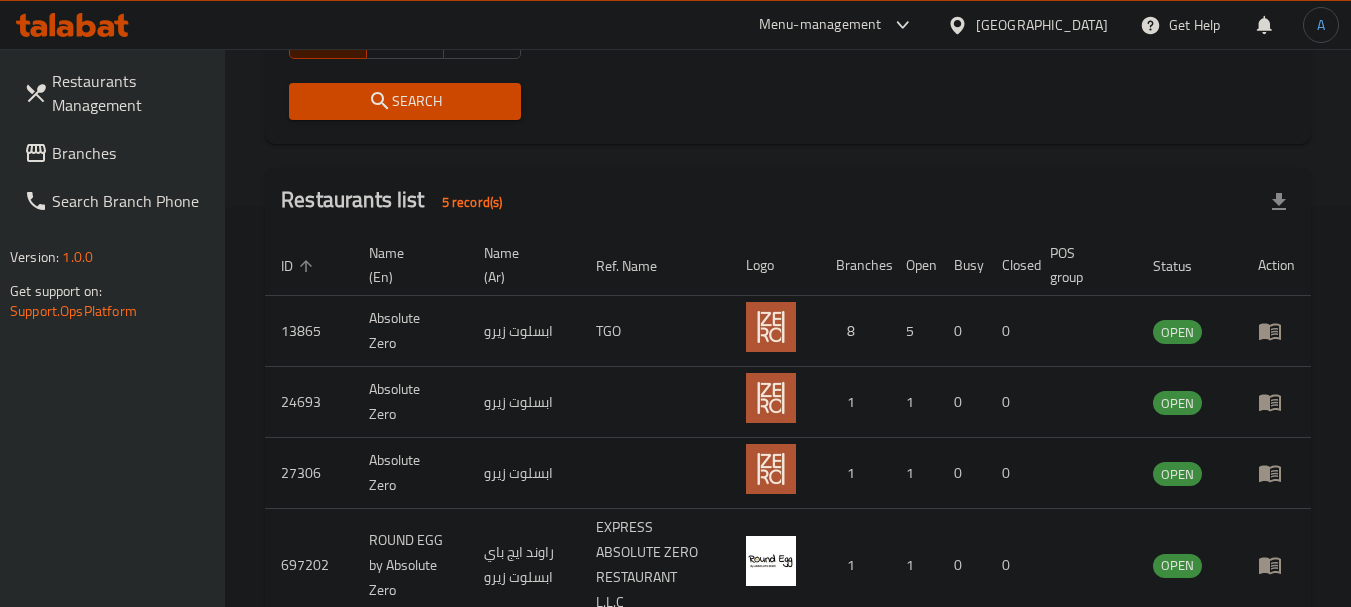 click on "27306" at bounding box center (309, 473) 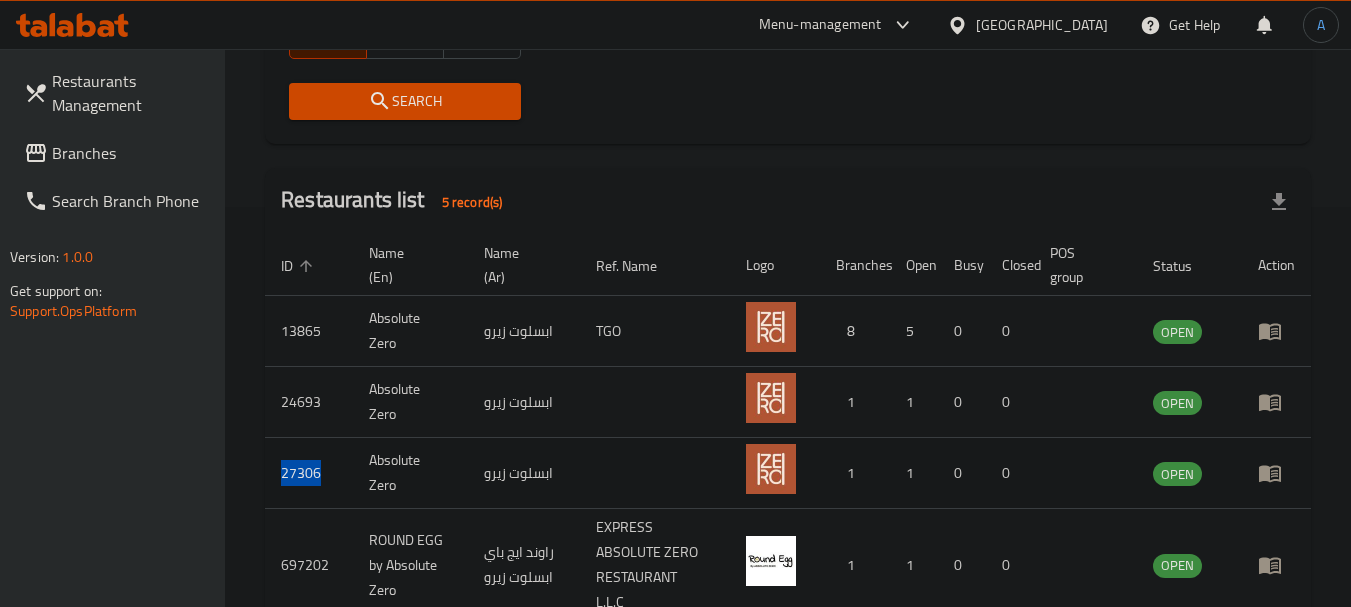 click on "27306" at bounding box center (309, 473) 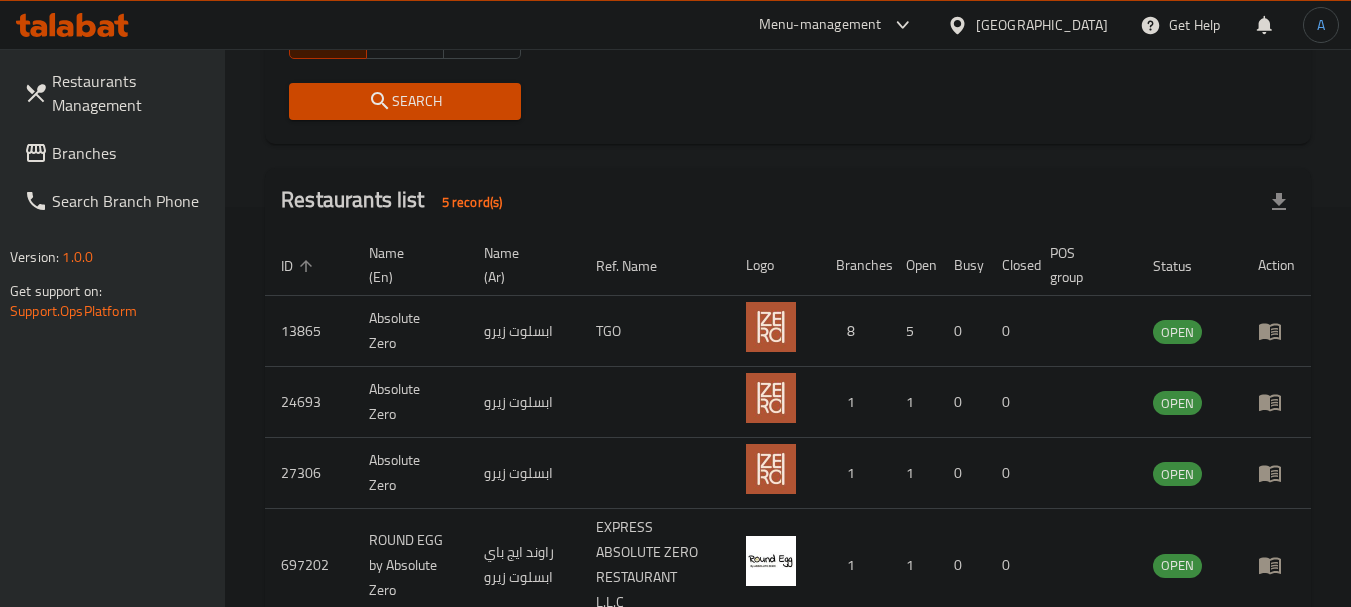 click on "[GEOGRAPHIC_DATA]" at bounding box center (1042, 25) 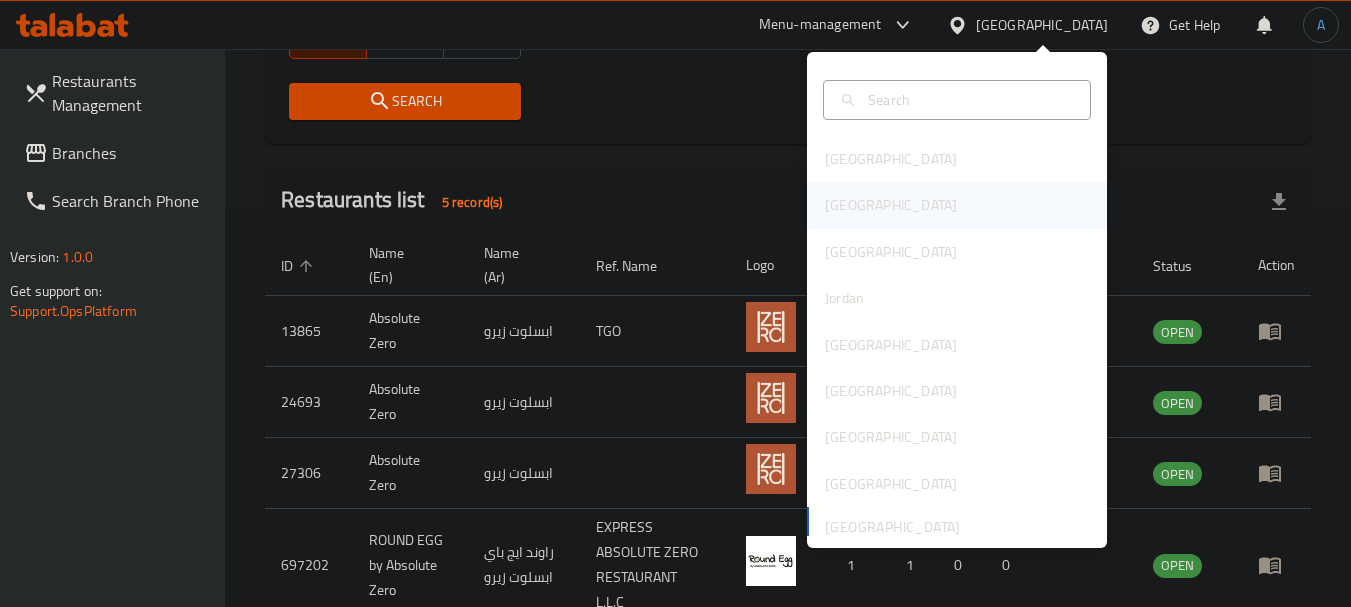 click on "[GEOGRAPHIC_DATA]" at bounding box center (891, 205) 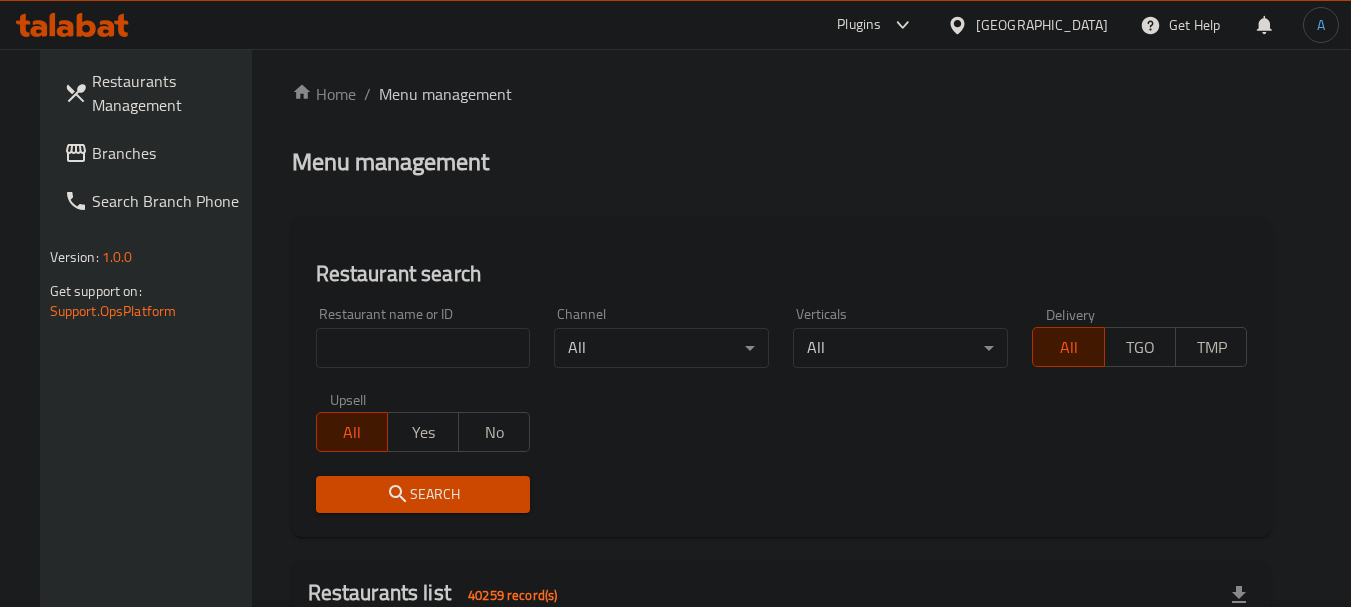 scroll, scrollTop: 0, scrollLeft: 0, axis: both 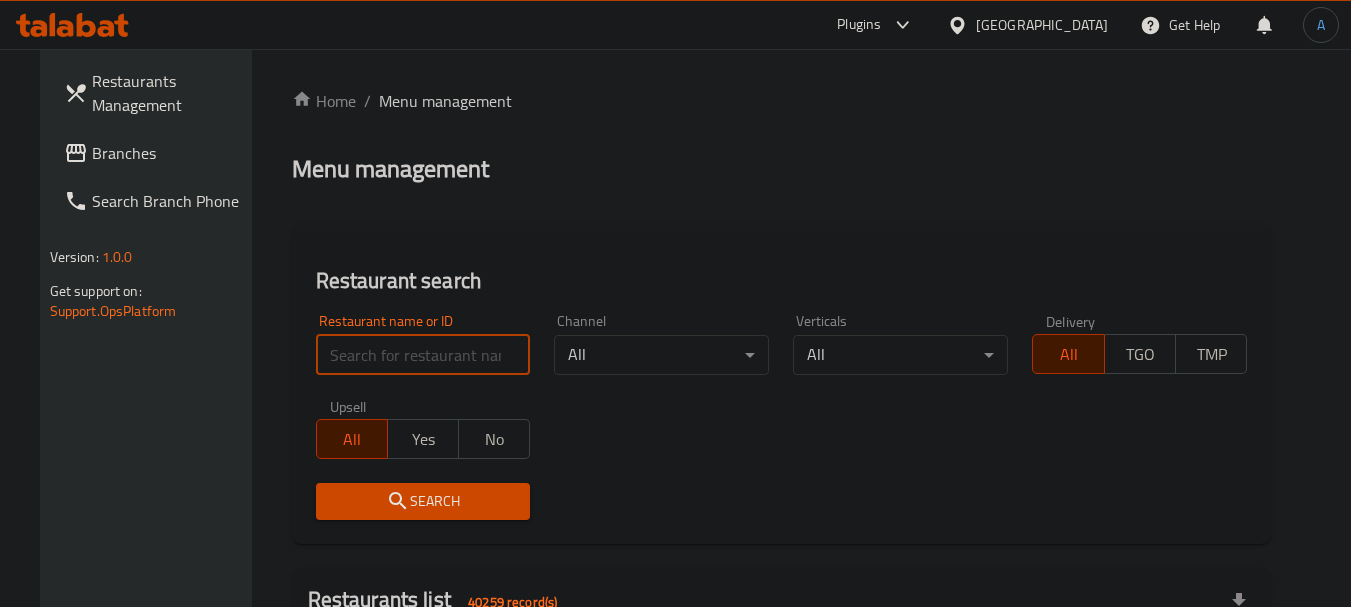 paste on "666985" 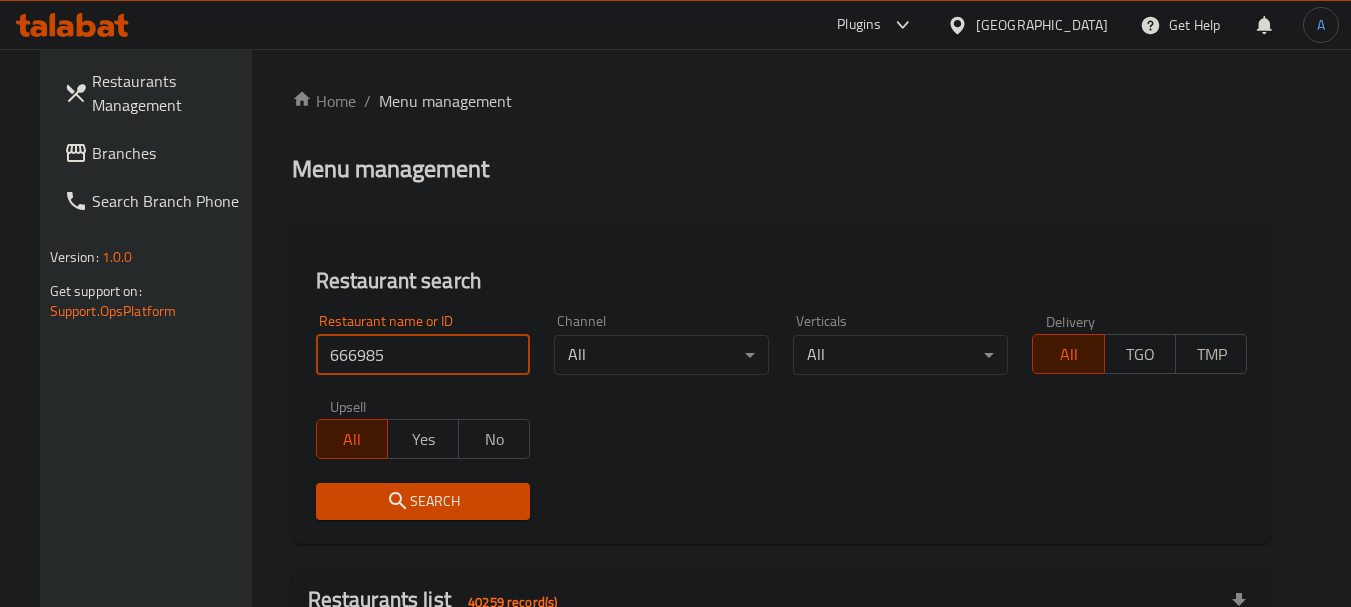 click on "666985" at bounding box center [423, 355] 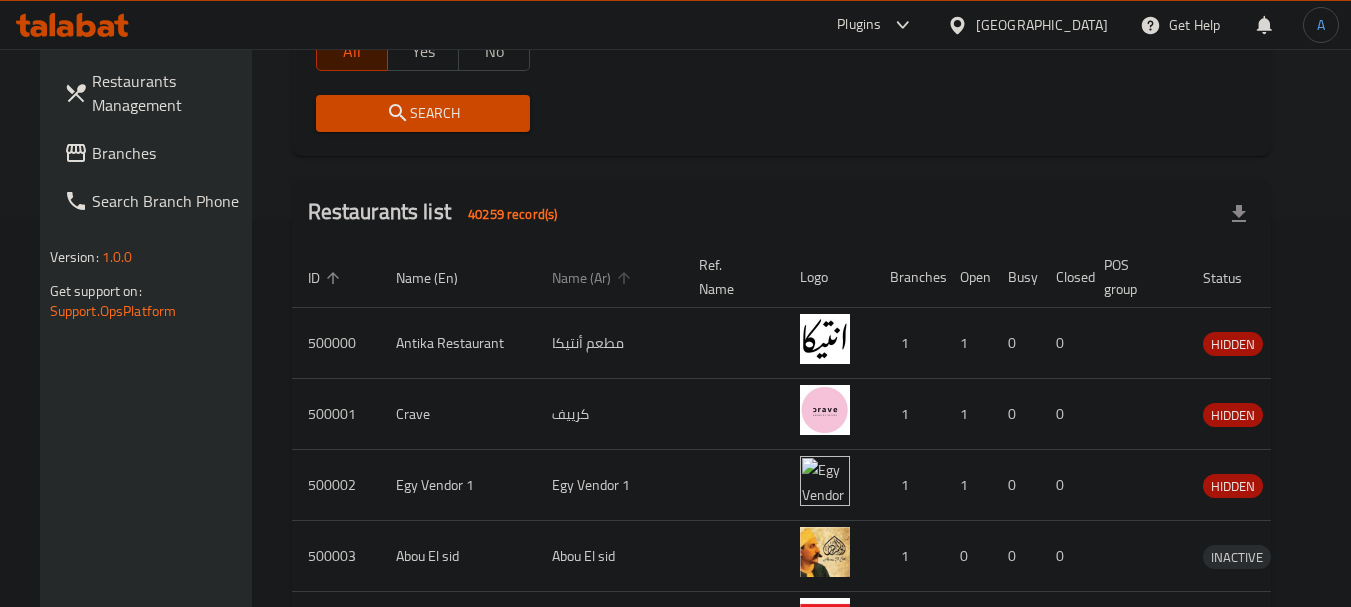 scroll, scrollTop: 400, scrollLeft: 0, axis: vertical 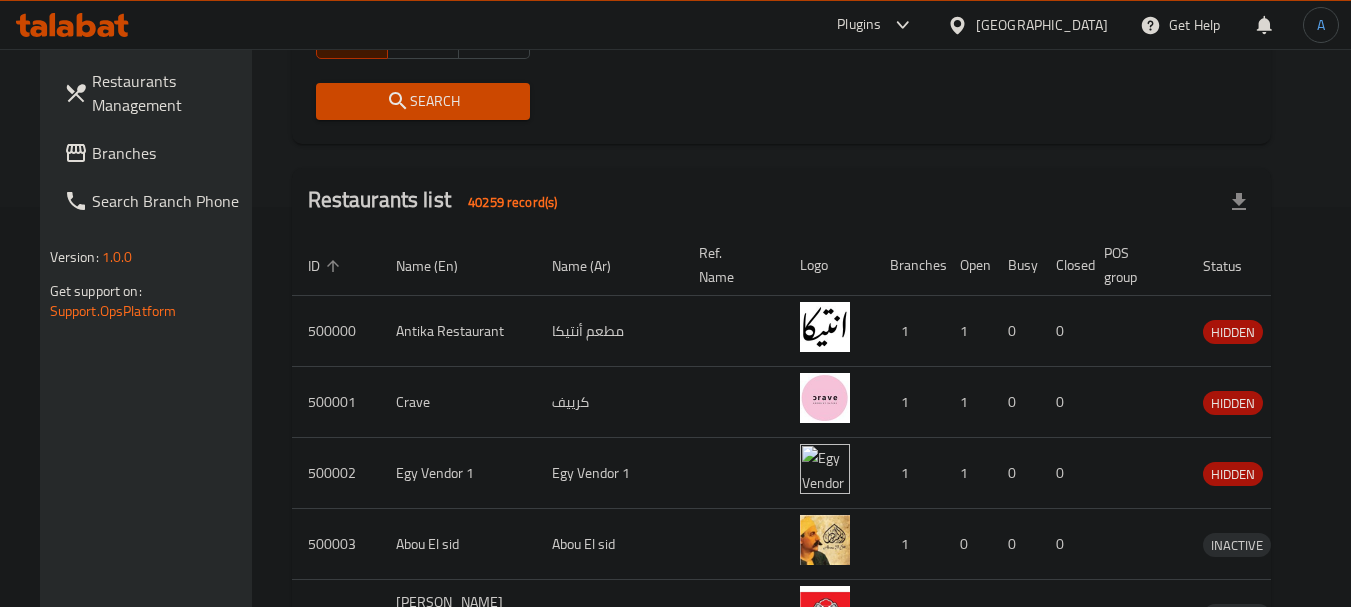 click on "Search" at bounding box center (423, 101) 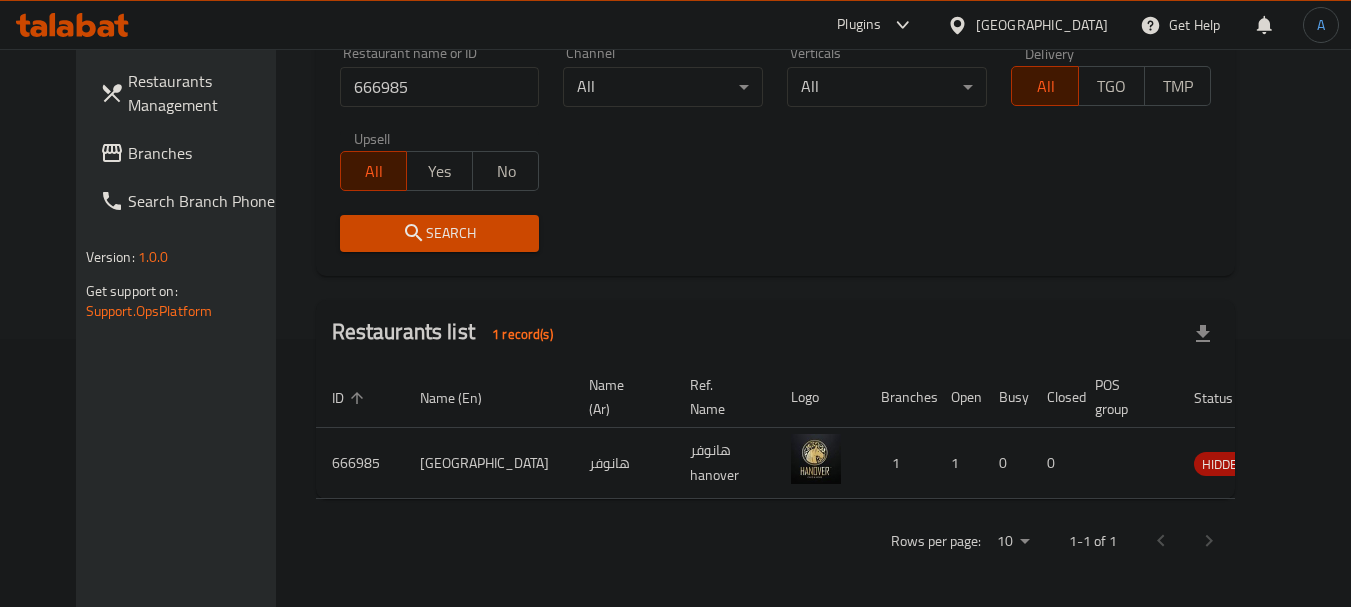 scroll, scrollTop: 268, scrollLeft: 0, axis: vertical 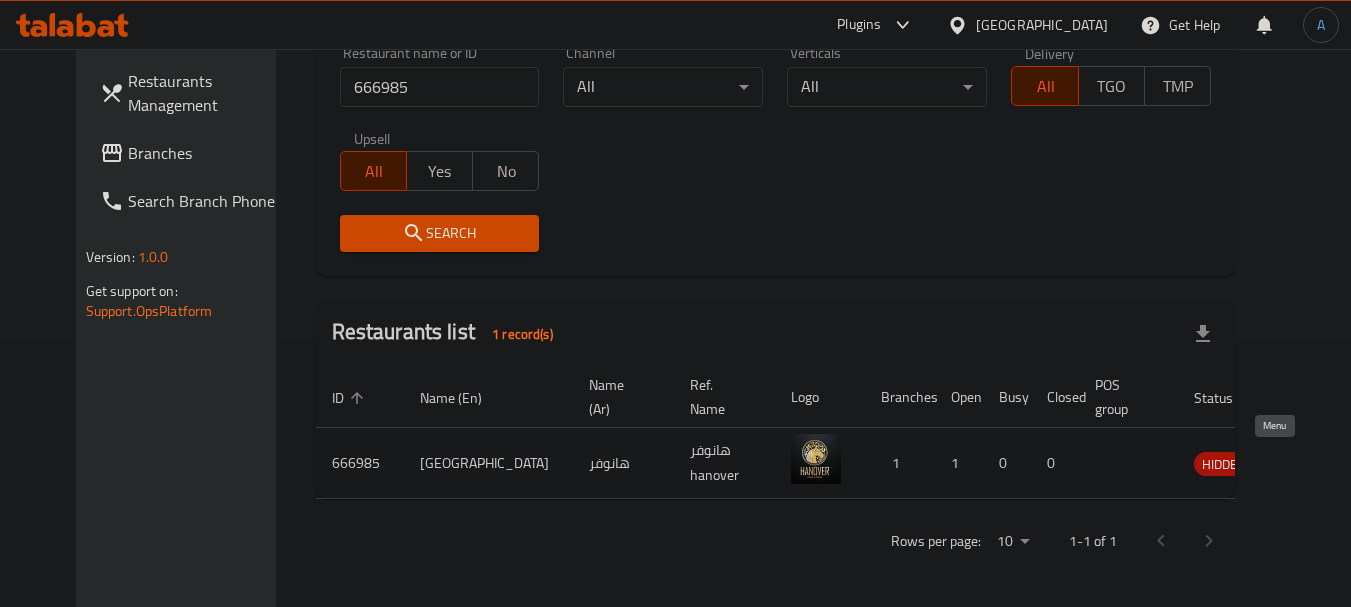 click 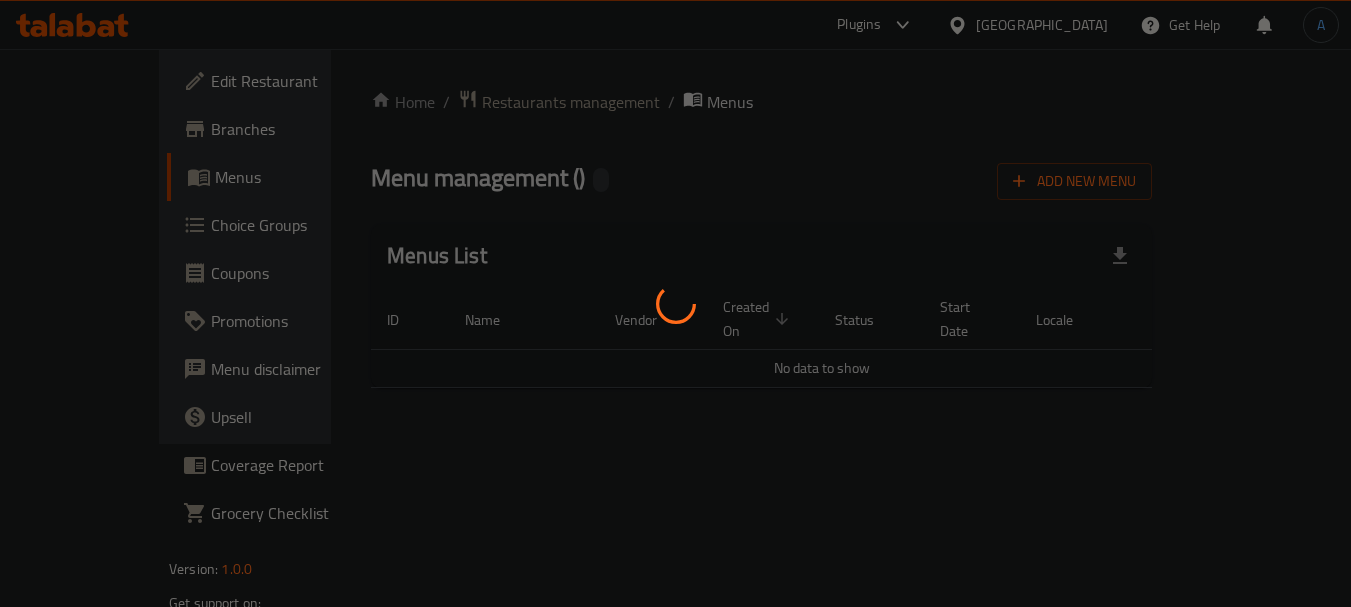 scroll, scrollTop: 0, scrollLeft: 0, axis: both 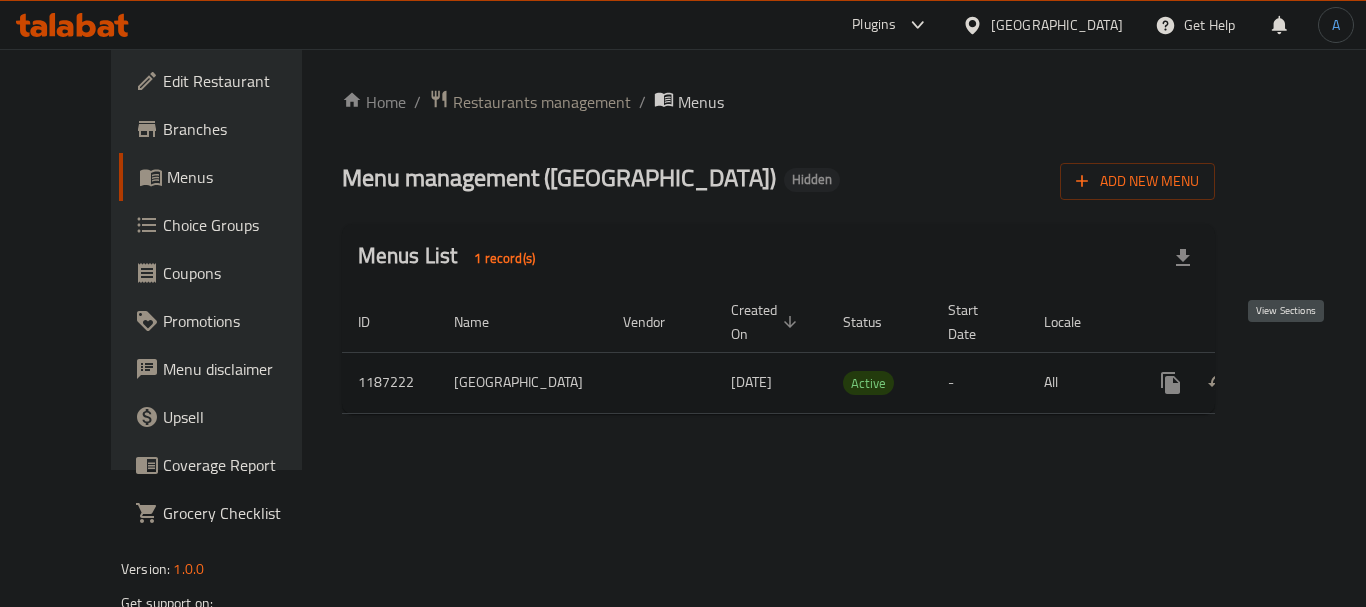 click at bounding box center [1315, 383] 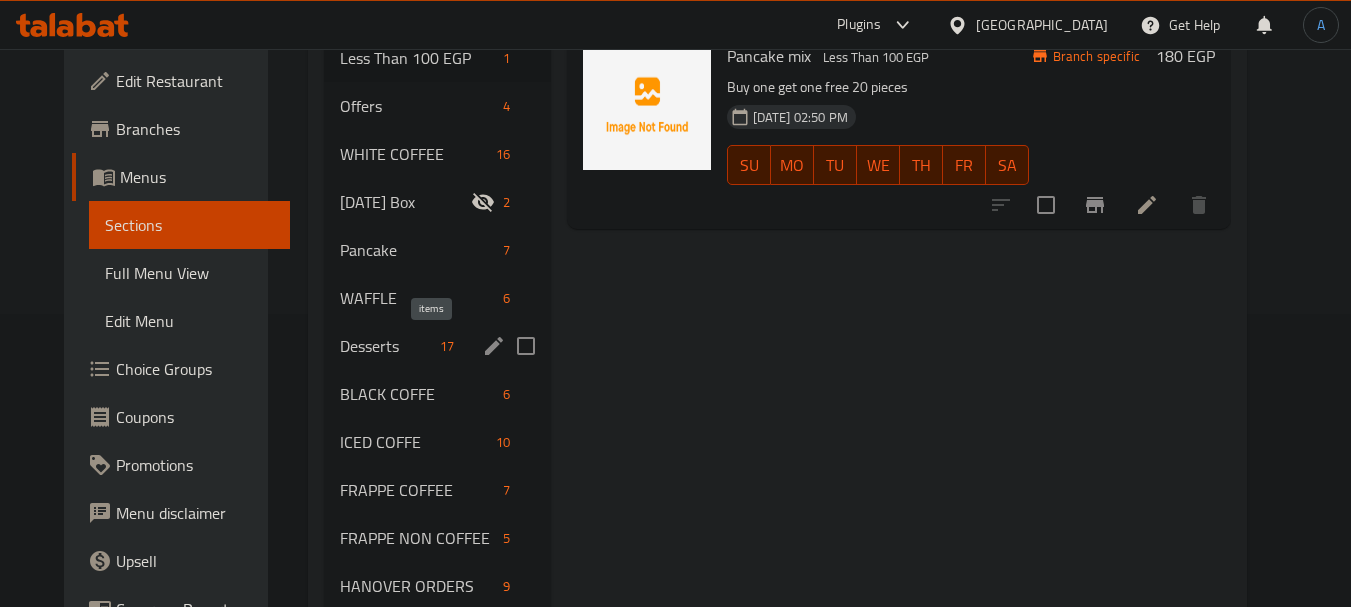 scroll, scrollTop: 300, scrollLeft: 0, axis: vertical 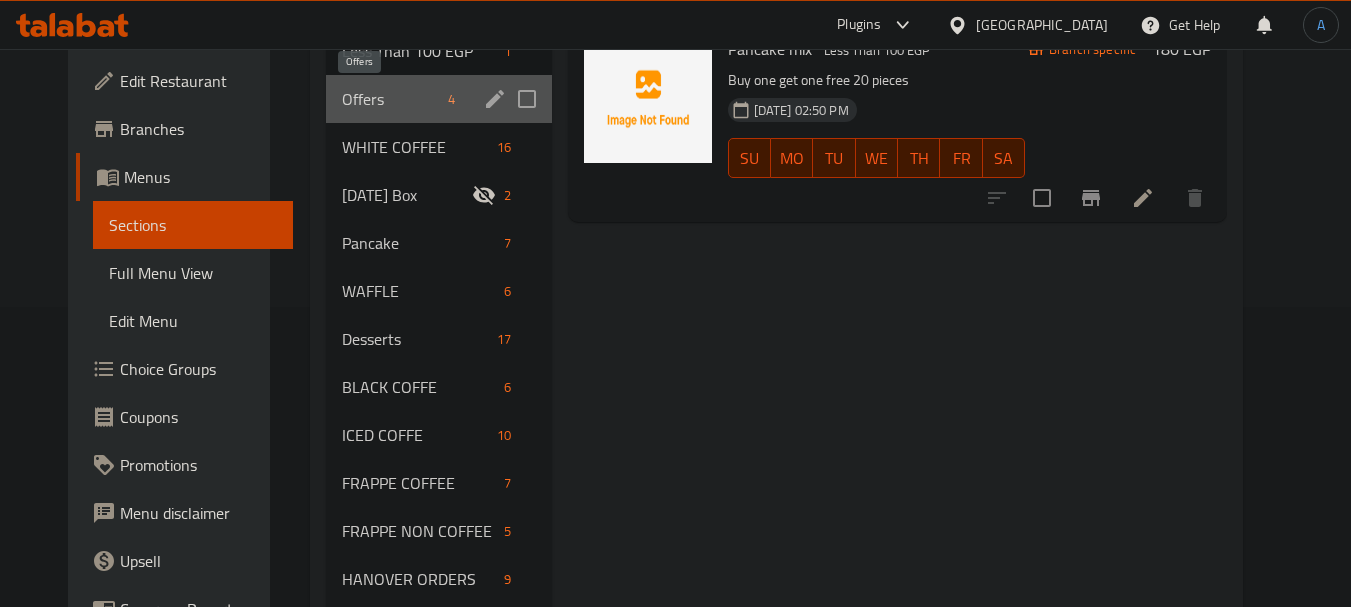 click on "Offers" at bounding box center [391, 99] 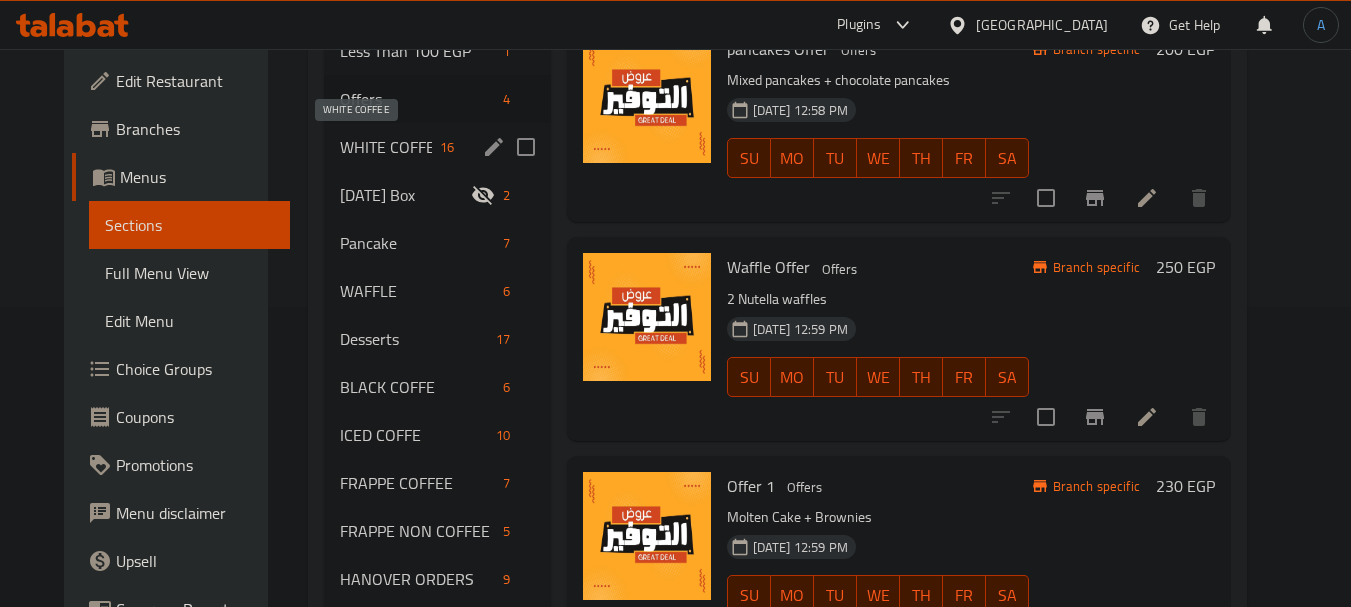 click on "WHITE COFFEE" at bounding box center (386, 147) 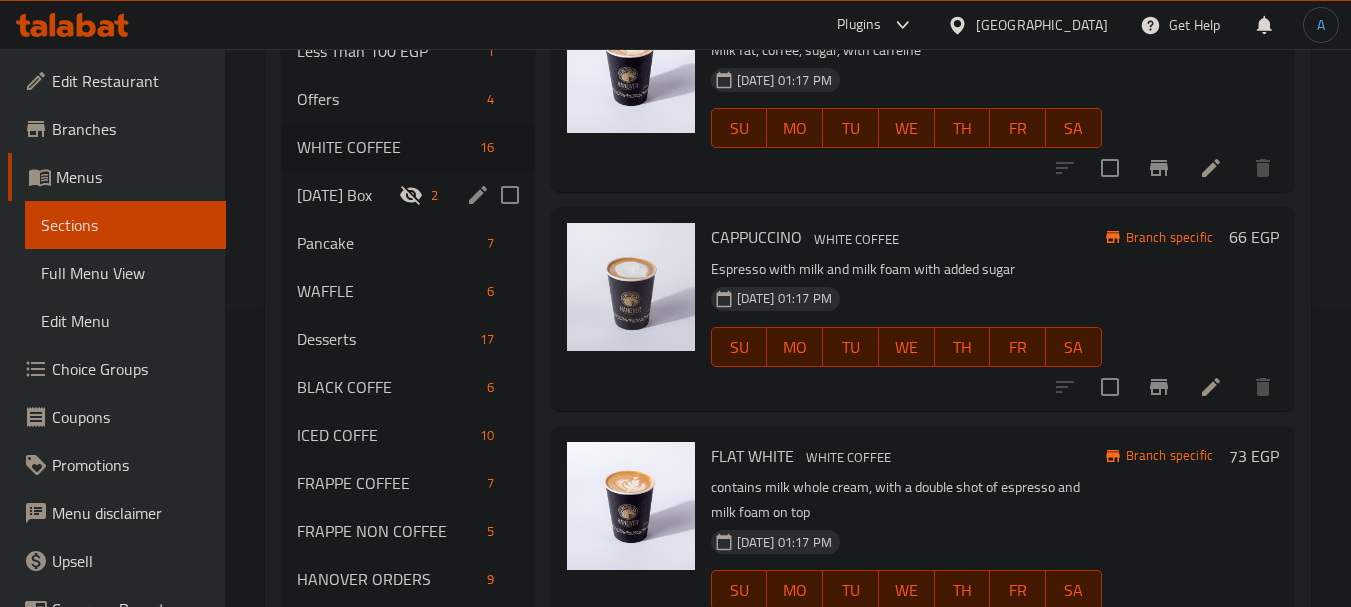 click on "[DATE] Box  2" at bounding box center (407, 195) 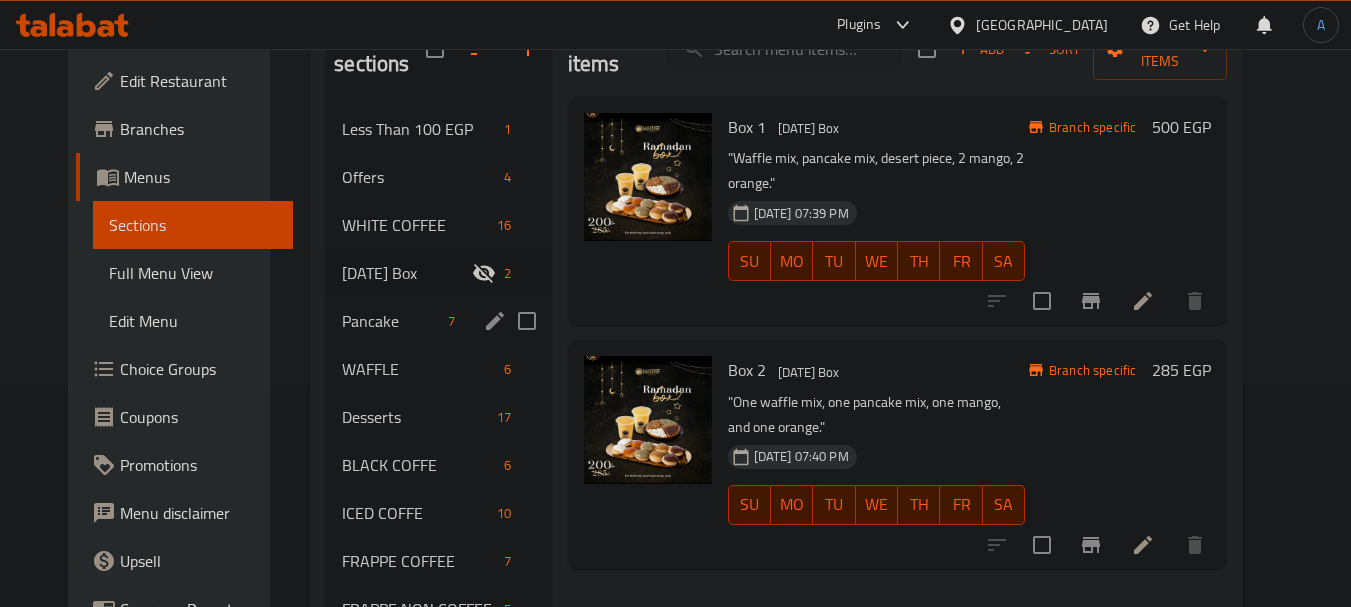 scroll, scrollTop: 200, scrollLeft: 0, axis: vertical 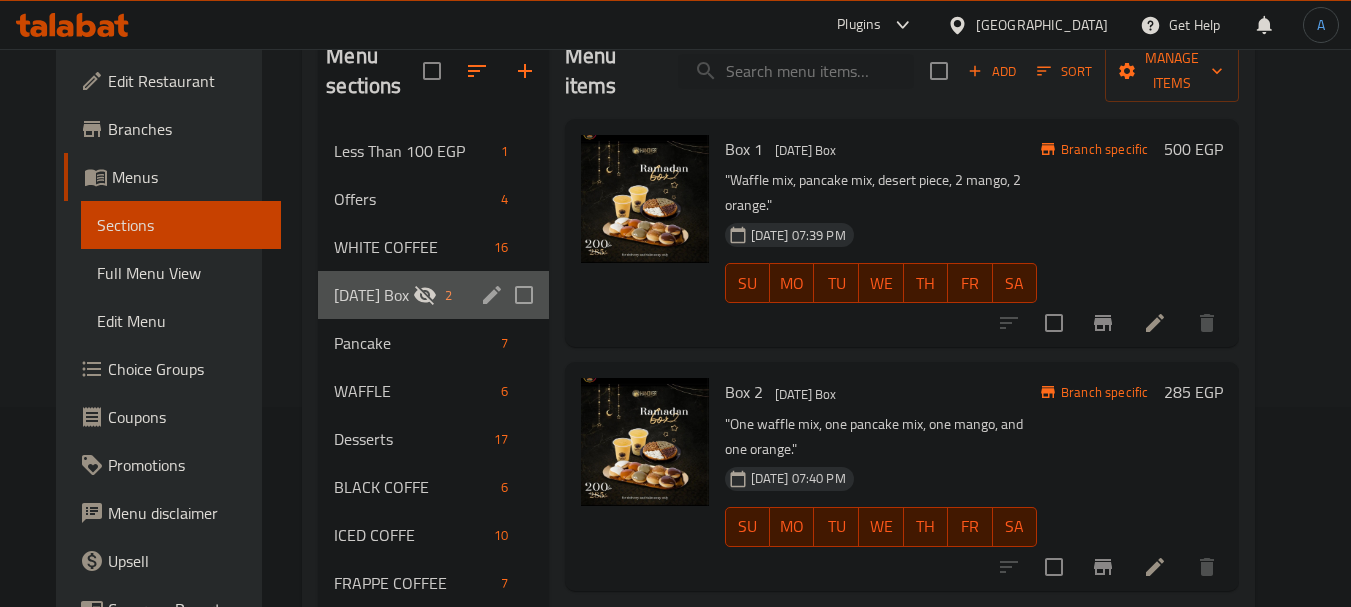 click on "[DATE] Box  2" at bounding box center [433, 295] 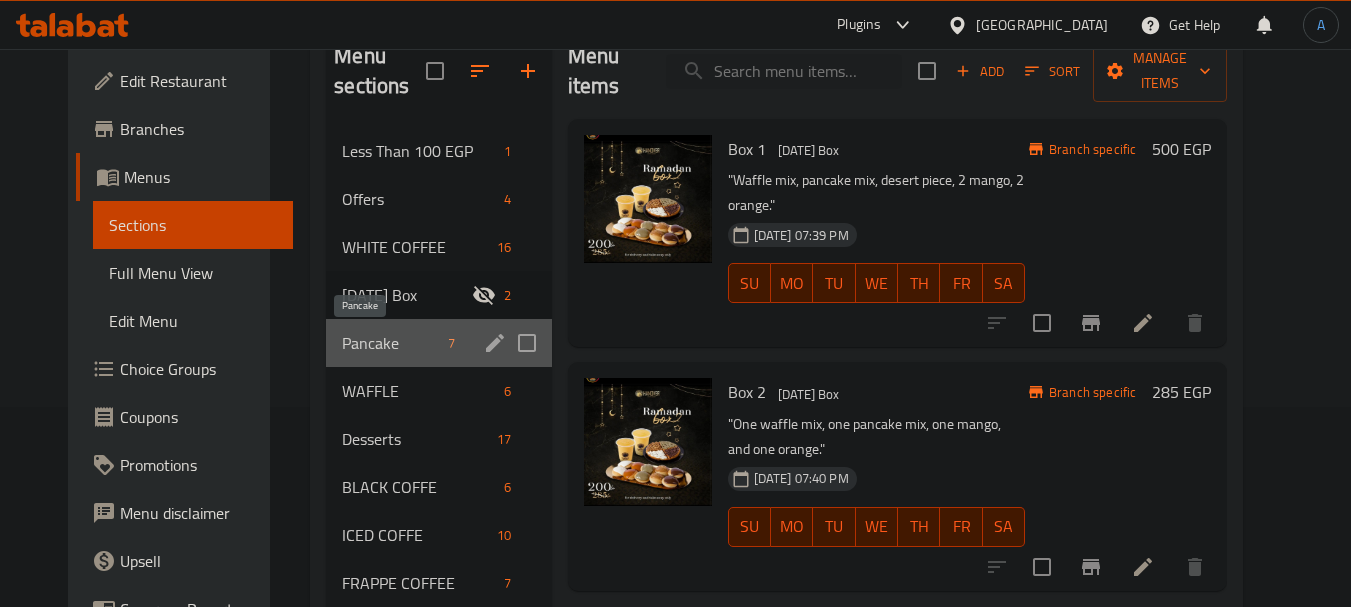 click on "Pancake" at bounding box center [391, 343] 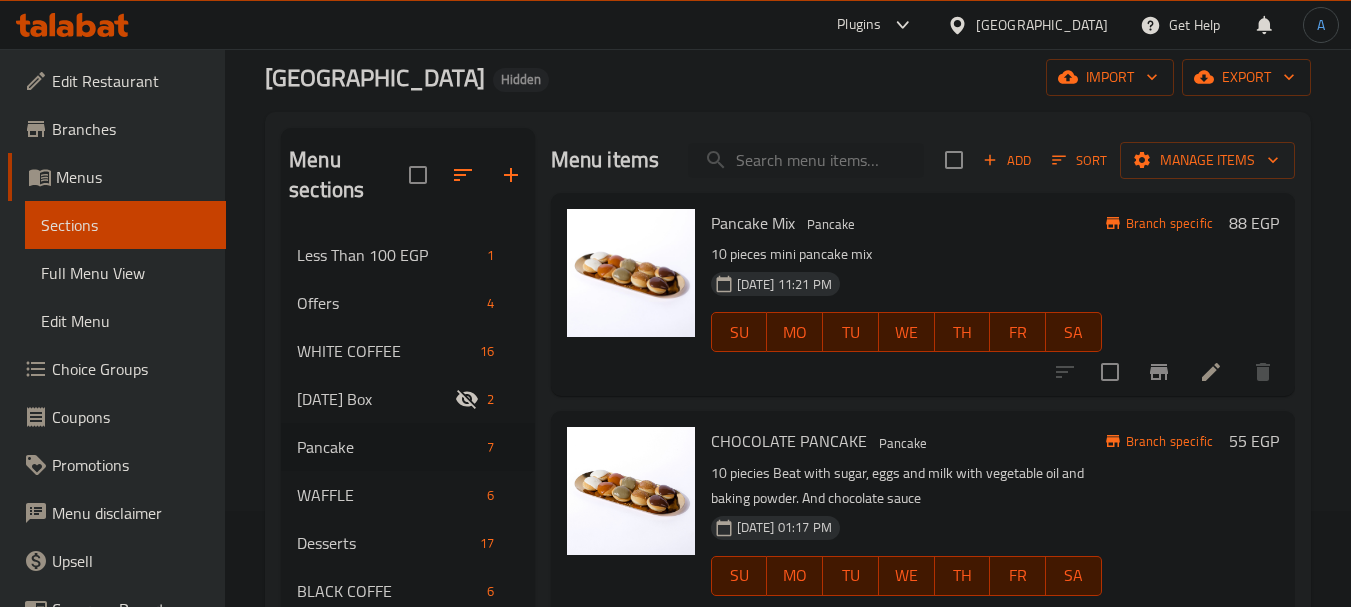scroll, scrollTop: 0, scrollLeft: 0, axis: both 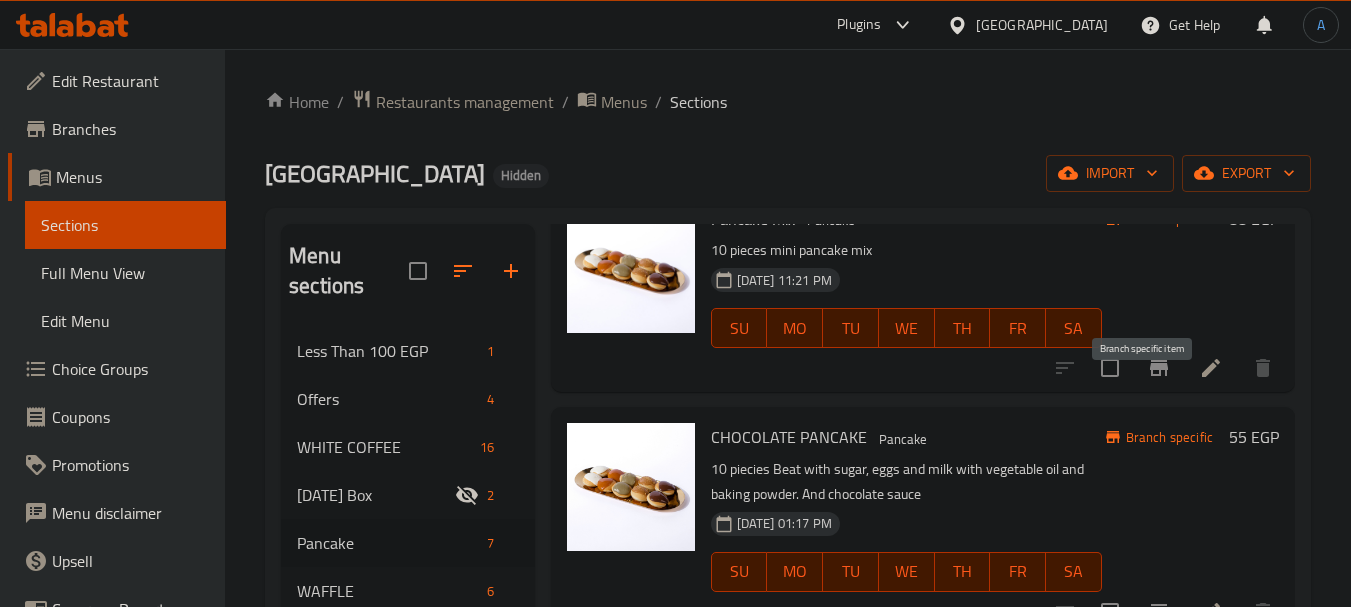 click 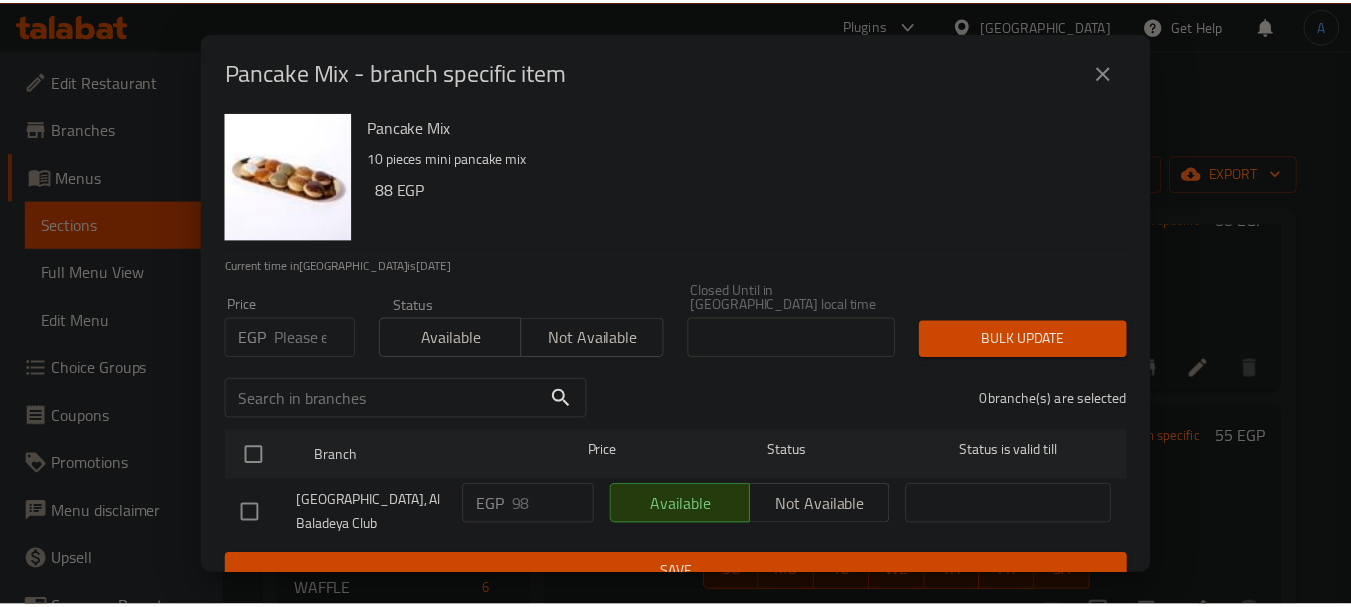 scroll, scrollTop: 19, scrollLeft: 0, axis: vertical 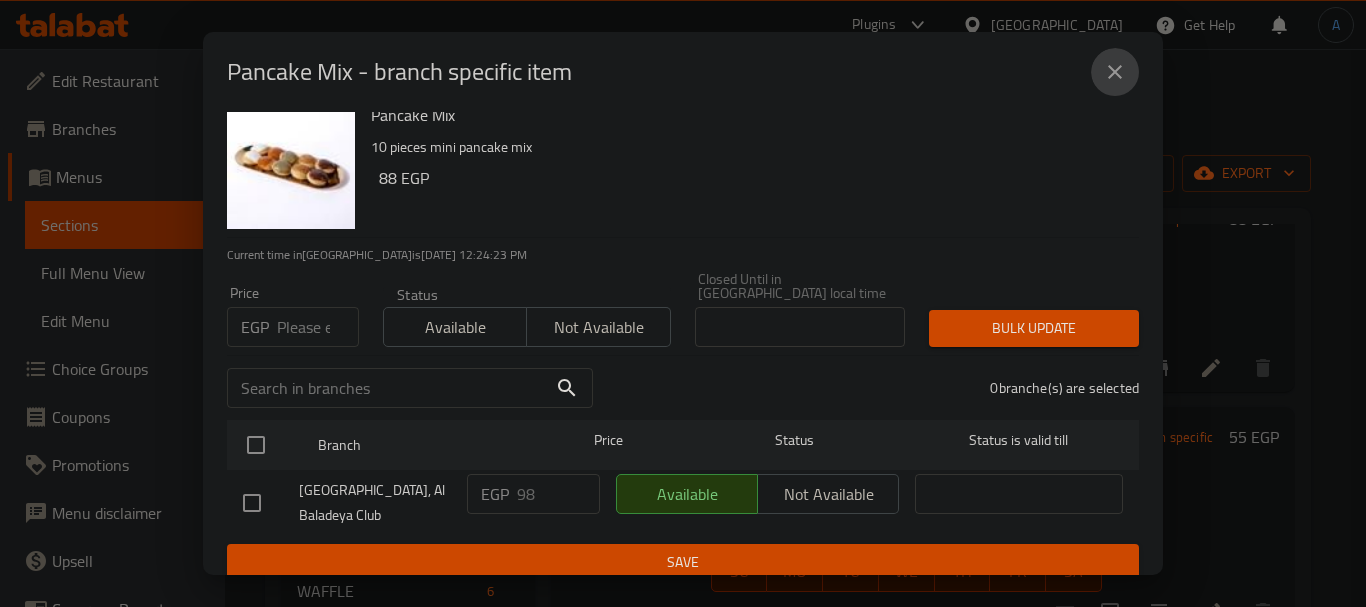 click 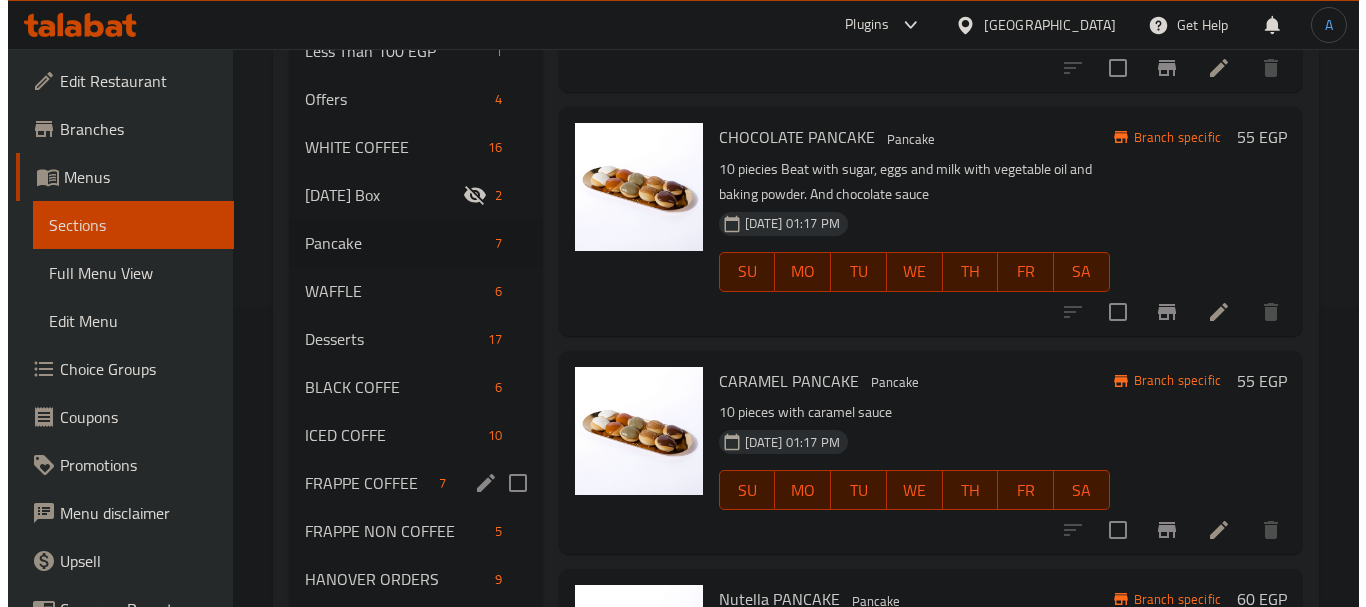 scroll, scrollTop: 0, scrollLeft: 0, axis: both 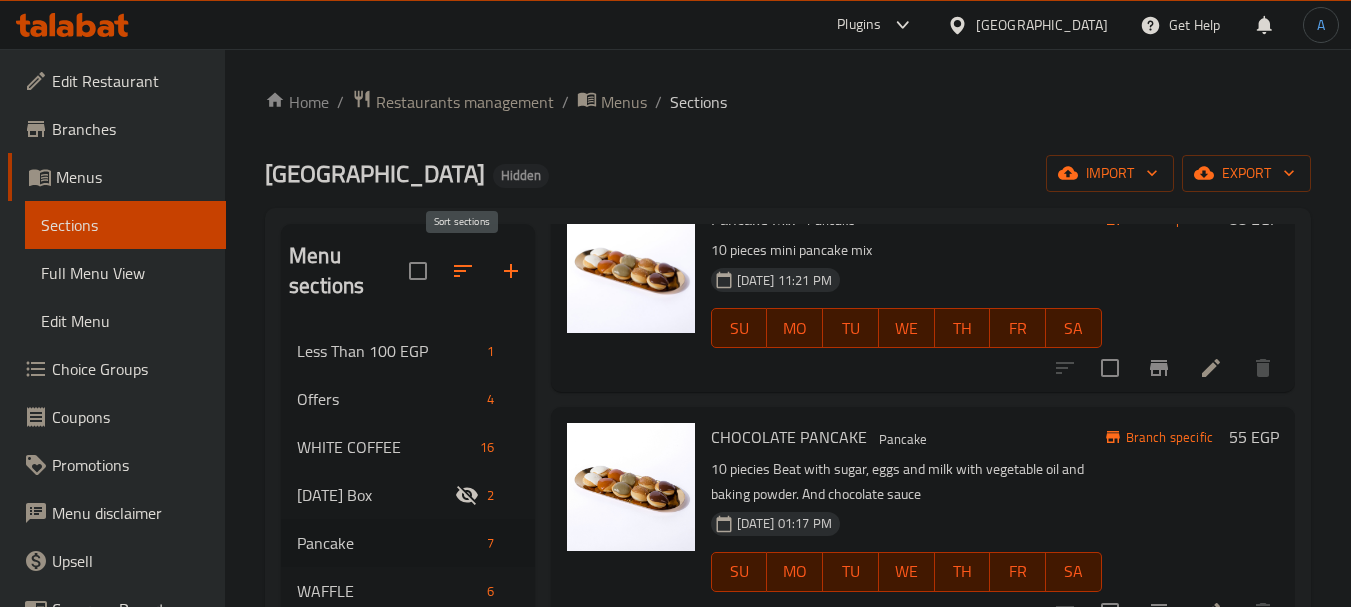 click 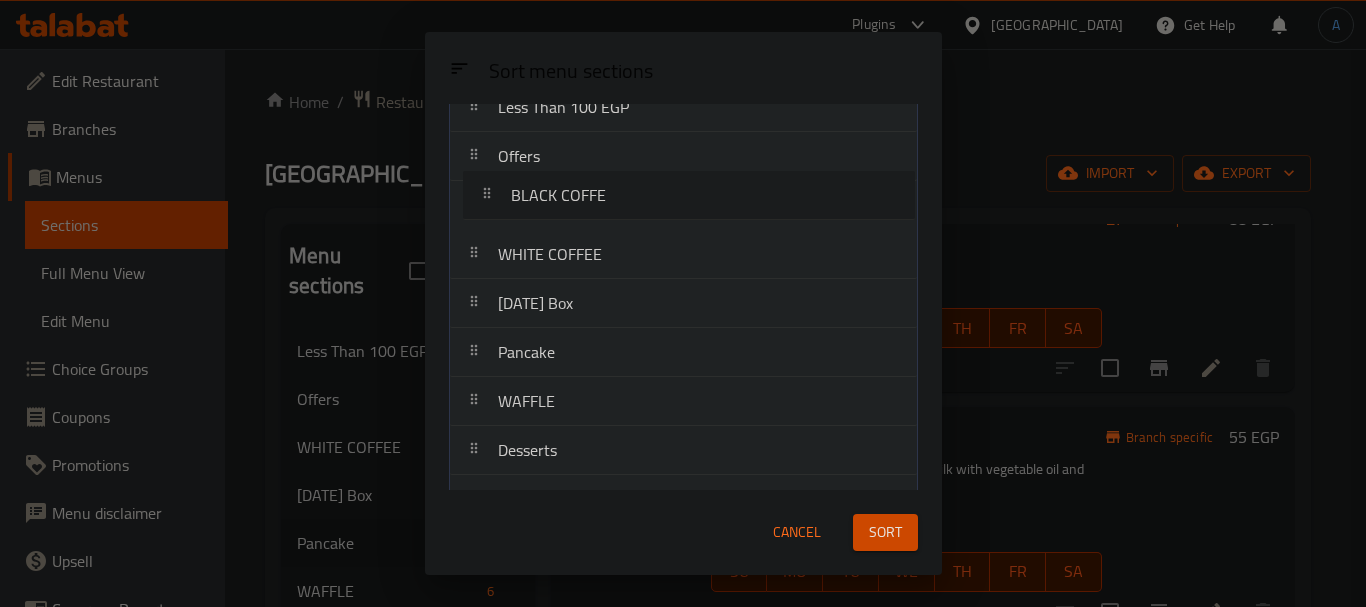 drag, startPoint x: 617, startPoint y: 438, endPoint x: 630, endPoint y: 196, distance: 242.34892 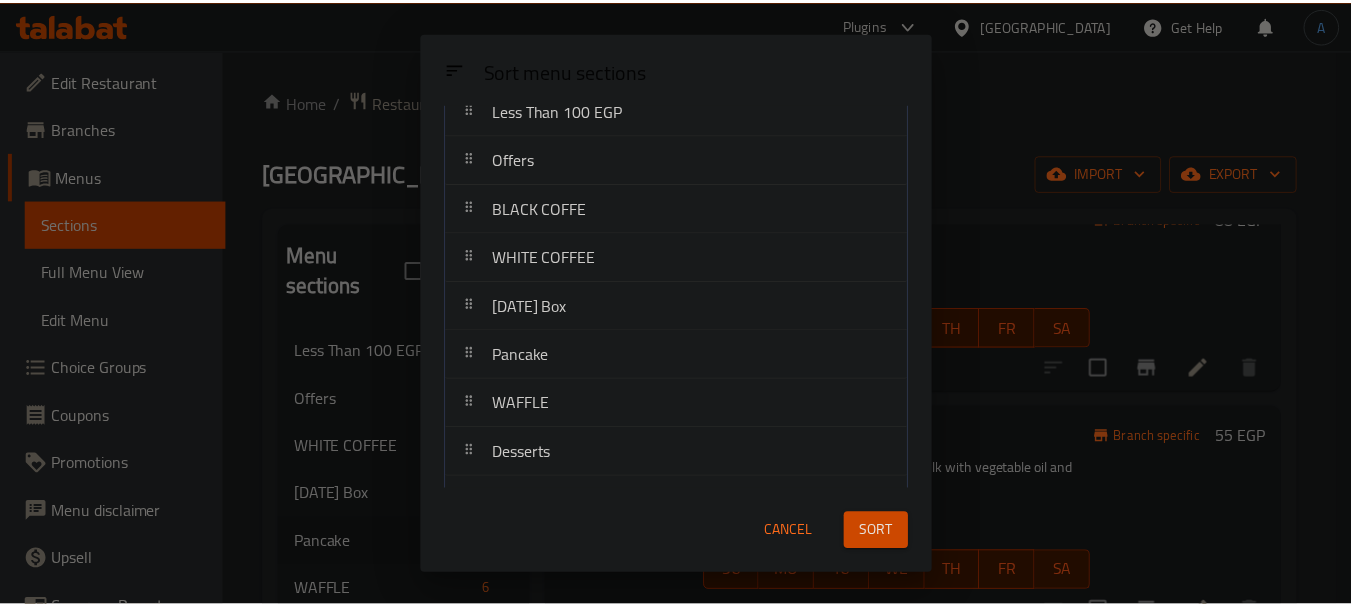 scroll, scrollTop: 0, scrollLeft: 0, axis: both 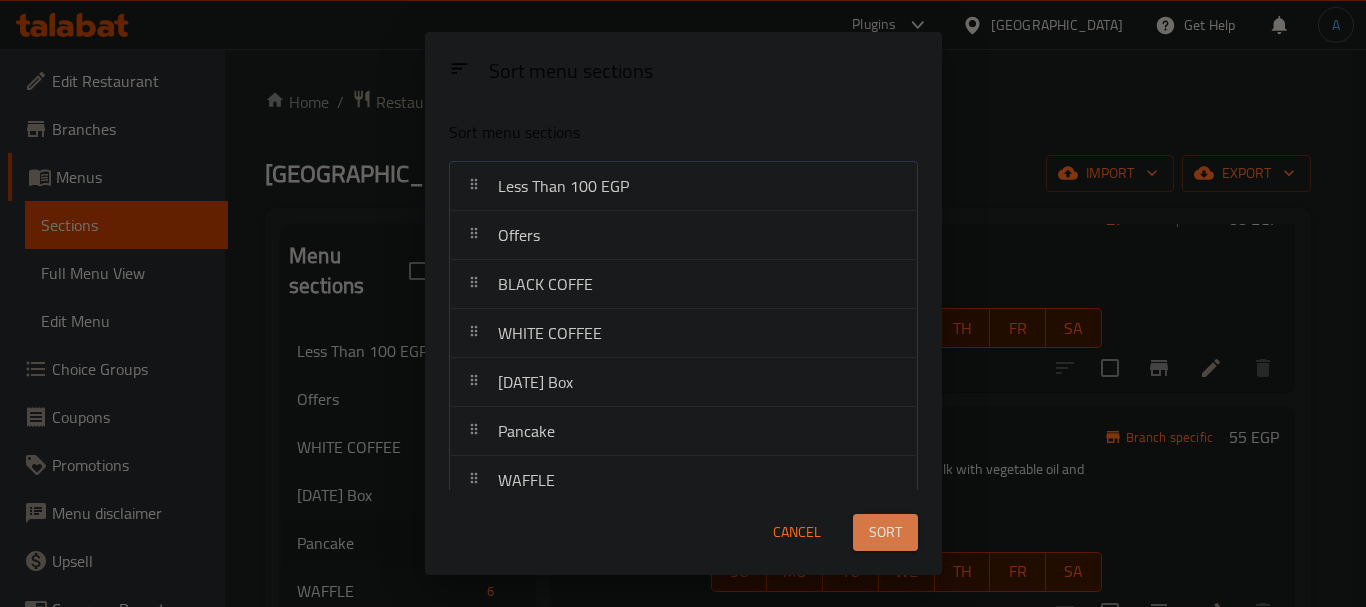 click on "Sort" at bounding box center [885, 532] 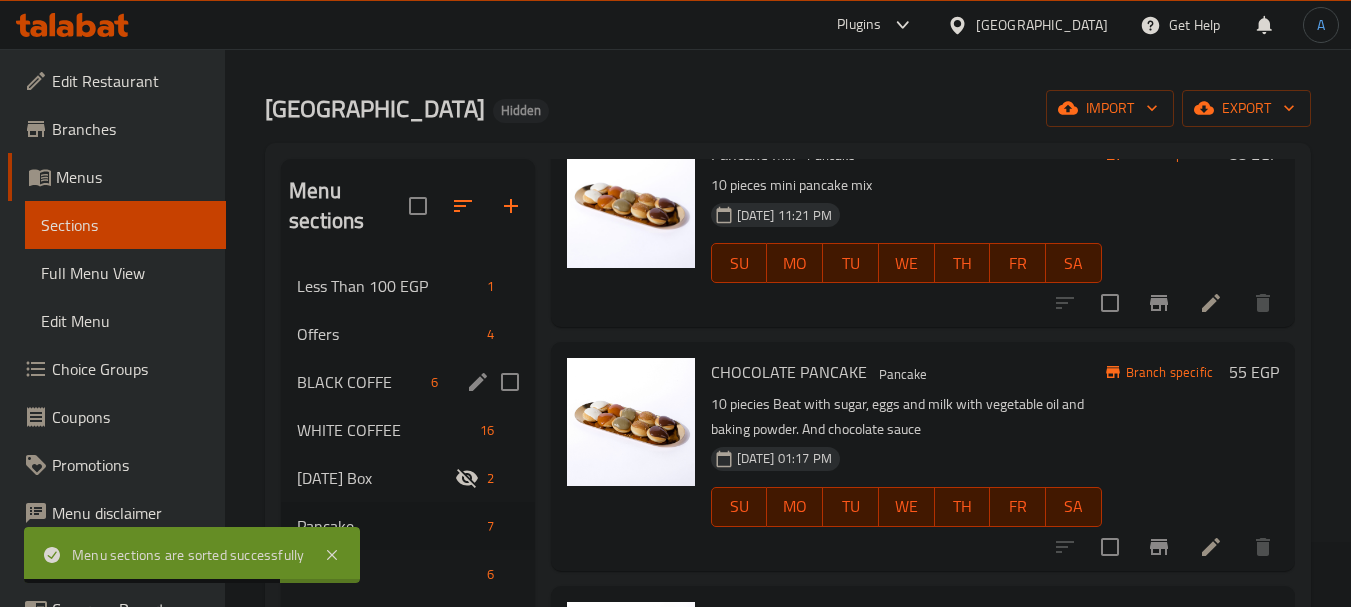 scroll, scrollTop: 100, scrollLeft: 0, axis: vertical 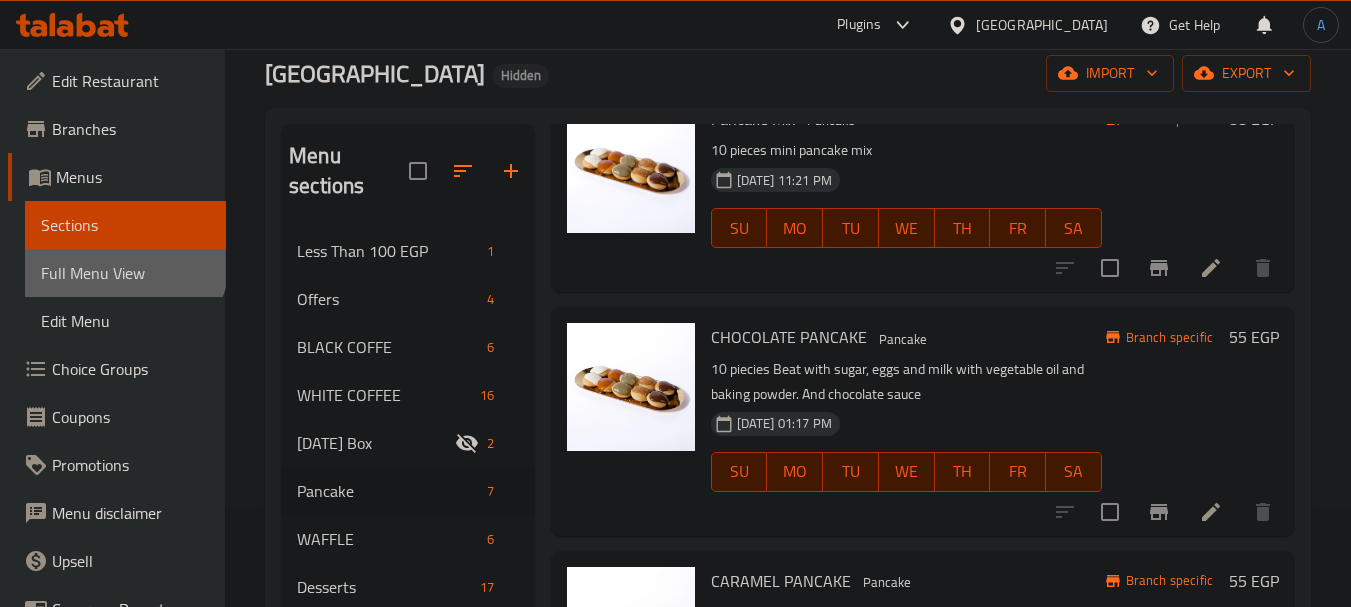 click on "Full Menu View" at bounding box center [125, 273] 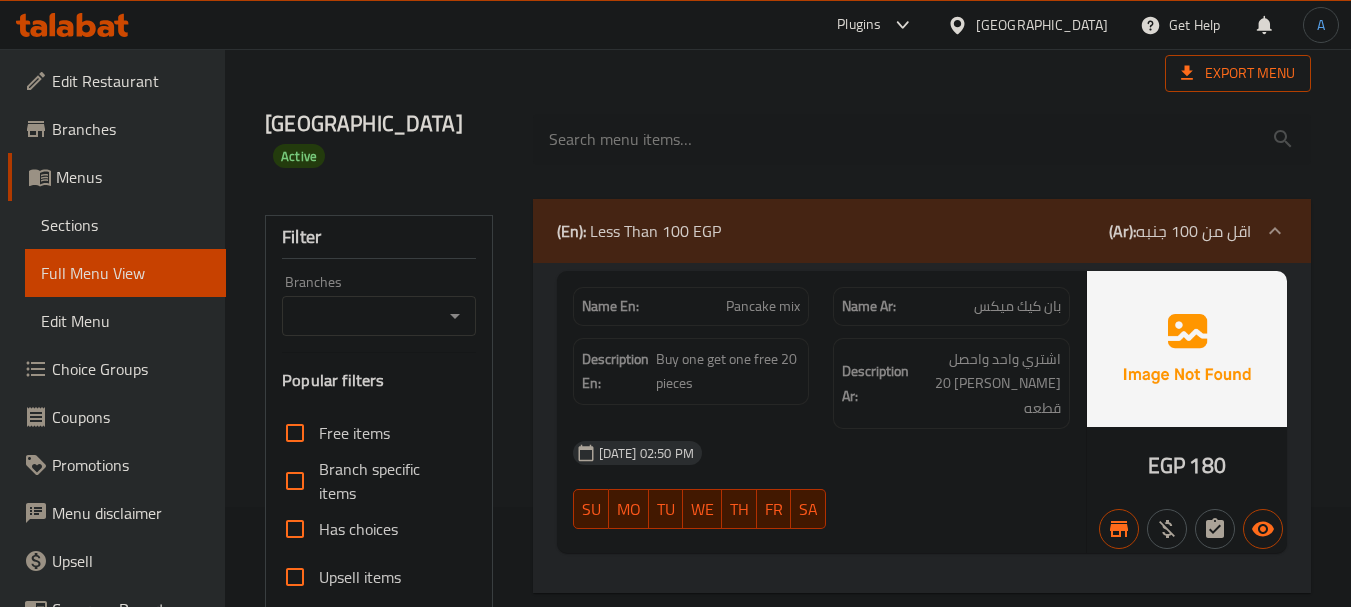 click on "Export Menu" at bounding box center [1238, 73] 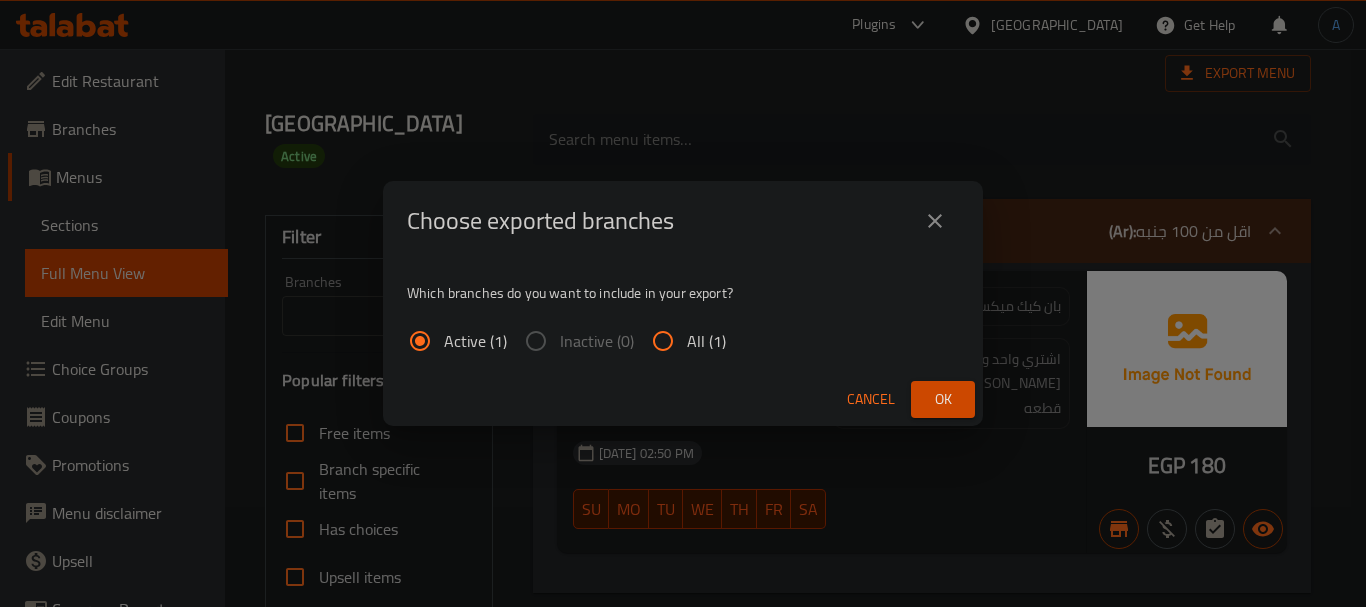 drag, startPoint x: 663, startPoint y: 344, endPoint x: 696, endPoint y: 356, distance: 35.1141 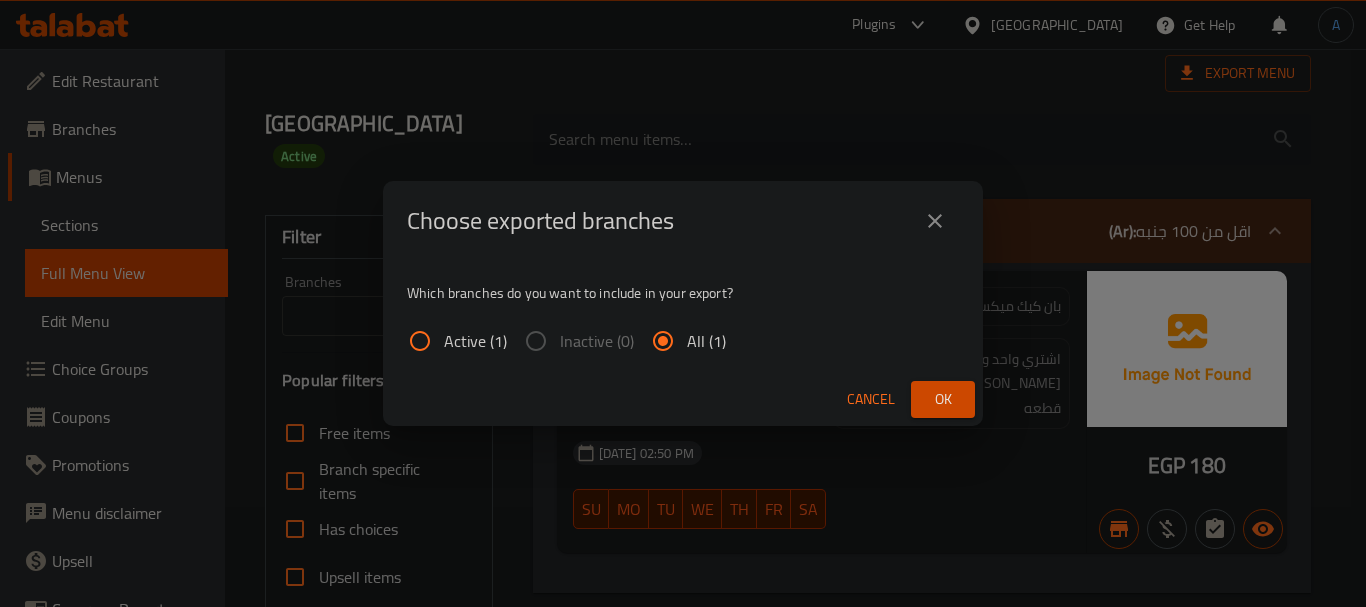 click on "Ok" at bounding box center (943, 399) 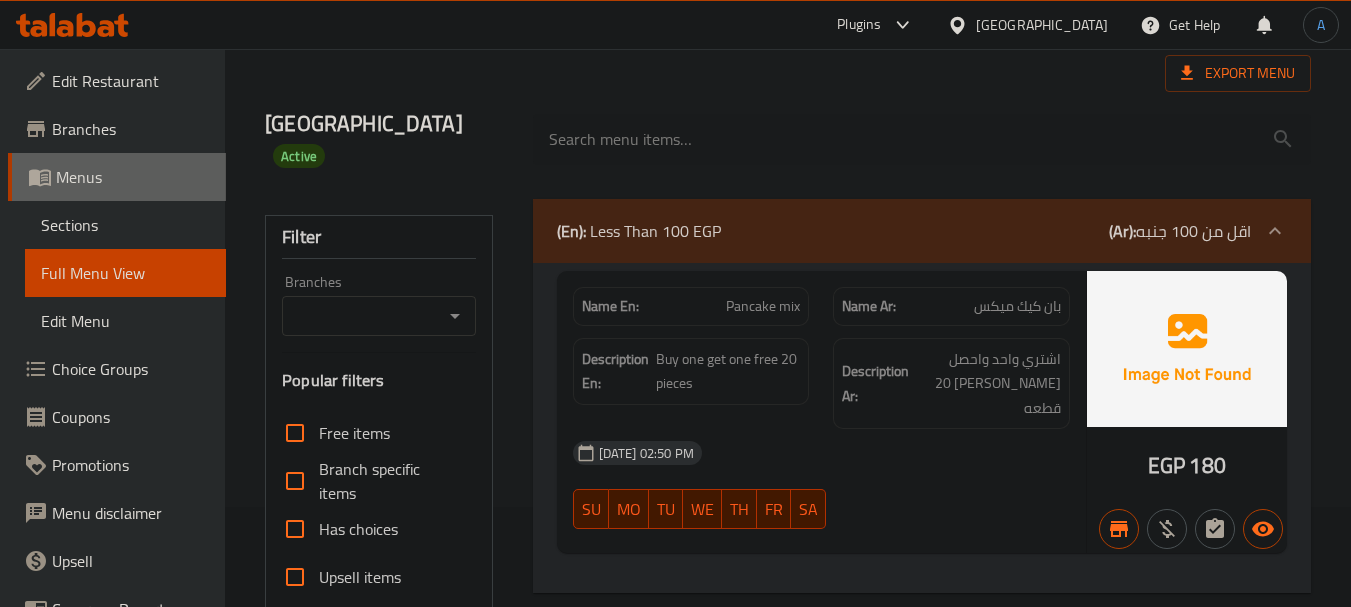 click on "Menus" at bounding box center [117, 177] 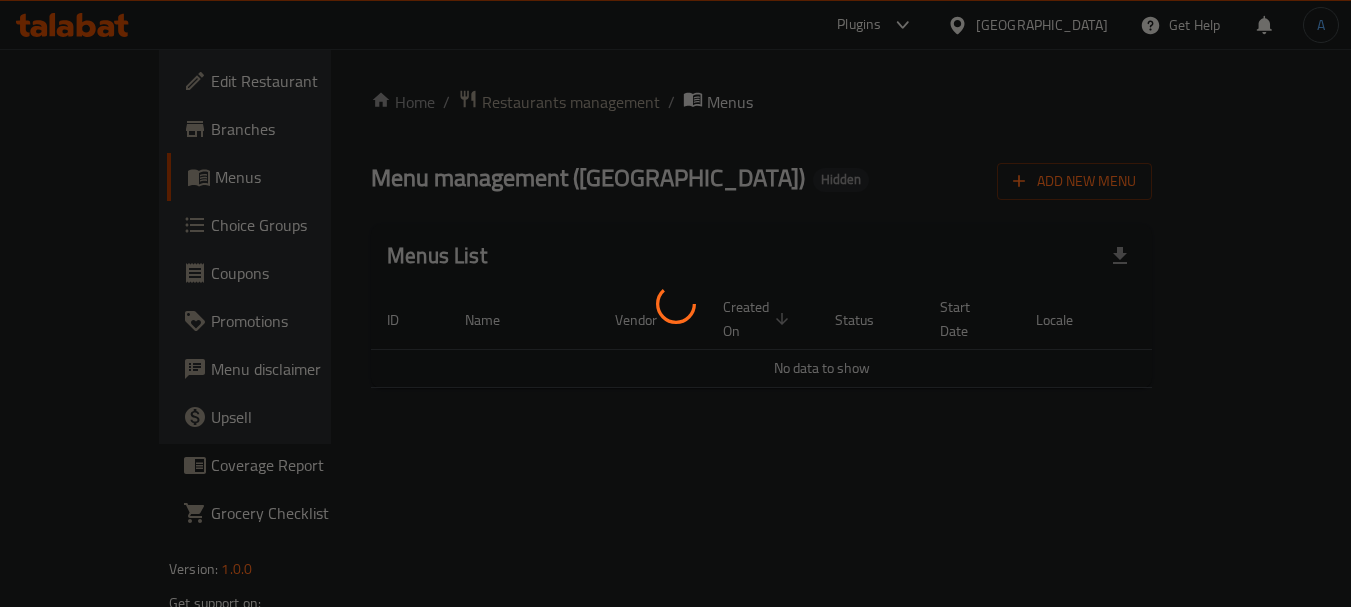 scroll, scrollTop: 0, scrollLeft: 0, axis: both 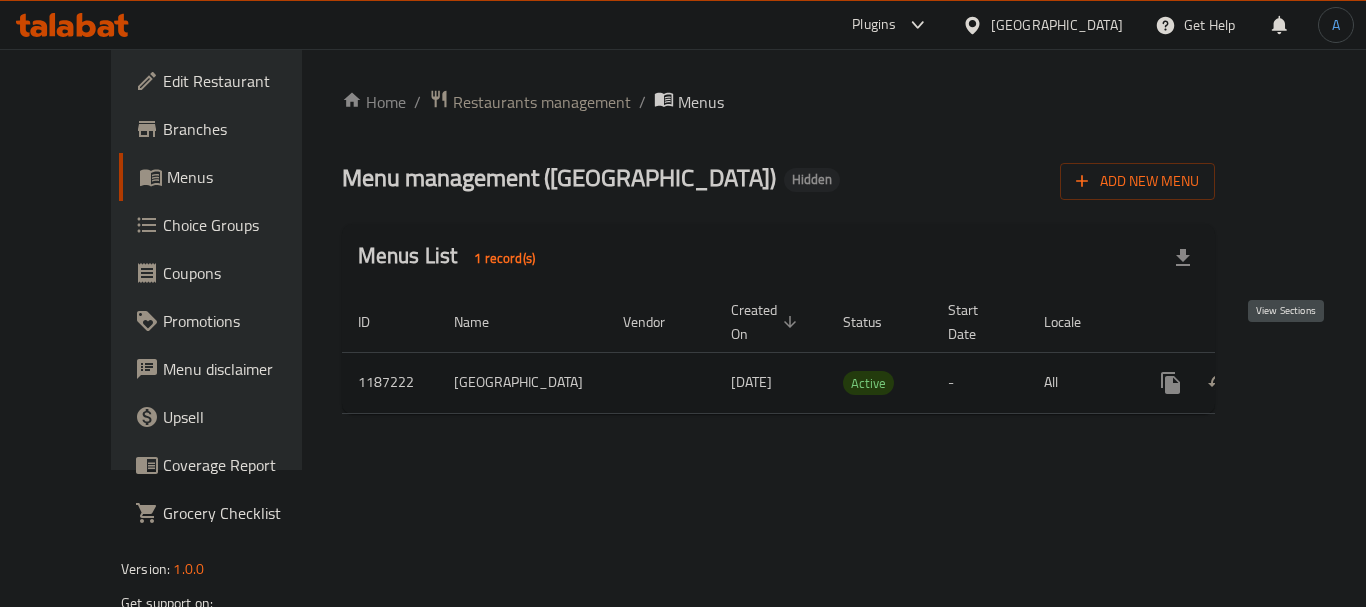 click at bounding box center (1315, 383) 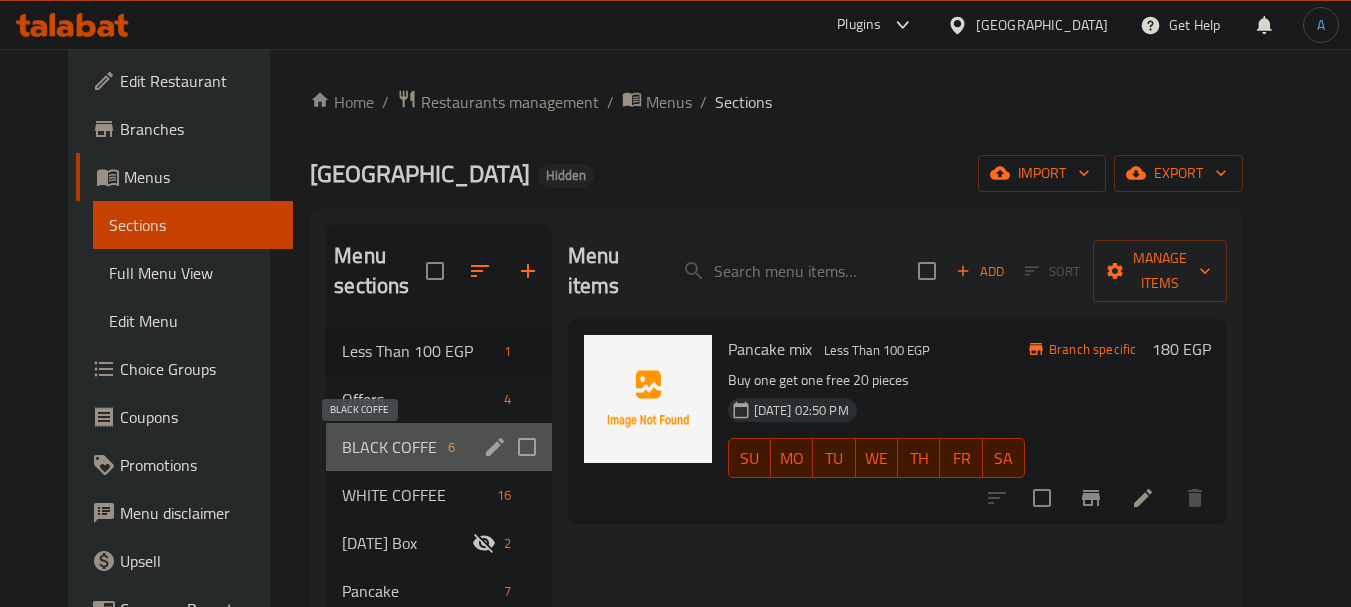 click on "BLACK COFFE" at bounding box center (391, 447) 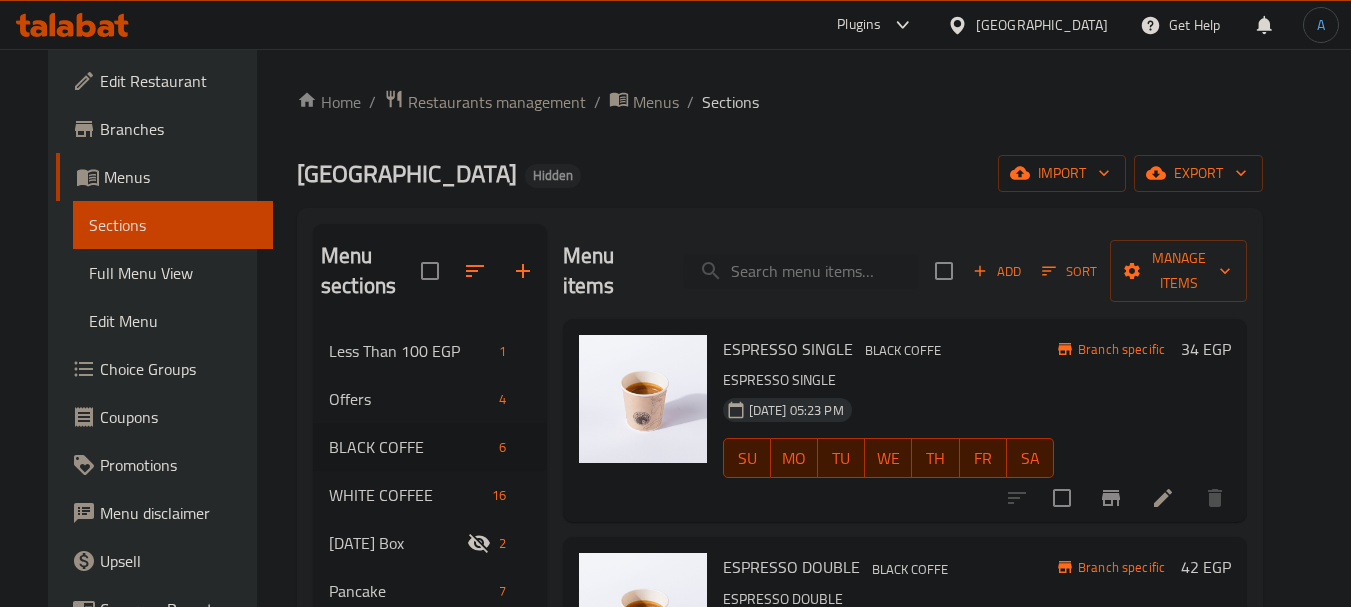 scroll, scrollTop: 100, scrollLeft: 0, axis: vertical 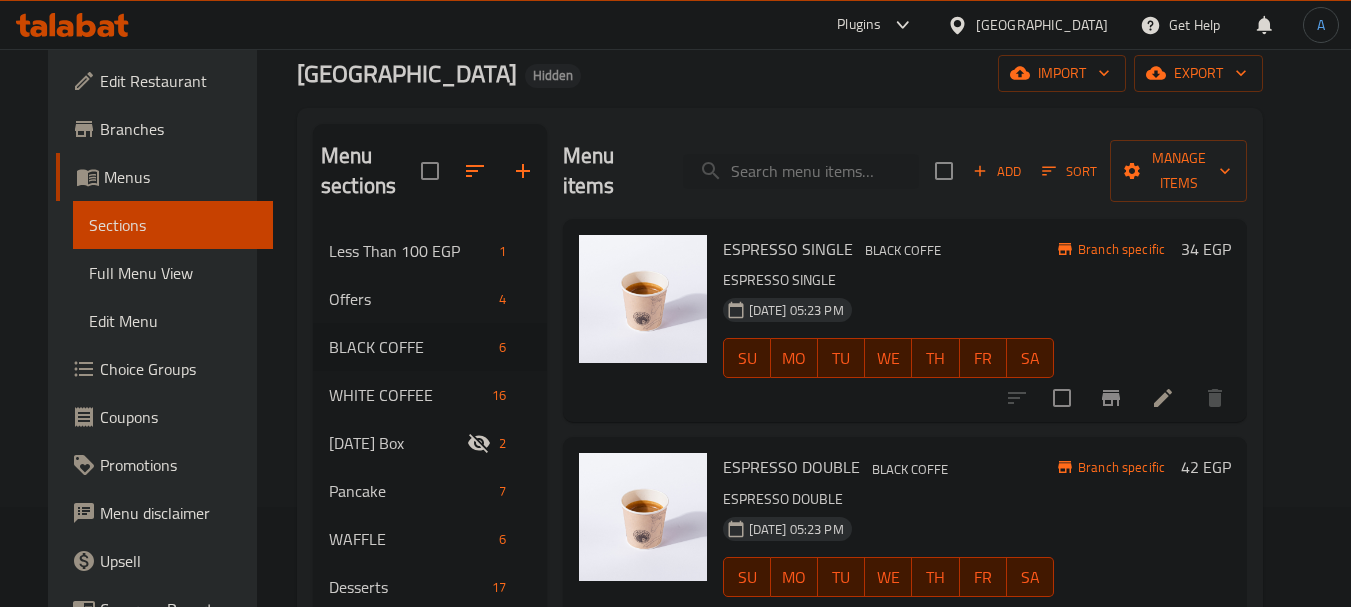 click 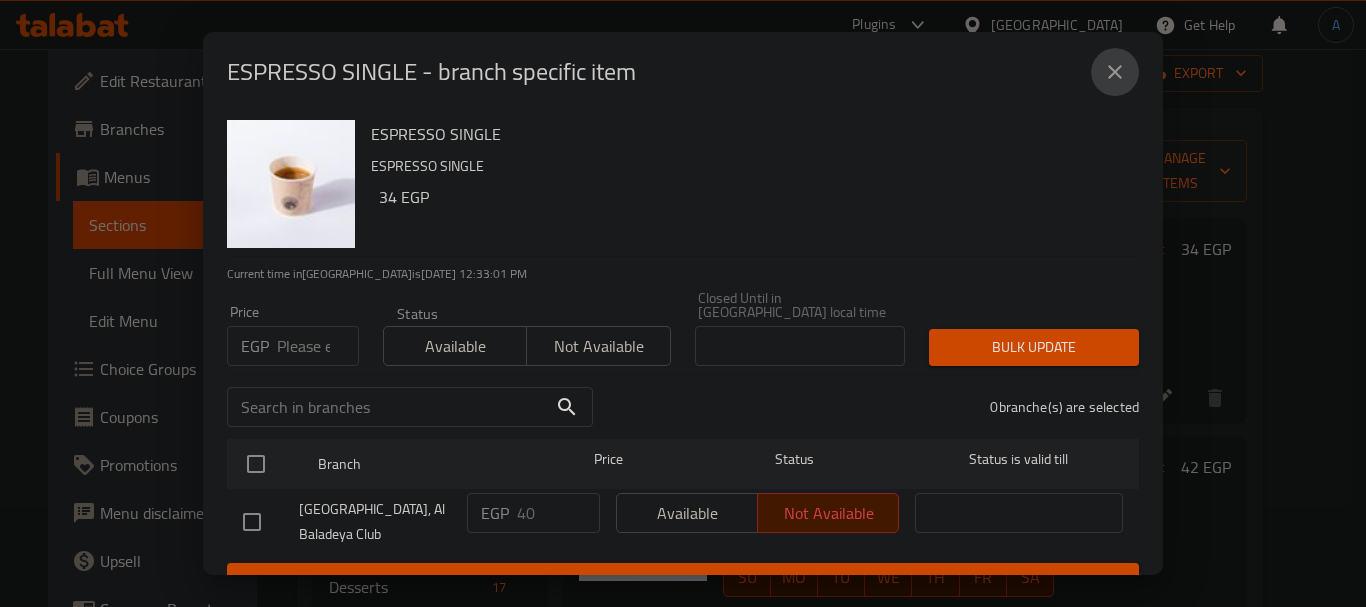 click 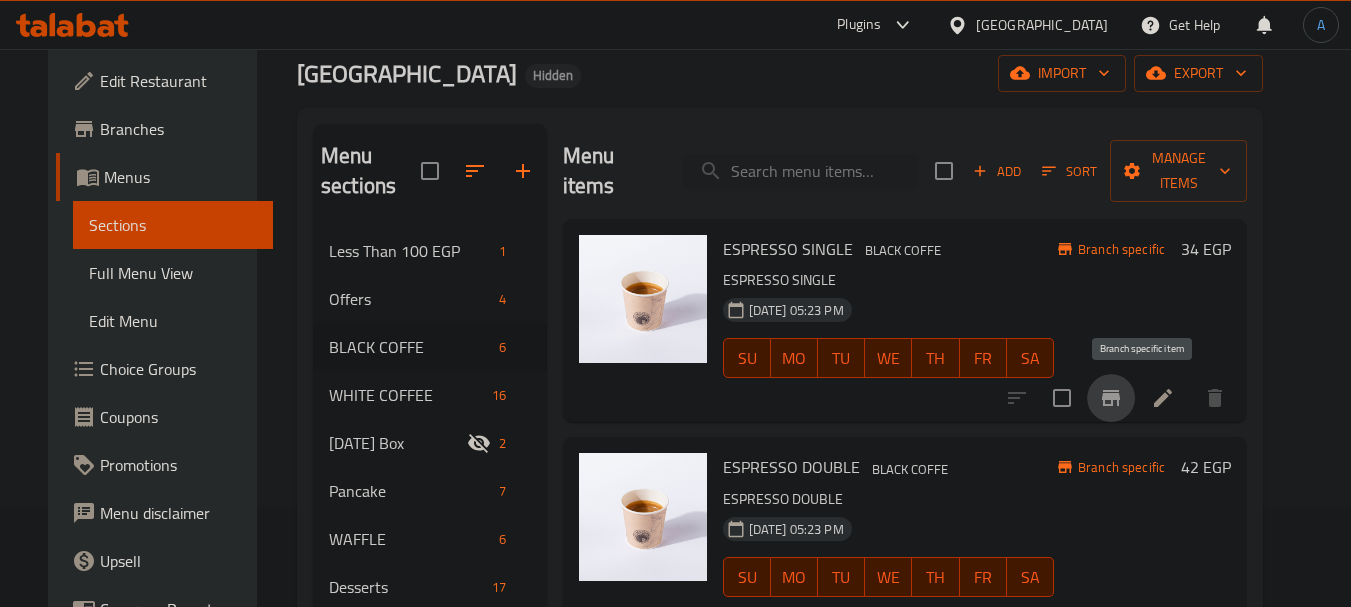 click 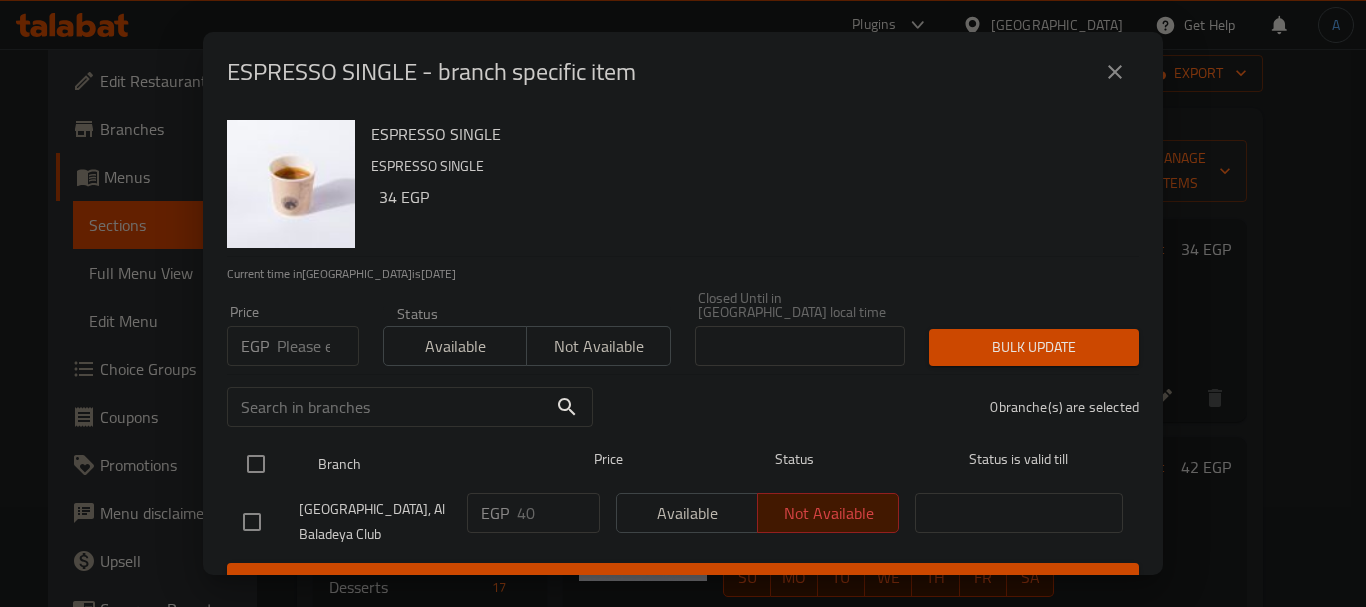 click at bounding box center [256, 464] 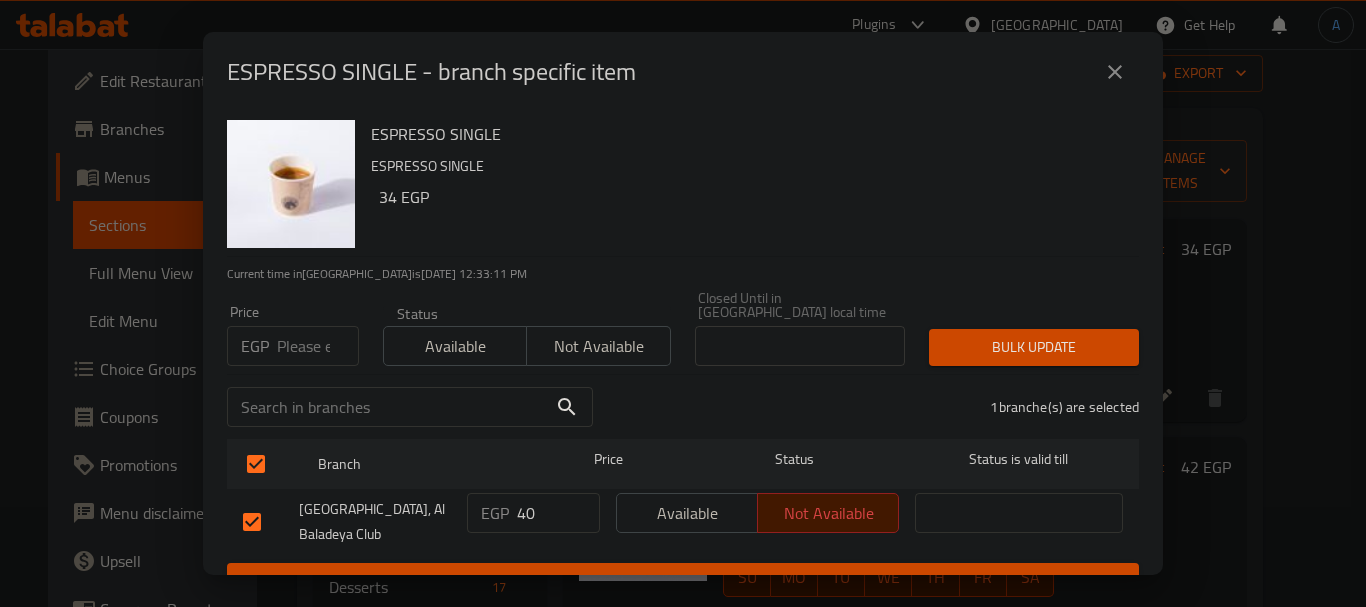 drag, startPoint x: 542, startPoint y: 492, endPoint x: 453, endPoint y: 489, distance: 89.050545 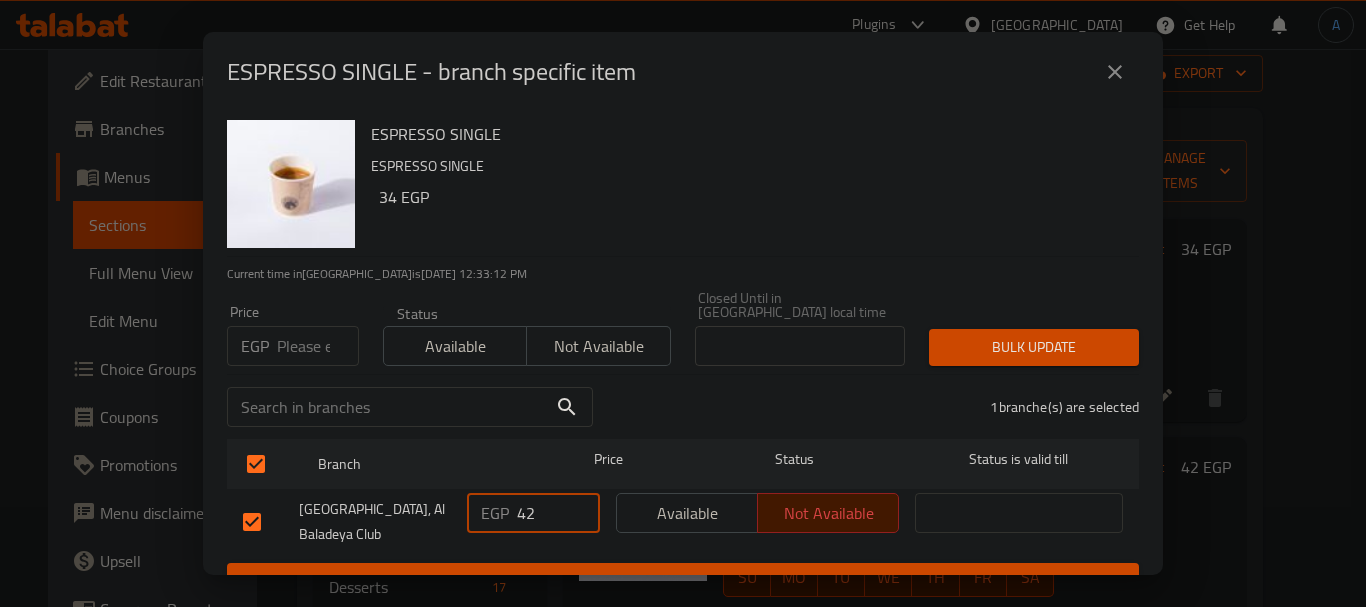 type on "42" 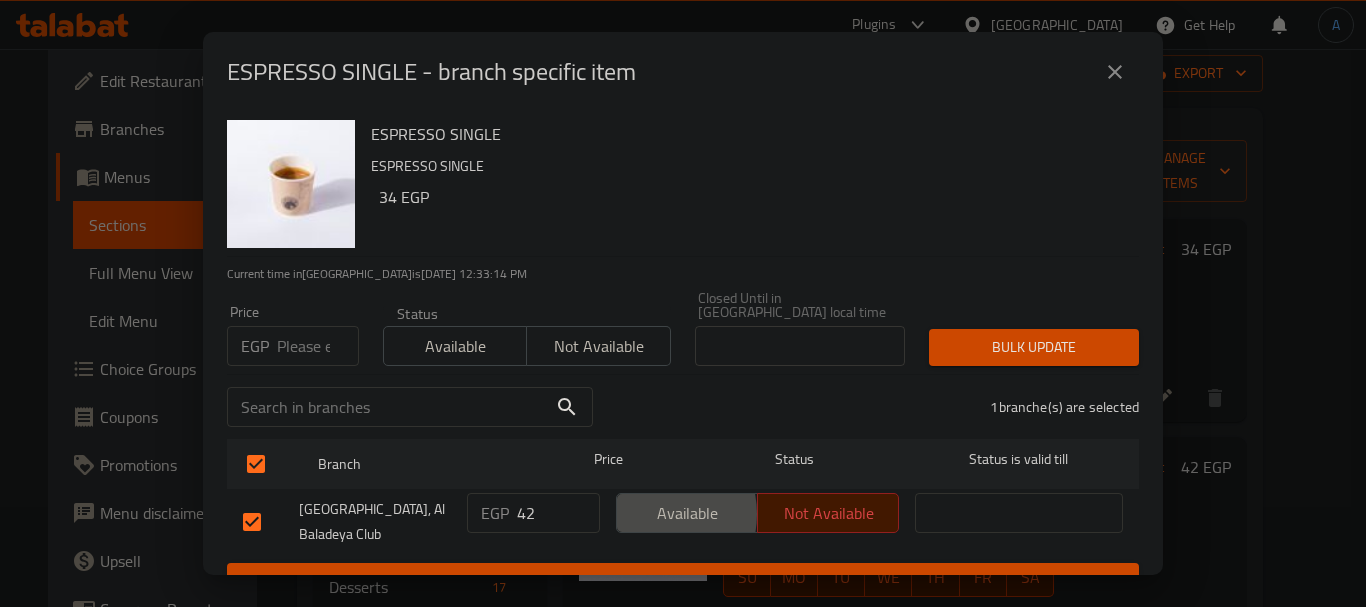 click on "Available" at bounding box center (687, 513) 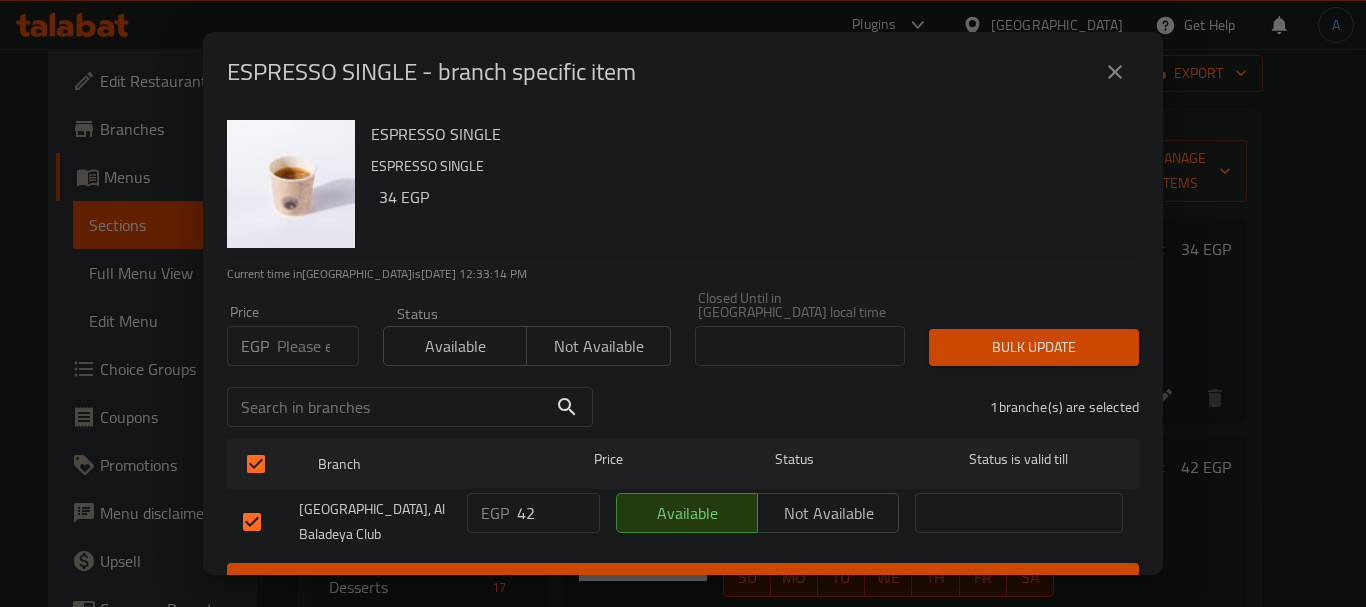 click on "Save" at bounding box center [683, 581] 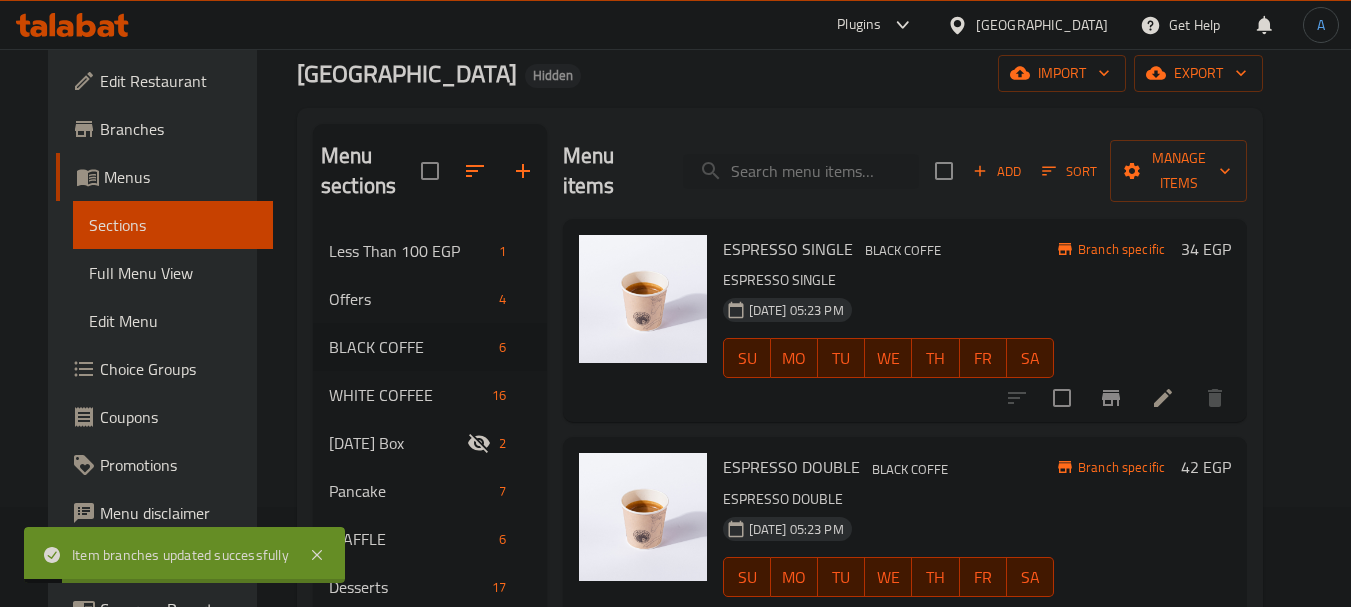 scroll, scrollTop: 200, scrollLeft: 0, axis: vertical 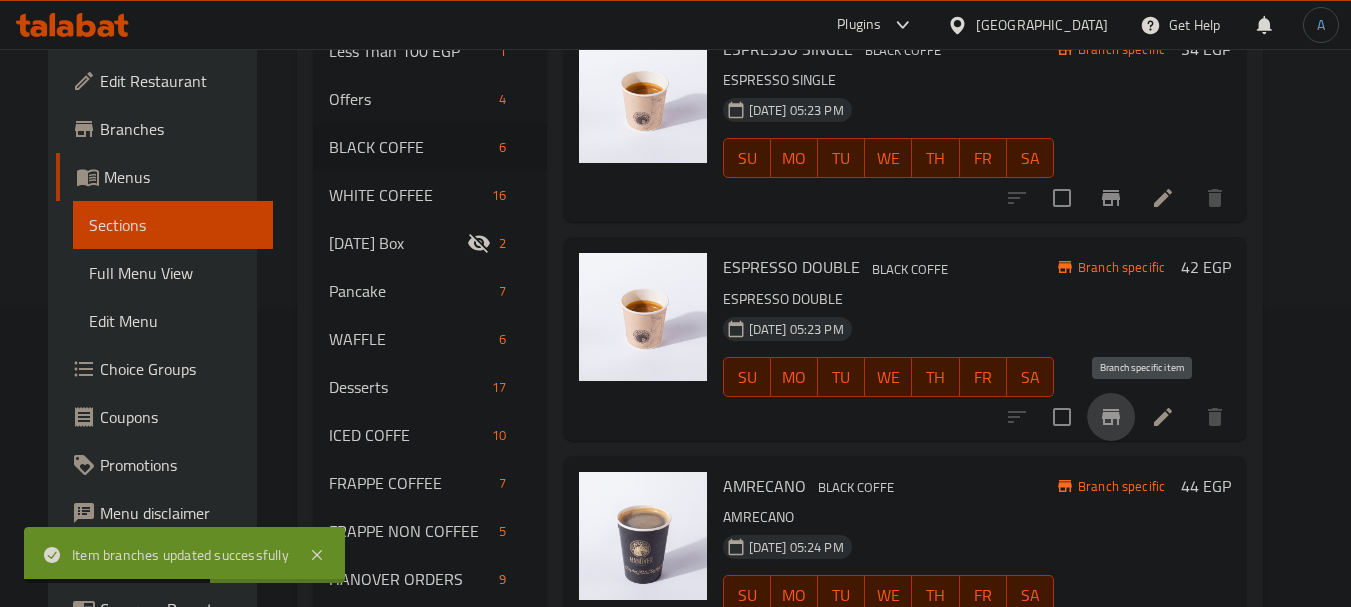 click 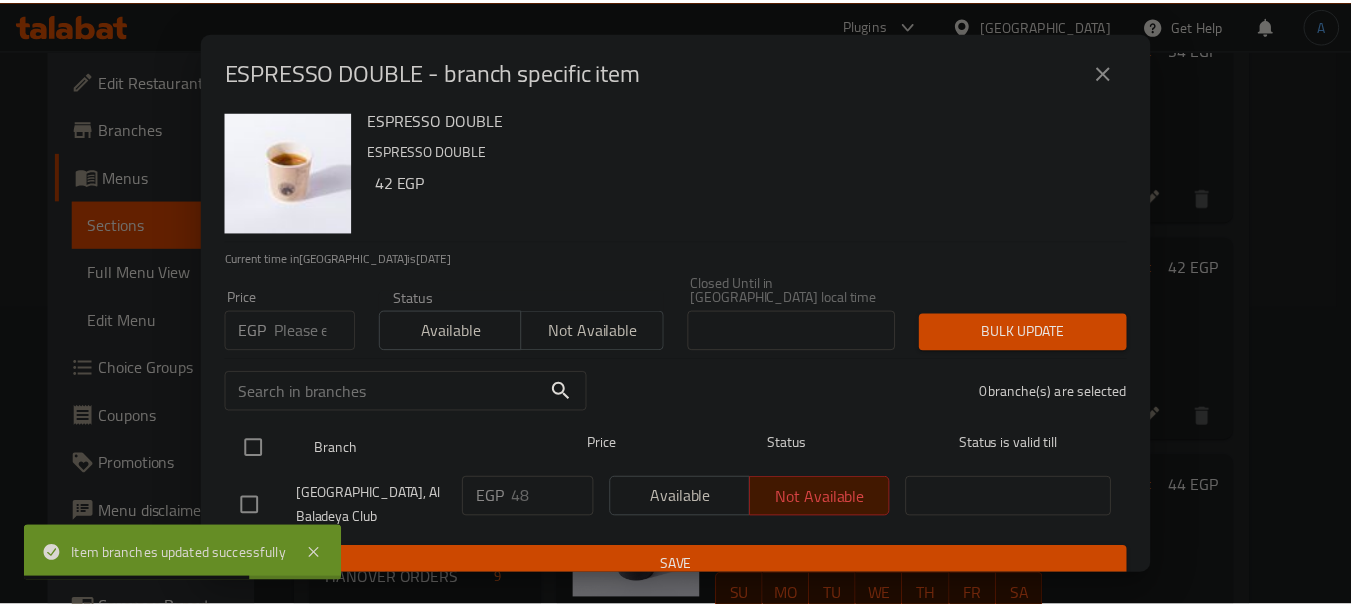 scroll, scrollTop: 19, scrollLeft: 0, axis: vertical 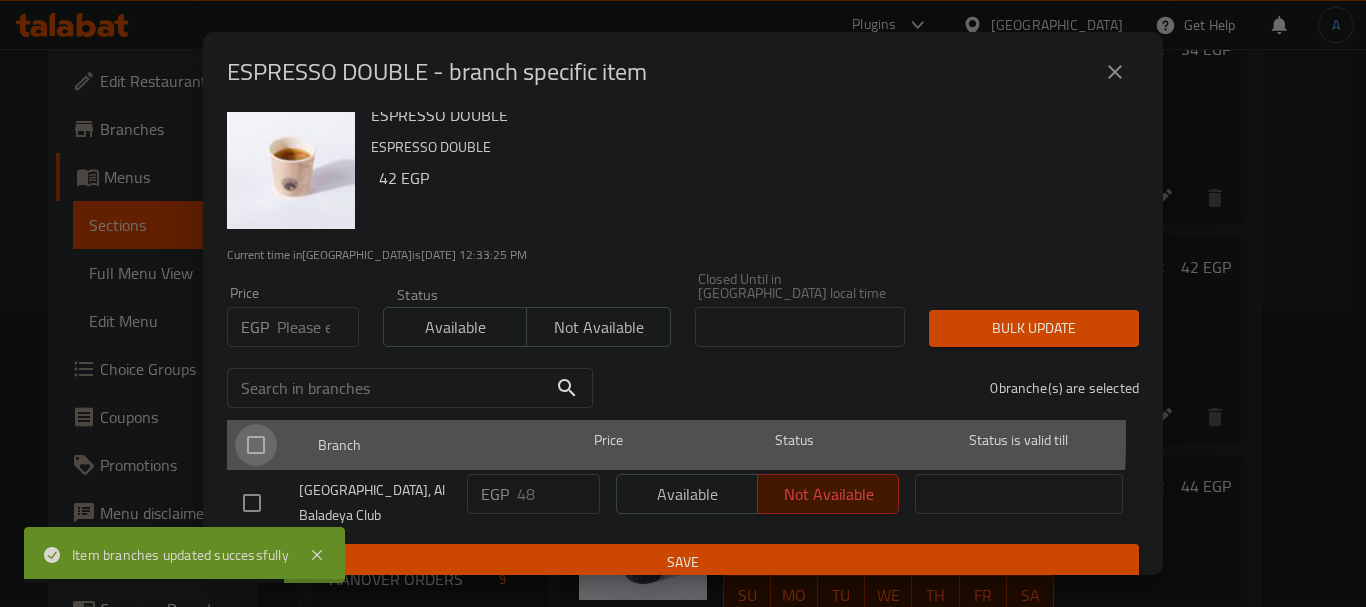 click at bounding box center (256, 445) 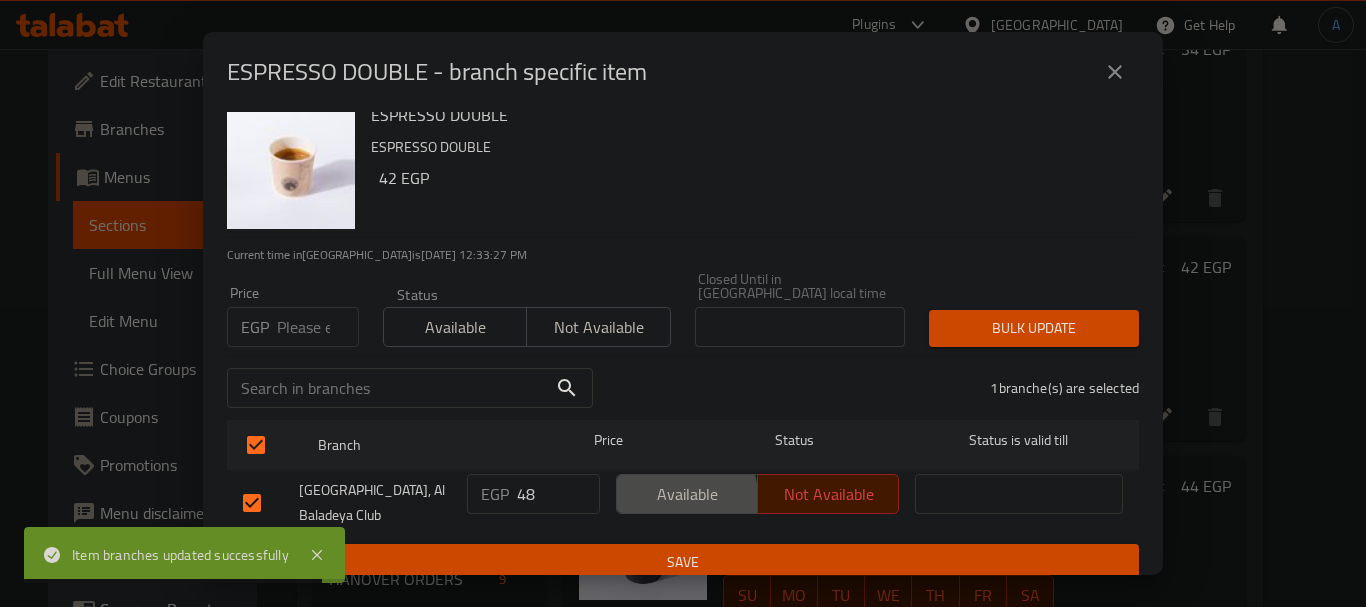 drag, startPoint x: 652, startPoint y: 484, endPoint x: 577, endPoint y: 483, distance: 75.00667 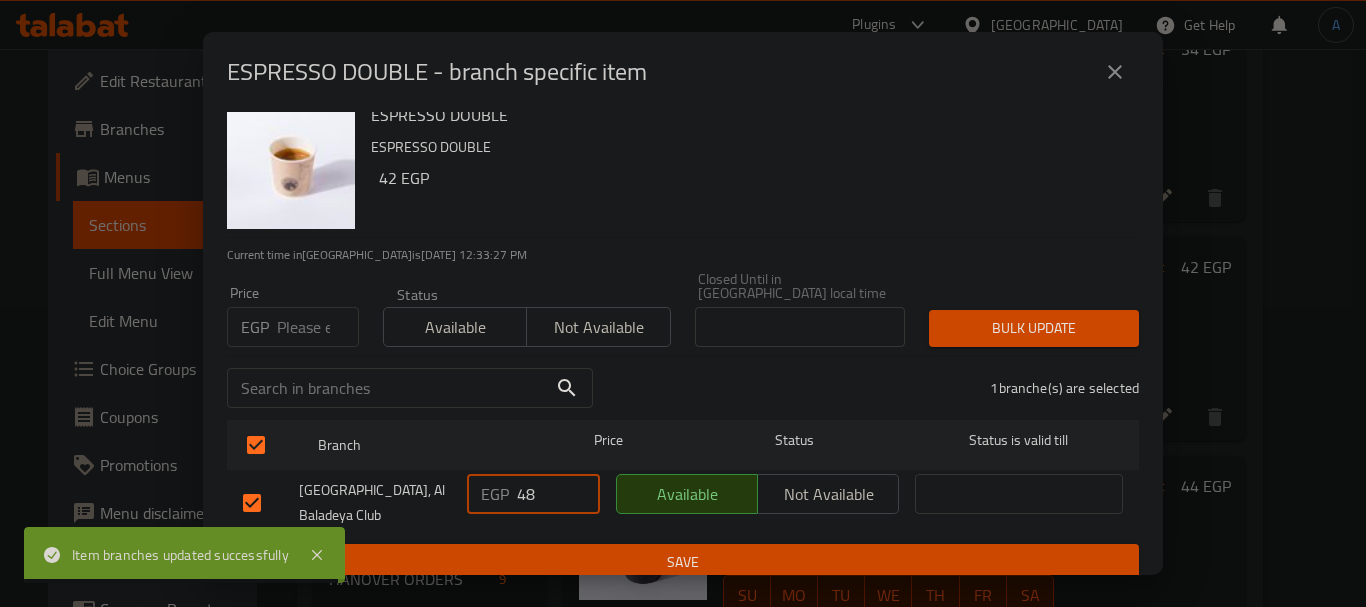 drag, startPoint x: 519, startPoint y: 481, endPoint x: 469, endPoint y: 472, distance: 50.803543 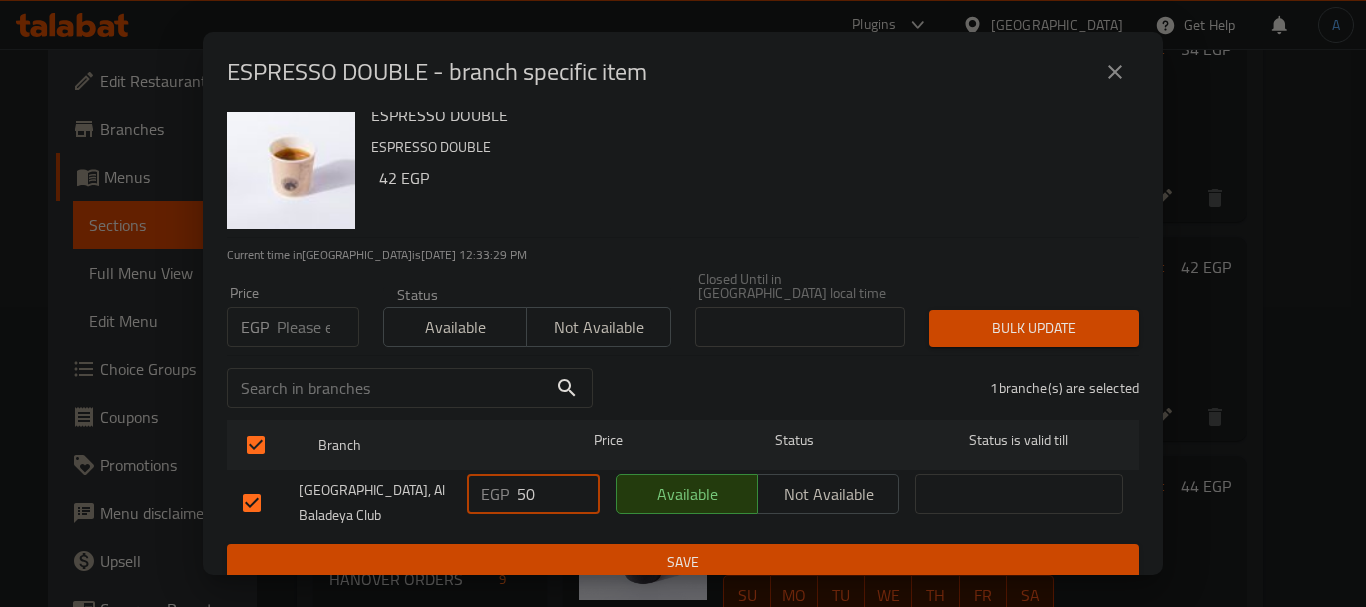 type on "50" 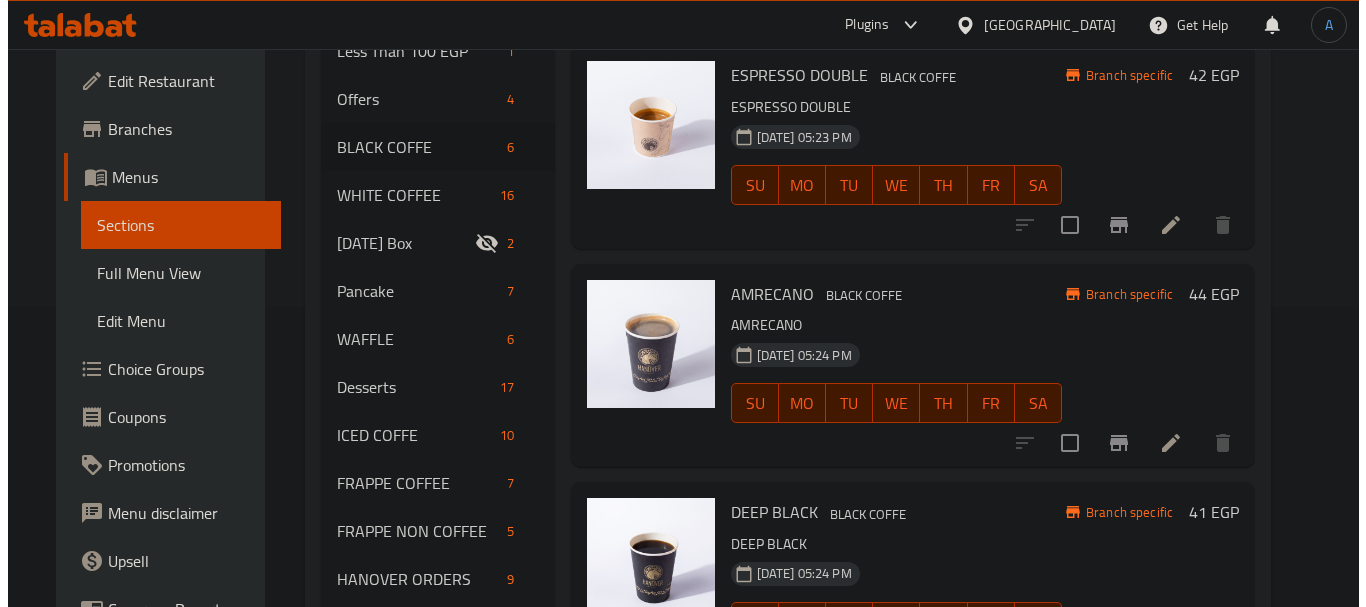 scroll, scrollTop: 200, scrollLeft: 0, axis: vertical 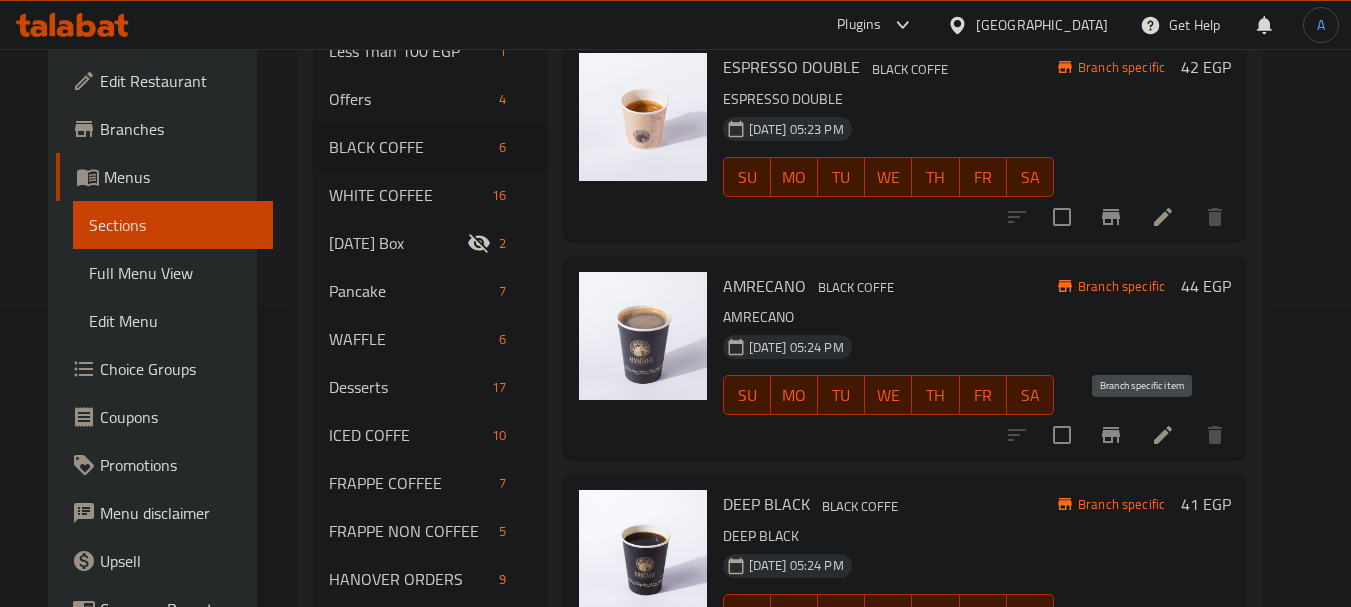 click 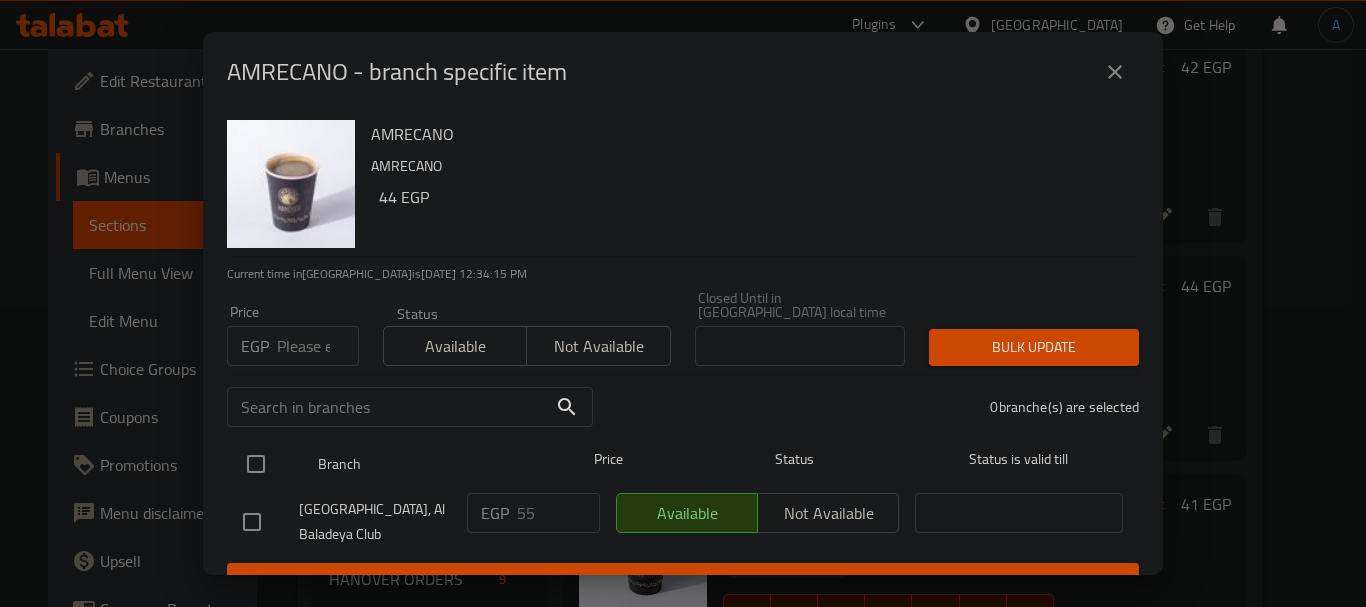 click at bounding box center (256, 464) 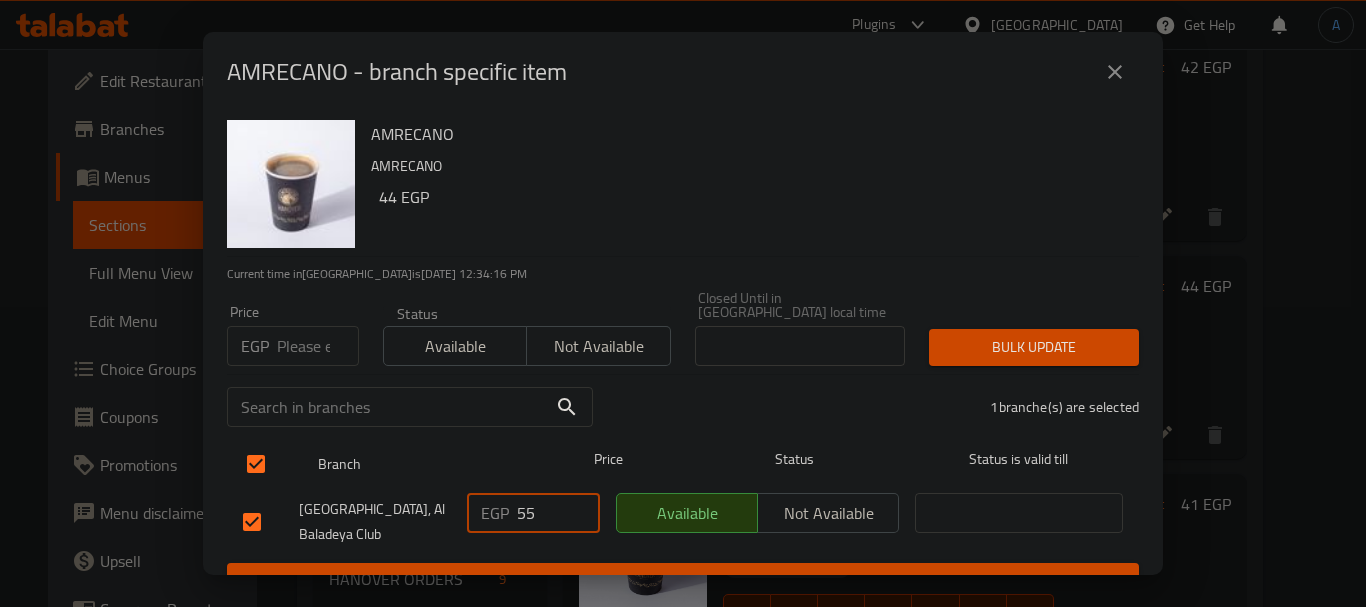 drag, startPoint x: 521, startPoint y: 502, endPoint x: 445, endPoint y: 454, distance: 89.88882 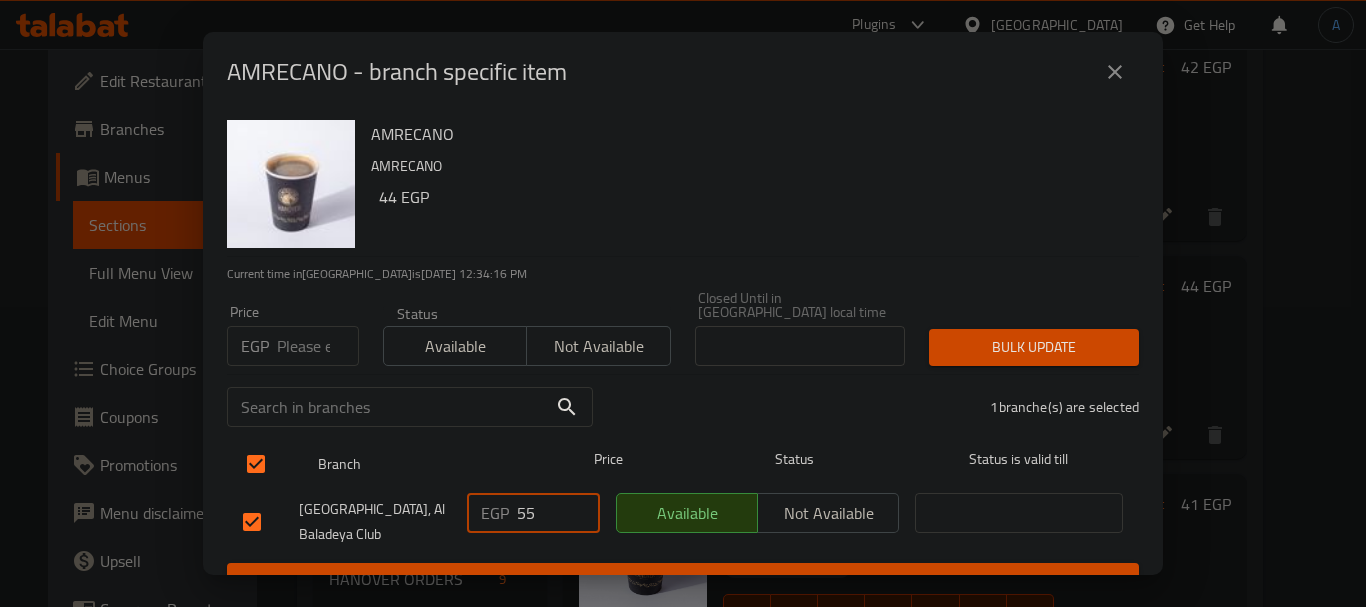 click on "Hanover, Al Baladeya Club EGP 55 ​ Available Not available ​" at bounding box center (683, 522) 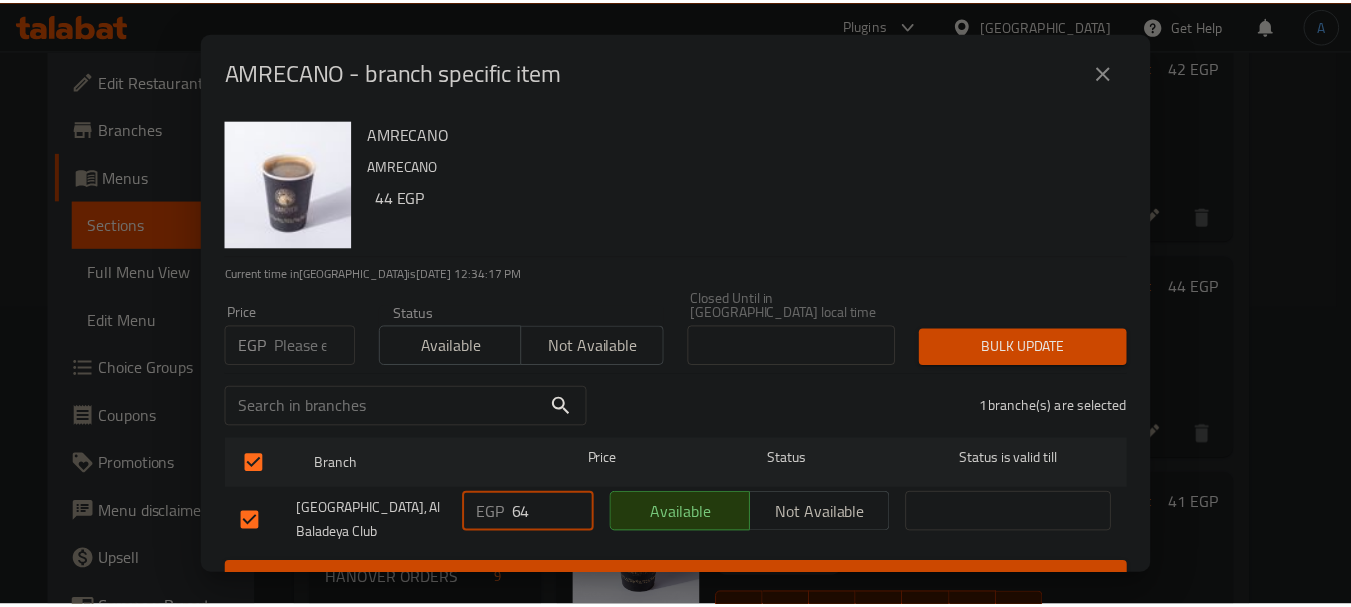 scroll, scrollTop: 19, scrollLeft: 0, axis: vertical 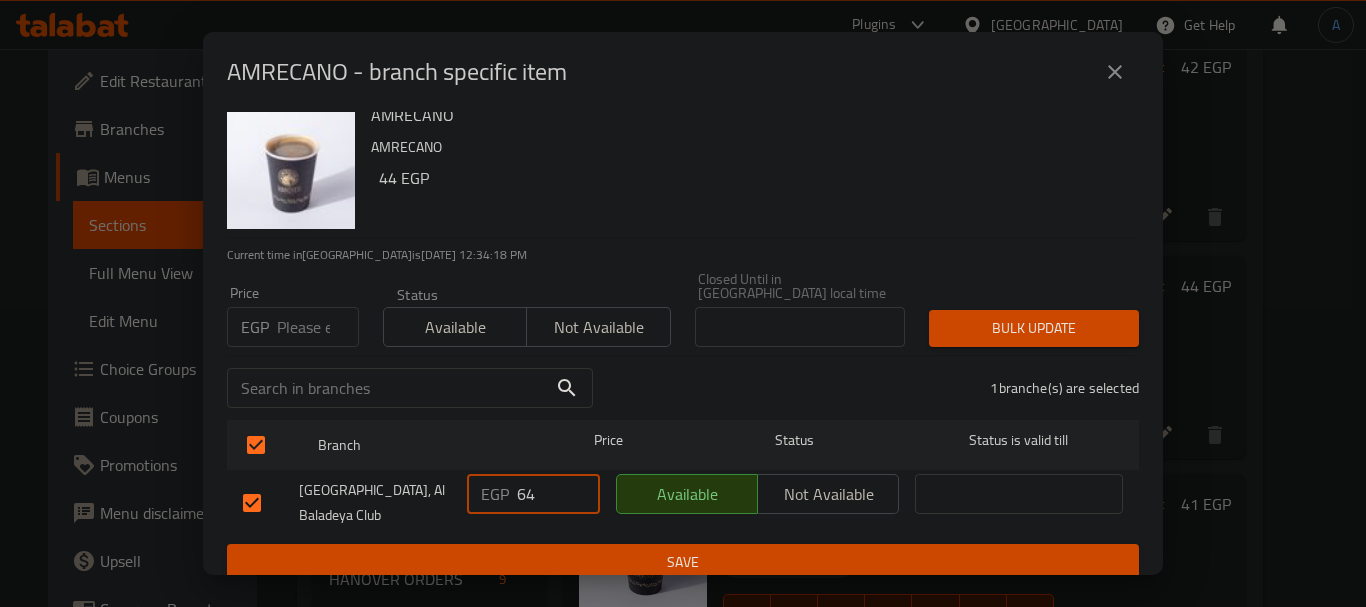 type on "64" 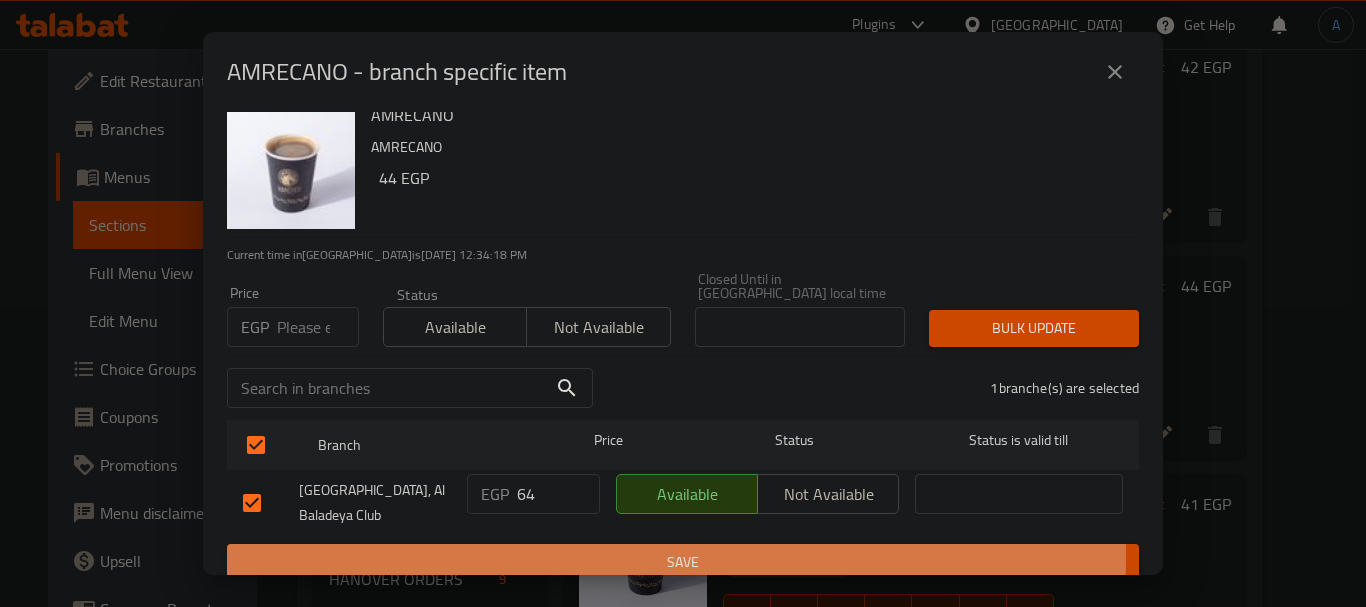 click on "Save" at bounding box center (683, 562) 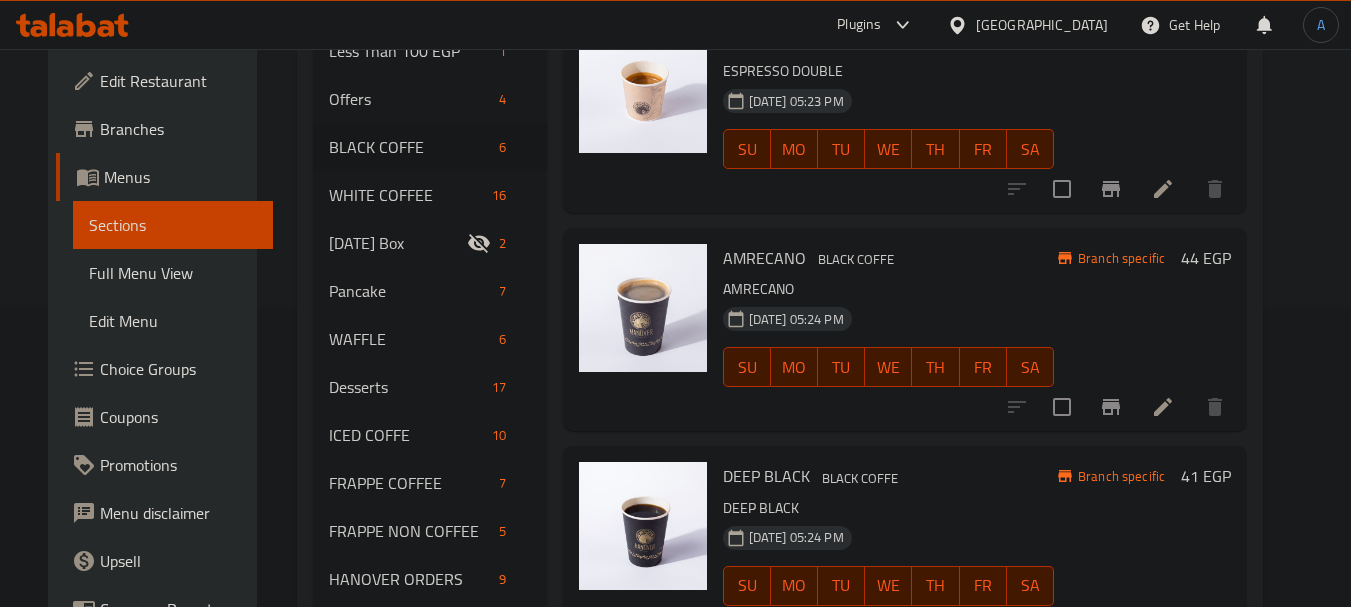 scroll, scrollTop: 242, scrollLeft: 0, axis: vertical 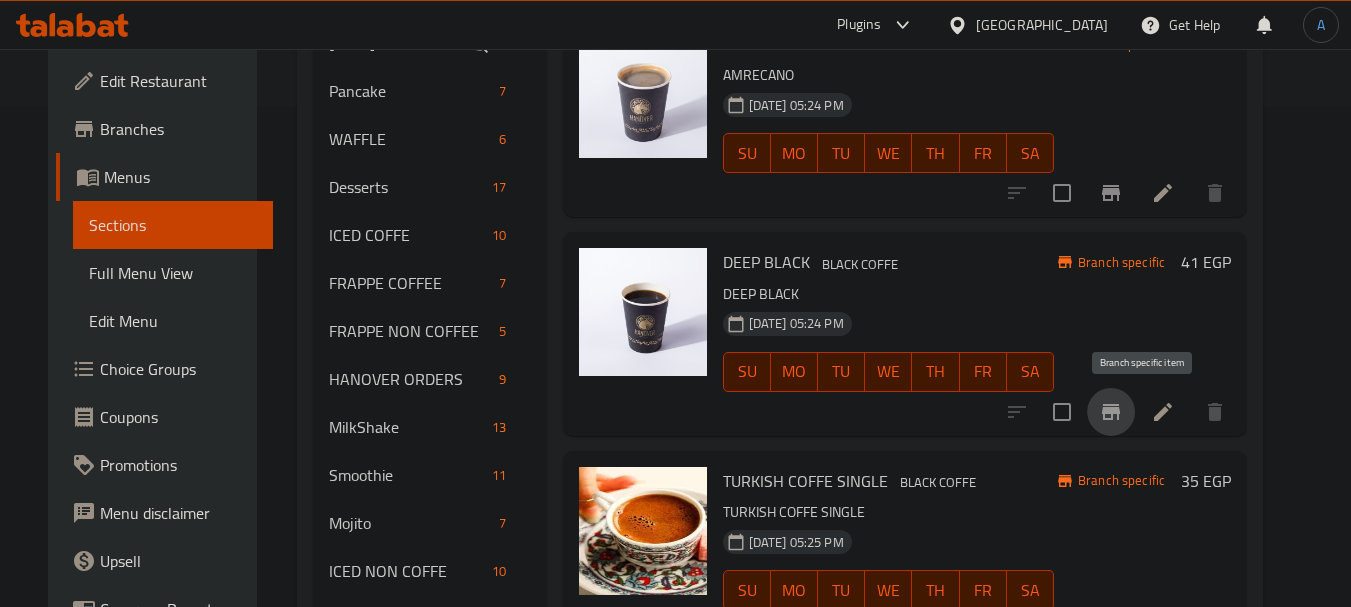 click 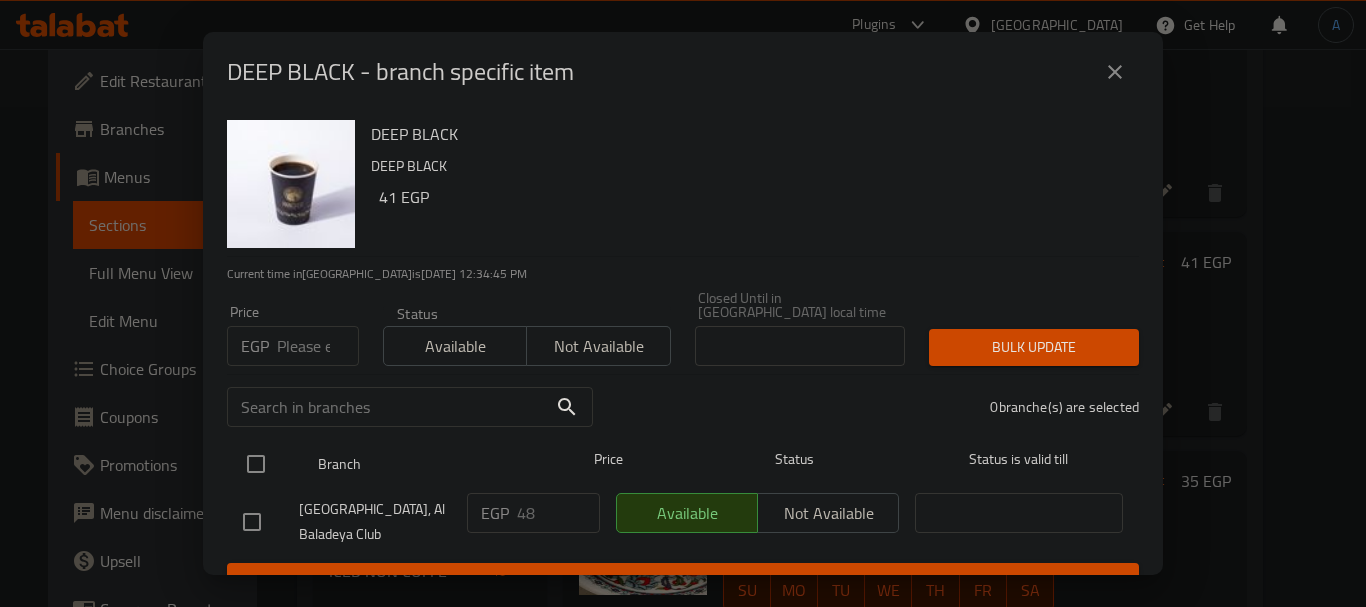 click at bounding box center [256, 464] 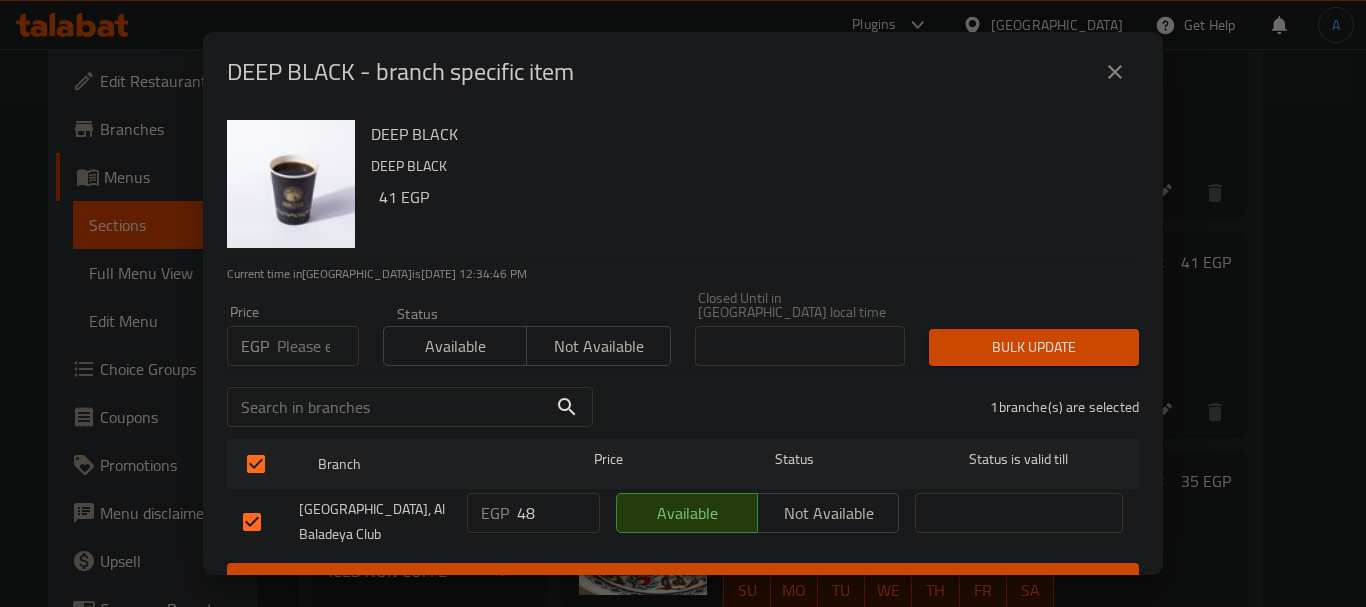 drag, startPoint x: 539, startPoint y: 506, endPoint x: 445, endPoint y: 488, distance: 95.707886 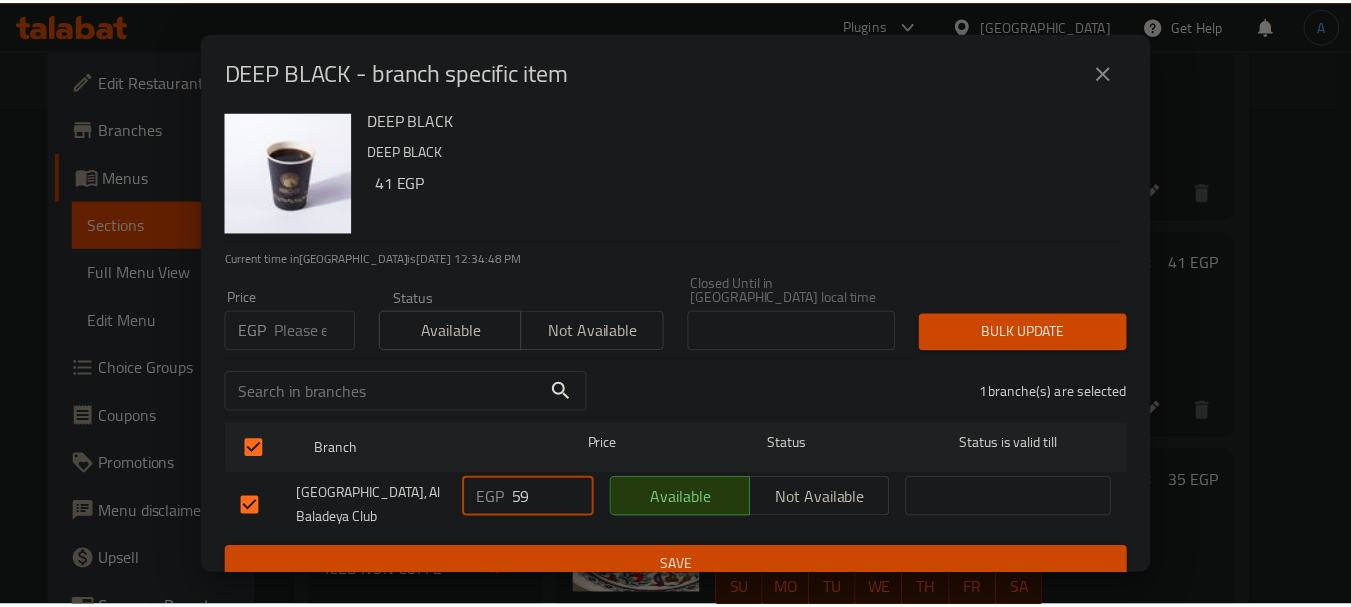 scroll, scrollTop: 19, scrollLeft: 0, axis: vertical 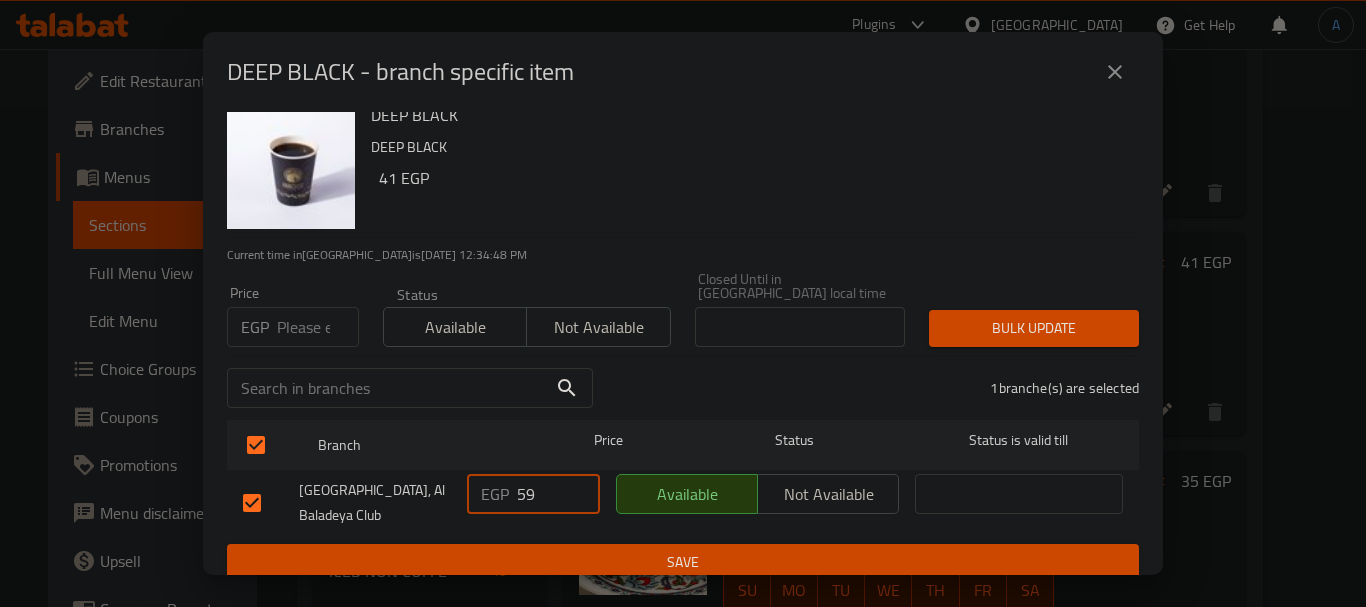 type on "59" 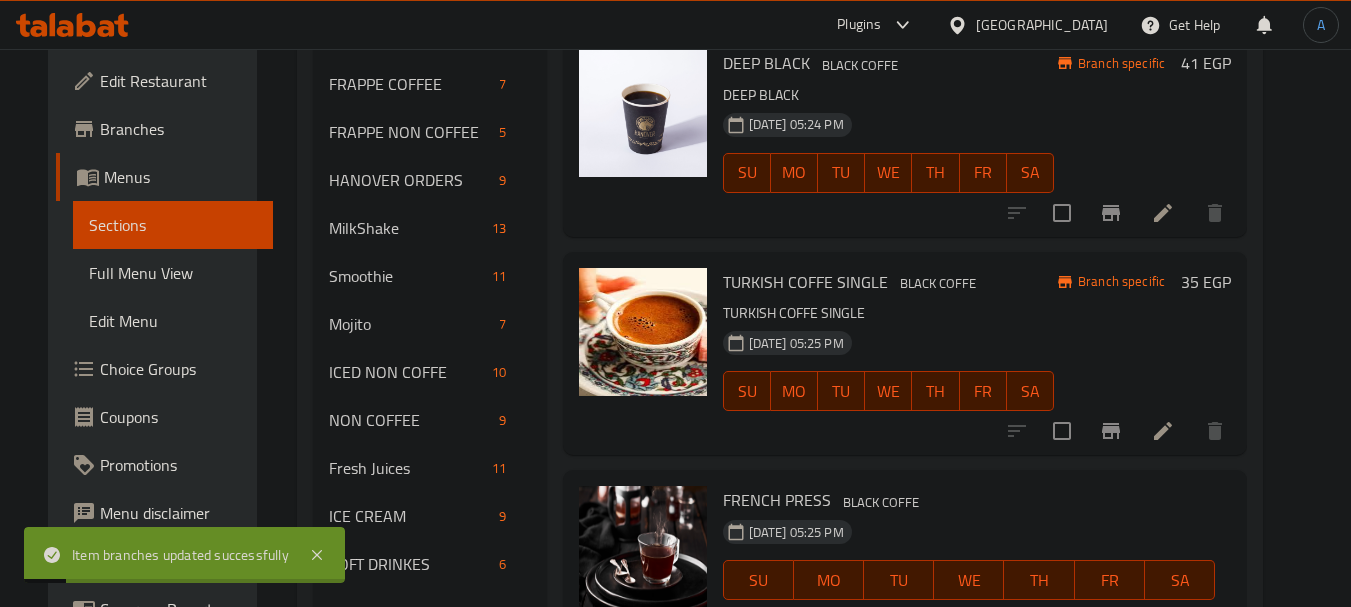 scroll, scrollTop: 700, scrollLeft: 0, axis: vertical 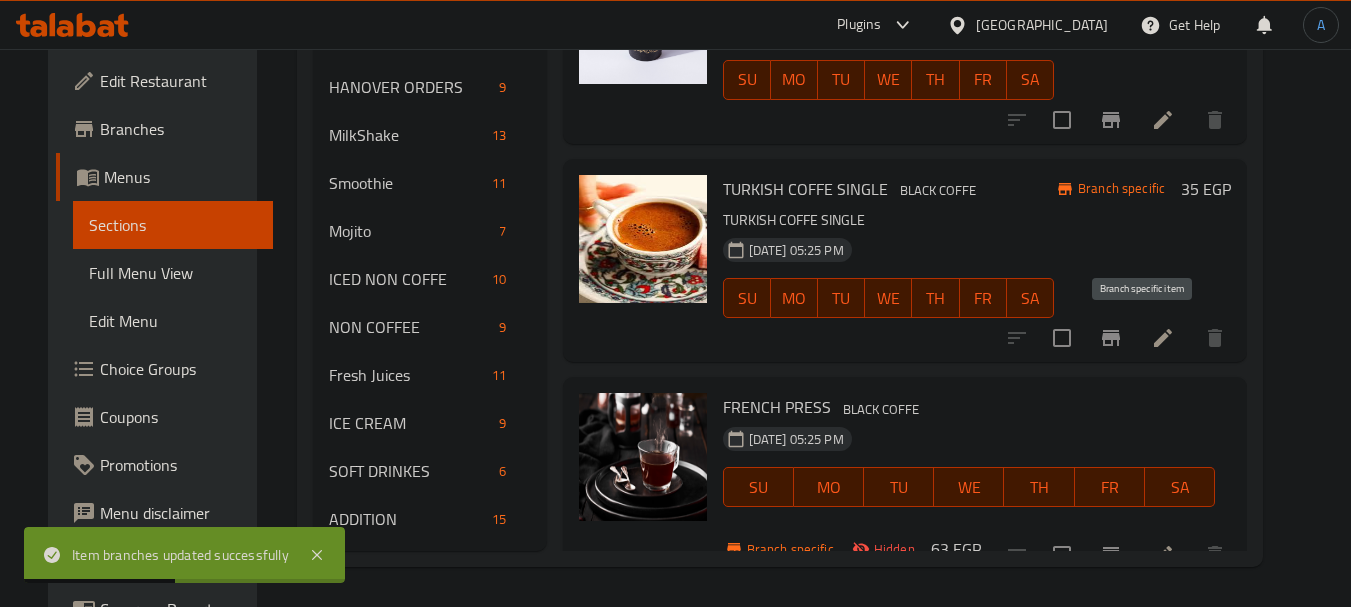 click 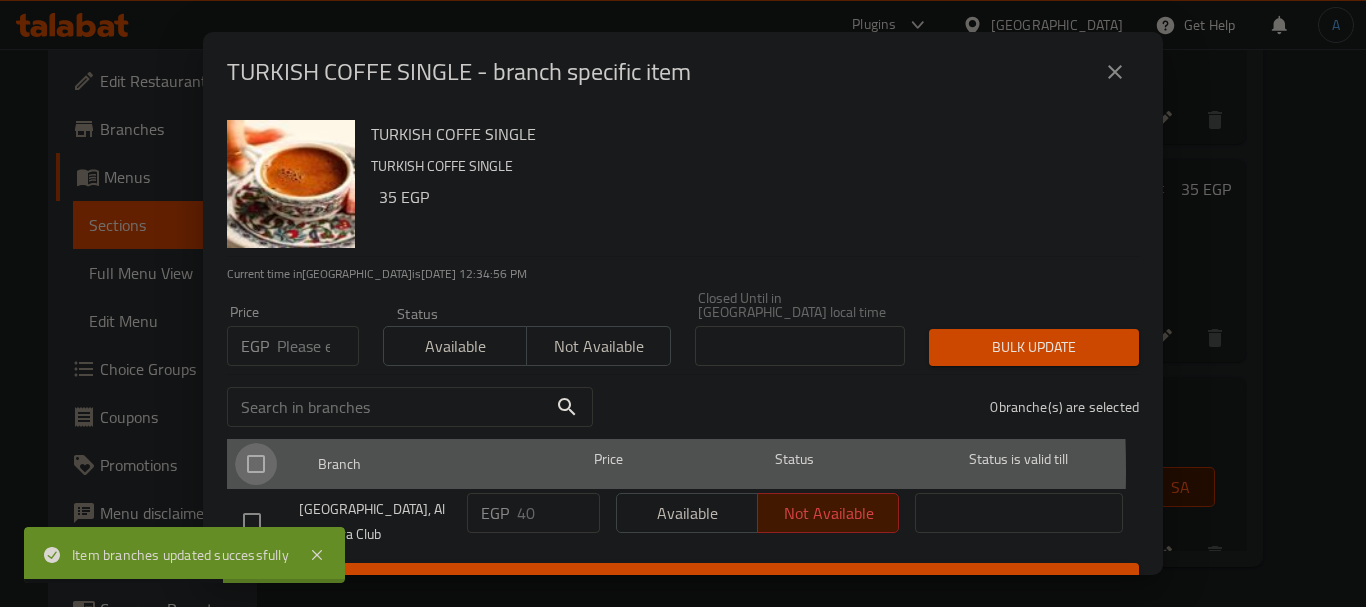 click at bounding box center (256, 464) 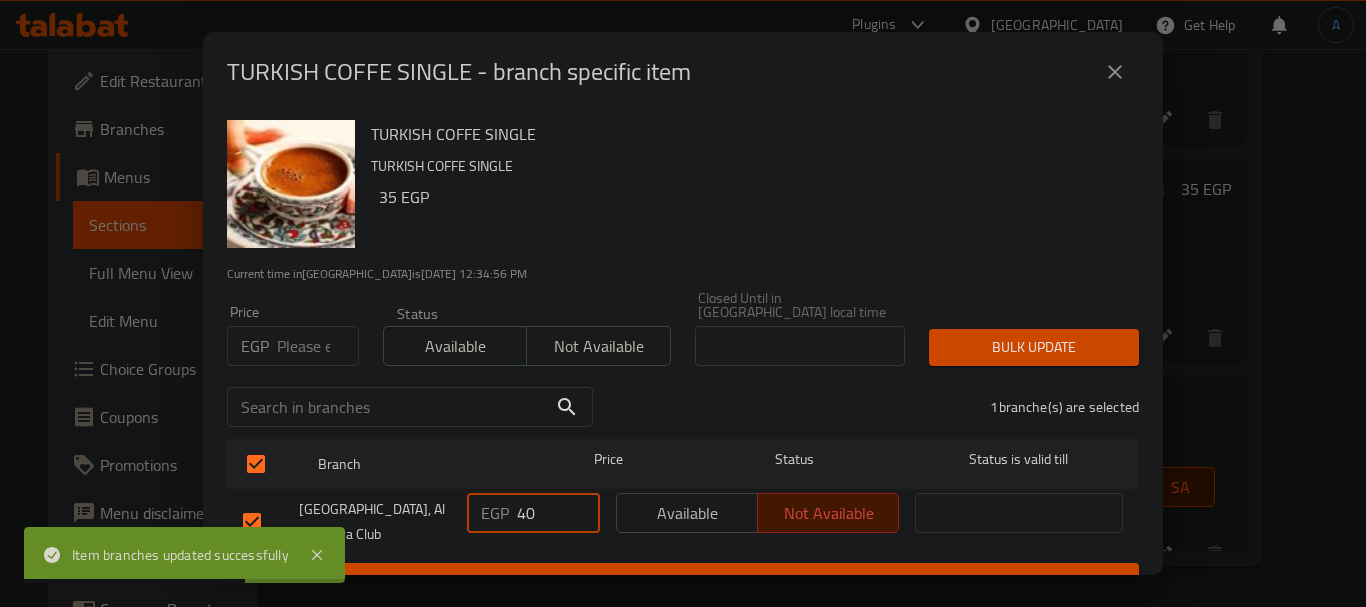 drag, startPoint x: 536, startPoint y: 494, endPoint x: 485, endPoint y: 493, distance: 51.009804 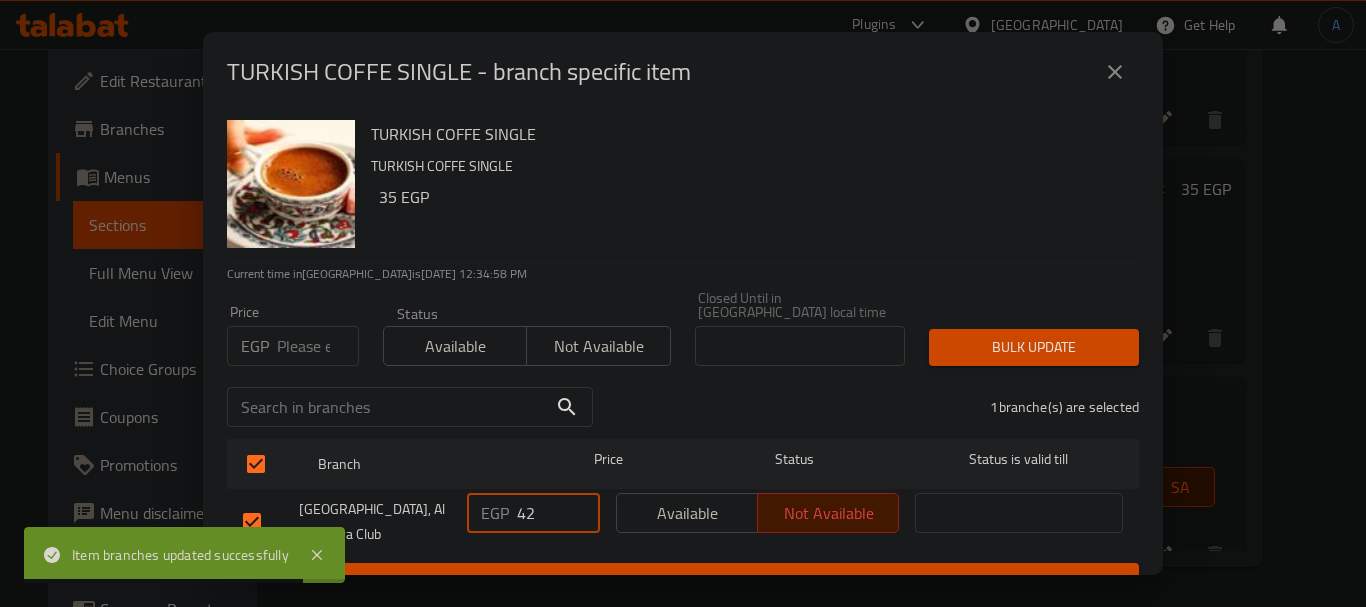 type on "42" 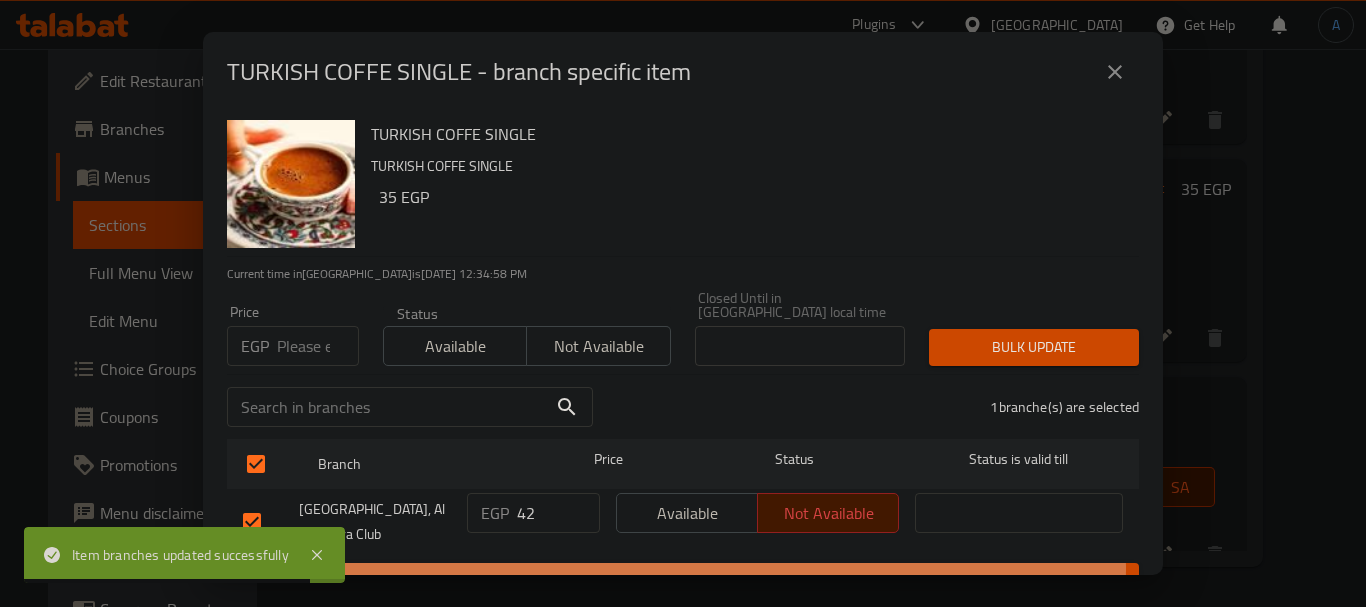 click on "Save" at bounding box center [683, 581] 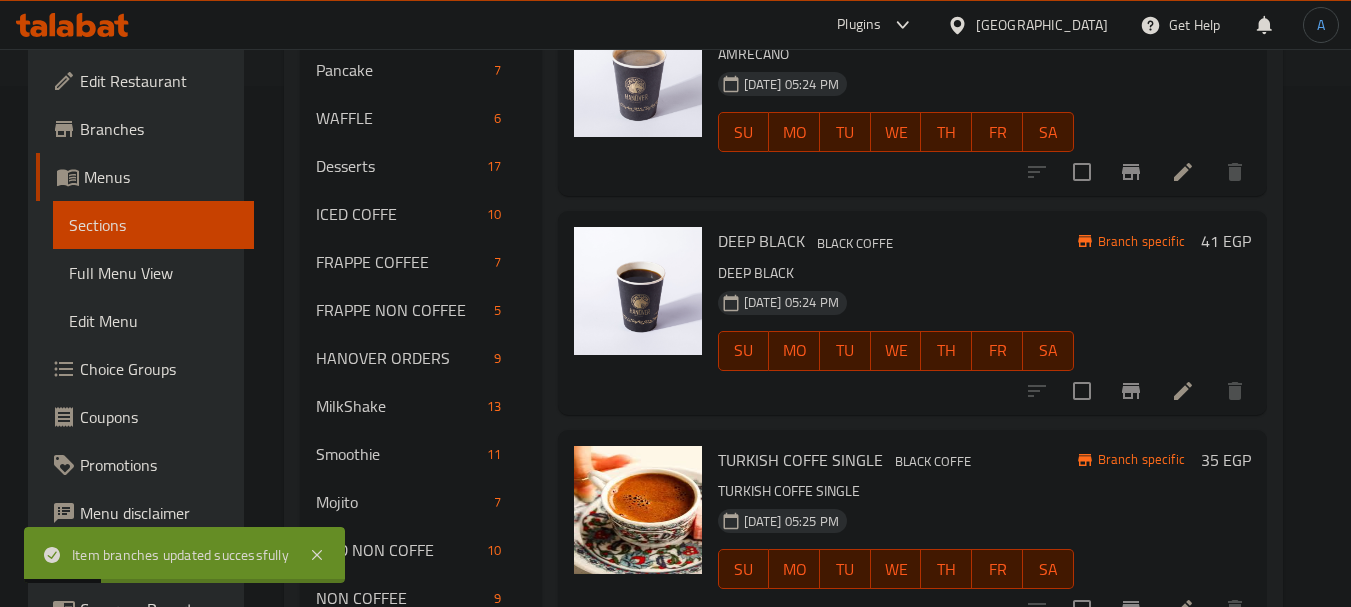 scroll, scrollTop: 92, scrollLeft: 0, axis: vertical 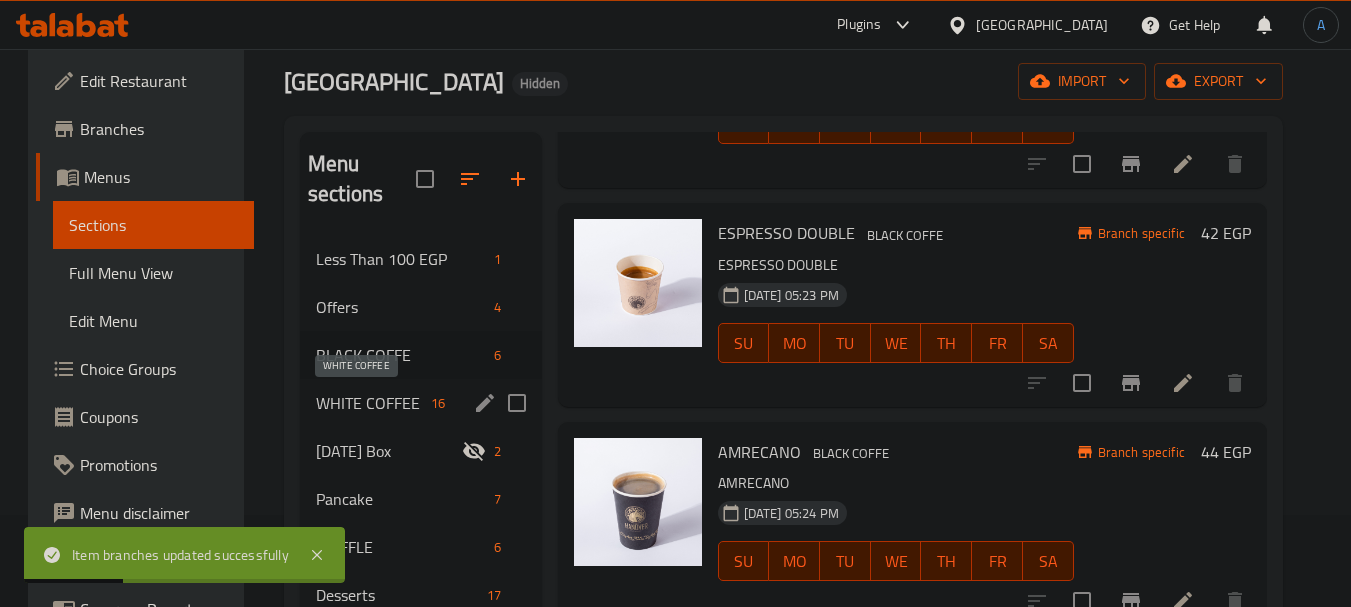 click on "WHITE COFFEE" at bounding box center (369, 403) 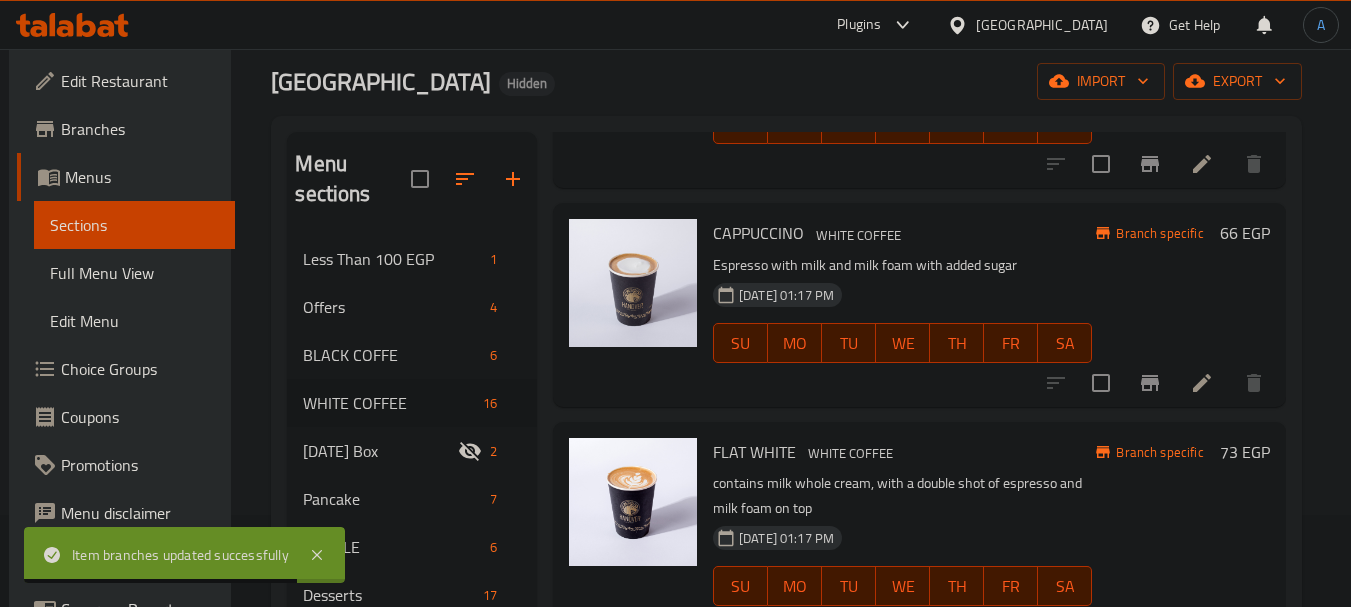 scroll, scrollTop: 5, scrollLeft: 0, axis: vertical 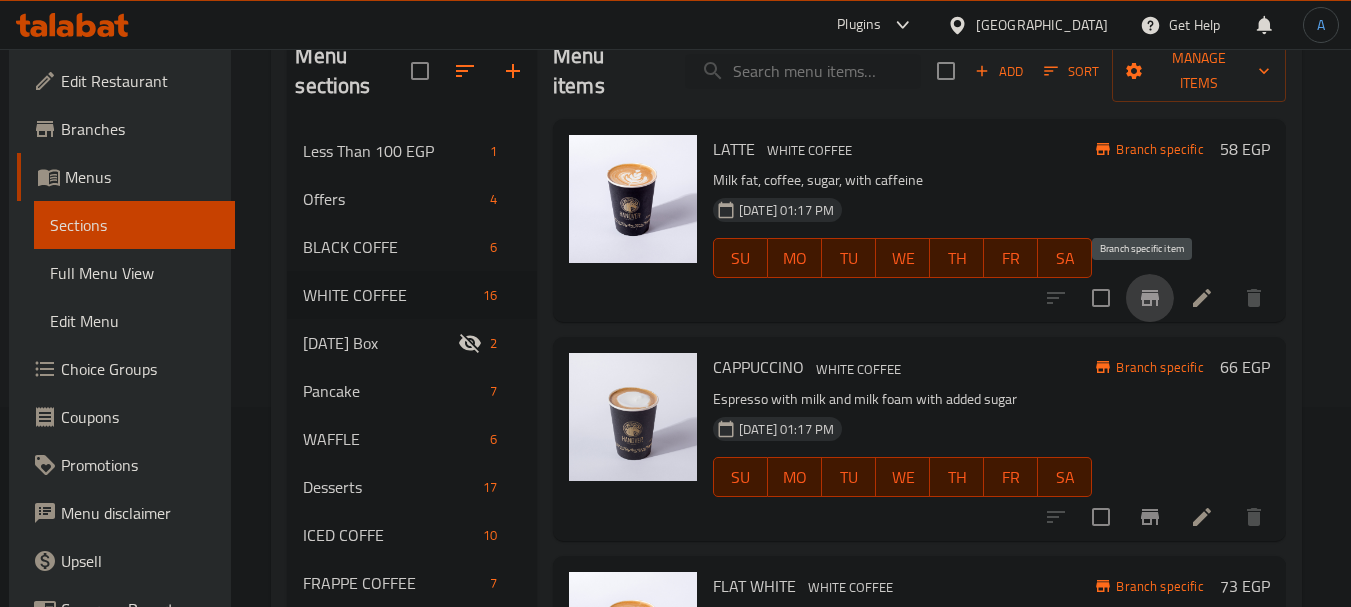 click 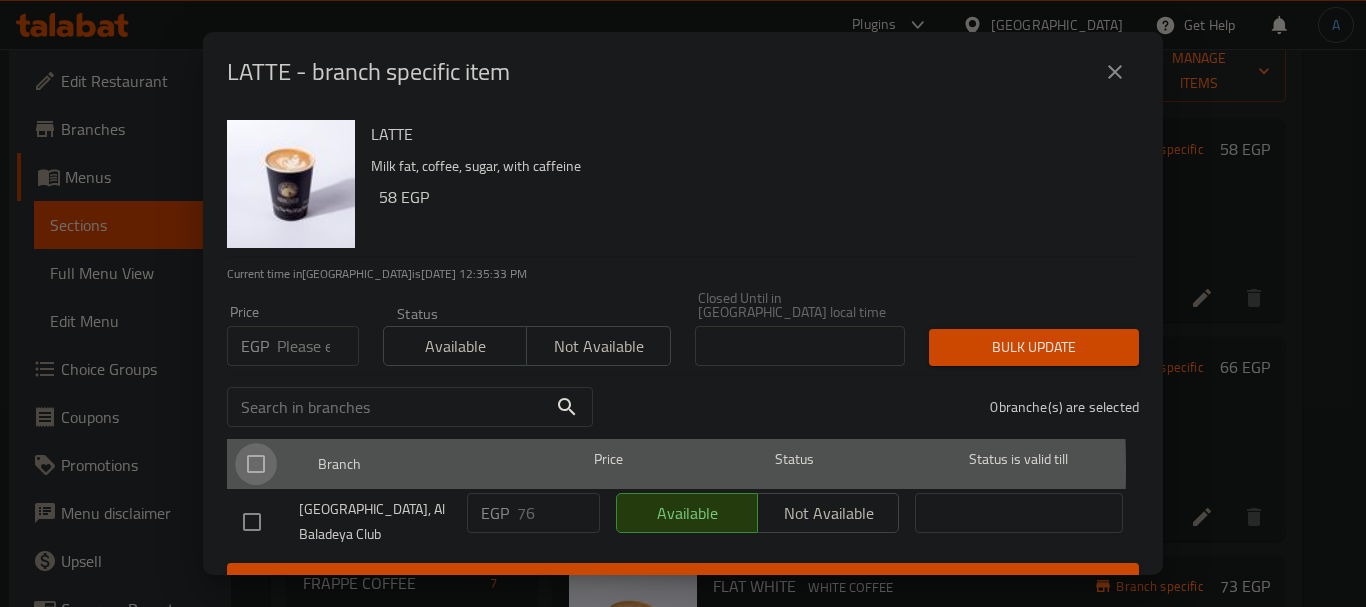 click at bounding box center [256, 464] 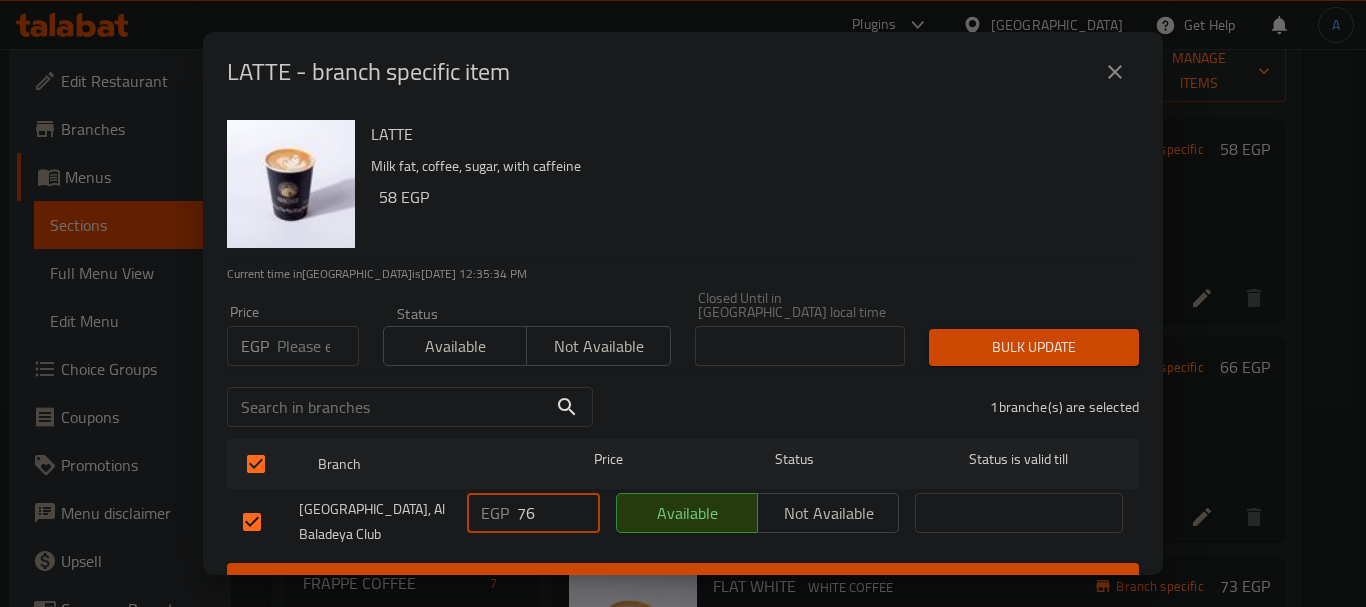 drag, startPoint x: 548, startPoint y: 499, endPoint x: 499, endPoint y: 500, distance: 49.010204 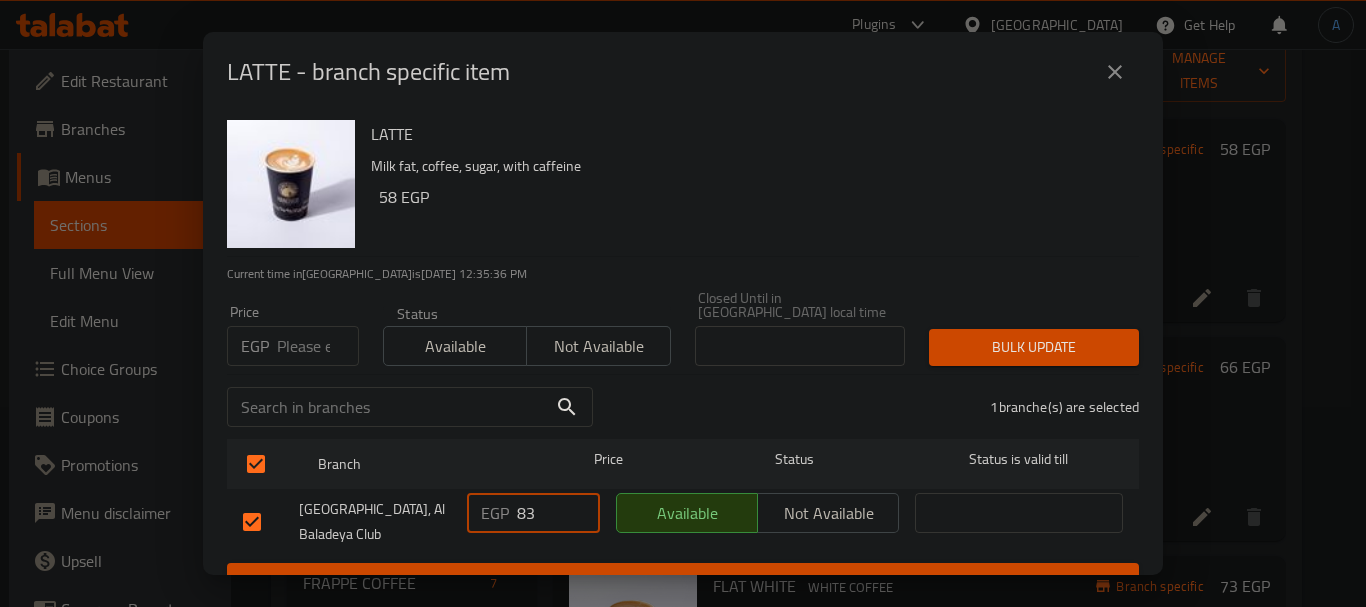 type on "83" 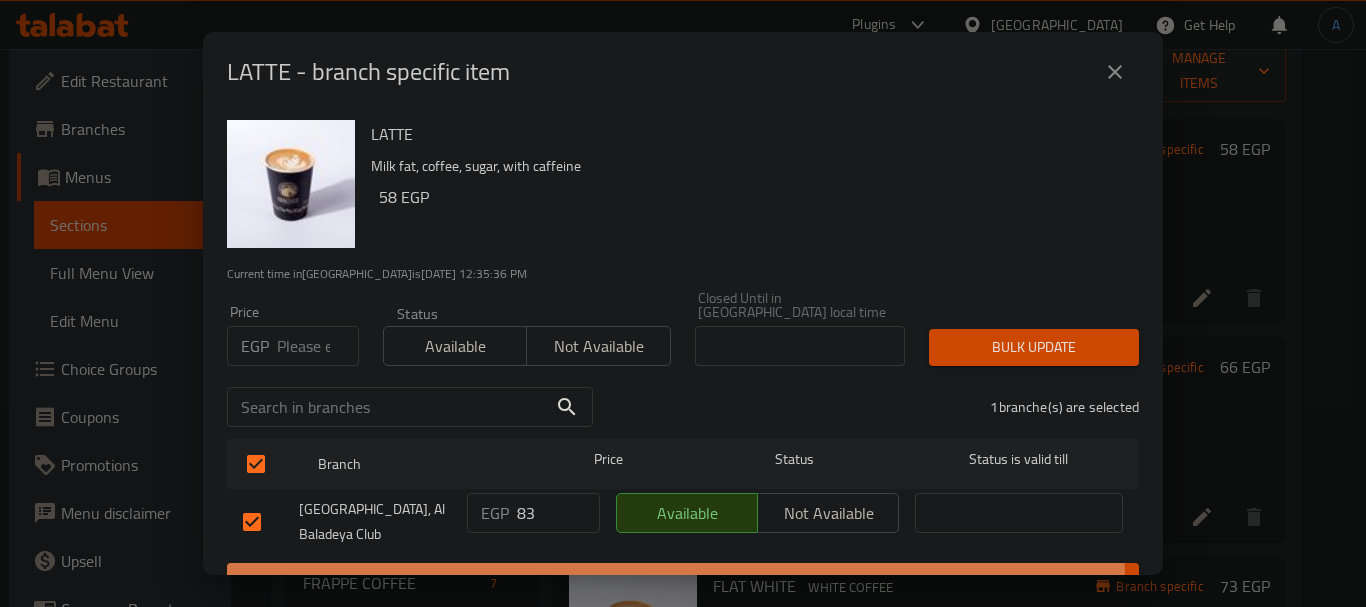click on "Save" at bounding box center [683, 581] 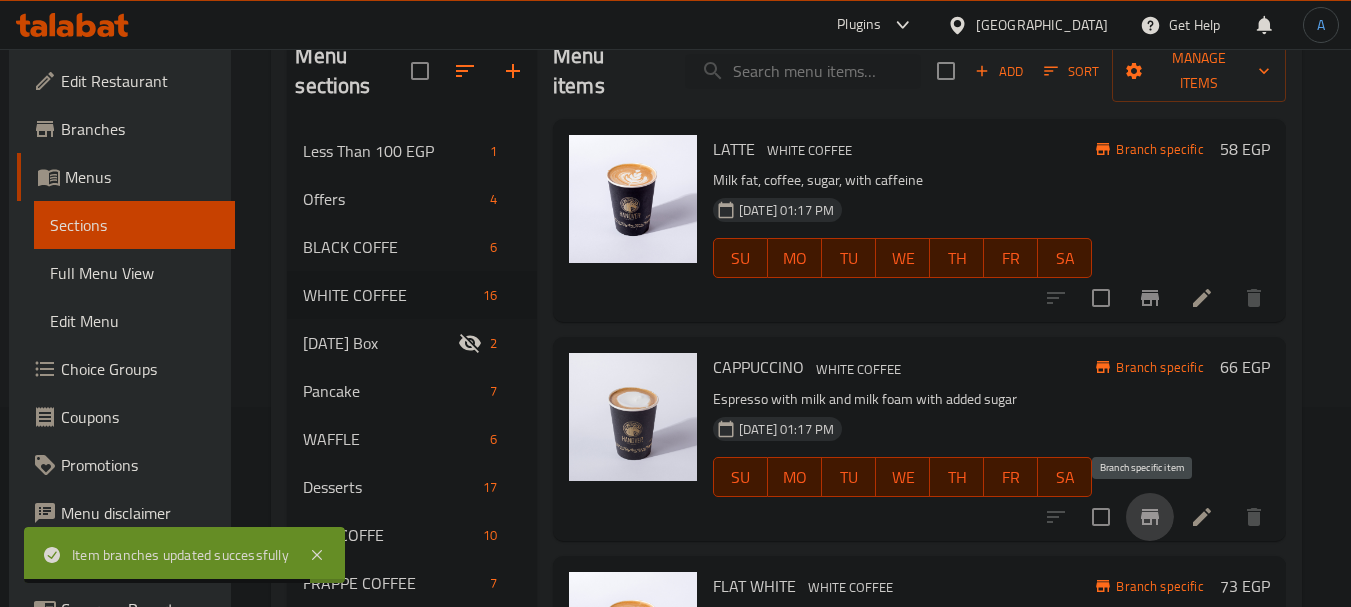 click 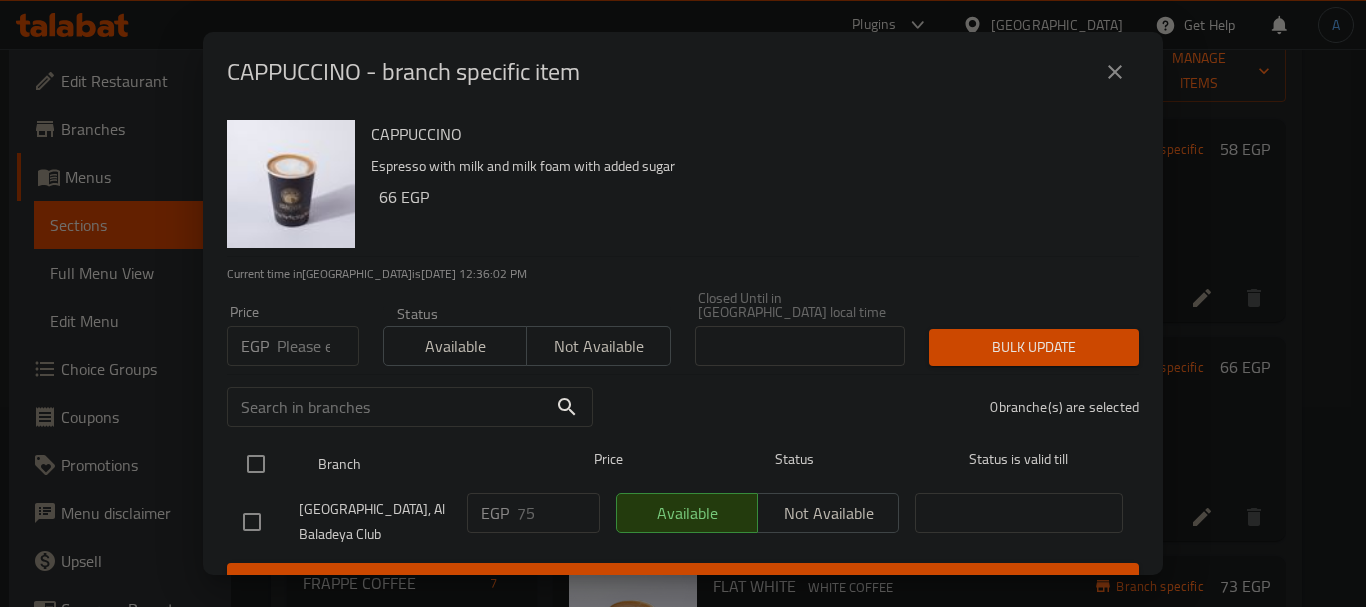 click at bounding box center [256, 464] 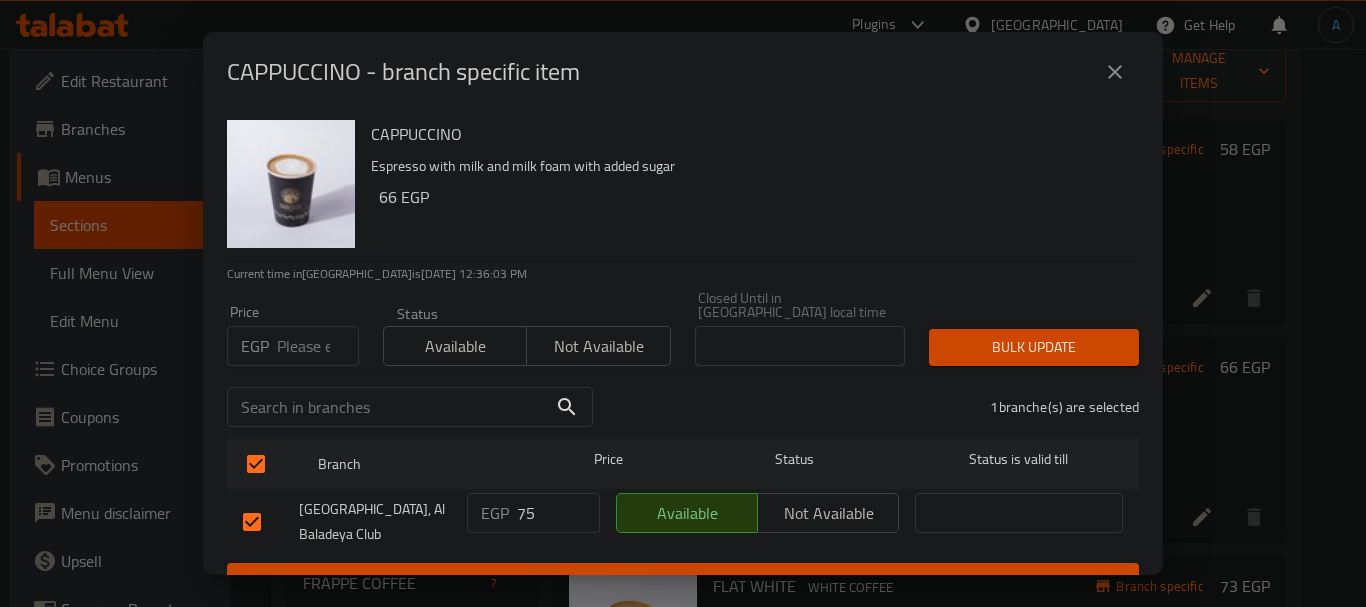 click on "EGP 75 ​" at bounding box center (533, 513) 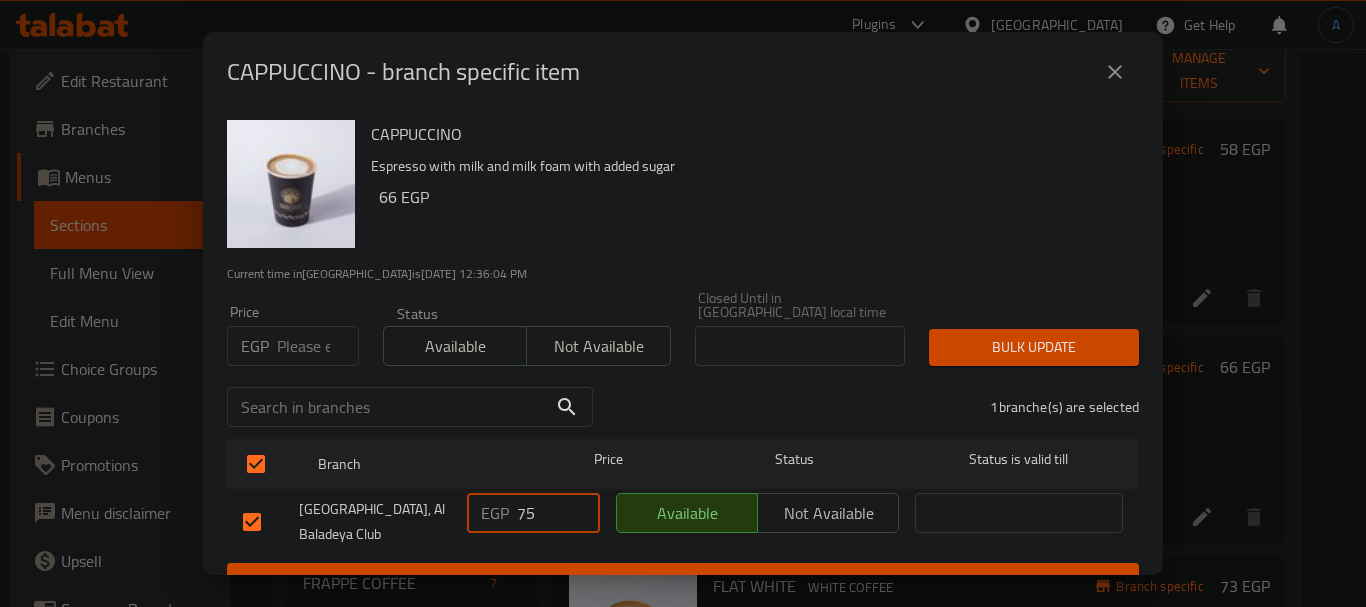 click on "EGP 75 ​" at bounding box center [533, 513] 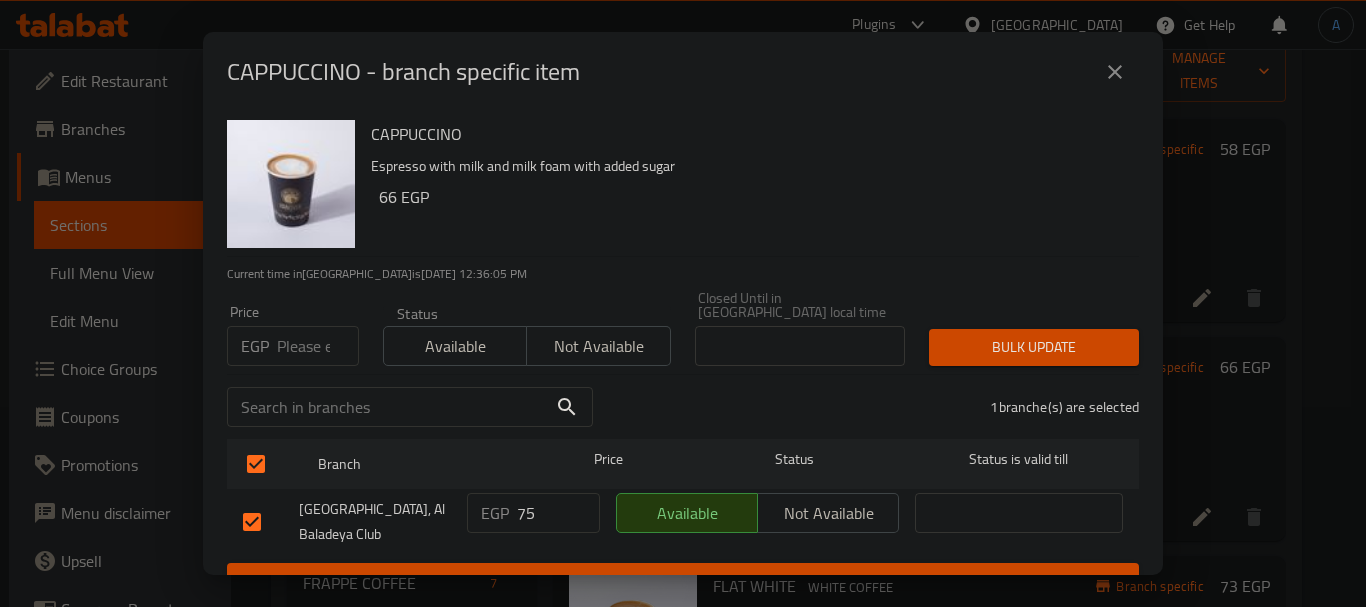 click on "EGP 75 ​" at bounding box center [533, 513] 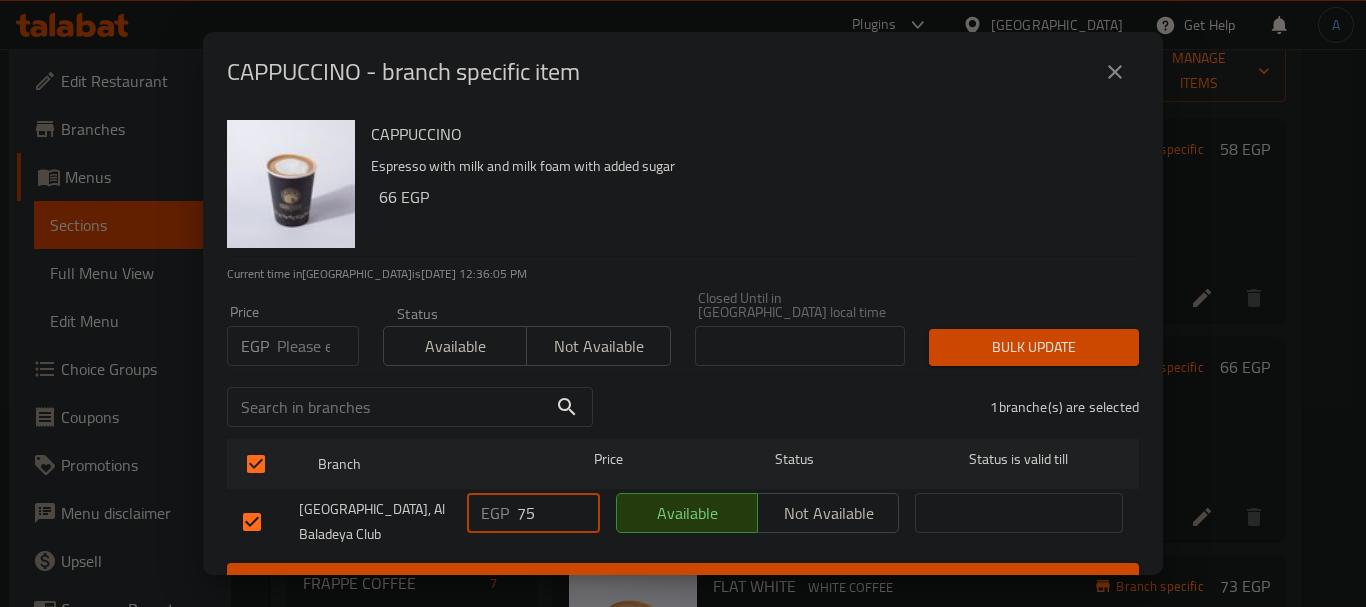 click on "75" at bounding box center (558, 513) 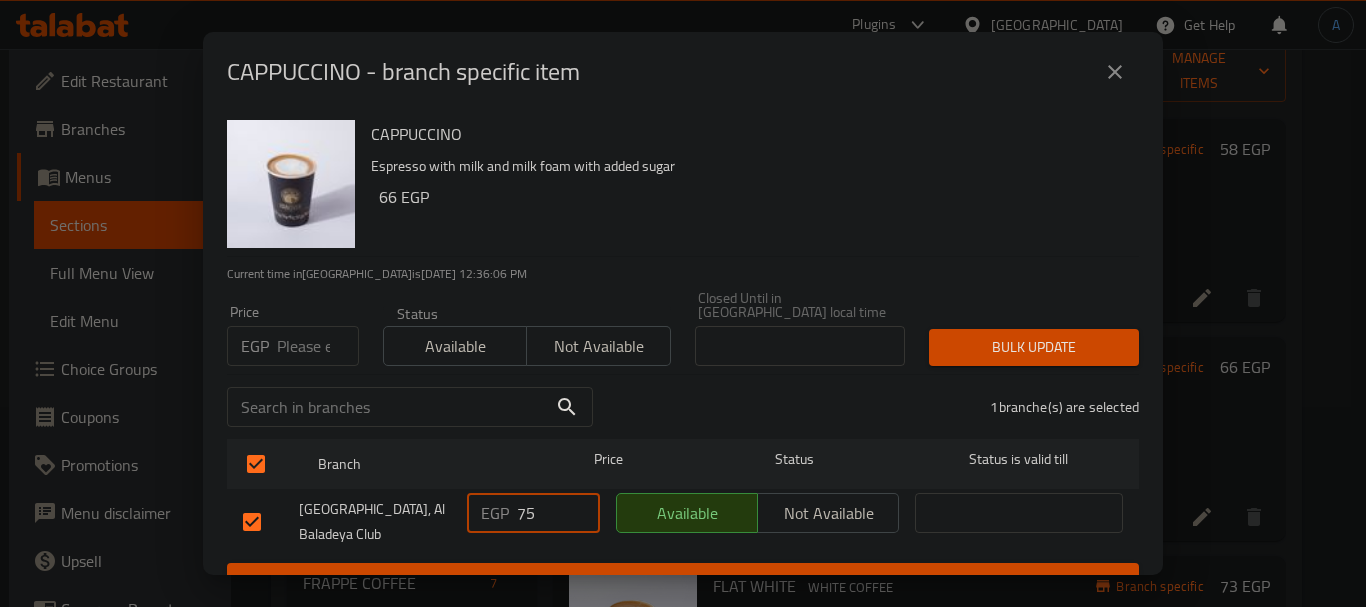 click on "75" at bounding box center [558, 513] 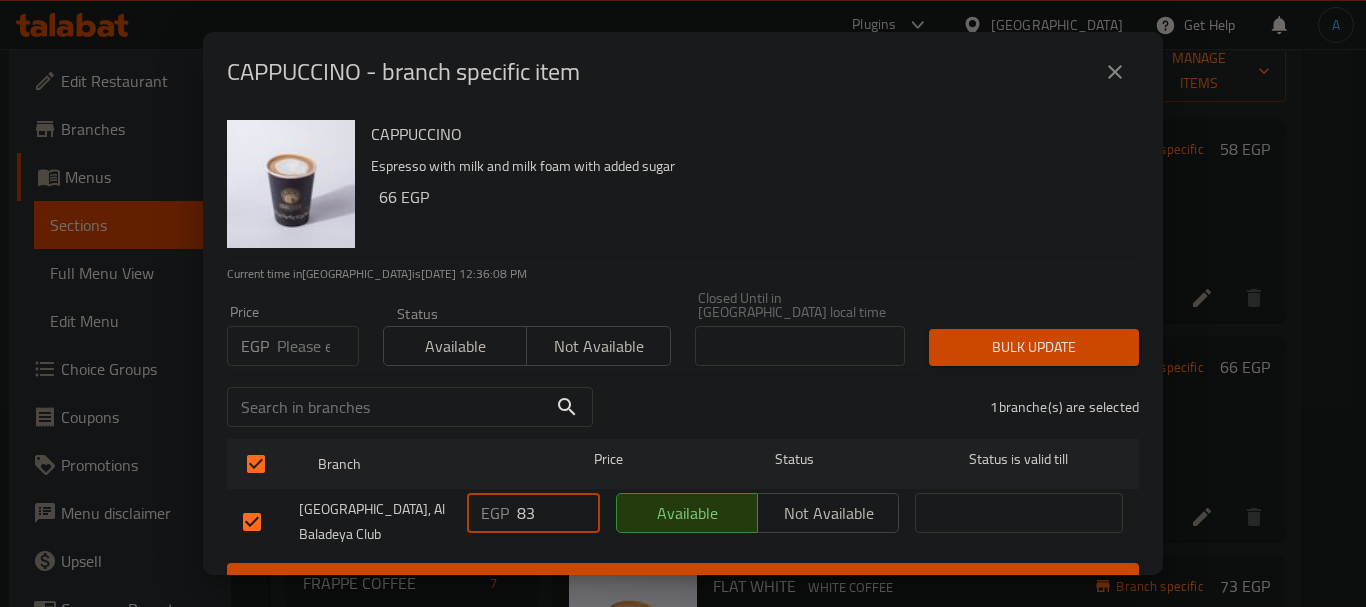 type on "83" 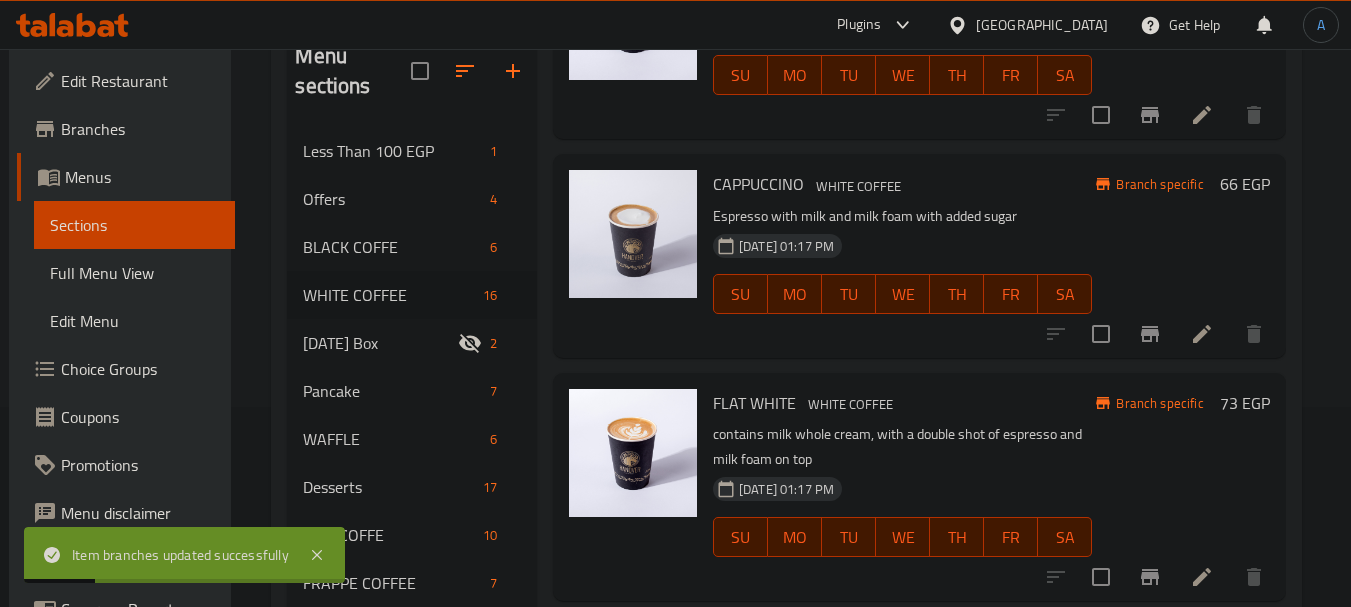 scroll, scrollTop: 200, scrollLeft: 0, axis: vertical 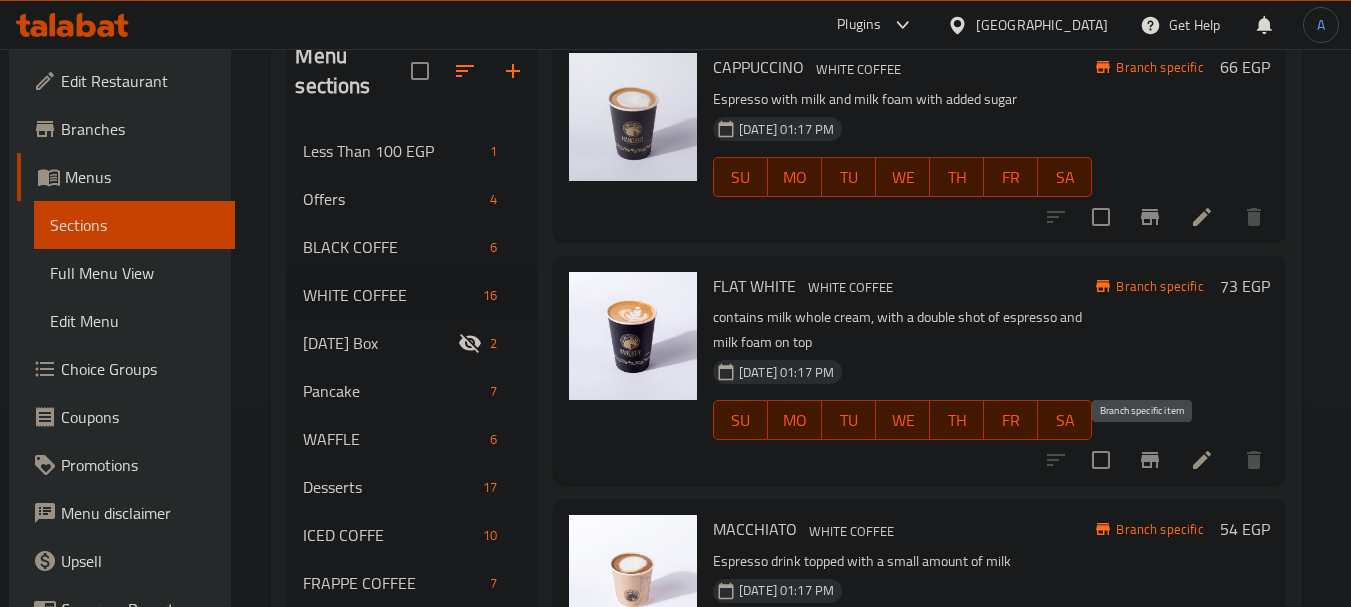 click 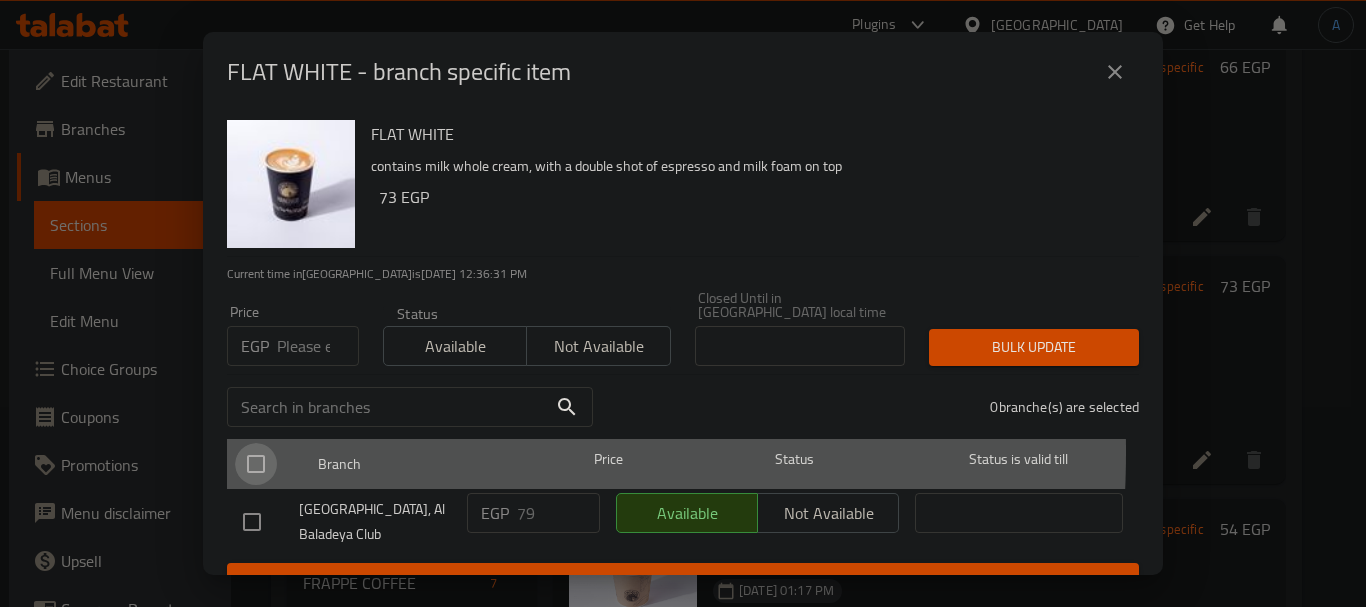 click at bounding box center (256, 464) 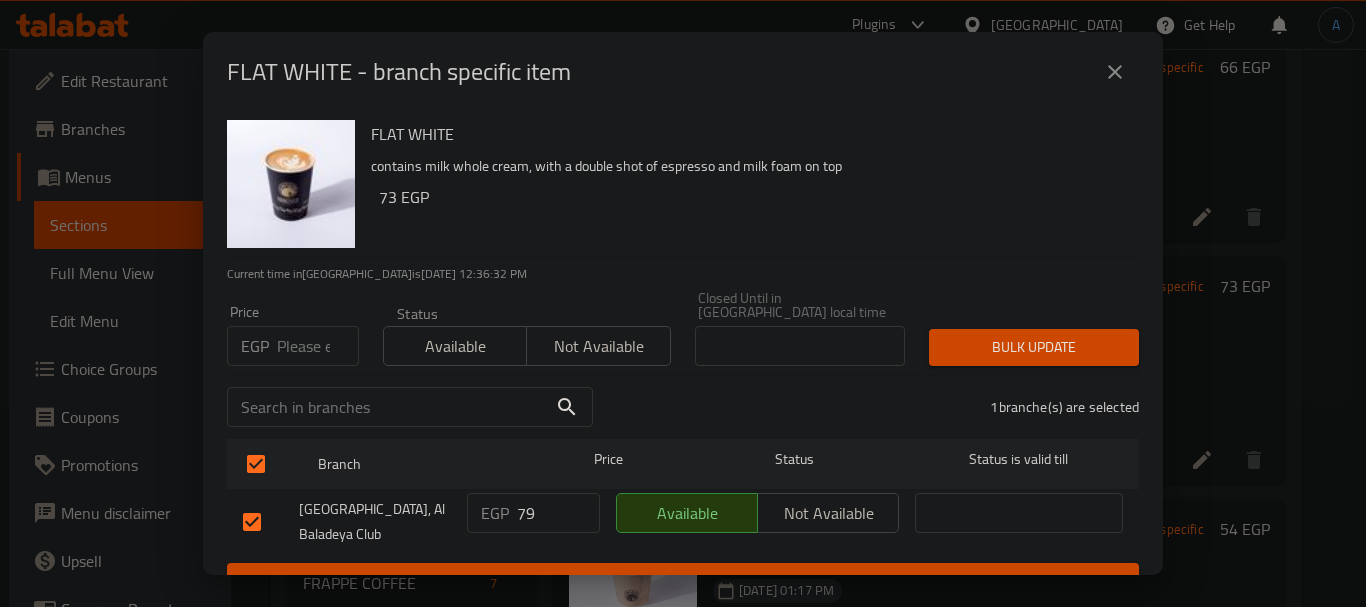 drag, startPoint x: 535, startPoint y: 503, endPoint x: 470, endPoint y: 499, distance: 65.12296 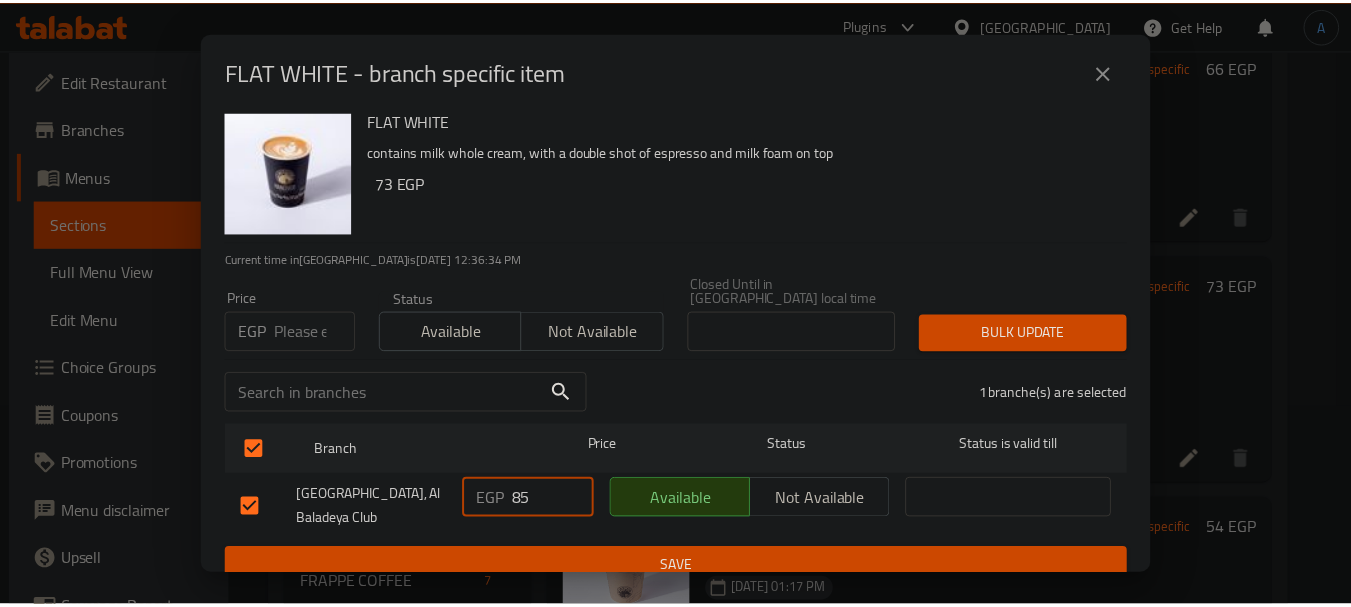 scroll, scrollTop: 19, scrollLeft: 0, axis: vertical 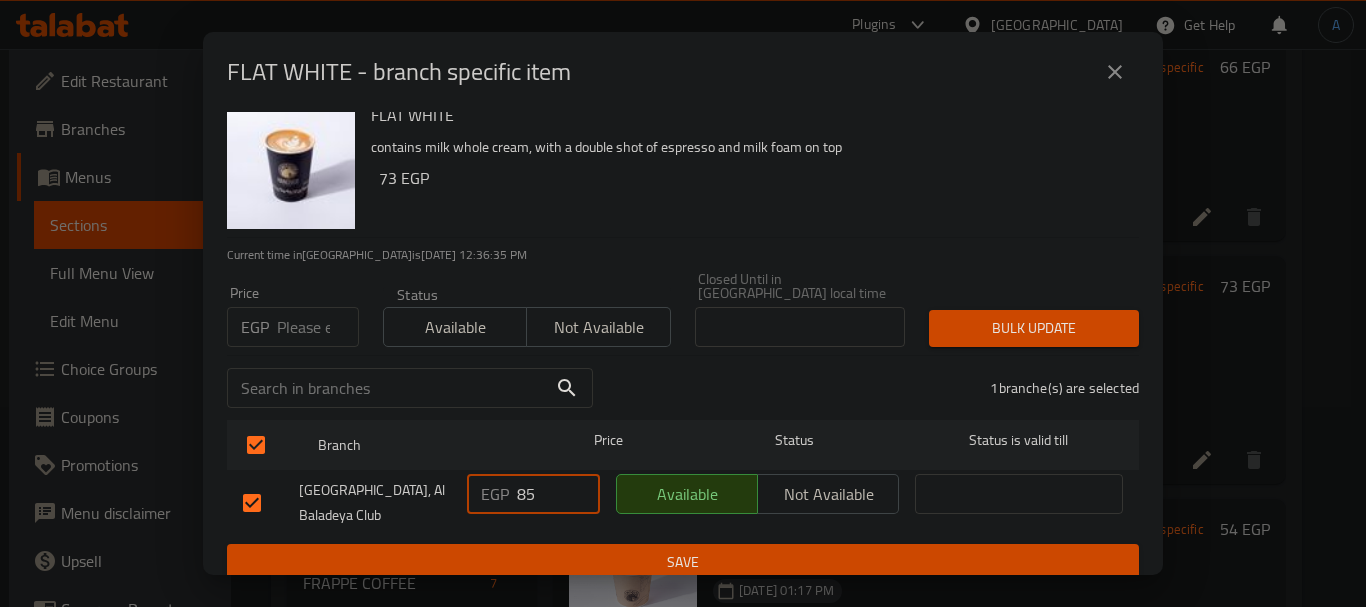type on "85" 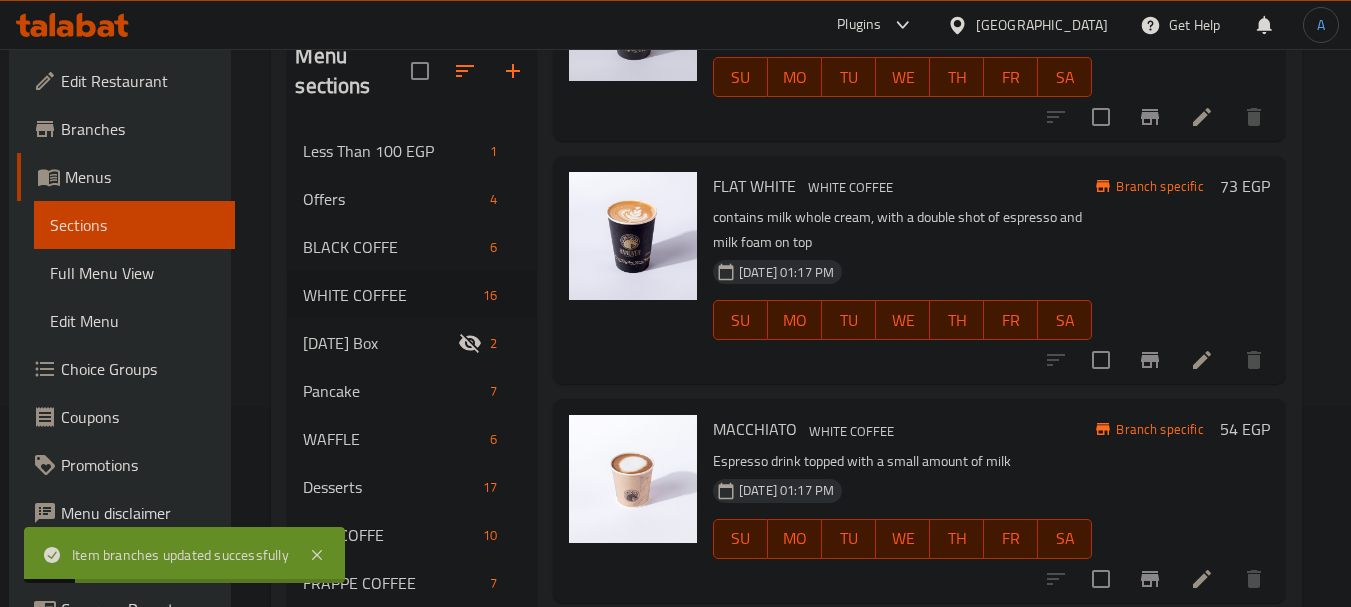 scroll, scrollTop: 500, scrollLeft: 0, axis: vertical 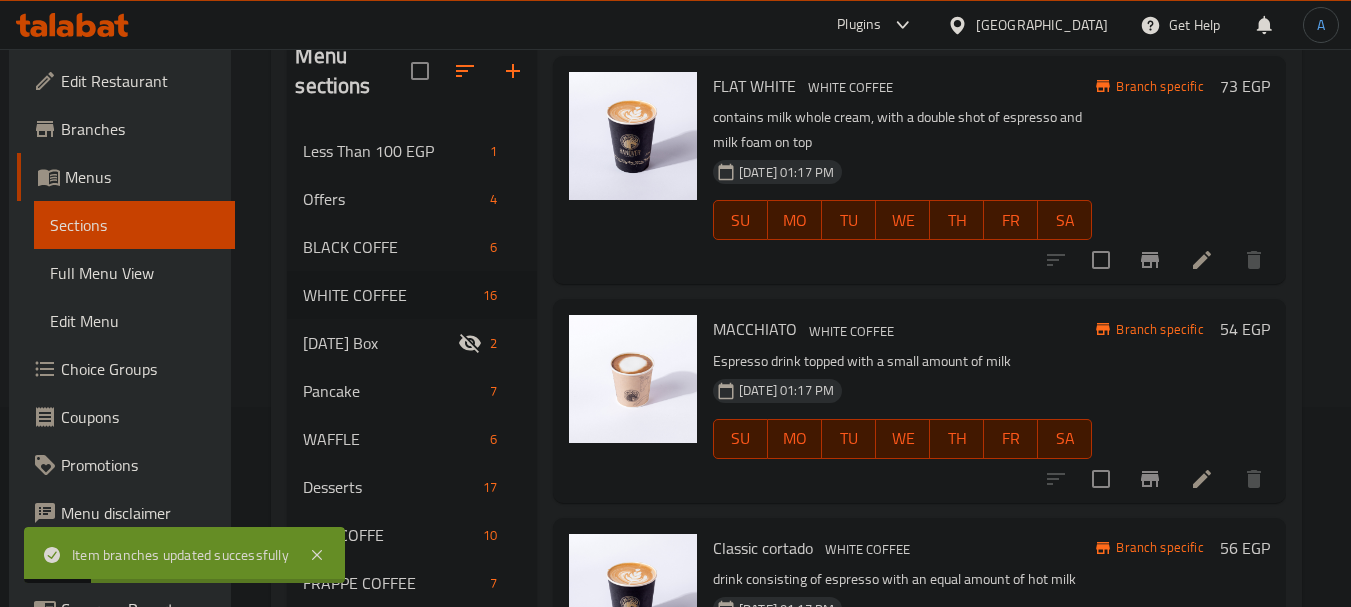 click 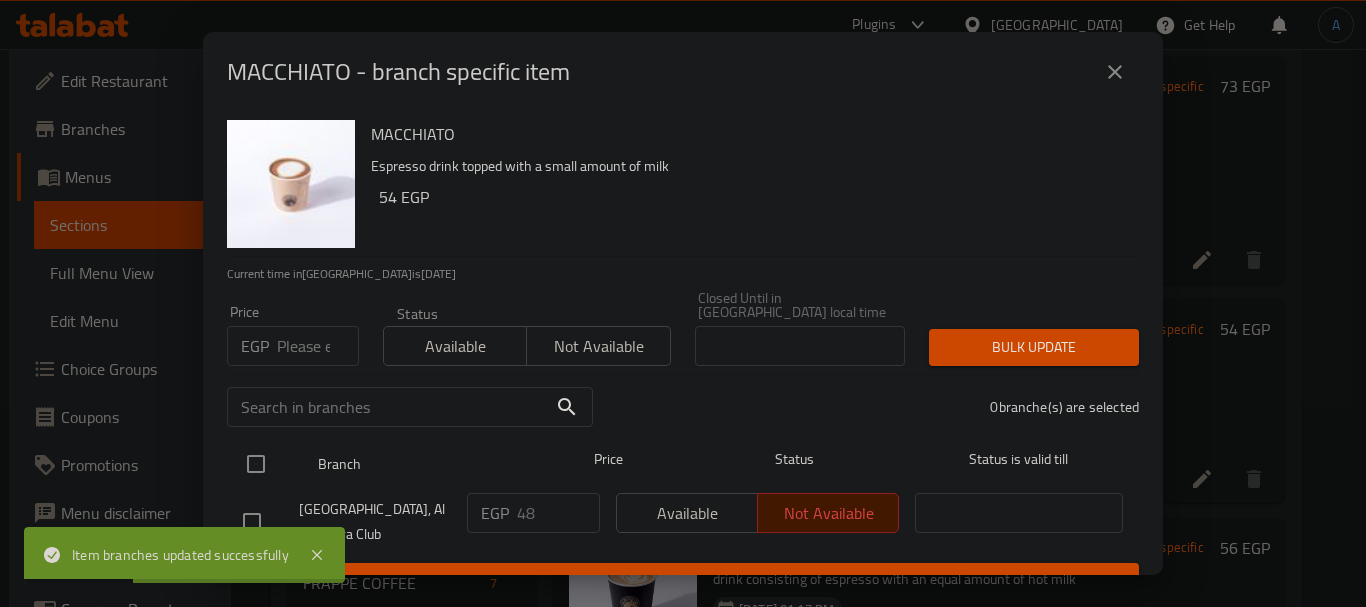 click at bounding box center [256, 464] 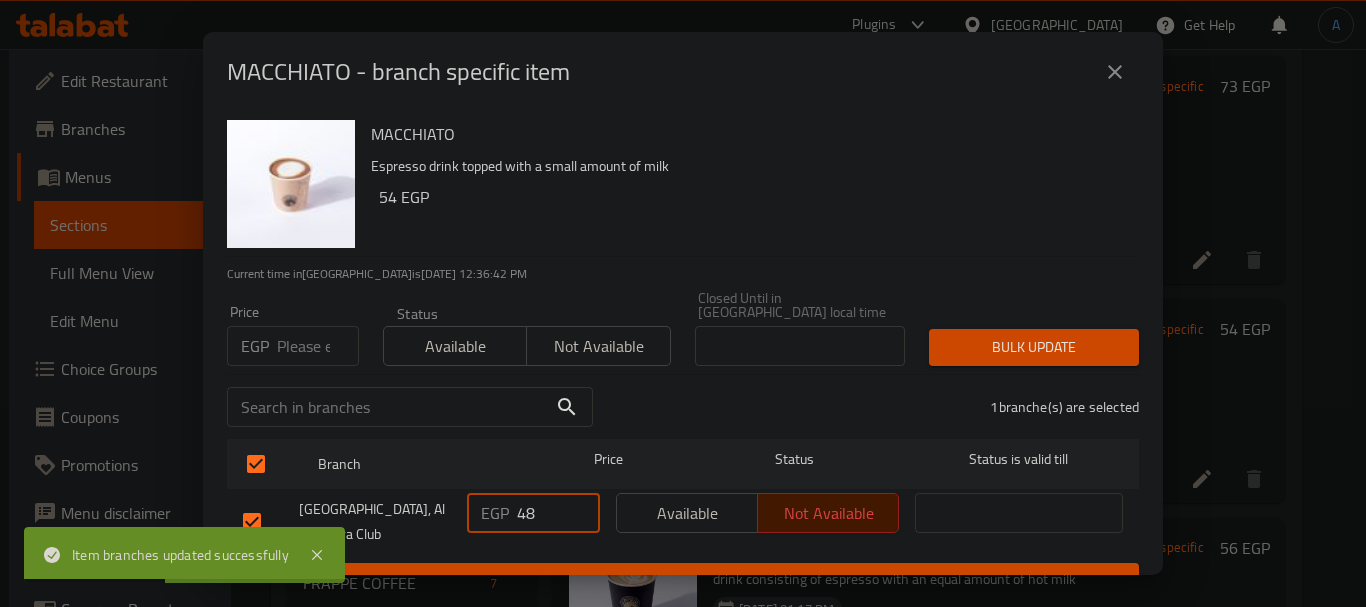 drag, startPoint x: 555, startPoint y: 492, endPoint x: 503, endPoint y: 484, distance: 52.611786 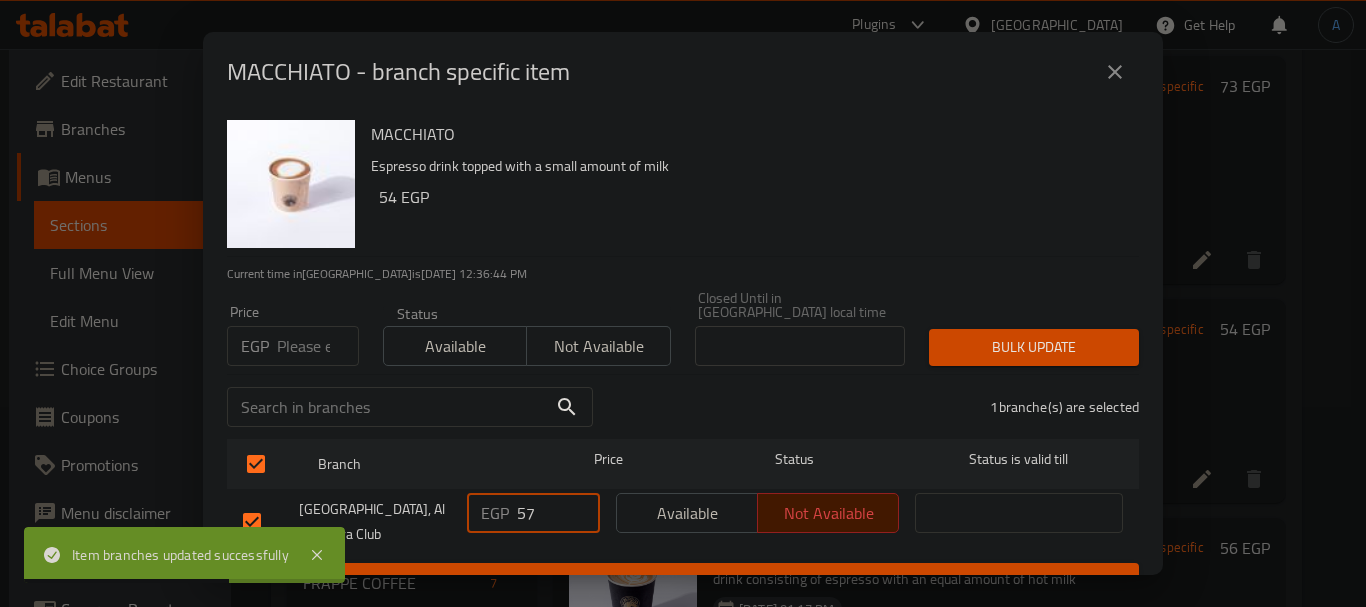 type on "57" 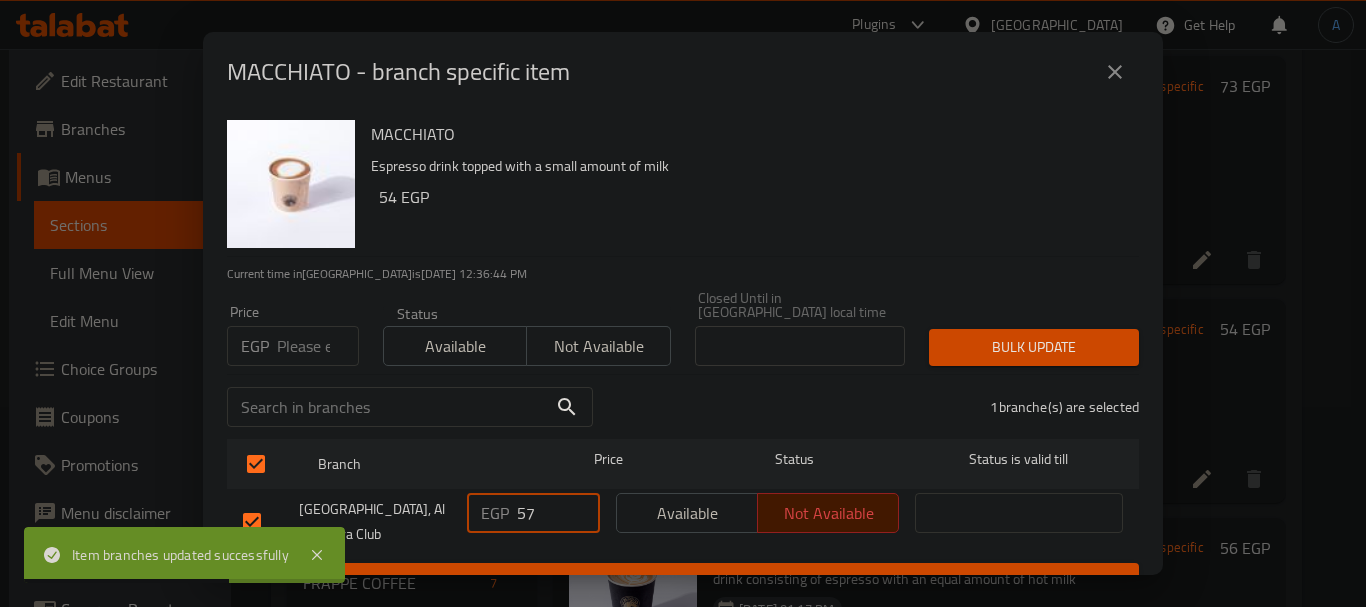 click on "Available" at bounding box center (687, 513) 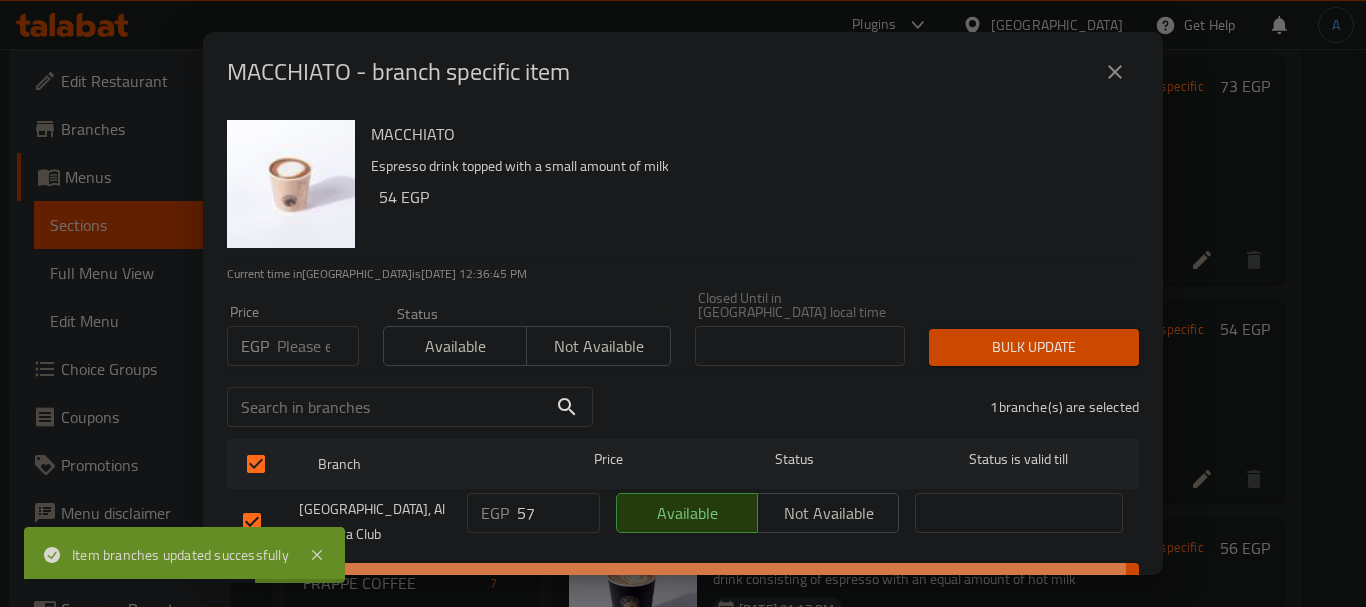click on "Save" at bounding box center (683, 581) 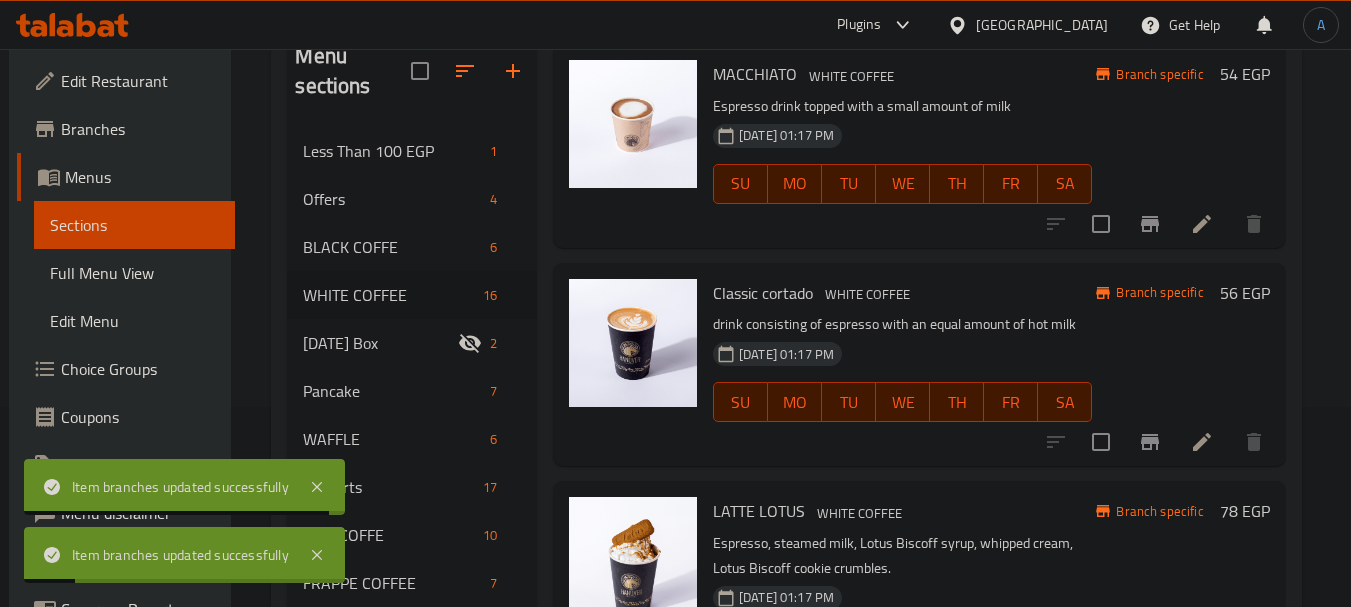 scroll, scrollTop: 800, scrollLeft: 0, axis: vertical 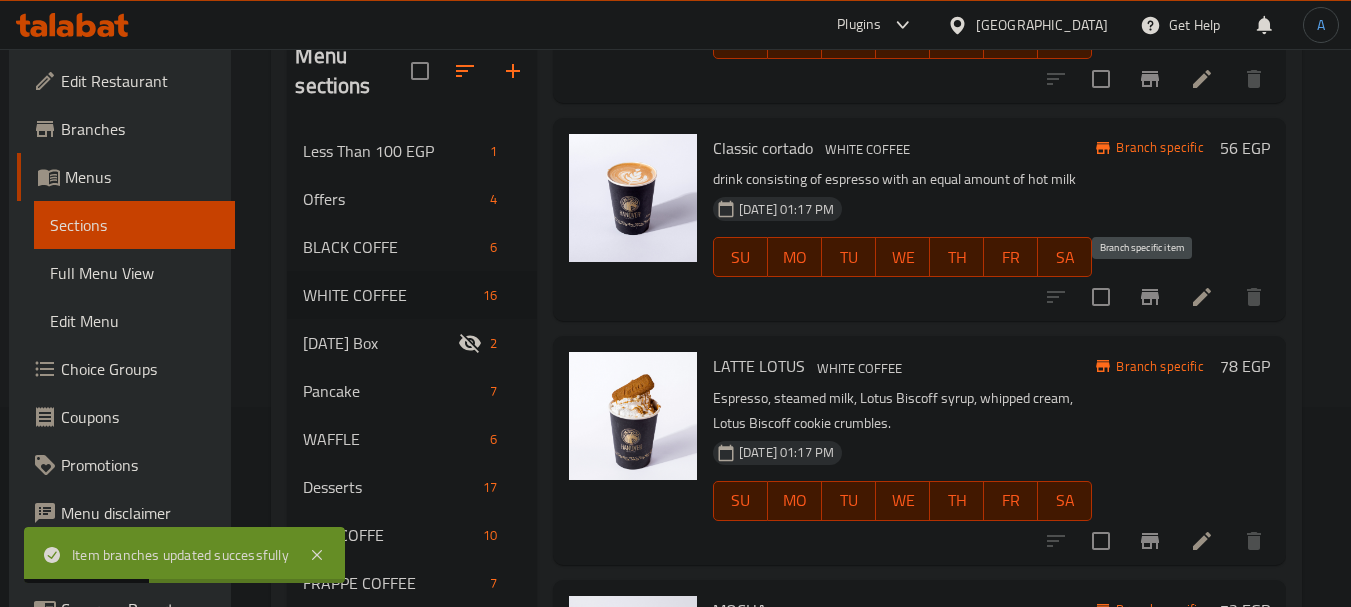 click 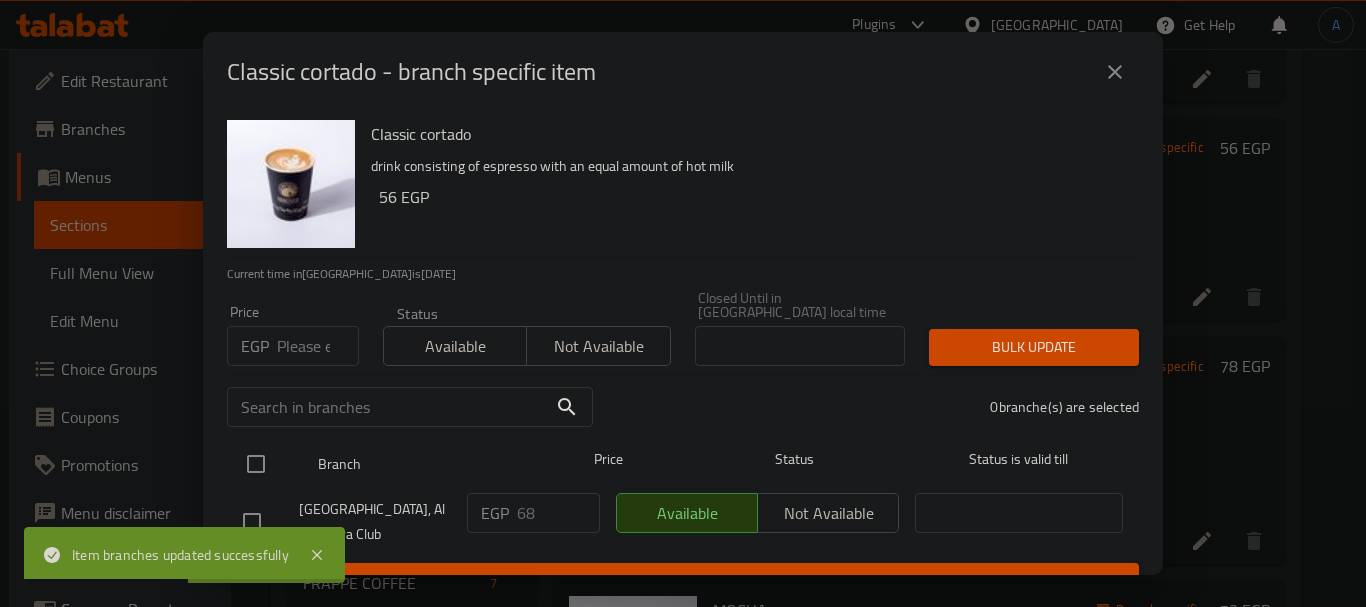 click at bounding box center (256, 464) 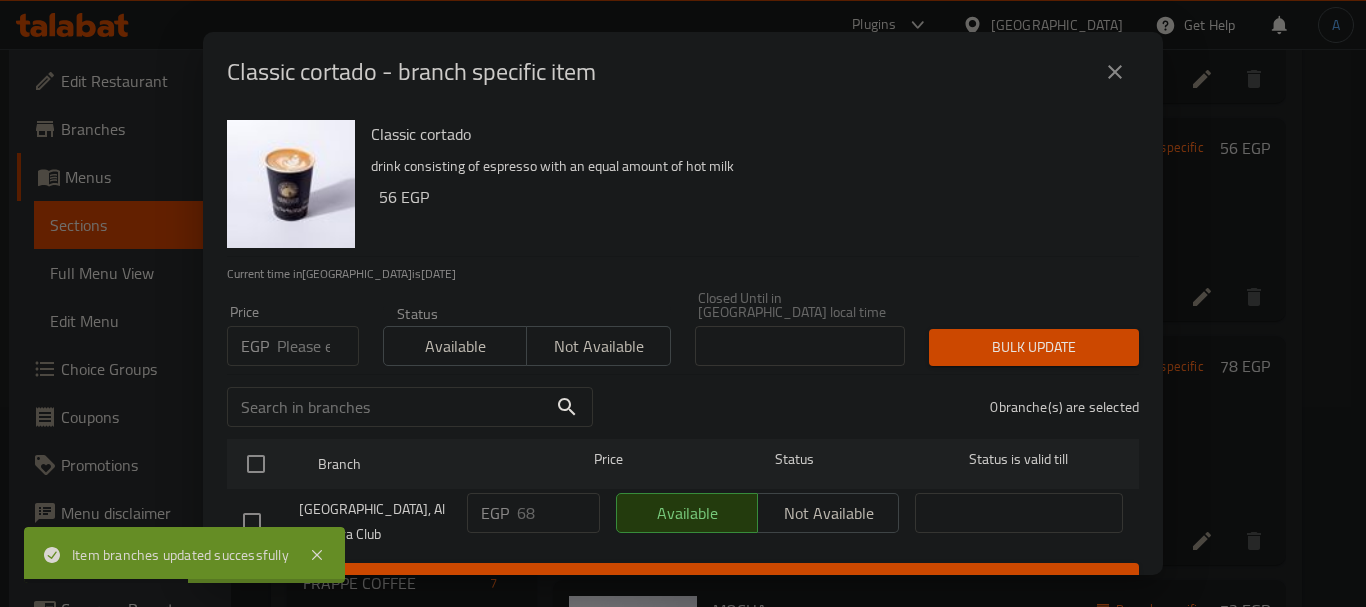 checkbox on "true" 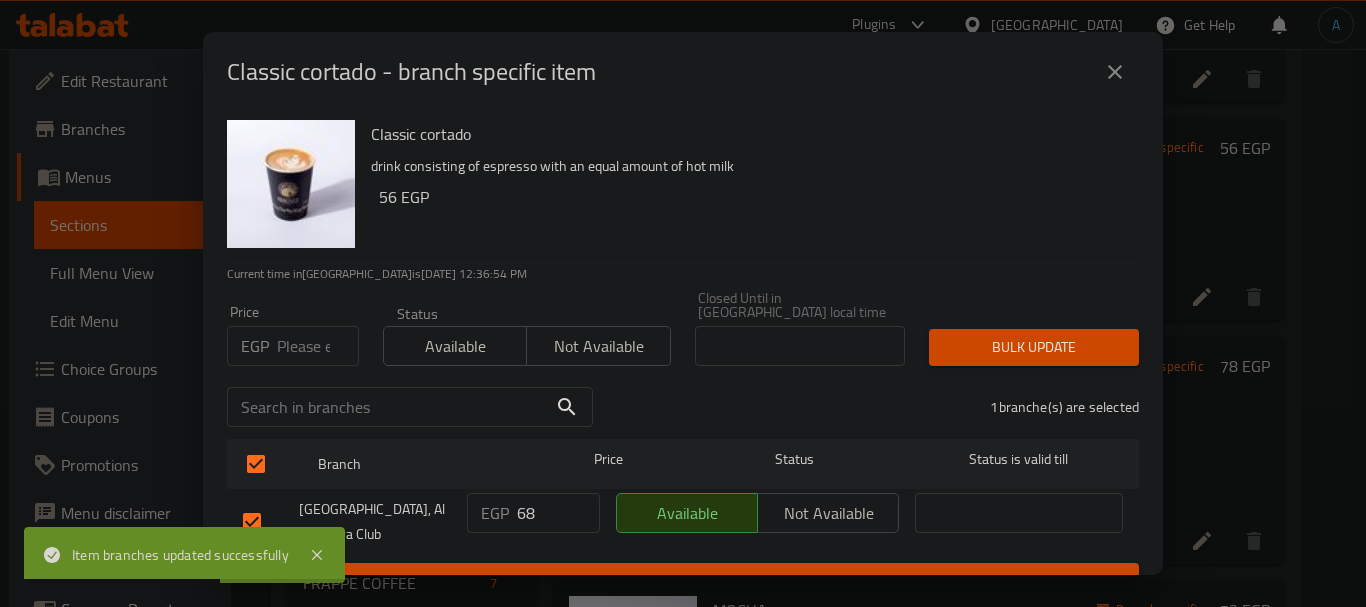 drag, startPoint x: 546, startPoint y: 499, endPoint x: 475, endPoint y: 496, distance: 71.063354 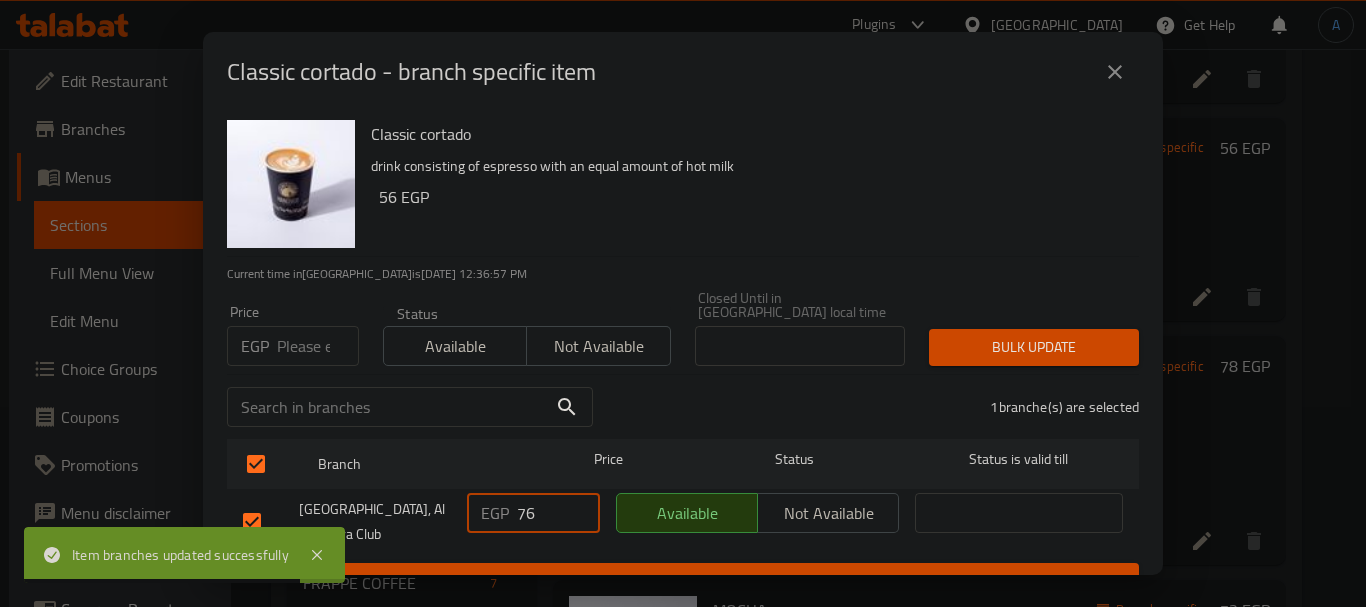 type on "76" 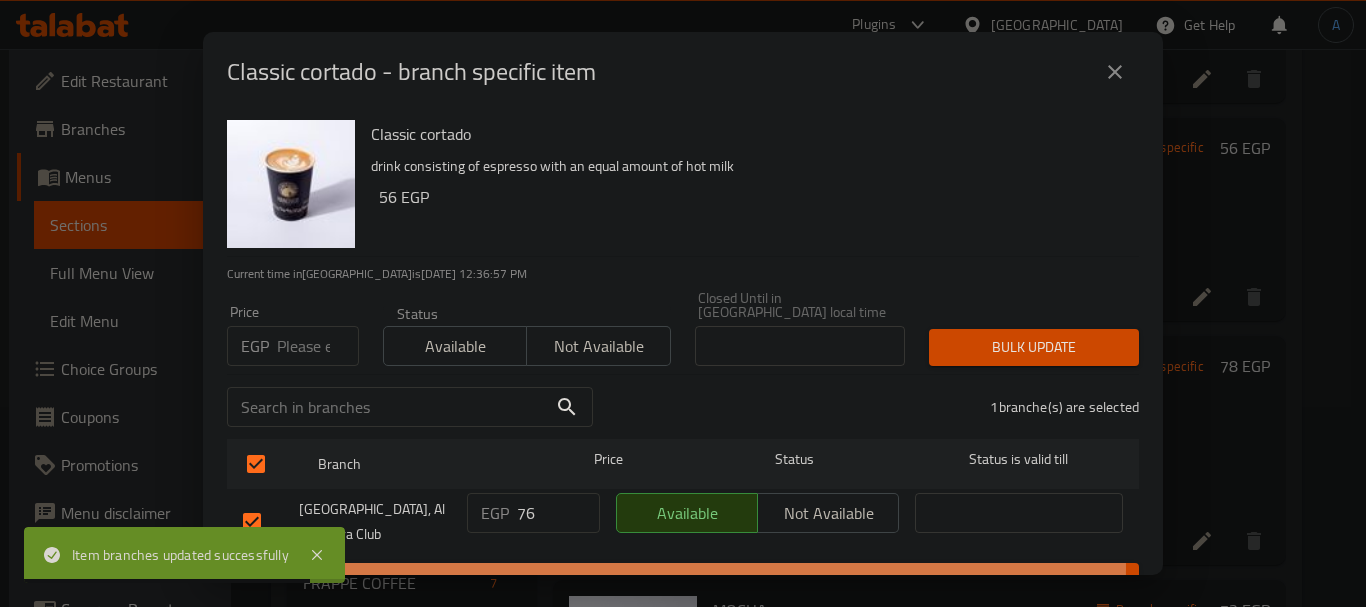 click on "Save" at bounding box center (683, 581) 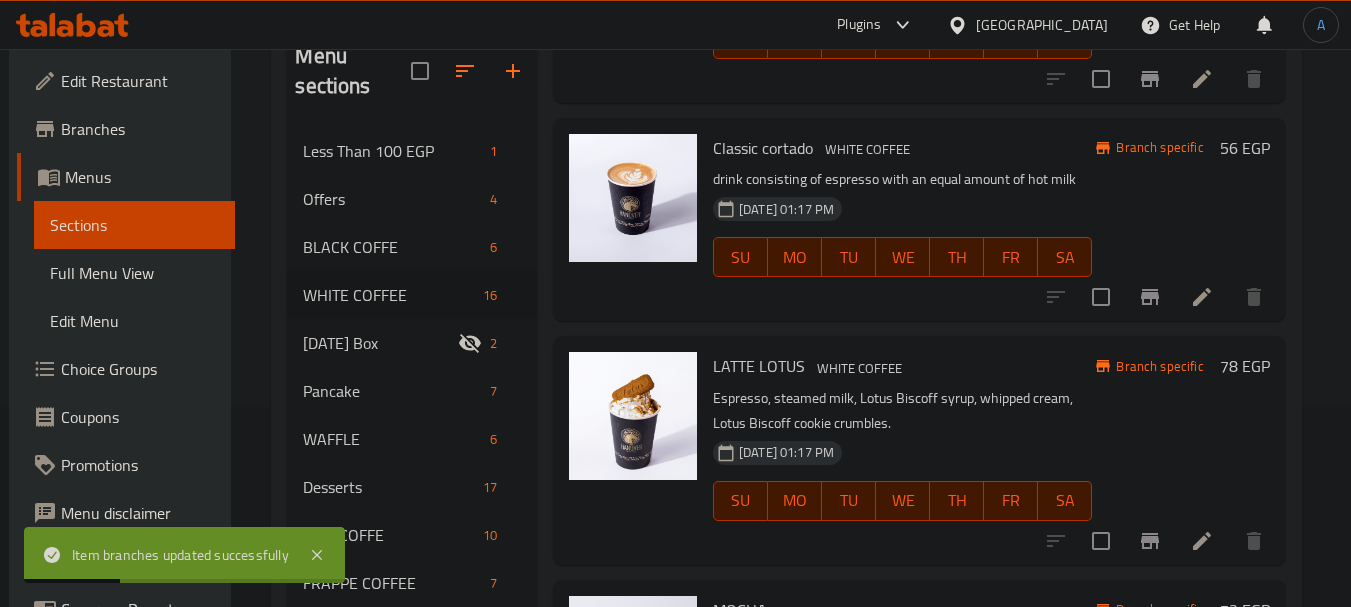 scroll, scrollTop: 1000, scrollLeft: 0, axis: vertical 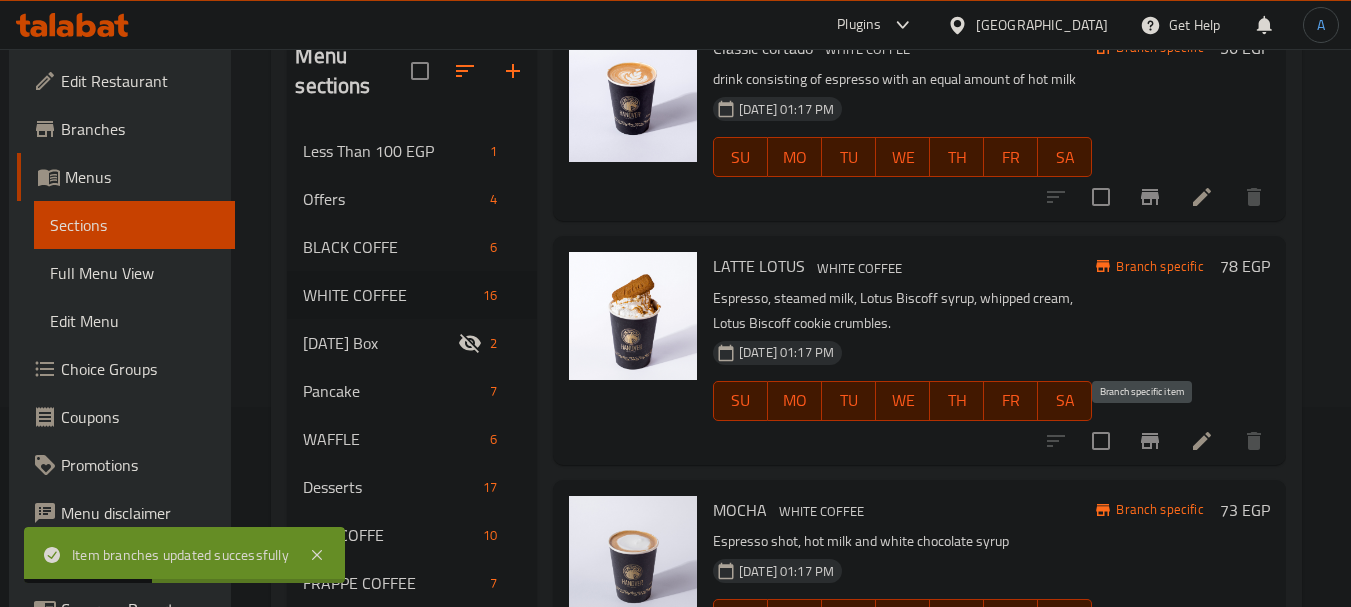 click 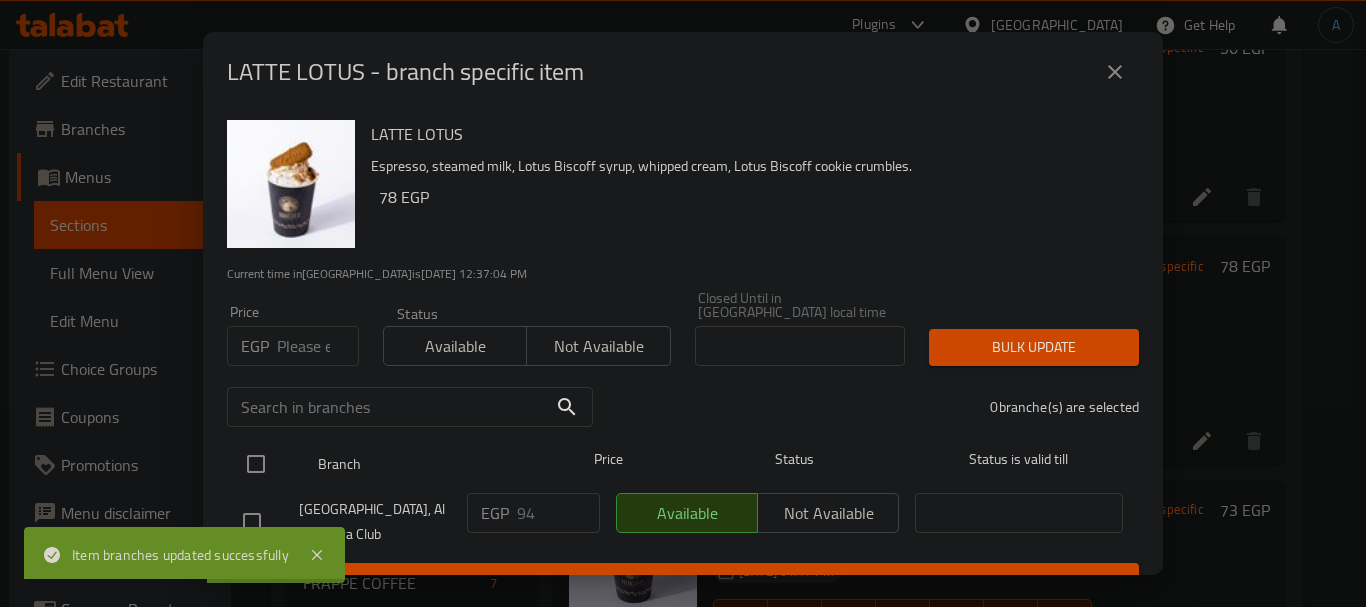 click at bounding box center (256, 464) 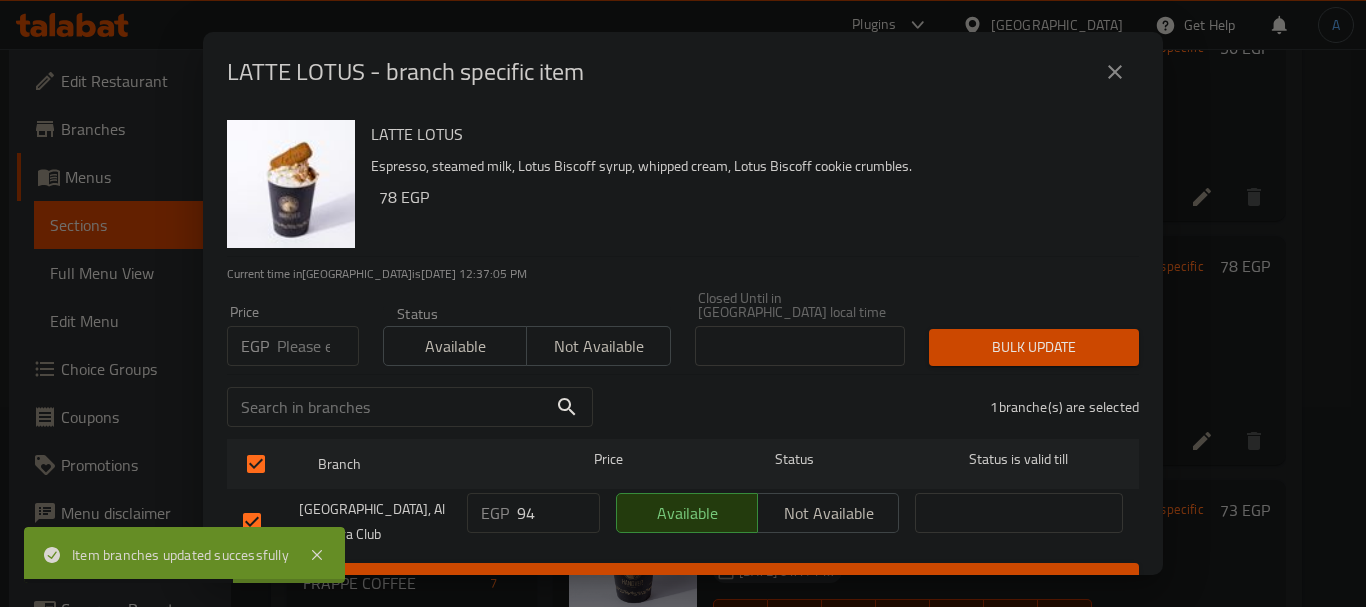 drag, startPoint x: 537, startPoint y: 496, endPoint x: 413, endPoint y: 475, distance: 125.765656 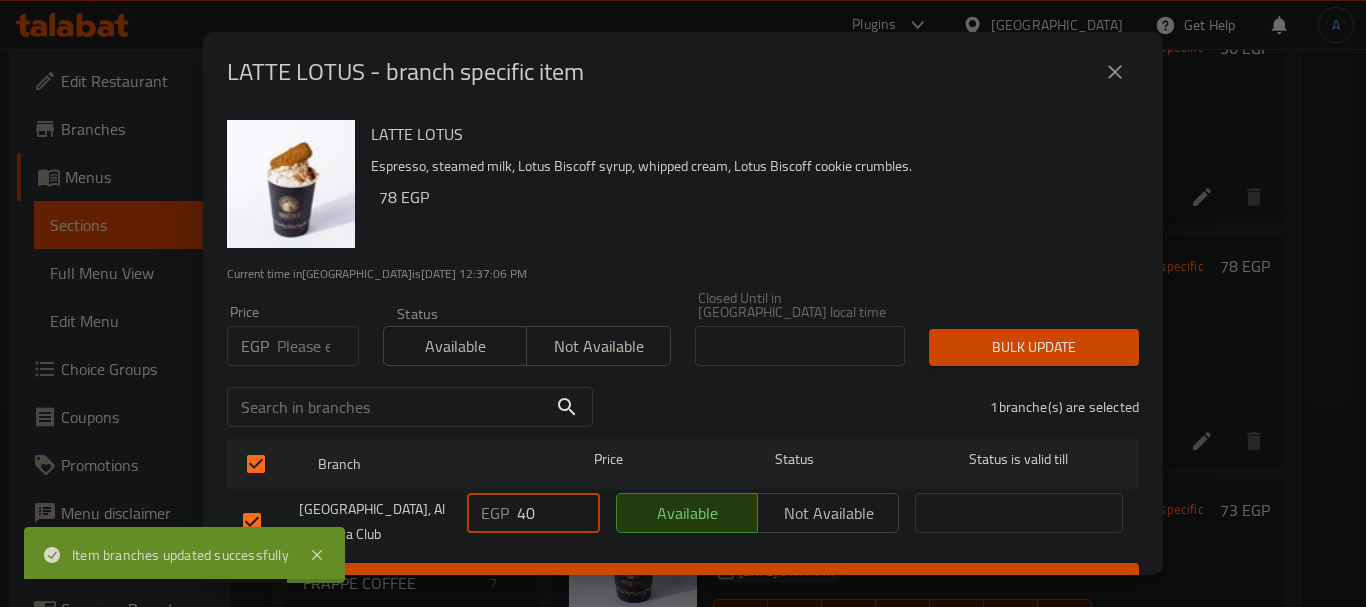 type on "4" 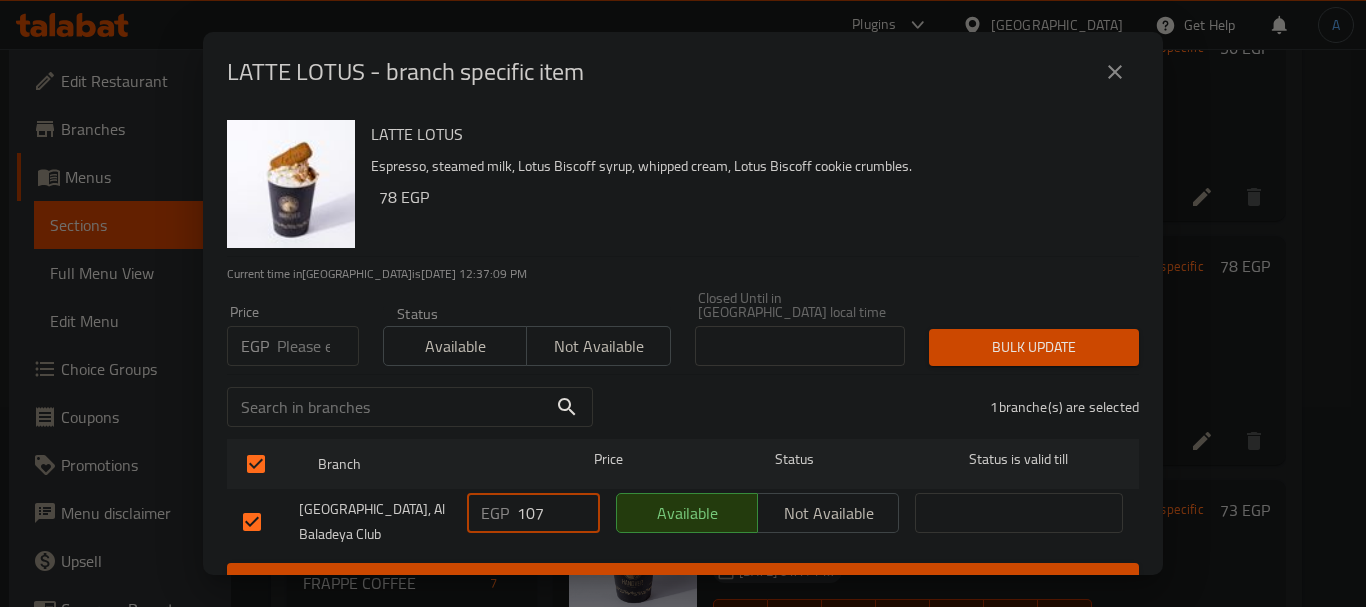type on "107" 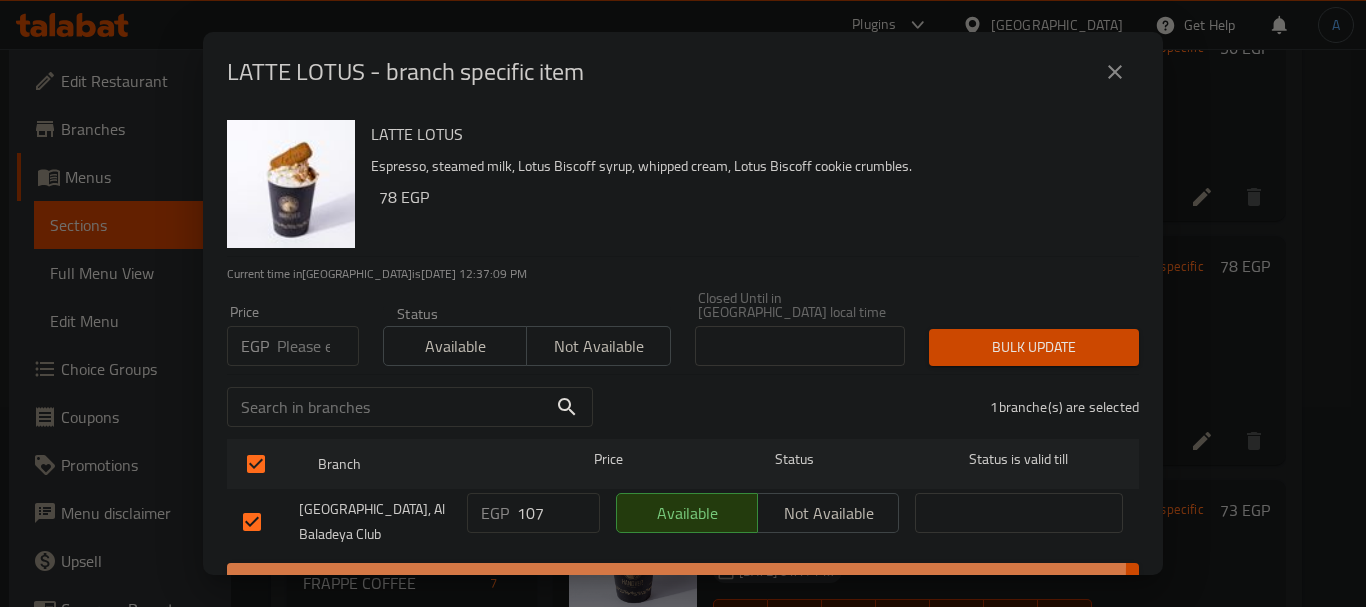 click on "Save" at bounding box center (683, 581) 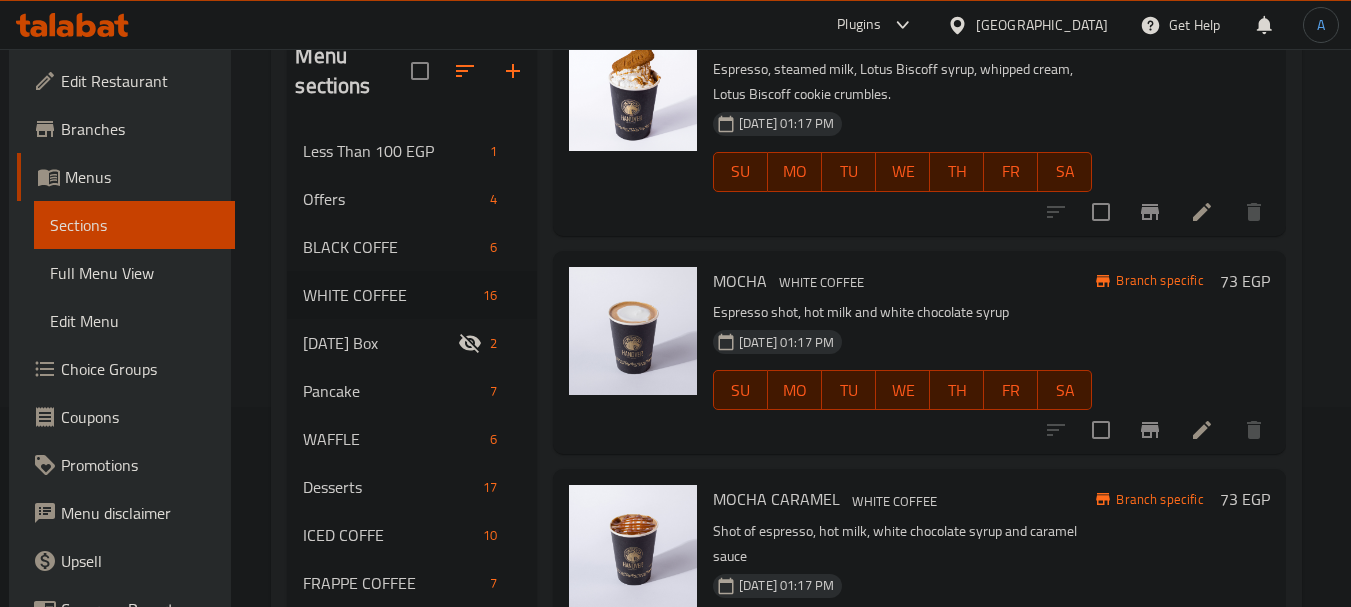 scroll, scrollTop: 1300, scrollLeft: 0, axis: vertical 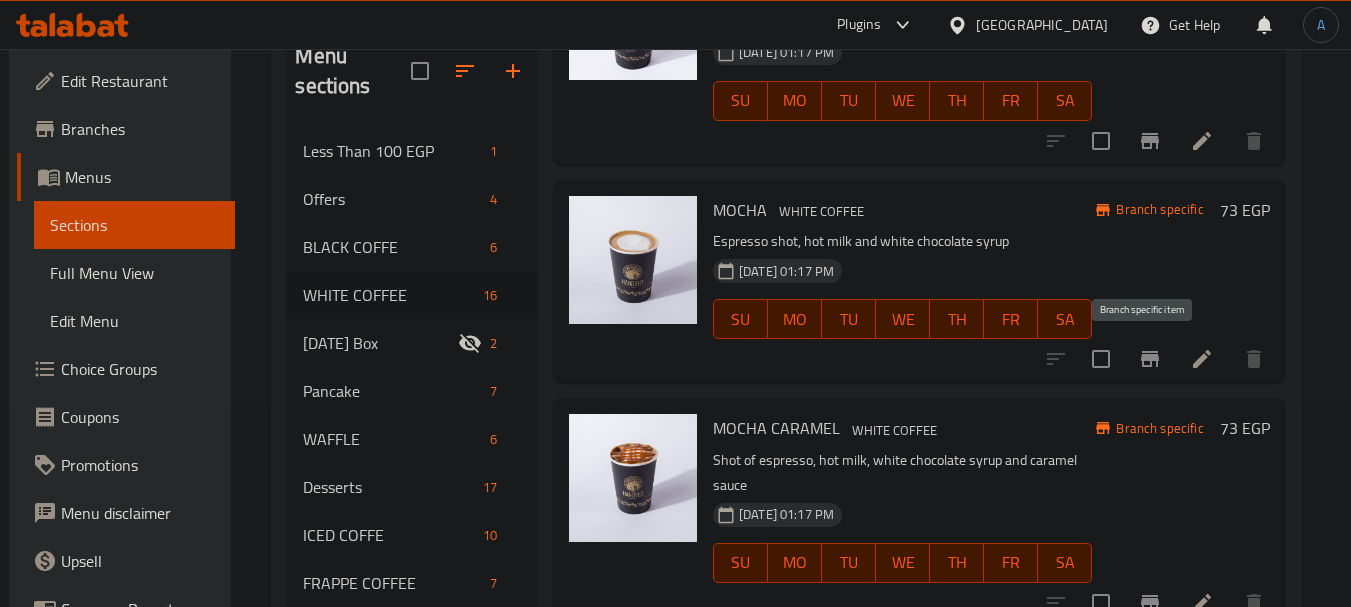 click 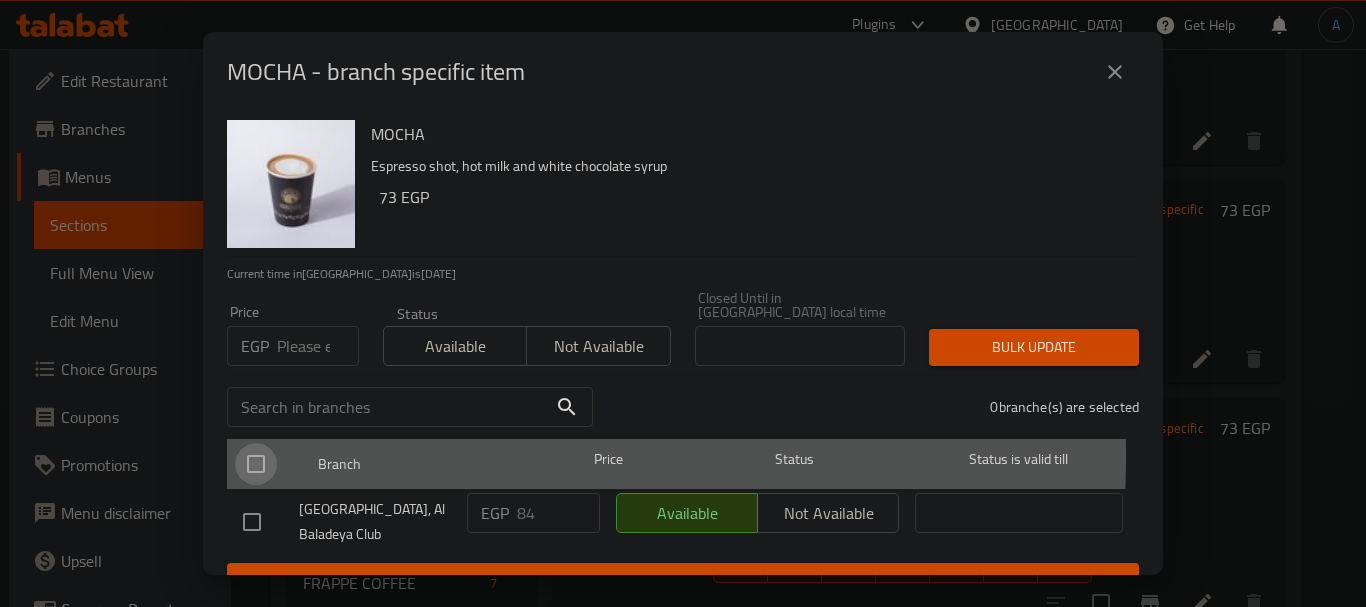 click at bounding box center [256, 464] 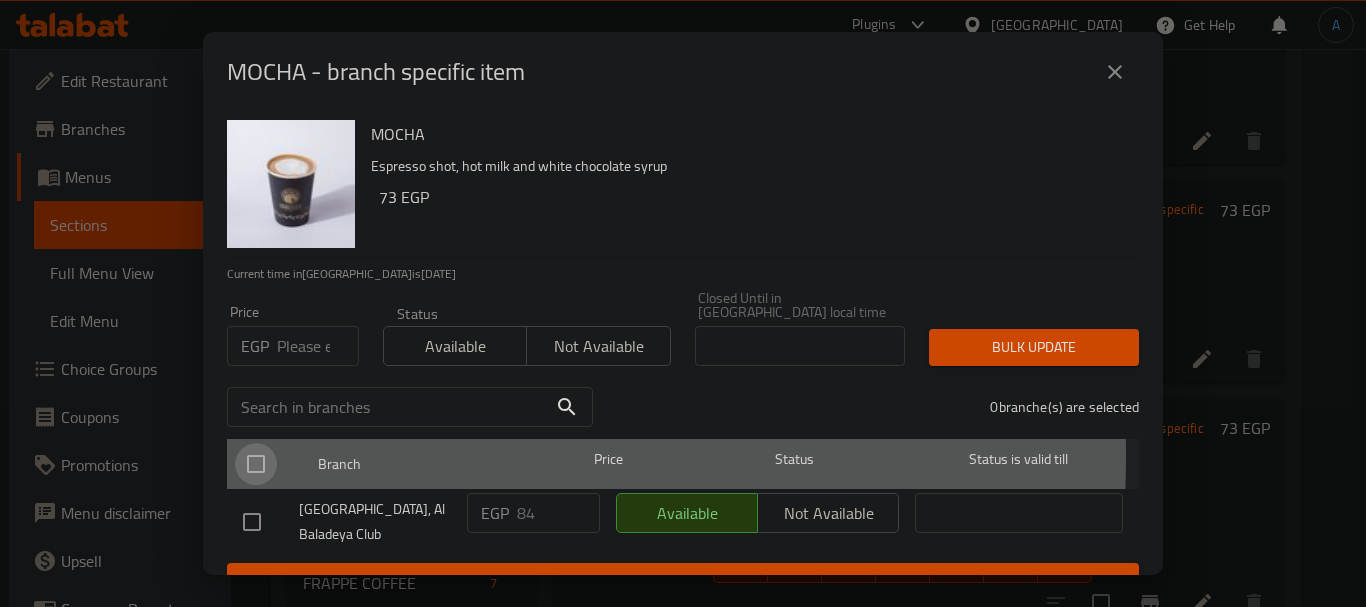 checkbox on "true" 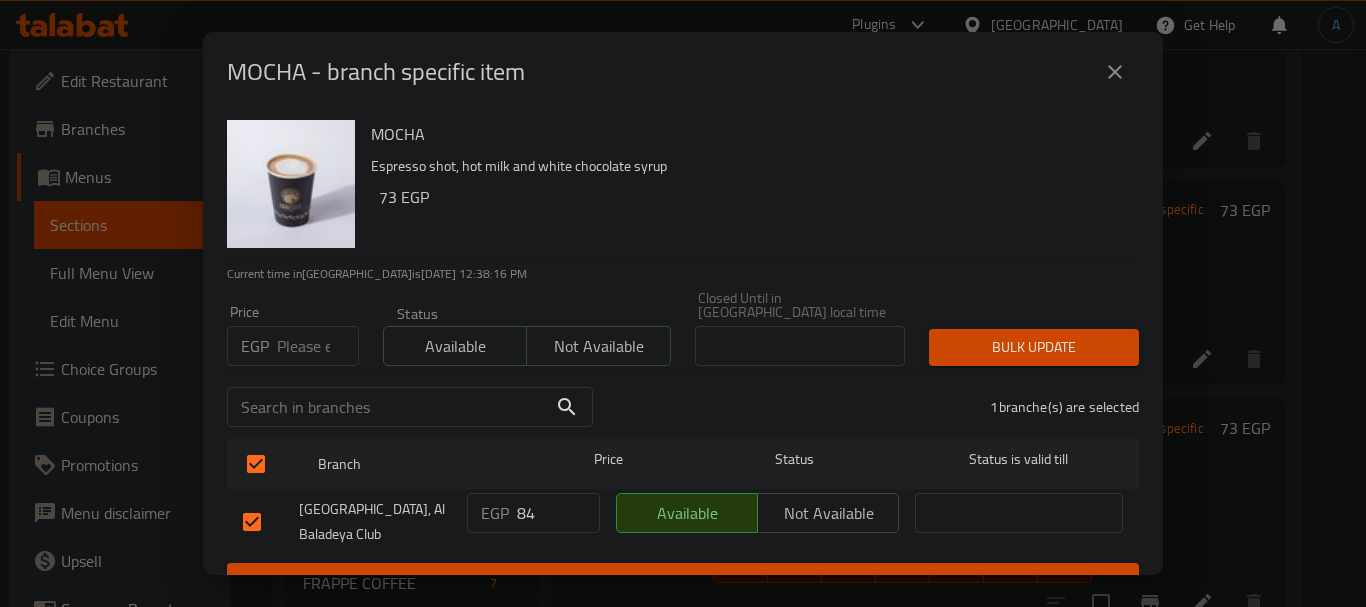 drag, startPoint x: 495, startPoint y: 498, endPoint x: 445, endPoint y: 490, distance: 50.635956 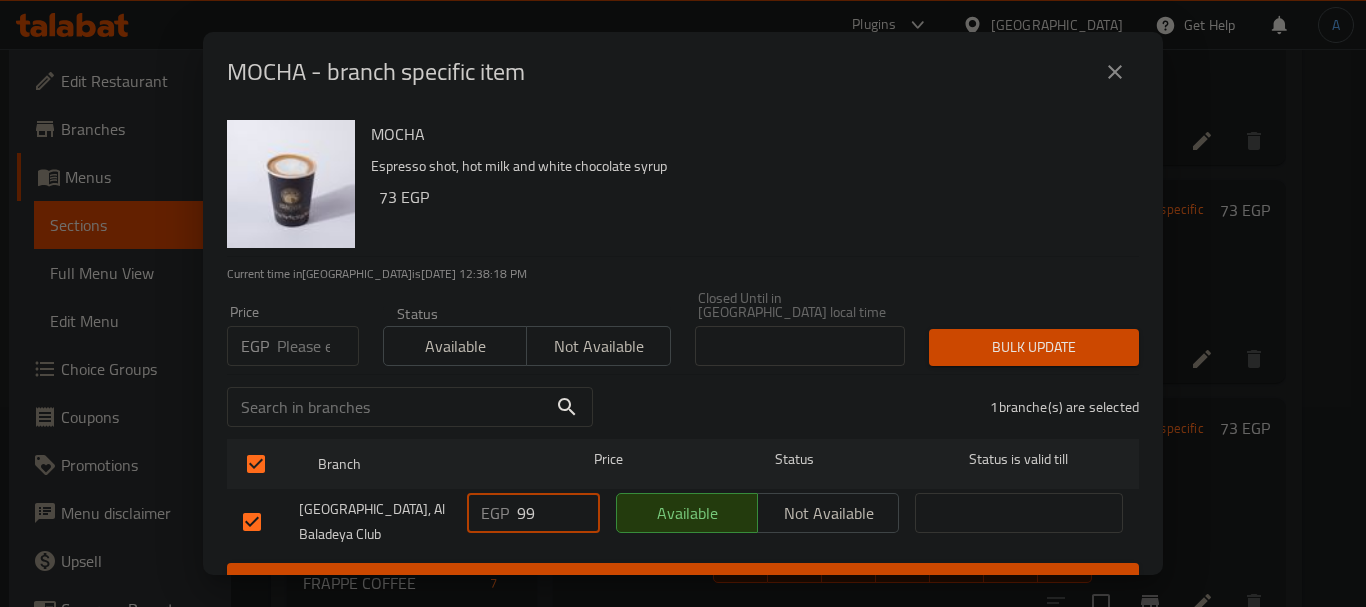 type on "99" 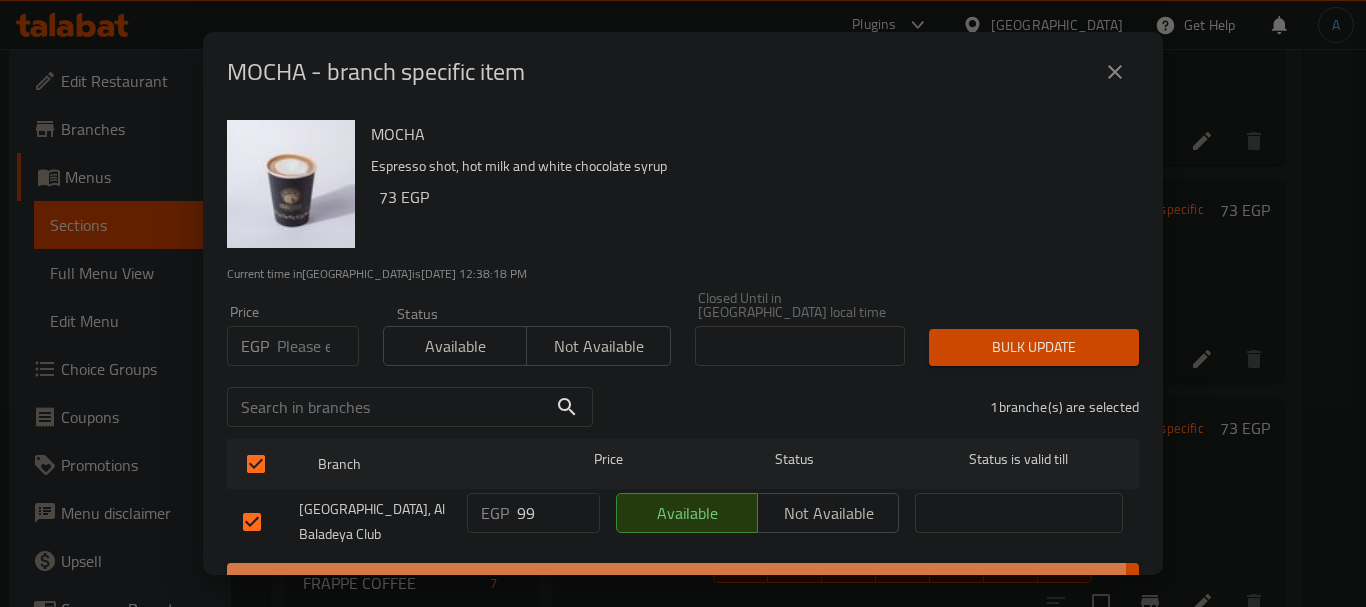 click on "Save" at bounding box center [683, 581] 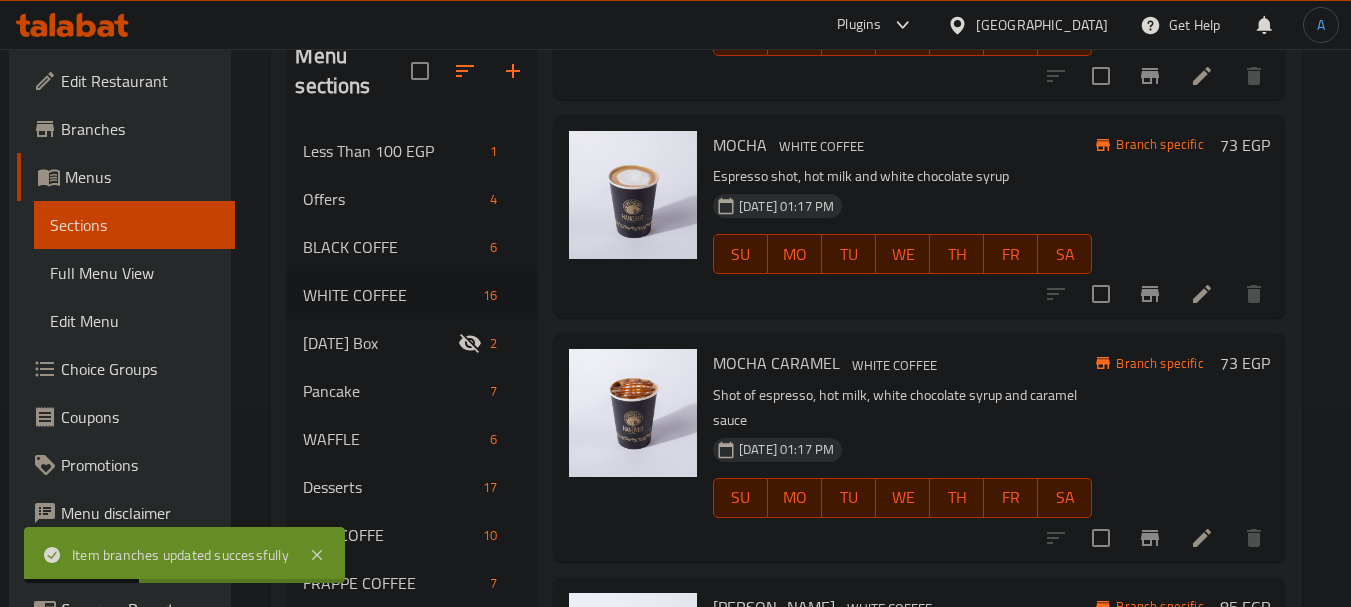 scroll, scrollTop: 1500, scrollLeft: 0, axis: vertical 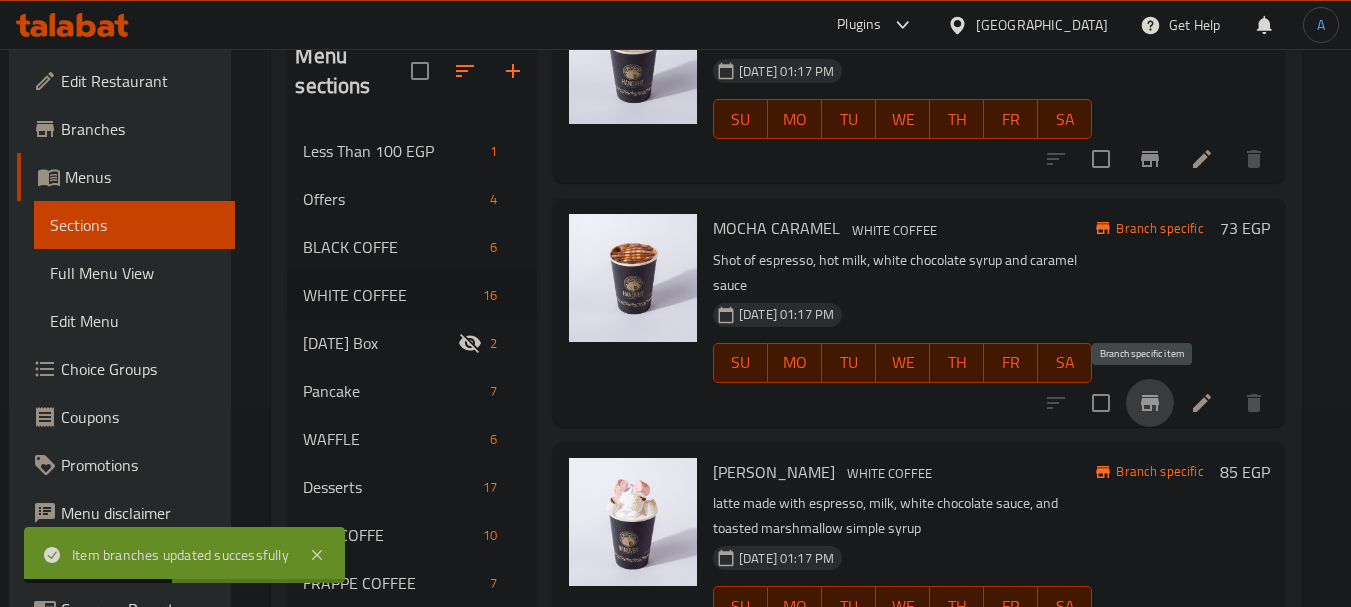 click 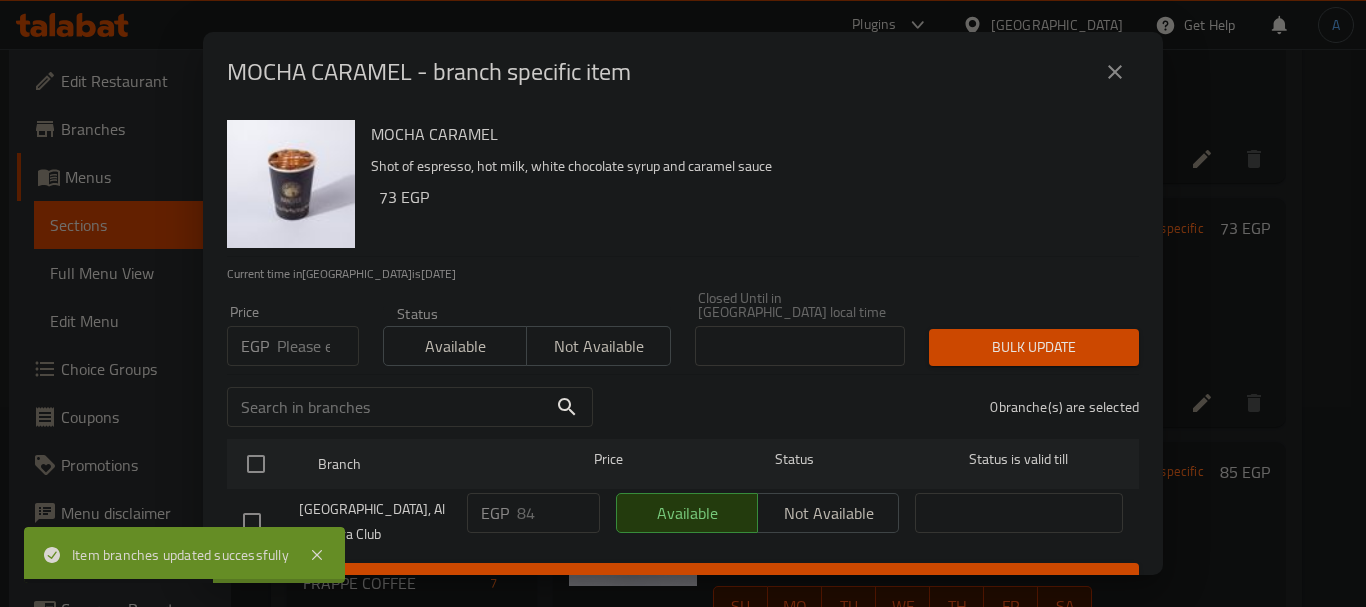 click at bounding box center [256, 464] 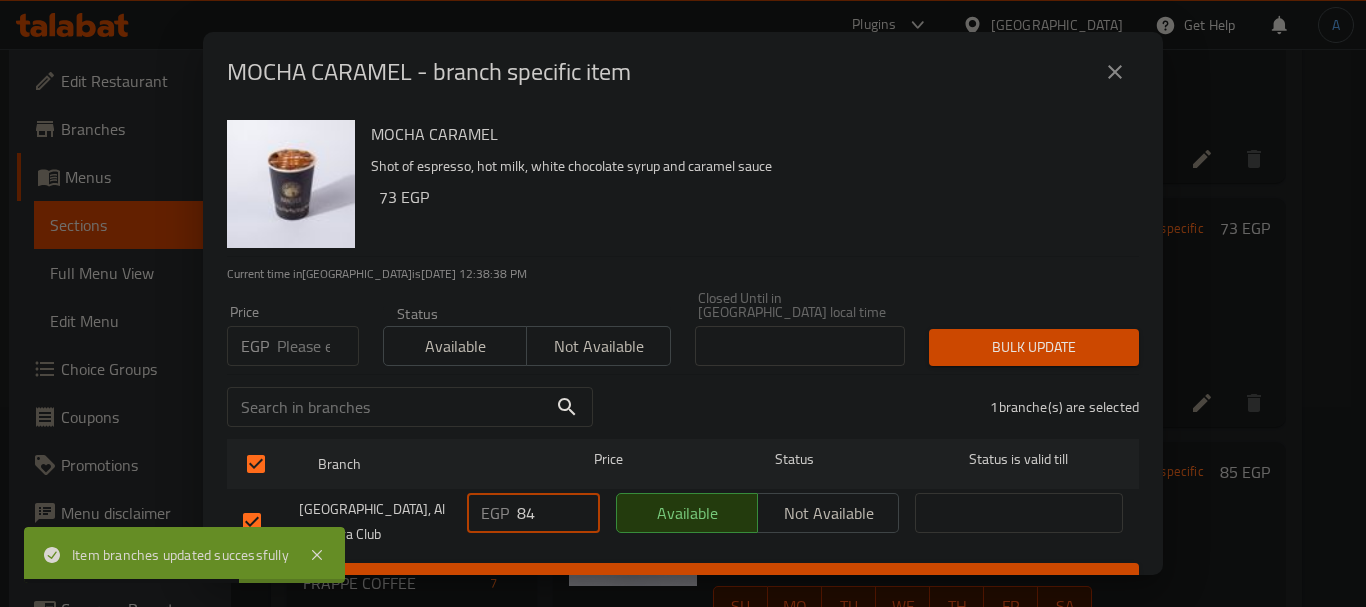 drag, startPoint x: 507, startPoint y: 494, endPoint x: 474, endPoint y: 489, distance: 33.37664 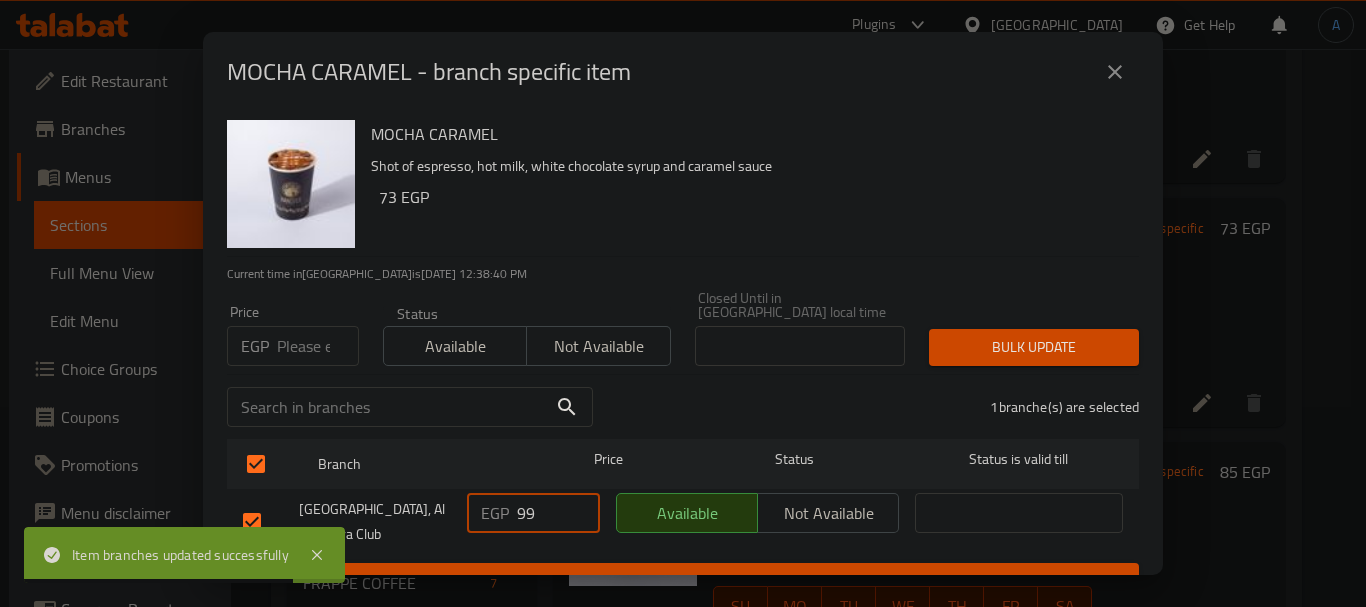 type on "99" 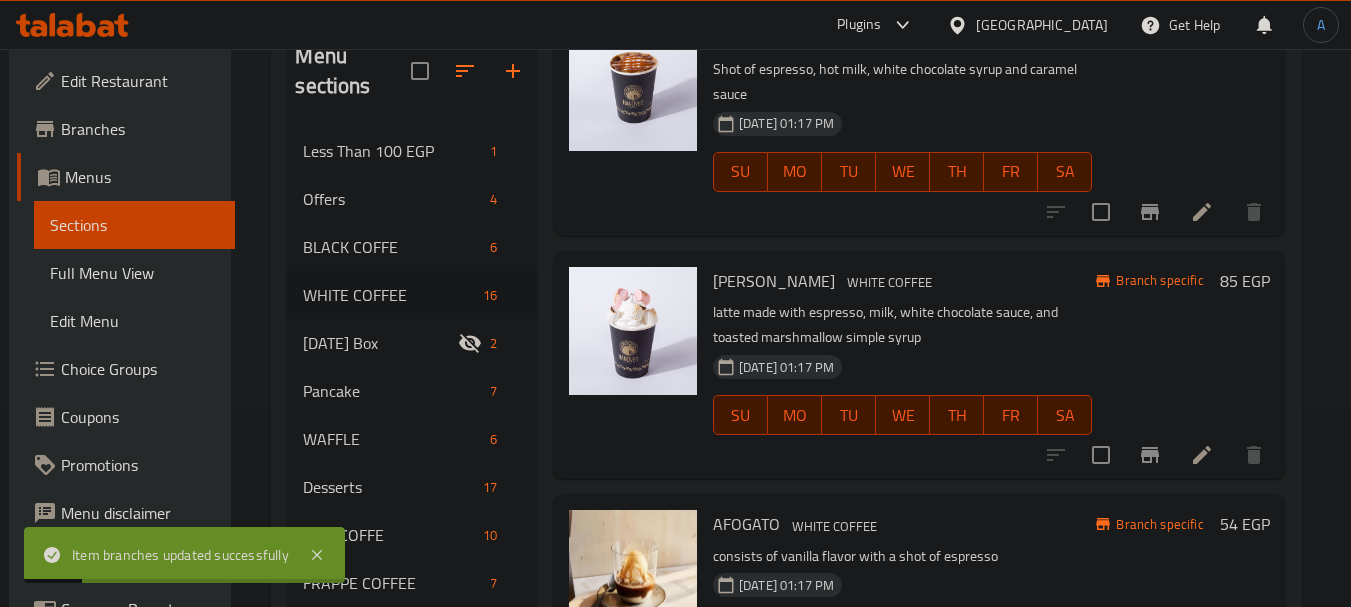 scroll, scrollTop: 1700, scrollLeft: 0, axis: vertical 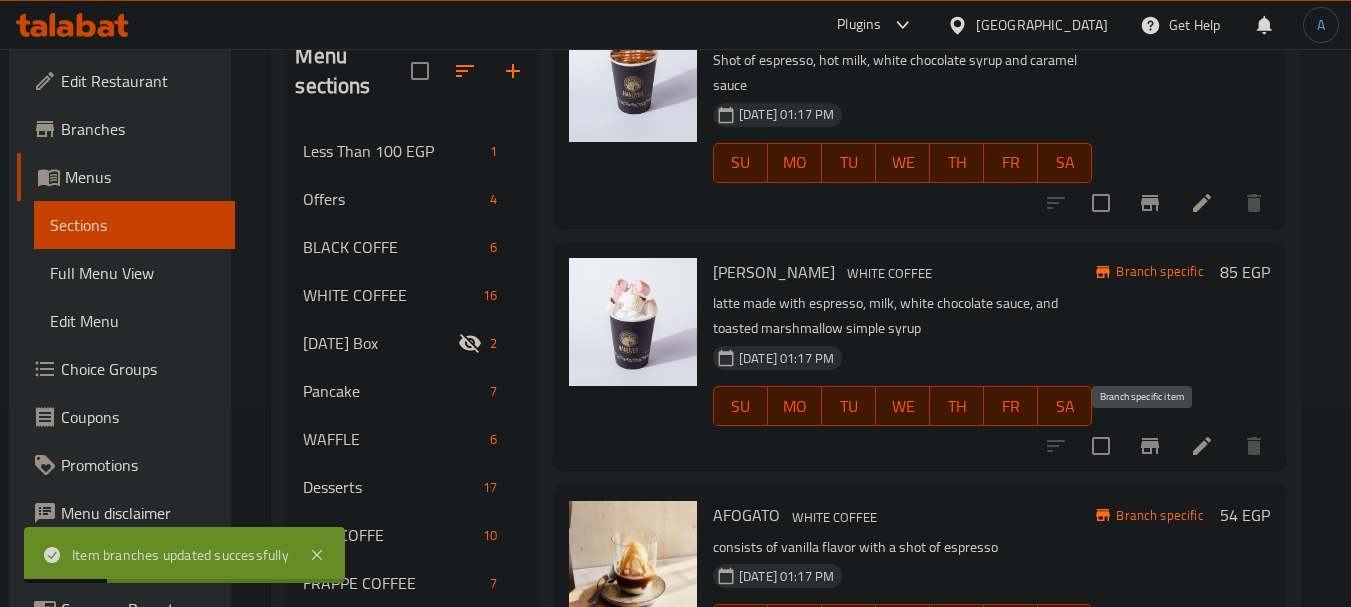click 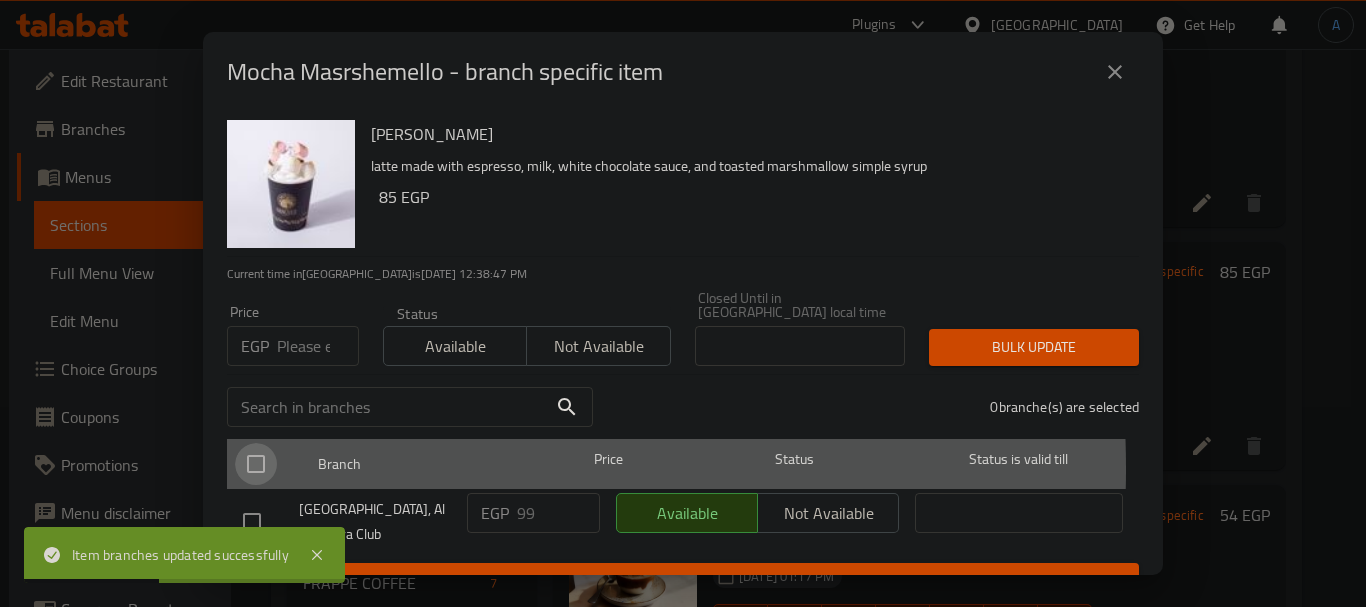 click at bounding box center (256, 464) 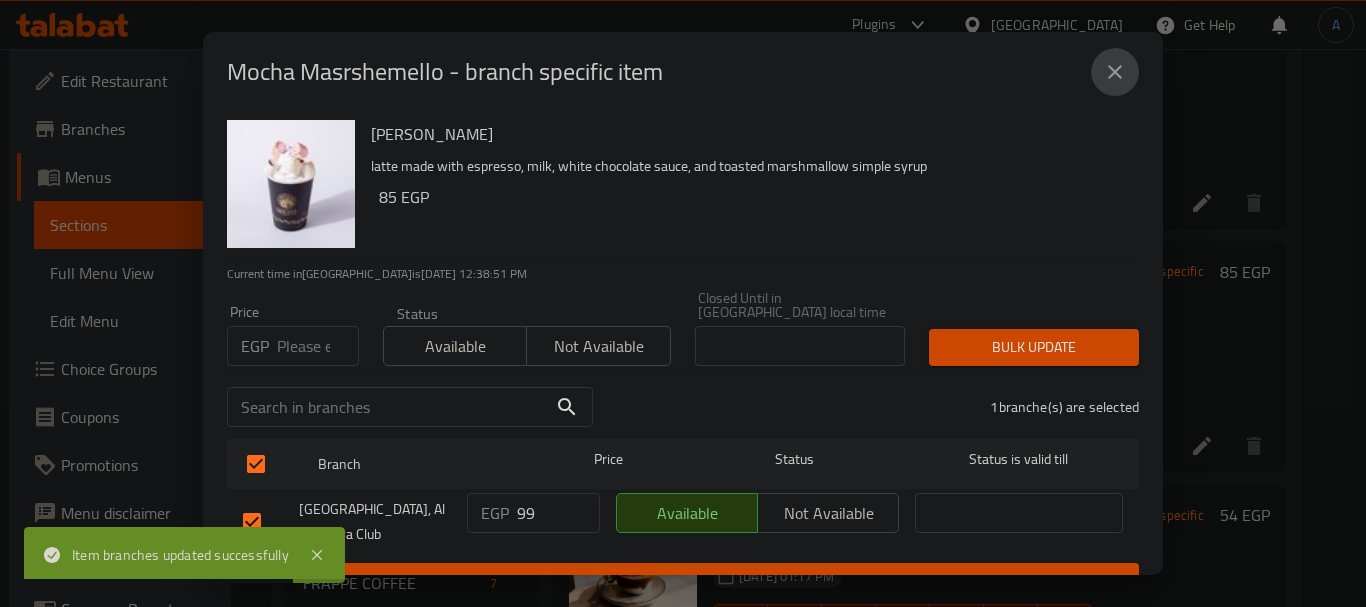 click 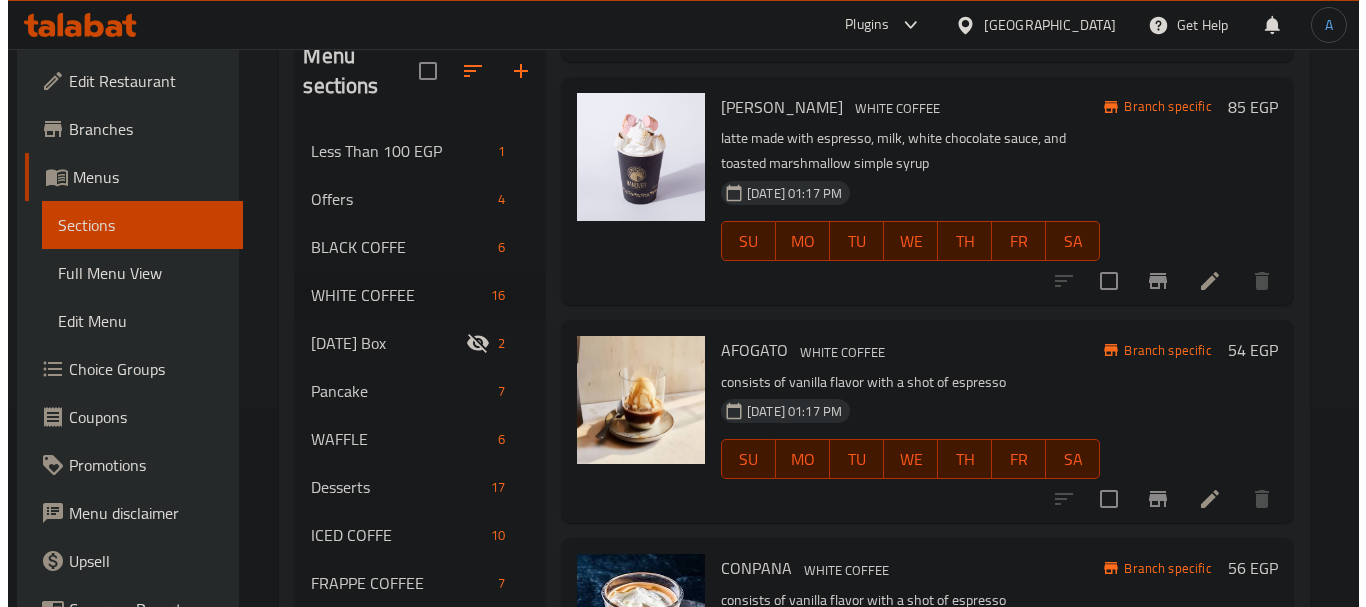 scroll, scrollTop: 1900, scrollLeft: 0, axis: vertical 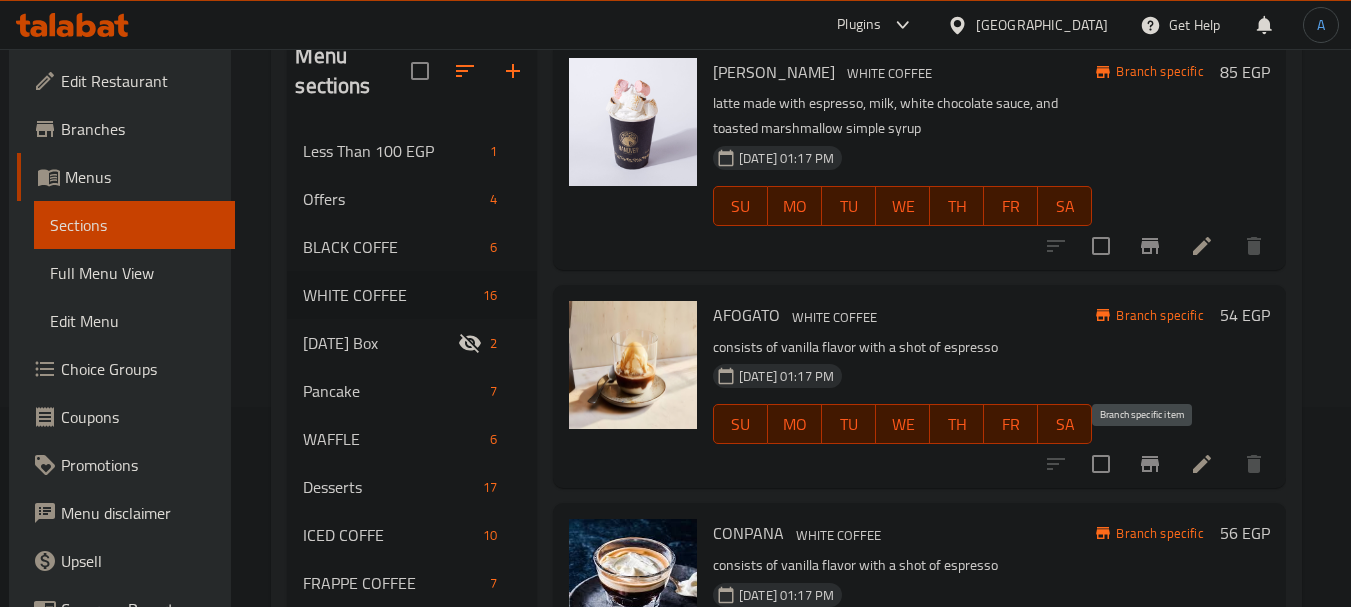 click 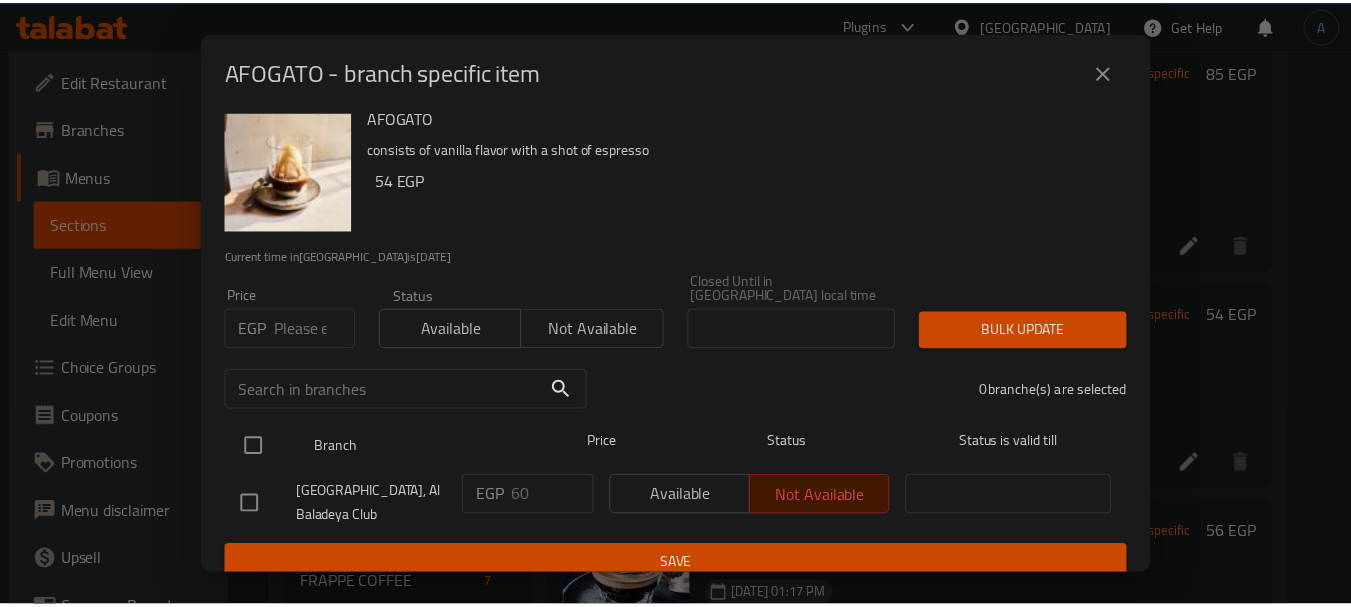 scroll, scrollTop: 19, scrollLeft: 0, axis: vertical 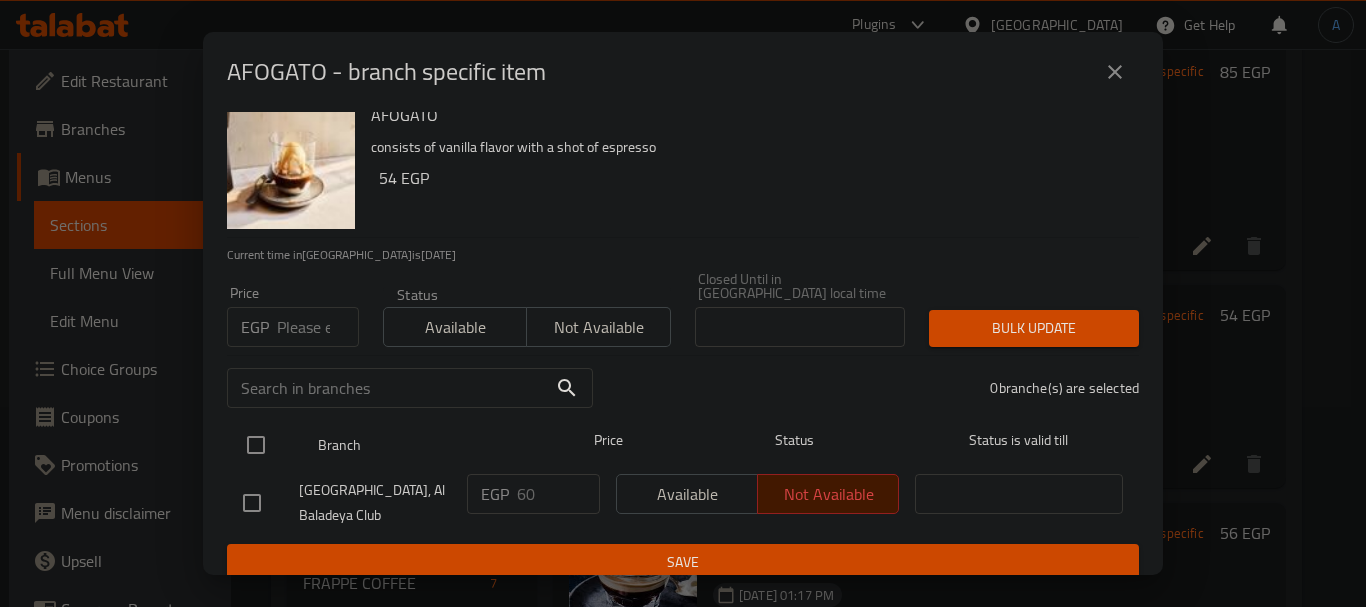 click at bounding box center (256, 445) 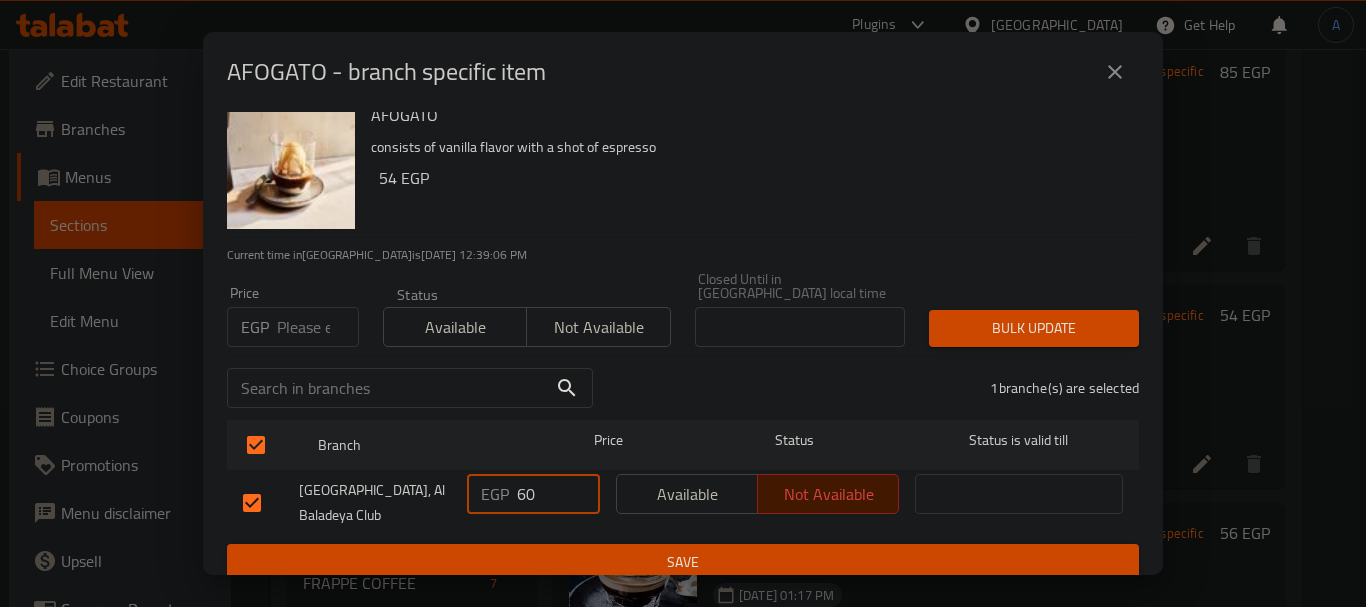 drag, startPoint x: 545, startPoint y: 475, endPoint x: 457, endPoint y: 470, distance: 88.14193 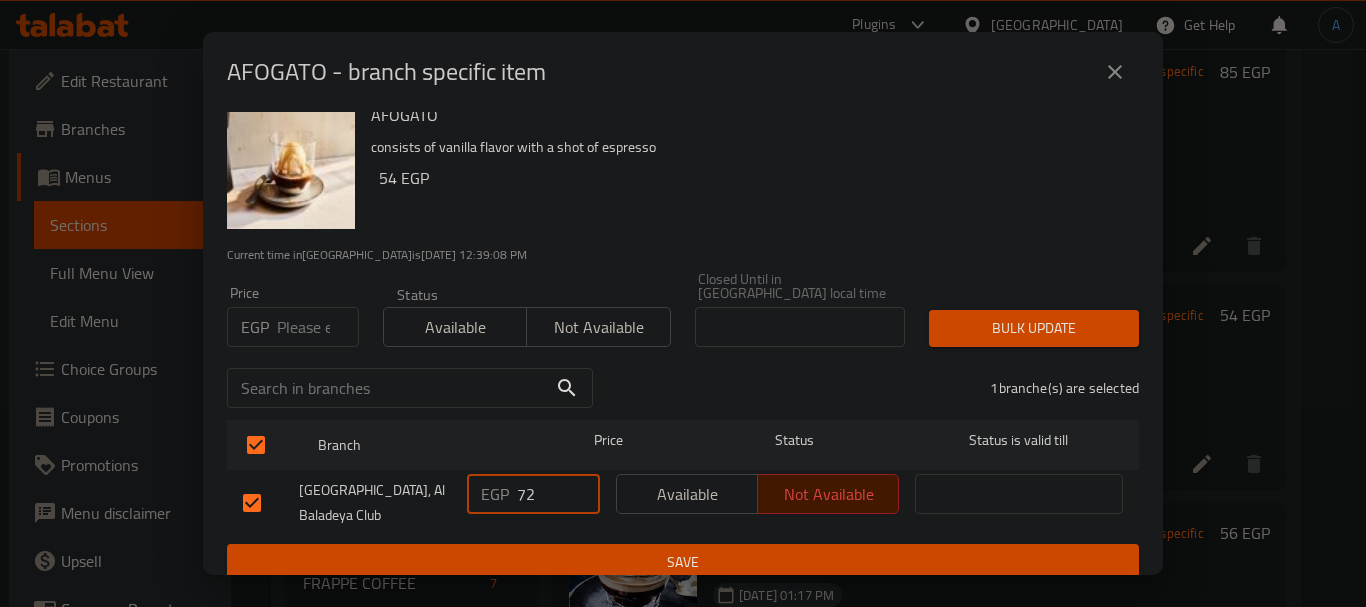 type on "72" 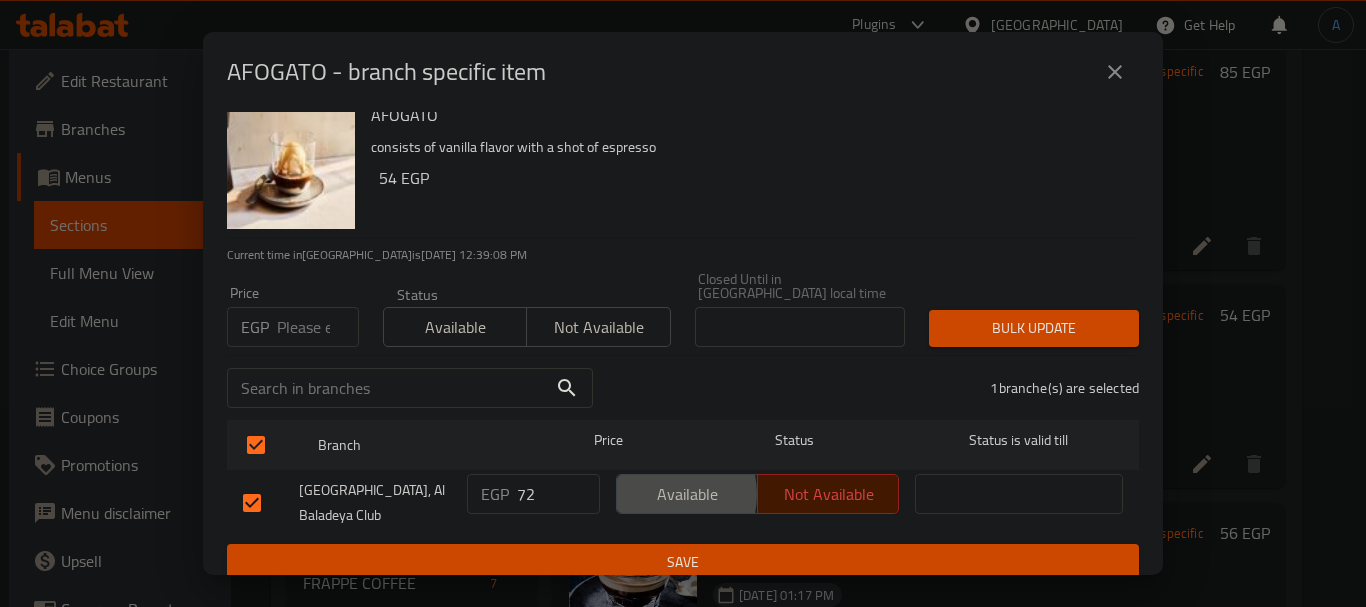 click on "Available" at bounding box center [687, 494] 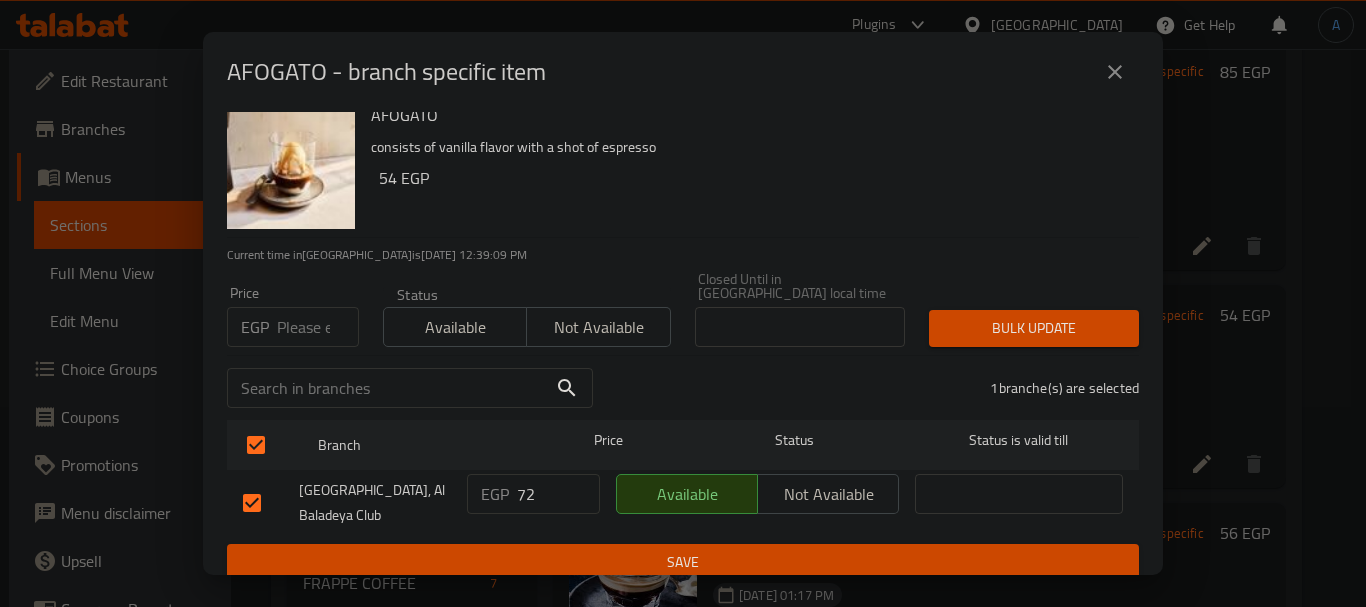 click on "Save" at bounding box center (683, 562) 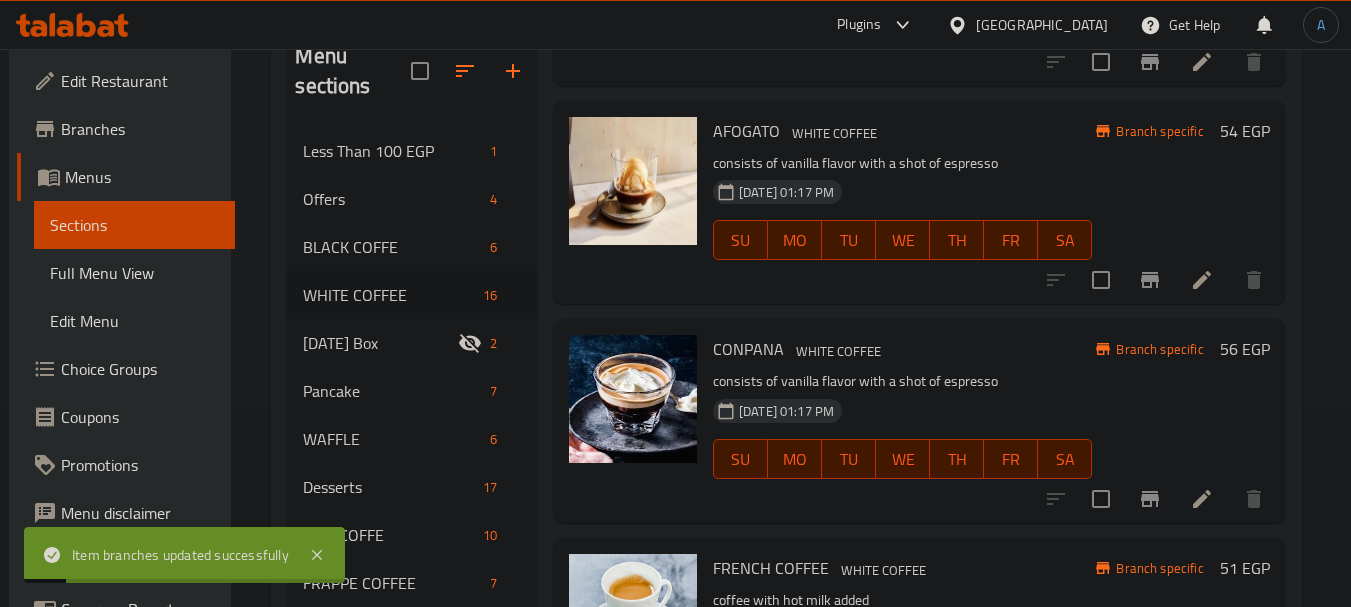 scroll, scrollTop: 2200, scrollLeft: 0, axis: vertical 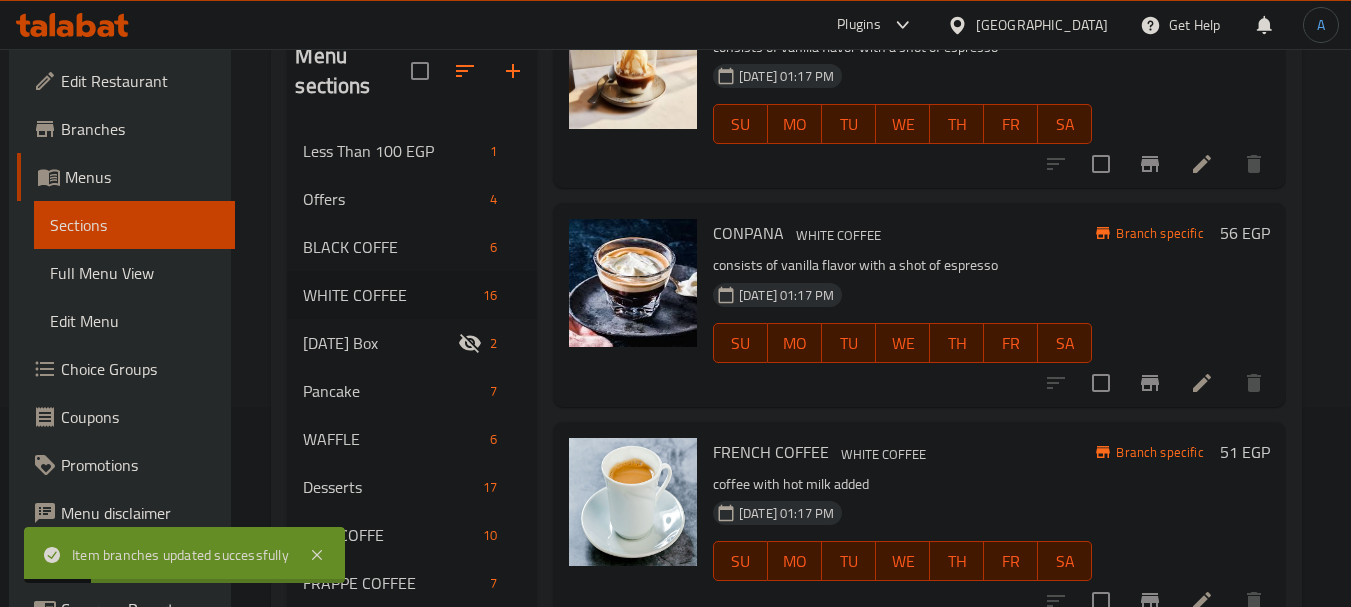 click 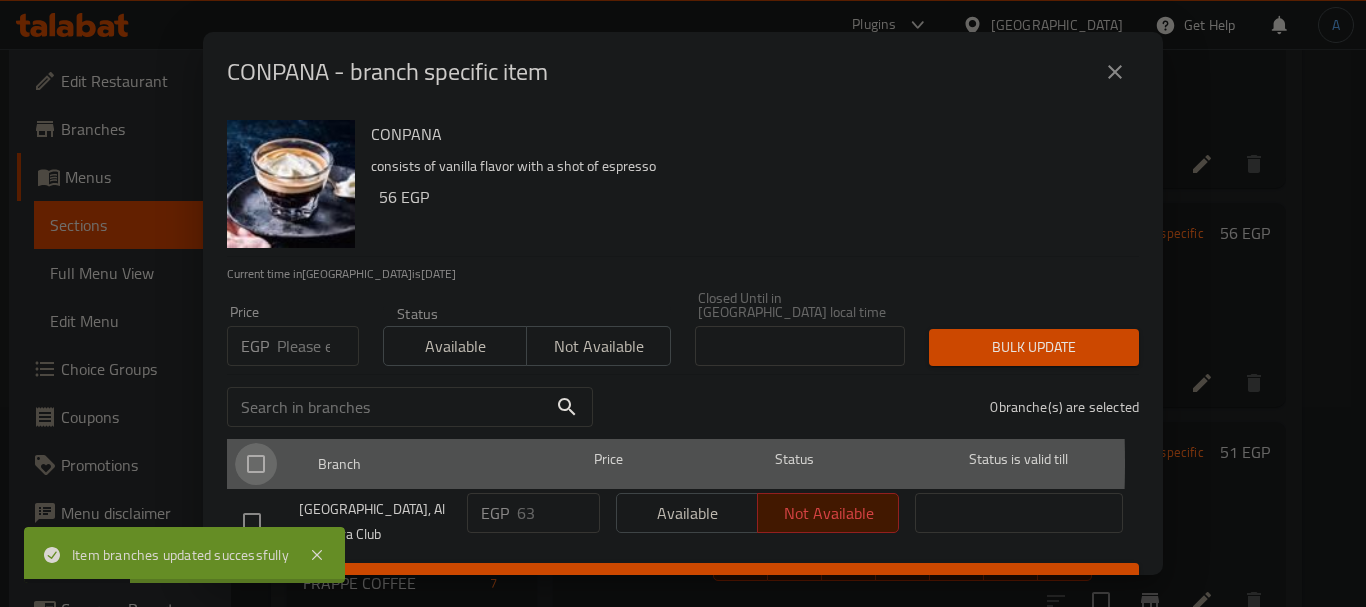 click at bounding box center (256, 464) 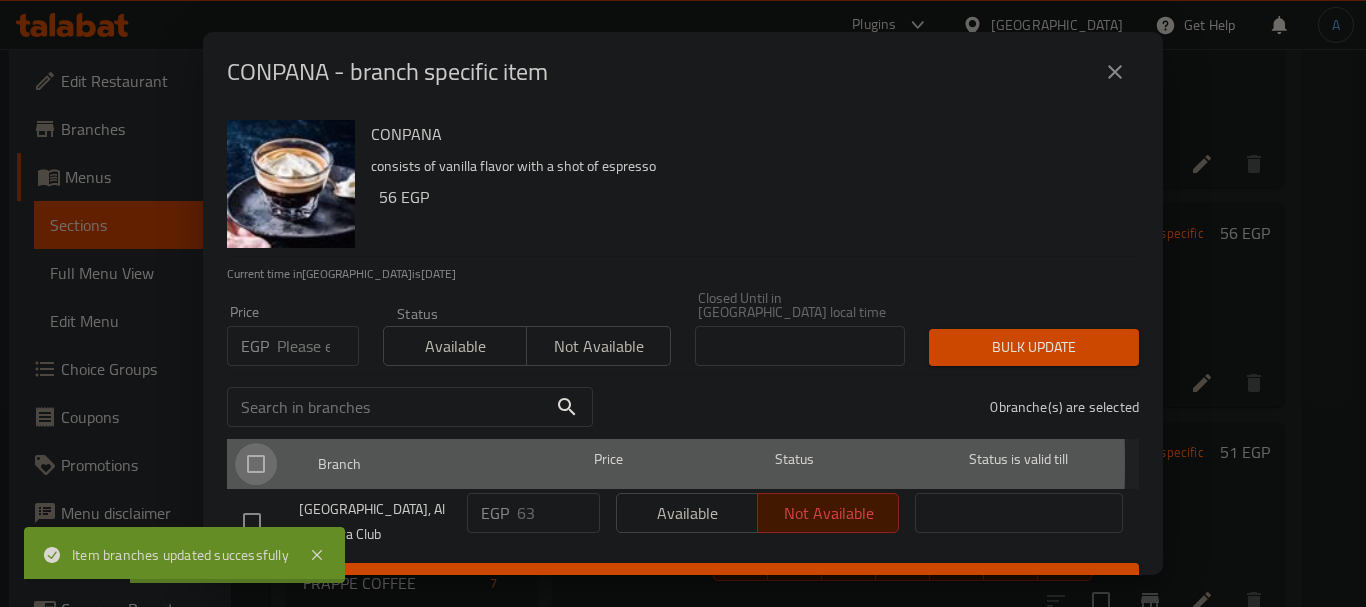 checkbox on "true" 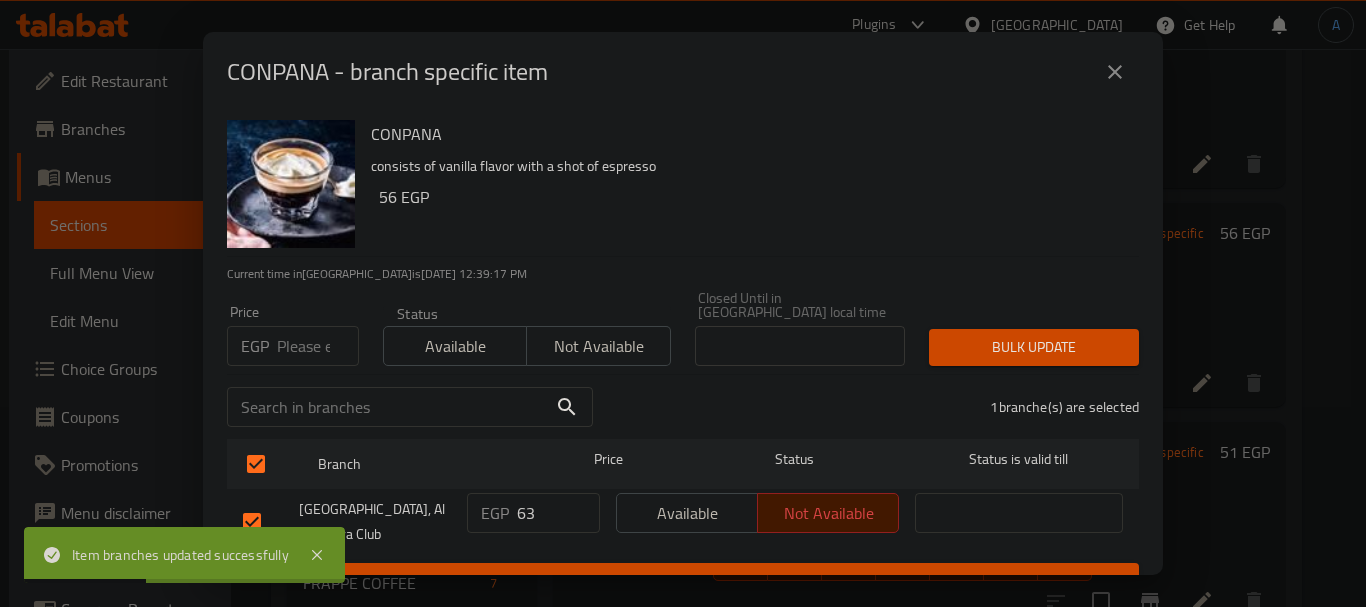 drag, startPoint x: 549, startPoint y: 490, endPoint x: 482, endPoint y: 482, distance: 67.47592 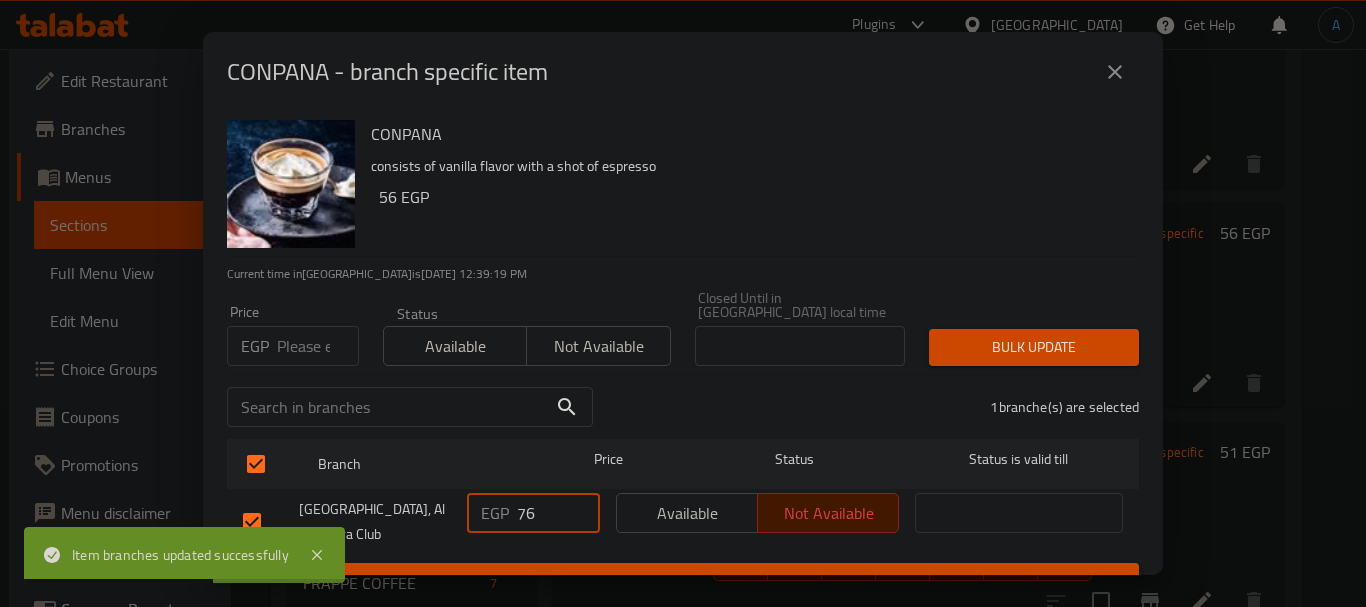 type on "76" 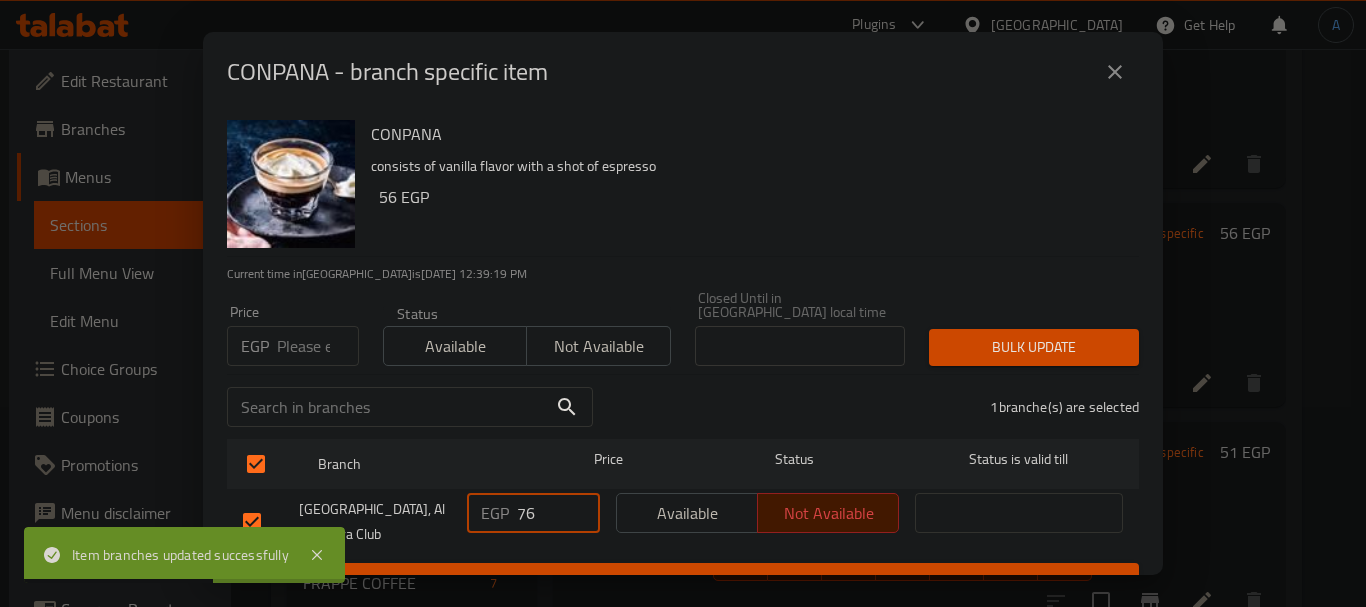 click on "Available" at bounding box center (687, 513) 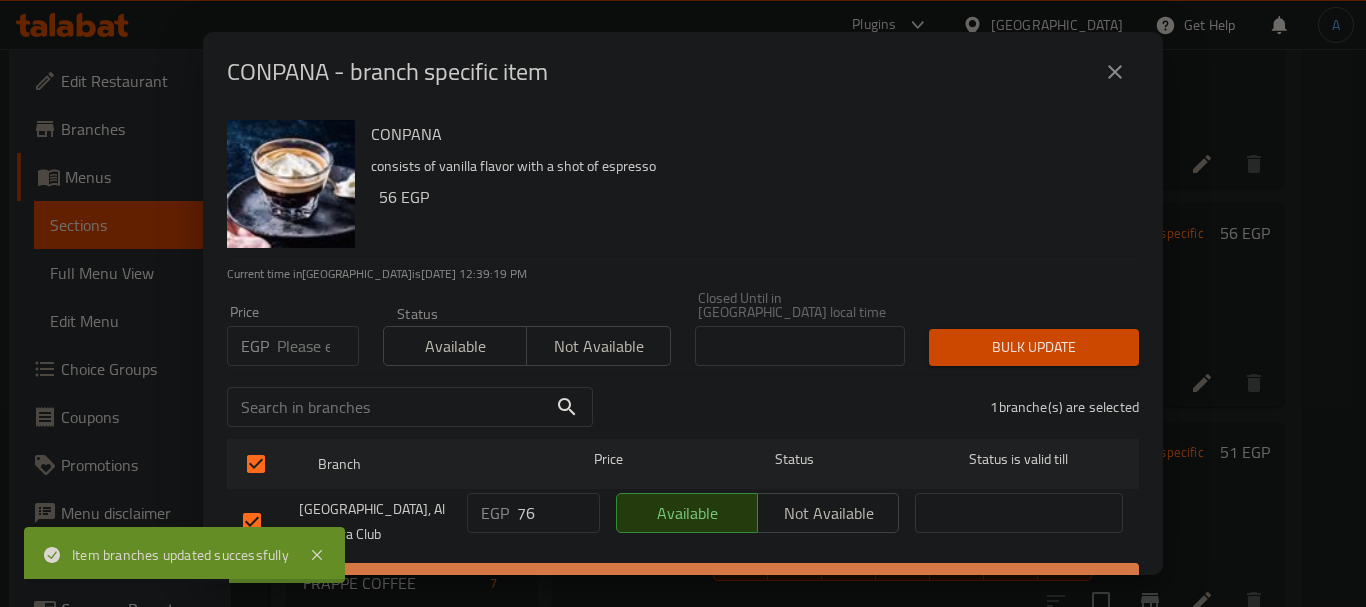 click on "Save" at bounding box center [683, 581] 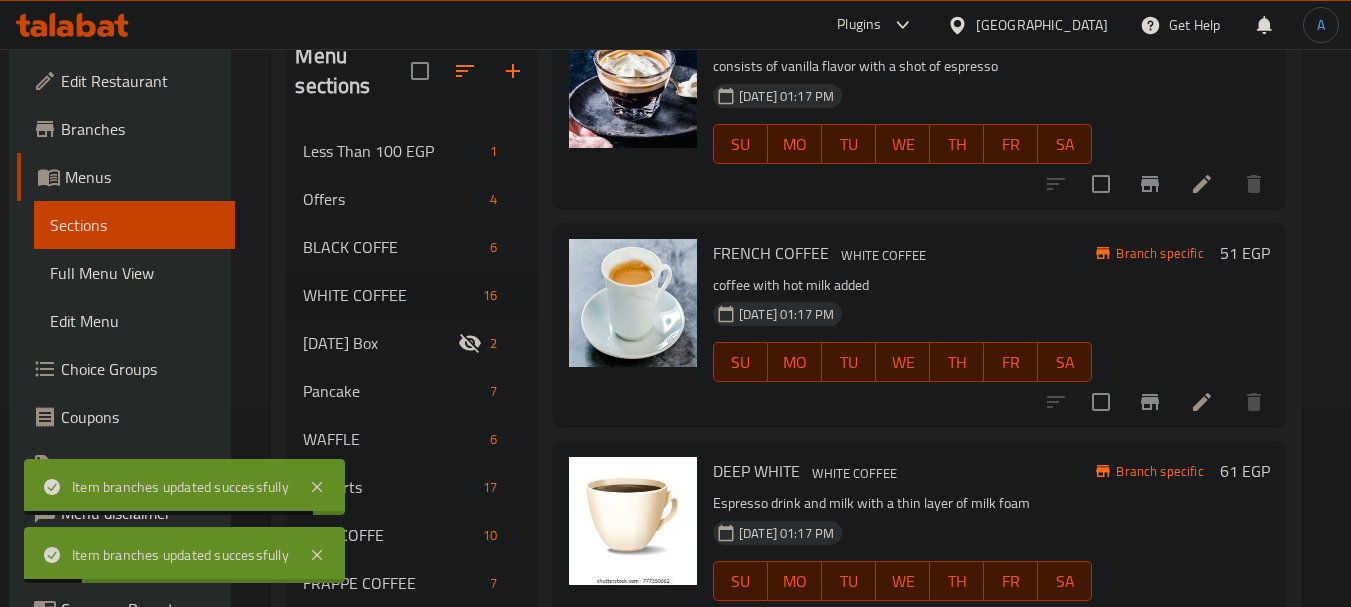 scroll, scrollTop: 2400, scrollLeft: 0, axis: vertical 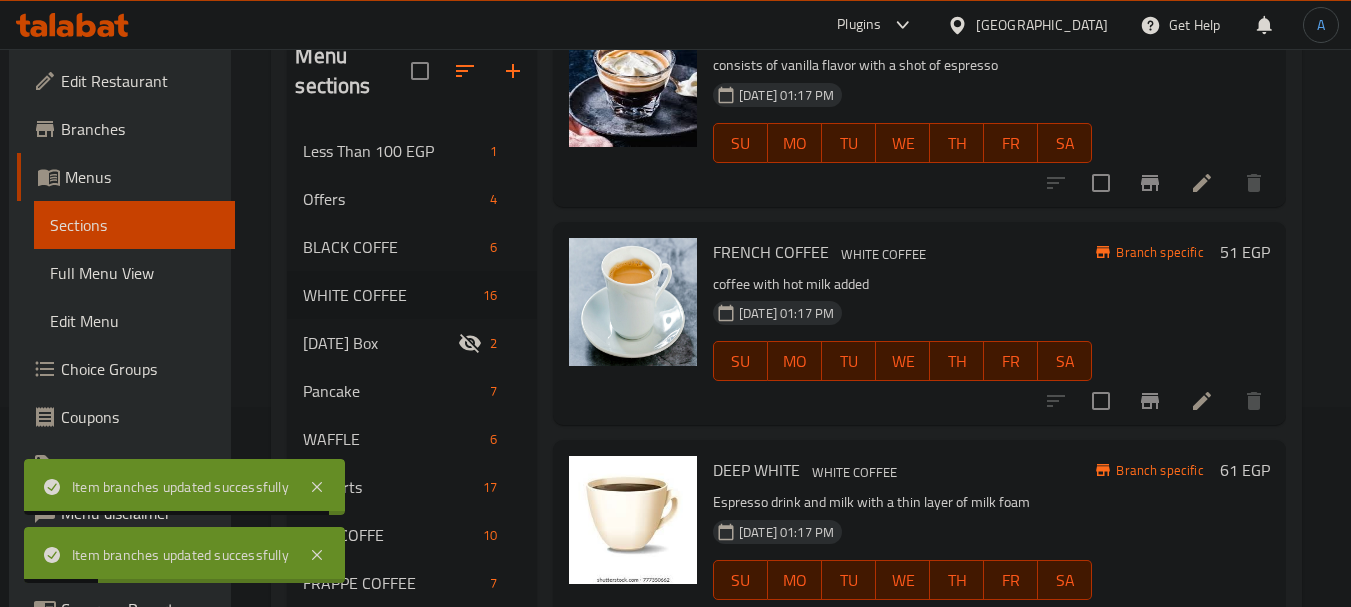 click 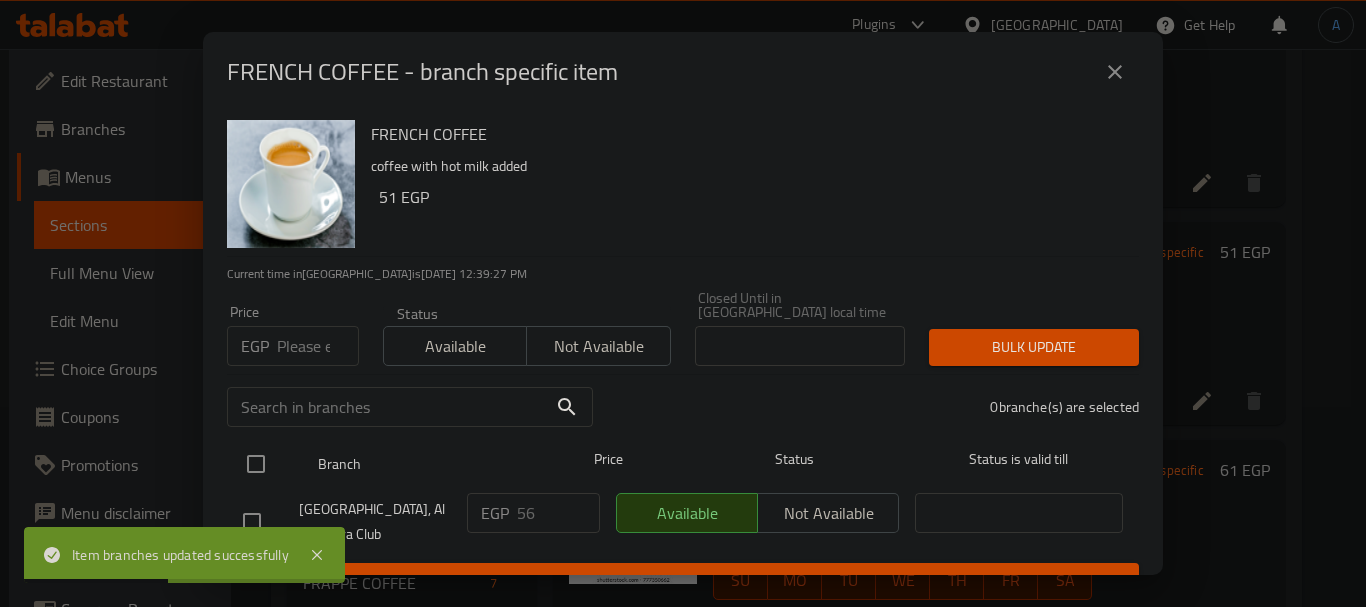 drag, startPoint x: 255, startPoint y: 459, endPoint x: 266, endPoint y: 462, distance: 11.401754 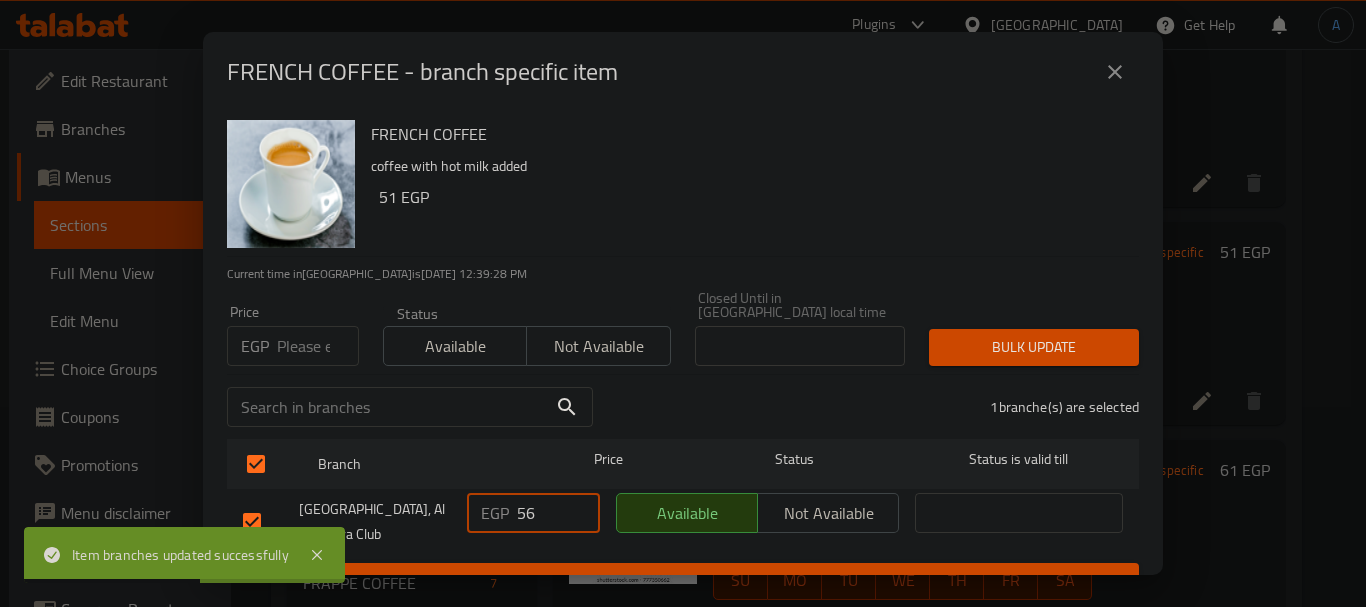 drag, startPoint x: 529, startPoint y: 493, endPoint x: 438, endPoint y: 476, distance: 92.574295 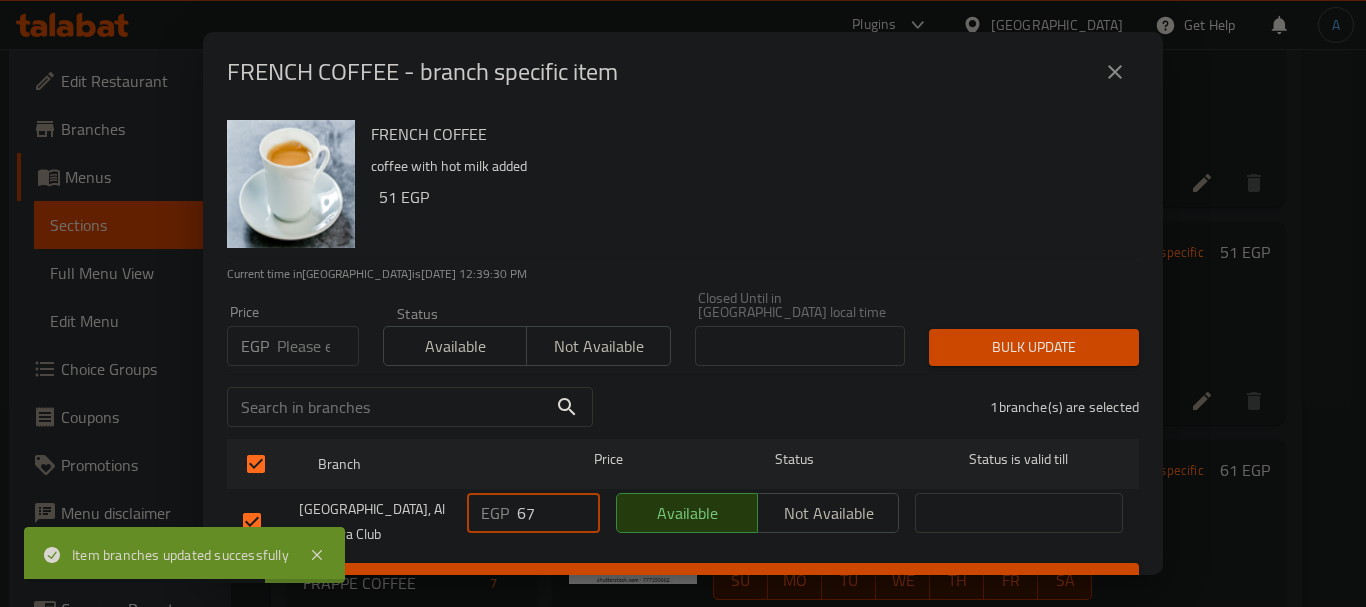 type on "67" 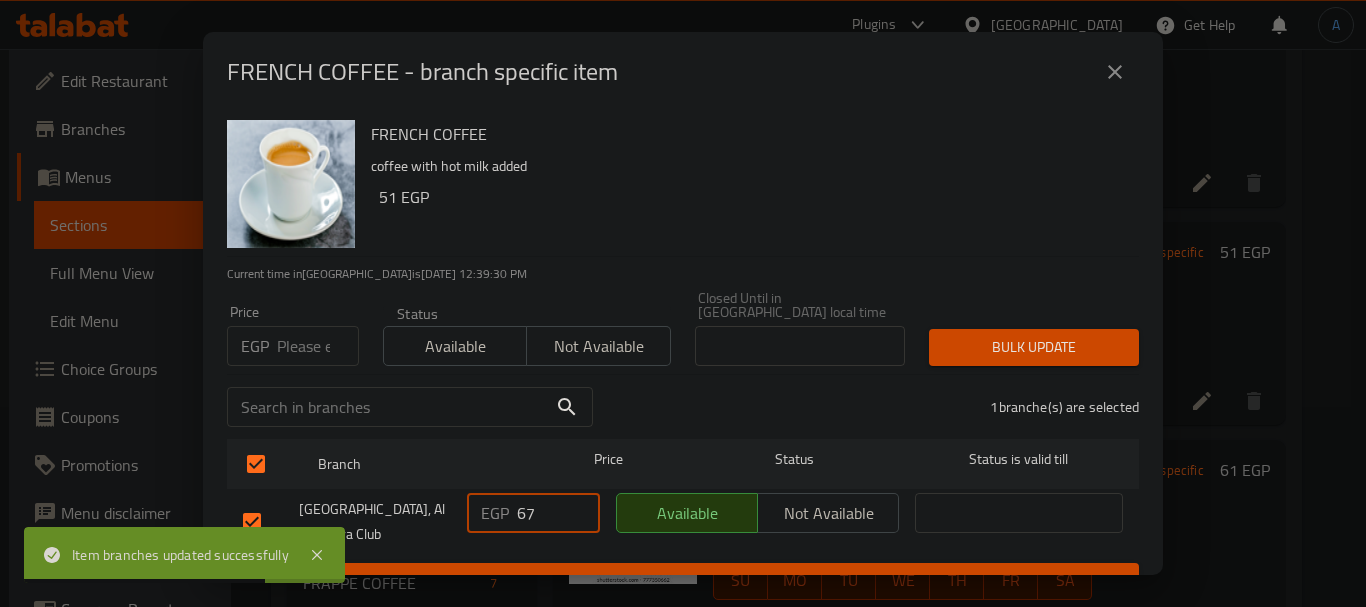 click on "Save" at bounding box center [683, 581] 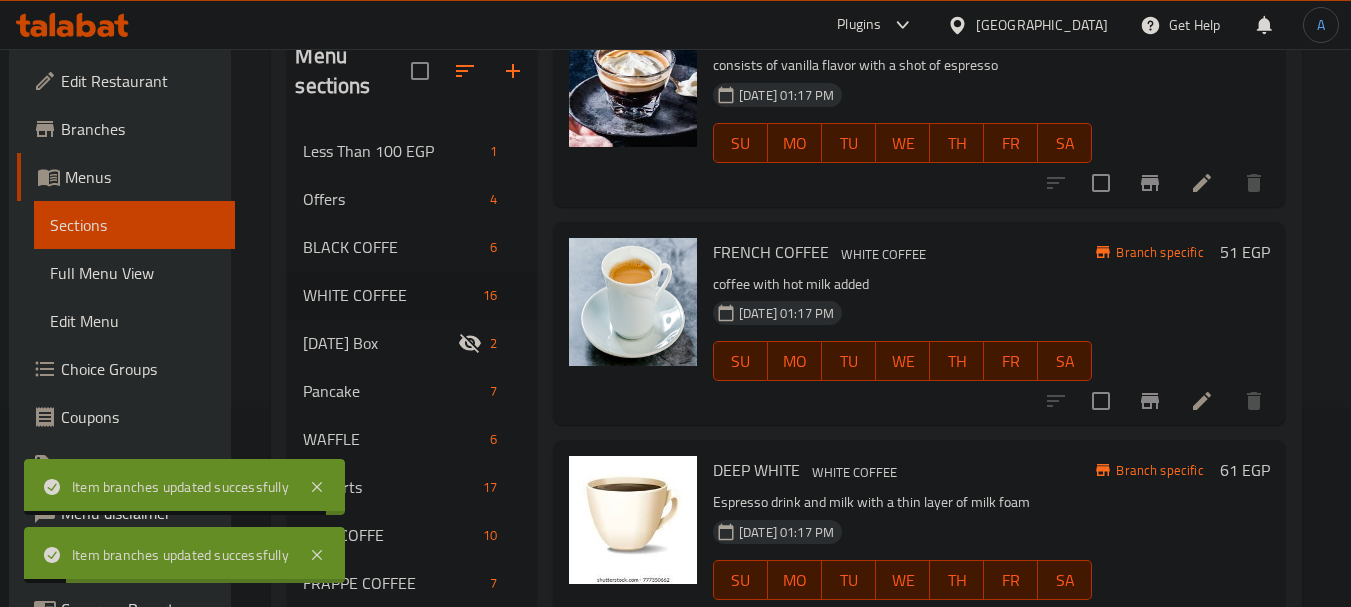 scroll, scrollTop: 2581, scrollLeft: 0, axis: vertical 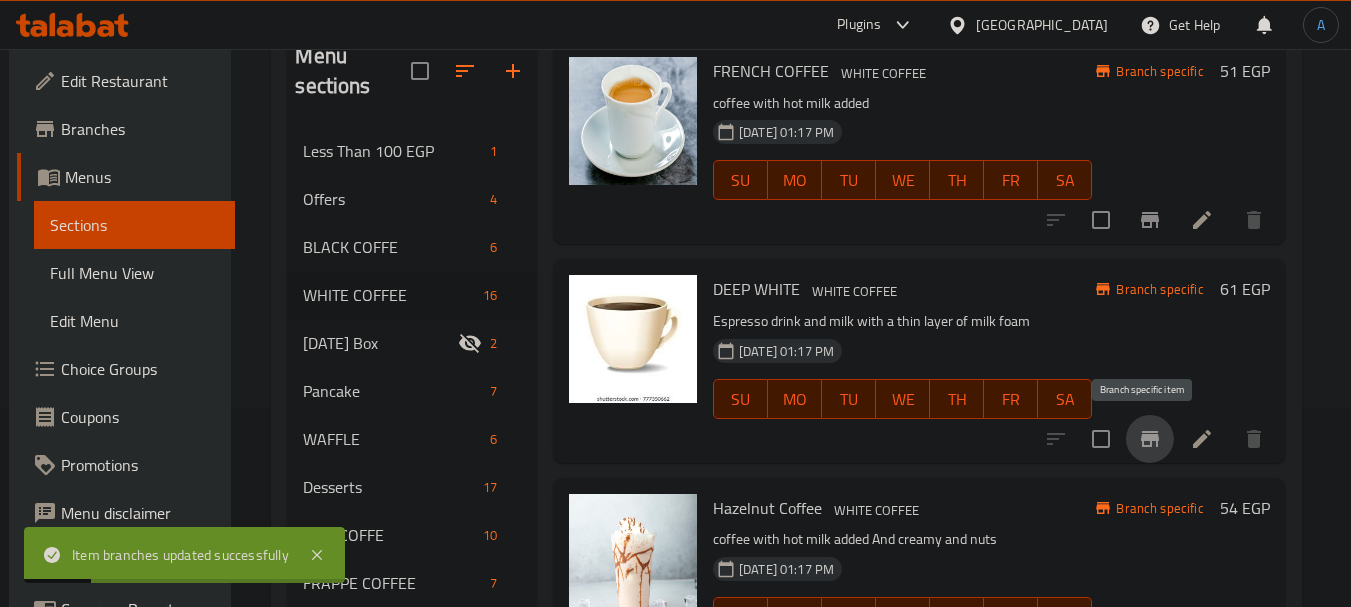 click 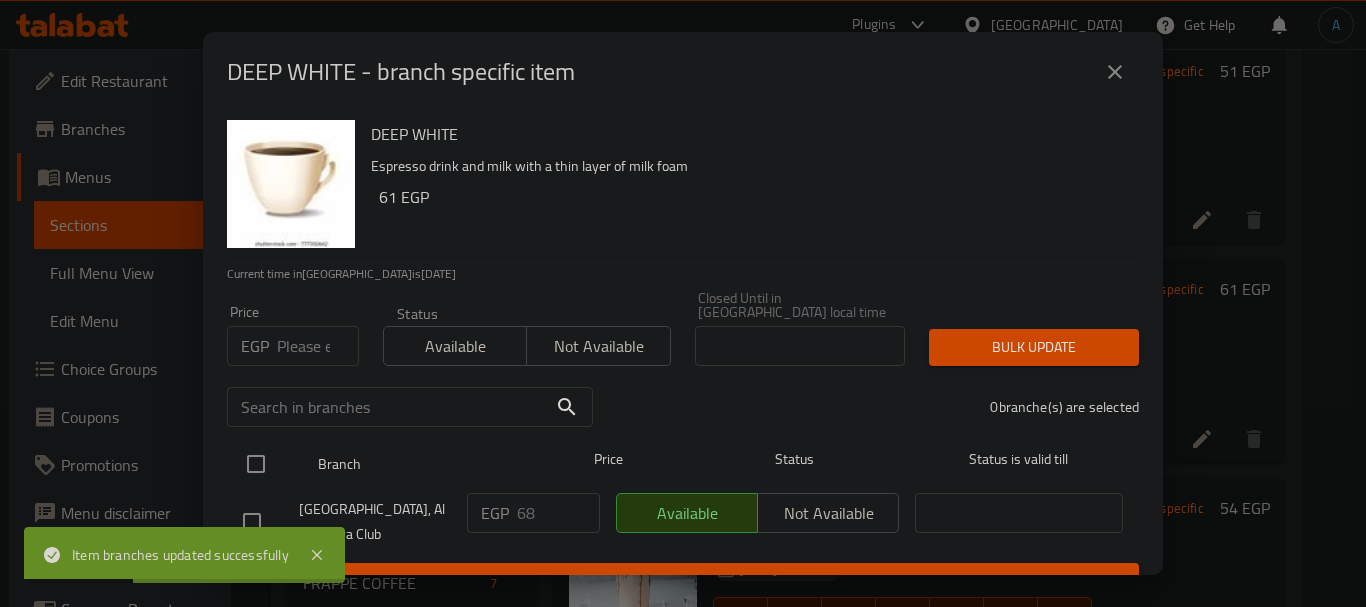 click at bounding box center (256, 464) 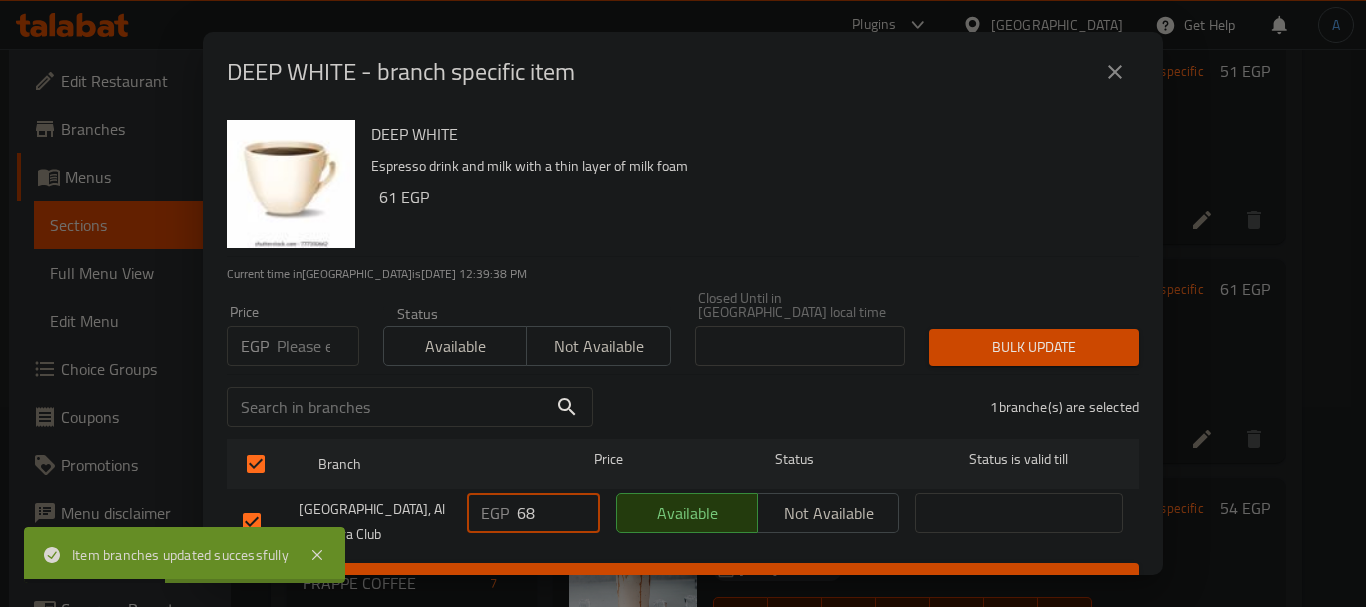 drag, startPoint x: 535, startPoint y: 493, endPoint x: 488, endPoint y: 486, distance: 47.518417 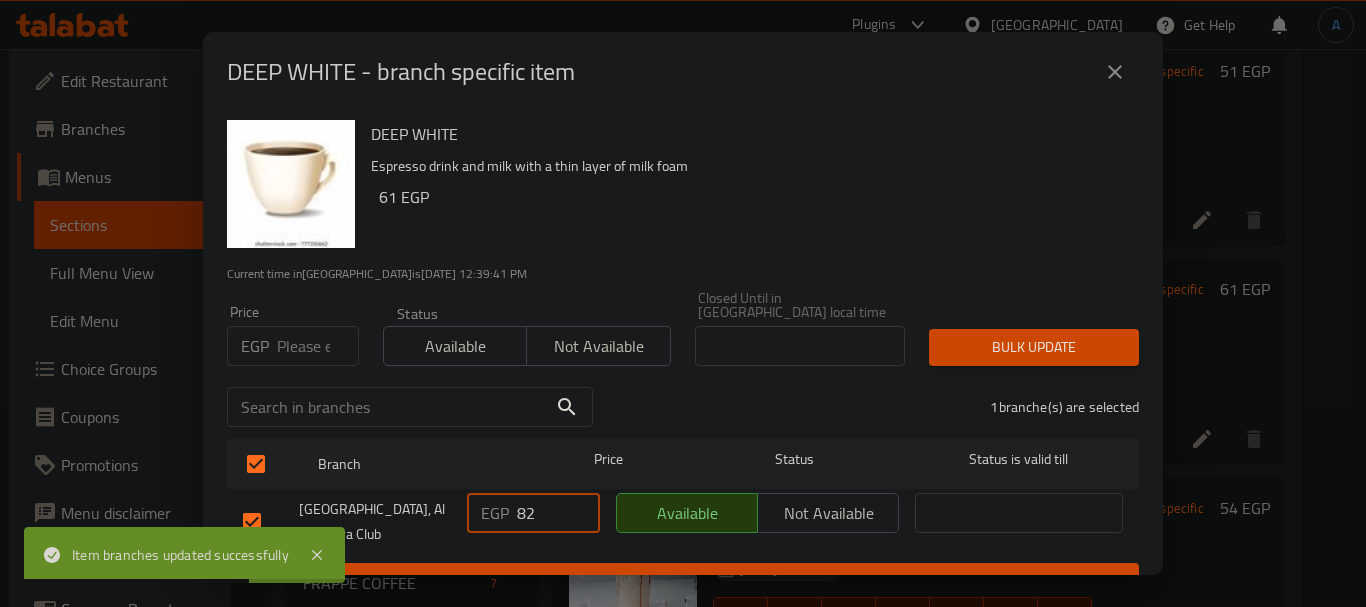 type on "82" 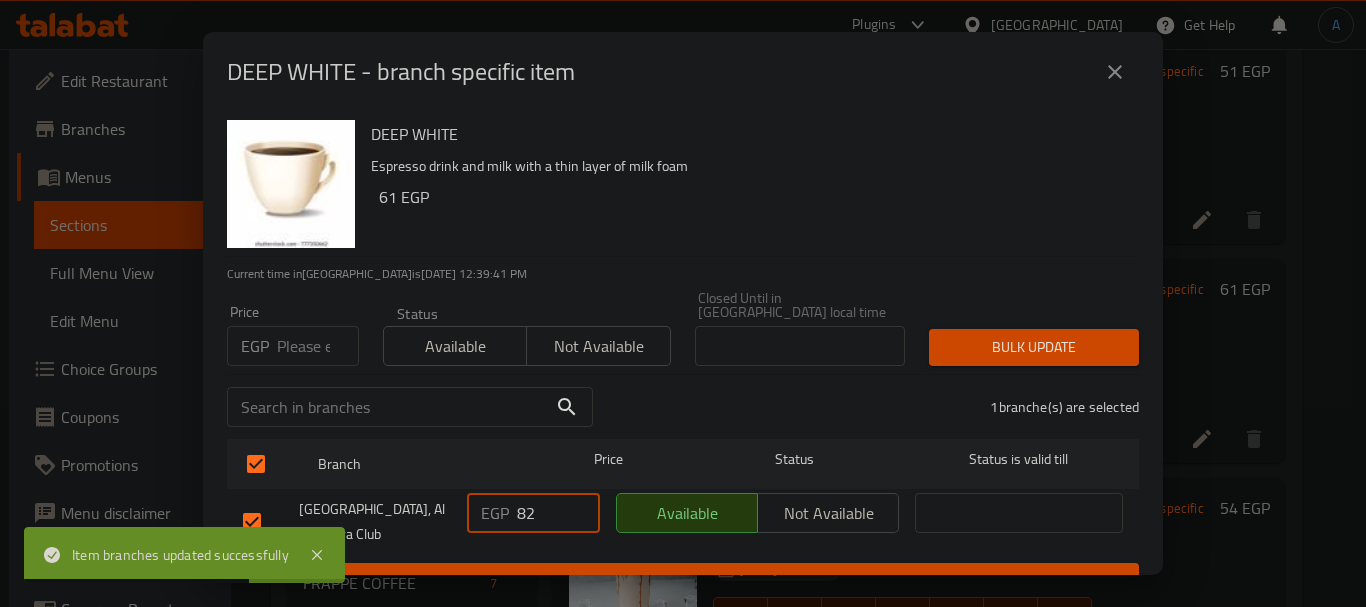 click on "Save" at bounding box center [683, 581] 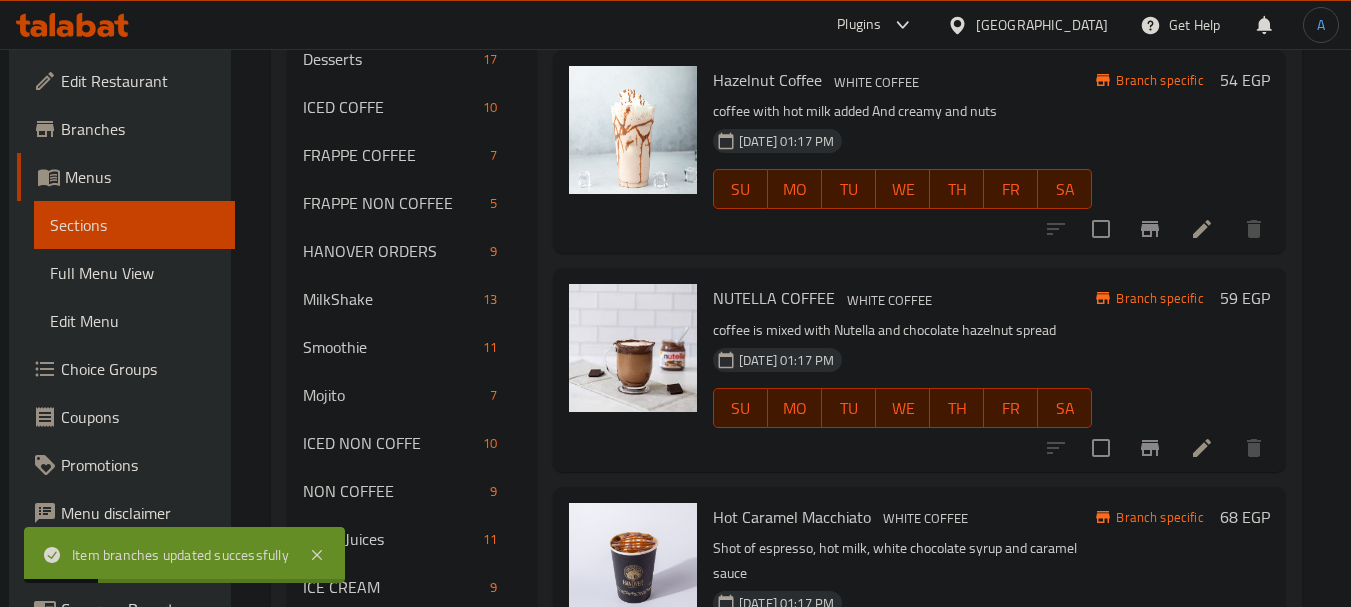 scroll, scrollTop: 700, scrollLeft: 0, axis: vertical 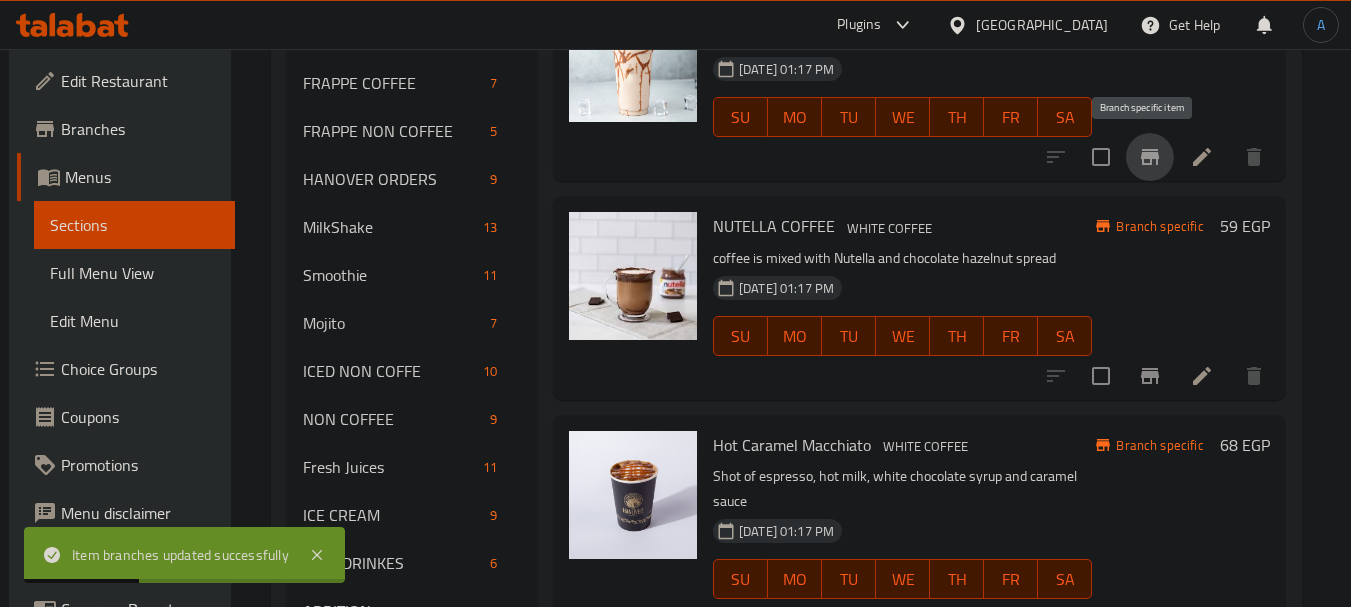 click 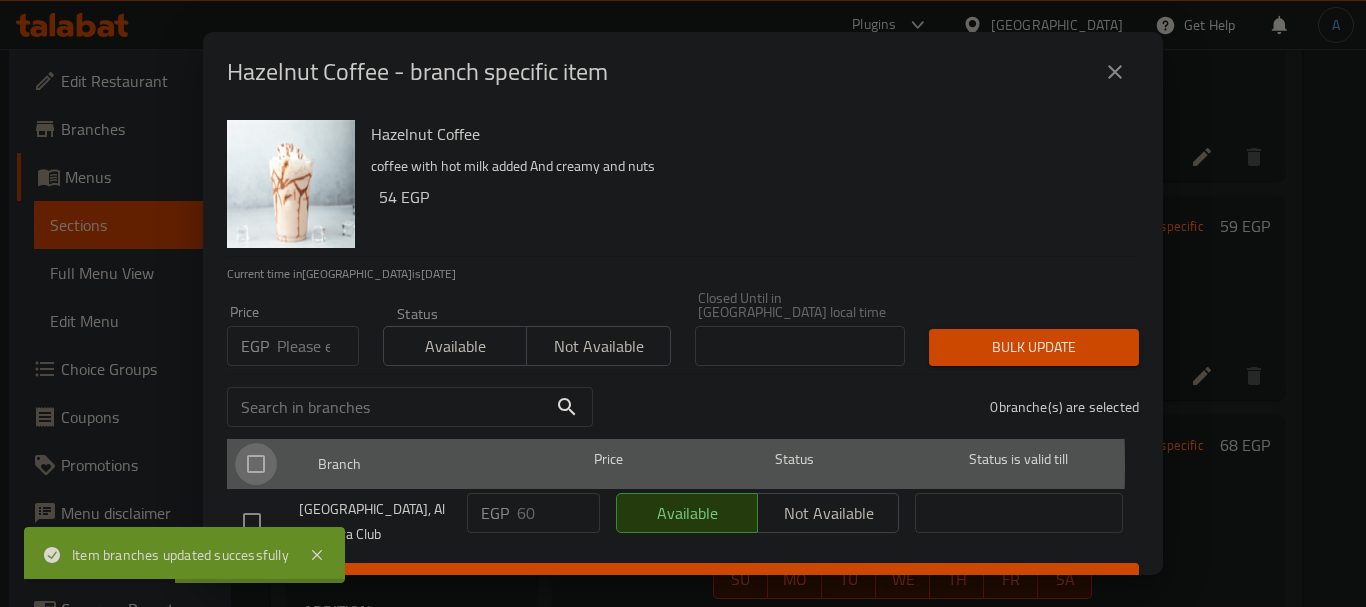 click at bounding box center [256, 464] 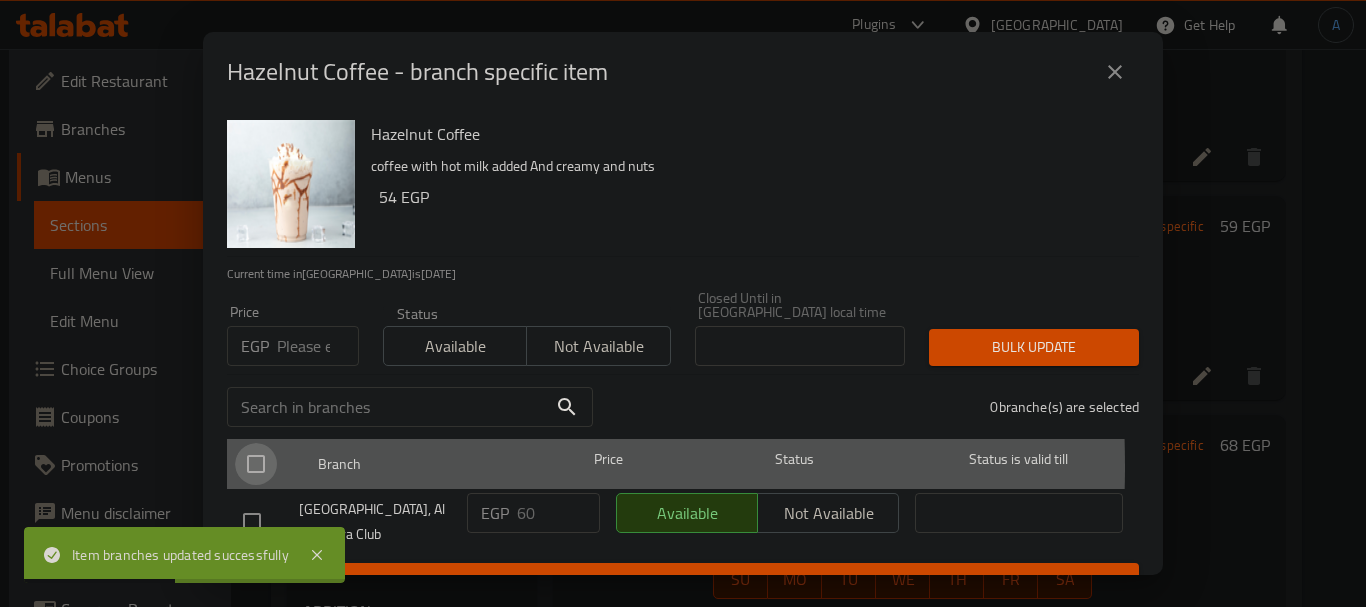 checkbox on "true" 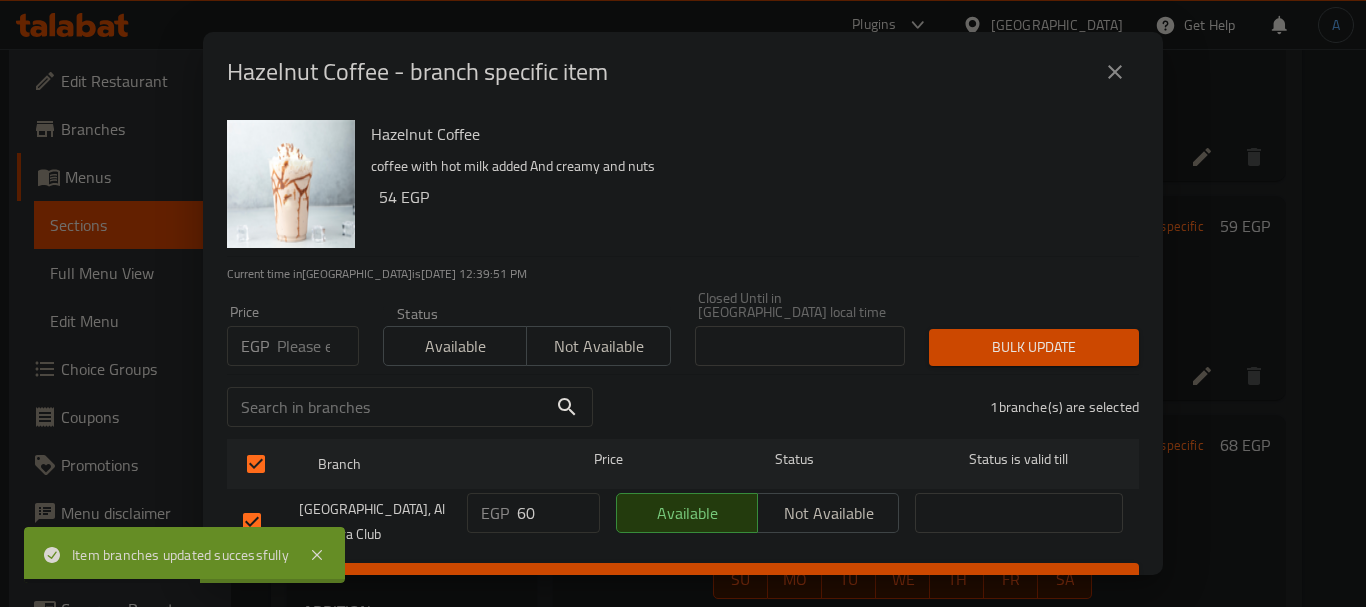 drag, startPoint x: 559, startPoint y: 502, endPoint x: 493, endPoint y: 501, distance: 66.007576 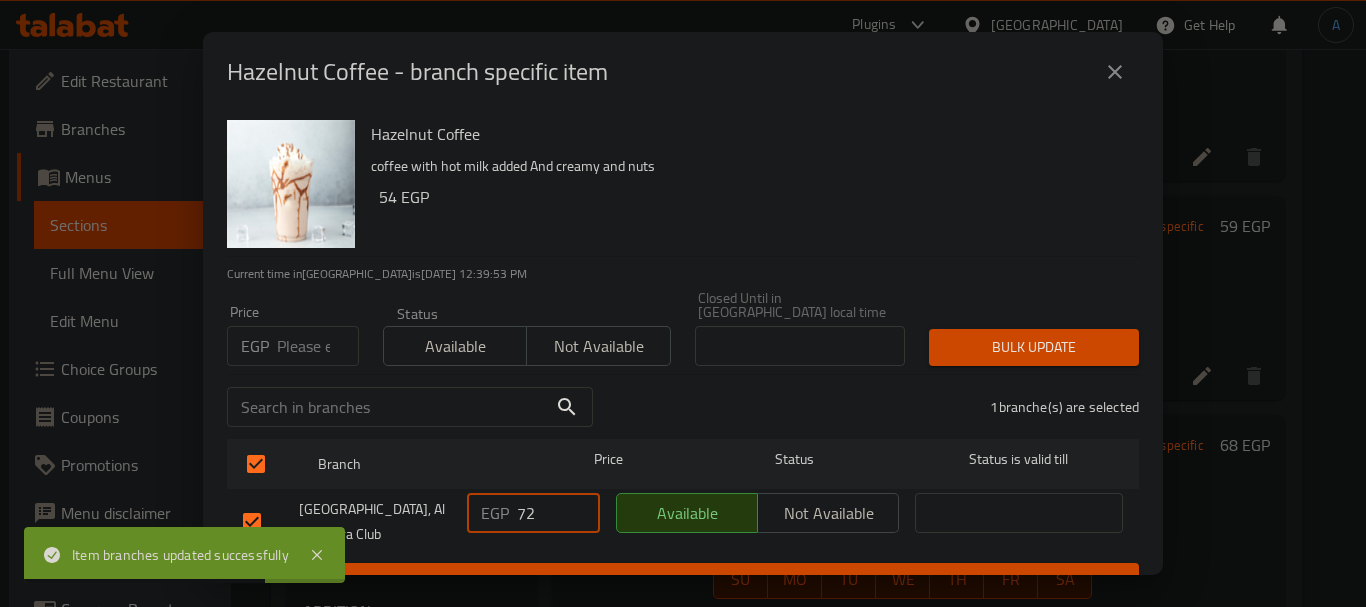 type on "72" 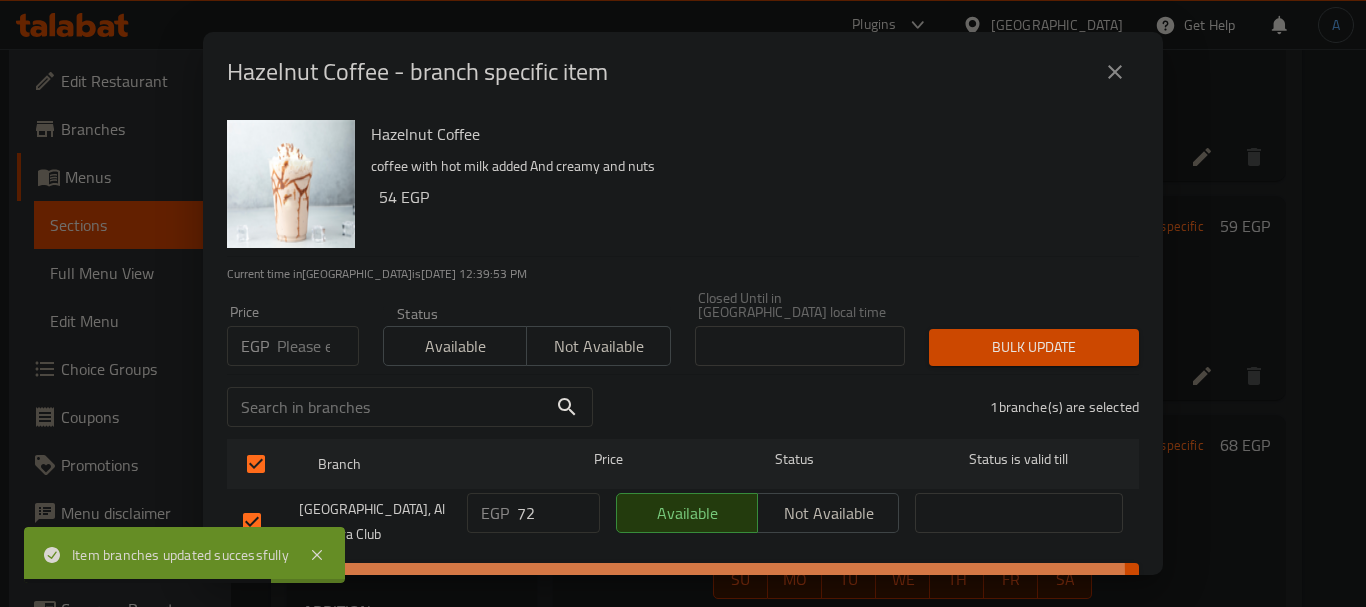 click on "Save" at bounding box center [683, 581] 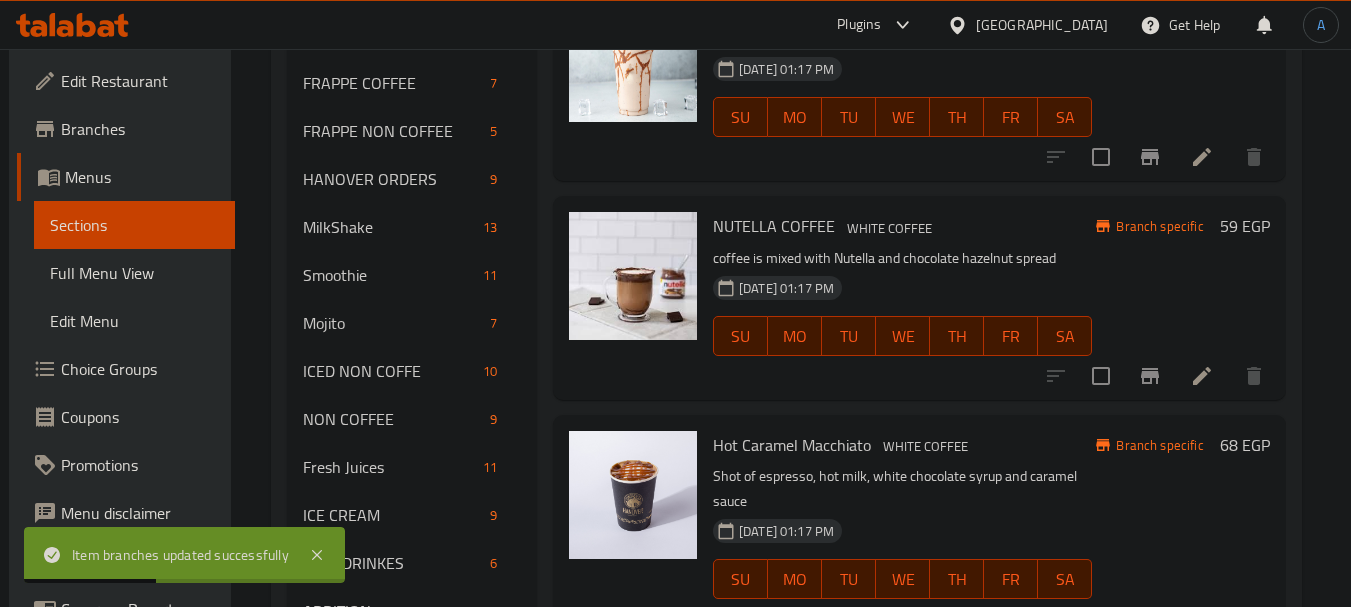 scroll, scrollTop: 2481, scrollLeft: 0, axis: vertical 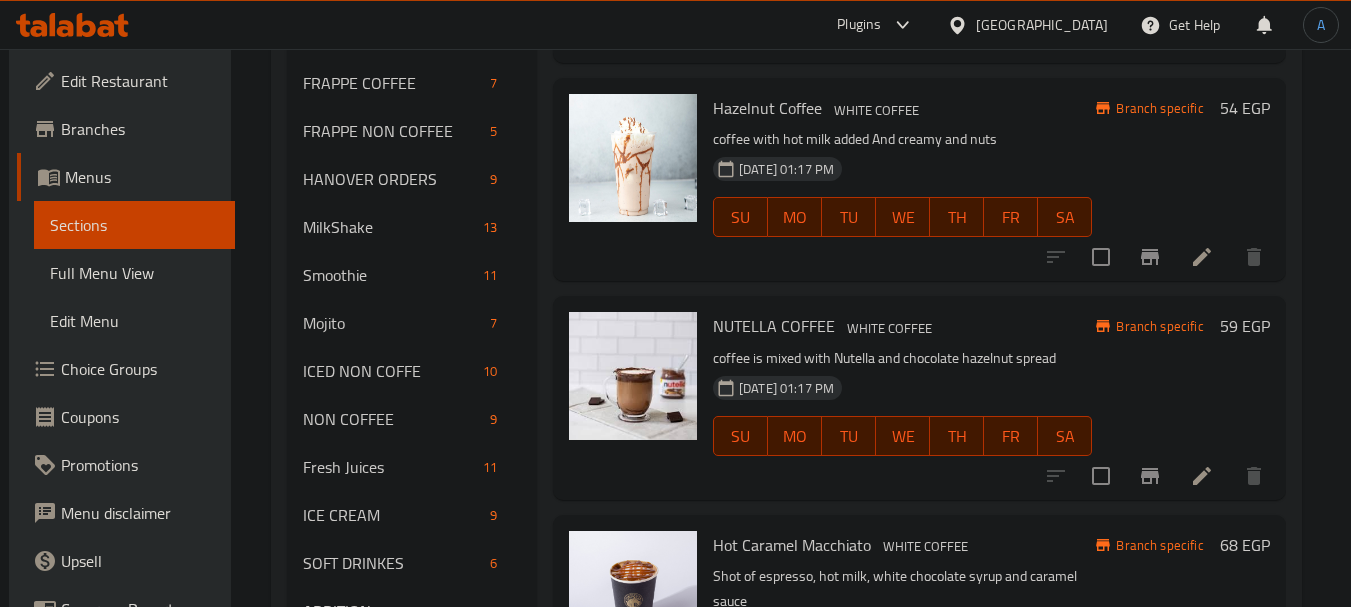 click 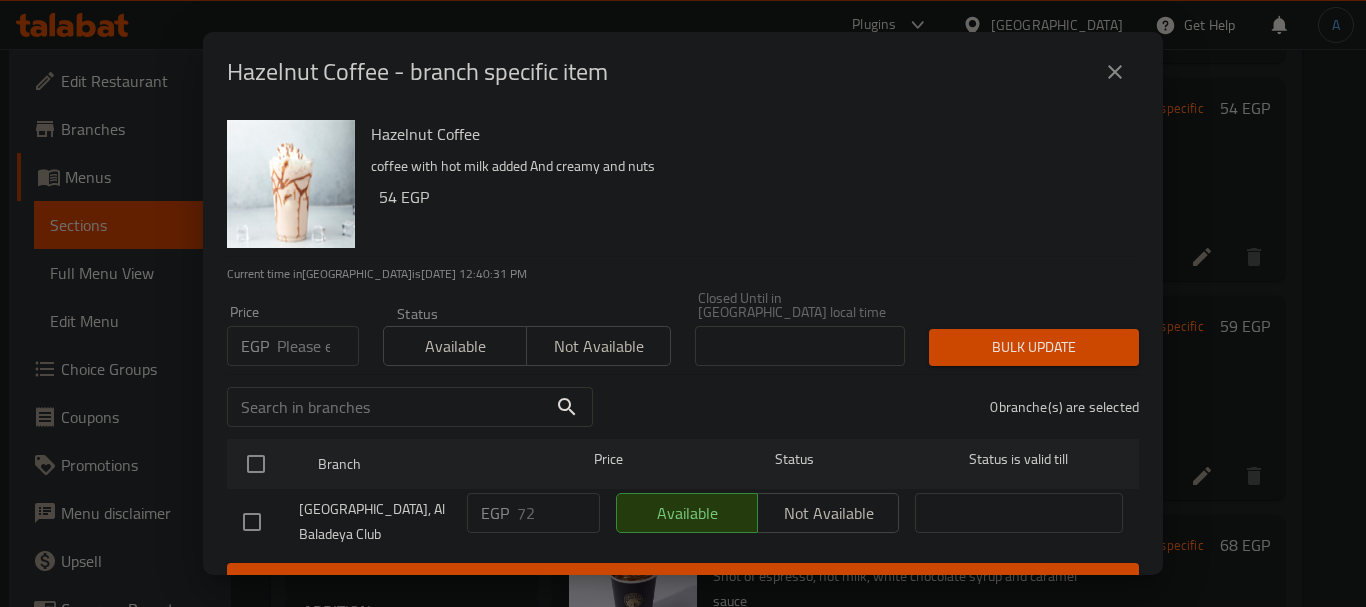 click 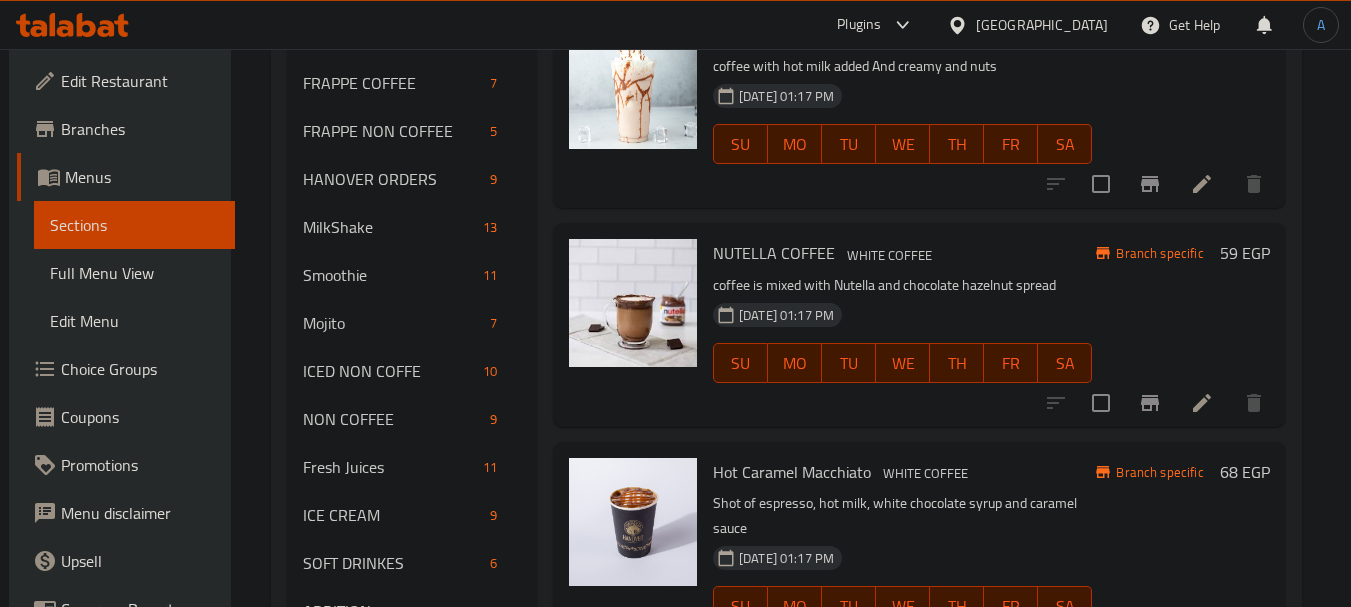 scroll, scrollTop: 2581, scrollLeft: 0, axis: vertical 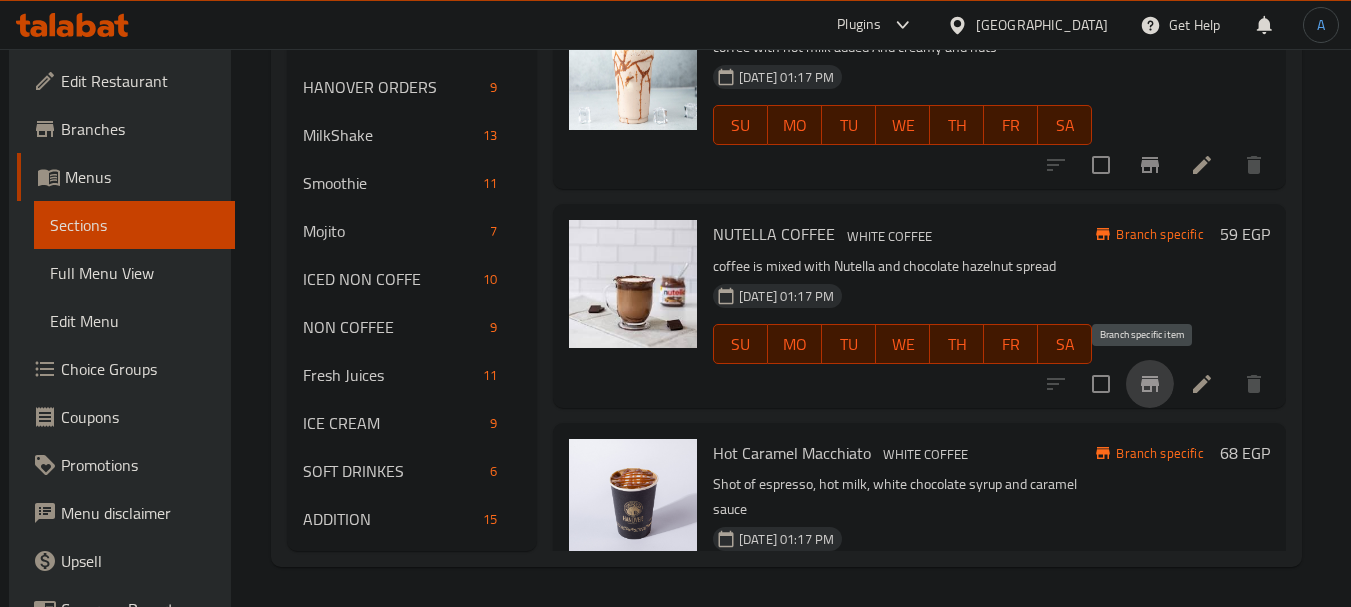 click 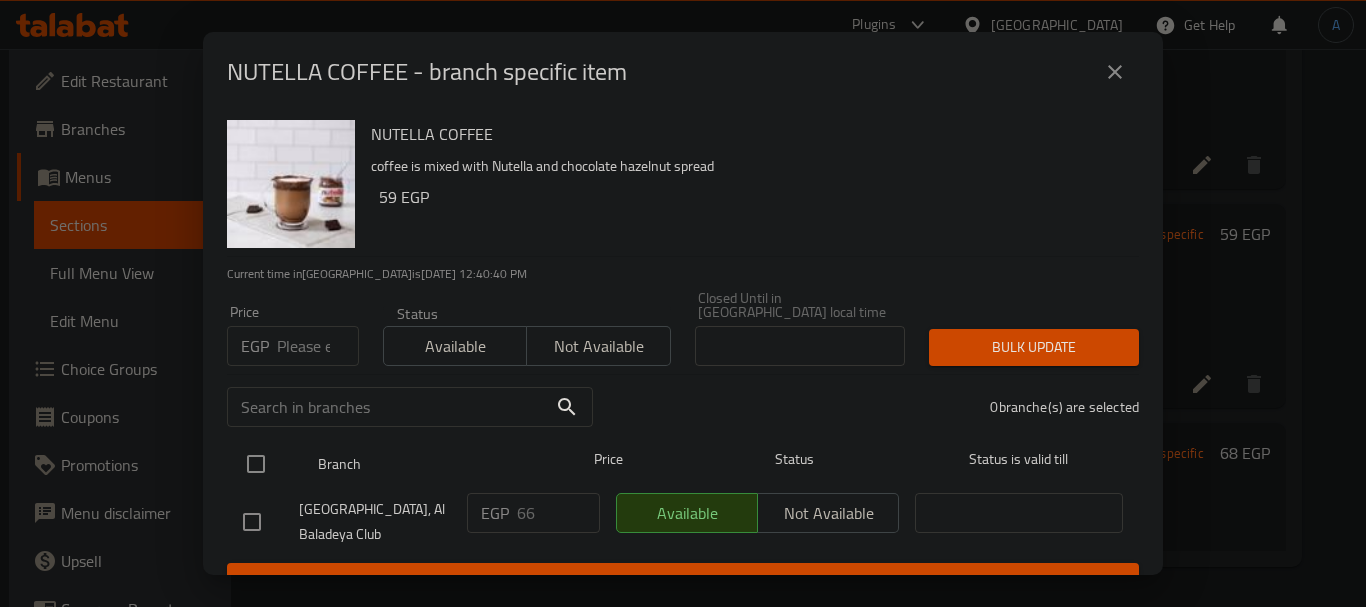 click at bounding box center [256, 464] 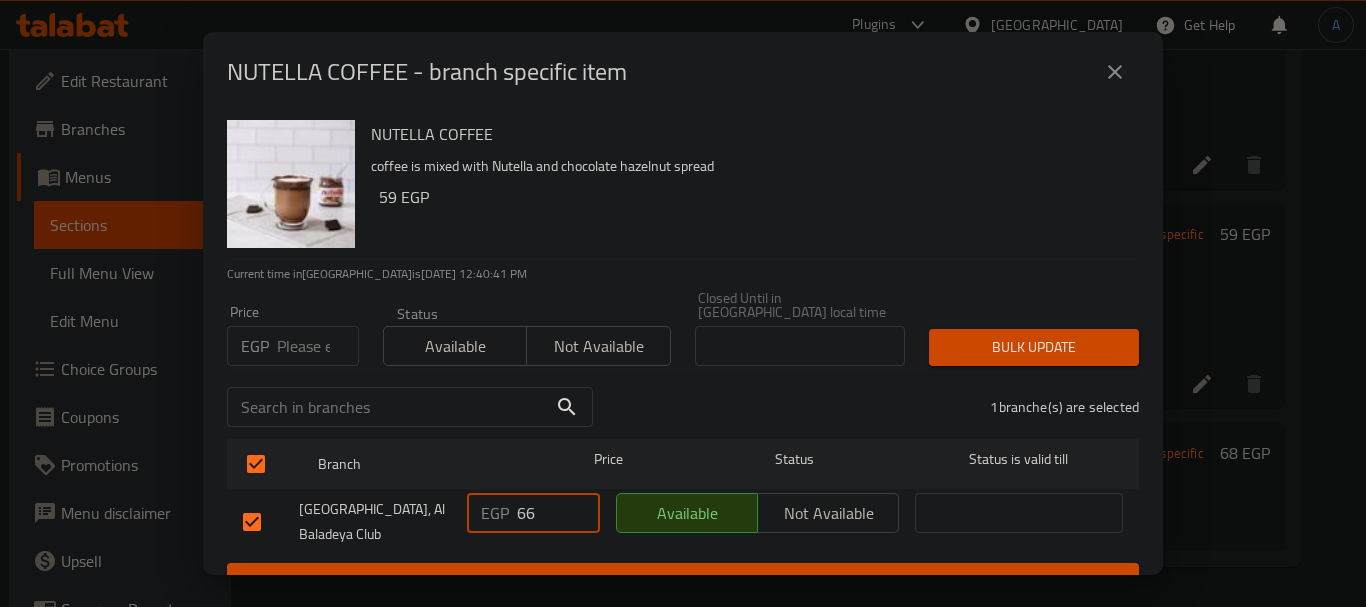 drag, startPoint x: 542, startPoint y: 502, endPoint x: 477, endPoint y: 491, distance: 65.9242 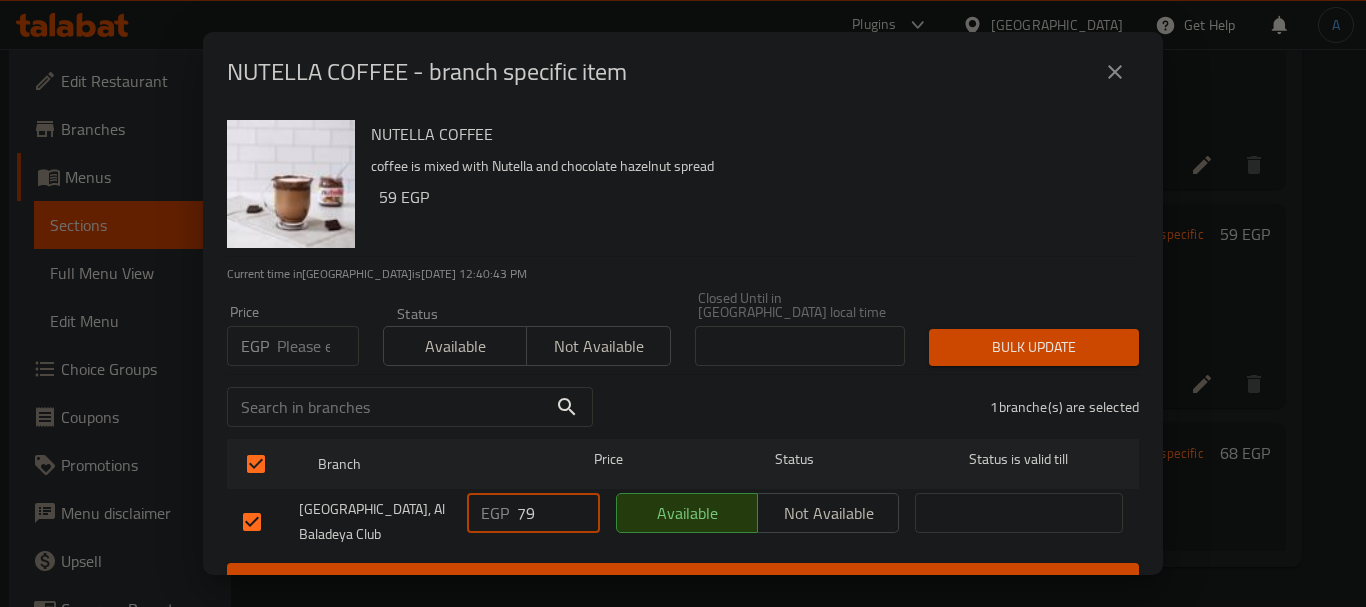 type on "79" 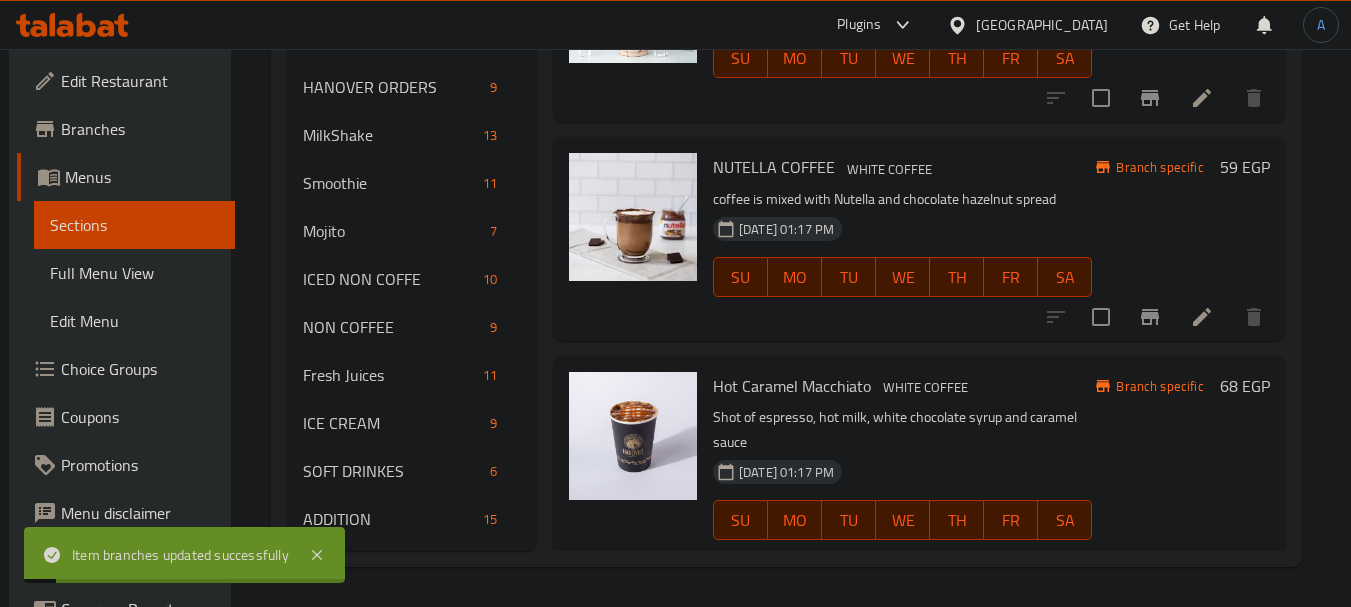 scroll, scrollTop: 2581, scrollLeft: 0, axis: vertical 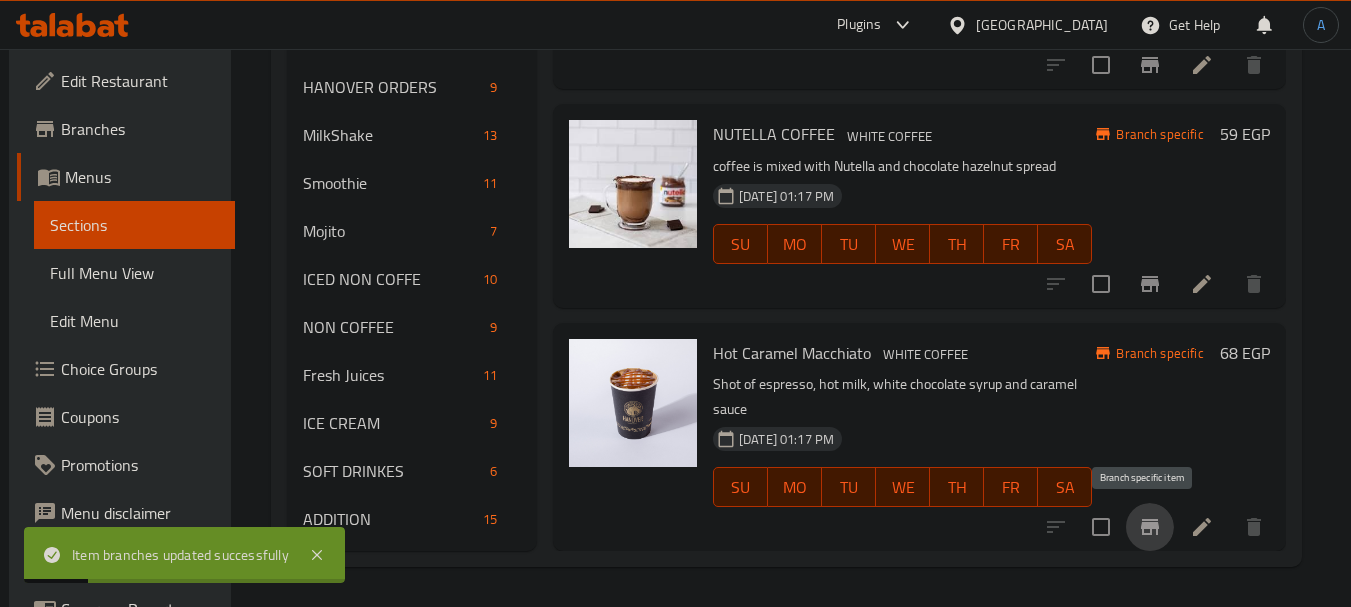 click 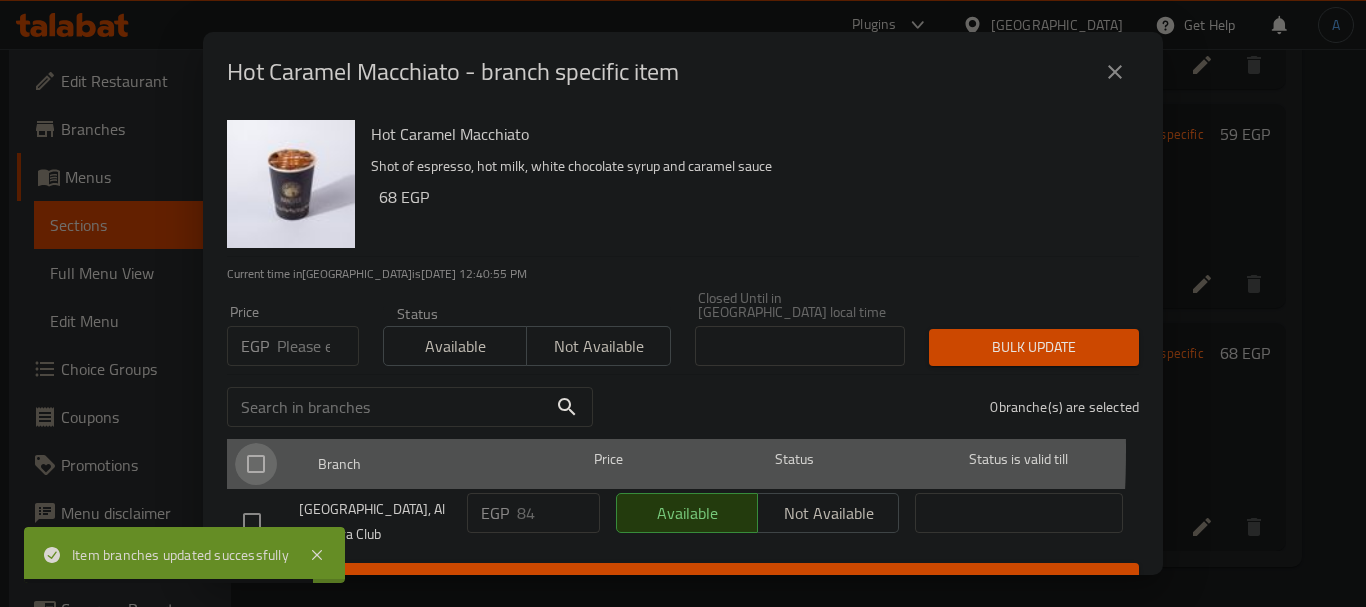 click at bounding box center [256, 464] 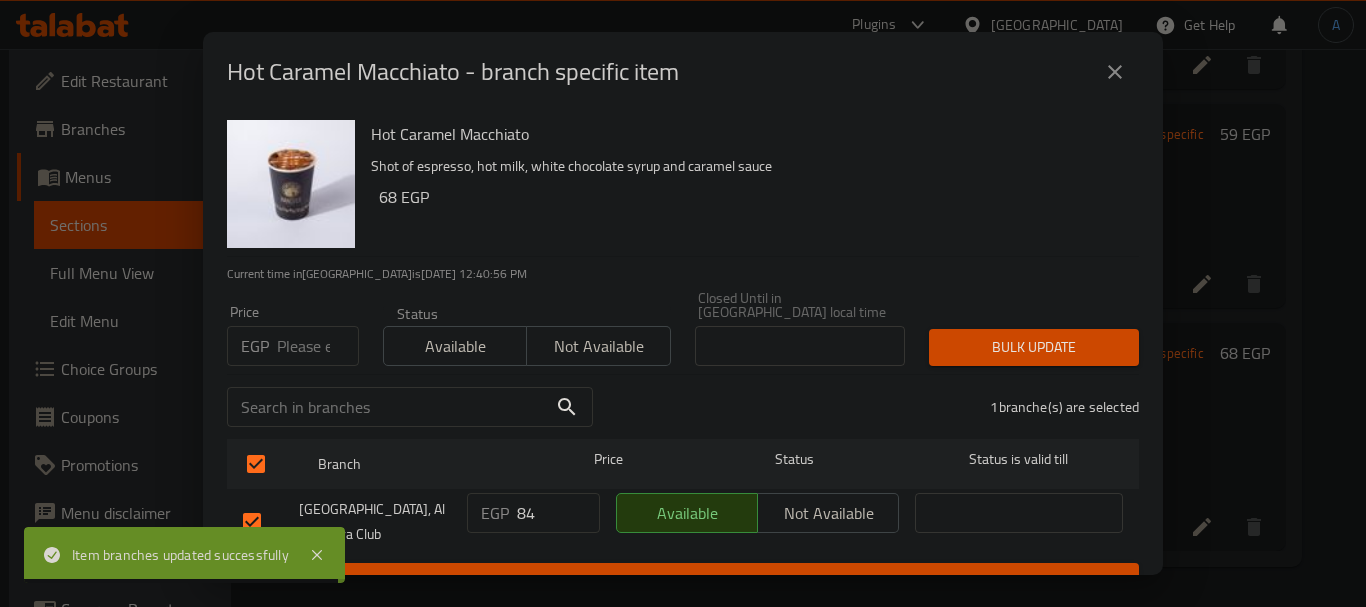drag, startPoint x: 534, startPoint y: 502, endPoint x: 428, endPoint y: 481, distance: 108.060165 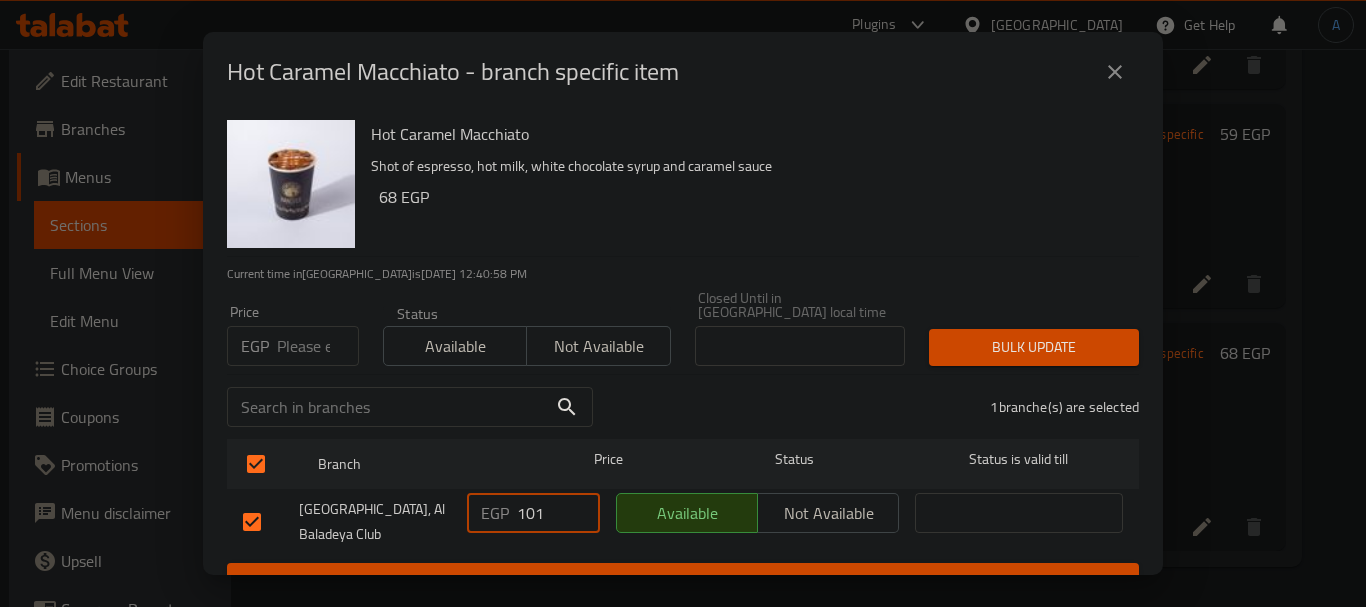 type on "101" 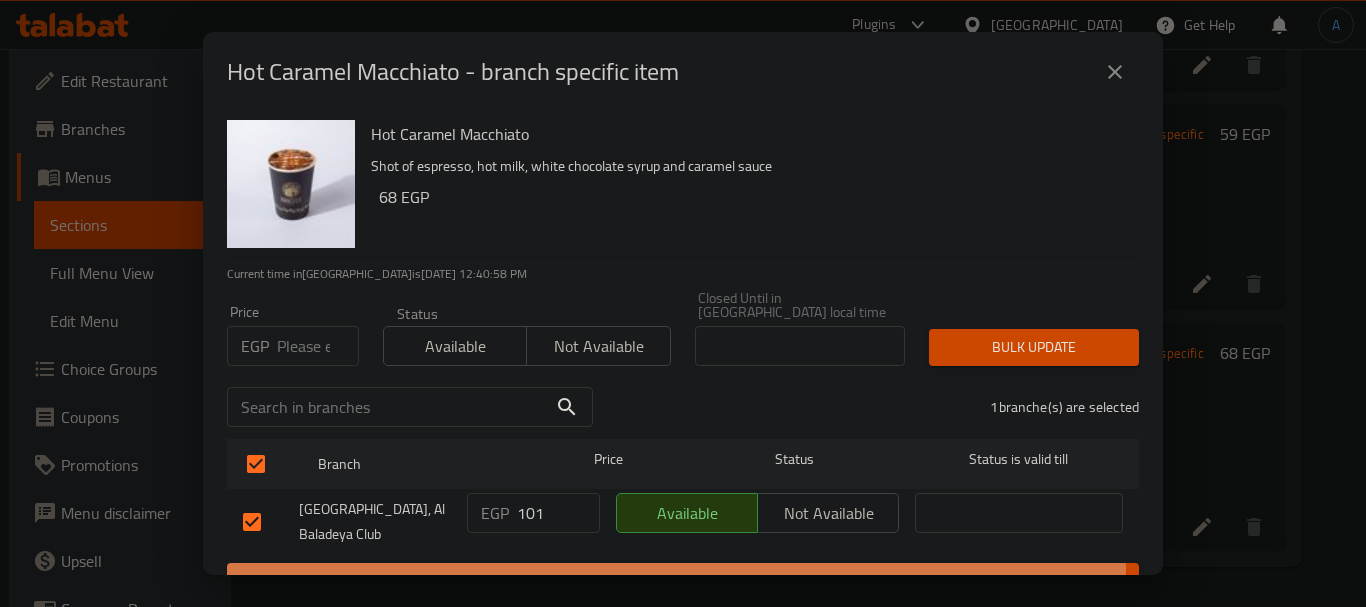 click on "Save" at bounding box center (683, 581) 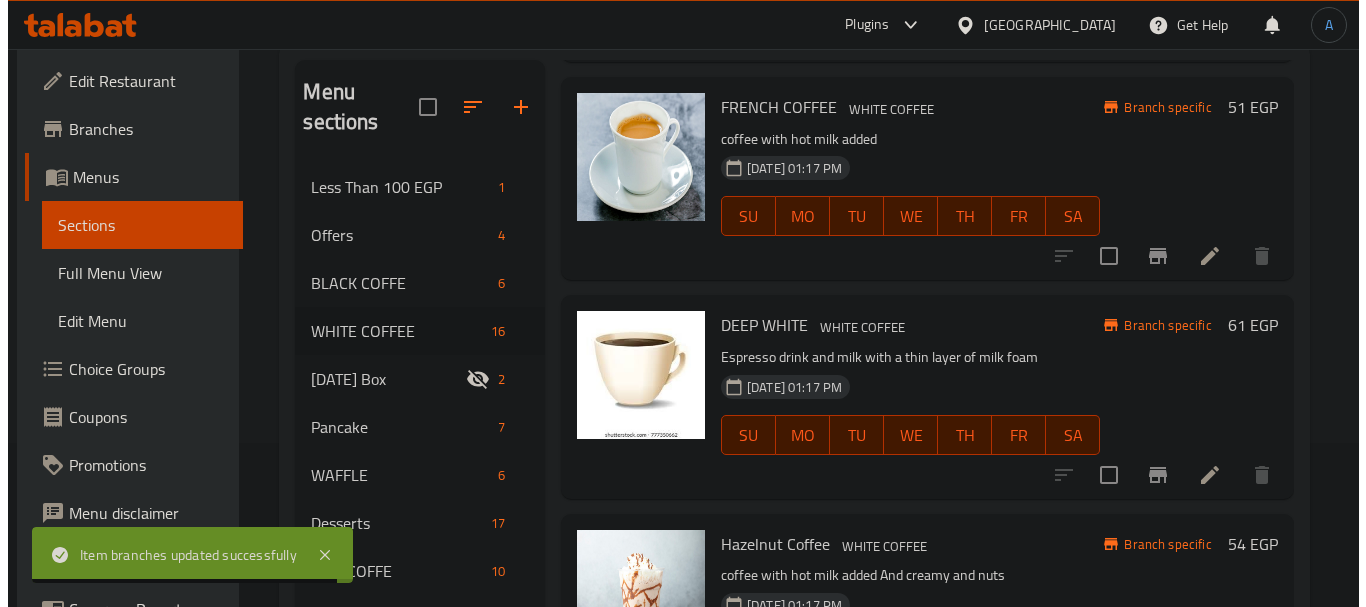 scroll, scrollTop: 92, scrollLeft: 0, axis: vertical 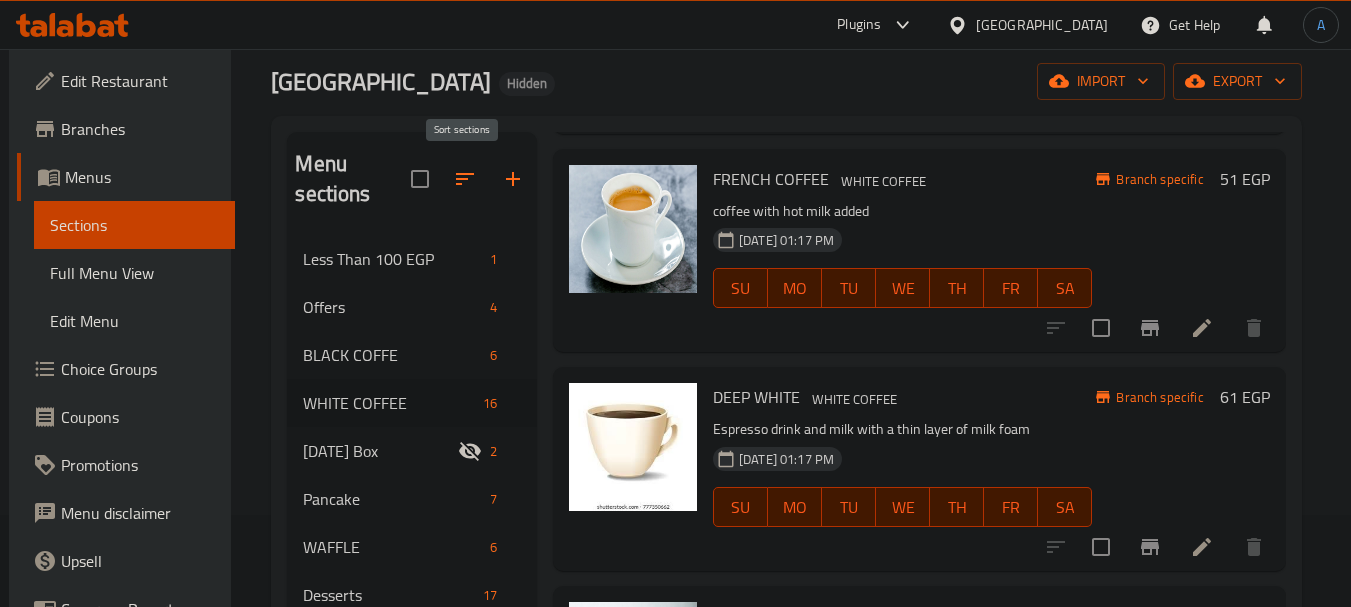 click 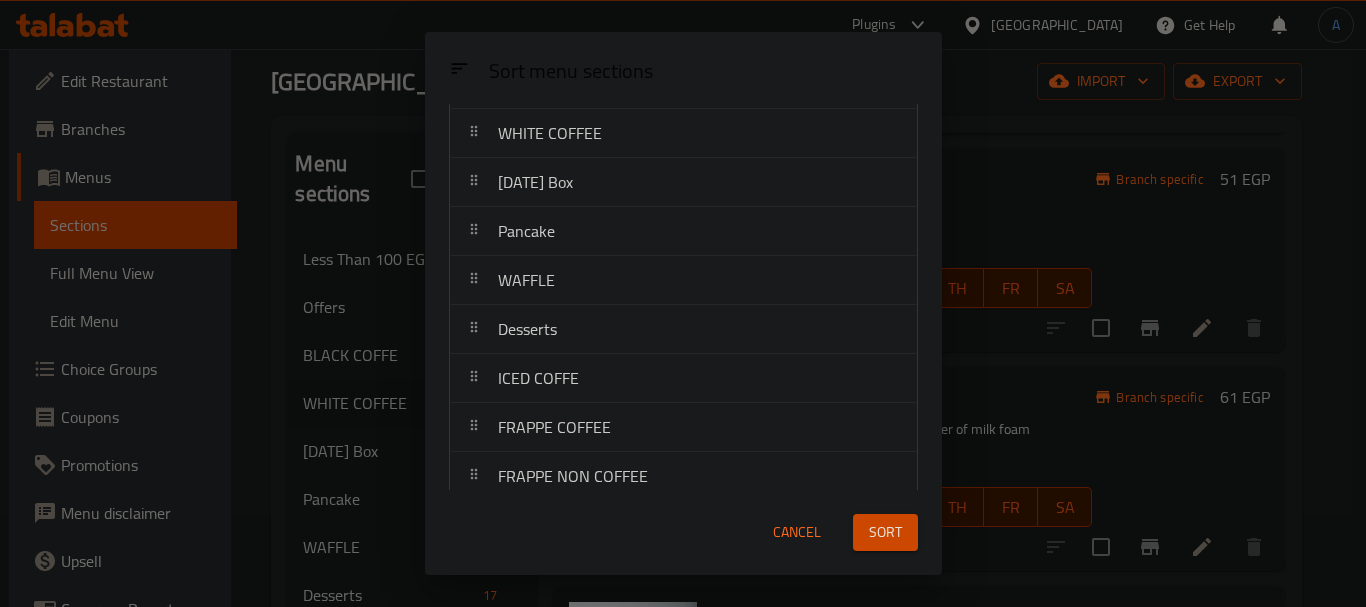 scroll, scrollTop: 300, scrollLeft: 0, axis: vertical 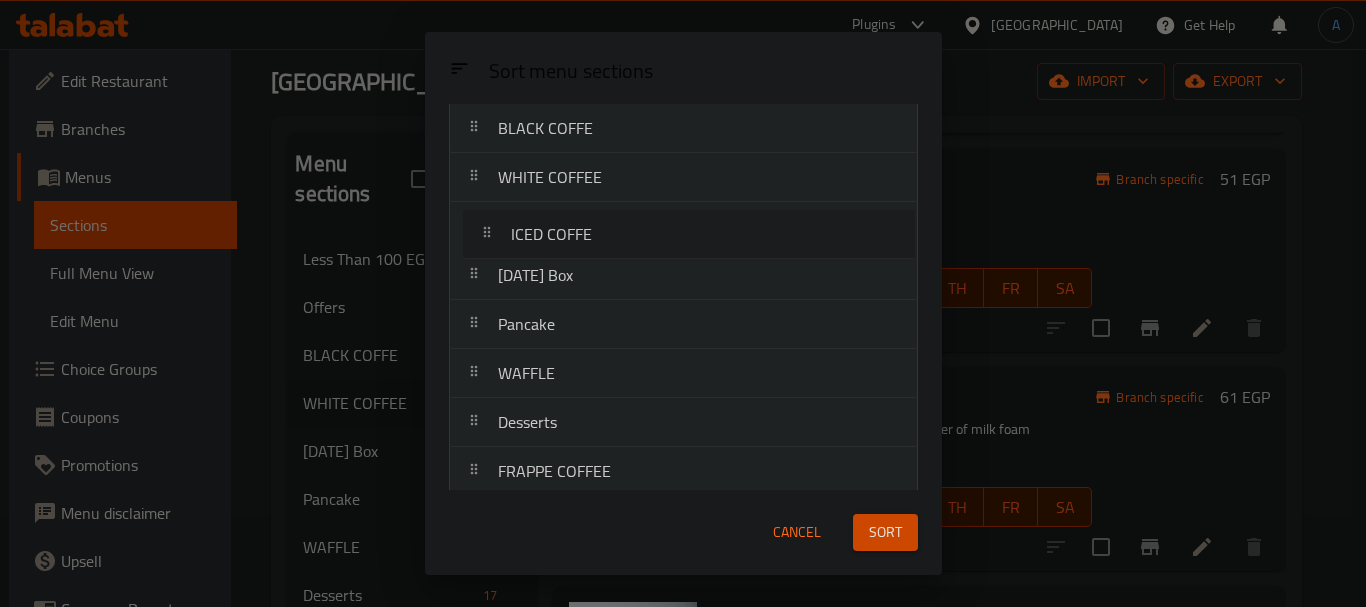 drag, startPoint x: 607, startPoint y: 293, endPoint x: 619, endPoint y: 235, distance: 59.22837 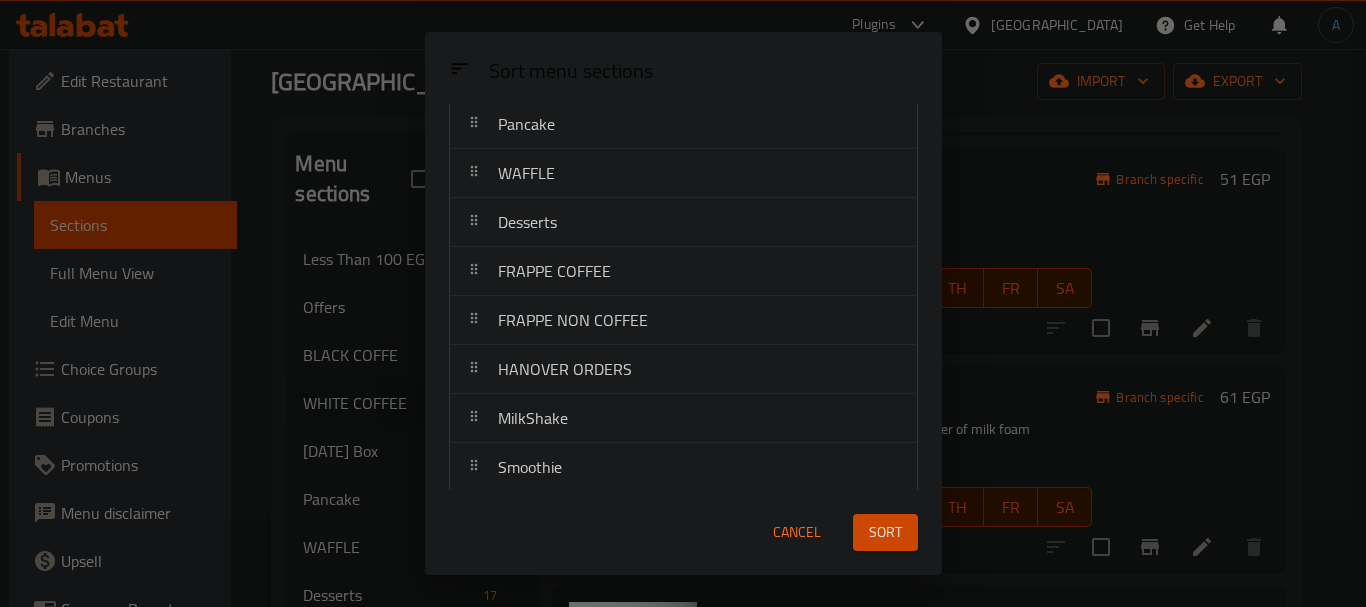 scroll, scrollTop: 456, scrollLeft: 0, axis: vertical 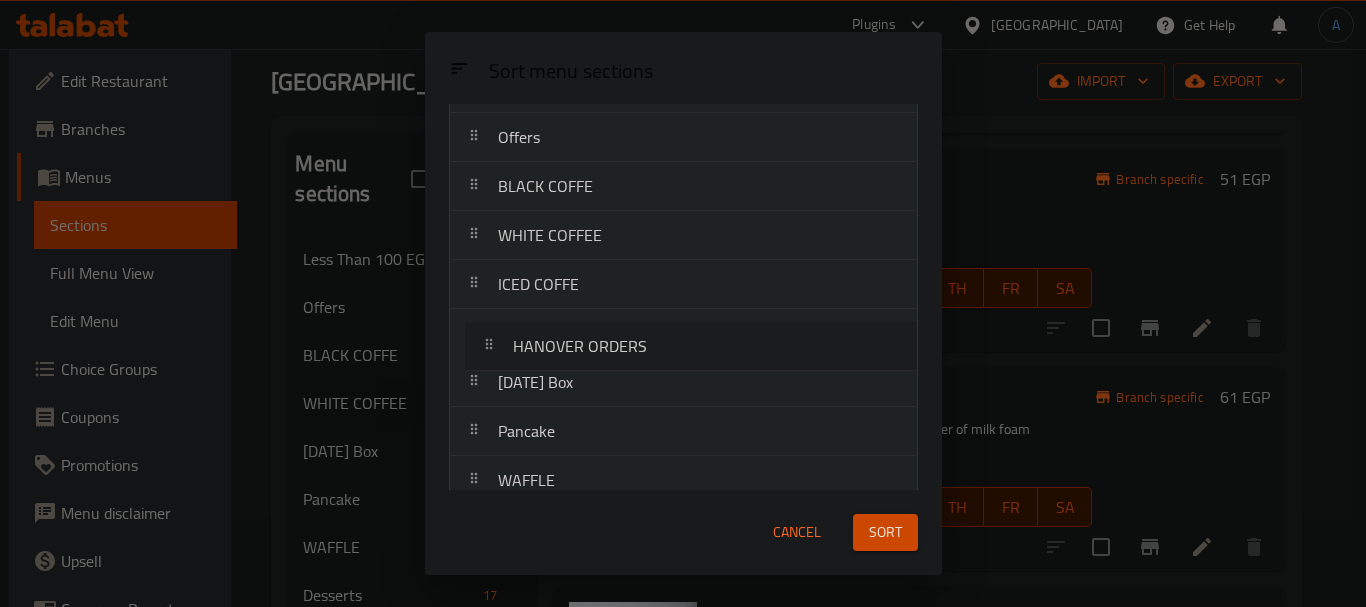 drag, startPoint x: 626, startPoint y: 279, endPoint x: 640, endPoint y: 347, distance: 69.426216 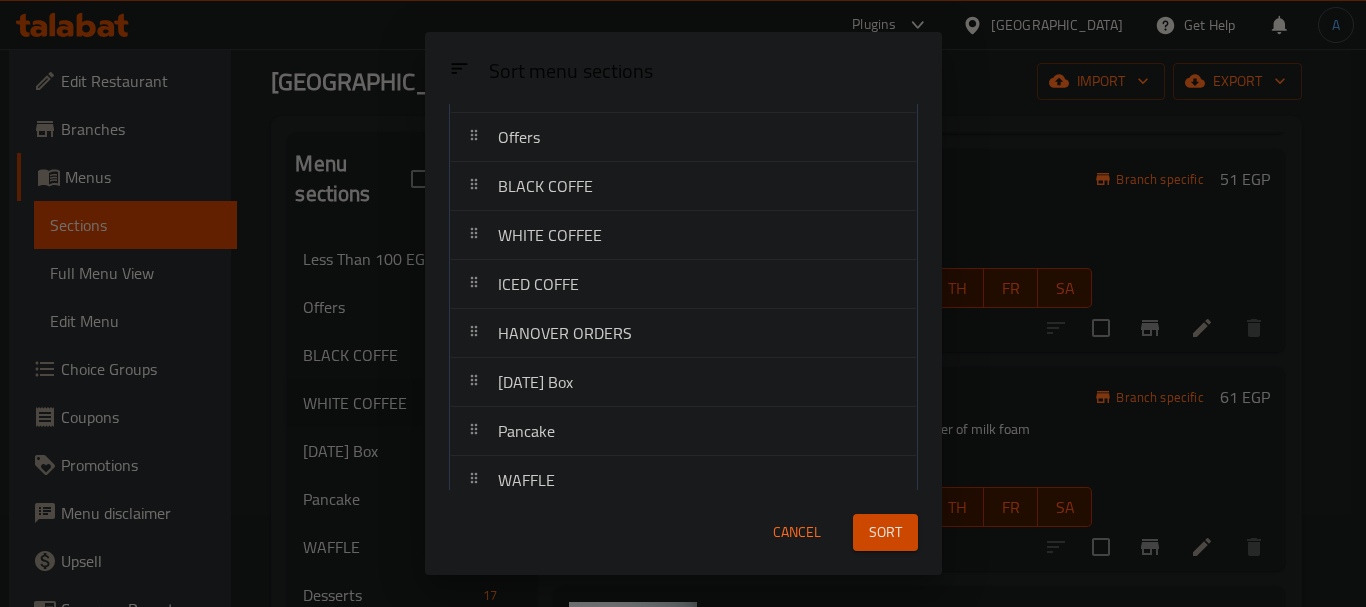 click on "Sort" at bounding box center [885, 532] 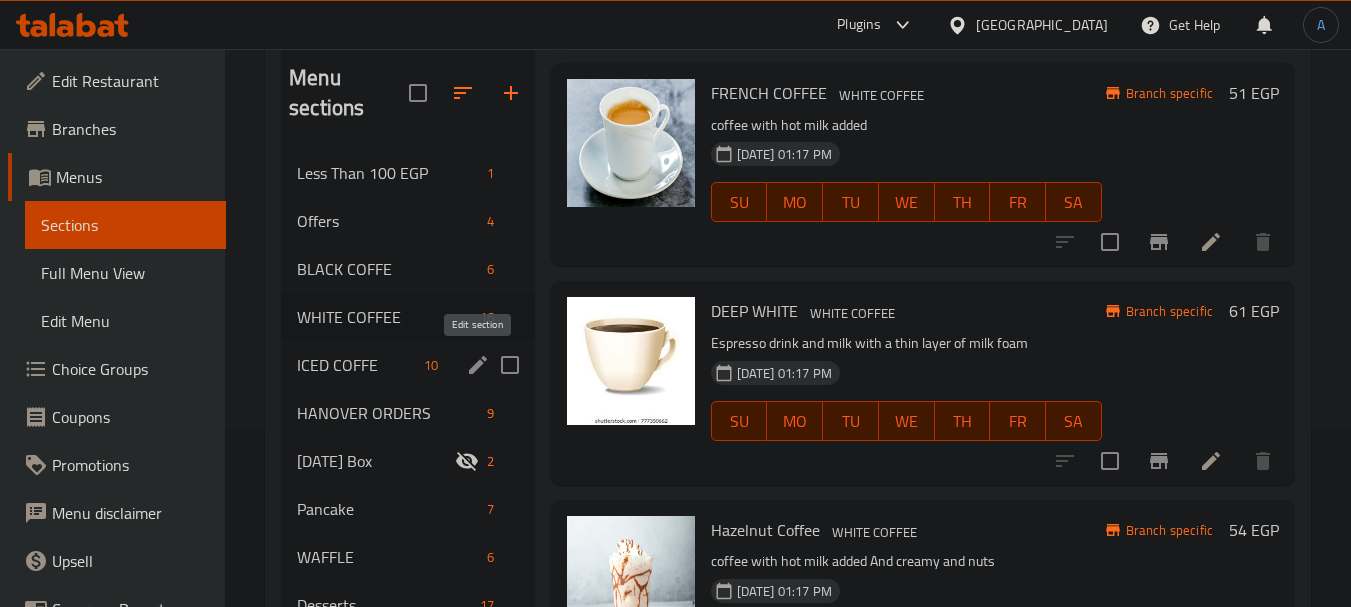scroll, scrollTop: 200, scrollLeft: 0, axis: vertical 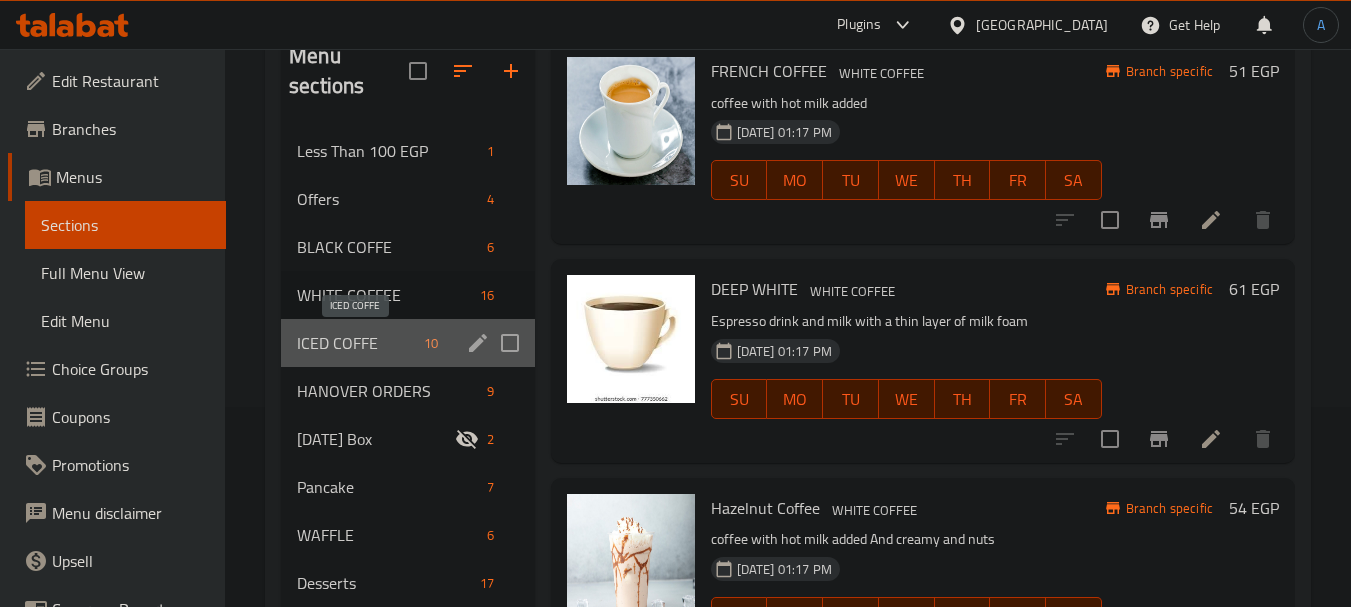 click on "ICED COFFE" at bounding box center [356, 343] 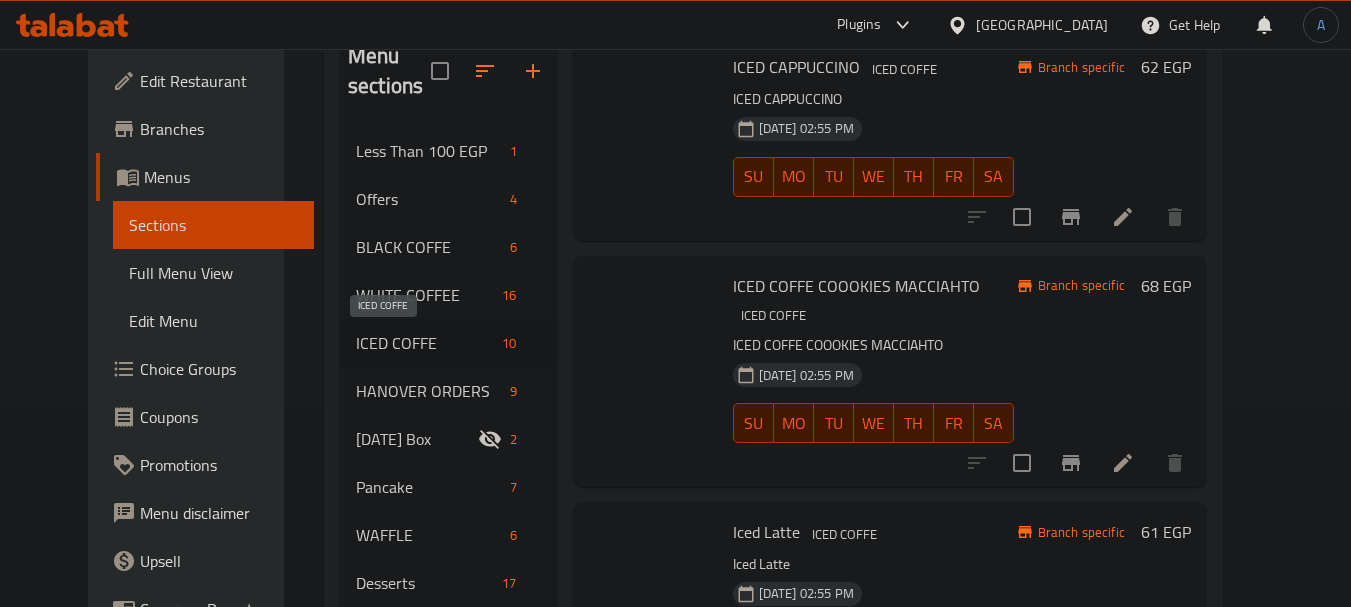 scroll, scrollTop: 1146, scrollLeft: 0, axis: vertical 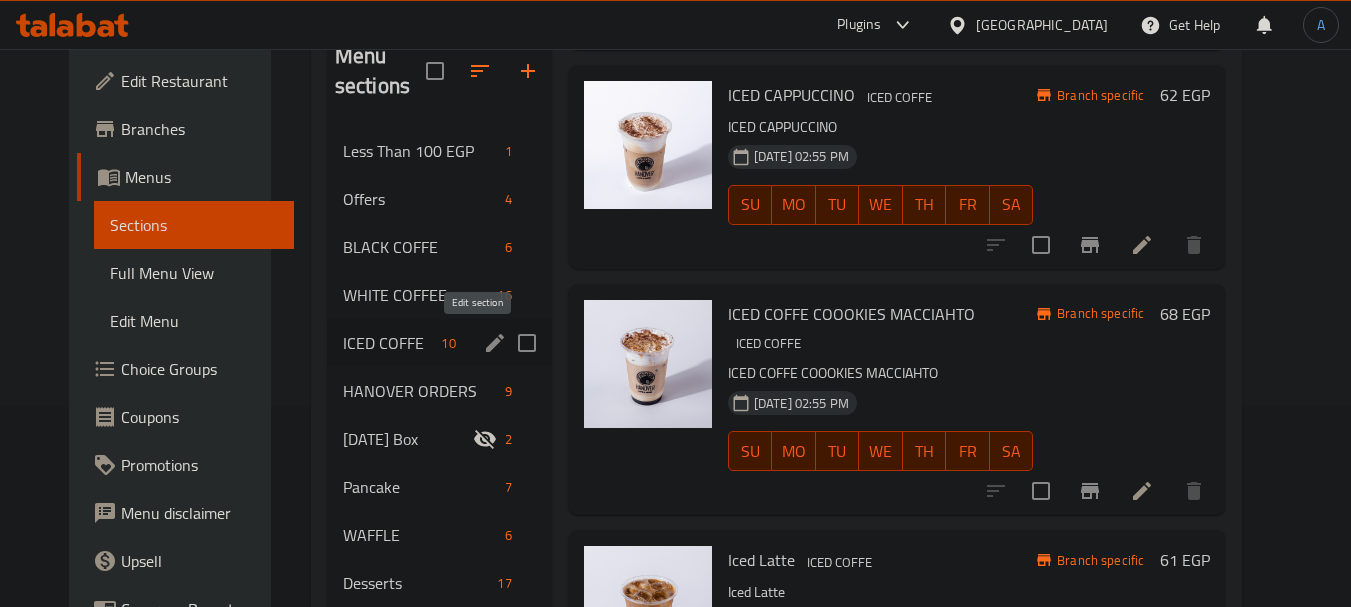 click 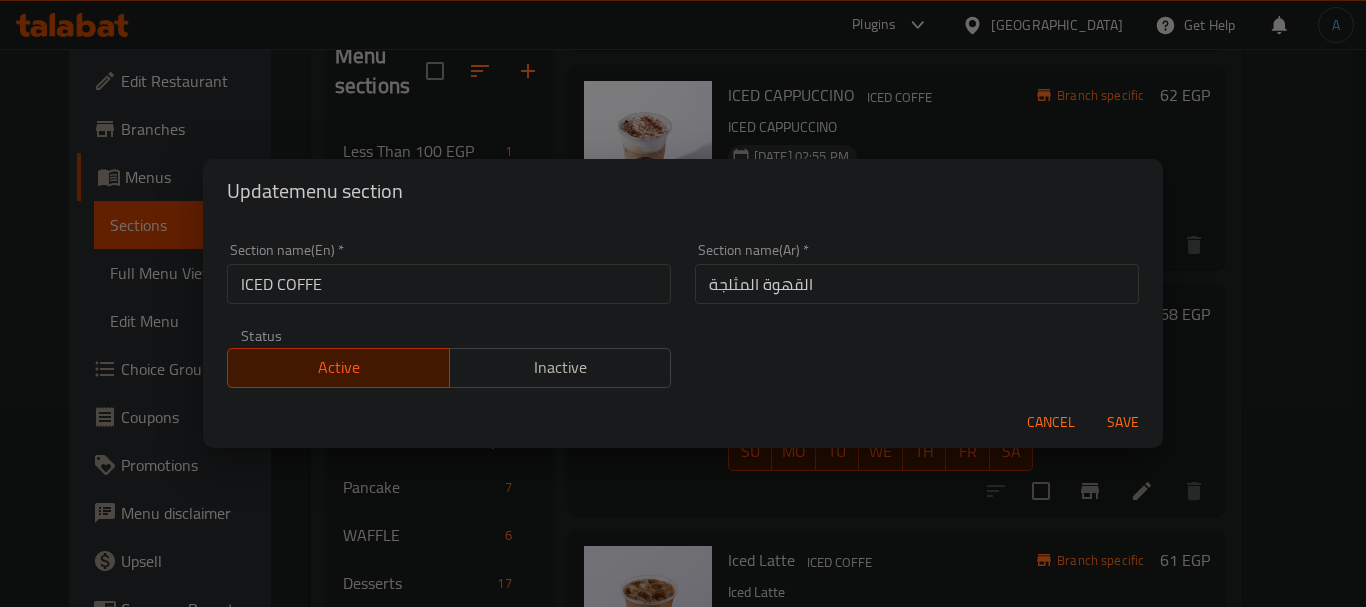 click on "ICED COFFE" at bounding box center (449, 284) 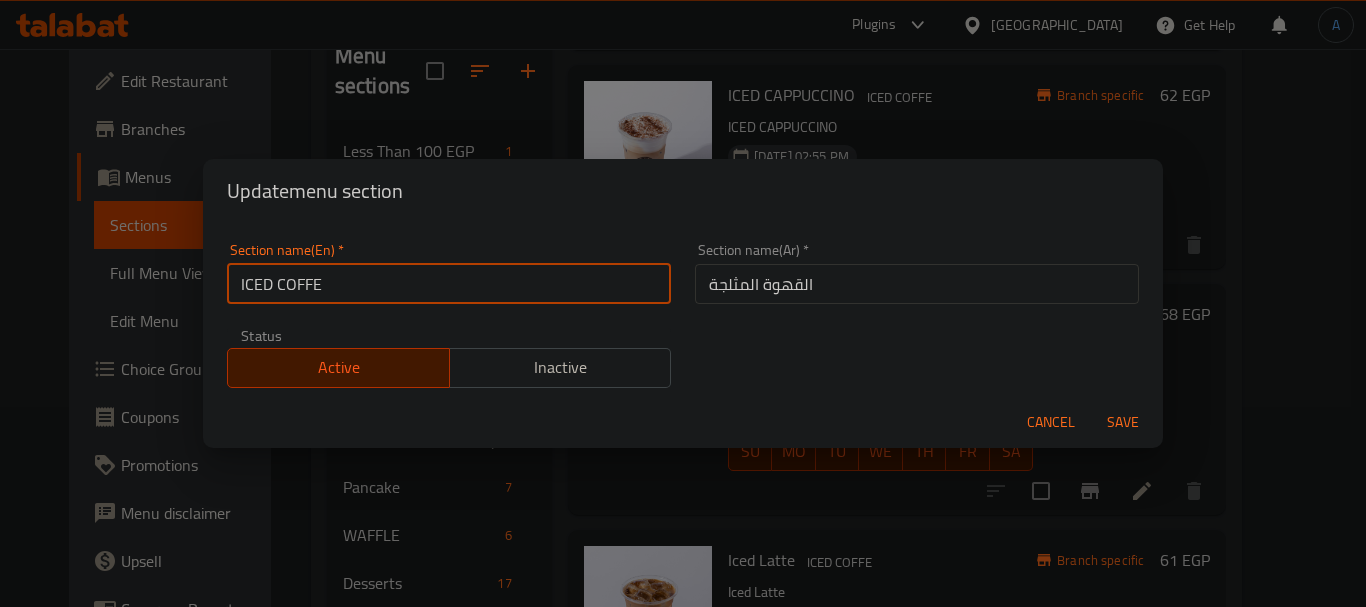click on "ICED COFFE" at bounding box center (449, 284) 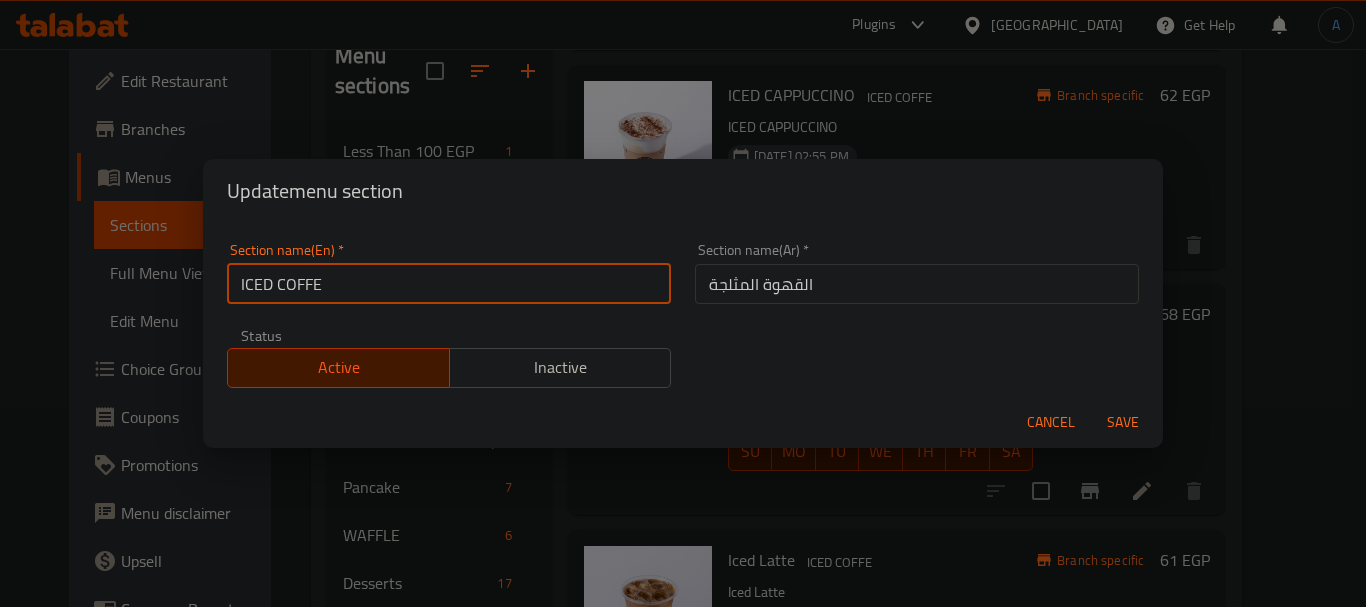 click on "Update  menu section Section name(En)   * ICED COFFE Section name(En)  * Section name(Ar)   * القهوة المثلجة Section name(Ar)  * Status Active Inactive Cancel Save" at bounding box center [683, 303] 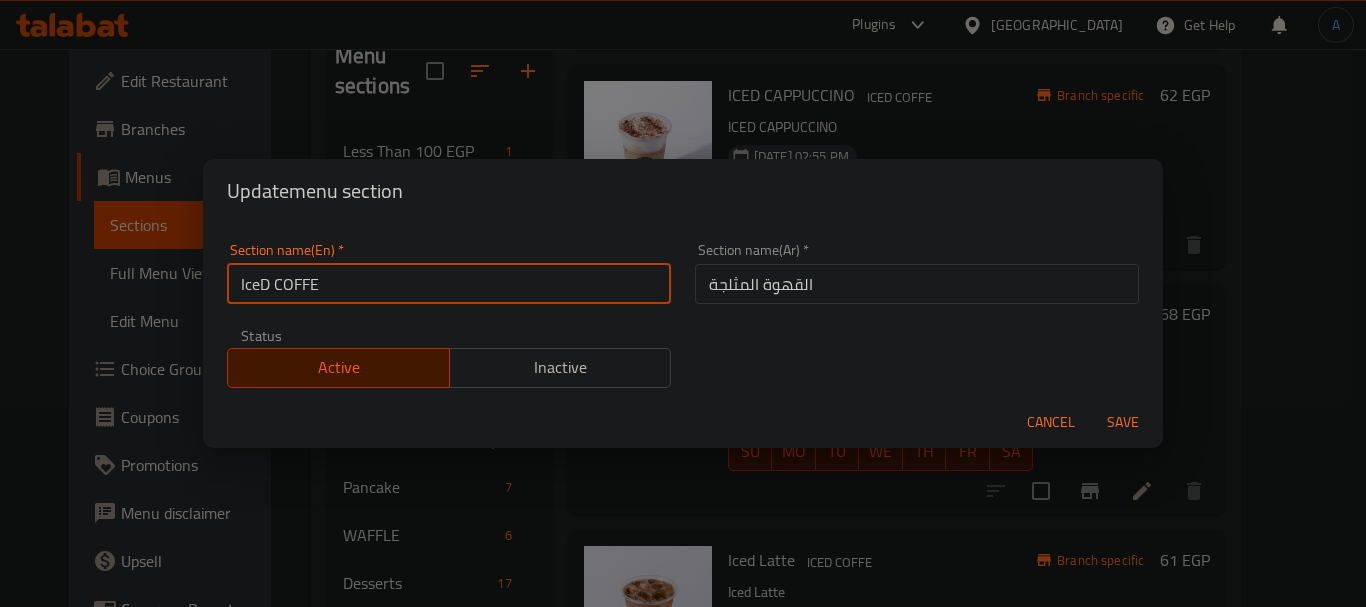 drag, startPoint x: 355, startPoint y: 285, endPoint x: 174, endPoint y: 281, distance: 181.04419 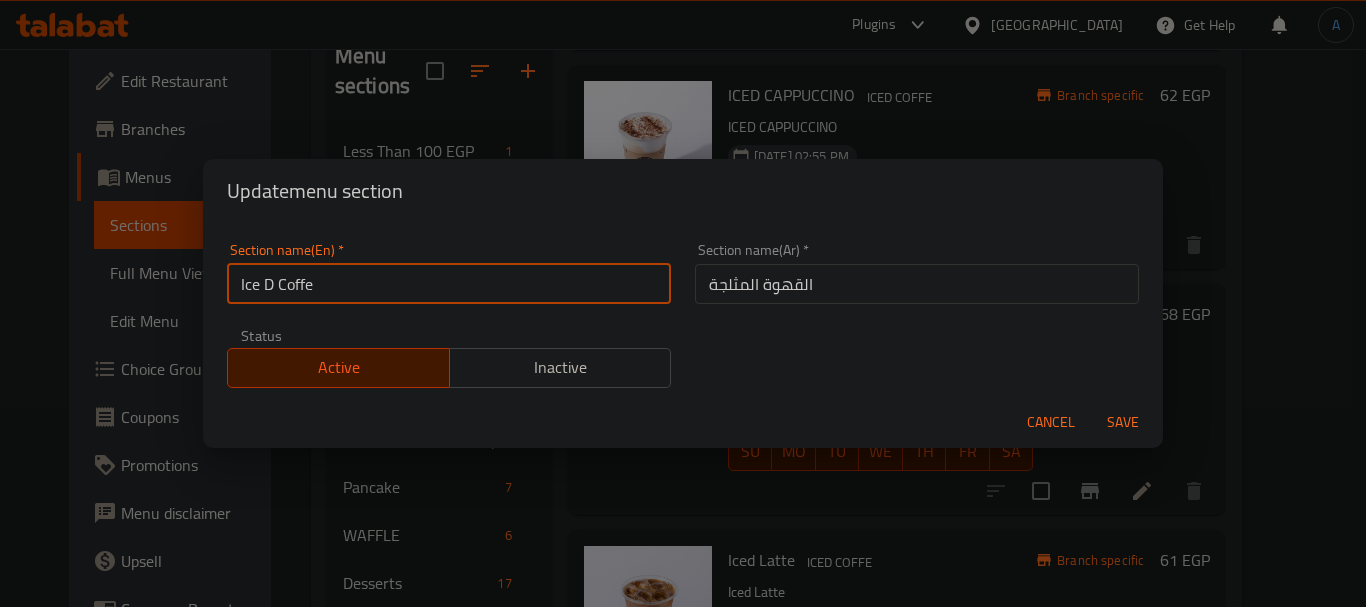 click on "Ice D Coffe" at bounding box center [449, 284] 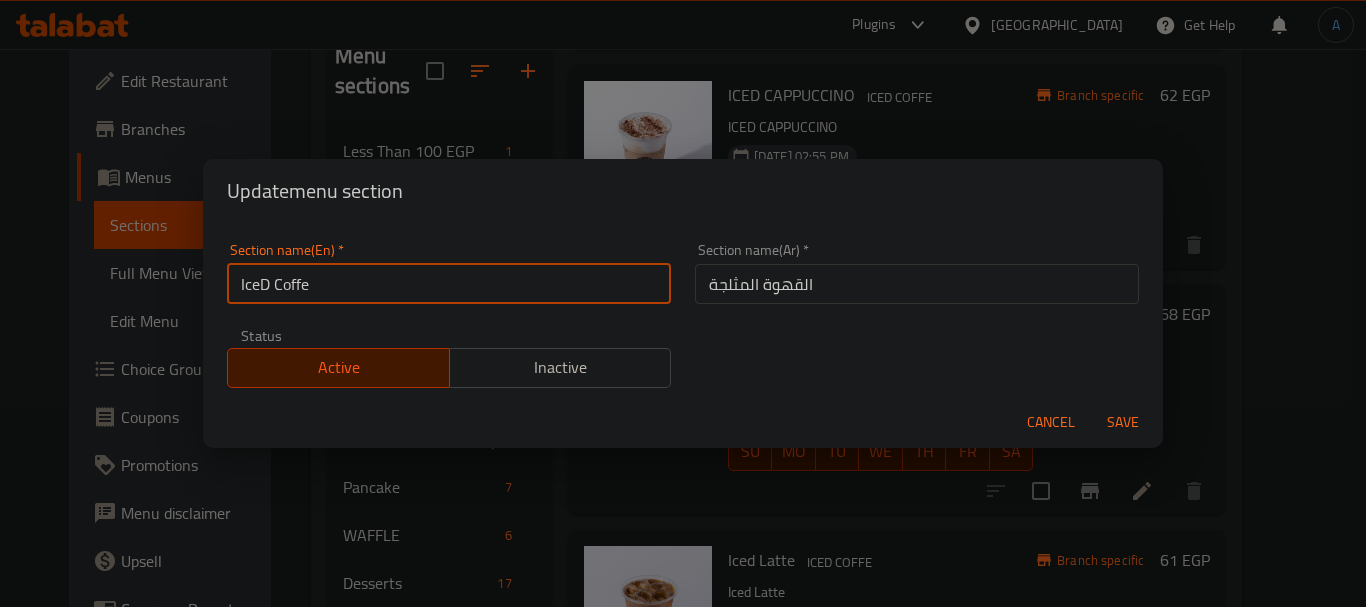 click on "IceD Coffe" at bounding box center (449, 284) 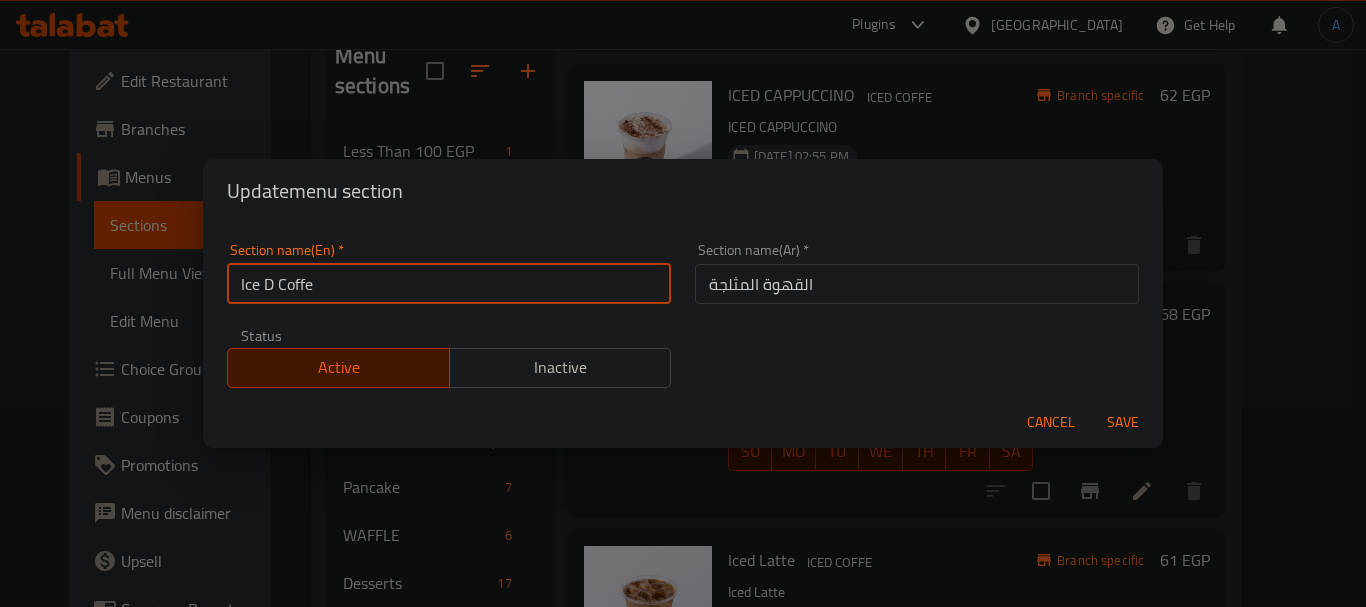 click on "Ice D Coffe" at bounding box center (449, 284) 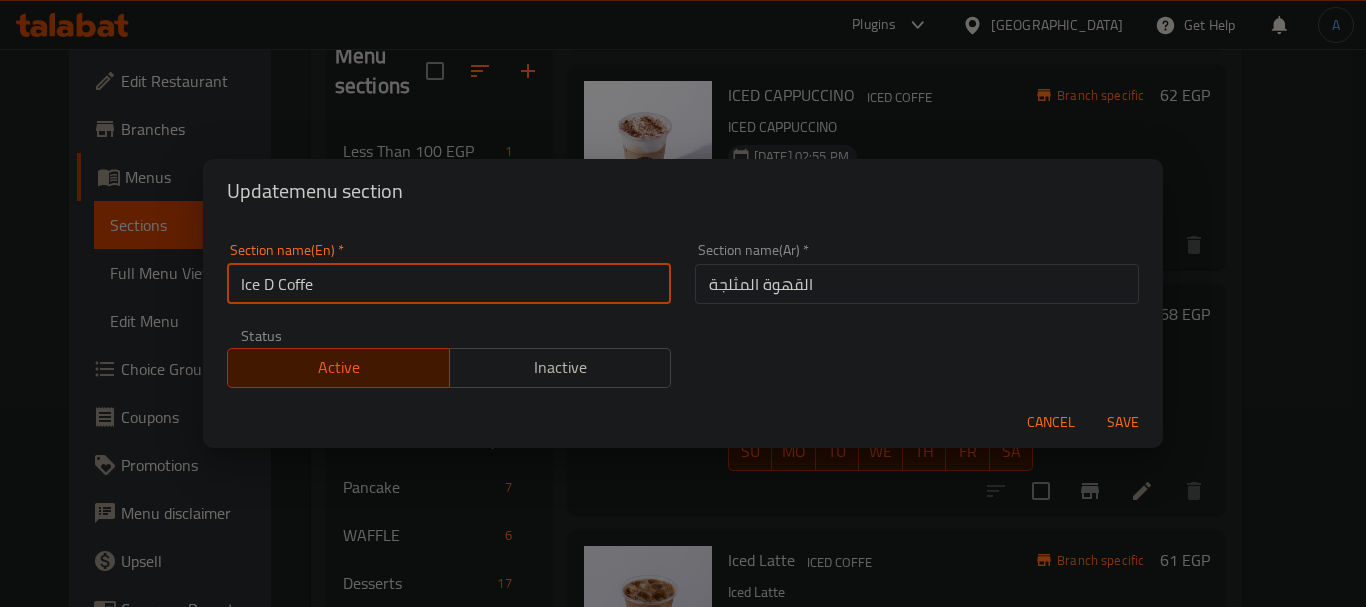 drag, startPoint x: 270, startPoint y: 284, endPoint x: 256, endPoint y: 284, distance: 14 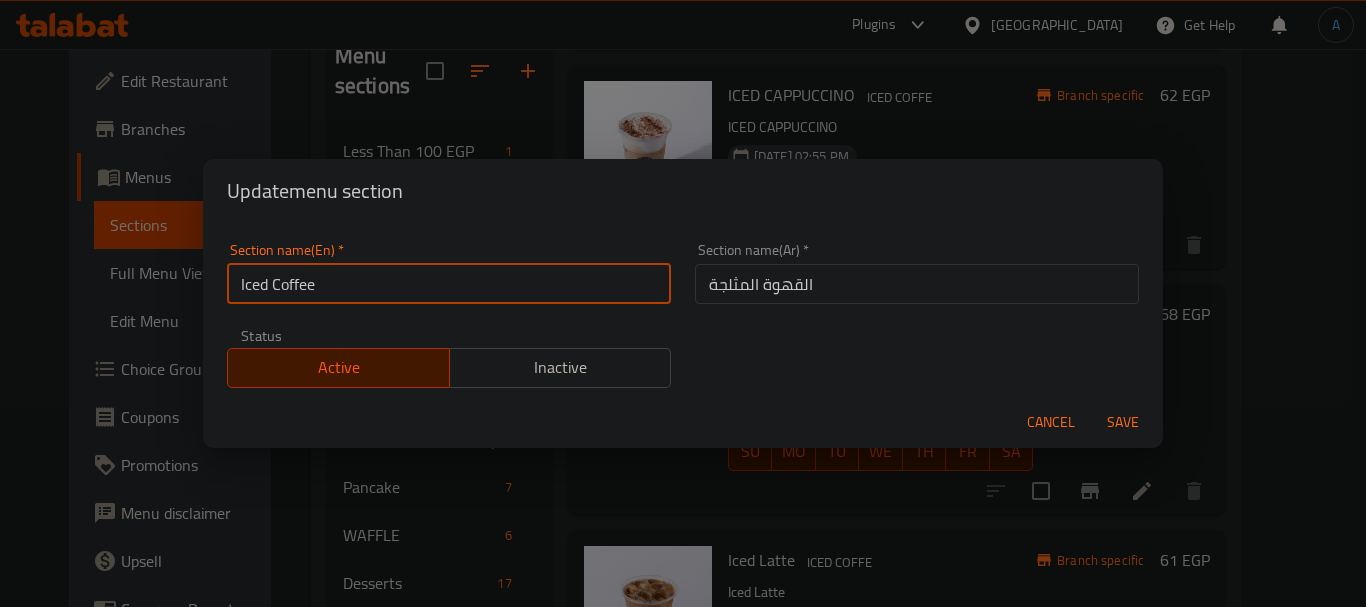 type on "Iced Coffee" 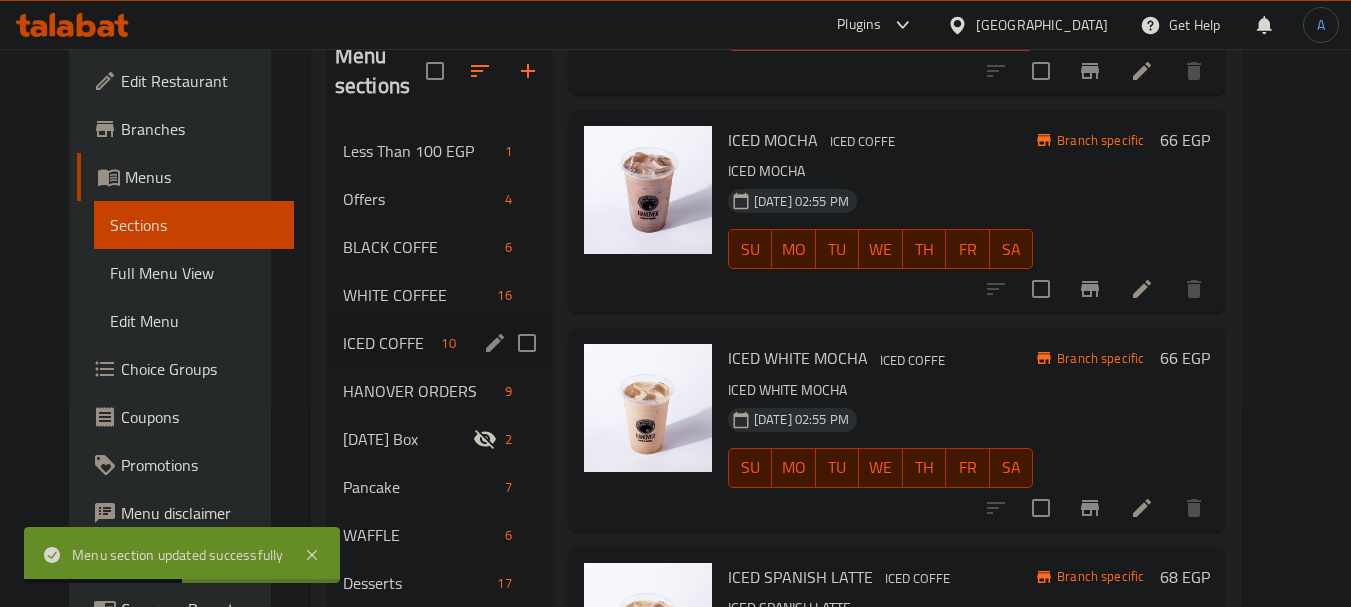 scroll, scrollTop: 0, scrollLeft: 0, axis: both 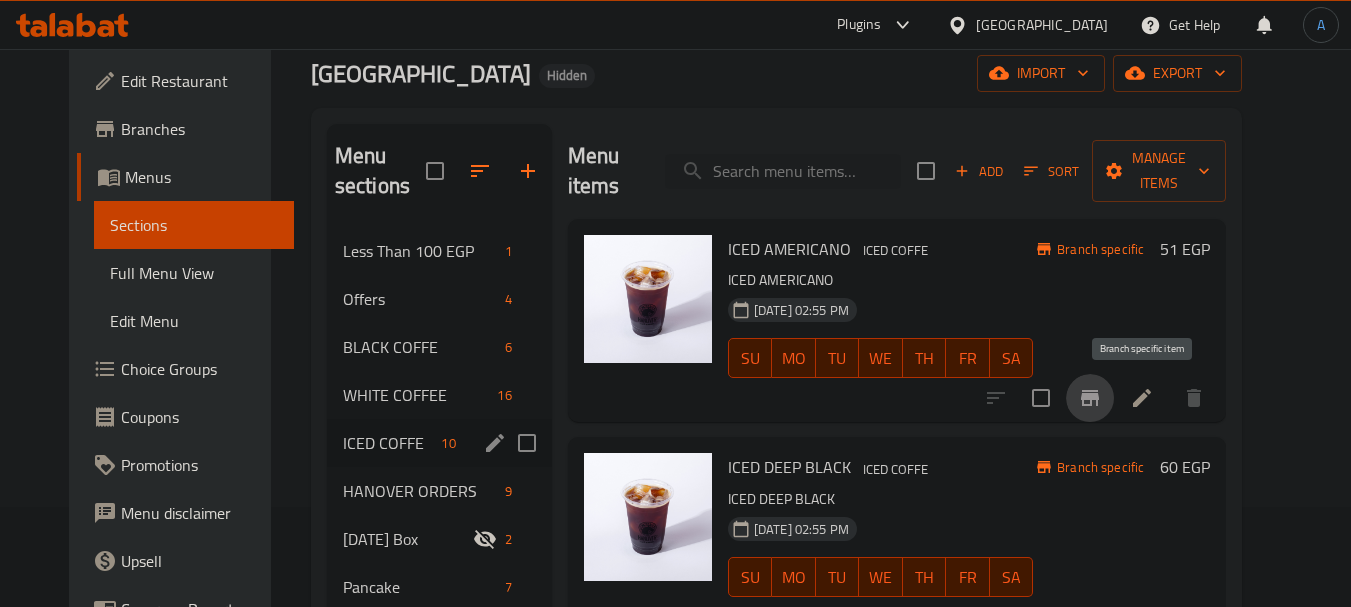 click 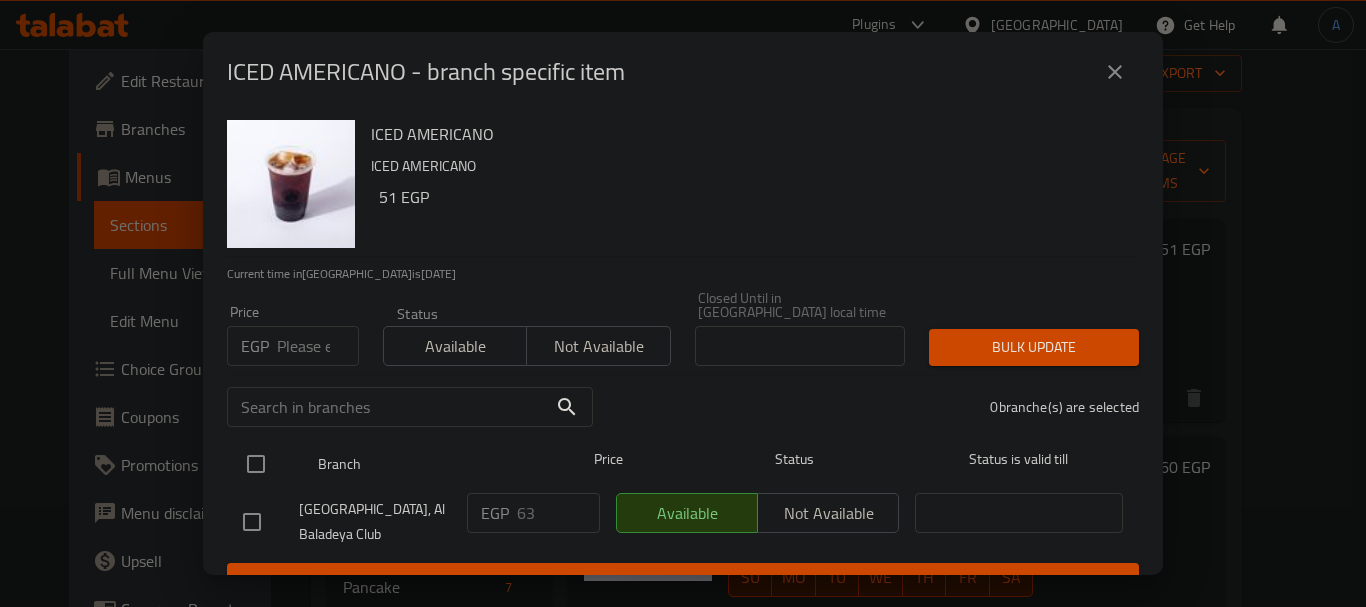 click at bounding box center (256, 464) 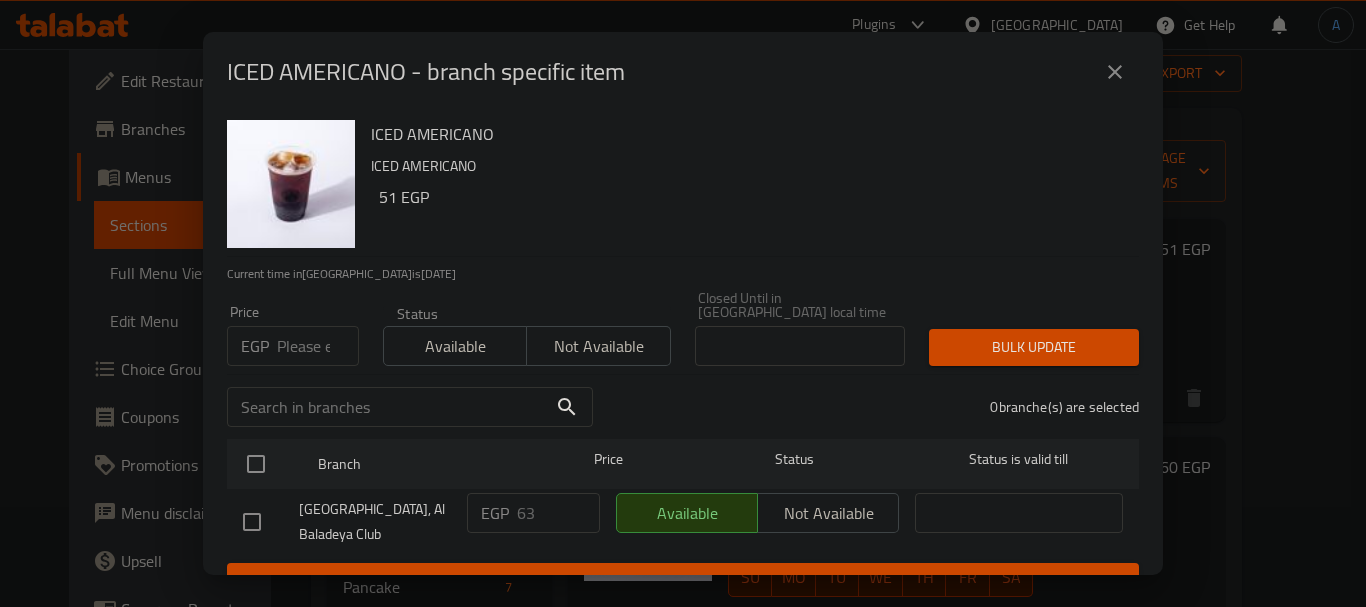 checkbox on "true" 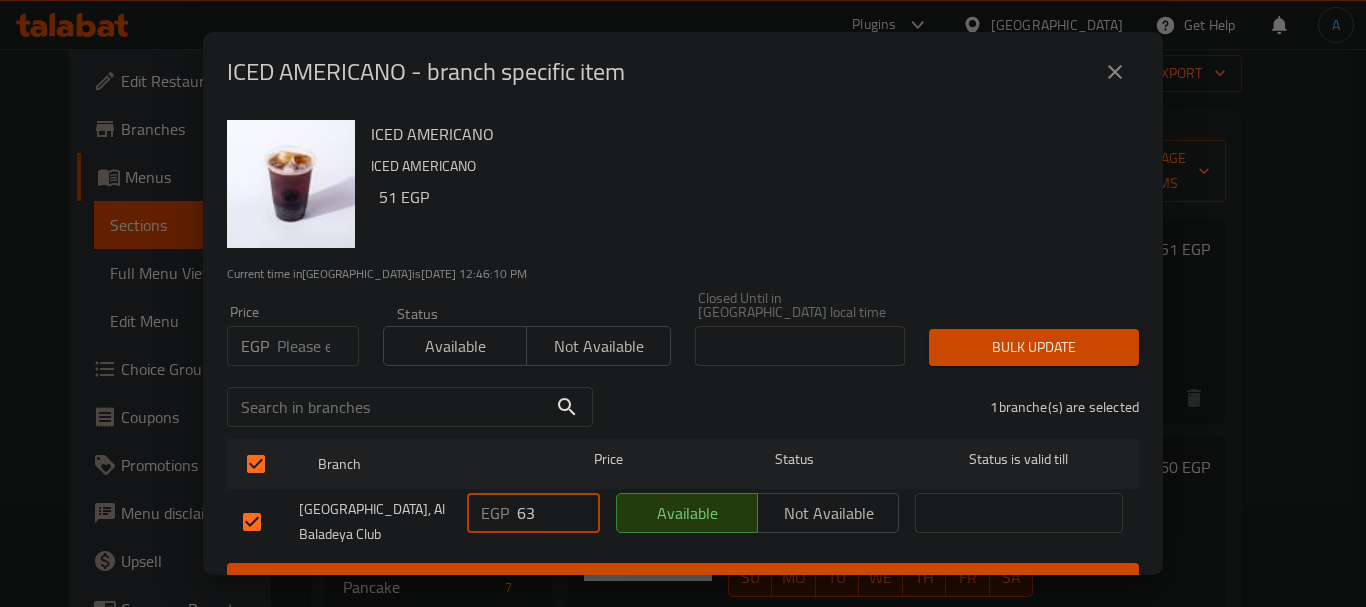 drag, startPoint x: 537, startPoint y: 507, endPoint x: 483, endPoint y: 500, distance: 54.451813 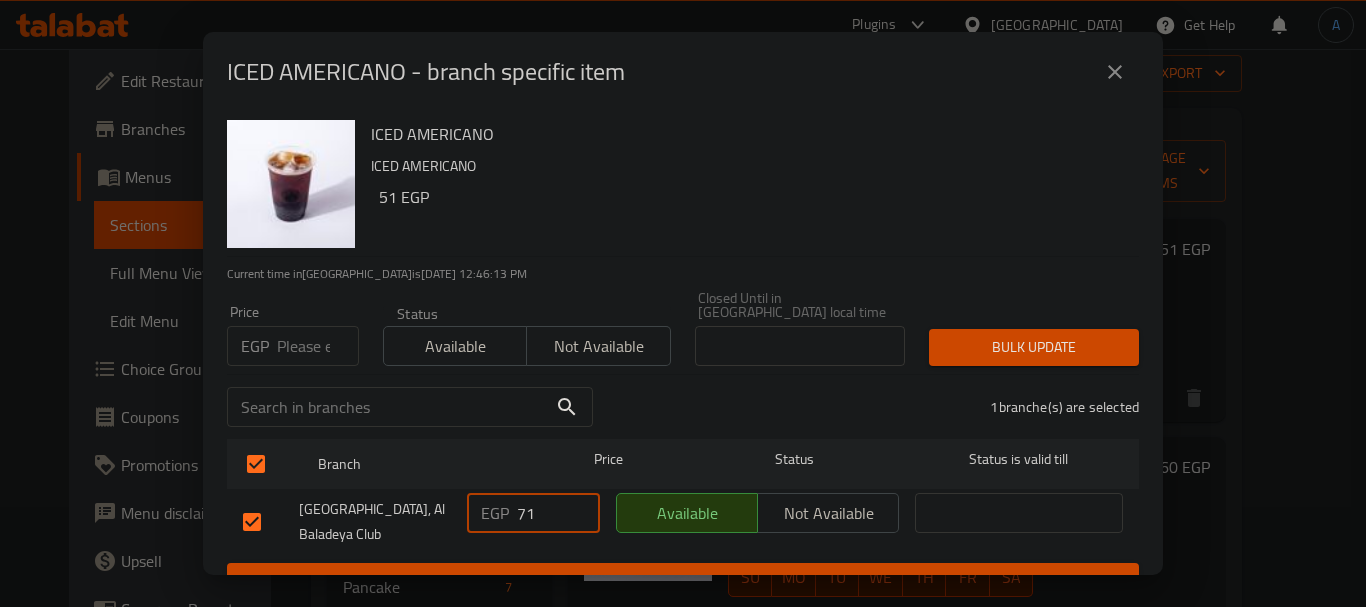 type on "71" 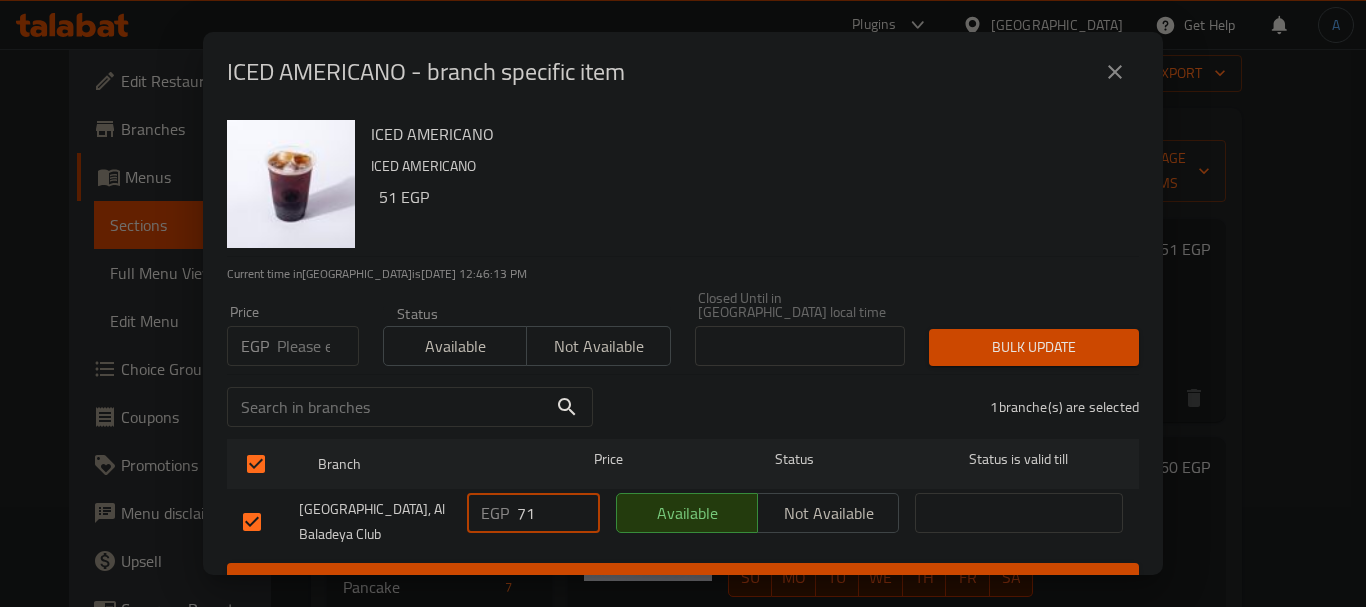 click on "Save" at bounding box center (683, 581) 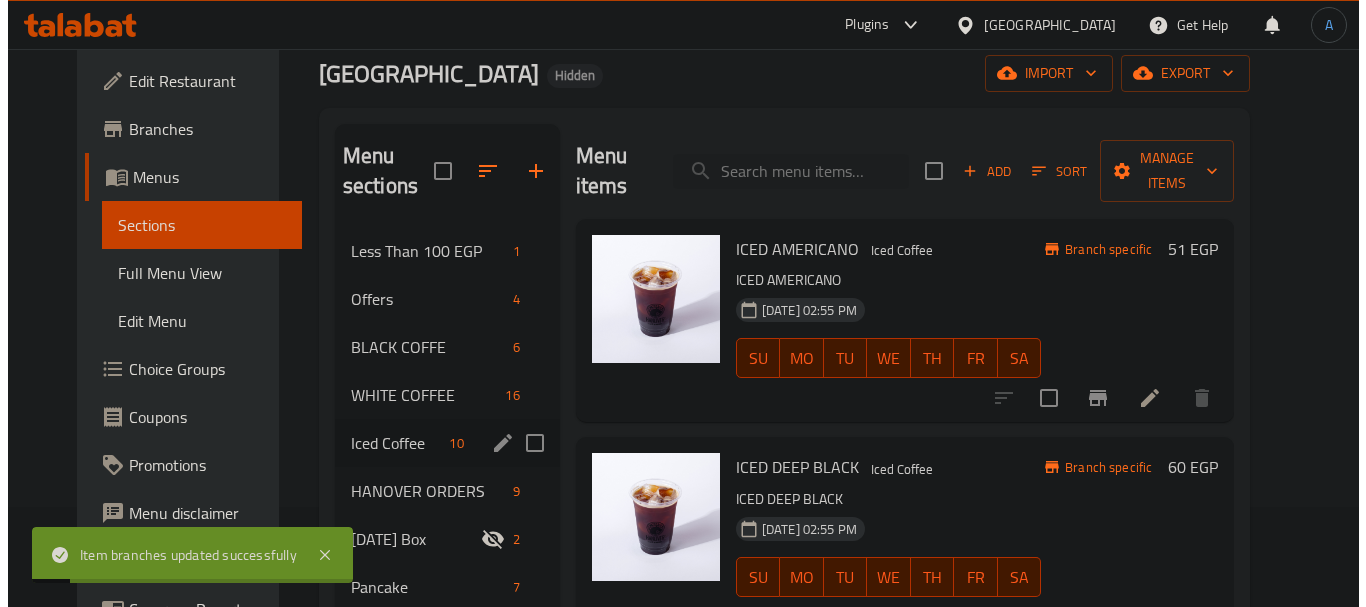 scroll, scrollTop: 100, scrollLeft: 0, axis: vertical 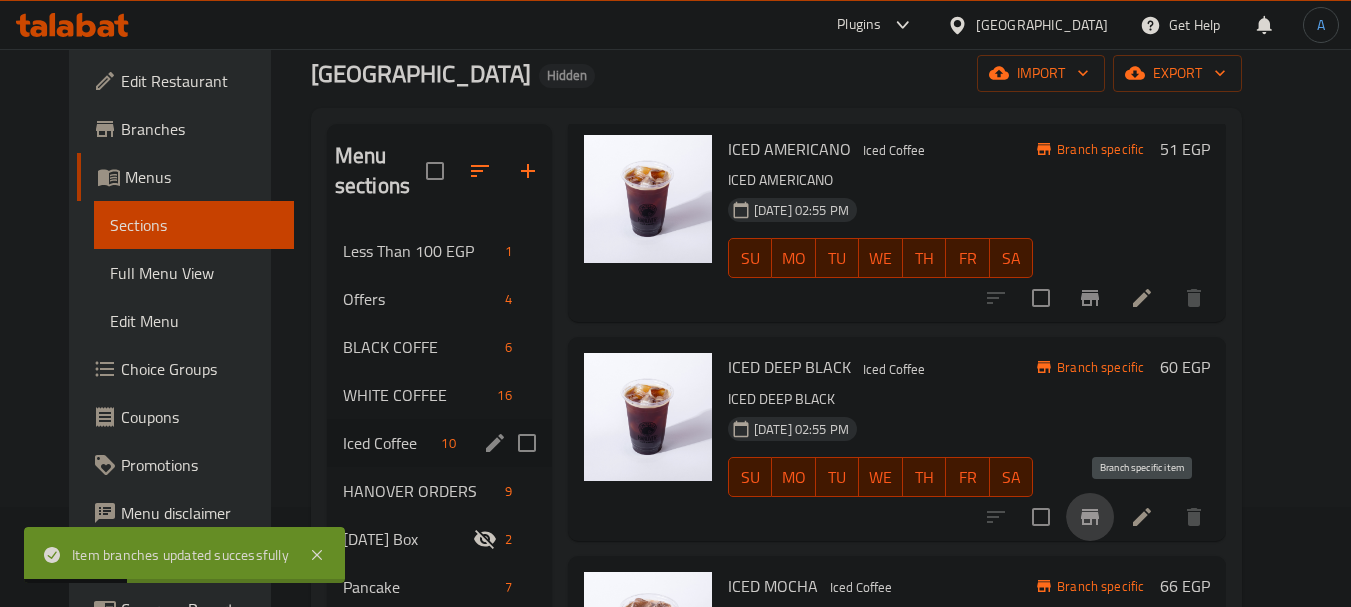 click 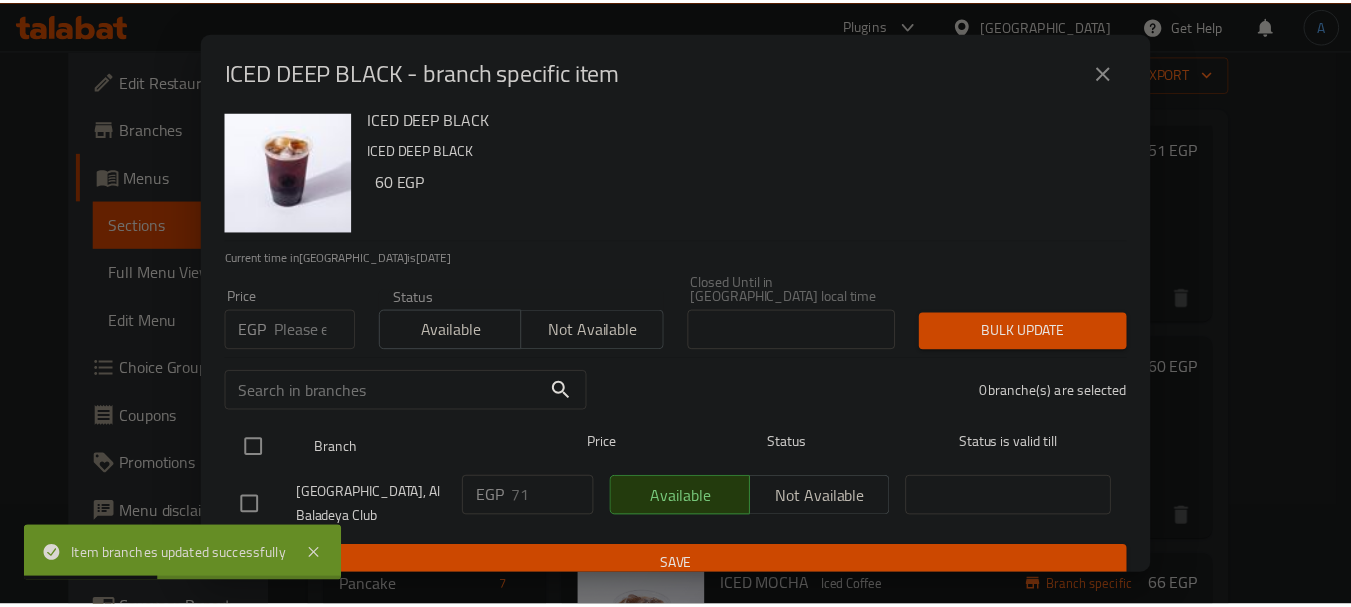 scroll, scrollTop: 19, scrollLeft: 0, axis: vertical 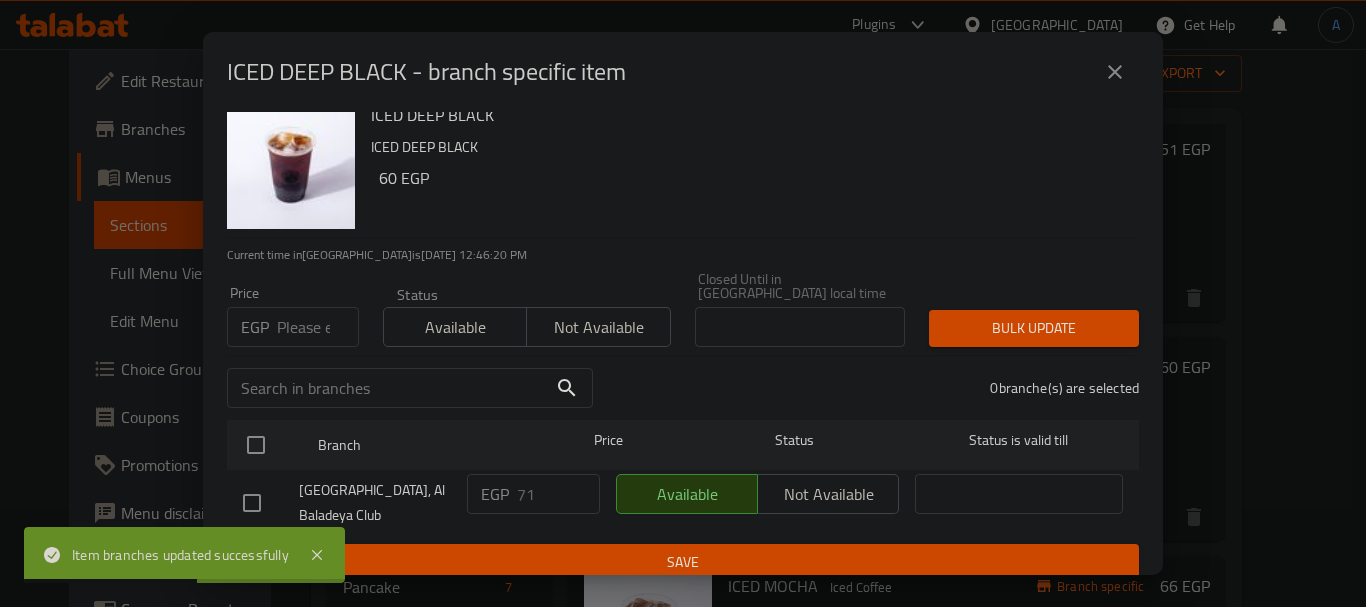 click 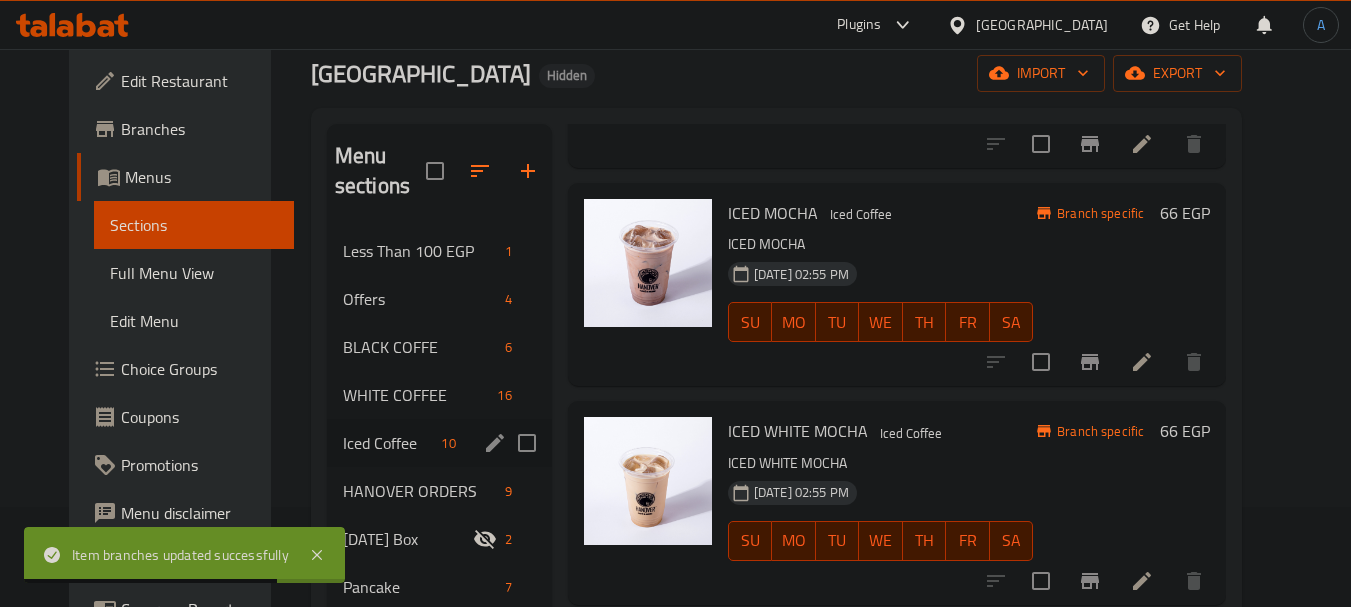 scroll, scrollTop: 500, scrollLeft: 0, axis: vertical 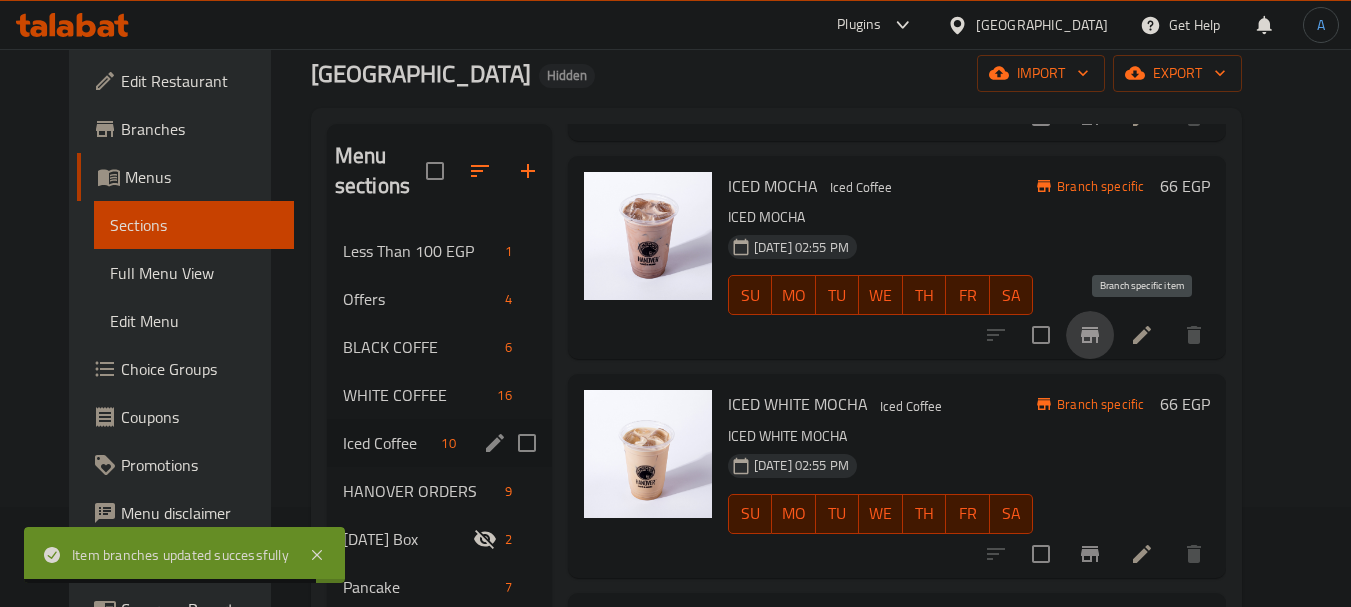 click 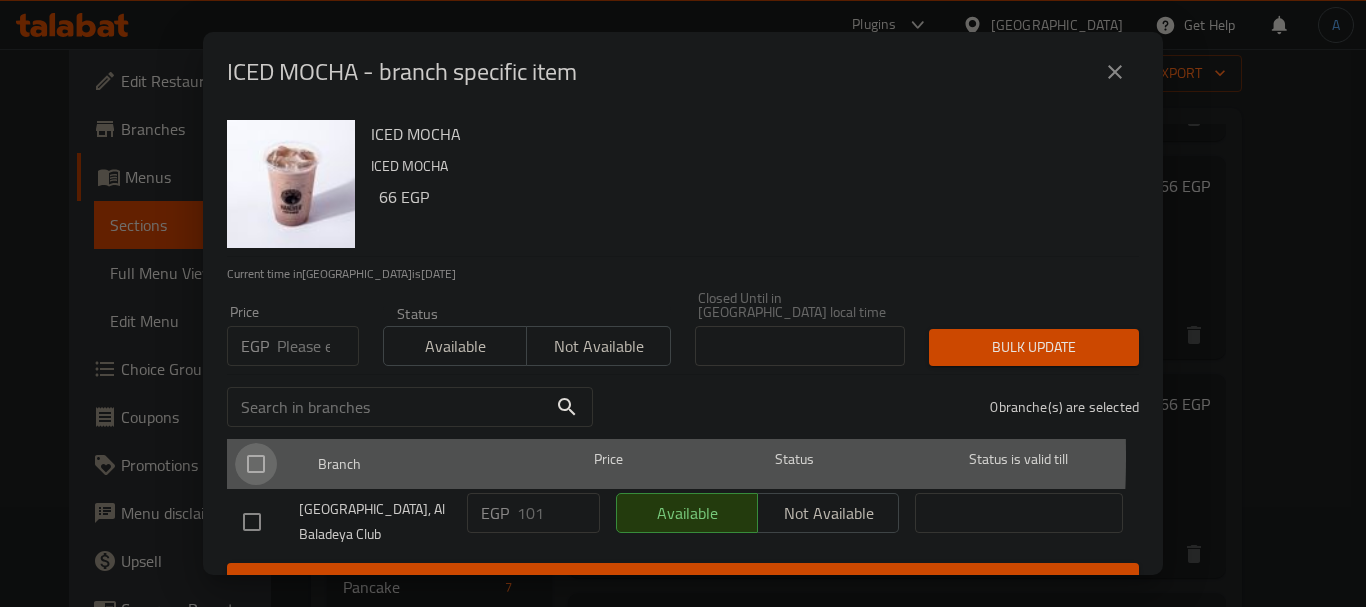 click at bounding box center (256, 464) 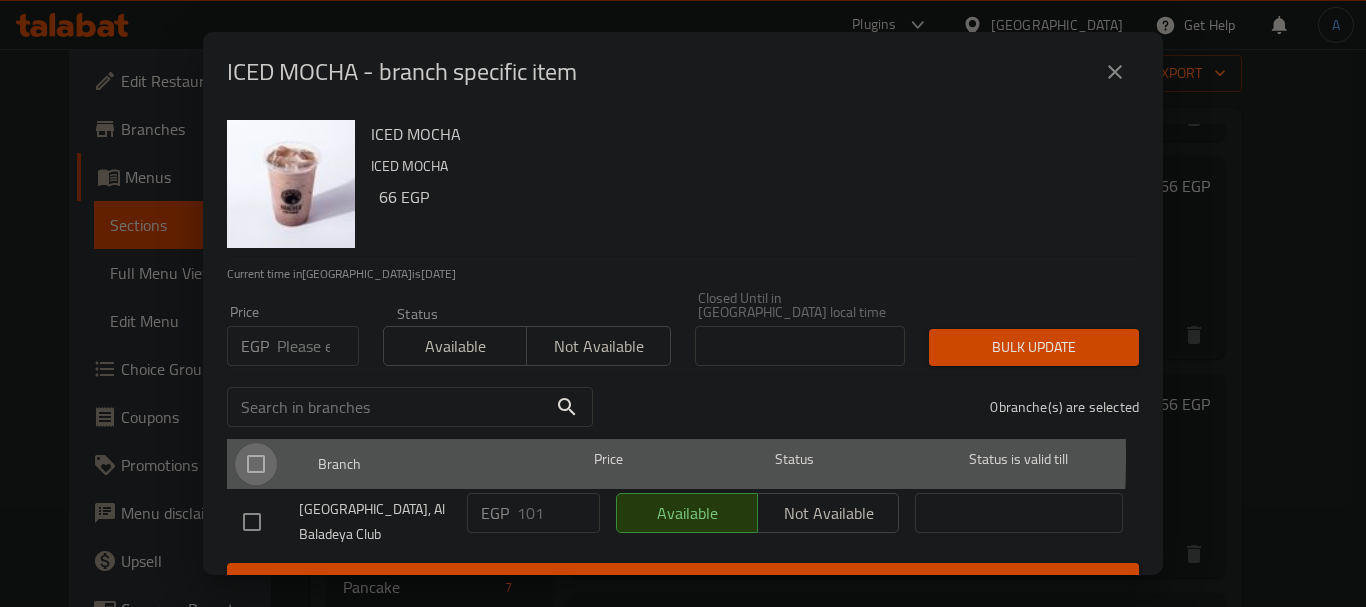 checkbox on "true" 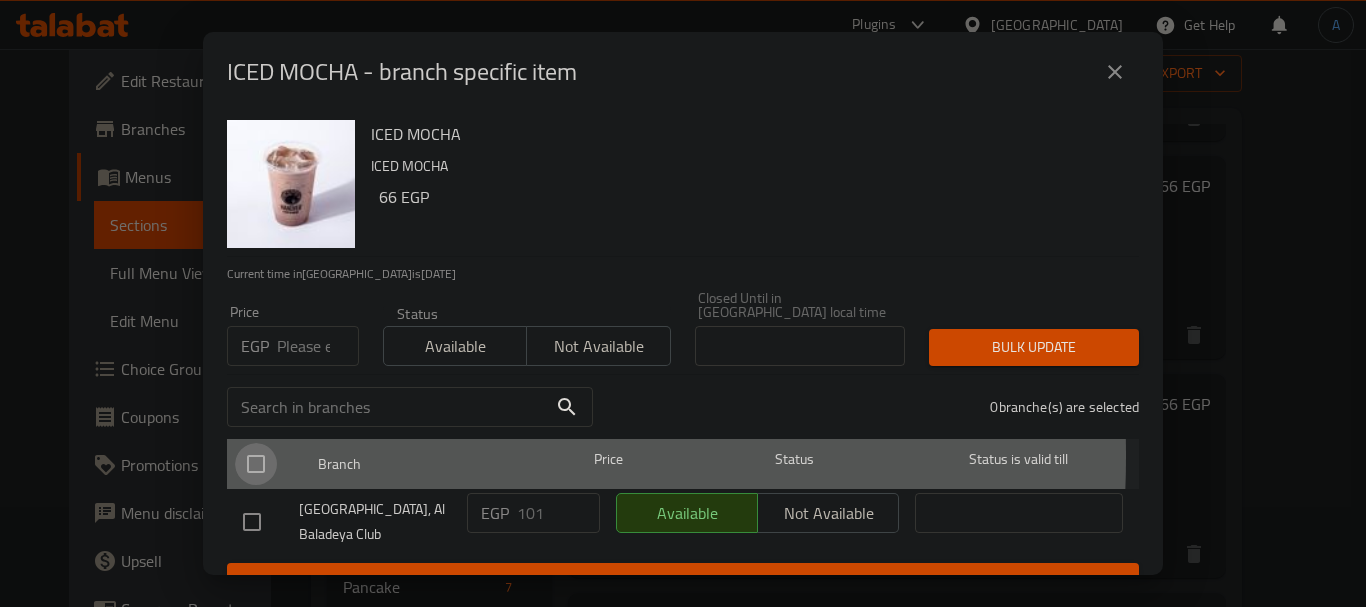 checkbox on "true" 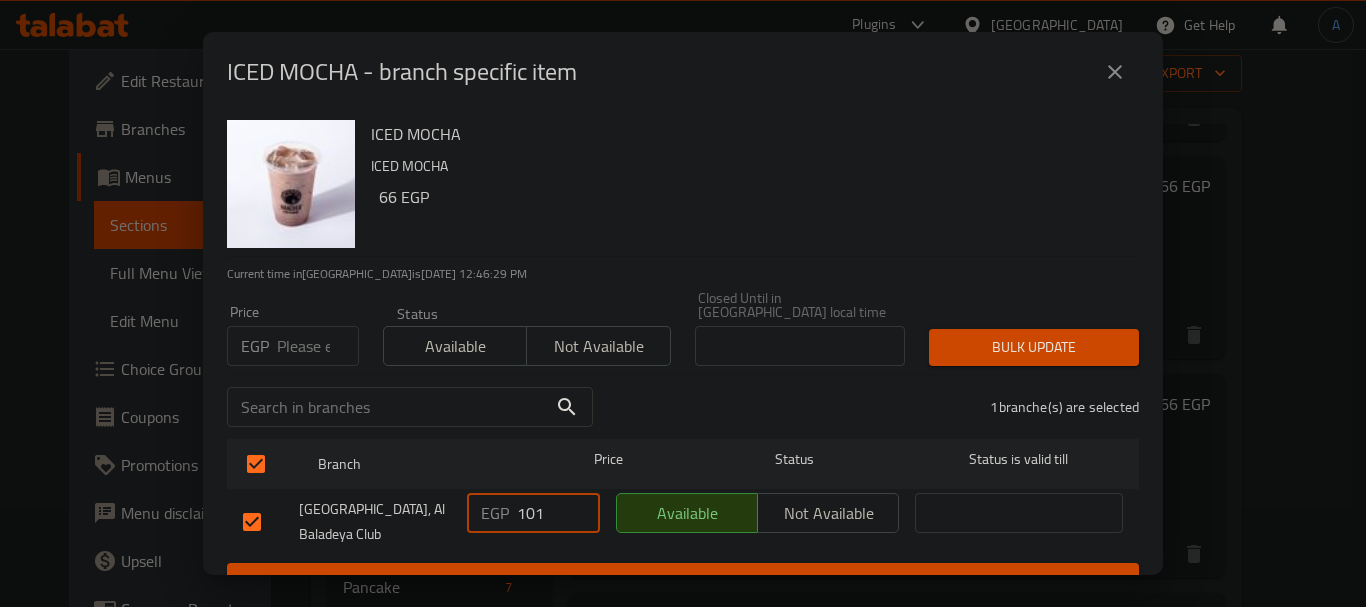 drag, startPoint x: 543, startPoint y: 509, endPoint x: 461, endPoint y: 501, distance: 82.38932 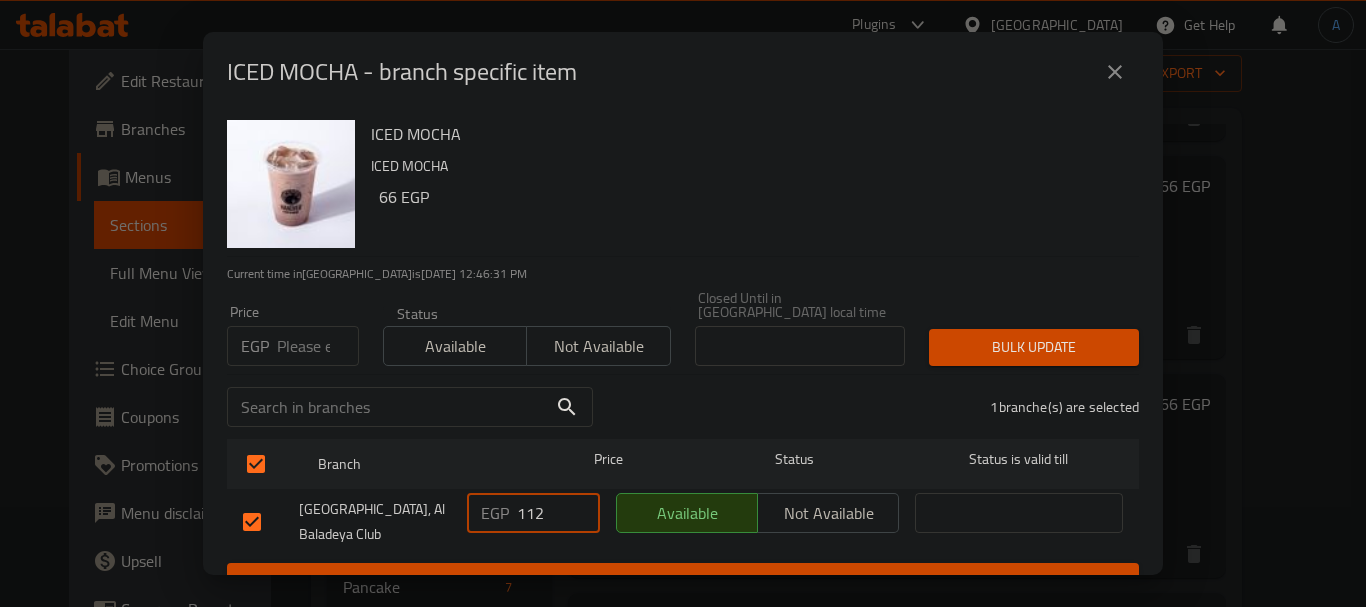 type on "112" 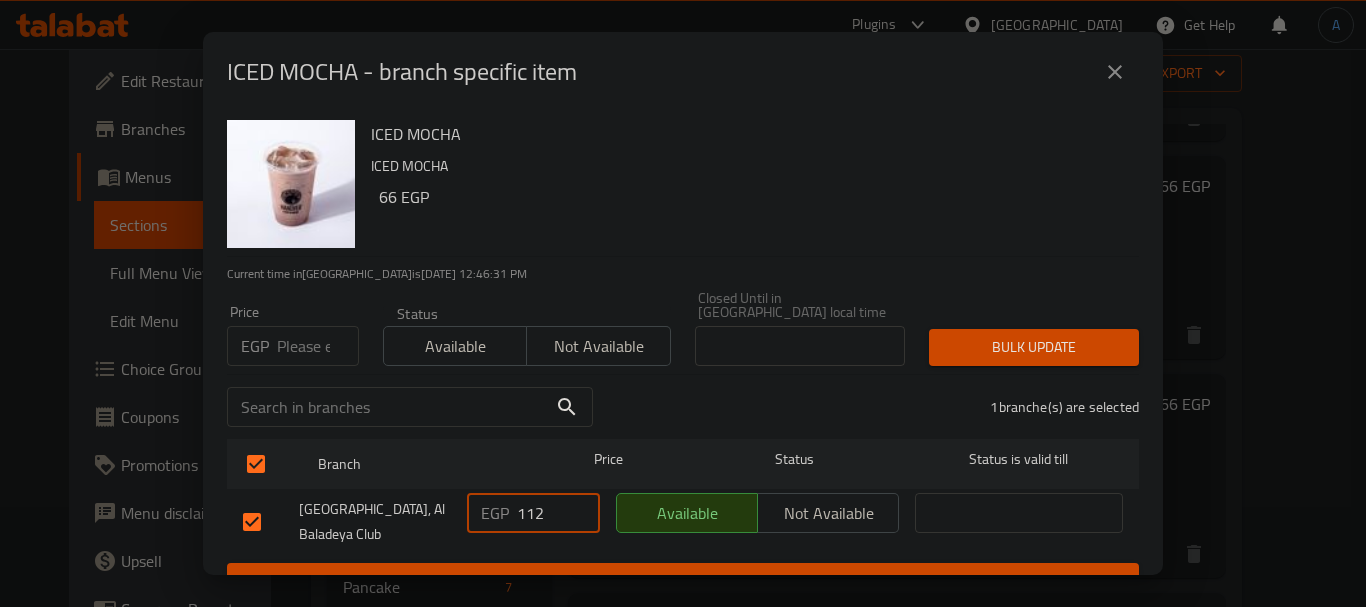click on "Save" at bounding box center (683, 581) 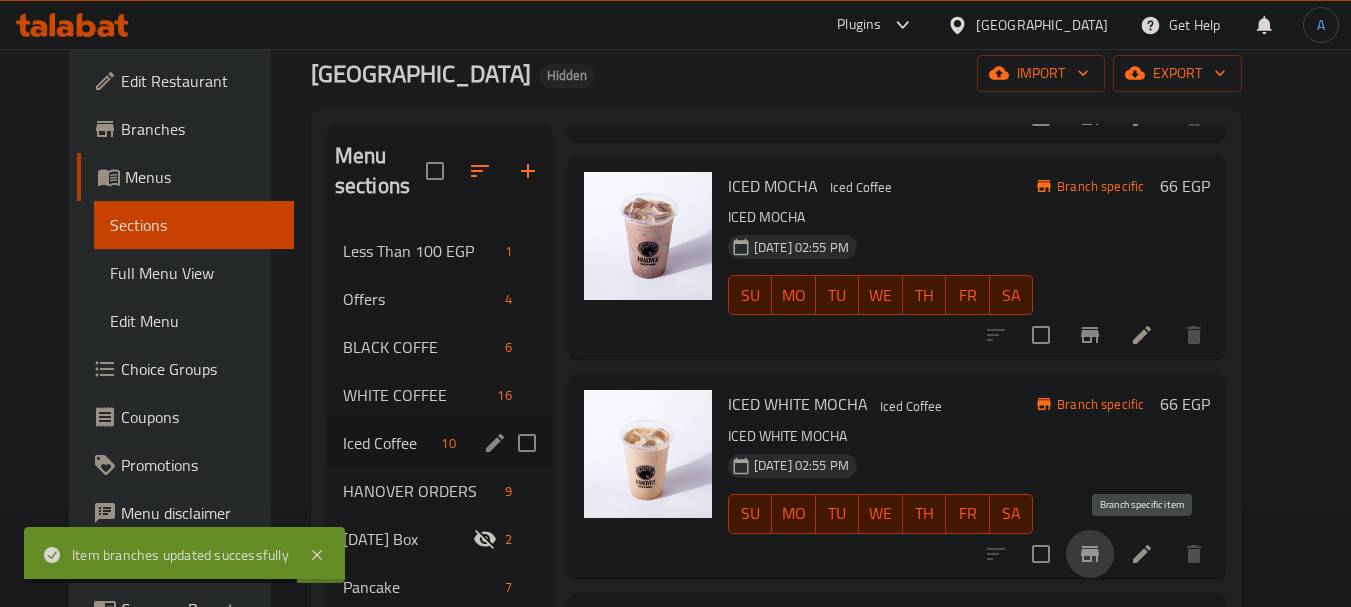 click 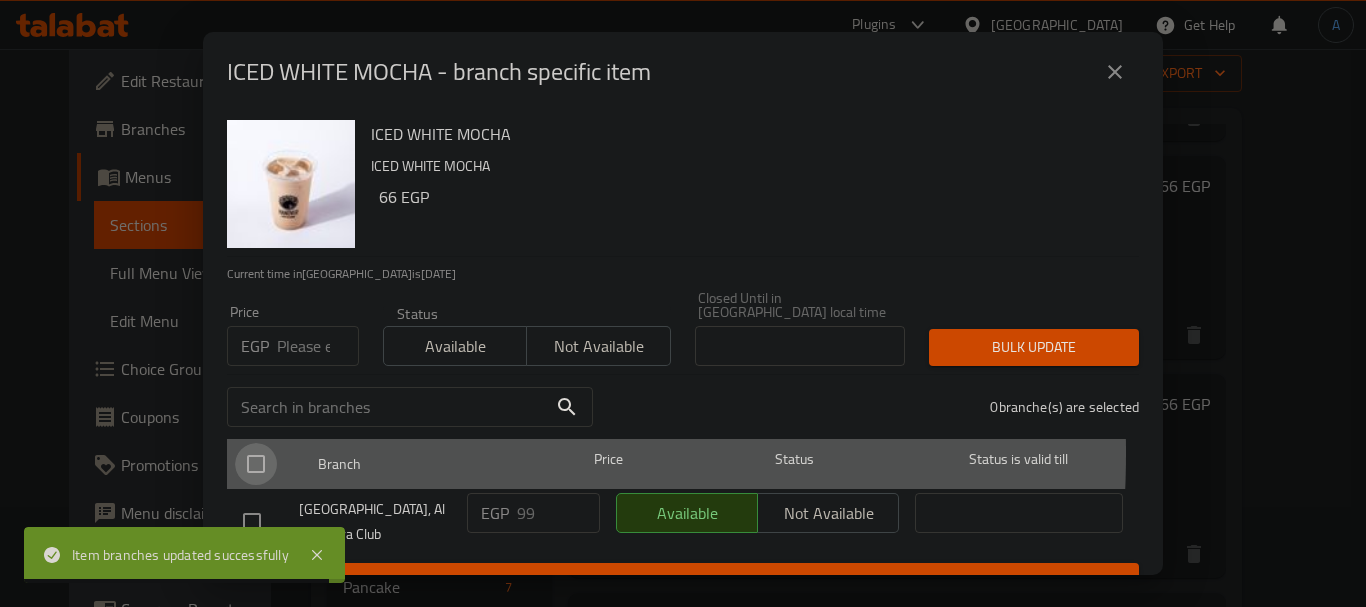 click at bounding box center (256, 464) 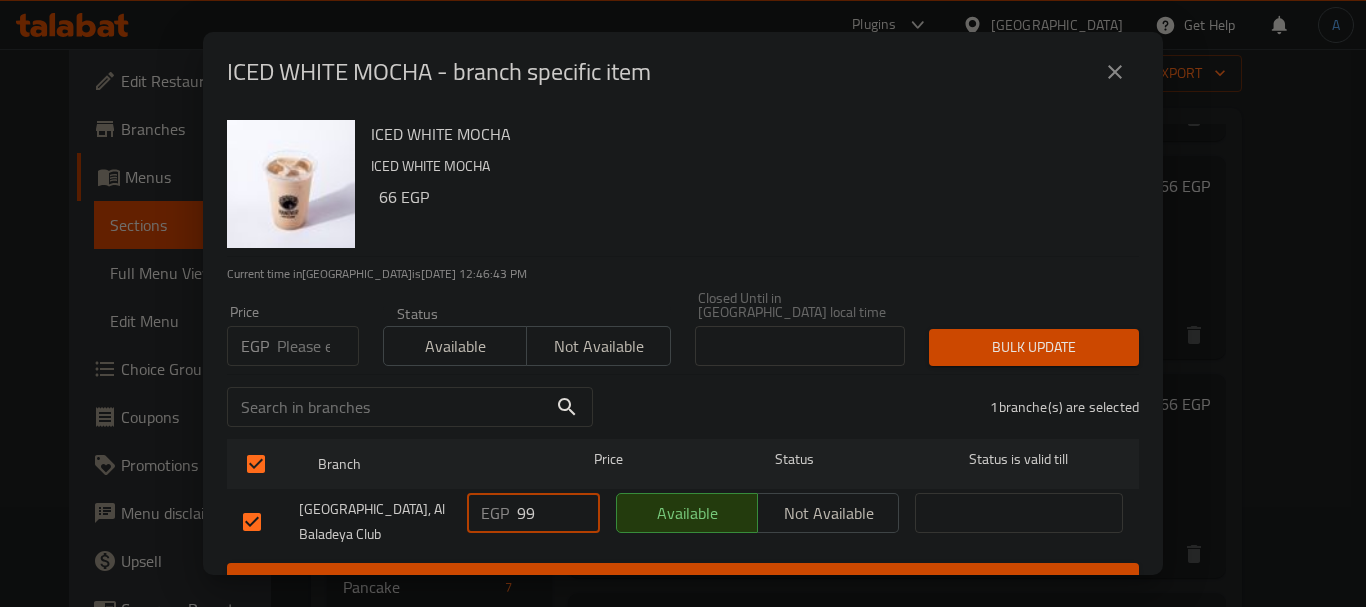 drag, startPoint x: 538, startPoint y: 492, endPoint x: 453, endPoint y: 490, distance: 85.02353 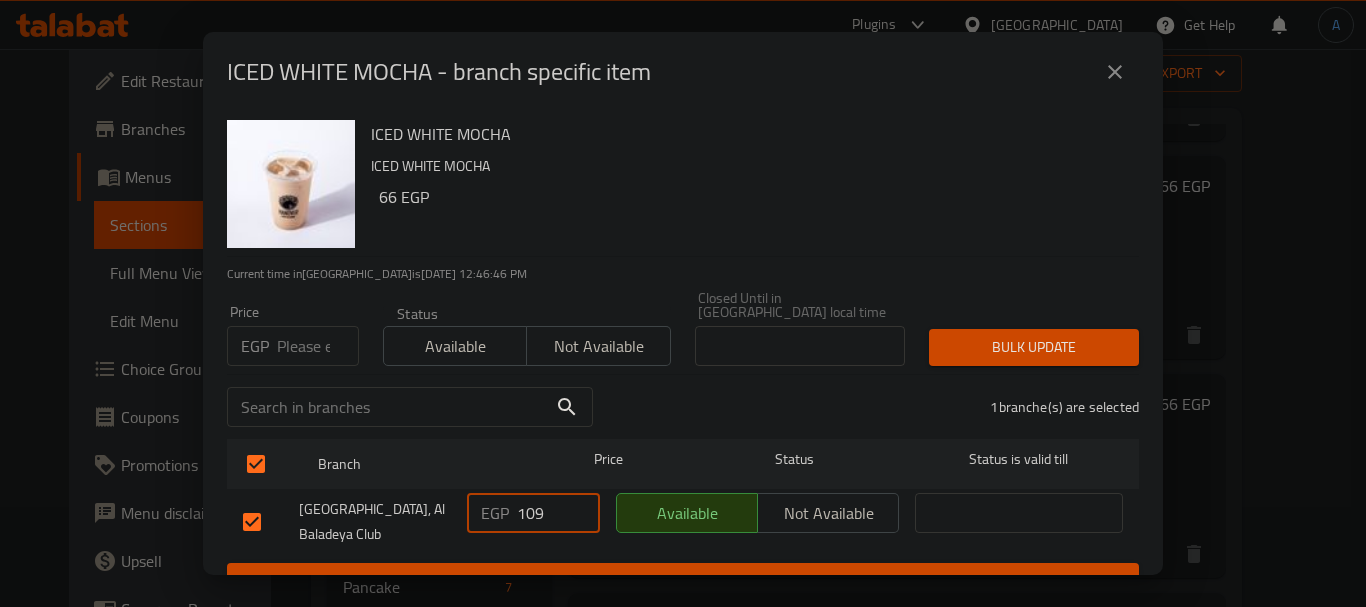 type on "109" 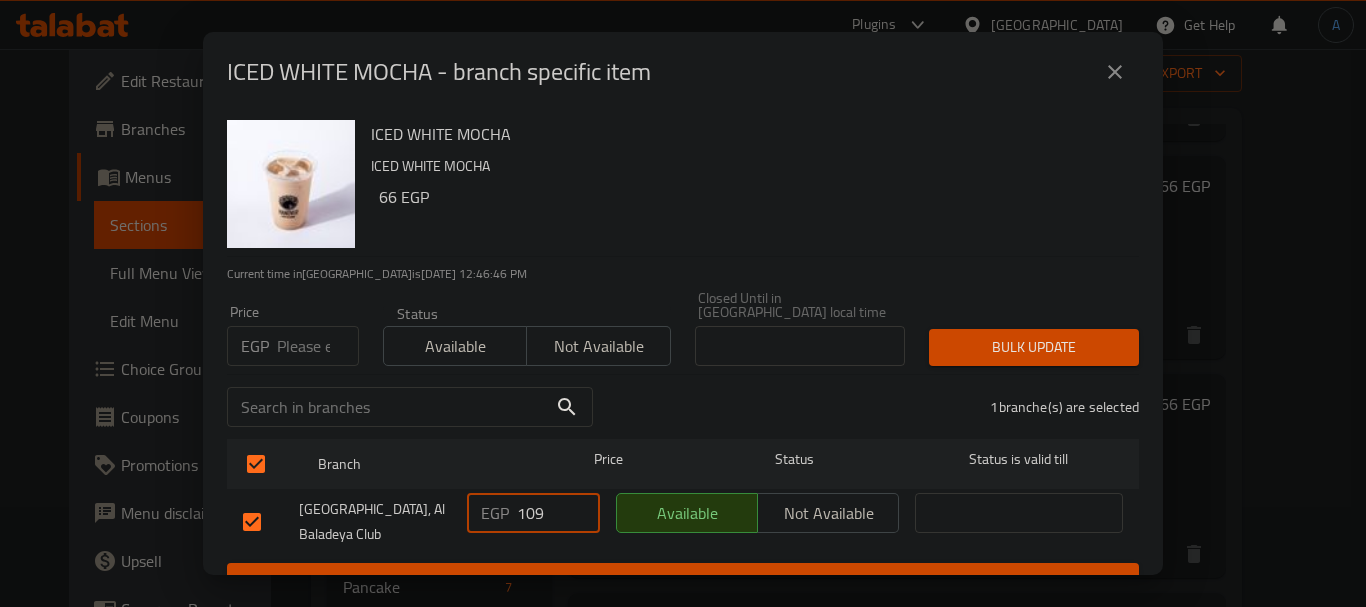 click on "Save" at bounding box center (683, 581) 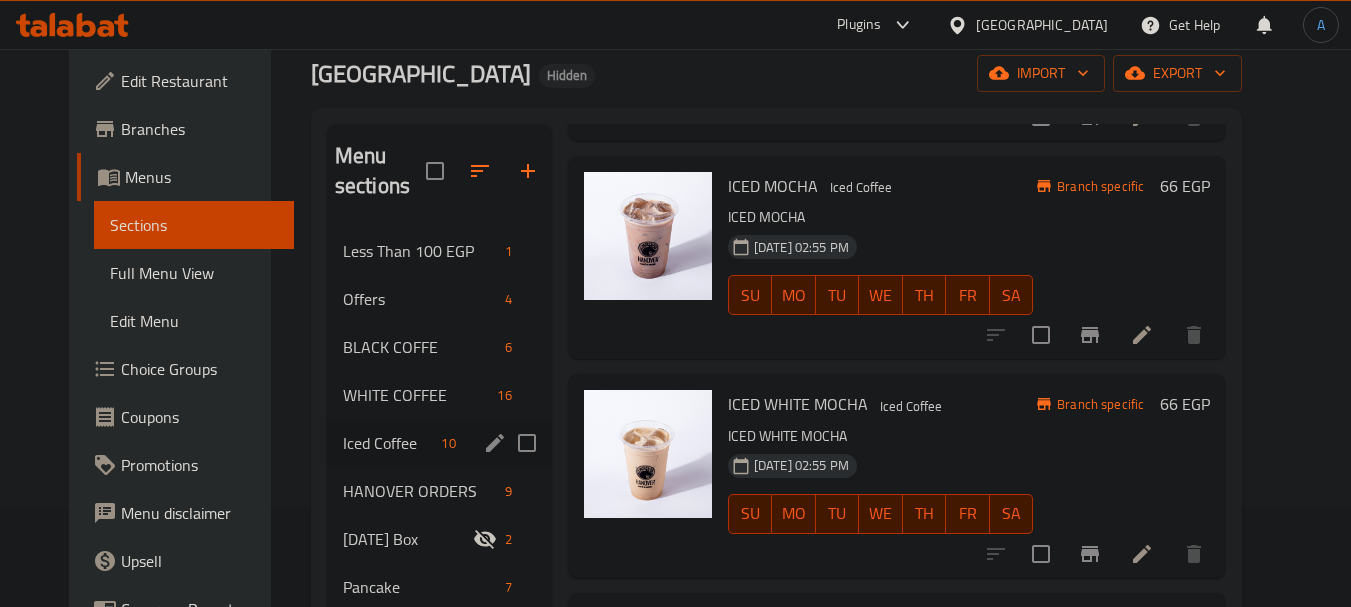 drag, startPoint x: 501, startPoint y: 610, endPoint x: 479, endPoint y: 107, distance: 503.4809 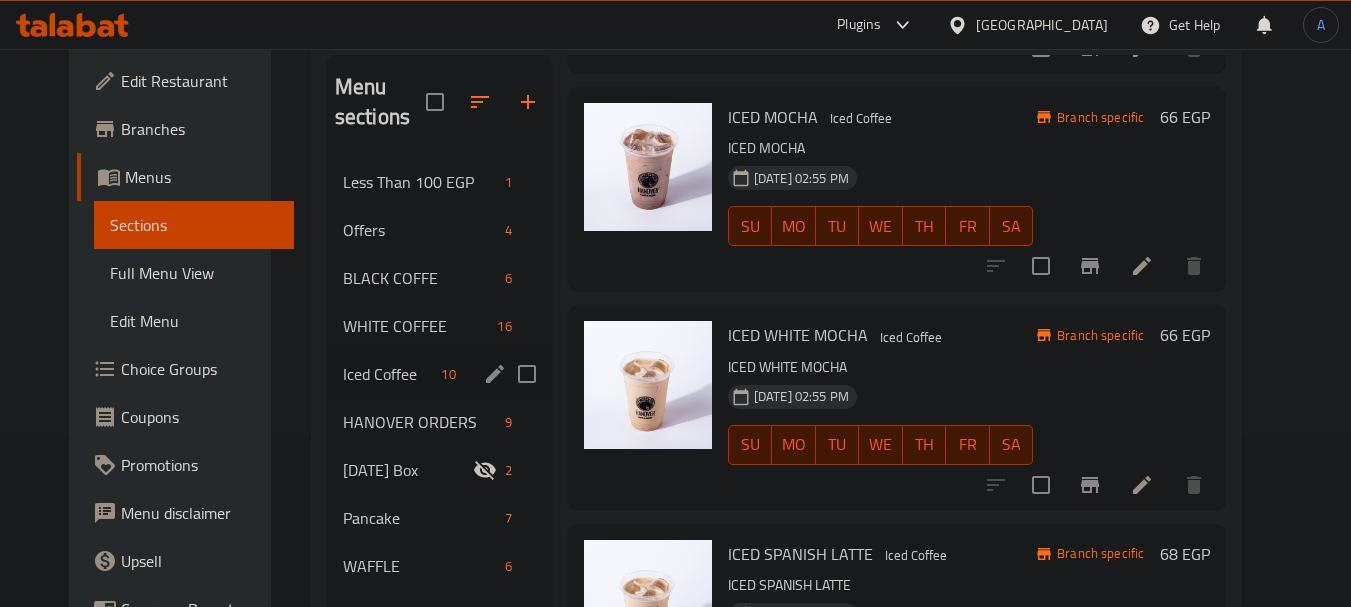 scroll, scrollTop: 200, scrollLeft: 0, axis: vertical 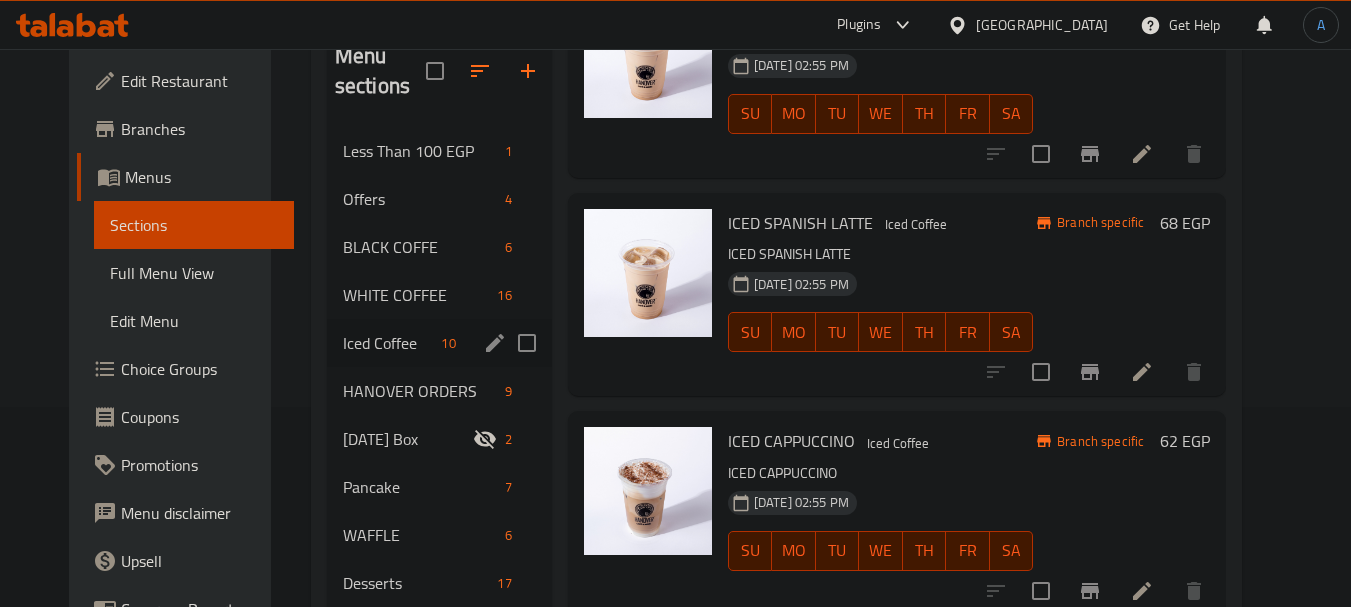 click 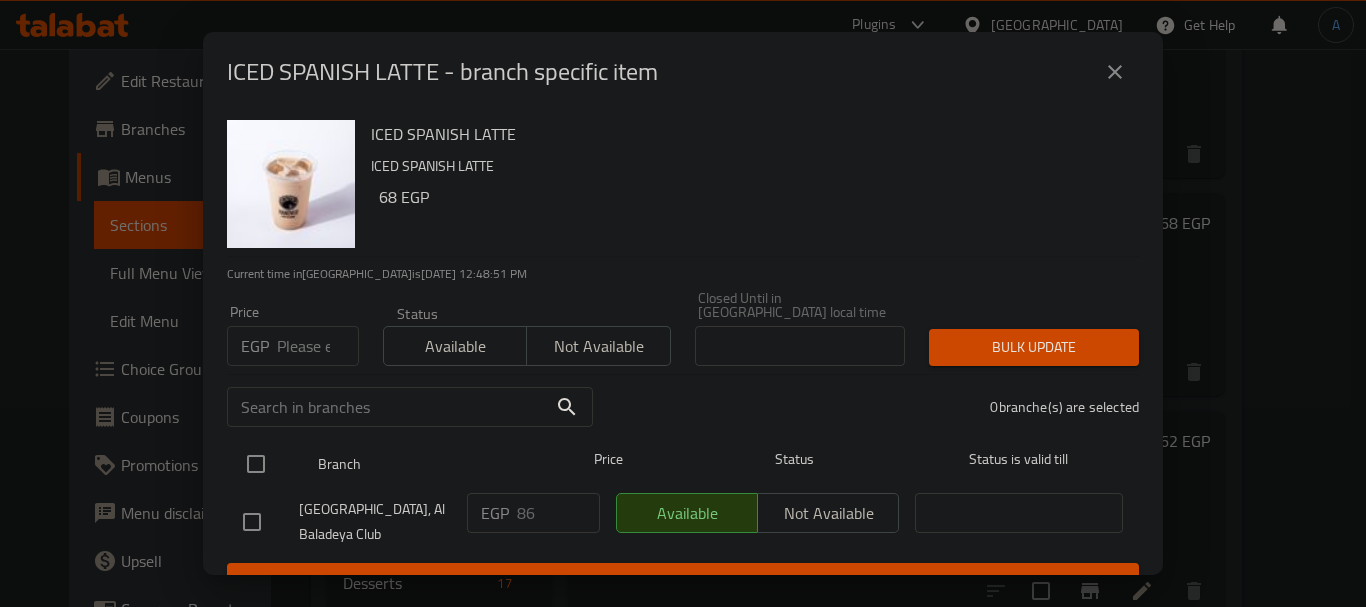 drag, startPoint x: 261, startPoint y: 460, endPoint x: 276, endPoint y: 459, distance: 15.033297 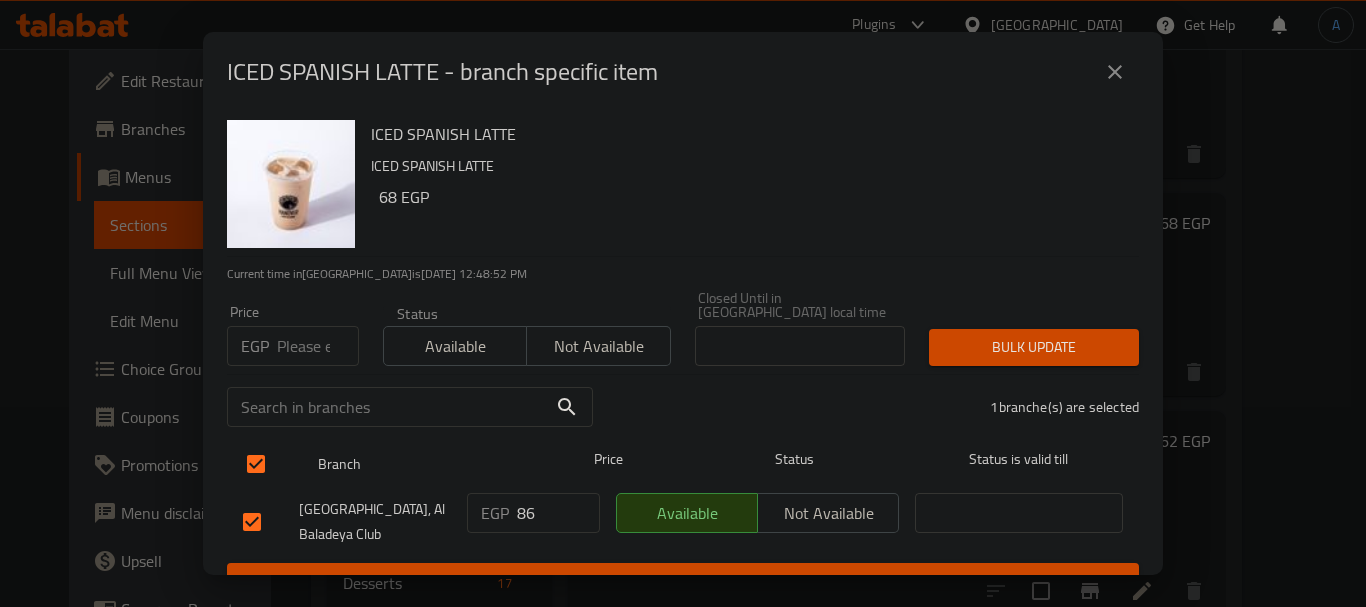 checkbox on "true" 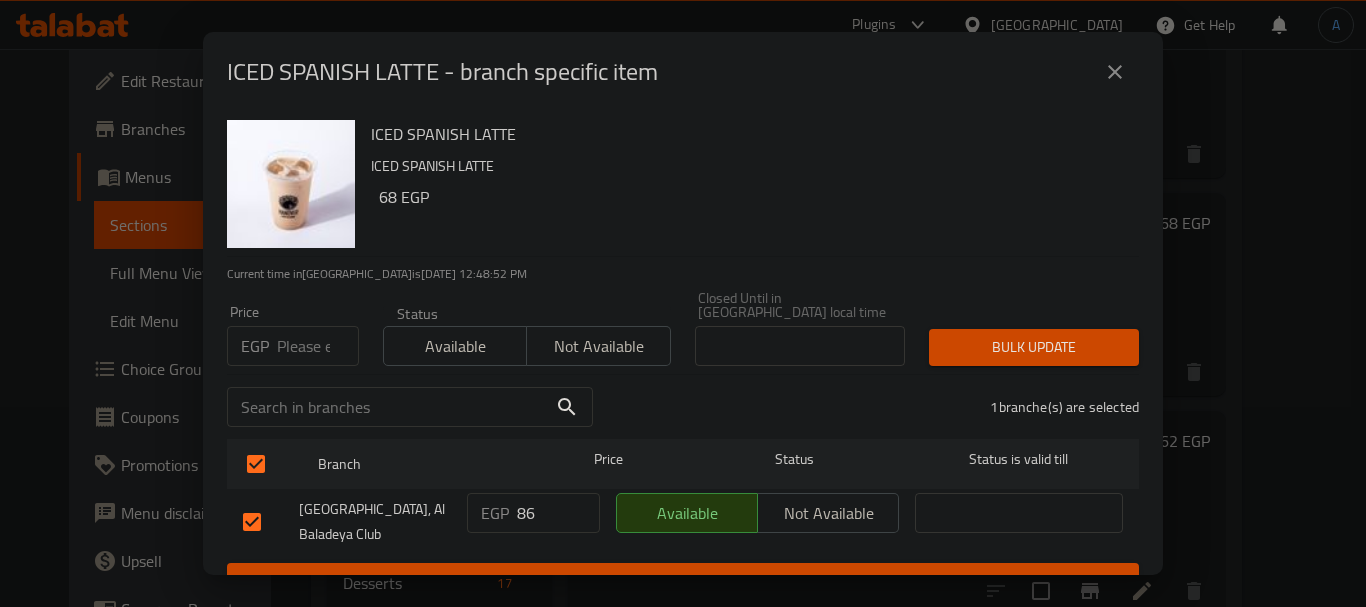 drag, startPoint x: 545, startPoint y: 501, endPoint x: 490, endPoint y: 498, distance: 55.081757 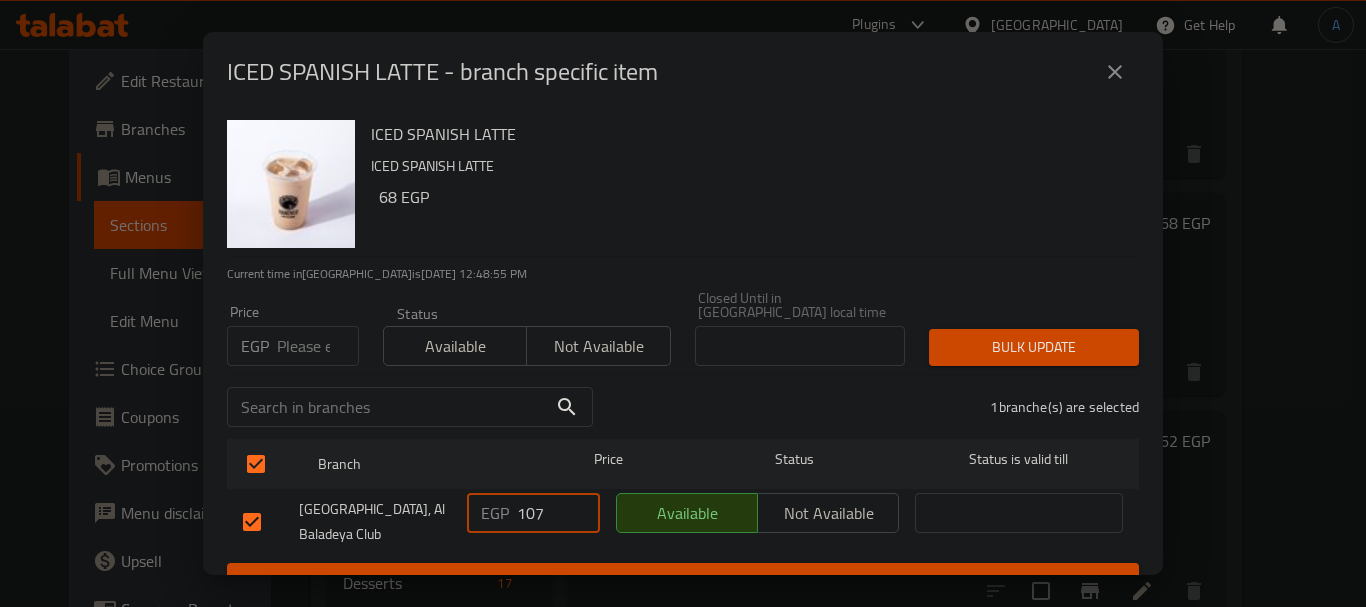 type on "107" 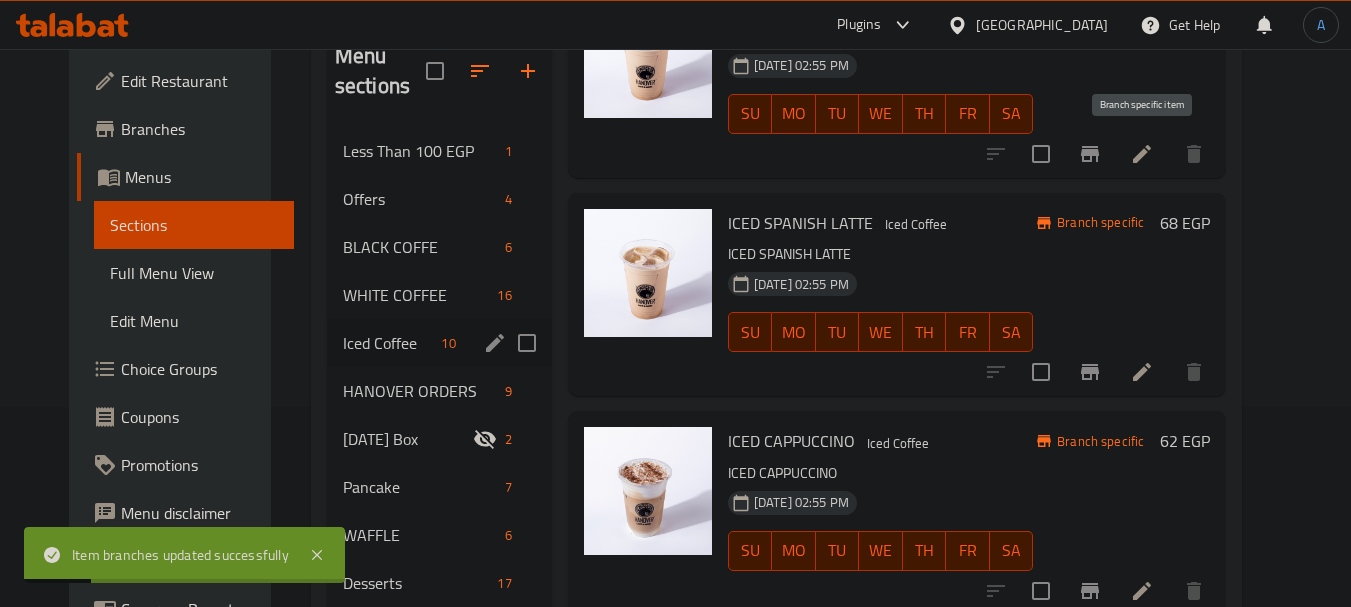 click 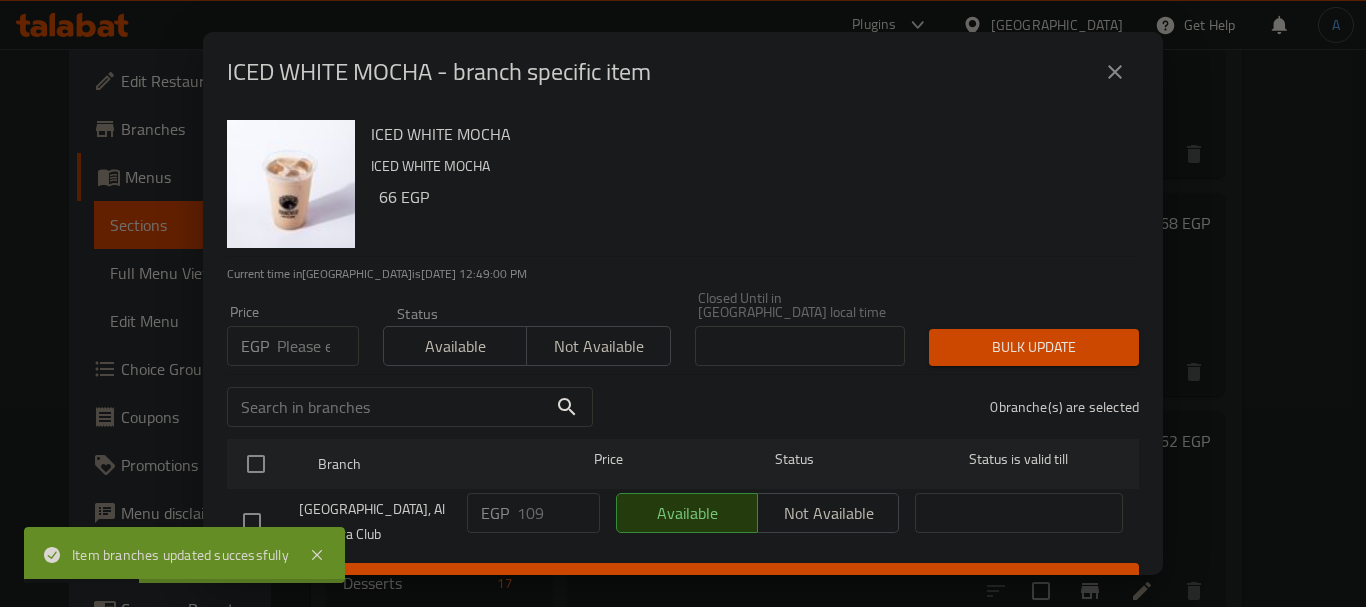 click at bounding box center [1115, 72] 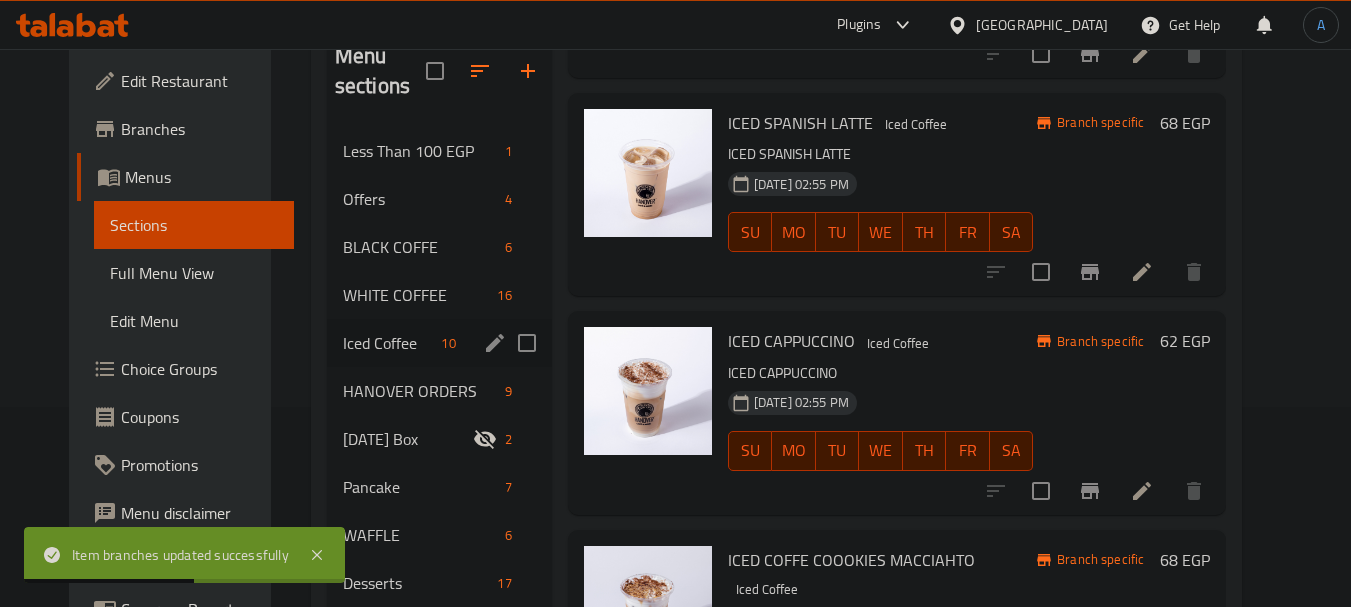 scroll, scrollTop: 1000, scrollLeft: 0, axis: vertical 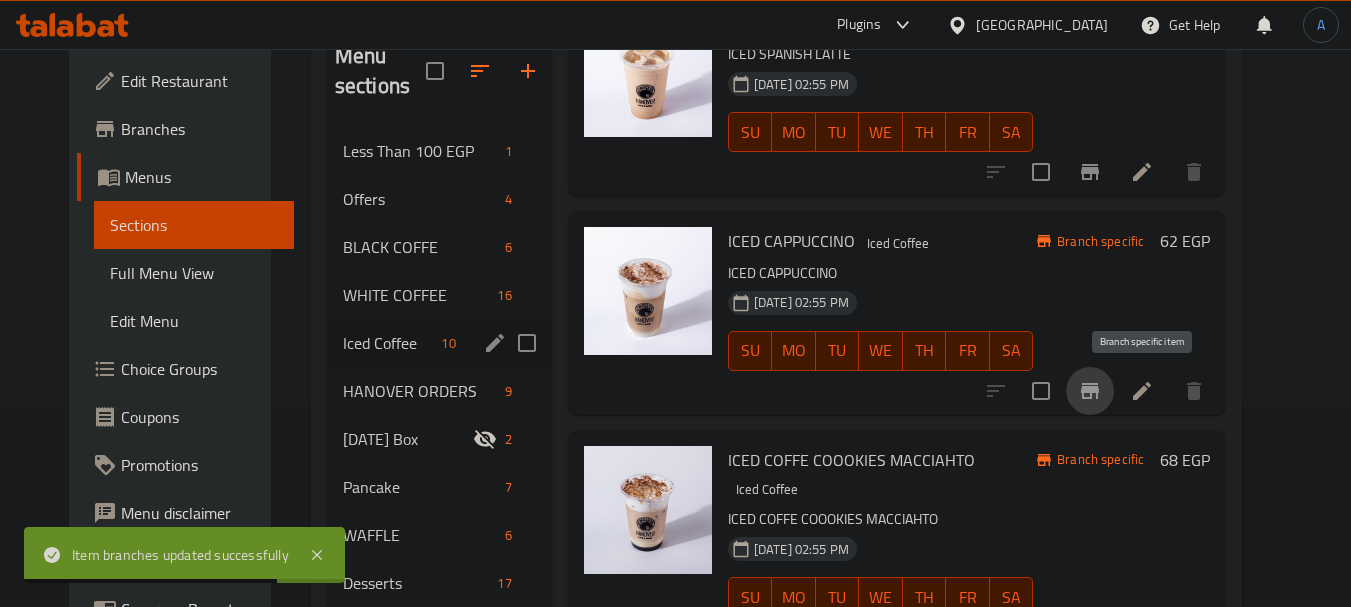 click at bounding box center (1090, 391) 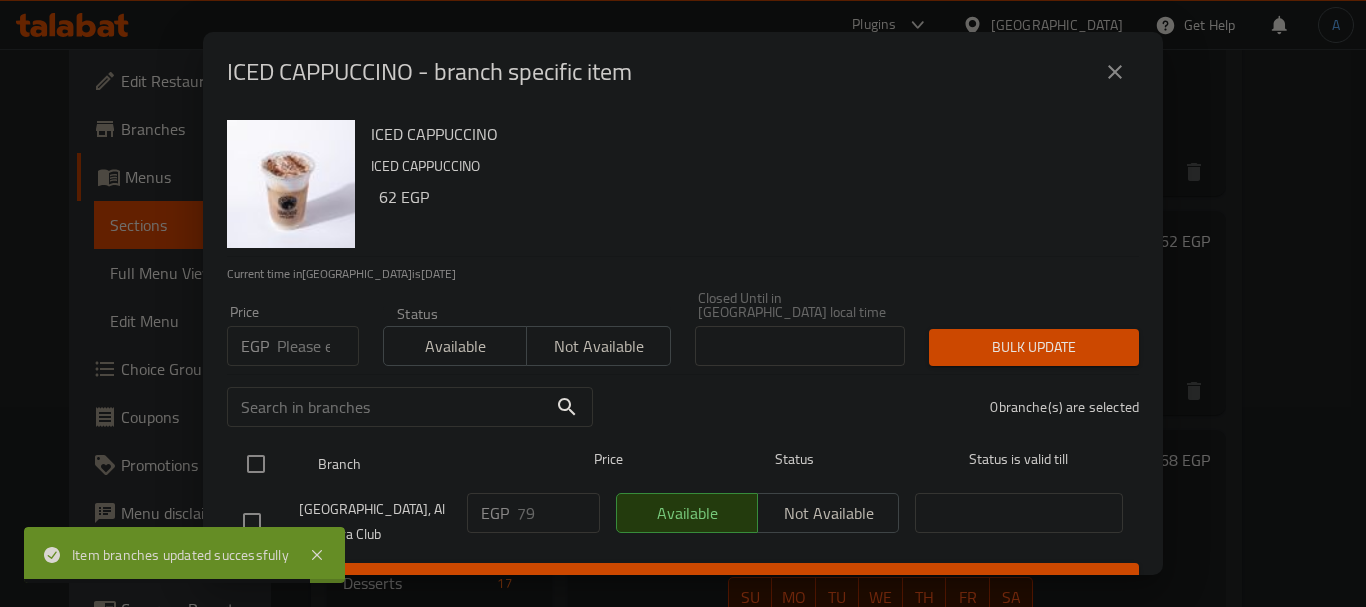 click at bounding box center (256, 464) 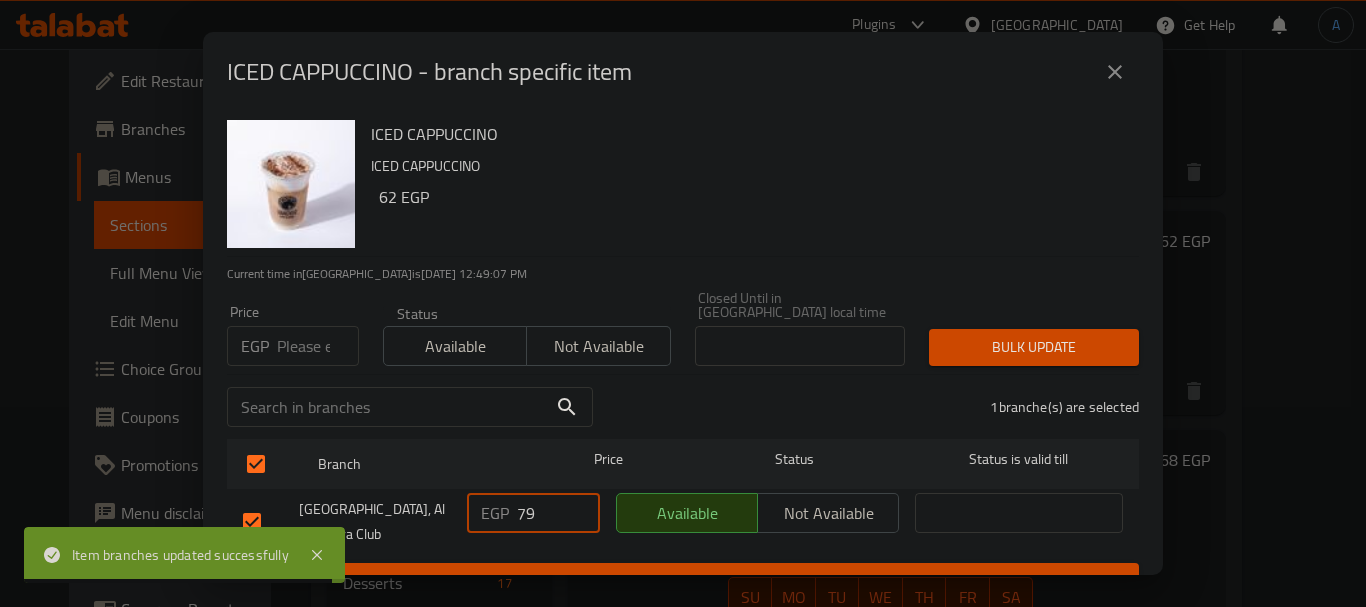 drag, startPoint x: 546, startPoint y: 496, endPoint x: 475, endPoint y: 492, distance: 71.11259 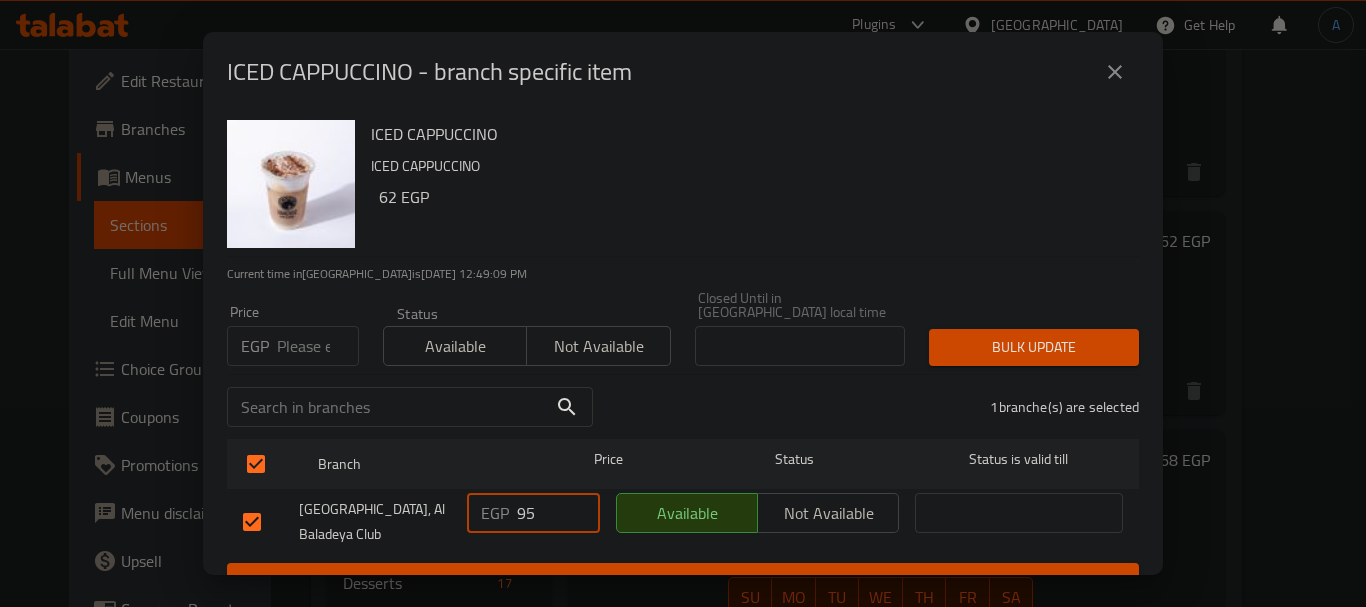 type on "95" 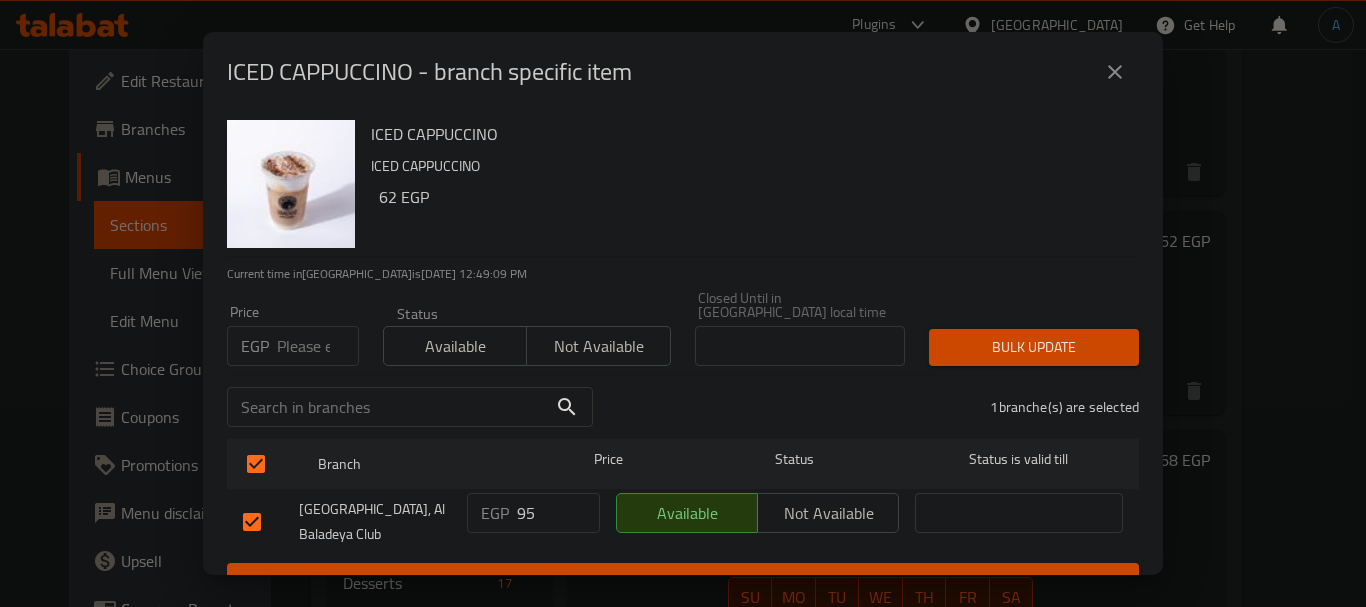click on "Branch Price Status Status is valid till Hanover, Al Baladeya Club EGP 95 ​ Available Not available ​" at bounding box center [683, 497] 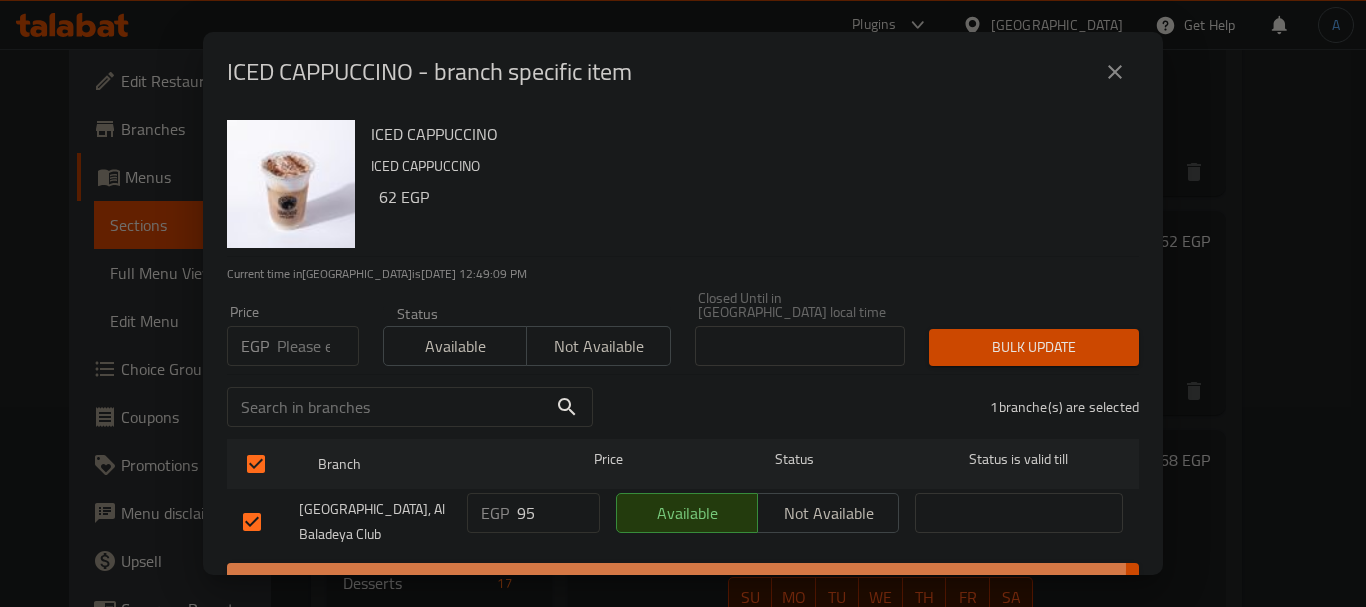 click on "Save" at bounding box center (683, 581) 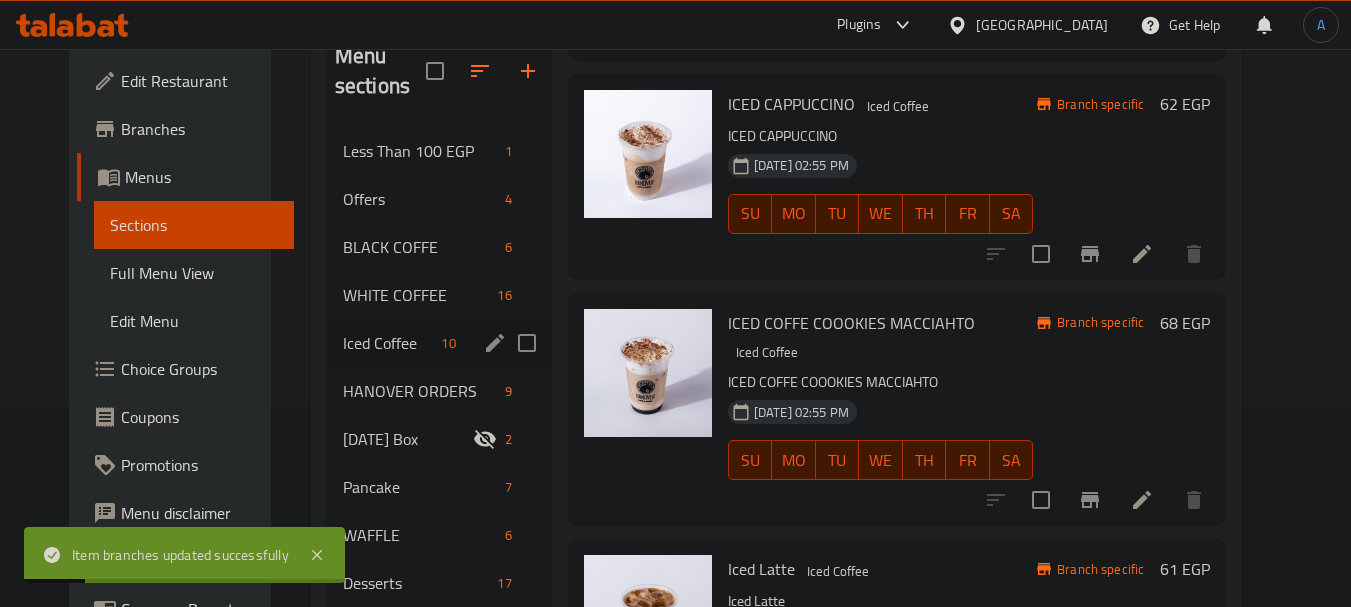 scroll, scrollTop: 1146, scrollLeft: 0, axis: vertical 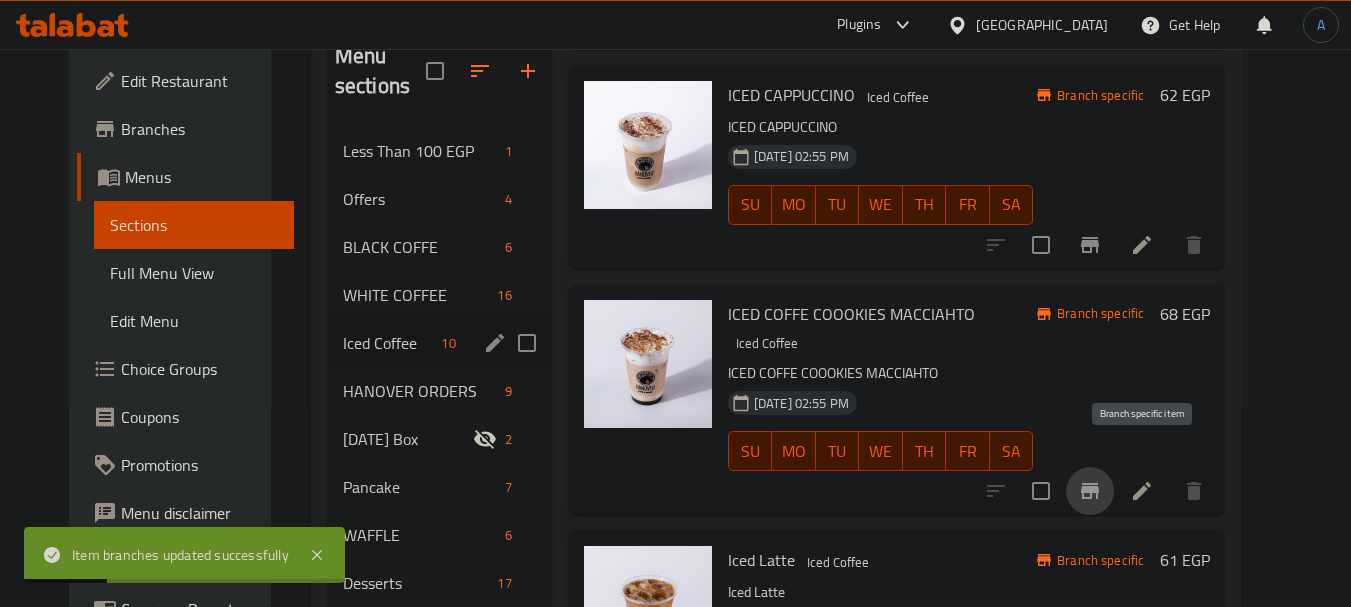 click 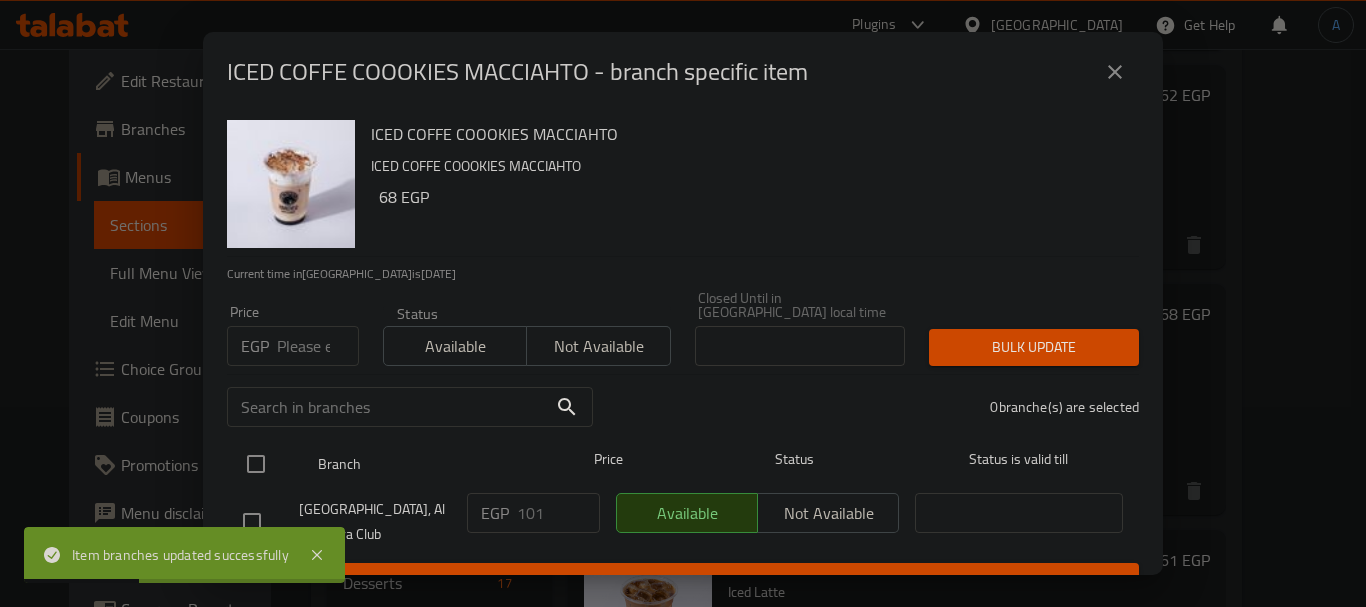 click at bounding box center (256, 464) 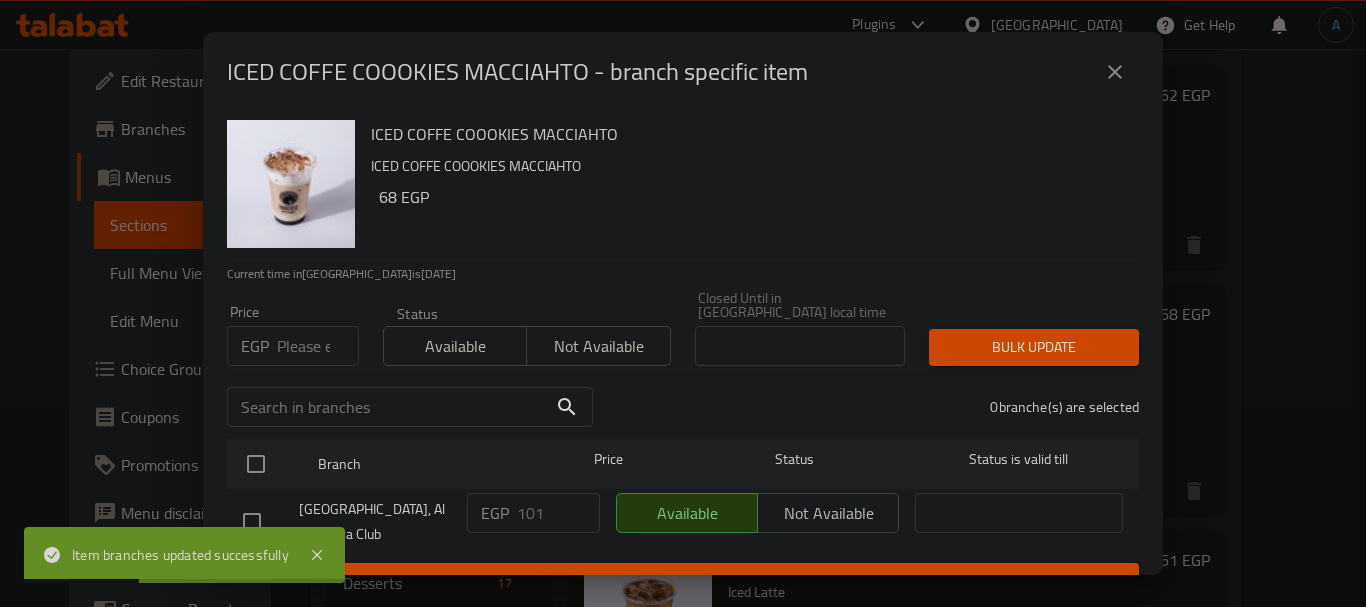 checkbox on "true" 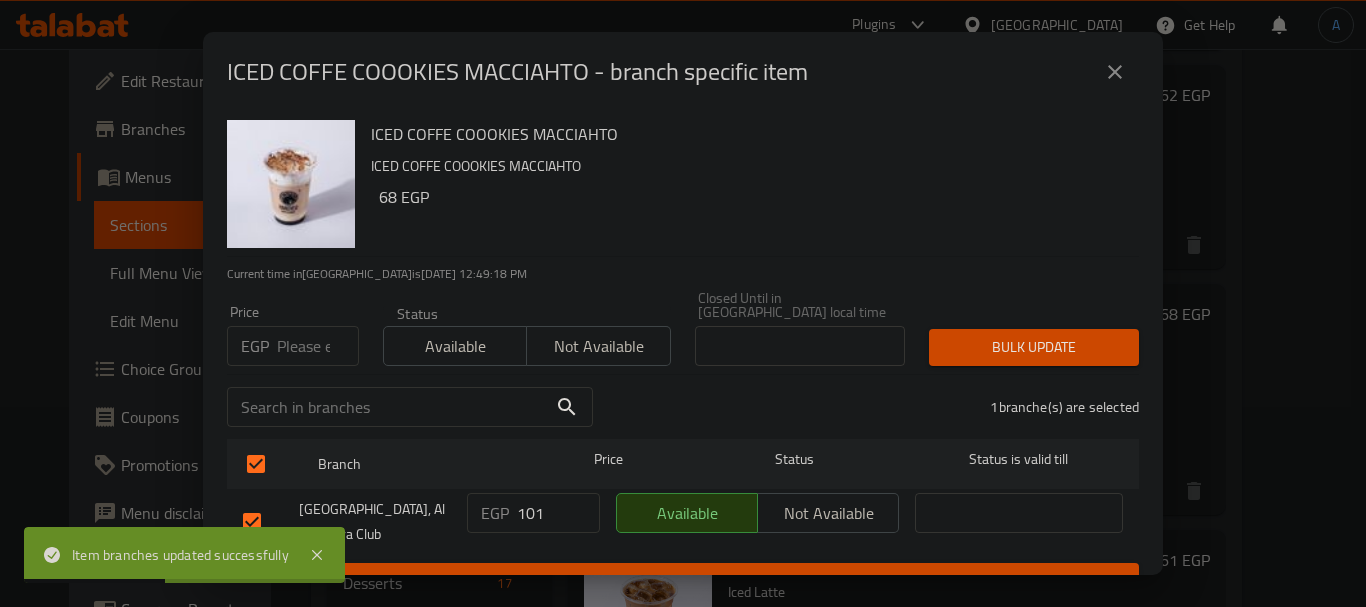 drag, startPoint x: 553, startPoint y: 506, endPoint x: 458, endPoint y: 483, distance: 97.74457 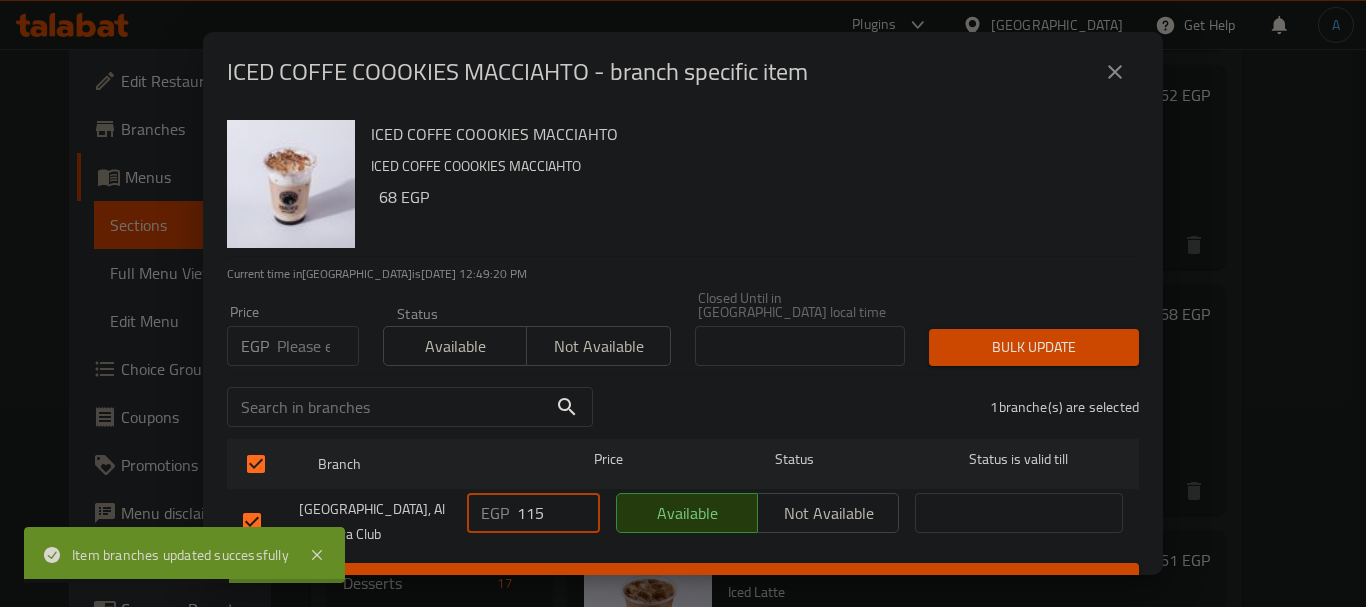type on "115" 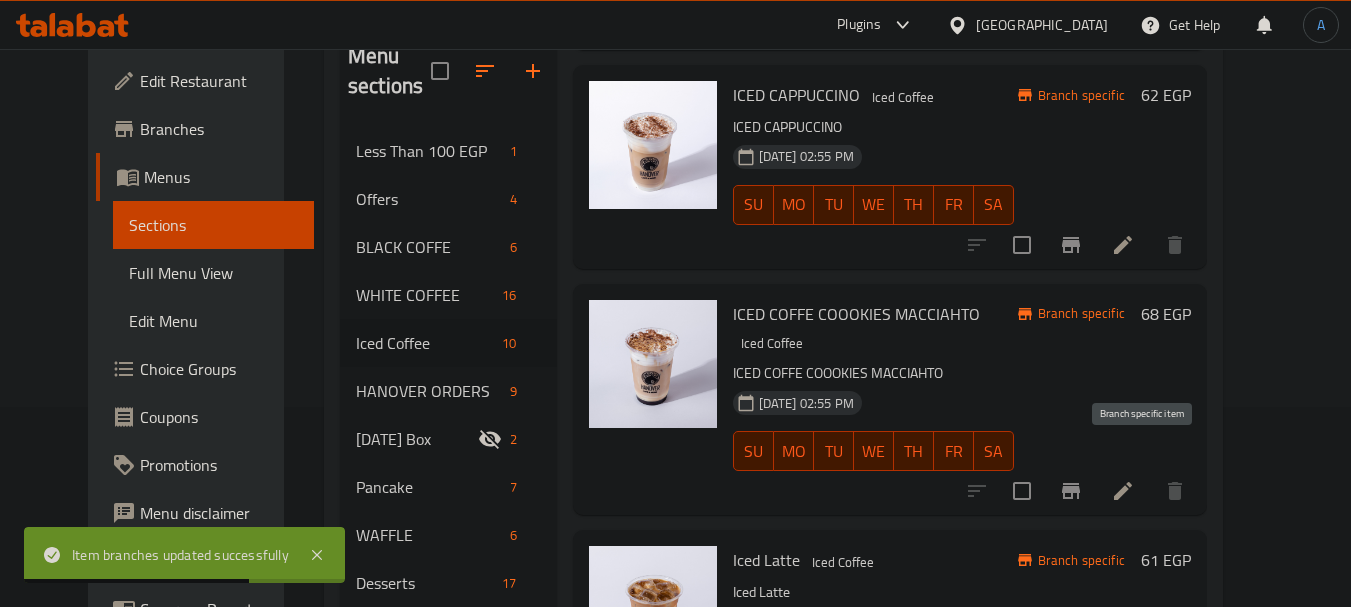 click 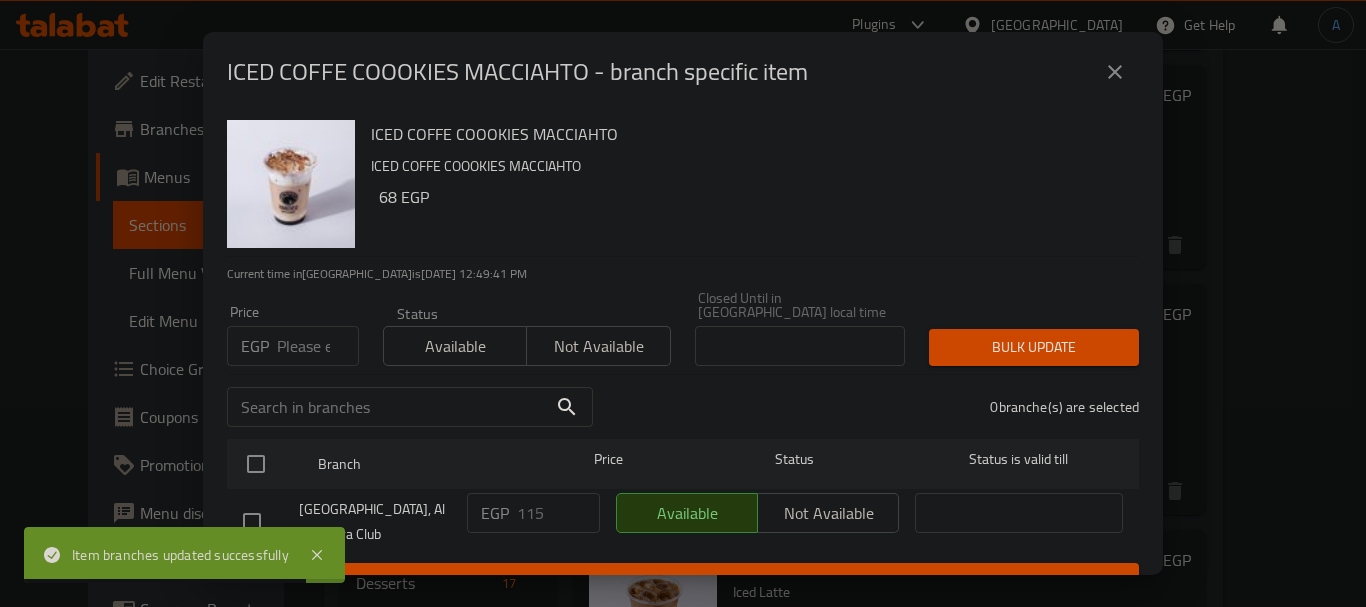 click 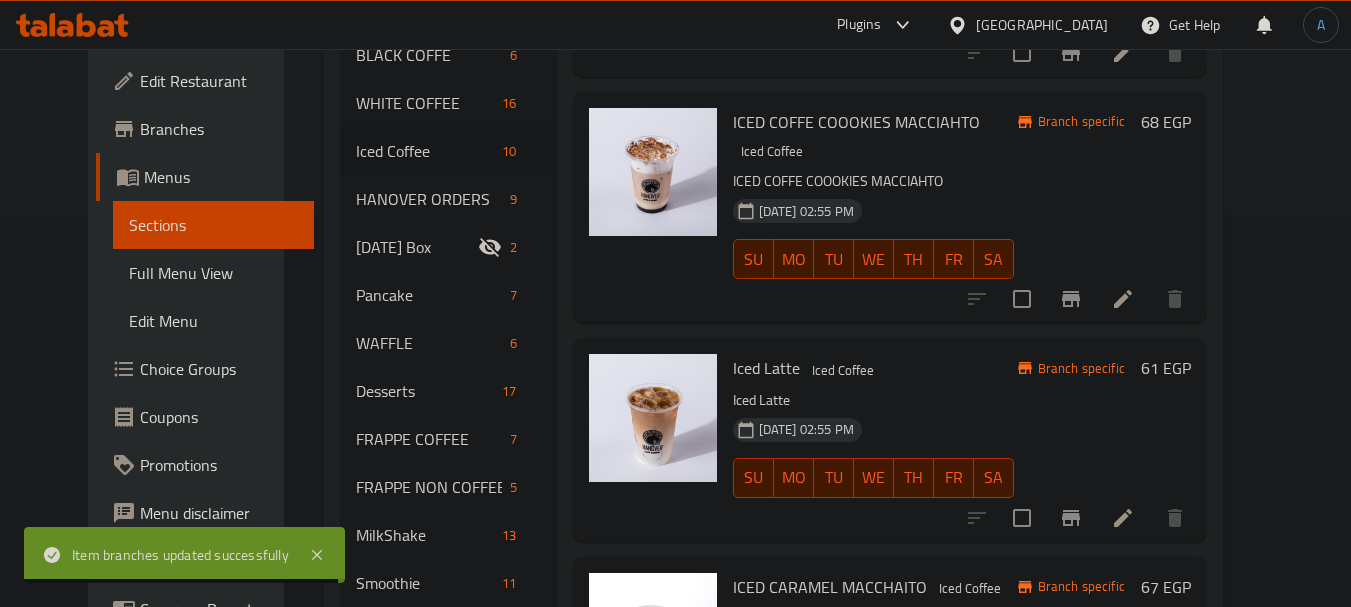 scroll, scrollTop: 400, scrollLeft: 0, axis: vertical 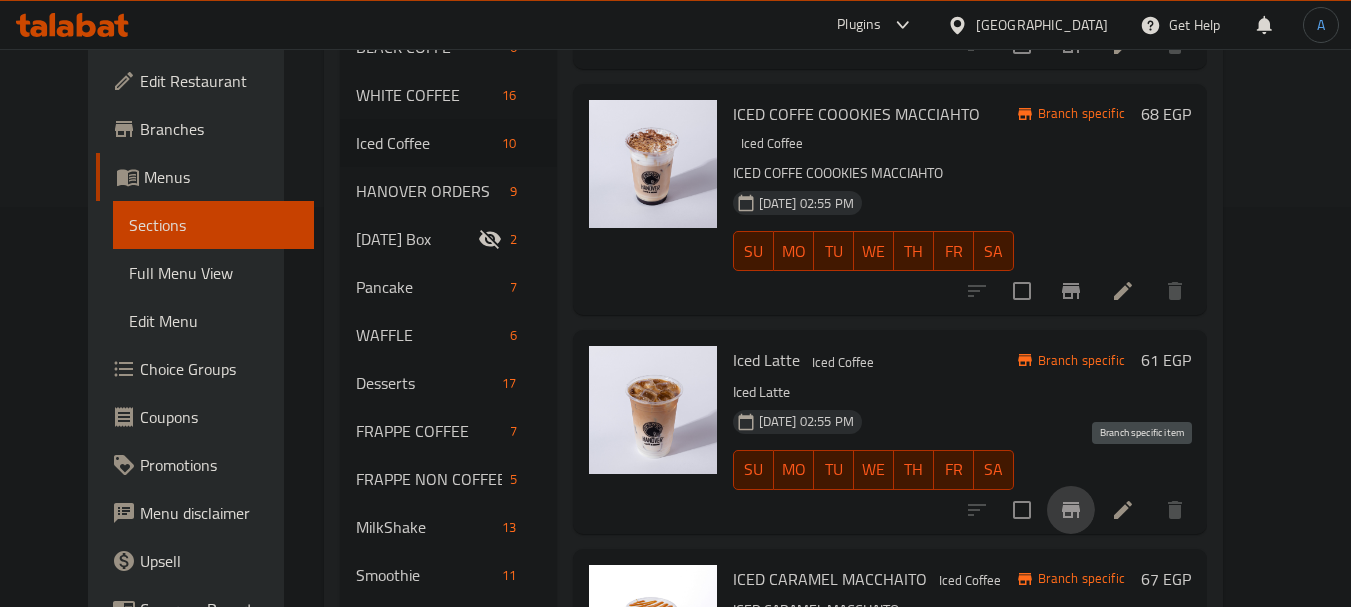 click 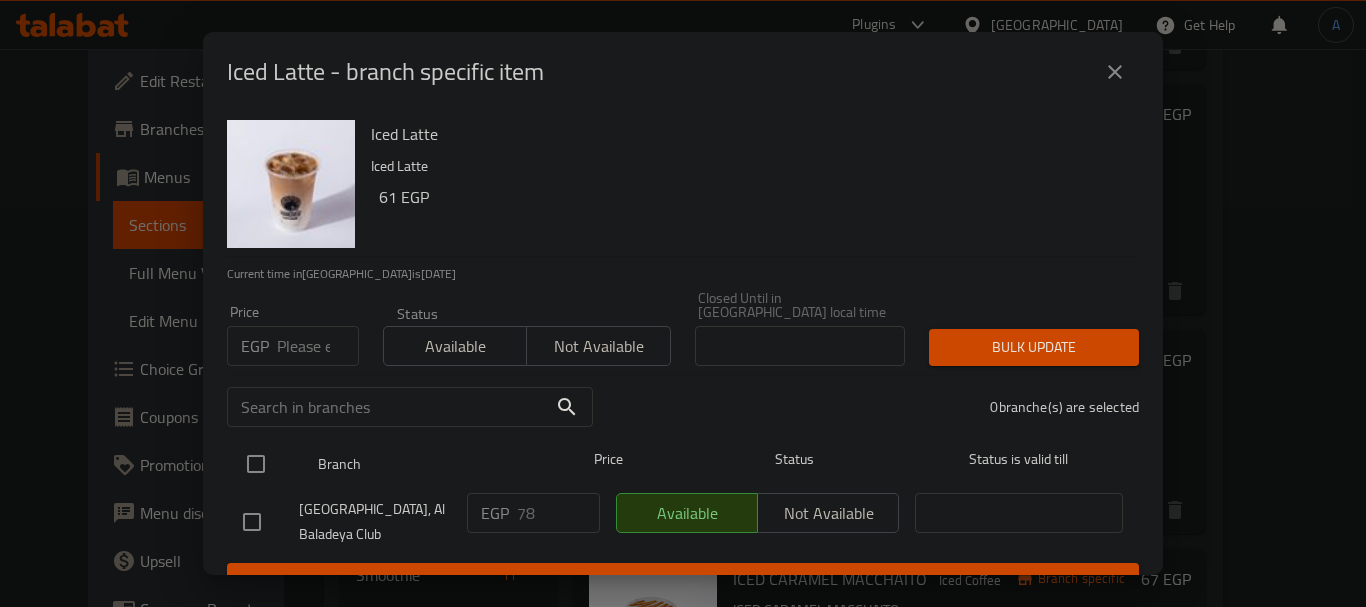 click at bounding box center [256, 464] 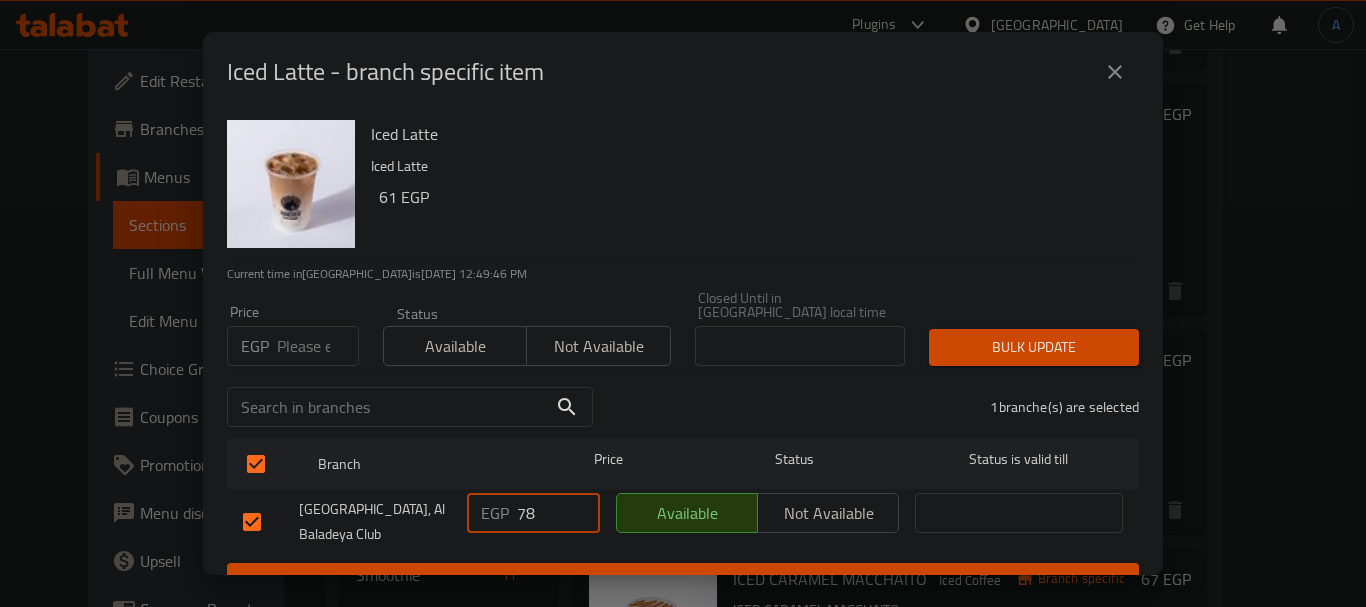 drag, startPoint x: 543, startPoint y: 503, endPoint x: 472, endPoint y: 494, distance: 71.568146 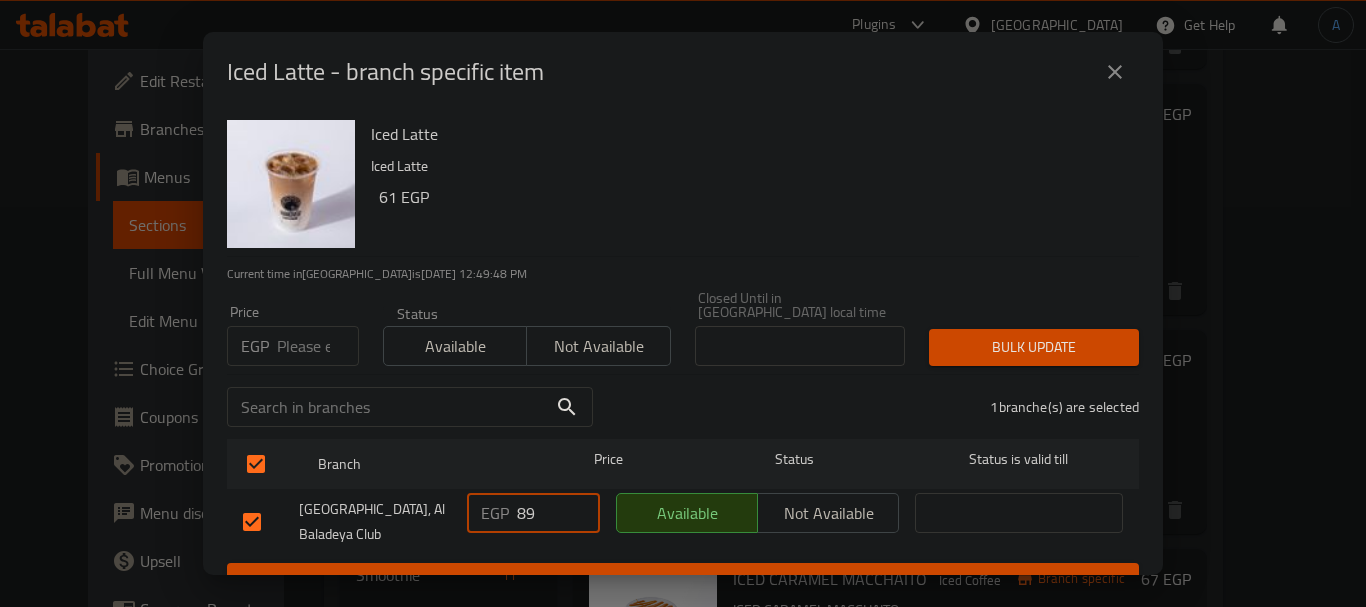 type on "89" 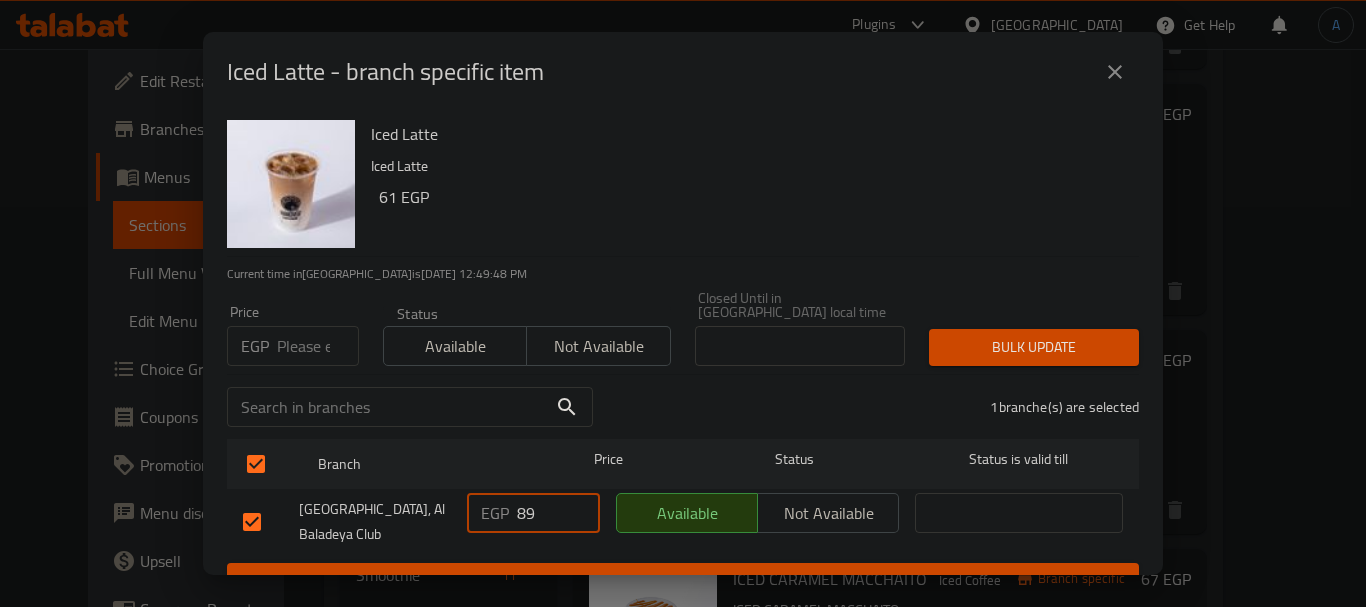 click on "Save" at bounding box center (683, 581) 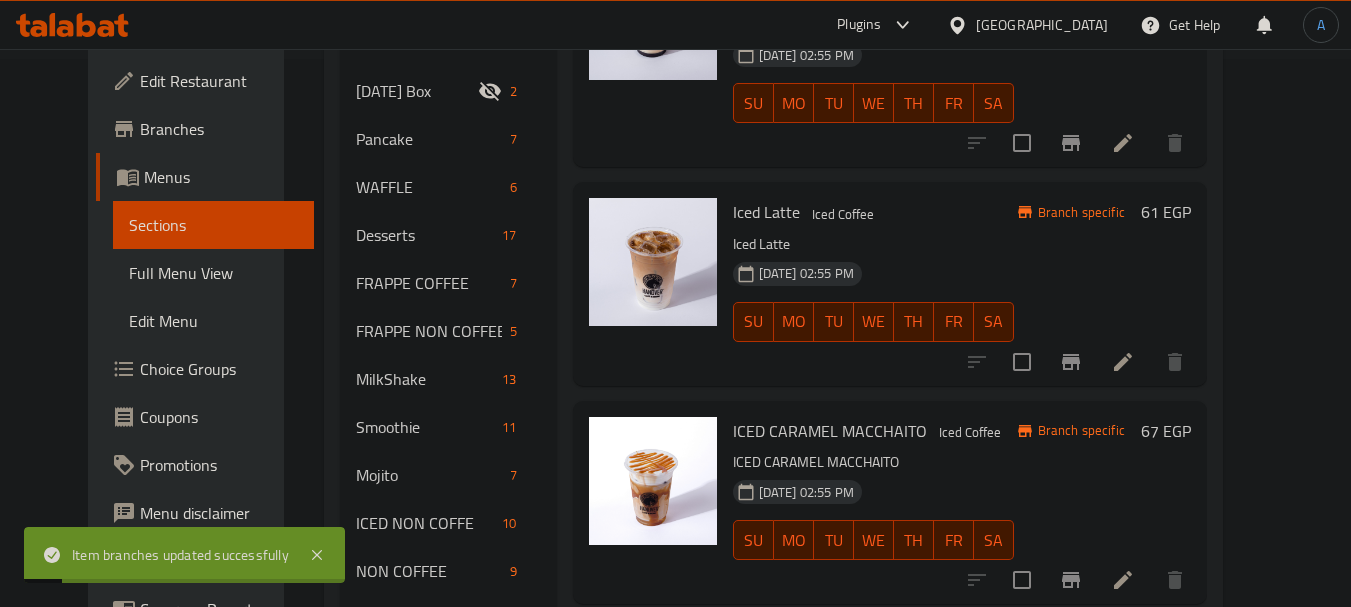 scroll, scrollTop: 792, scrollLeft: 0, axis: vertical 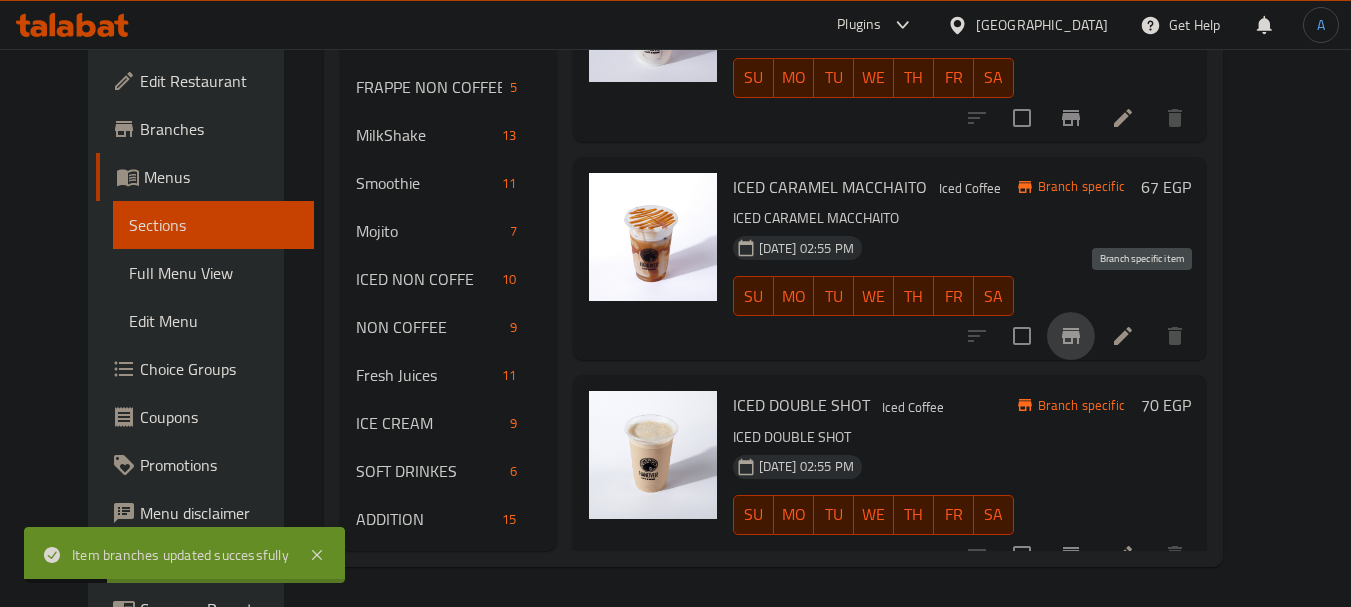 click 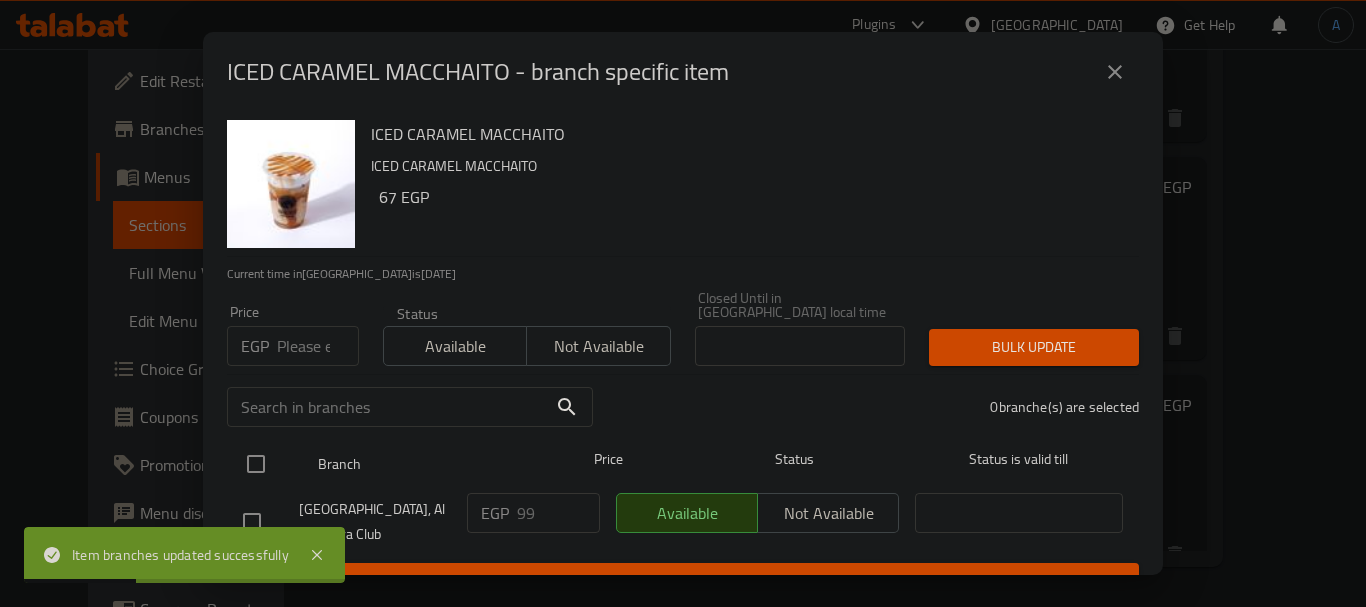 click at bounding box center [256, 464] 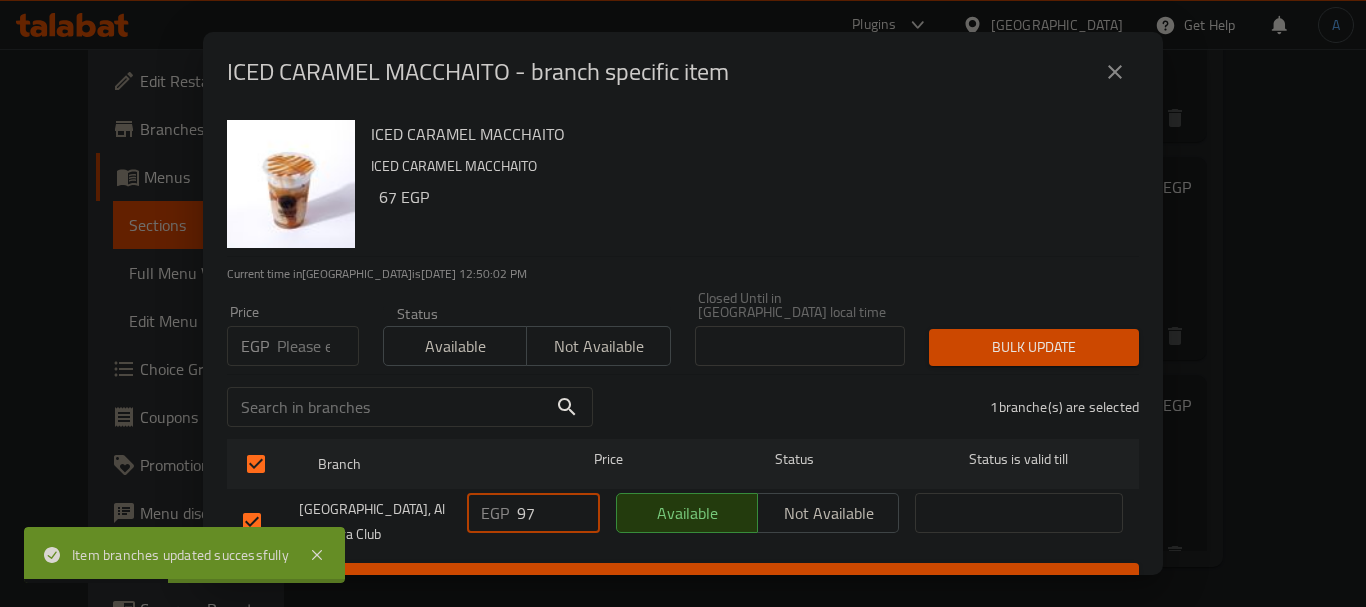 drag, startPoint x: 524, startPoint y: 500, endPoint x: 513, endPoint y: 501, distance: 11.045361 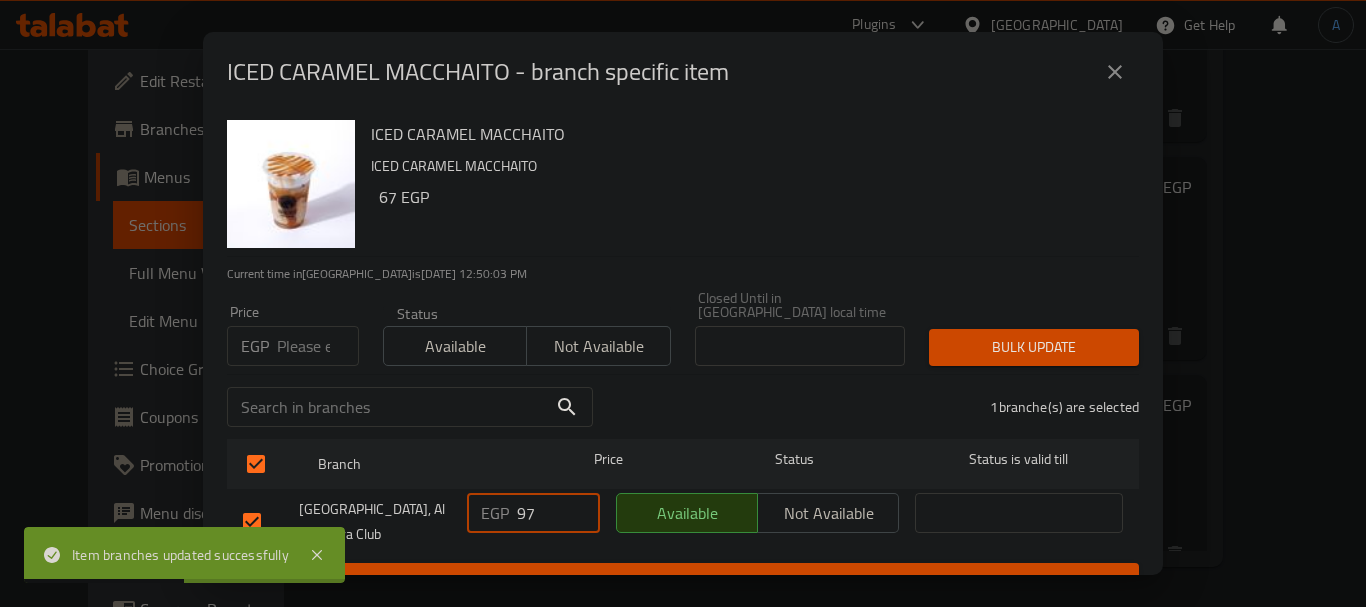click on "97" at bounding box center (558, 513) 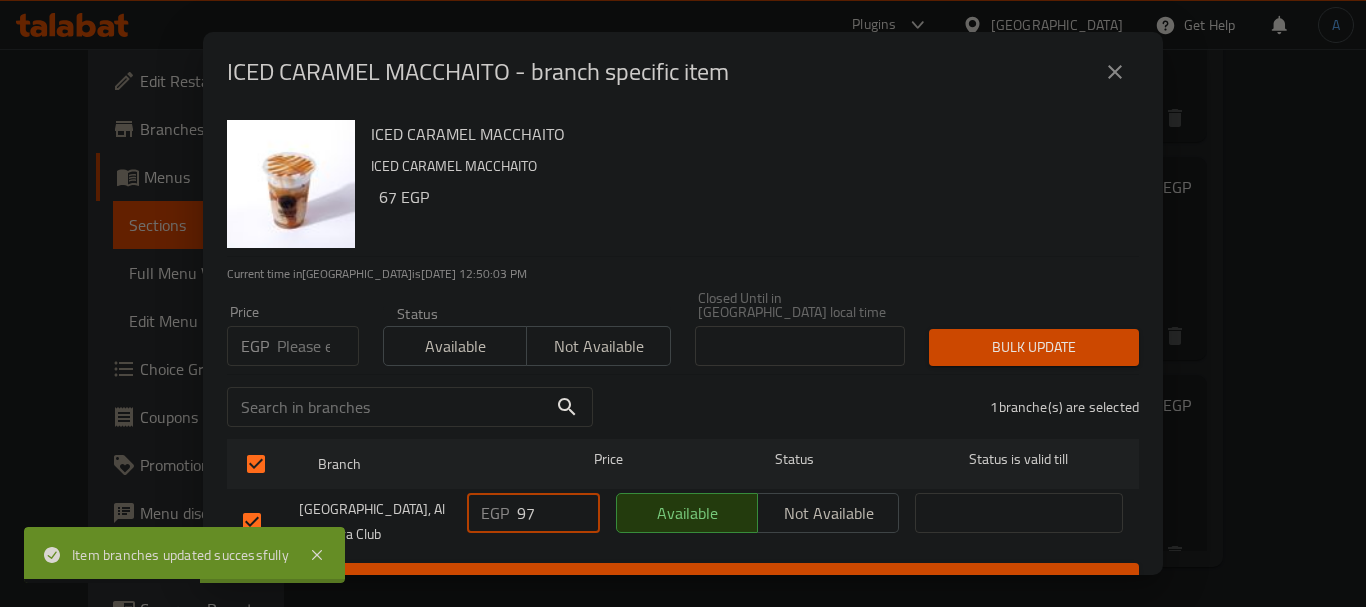click on "97" at bounding box center [558, 513] 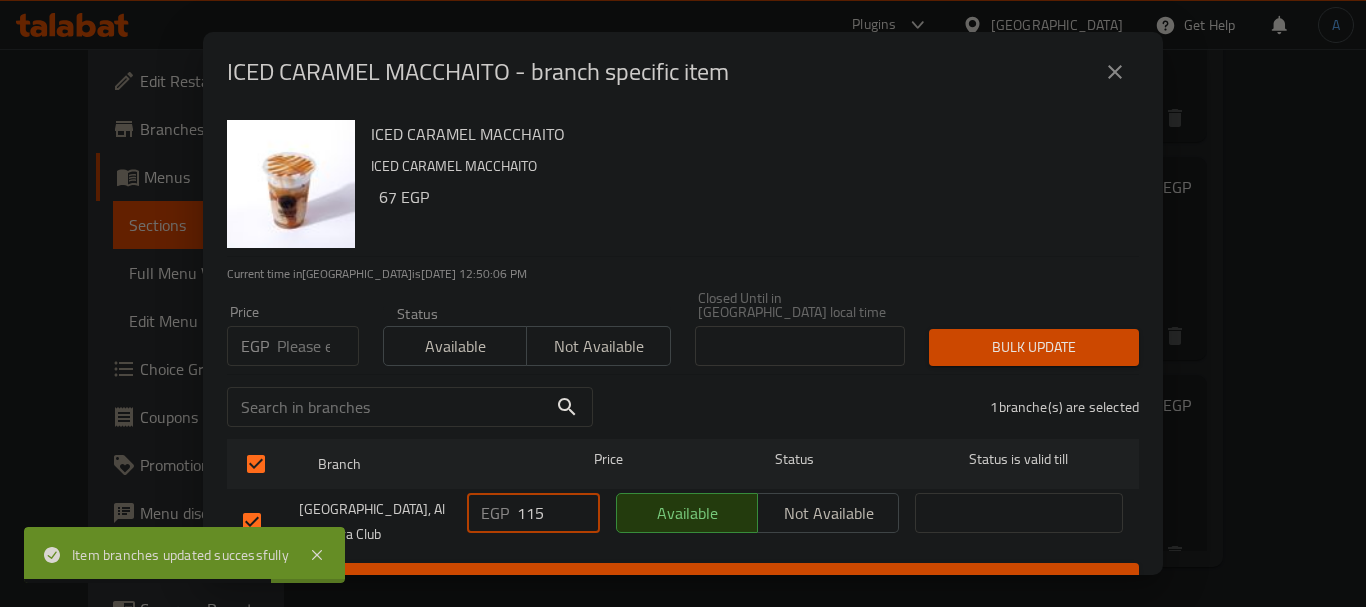 type on "115" 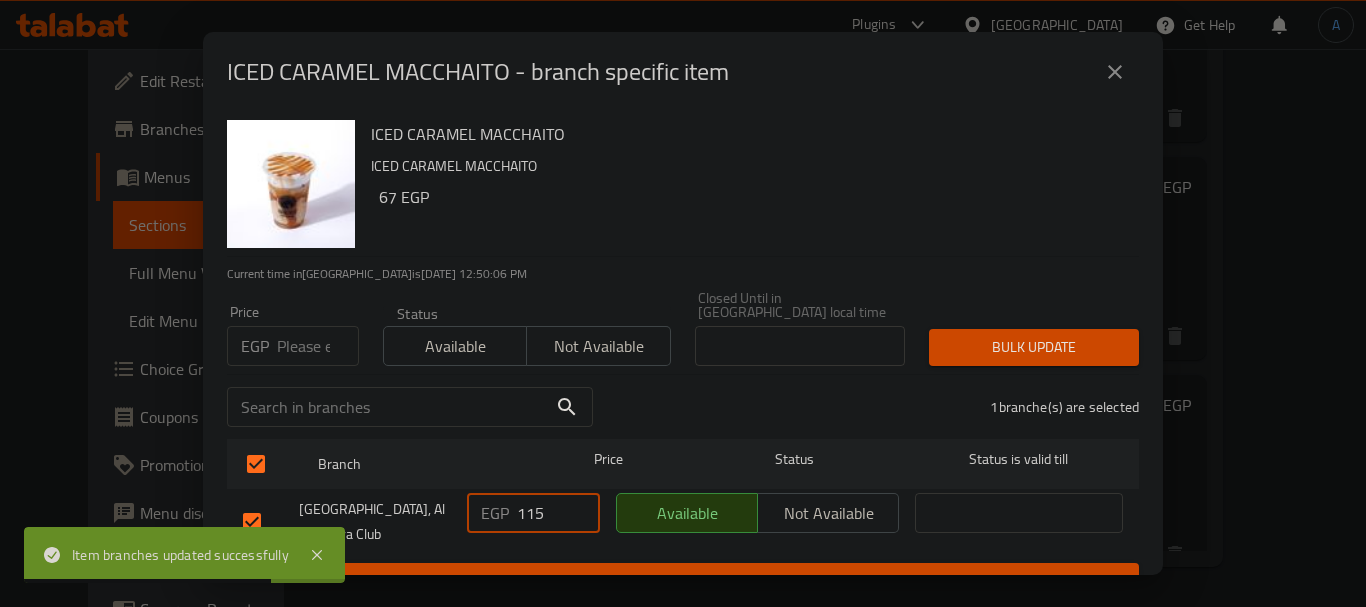 click on "Save" at bounding box center [683, 581] 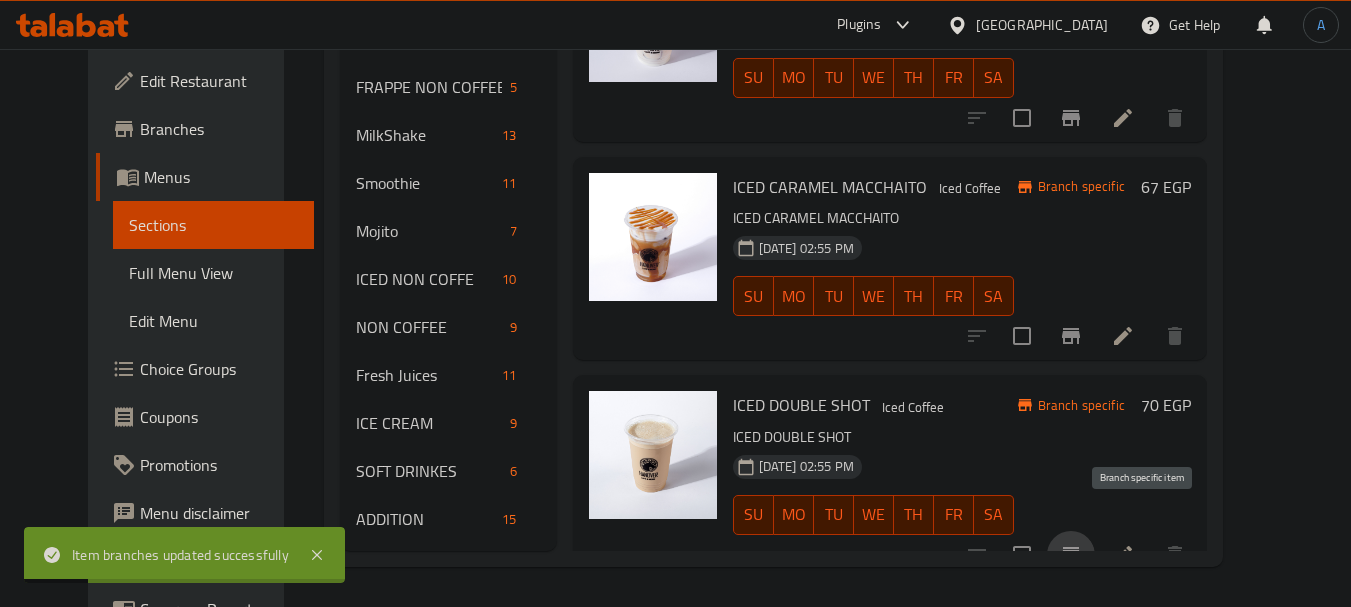 click 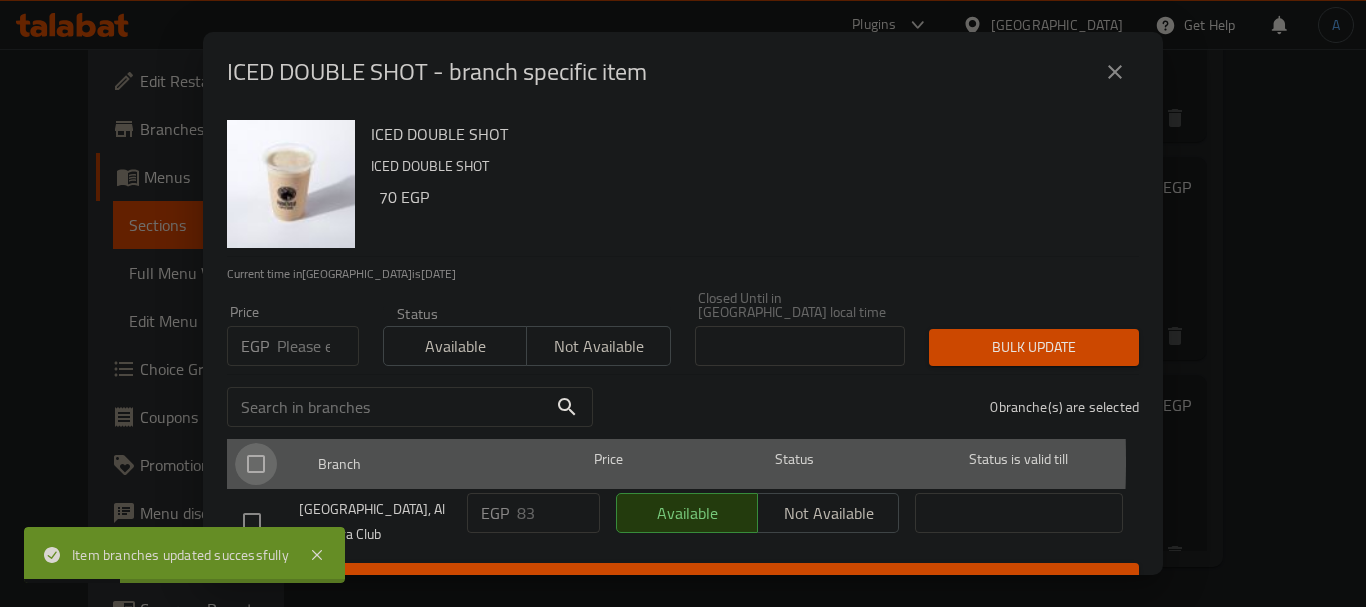click at bounding box center [256, 464] 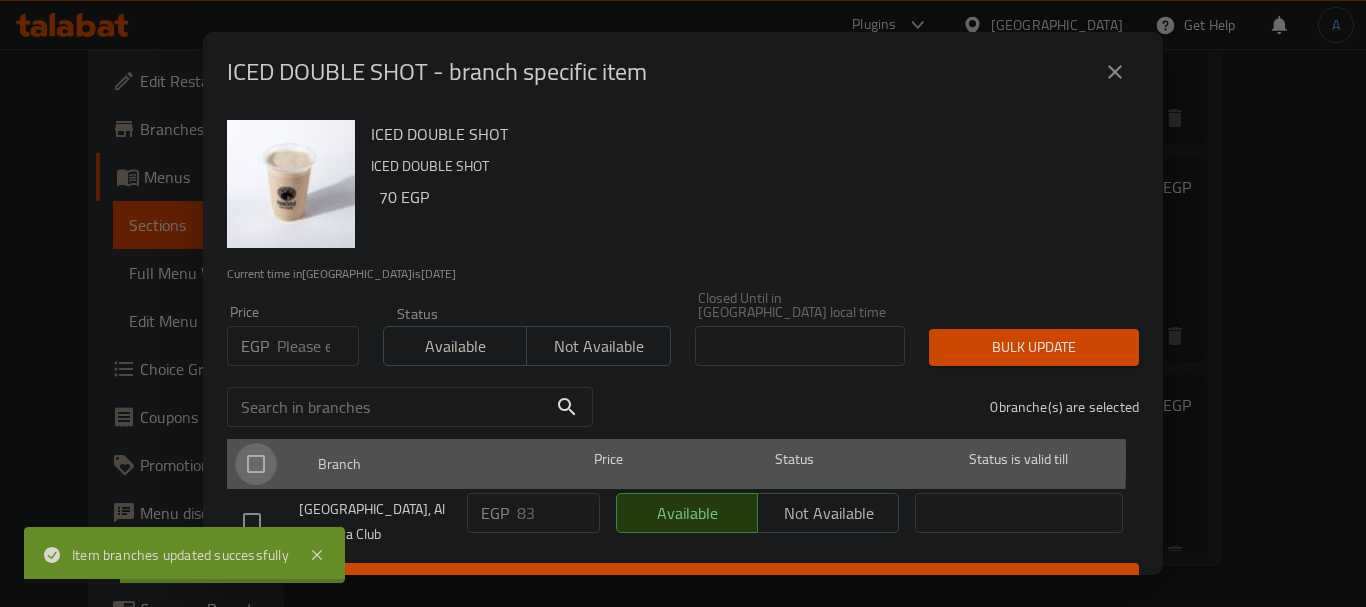 checkbox on "true" 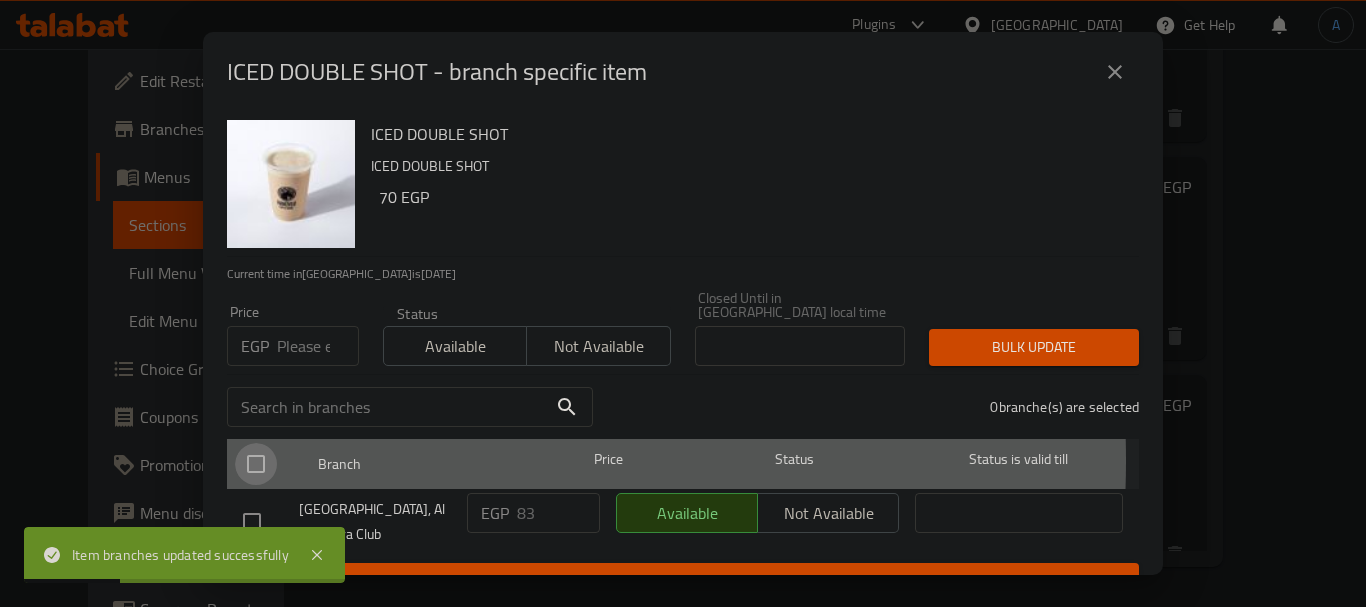 checkbox on "true" 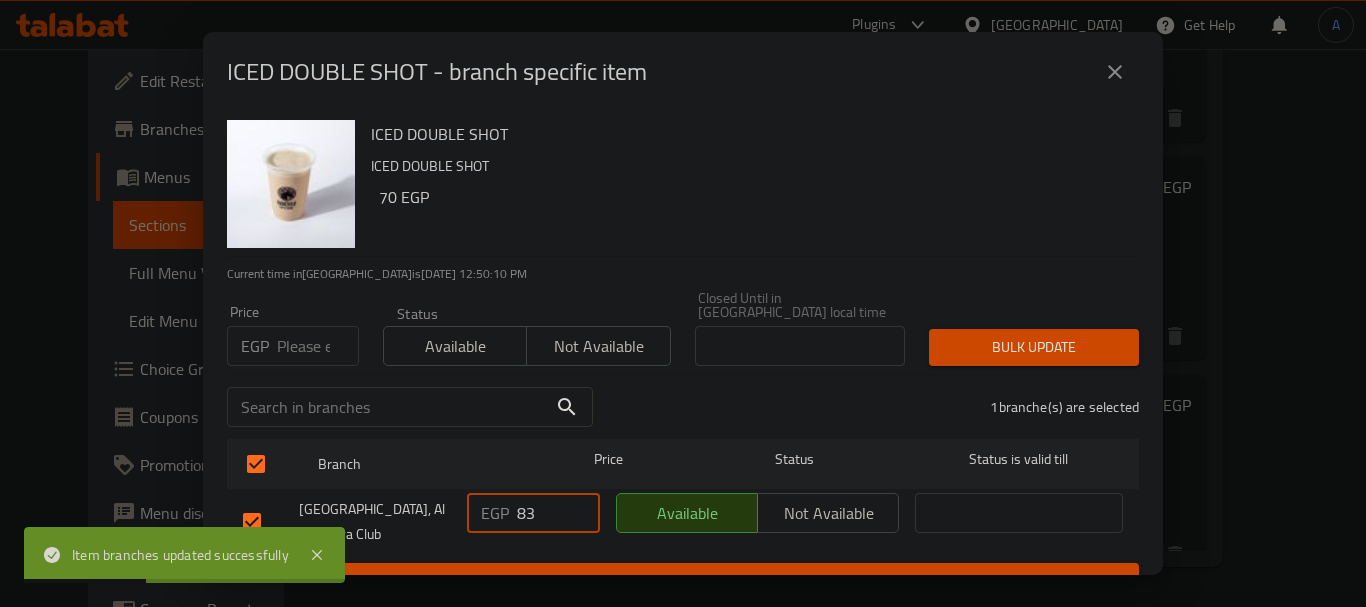 drag, startPoint x: 540, startPoint y: 494, endPoint x: 487, endPoint y: 493, distance: 53.009434 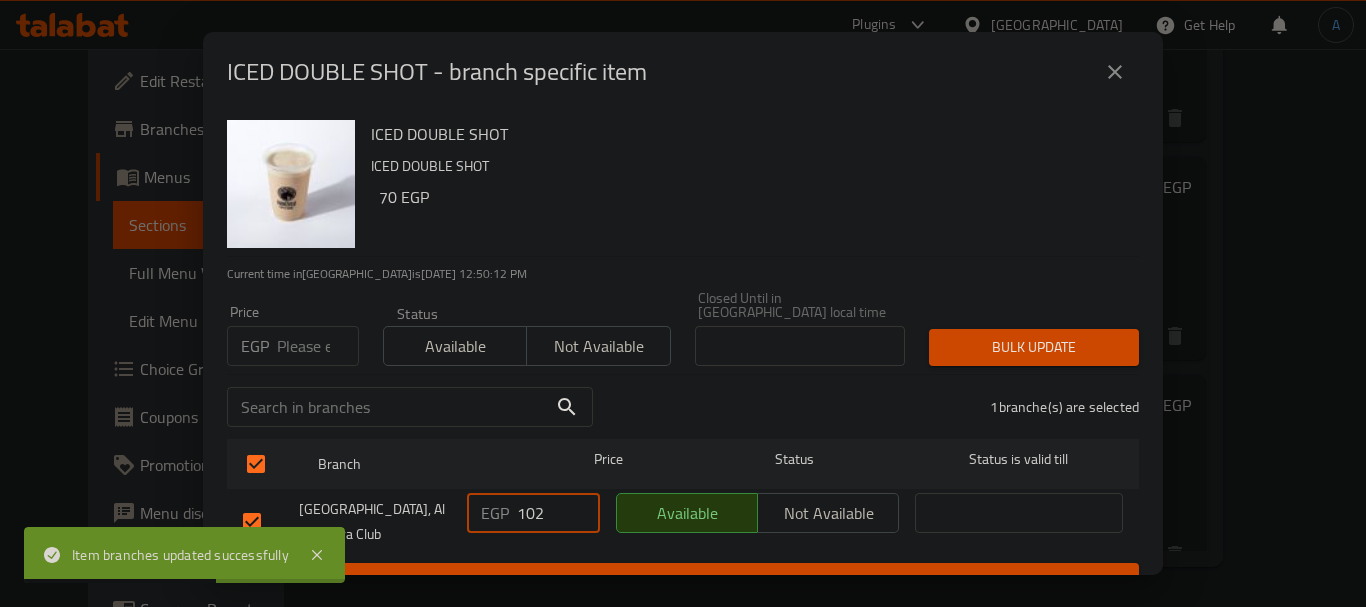 type on "102" 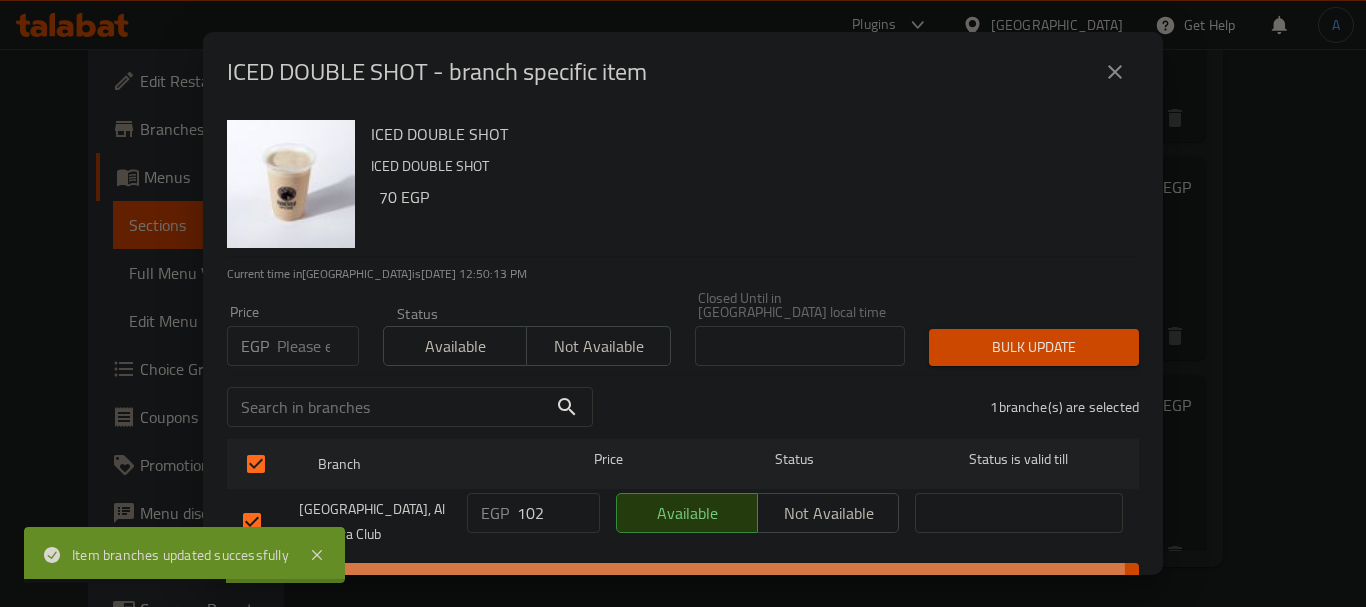 click on "Save" at bounding box center [683, 581] 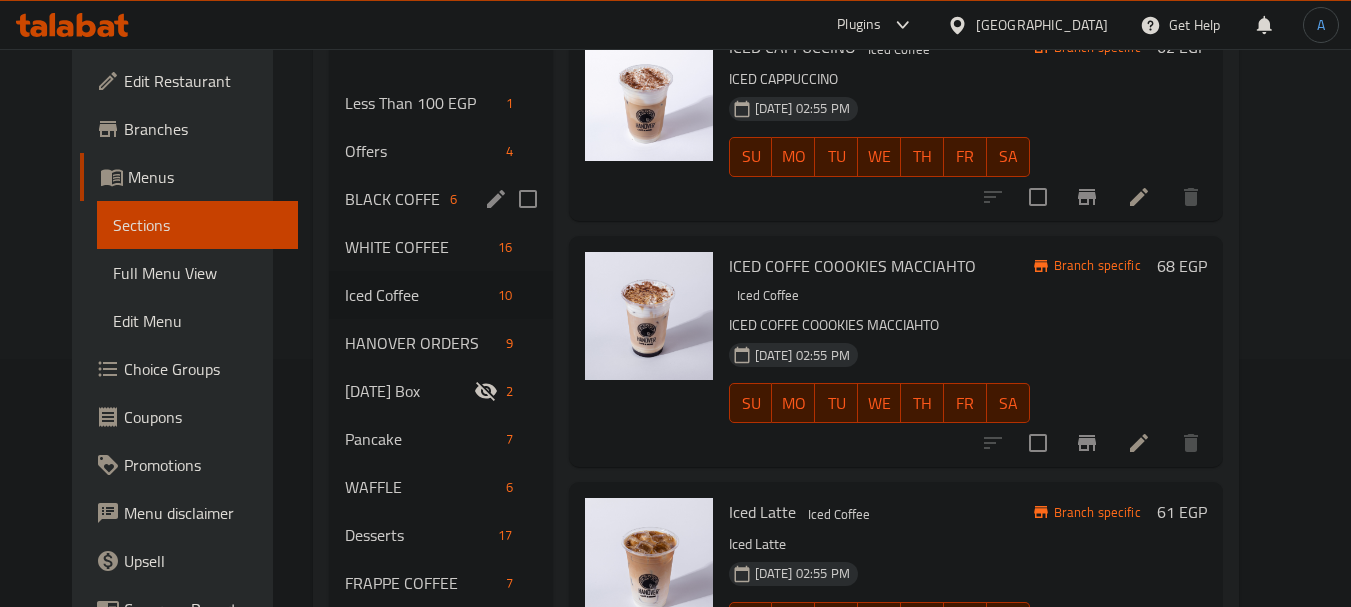 scroll, scrollTop: 292, scrollLeft: 0, axis: vertical 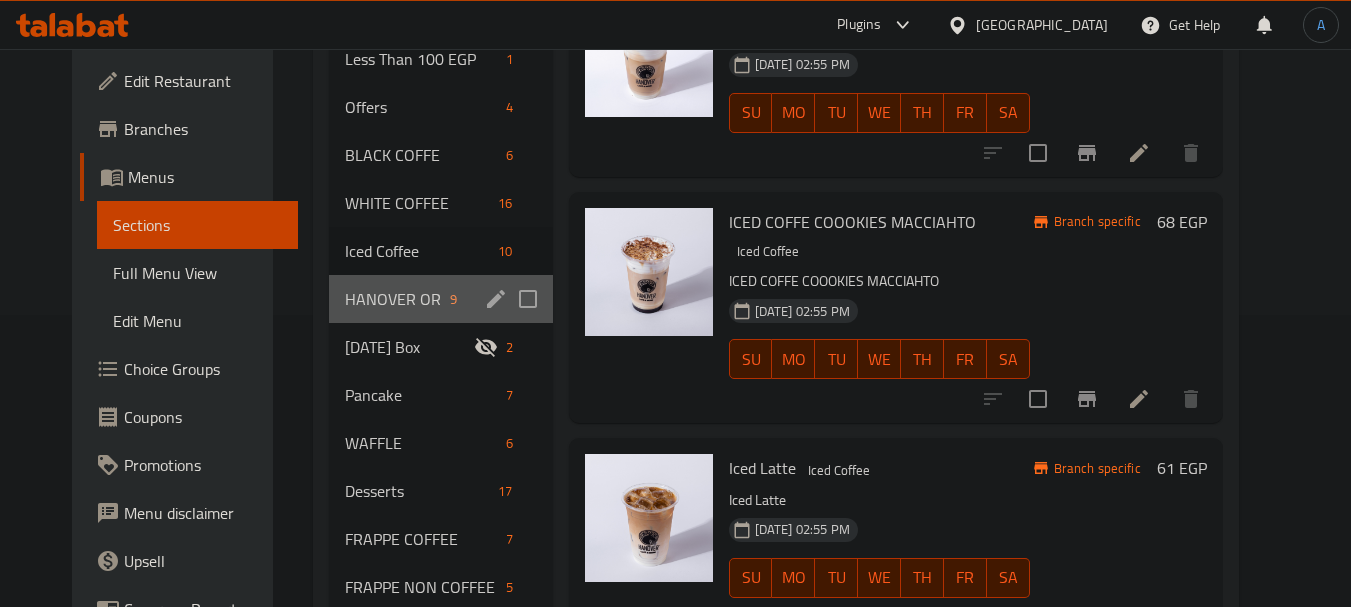 click on "HANOVER ORDERS 9" at bounding box center (440, 299) 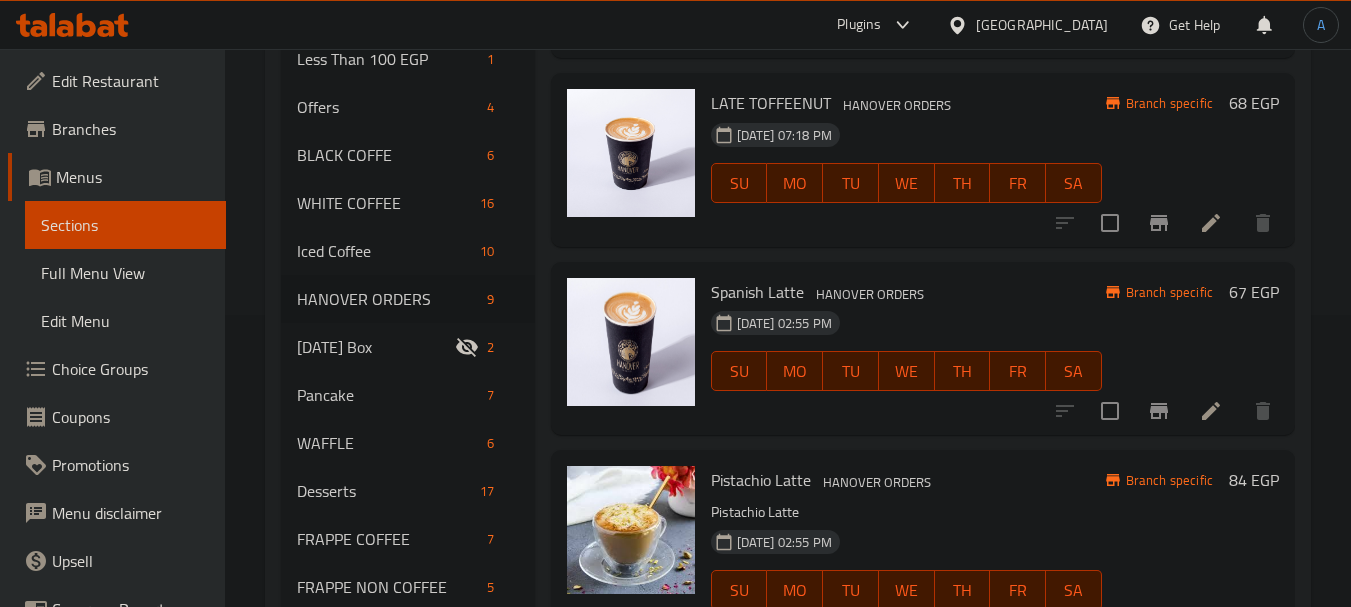 scroll, scrollTop: 0, scrollLeft: 0, axis: both 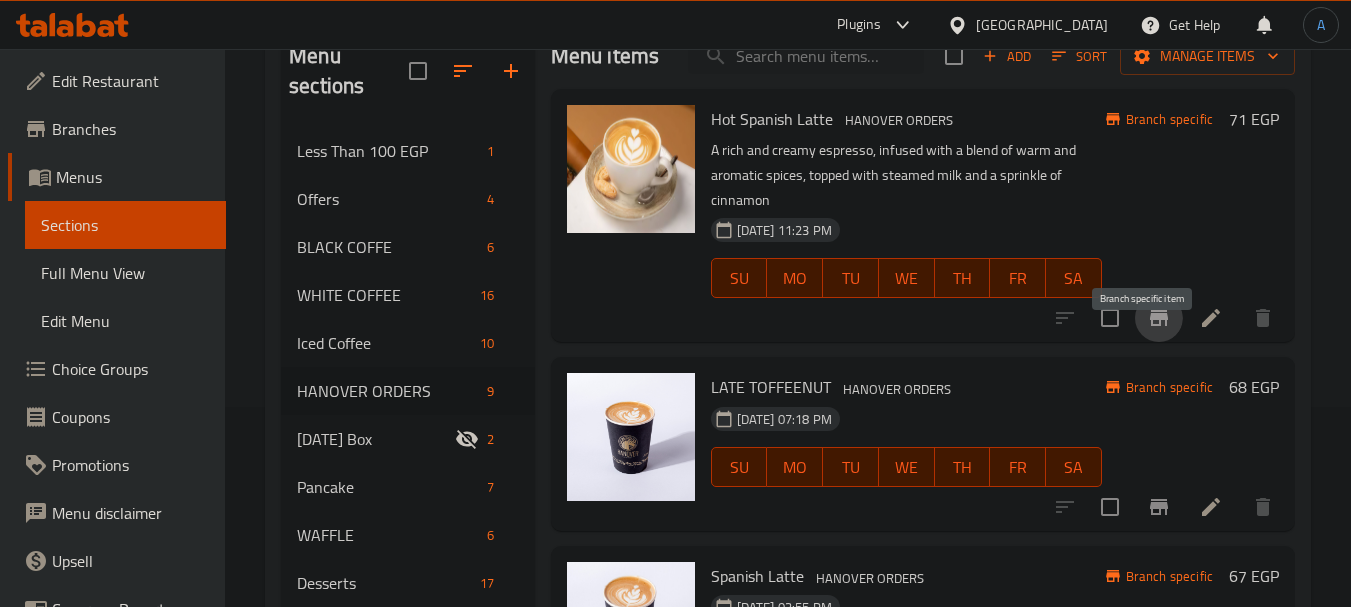 click 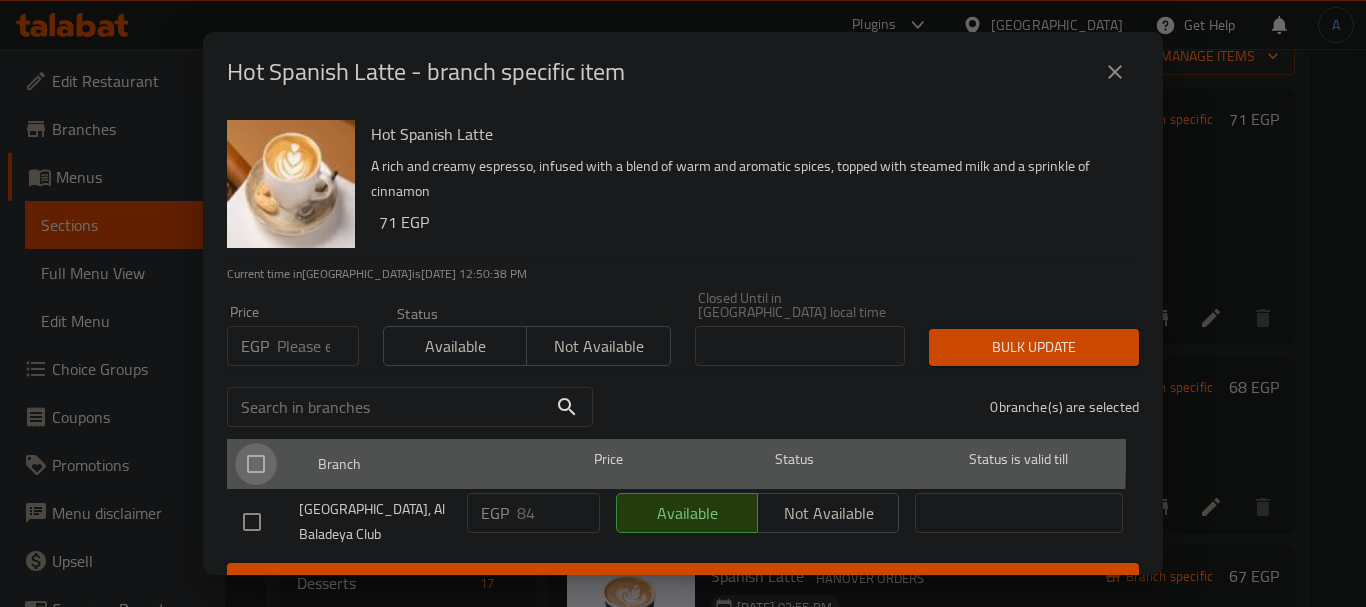 click at bounding box center (256, 464) 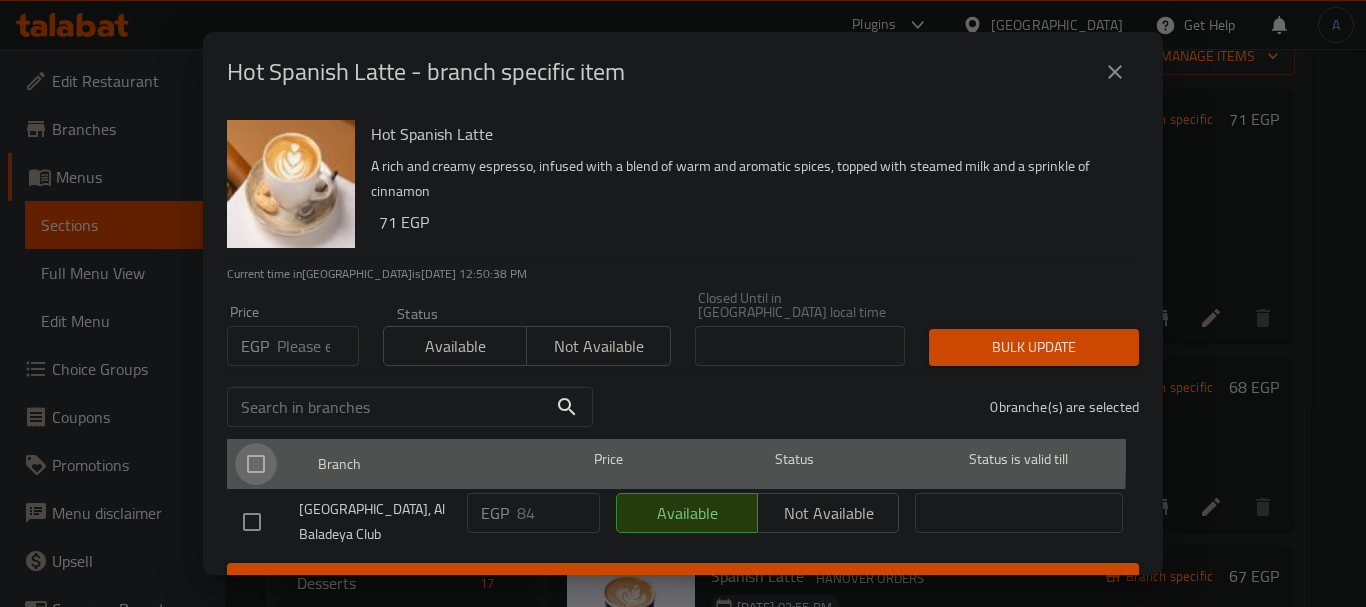 checkbox on "true" 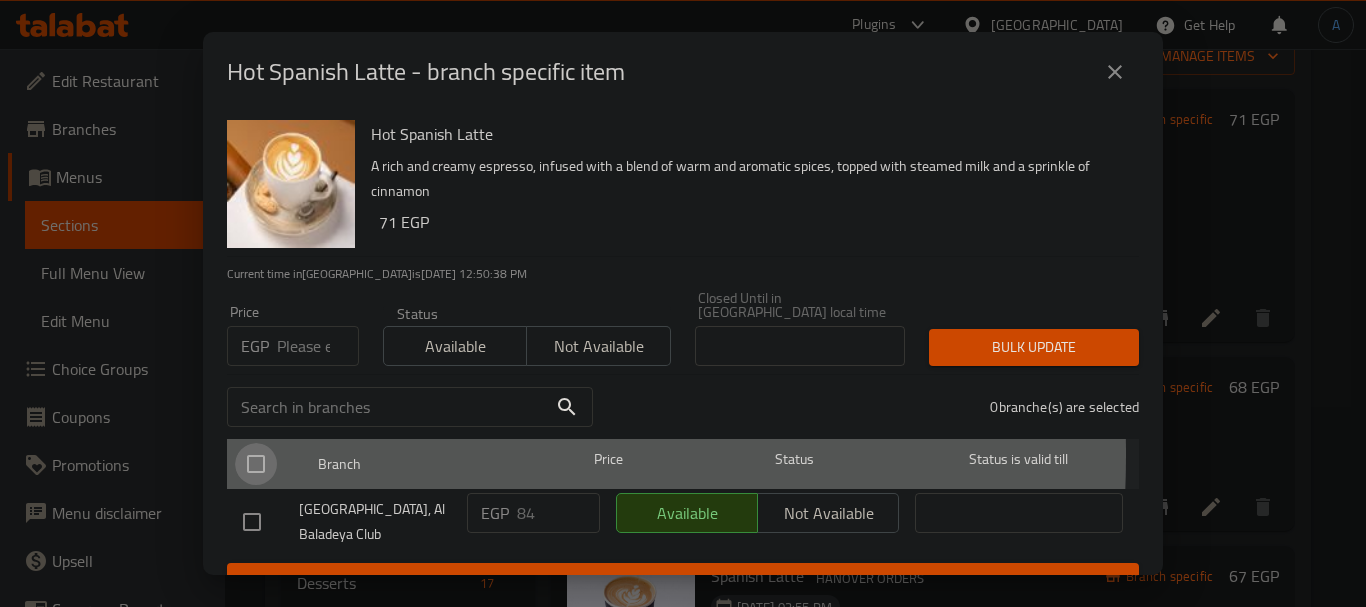 checkbox on "true" 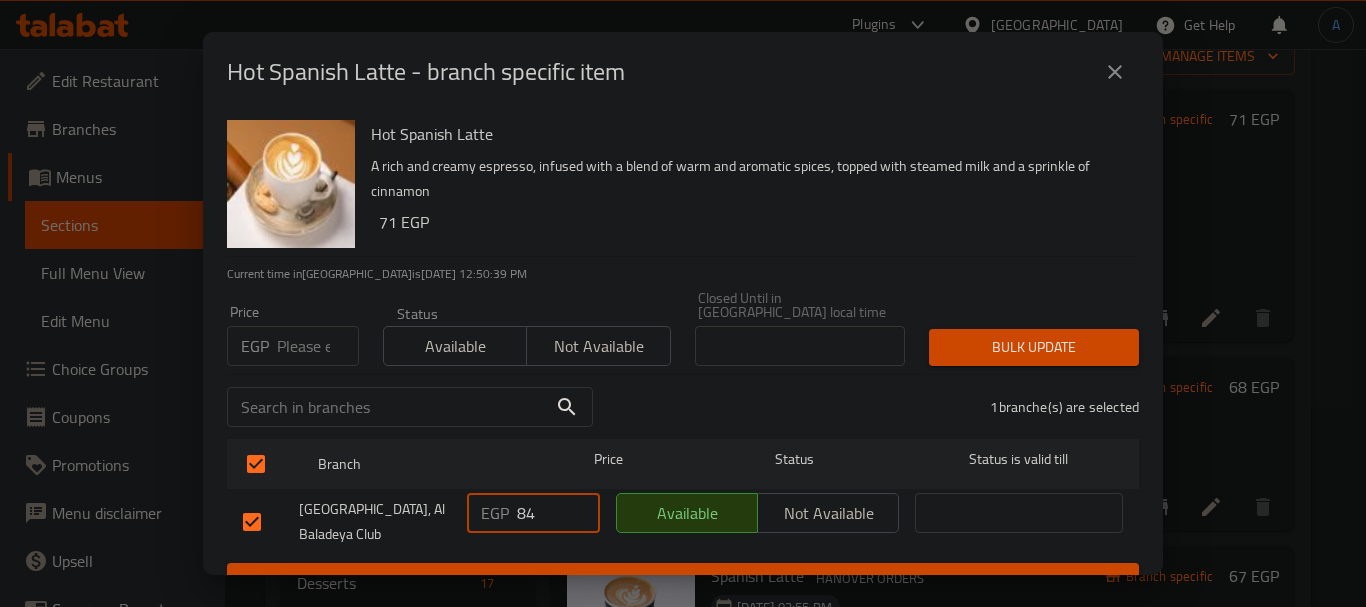 drag, startPoint x: 553, startPoint y: 513, endPoint x: 450, endPoint y: 493, distance: 104.92378 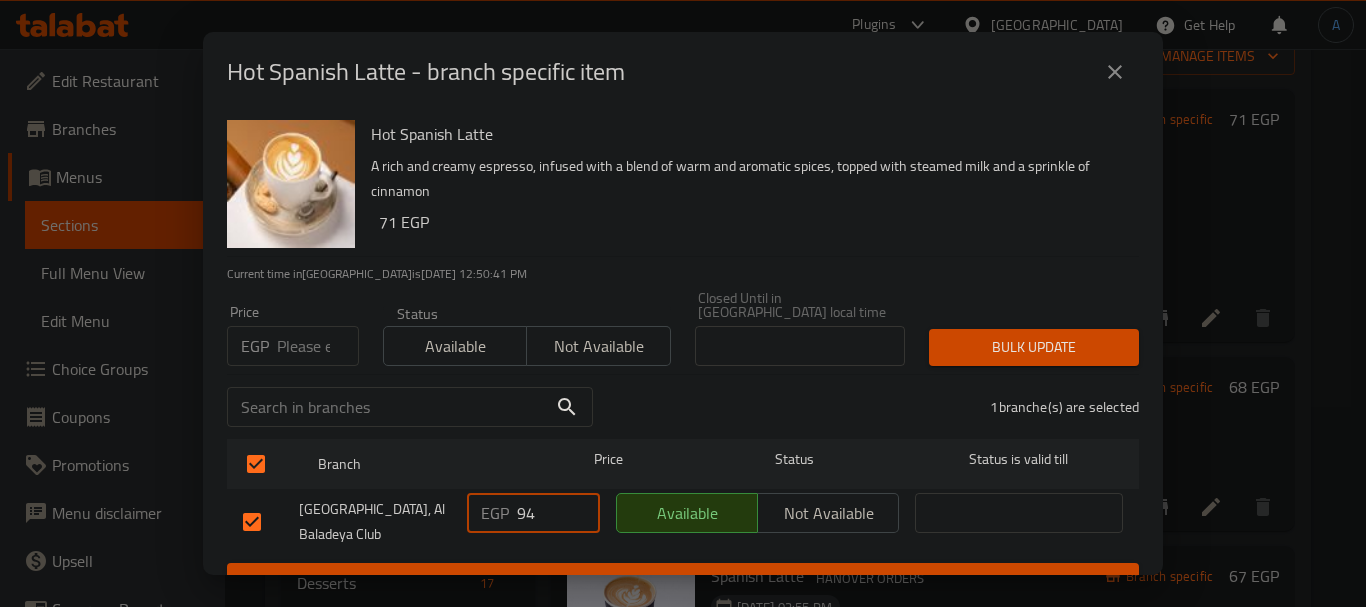 type on "94" 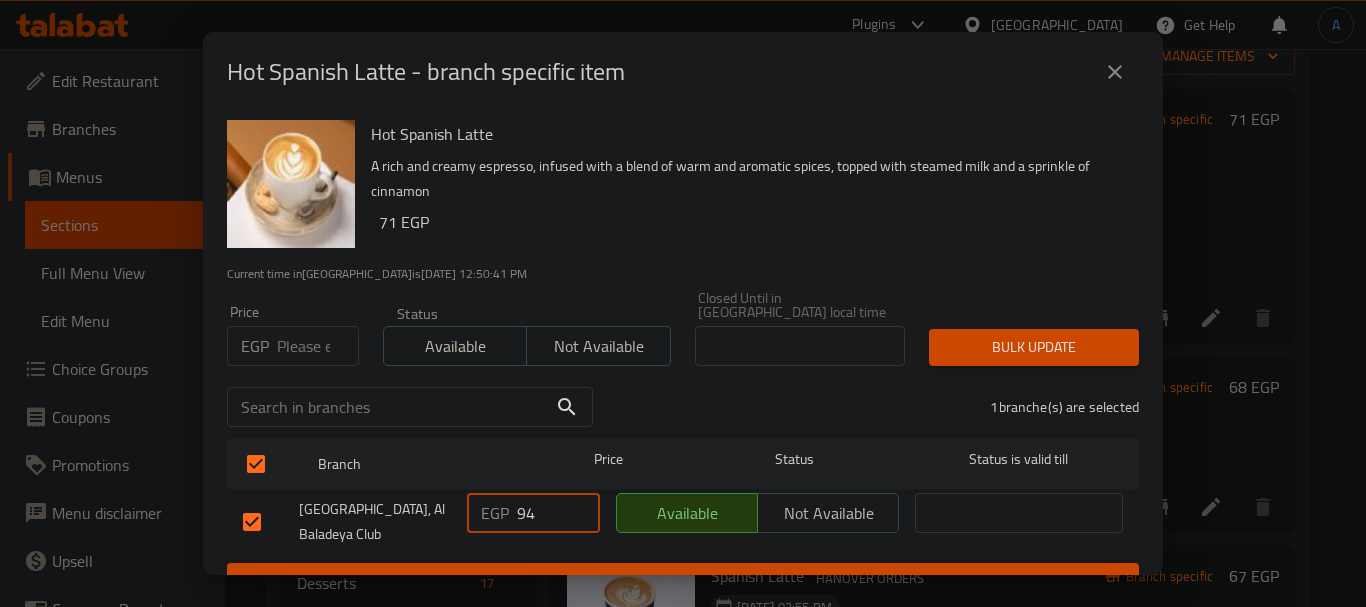 click on "Save" at bounding box center [683, 581] 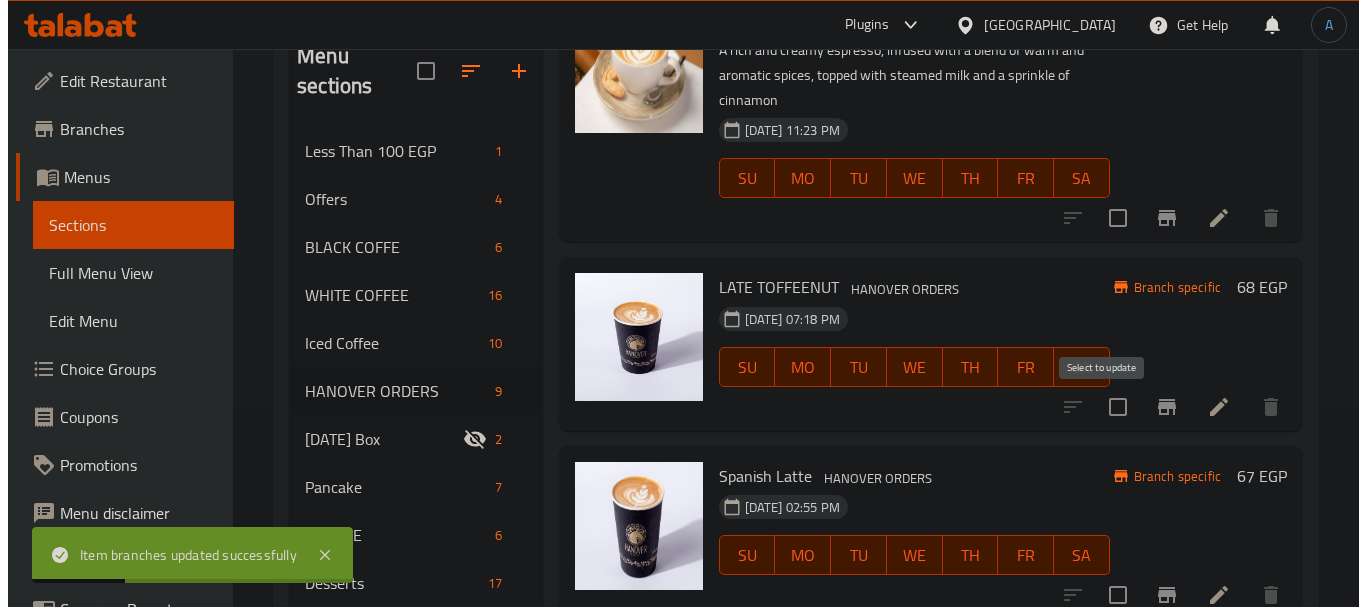 scroll, scrollTop: 200, scrollLeft: 0, axis: vertical 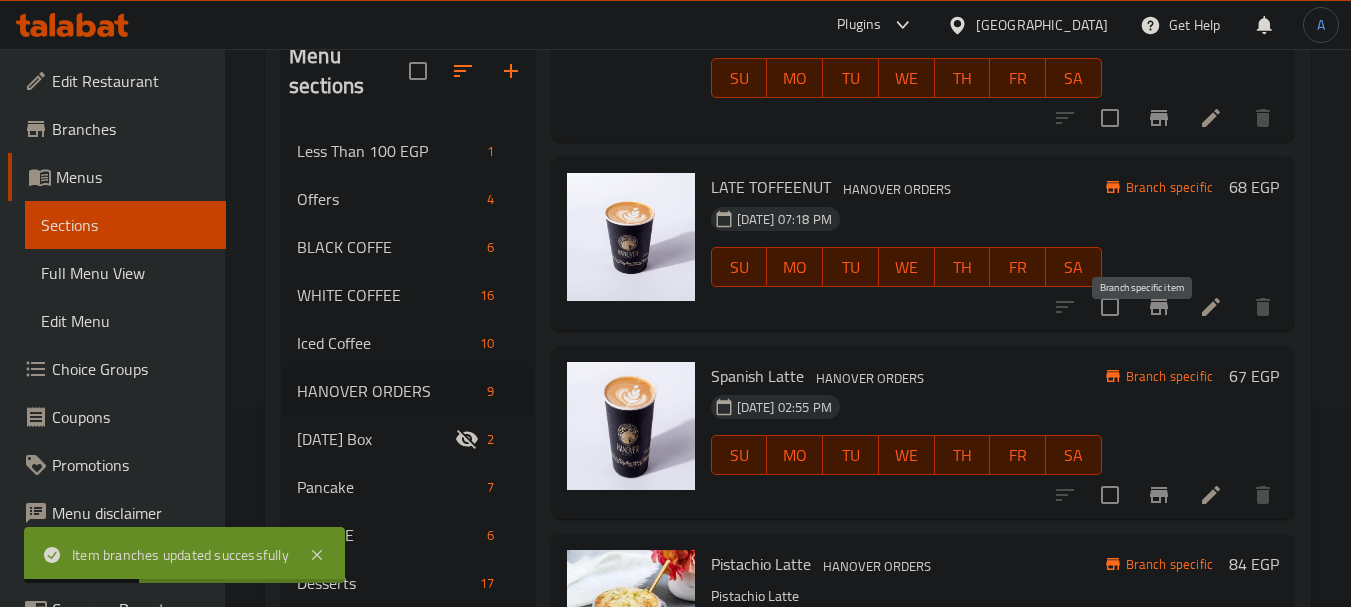 click 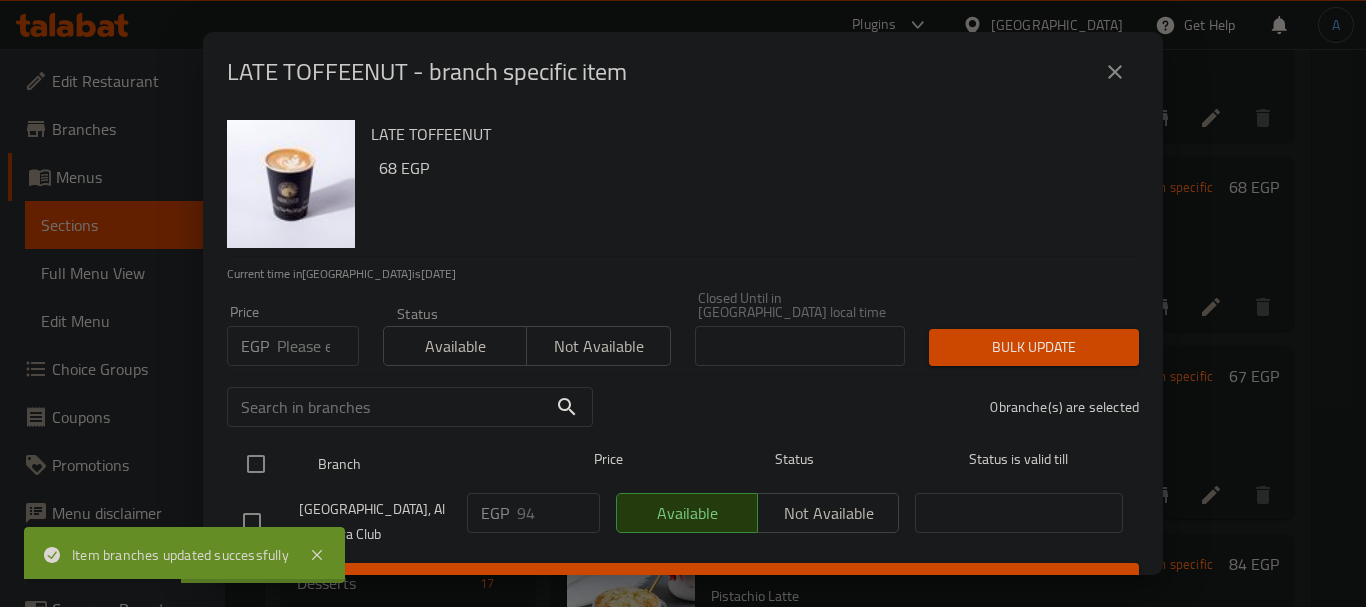 click at bounding box center (256, 464) 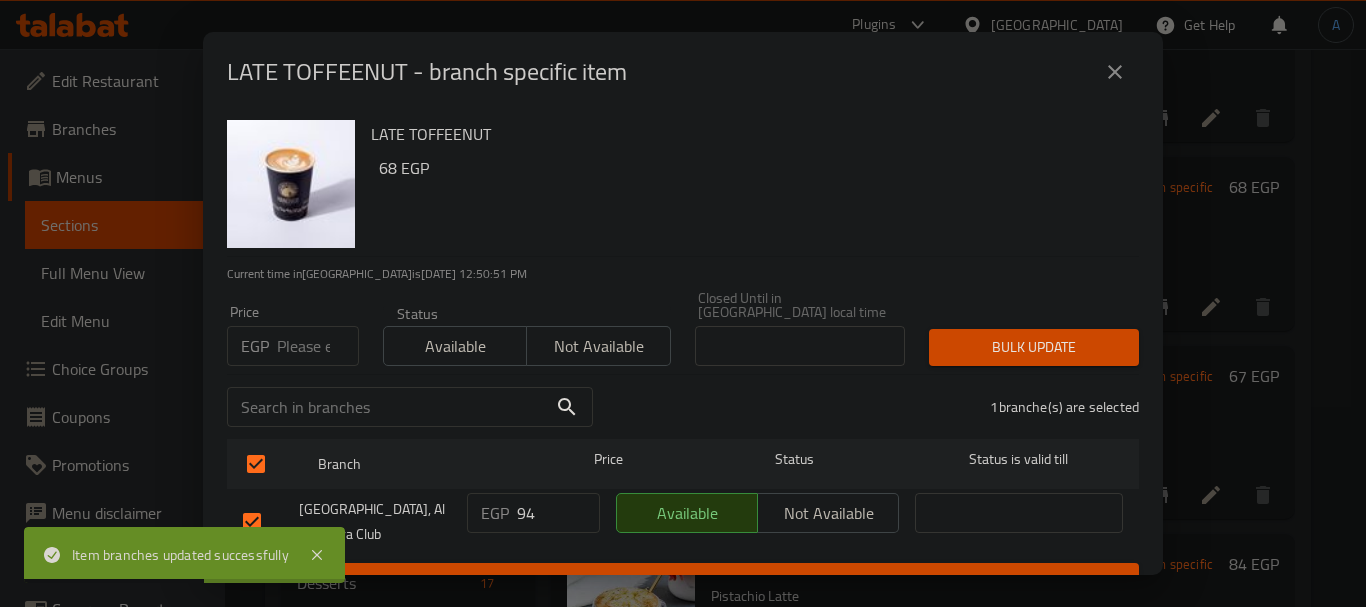 drag, startPoint x: 526, startPoint y: 503, endPoint x: 478, endPoint y: 495, distance: 48.6621 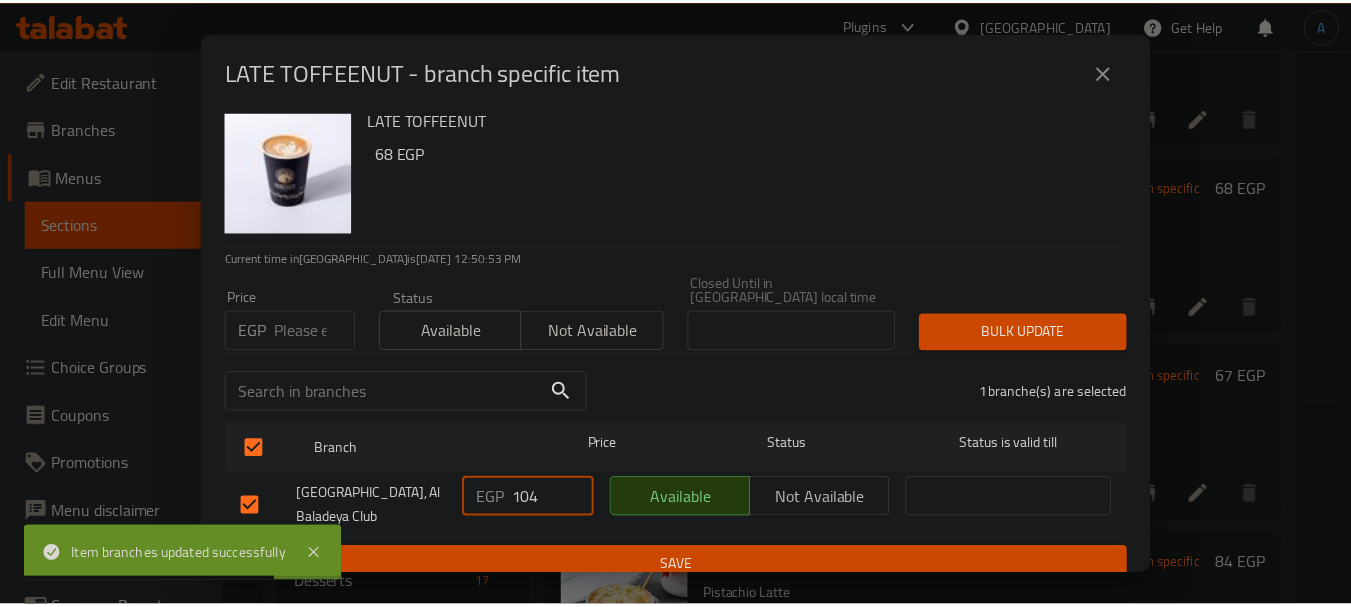 scroll, scrollTop: 19, scrollLeft: 0, axis: vertical 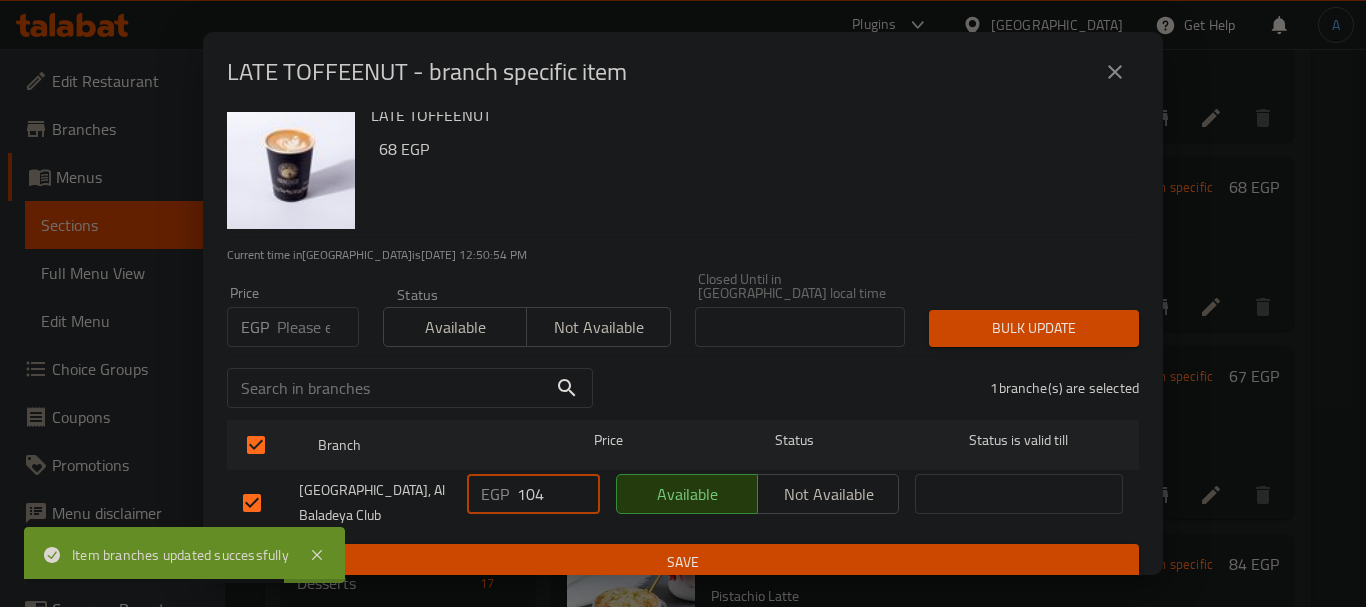 type on "104" 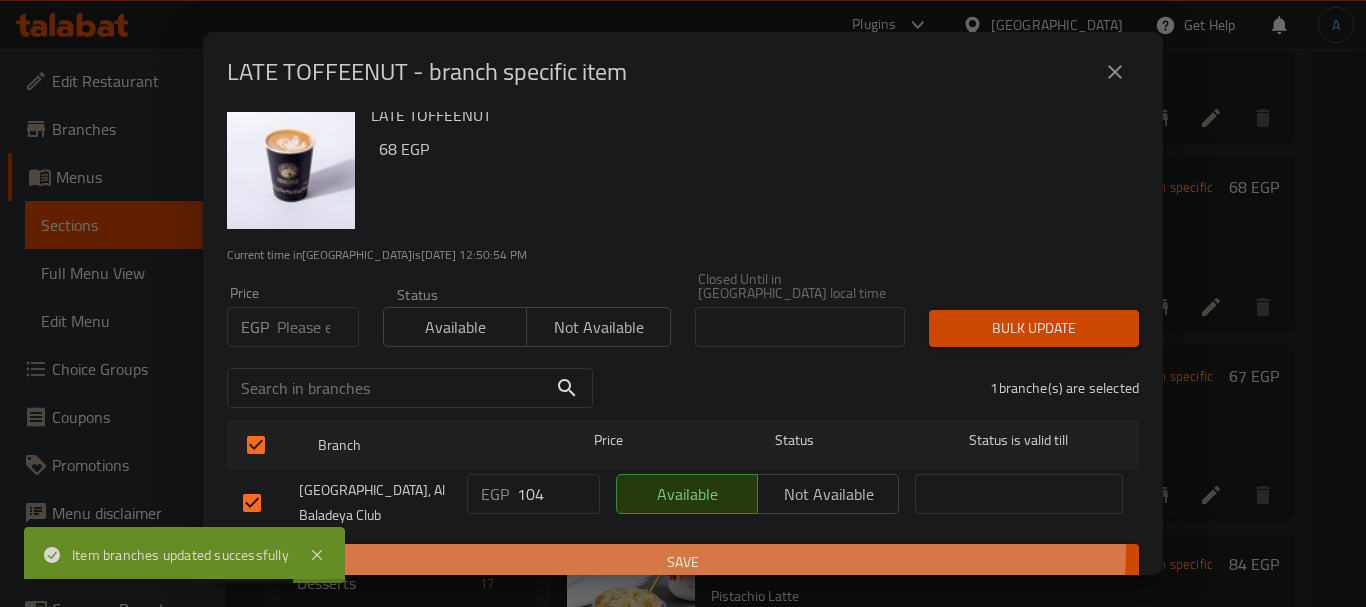 click on "Save" at bounding box center [683, 562] 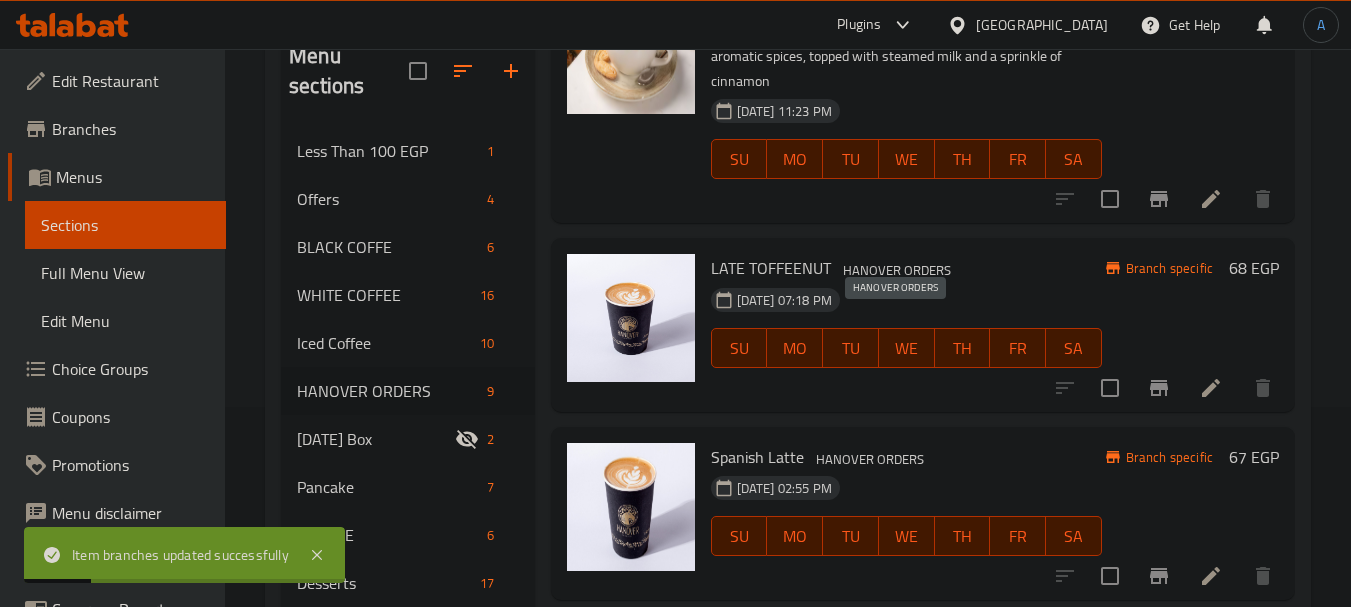 scroll, scrollTop: 0, scrollLeft: 0, axis: both 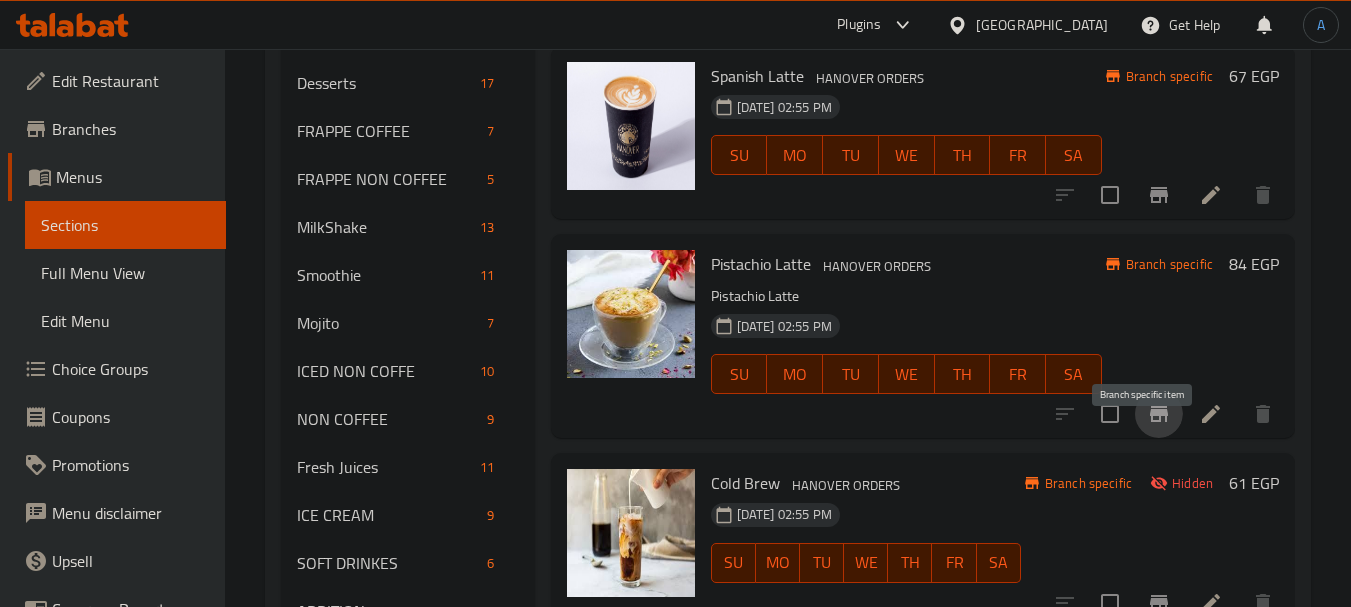 click 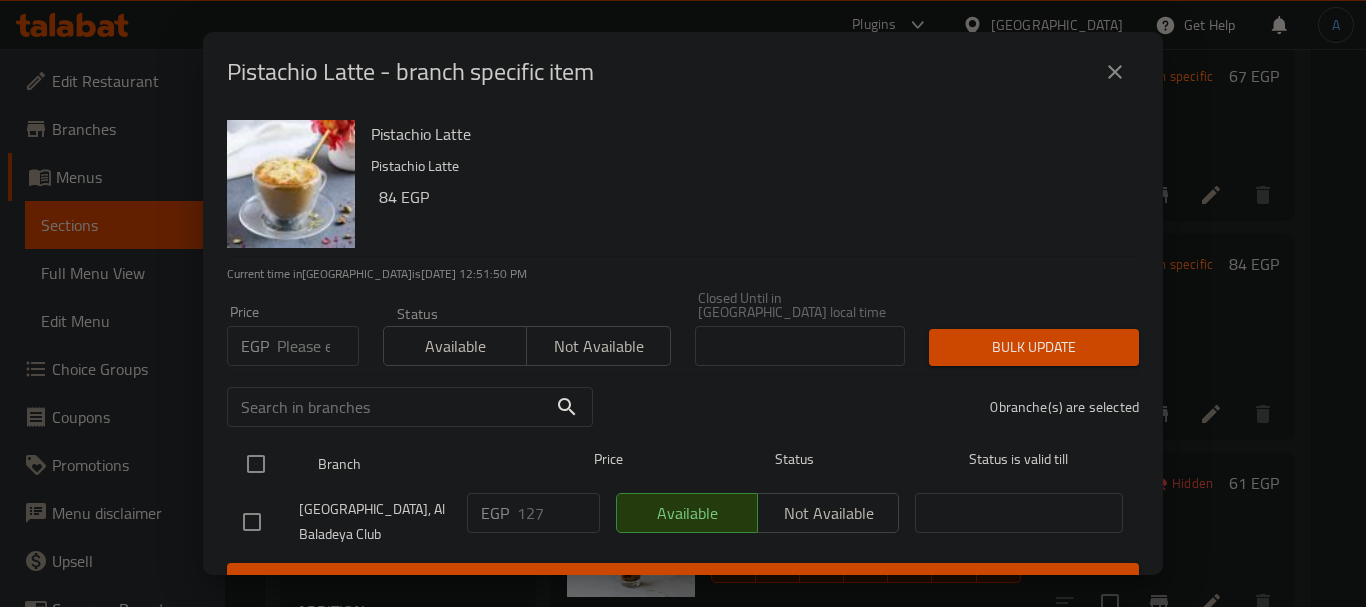 click at bounding box center (256, 464) 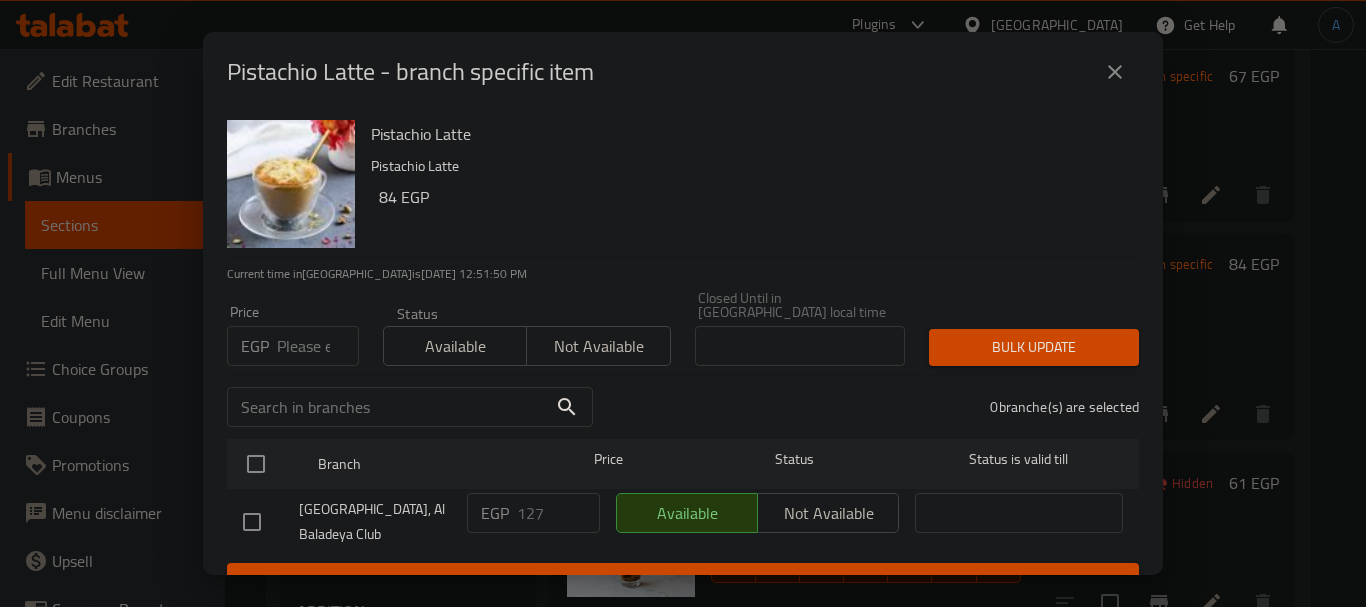 checkbox on "true" 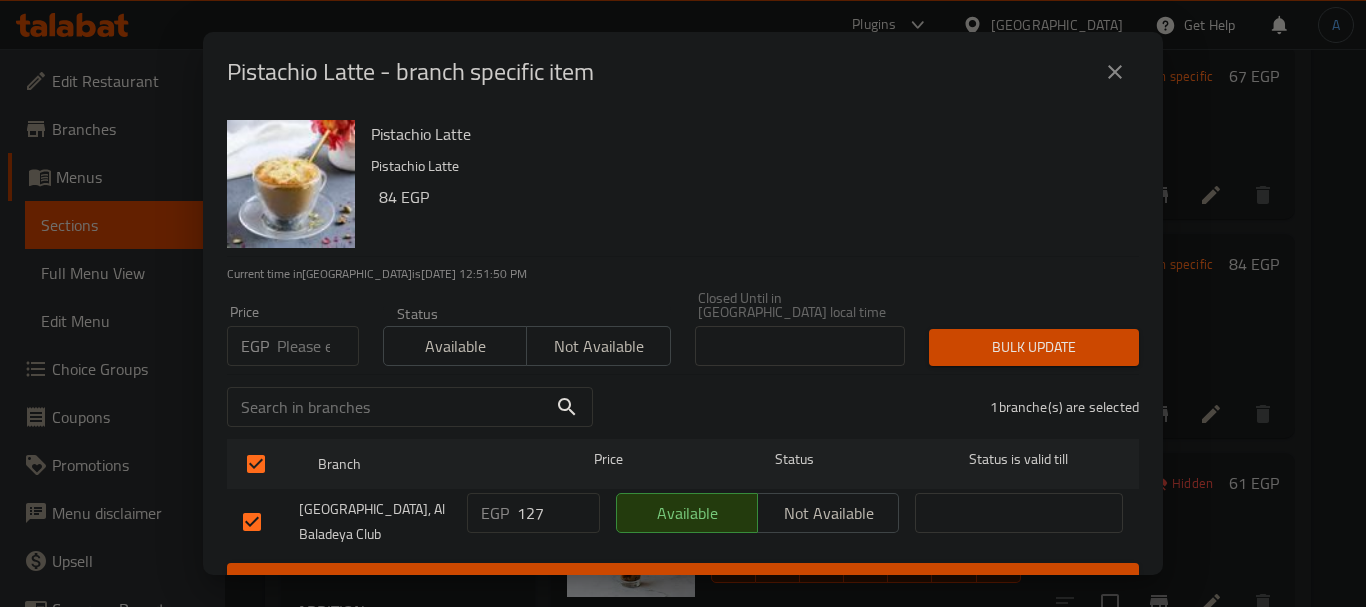 click on "Hanover, Al Baladeya Club EGP 127 ​ Available Not available ​" at bounding box center [683, 522] 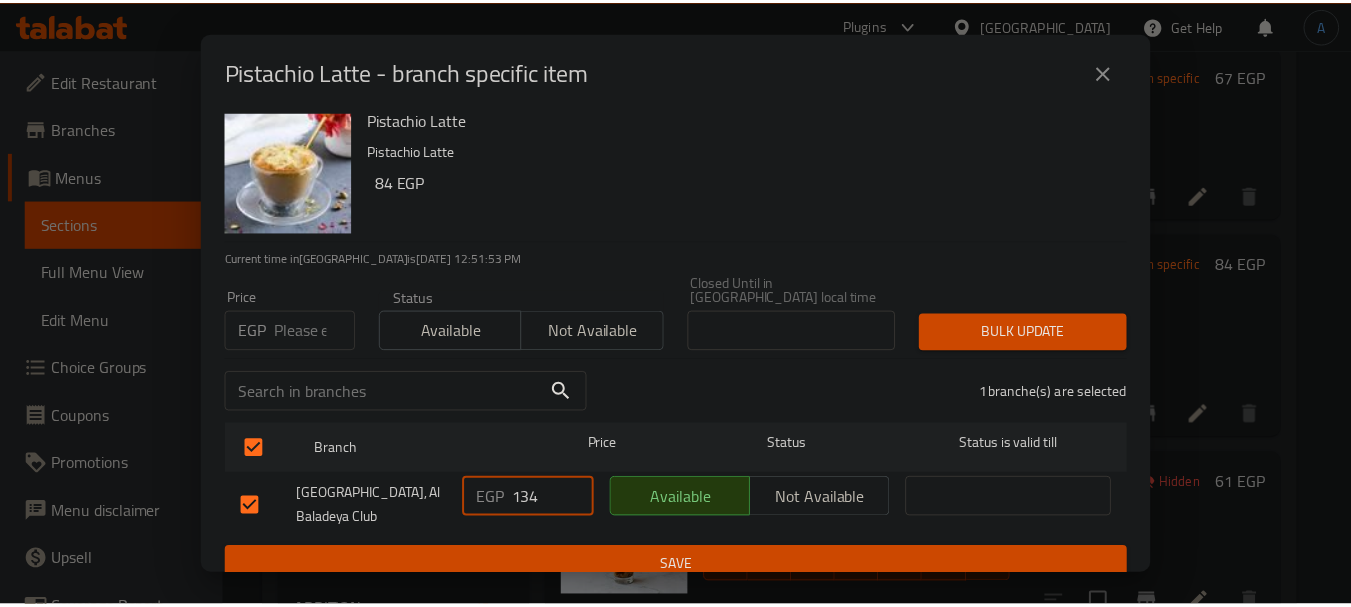 scroll, scrollTop: 19, scrollLeft: 0, axis: vertical 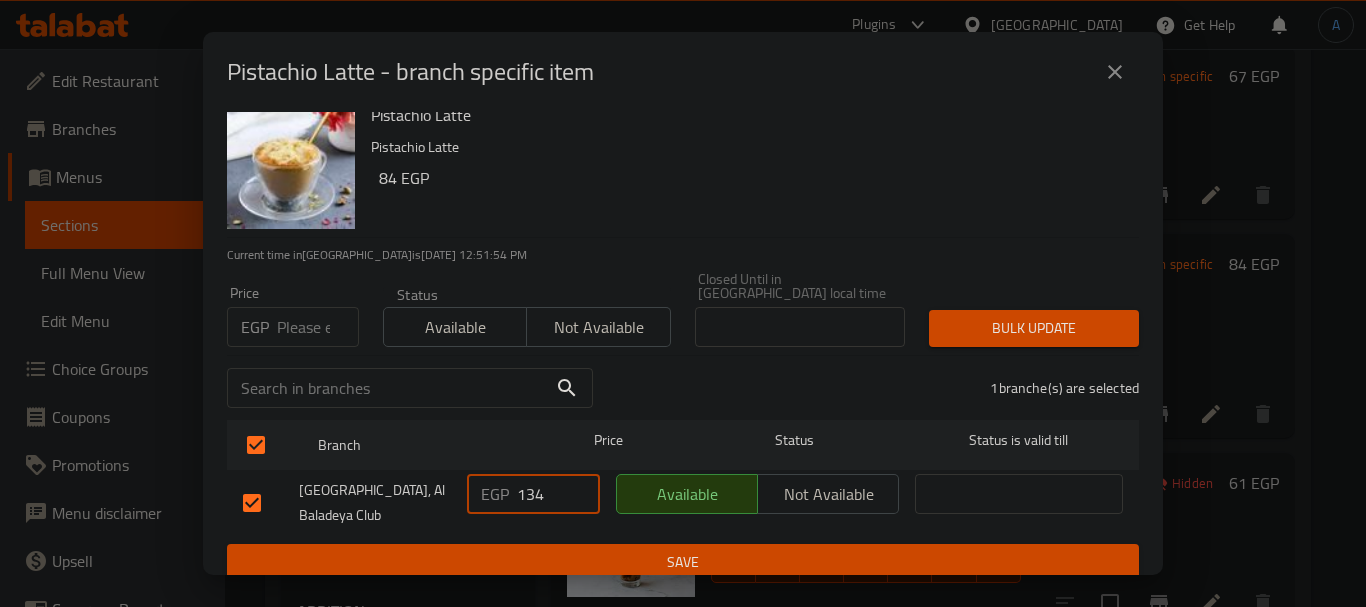 type on "134" 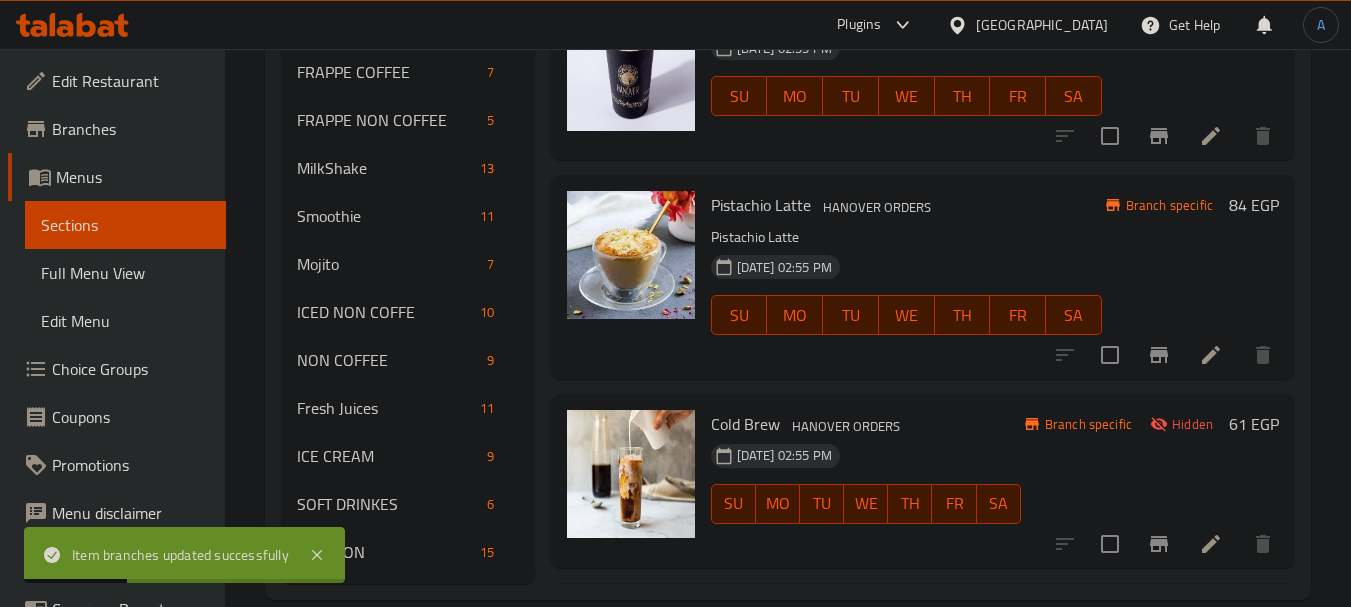 scroll, scrollTop: 792, scrollLeft: 0, axis: vertical 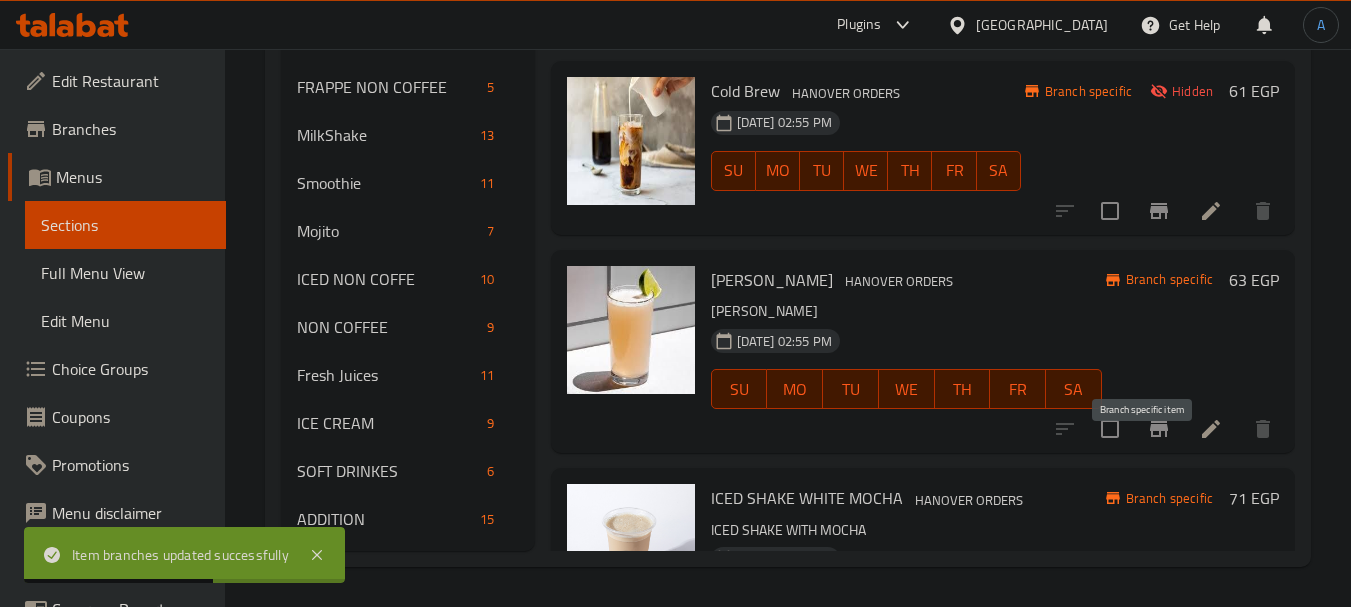 click 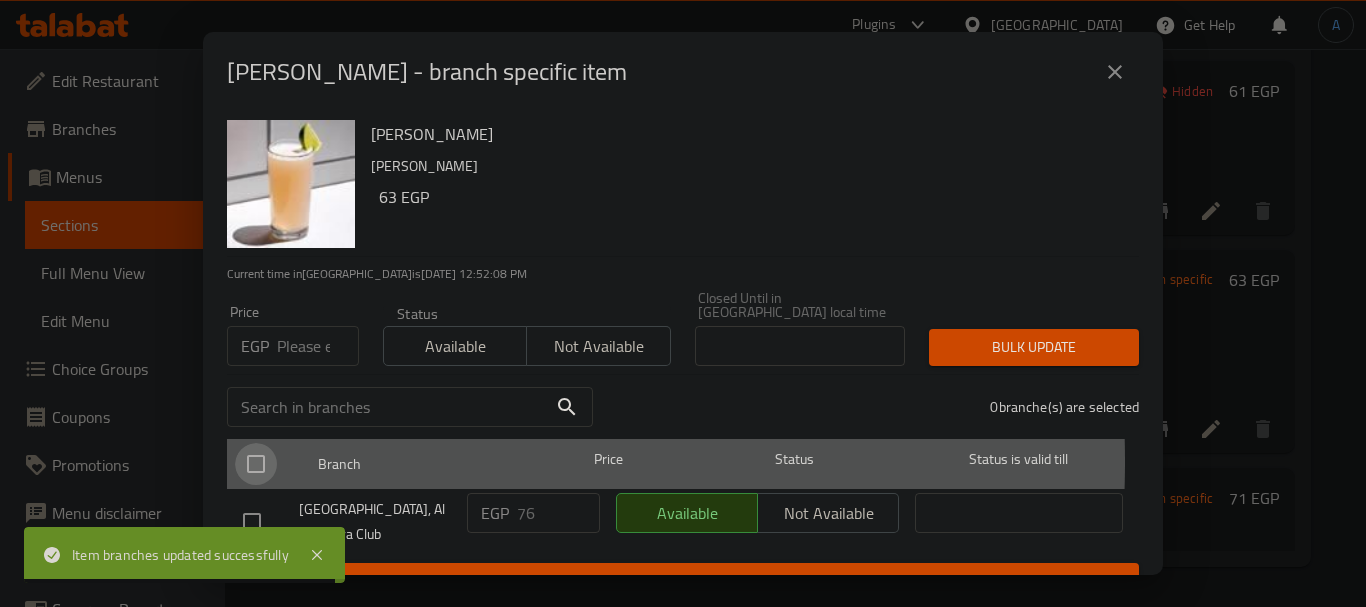 click at bounding box center (256, 464) 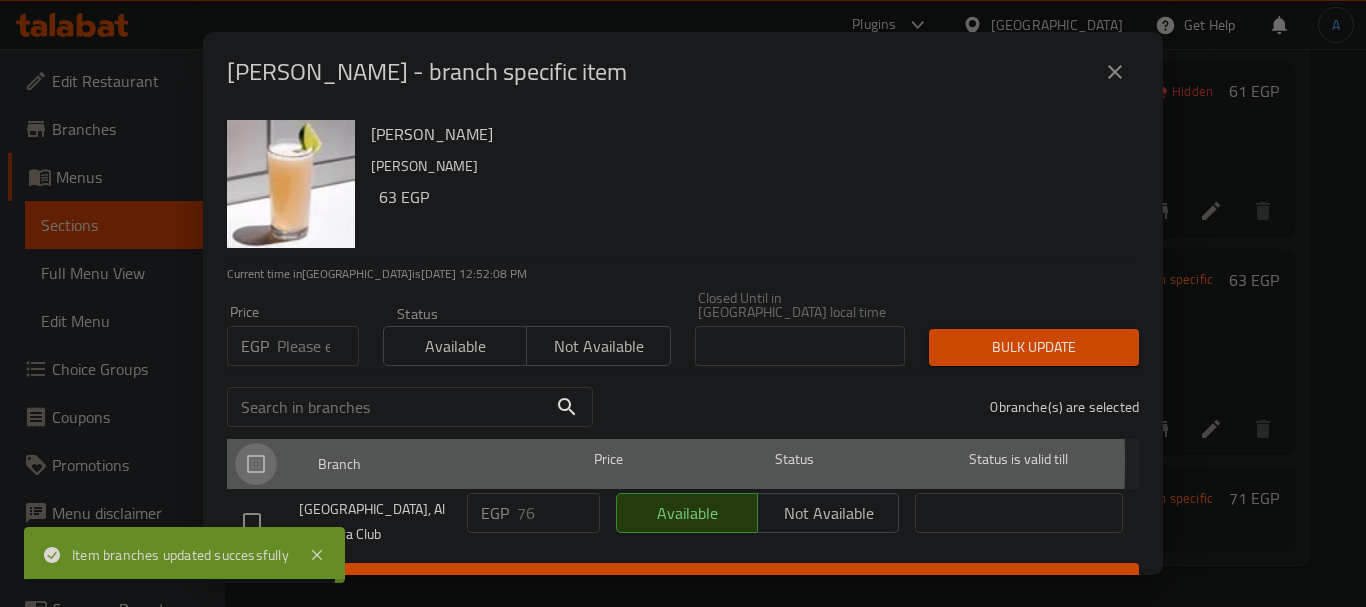 checkbox on "true" 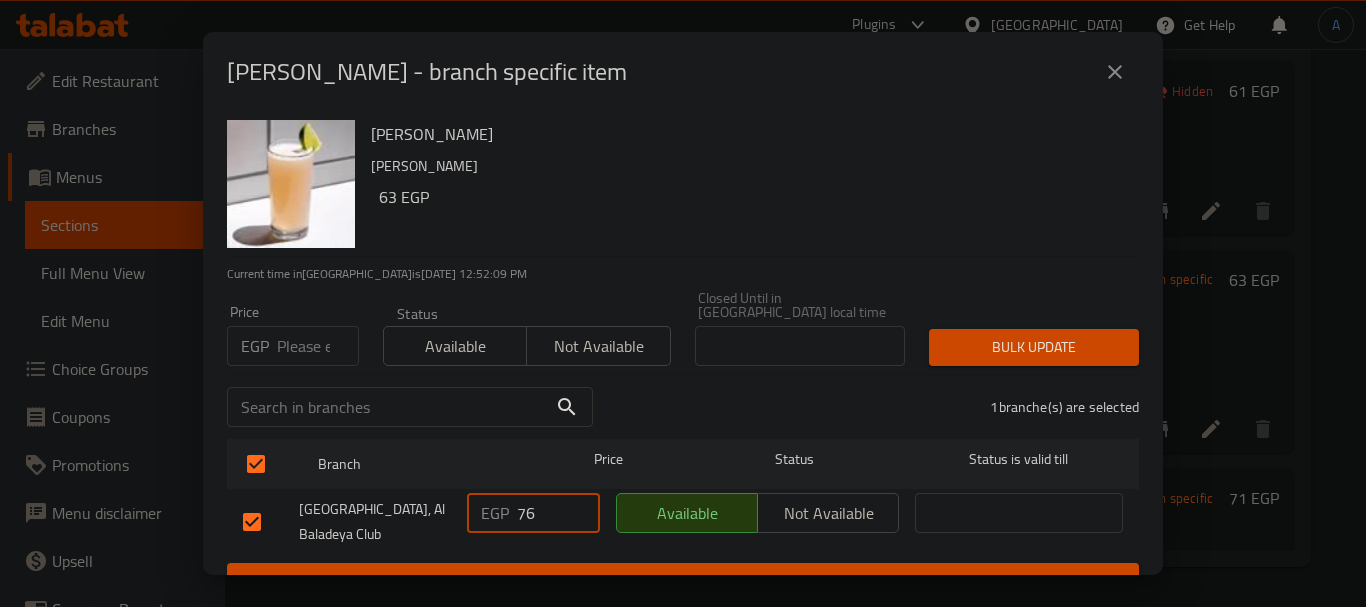 drag, startPoint x: 481, startPoint y: 493, endPoint x: 472, endPoint y: 488, distance: 10.29563 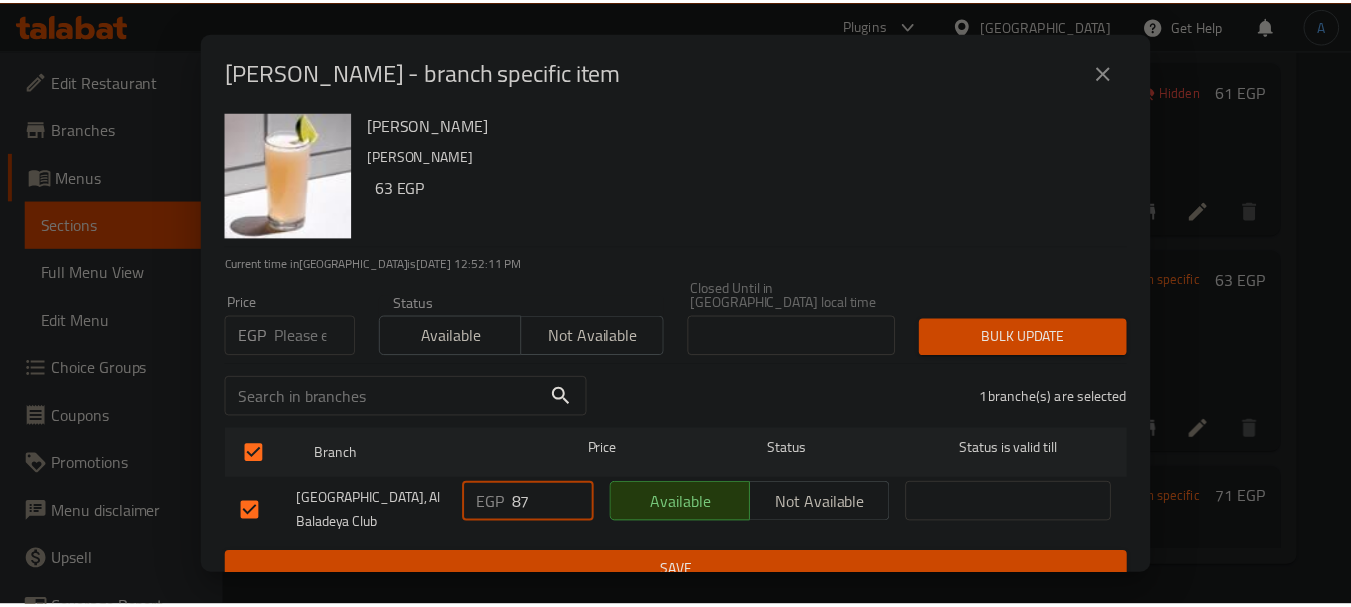 scroll, scrollTop: 19, scrollLeft: 0, axis: vertical 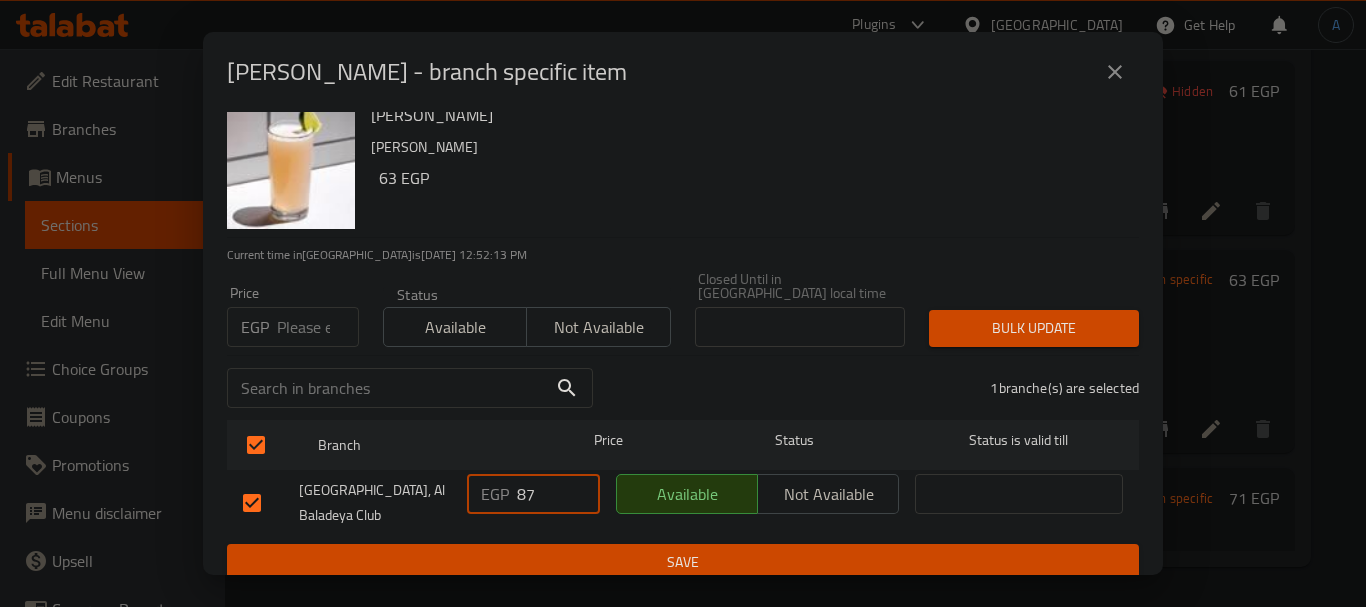 type on "87" 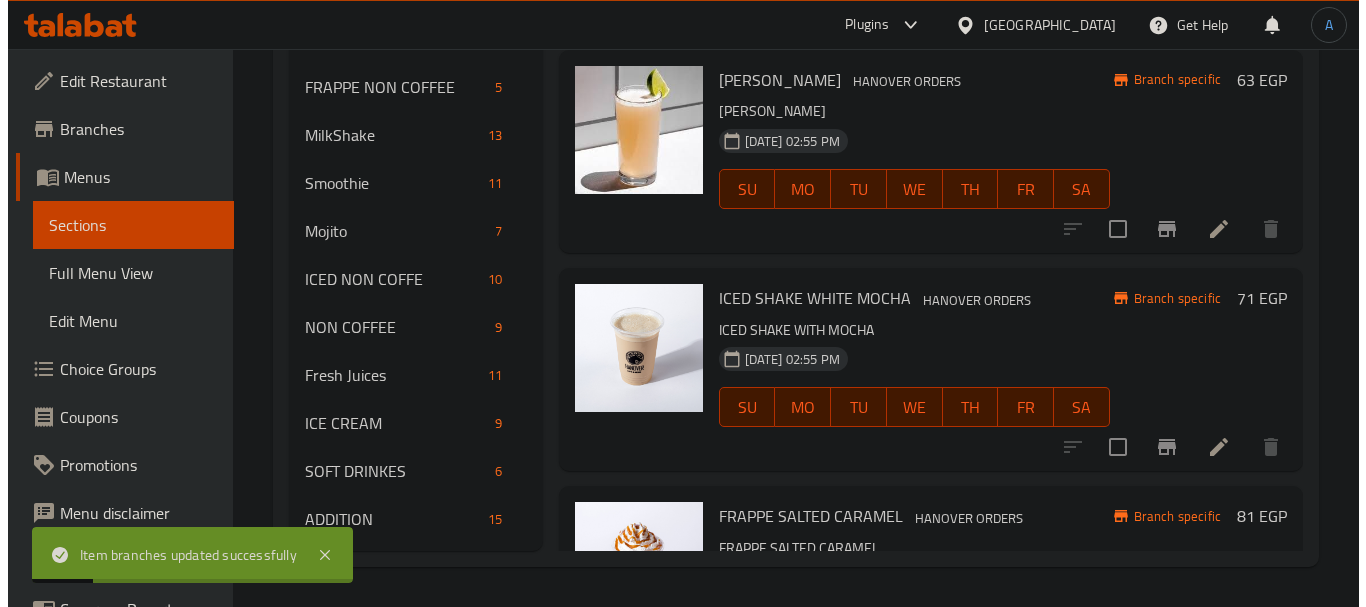 scroll, scrollTop: 600, scrollLeft: 0, axis: vertical 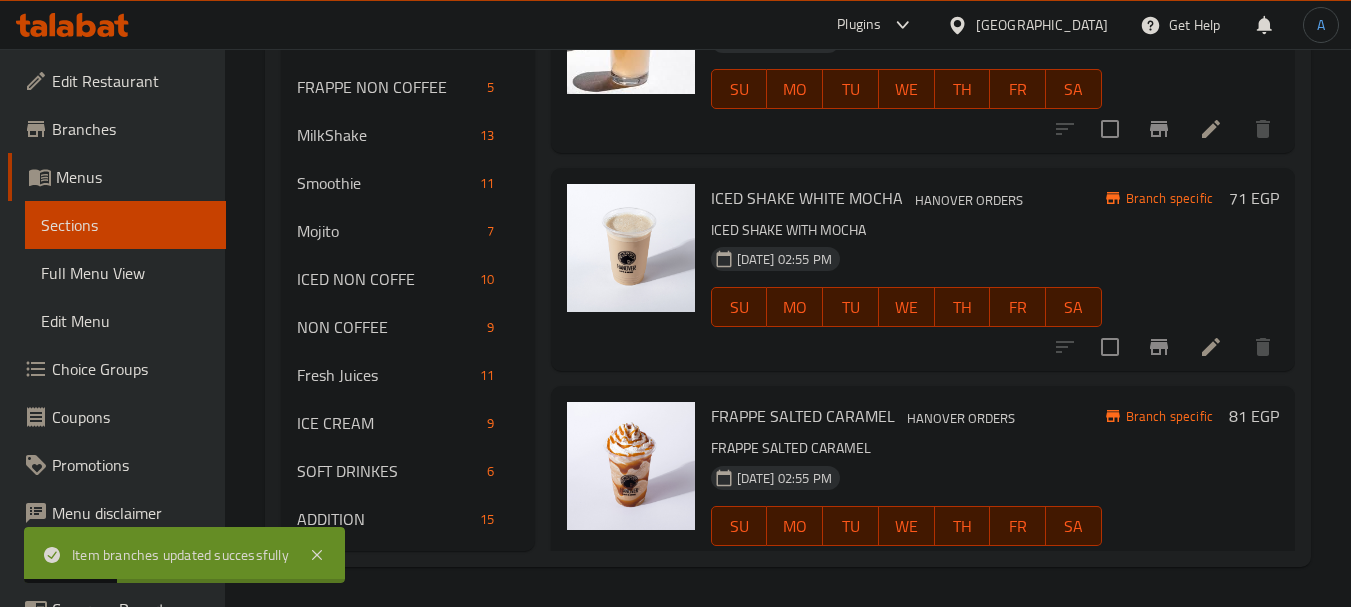 click 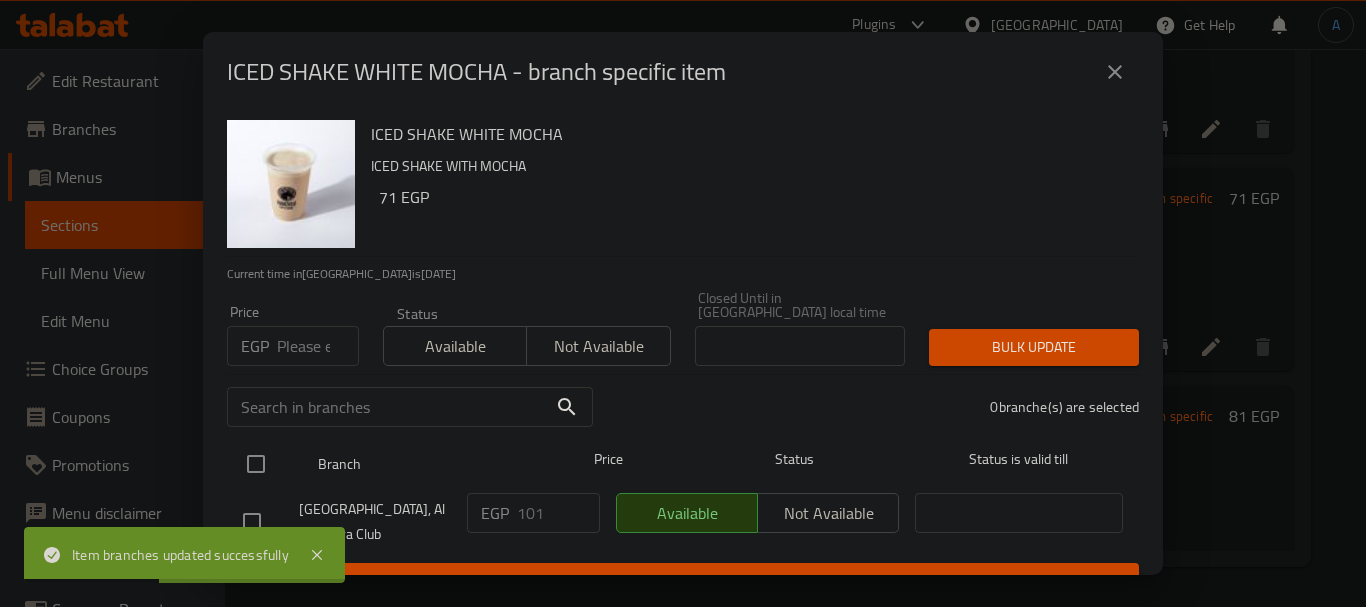 click at bounding box center (256, 464) 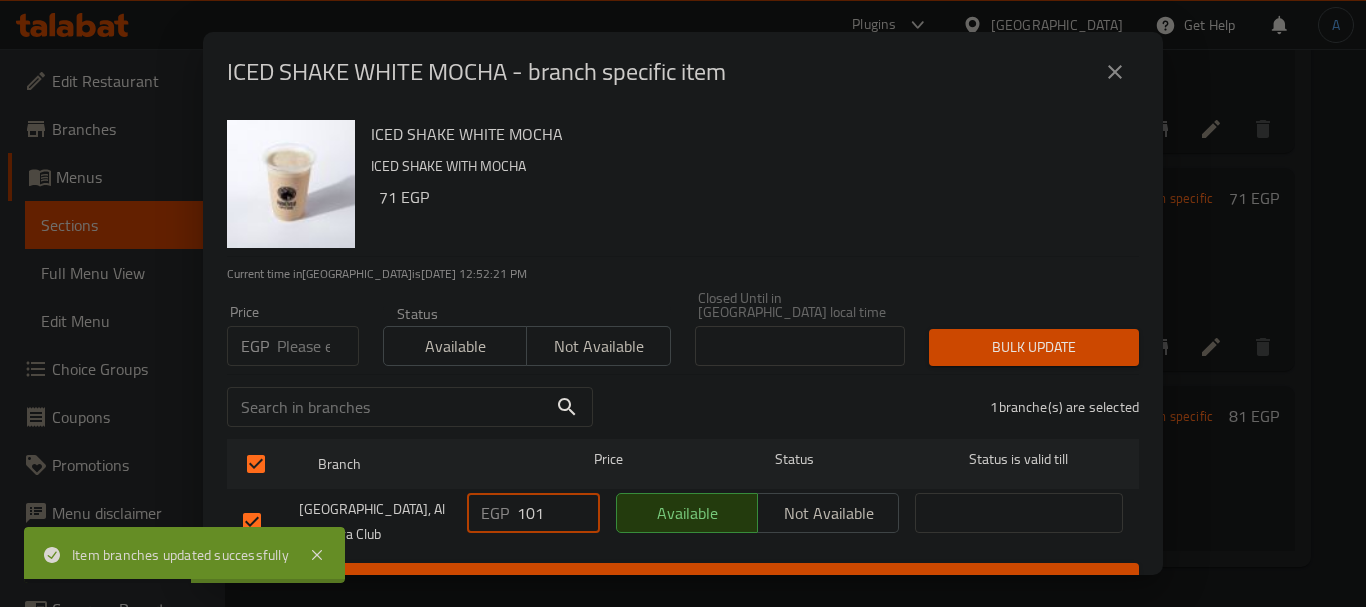 drag, startPoint x: 549, startPoint y: 504, endPoint x: 438, endPoint y: 501, distance: 111.040535 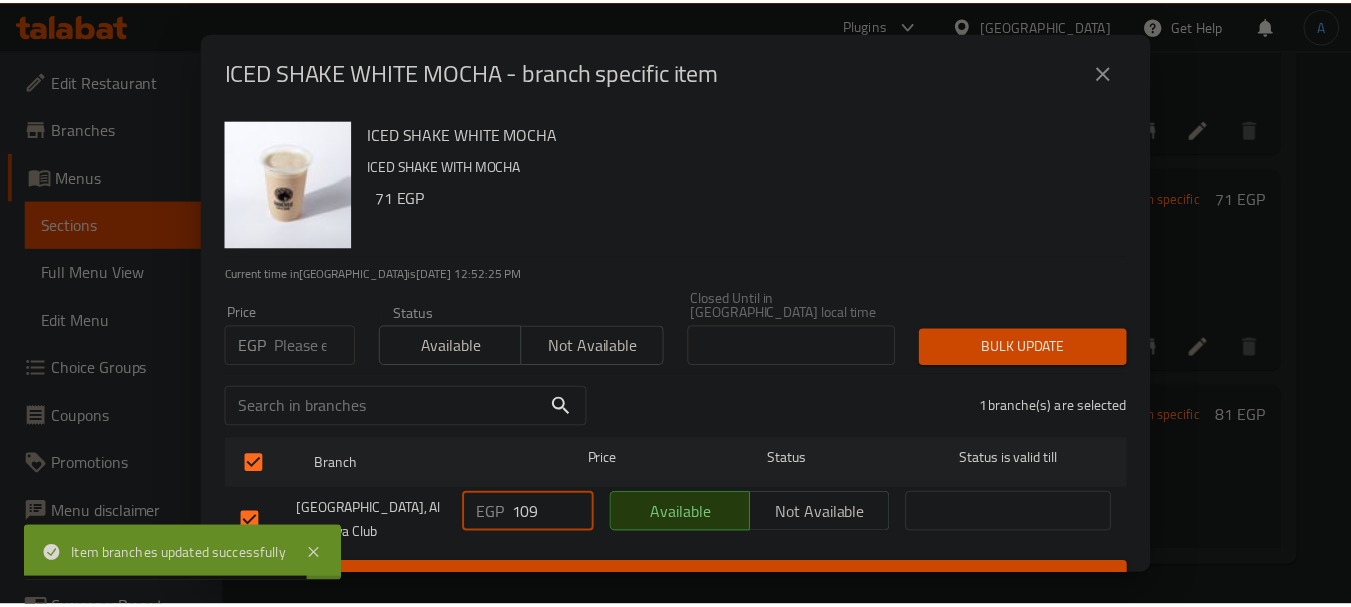 scroll, scrollTop: 19, scrollLeft: 0, axis: vertical 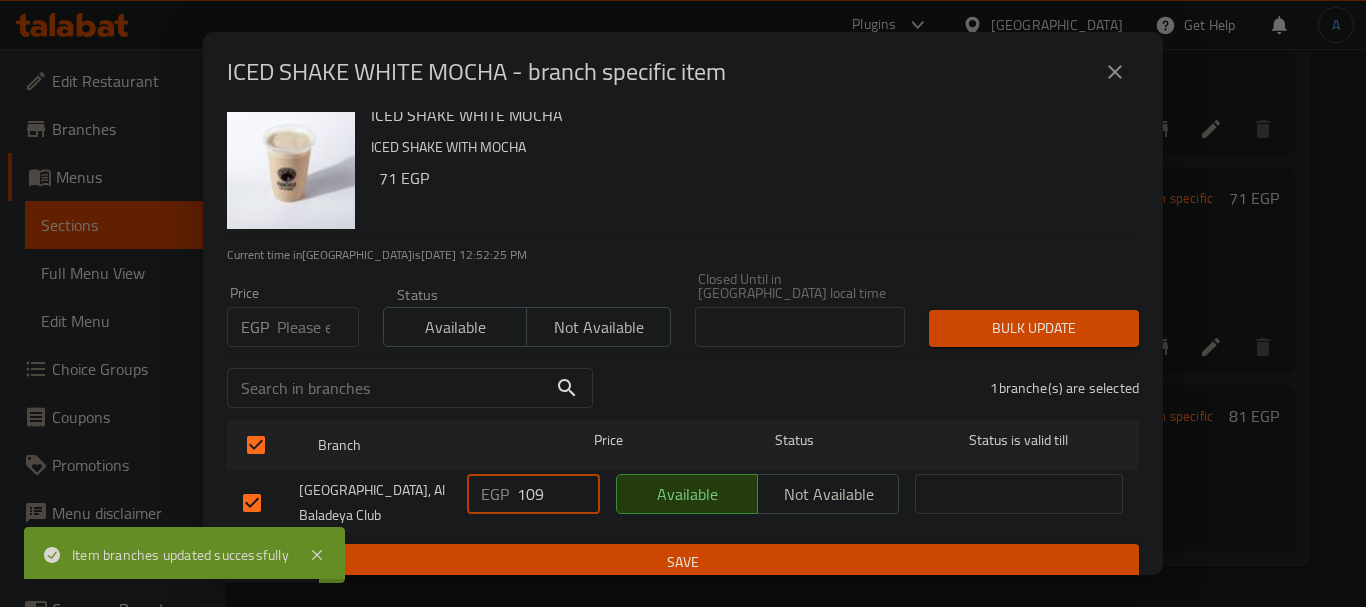 type on "109" 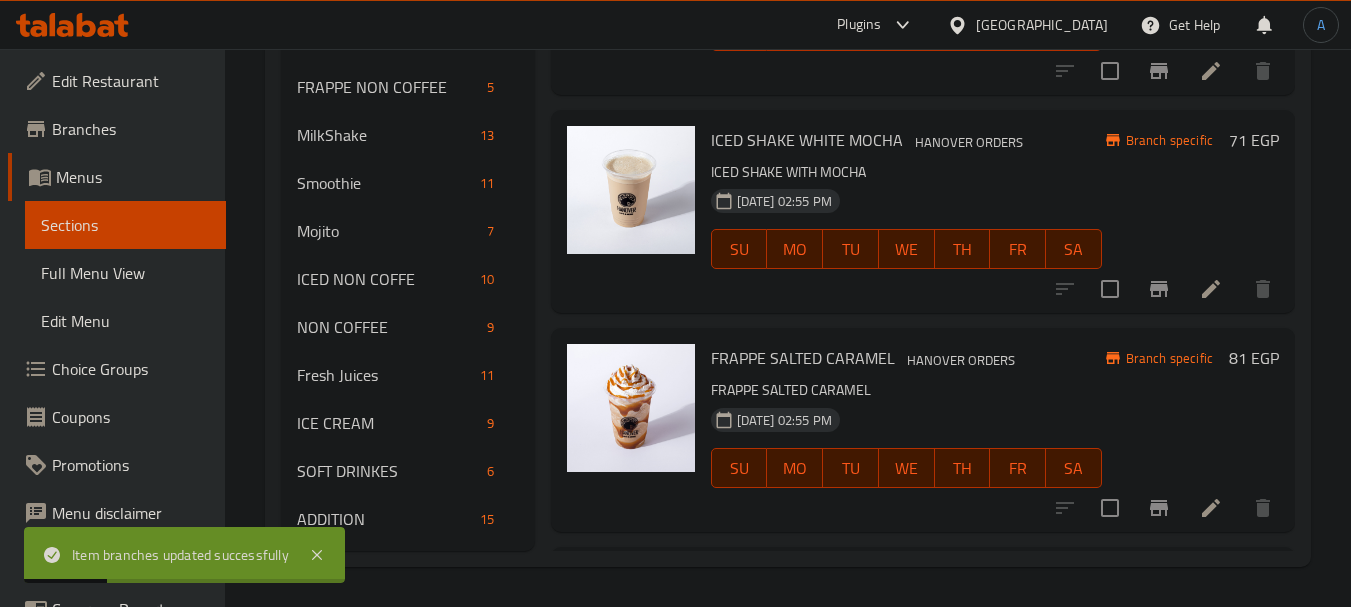 scroll, scrollTop: 700, scrollLeft: 0, axis: vertical 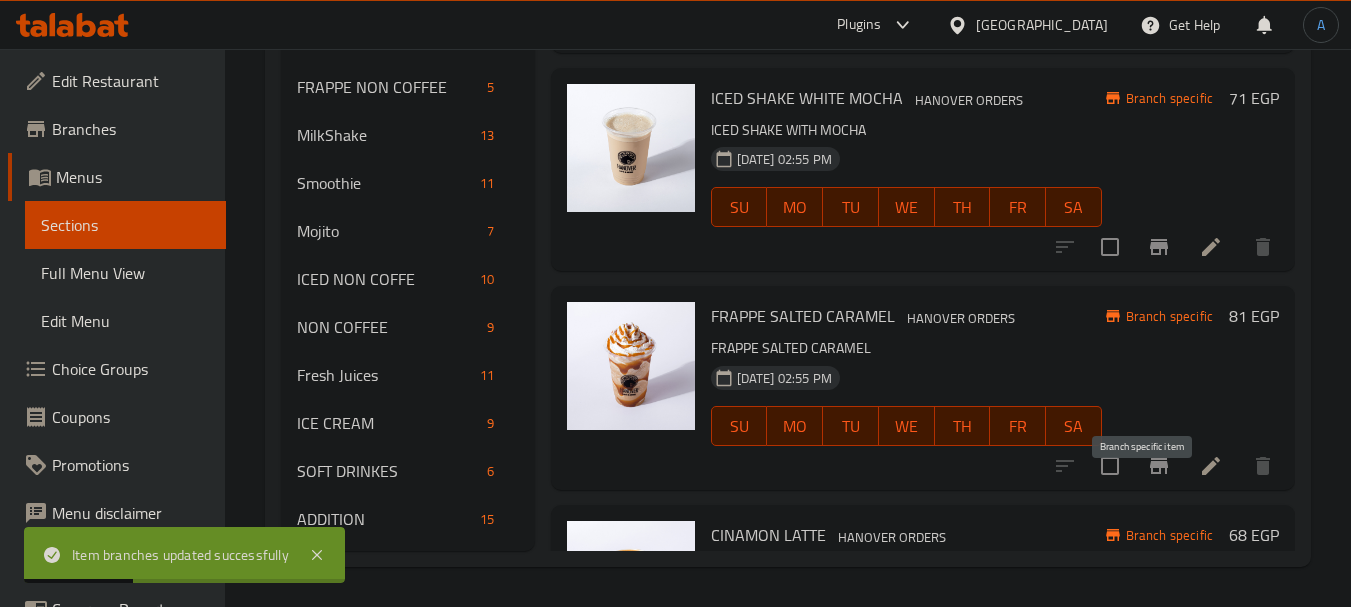 click 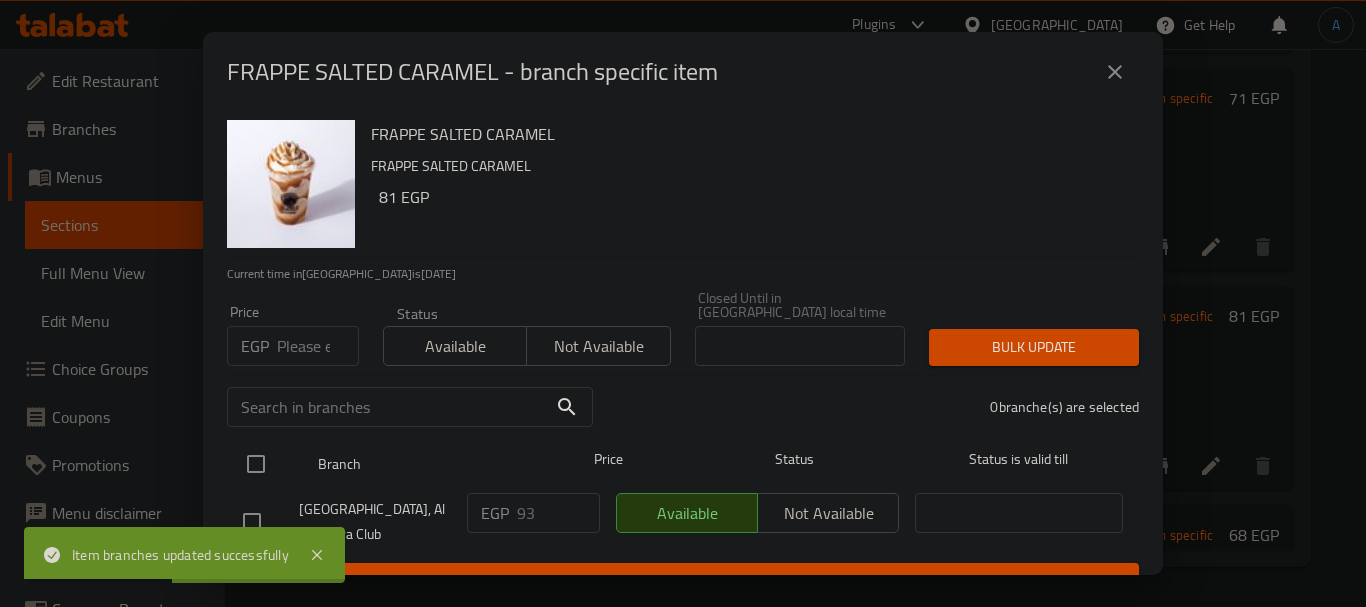 click at bounding box center (256, 464) 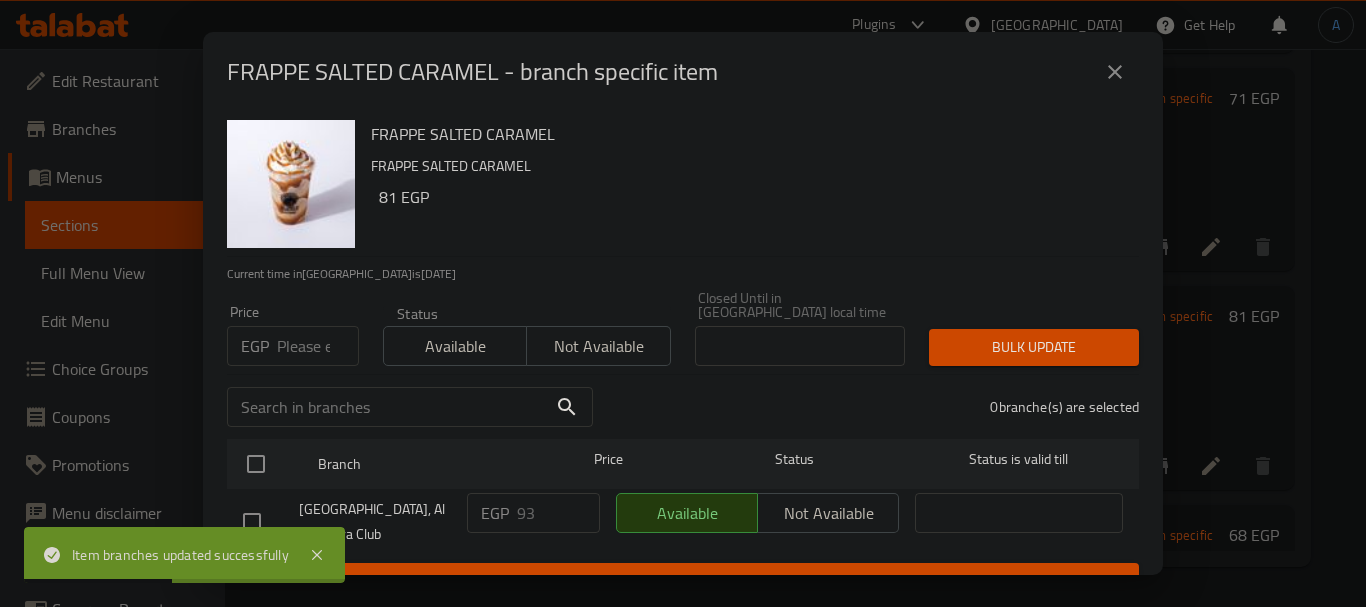 checkbox on "true" 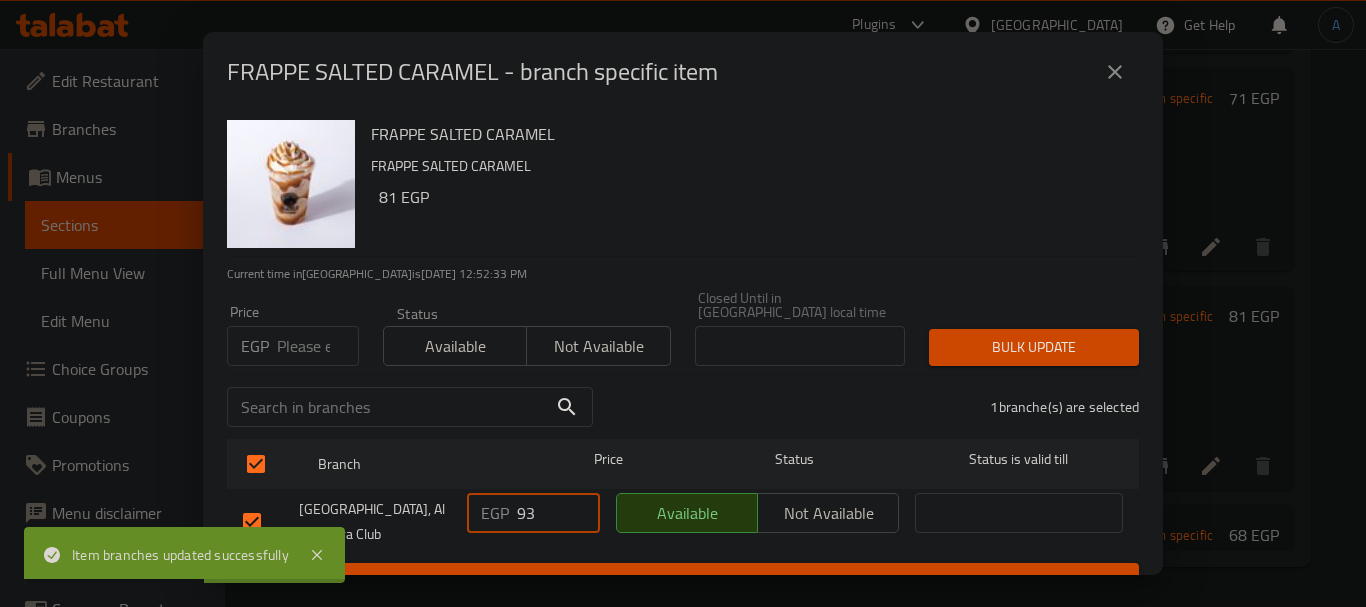 drag, startPoint x: 547, startPoint y: 499, endPoint x: 454, endPoint y: 488, distance: 93.64828 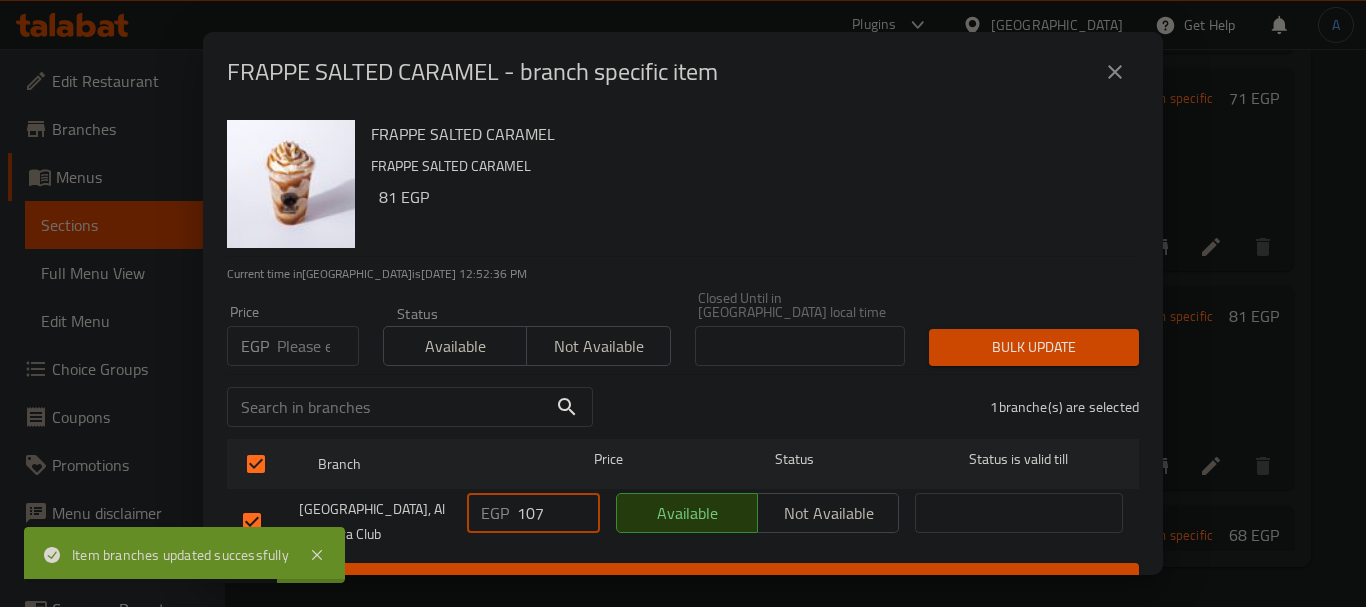 type on "107" 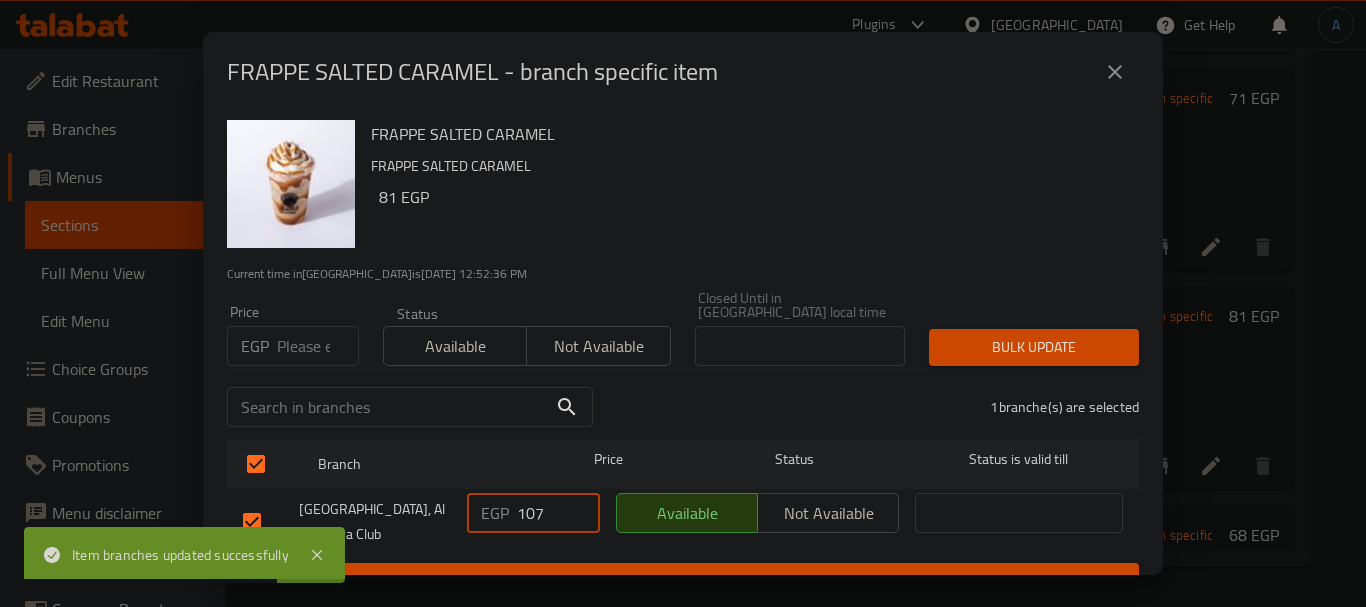 click on "Save" at bounding box center (683, 581) 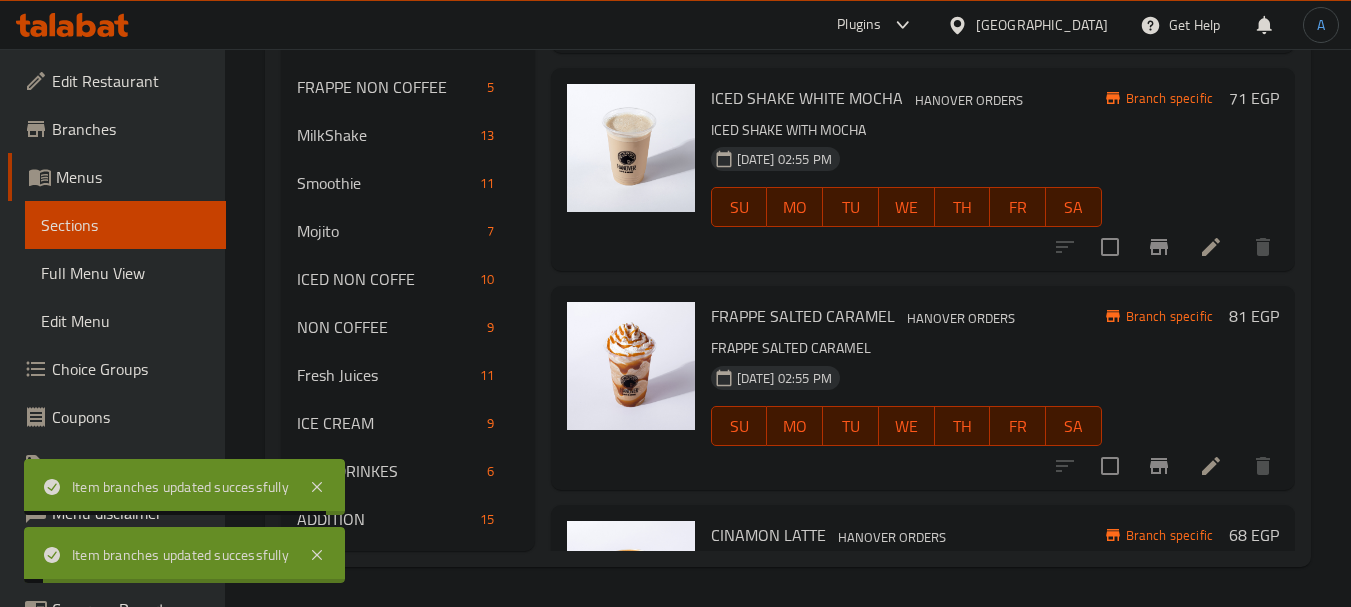 scroll, scrollTop: 887, scrollLeft: 0, axis: vertical 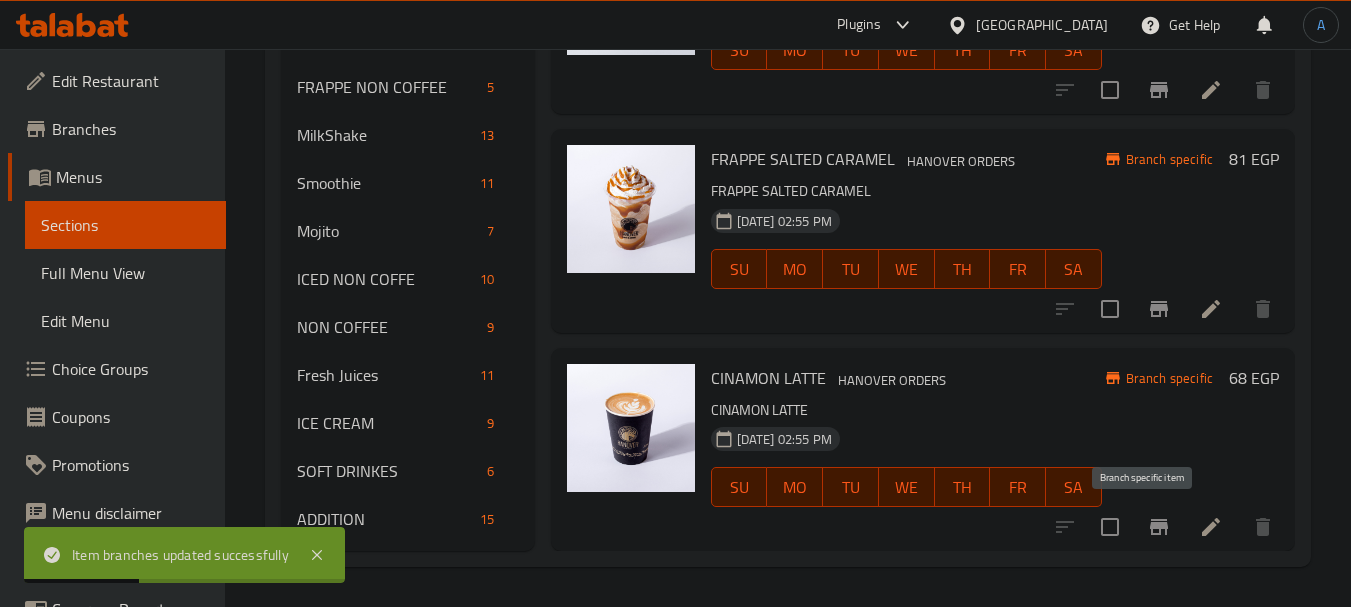 click 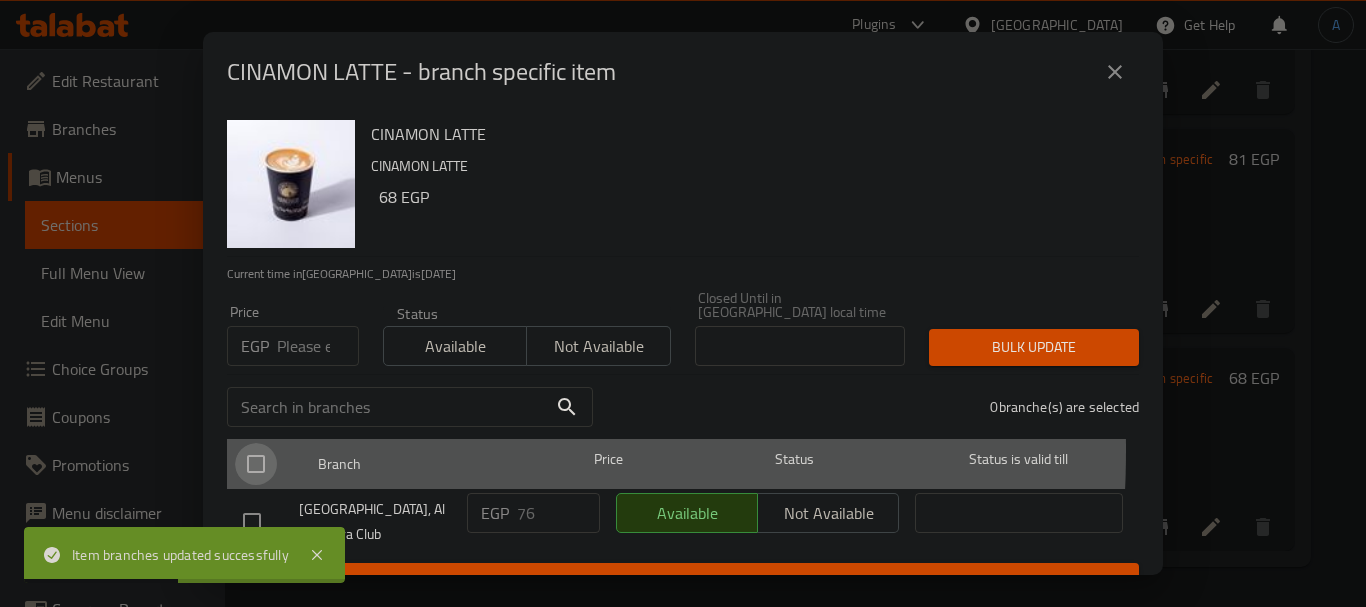 click at bounding box center [256, 464] 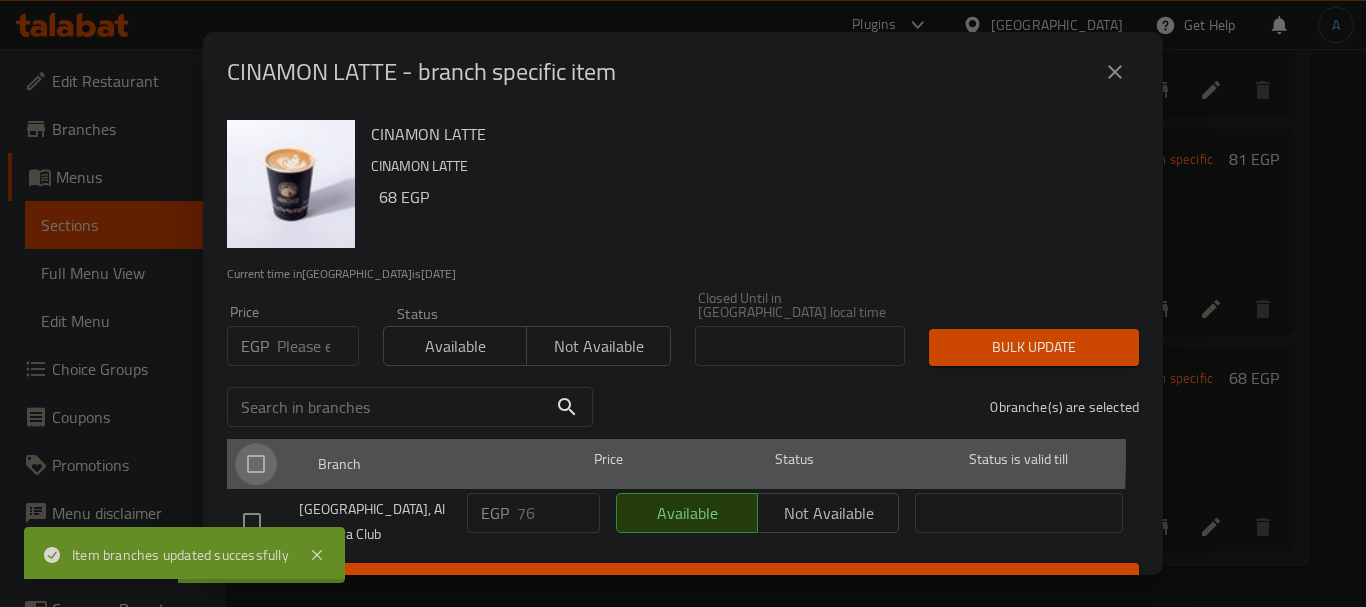checkbox on "true" 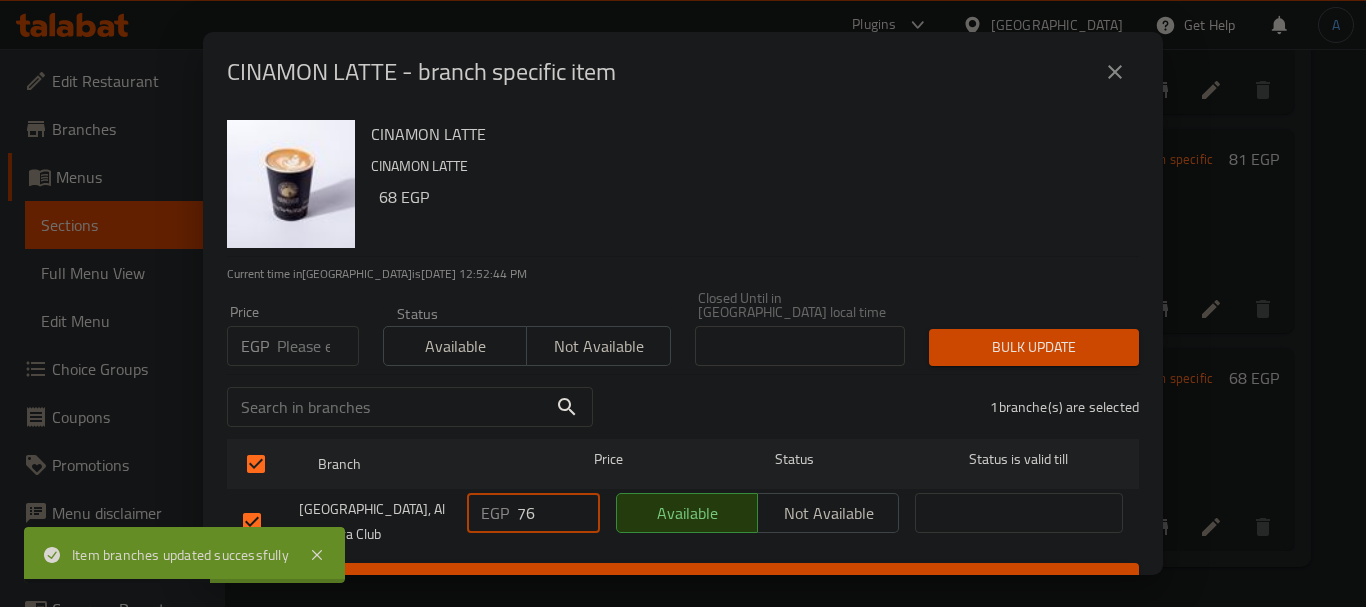 drag, startPoint x: 516, startPoint y: 490, endPoint x: 475, endPoint y: 482, distance: 41.773197 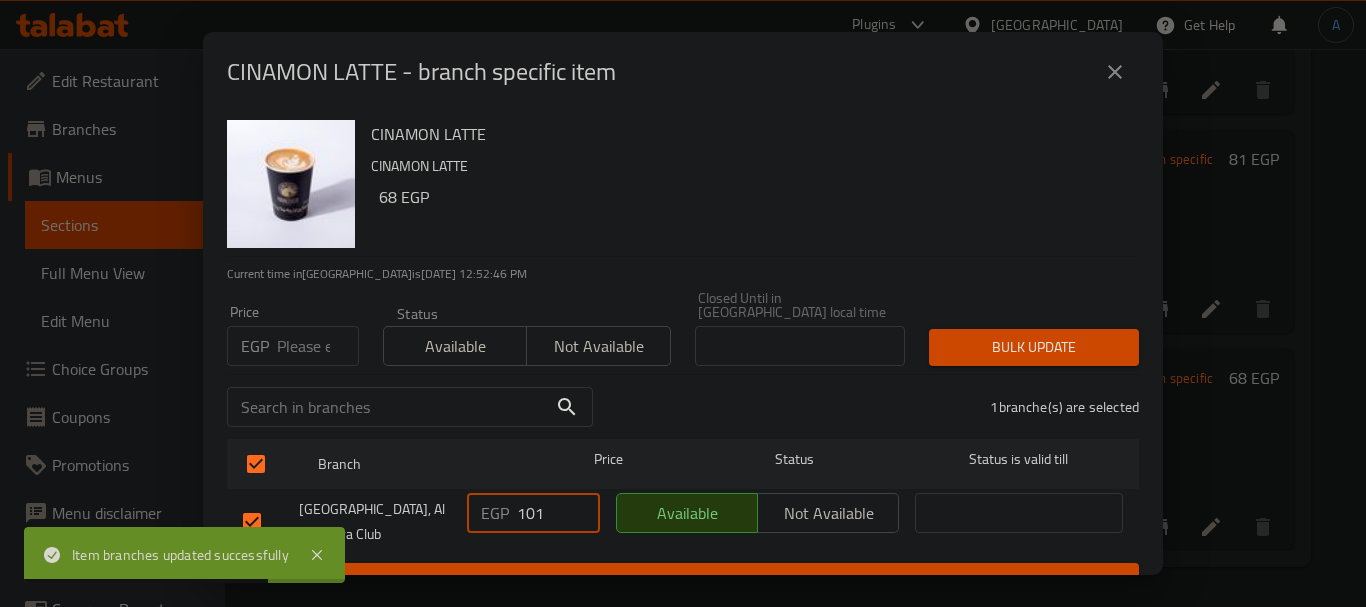 type on "101" 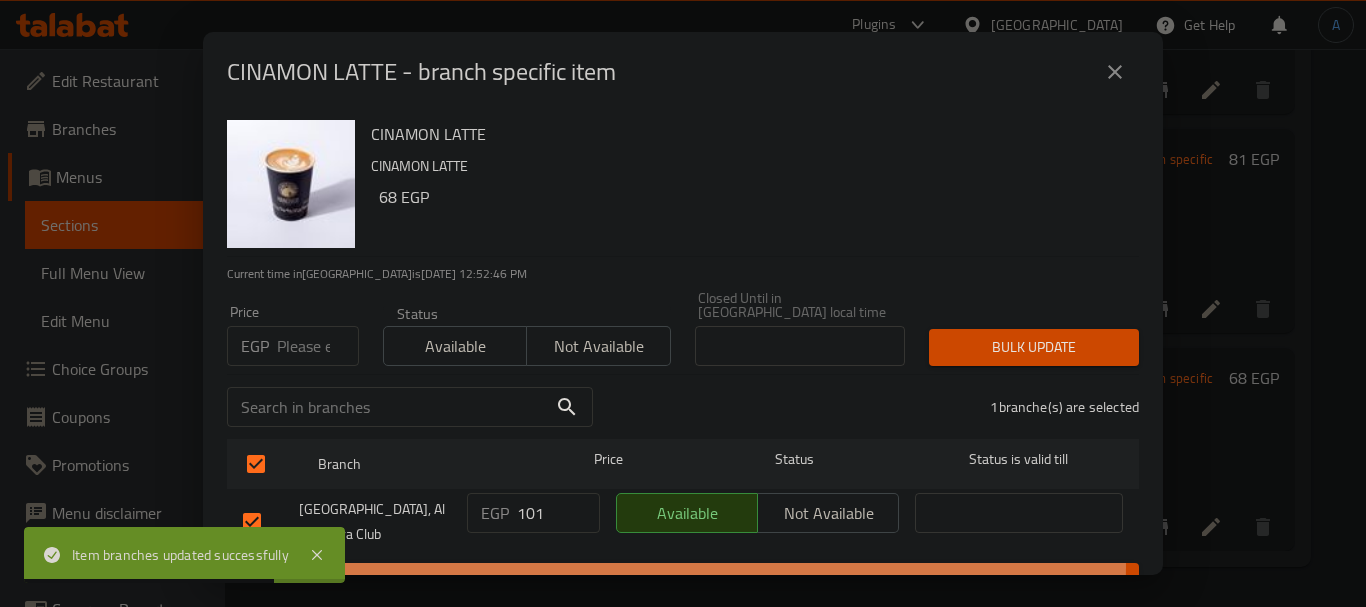 click on "Save" at bounding box center (683, 581) 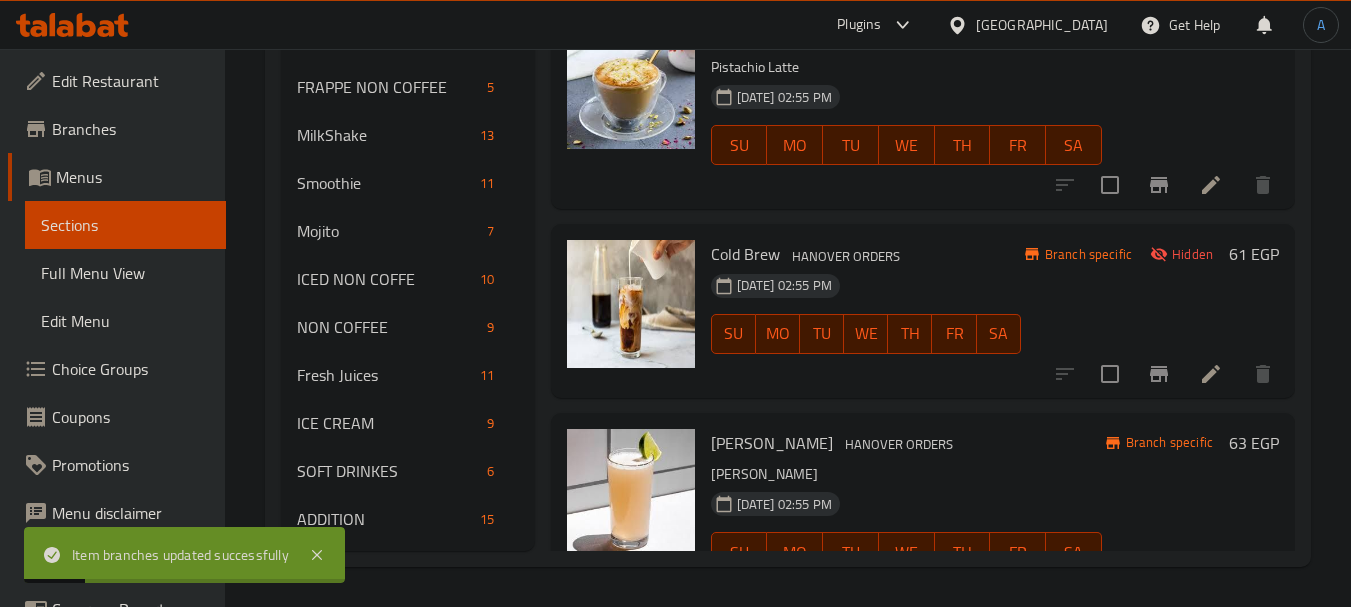scroll, scrollTop: 0, scrollLeft: 0, axis: both 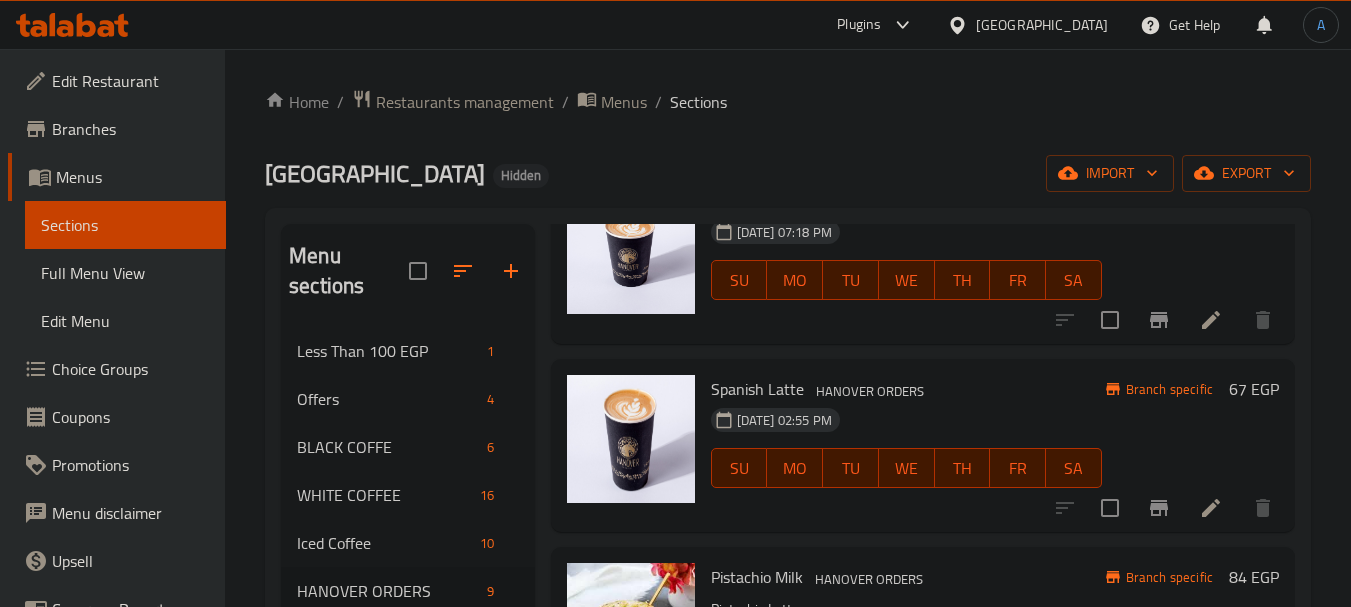 click 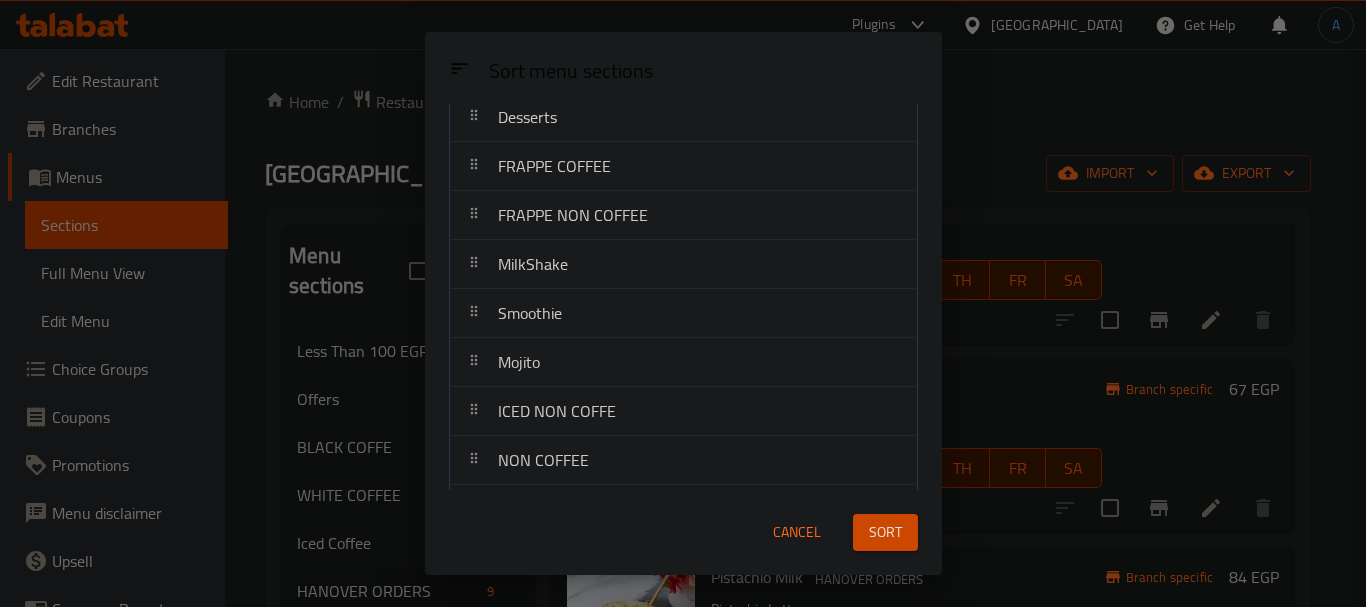 scroll, scrollTop: 410, scrollLeft: 0, axis: vertical 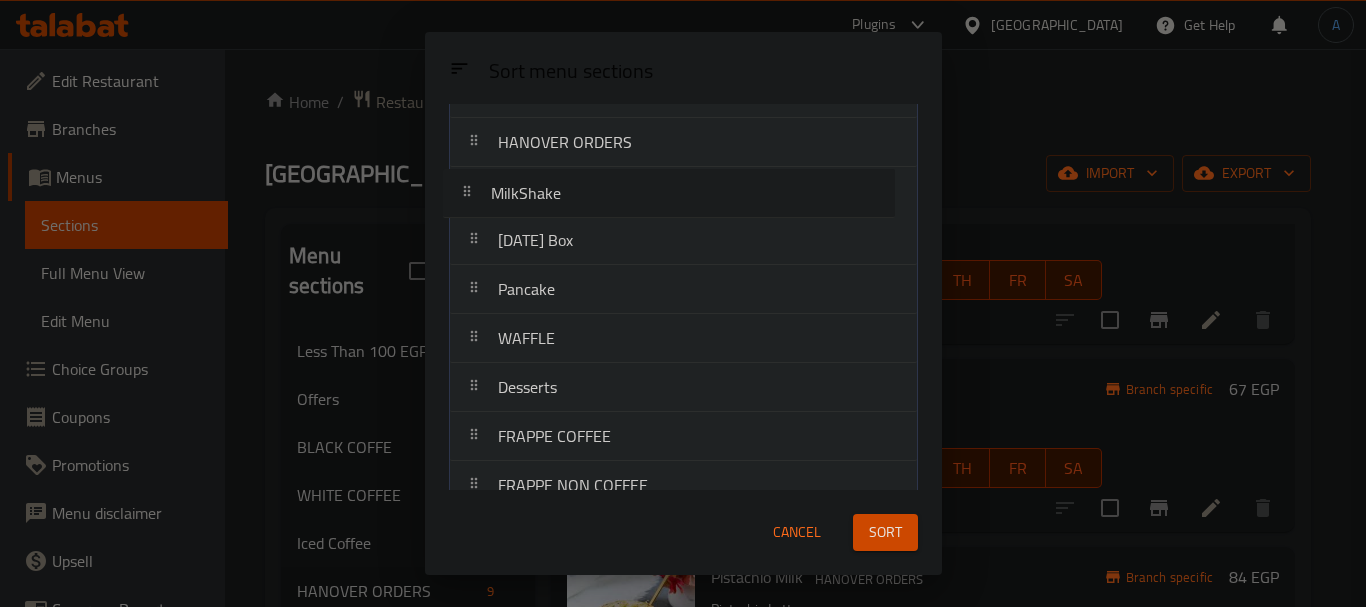 drag, startPoint x: 598, startPoint y: 378, endPoint x: 588, endPoint y: 220, distance: 158.31615 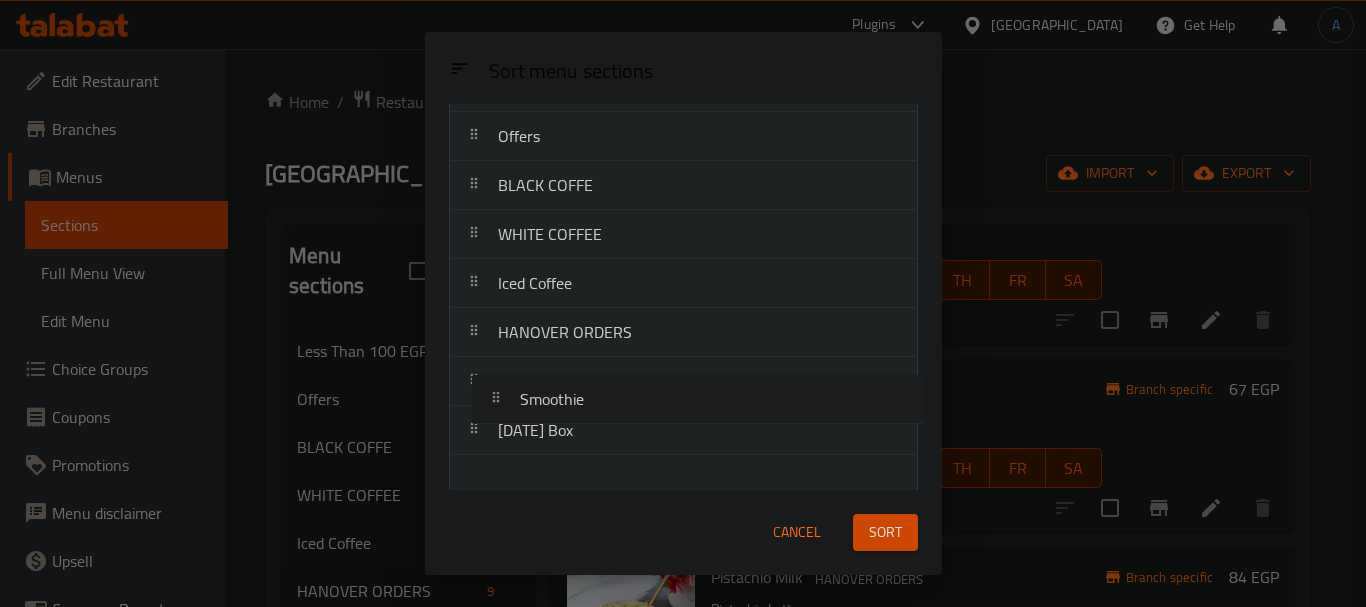 scroll, scrollTop: 96, scrollLeft: 0, axis: vertical 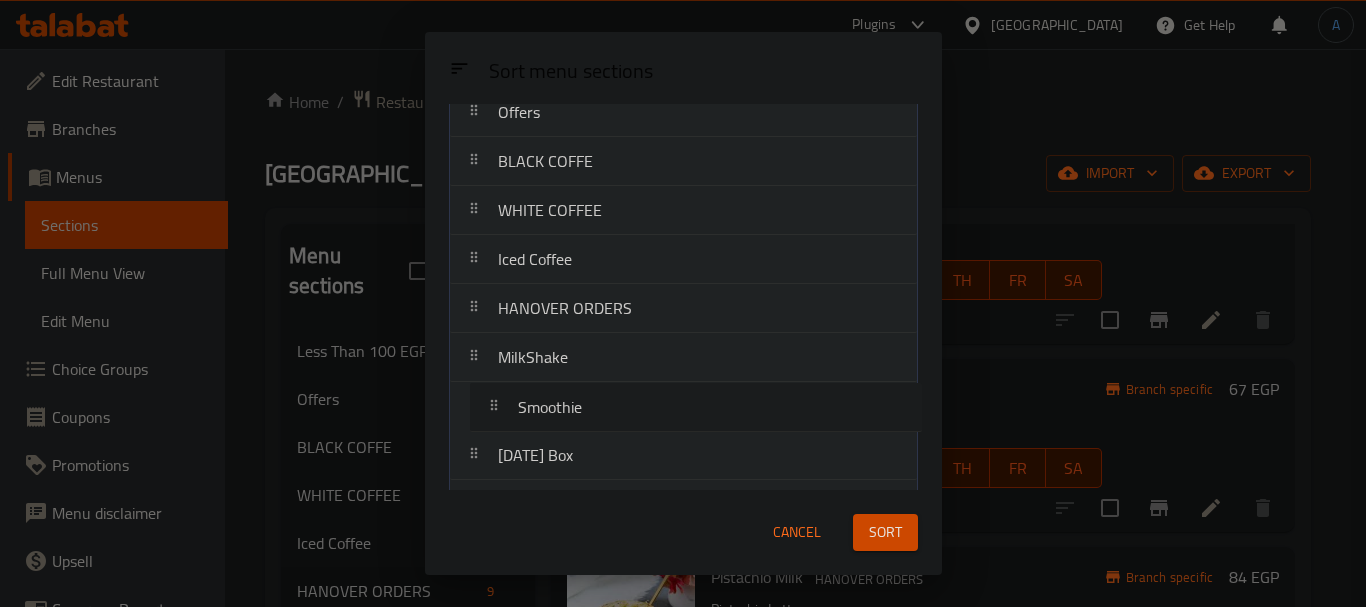 drag, startPoint x: 595, startPoint y: 441, endPoint x: 610, endPoint y: 383, distance: 59.908264 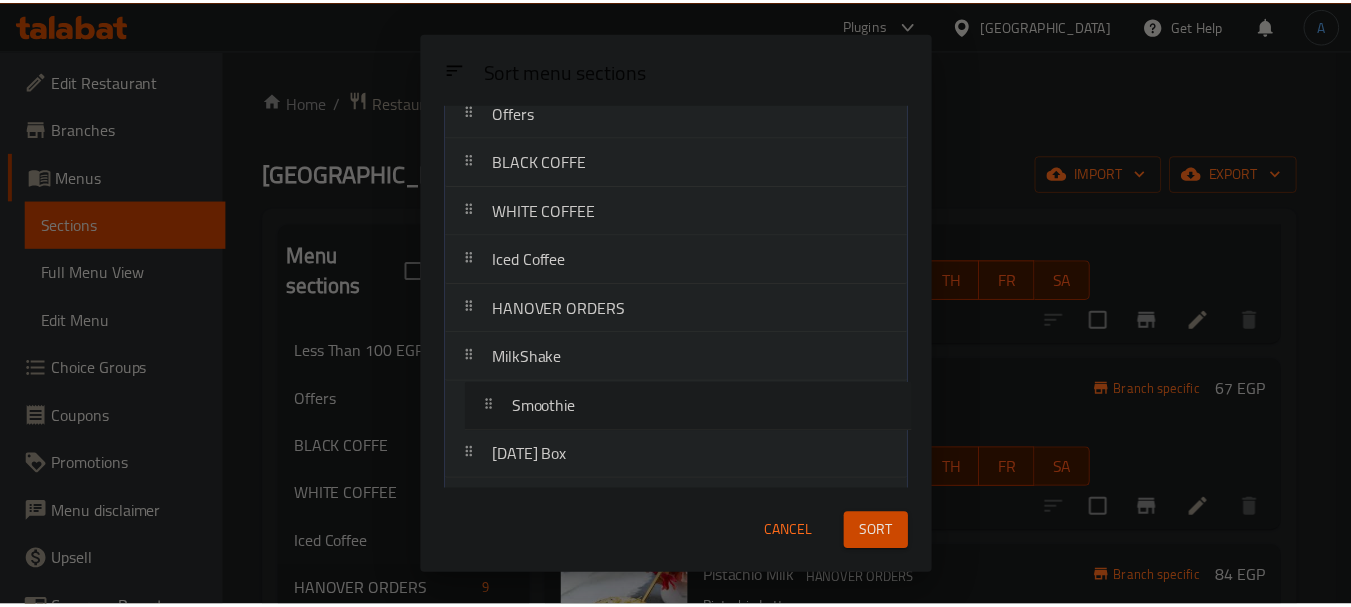 scroll, scrollTop: 128, scrollLeft: 0, axis: vertical 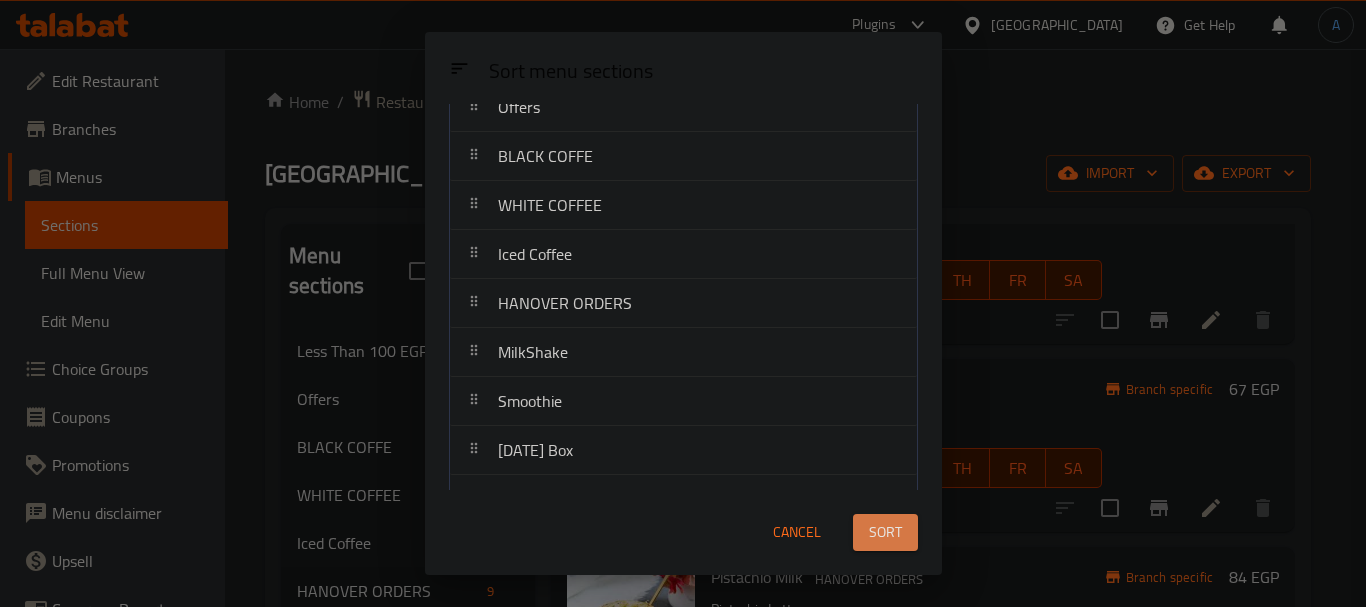 click on "Sort" at bounding box center [885, 532] 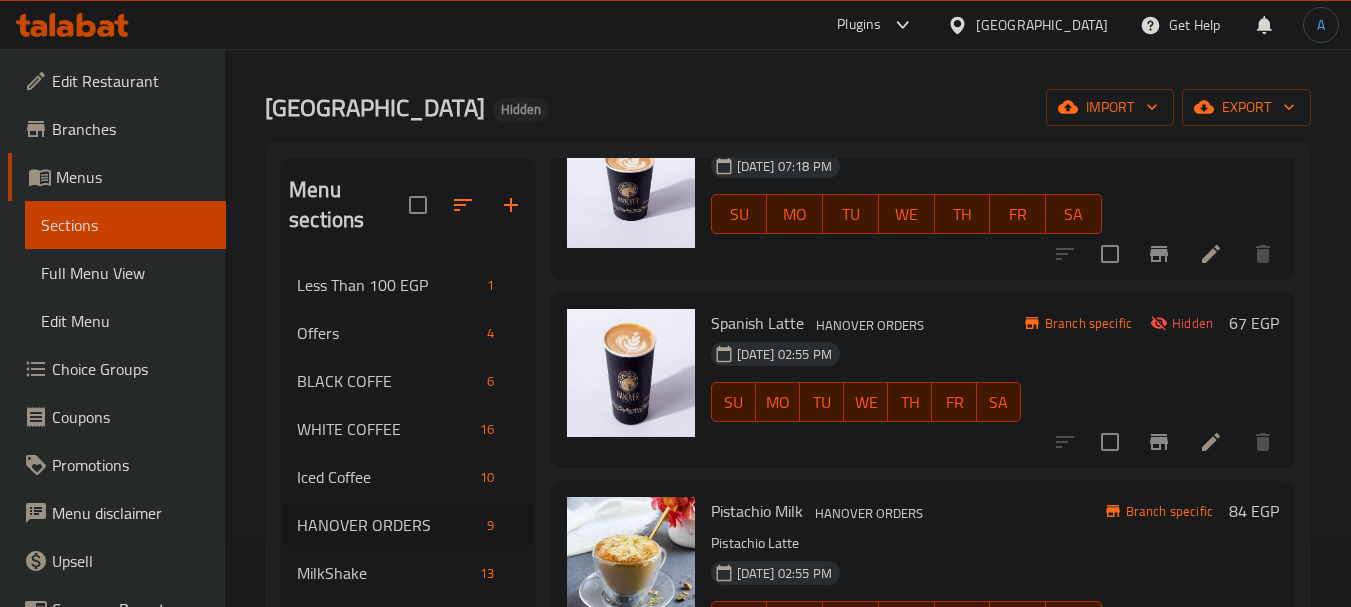 scroll, scrollTop: 100, scrollLeft: 0, axis: vertical 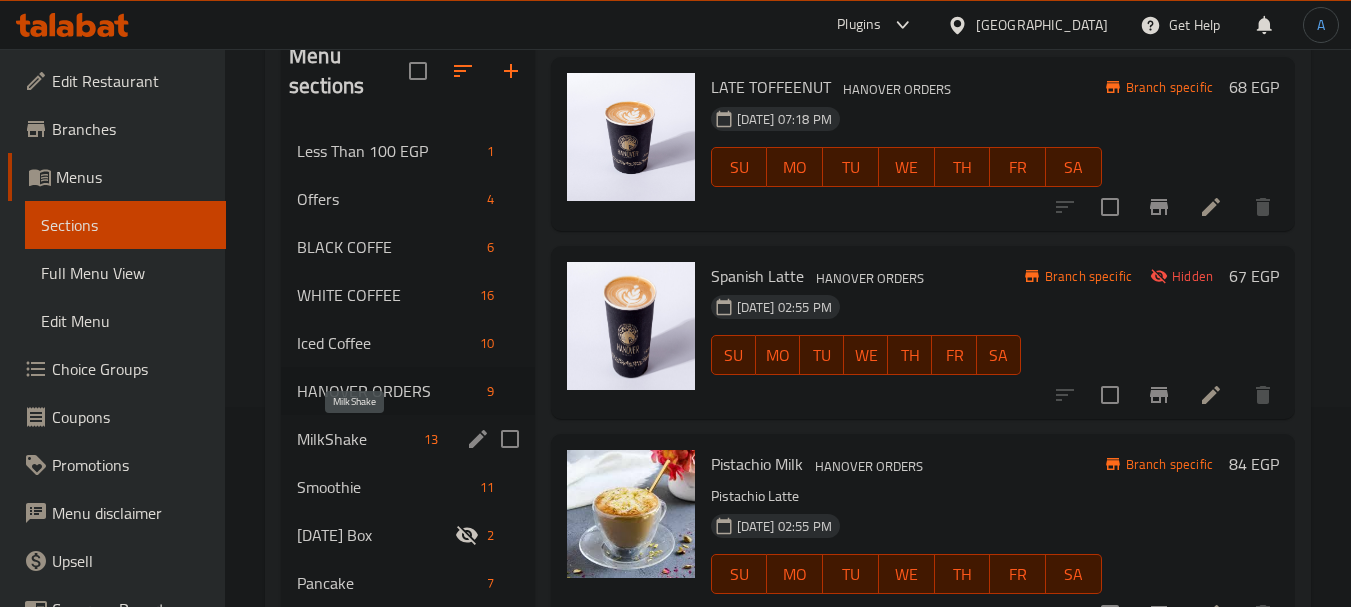 click on "MilkShake" at bounding box center (356, 439) 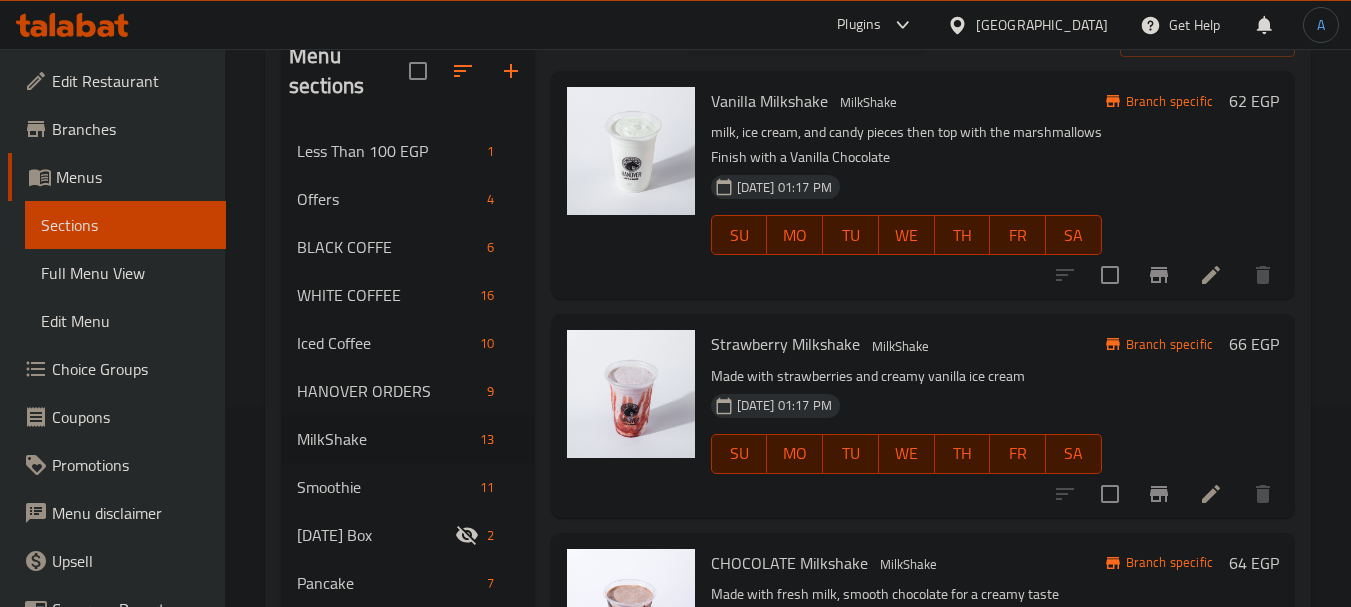 scroll, scrollTop: 0, scrollLeft: 0, axis: both 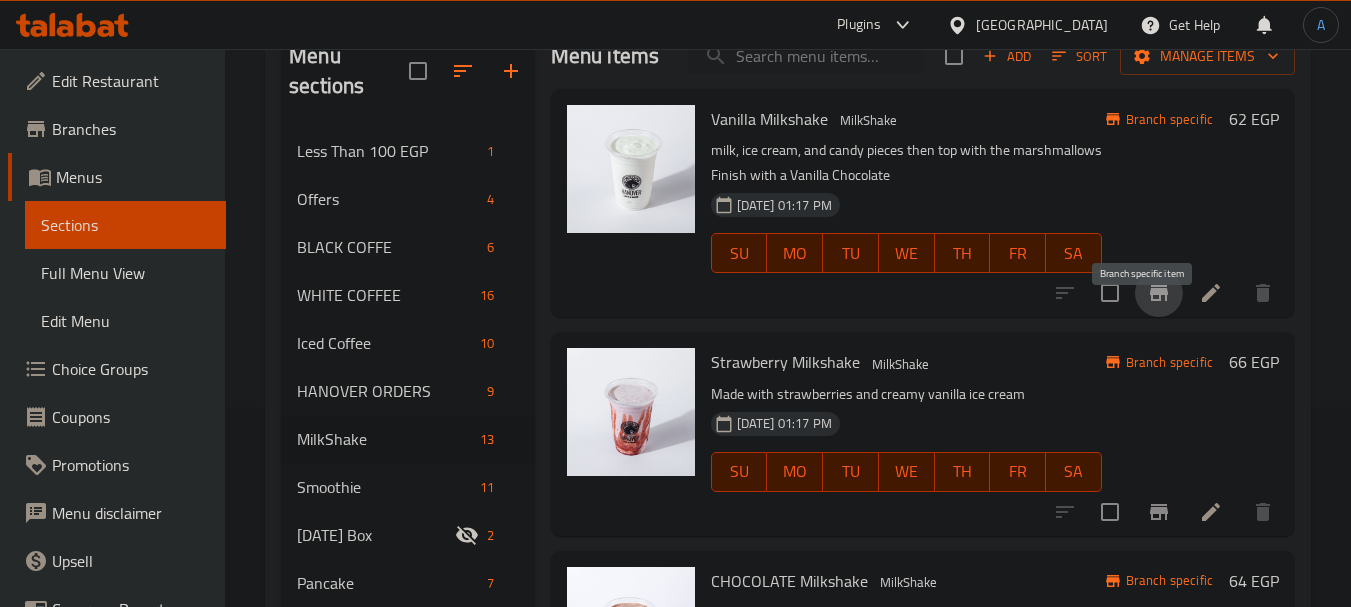 click 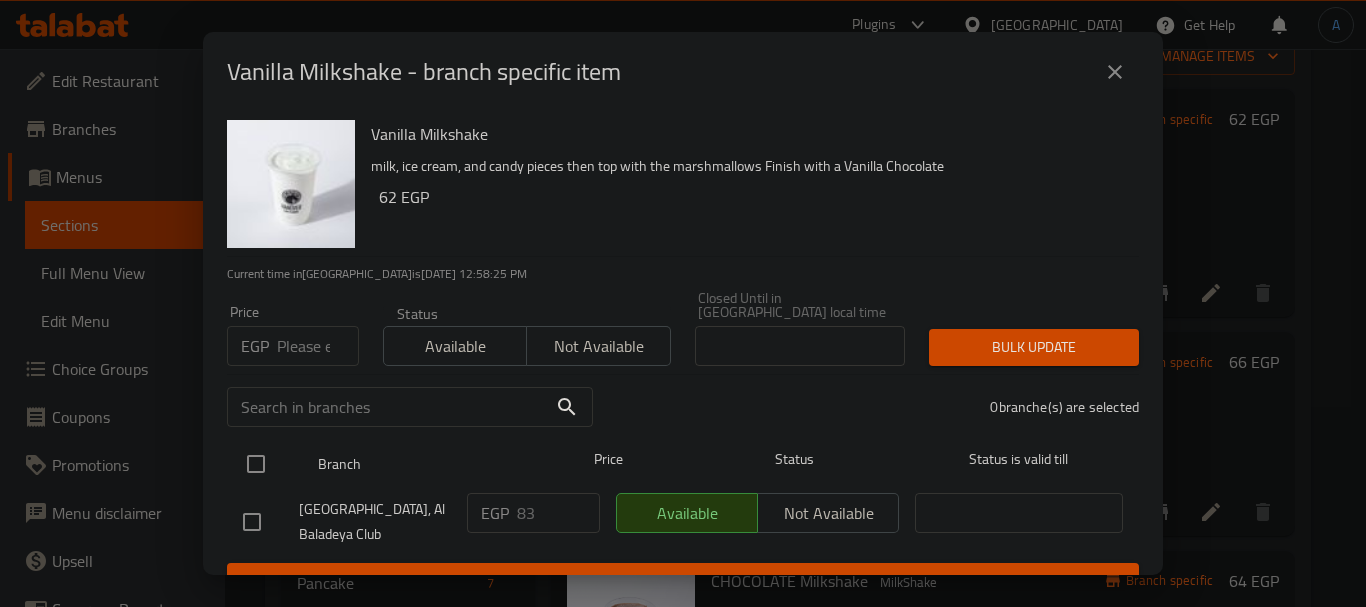 click at bounding box center [256, 464] 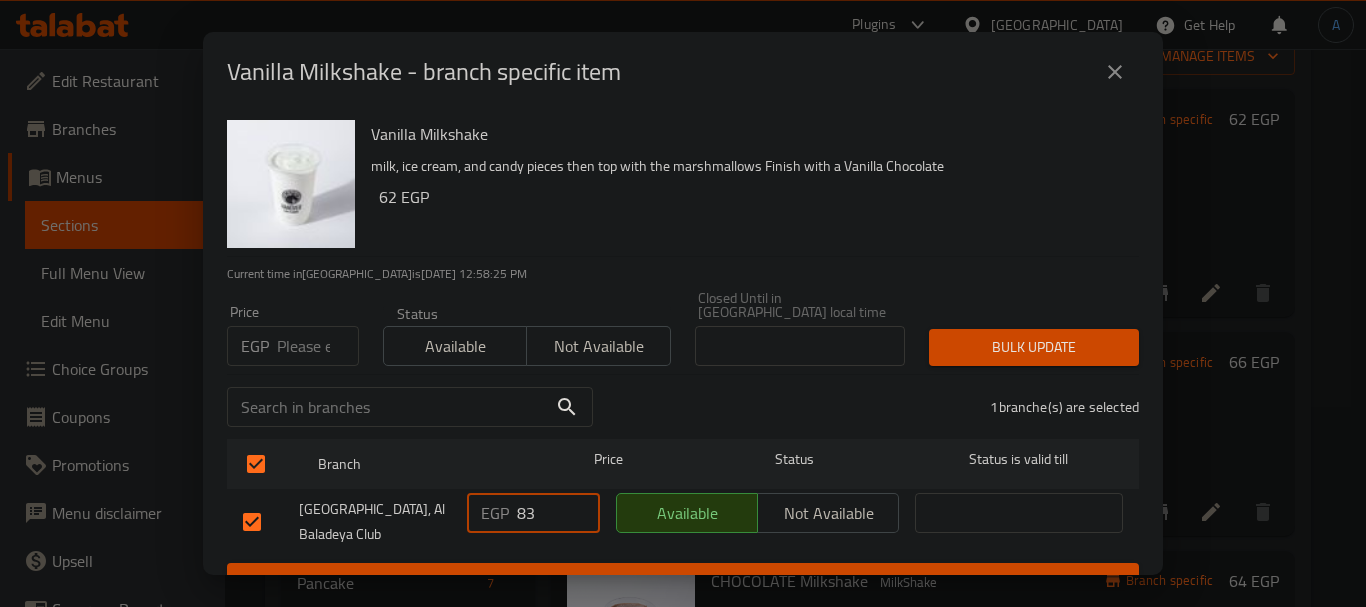 drag, startPoint x: 556, startPoint y: 499, endPoint x: 501, endPoint y: 496, distance: 55.081757 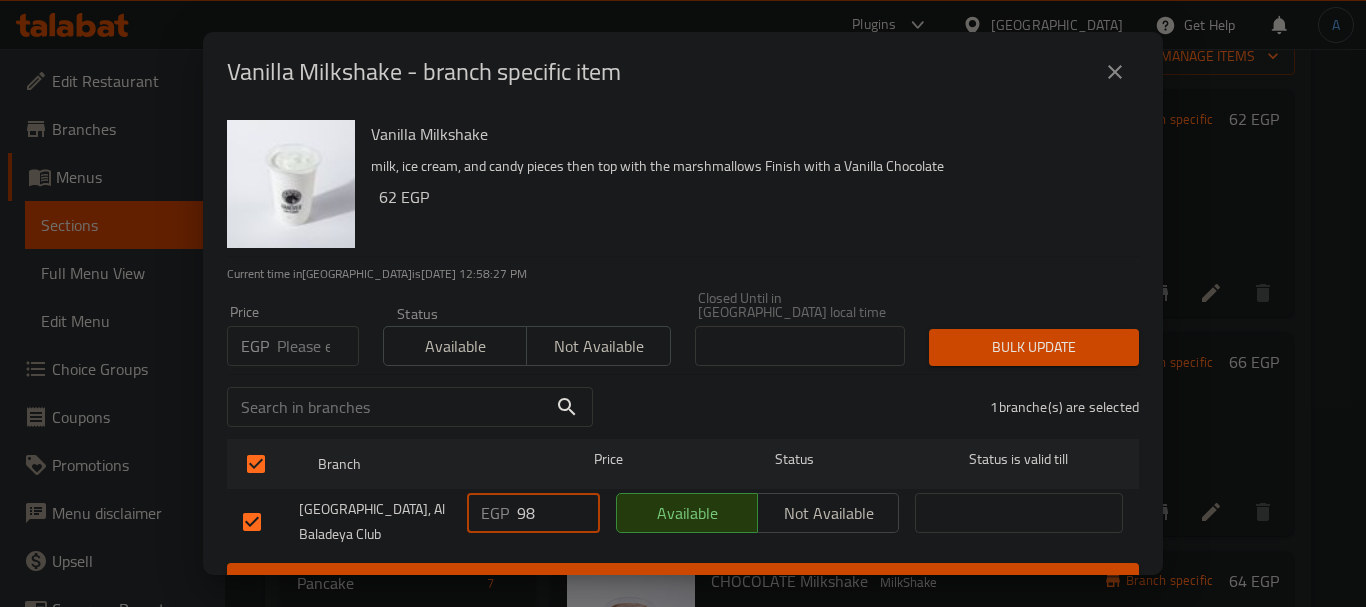 type on "98" 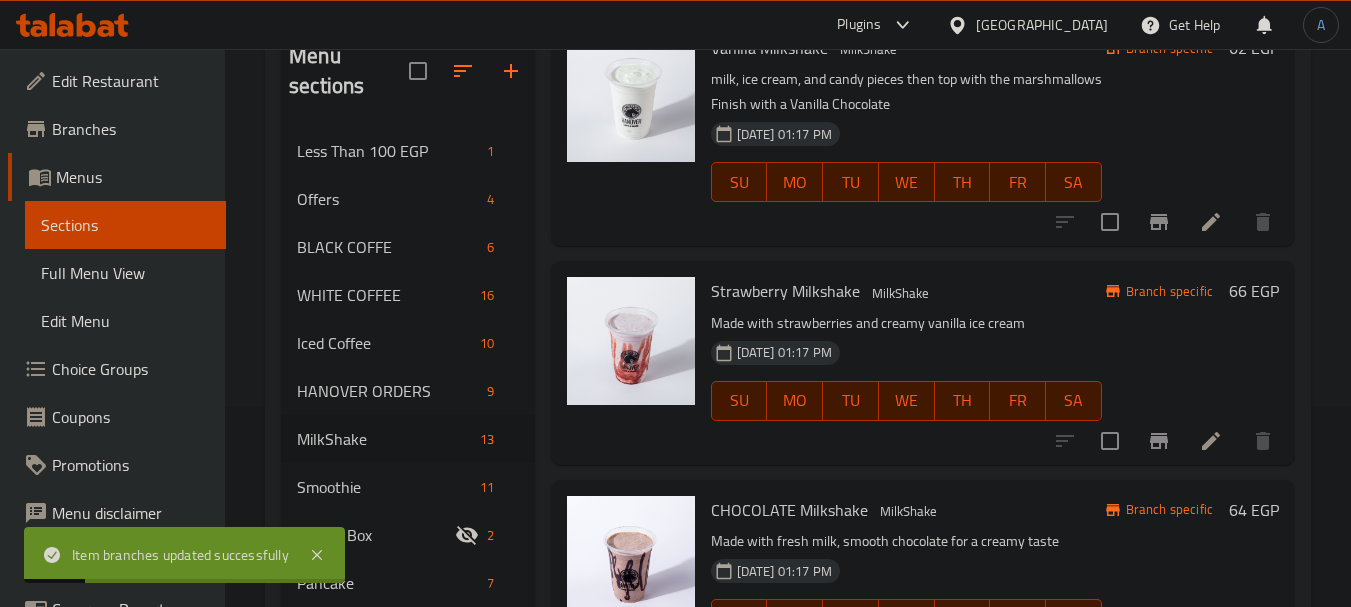 scroll, scrollTop: 100, scrollLeft: 0, axis: vertical 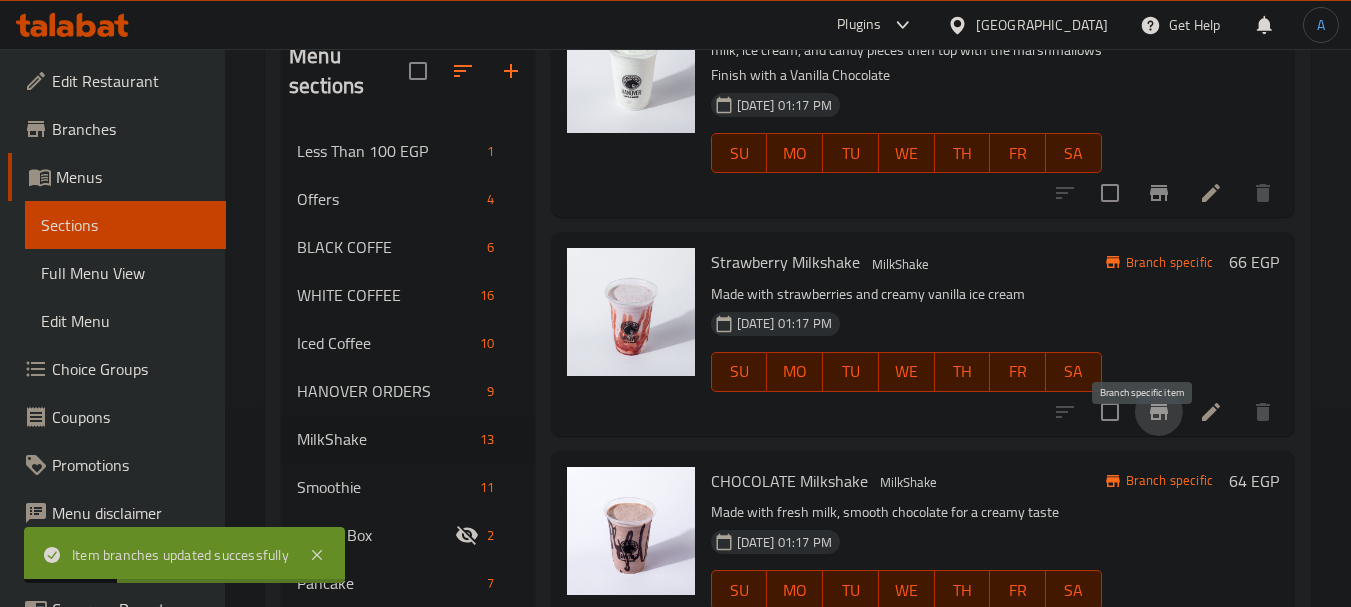 click 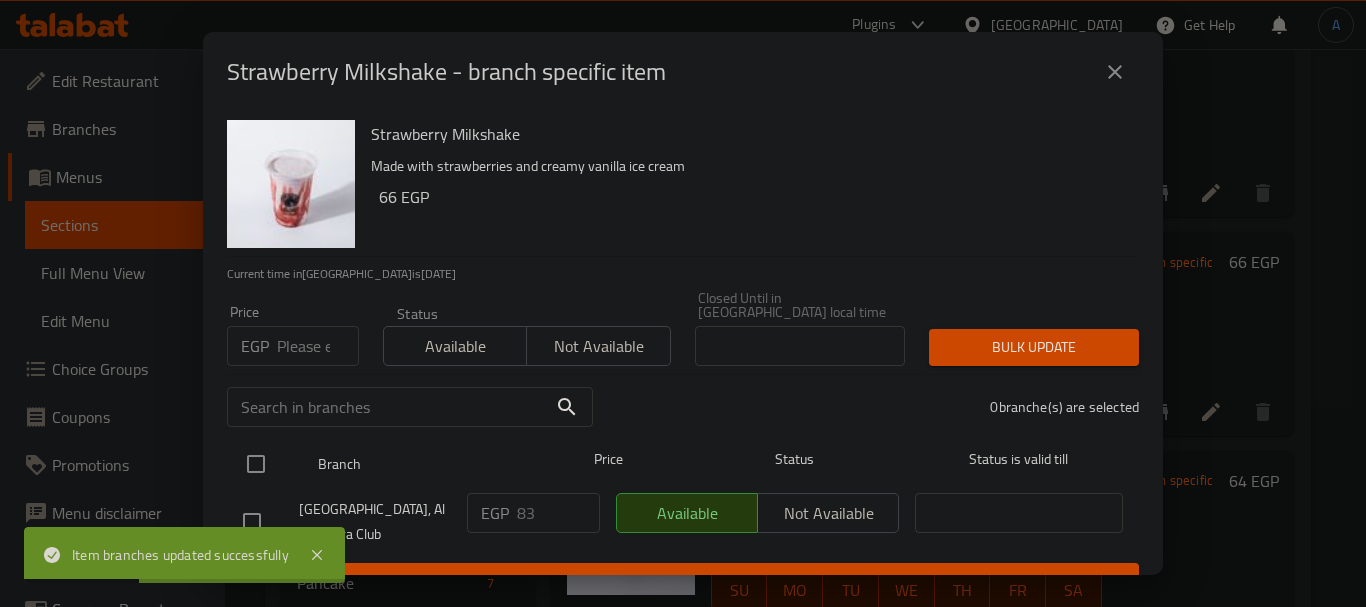 click at bounding box center [256, 464] 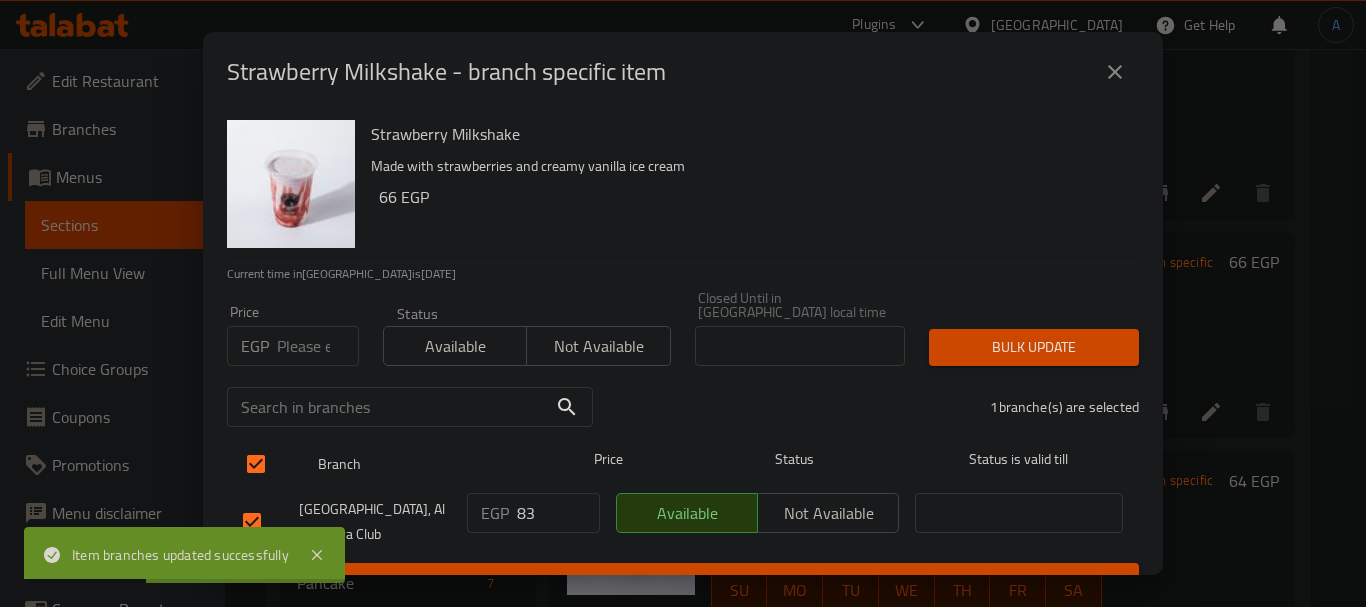 checkbox on "true" 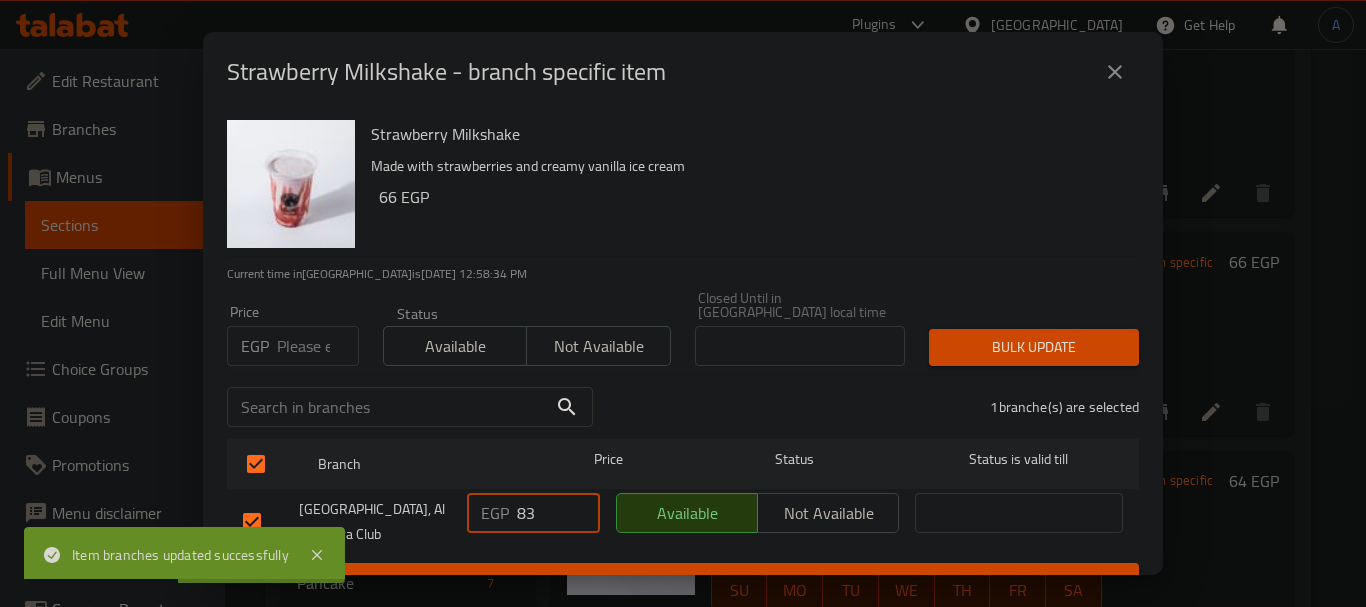 drag, startPoint x: 546, startPoint y: 492, endPoint x: 456, endPoint y: 492, distance: 90 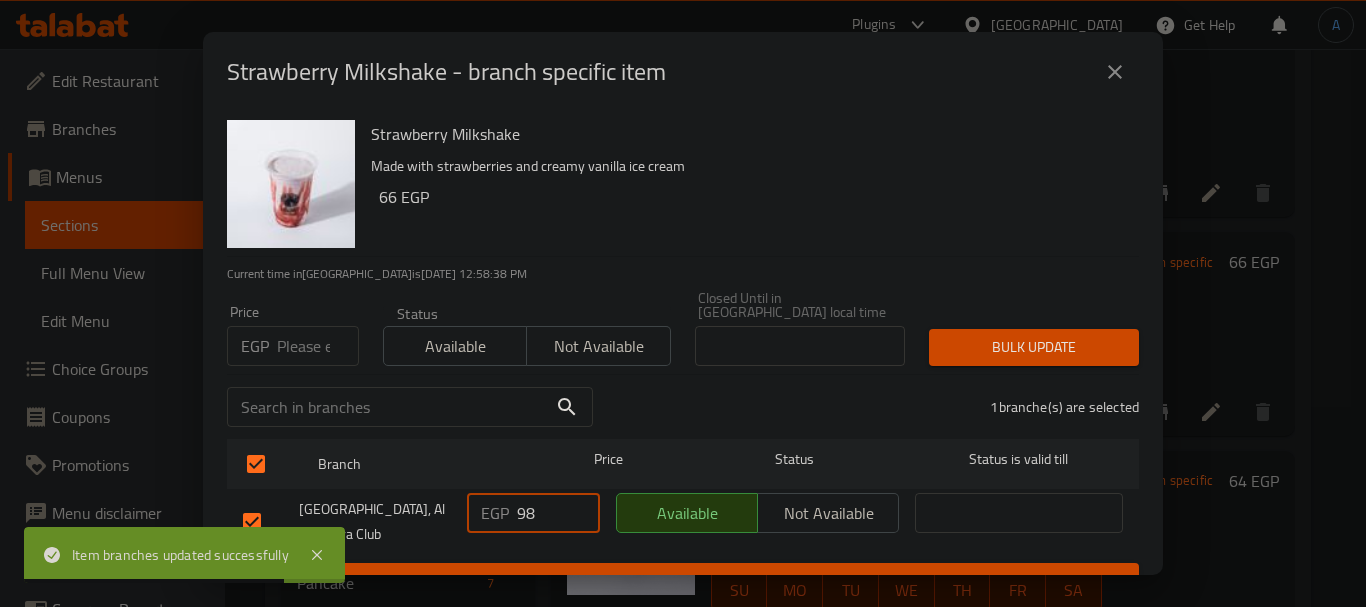 type on "98" 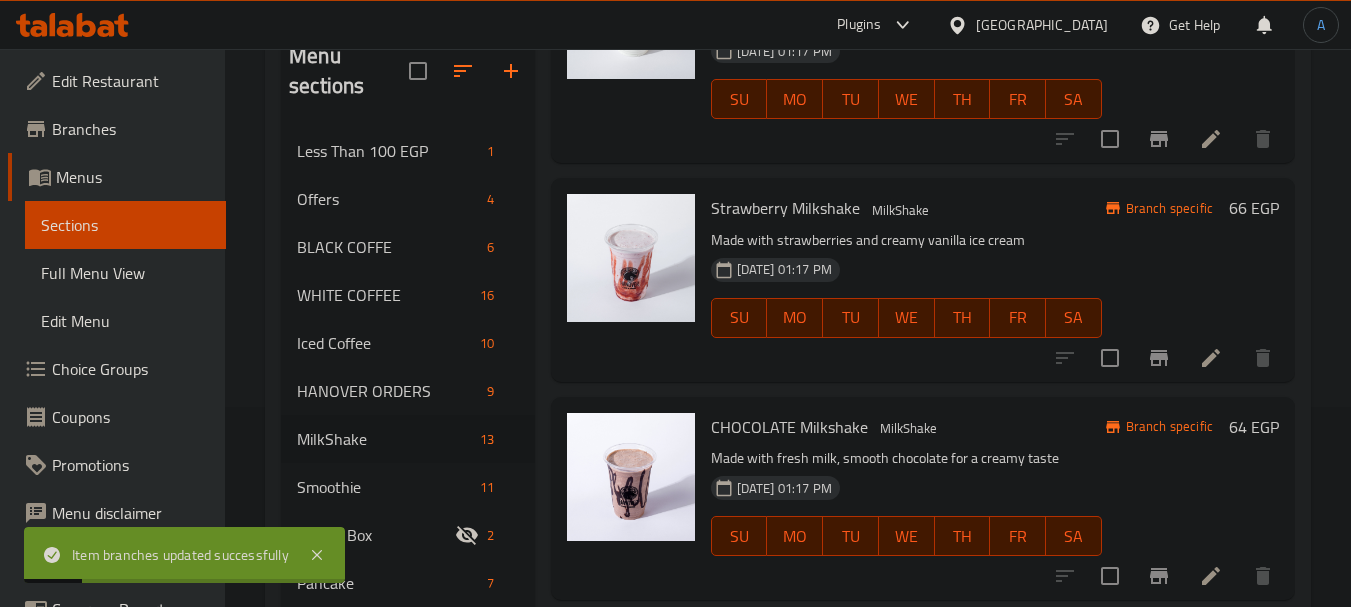 scroll, scrollTop: 300, scrollLeft: 0, axis: vertical 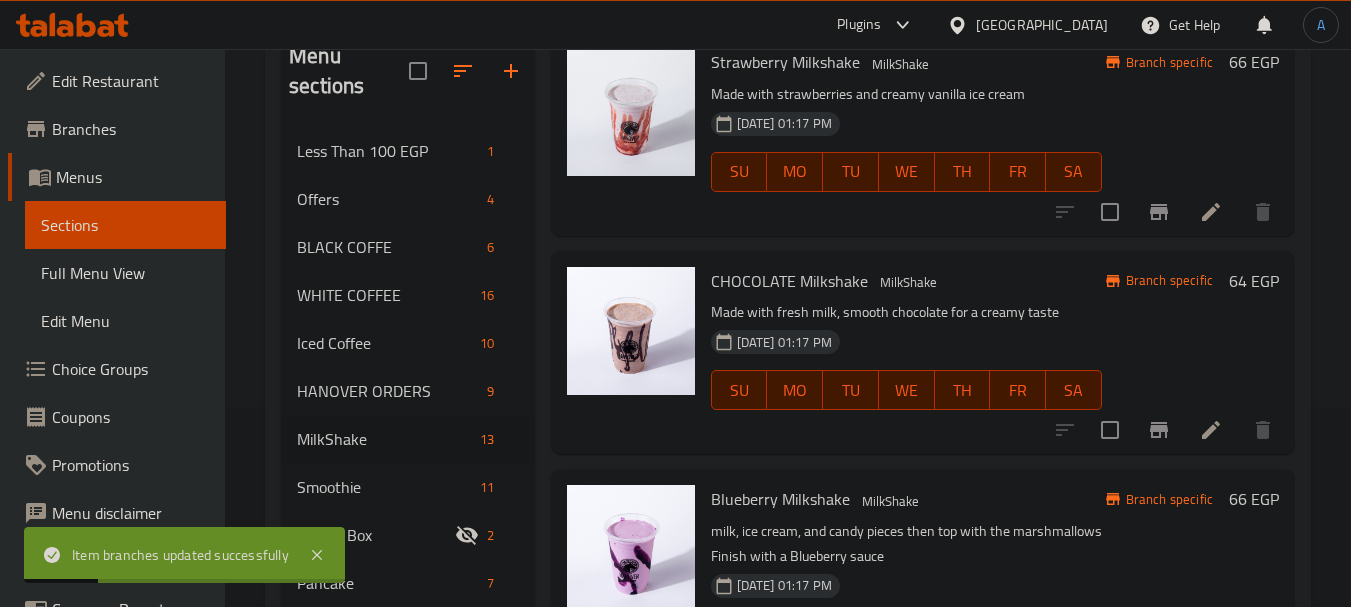 click at bounding box center (1159, 430) 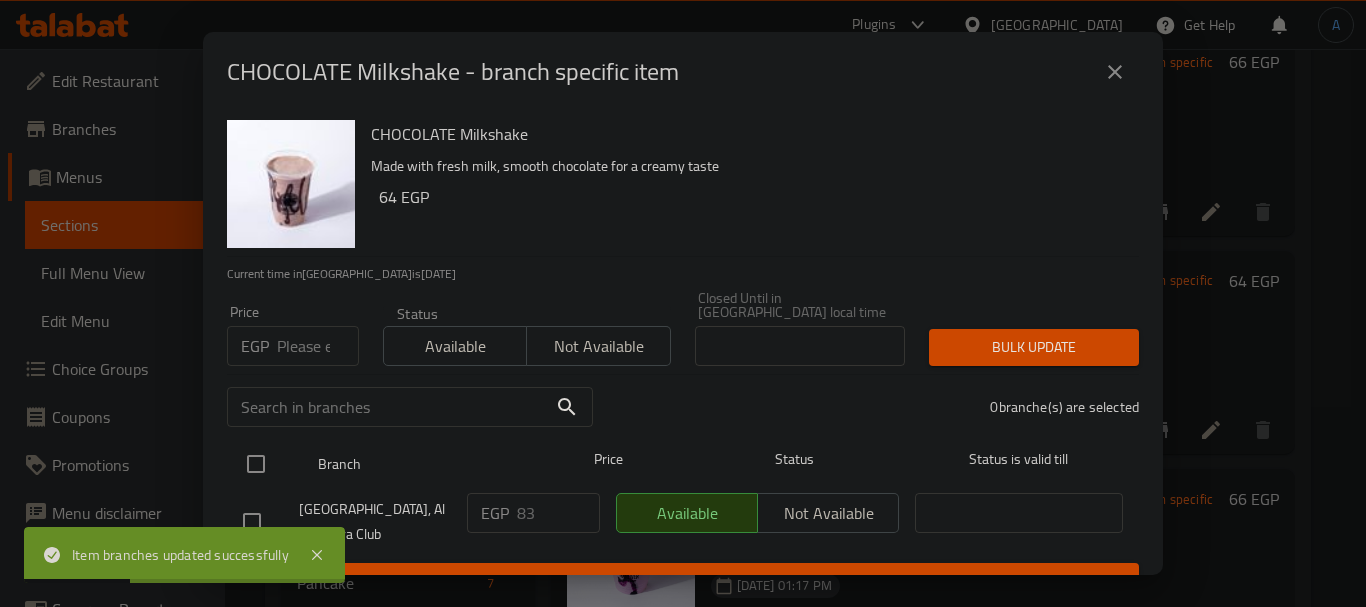 click at bounding box center [256, 464] 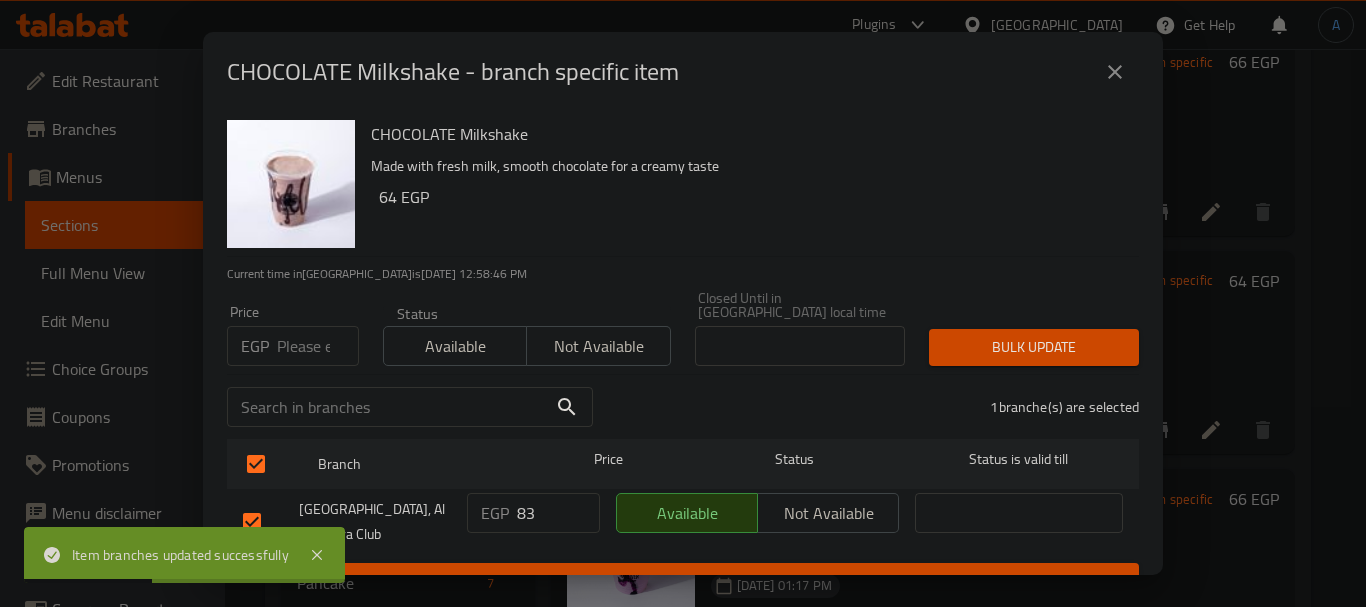 drag, startPoint x: 534, startPoint y: 491, endPoint x: 483, endPoint y: 491, distance: 51 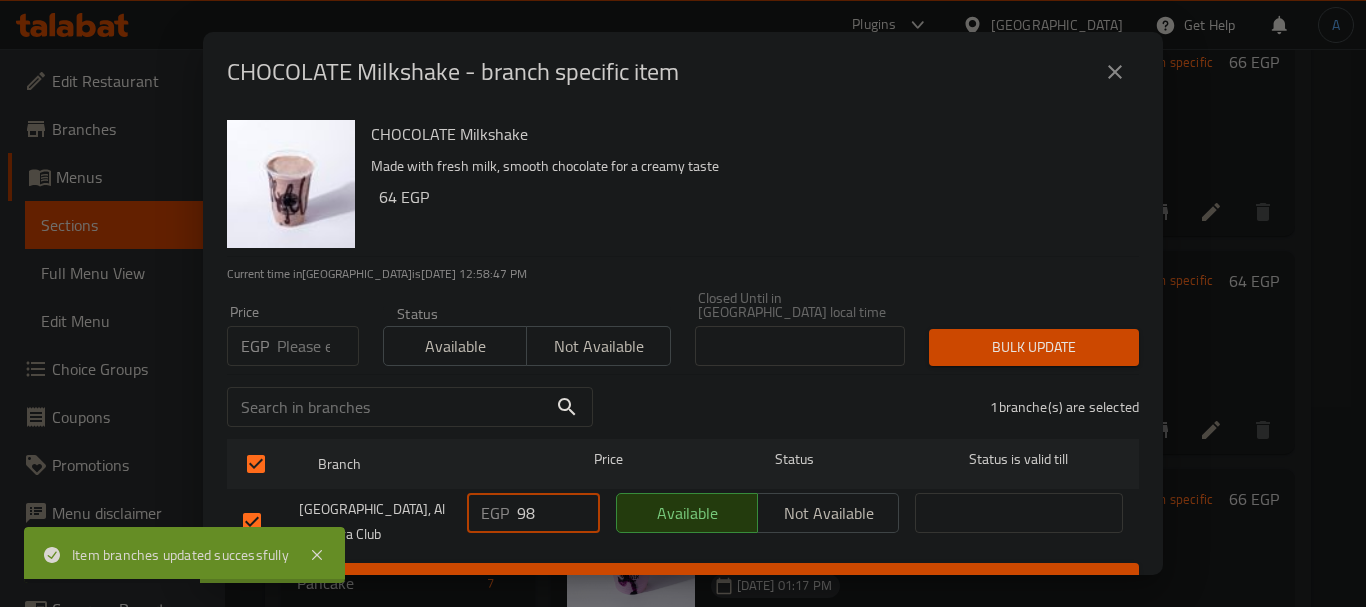 type on "98" 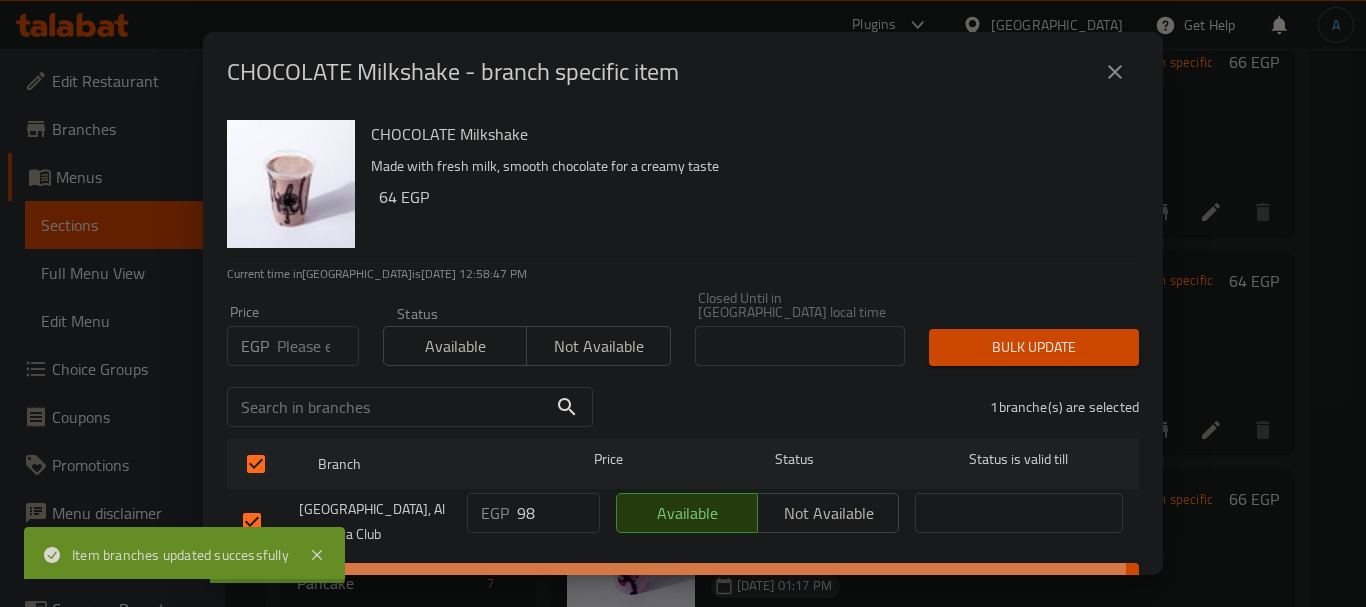 drag, startPoint x: 471, startPoint y: 553, endPoint x: 490, endPoint y: 536, distance: 25.495098 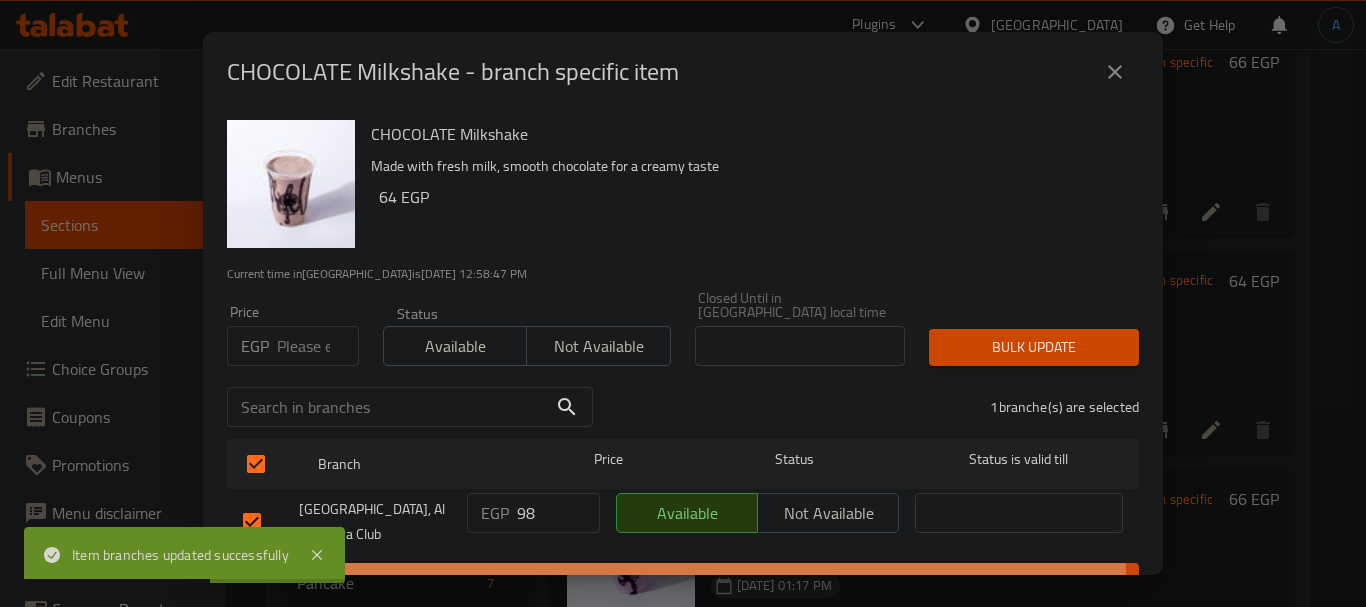 click on "Save" at bounding box center [683, 581] 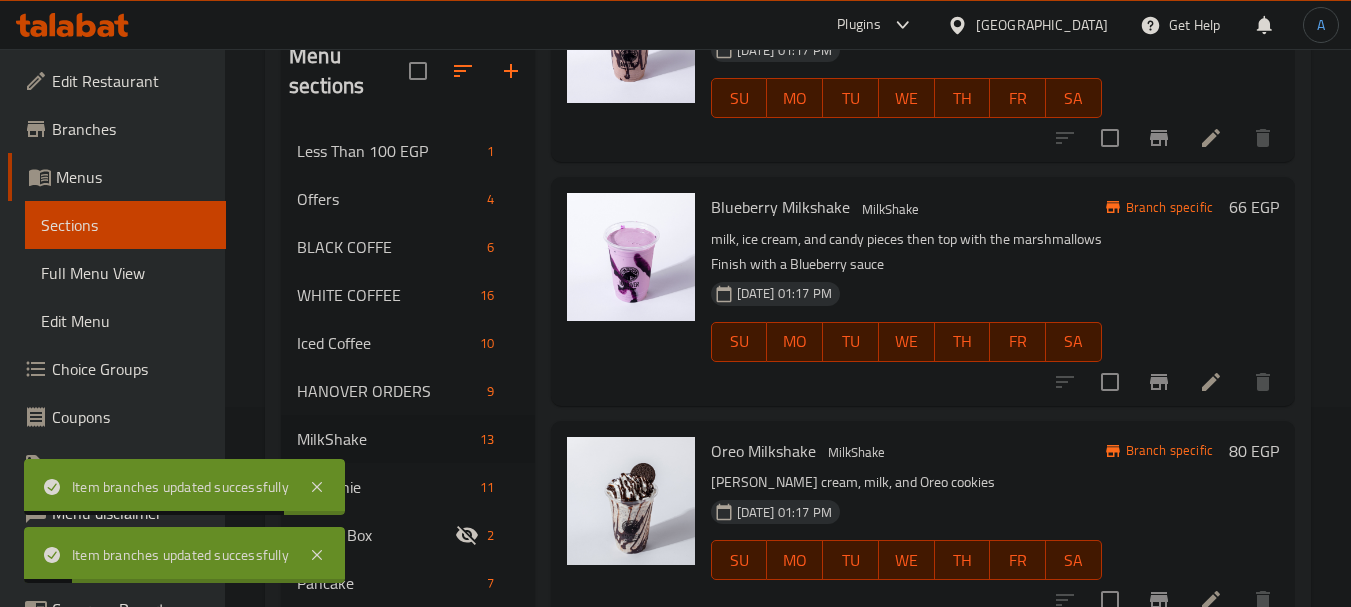 scroll, scrollTop: 600, scrollLeft: 0, axis: vertical 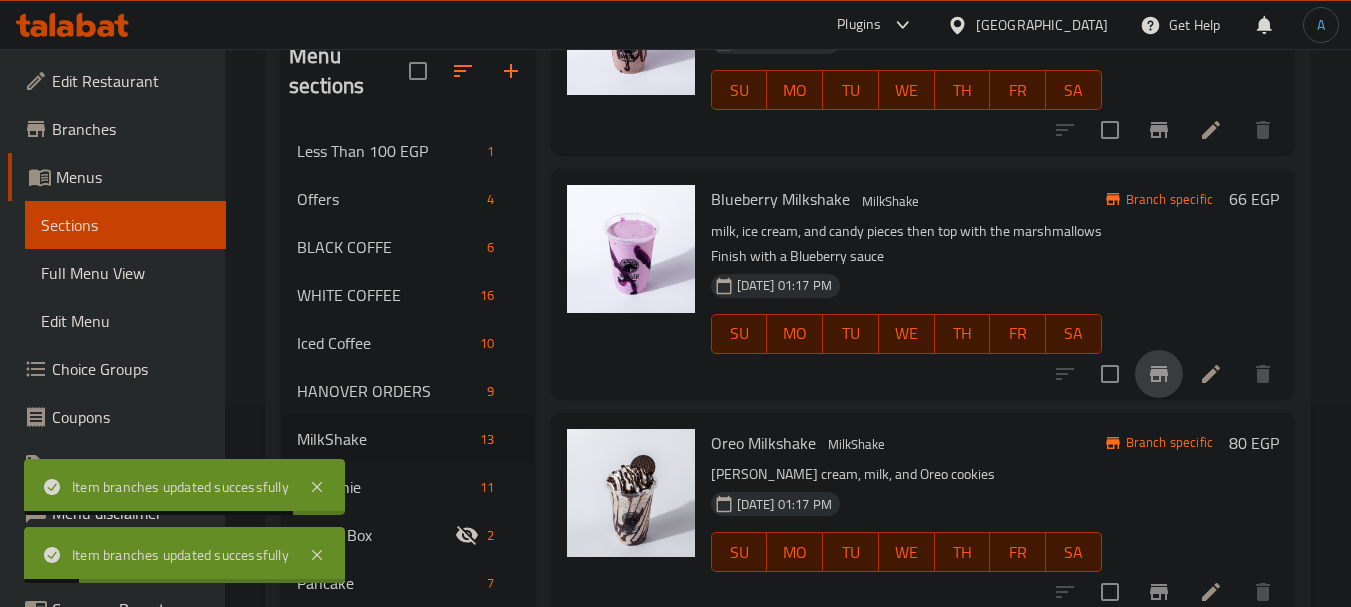 click 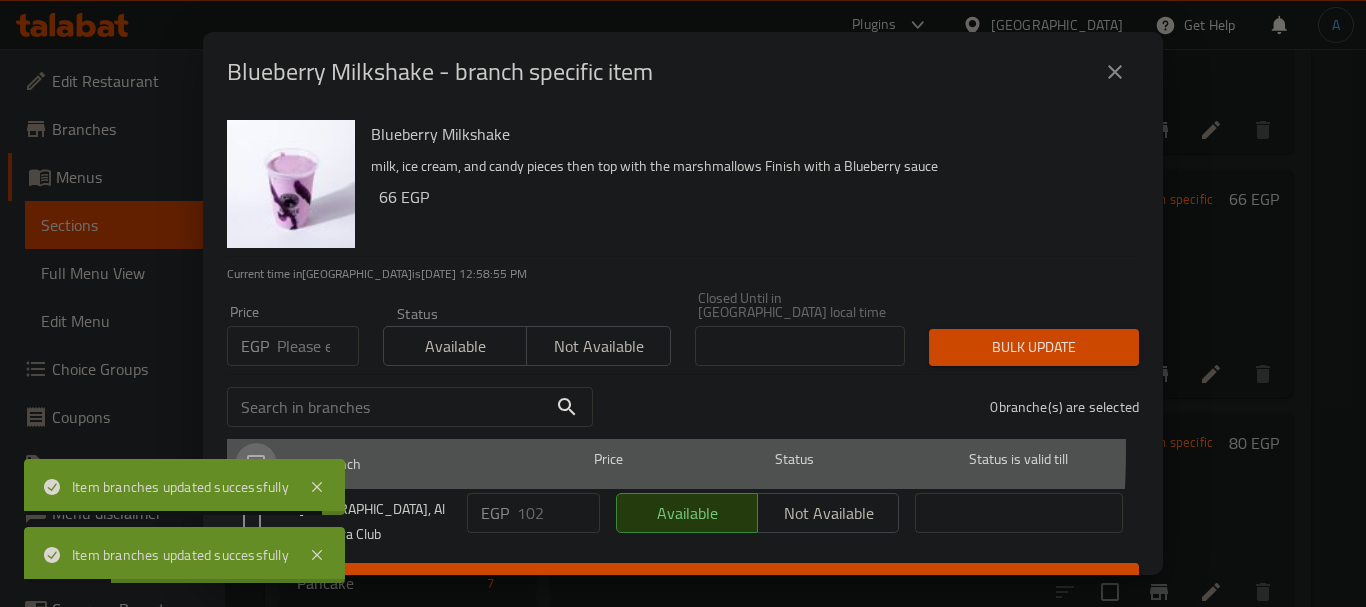 click at bounding box center [256, 464] 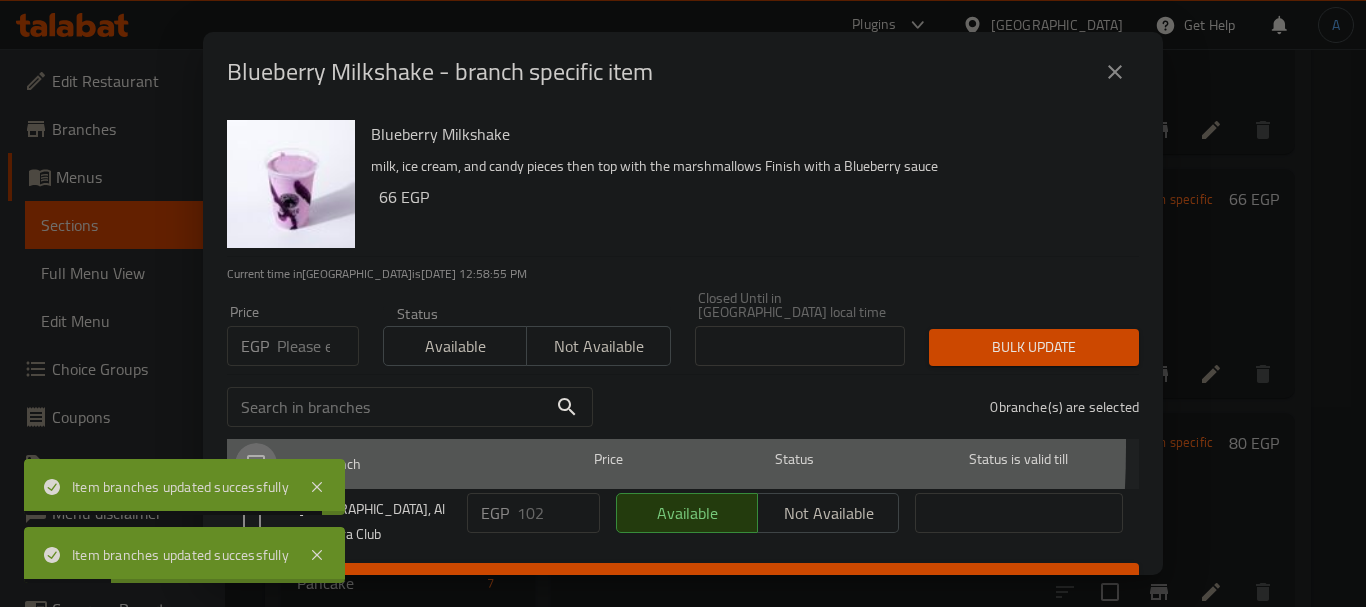 checkbox on "true" 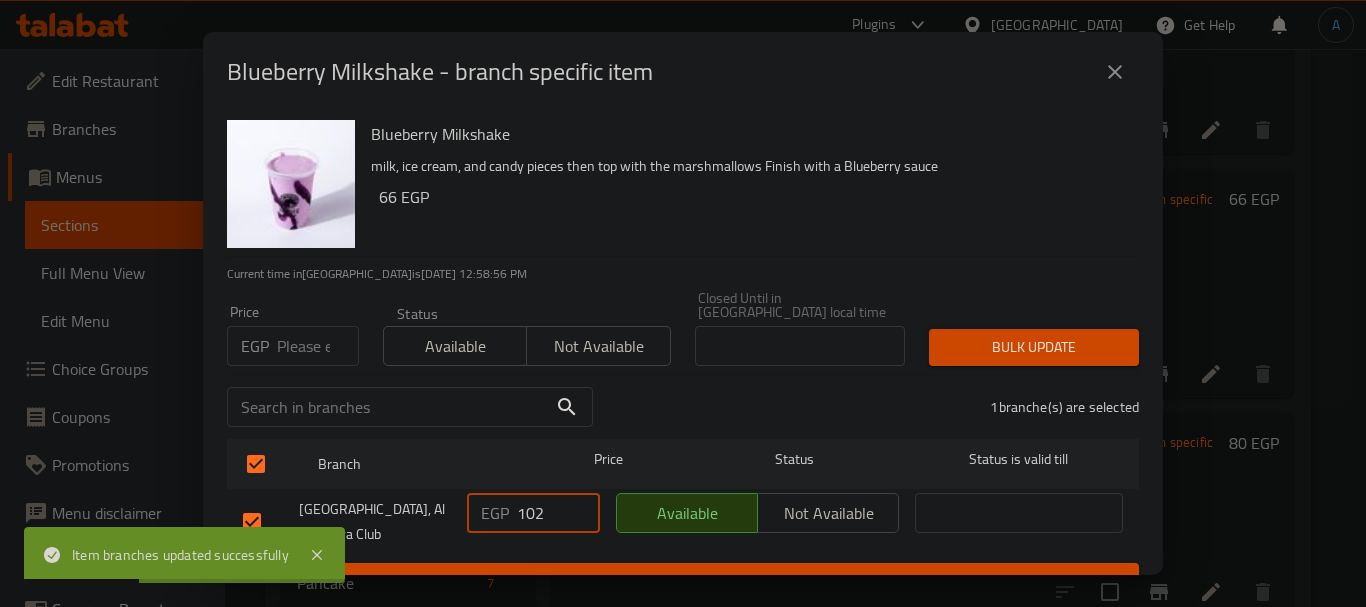 drag, startPoint x: 540, startPoint y: 494, endPoint x: 476, endPoint y: 490, distance: 64.12488 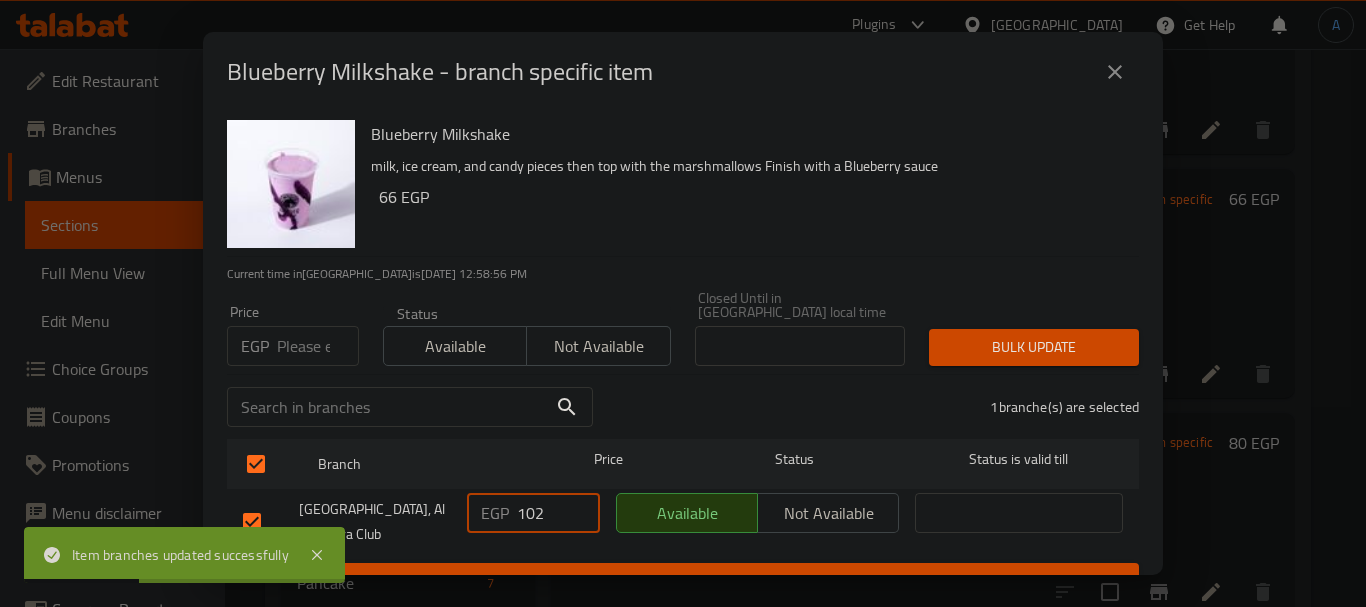 click on "EGP 102 ​" at bounding box center [533, 513] 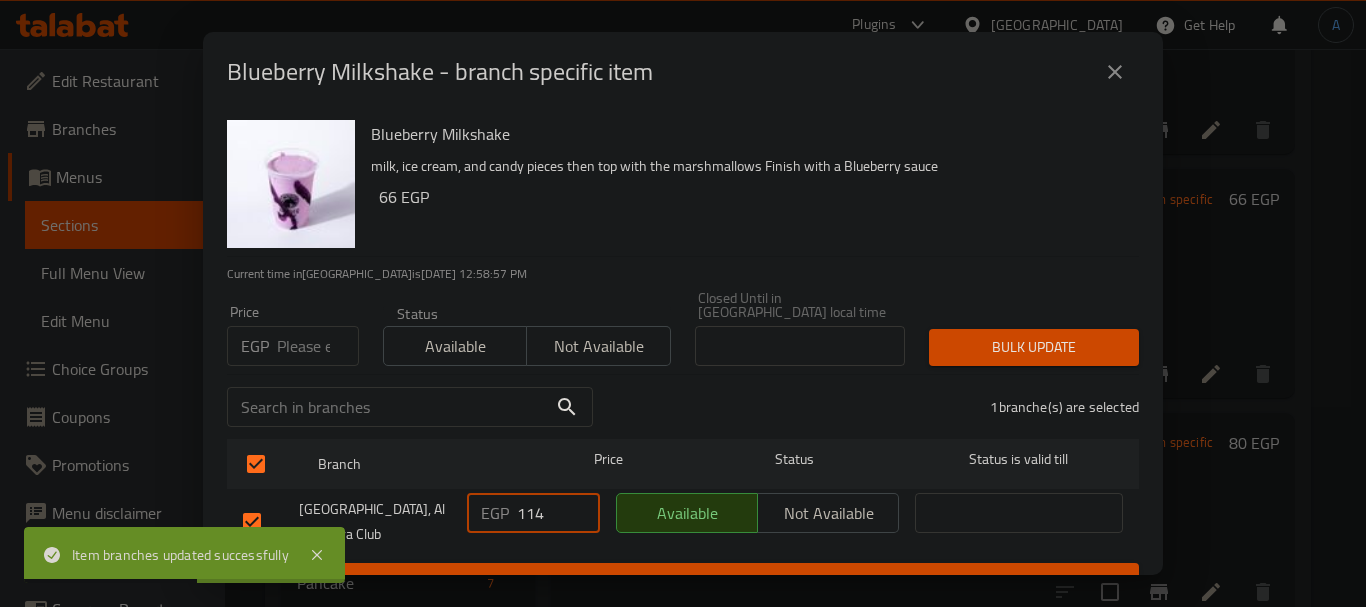 type on "114" 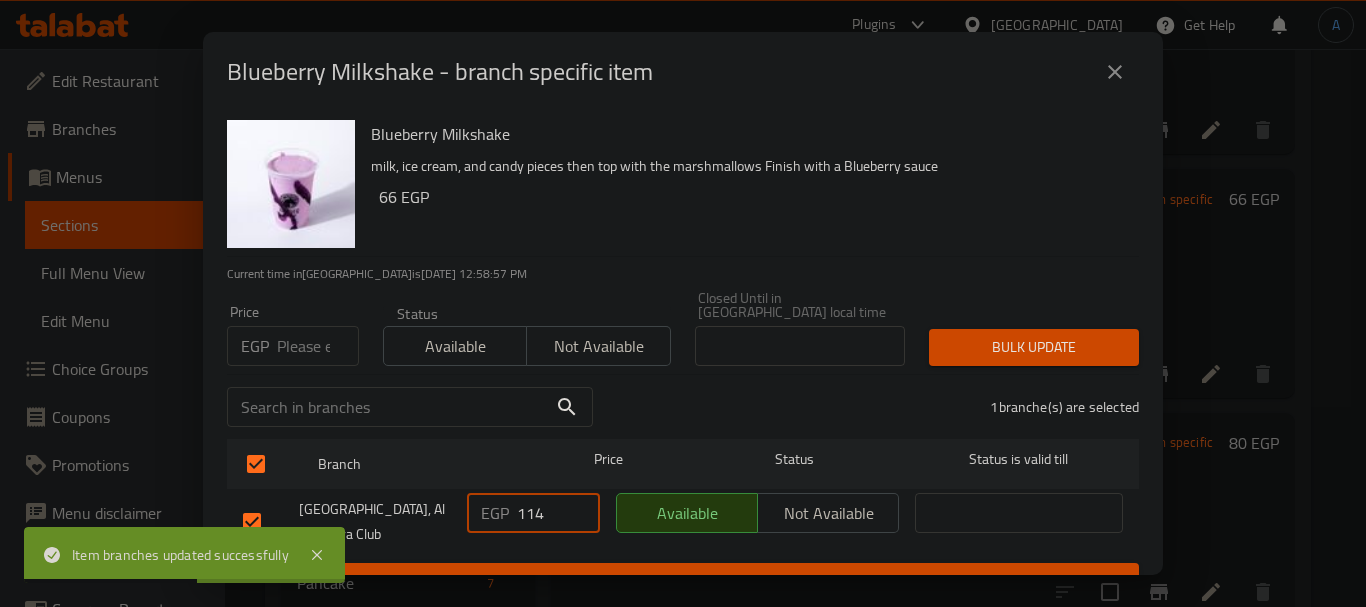 click on "Save" at bounding box center [683, 581] 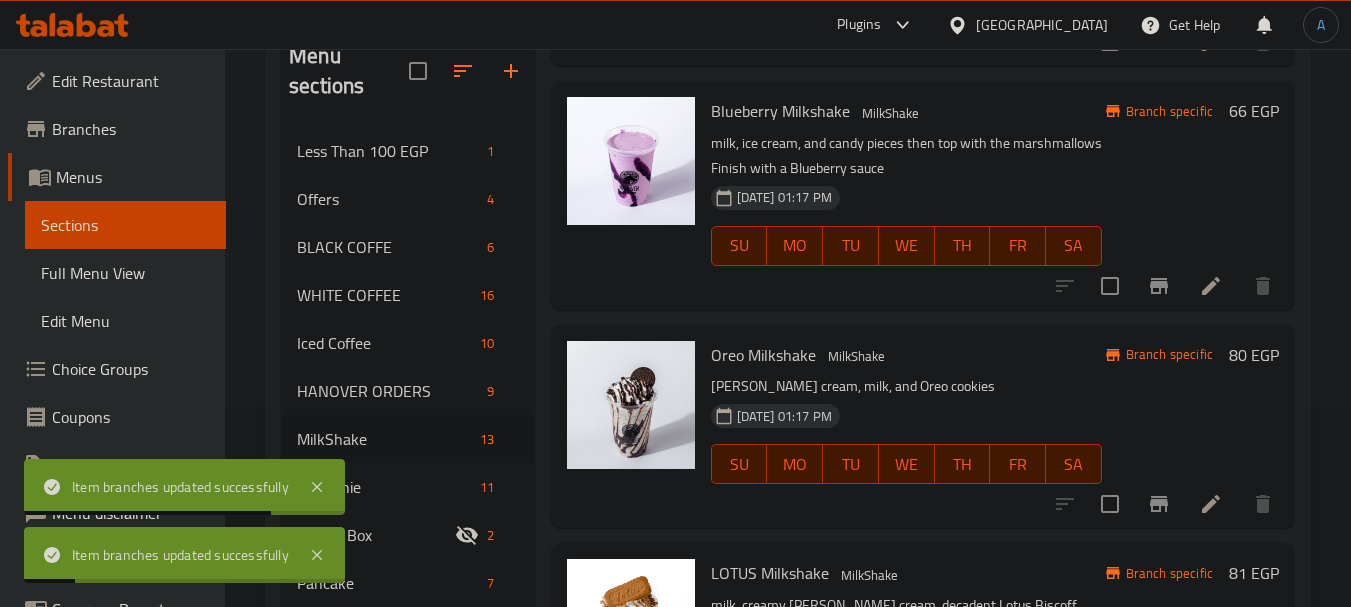 scroll, scrollTop: 800, scrollLeft: 0, axis: vertical 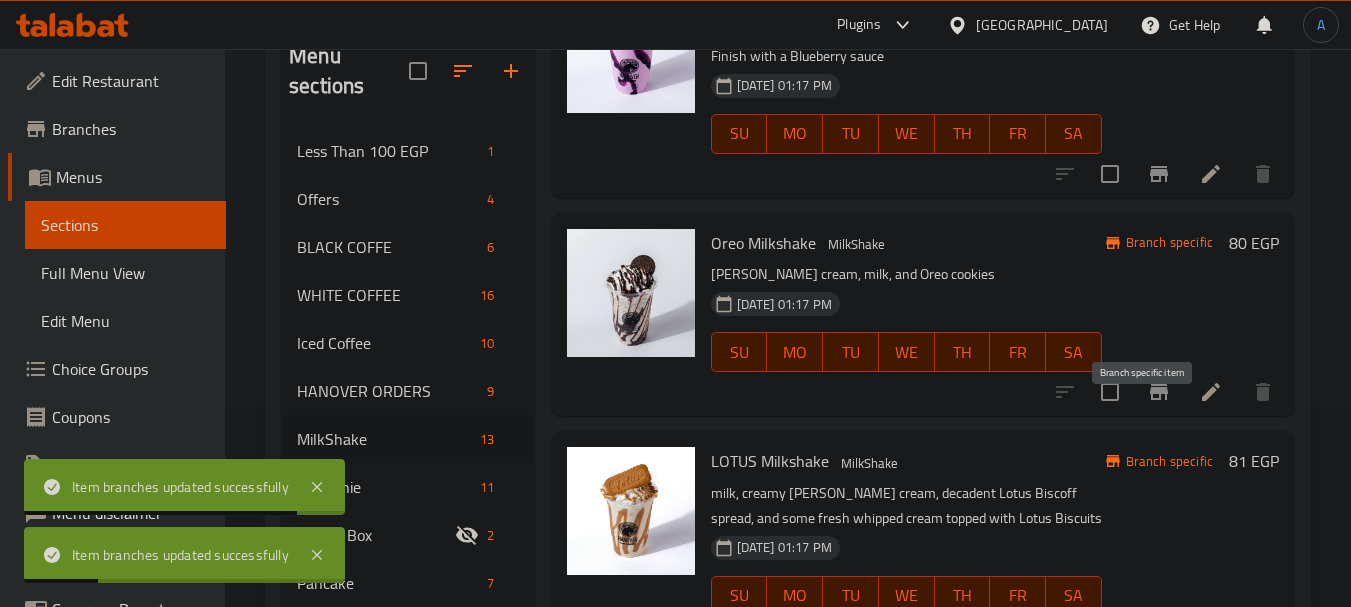 click 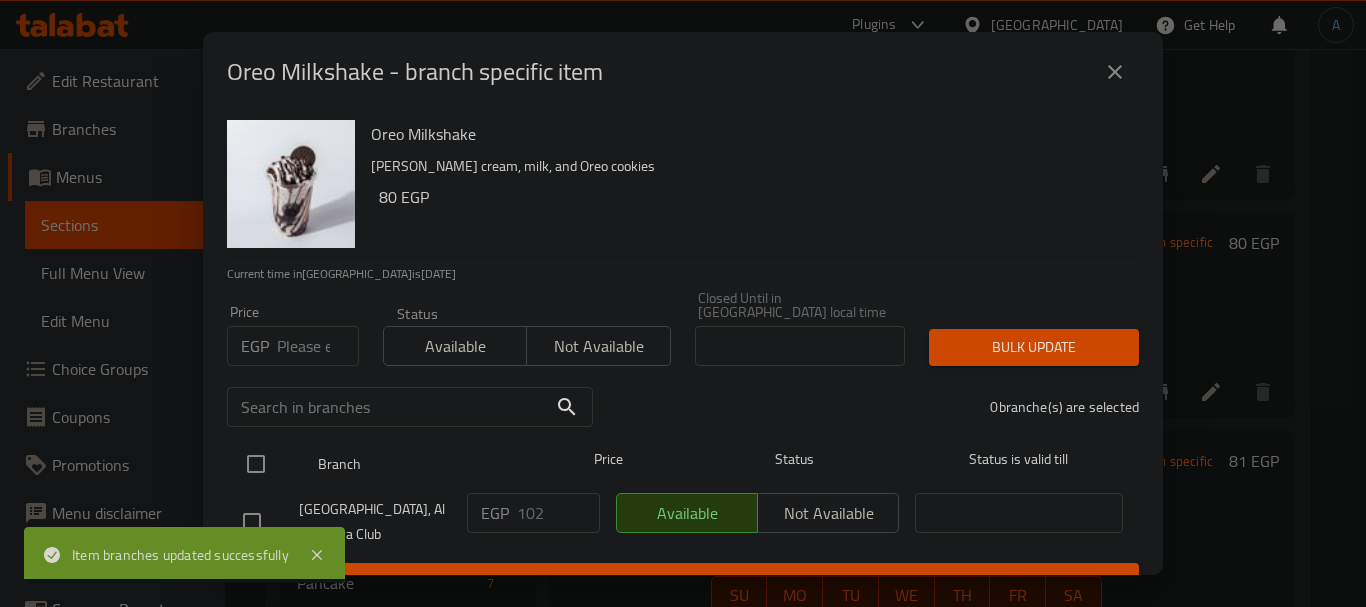 click at bounding box center [256, 464] 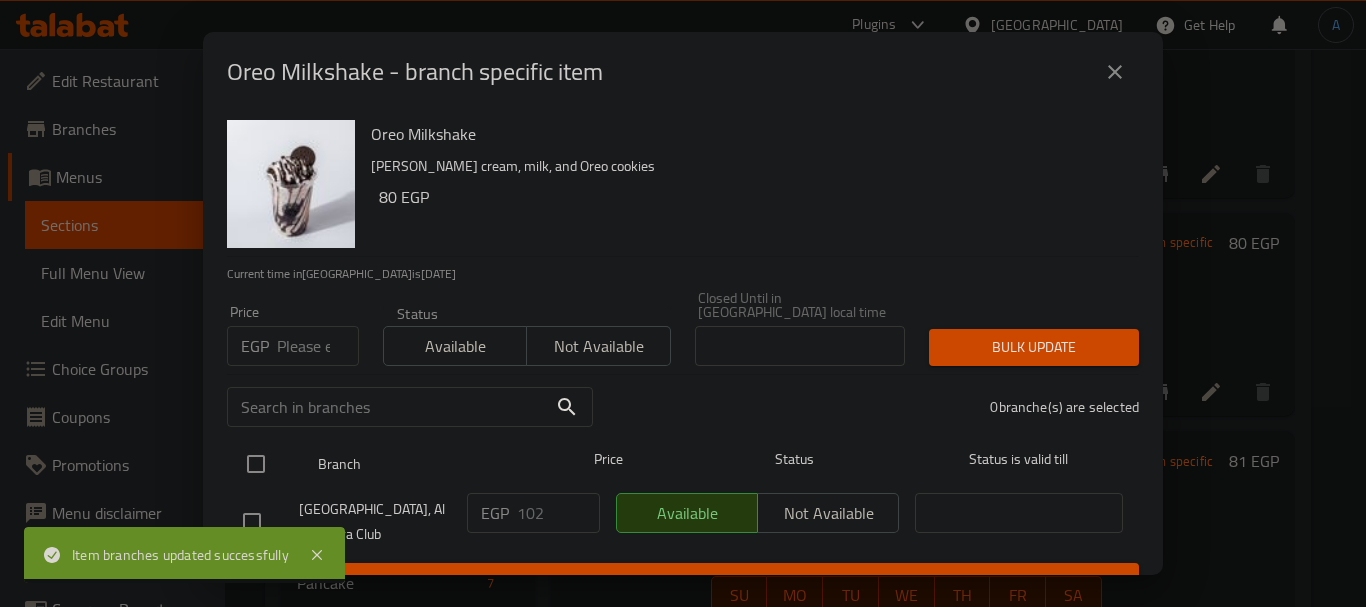 checkbox on "true" 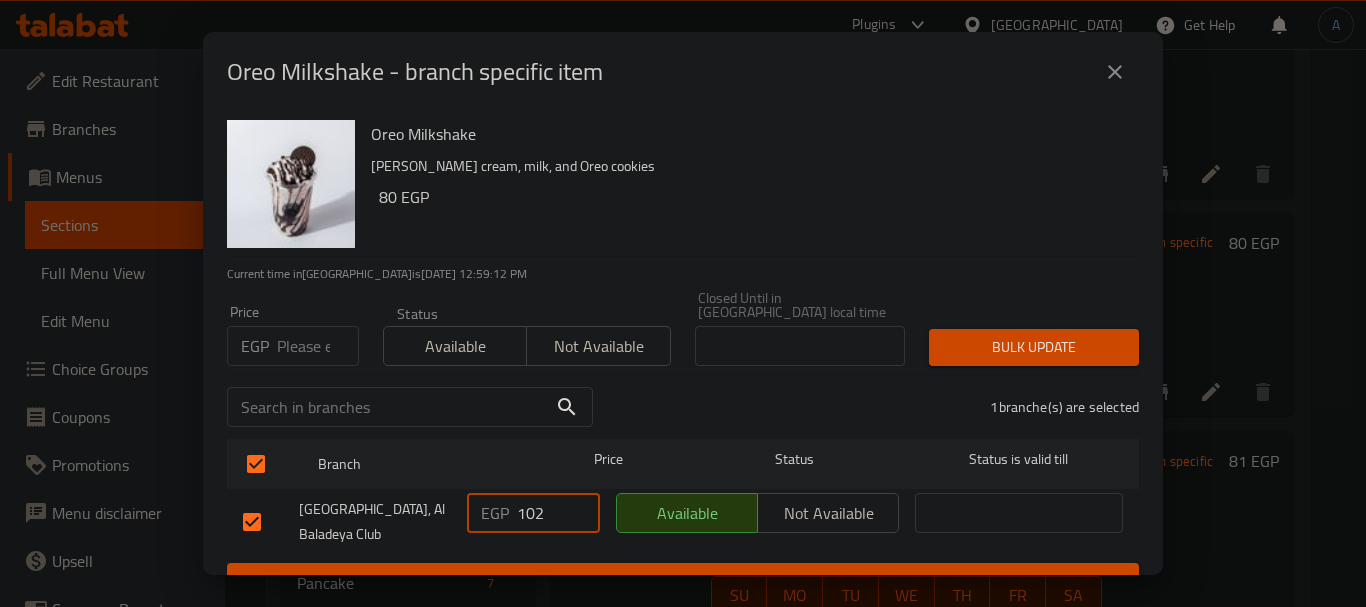 drag, startPoint x: 541, startPoint y: 501, endPoint x: 470, endPoint y: 500, distance: 71.00704 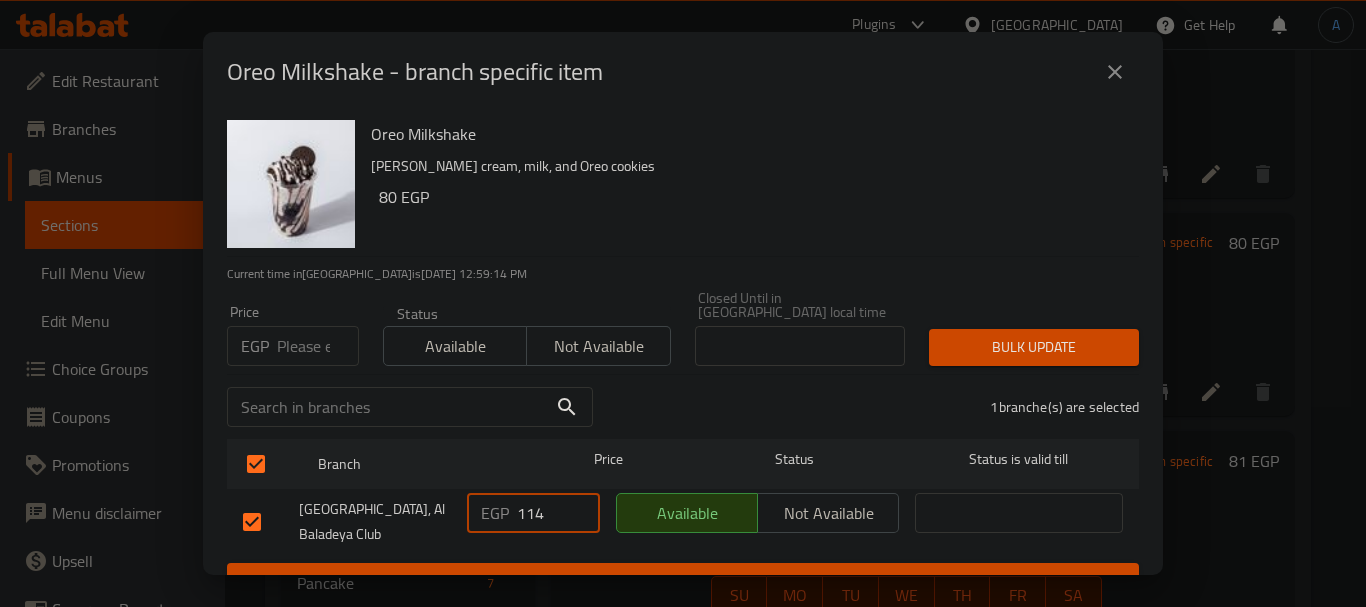 type on "114" 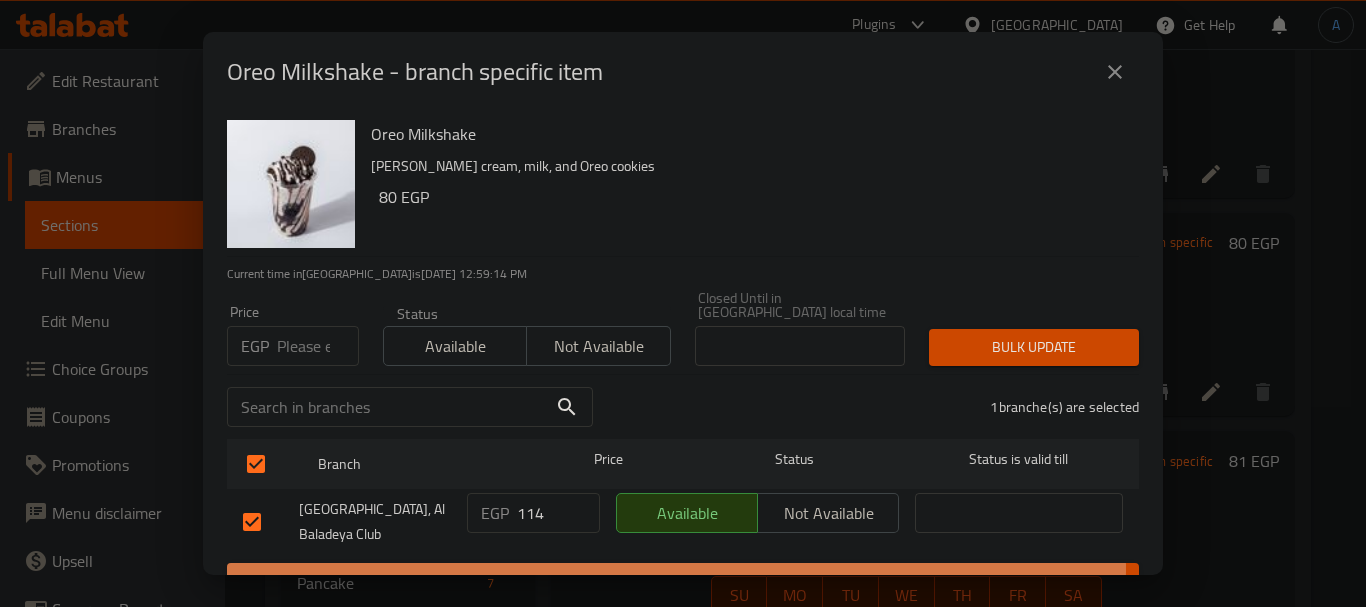 click on "Save" at bounding box center (683, 581) 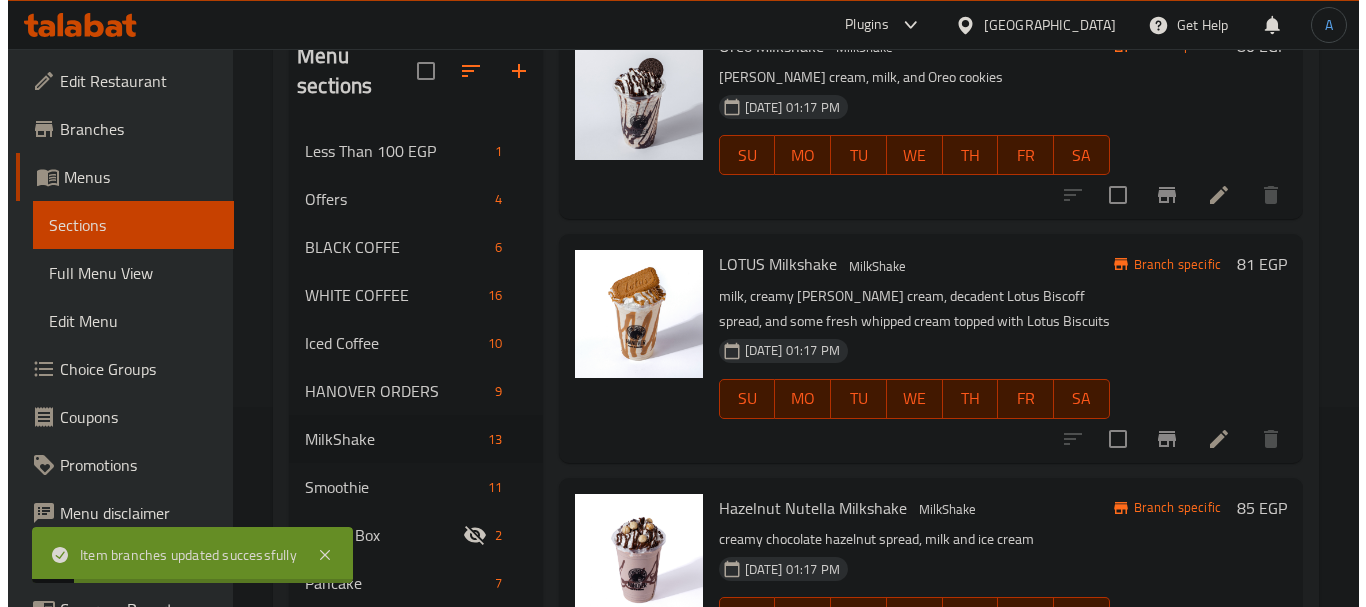 scroll, scrollTop: 1000, scrollLeft: 0, axis: vertical 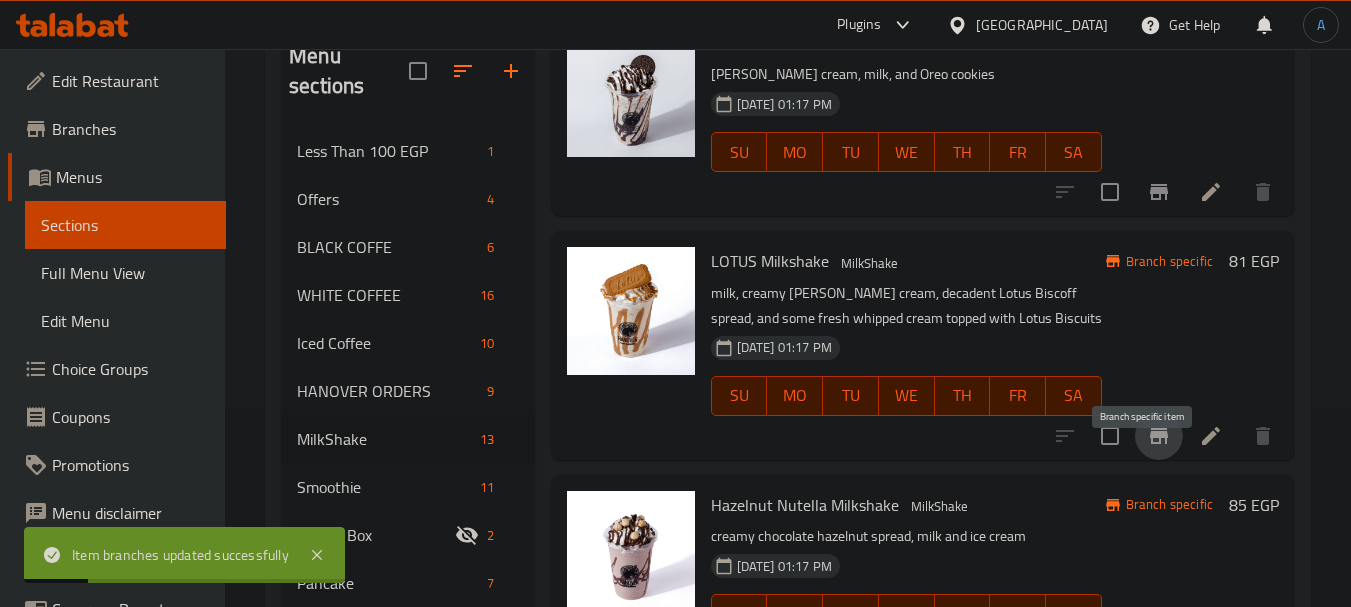 click at bounding box center (1159, 436) 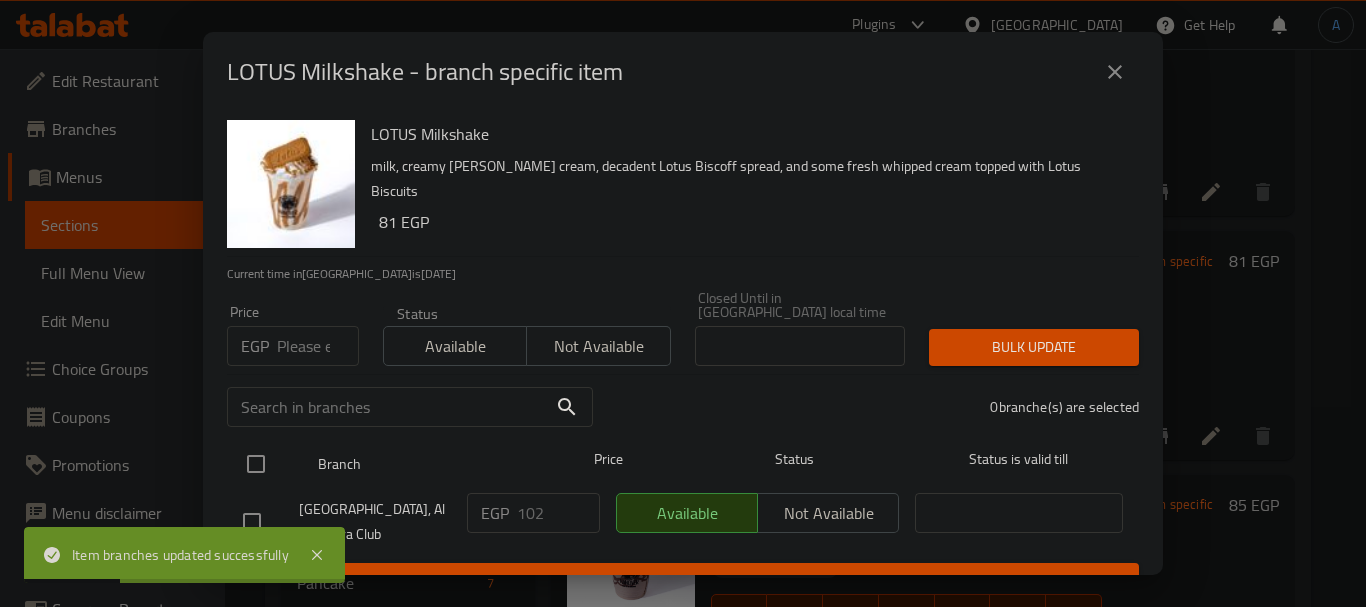 click at bounding box center [256, 464] 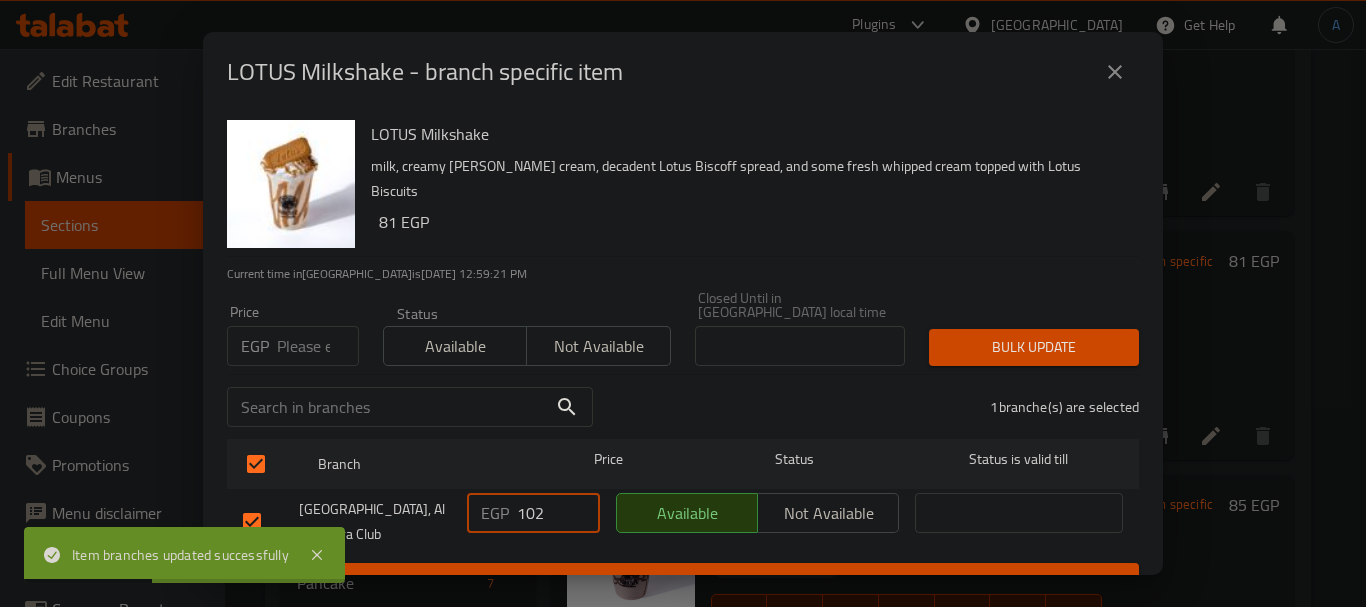 drag, startPoint x: 540, startPoint y: 503, endPoint x: 478, endPoint y: 494, distance: 62.649822 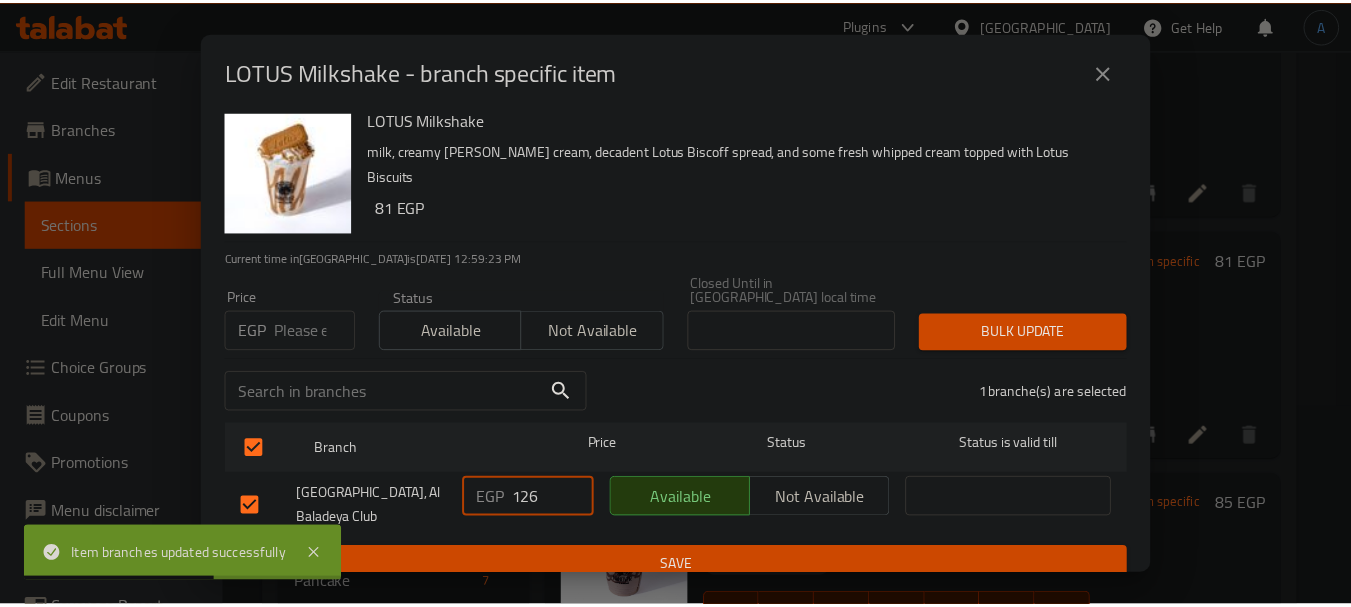 scroll, scrollTop: 19, scrollLeft: 0, axis: vertical 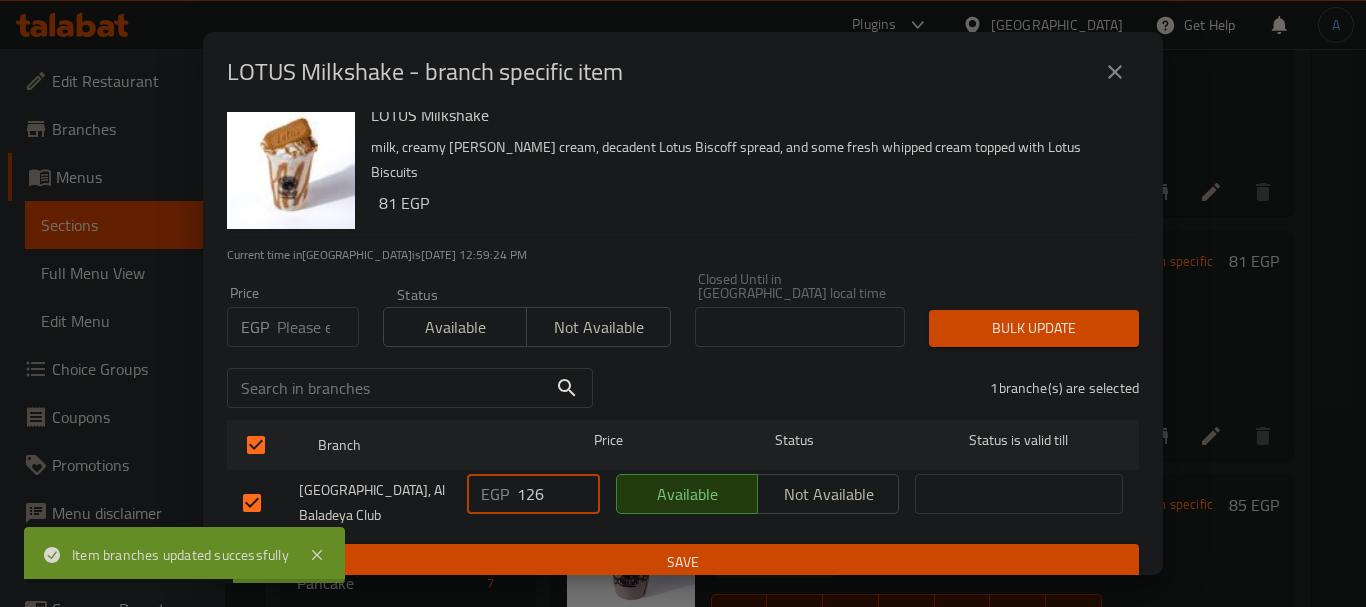 type on "126" 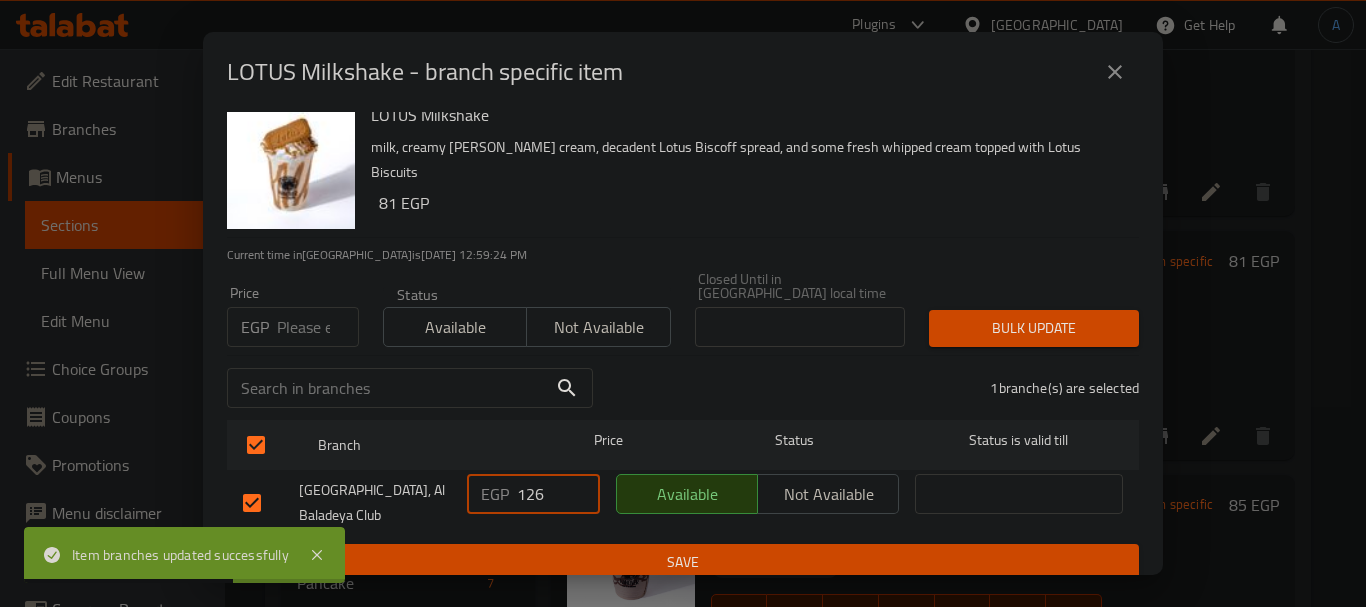 click on "Save" at bounding box center (683, 562) 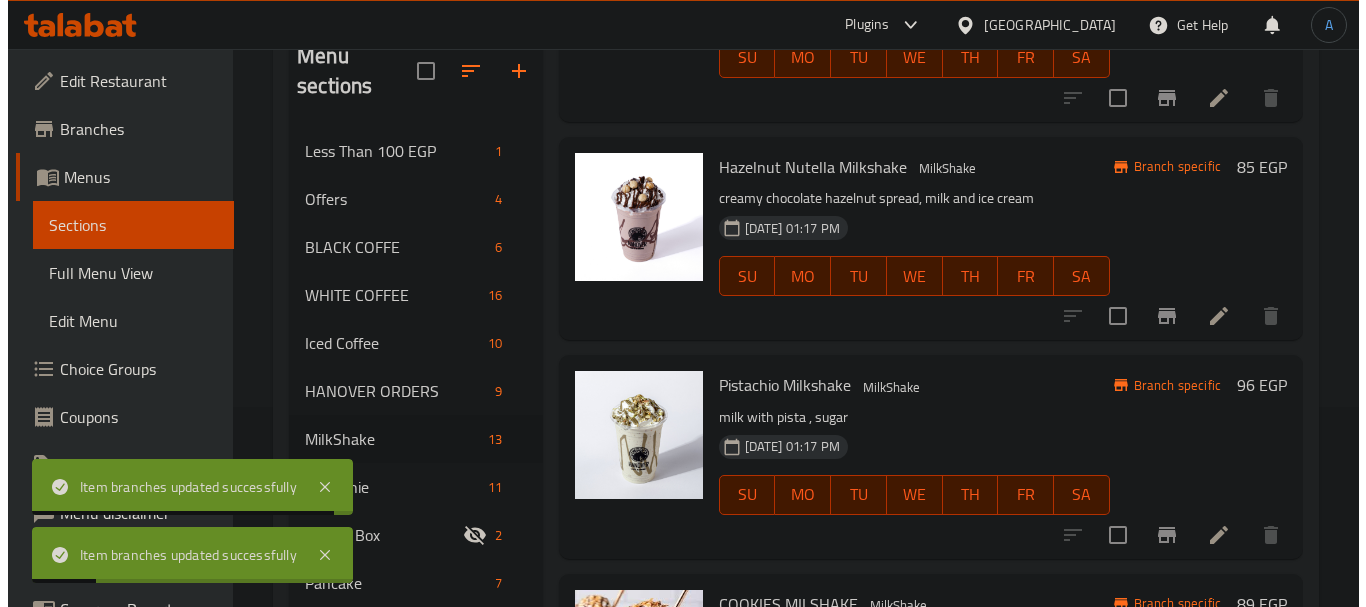 scroll, scrollTop: 1400, scrollLeft: 0, axis: vertical 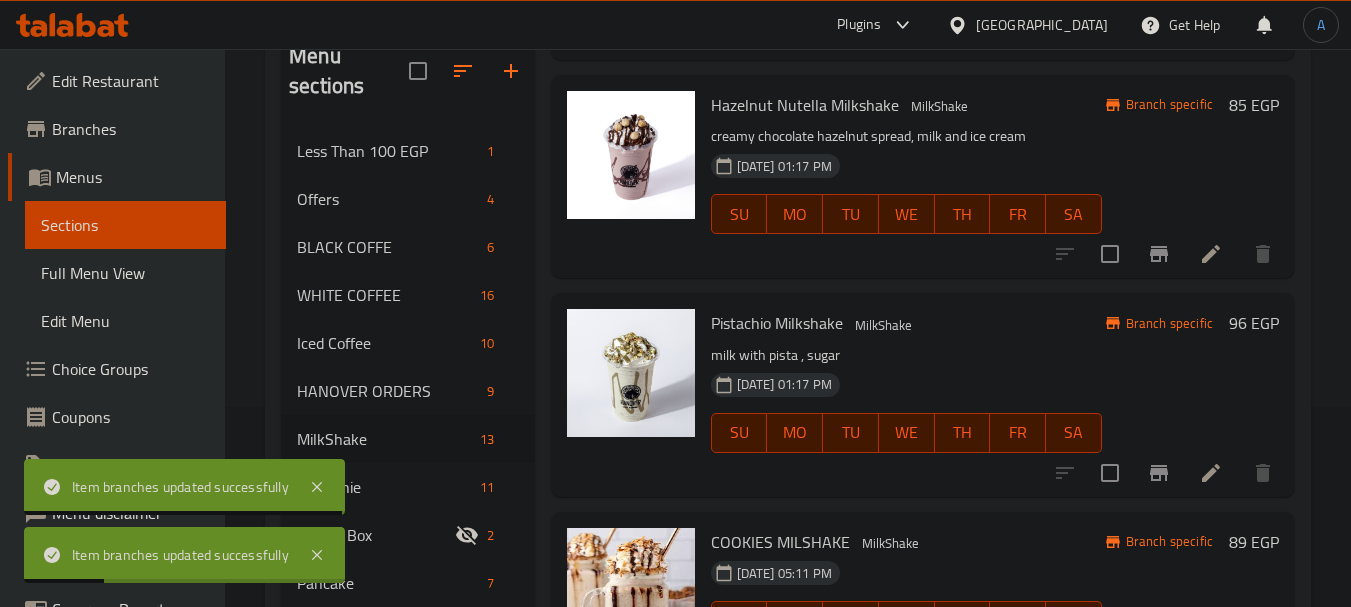 click 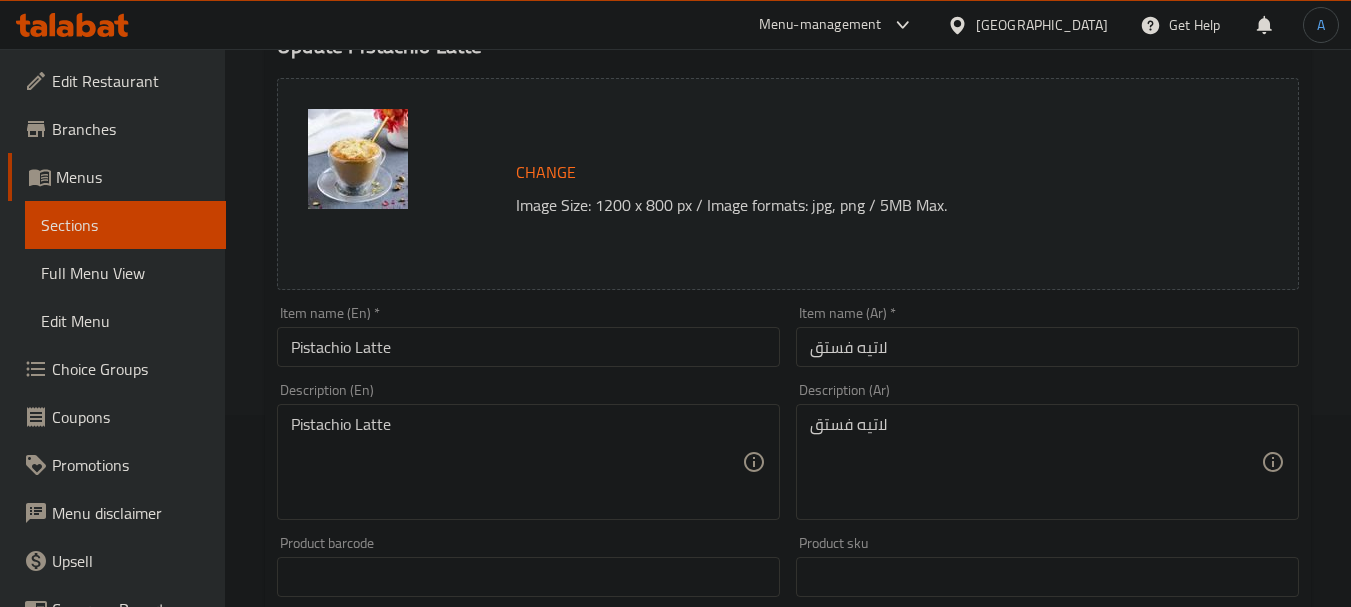 scroll, scrollTop: 200, scrollLeft: 0, axis: vertical 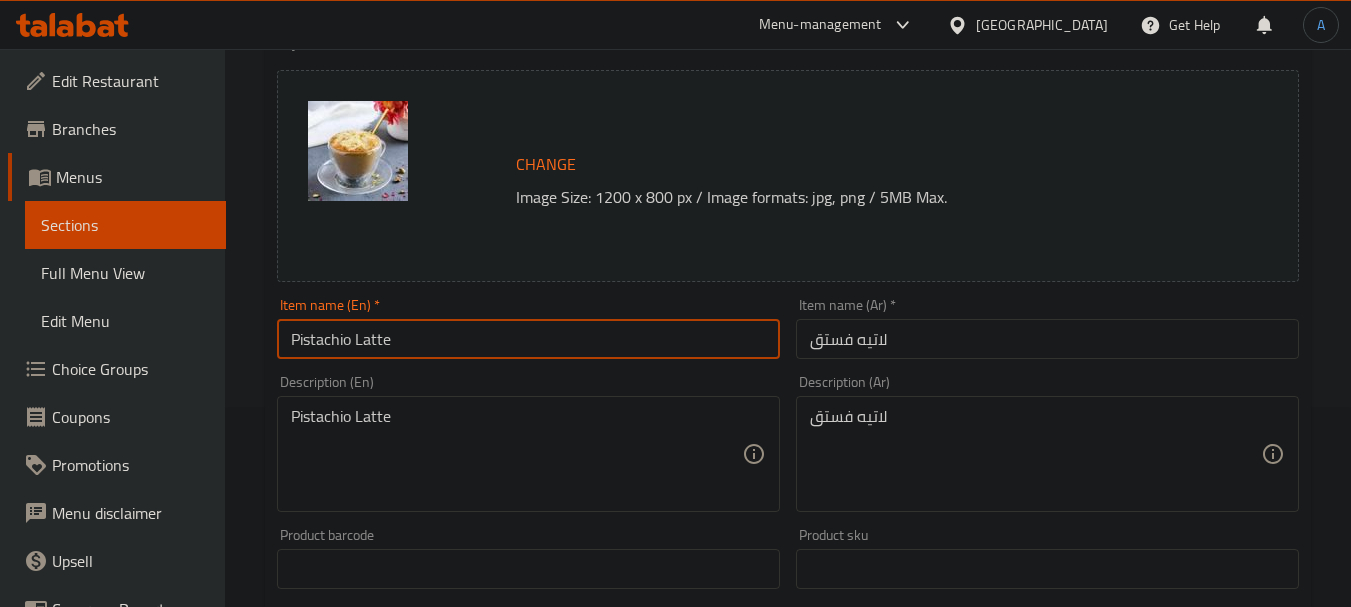 click on "Pistachio Latte" at bounding box center [528, 339] 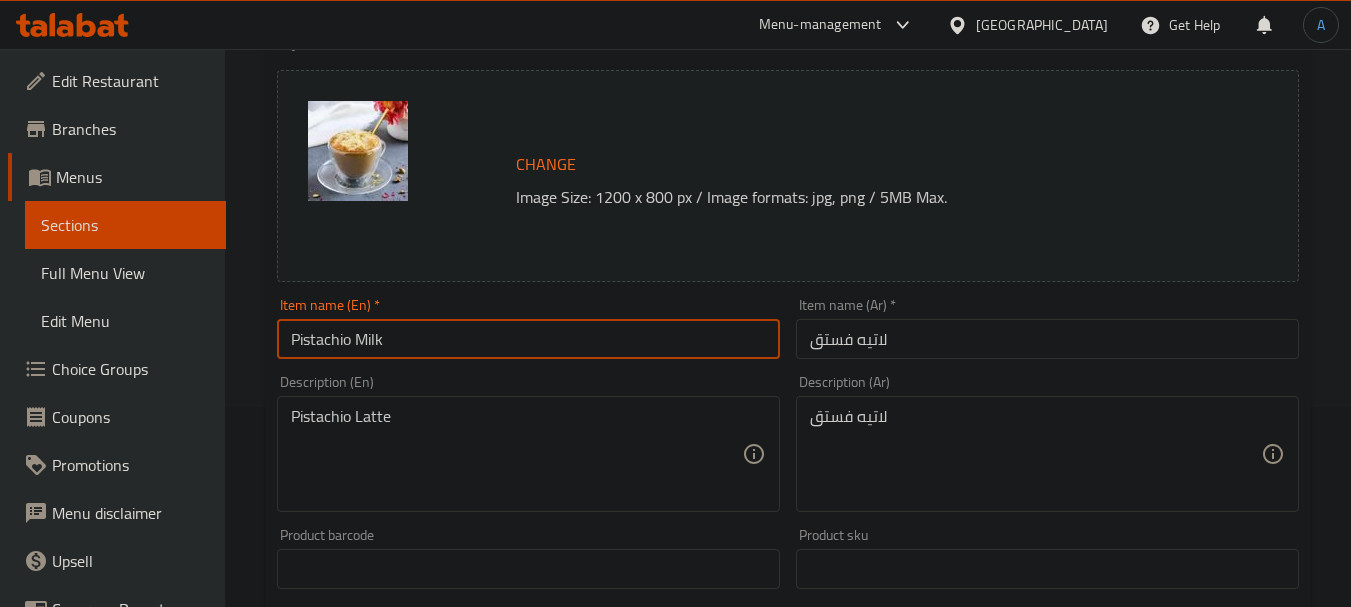 type on "Pistachio Milk" 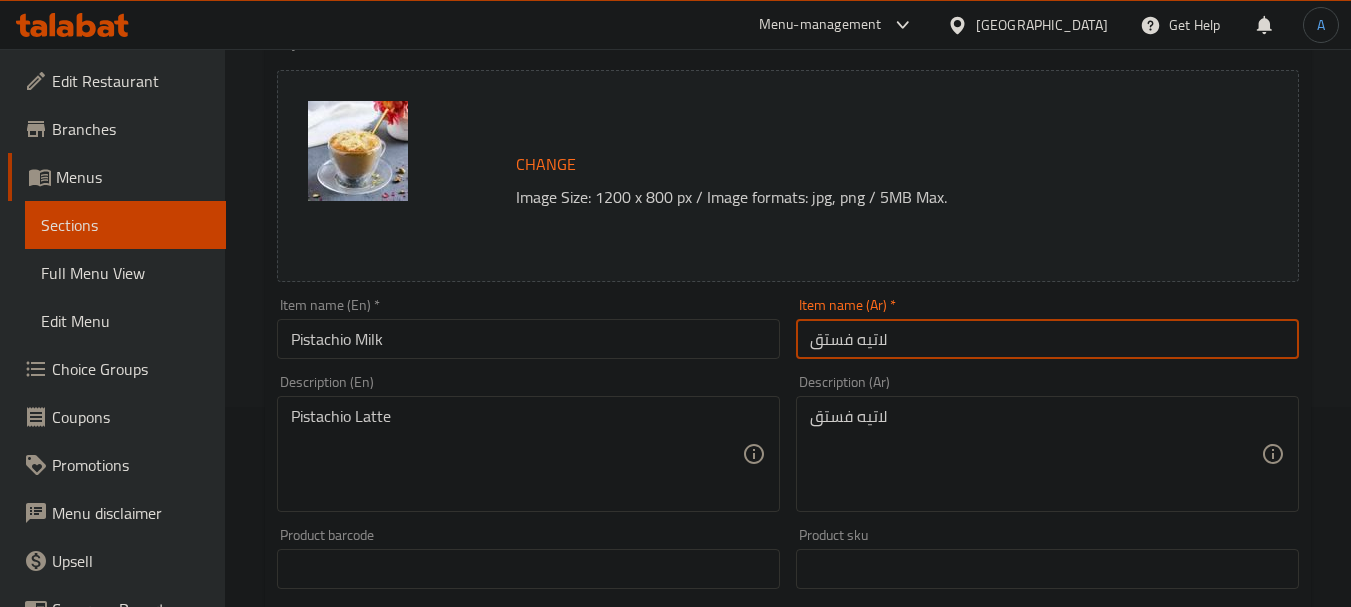 click on "لاتيه فستق" at bounding box center [1047, 339] 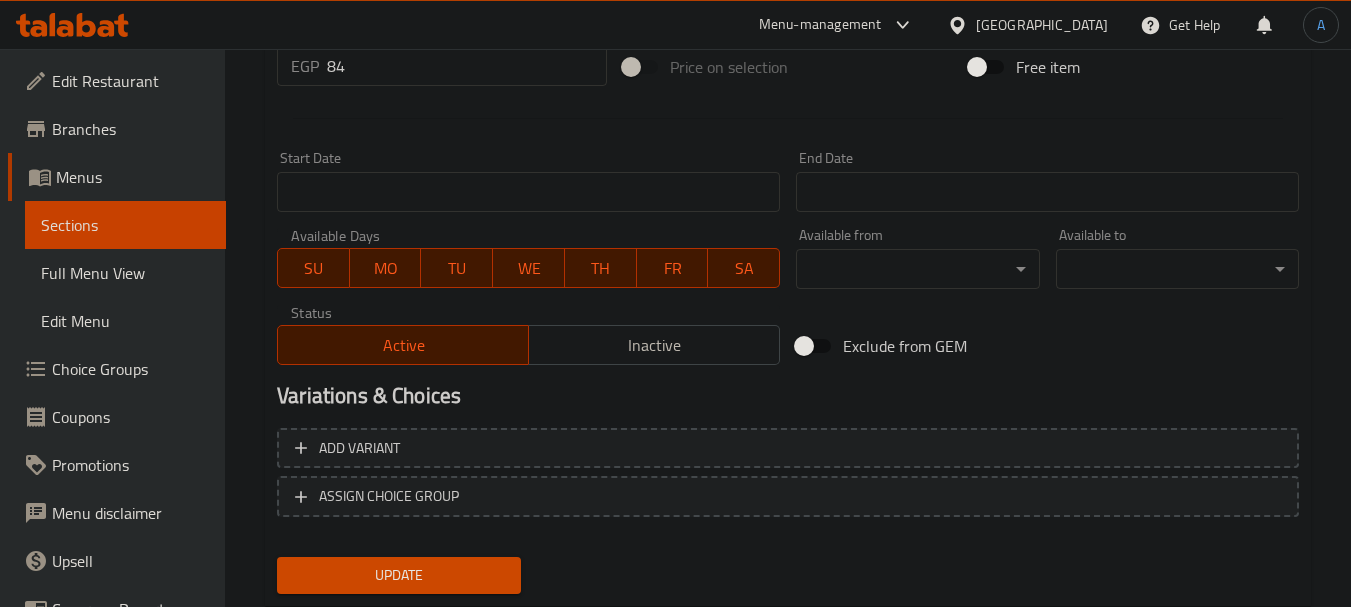 scroll, scrollTop: 800, scrollLeft: 0, axis: vertical 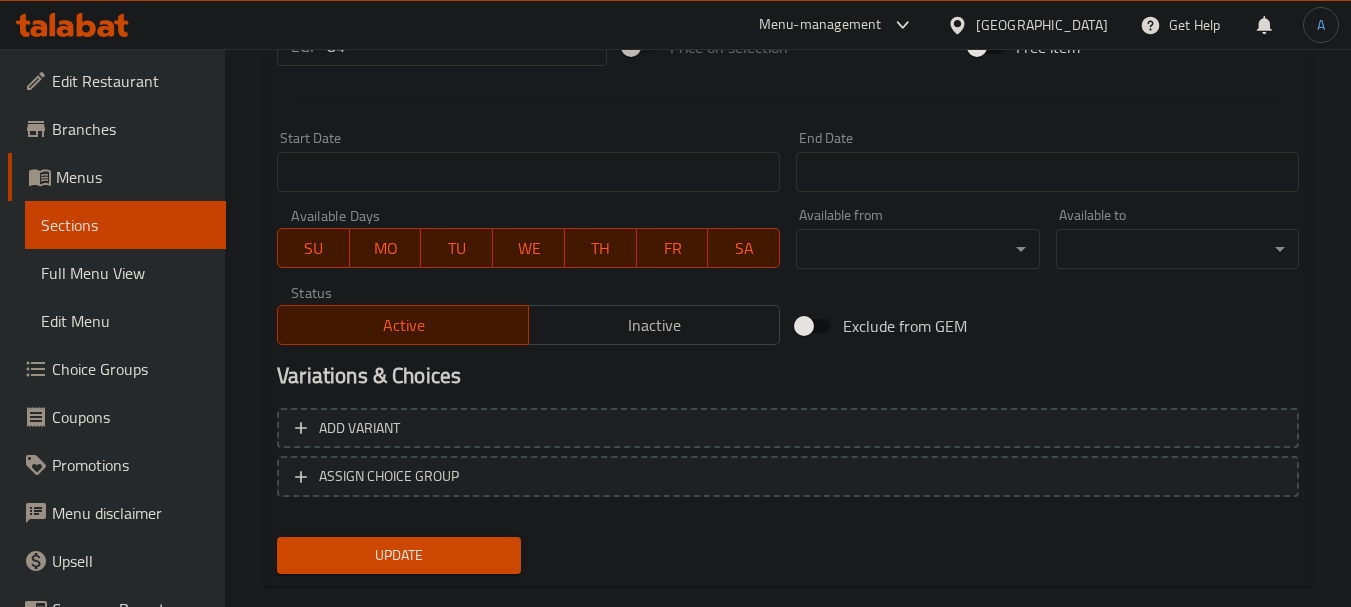 type on "حليب فستق" 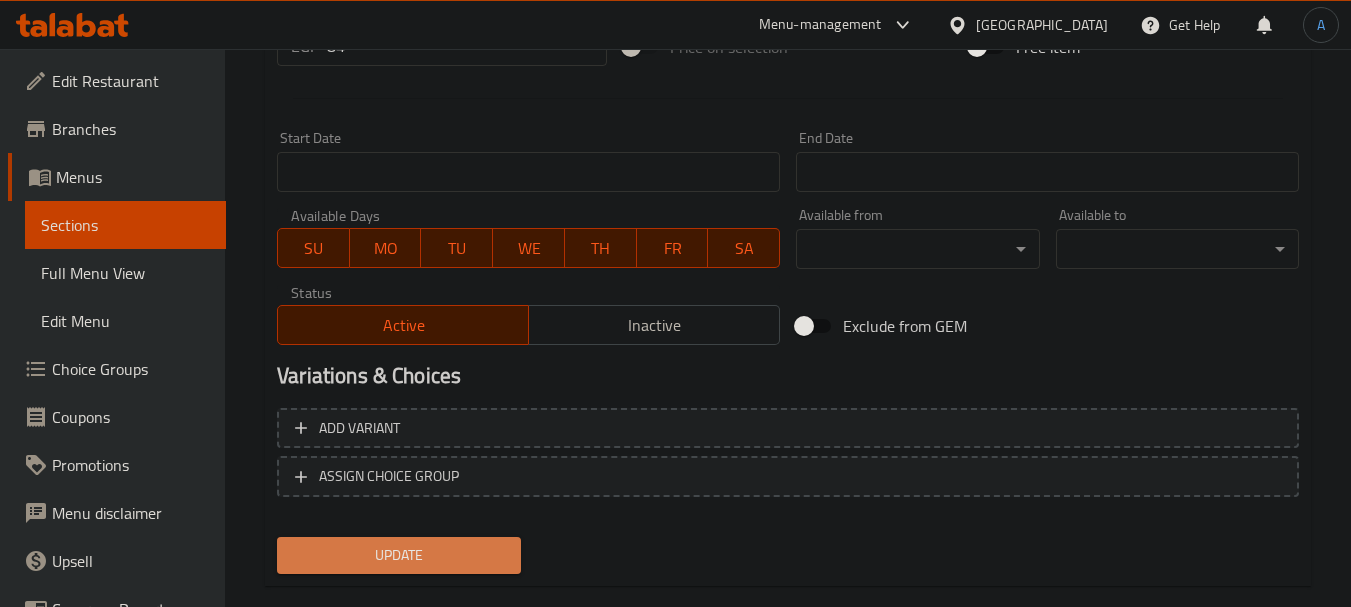 click on "Update" at bounding box center (398, 555) 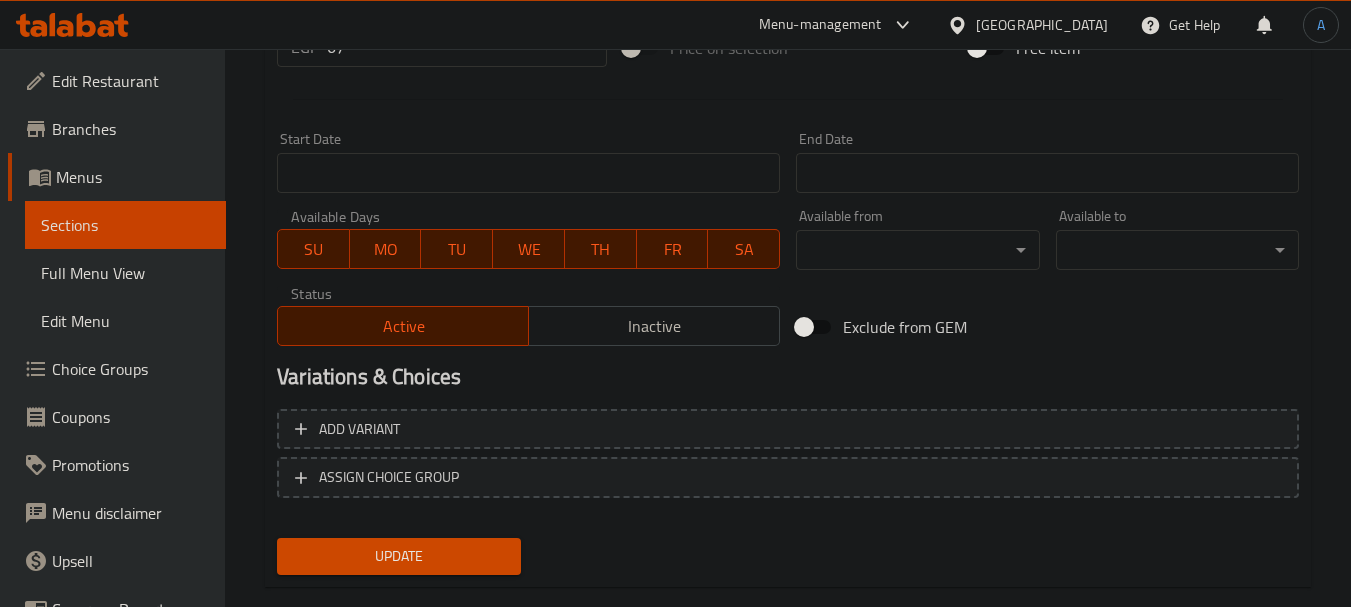 scroll, scrollTop: 800, scrollLeft: 0, axis: vertical 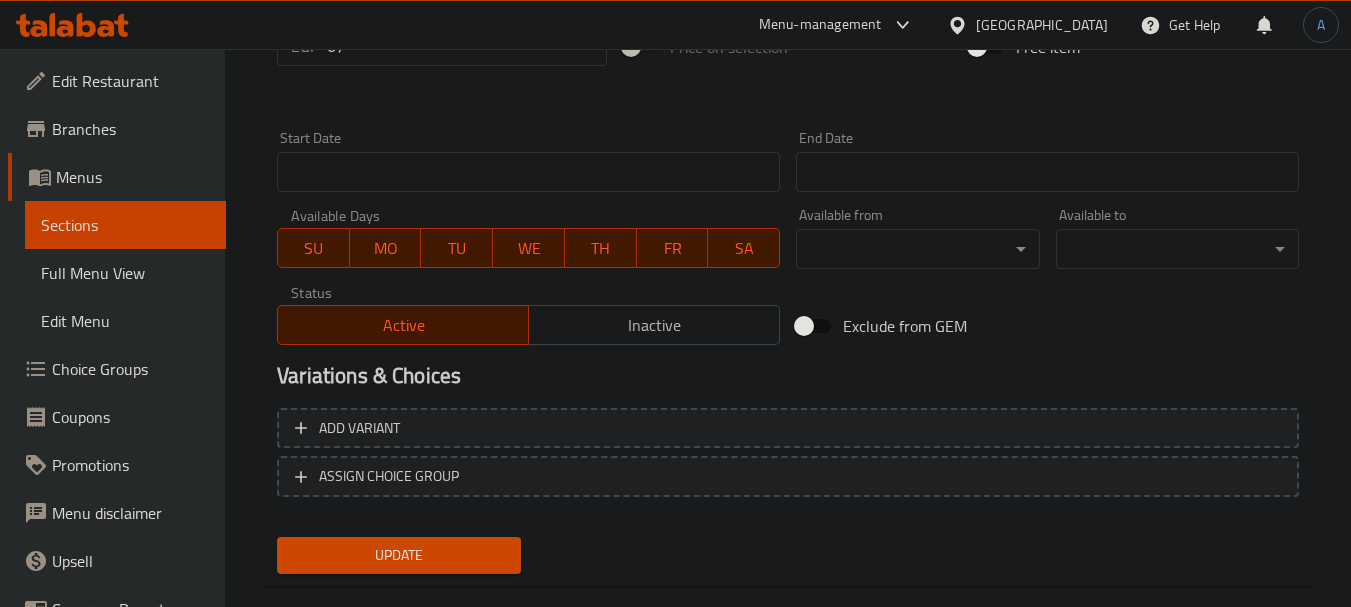 click on "Inactive" at bounding box center (654, 325) 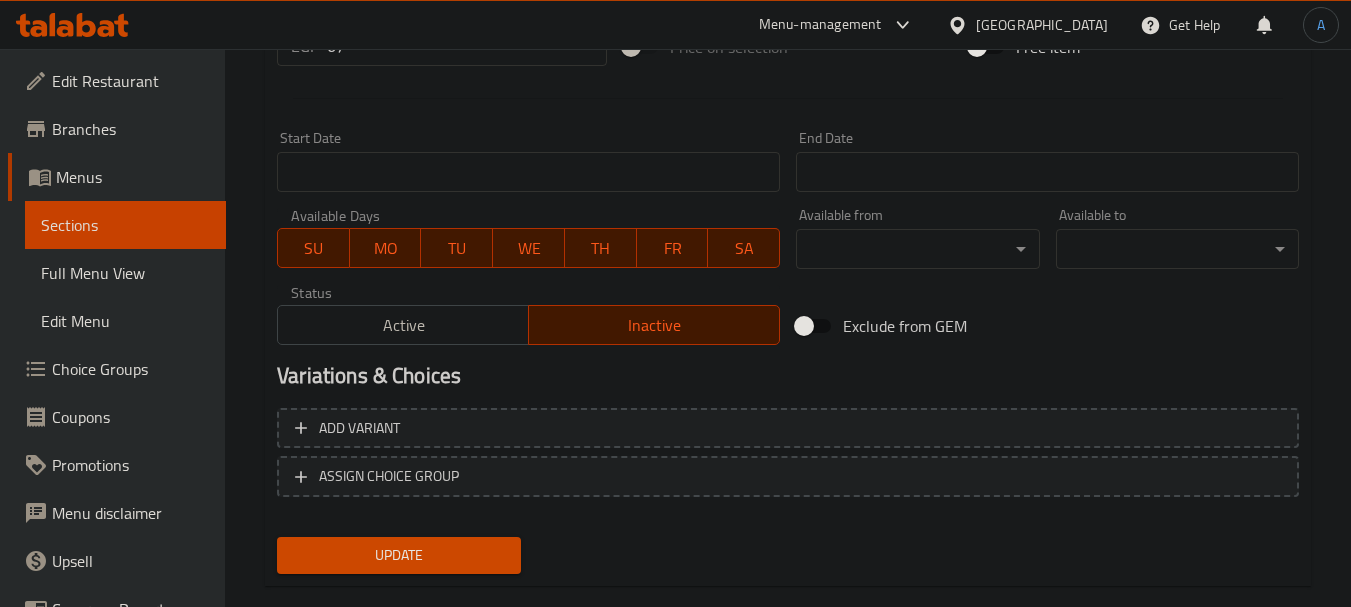 click on "Update" at bounding box center [398, 555] 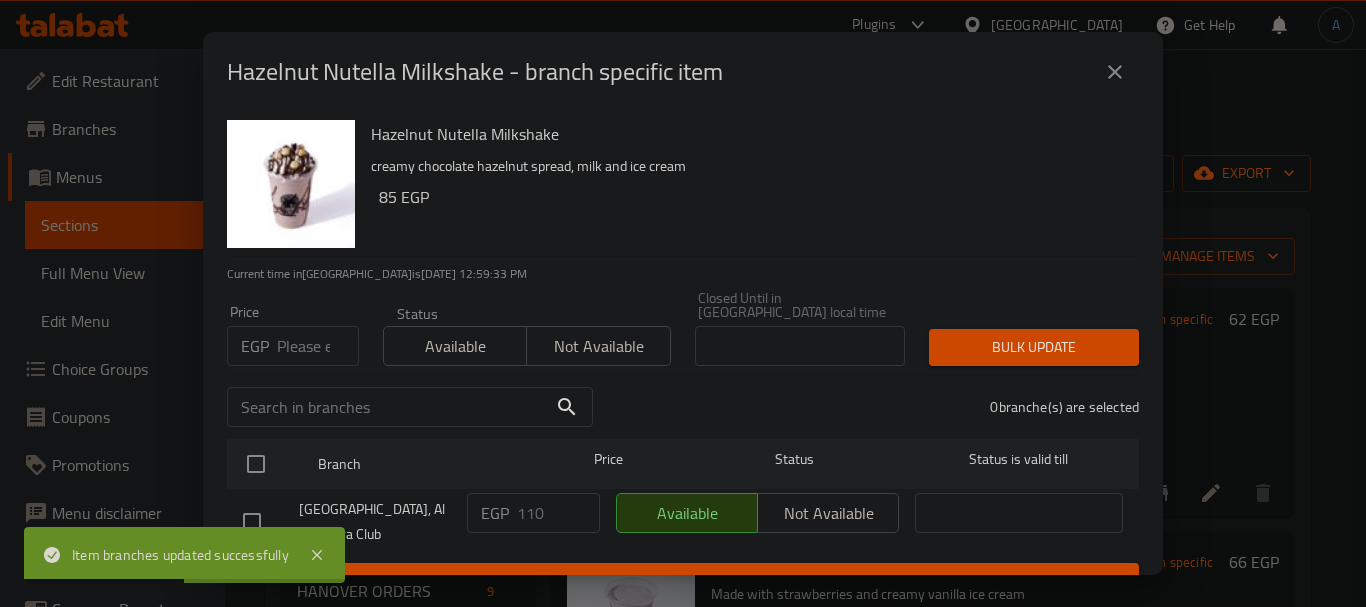 scroll, scrollTop: 200, scrollLeft: 0, axis: vertical 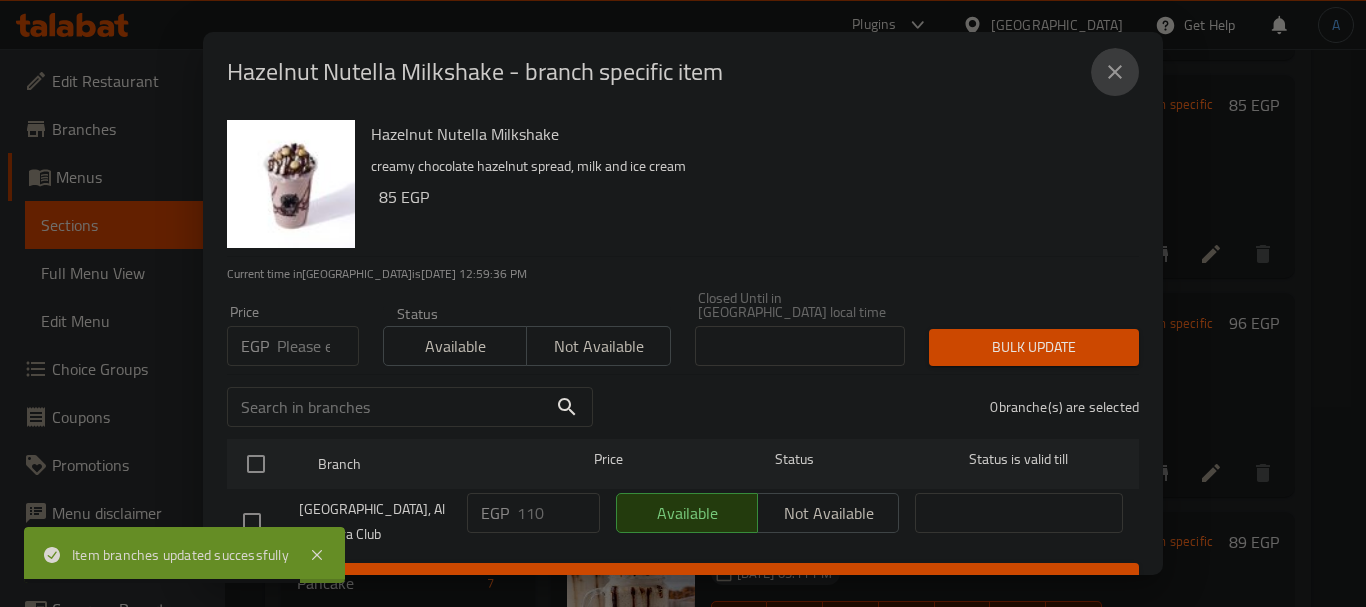 click at bounding box center [1115, 72] 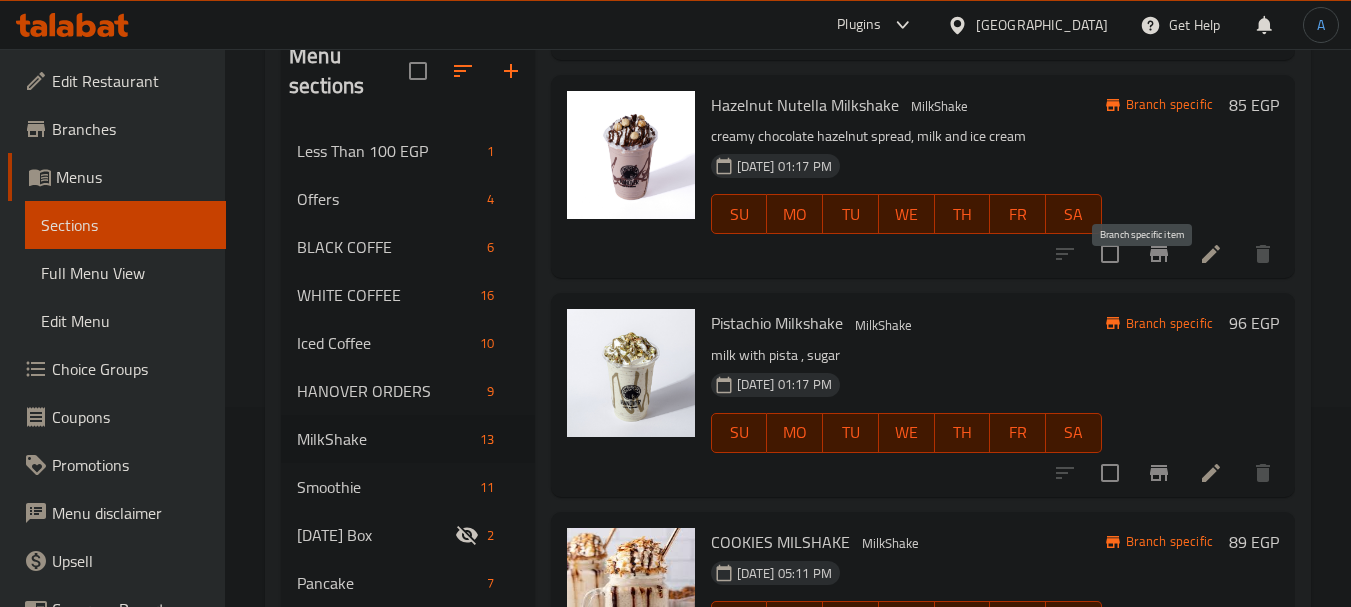 click 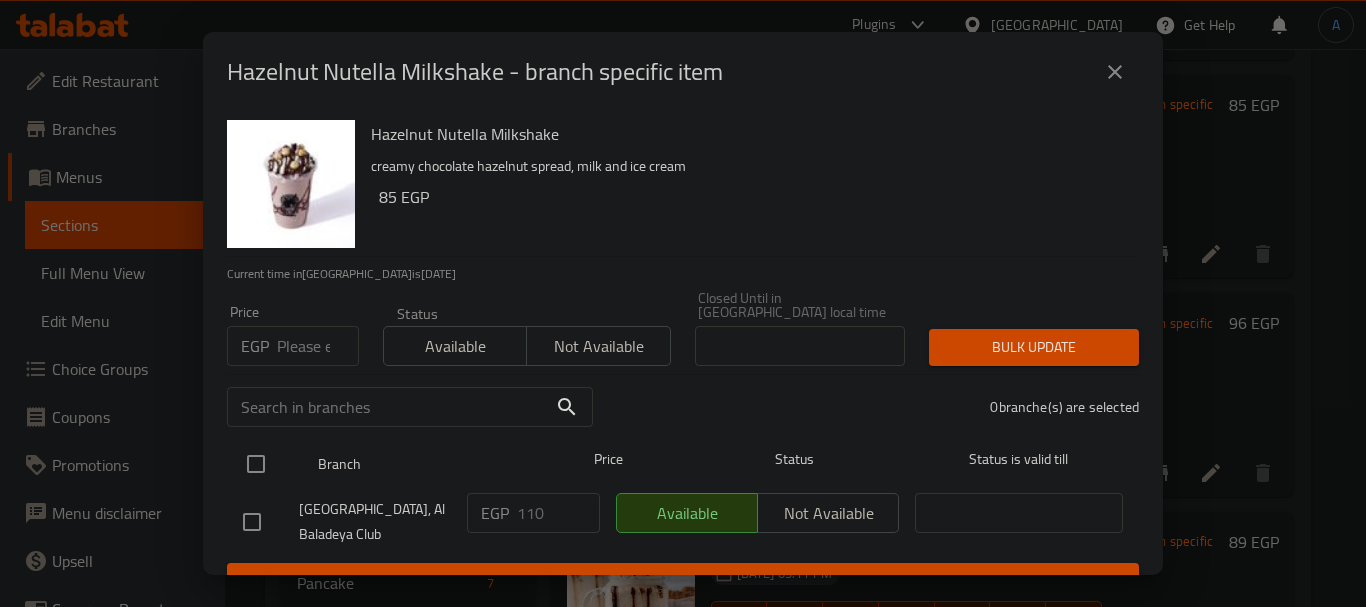 click at bounding box center [256, 464] 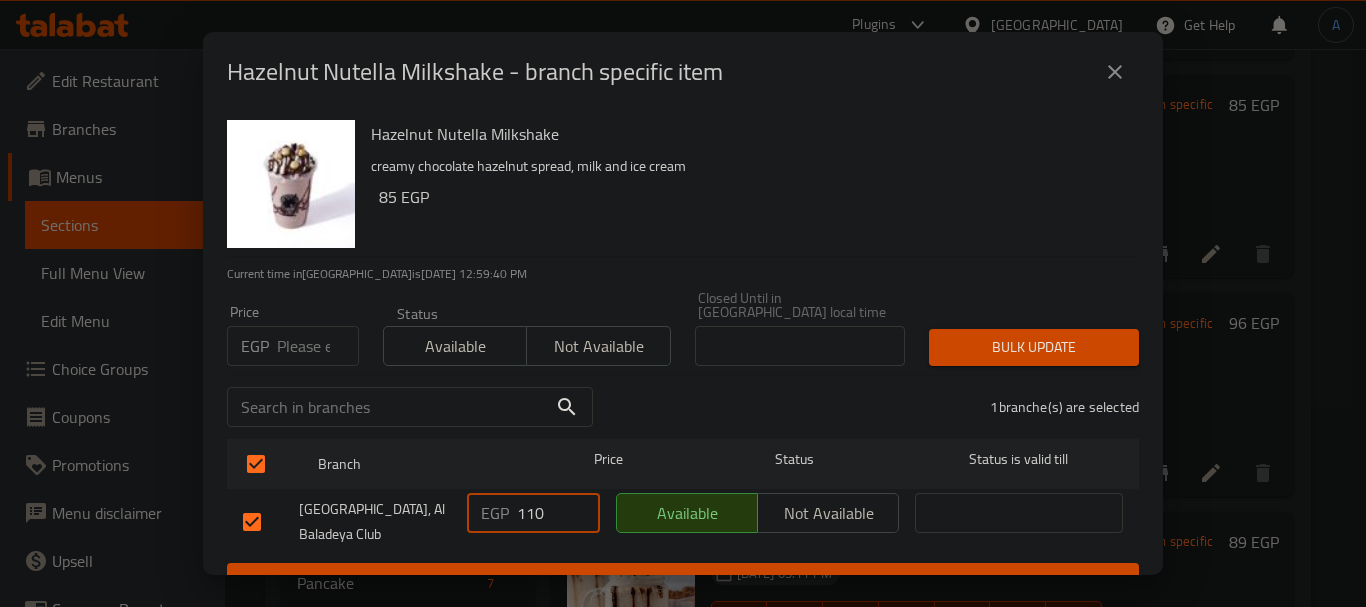 click on "EGP 110 ​" at bounding box center (533, 513) 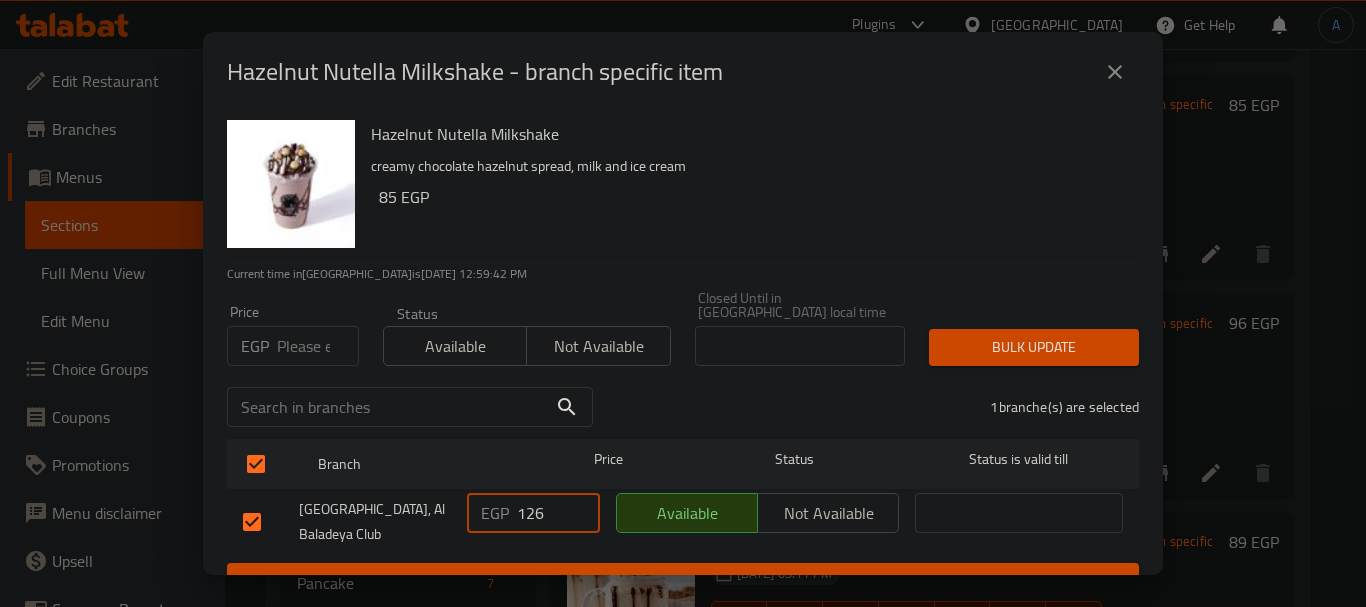 type on "126" 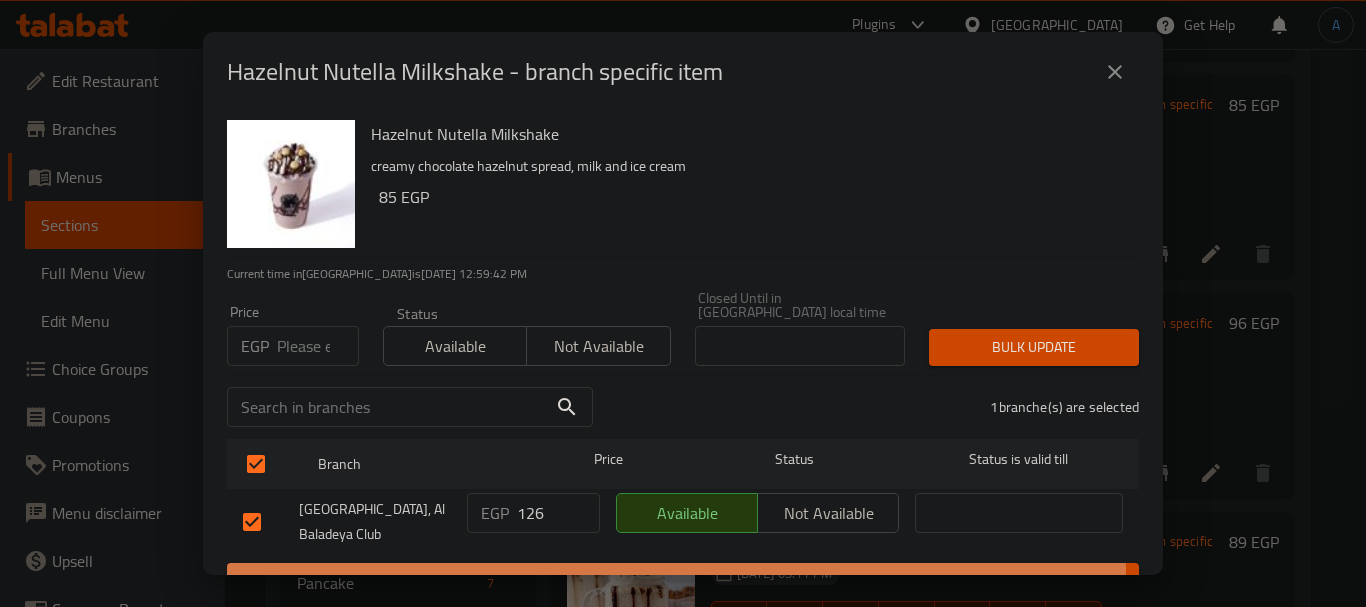 click on "Save" at bounding box center (683, 581) 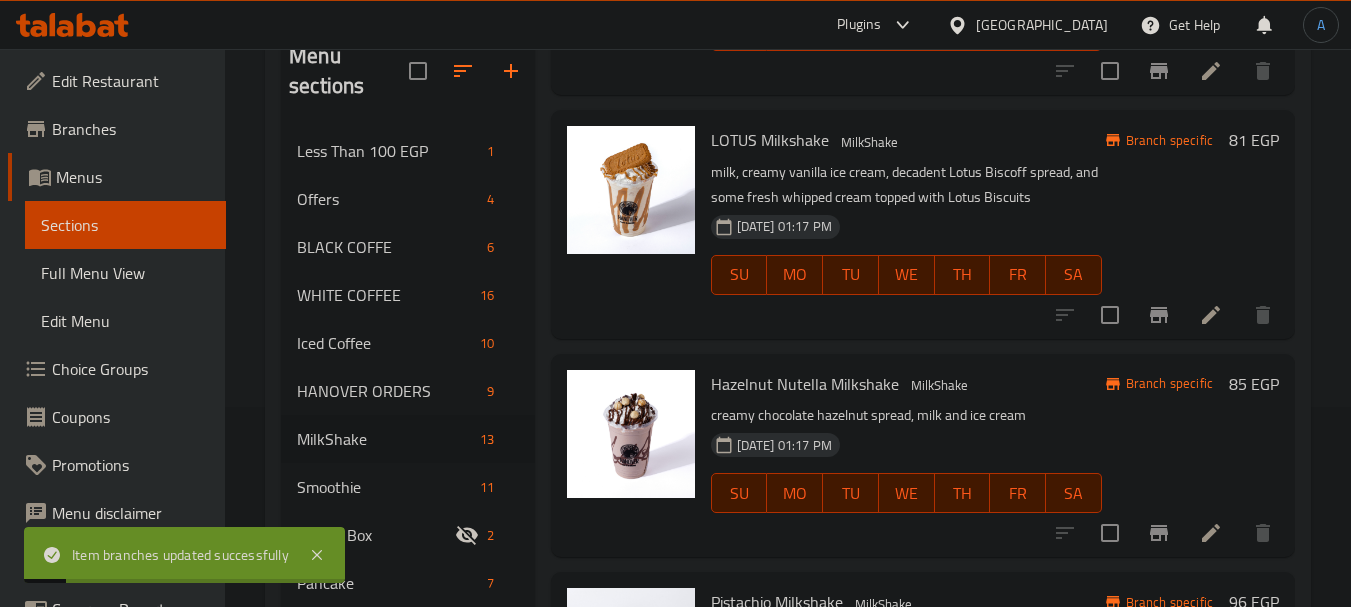 scroll, scrollTop: 1100, scrollLeft: 0, axis: vertical 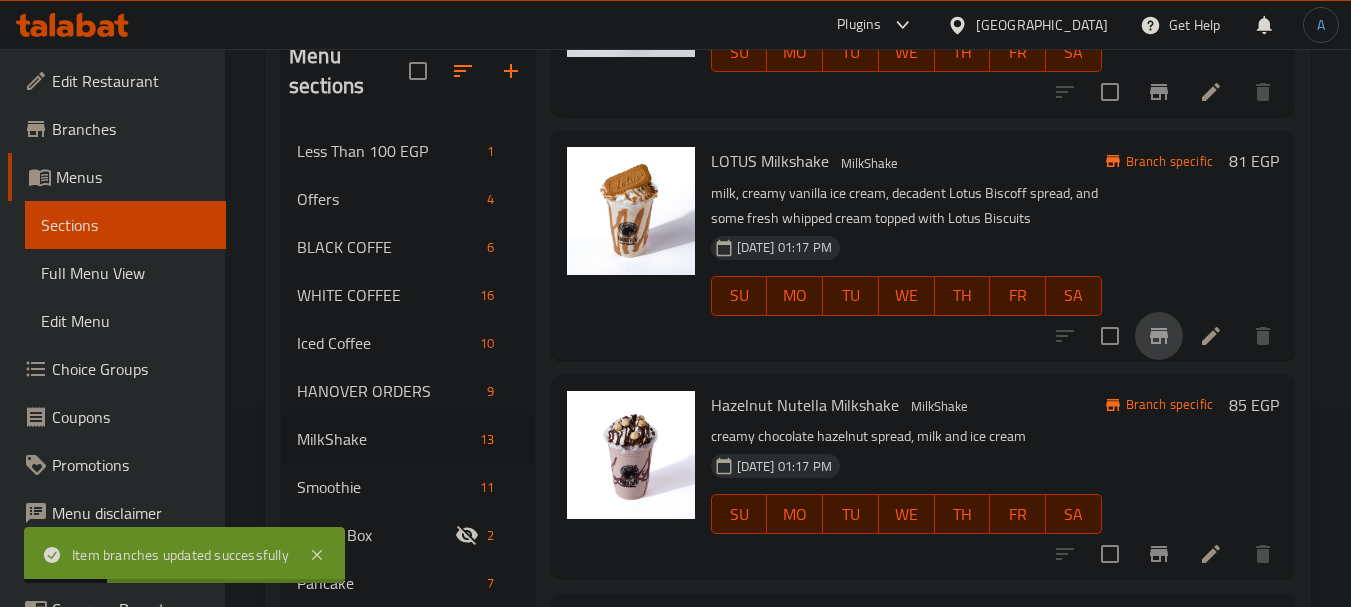 click 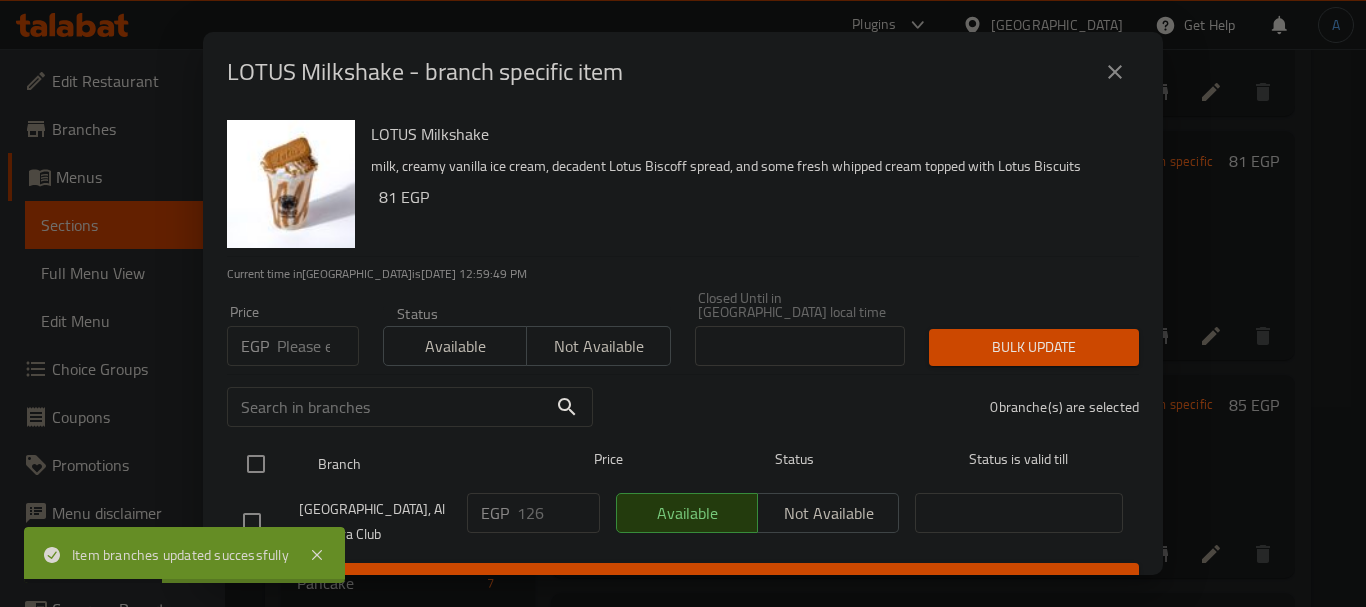 click at bounding box center [256, 464] 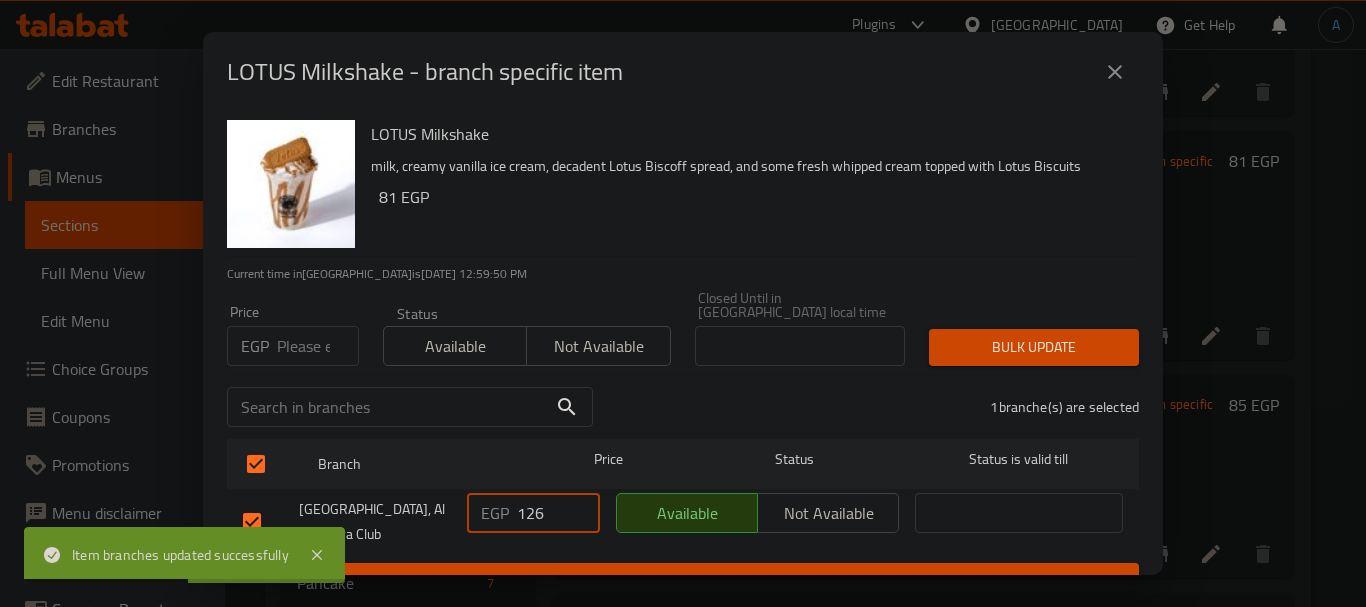 drag, startPoint x: 552, startPoint y: 507, endPoint x: 493, endPoint y: 505, distance: 59.03389 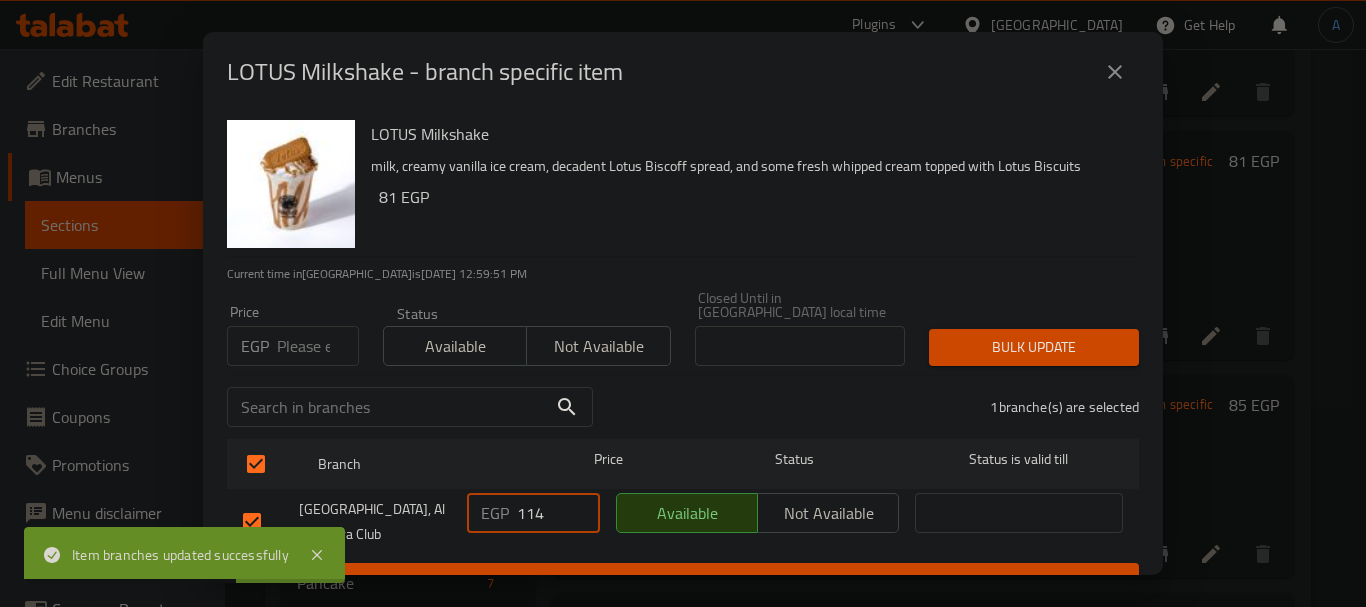 type on "114" 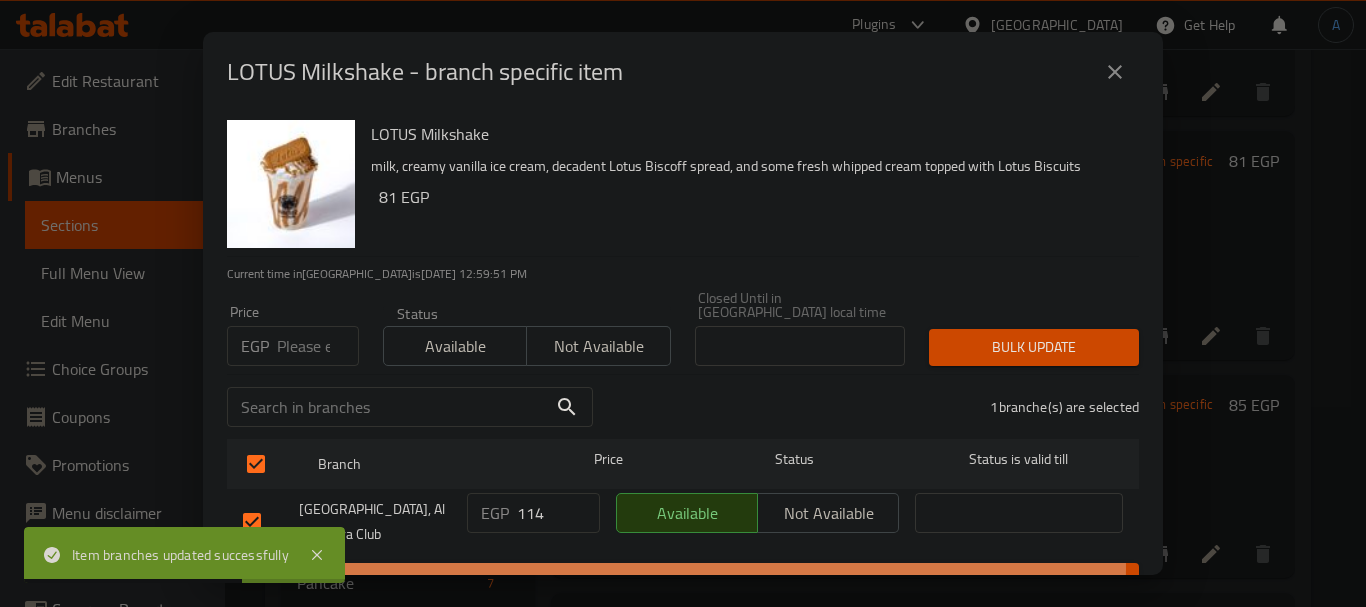 click on "Save" at bounding box center (683, 581) 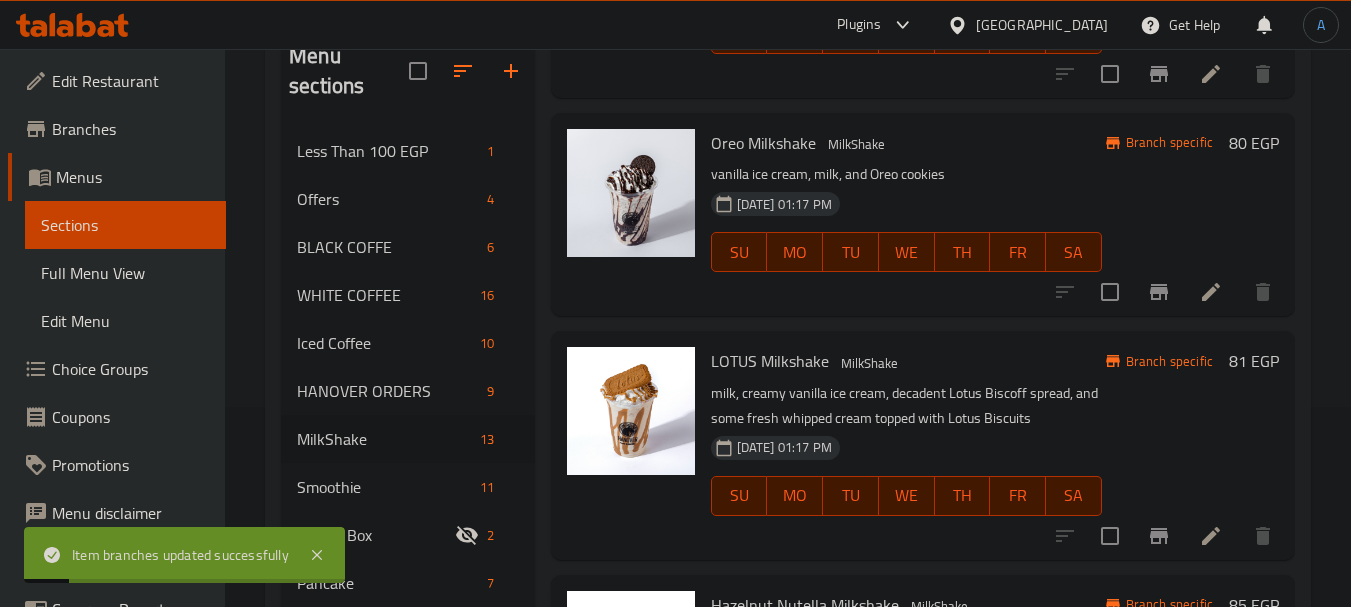 scroll, scrollTop: 800, scrollLeft: 0, axis: vertical 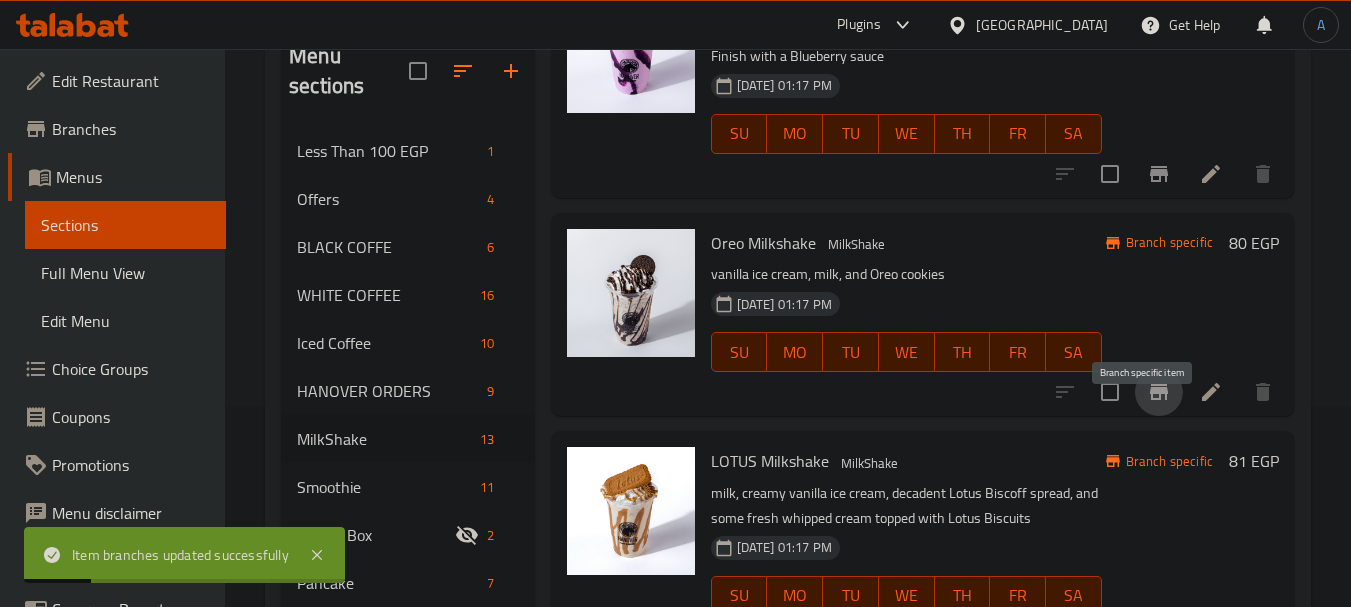 click 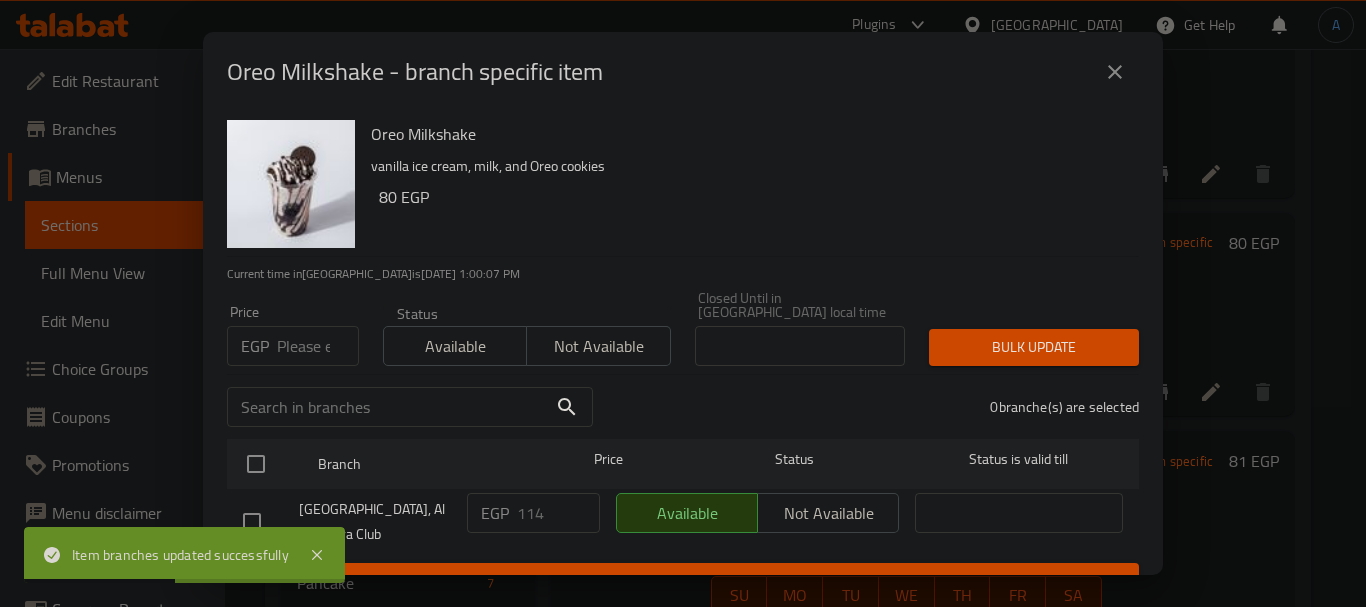 click at bounding box center (1115, 72) 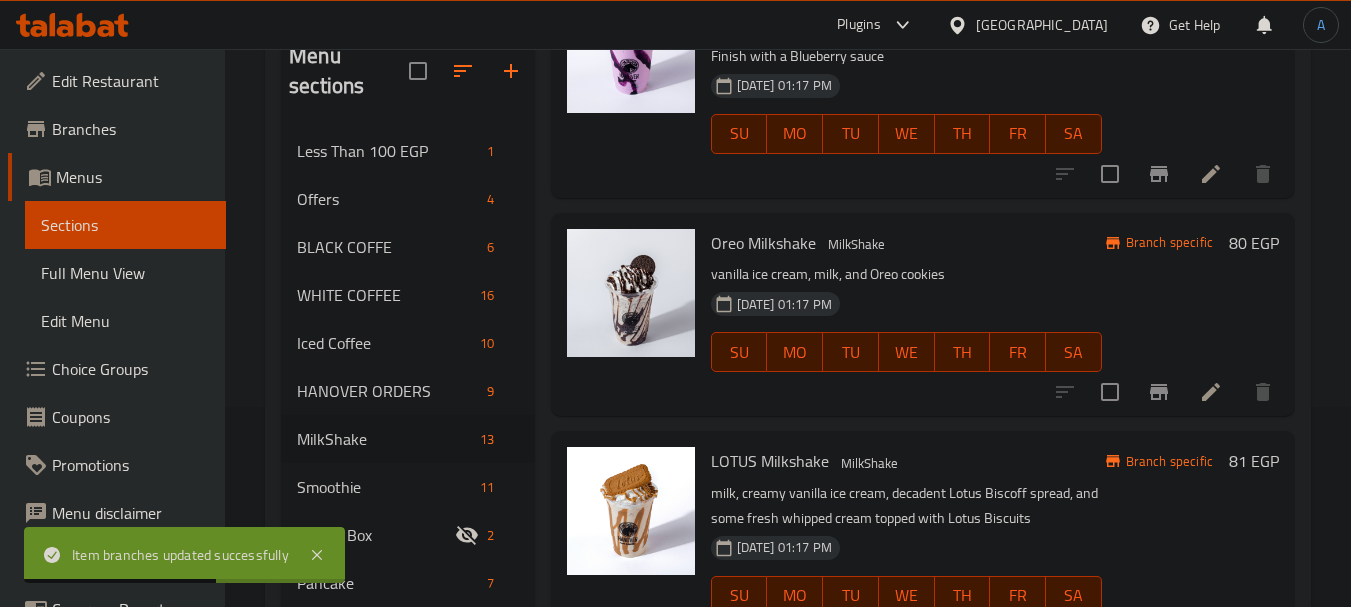 scroll, scrollTop: 700, scrollLeft: 0, axis: vertical 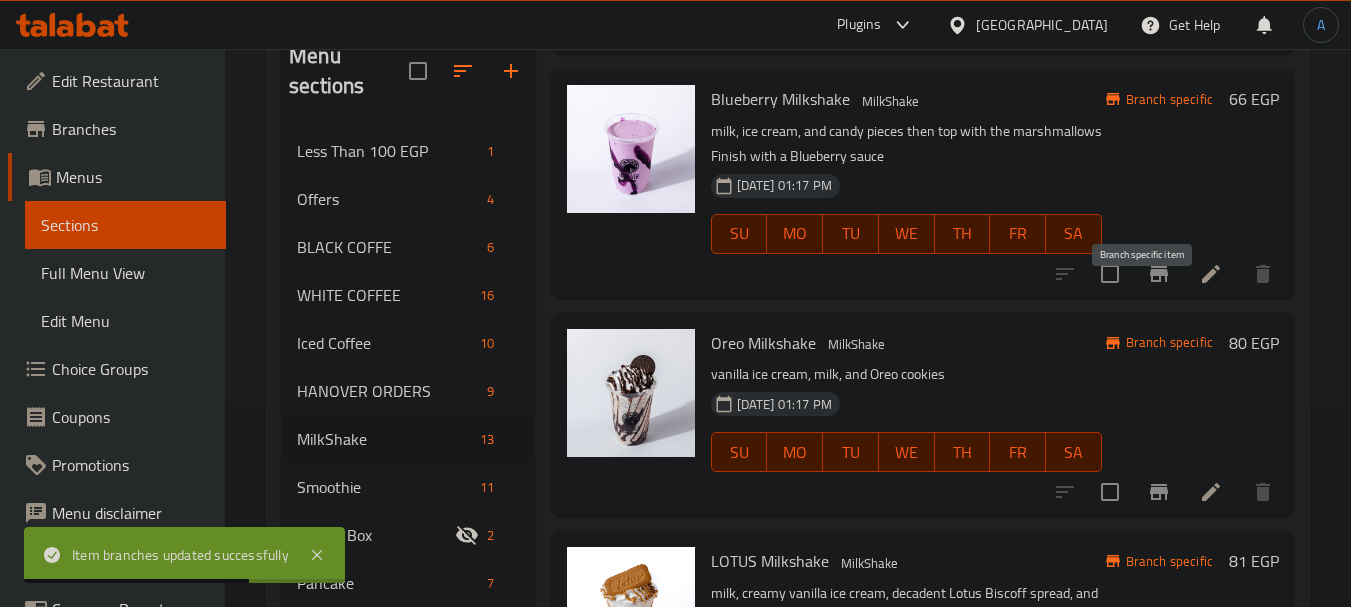 click 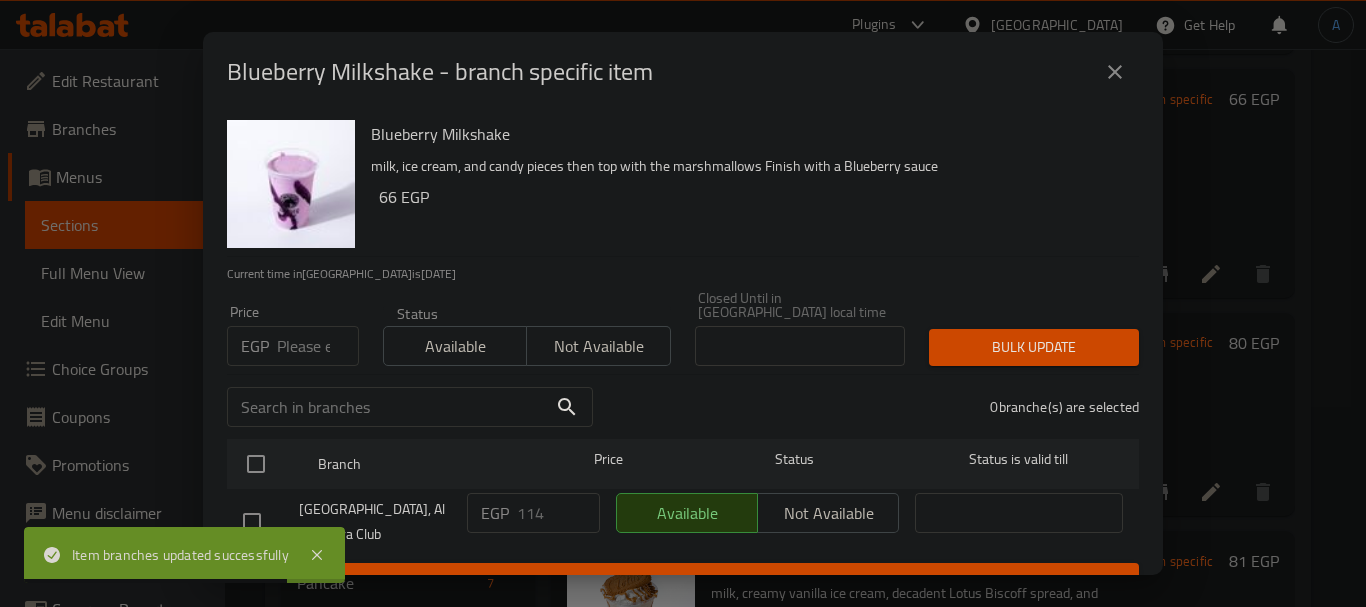 click at bounding box center (1115, 72) 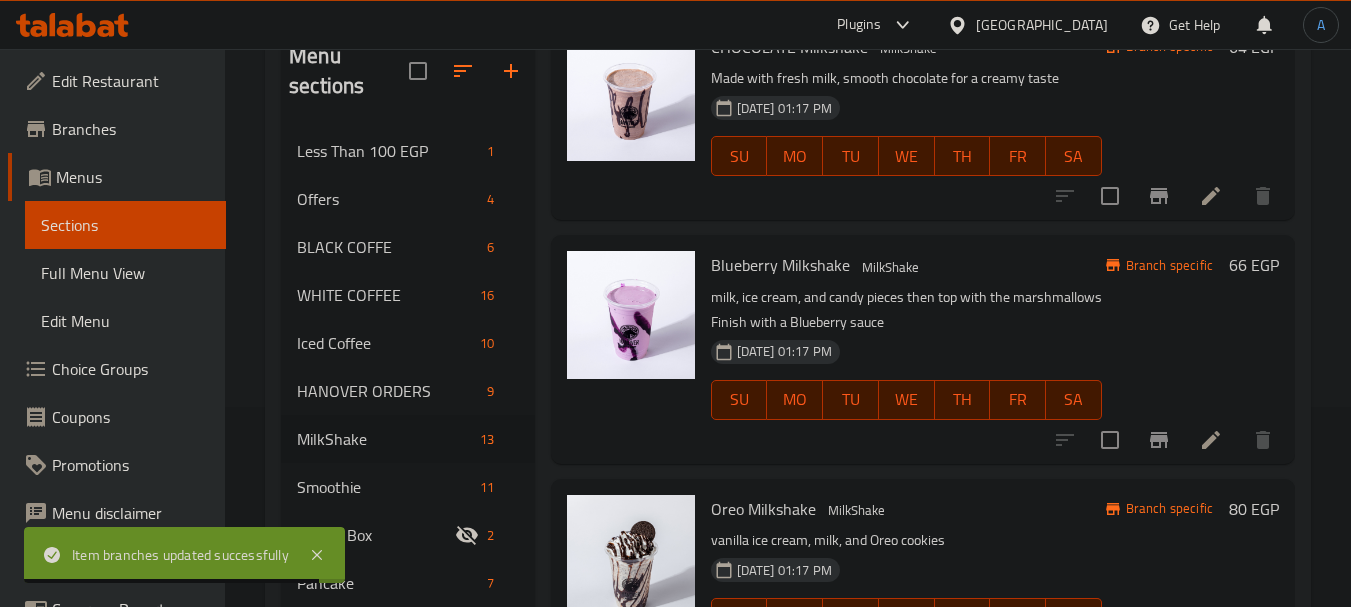 scroll, scrollTop: 500, scrollLeft: 0, axis: vertical 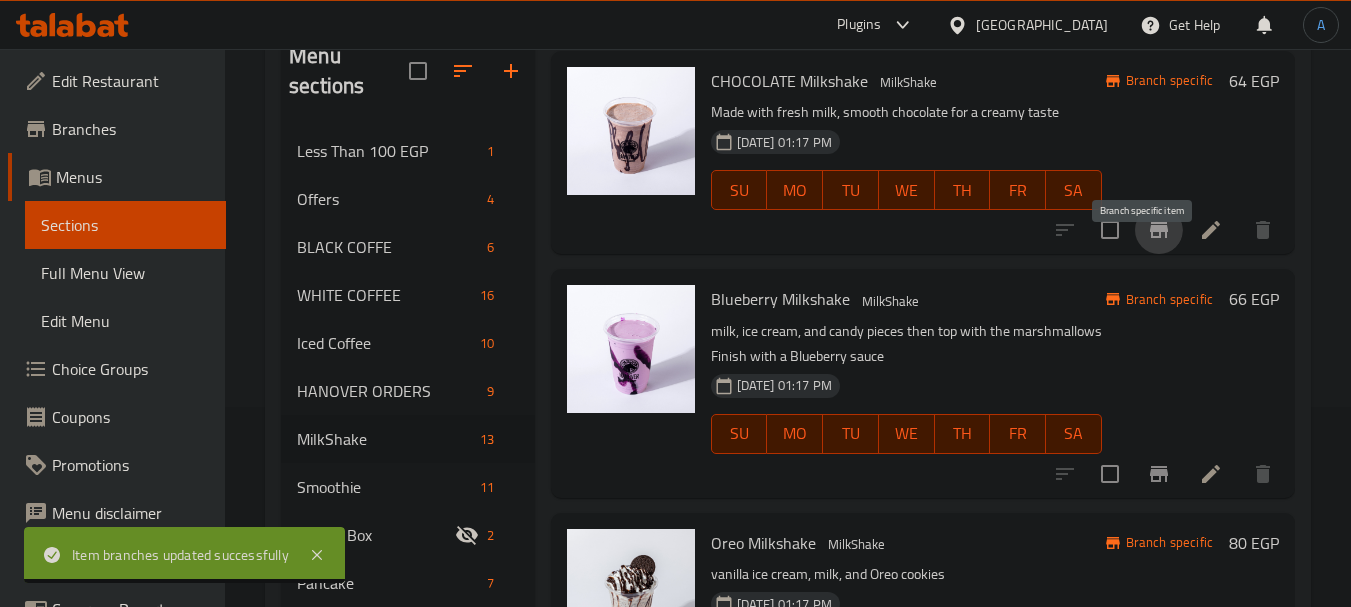 click 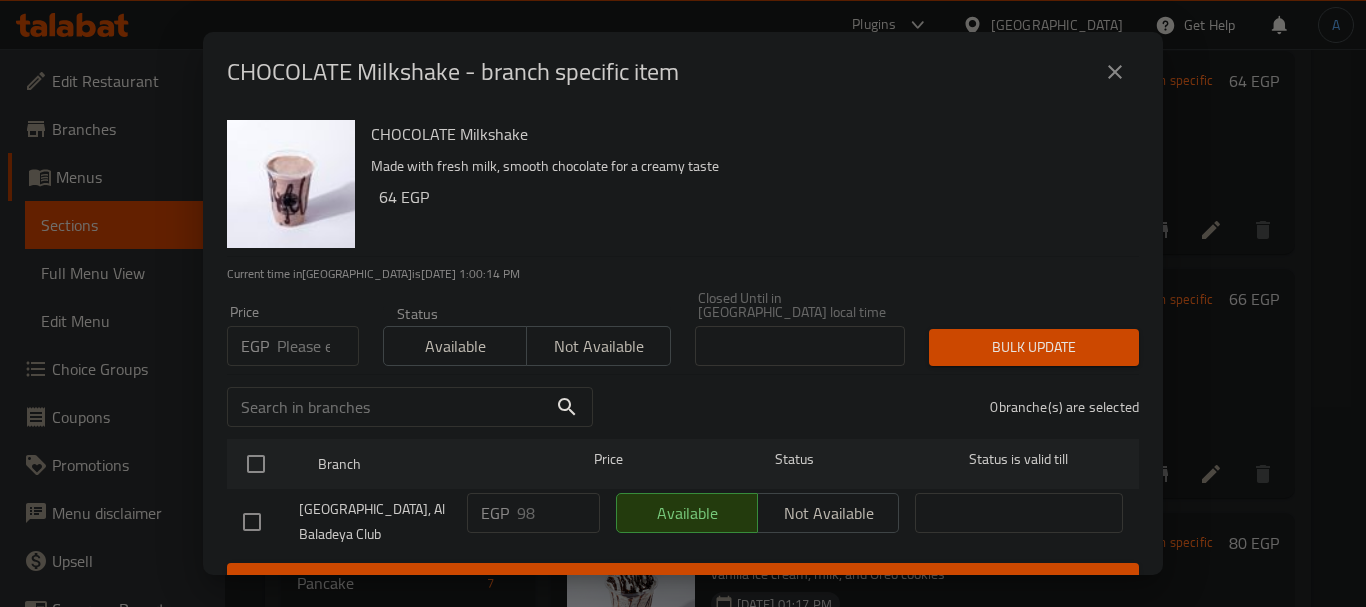 click 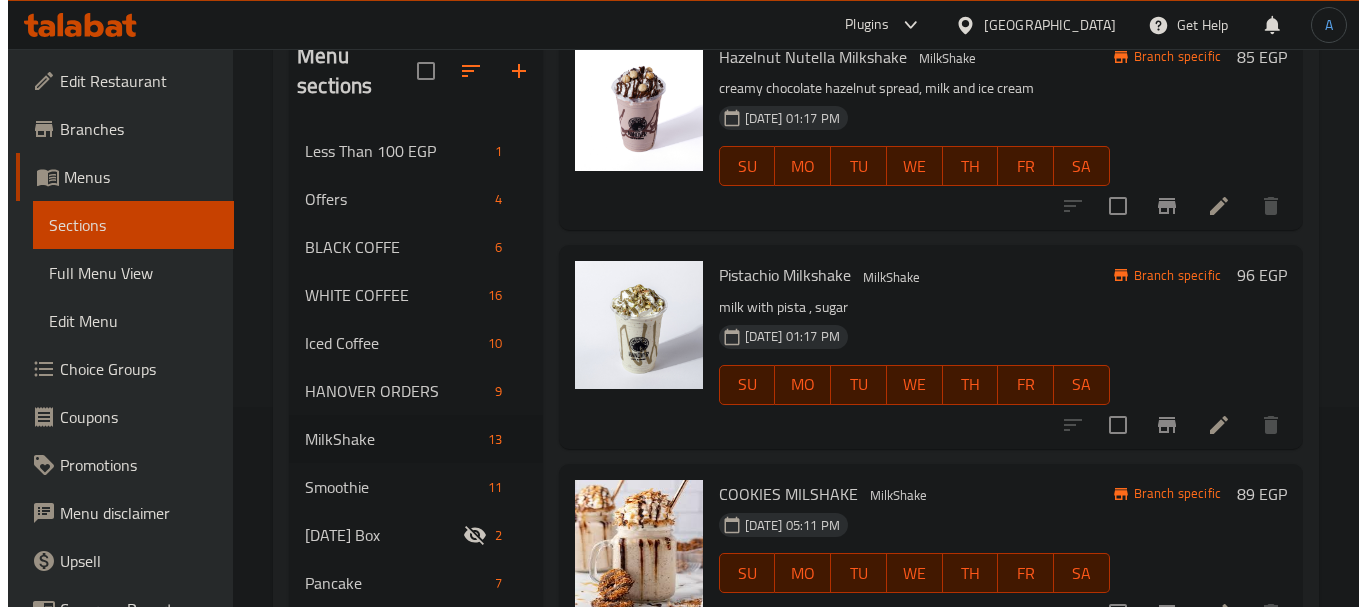 scroll, scrollTop: 1500, scrollLeft: 0, axis: vertical 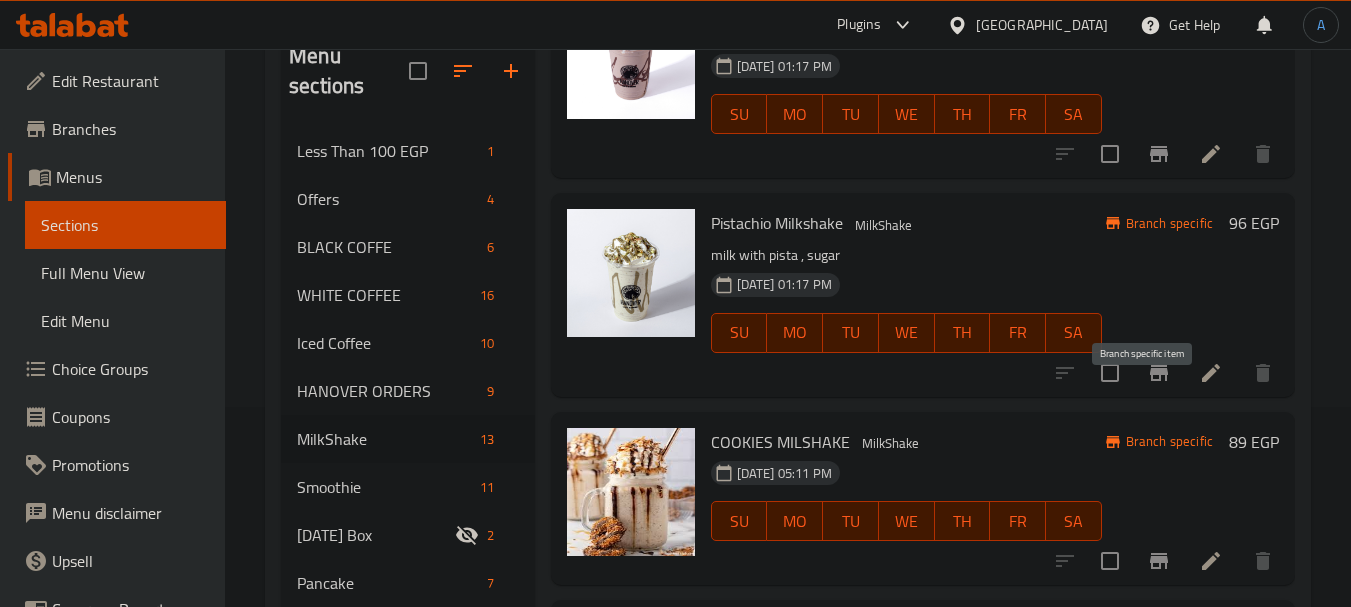 click 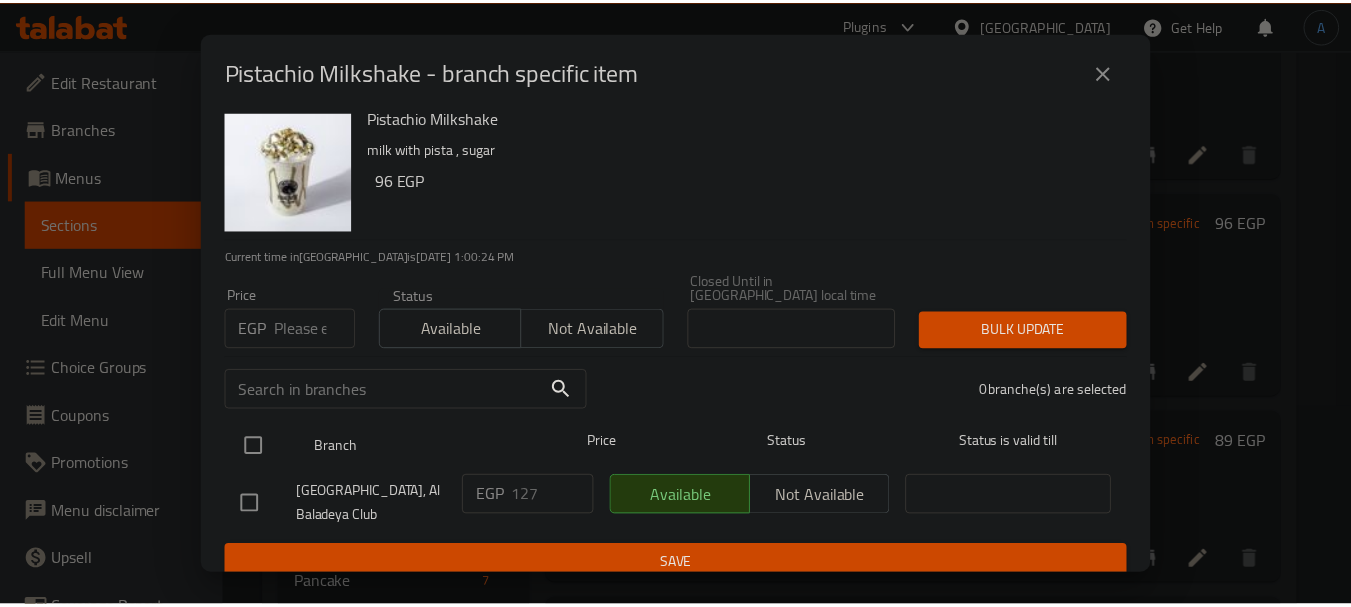 scroll, scrollTop: 19, scrollLeft: 0, axis: vertical 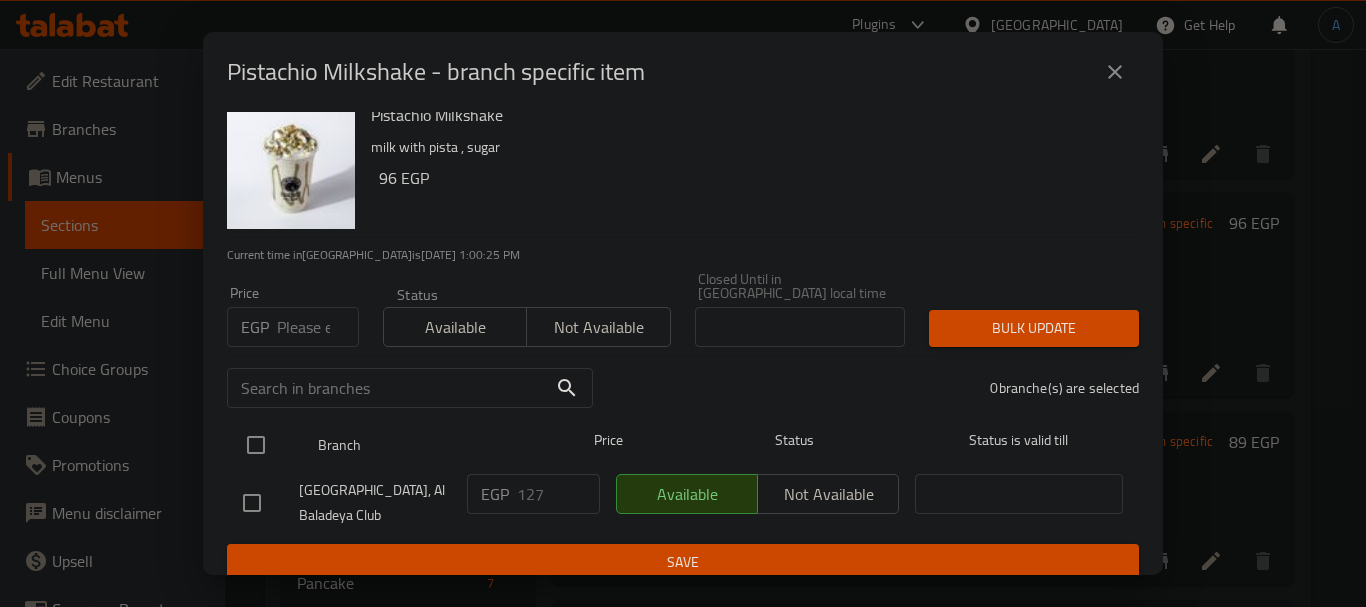 click at bounding box center [256, 445] 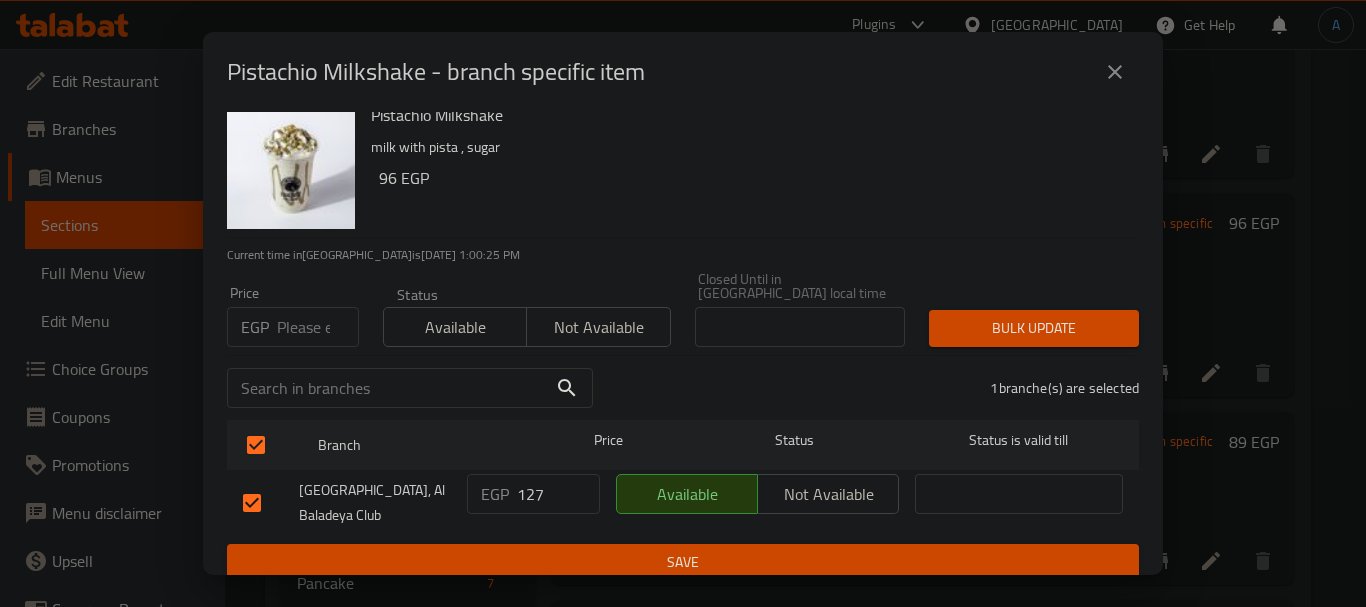 drag, startPoint x: 553, startPoint y: 480, endPoint x: 496, endPoint y: 483, distance: 57.07889 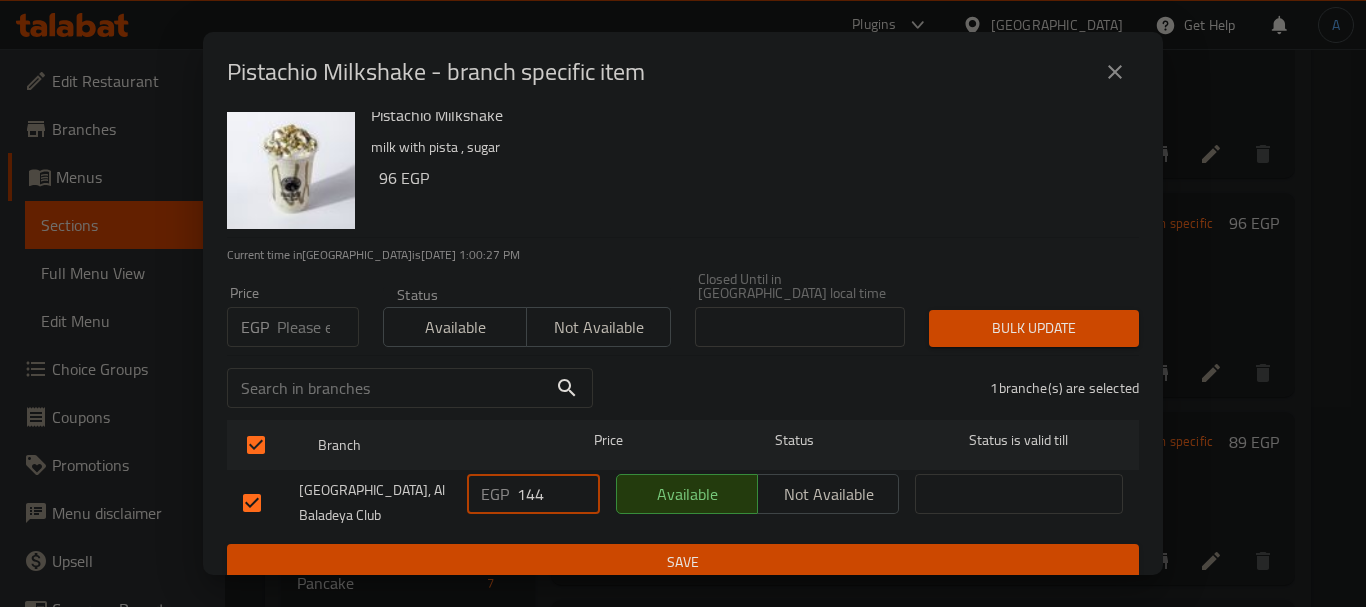 type on "144" 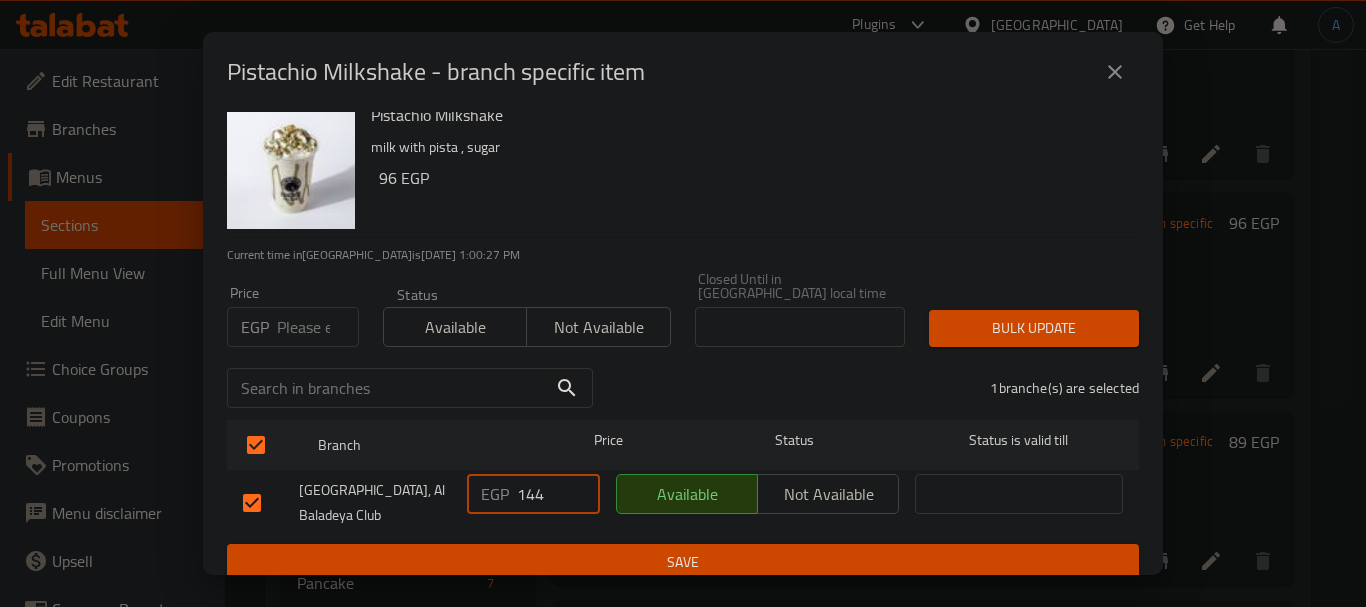 click on "Save" at bounding box center [683, 562] 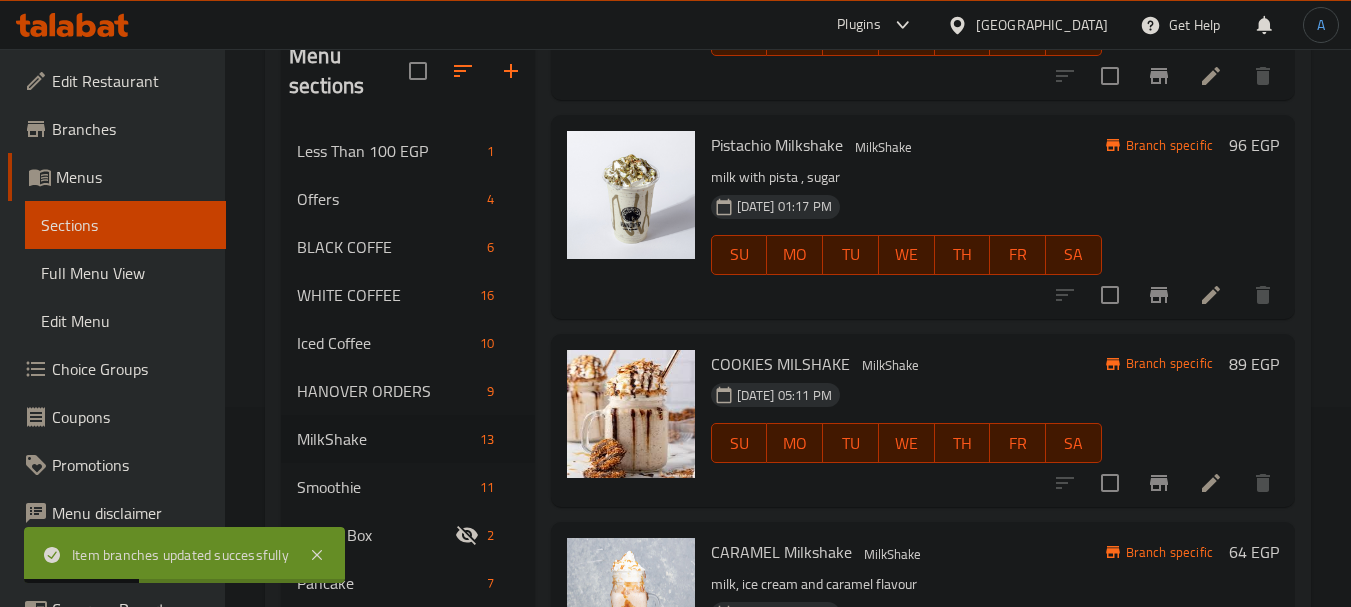 scroll, scrollTop: 1700, scrollLeft: 0, axis: vertical 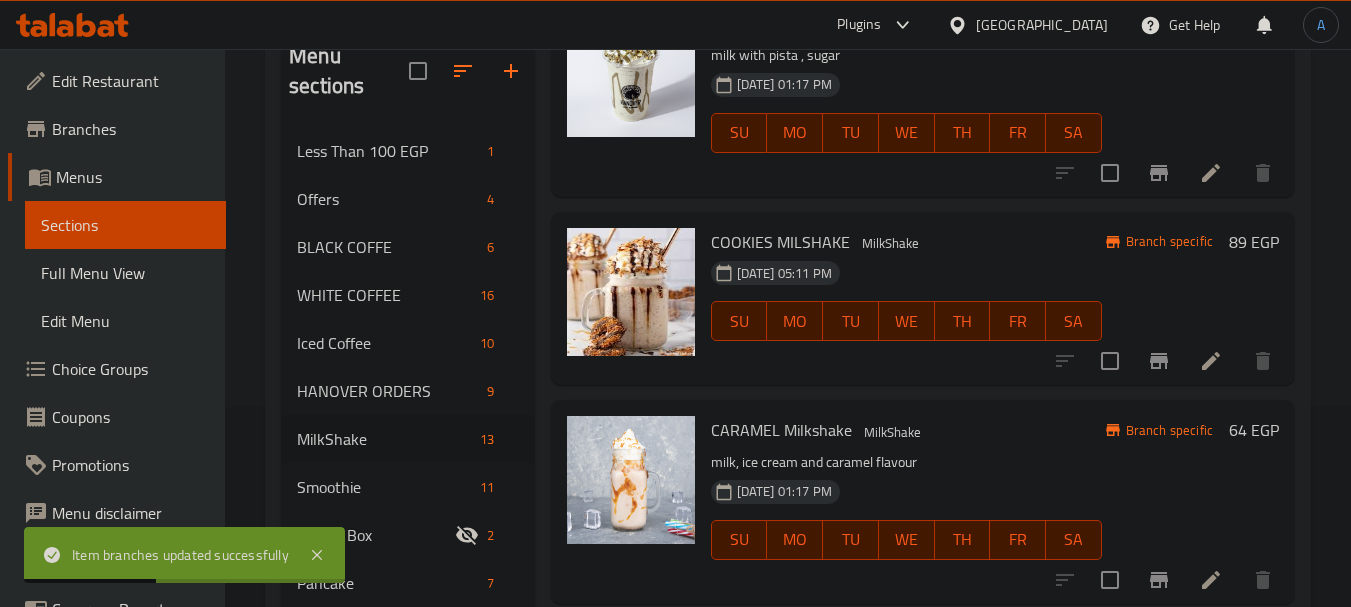 click 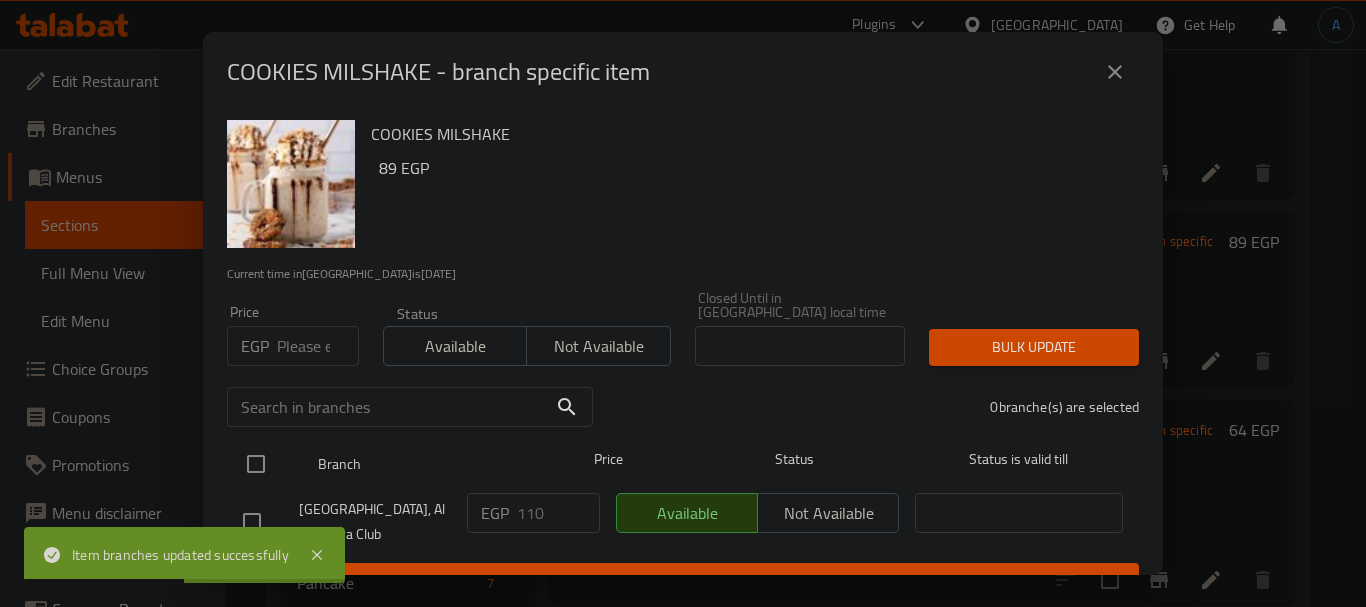 click at bounding box center (256, 464) 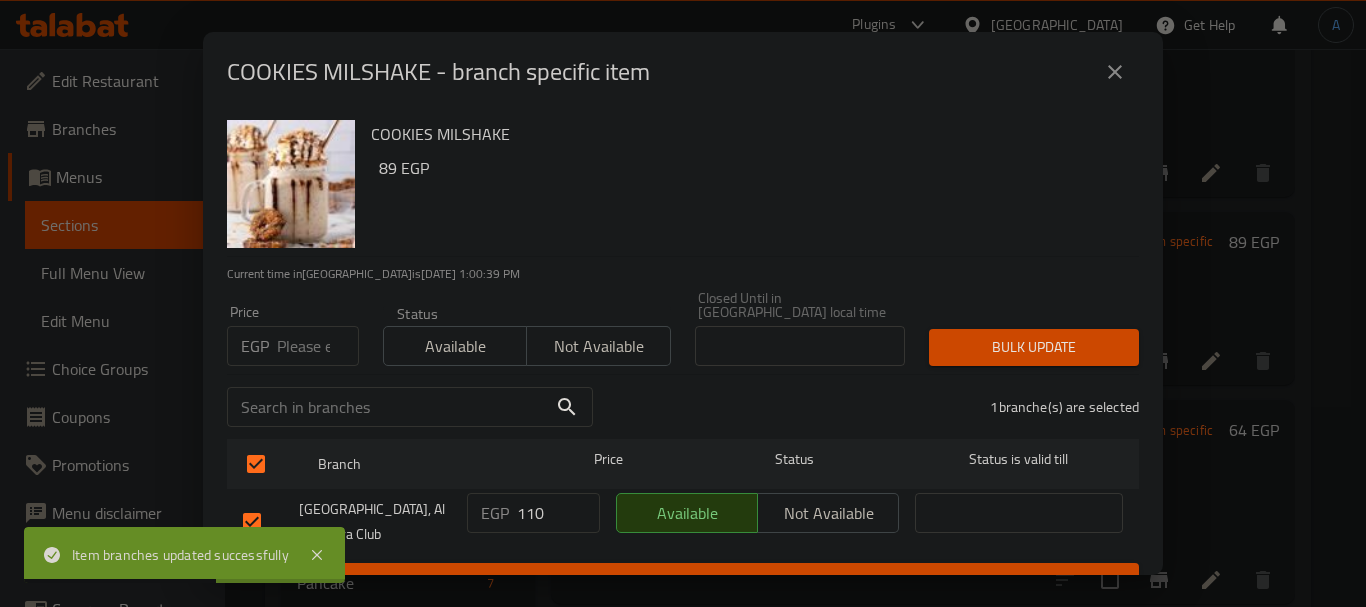 drag, startPoint x: 544, startPoint y: 501, endPoint x: 427, endPoint y: 497, distance: 117.06836 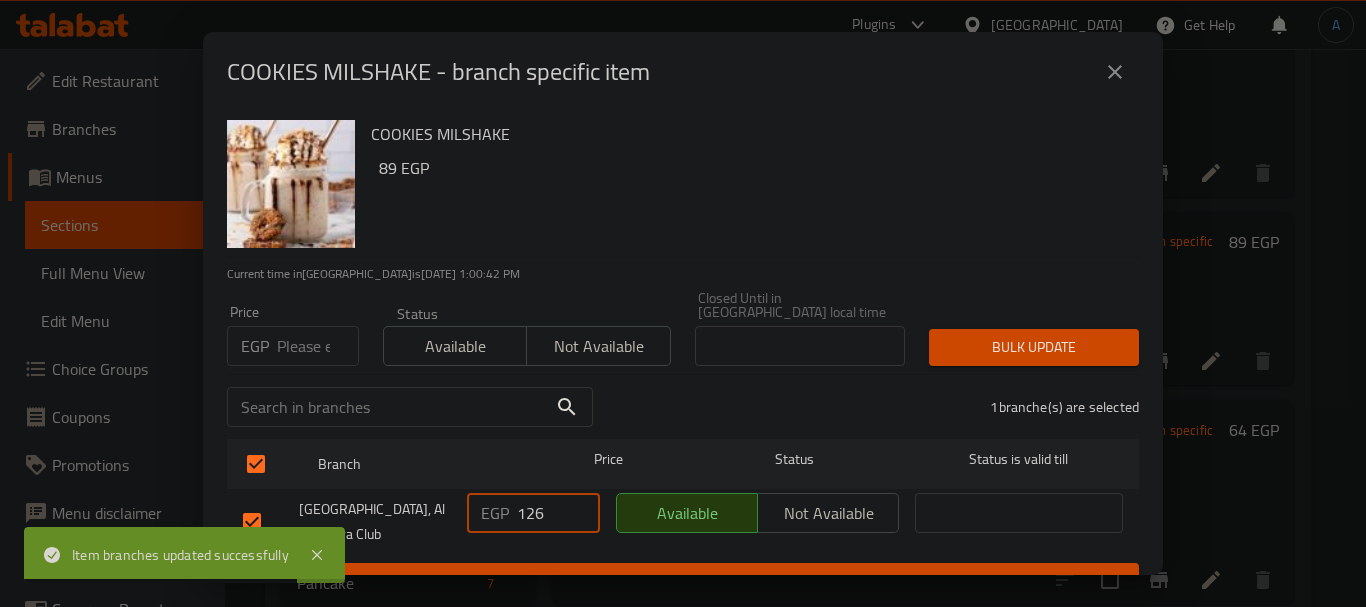 type on "126" 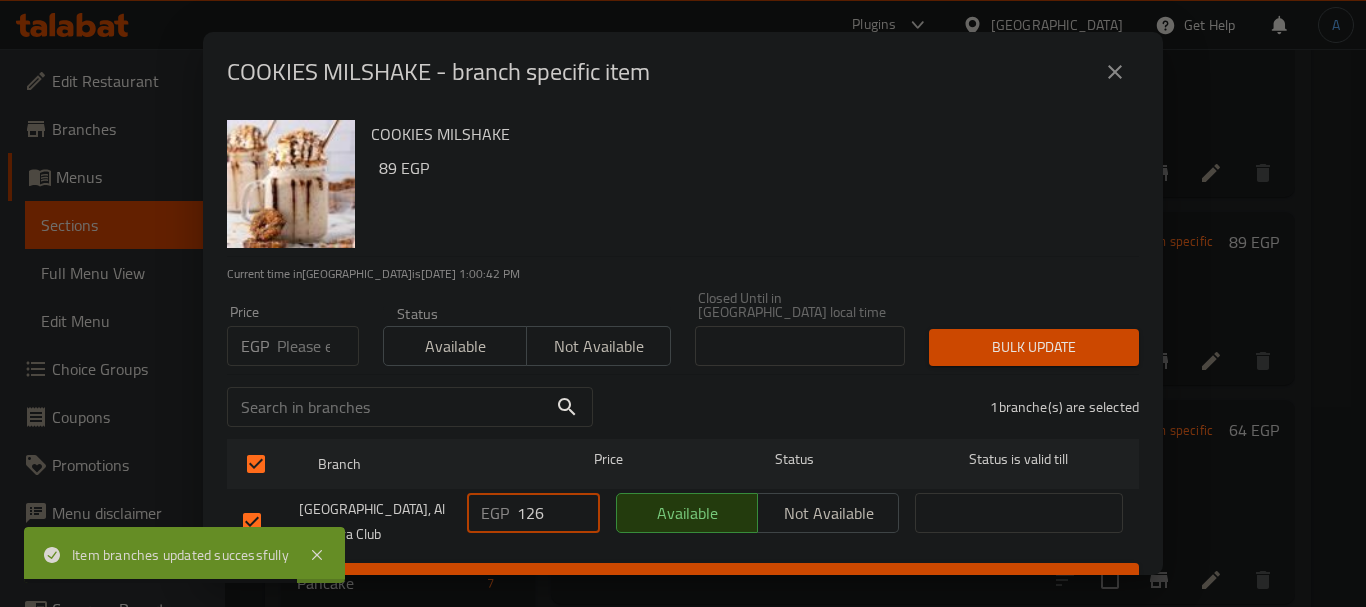 click on "[GEOGRAPHIC_DATA], Al Baladeya Club" at bounding box center (347, 522) 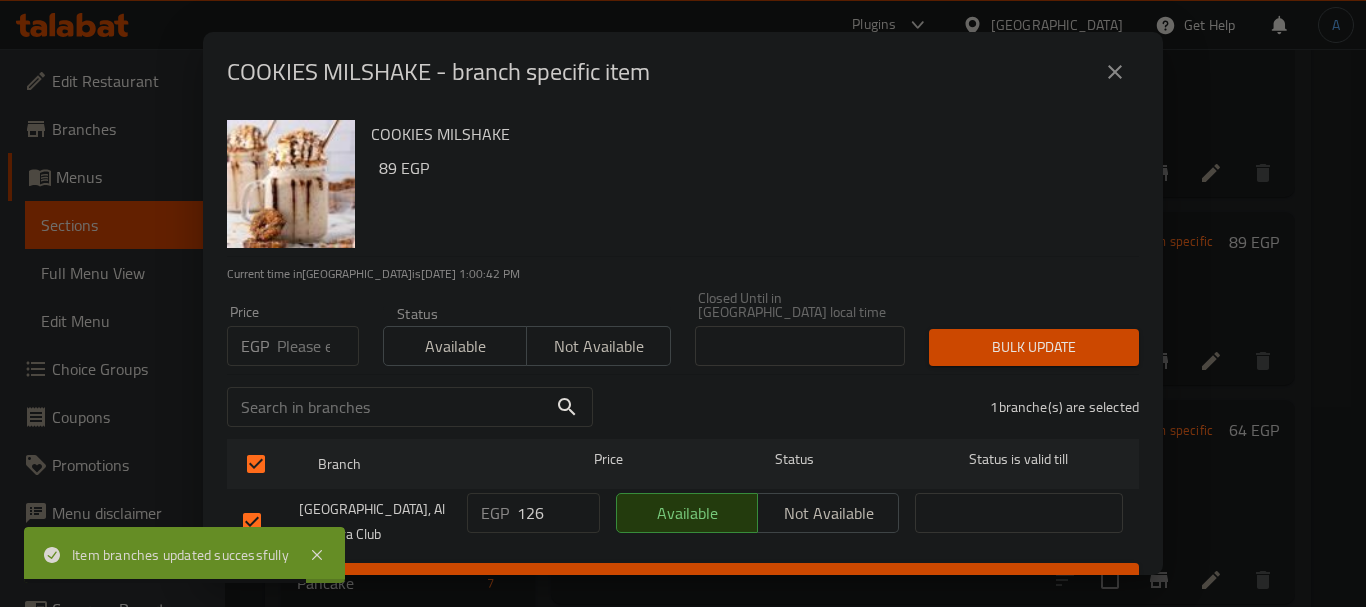 click on "Save" at bounding box center (683, 581) 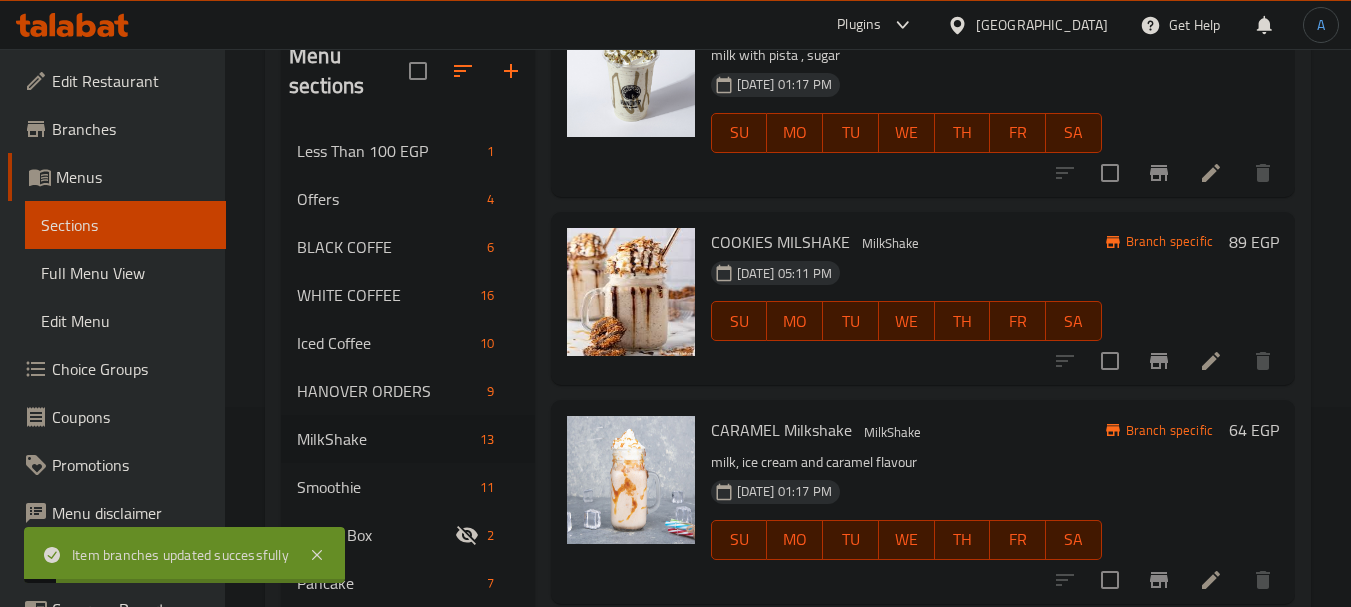 scroll, scrollTop: 1896, scrollLeft: 0, axis: vertical 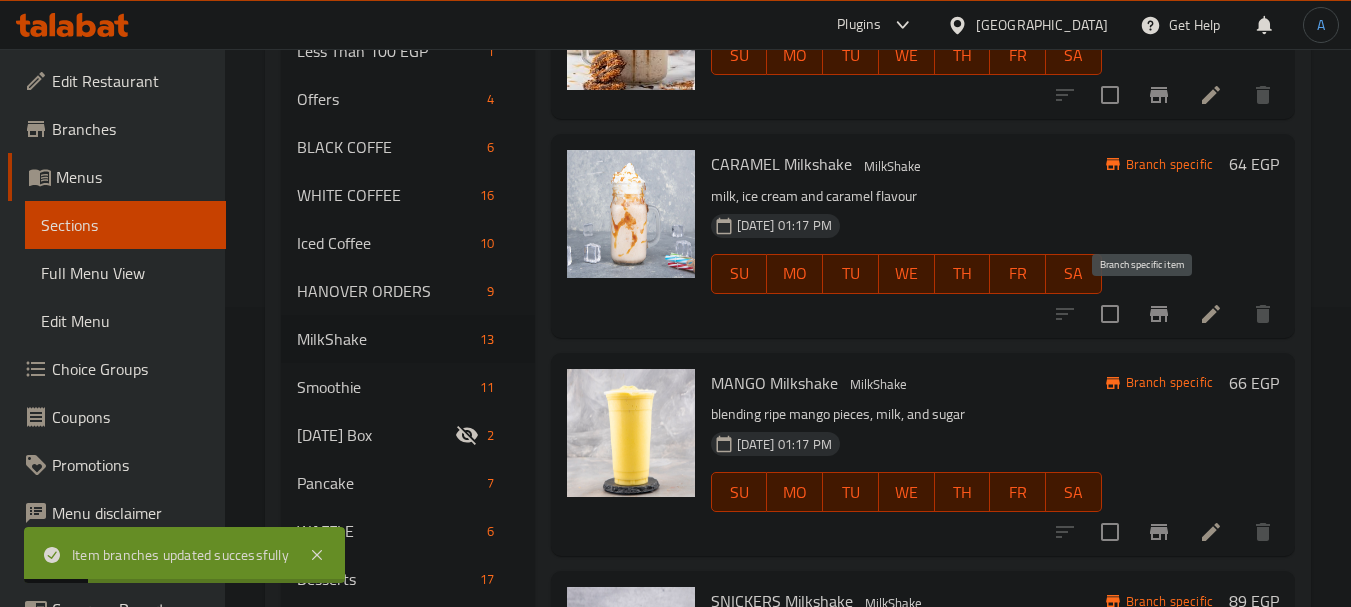 click 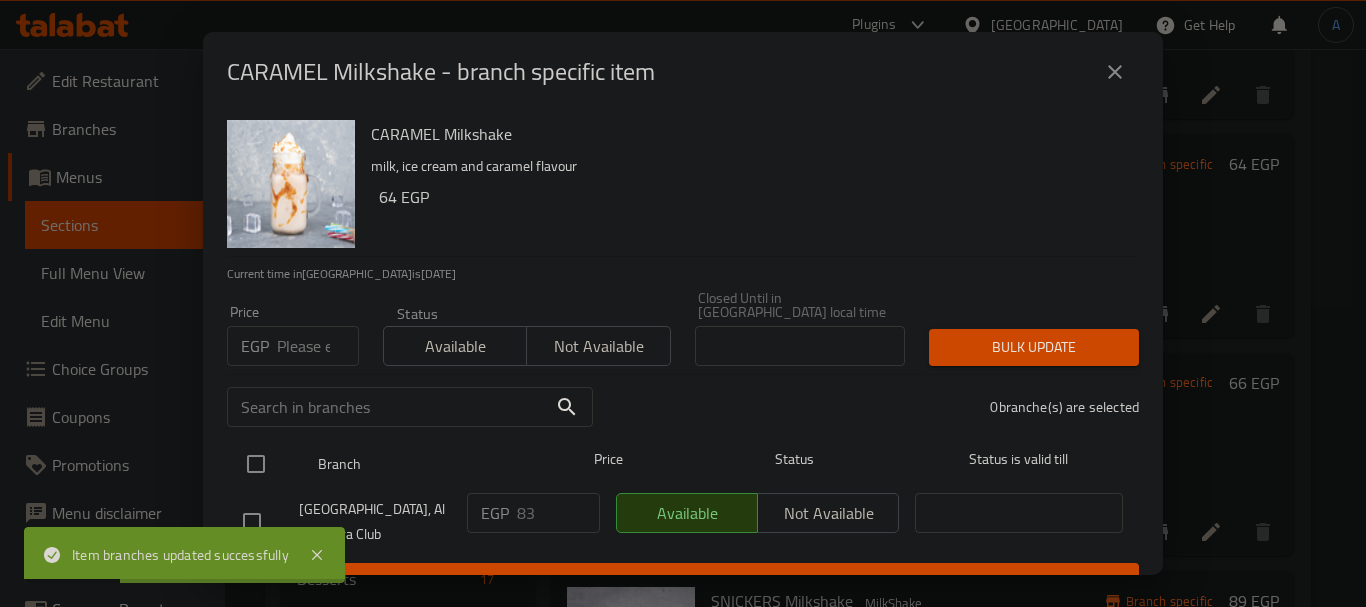 click at bounding box center (256, 464) 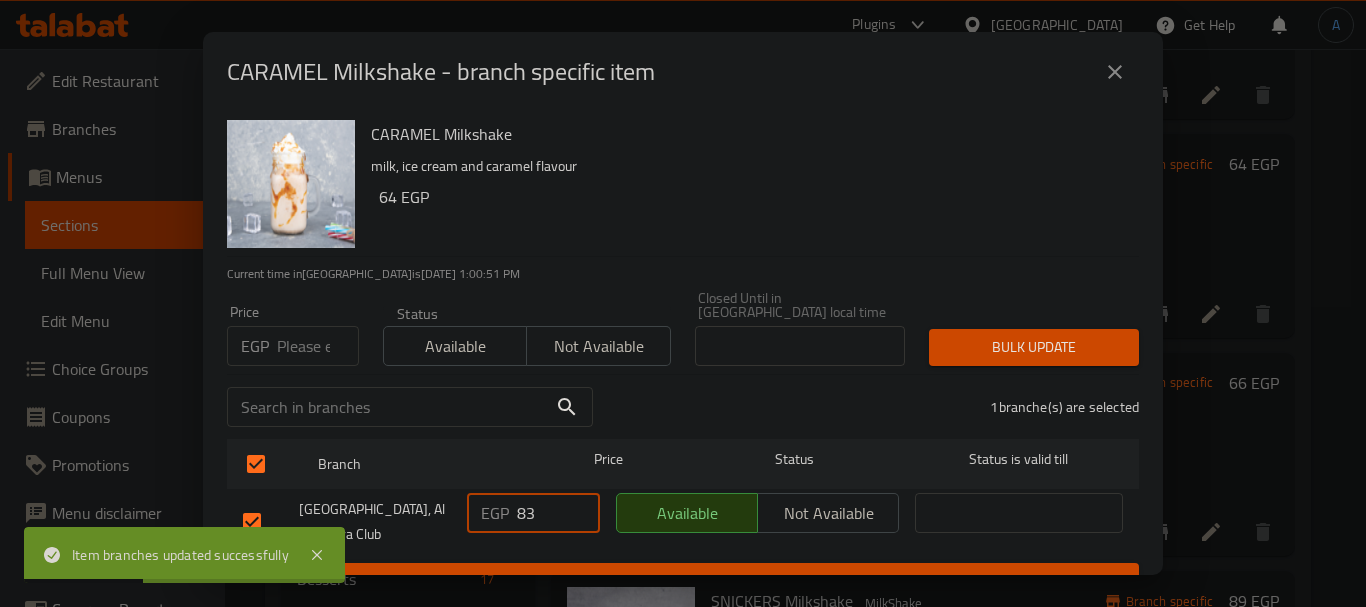 drag, startPoint x: 549, startPoint y: 497, endPoint x: 464, endPoint y: 475, distance: 87.80091 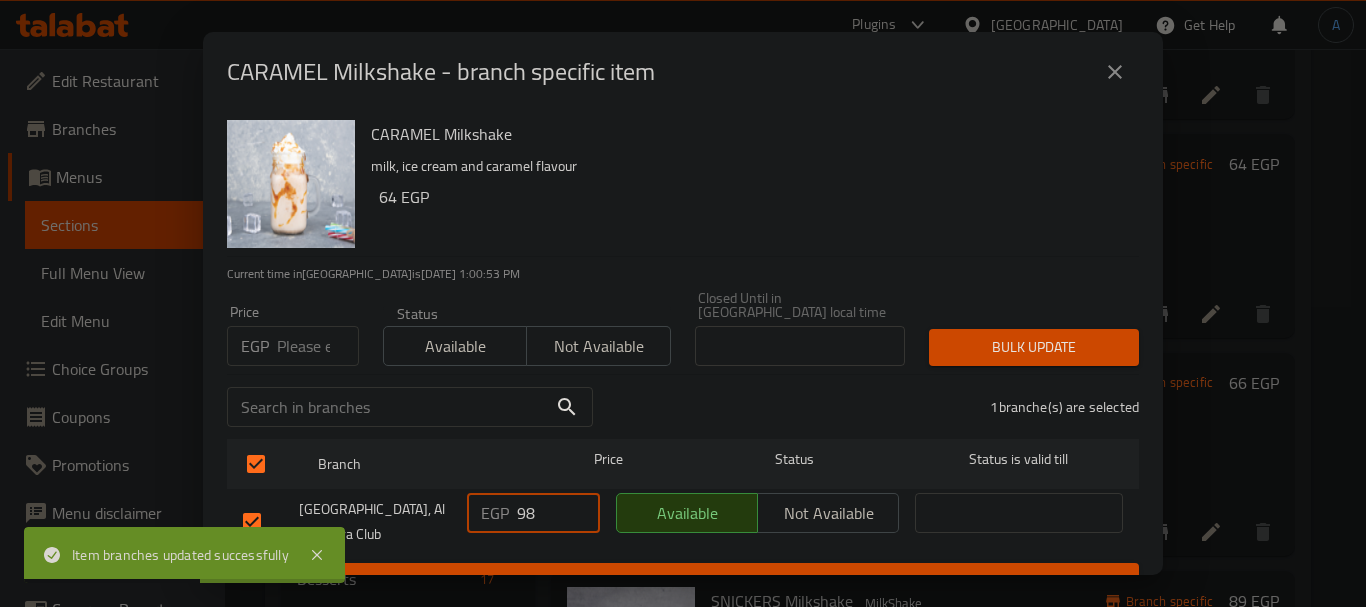 type on "98" 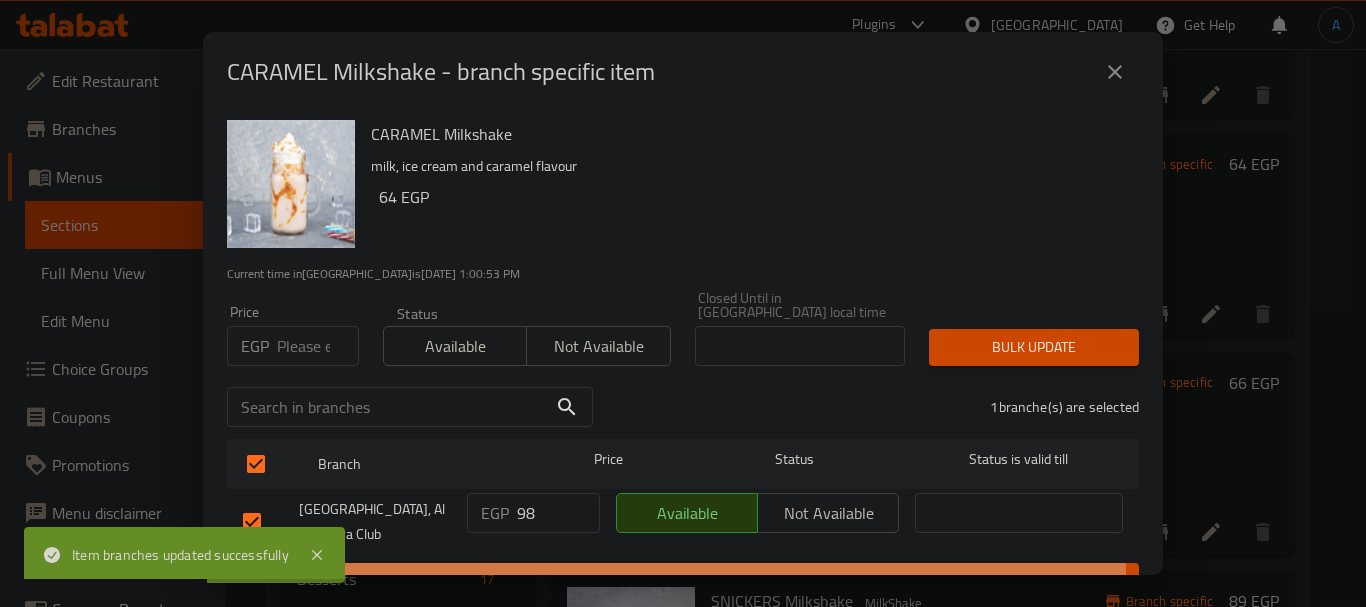 click on "Save" at bounding box center (683, 581) 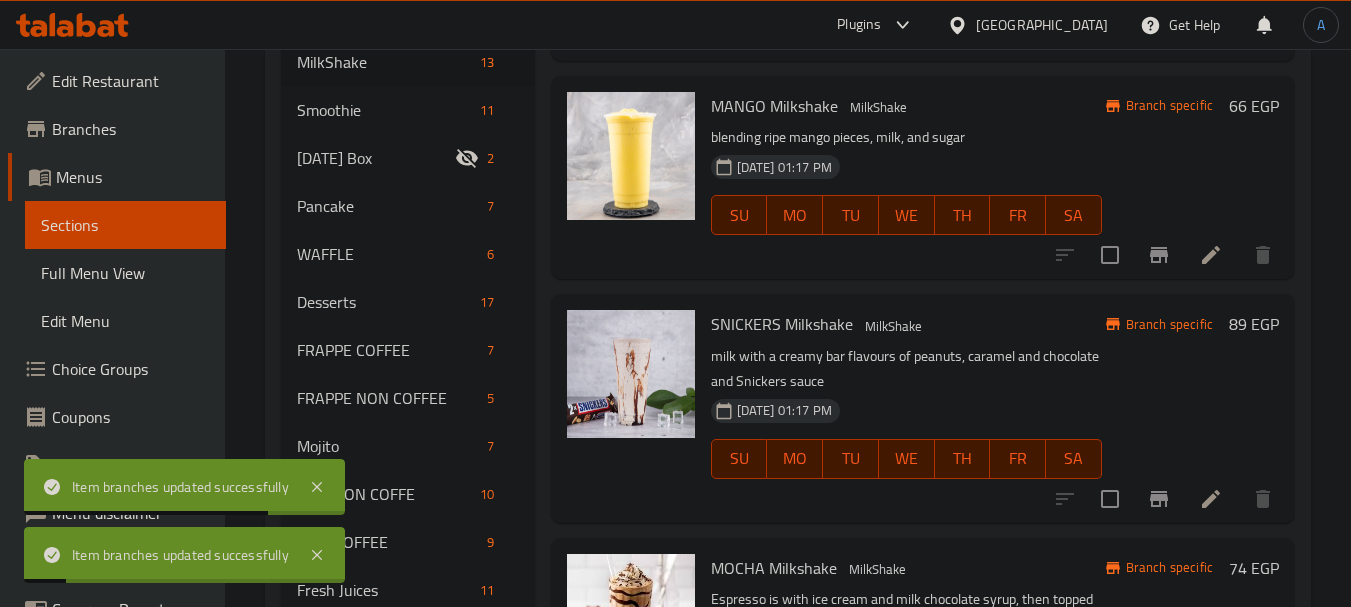 scroll, scrollTop: 600, scrollLeft: 0, axis: vertical 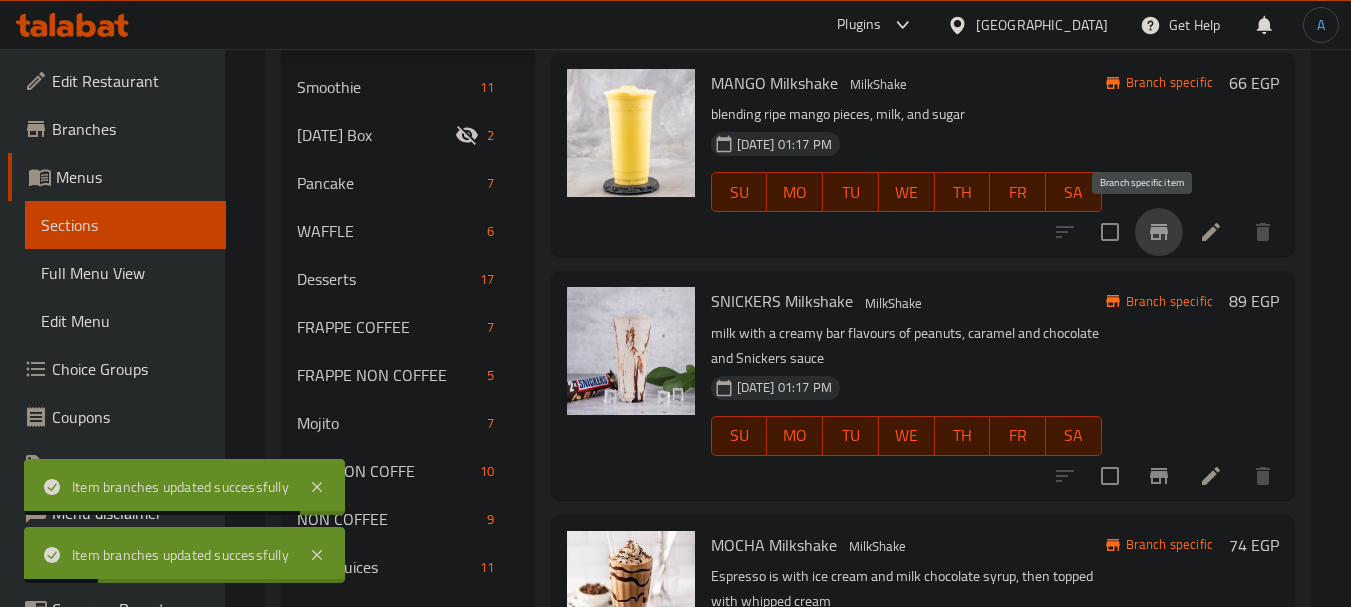 click 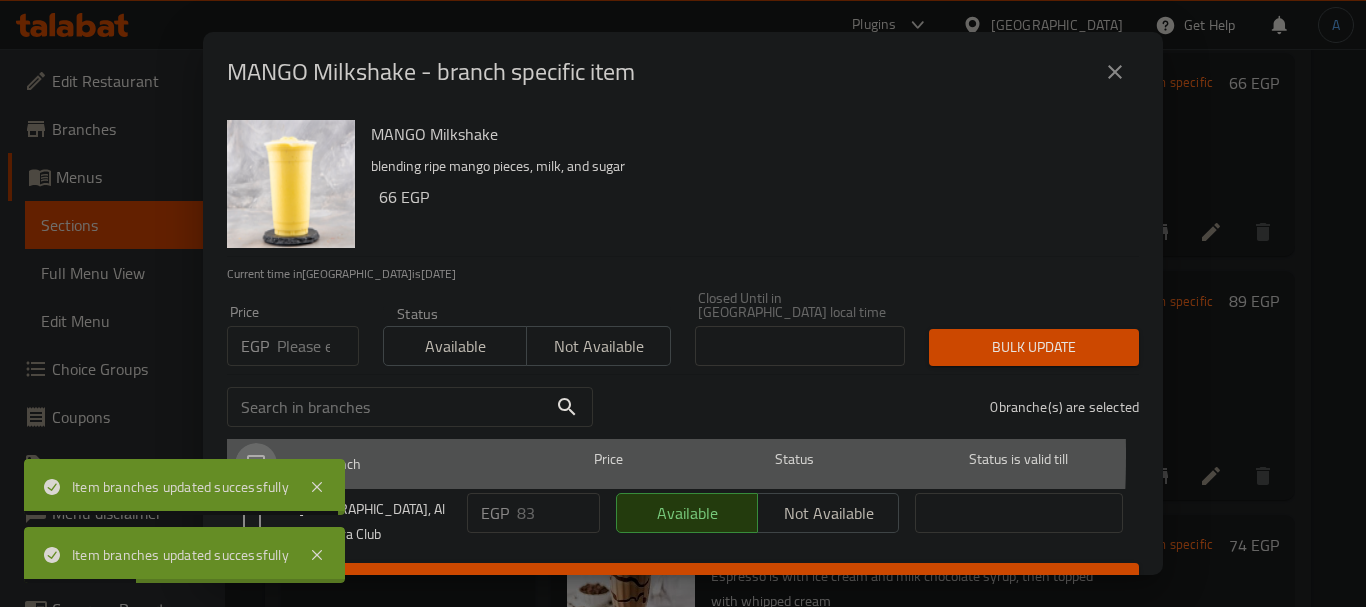 click at bounding box center [256, 464] 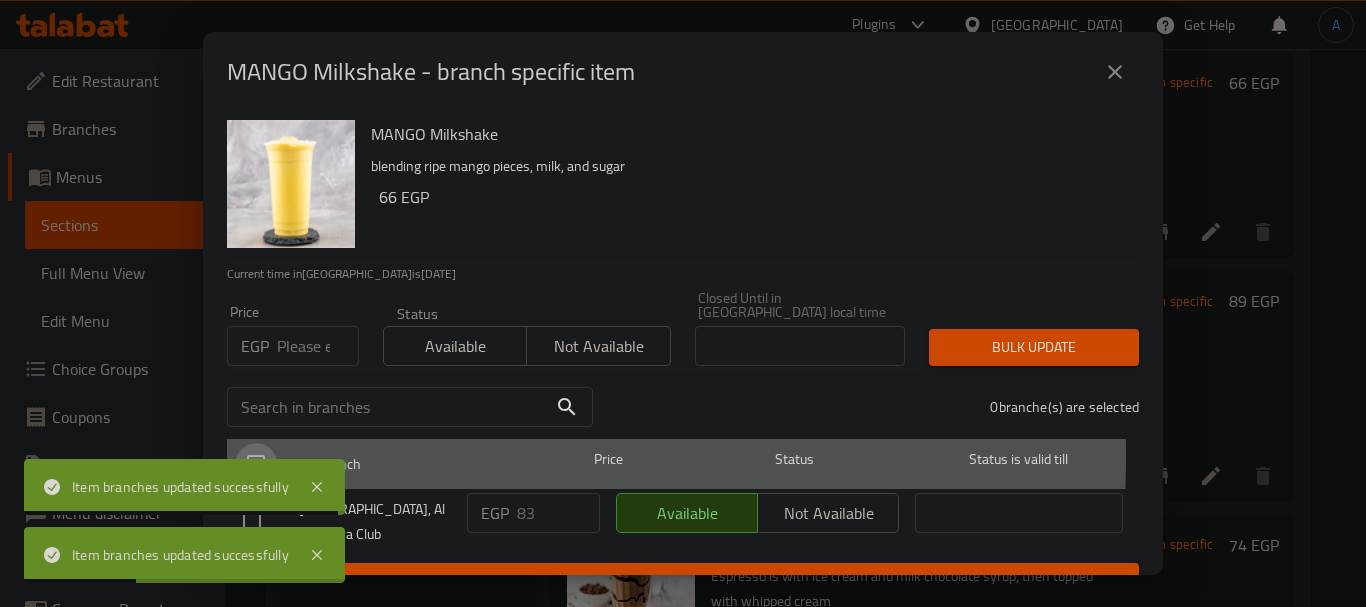 checkbox on "true" 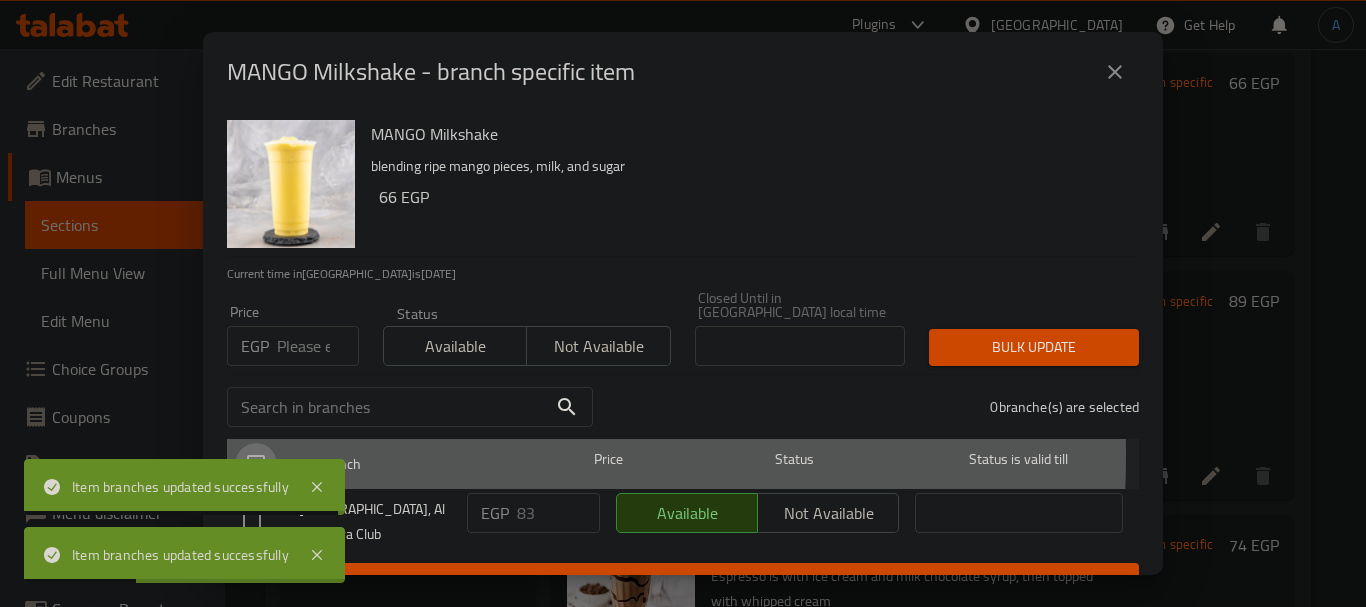 checkbox on "true" 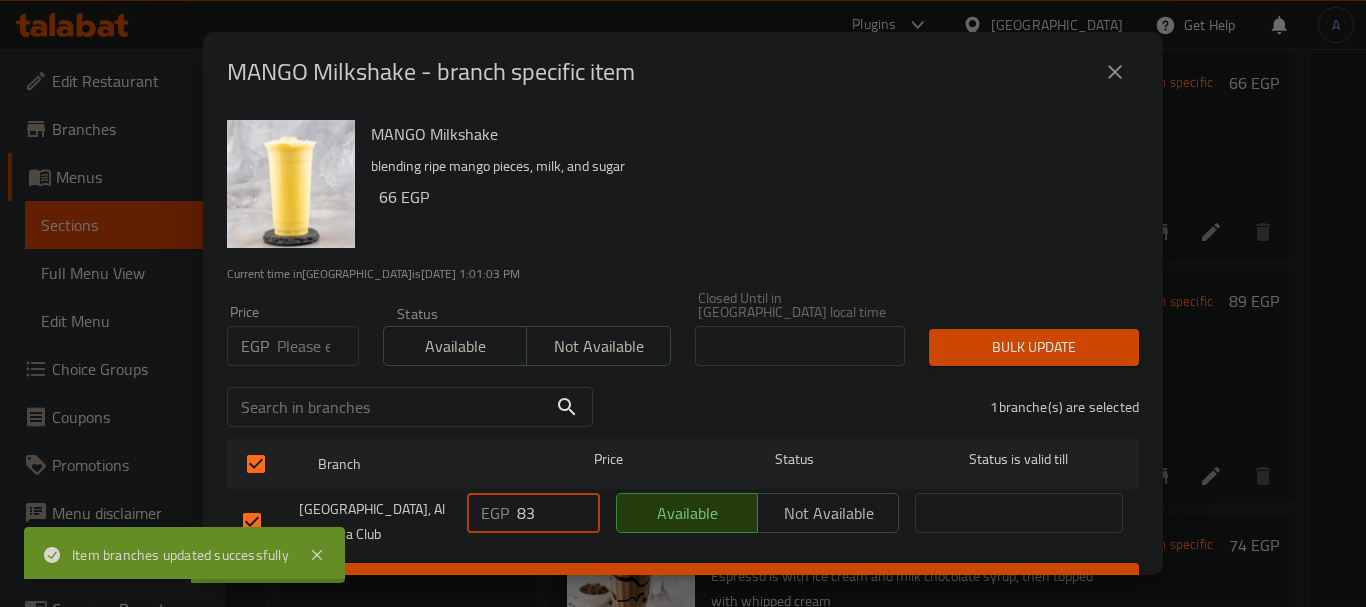 drag, startPoint x: 550, startPoint y: 505, endPoint x: 473, endPoint y: 494, distance: 77.781746 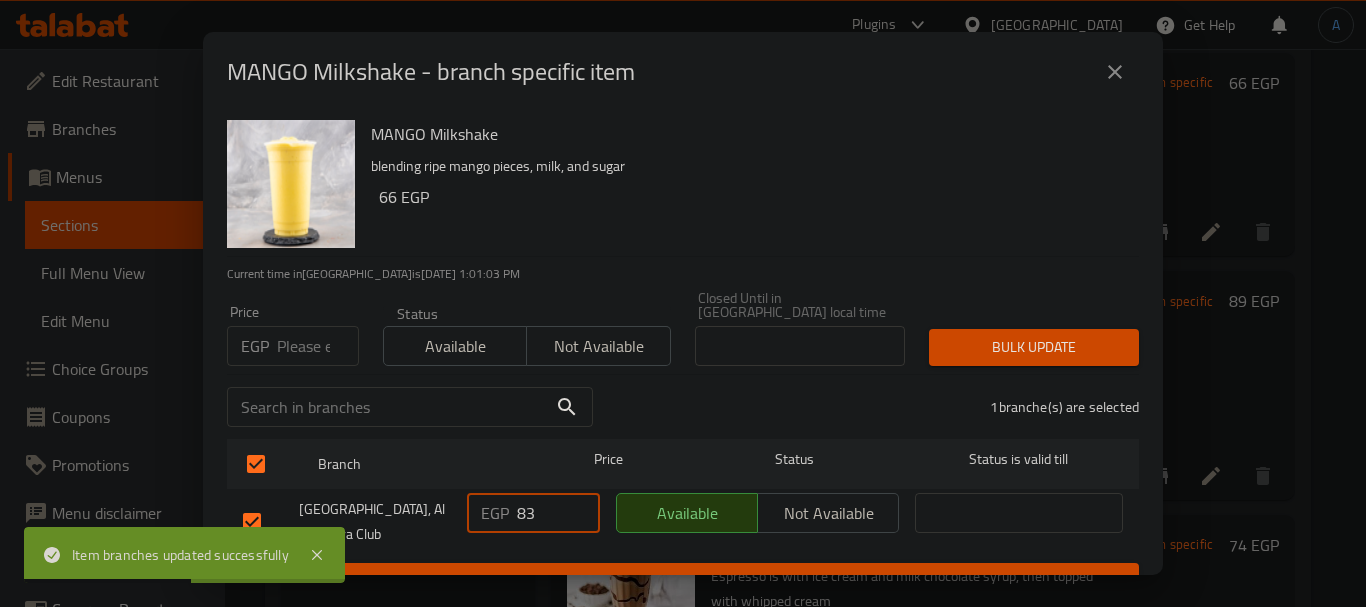 click on "EGP 83 ​" at bounding box center (533, 513) 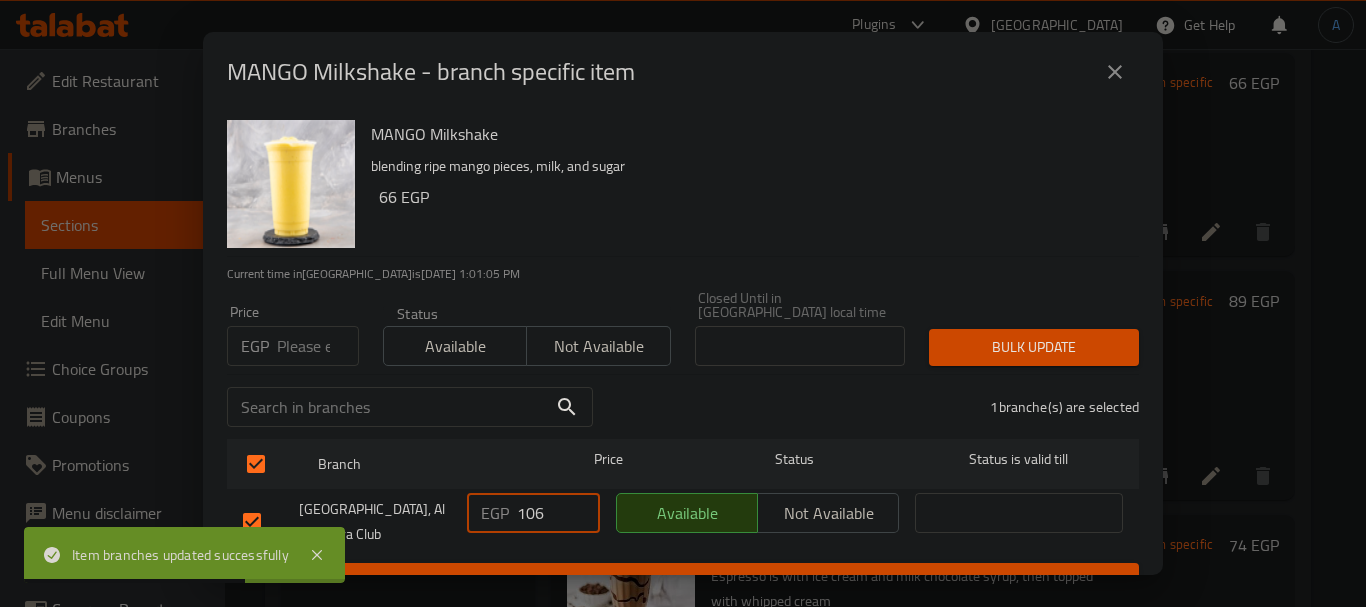 type on "106" 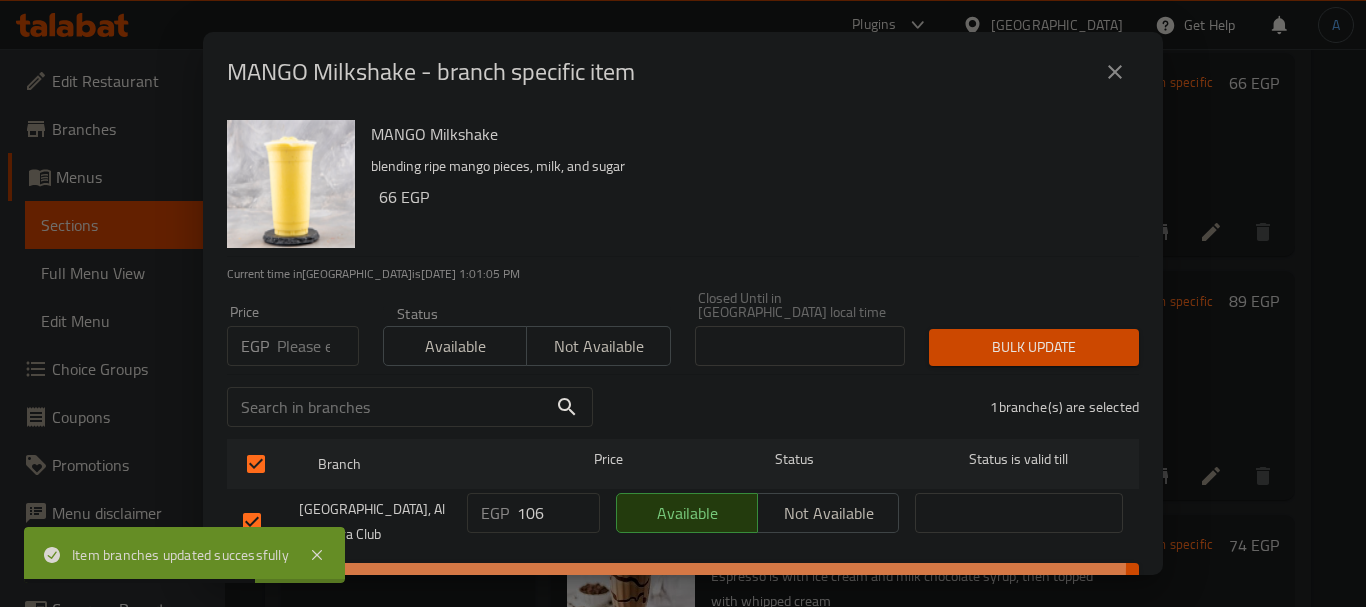click on "Save" at bounding box center (683, 581) 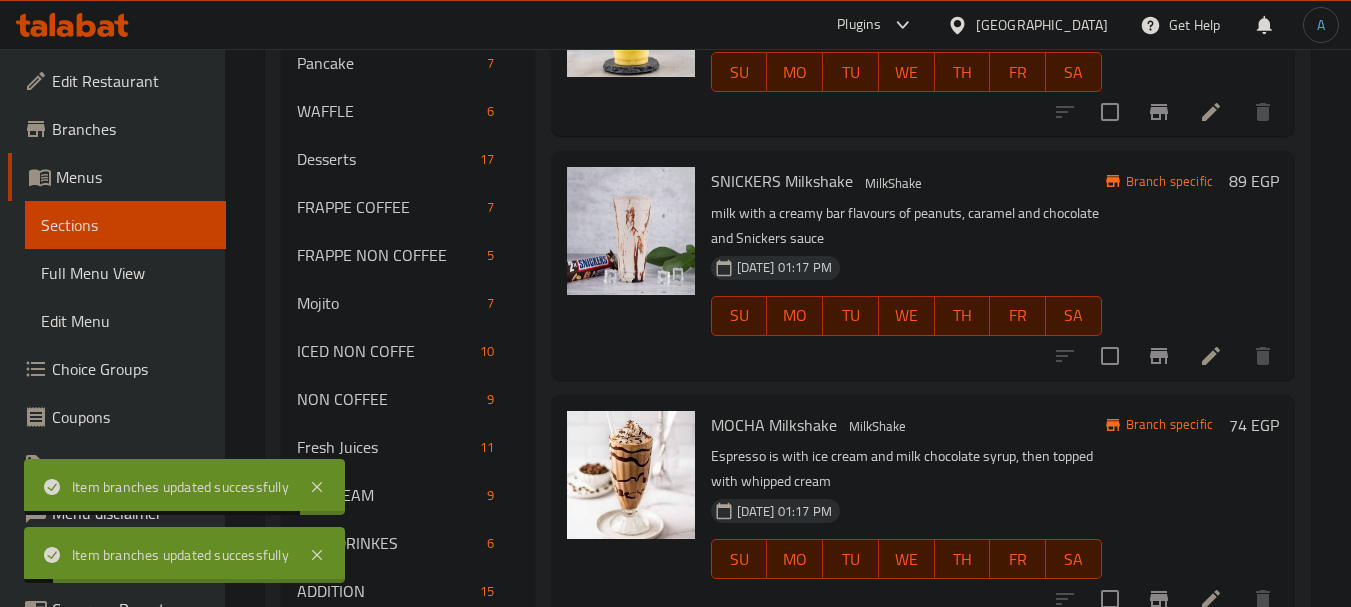 scroll, scrollTop: 792, scrollLeft: 0, axis: vertical 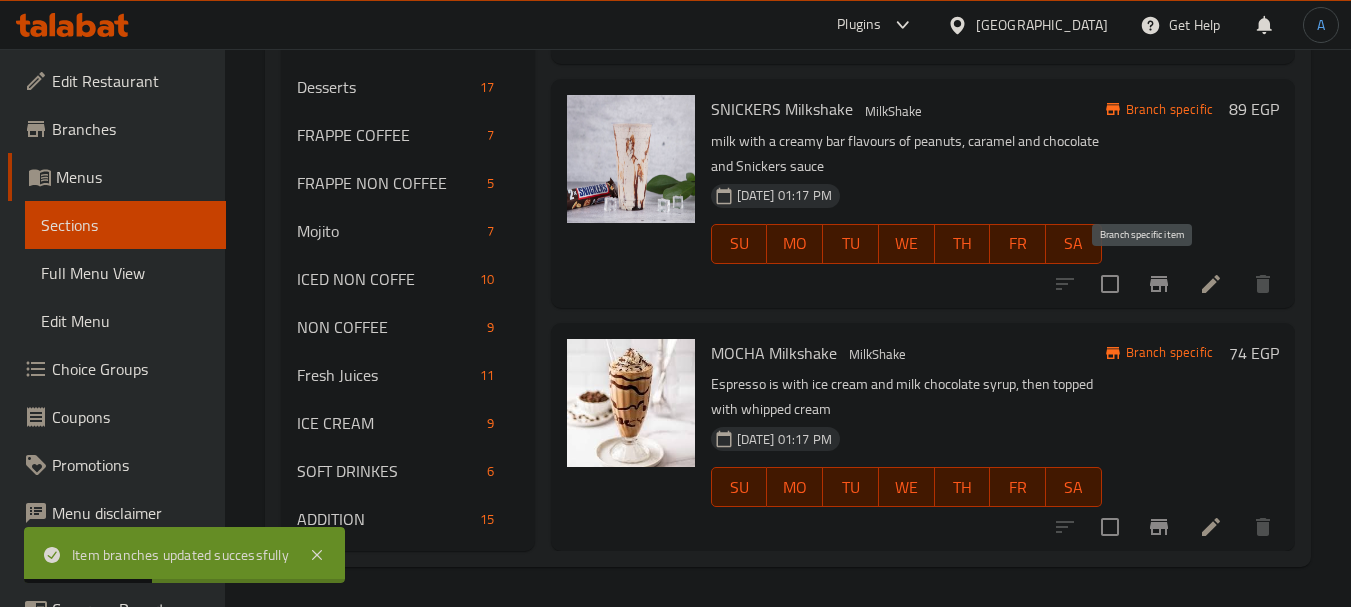 click at bounding box center [1159, 284] 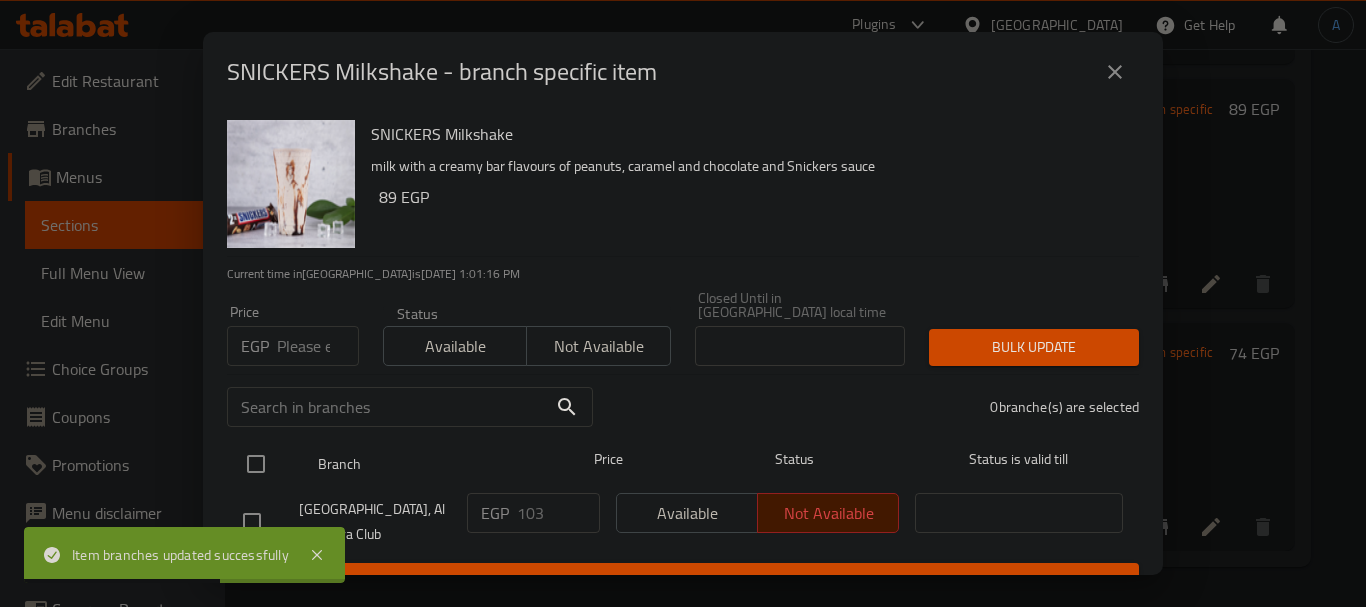 click at bounding box center (272, 464) 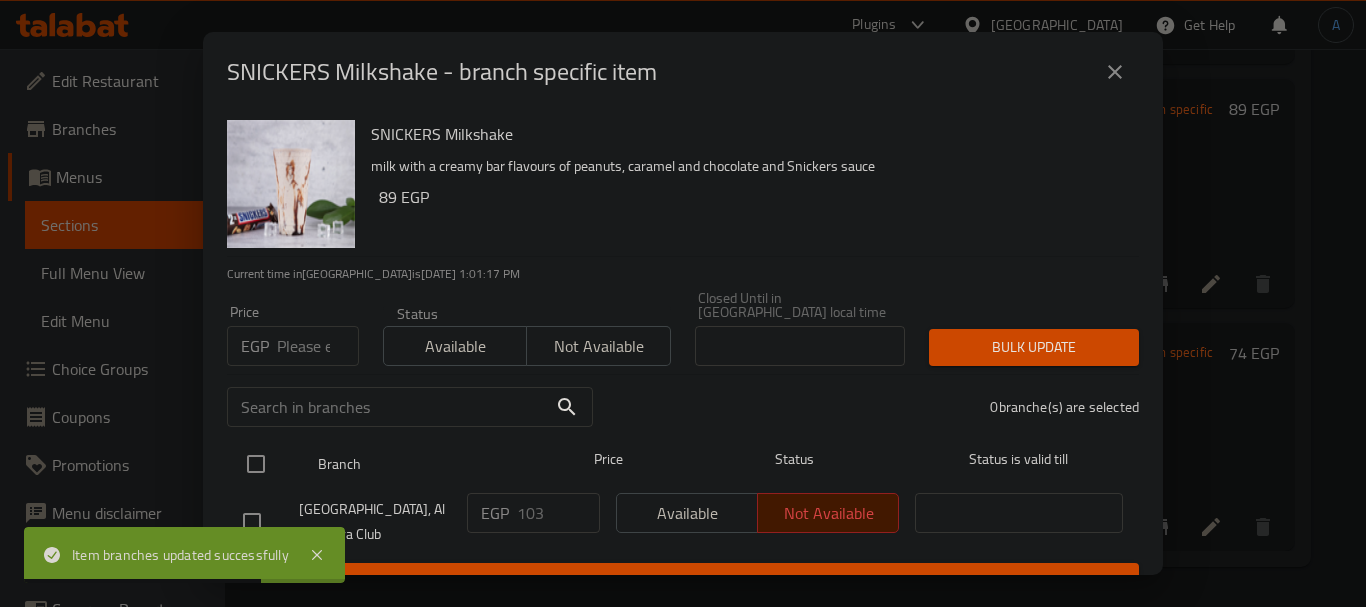click at bounding box center [256, 464] 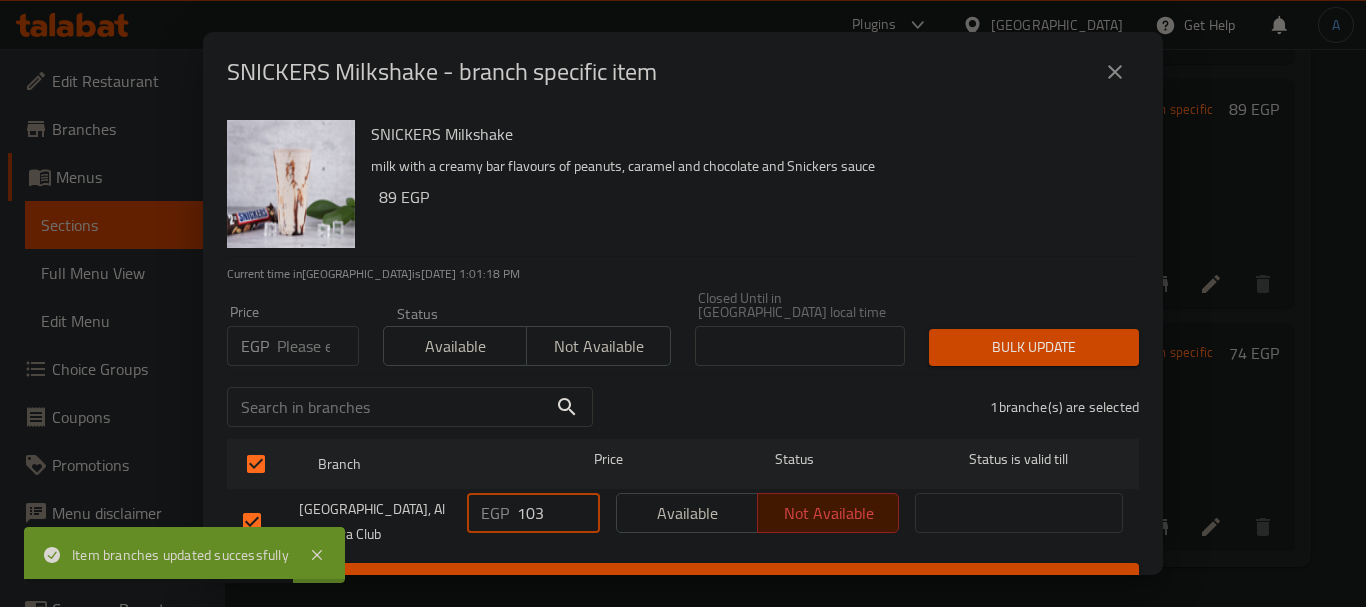 click on "EGP 103 ​" at bounding box center [533, 513] 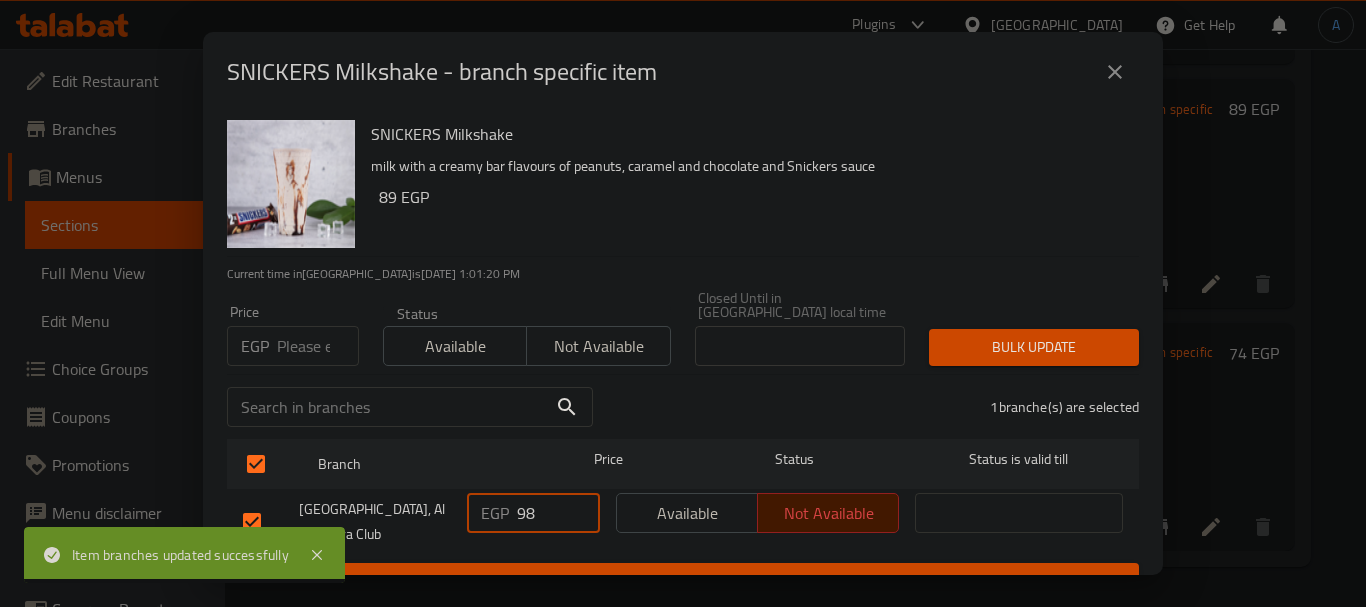 type on "98" 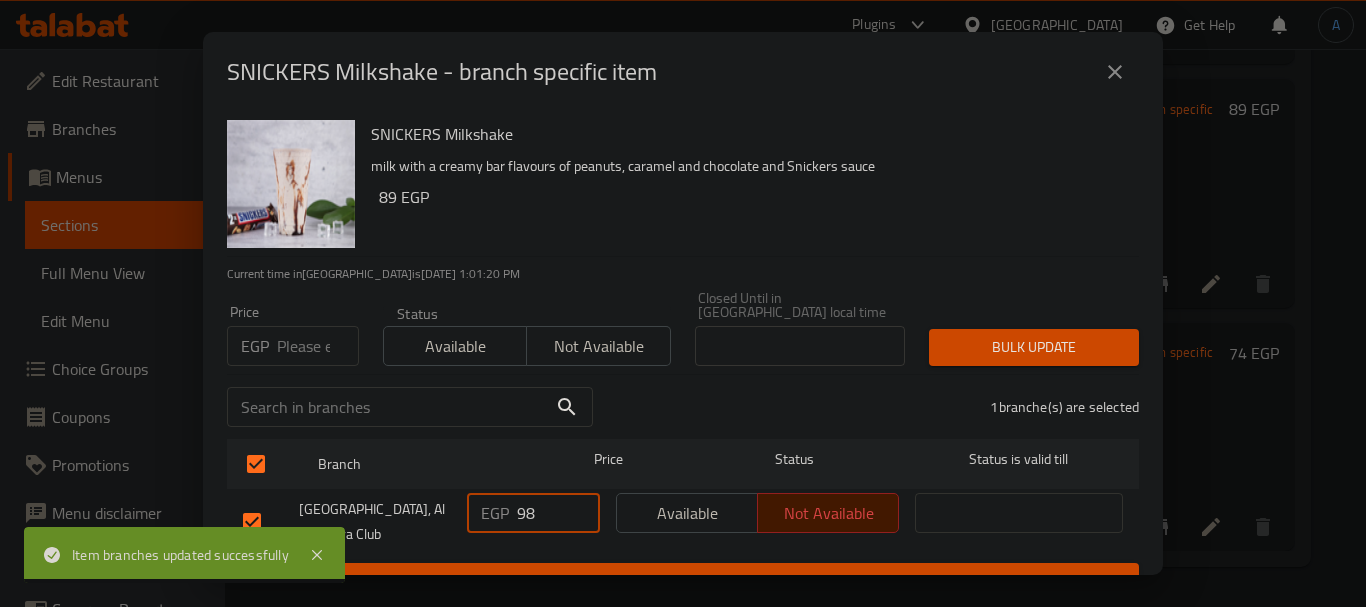 click on "Available" at bounding box center [687, 513] 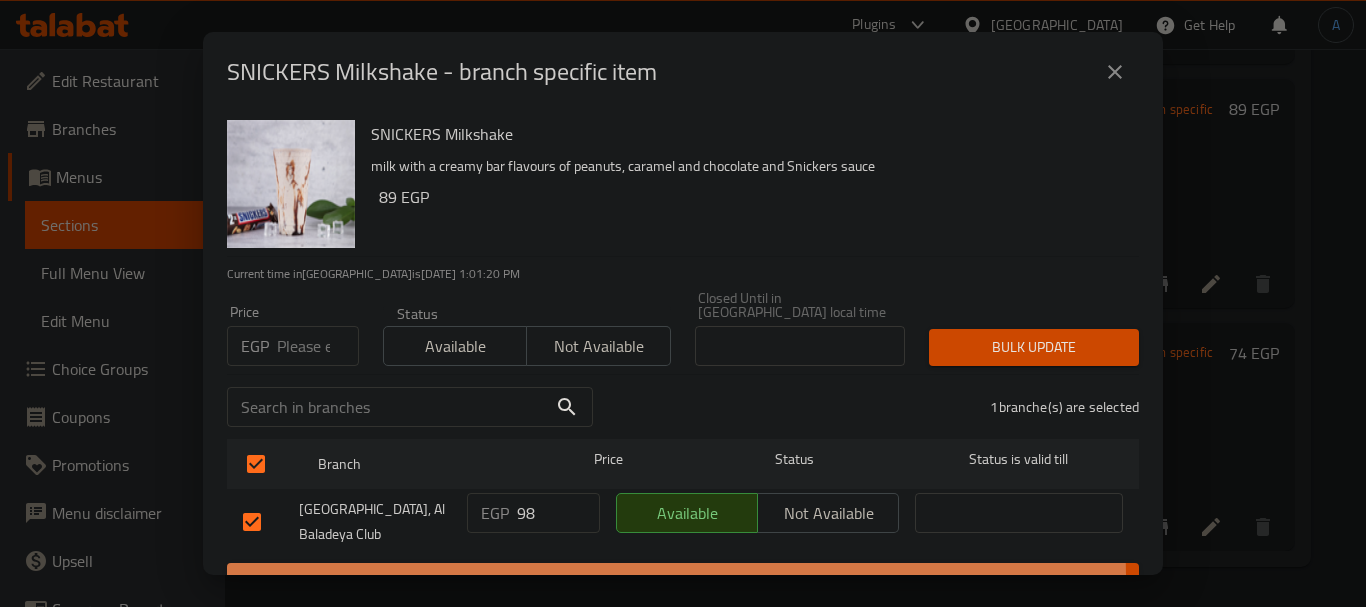 drag, startPoint x: 657, startPoint y: 564, endPoint x: 664, endPoint y: 554, distance: 12.206555 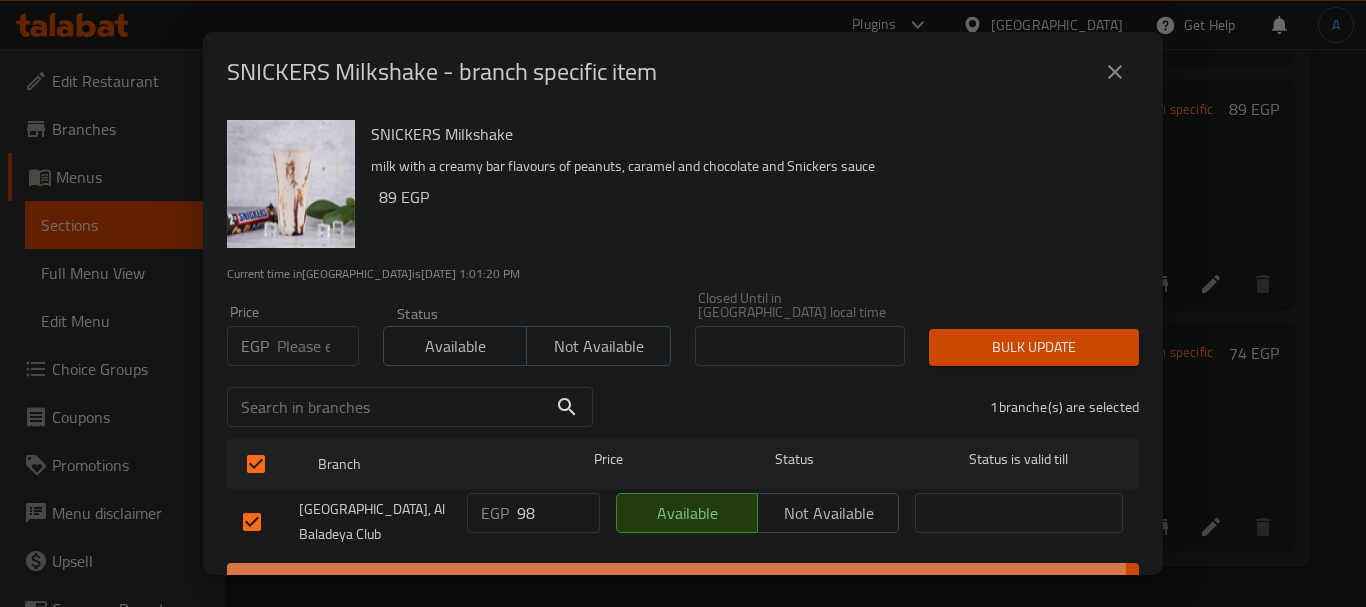 click on "Save" at bounding box center [683, 581] 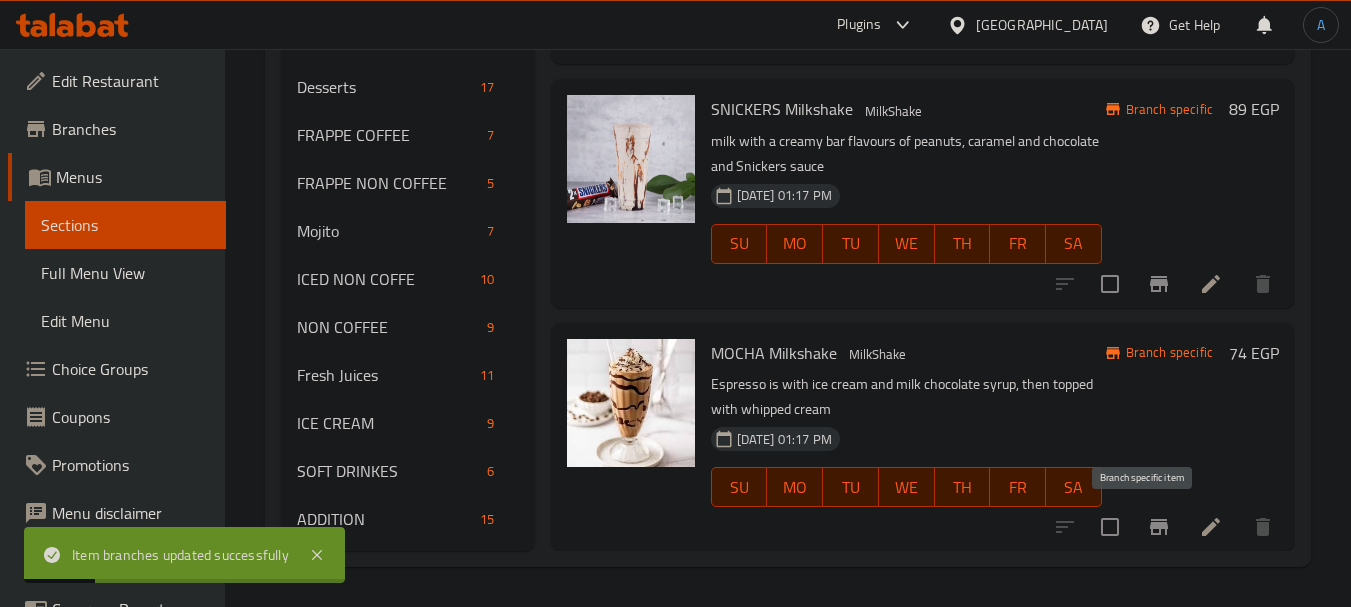 click 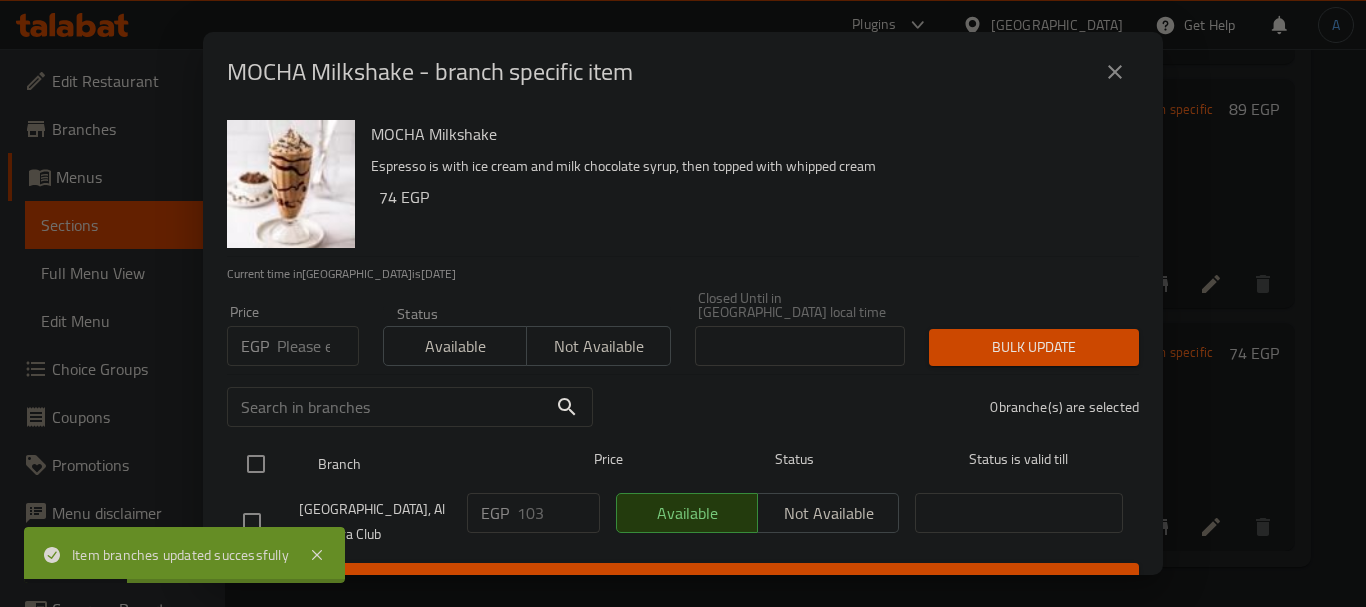 click at bounding box center (256, 464) 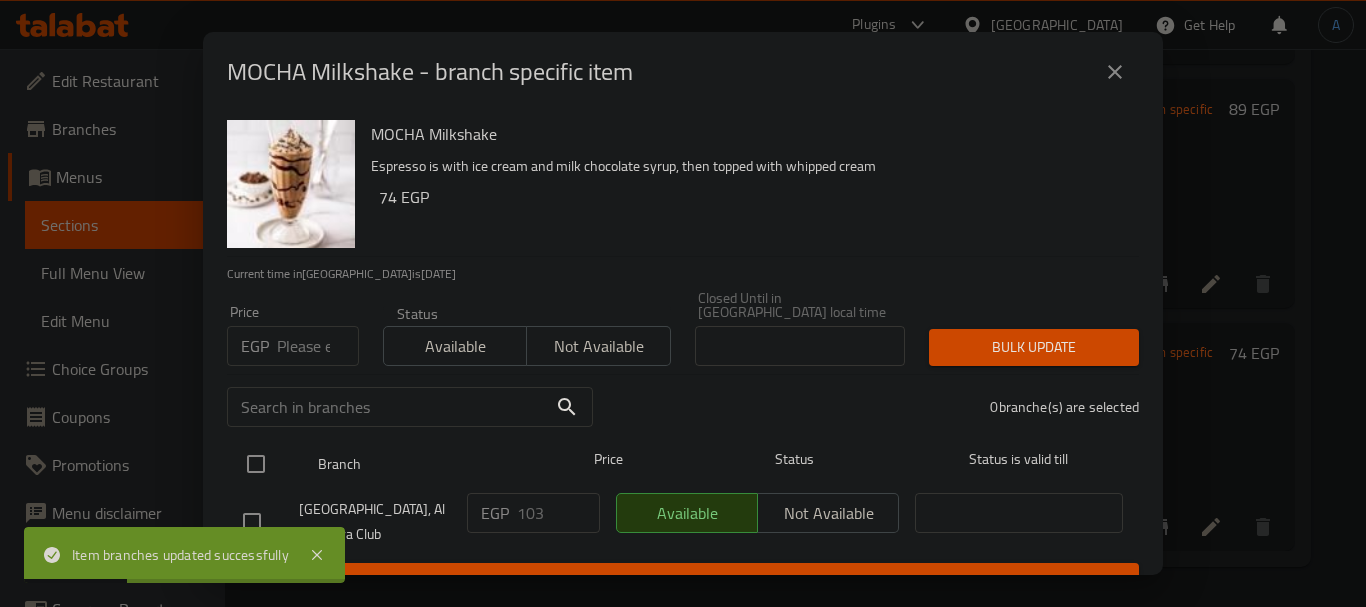 checkbox on "true" 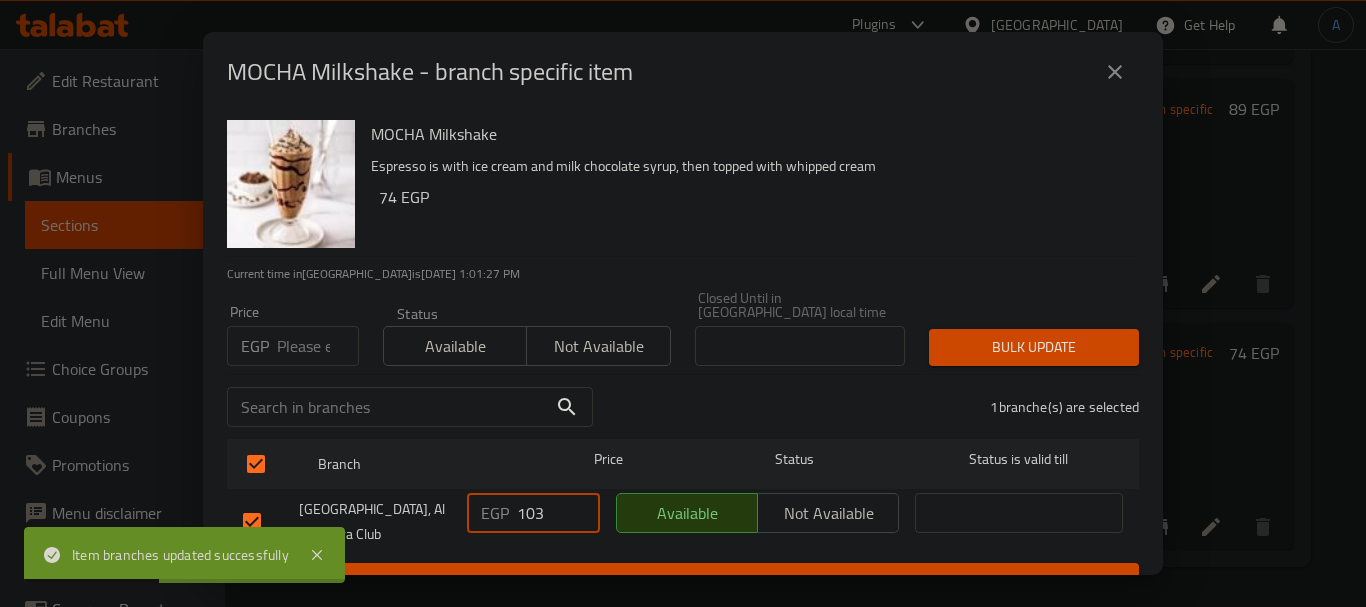 drag, startPoint x: 511, startPoint y: 494, endPoint x: 490, endPoint y: 490, distance: 21.377558 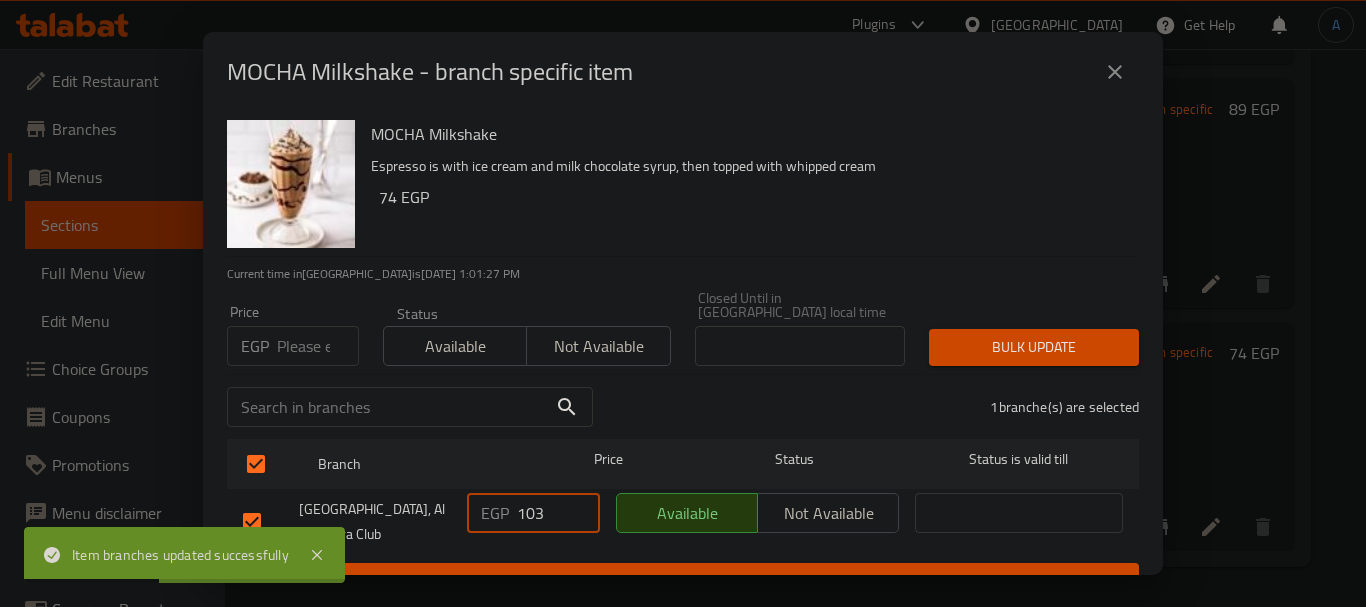 click on "EGP 103 ​" at bounding box center [533, 513] 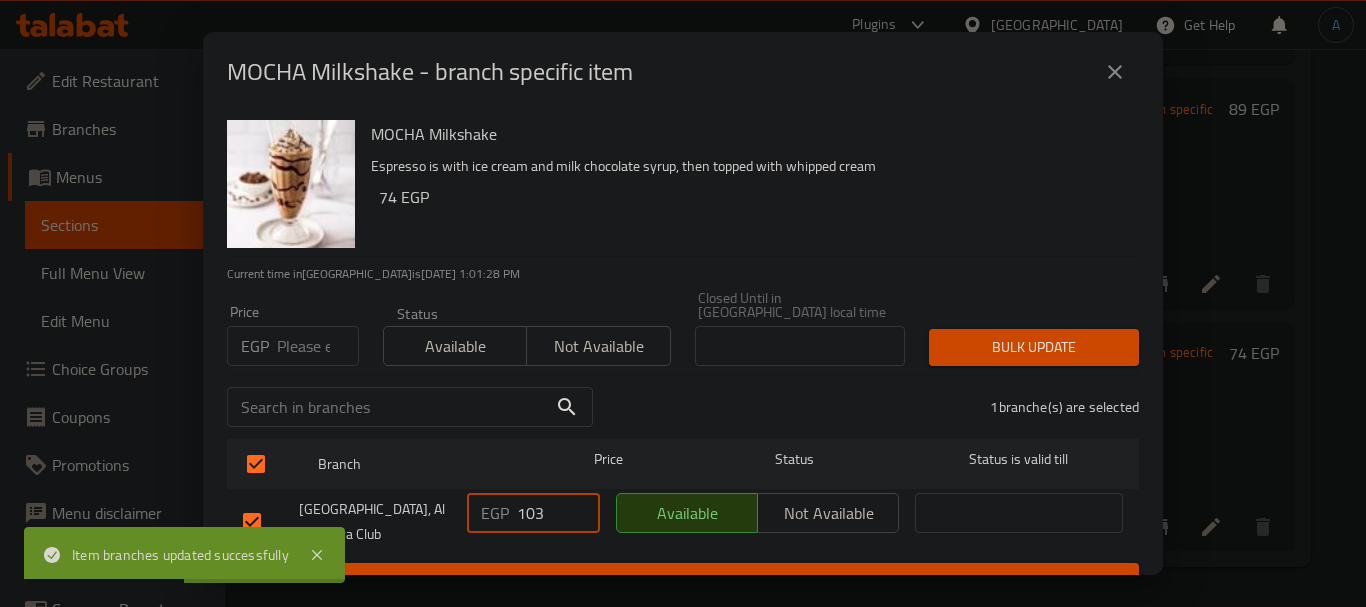 type on "8" 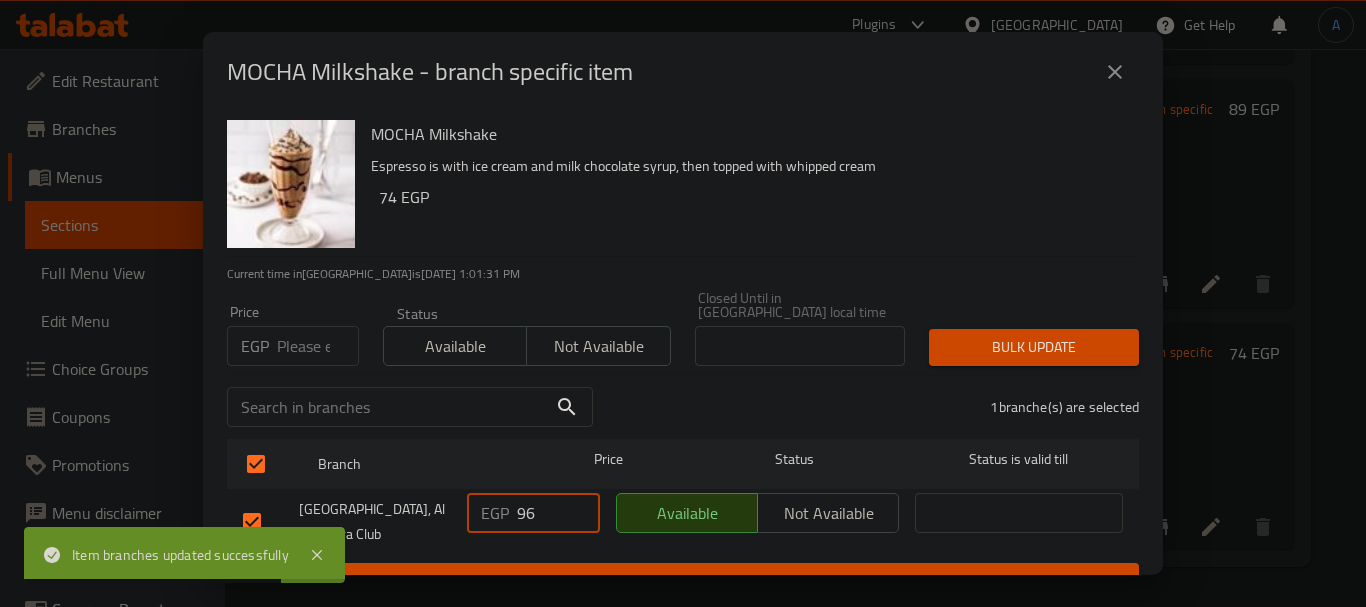 type on "96" 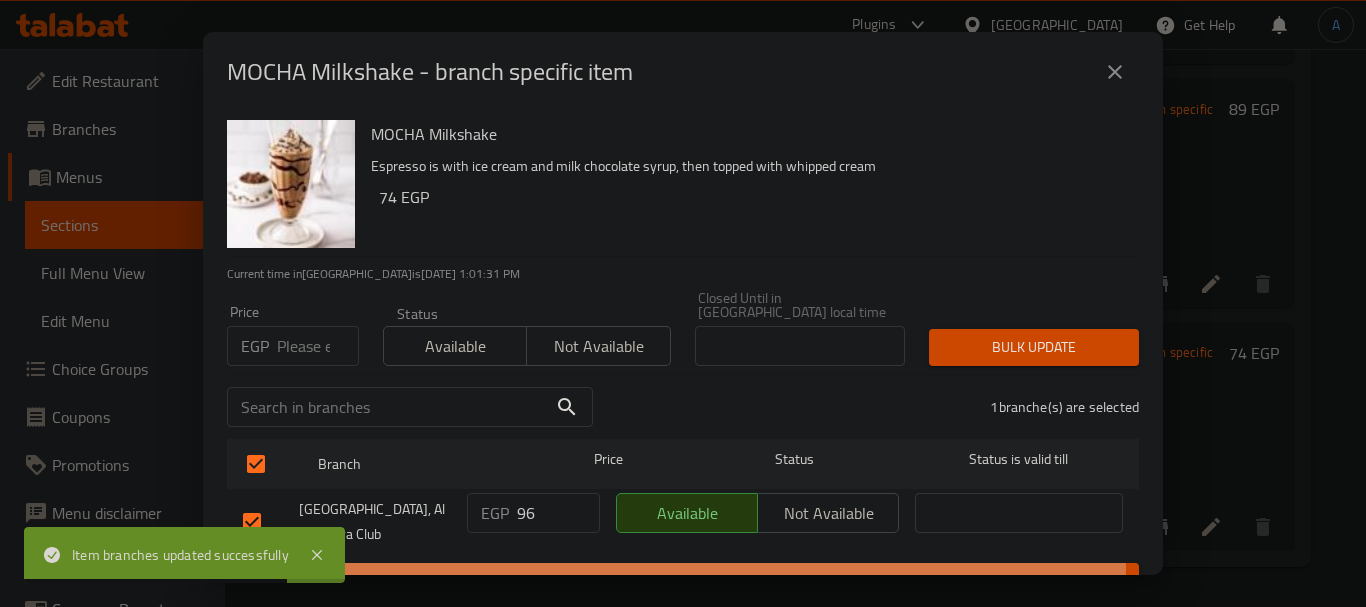 click on "Save" at bounding box center [683, 581] 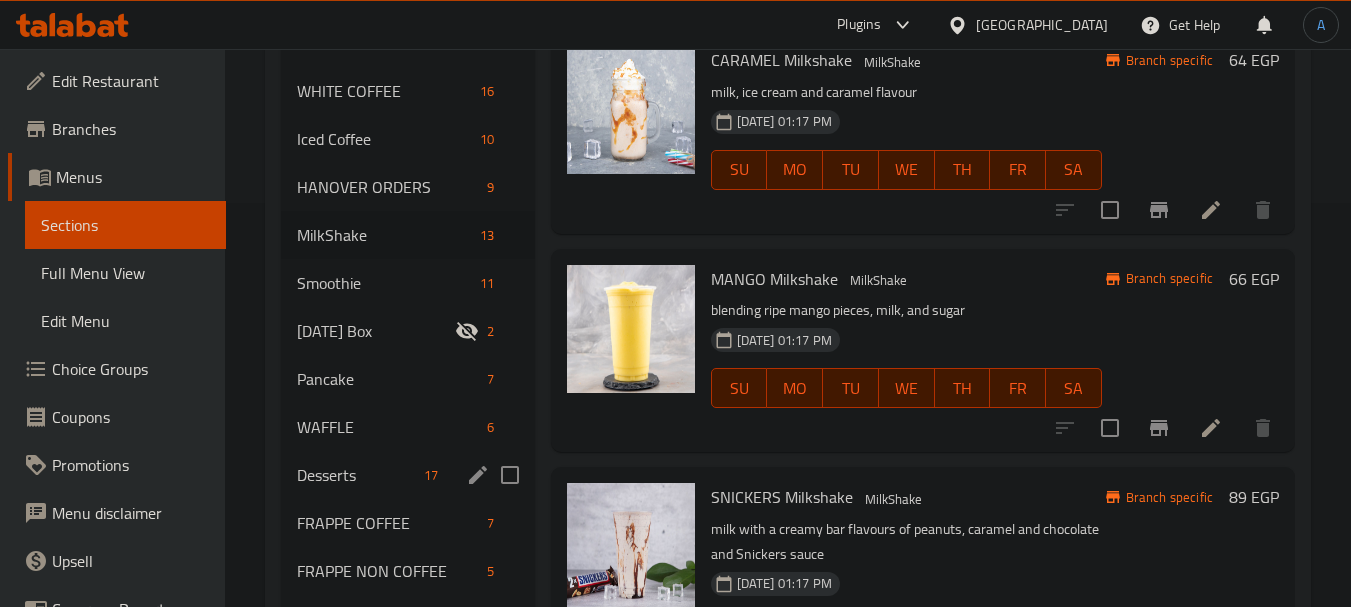 scroll, scrollTop: 392, scrollLeft: 0, axis: vertical 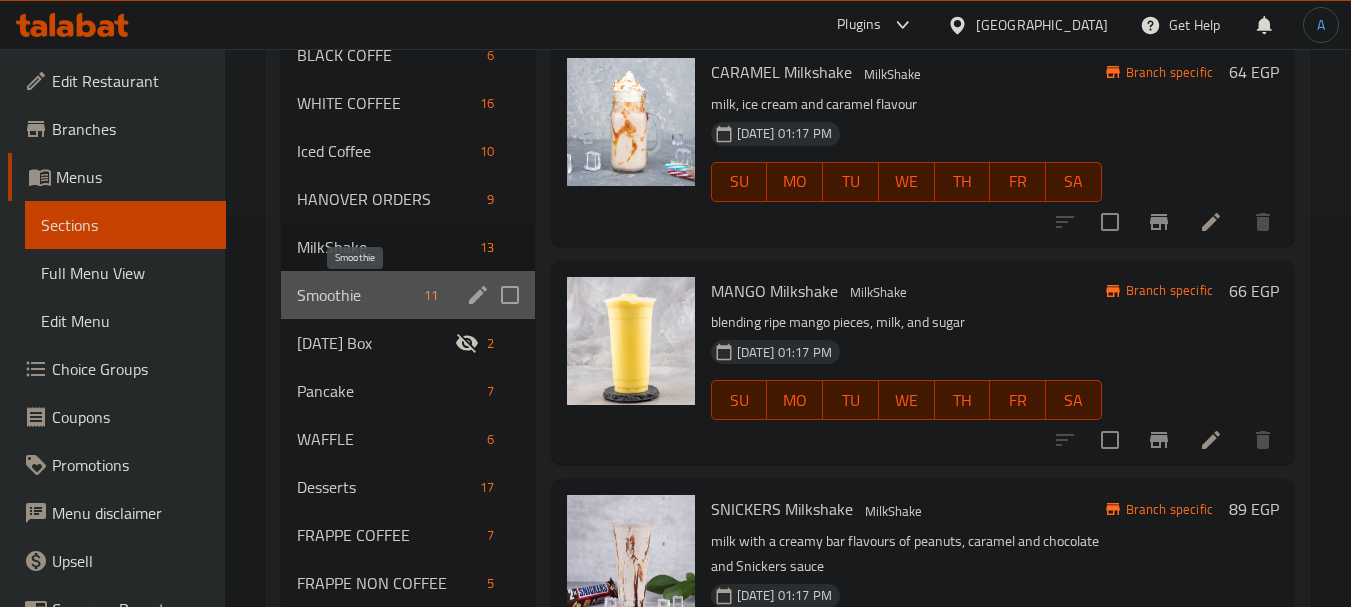 click on "Smoothie" at bounding box center [356, 295] 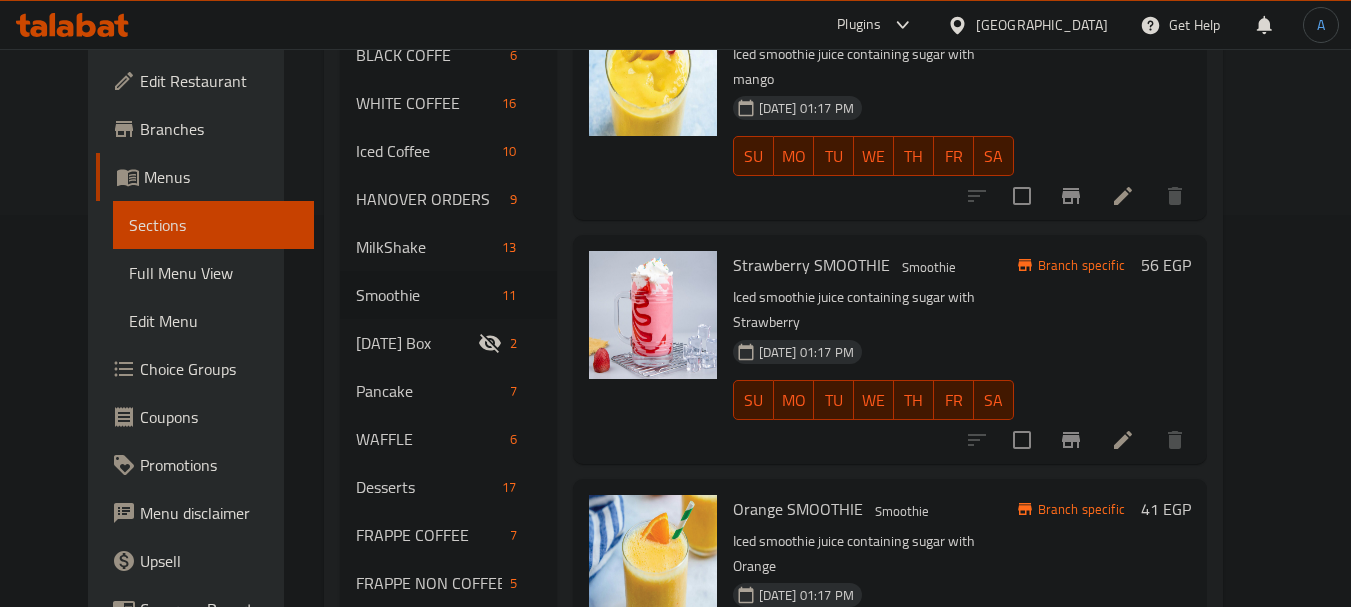 scroll, scrollTop: 1389, scrollLeft: 0, axis: vertical 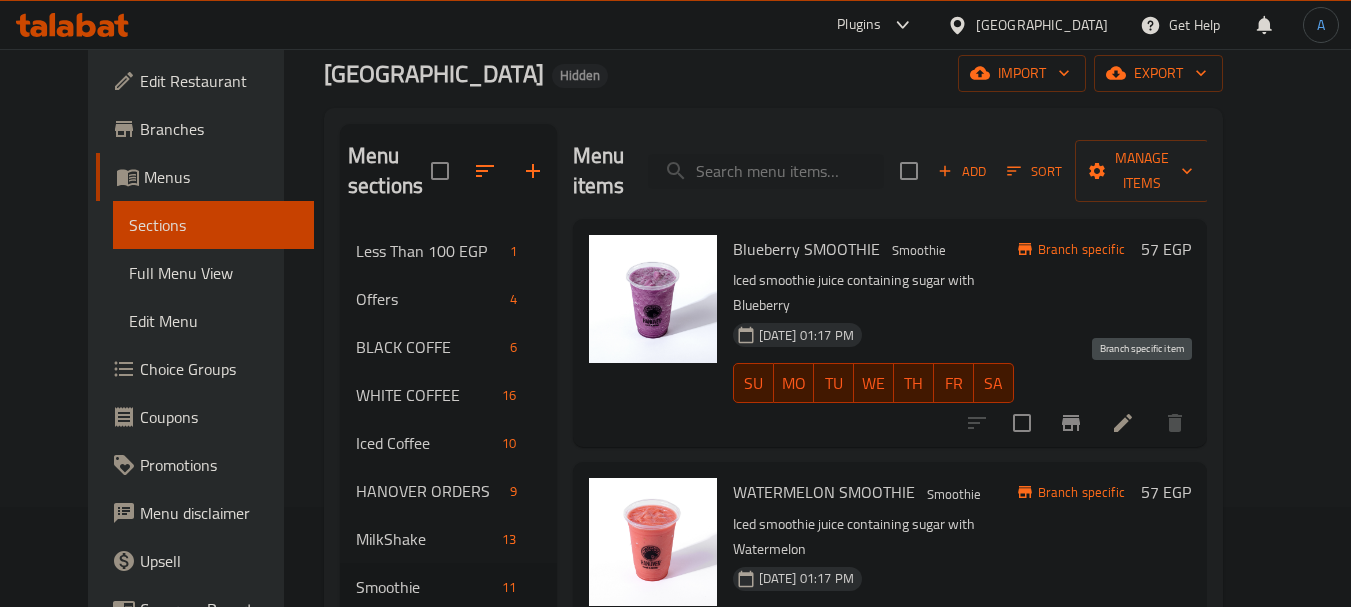 click 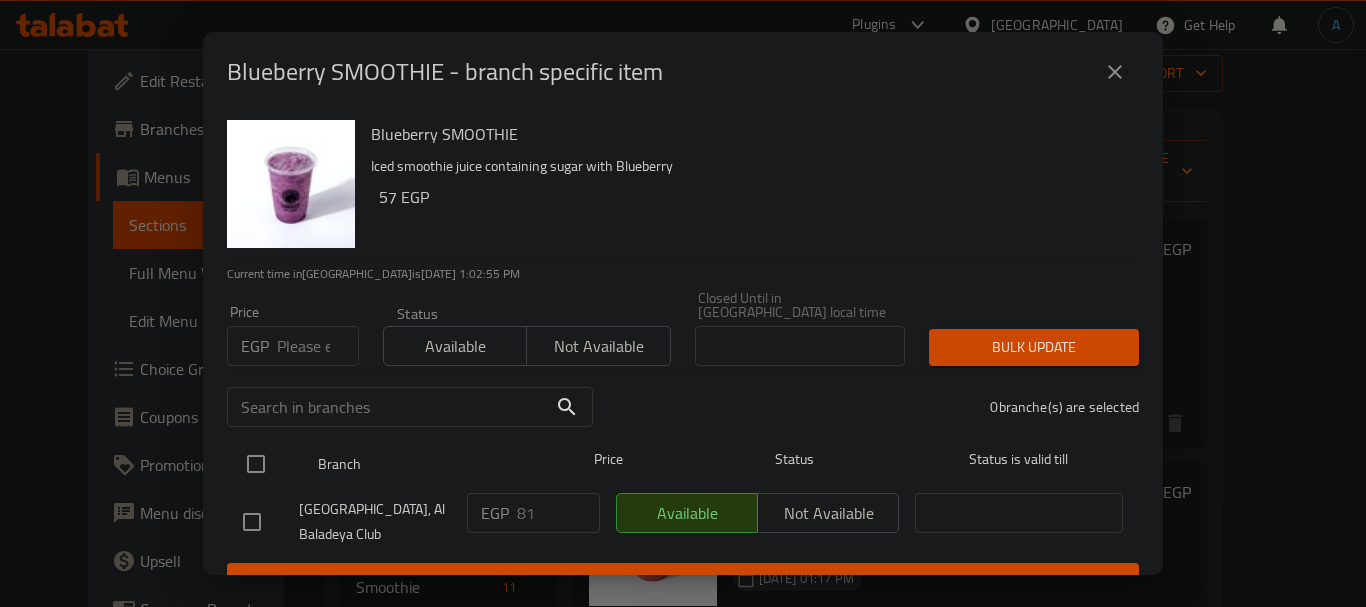 click at bounding box center (256, 464) 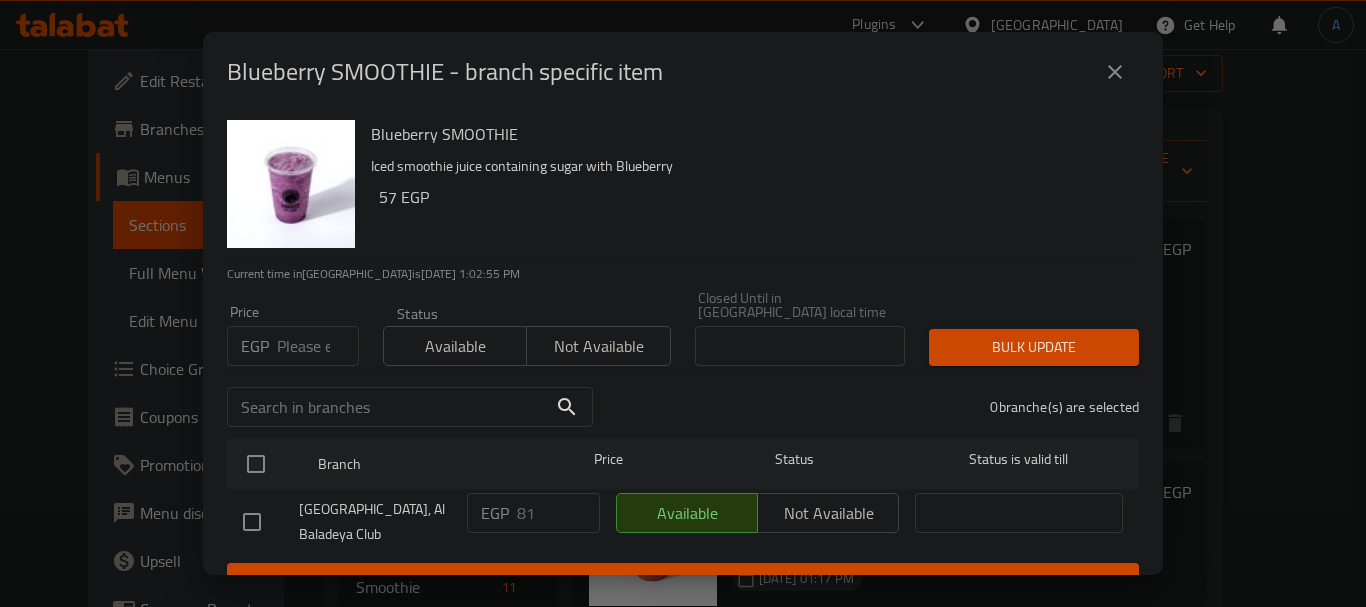 checkbox on "true" 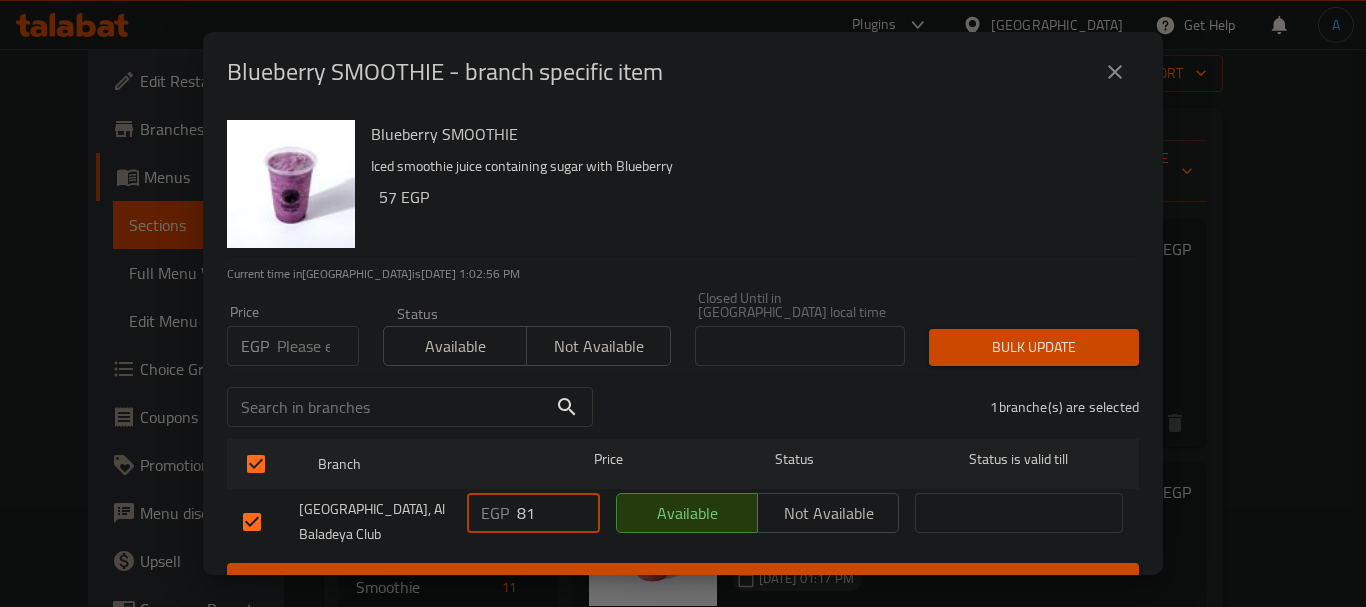 drag, startPoint x: 549, startPoint y: 500, endPoint x: 474, endPoint y: 489, distance: 75.802376 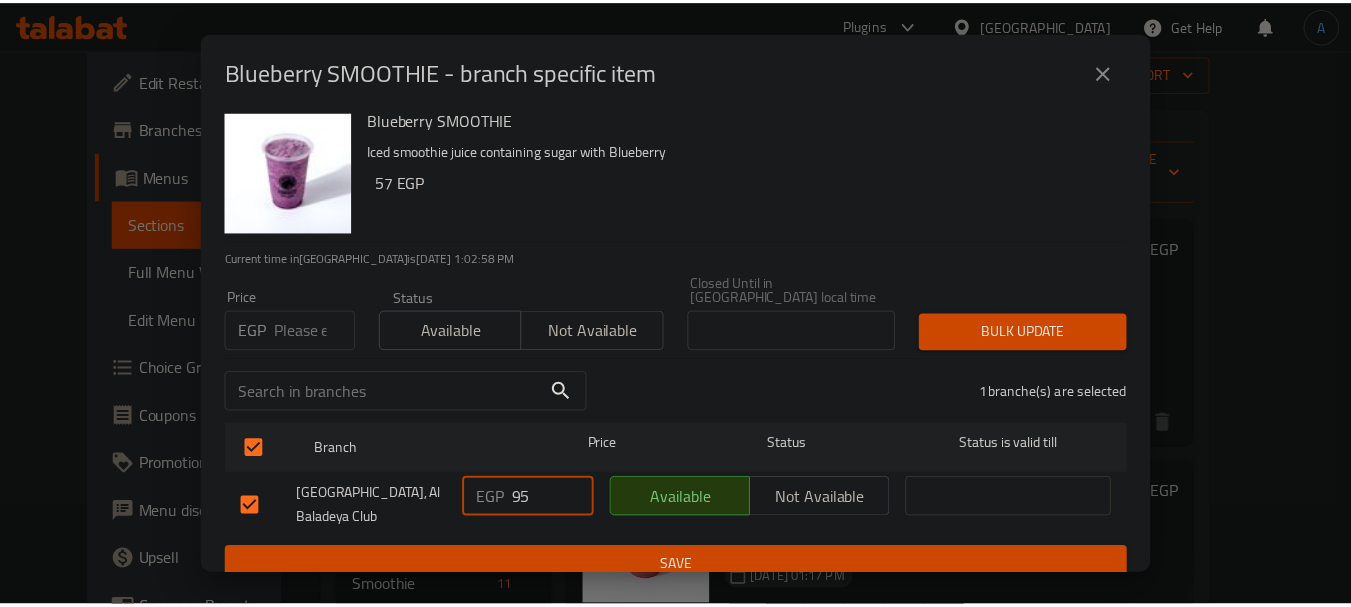 scroll, scrollTop: 19, scrollLeft: 0, axis: vertical 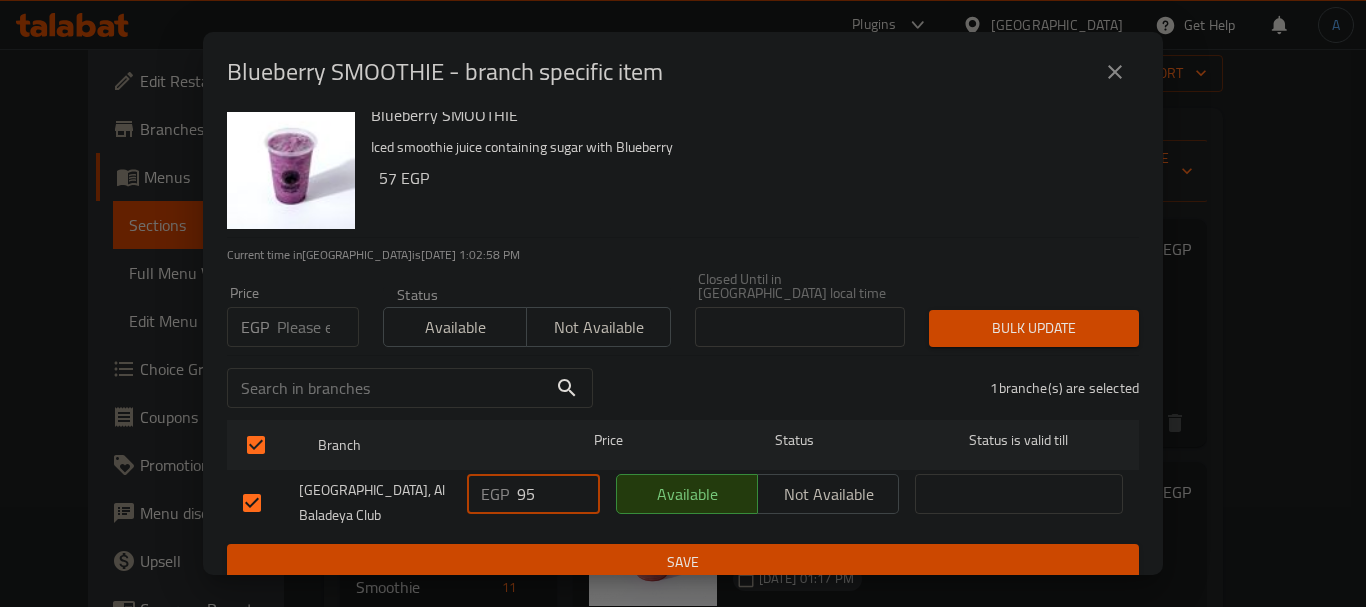type on "95" 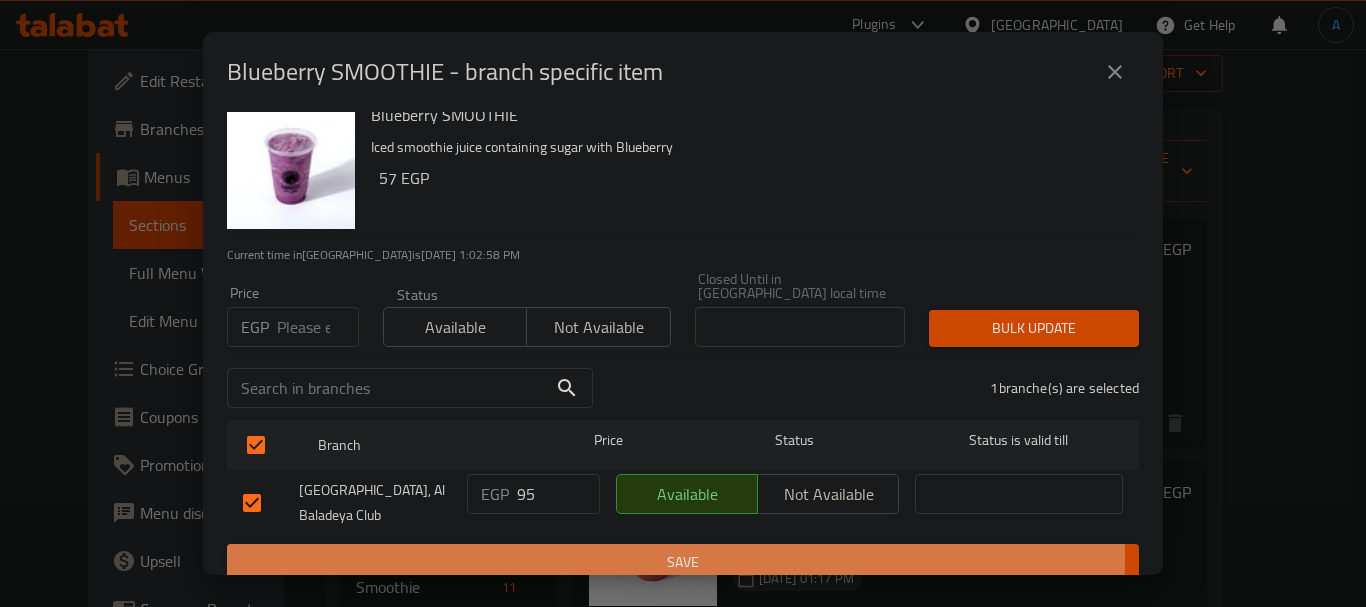 click on "Save" at bounding box center (683, 562) 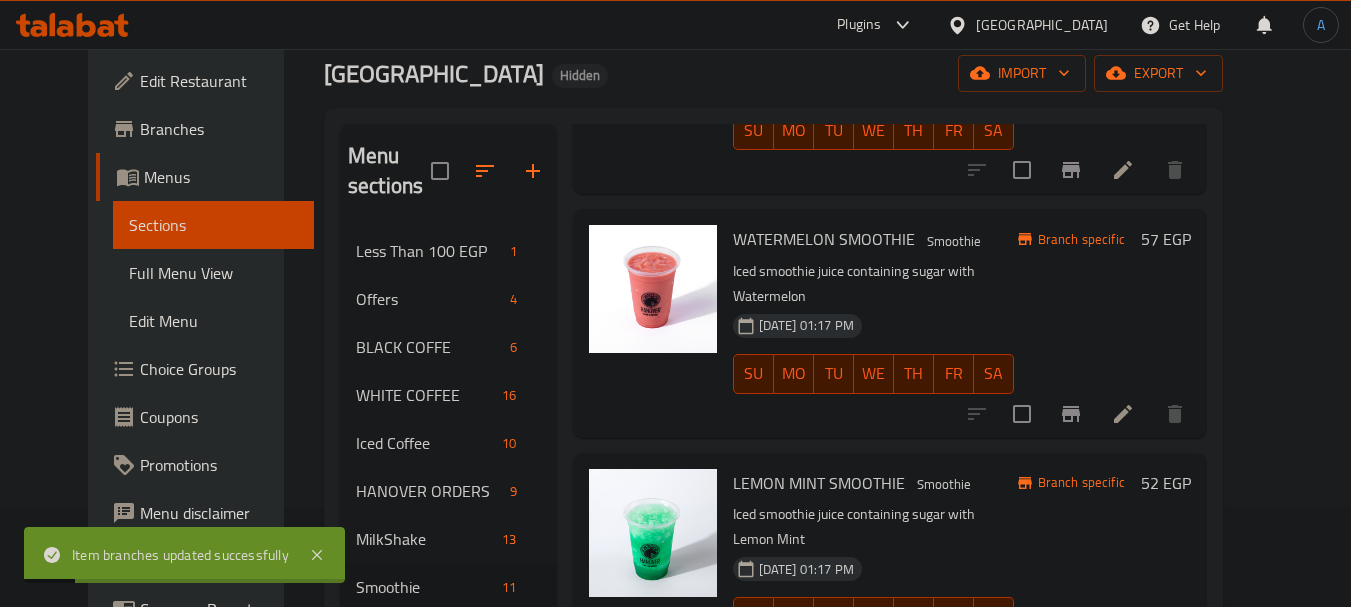scroll, scrollTop: 300, scrollLeft: 0, axis: vertical 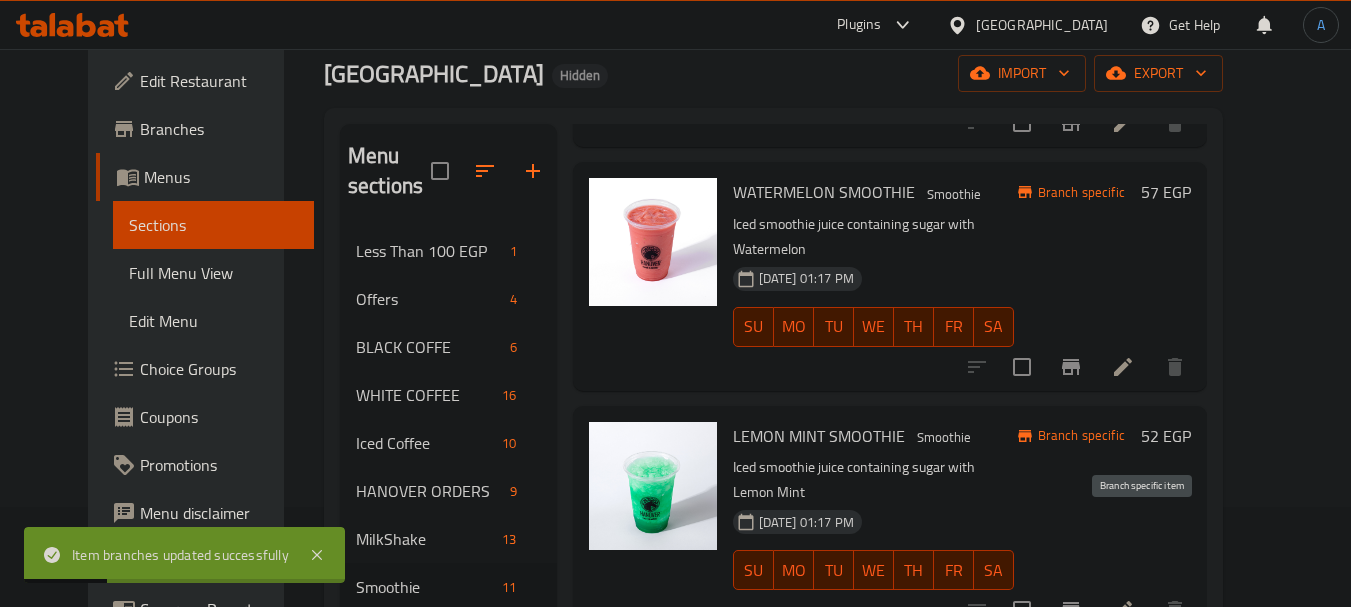 click 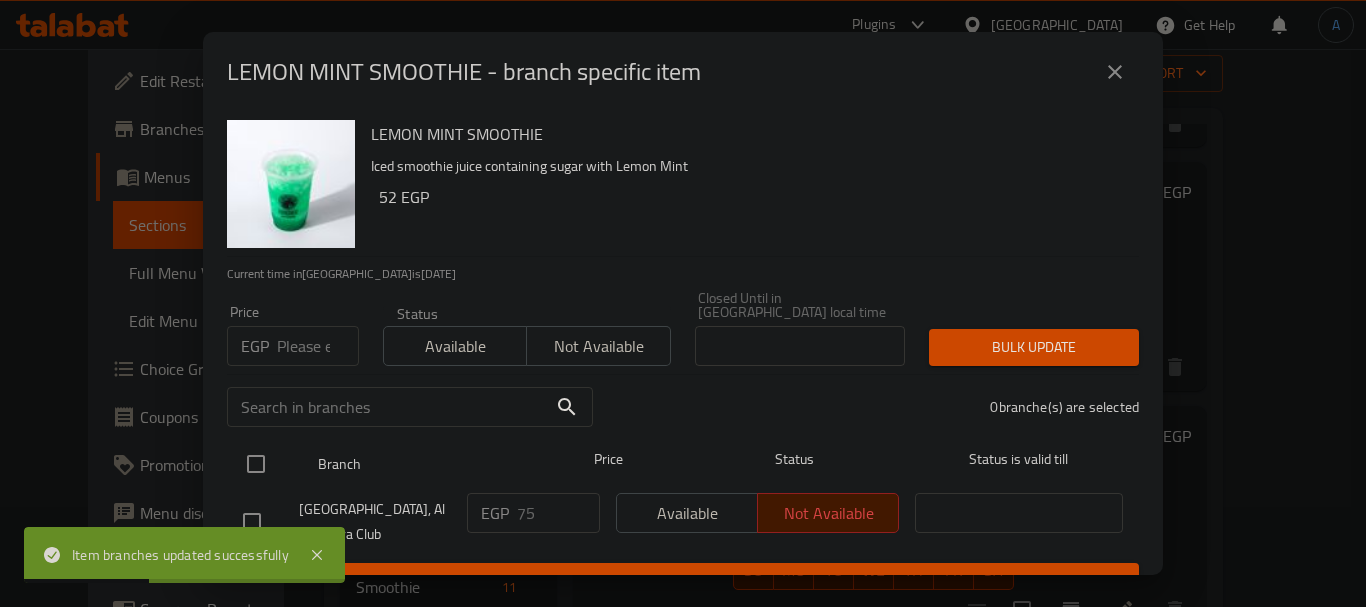 drag, startPoint x: 257, startPoint y: 448, endPoint x: 337, endPoint y: 460, distance: 80.895 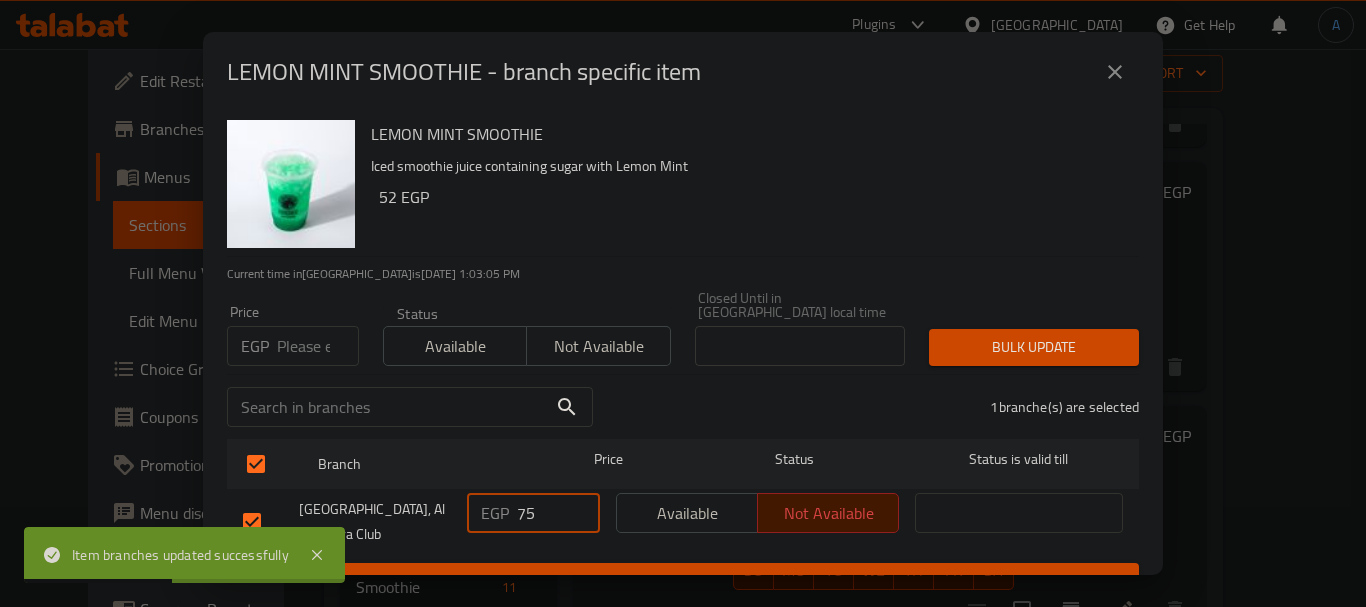 drag, startPoint x: 523, startPoint y: 499, endPoint x: 476, endPoint y: 489, distance: 48.052055 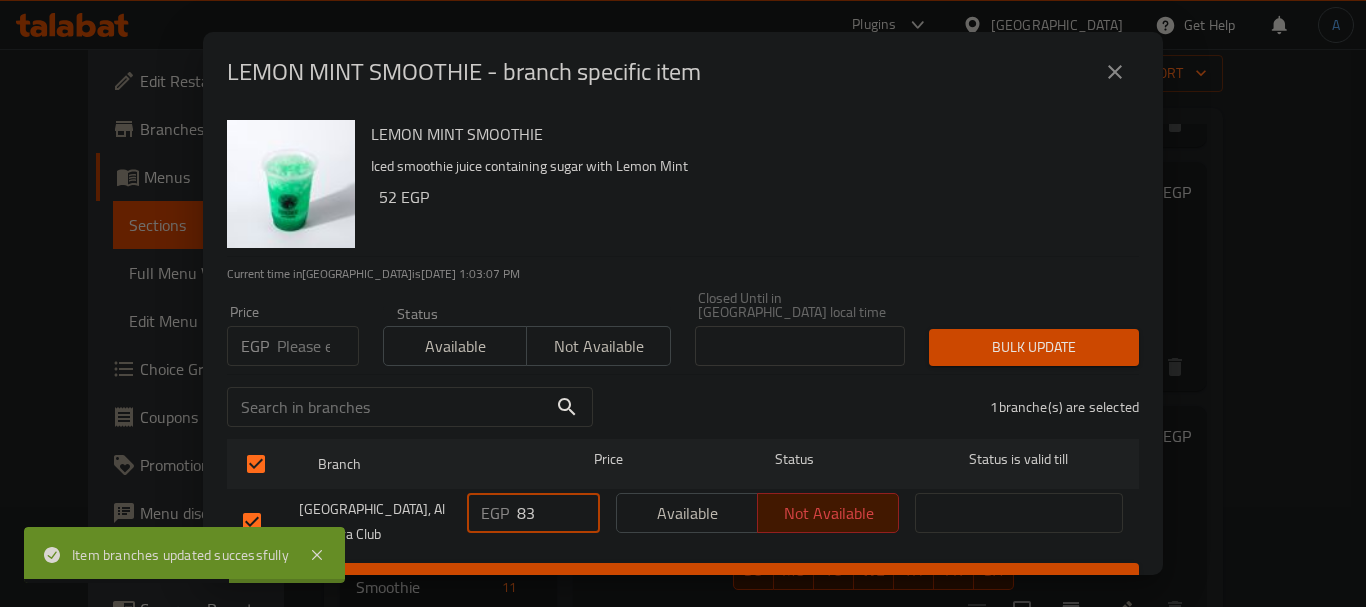 type on "83" 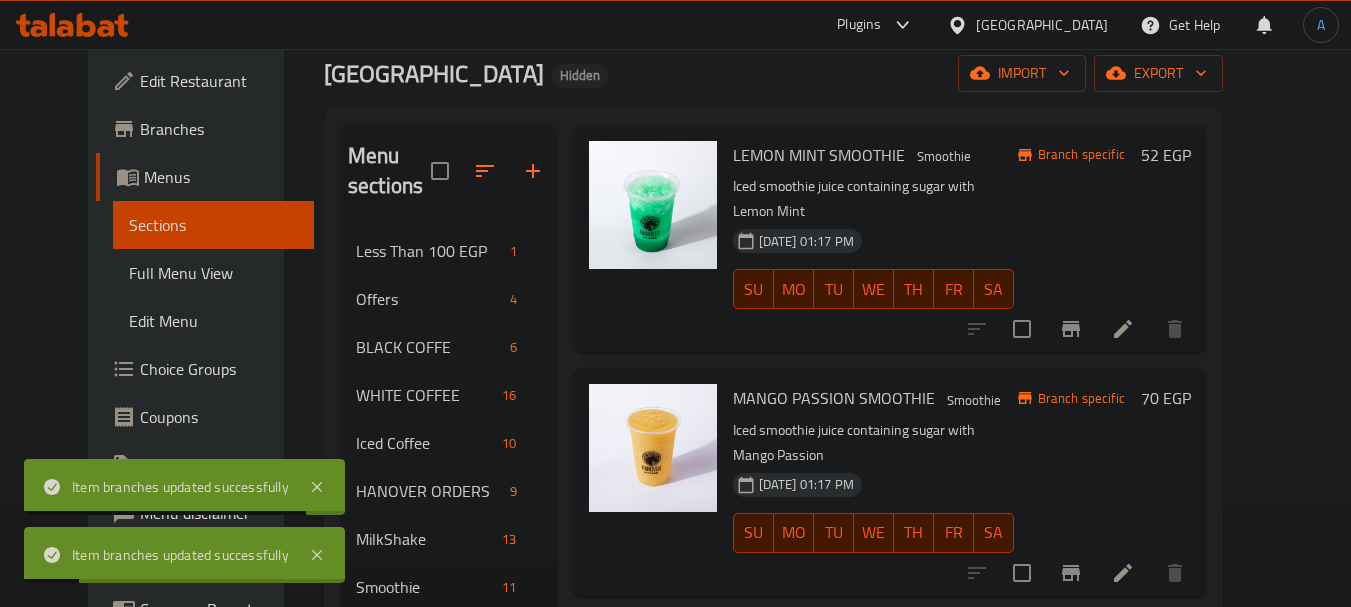 scroll, scrollTop: 600, scrollLeft: 0, axis: vertical 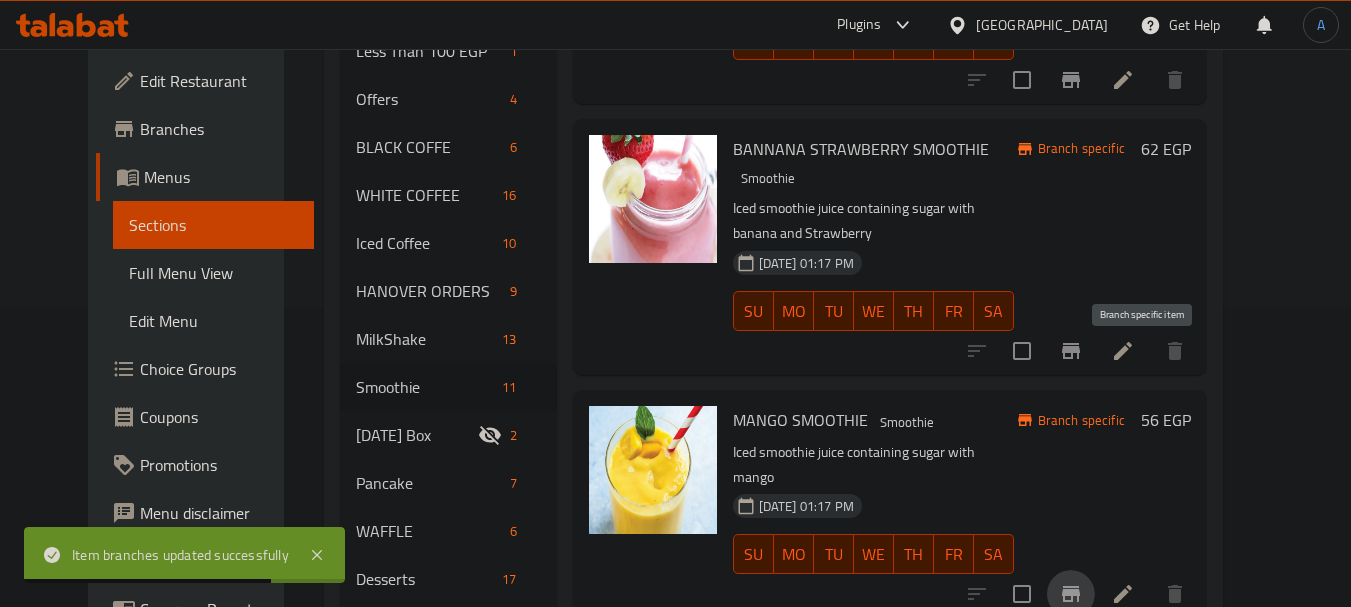 click 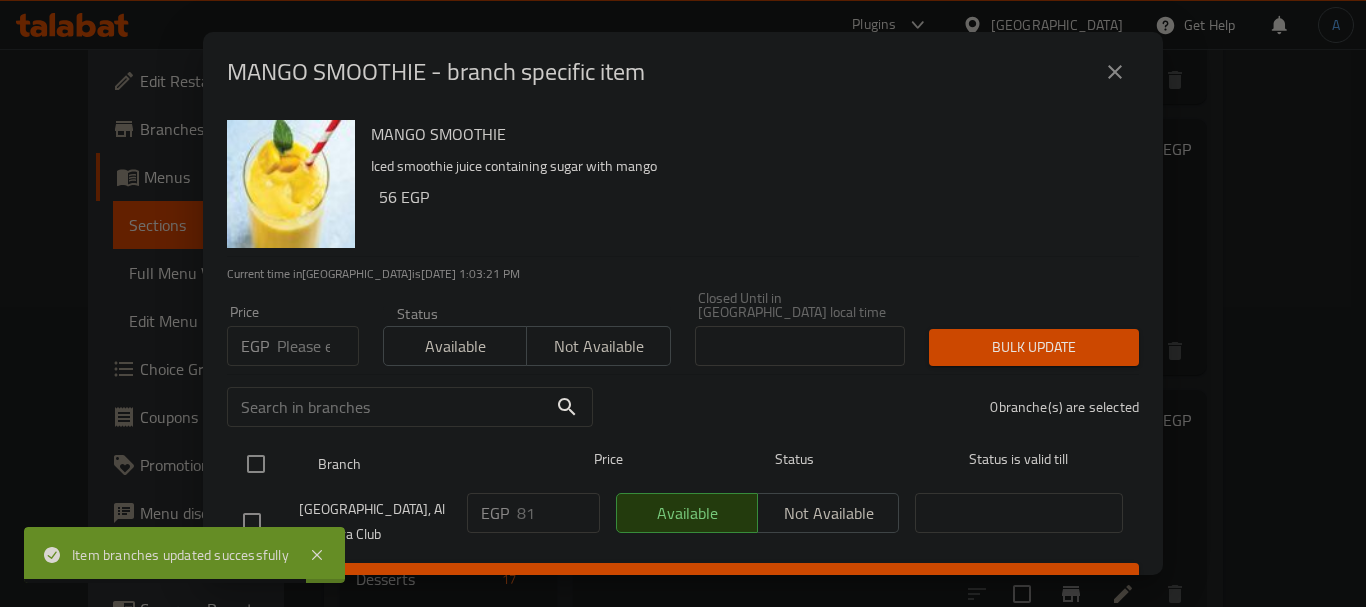click at bounding box center (272, 464) 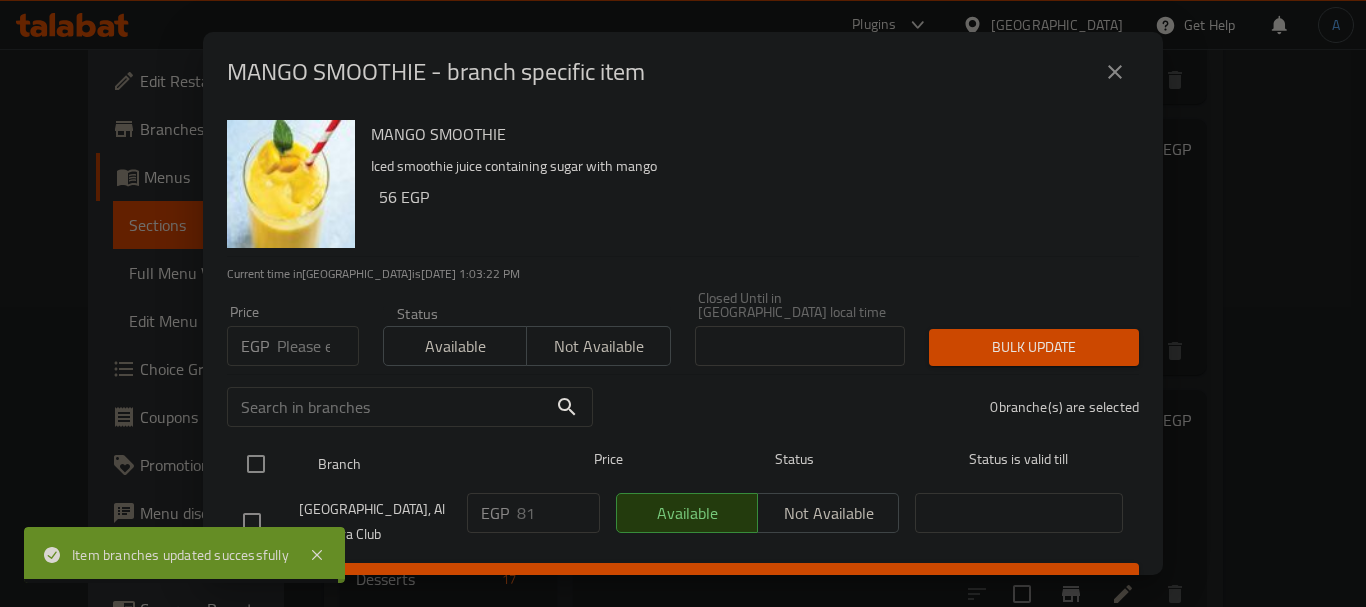 drag, startPoint x: 262, startPoint y: 434, endPoint x: 300, endPoint y: 457, distance: 44.418465 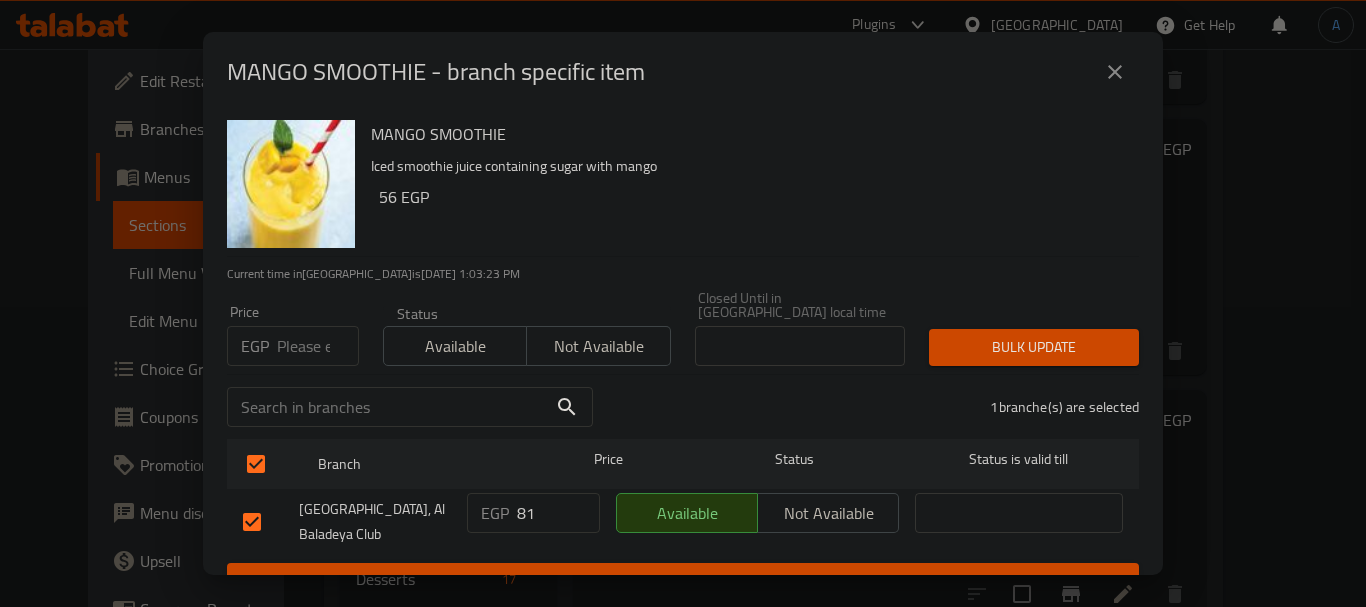 drag, startPoint x: 506, startPoint y: 496, endPoint x: 496, endPoint y: 495, distance: 10.049875 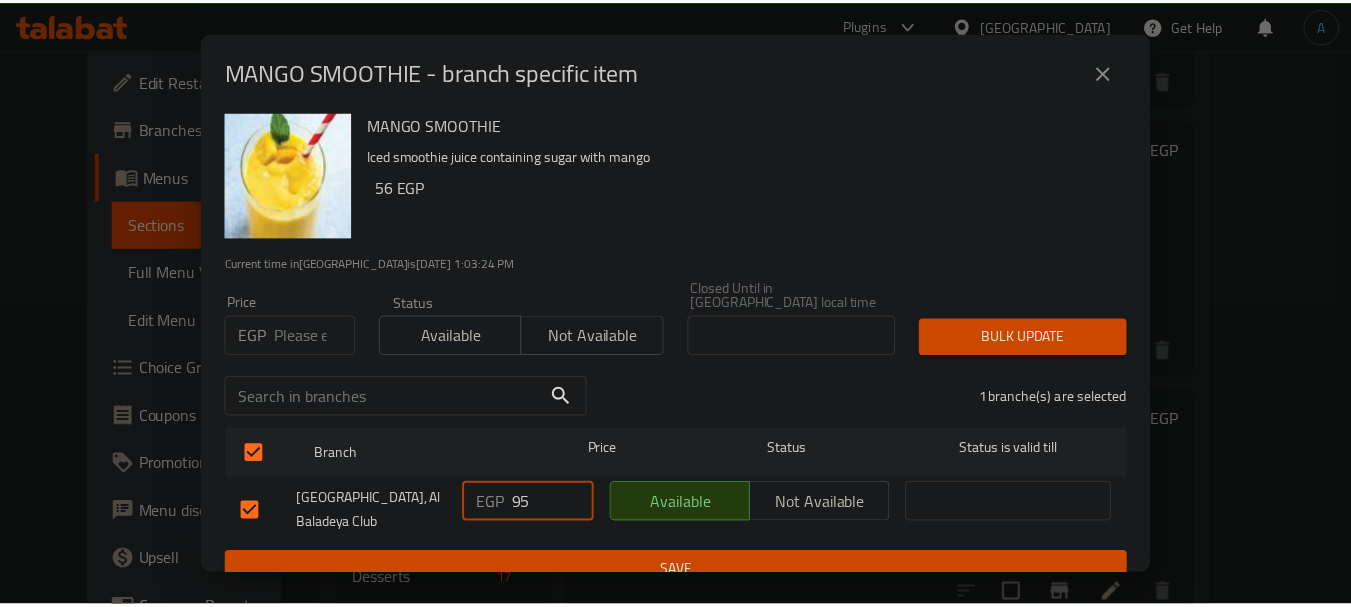 scroll, scrollTop: 19, scrollLeft: 0, axis: vertical 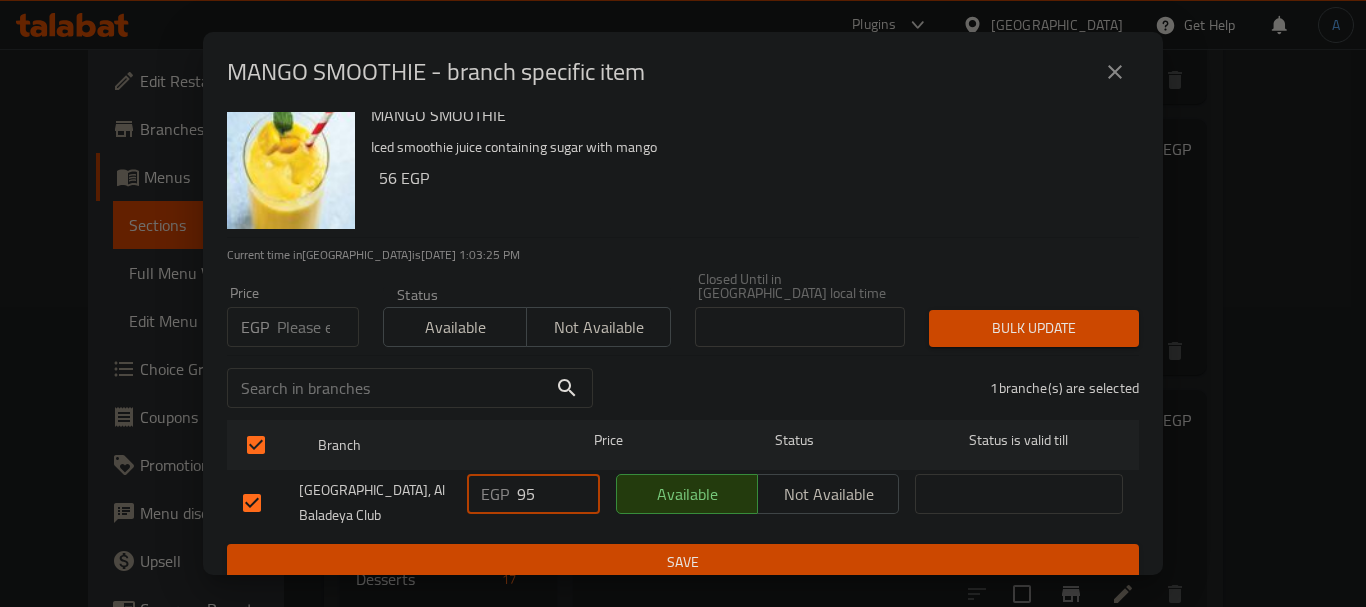 type on "95" 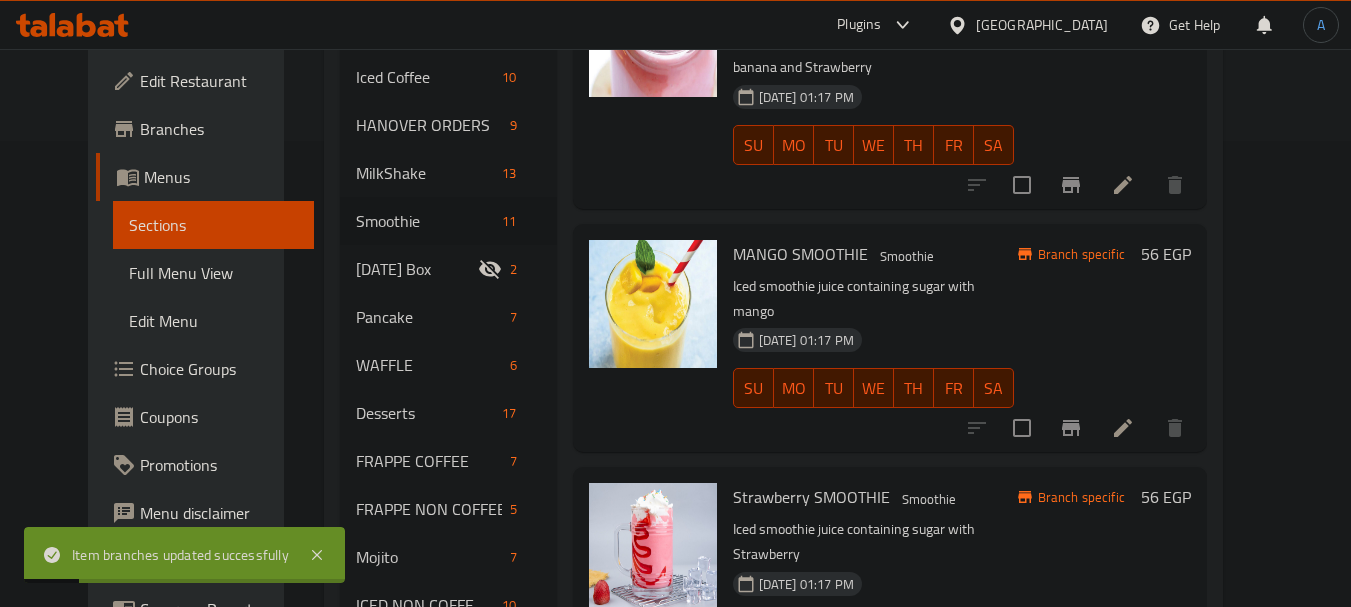 scroll, scrollTop: 500, scrollLeft: 0, axis: vertical 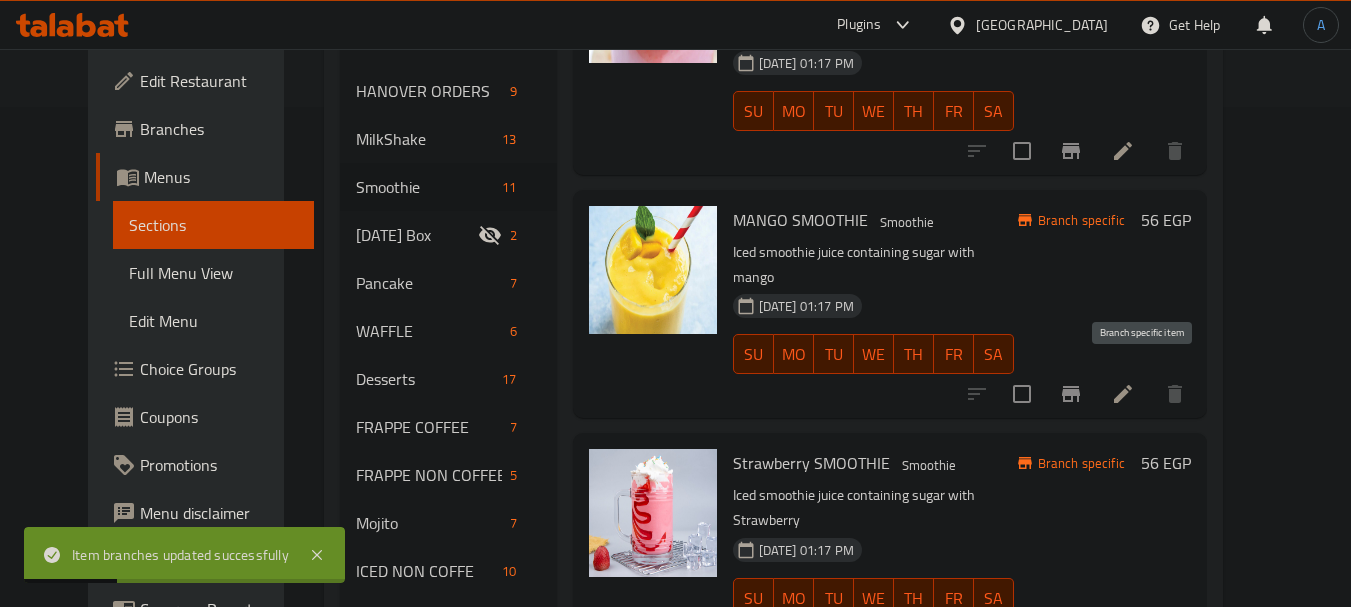 click 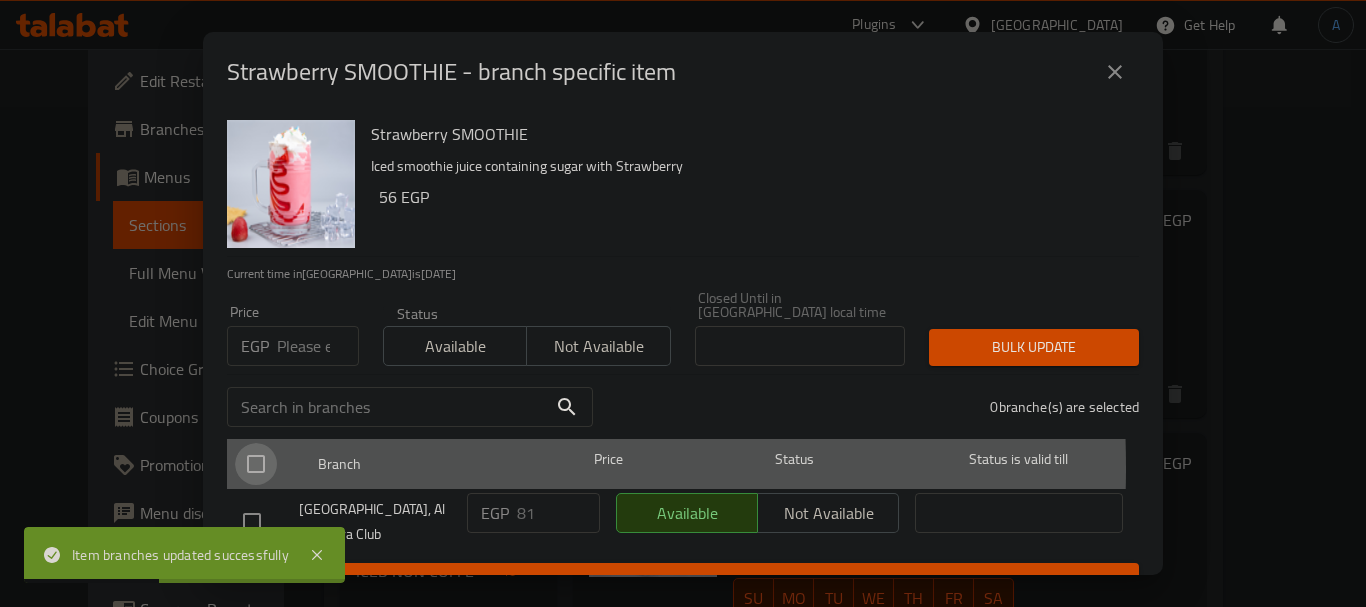 click at bounding box center (256, 464) 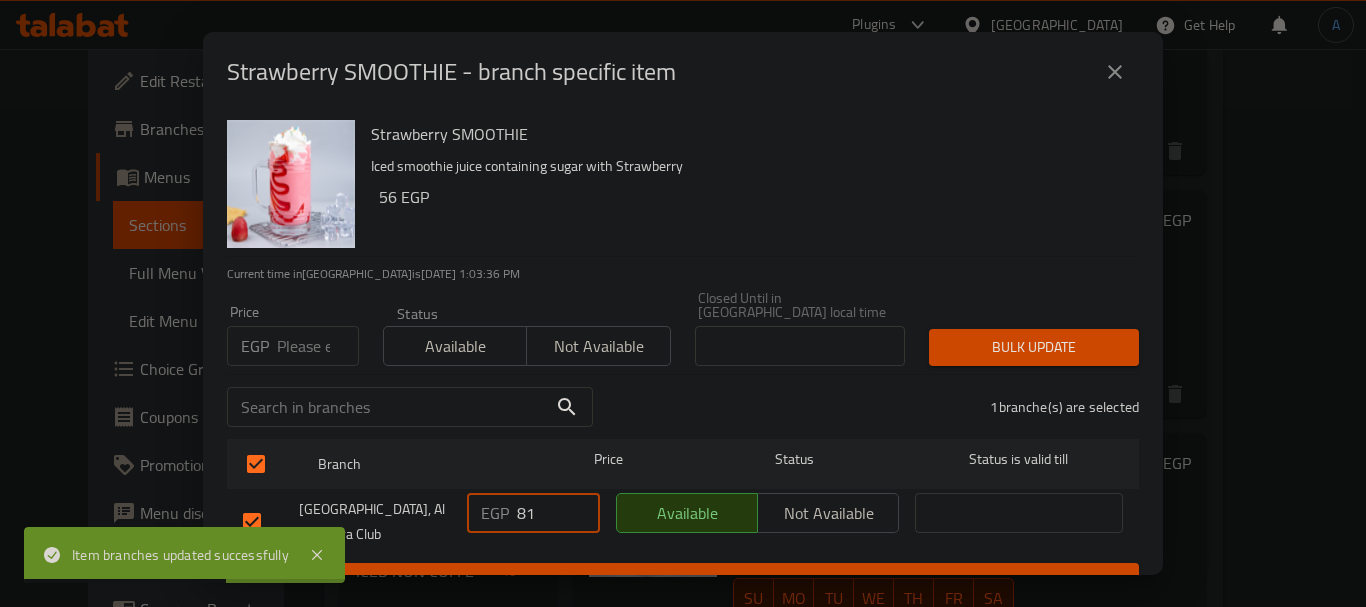 drag, startPoint x: 551, startPoint y: 500, endPoint x: 497, endPoint y: 473, distance: 60.373837 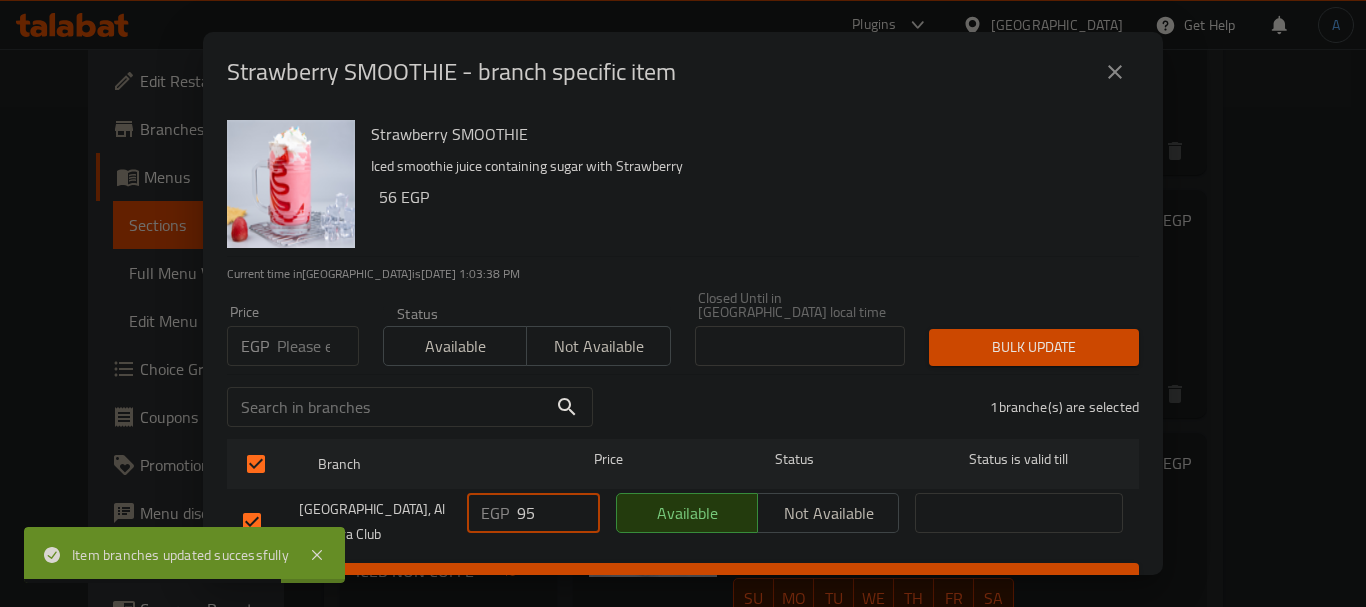 type on "95" 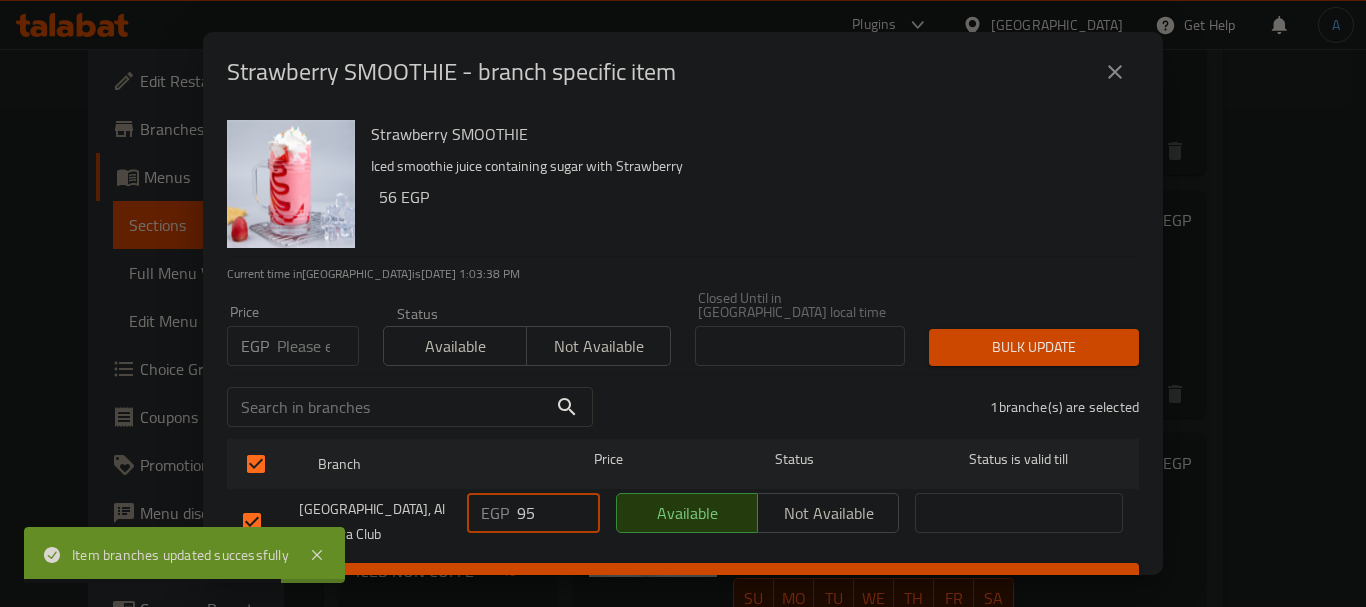 click on "EGP 95 ​" at bounding box center (533, 522) 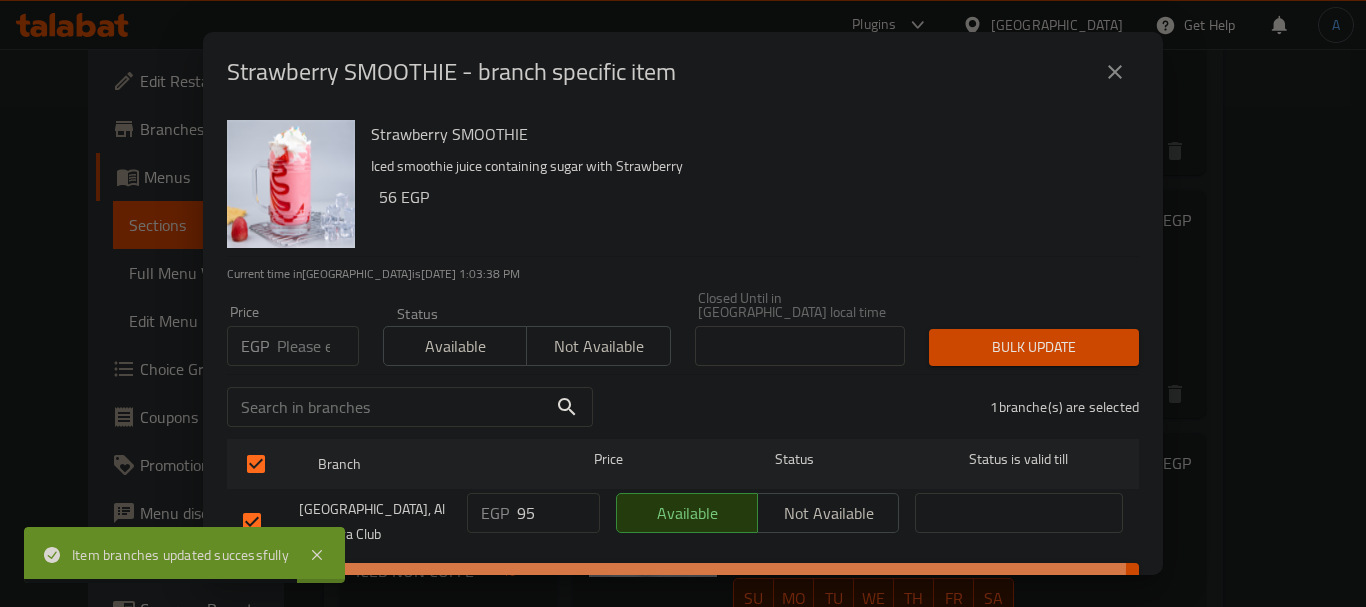 click on "Save" at bounding box center (683, 581) 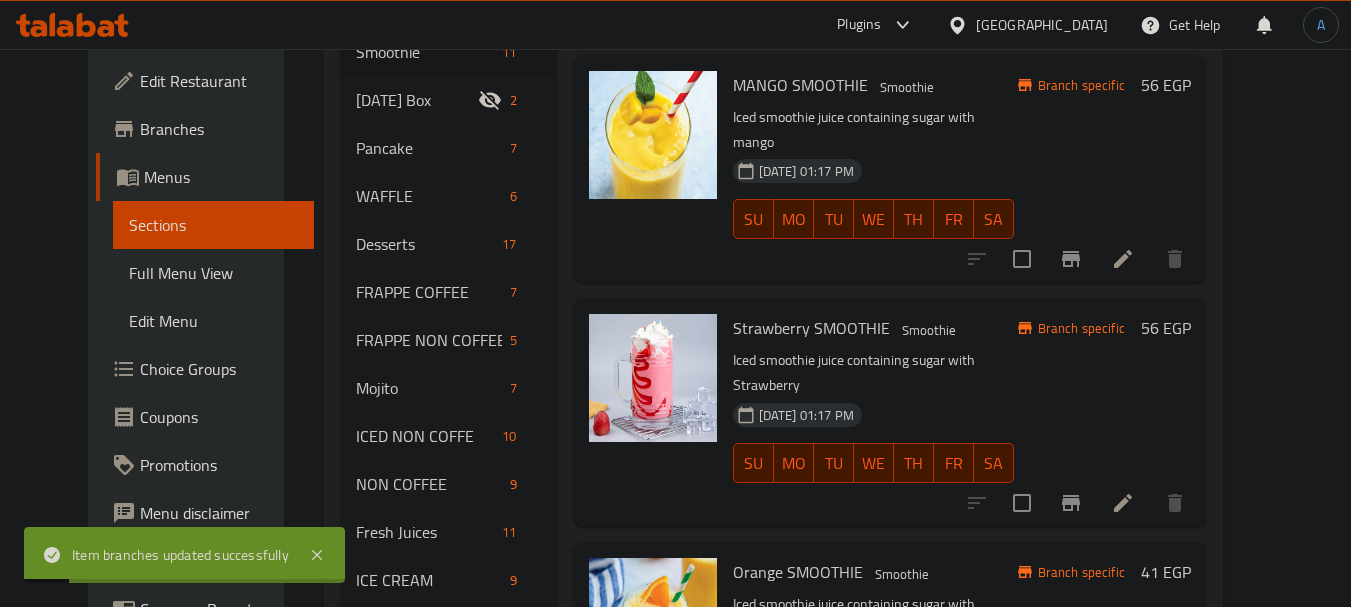 scroll, scrollTop: 700, scrollLeft: 0, axis: vertical 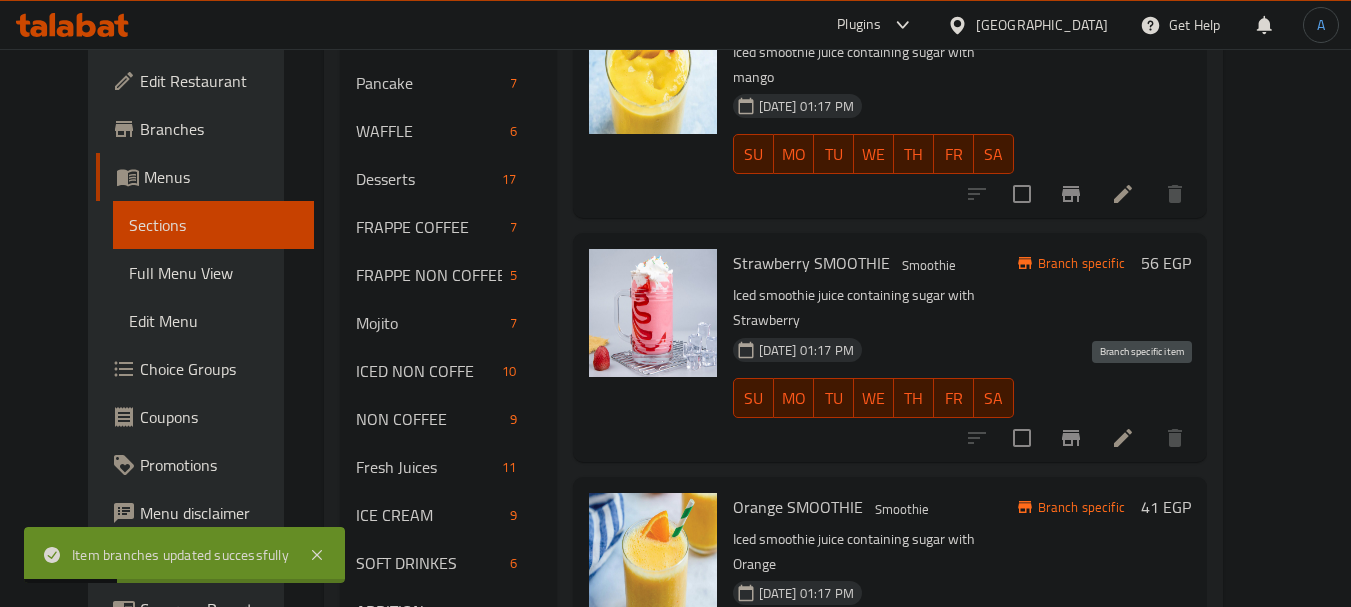 click 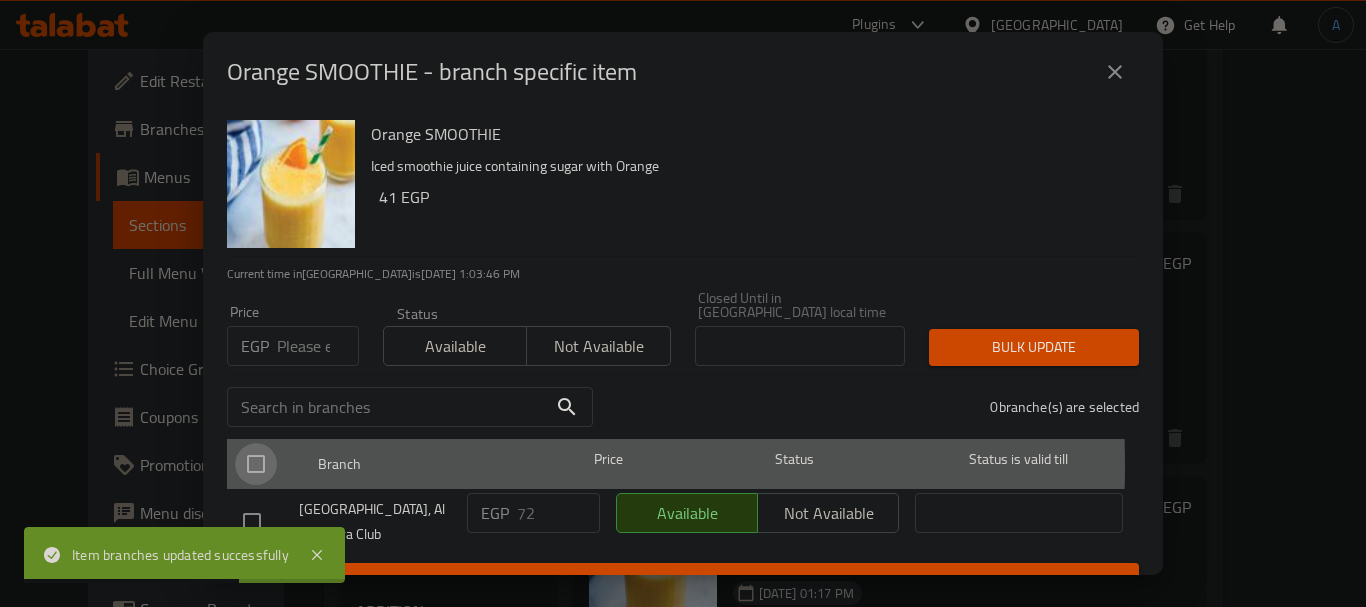 click at bounding box center (256, 464) 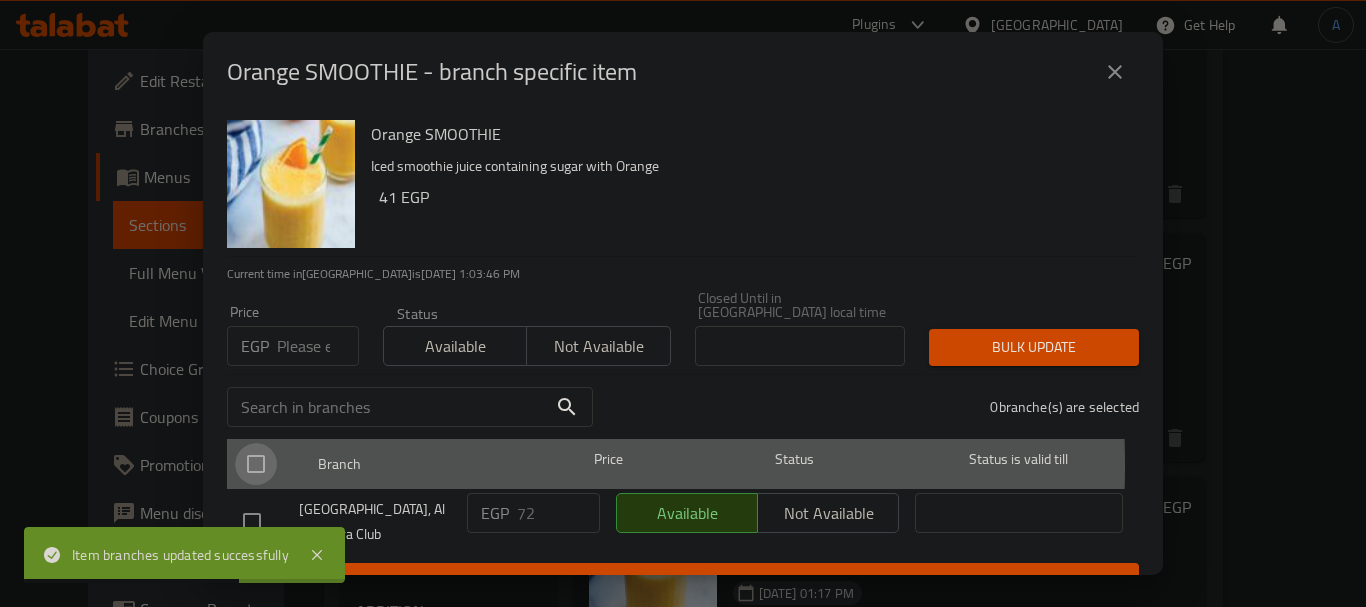 checkbox on "true" 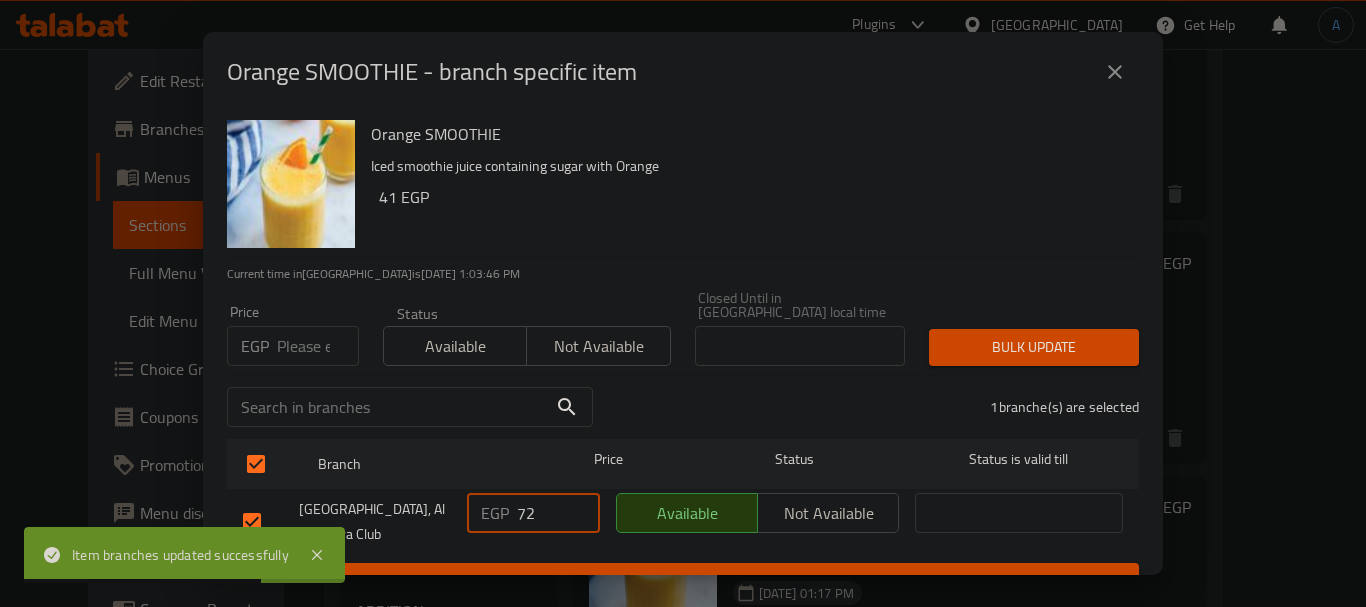 drag, startPoint x: 545, startPoint y: 504, endPoint x: 486, endPoint y: 497, distance: 59.413803 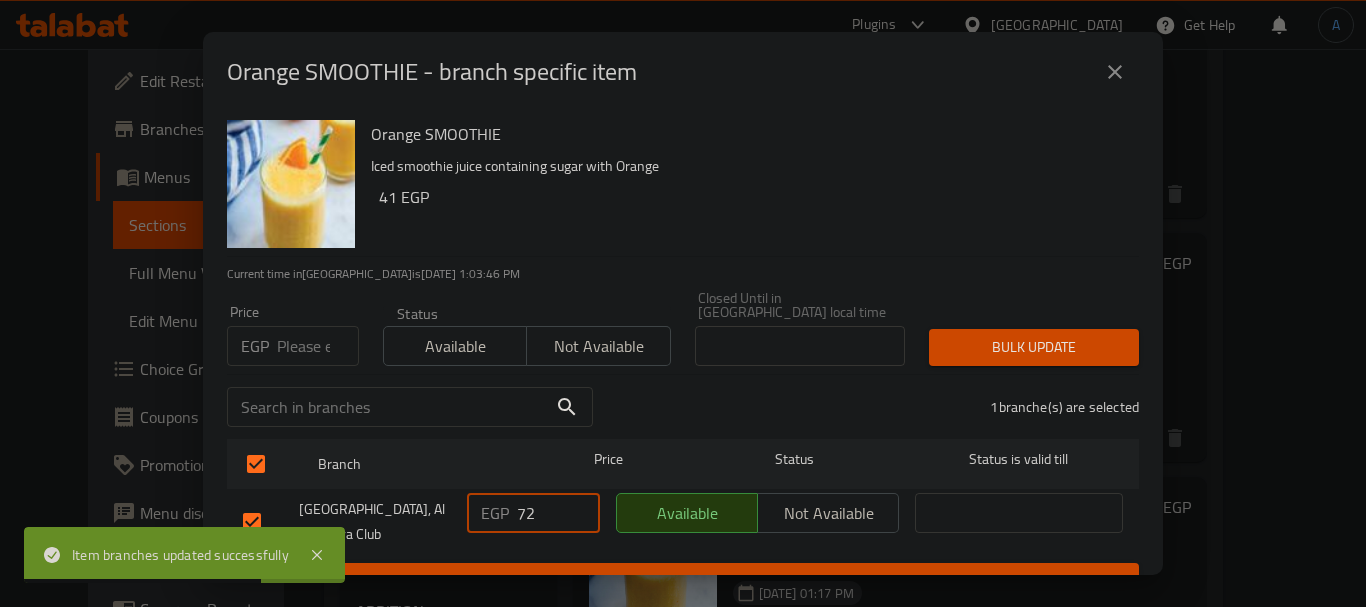 click on "EGP 72 ​" at bounding box center (533, 513) 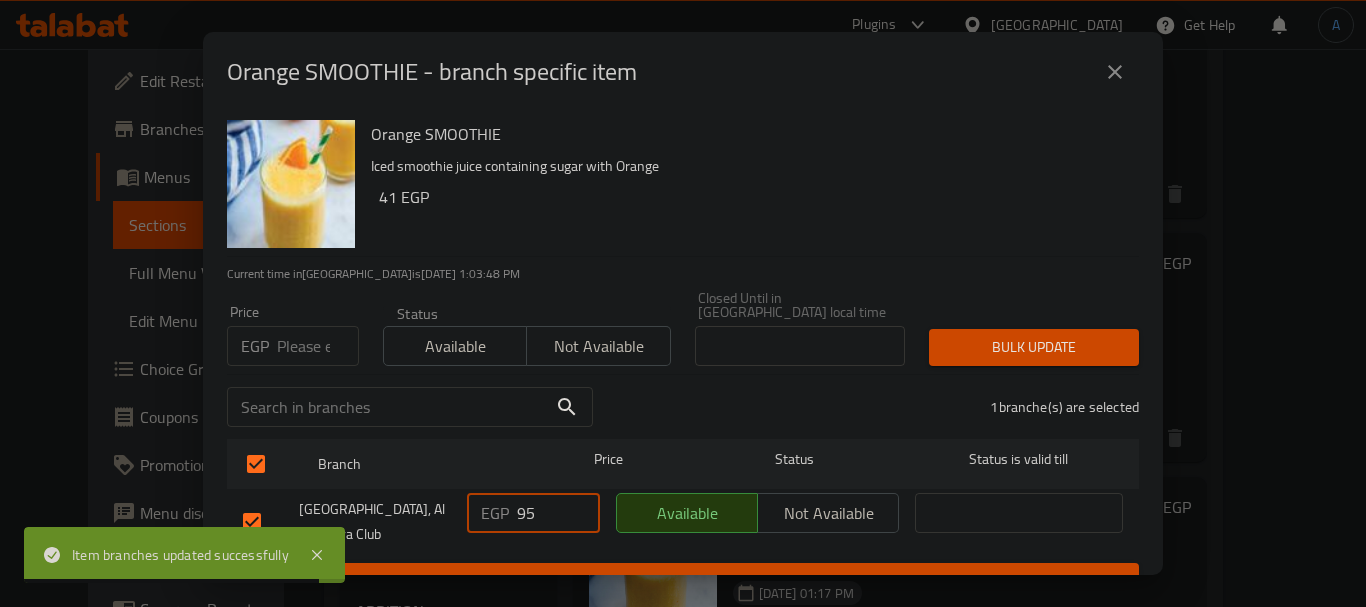 type on "95" 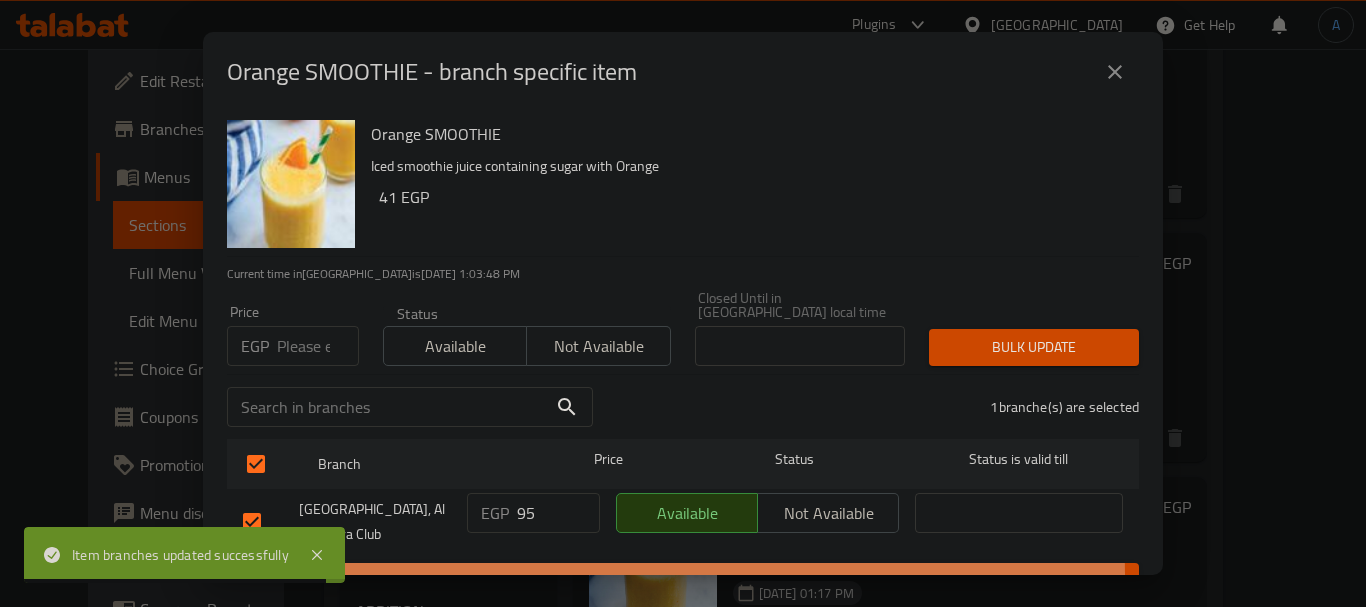 click on "Save" at bounding box center [683, 581] 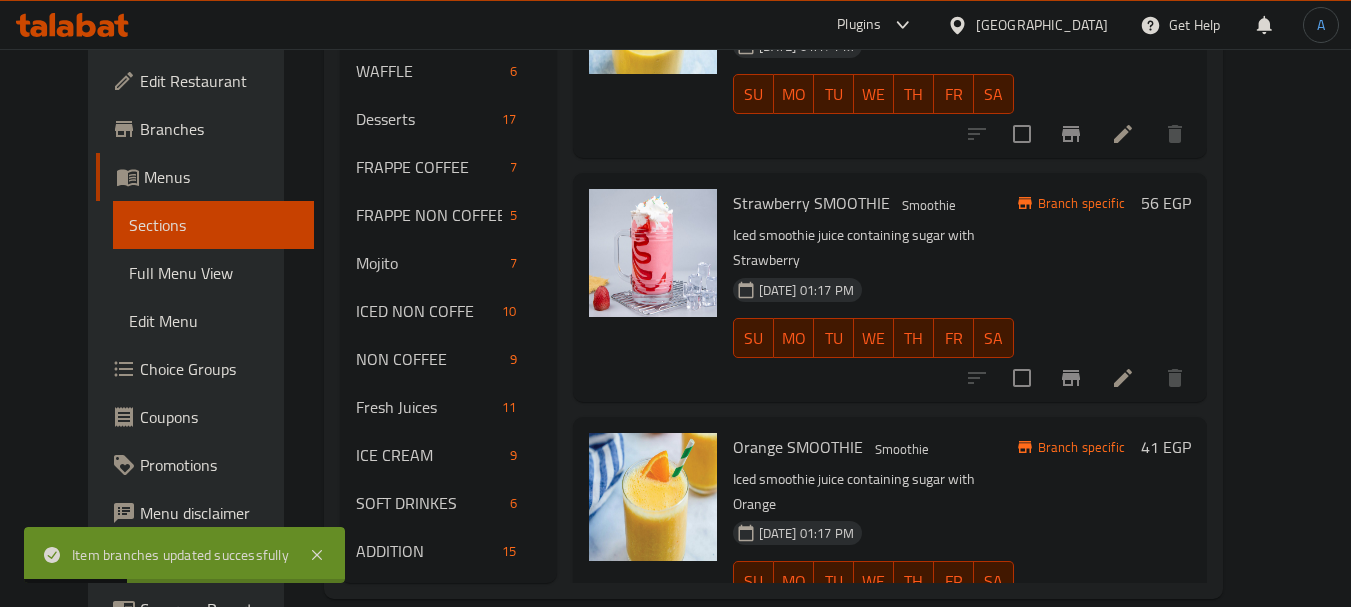 scroll, scrollTop: 792, scrollLeft: 0, axis: vertical 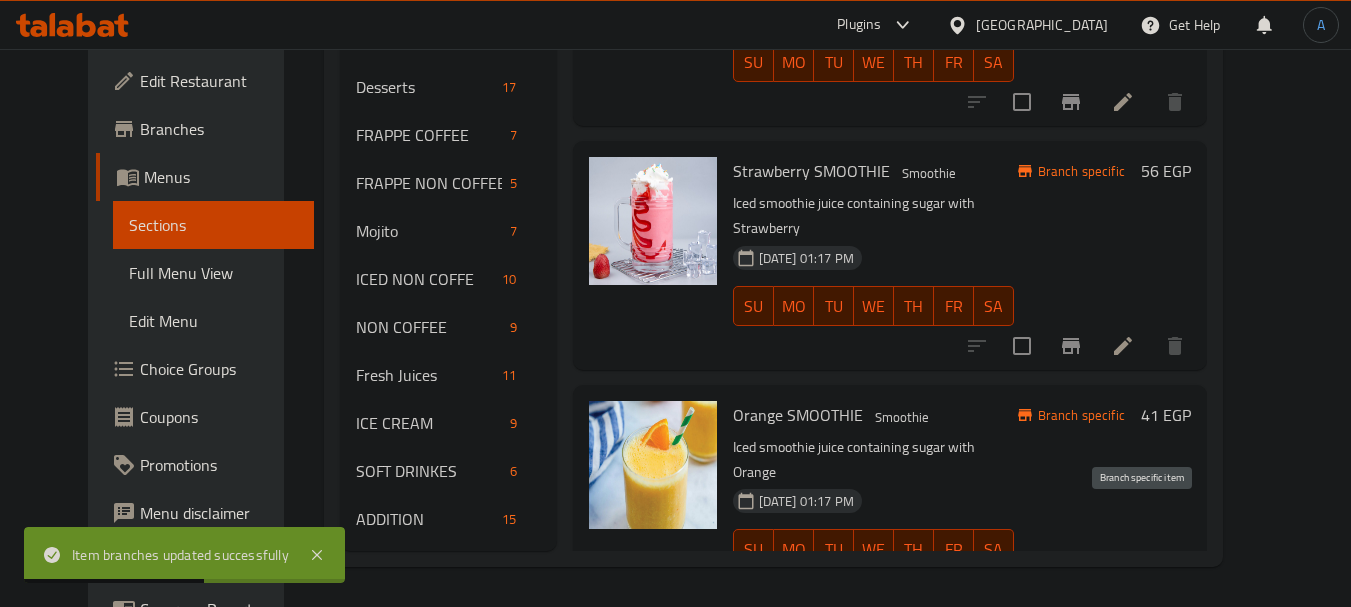 click 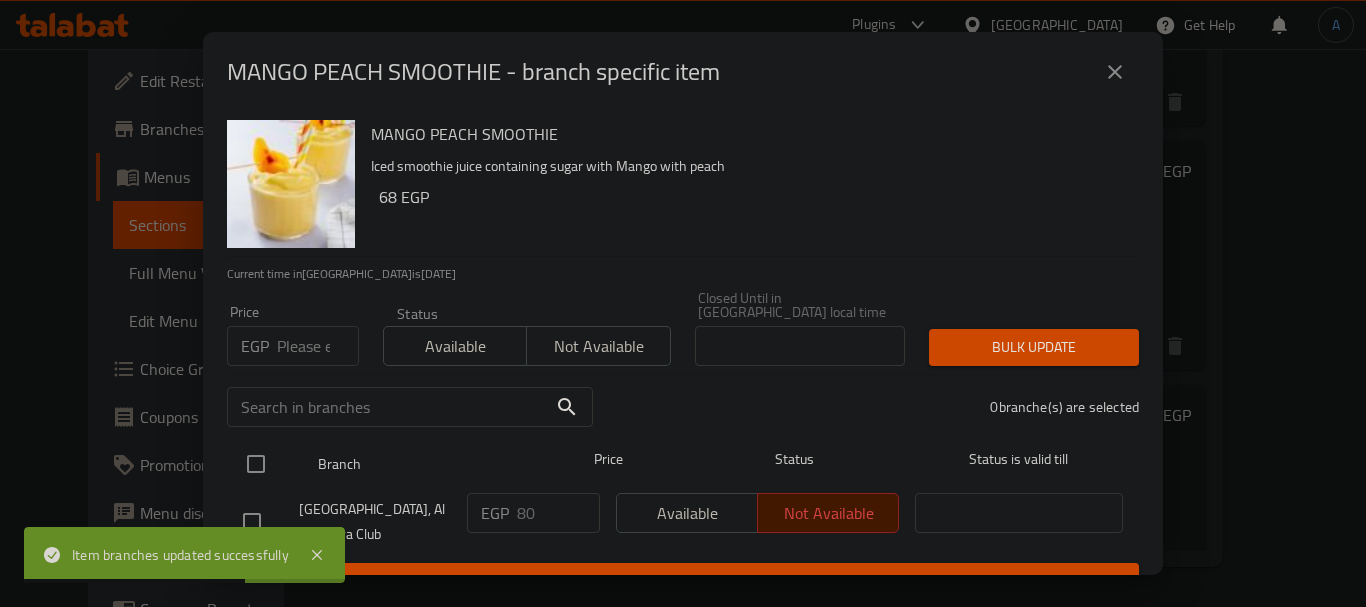 click at bounding box center (256, 464) 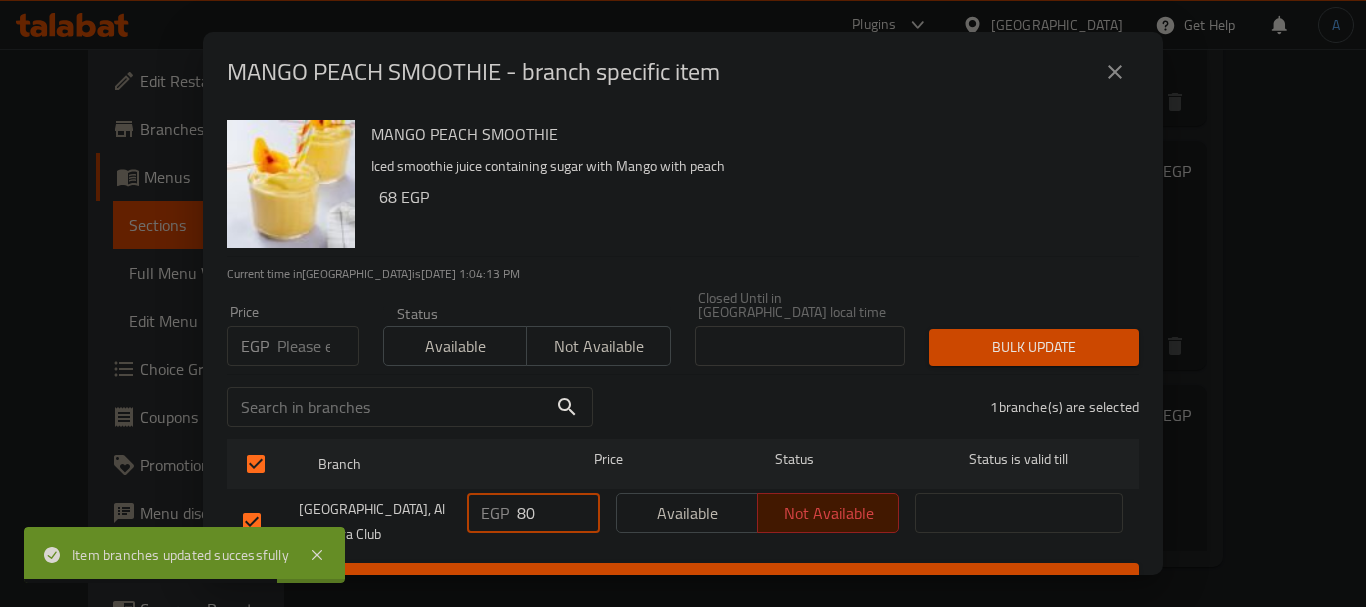 drag, startPoint x: 548, startPoint y: 489, endPoint x: 471, endPoint y: 495, distance: 77.23341 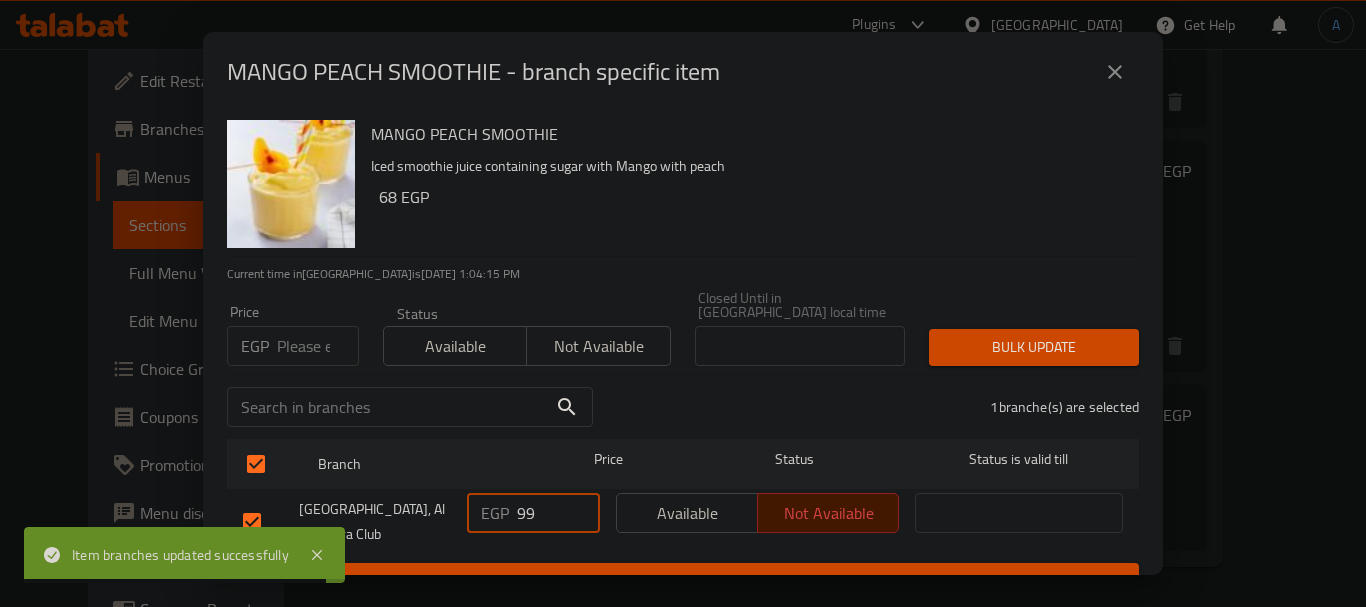 type on "99" 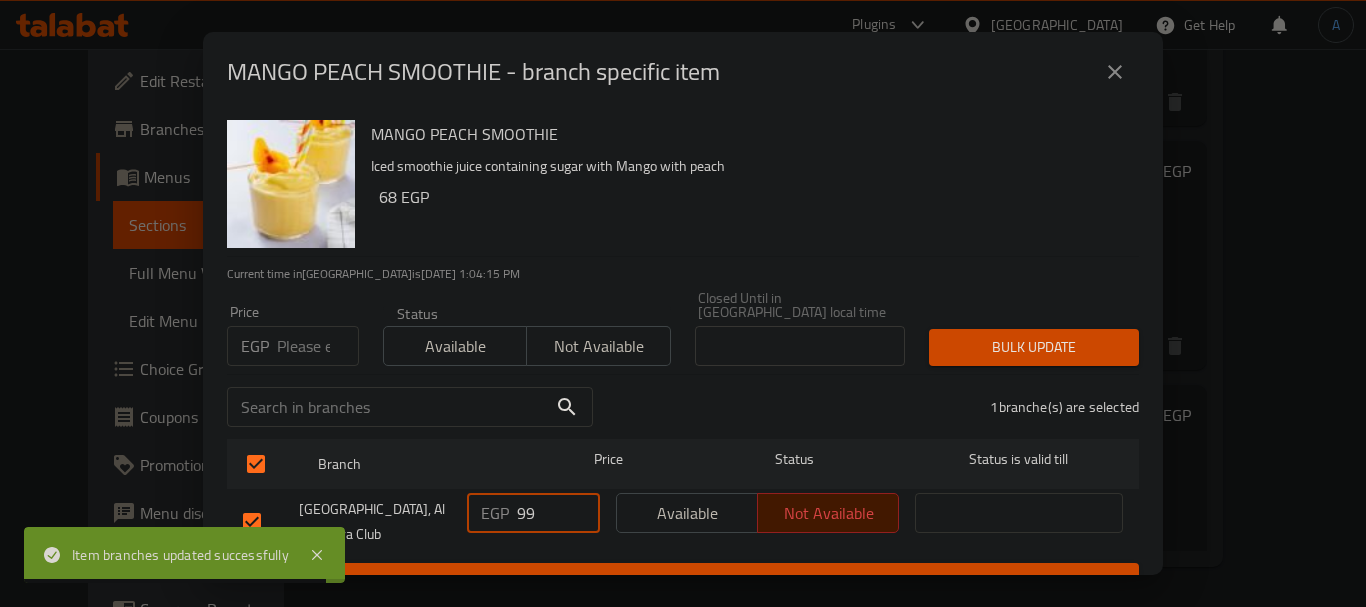 click on "Available" at bounding box center (687, 513) 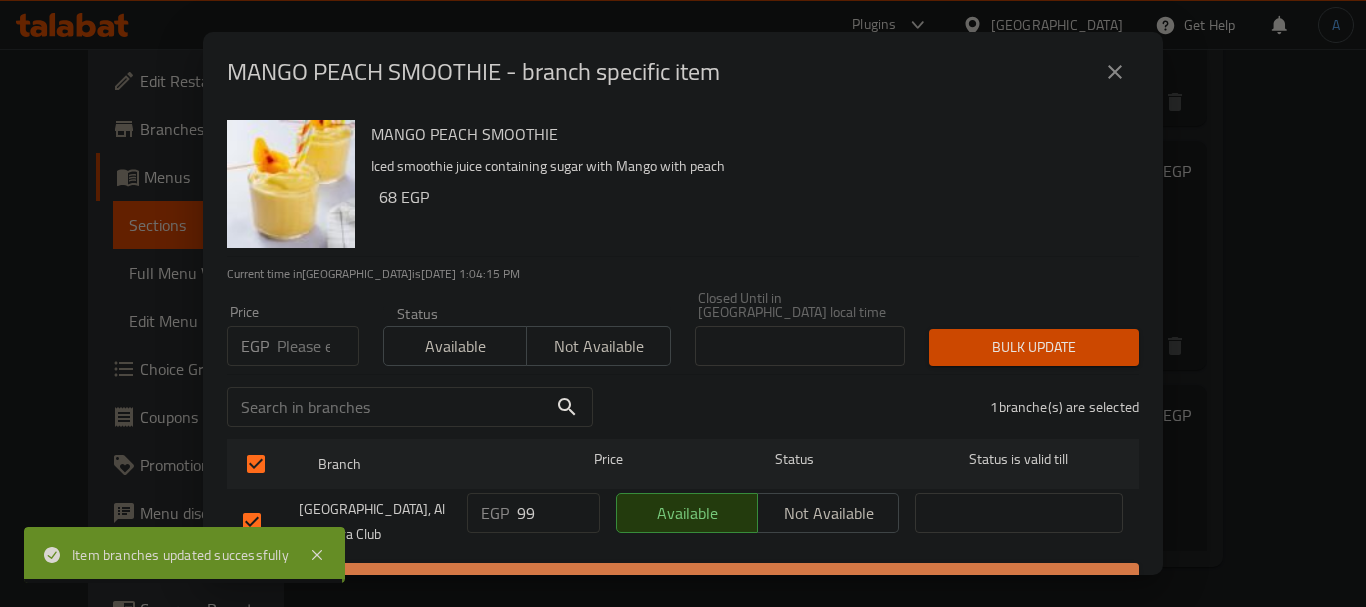 click on "Save" at bounding box center [683, 581] 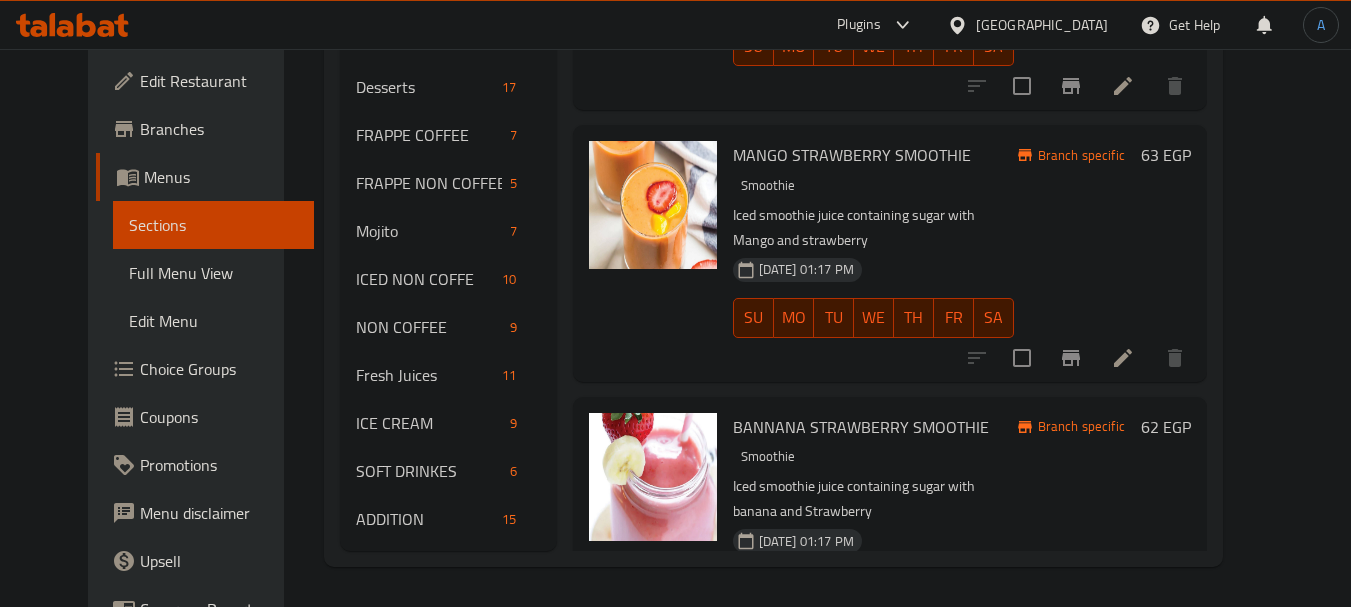 scroll, scrollTop: 589, scrollLeft: 0, axis: vertical 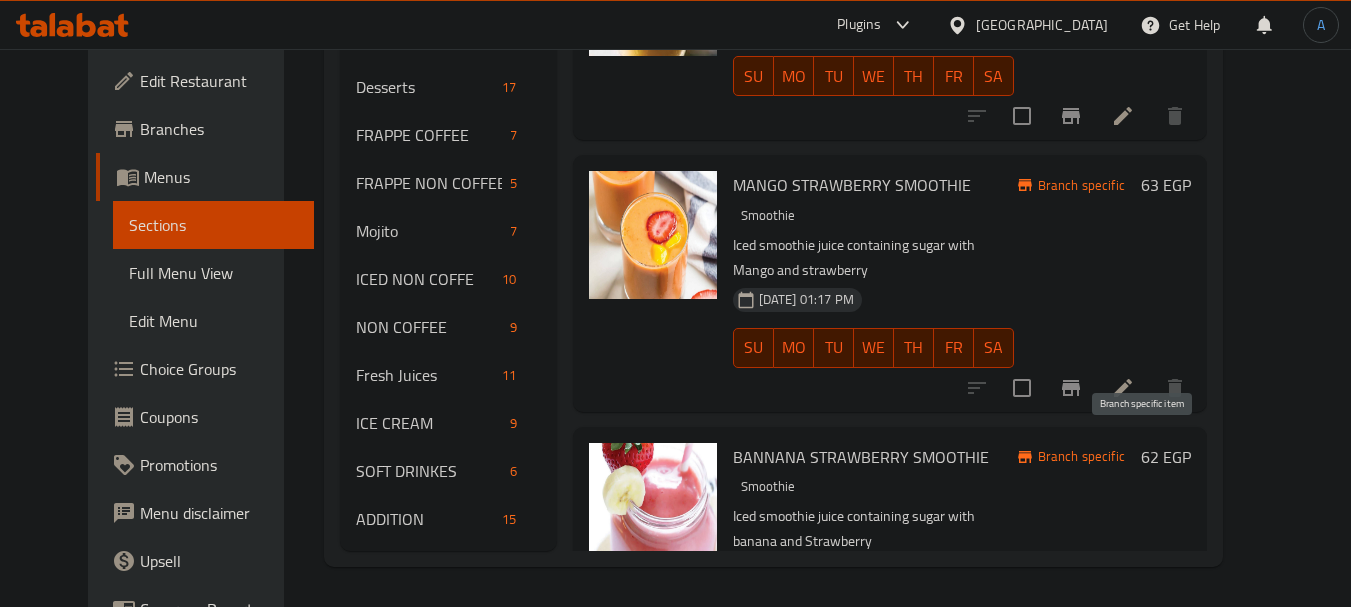 click 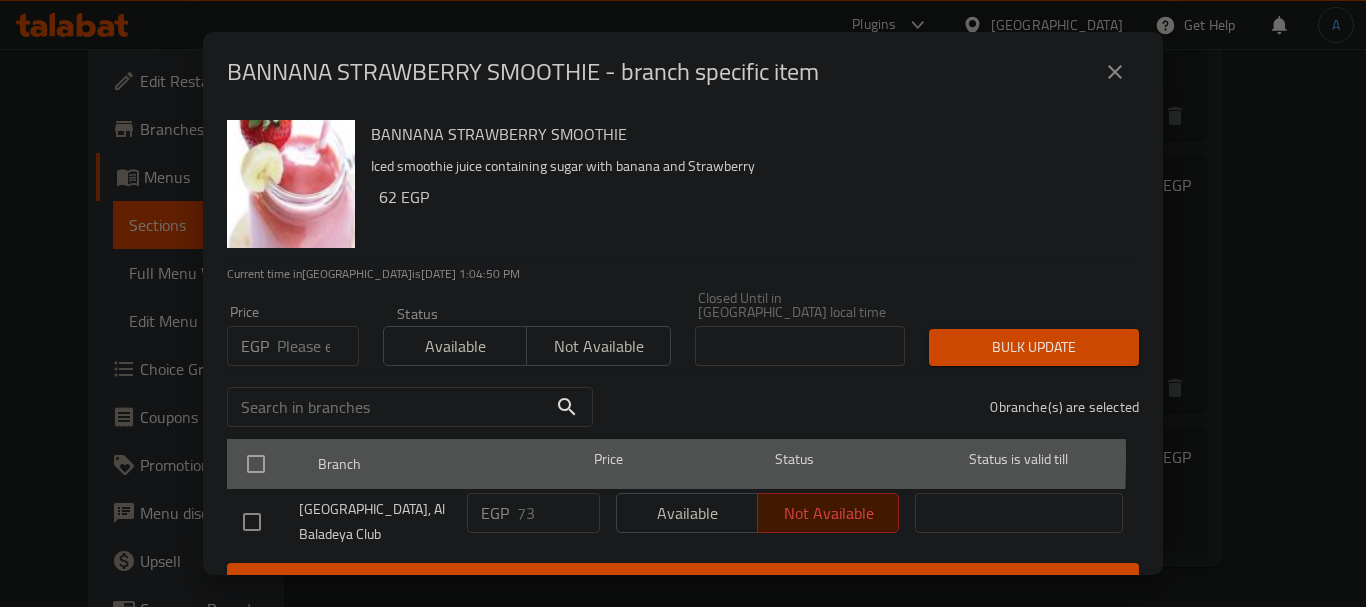 click at bounding box center (272, 464) 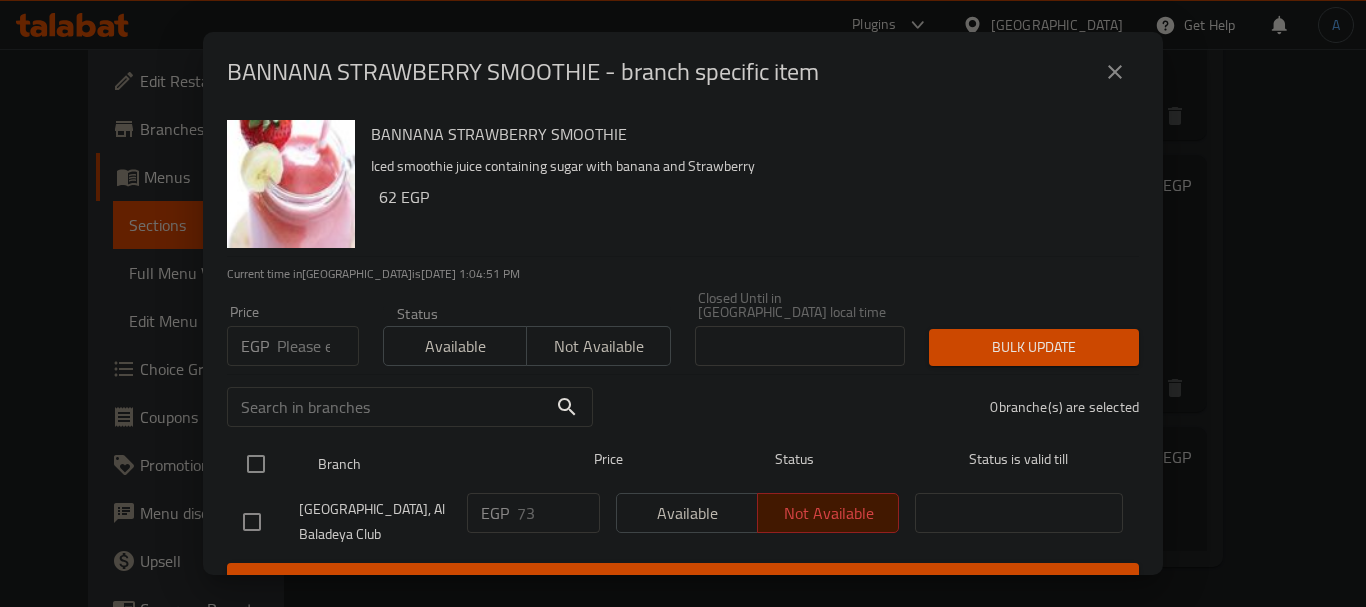 click at bounding box center (256, 464) 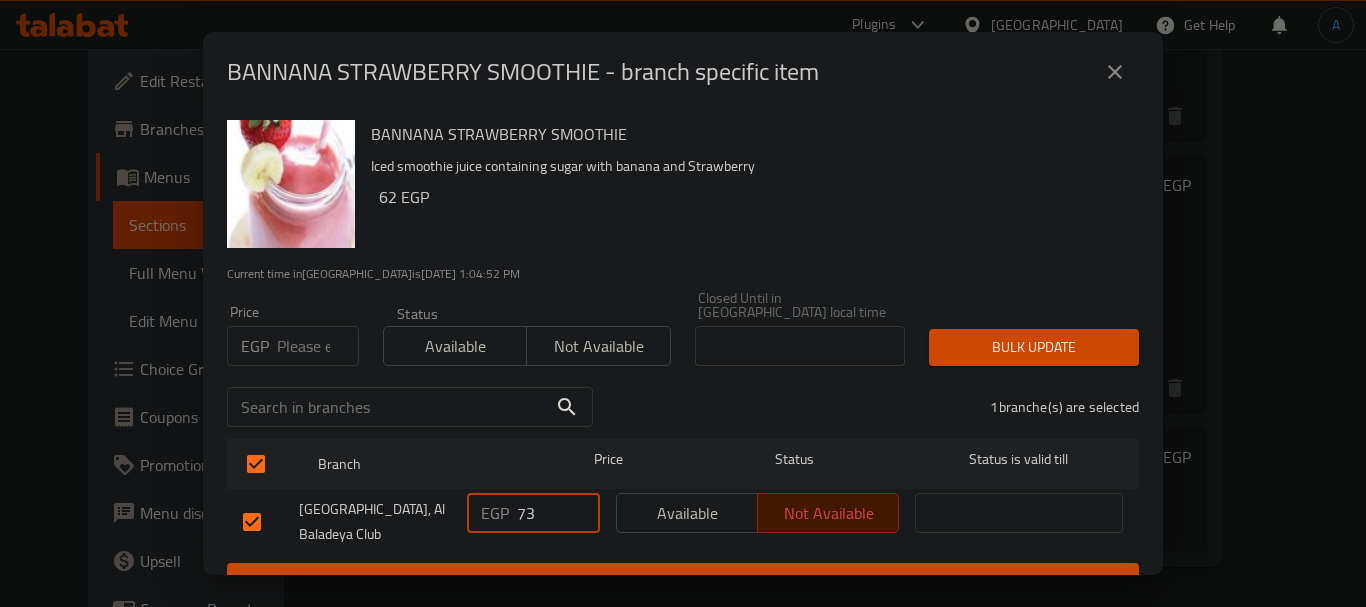drag, startPoint x: 533, startPoint y: 502, endPoint x: 500, endPoint y: 496, distance: 33.54102 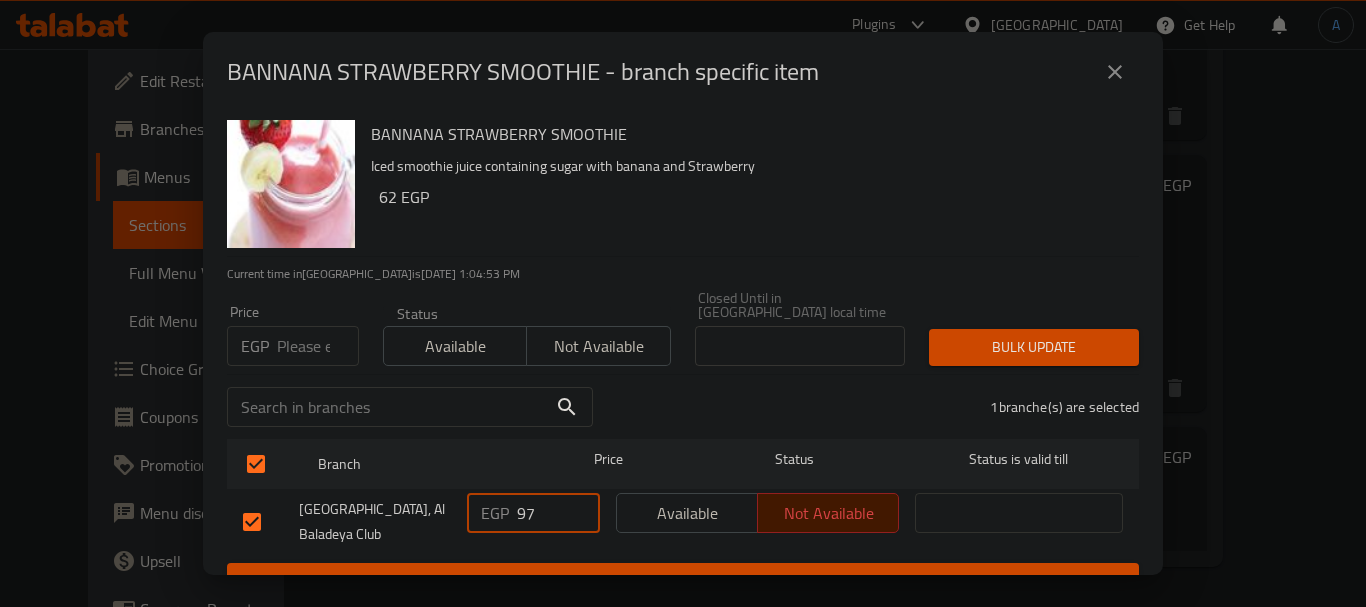 type on "97" 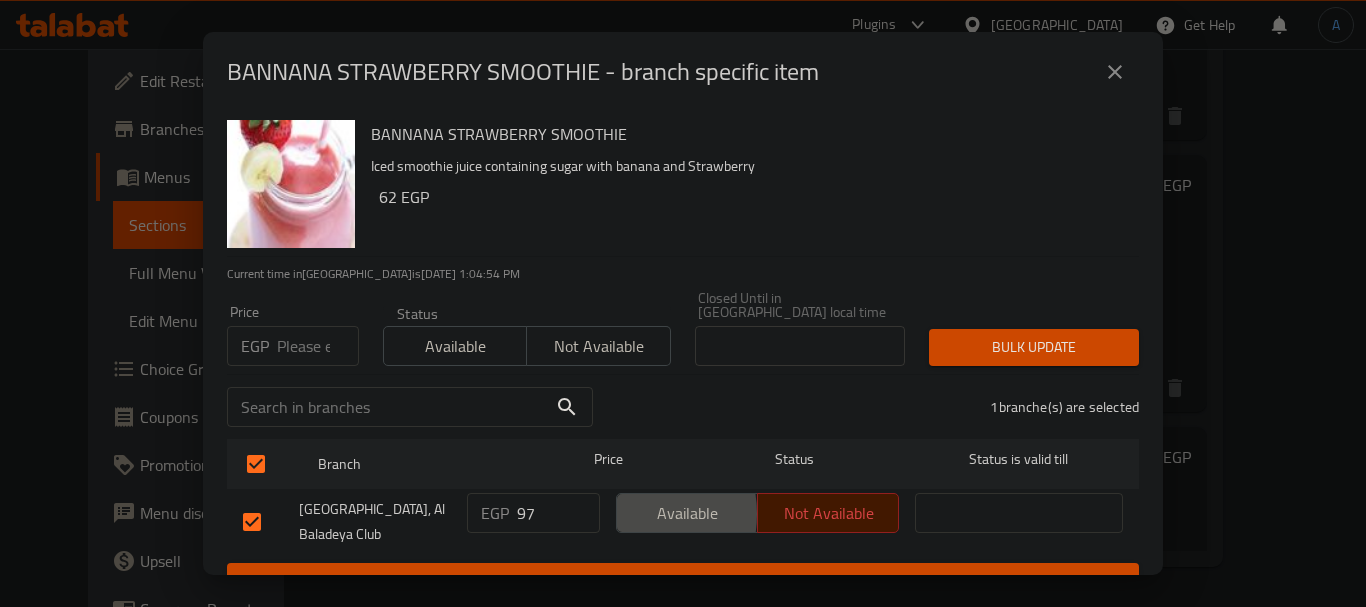 click on "Available" at bounding box center [687, 513] 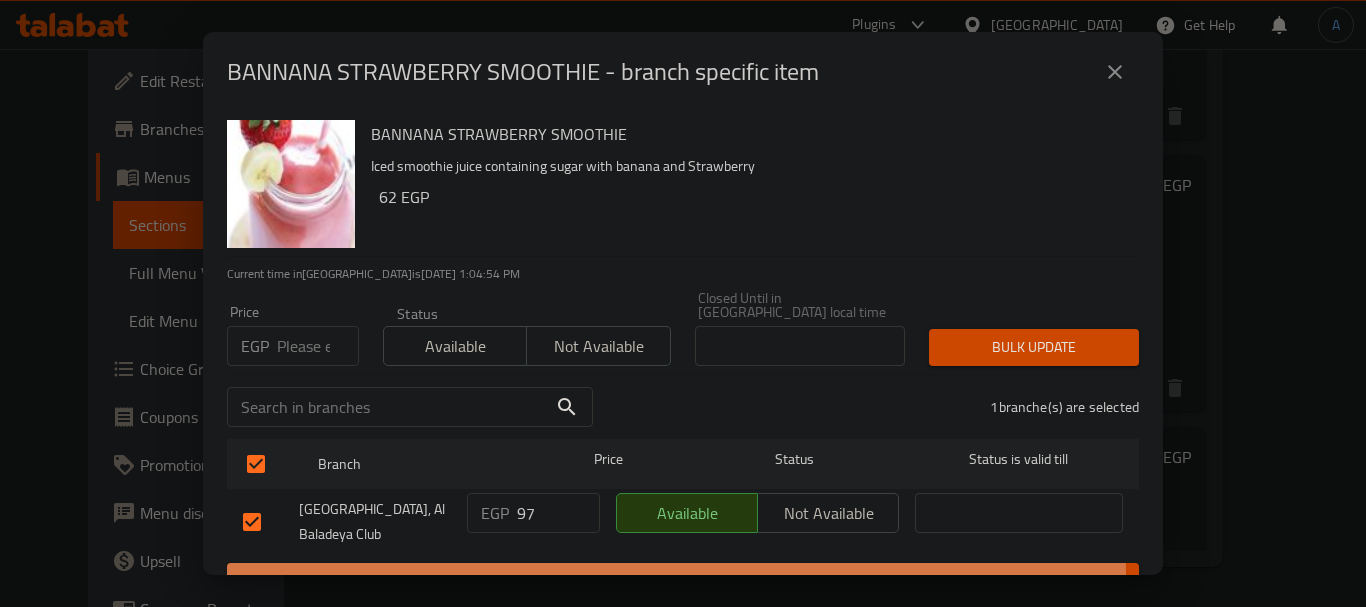 click on "Save" at bounding box center (683, 581) 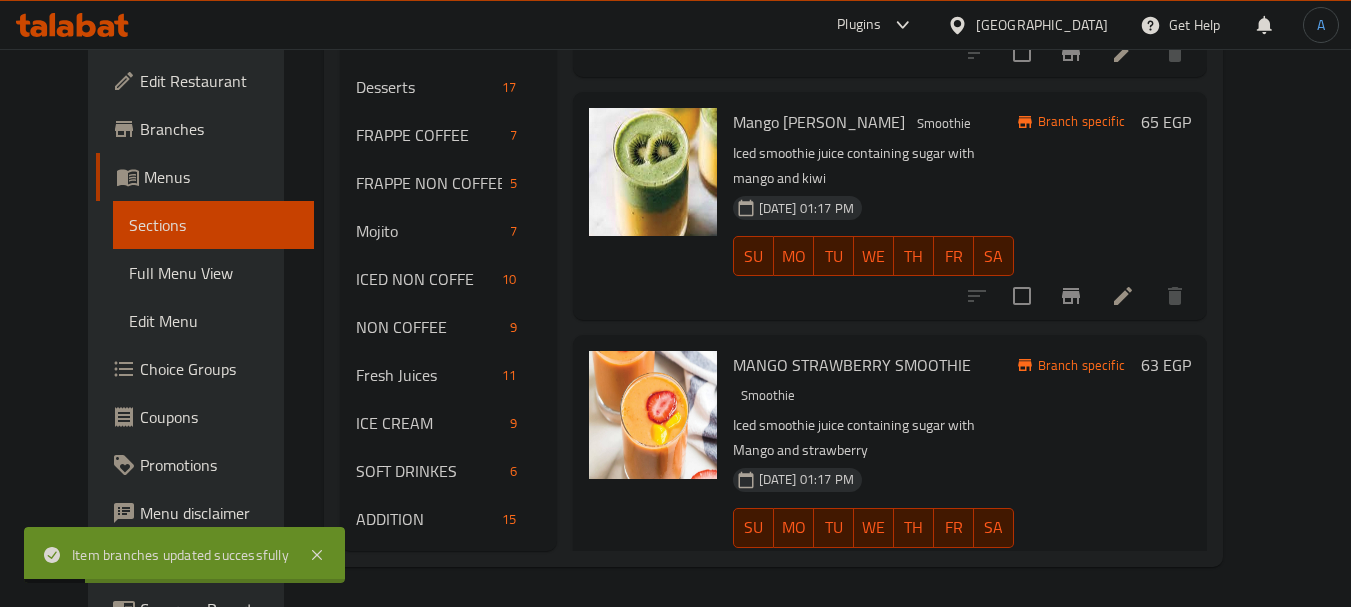 scroll, scrollTop: 389, scrollLeft: 0, axis: vertical 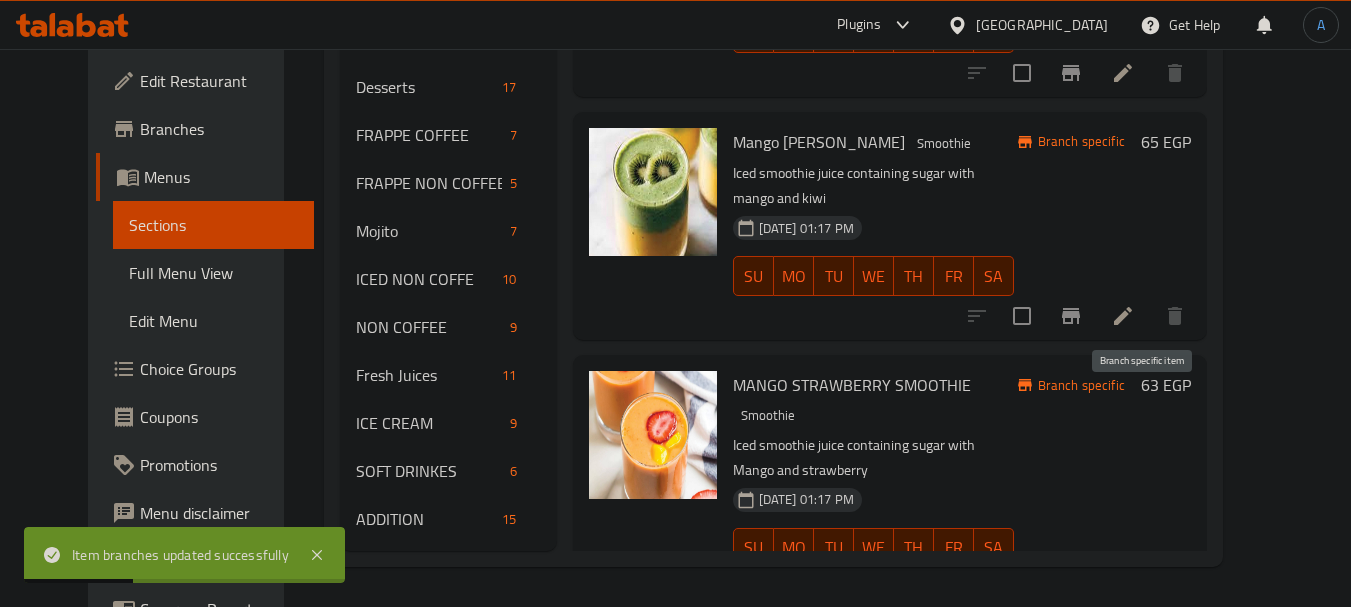 click 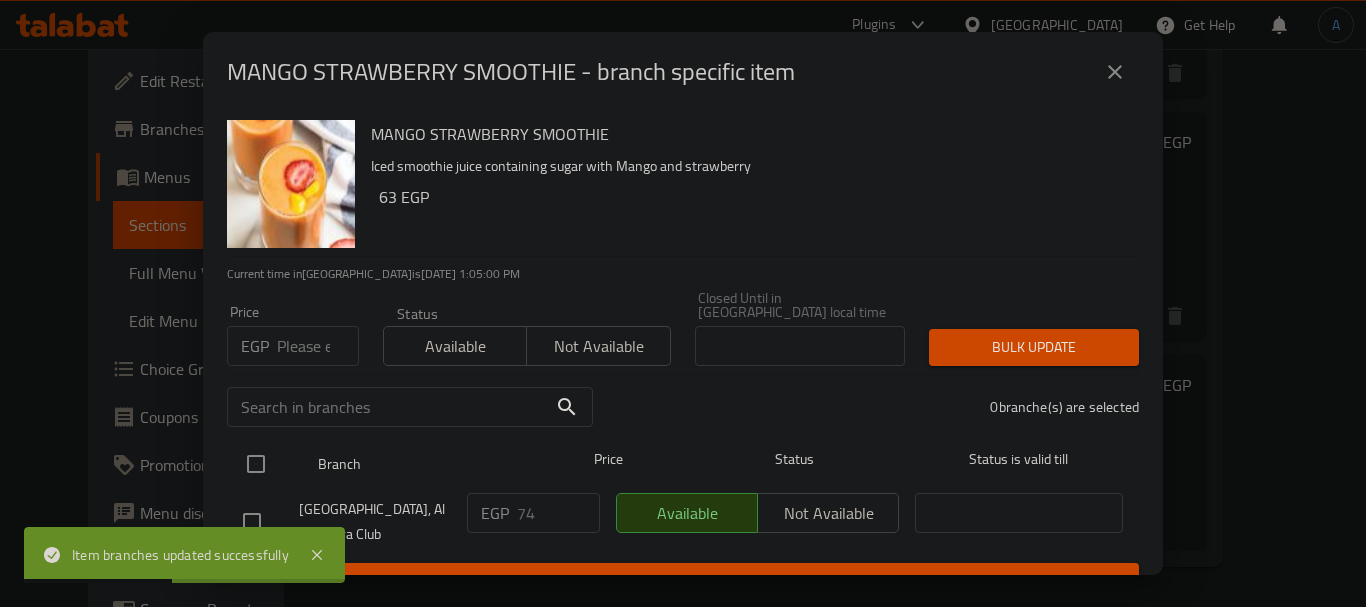 click at bounding box center [256, 464] 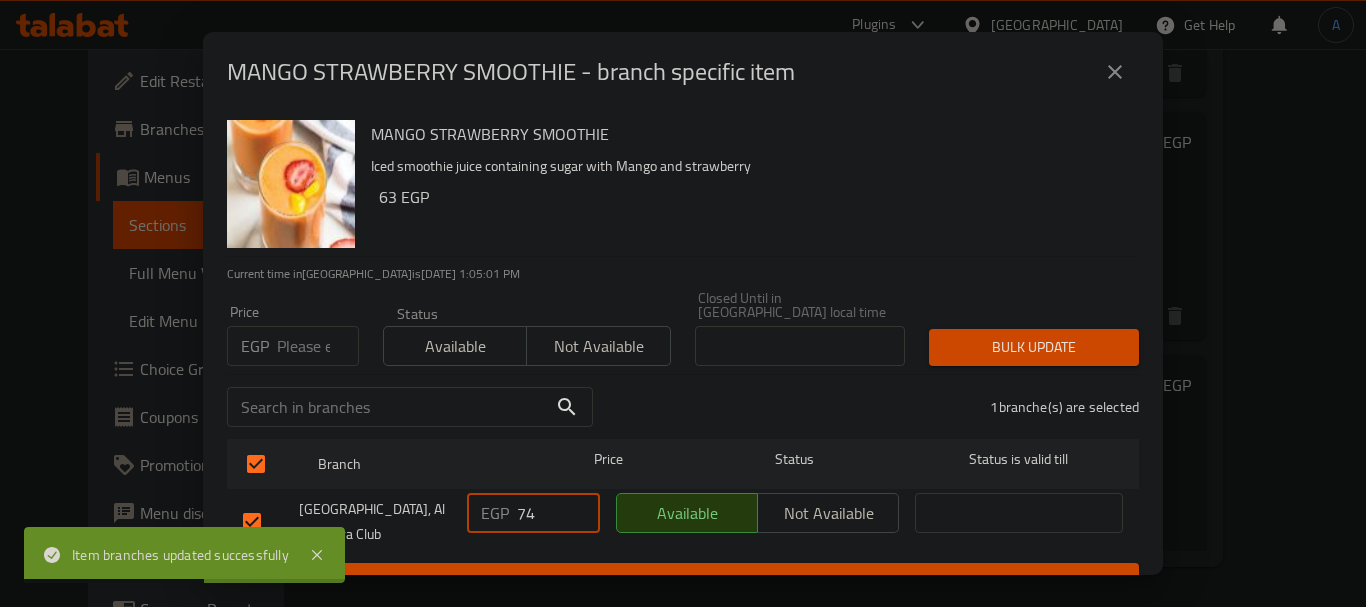 drag, startPoint x: 537, startPoint y: 505, endPoint x: 479, endPoint y: 497, distance: 58.549126 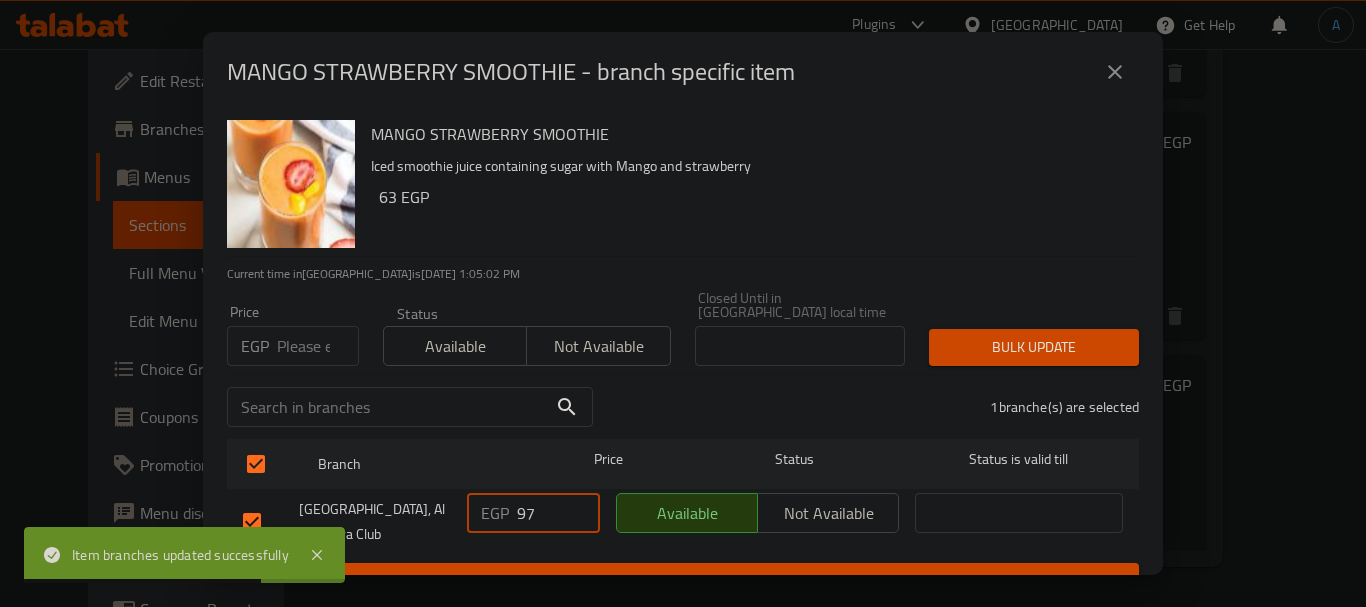 type on "97" 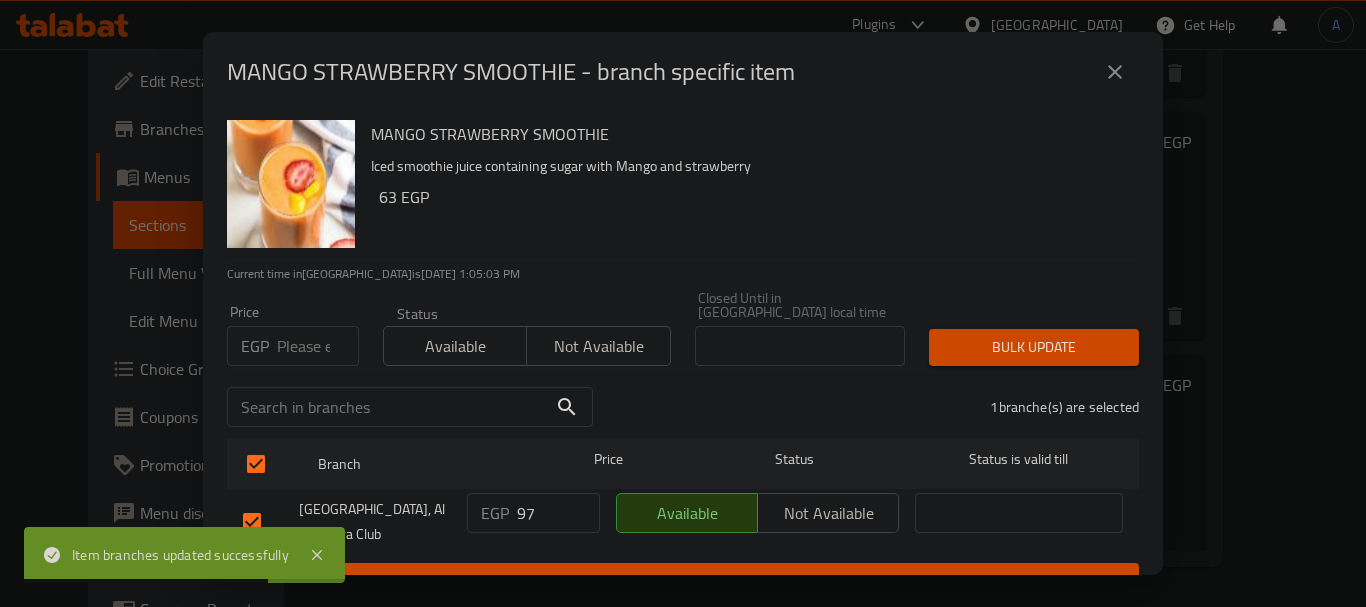click on "Save" at bounding box center [683, 581] 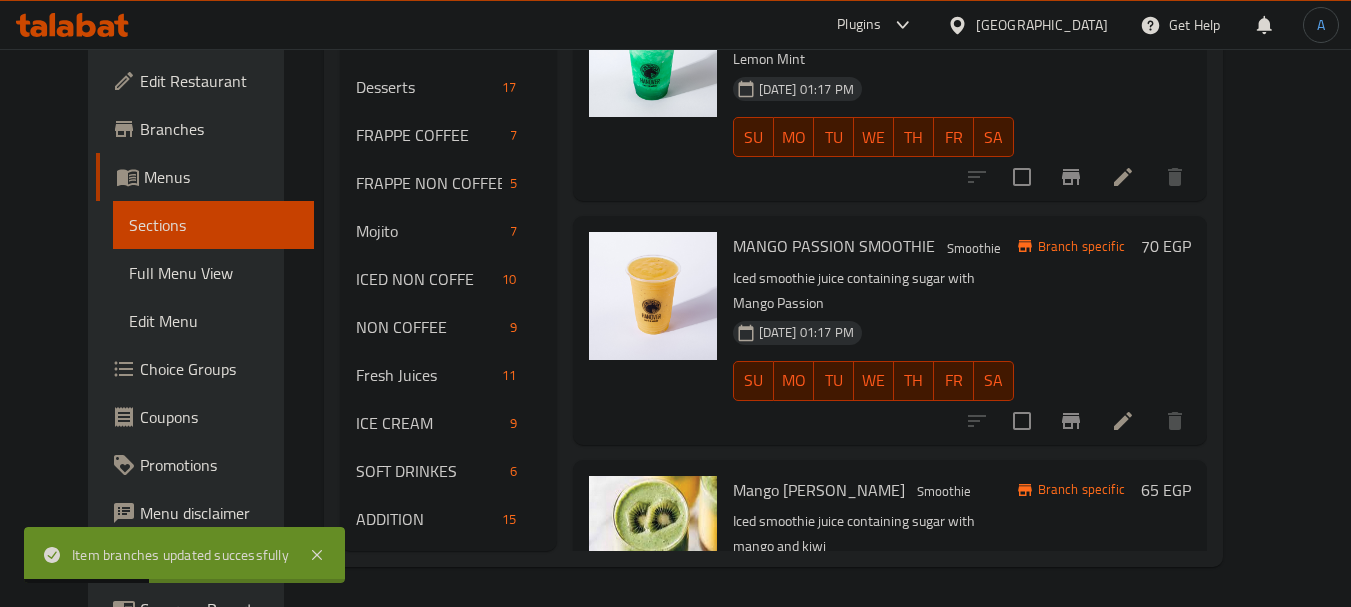 scroll, scrollTop: 0, scrollLeft: 0, axis: both 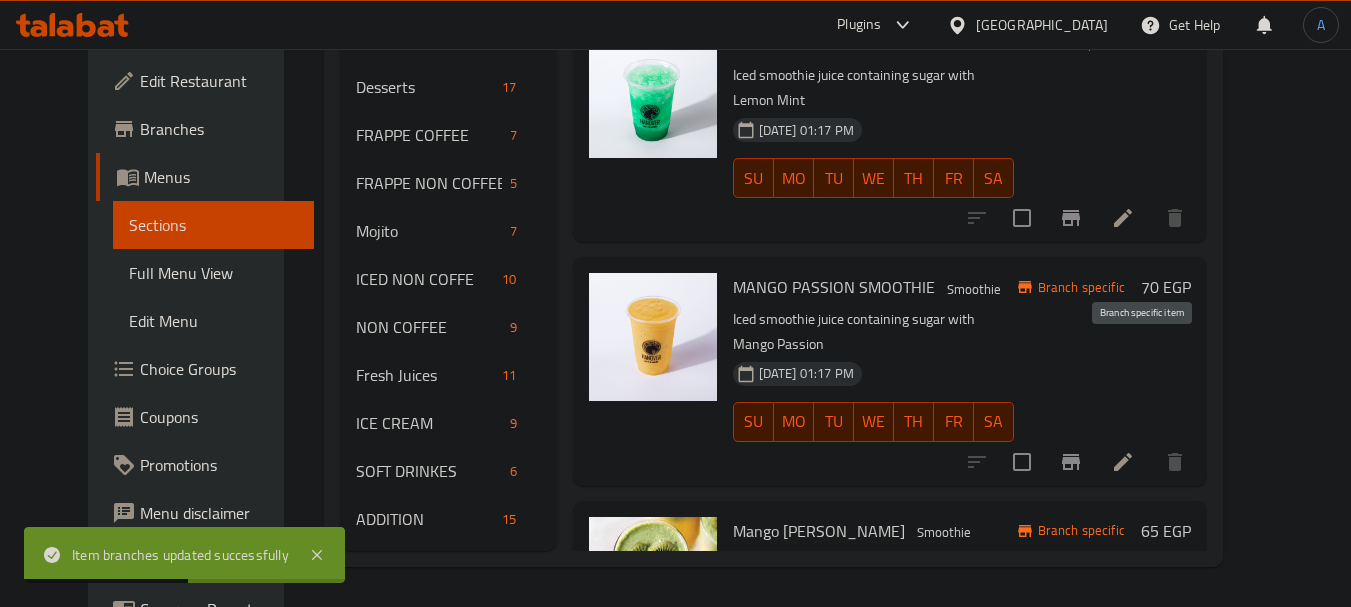 click 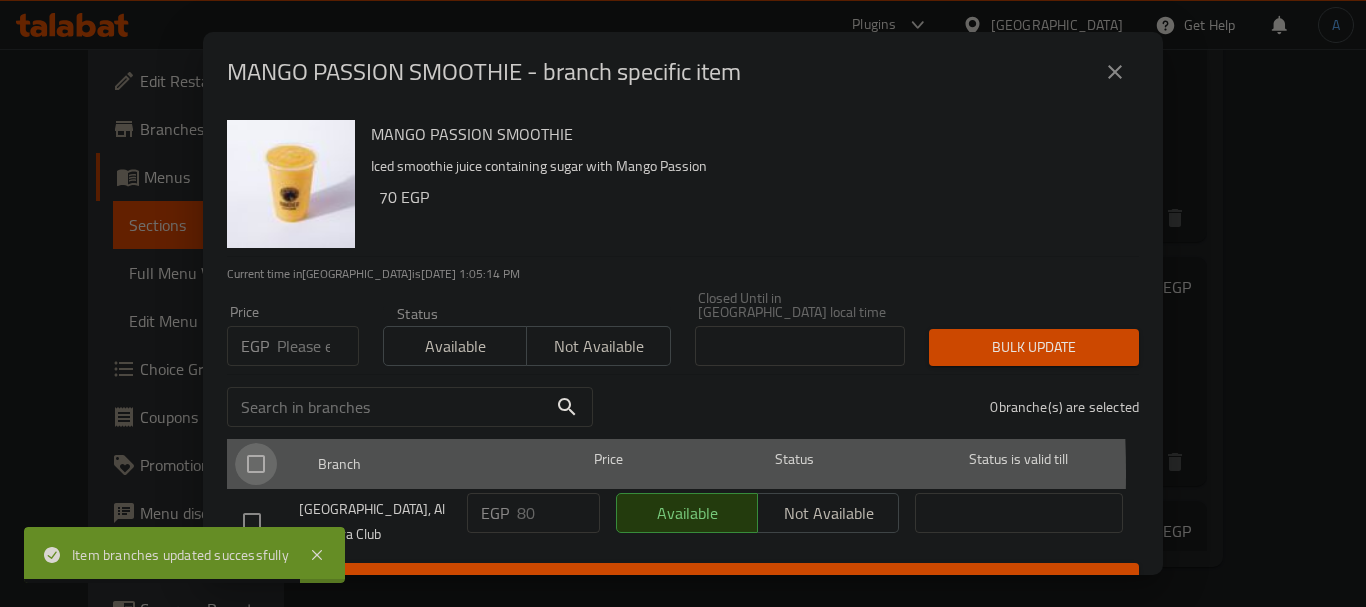 click at bounding box center (256, 464) 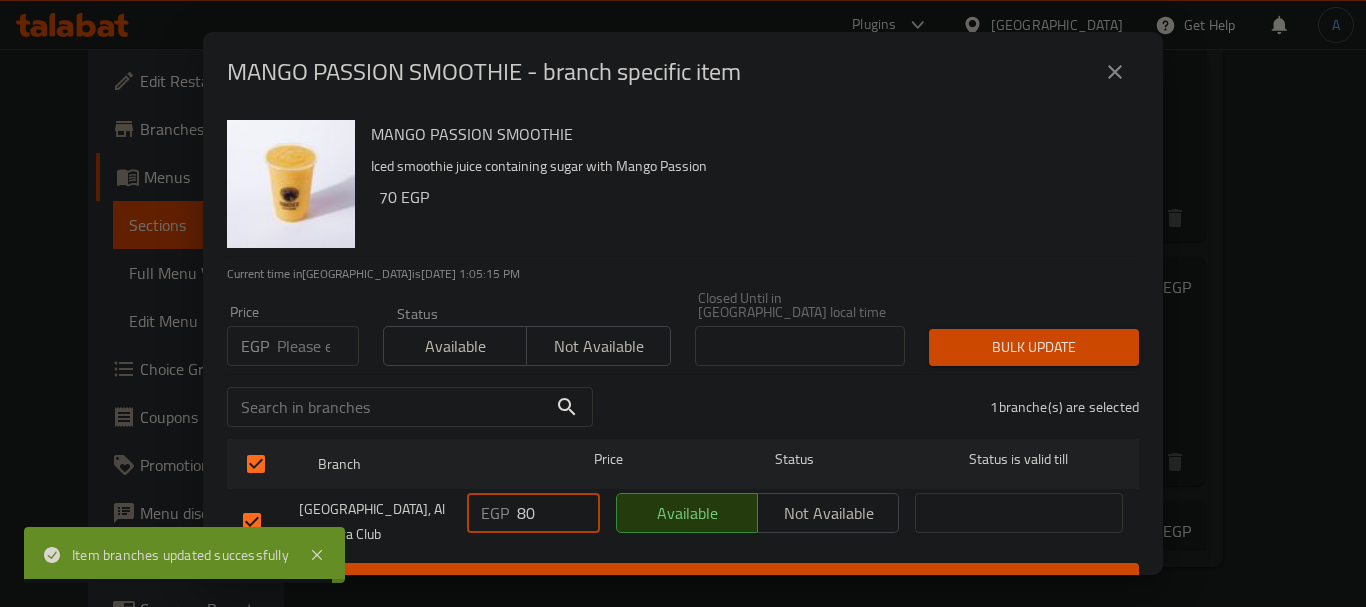 drag, startPoint x: 510, startPoint y: 499, endPoint x: 496, endPoint y: 500, distance: 14.035668 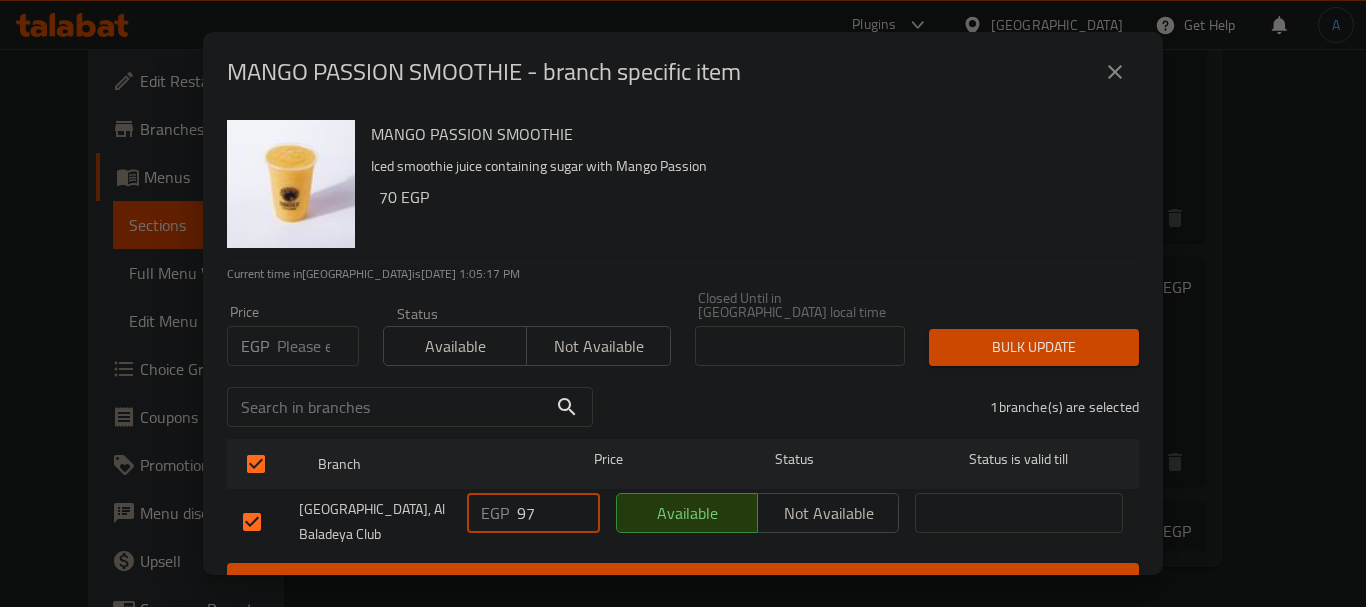 type on "97" 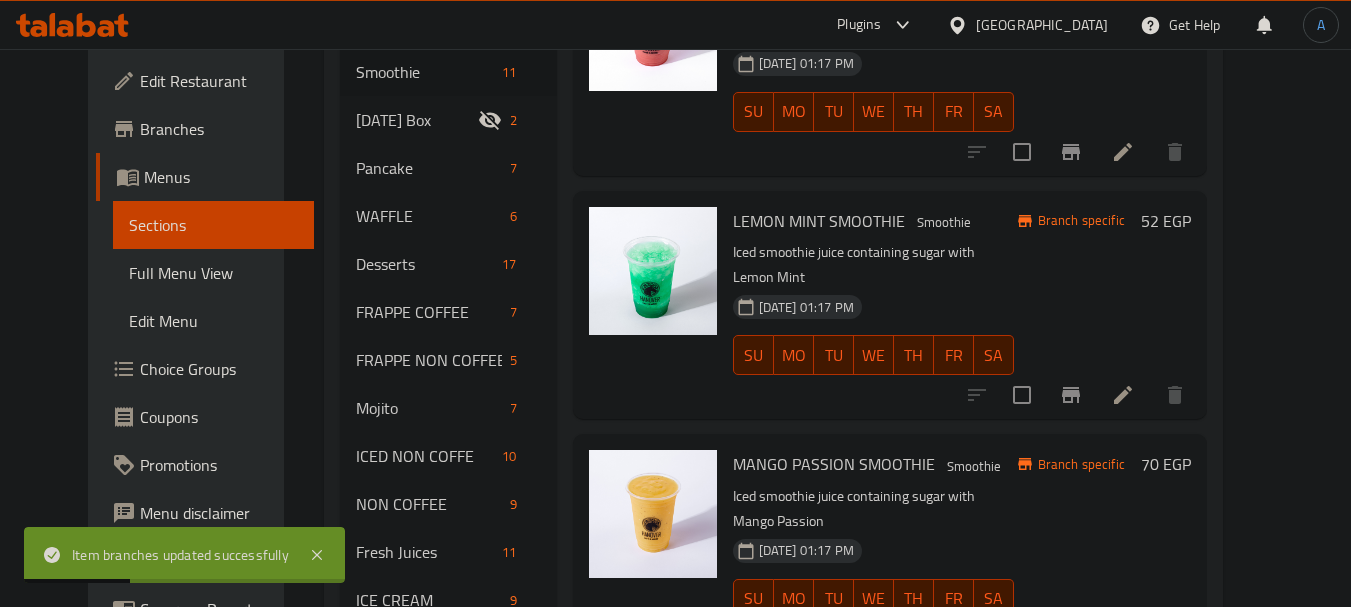 scroll, scrollTop: 592, scrollLeft: 0, axis: vertical 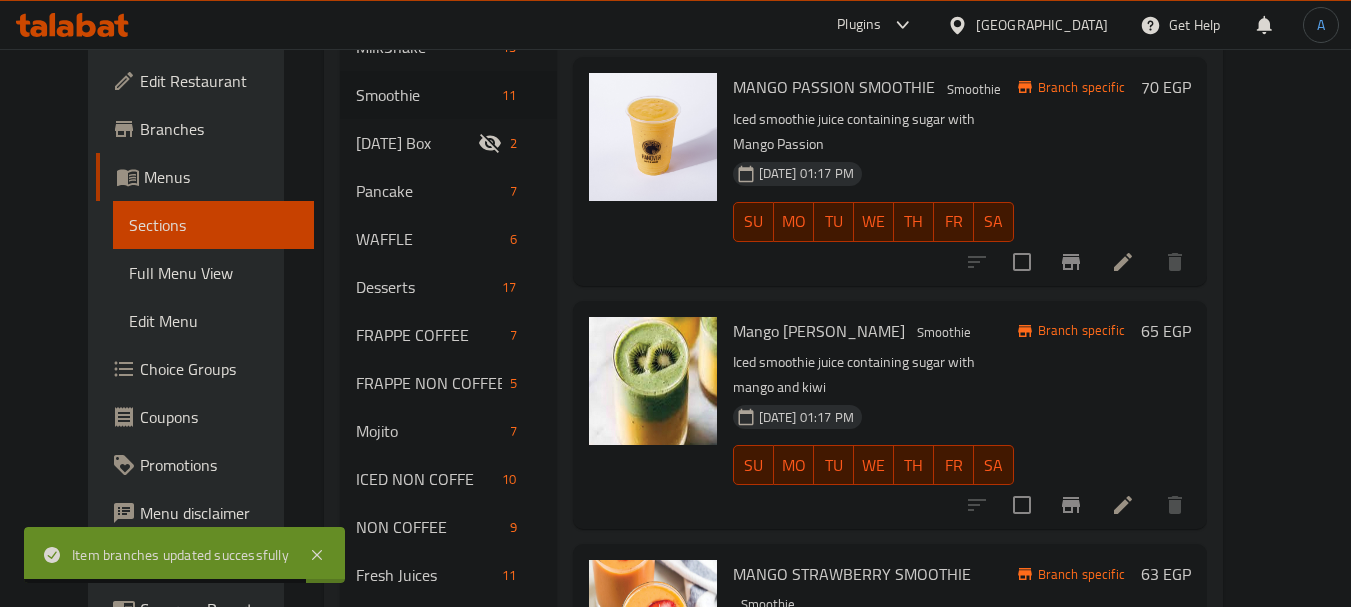 click at bounding box center (1022, 505) 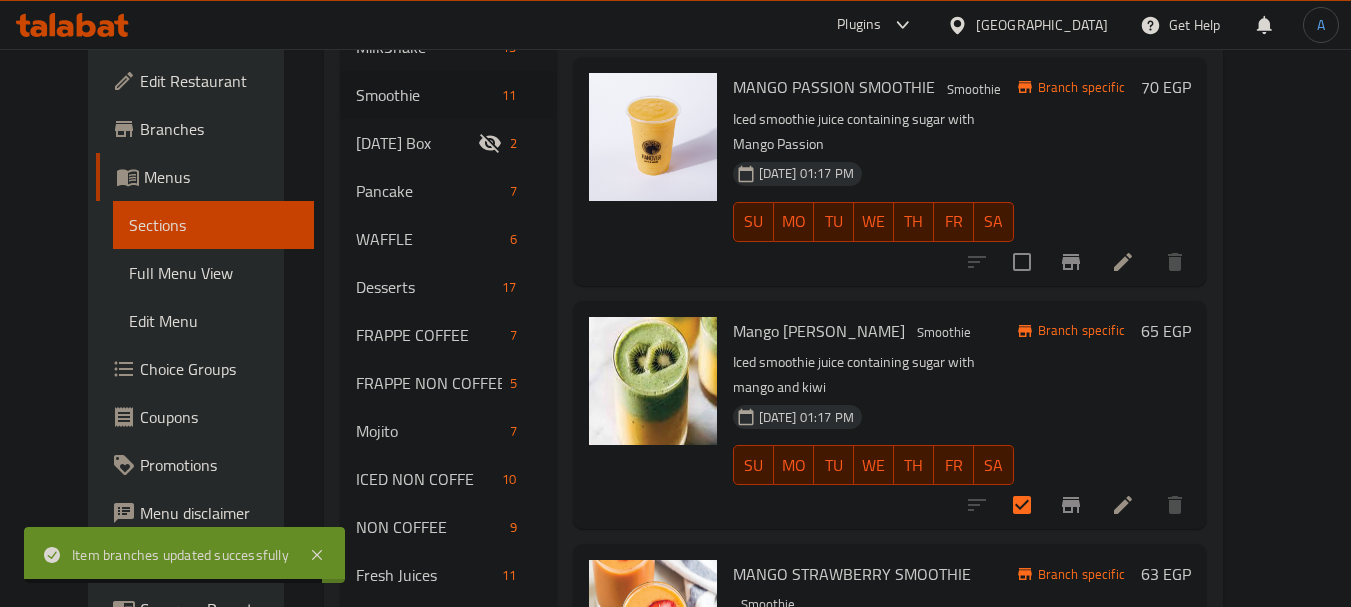 scroll, scrollTop: 0, scrollLeft: 0, axis: both 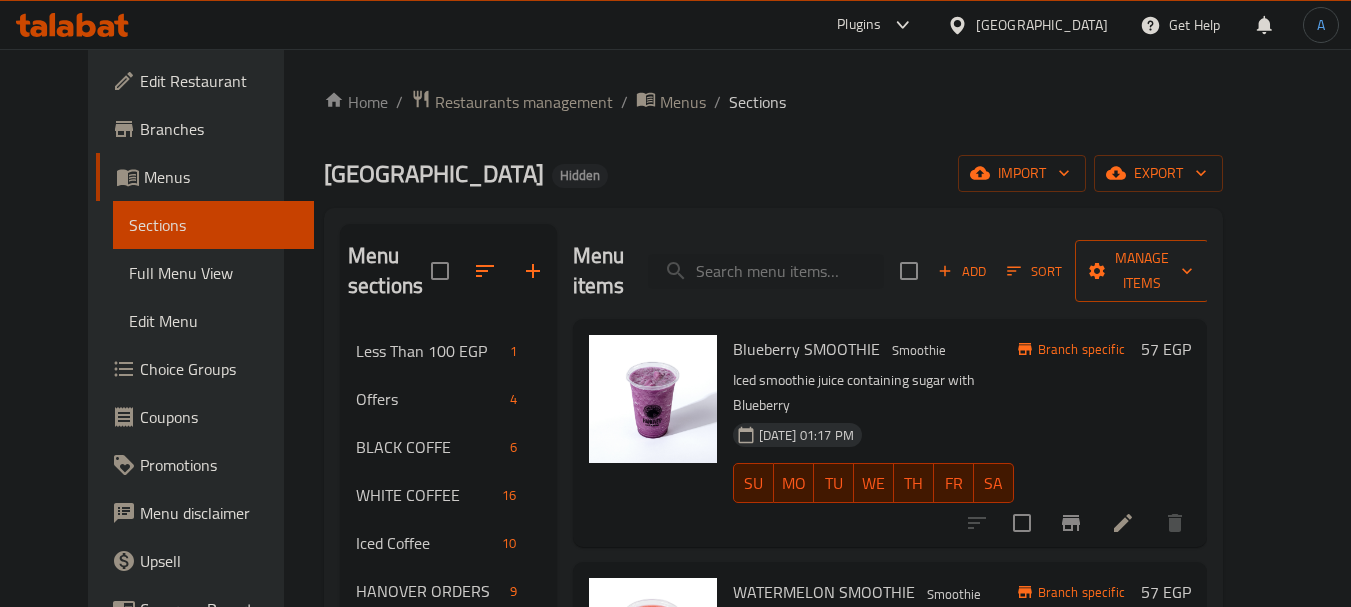 click on "Manage items" at bounding box center [1142, 271] 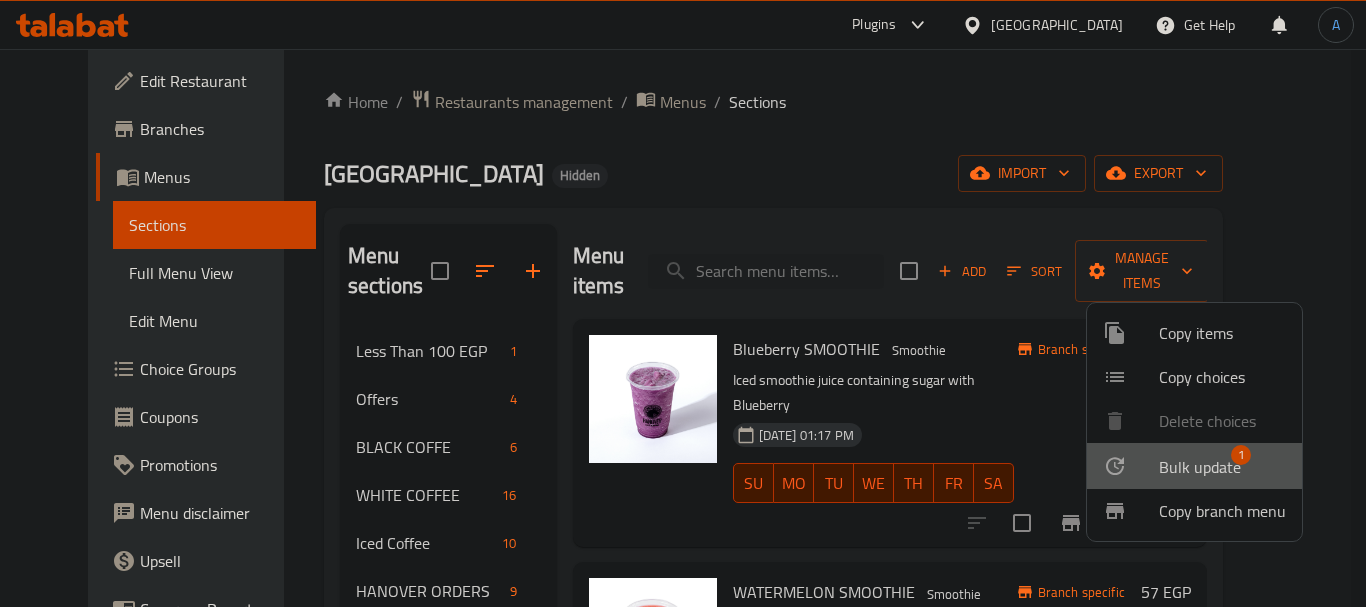 click on "Bulk update" at bounding box center (1200, 467) 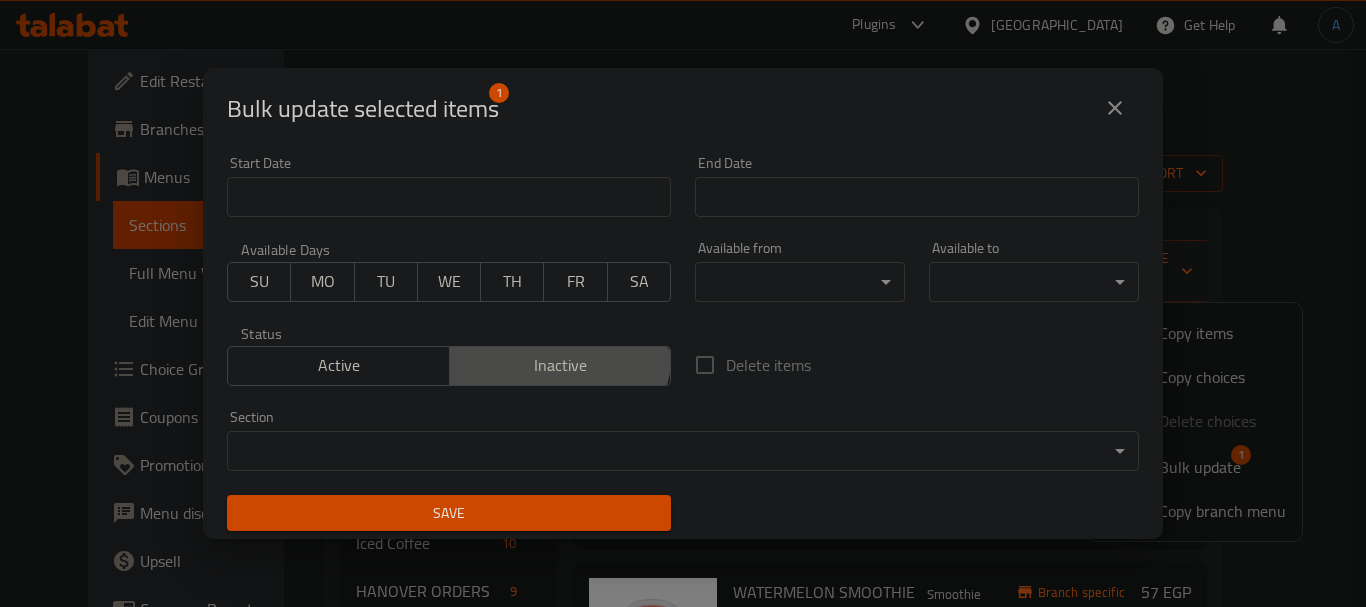 drag, startPoint x: 528, startPoint y: 348, endPoint x: 528, endPoint y: 384, distance: 36 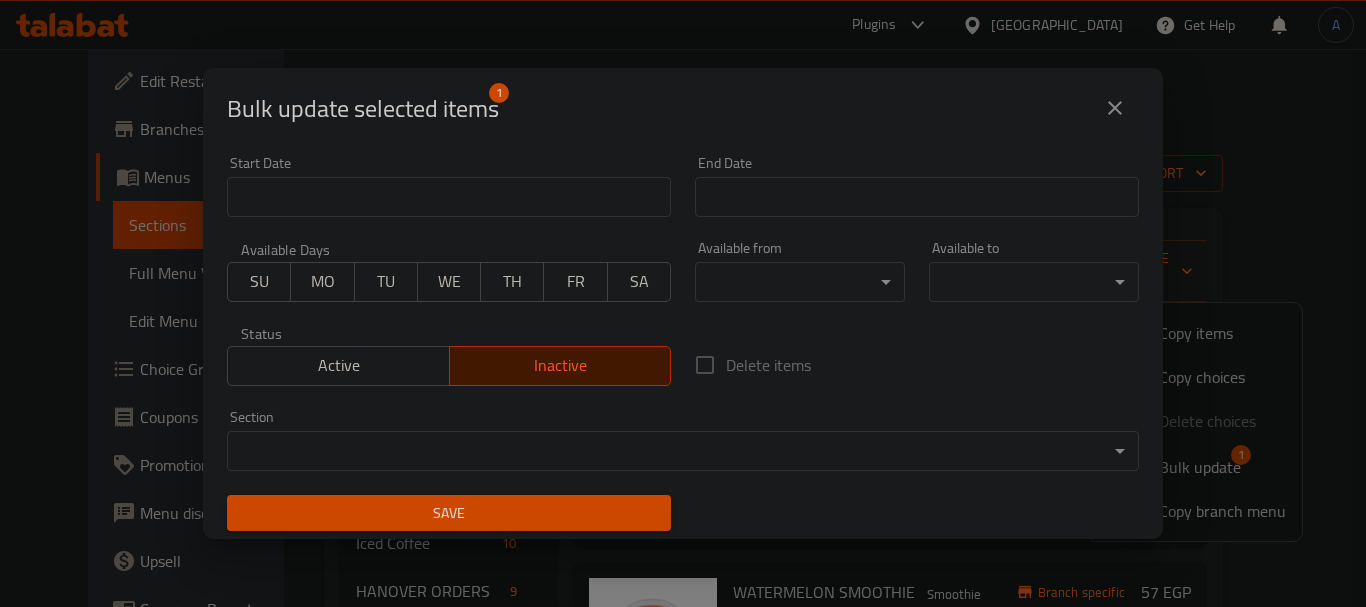 click on "Save" at bounding box center (449, 513) 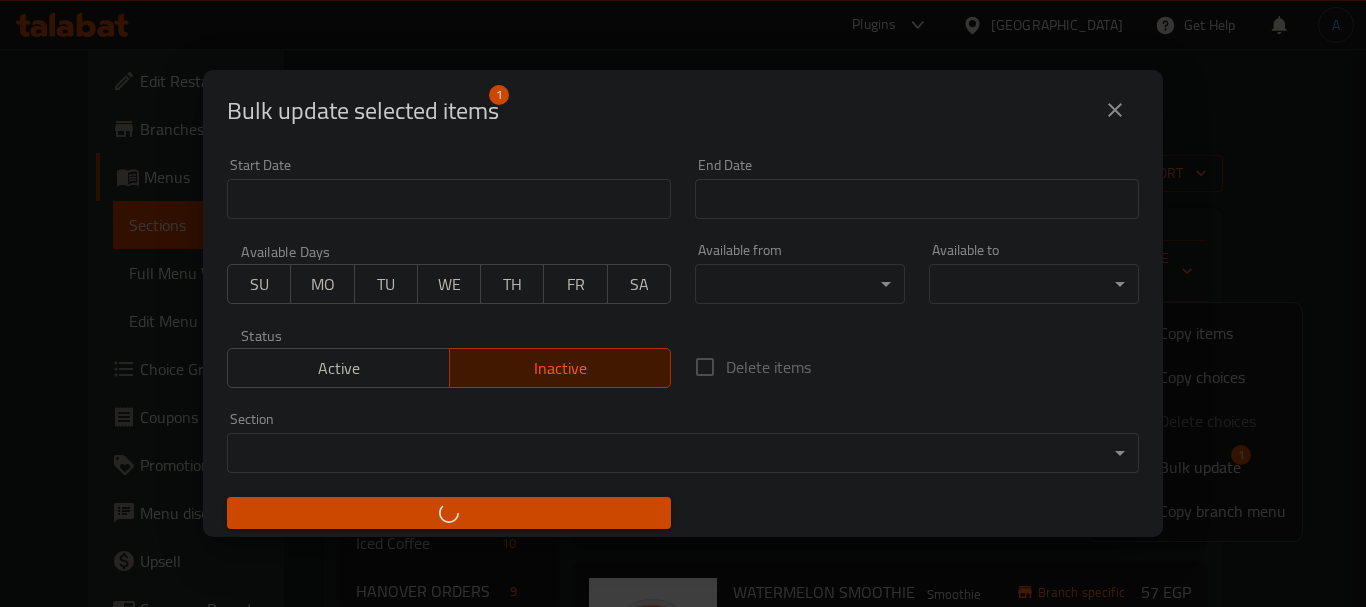 checkbox on "false" 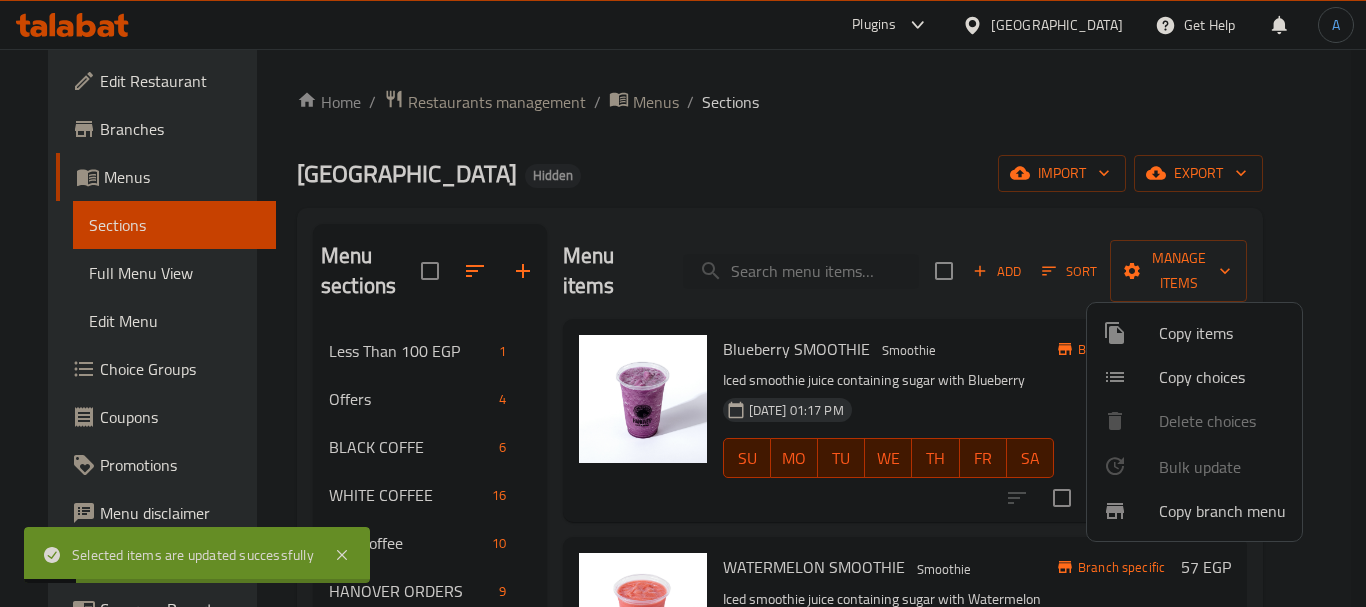 drag, startPoint x: 609, startPoint y: 160, endPoint x: 605, endPoint y: 133, distance: 27.294687 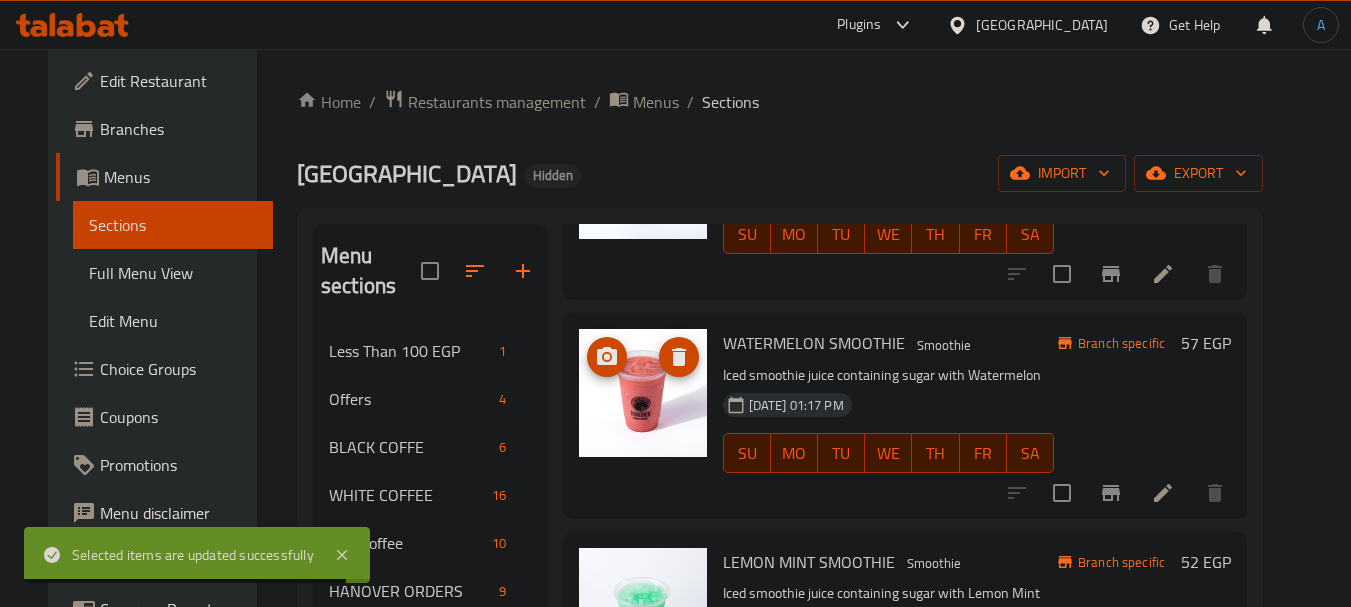 scroll, scrollTop: 400, scrollLeft: 0, axis: vertical 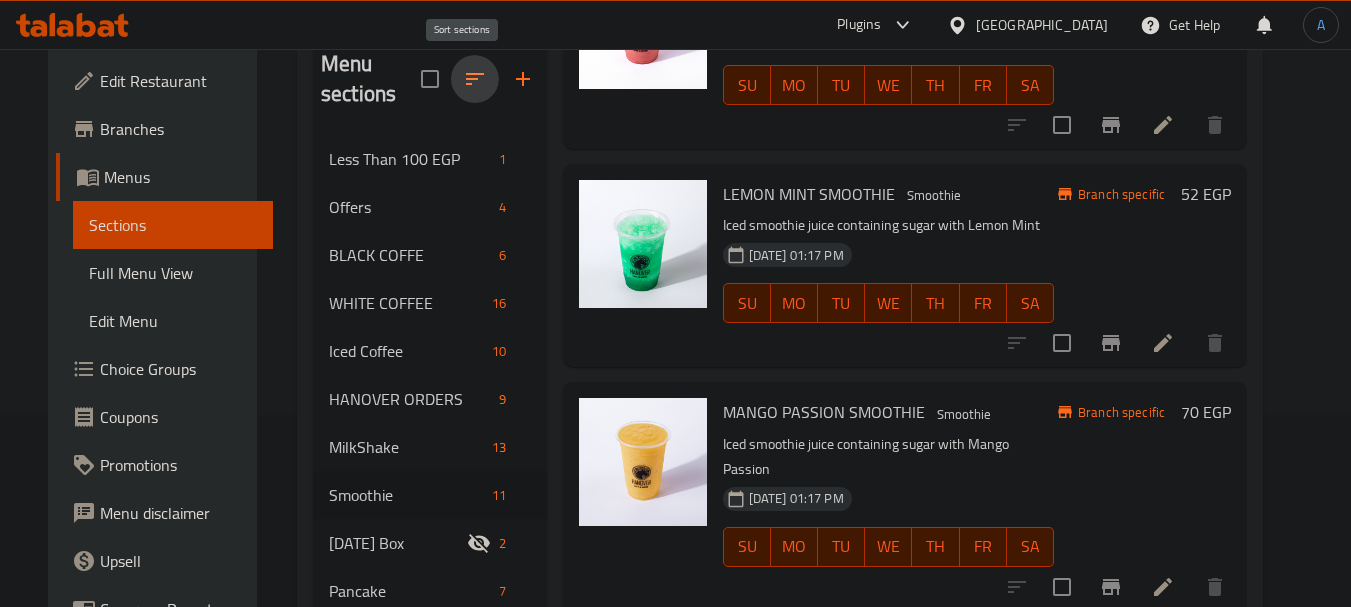 click 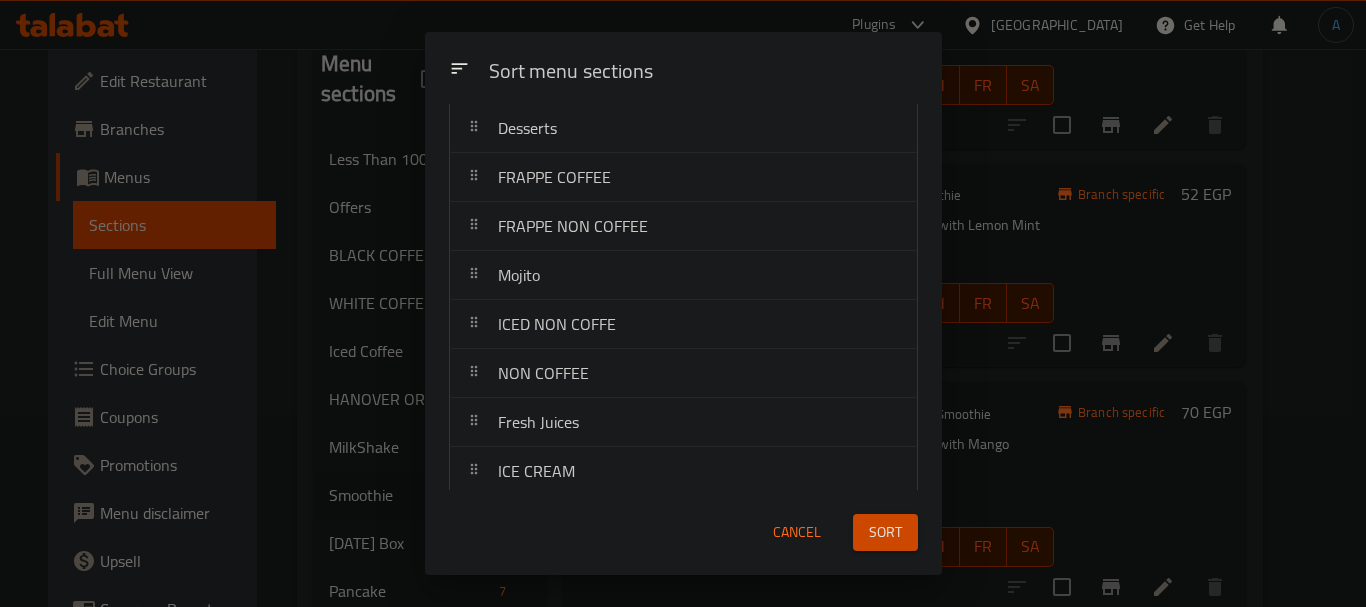 scroll, scrollTop: 600, scrollLeft: 0, axis: vertical 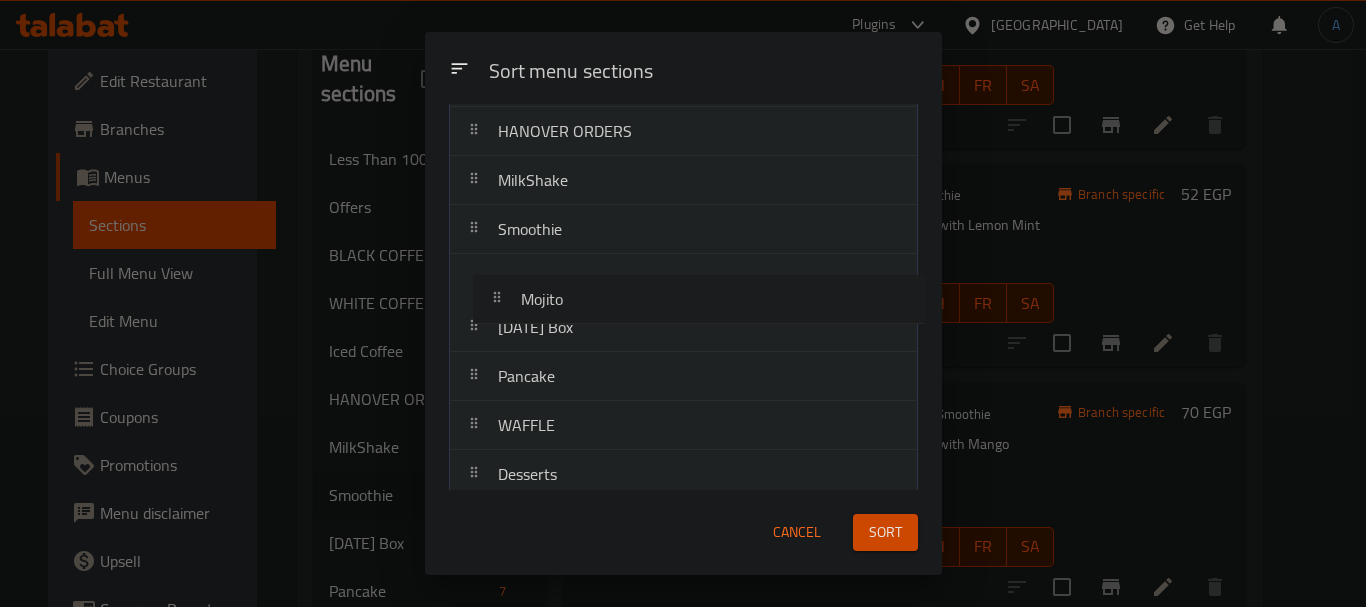 drag, startPoint x: 592, startPoint y: 290, endPoint x: 615, endPoint y: 312, distance: 31.827662 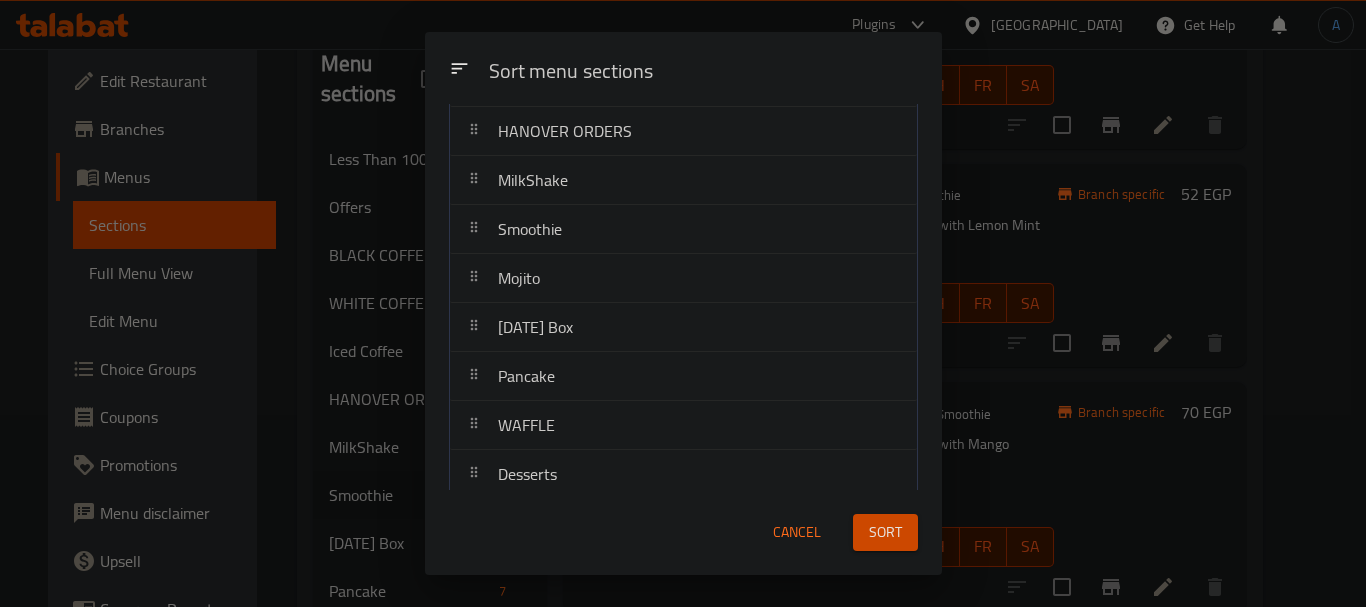 click on "Sort" at bounding box center [885, 532] 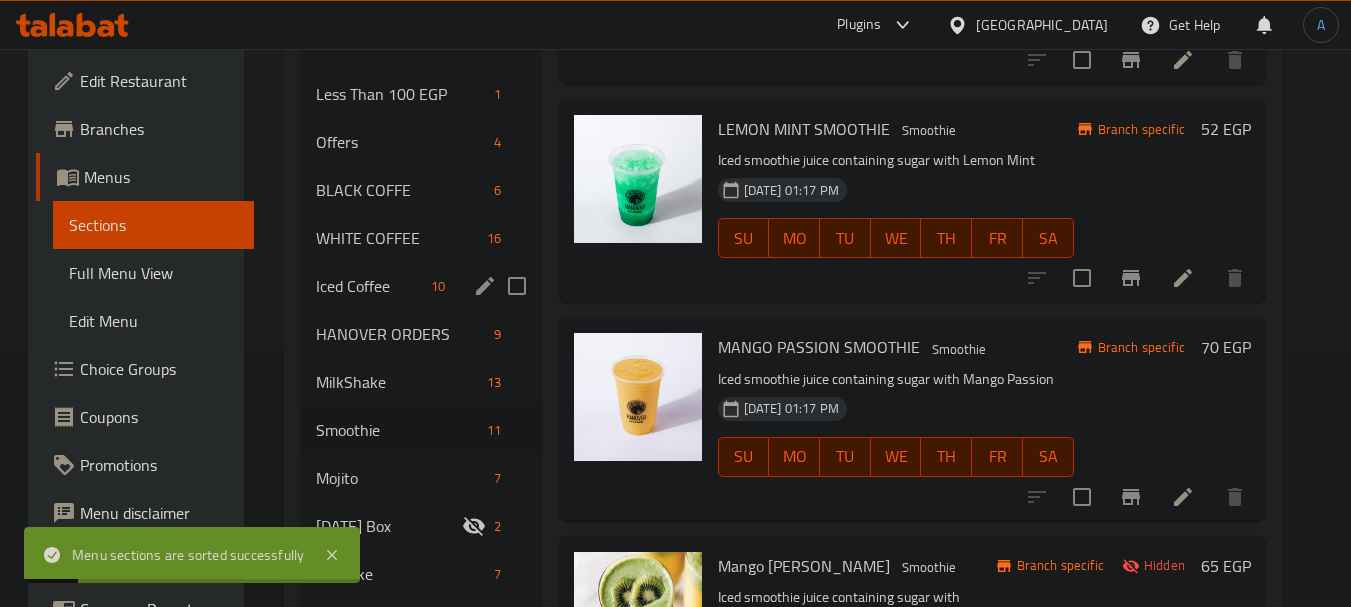 scroll, scrollTop: 292, scrollLeft: 0, axis: vertical 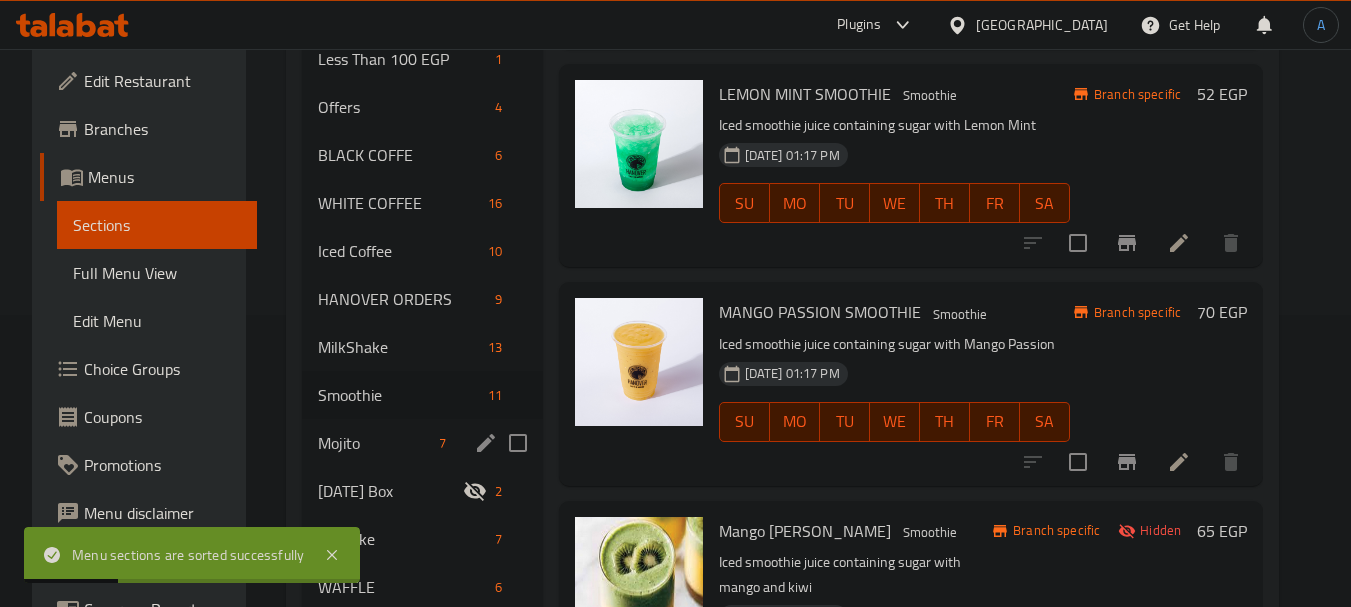click on "Mojito" at bounding box center [374, 443] 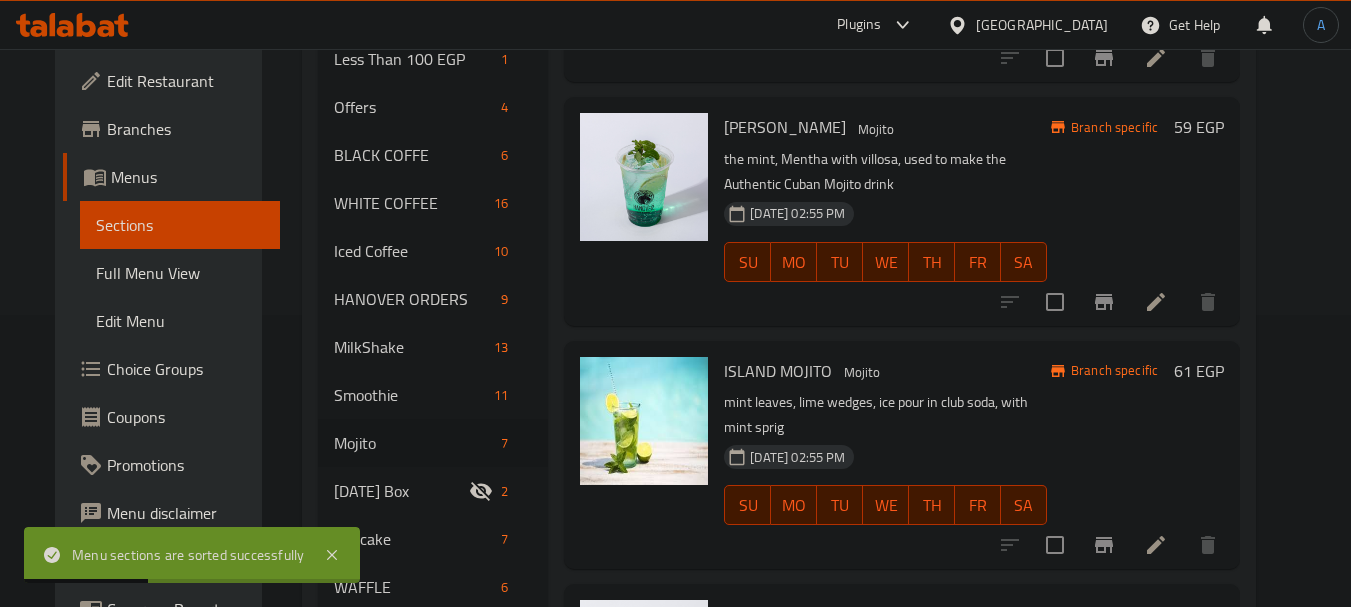 scroll, scrollTop: 0, scrollLeft: 0, axis: both 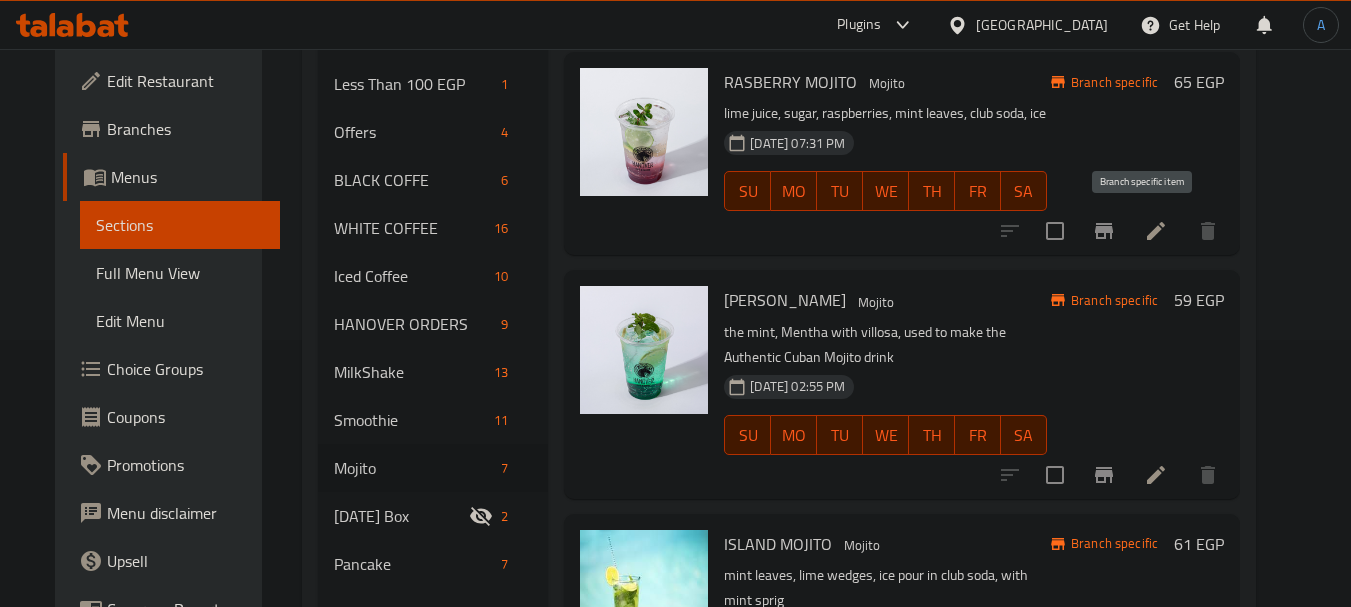 click 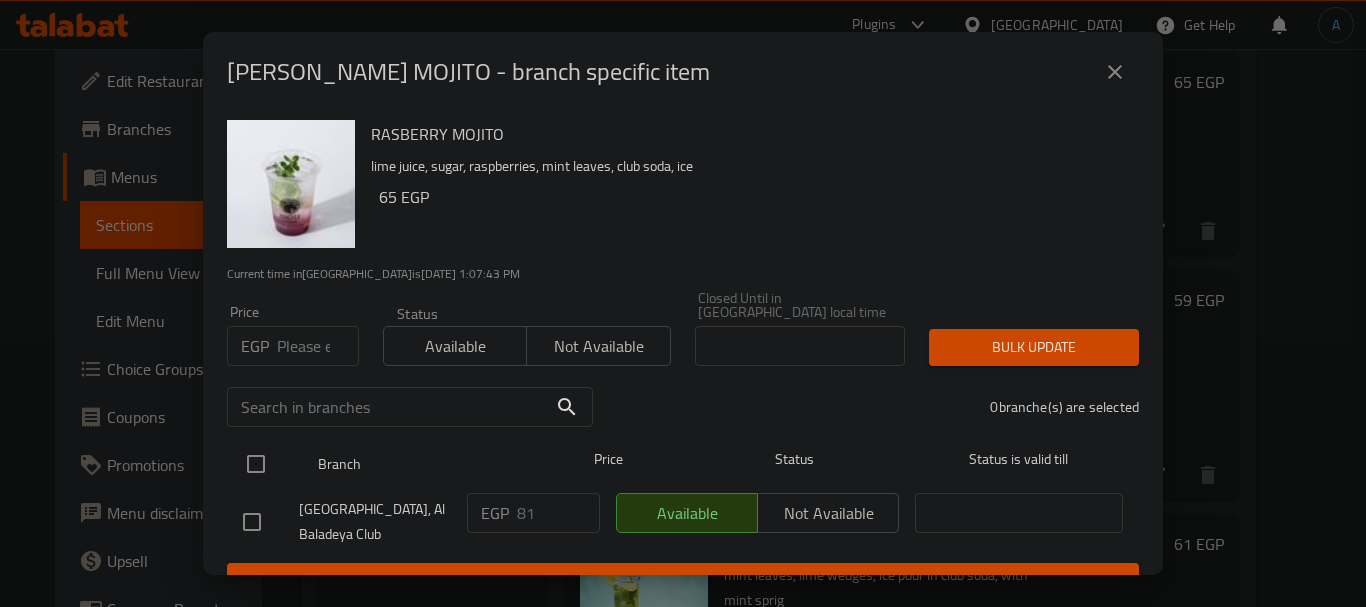 click at bounding box center [256, 464] 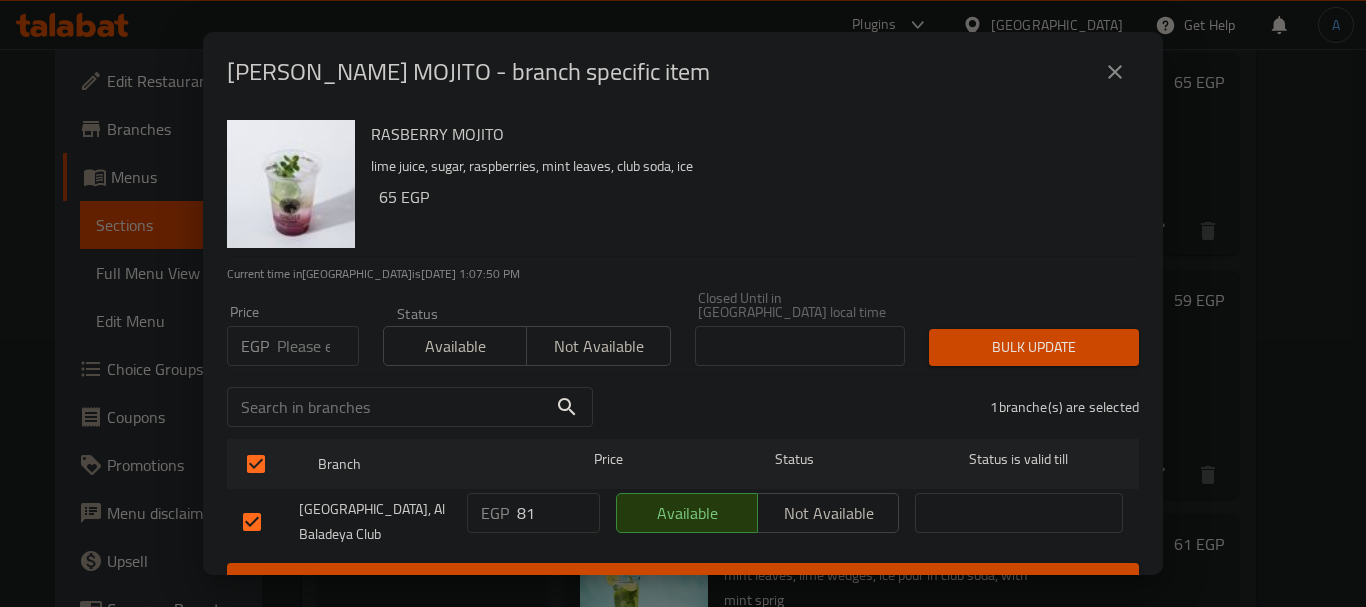 drag, startPoint x: 522, startPoint y: 511, endPoint x: 496, endPoint y: 511, distance: 26 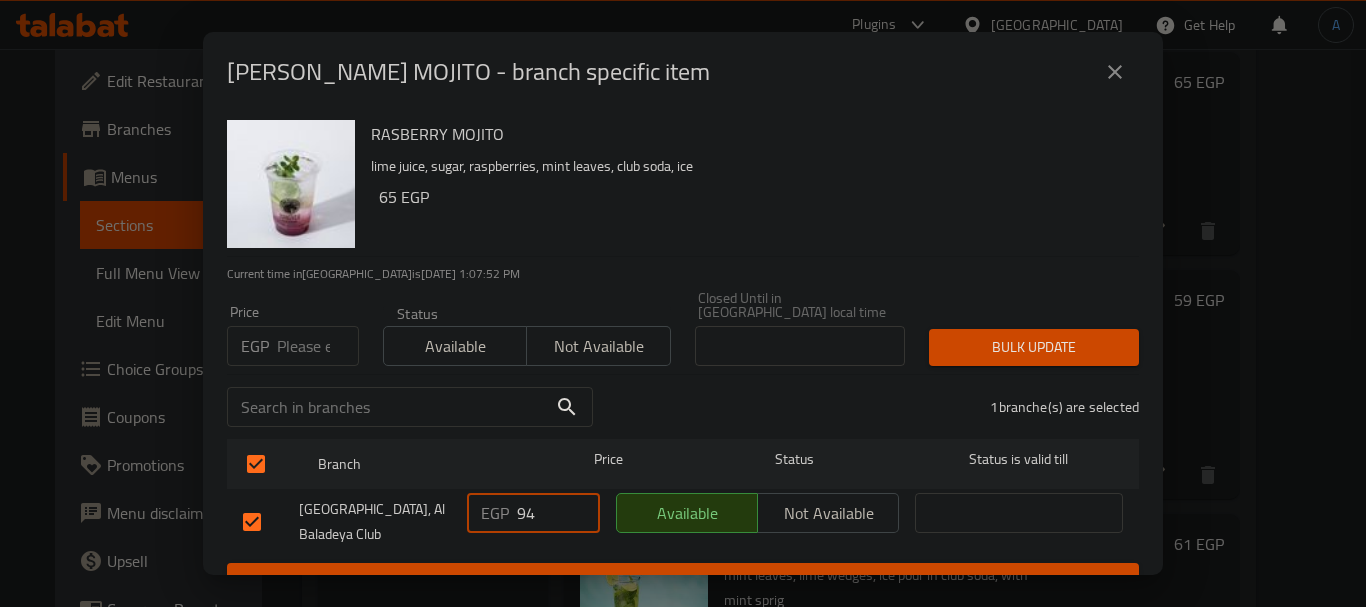 type on "94" 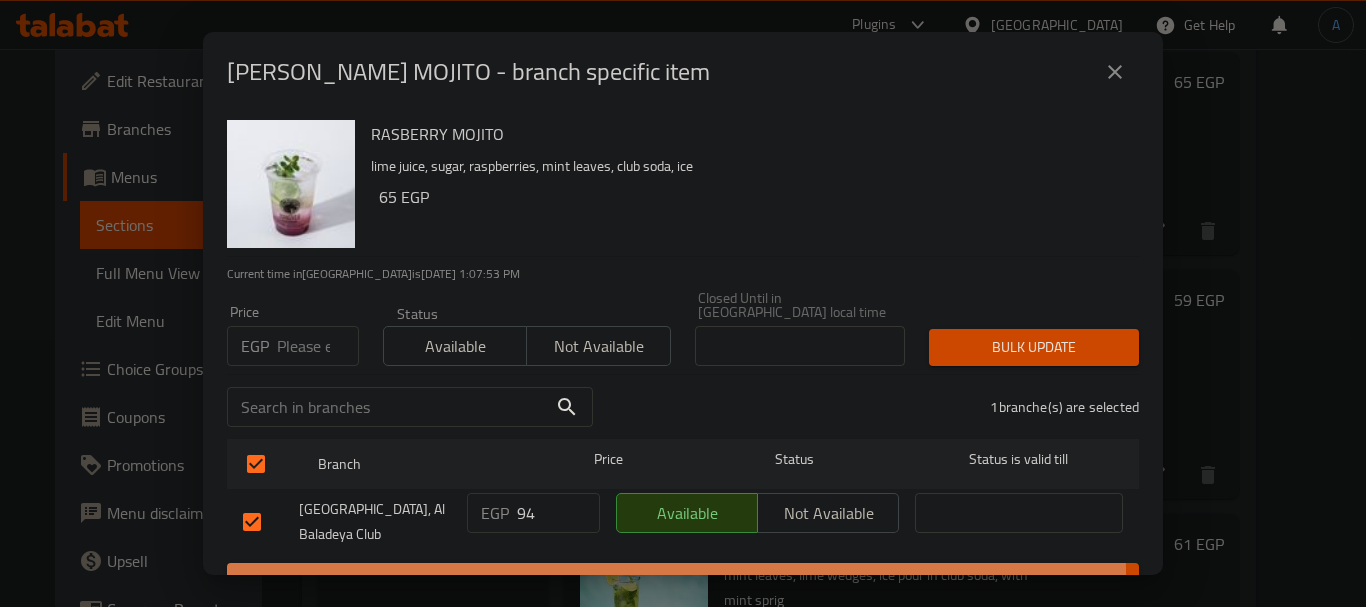 click on "Save" at bounding box center (683, 581) 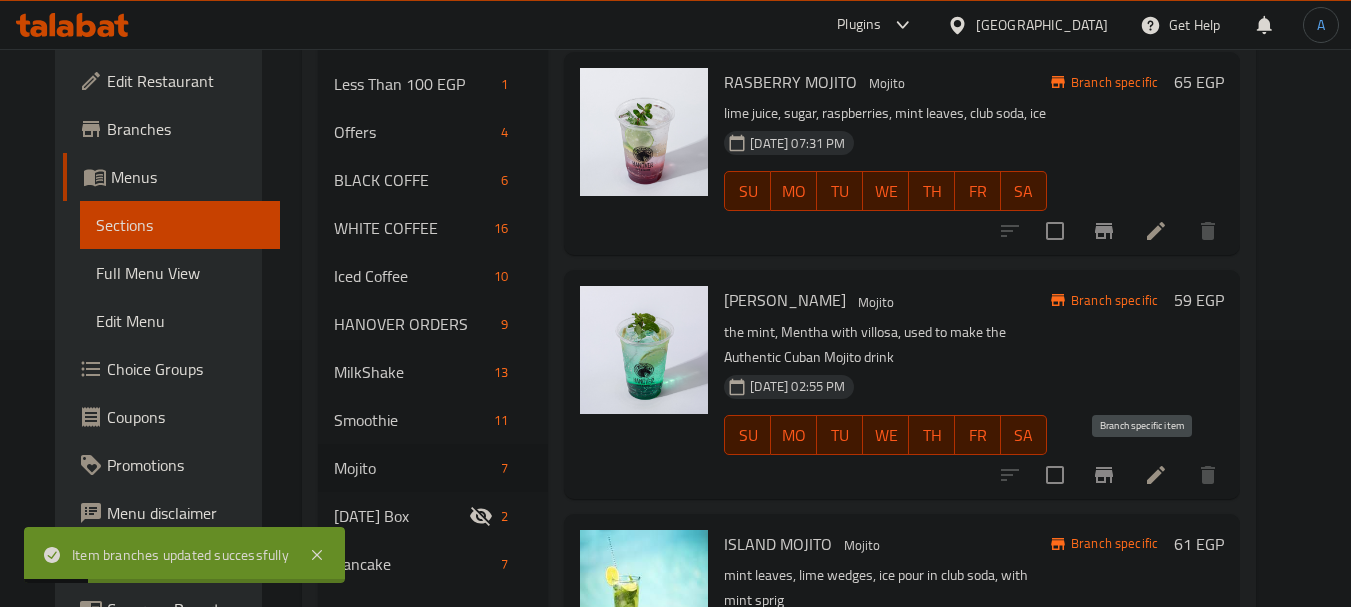 click 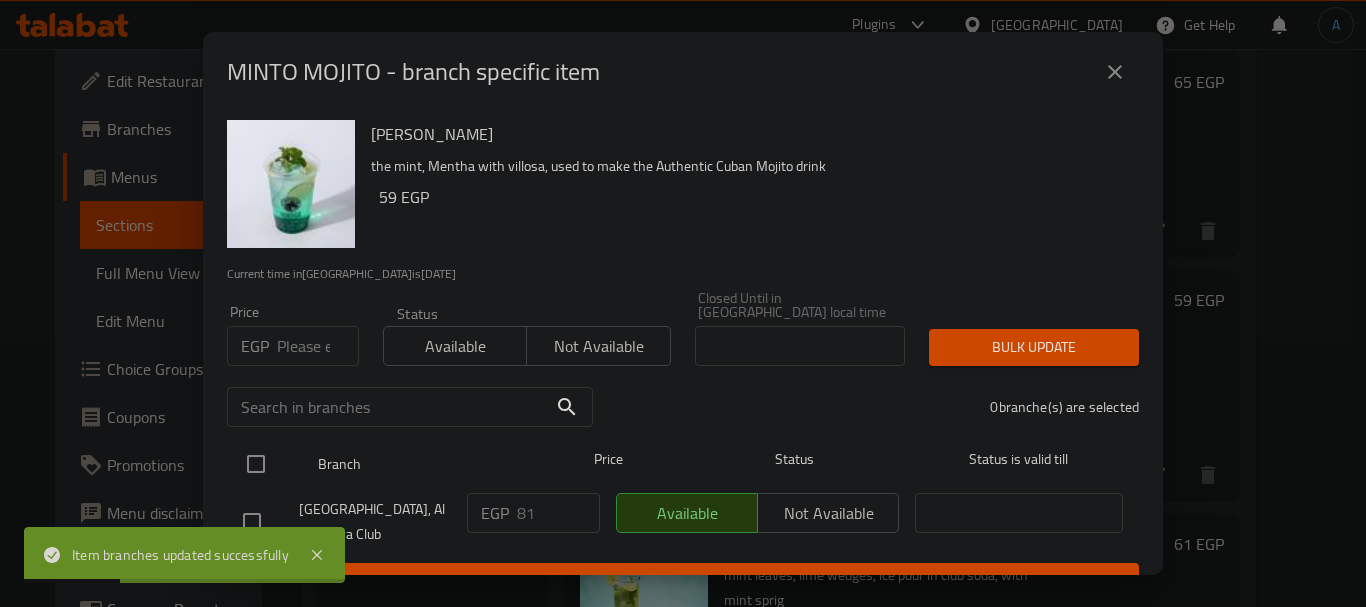 click at bounding box center (256, 464) 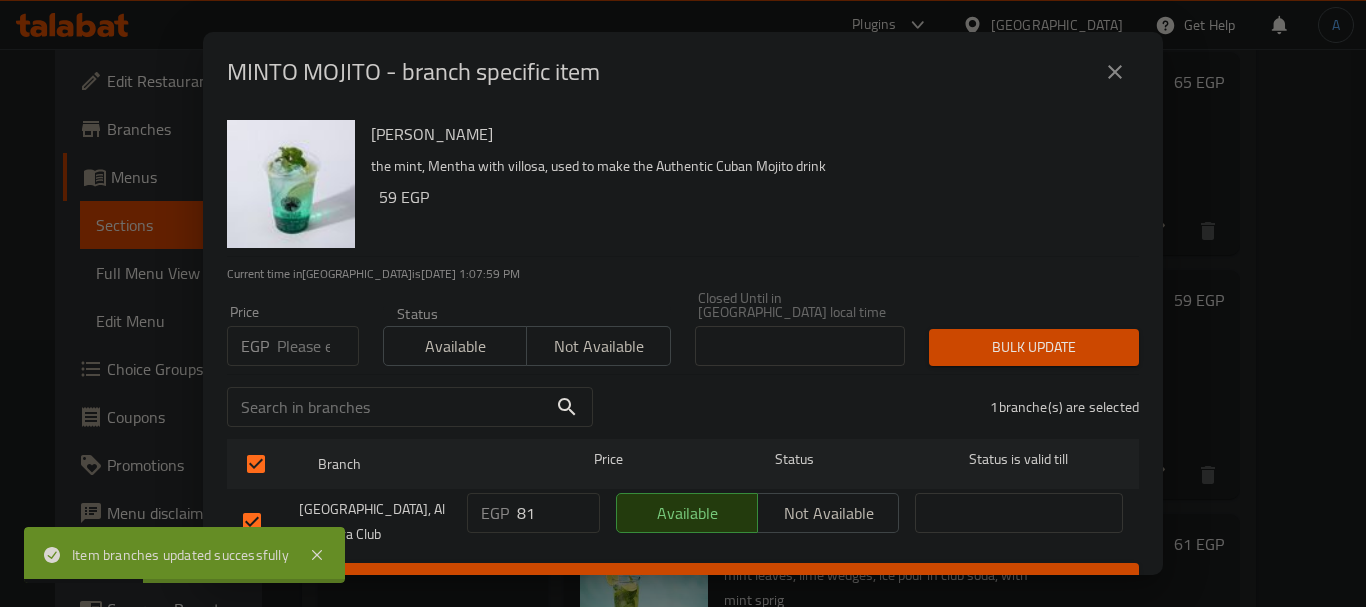 drag, startPoint x: 545, startPoint y: 497, endPoint x: 498, endPoint y: 491, distance: 47.38143 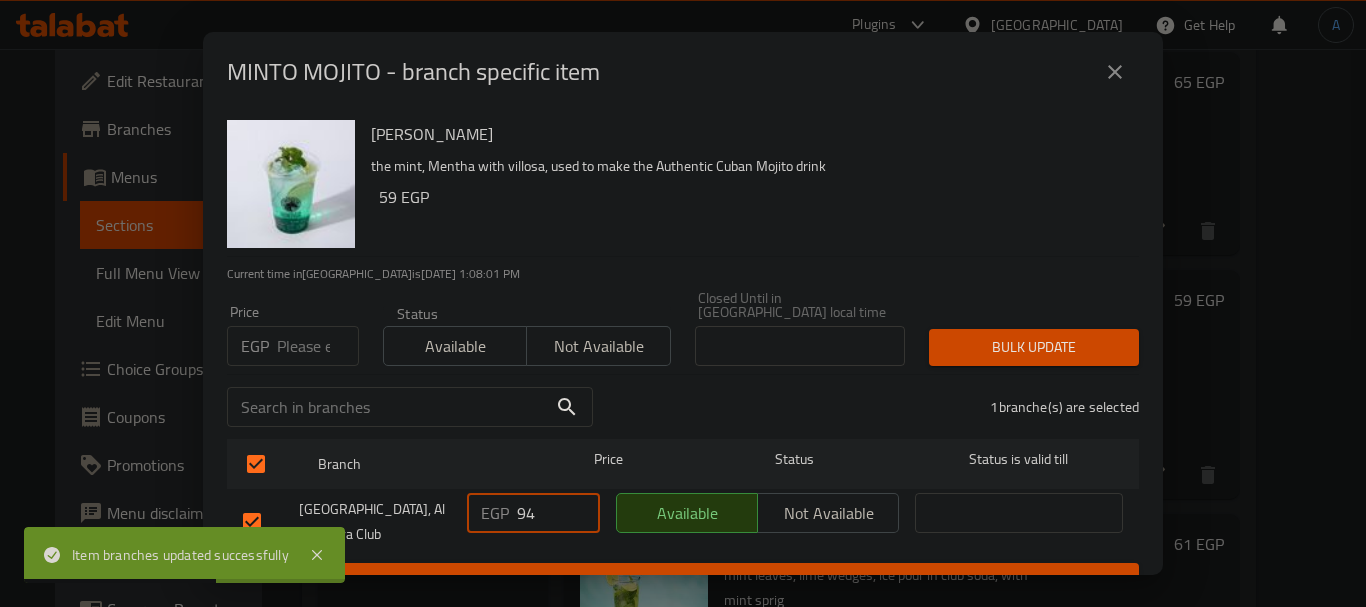 type on "94" 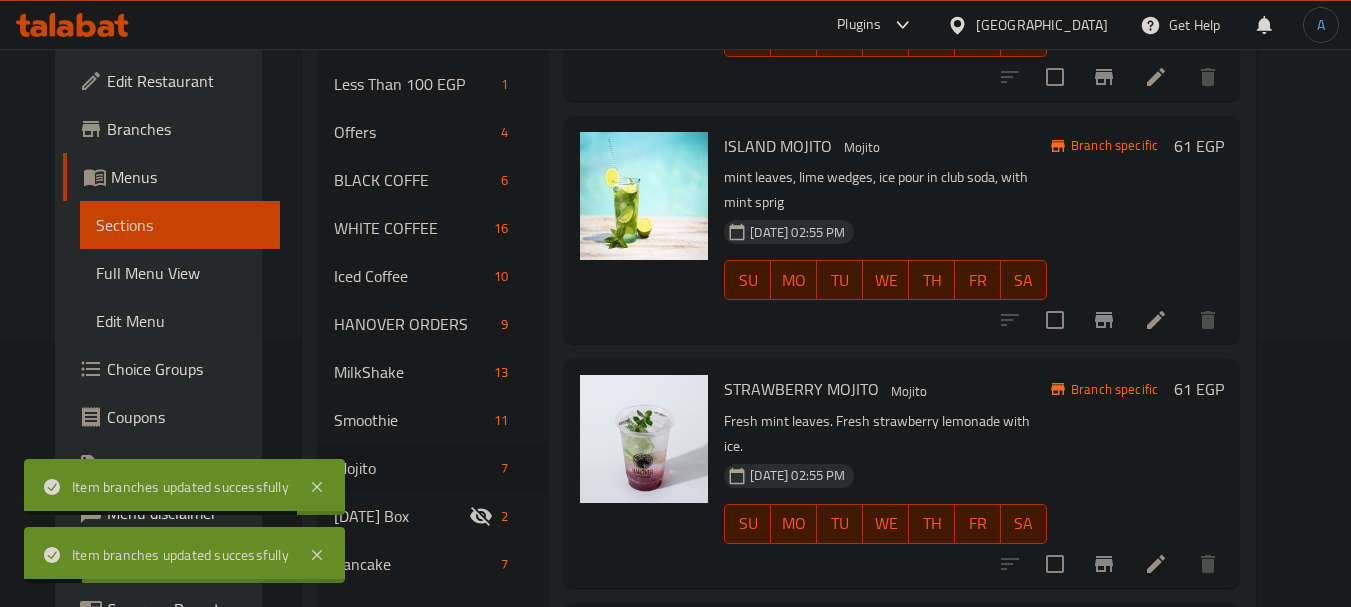 scroll, scrollTop: 400, scrollLeft: 0, axis: vertical 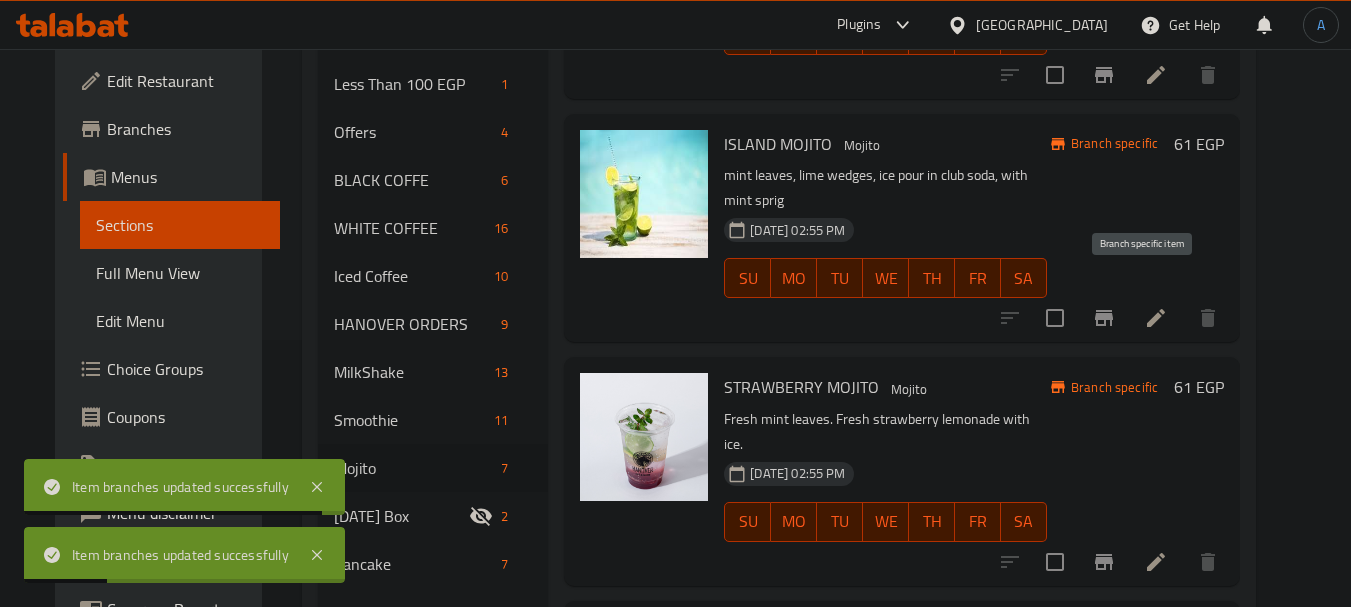 click 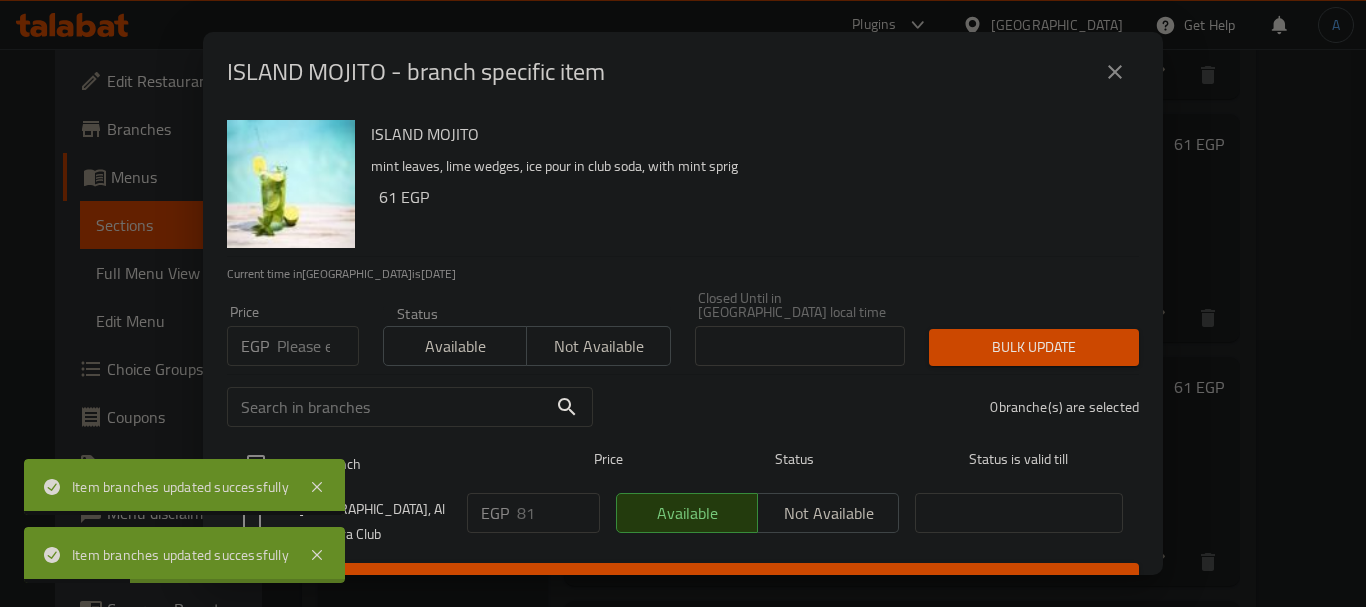 click at bounding box center (256, 464) 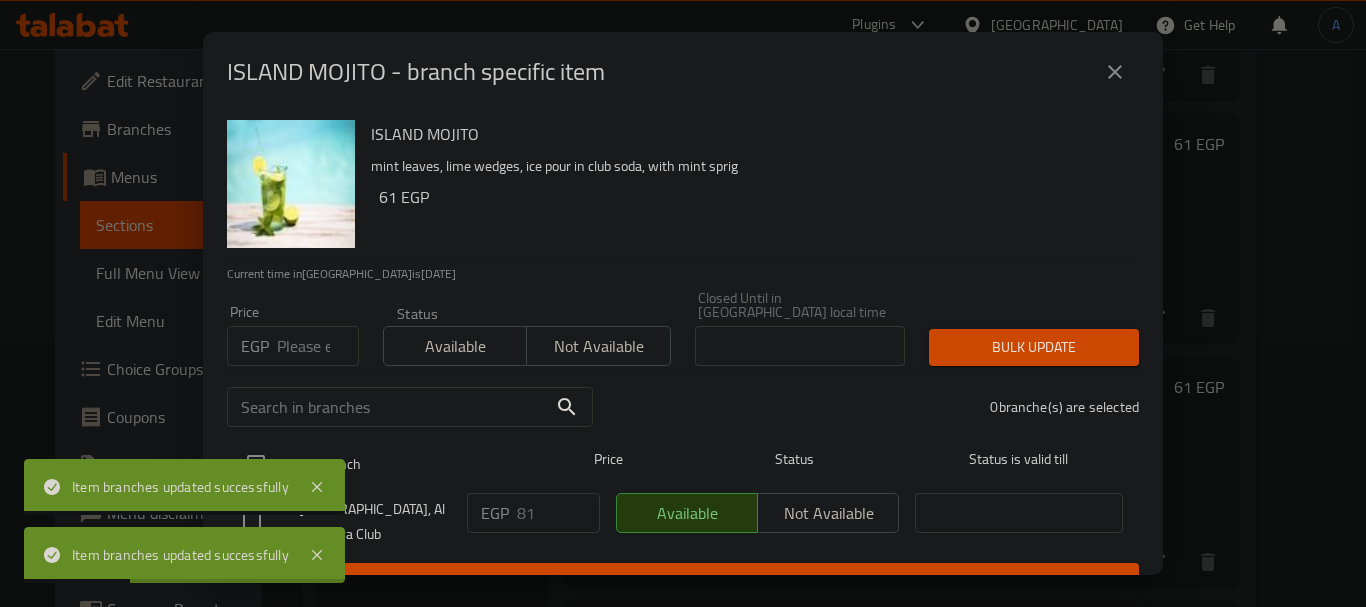 checkbox on "true" 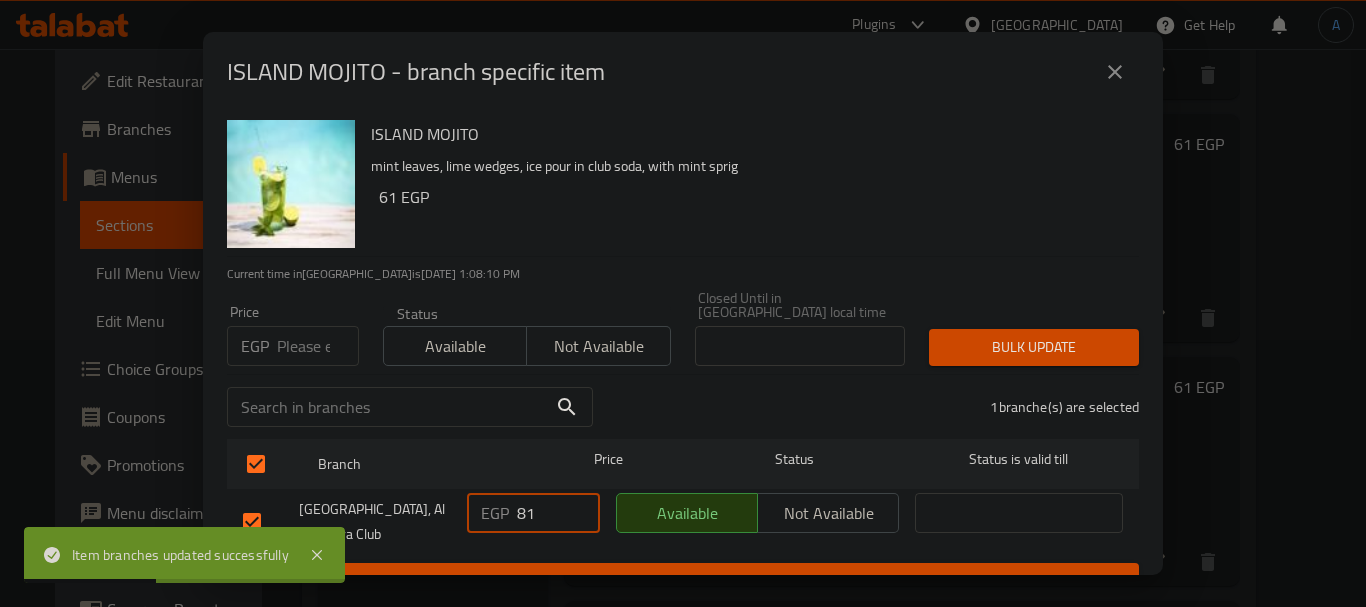 drag, startPoint x: 520, startPoint y: 499, endPoint x: 471, endPoint y: 493, distance: 49.365982 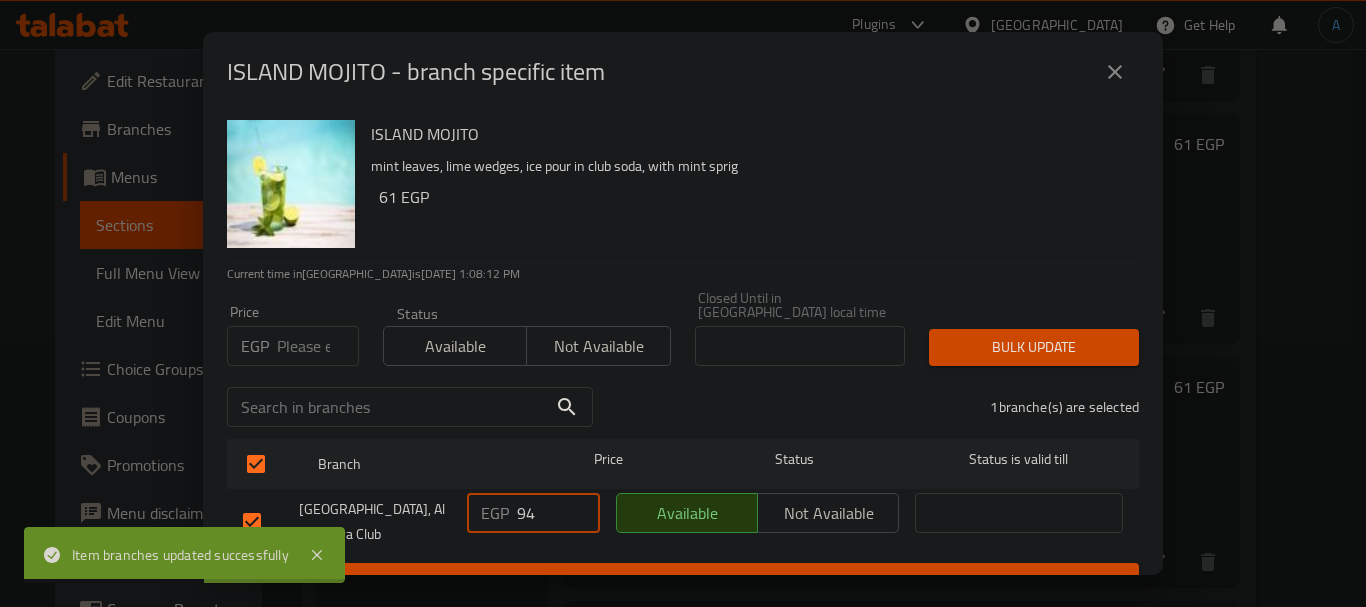 type on "94" 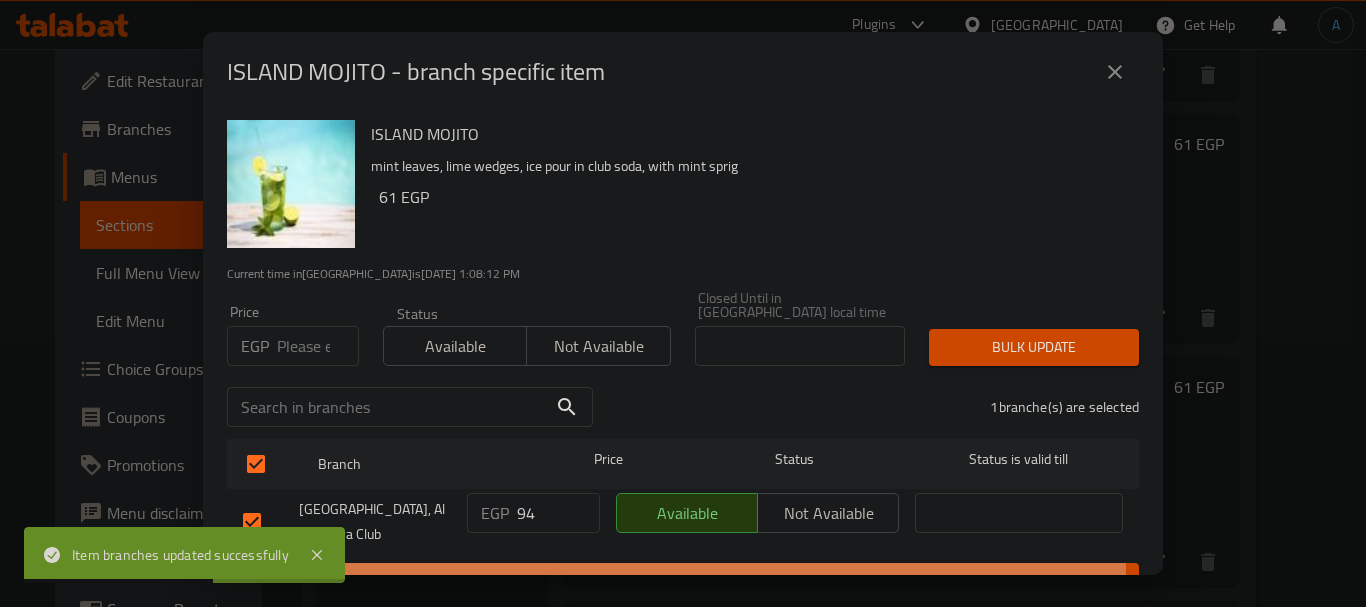 click on "Save" at bounding box center [683, 581] 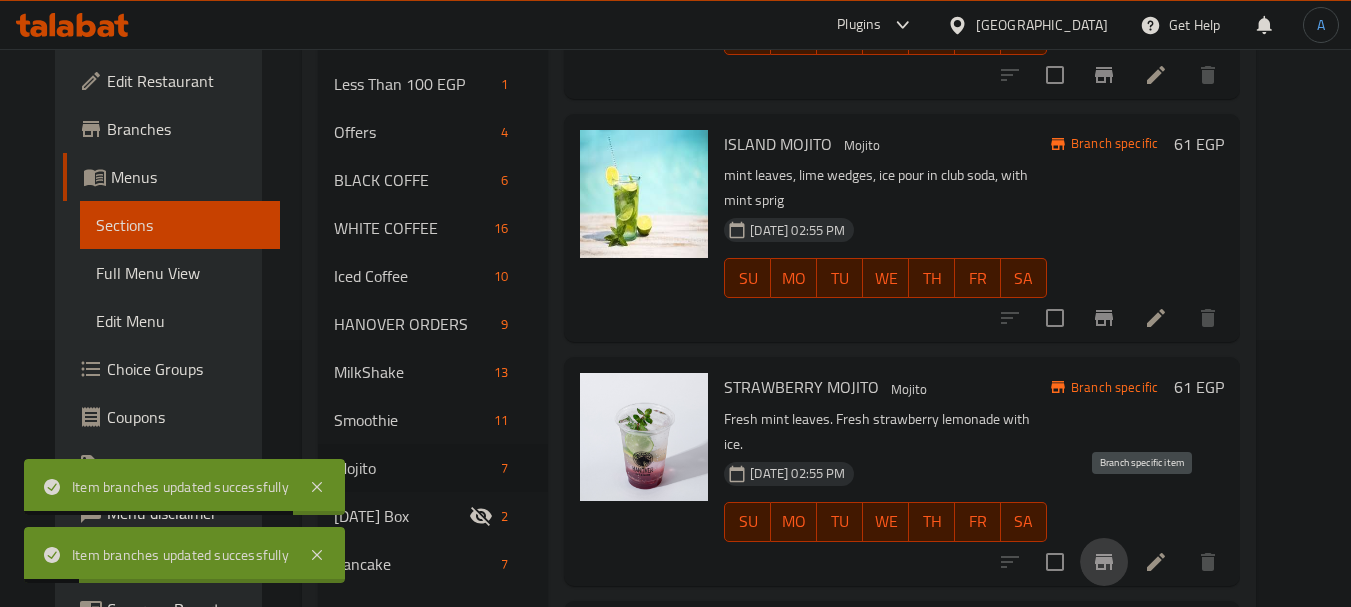 click 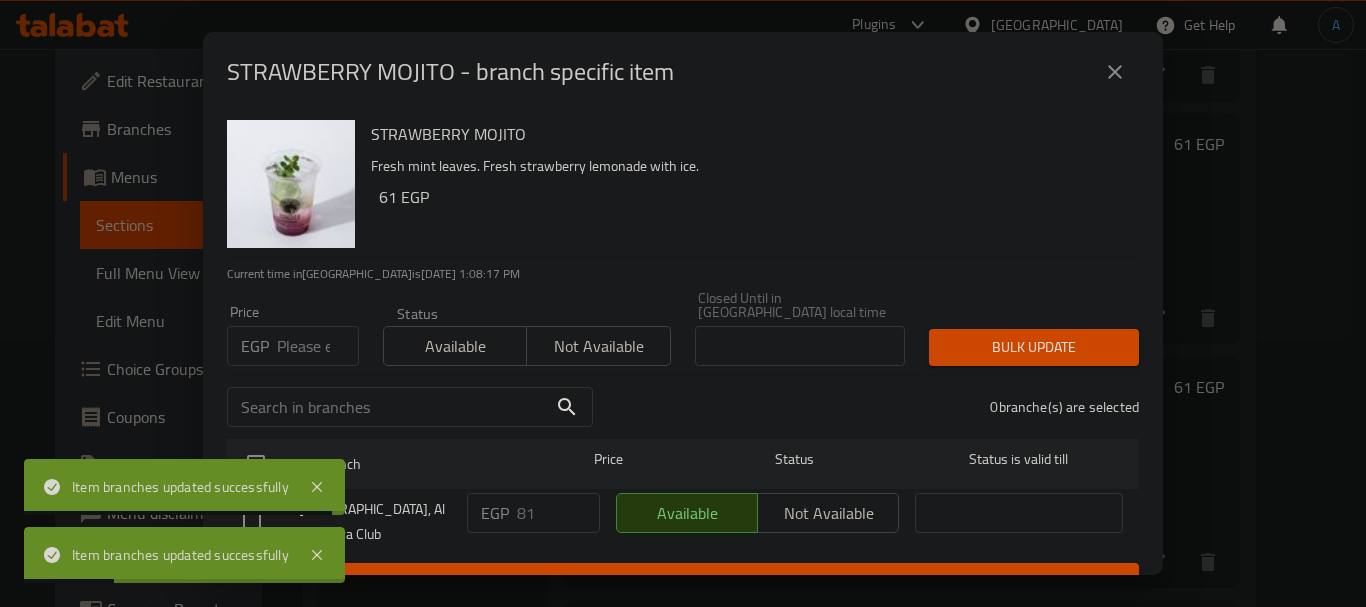 click at bounding box center (256, 464) 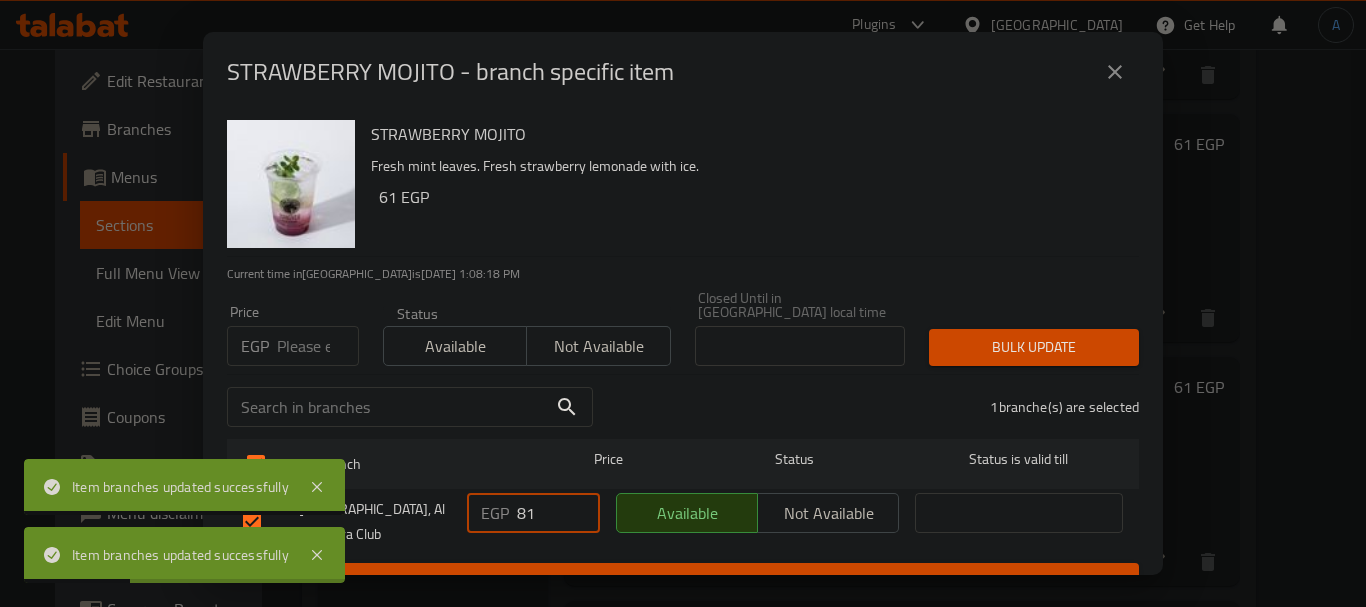 drag, startPoint x: 541, startPoint y: 505, endPoint x: 476, endPoint y: 501, distance: 65.12296 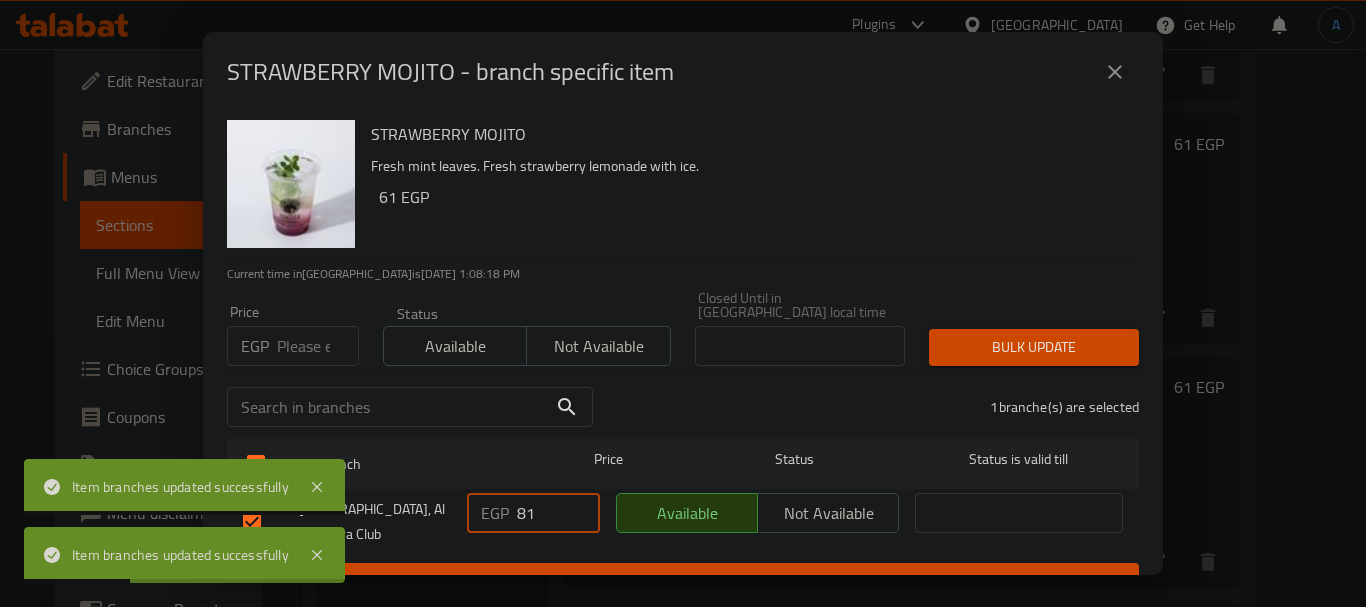 click on "EGP 81 ​" at bounding box center [533, 513] 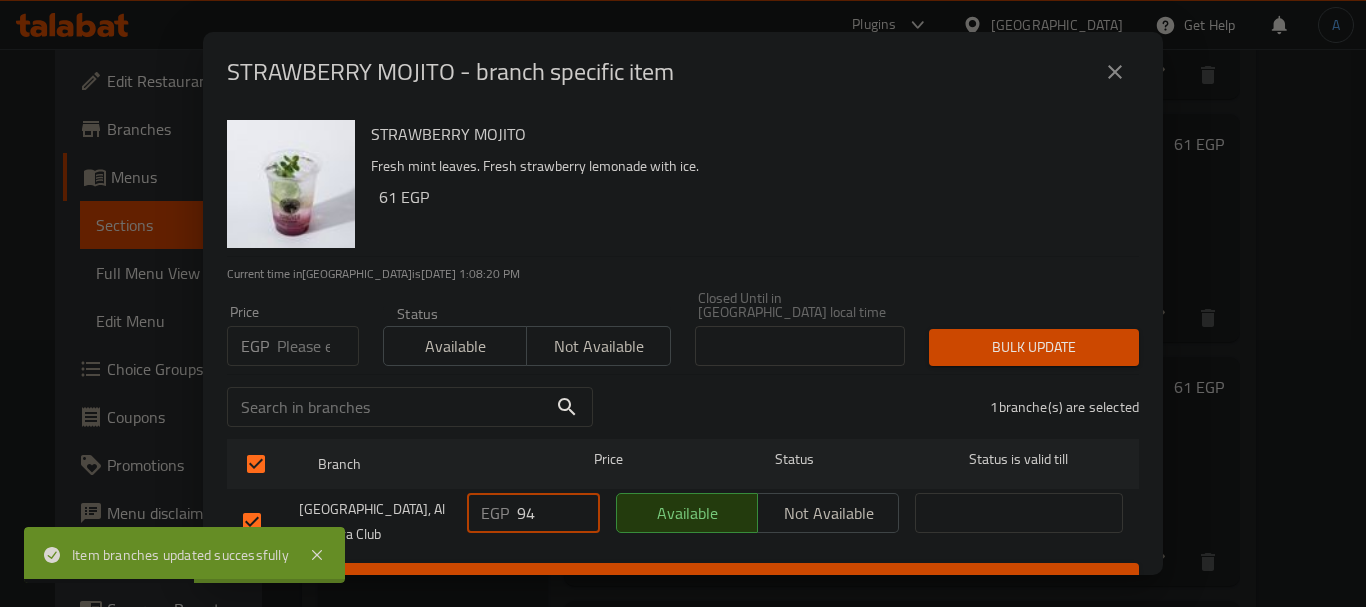 type on "94" 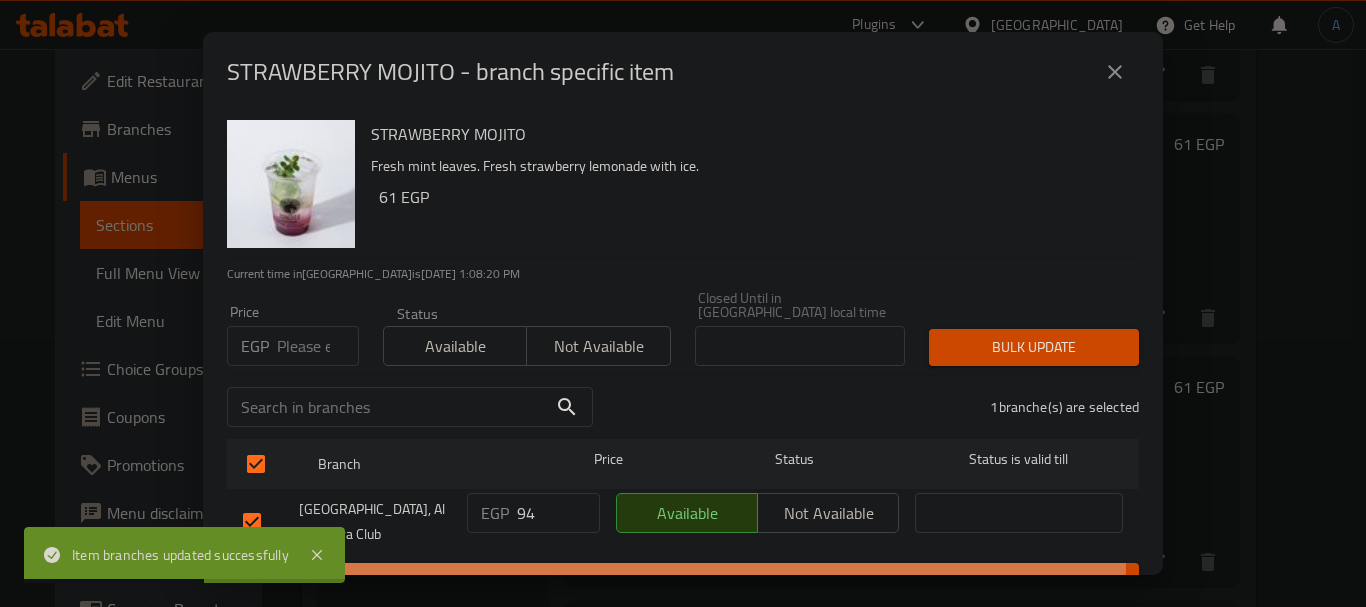 click on "Save" at bounding box center [683, 581] 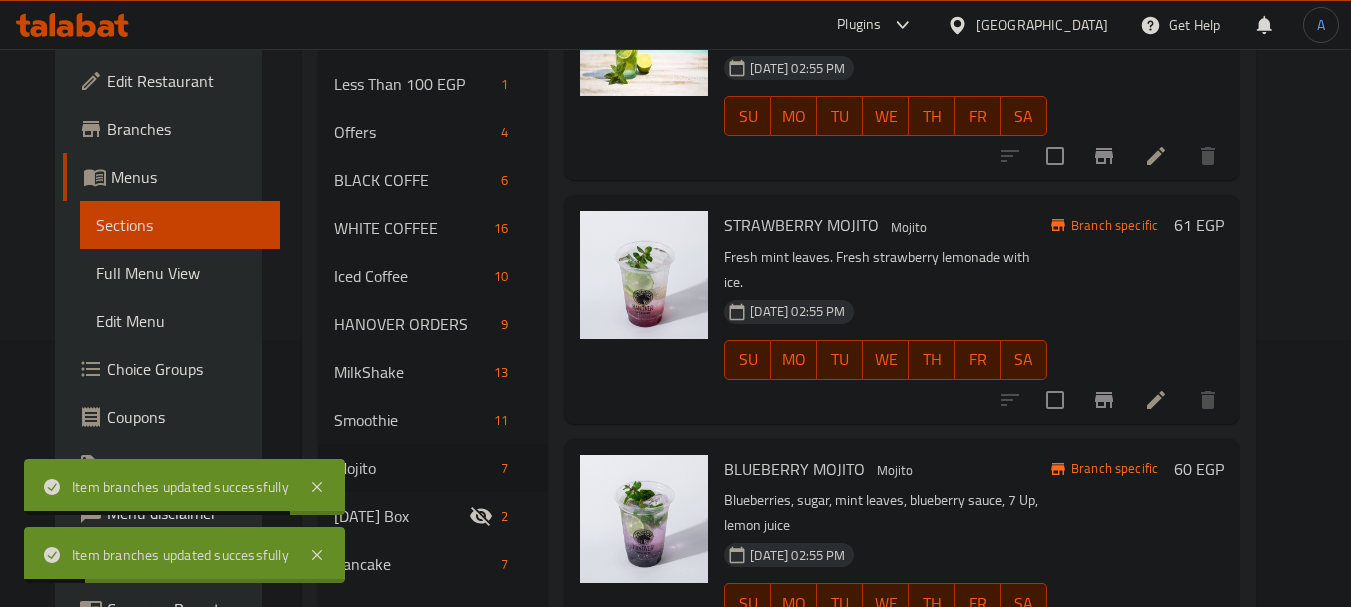 scroll, scrollTop: 565, scrollLeft: 0, axis: vertical 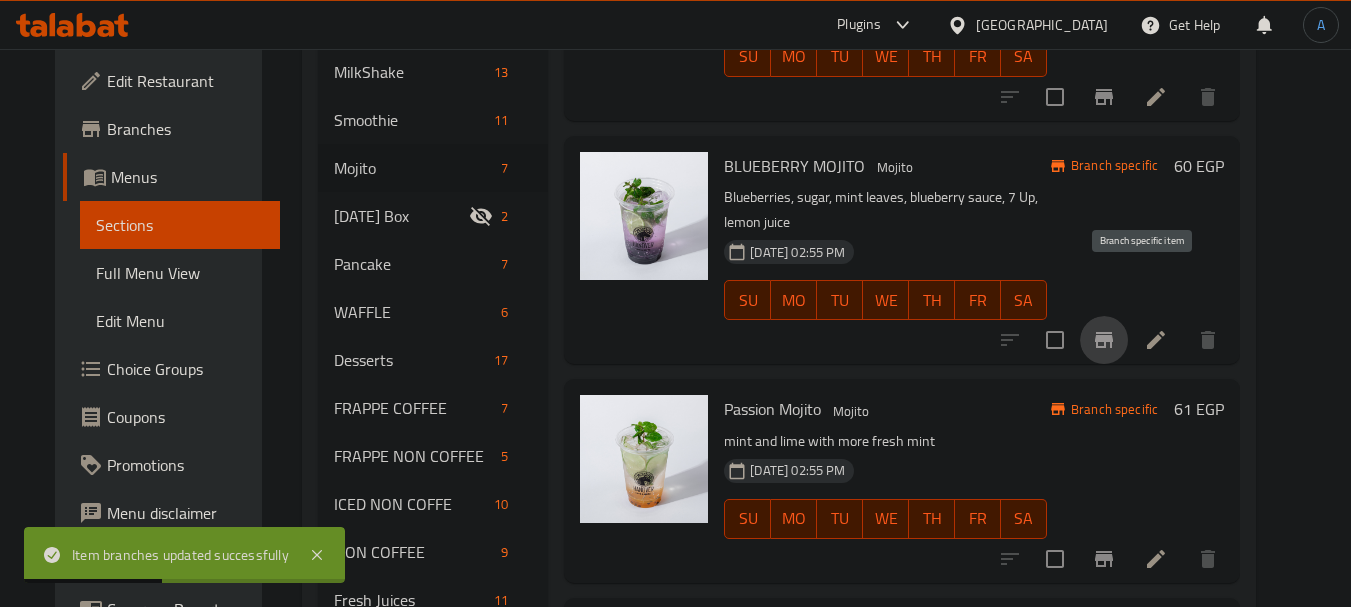 click 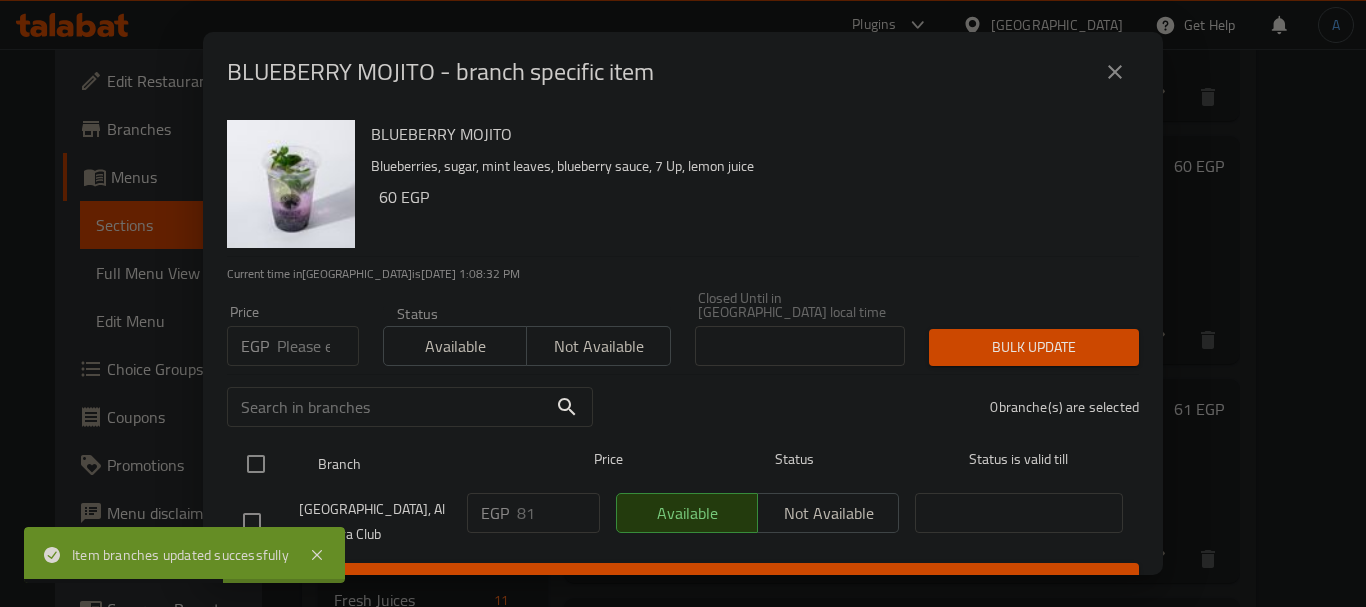 click at bounding box center [256, 464] 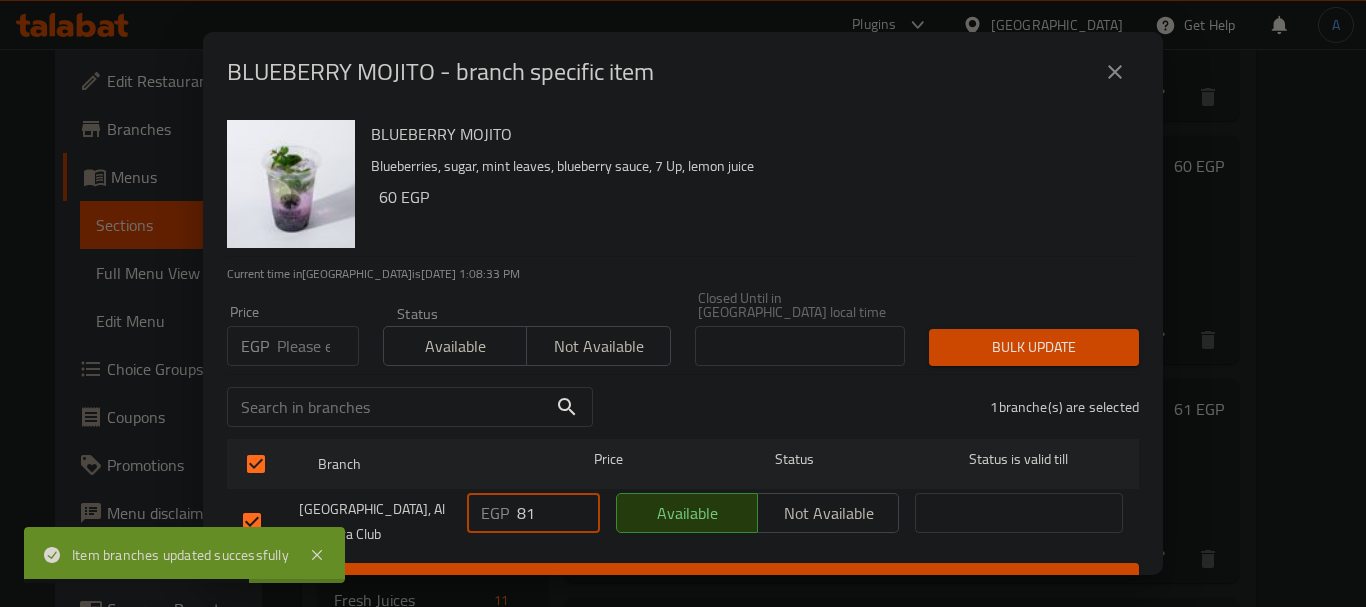 drag, startPoint x: 555, startPoint y: 509, endPoint x: 491, endPoint y: 499, distance: 64.77654 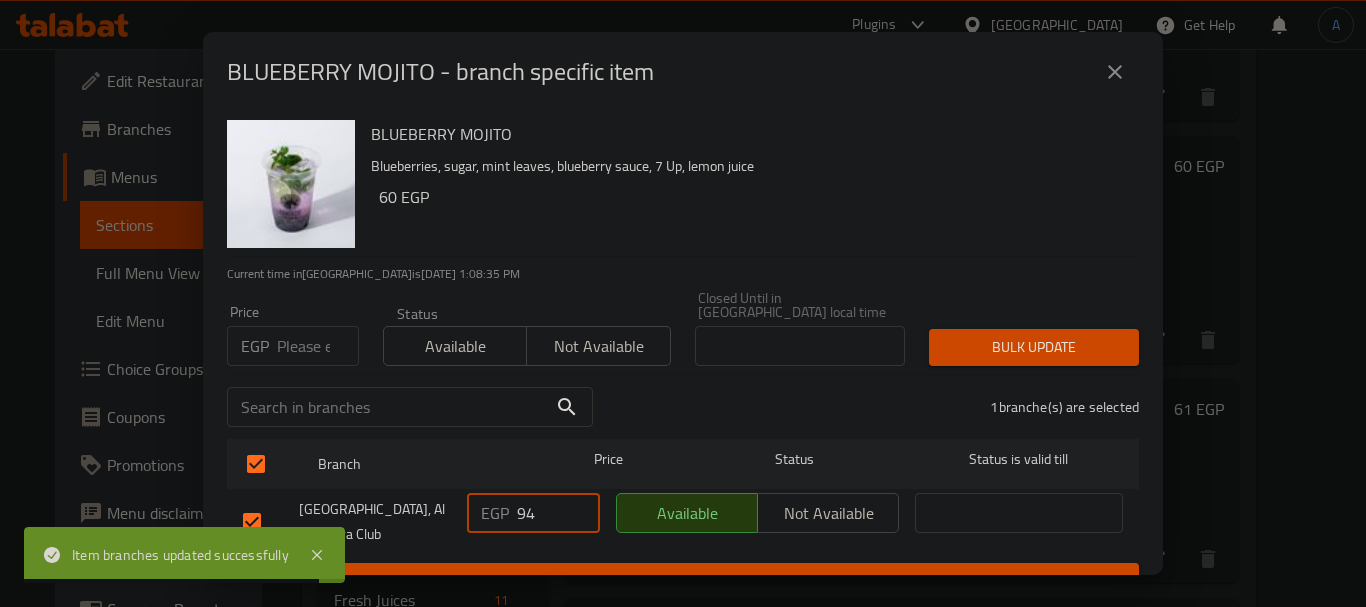 type on "94" 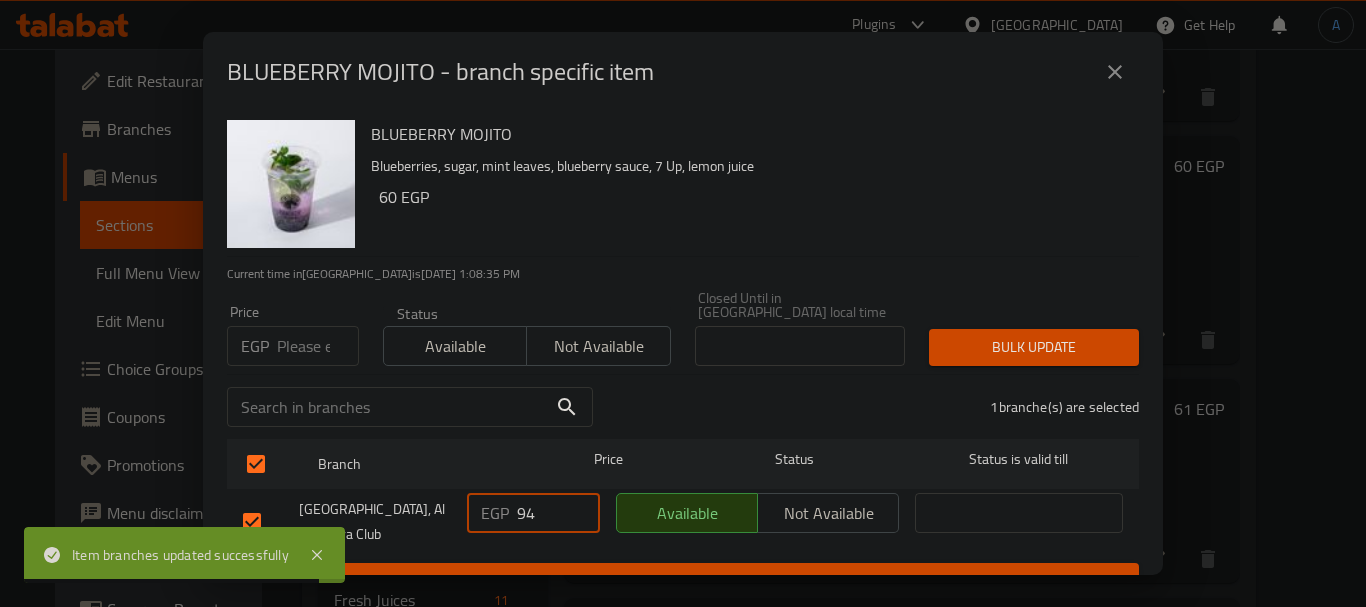 click on "Save" at bounding box center (683, 581) 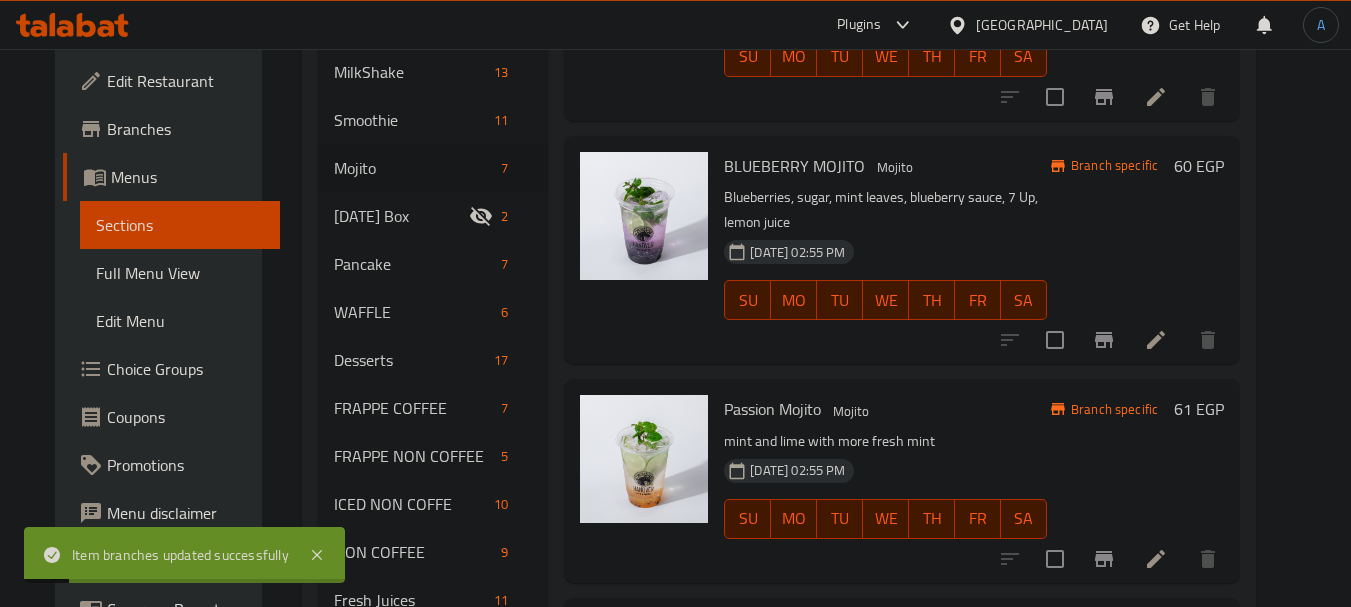 click 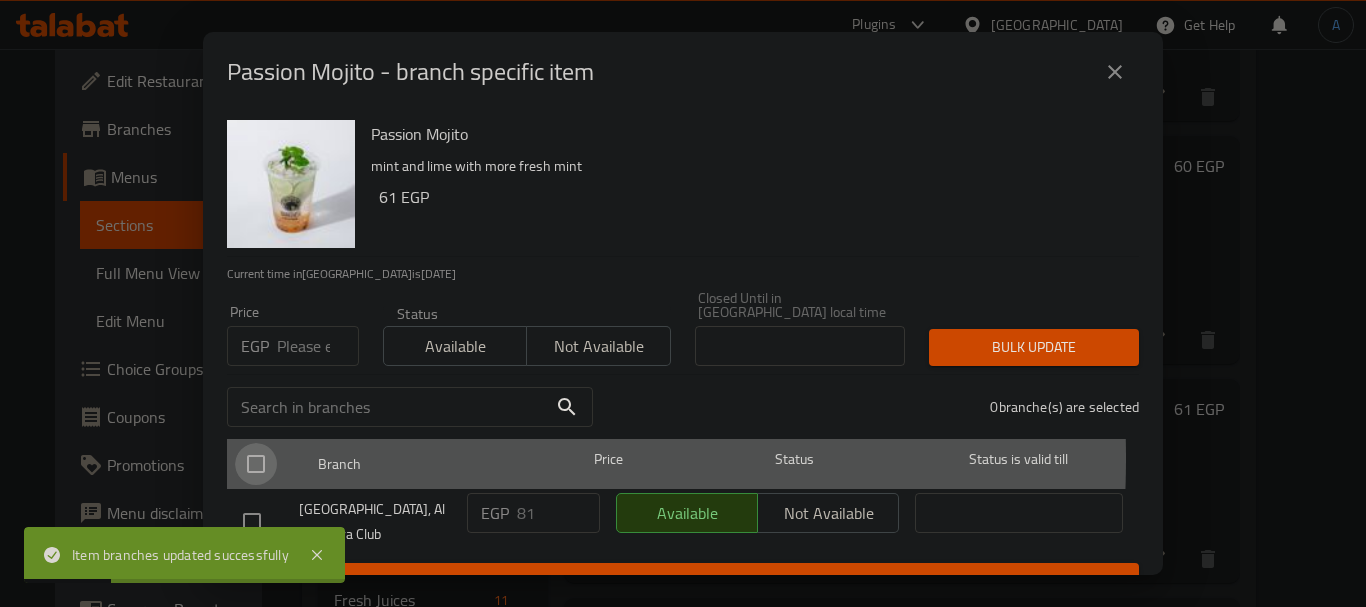 click at bounding box center (256, 464) 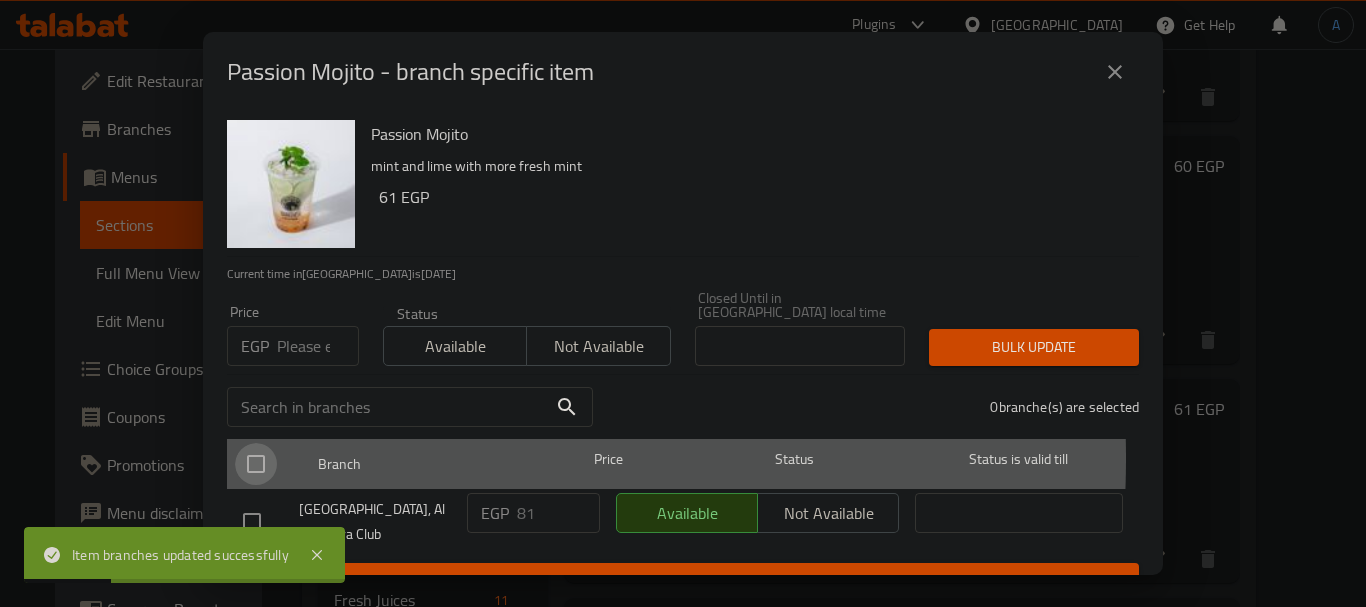 checkbox on "true" 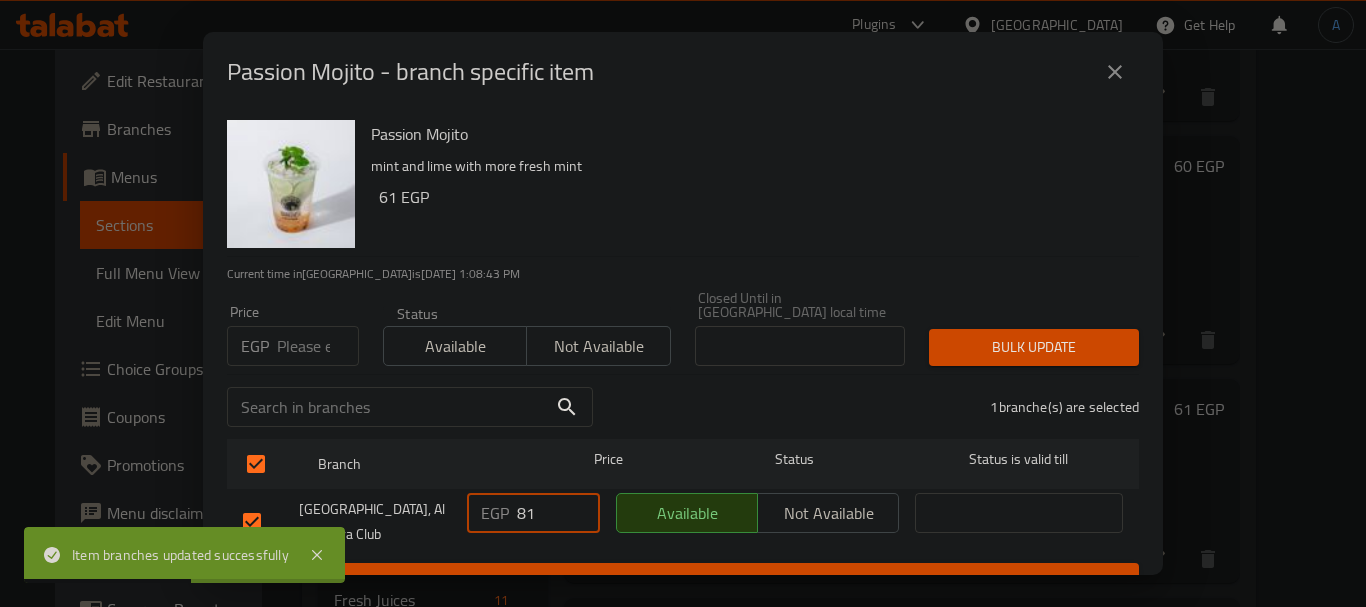 drag, startPoint x: 524, startPoint y: 499, endPoint x: 476, endPoint y: 494, distance: 48.259712 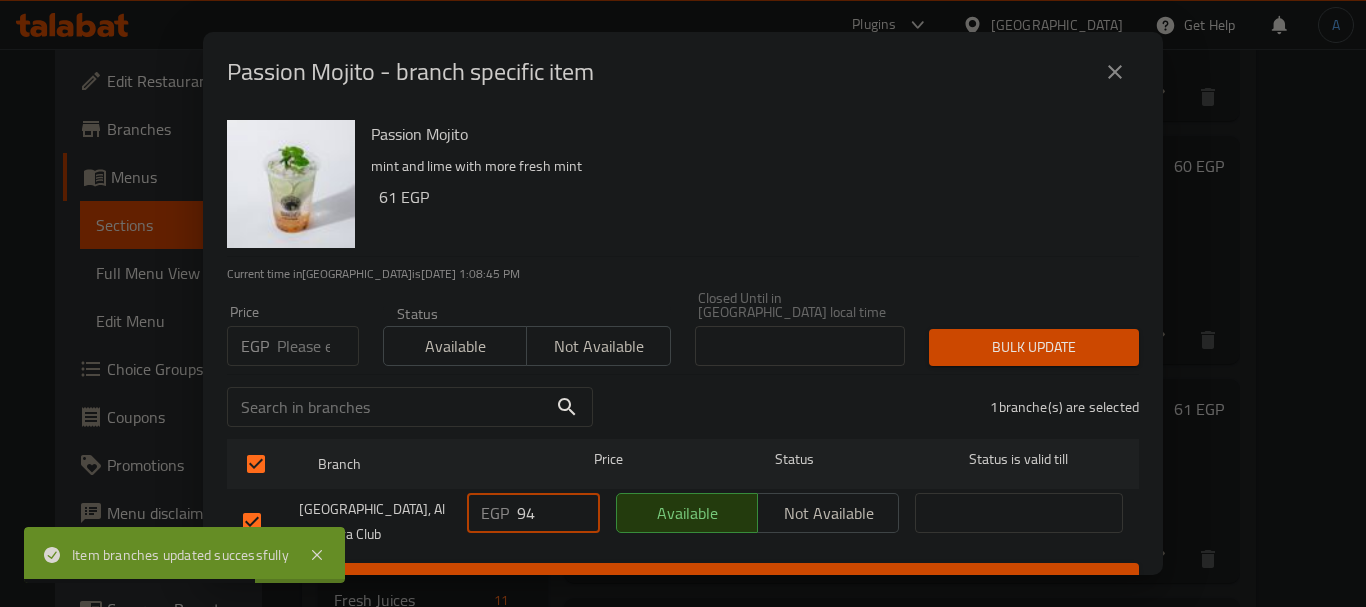 type on "94" 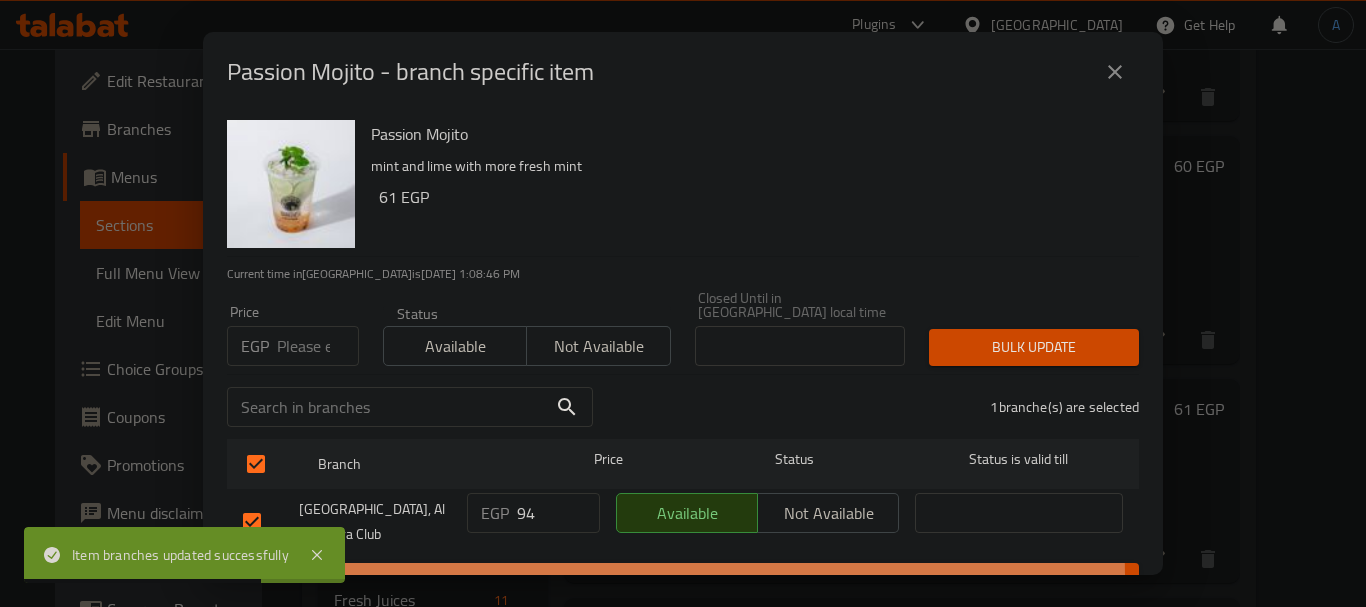 click on "Save" at bounding box center [683, 581] 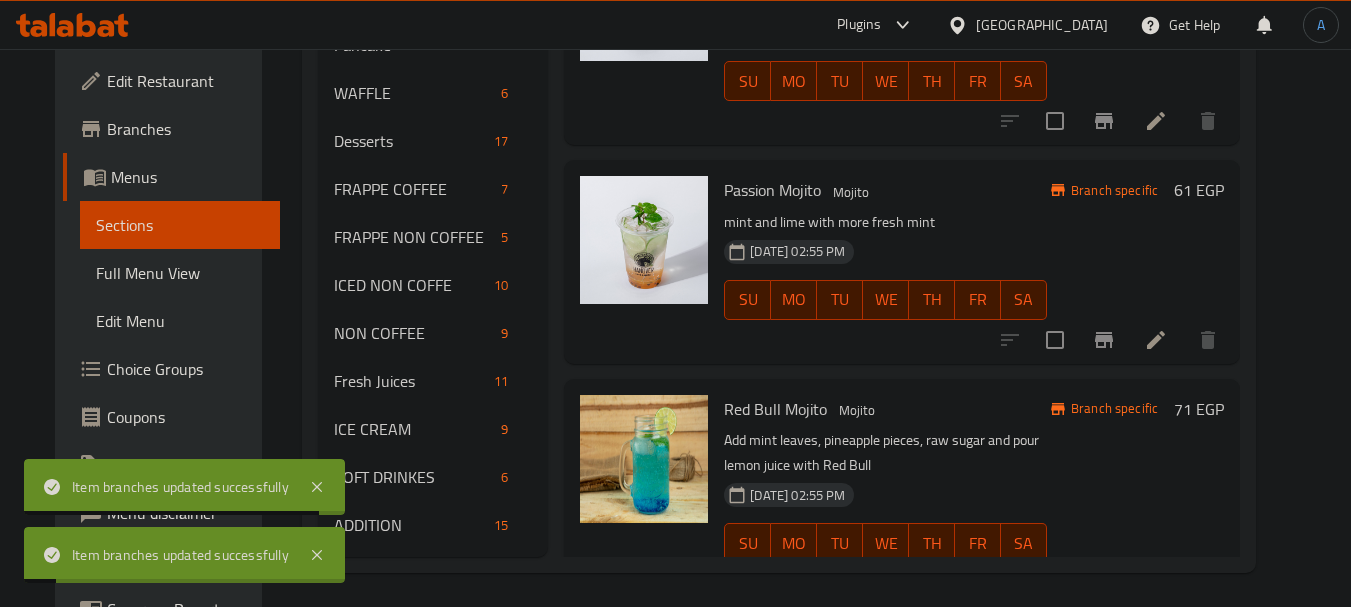 scroll, scrollTop: 792, scrollLeft: 0, axis: vertical 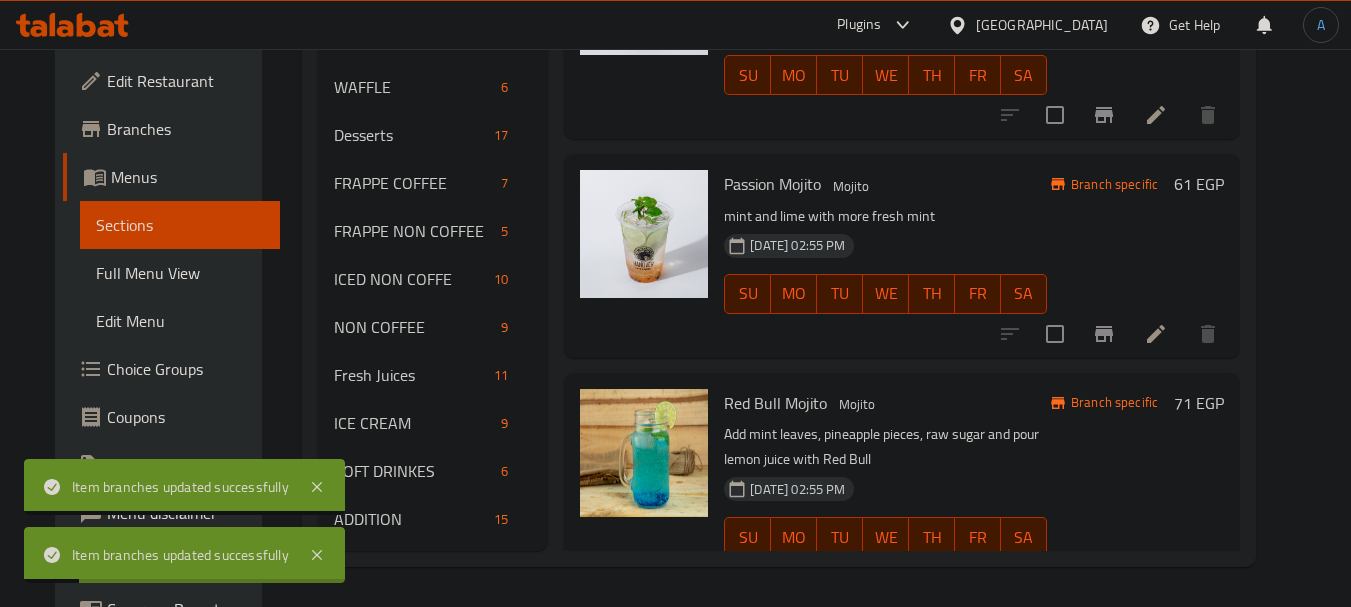 click 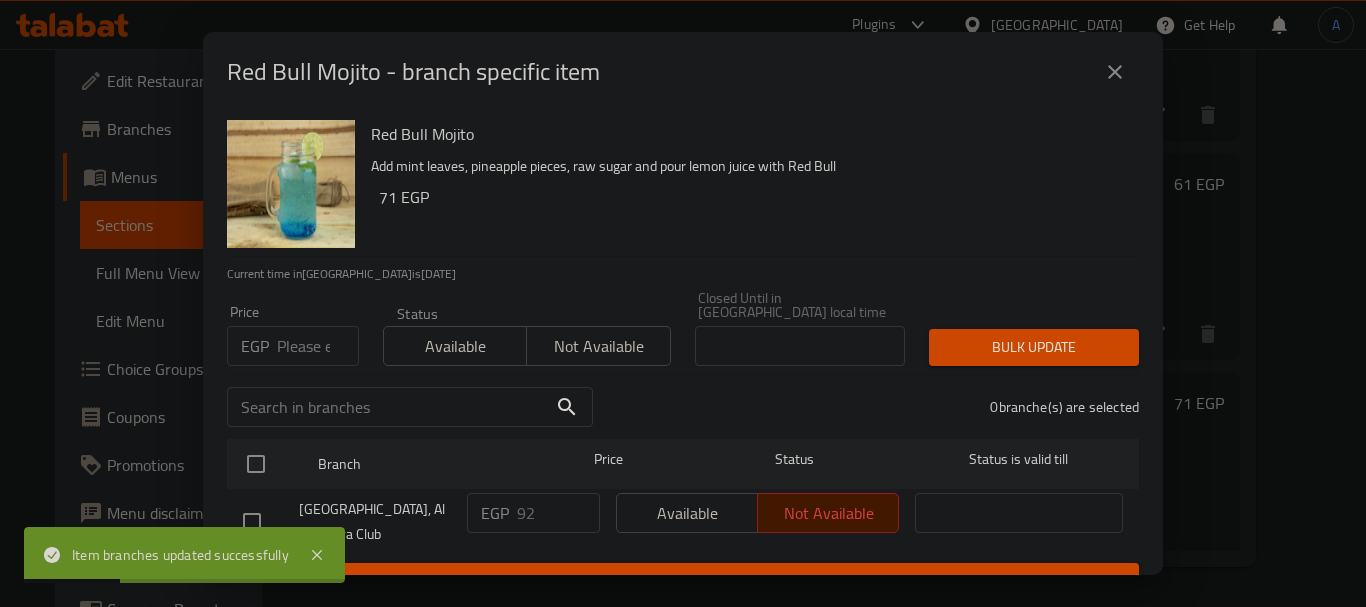 drag, startPoint x: 261, startPoint y: 440, endPoint x: 344, endPoint y: 471, distance: 88.60023 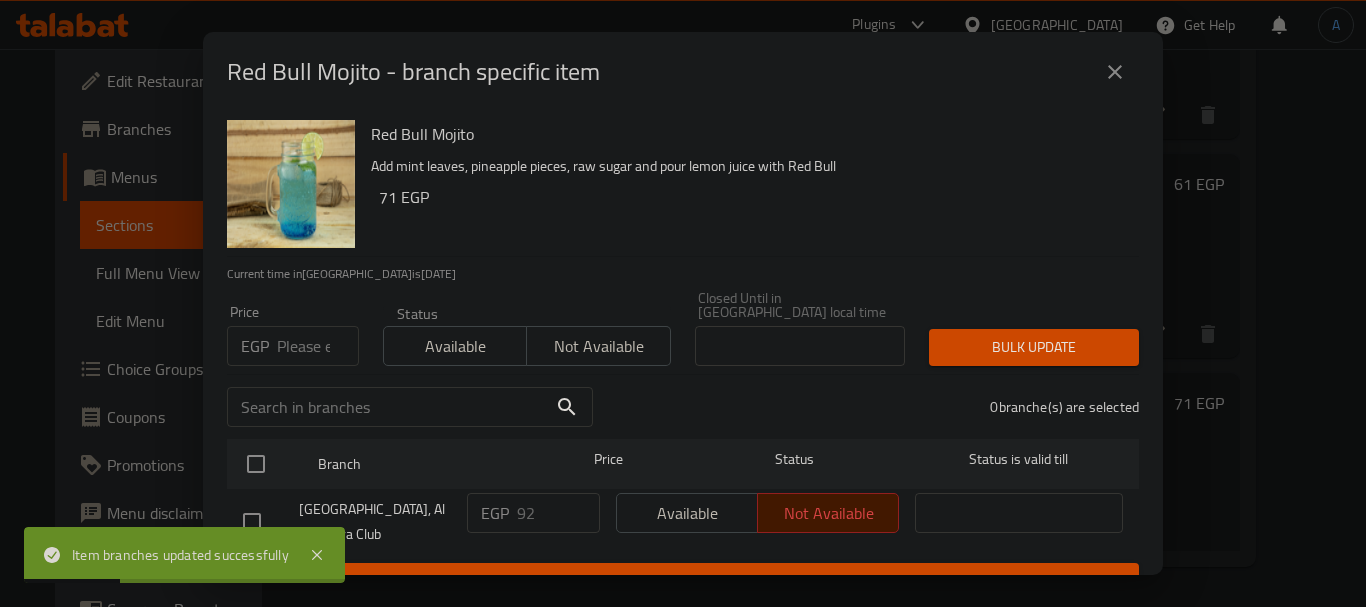 click at bounding box center (256, 464) 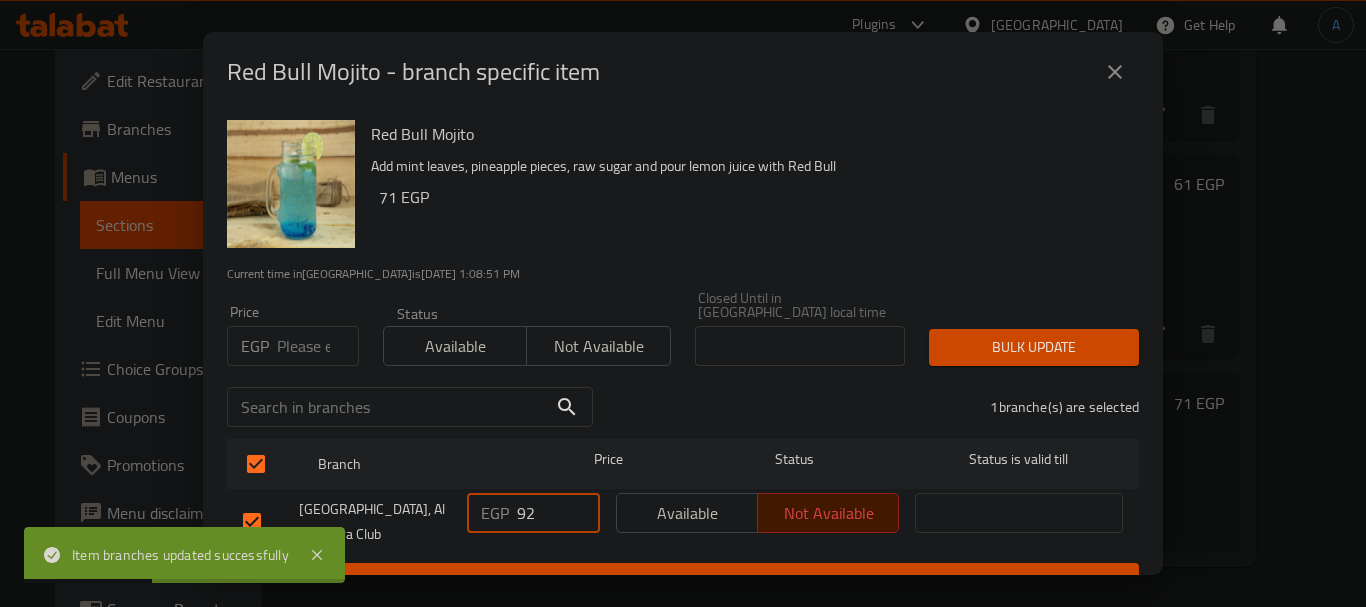 drag, startPoint x: 542, startPoint y: 498, endPoint x: 451, endPoint y: 501, distance: 91.04944 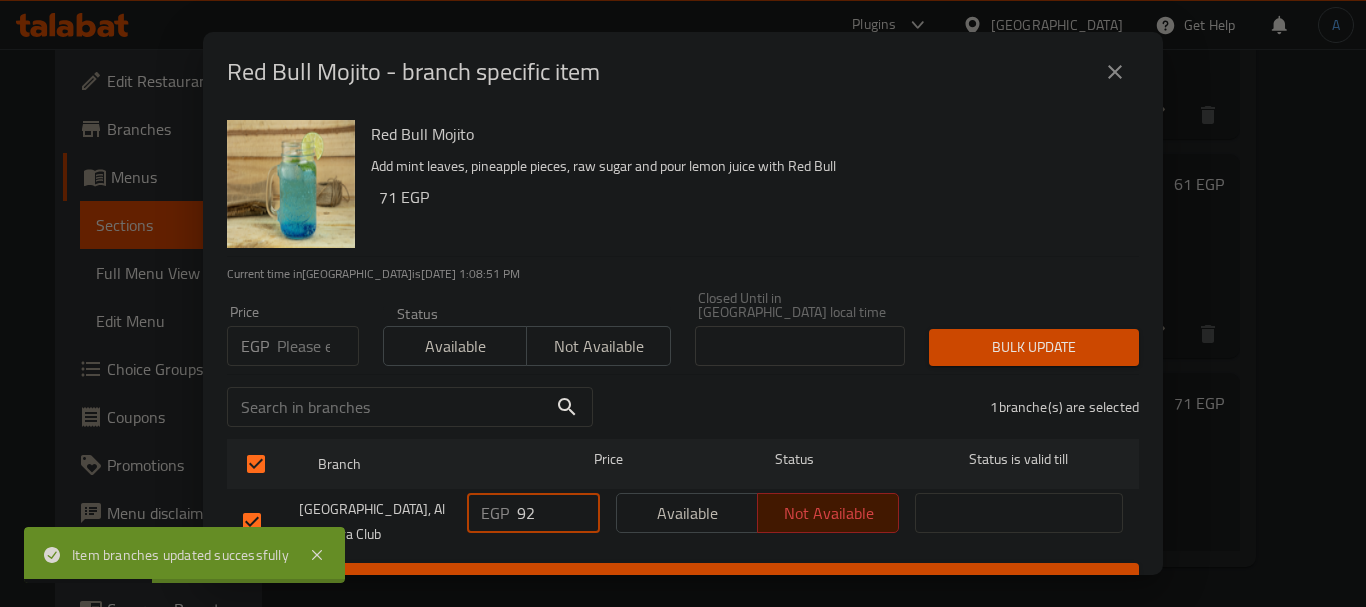 click on "Hanover, Al Baladeya Club EGP 92 ​ Available Not available ​" at bounding box center [683, 522] 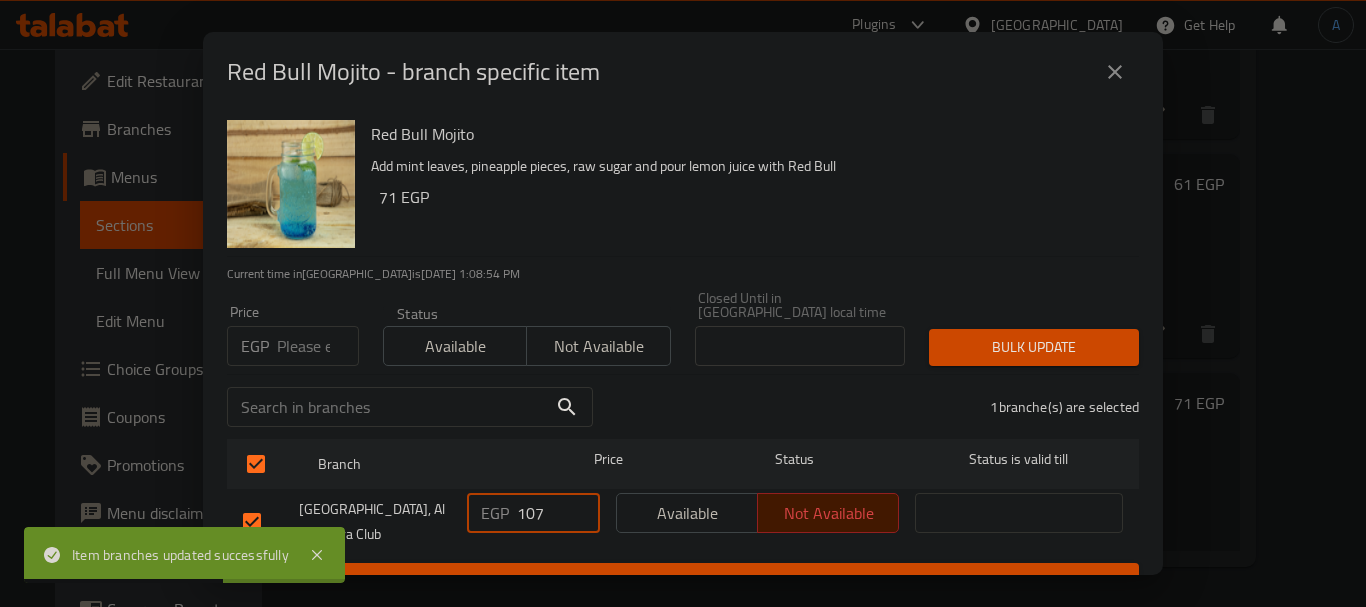type on "107" 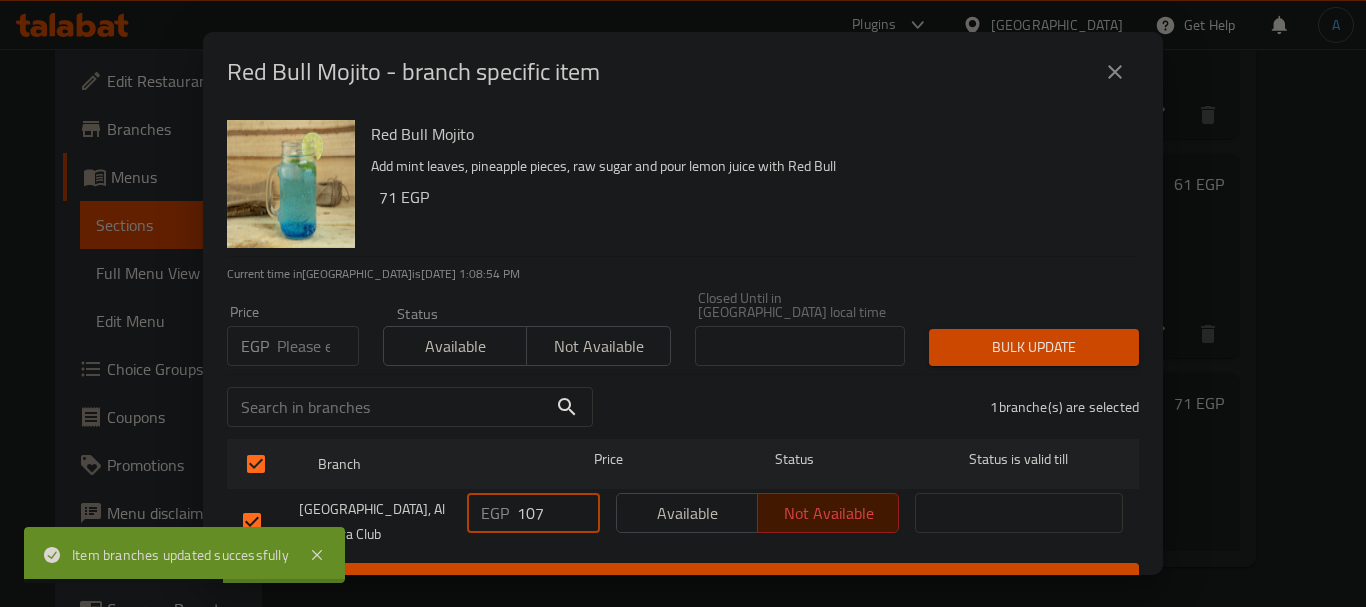 click on "Available" at bounding box center (687, 513) 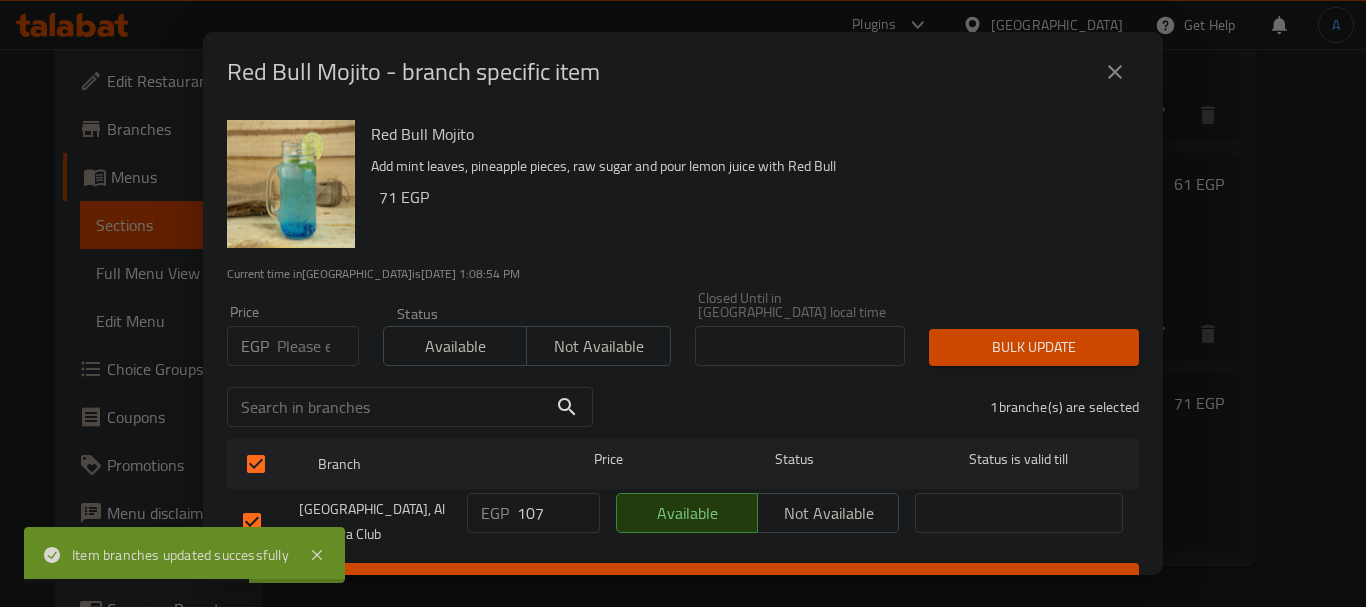 click on "Save" at bounding box center (683, 581) 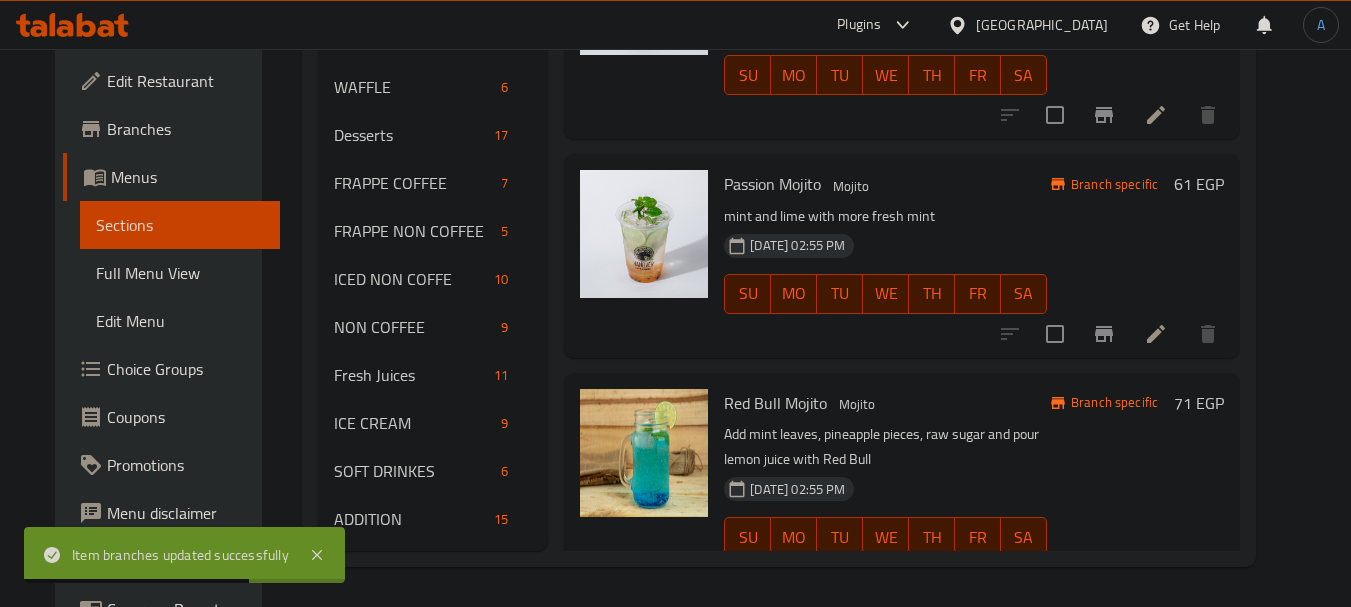 scroll, scrollTop: 465, scrollLeft: 0, axis: vertical 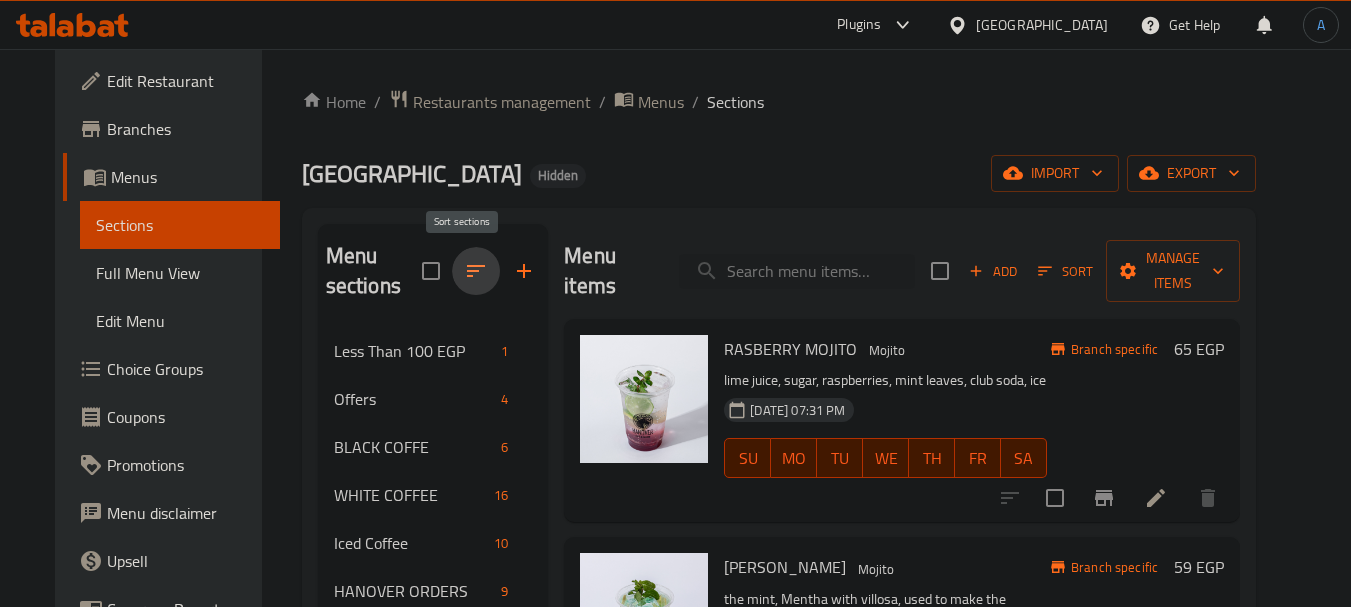 click 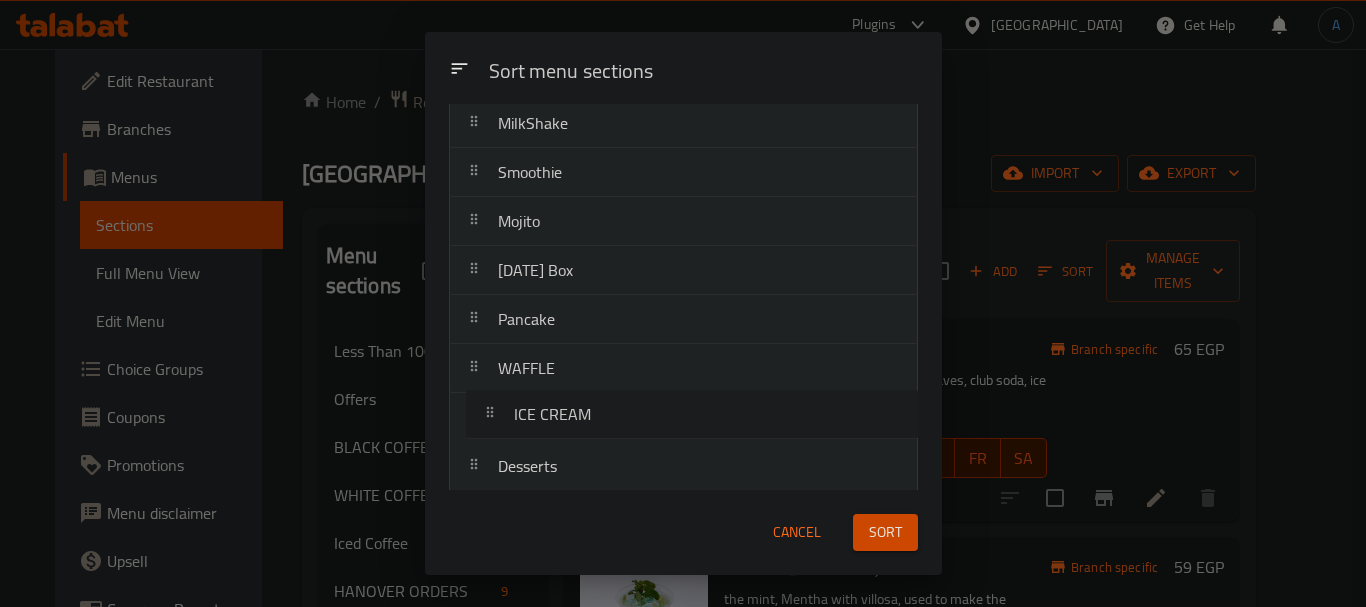drag, startPoint x: 635, startPoint y: 413, endPoint x: 650, endPoint y: 380, distance: 36.249138 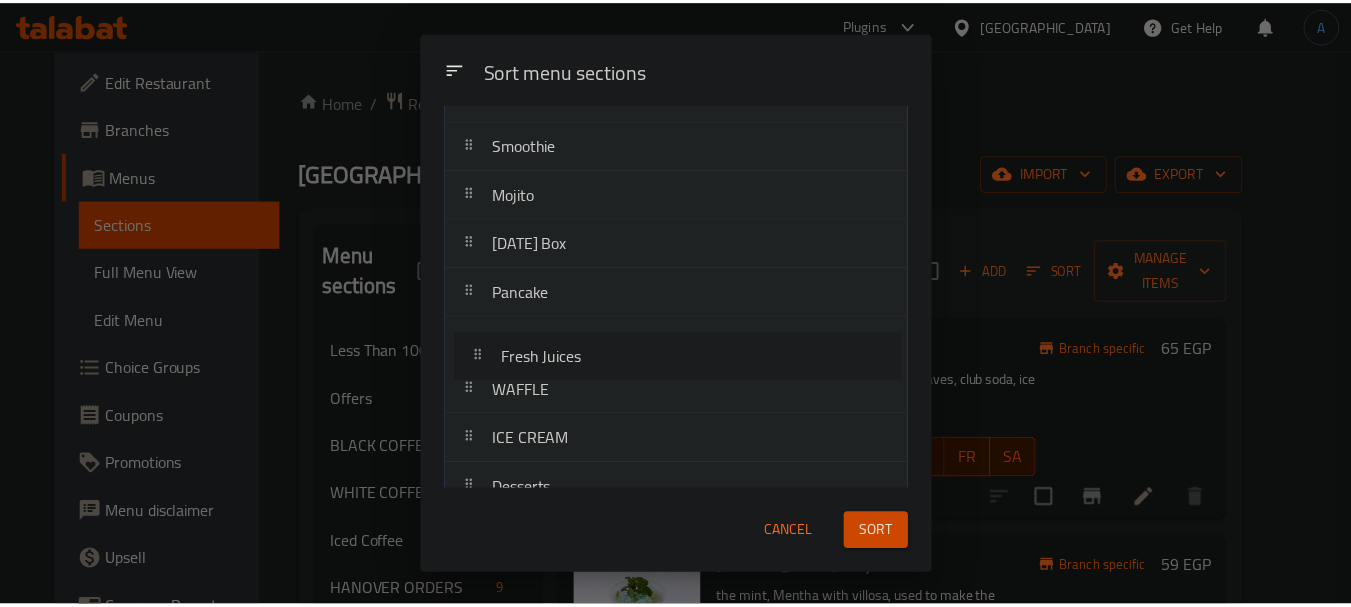 scroll, scrollTop: 358, scrollLeft: 0, axis: vertical 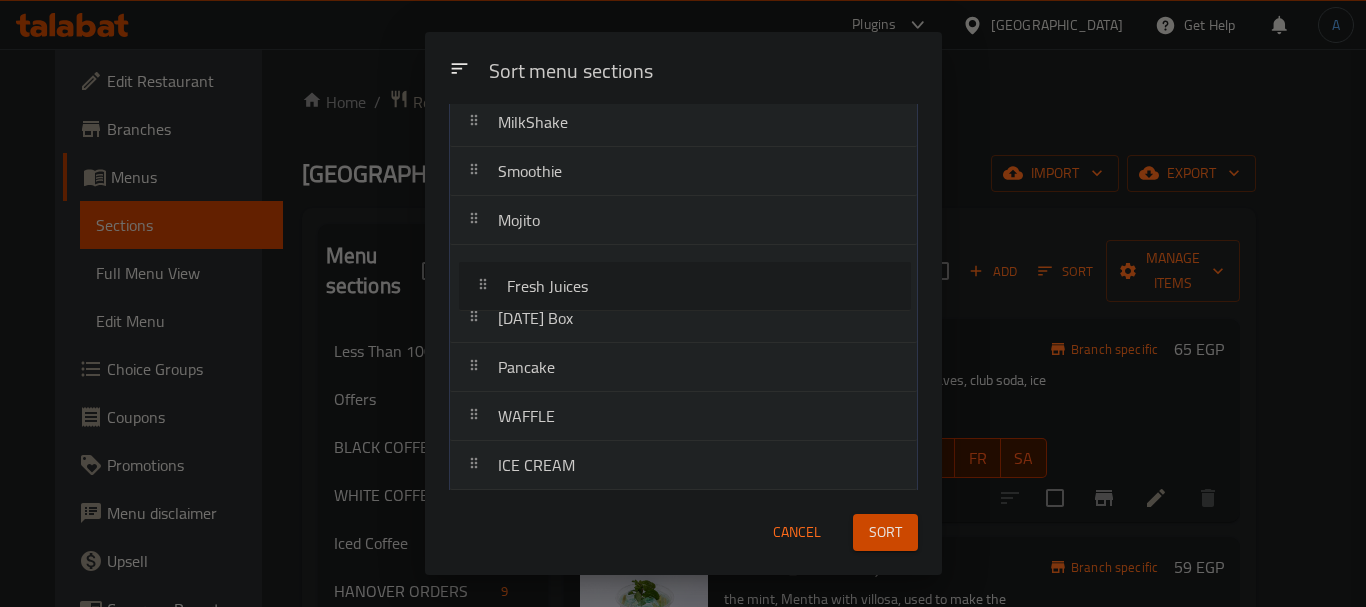 drag, startPoint x: 632, startPoint y: 411, endPoint x: 639, endPoint y: 280, distance: 131.18689 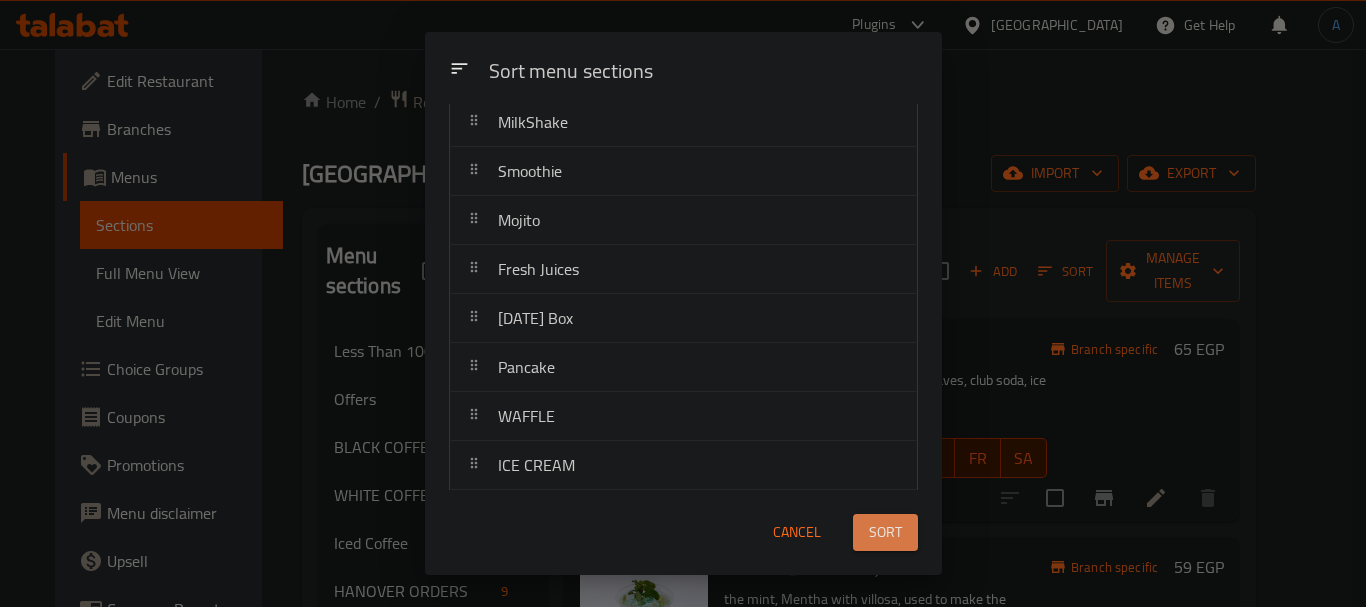 click on "Sort" at bounding box center [885, 532] 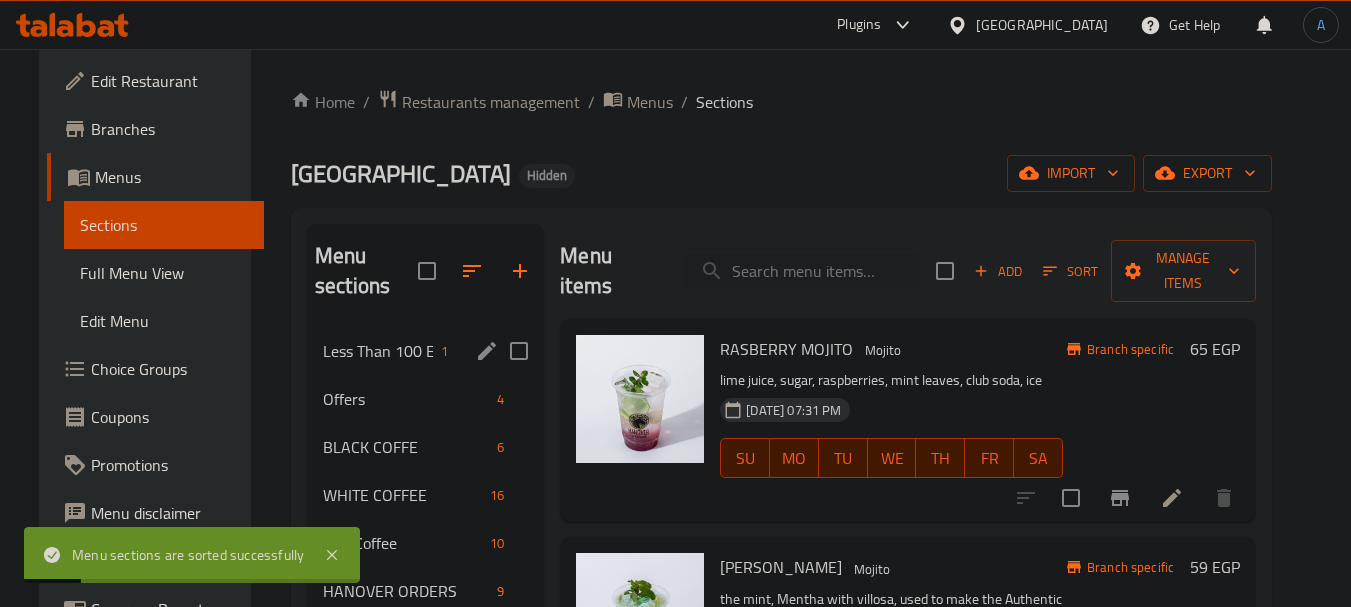 scroll, scrollTop: 400, scrollLeft: 0, axis: vertical 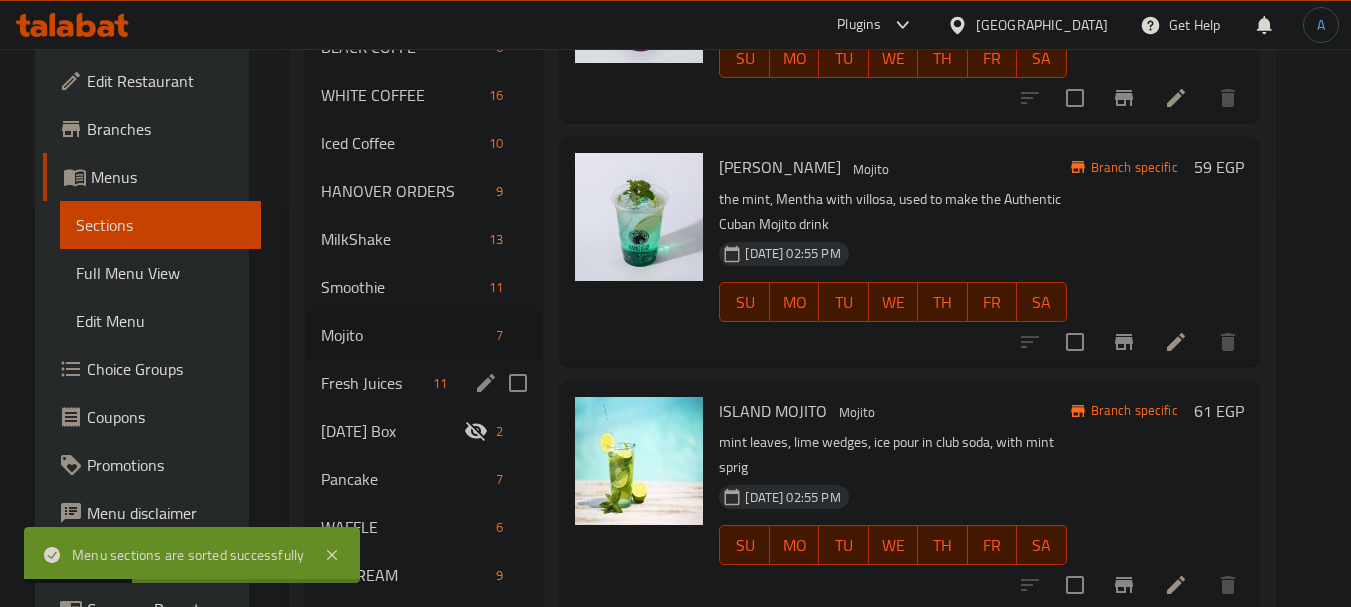 click on "Fresh Juices 11" at bounding box center [424, 383] 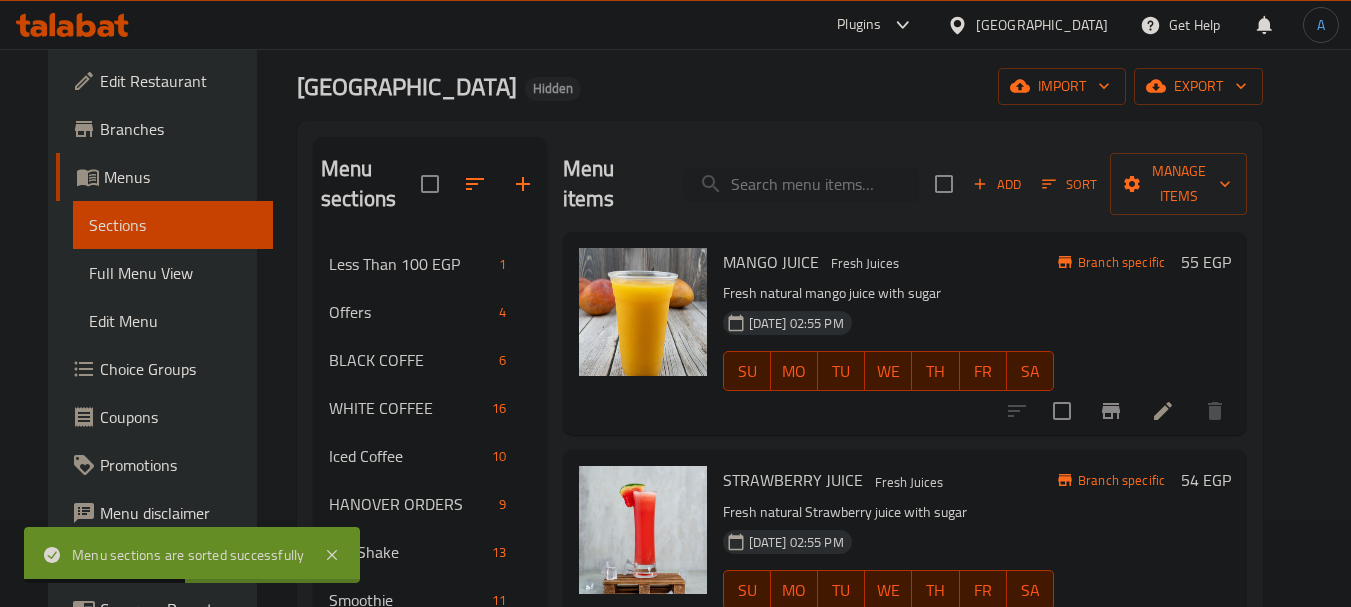 scroll, scrollTop: 200, scrollLeft: 0, axis: vertical 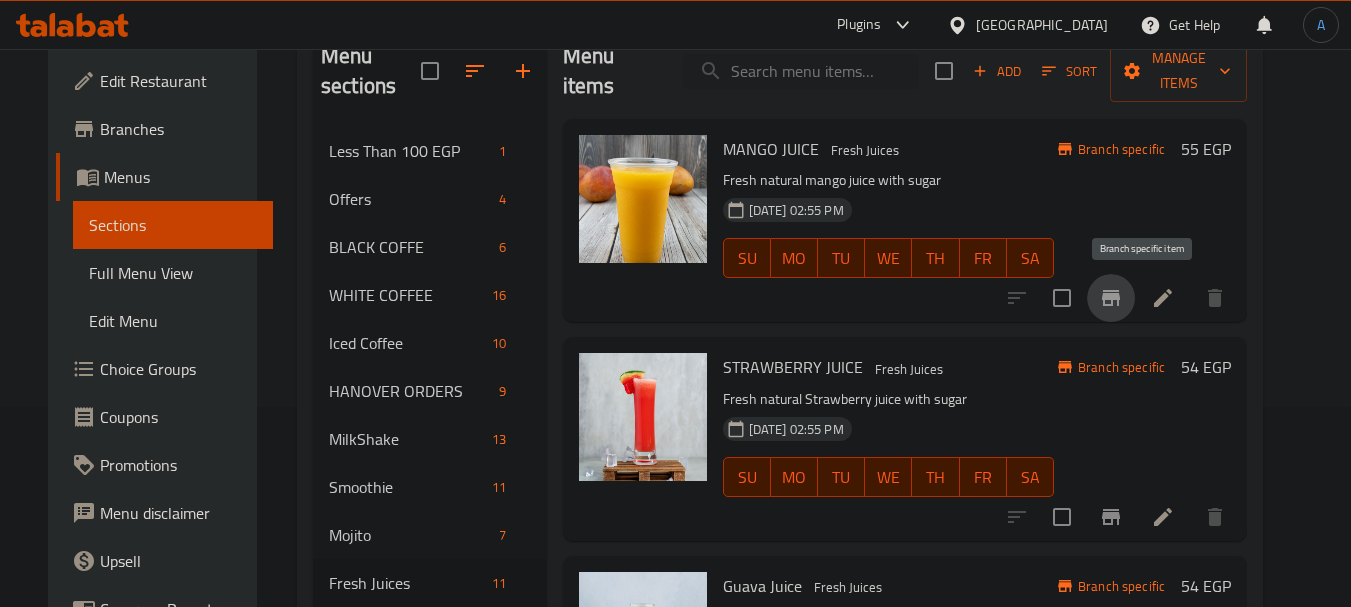 click at bounding box center [1111, 298] 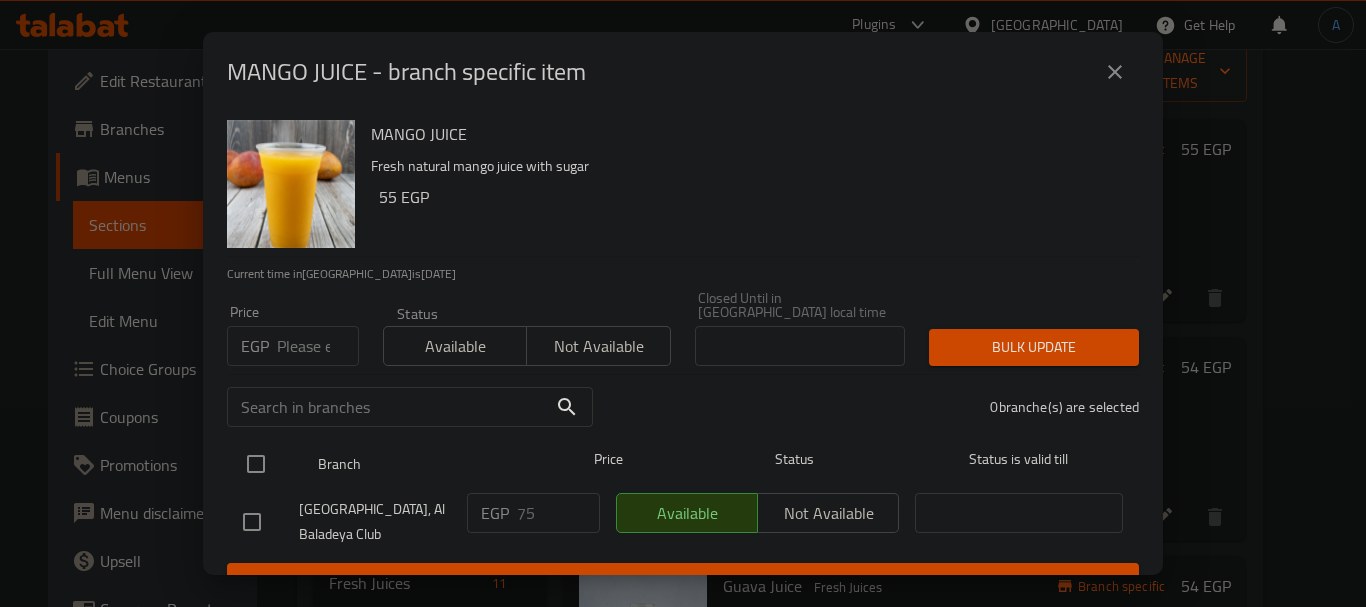 click at bounding box center [256, 464] 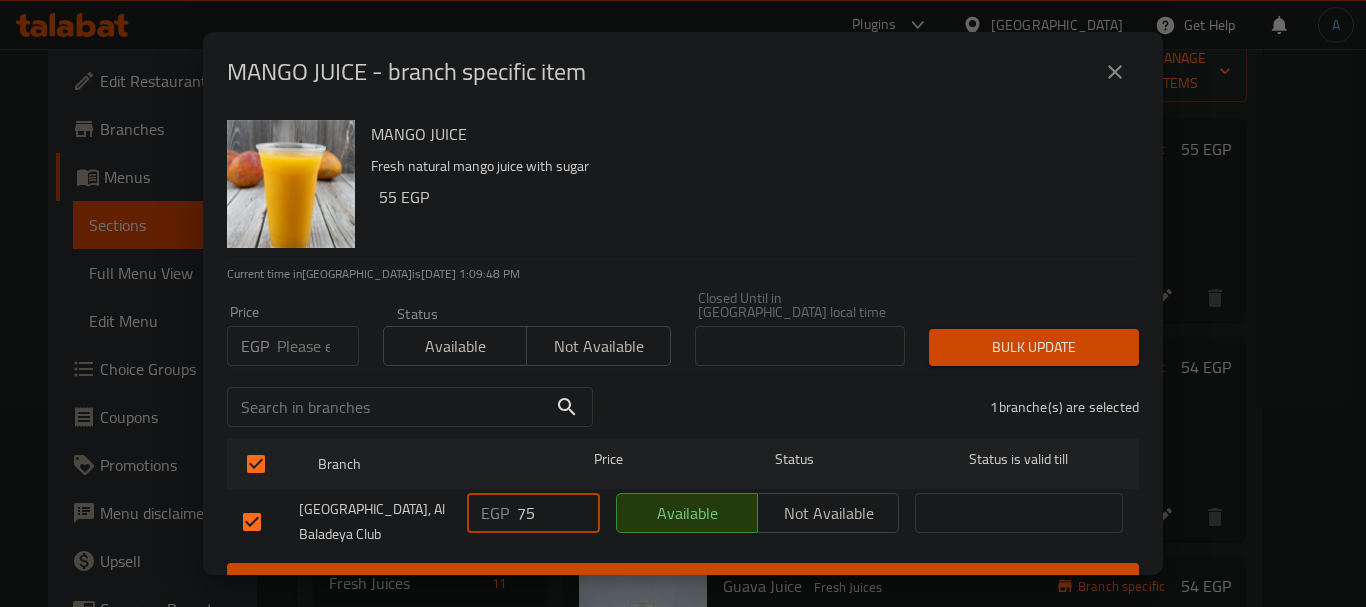 drag, startPoint x: 541, startPoint y: 497, endPoint x: 497, endPoint y: 494, distance: 44.102154 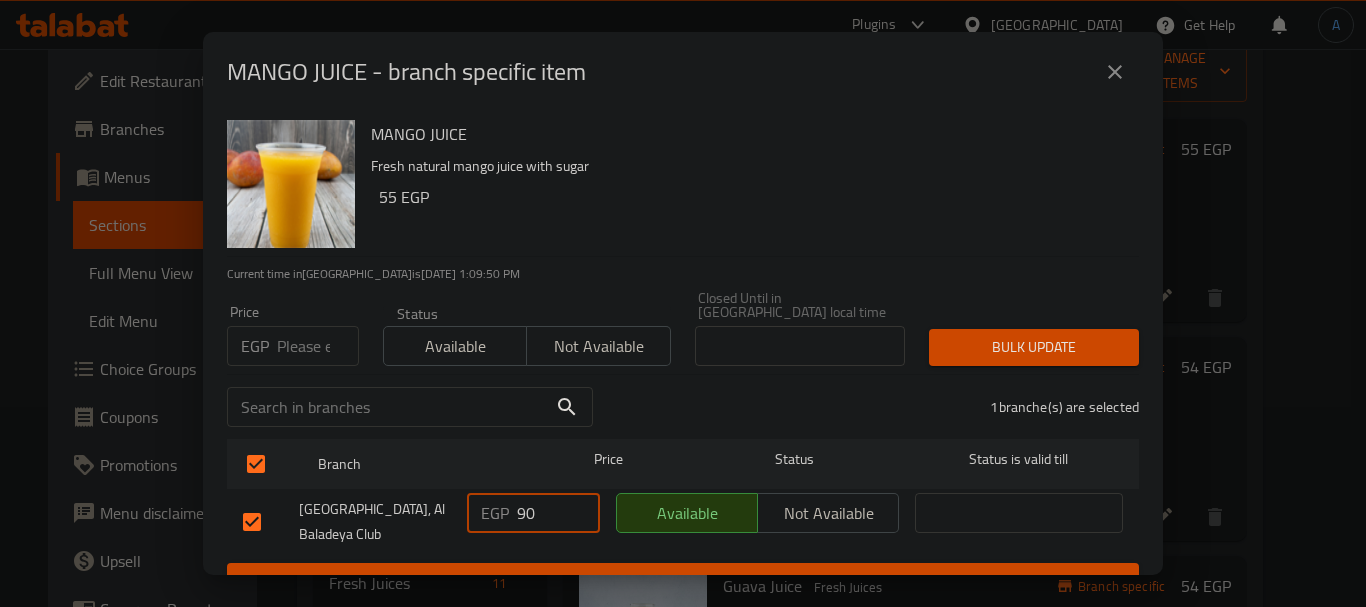 type on "90" 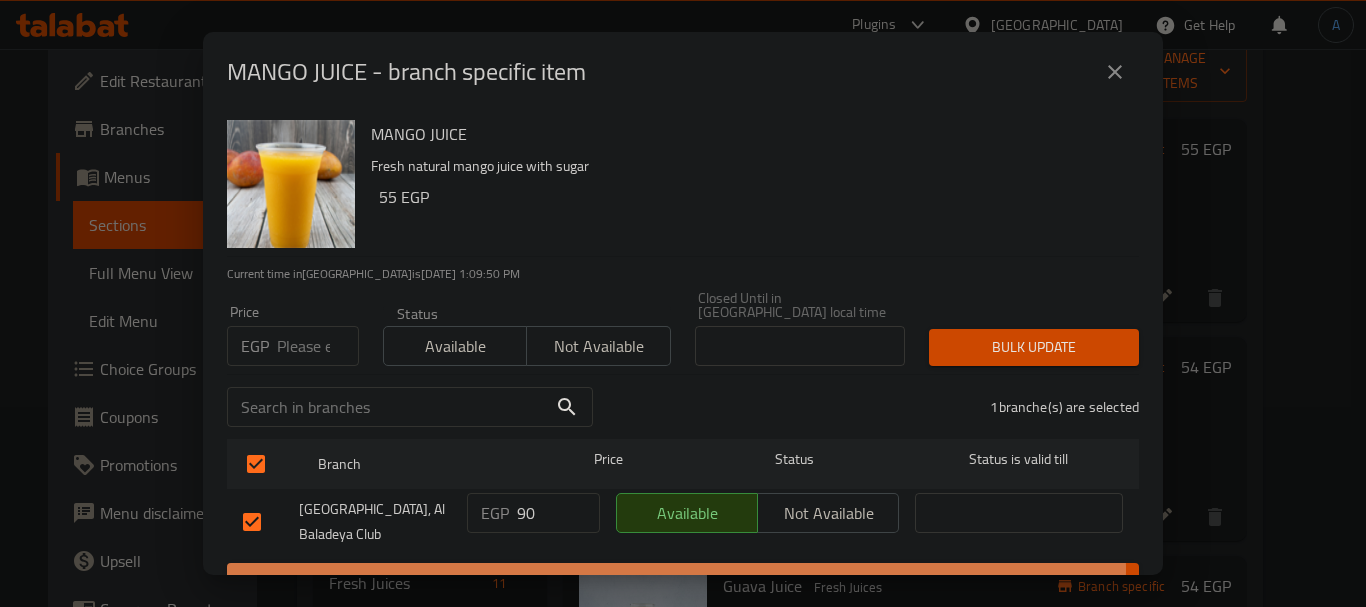 click on "Save" at bounding box center [683, 581] 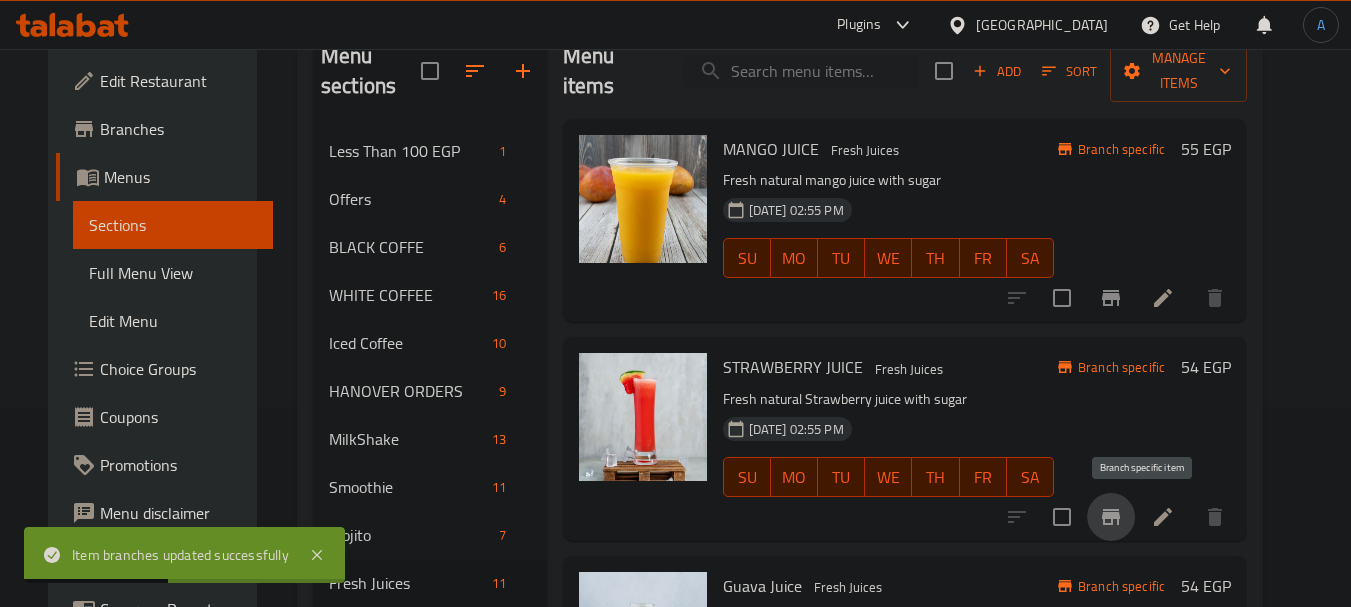 click 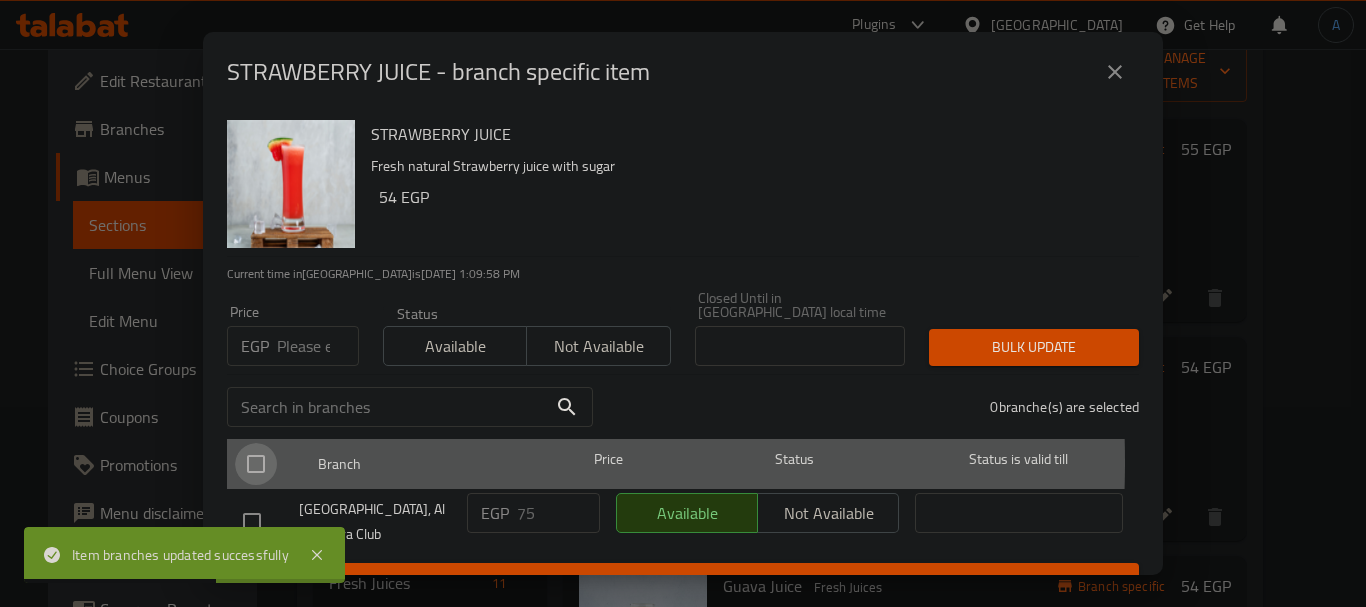 click at bounding box center (256, 464) 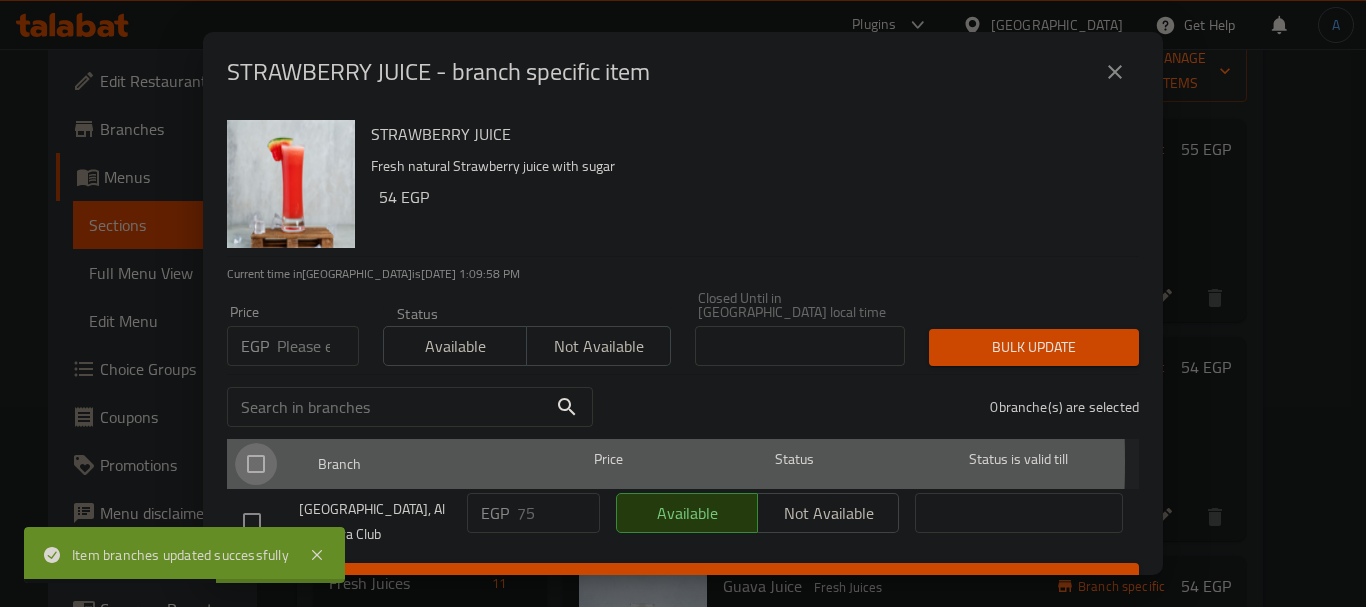 checkbox on "true" 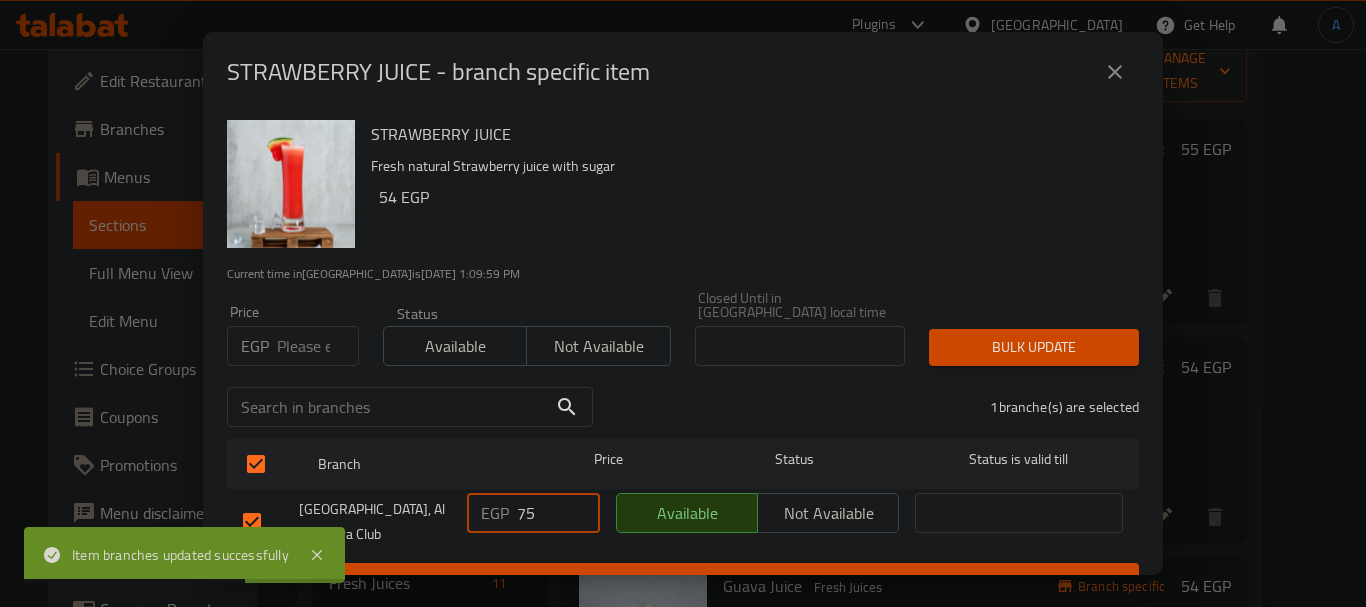 click on "EGP 75 ​" at bounding box center (533, 513) 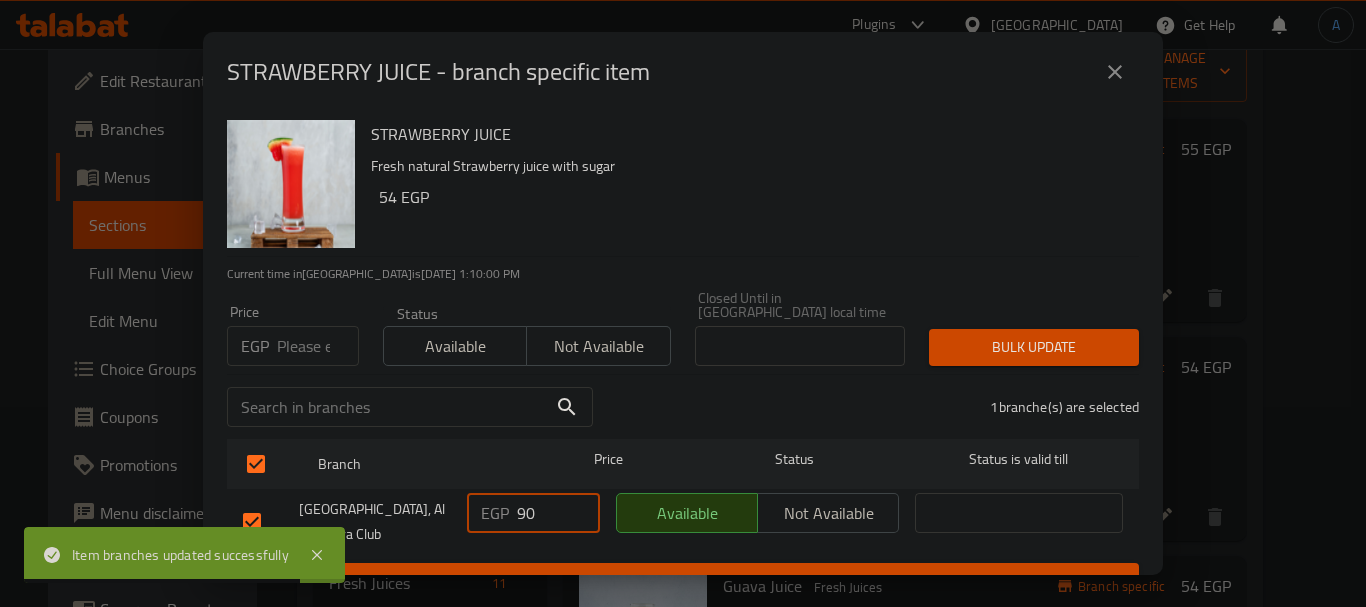 type on "90" 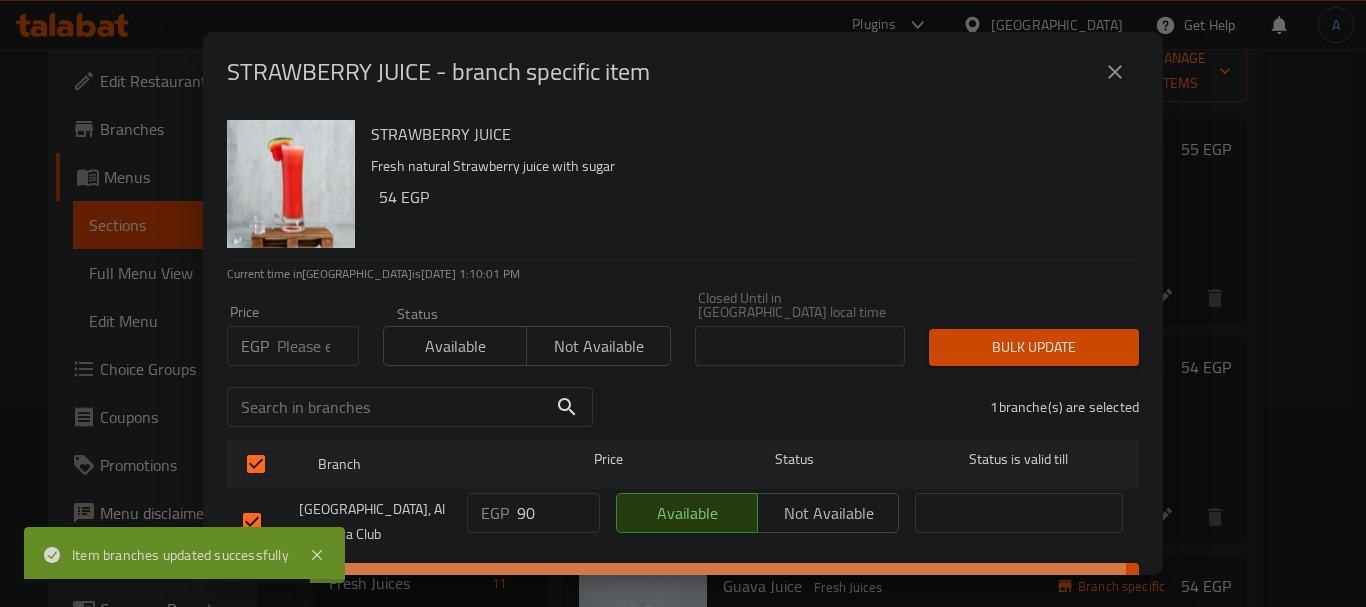click on "Save" at bounding box center [683, 581] 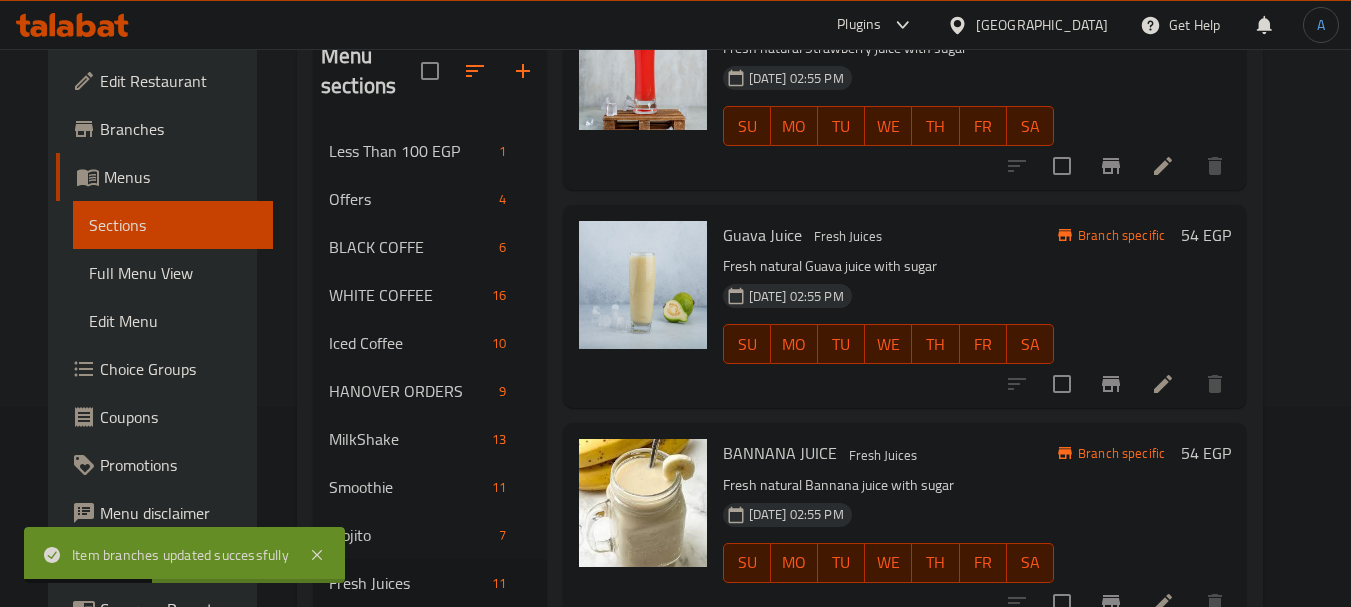 scroll, scrollTop: 400, scrollLeft: 0, axis: vertical 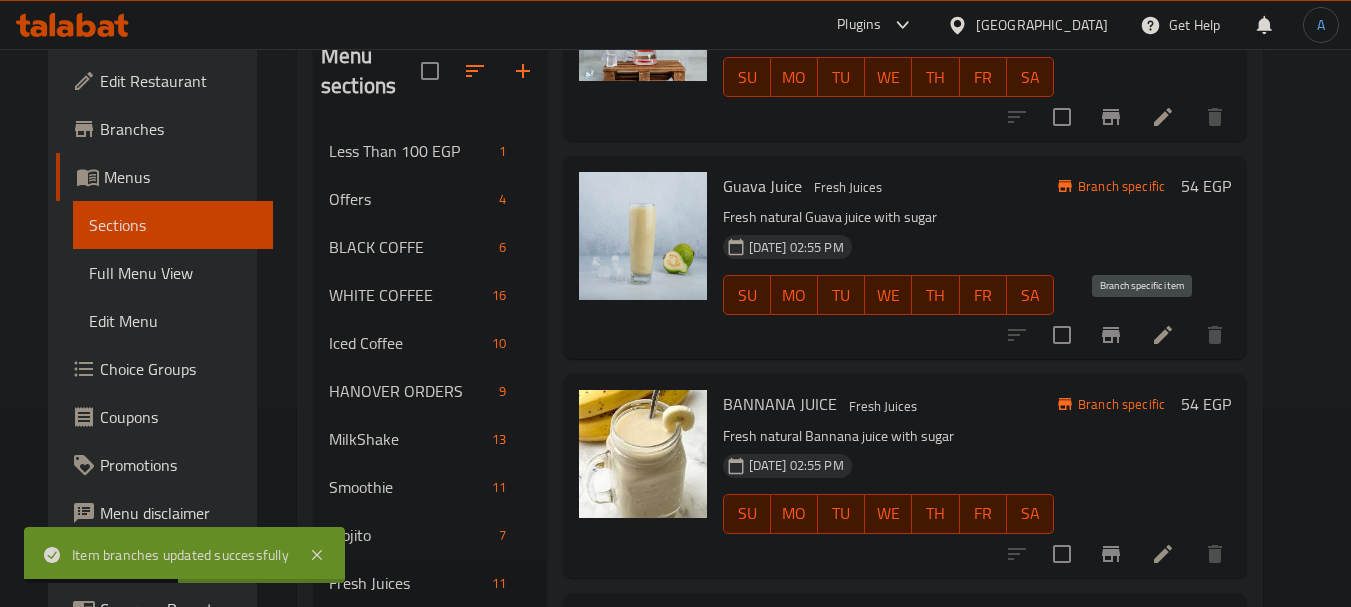 click 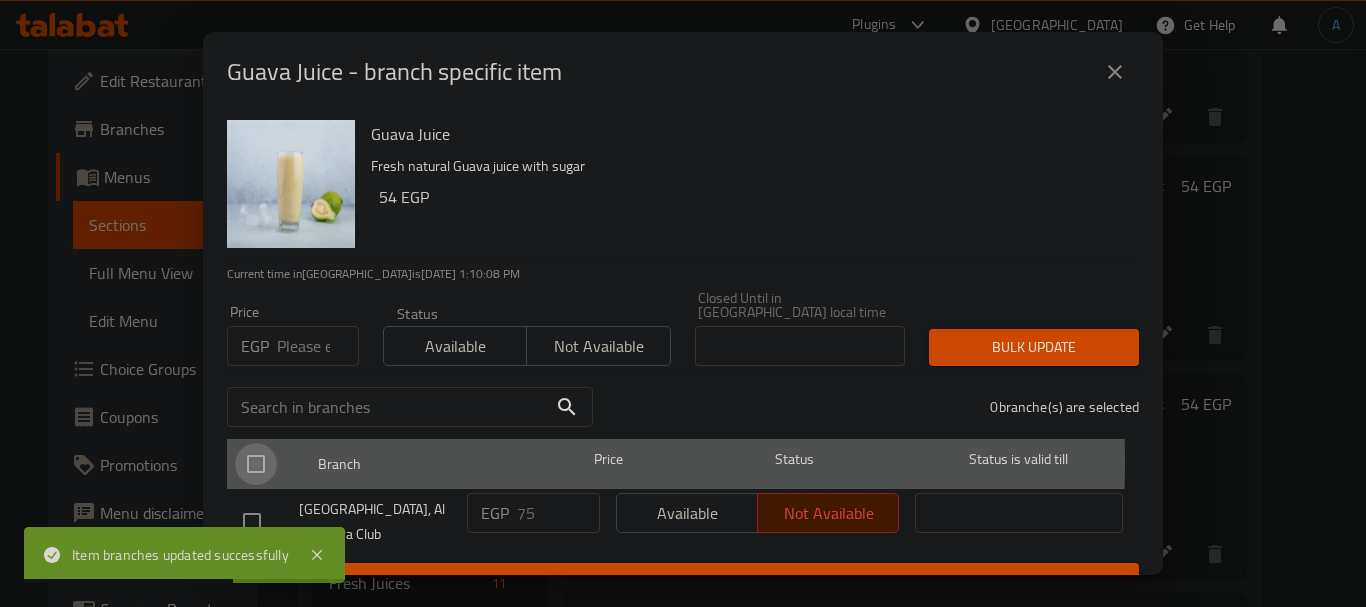 click at bounding box center [256, 464] 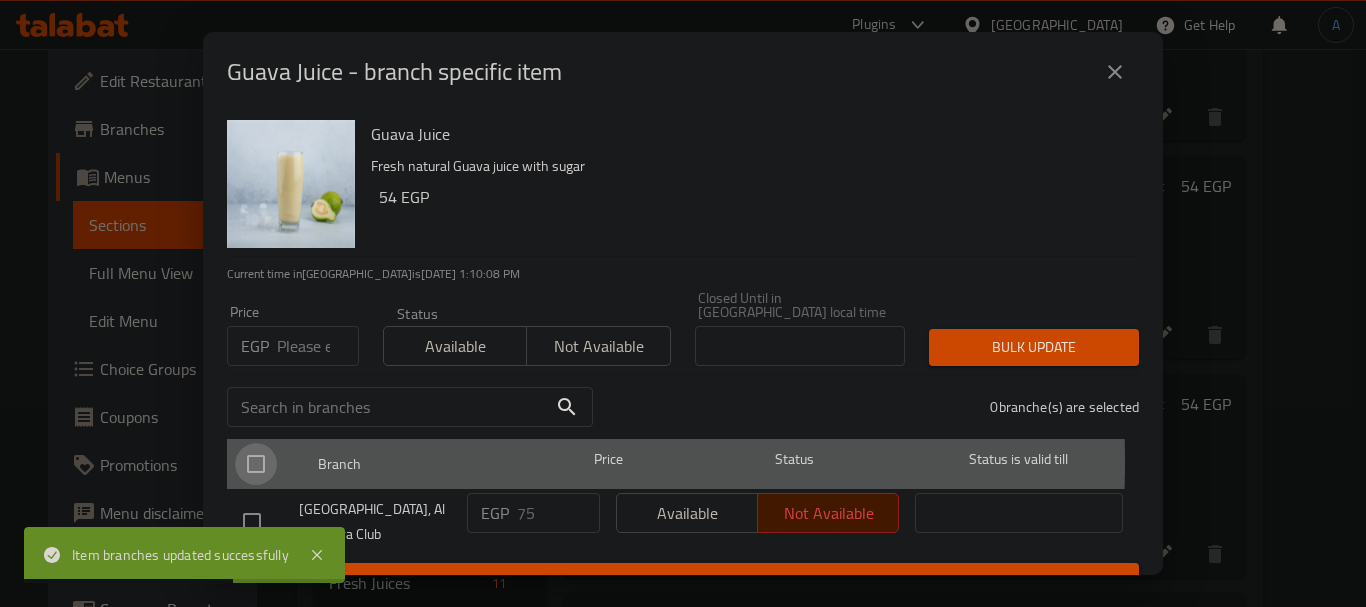 checkbox on "true" 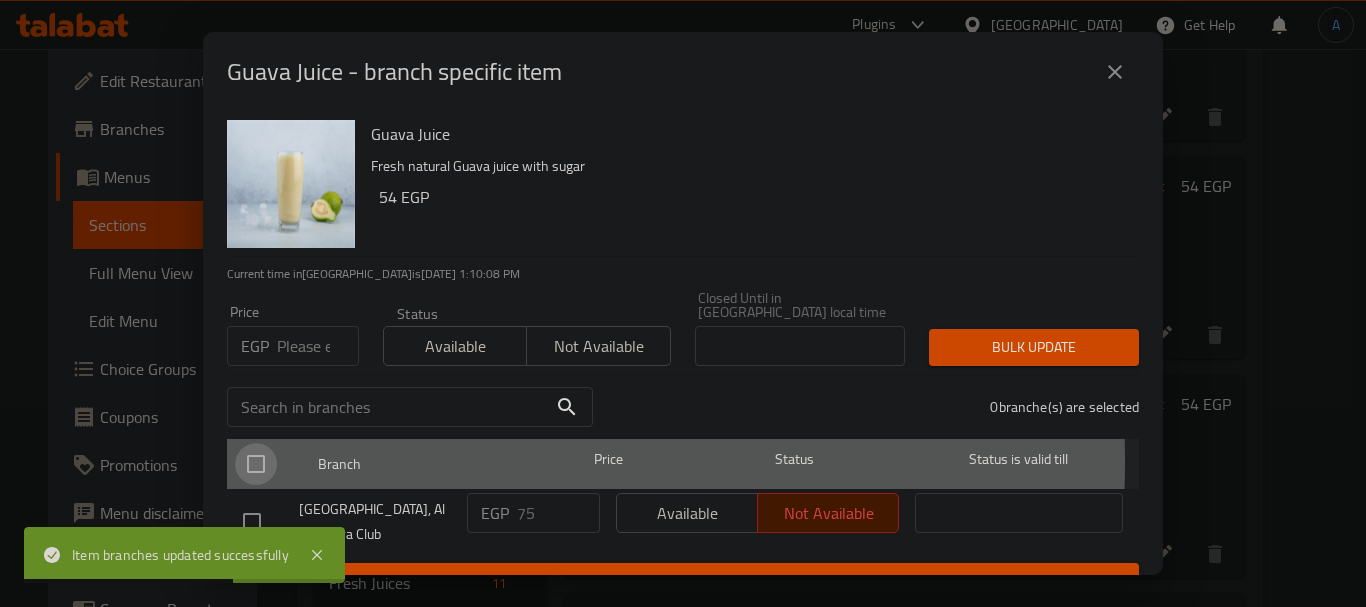 checkbox on "true" 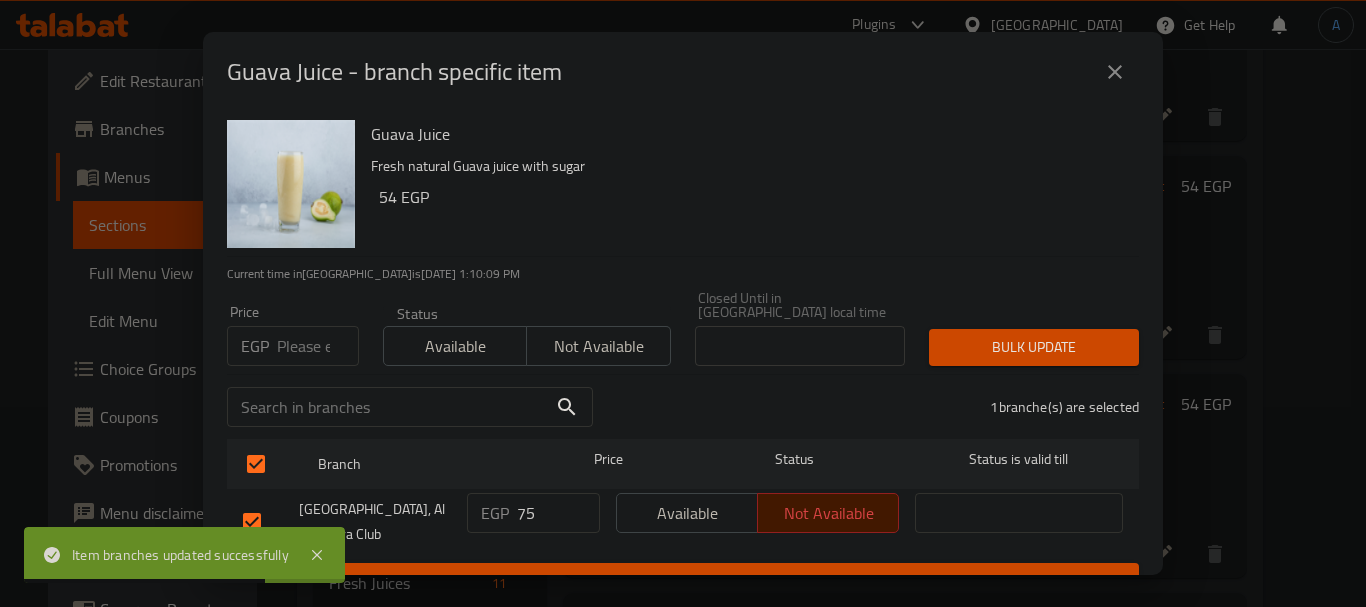 drag, startPoint x: 546, startPoint y: 501, endPoint x: 456, endPoint y: 493, distance: 90.35486 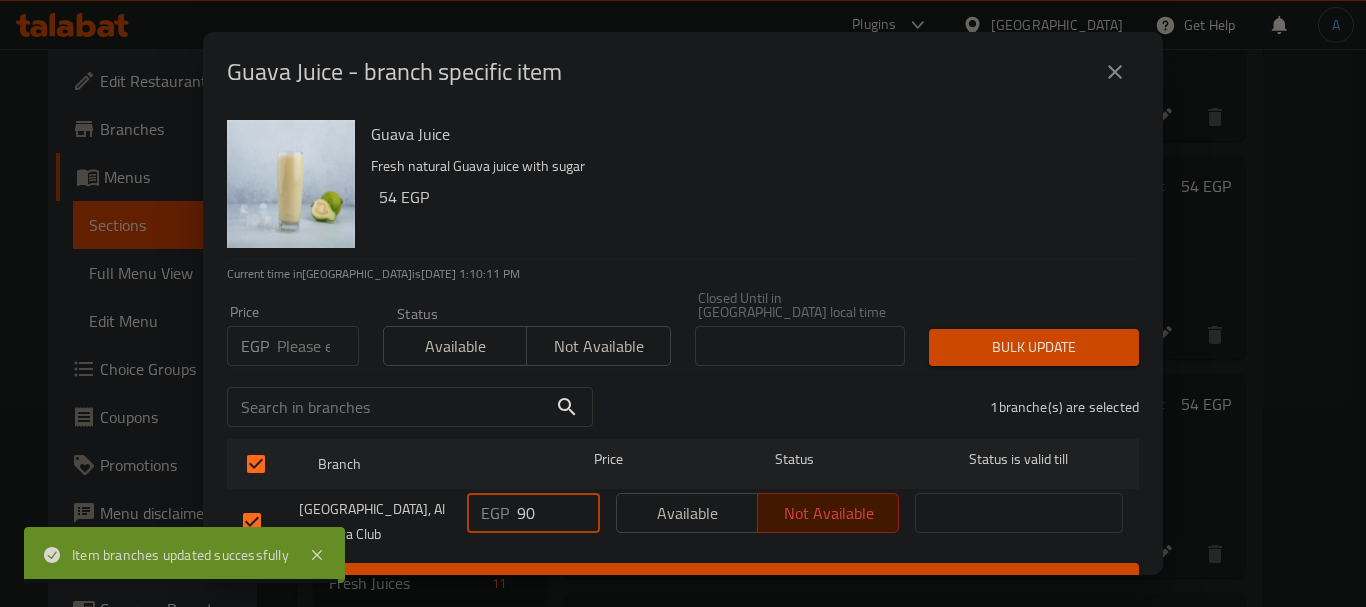type on "90" 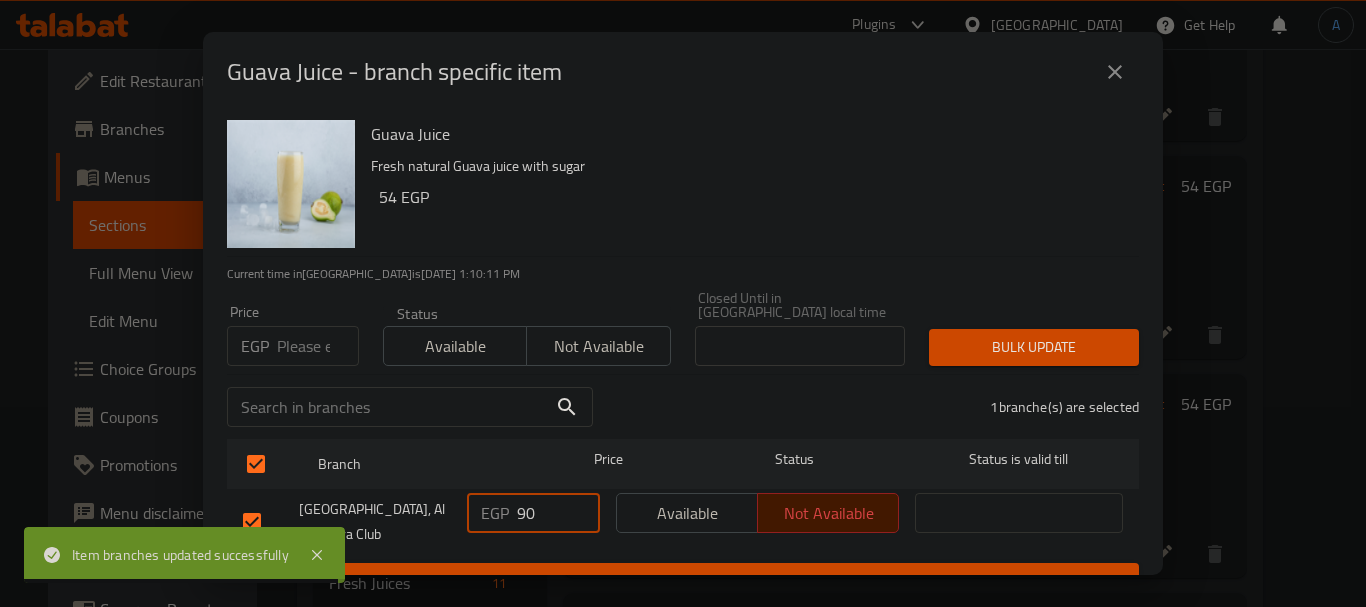 click on "Available" at bounding box center [687, 513] 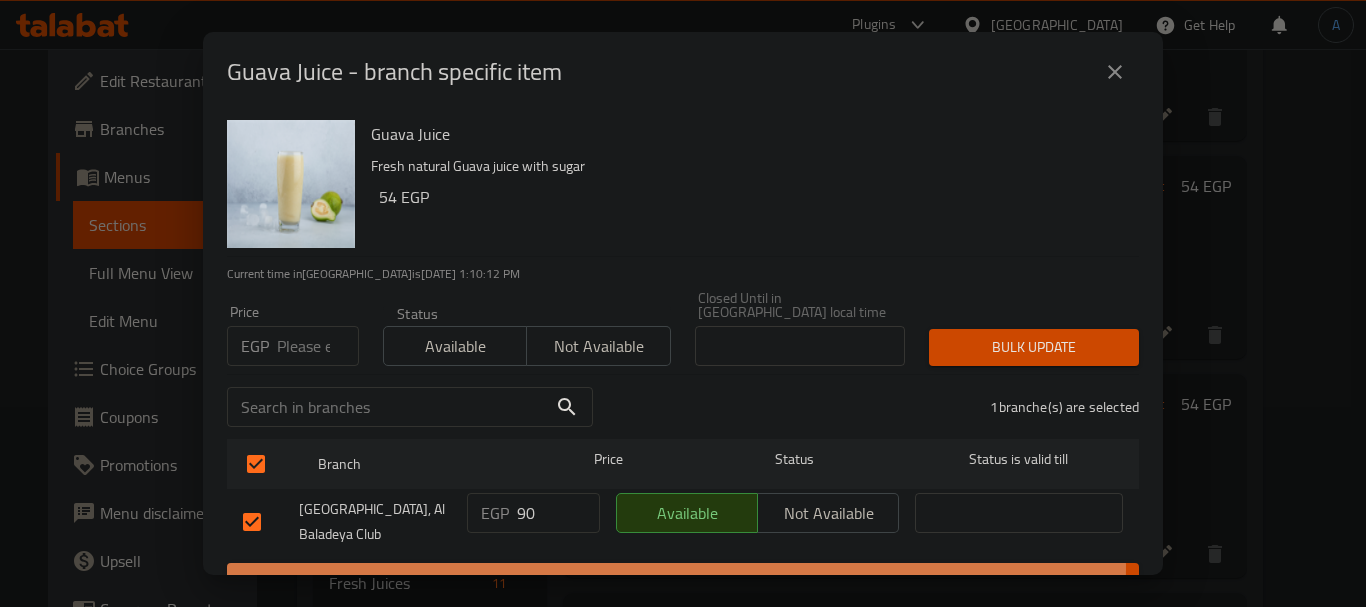 click on "Save" at bounding box center (683, 581) 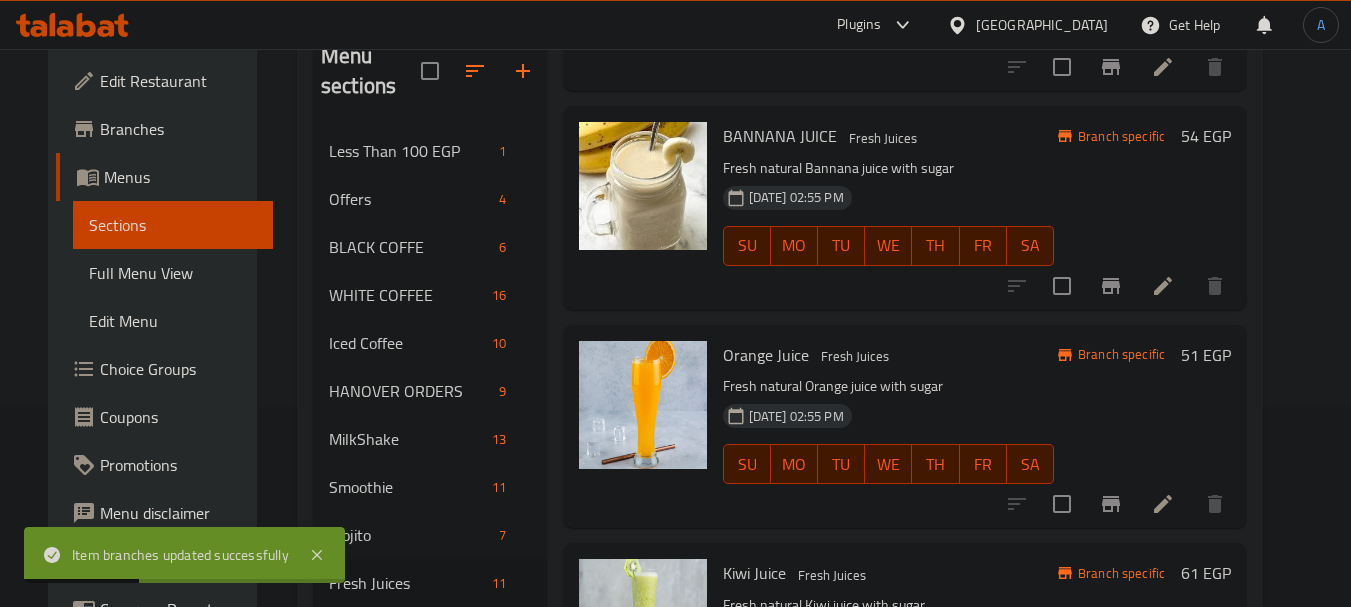 scroll, scrollTop: 700, scrollLeft: 0, axis: vertical 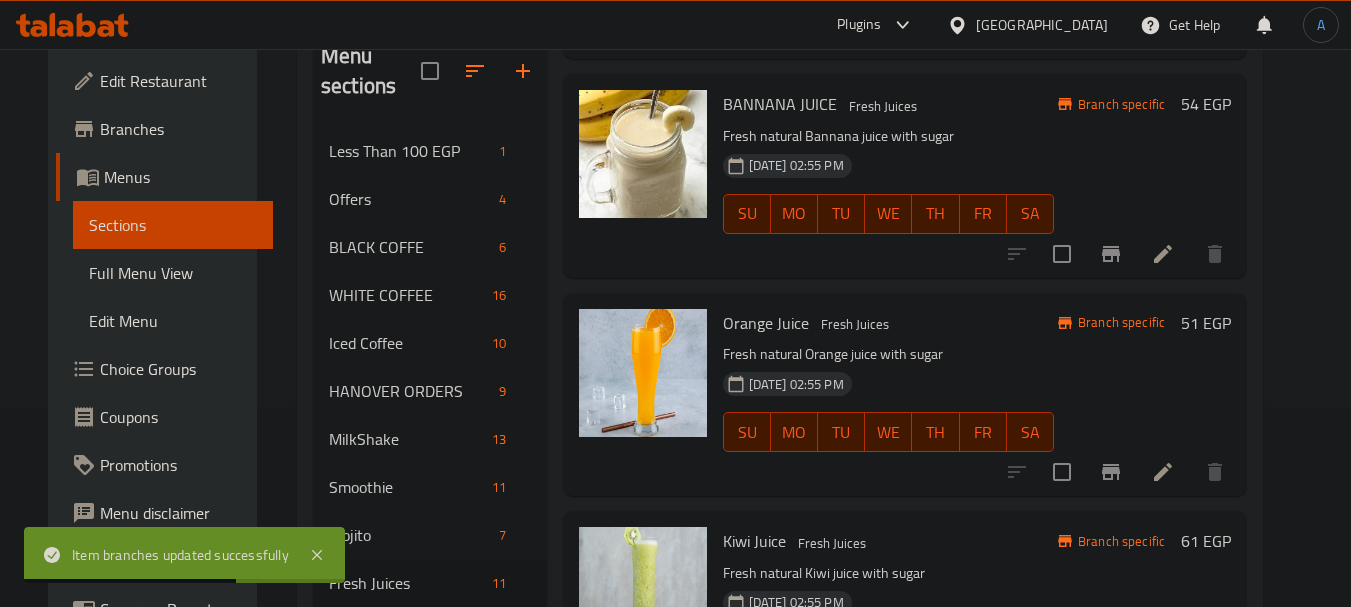 click on "Orange Juice   Fresh Juices Fresh natural Orange juice with sugar 29-08-2023 02:55 PM SU MO TU WE TH FR SA Branch specific 51   EGP" at bounding box center [905, 394] 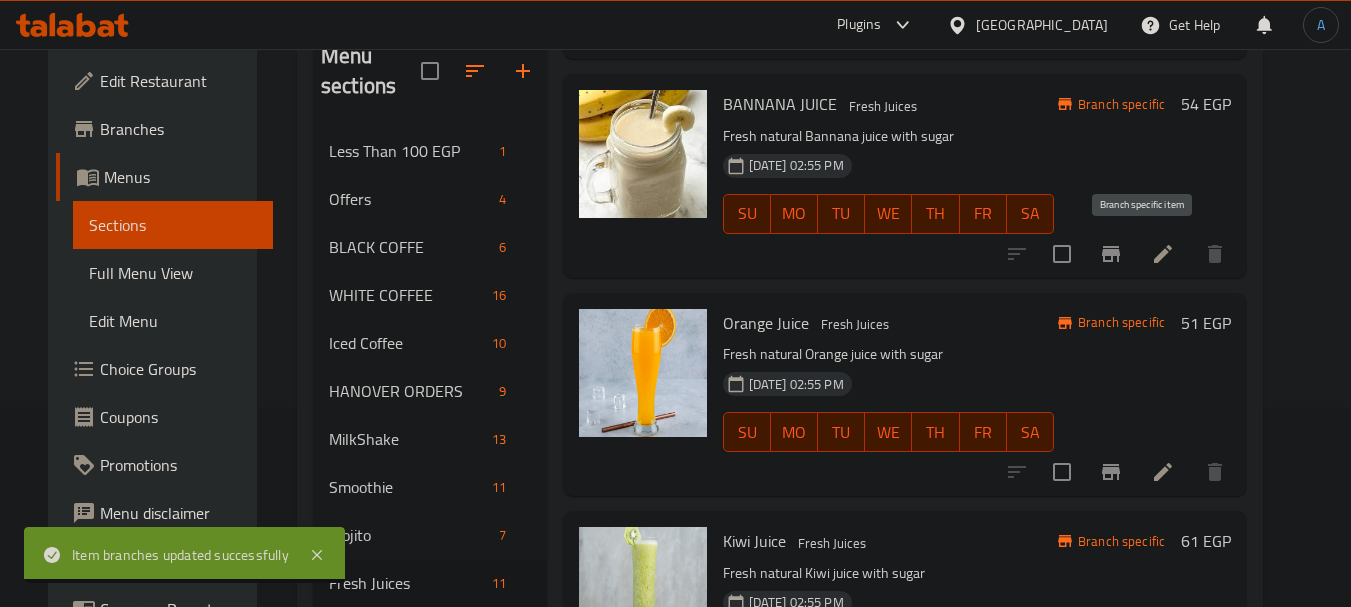 click 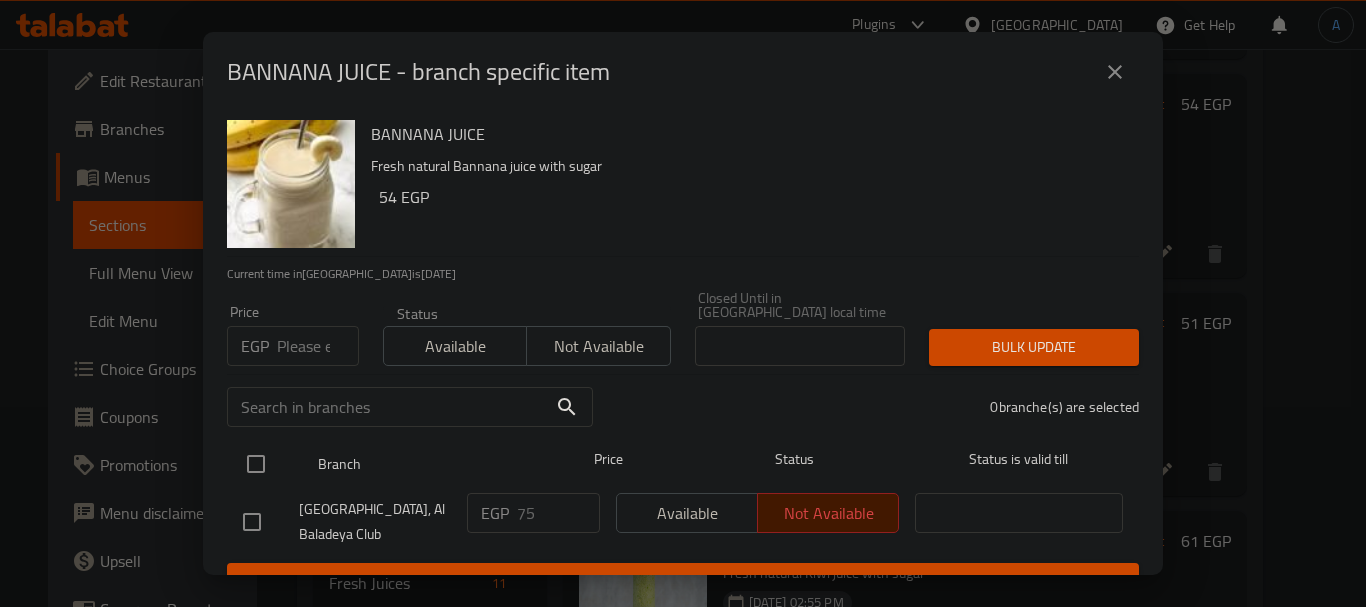 drag, startPoint x: 249, startPoint y: 441, endPoint x: 299, endPoint y: 457, distance: 52.49762 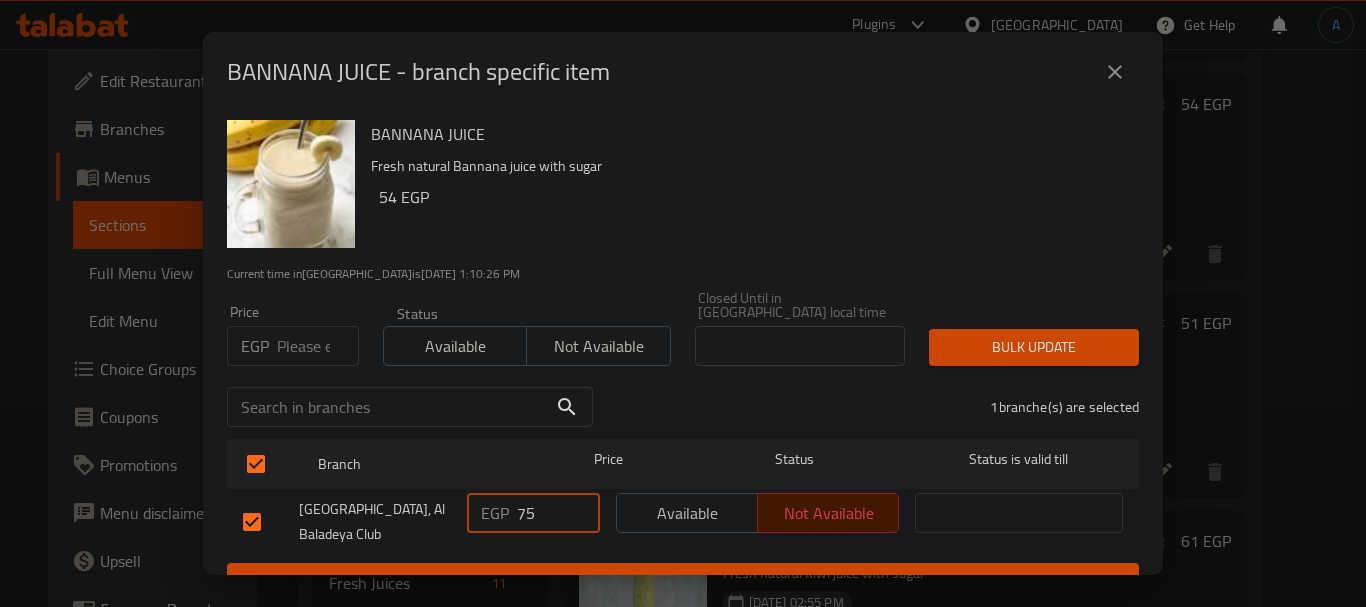 drag, startPoint x: 504, startPoint y: 500, endPoint x: 488, endPoint y: 500, distance: 16 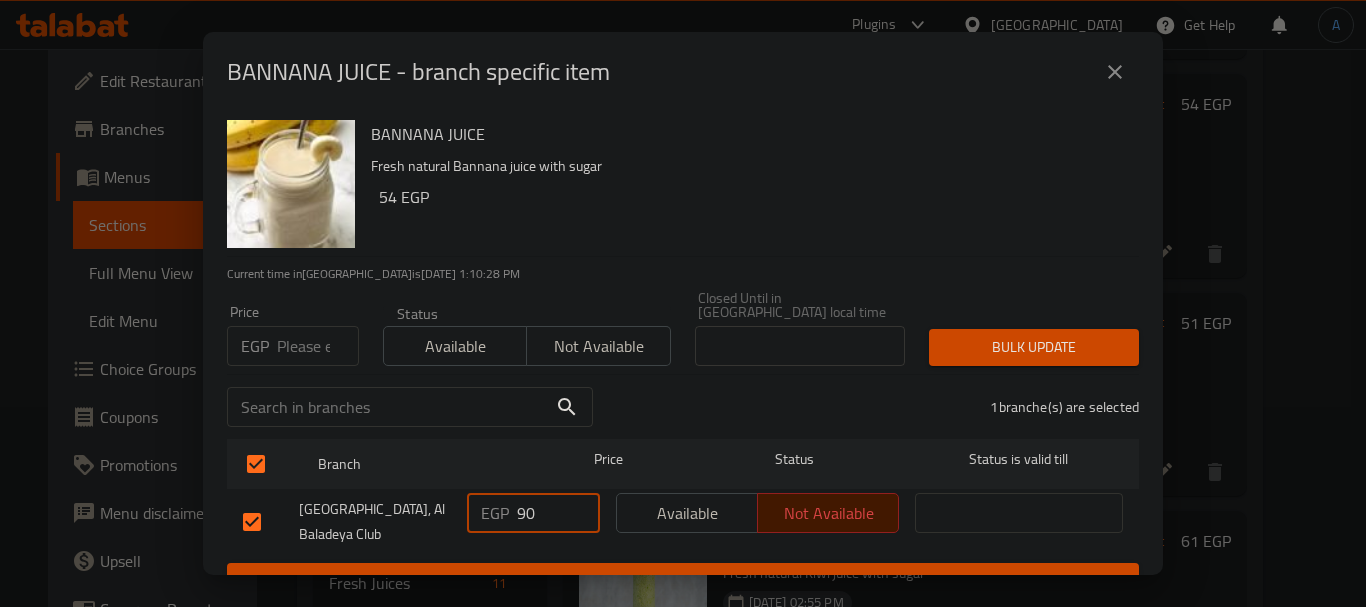 type on "90" 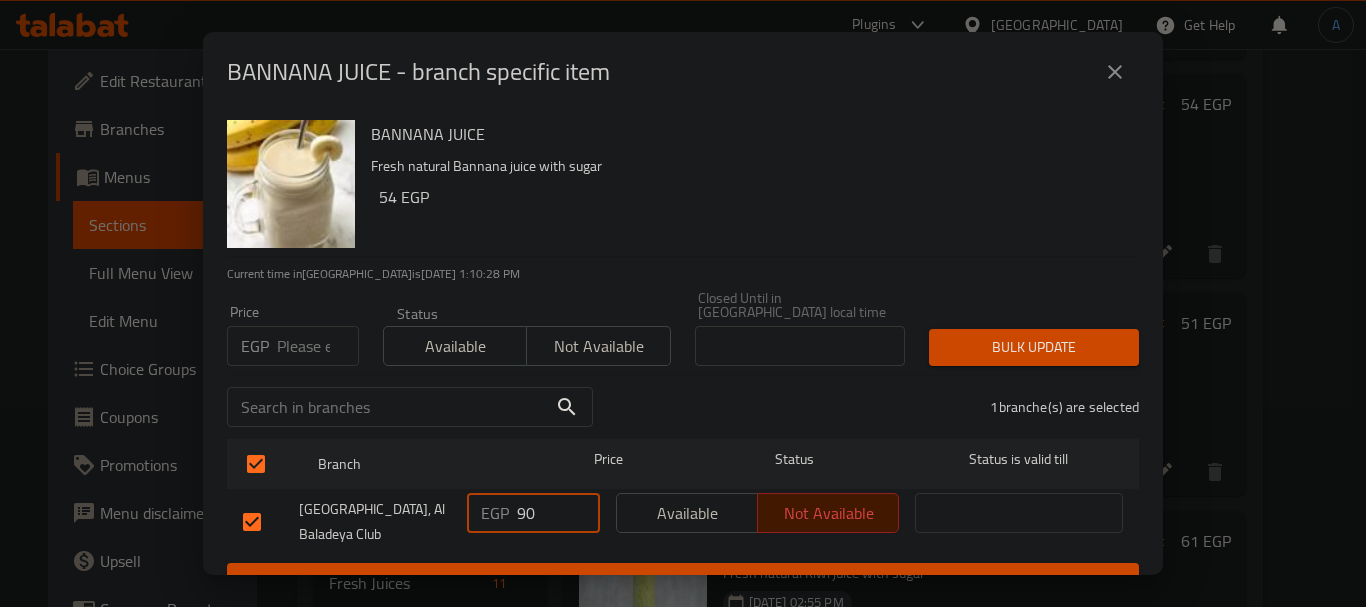 click on "Available" at bounding box center [687, 513] 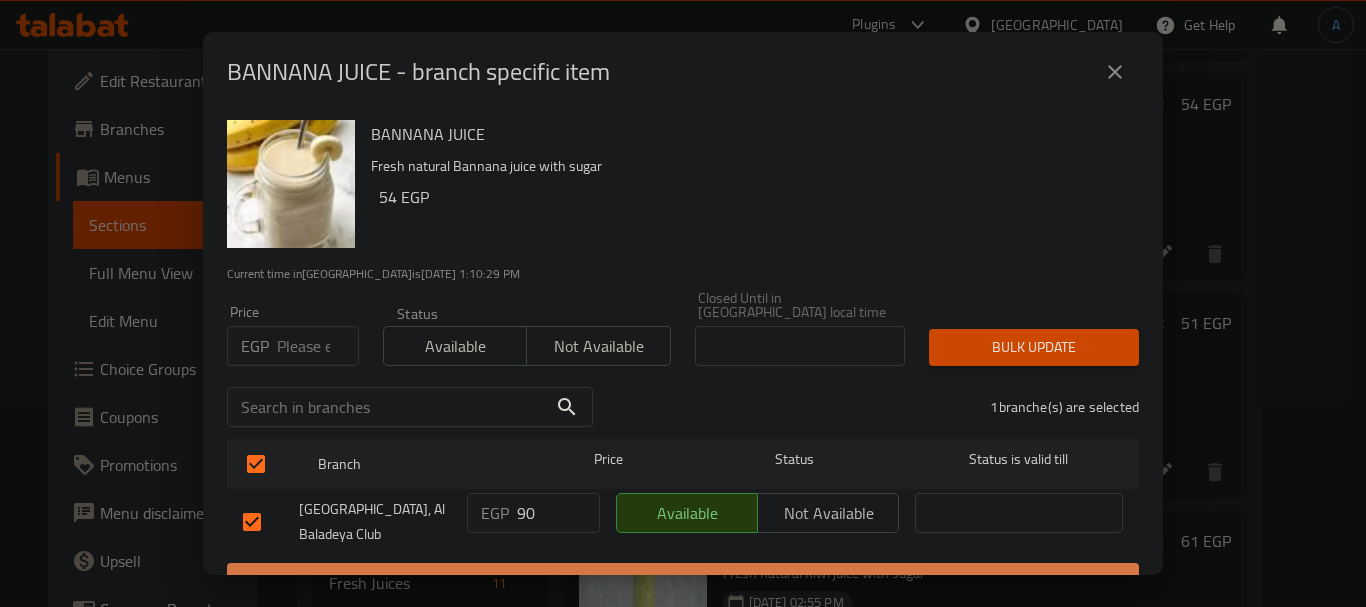 click on "Save" at bounding box center (683, 581) 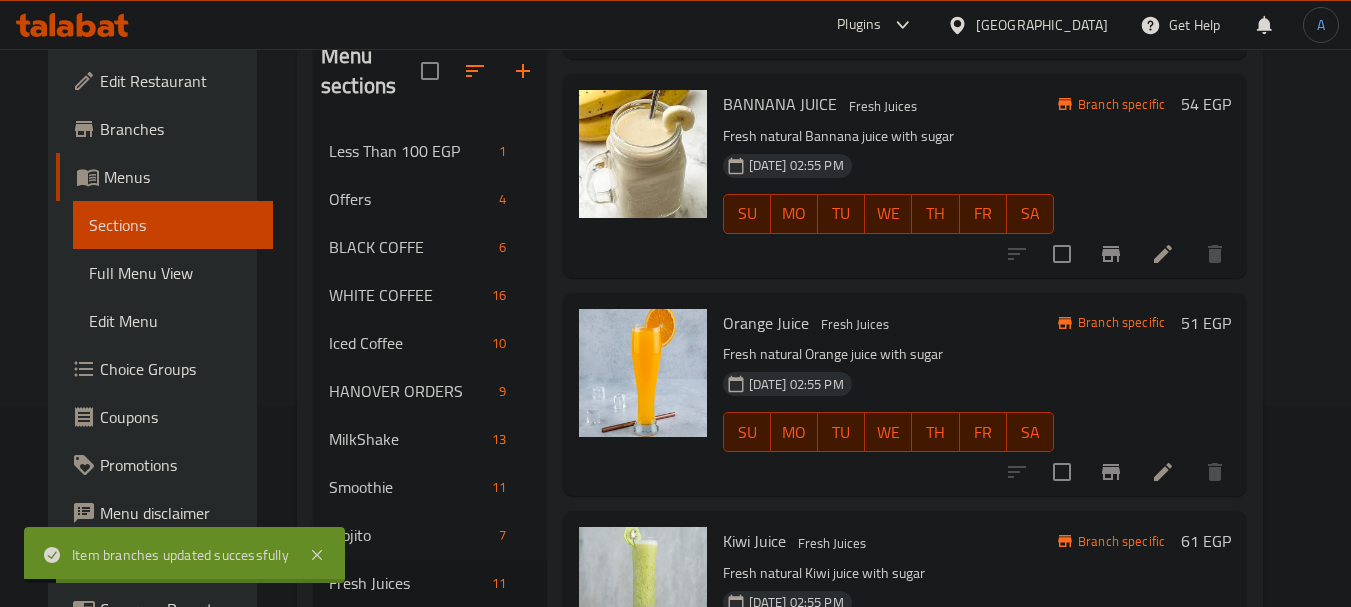 scroll, scrollTop: 800, scrollLeft: 0, axis: vertical 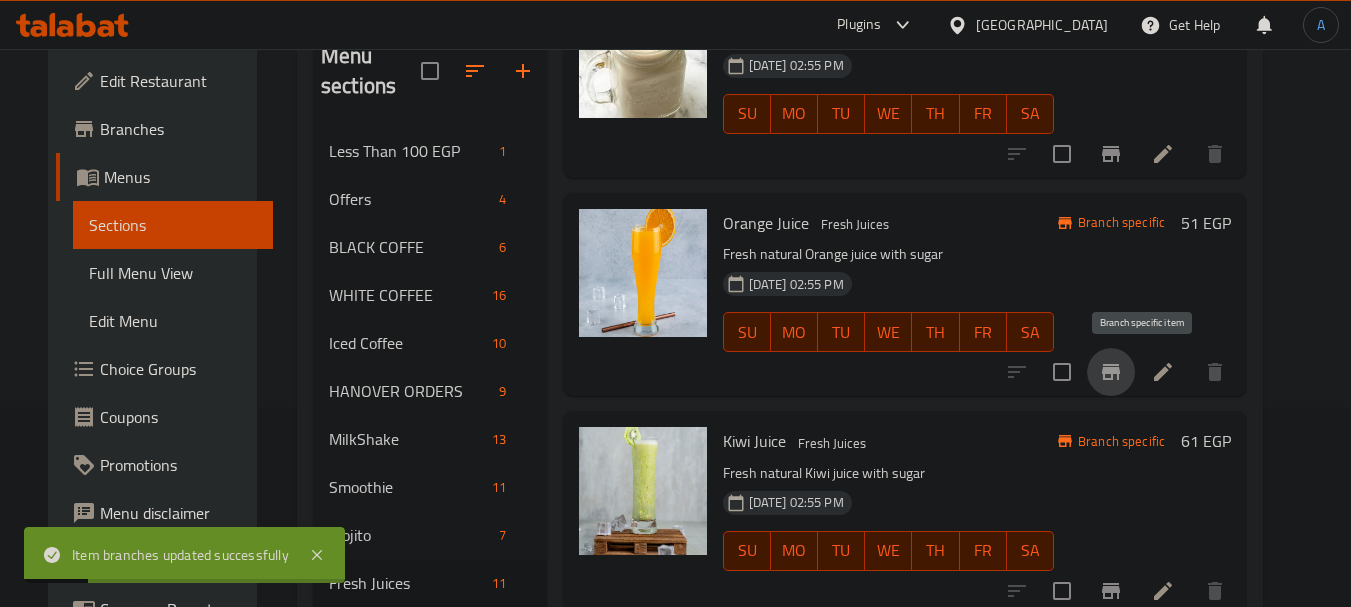 click 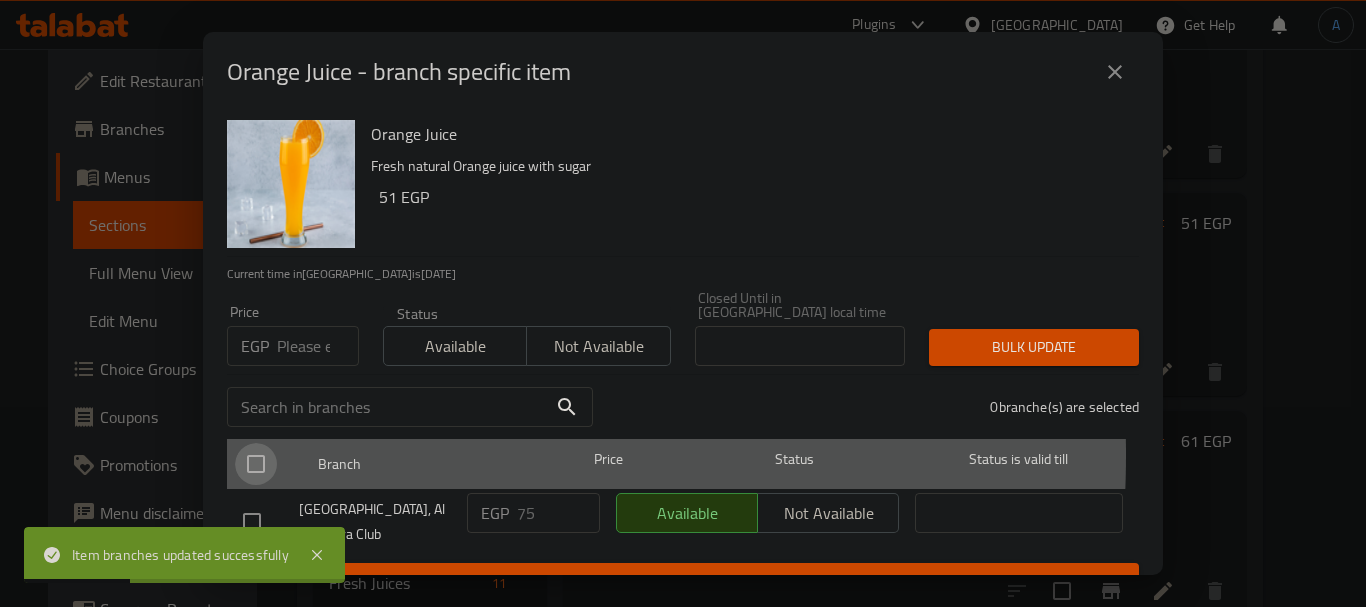 click at bounding box center (256, 464) 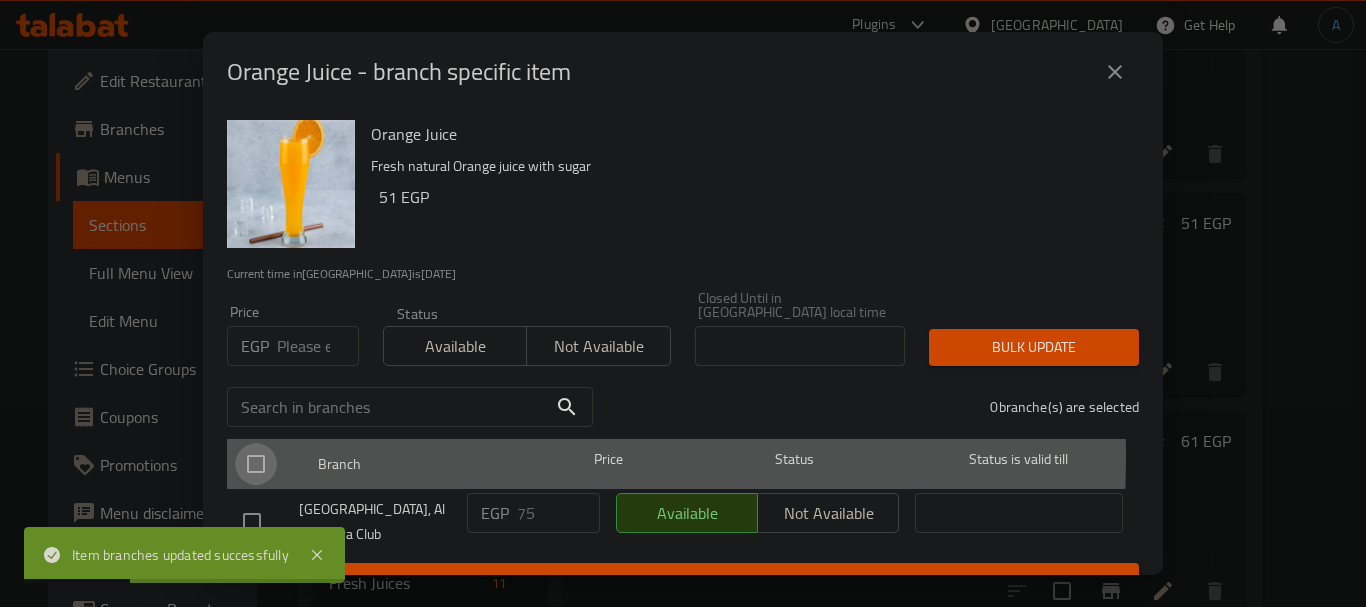 checkbox on "true" 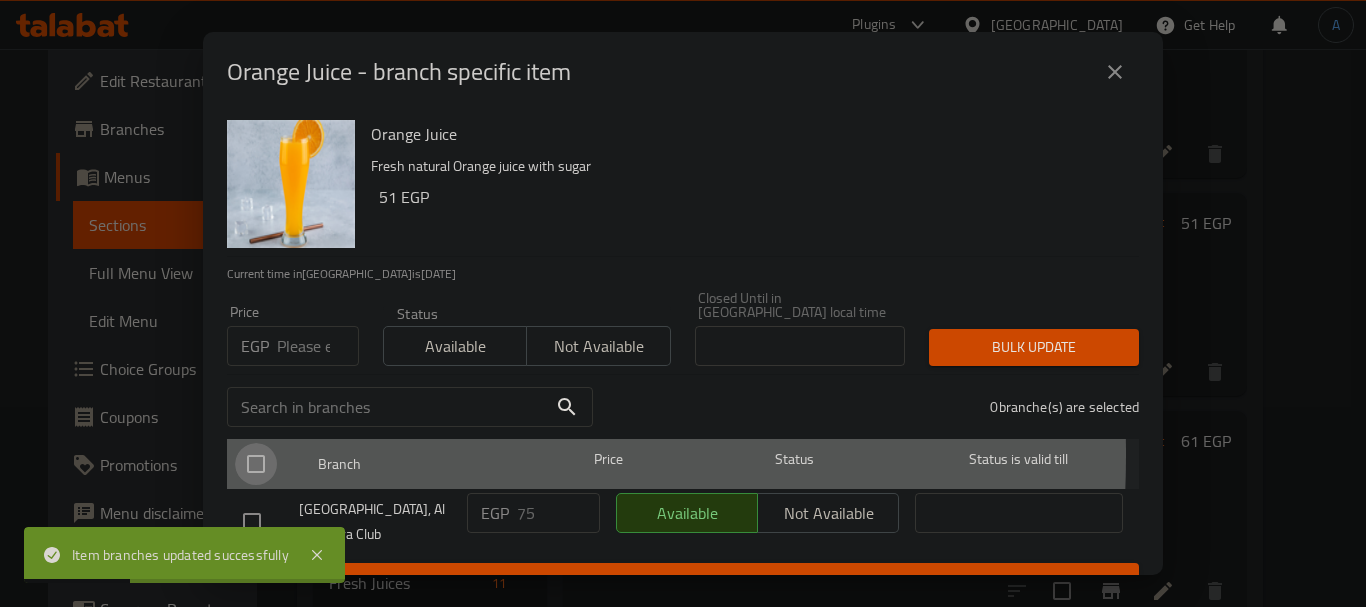 checkbox on "true" 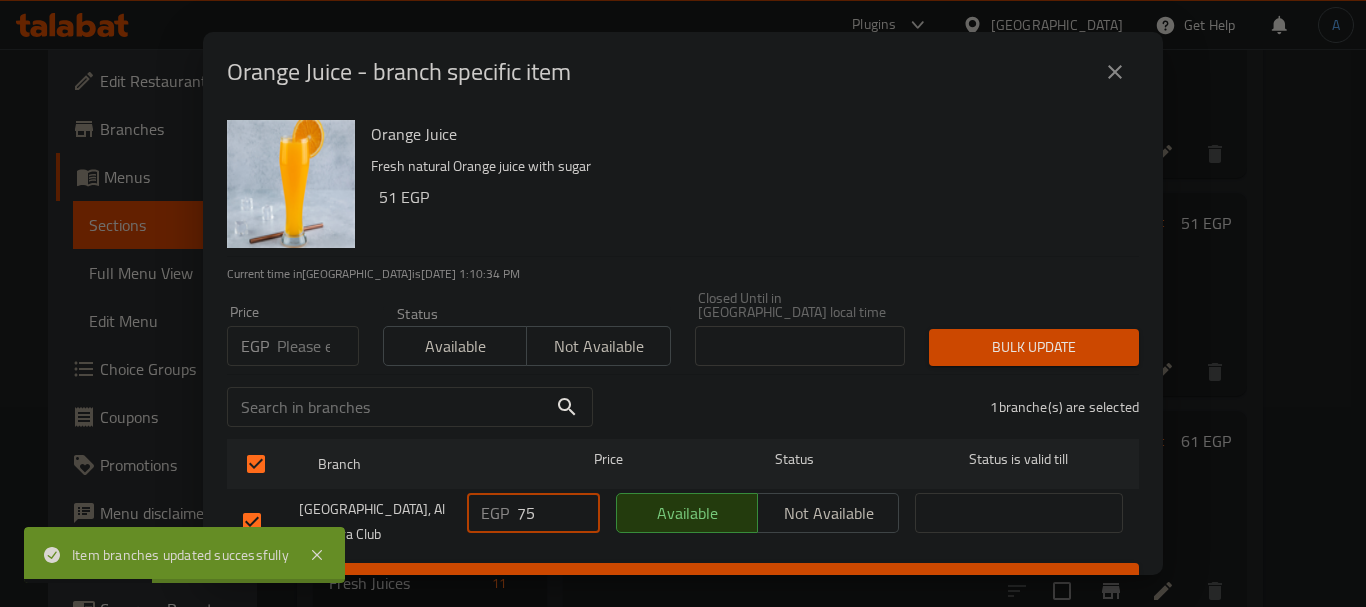 drag, startPoint x: 539, startPoint y: 494, endPoint x: 483, endPoint y: 495, distance: 56.008926 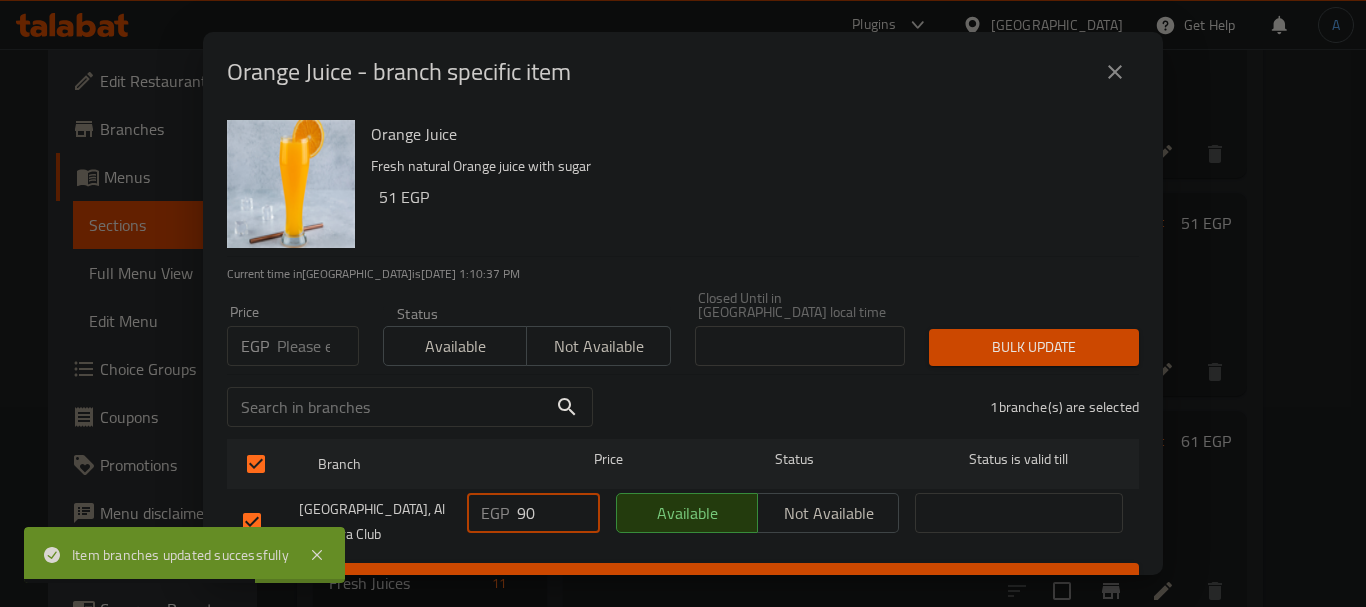 type on "90" 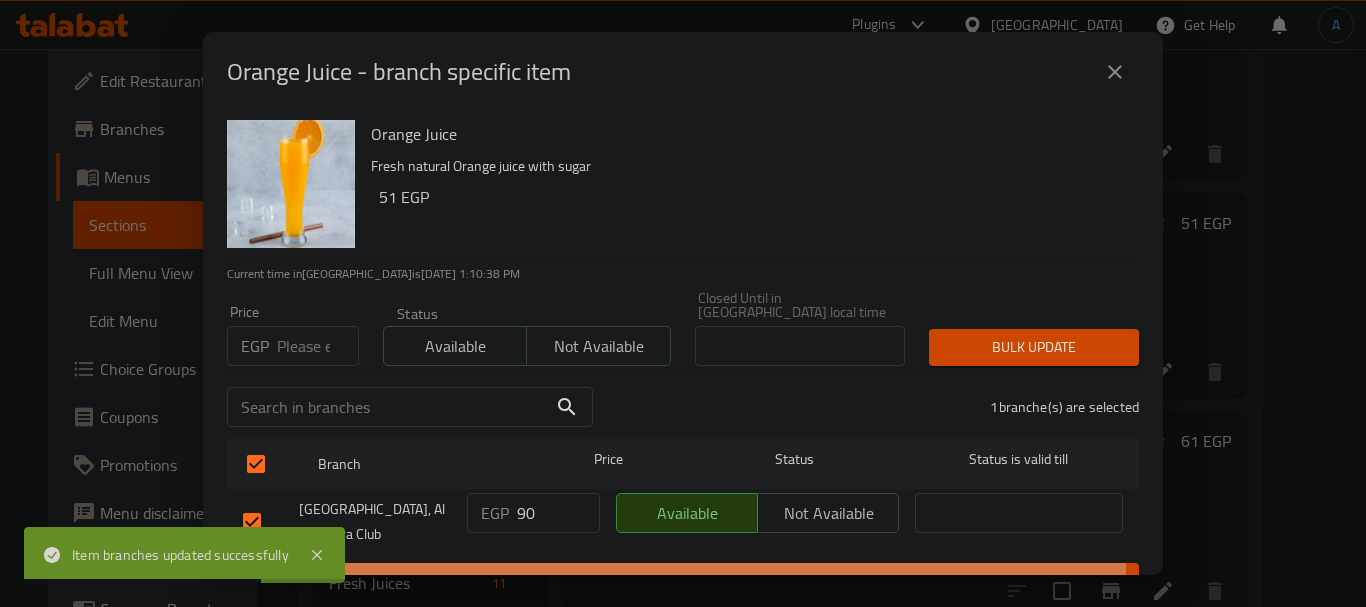 click on "Save" at bounding box center (683, 581) 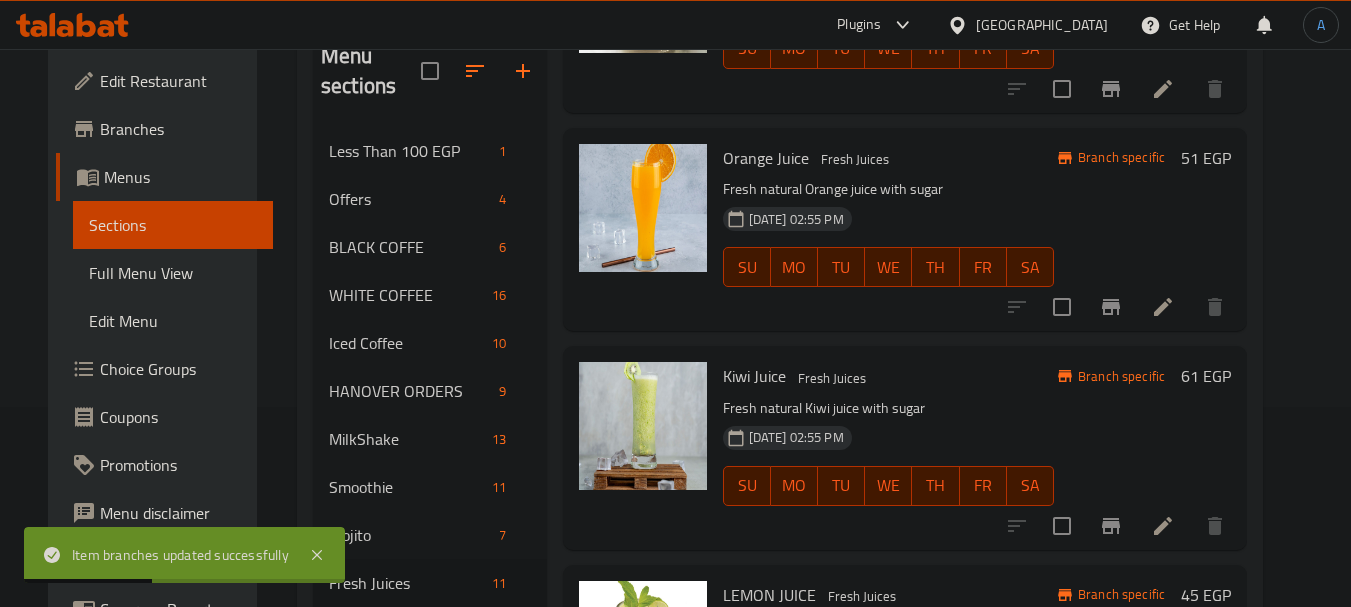 scroll, scrollTop: 900, scrollLeft: 0, axis: vertical 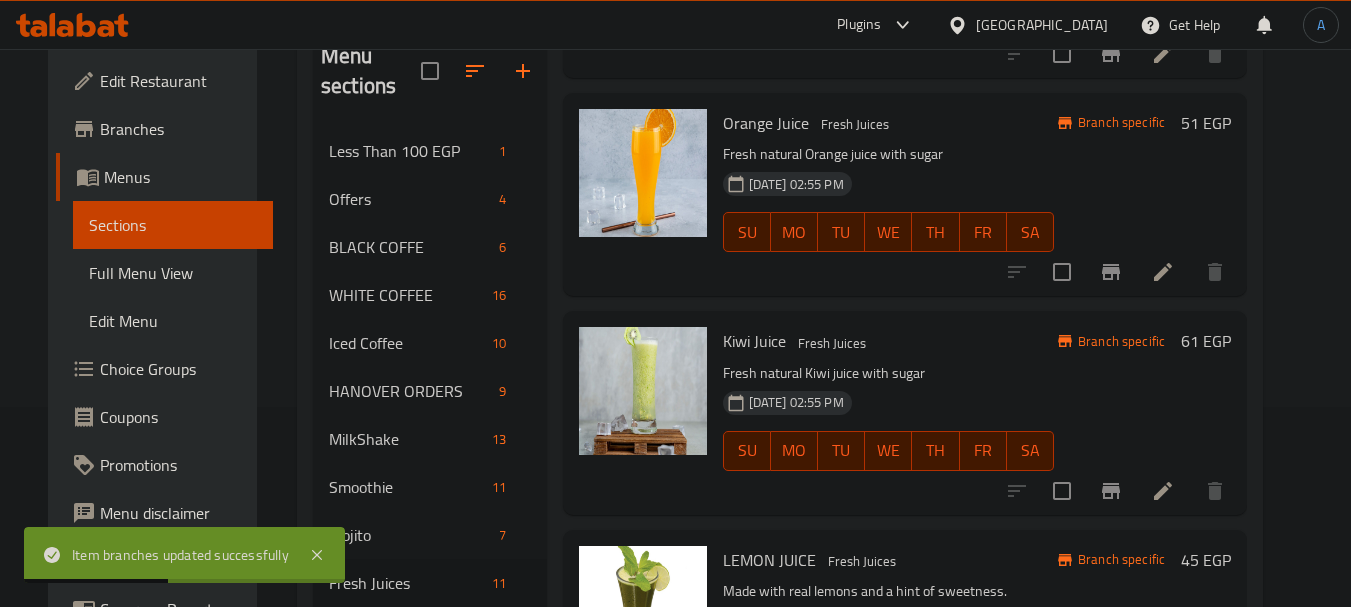 drag, startPoint x: 931, startPoint y: 343, endPoint x: 794, endPoint y: 118, distance: 263.4274 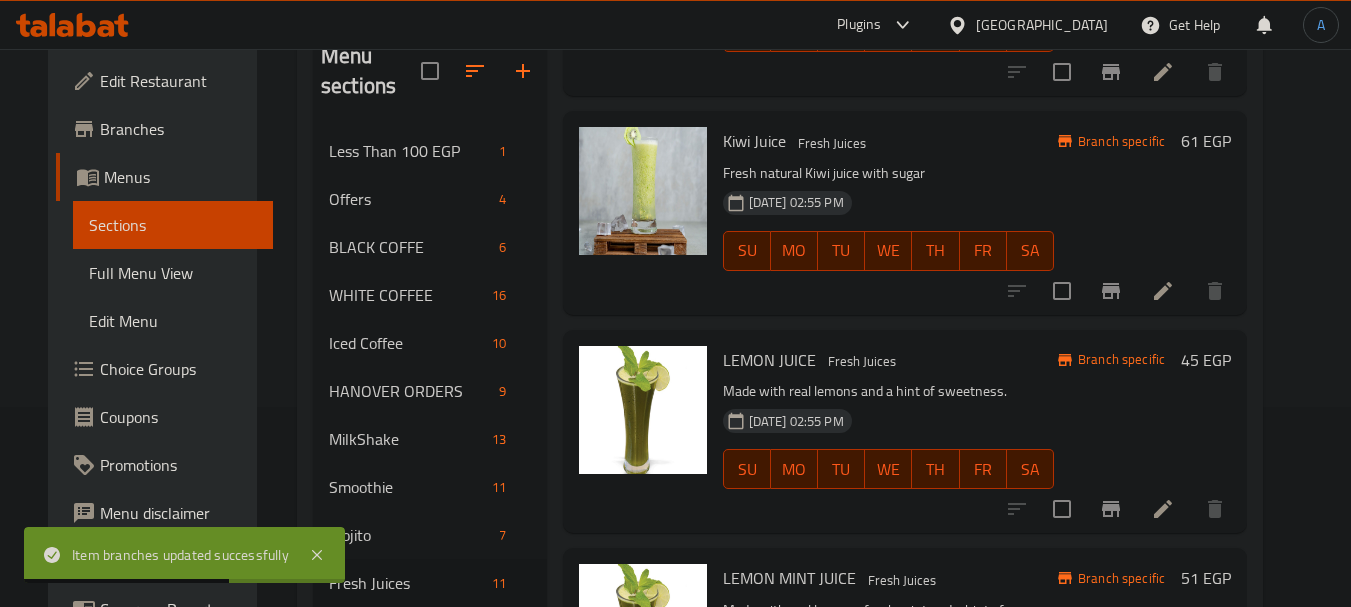 scroll, scrollTop: 1200, scrollLeft: 0, axis: vertical 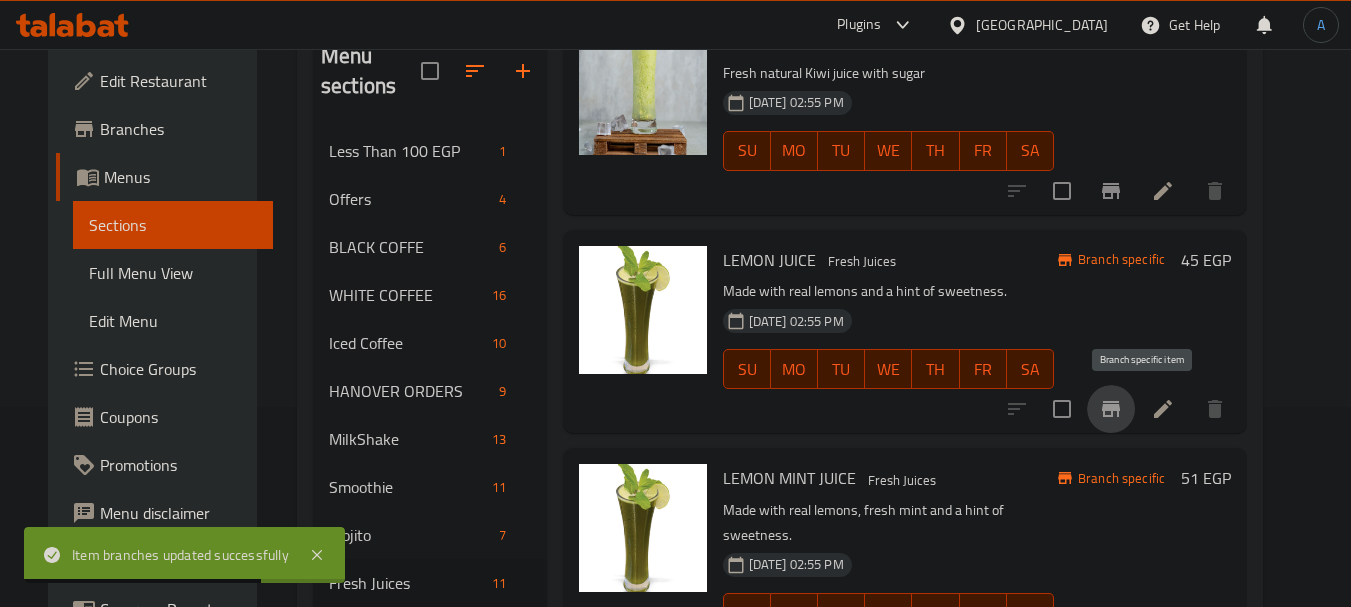 click 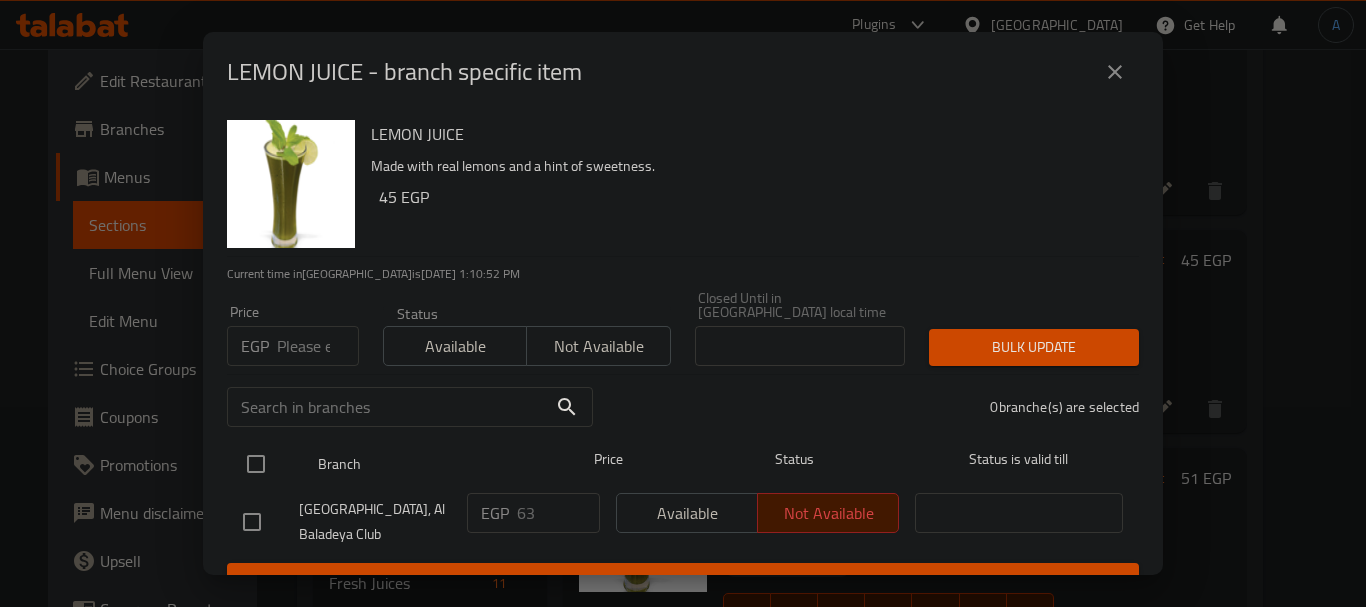 click at bounding box center (256, 464) 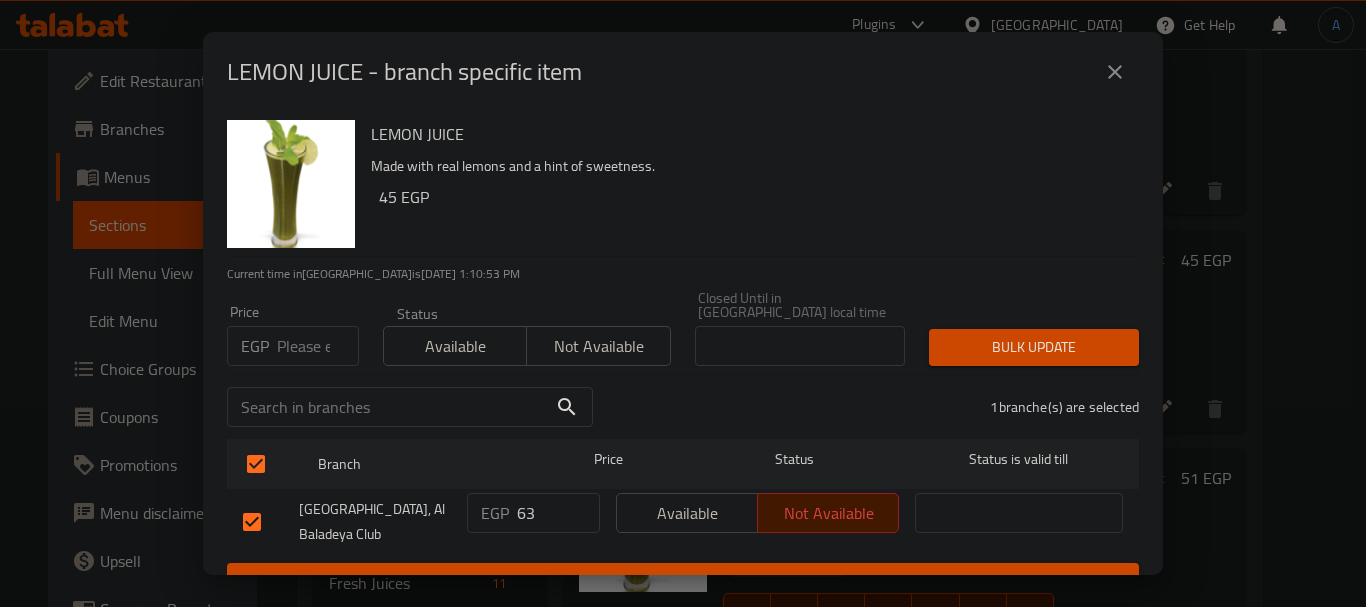drag, startPoint x: 547, startPoint y: 499, endPoint x: 503, endPoint y: 485, distance: 46.173584 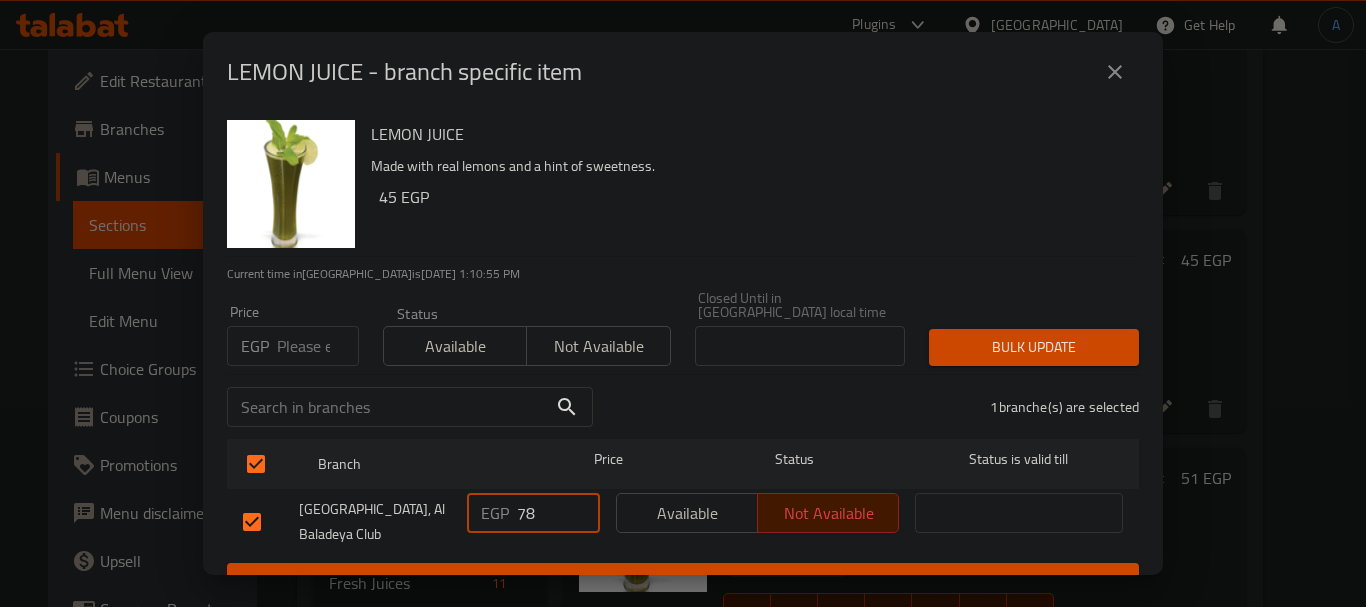 type on "78" 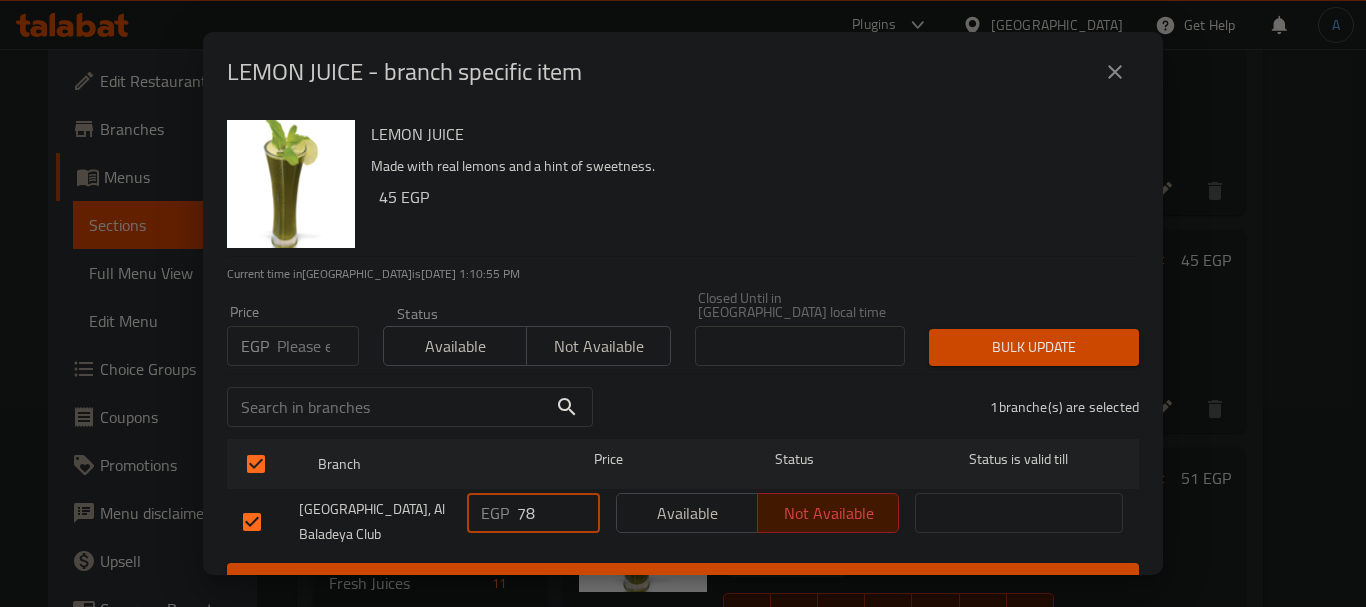click on "Available" at bounding box center (687, 513) 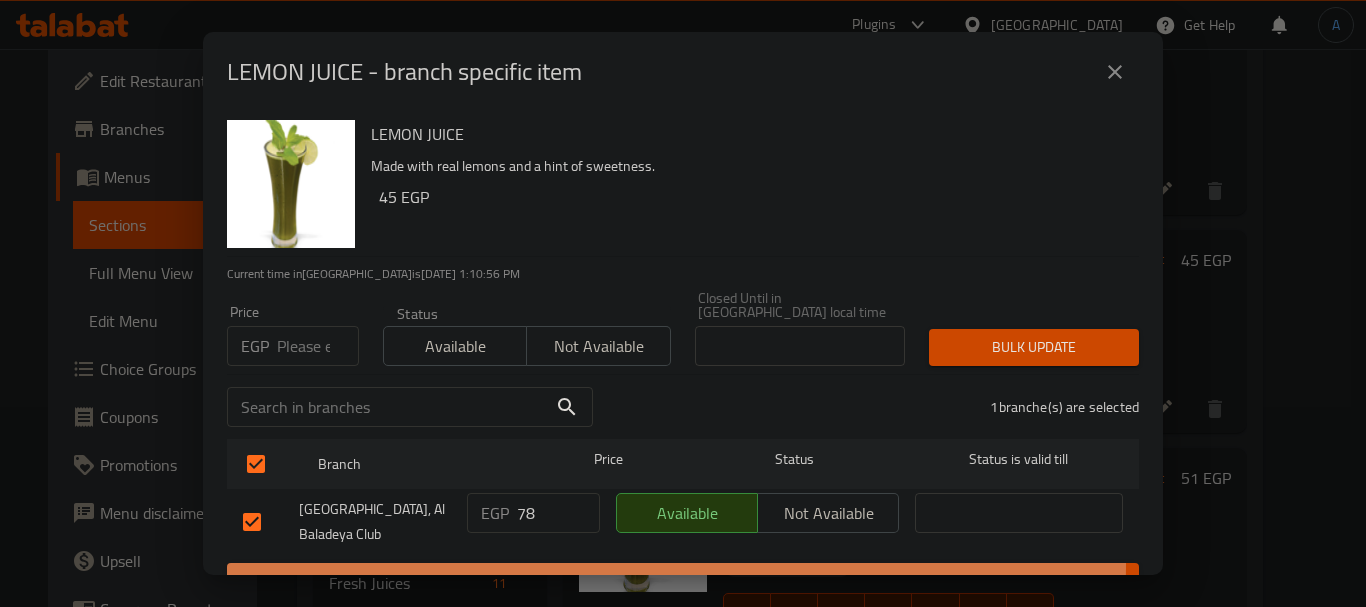 click on "Save" at bounding box center [683, 581] 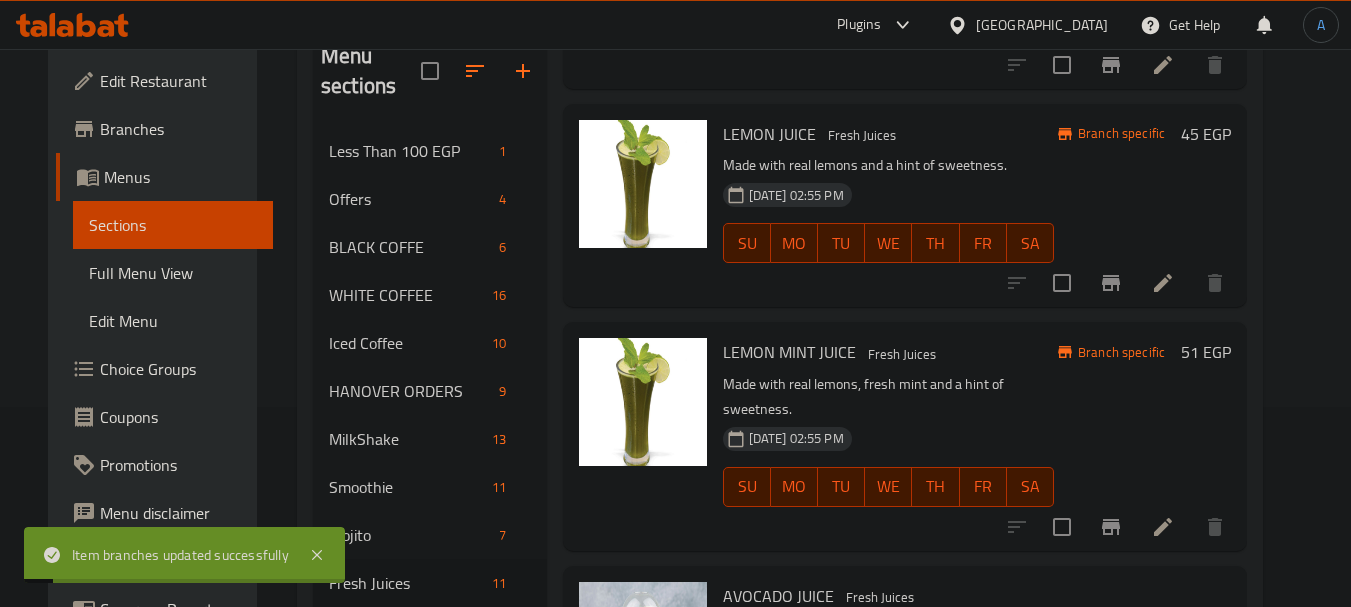 scroll, scrollTop: 1329, scrollLeft: 0, axis: vertical 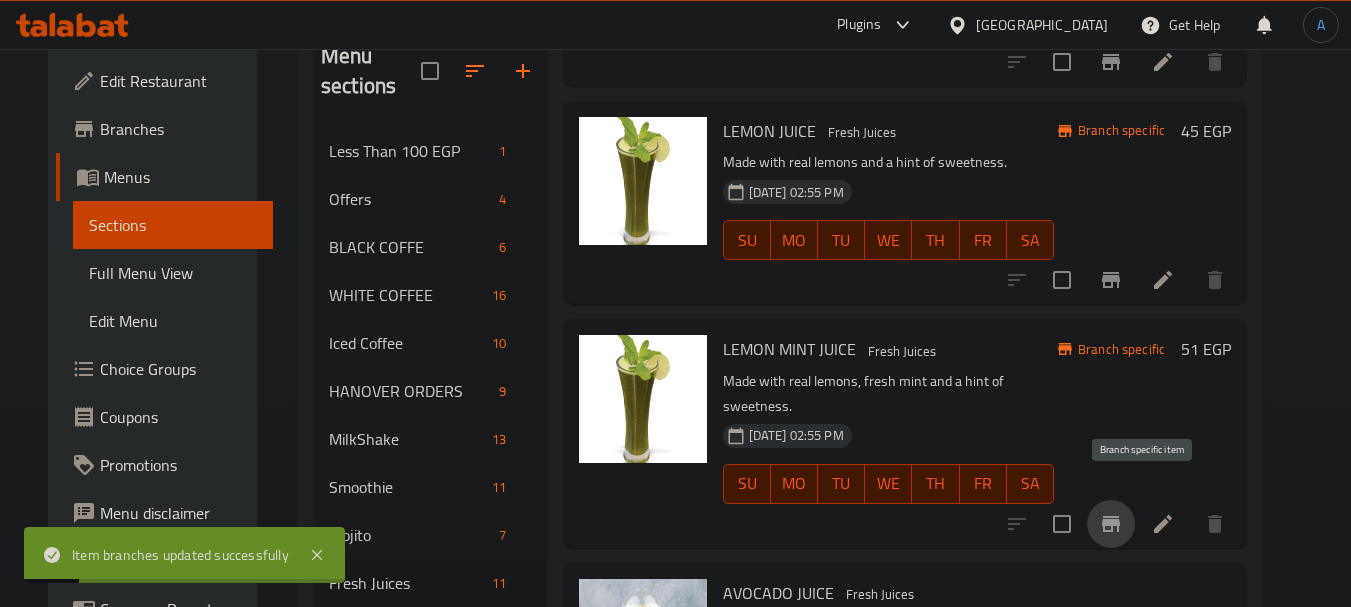 click 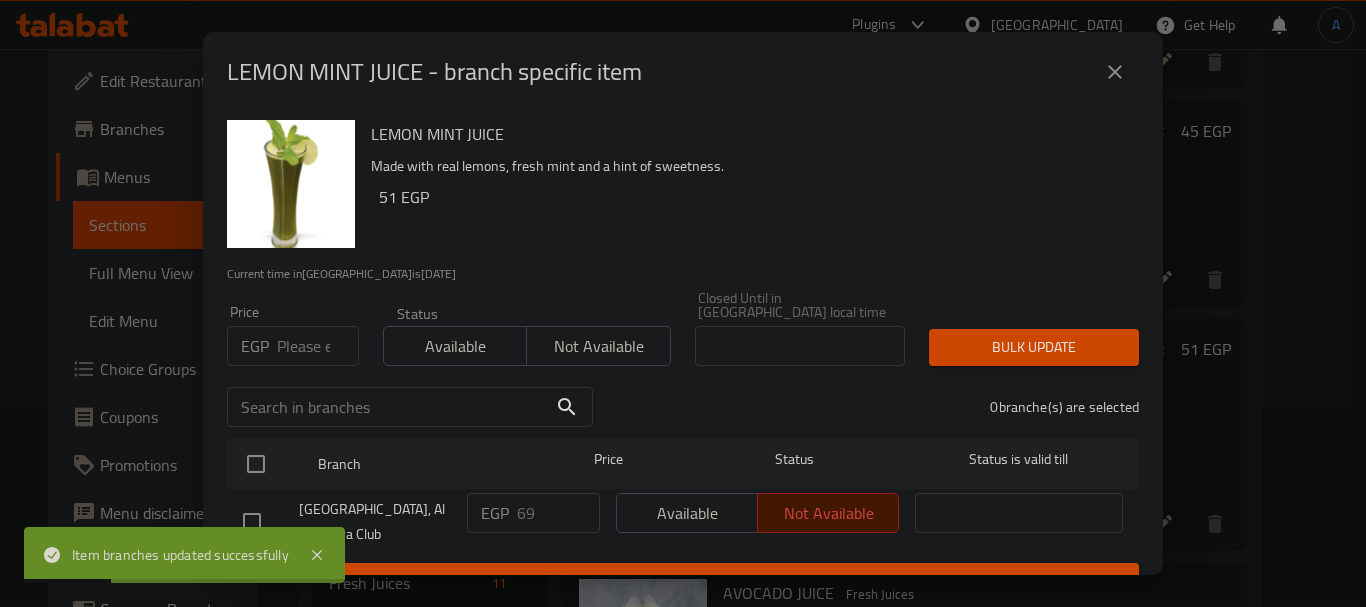 drag, startPoint x: 268, startPoint y: 458, endPoint x: 486, endPoint y: 509, distance: 223.88614 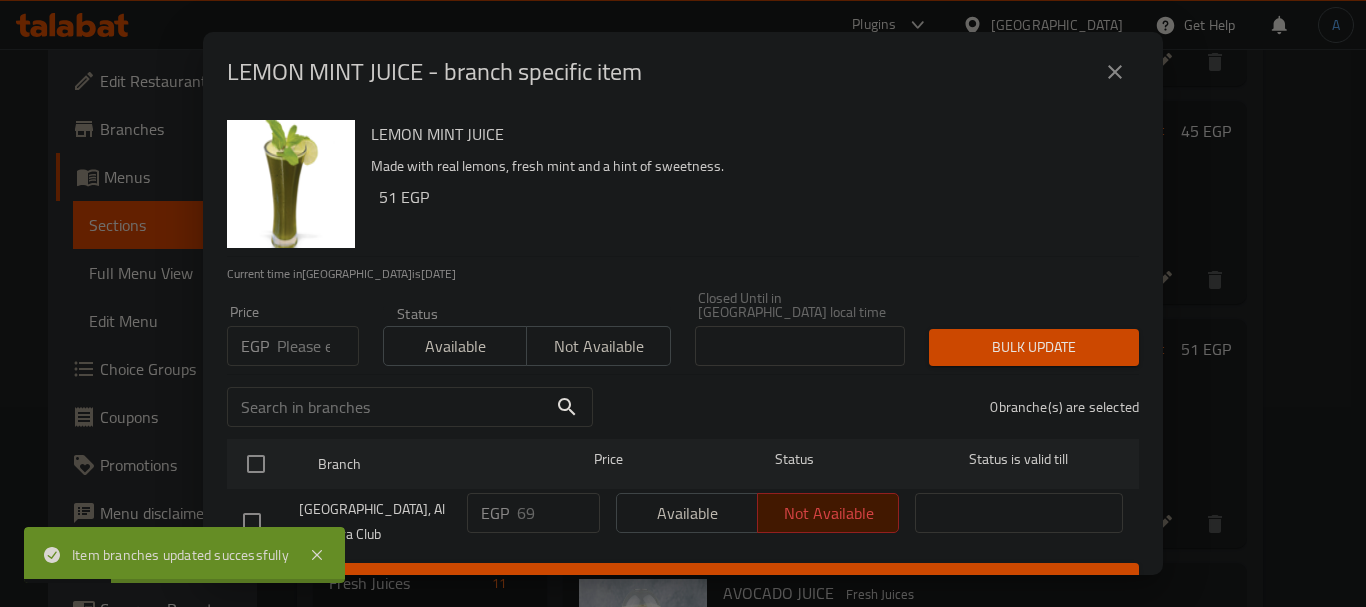click at bounding box center (256, 464) 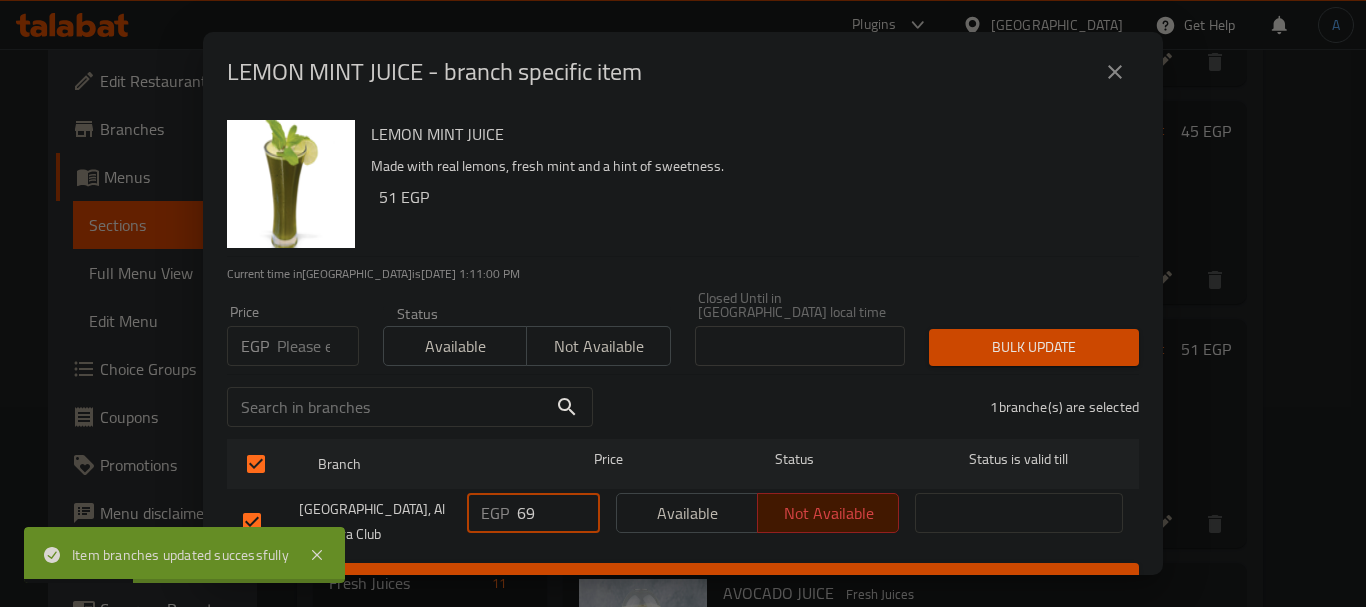 drag, startPoint x: 499, startPoint y: 504, endPoint x: 463, endPoint y: 495, distance: 37.107952 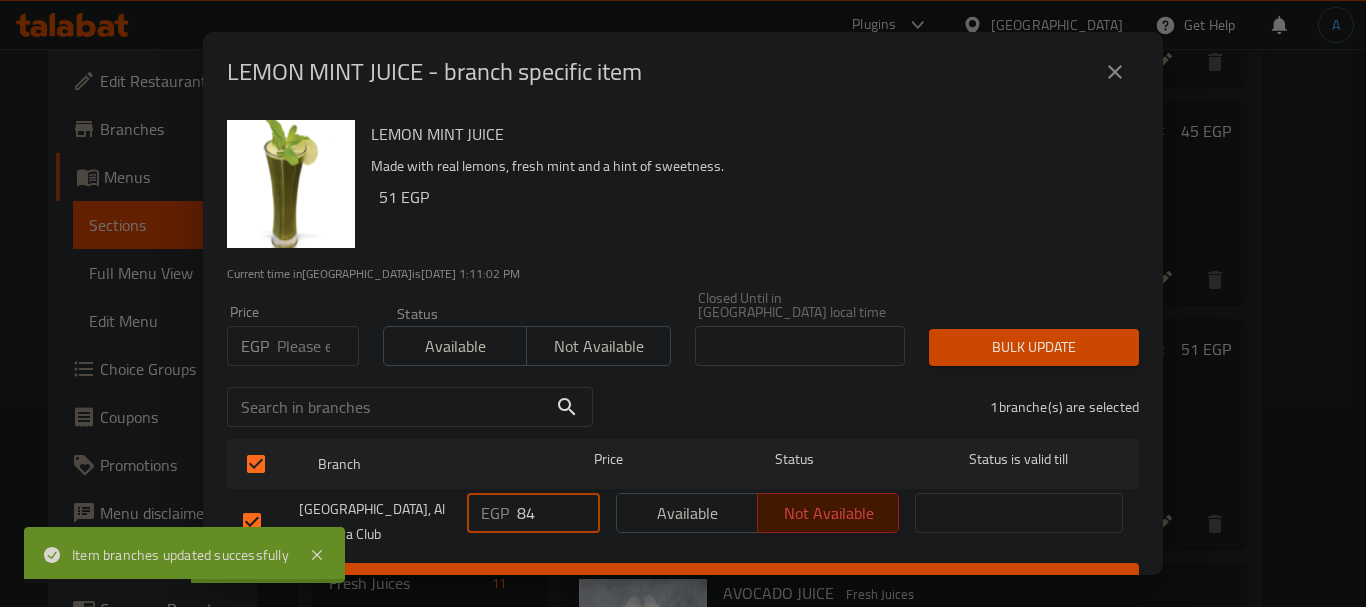 type on "84" 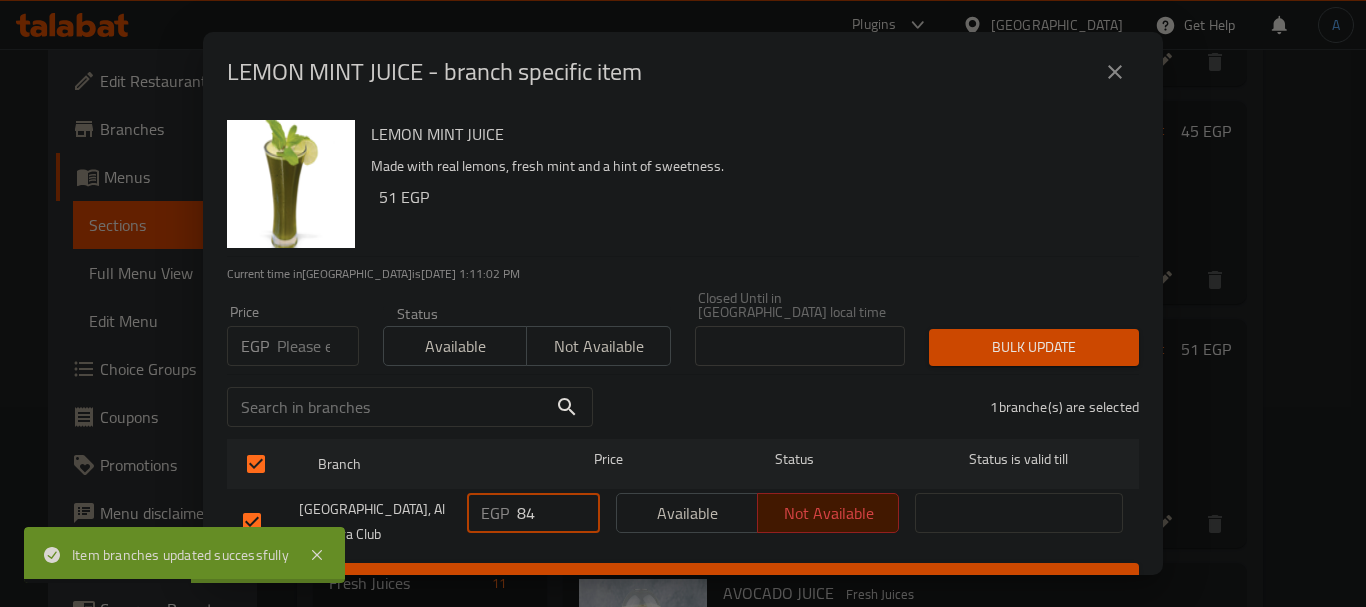 click on "Available" at bounding box center [687, 513] 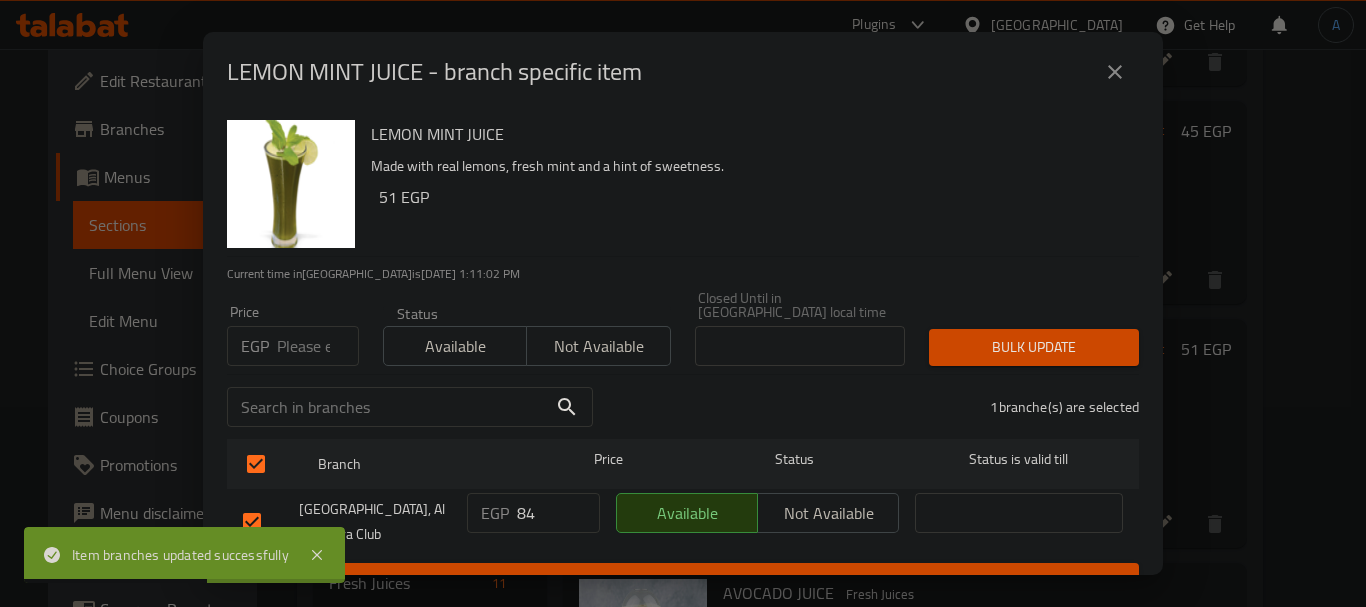 click on "Save" at bounding box center [683, 581] 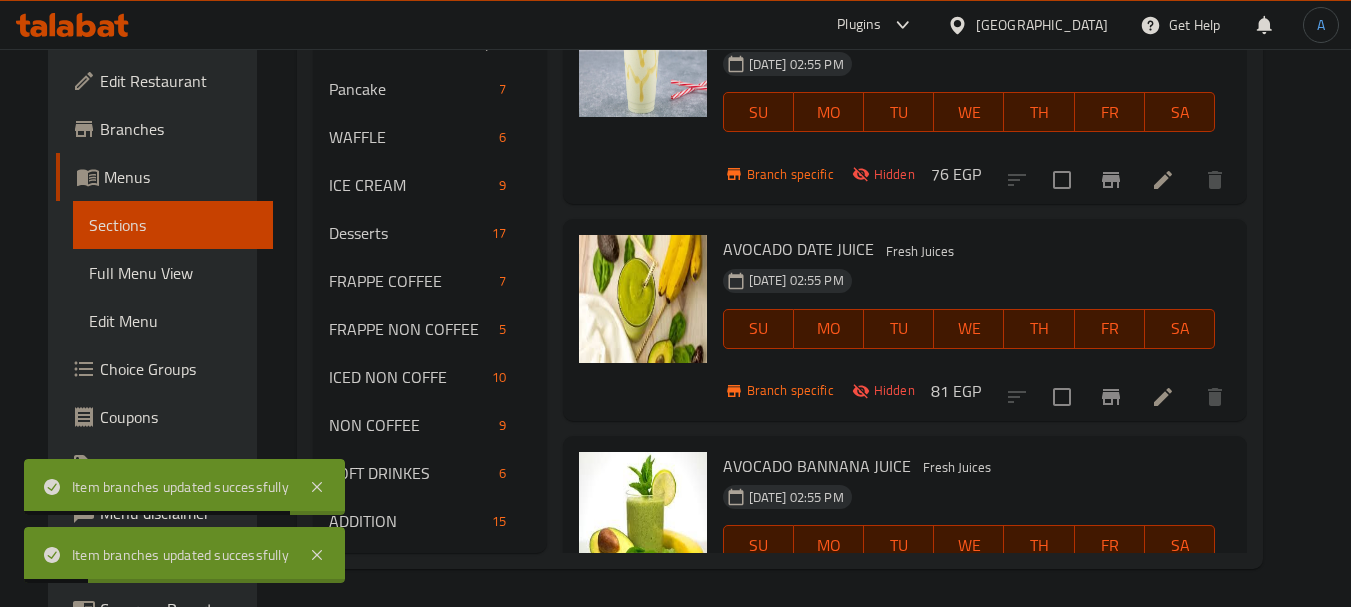 scroll, scrollTop: 792, scrollLeft: 0, axis: vertical 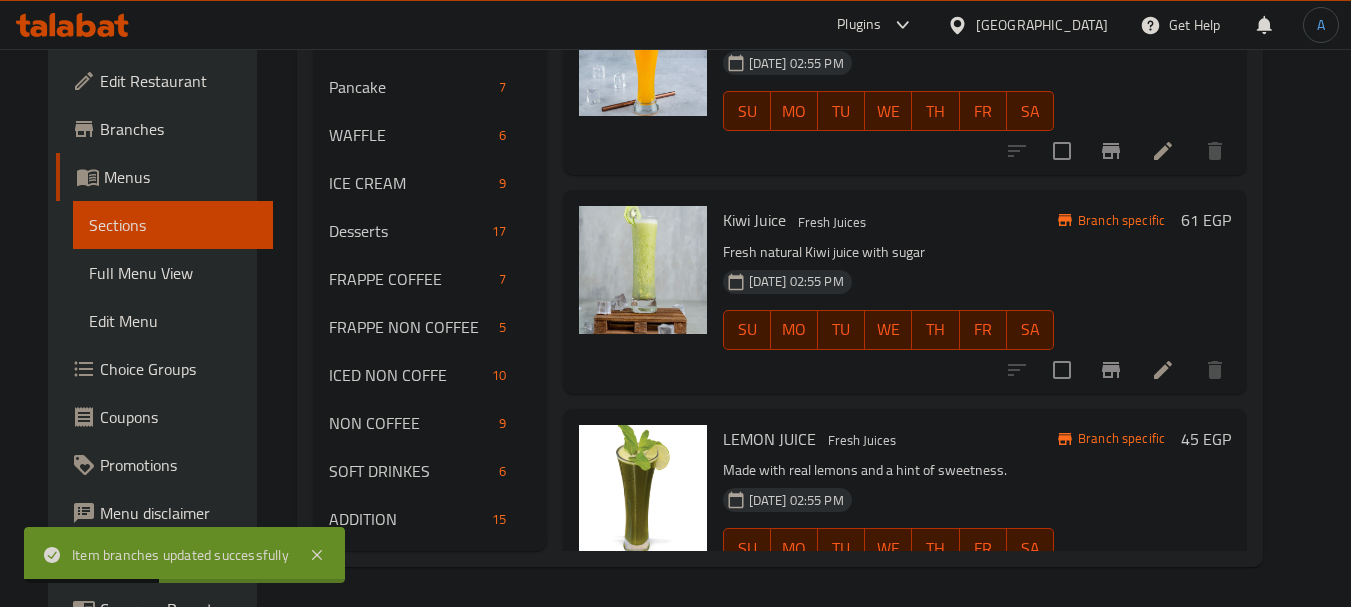 click at bounding box center [1062, 370] 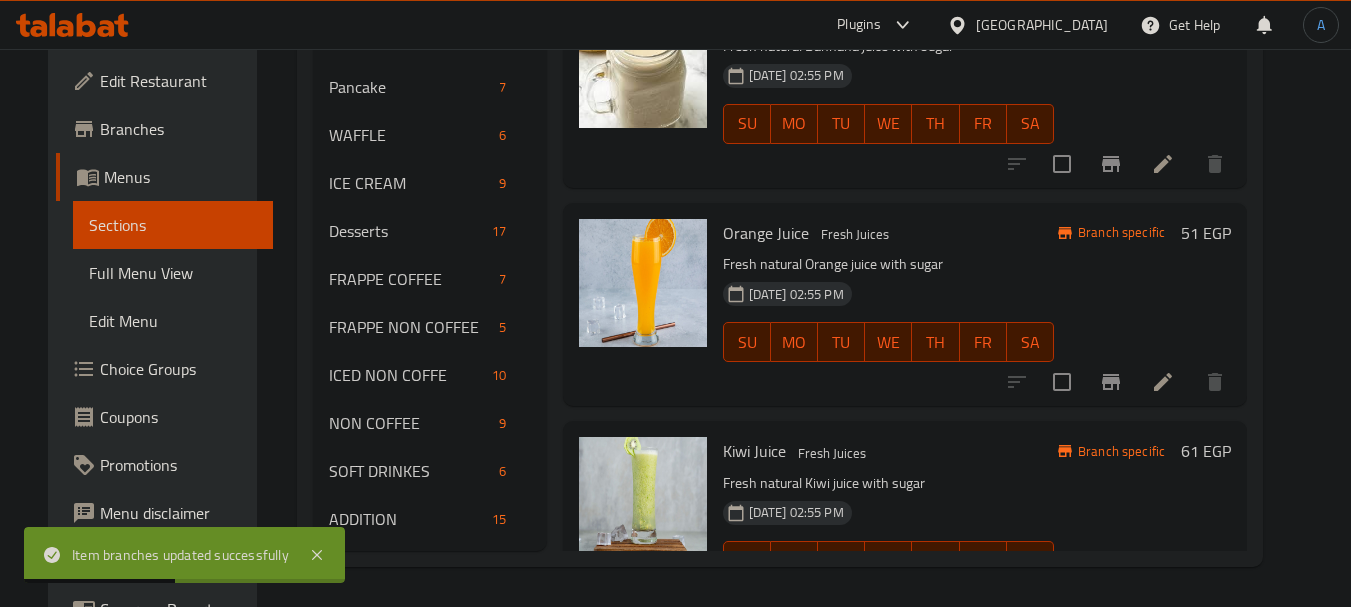 scroll, scrollTop: 0, scrollLeft: 0, axis: both 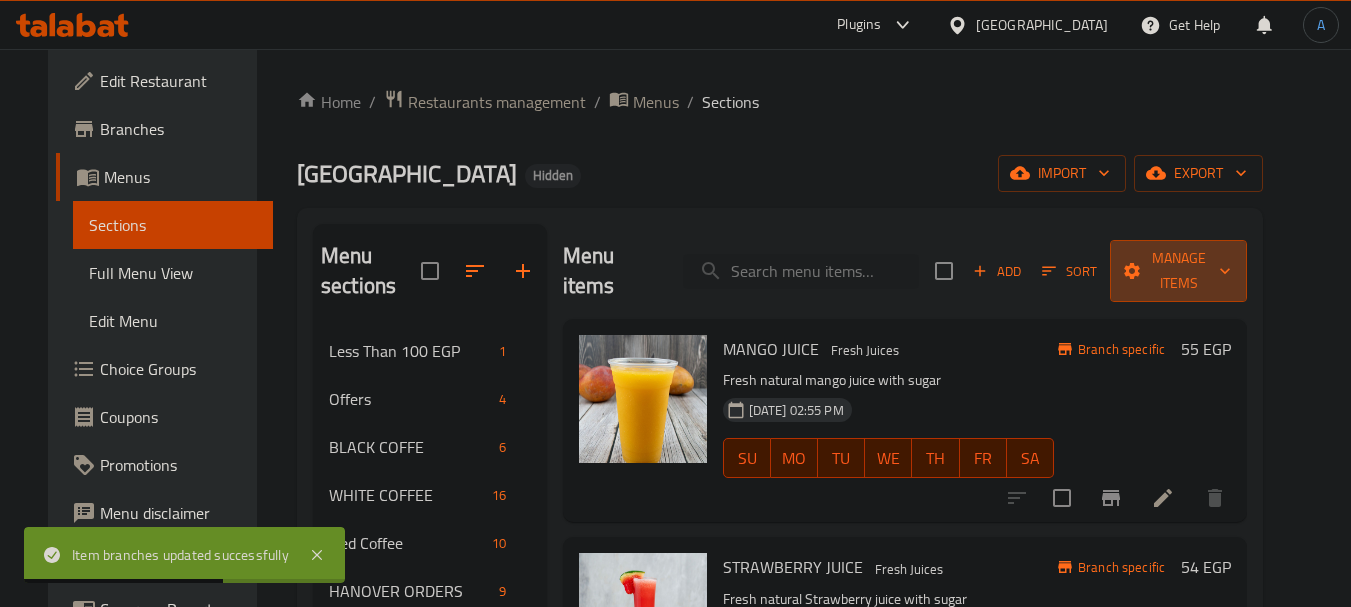 click on "Manage items" at bounding box center (1178, 271) 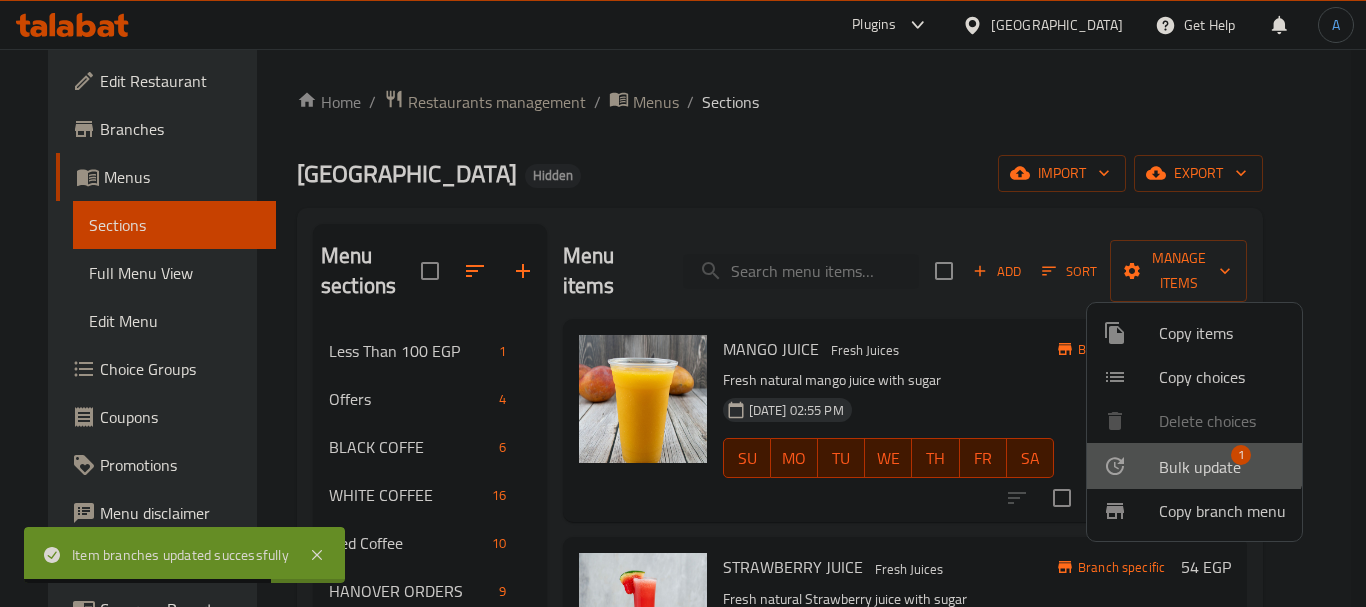 click on "Bulk update 1" at bounding box center (1194, 466) 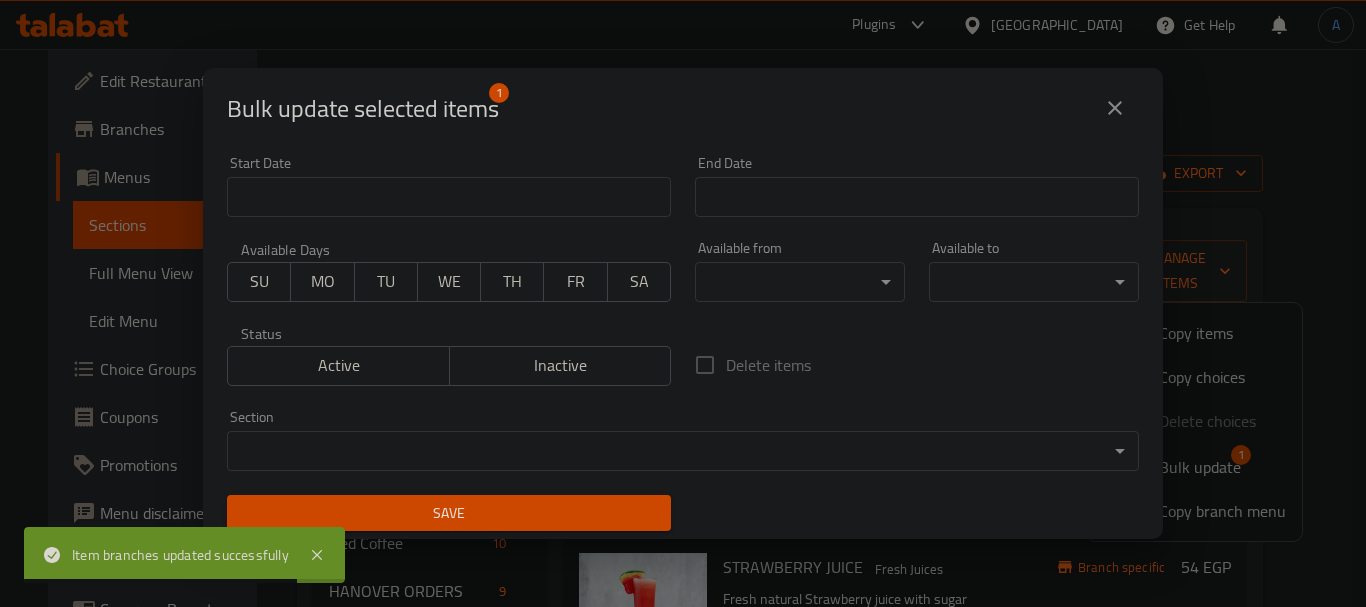 click on "Inactive" at bounding box center [561, 365] 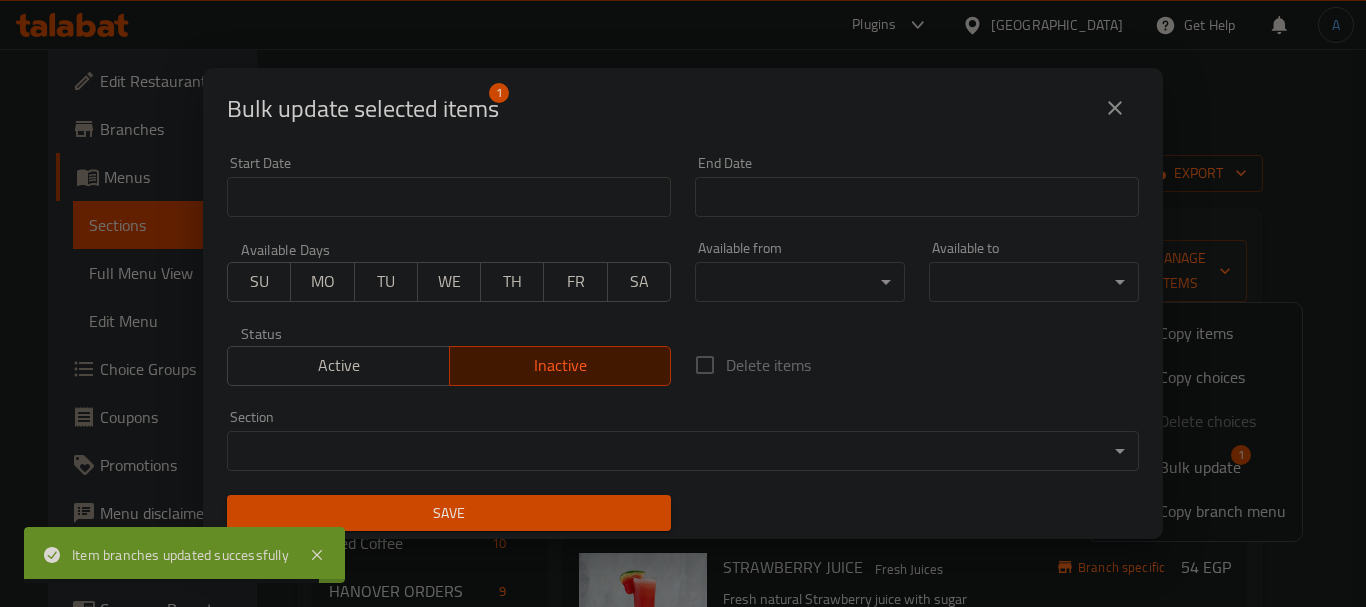 click on "Save" at bounding box center (449, 513) 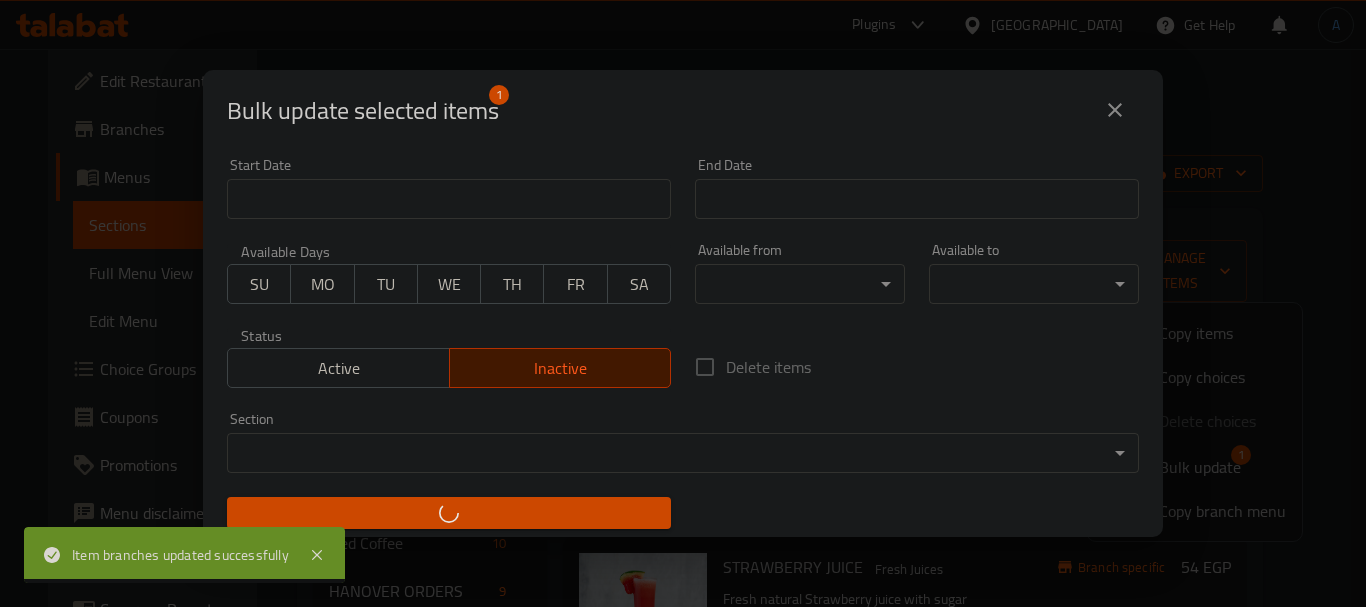 checkbox on "false" 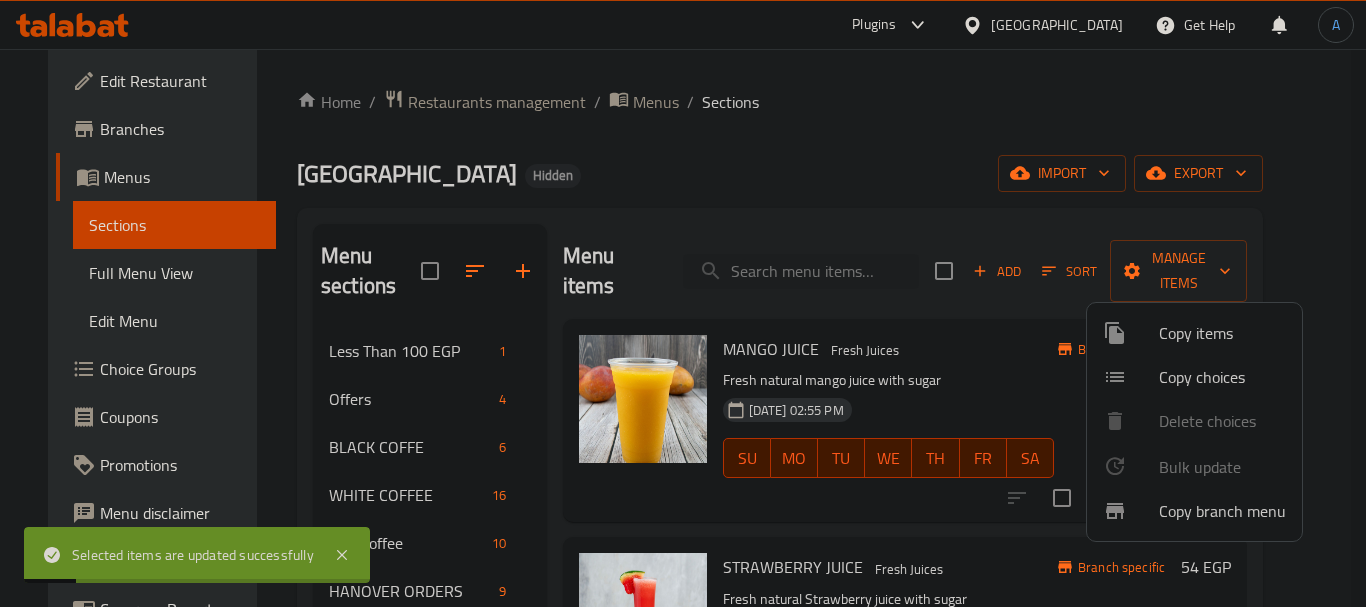click at bounding box center [683, 303] 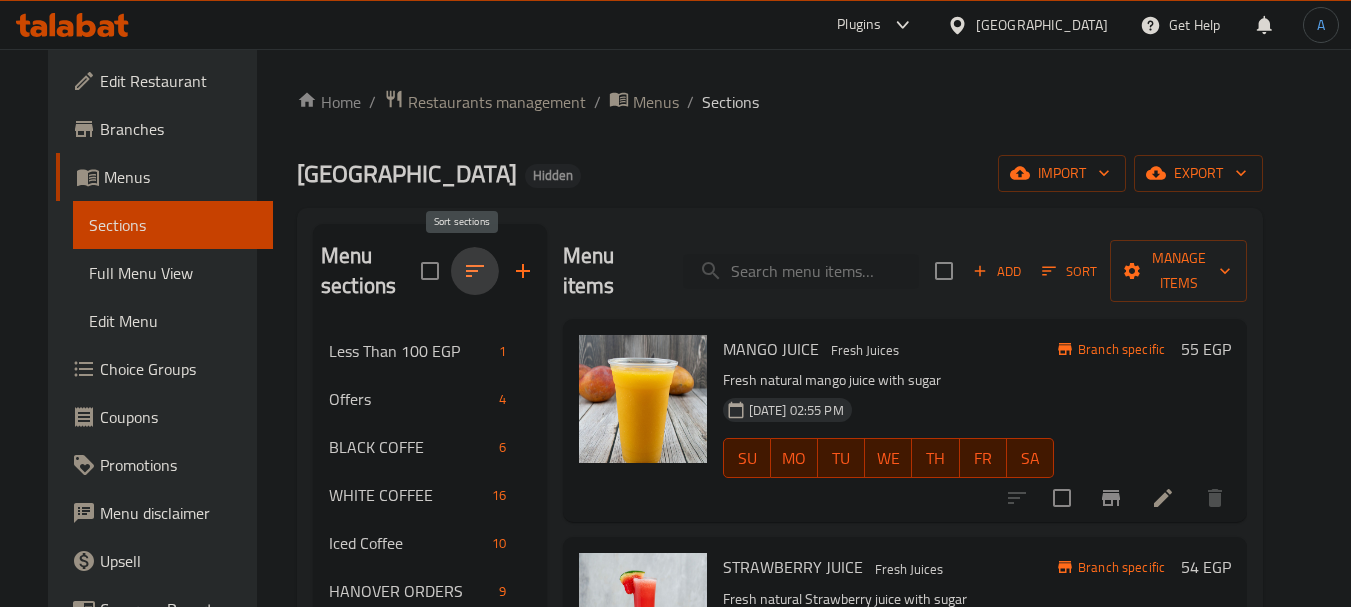 click 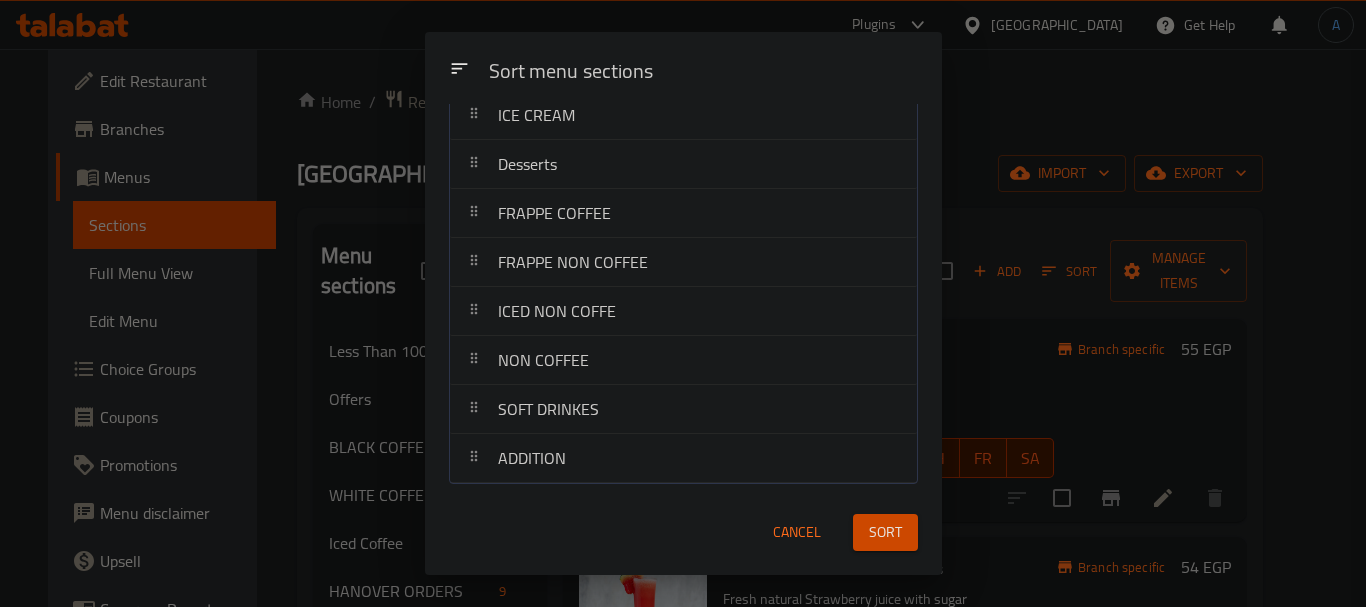 scroll, scrollTop: 710, scrollLeft: 0, axis: vertical 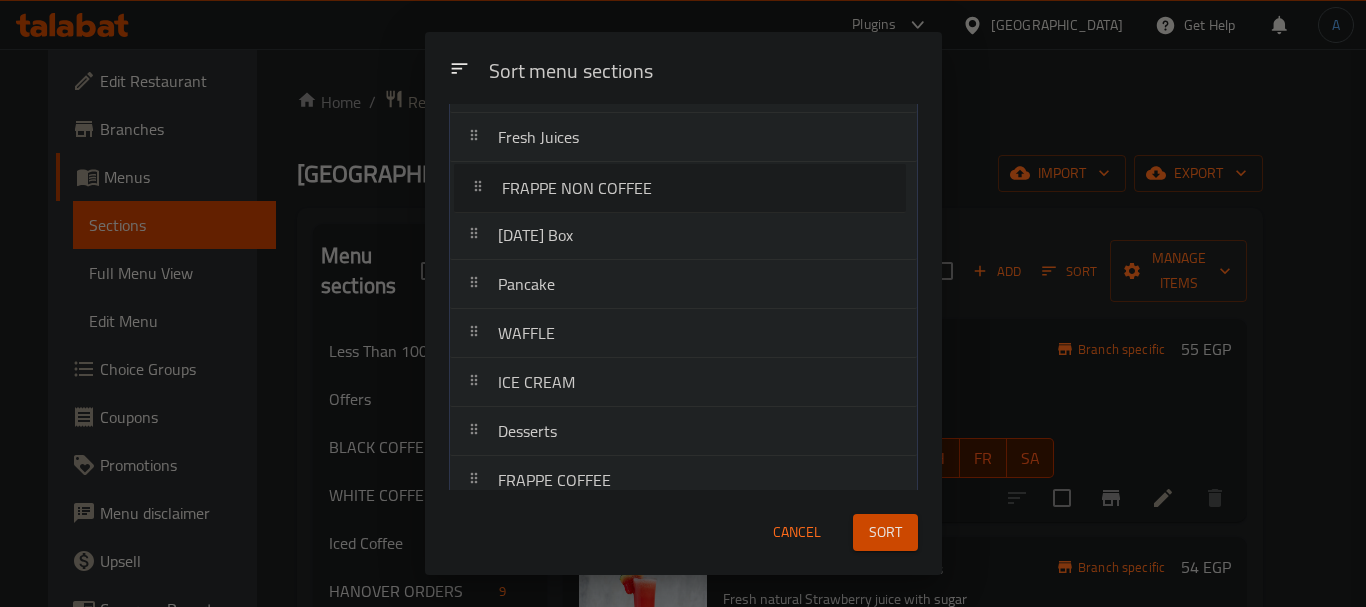 drag, startPoint x: 630, startPoint y: 457, endPoint x: 633, endPoint y: 196, distance: 261.01724 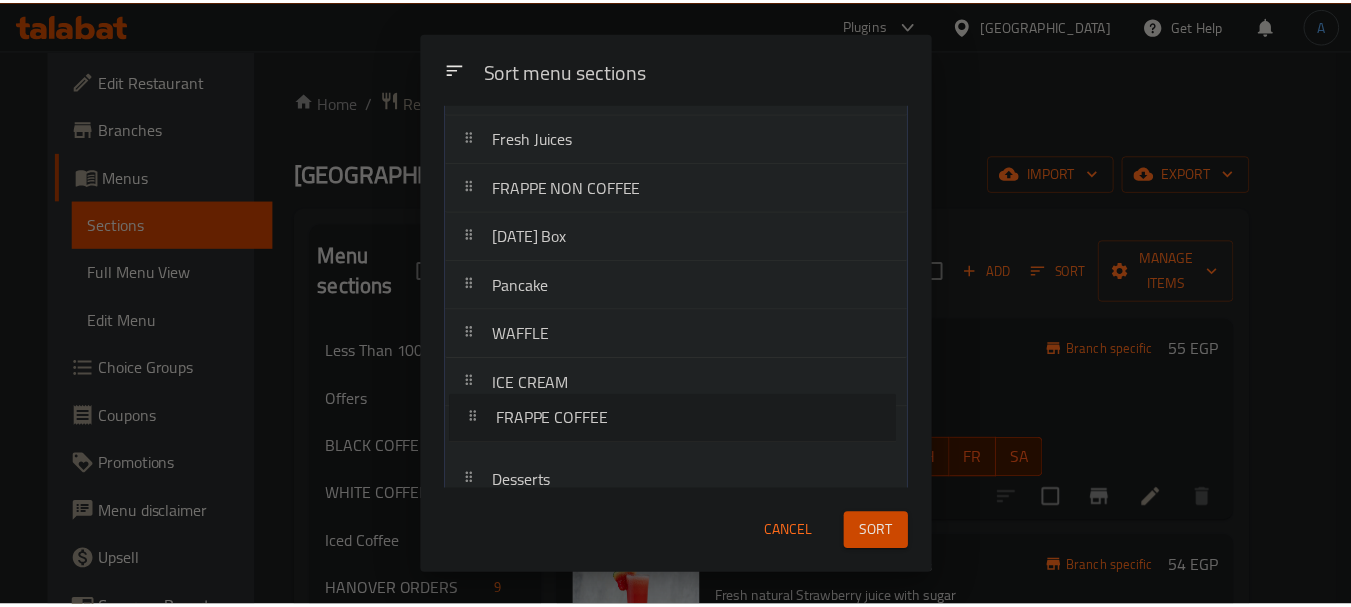 scroll, scrollTop: 497, scrollLeft: 0, axis: vertical 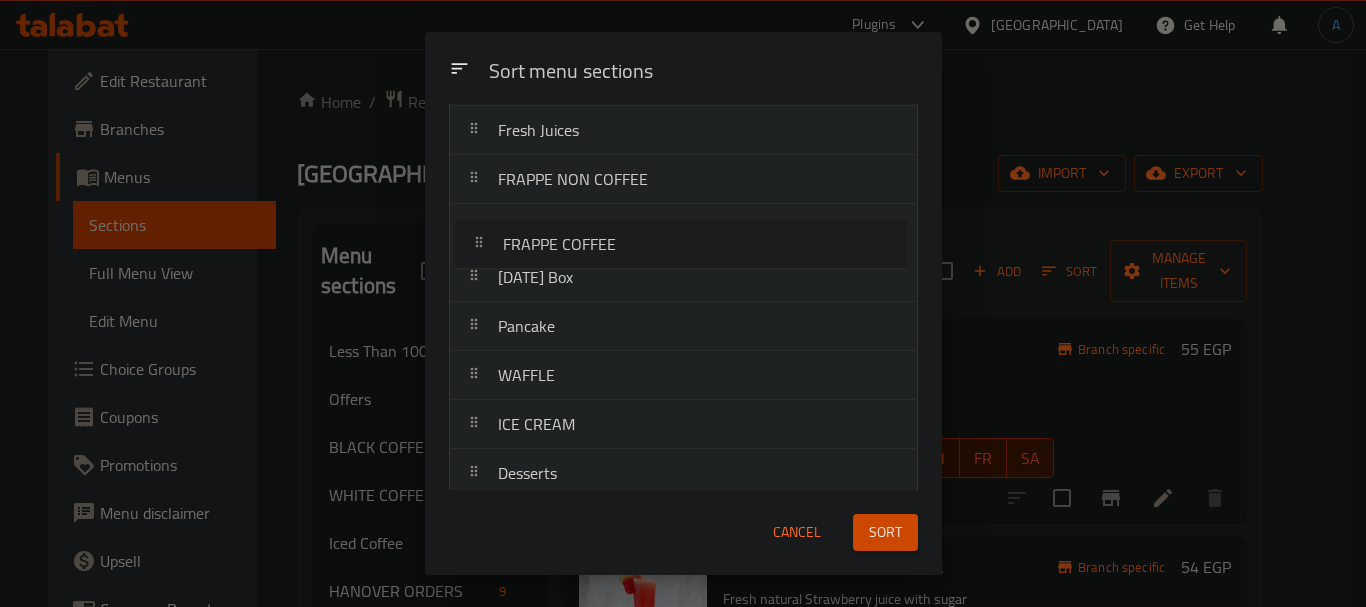 drag, startPoint x: 637, startPoint y: 482, endPoint x: 637, endPoint y: 235, distance: 247 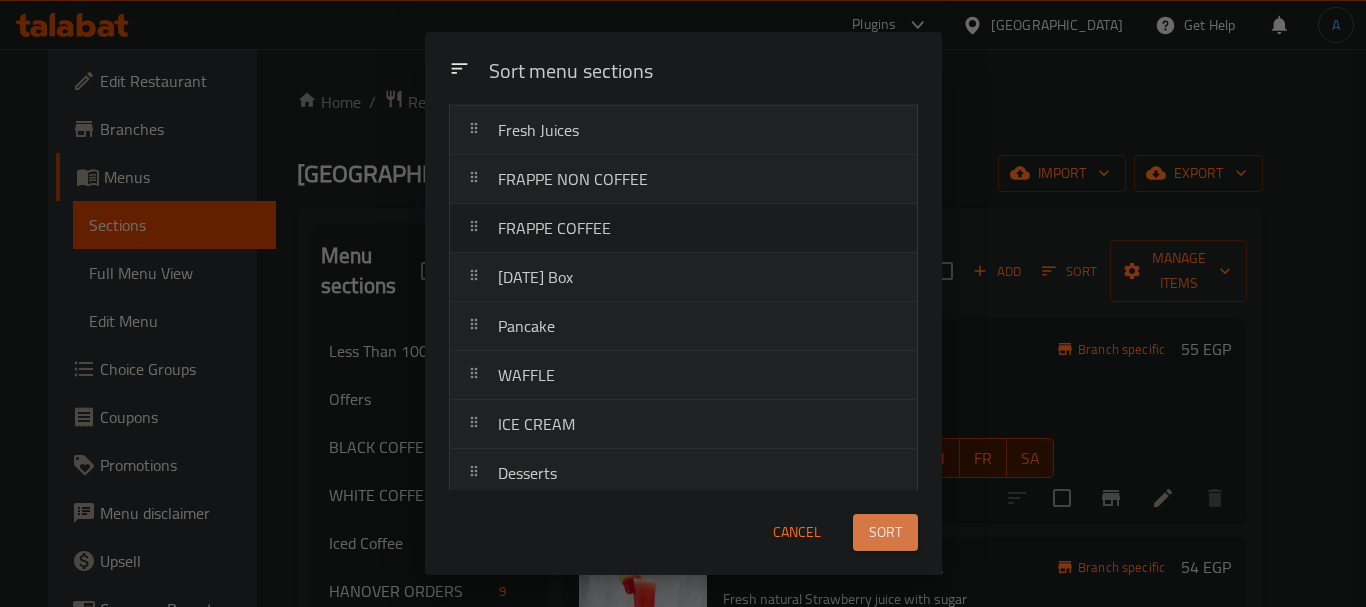 click on "Sort" at bounding box center (885, 532) 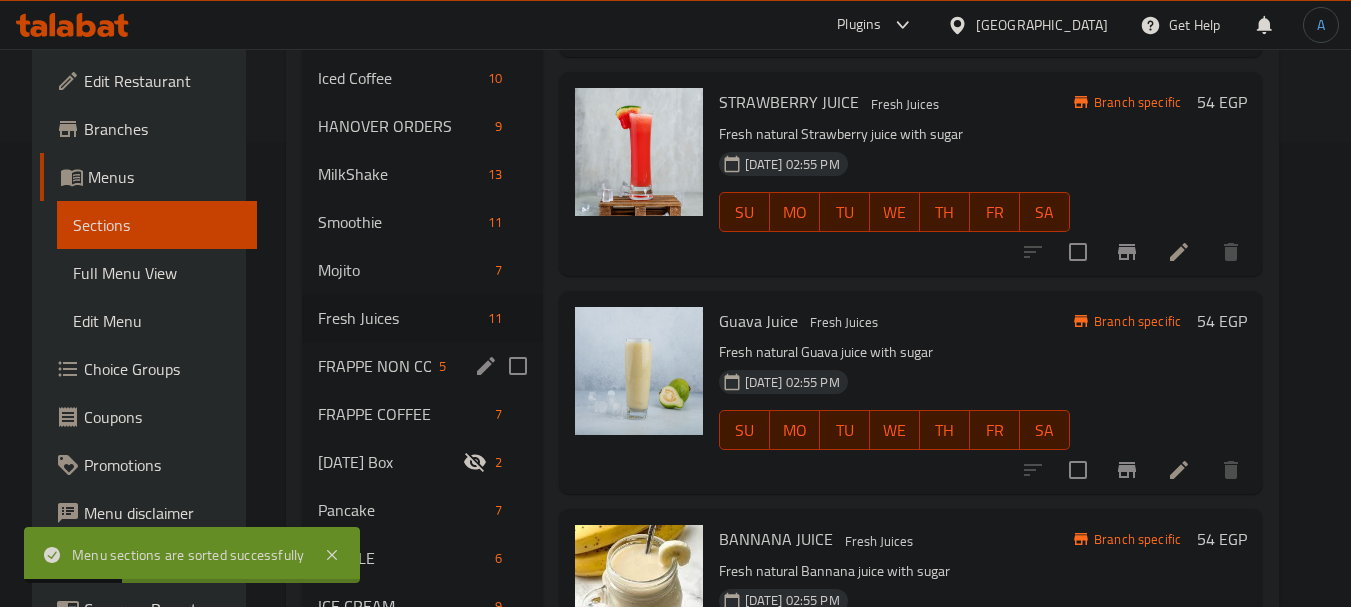 scroll, scrollTop: 500, scrollLeft: 0, axis: vertical 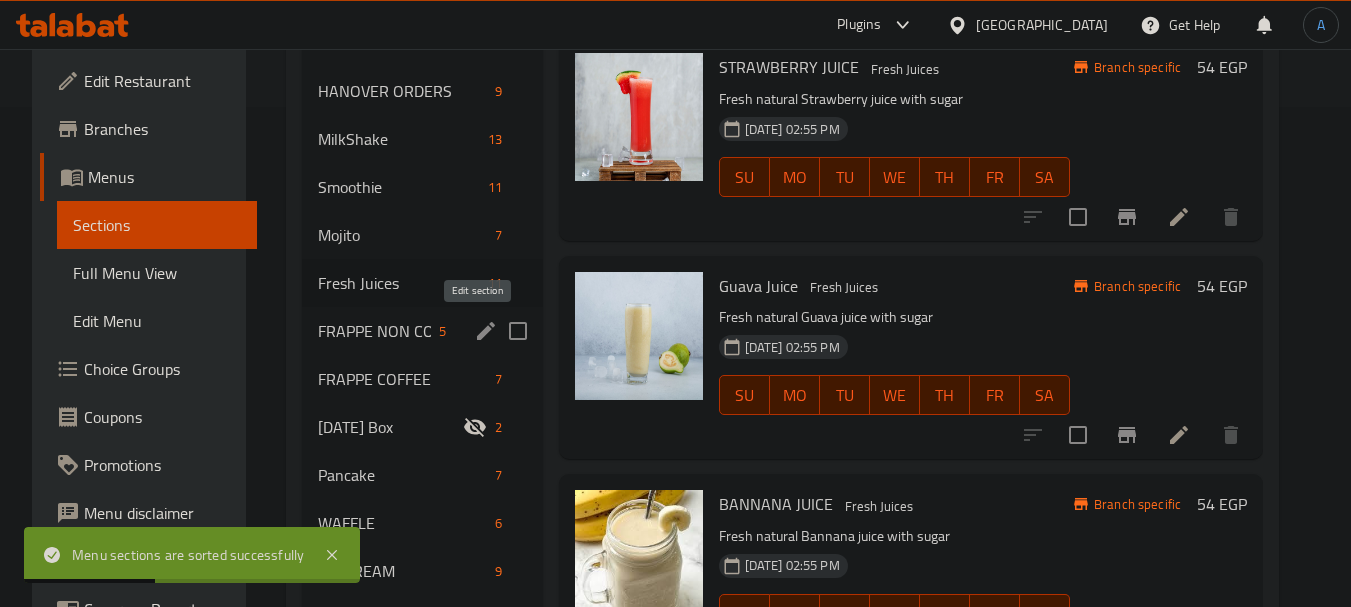 click 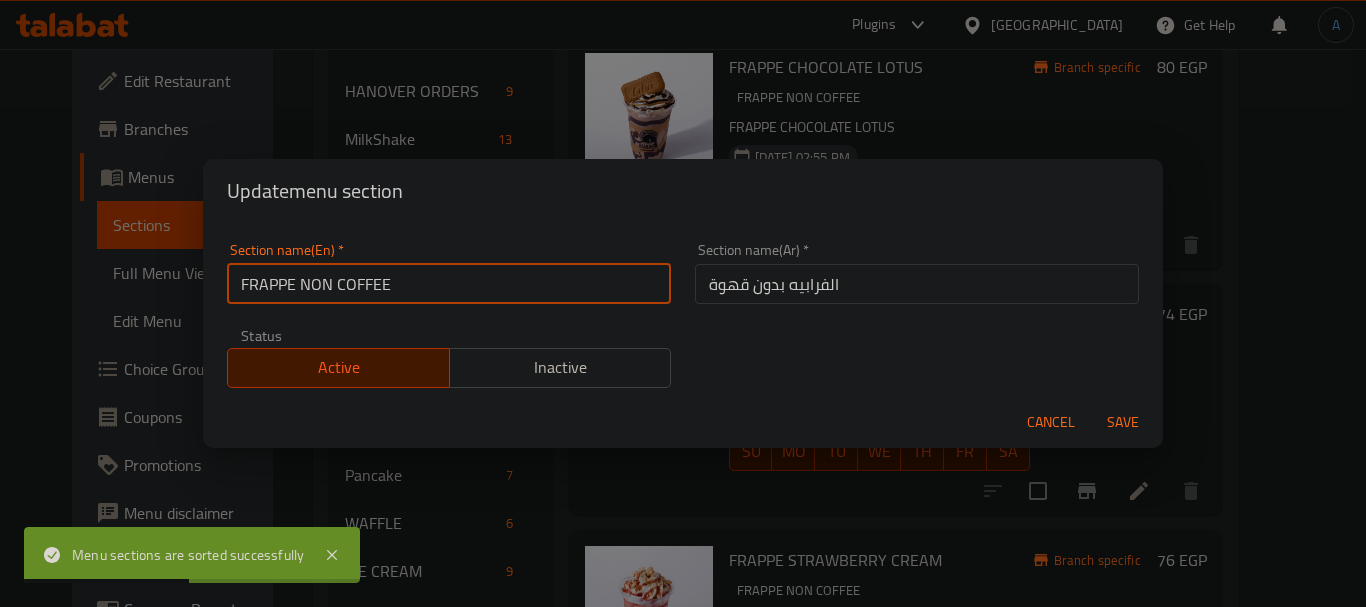 click on "FRAPPE NON COFFEE" at bounding box center [449, 284] 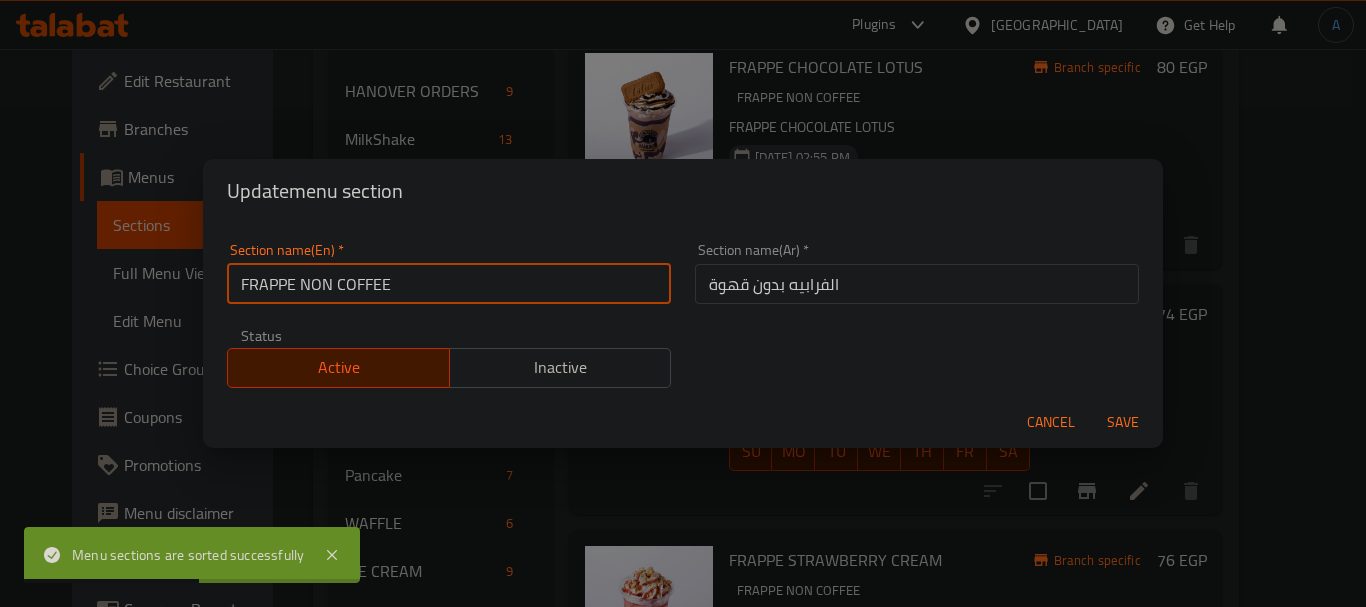 click on "FRAPPE NON COFFEE" at bounding box center [449, 284] 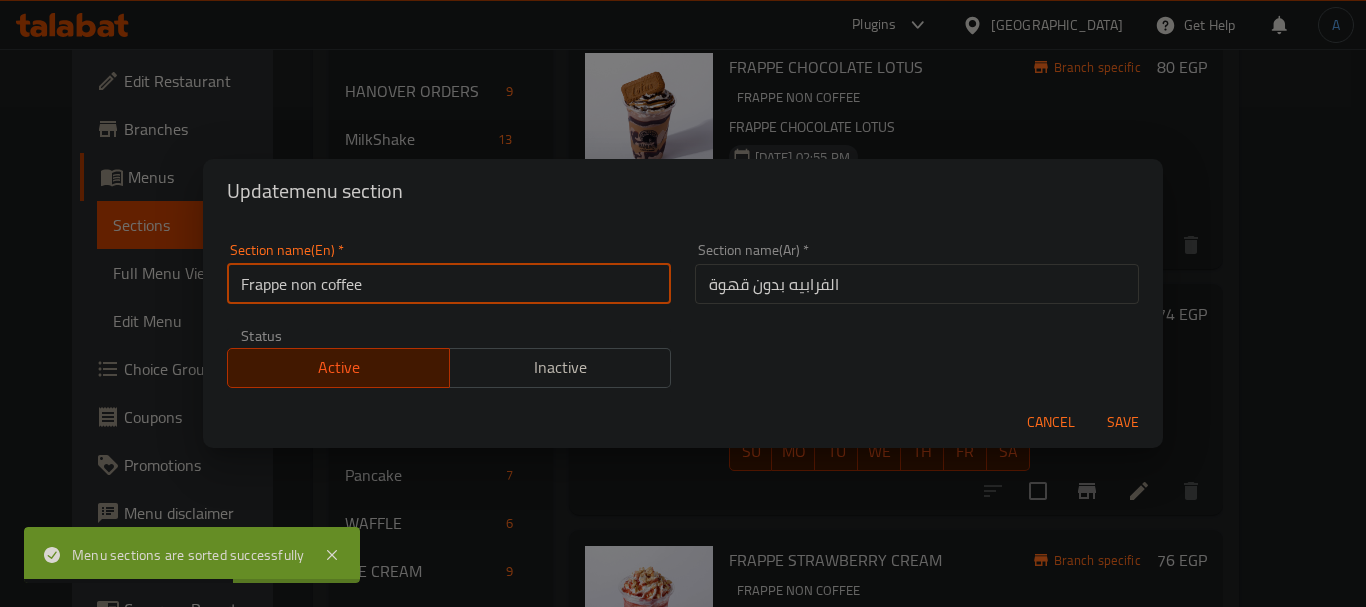 type on "Frappe Non Coffee" 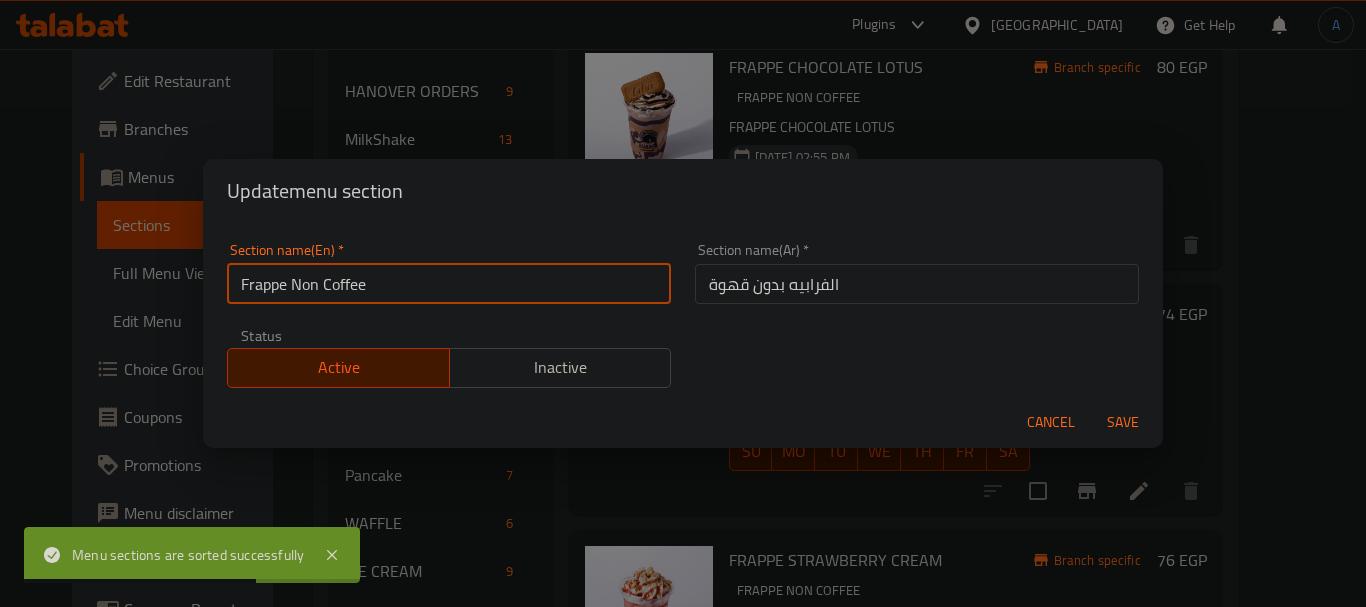 click on "Save" at bounding box center [1123, 422] 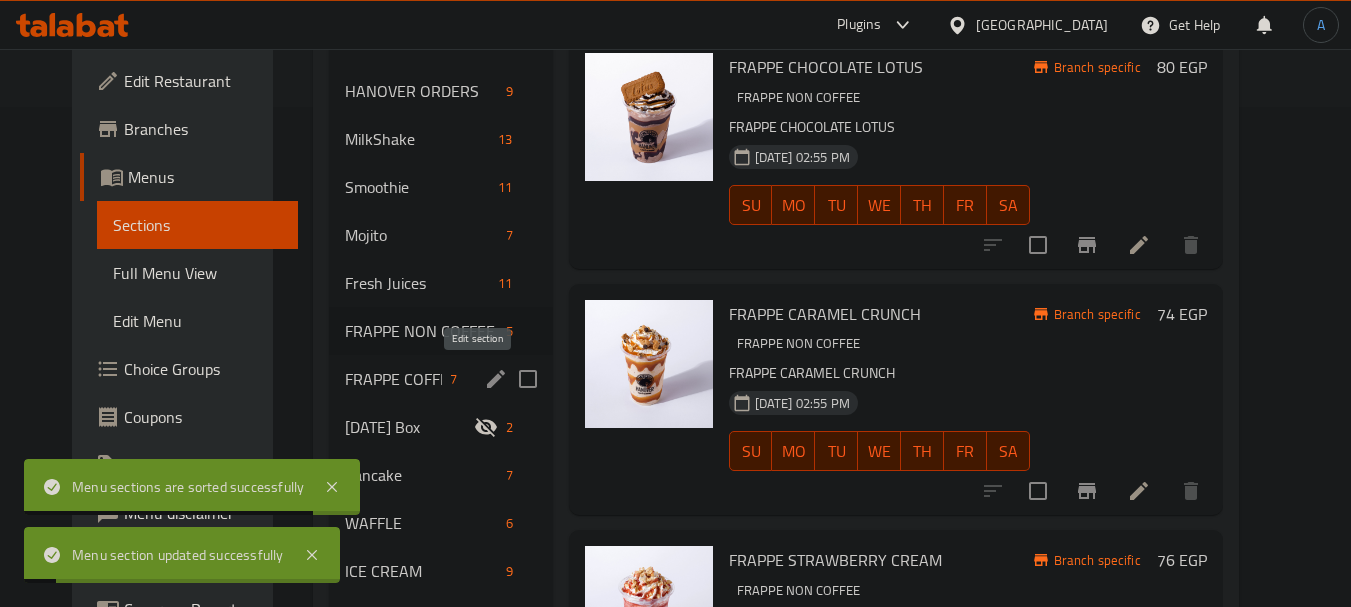 click 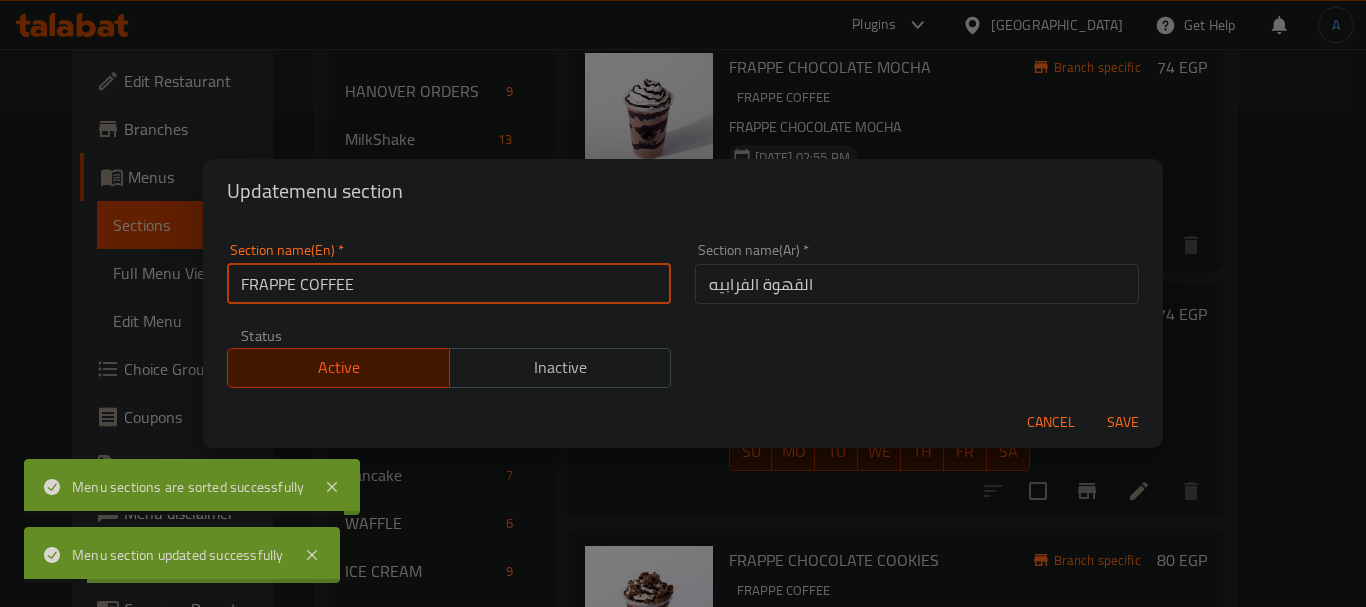 click on "FRAPPE COFFEE" at bounding box center [449, 284] 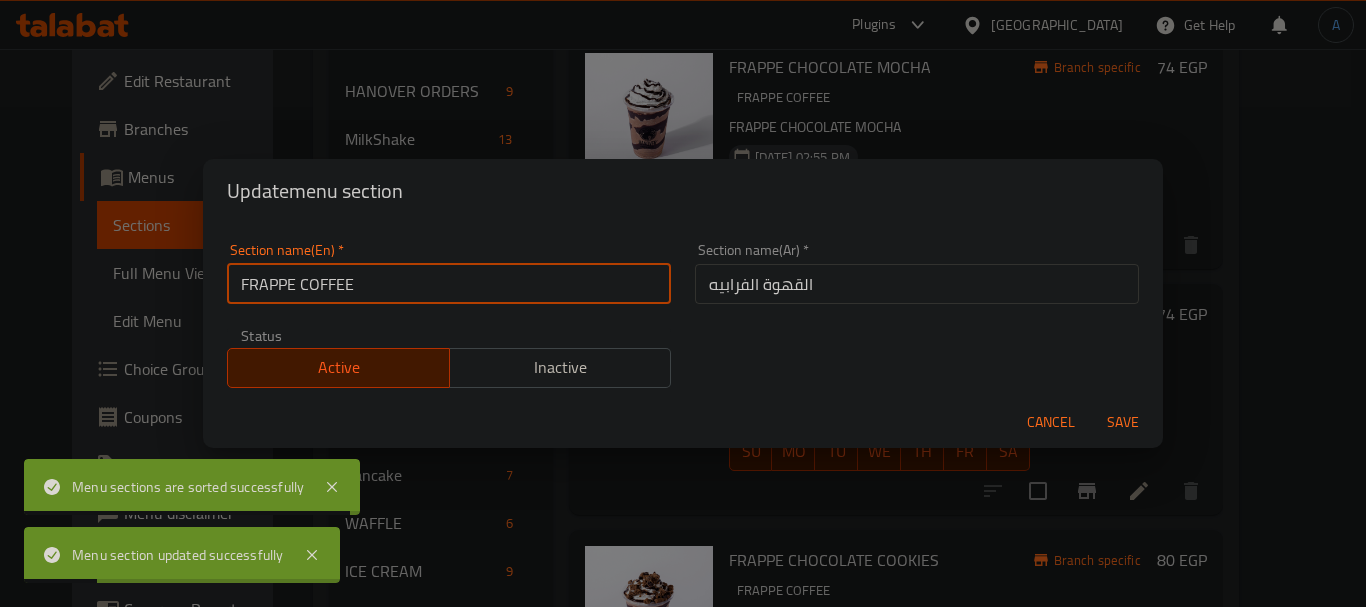 type on "Frappe Coffee" 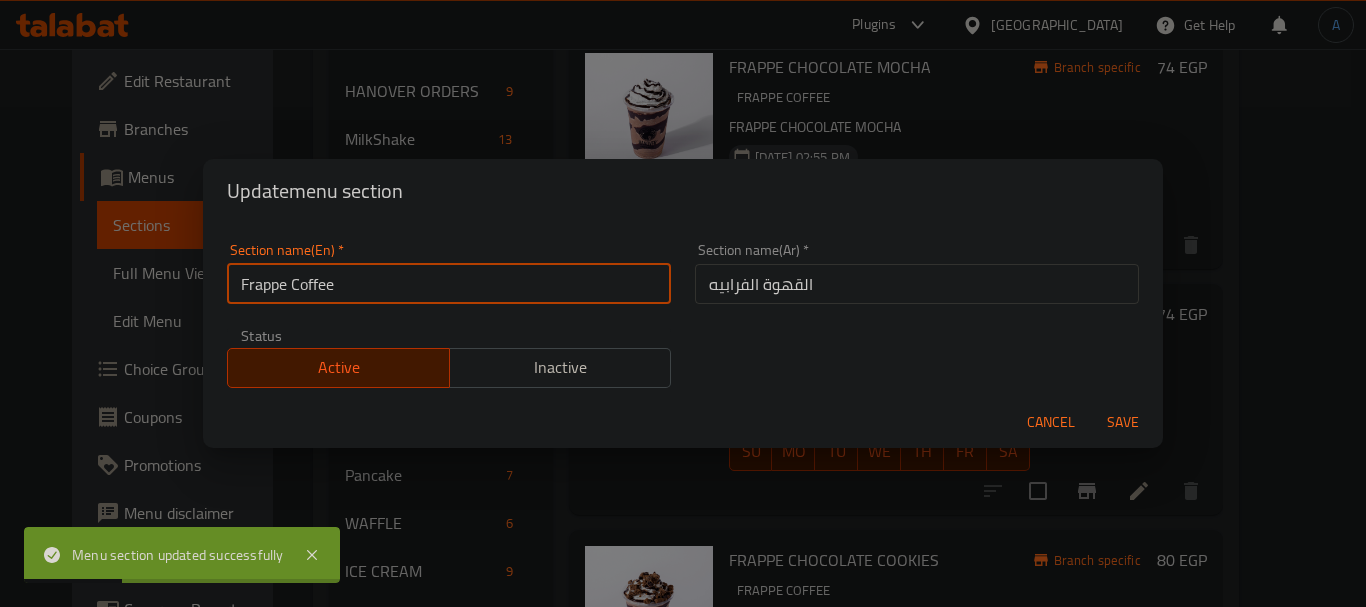 click on "Save" at bounding box center (1123, 422) 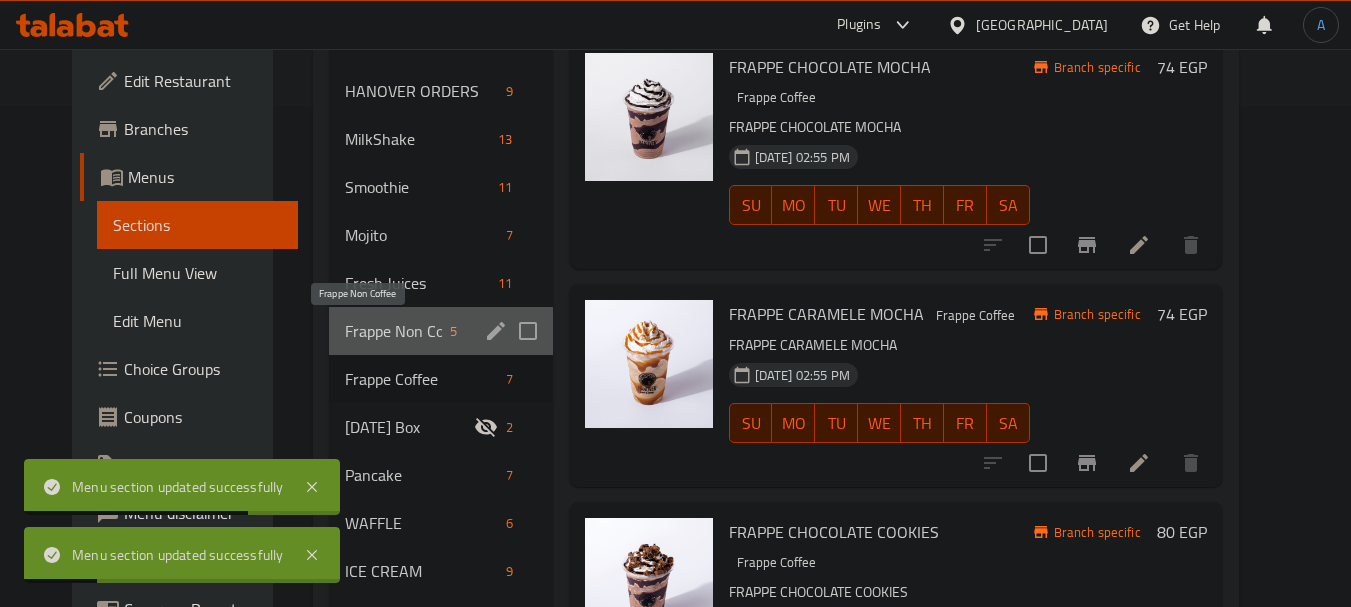 click on "Frappe Non Coffee" at bounding box center (393, 331) 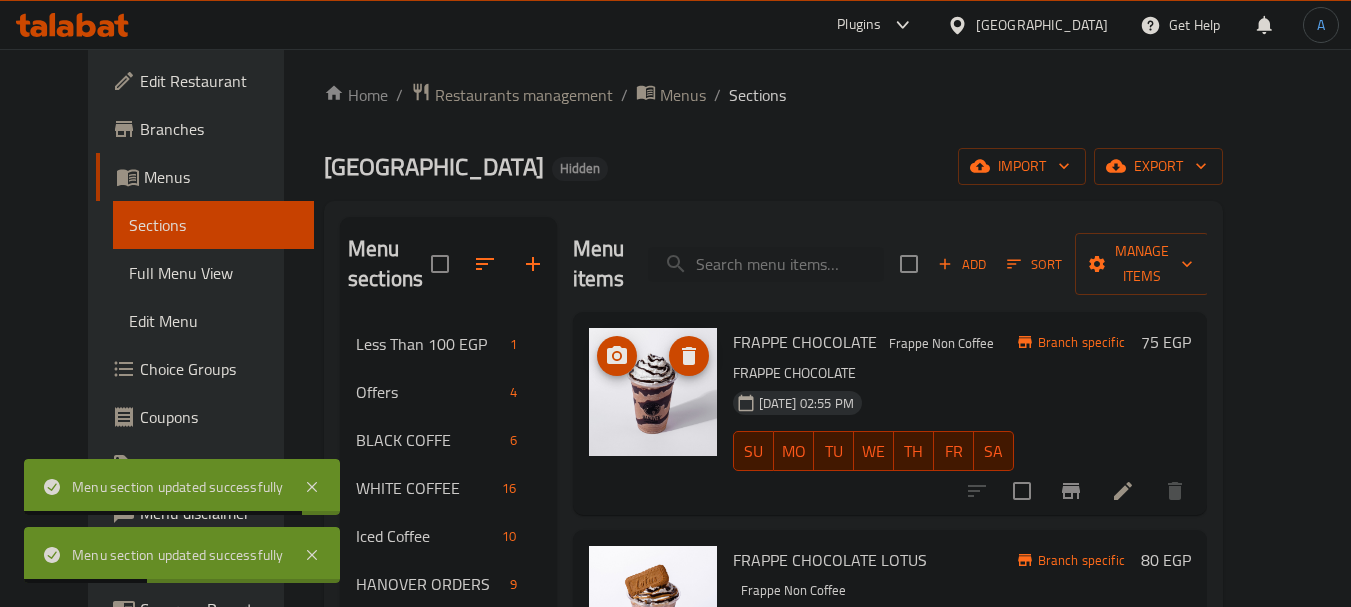 scroll, scrollTop: 0, scrollLeft: 0, axis: both 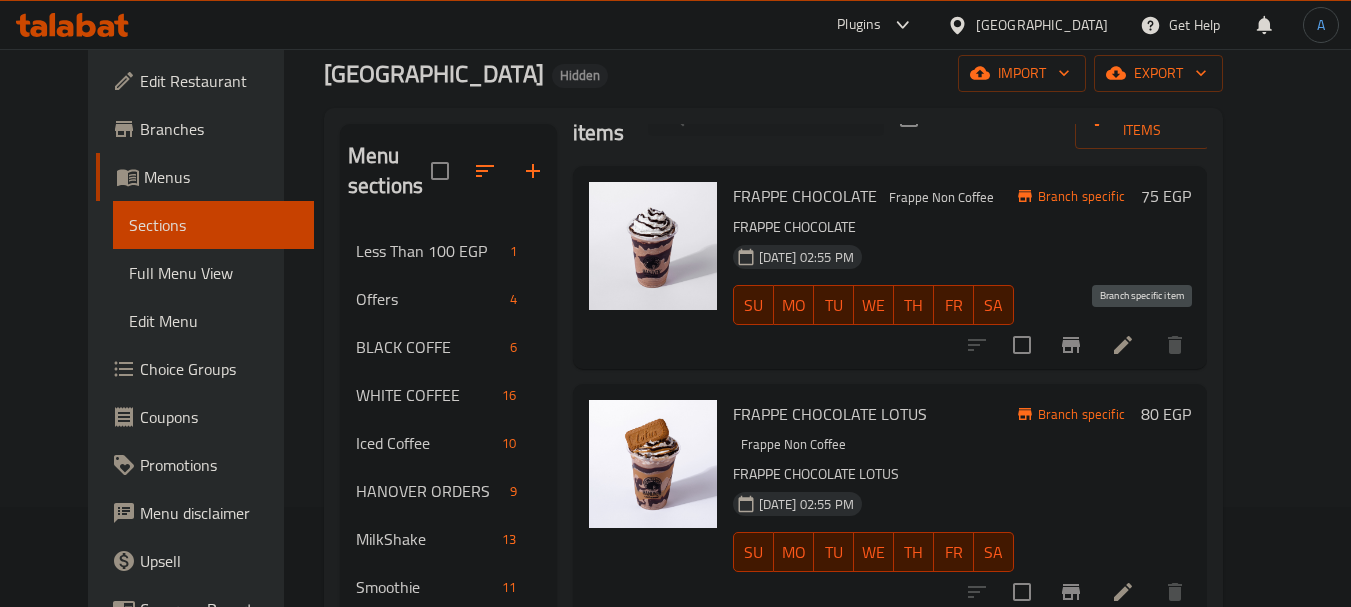 click 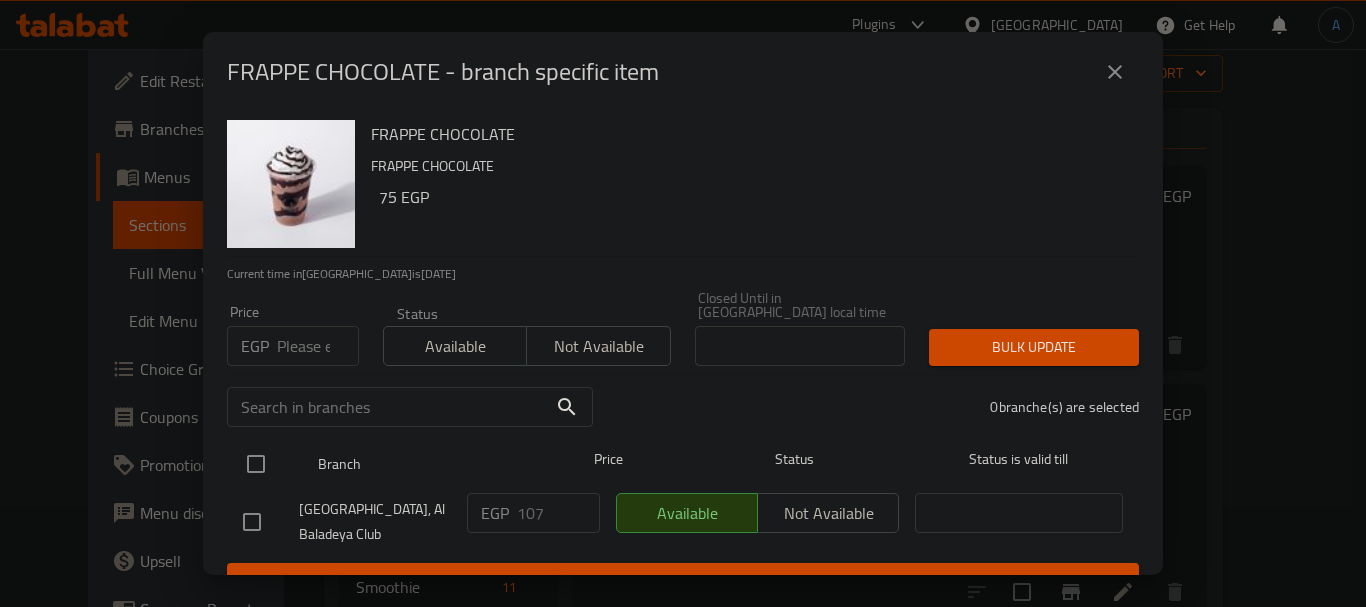 click at bounding box center [256, 464] 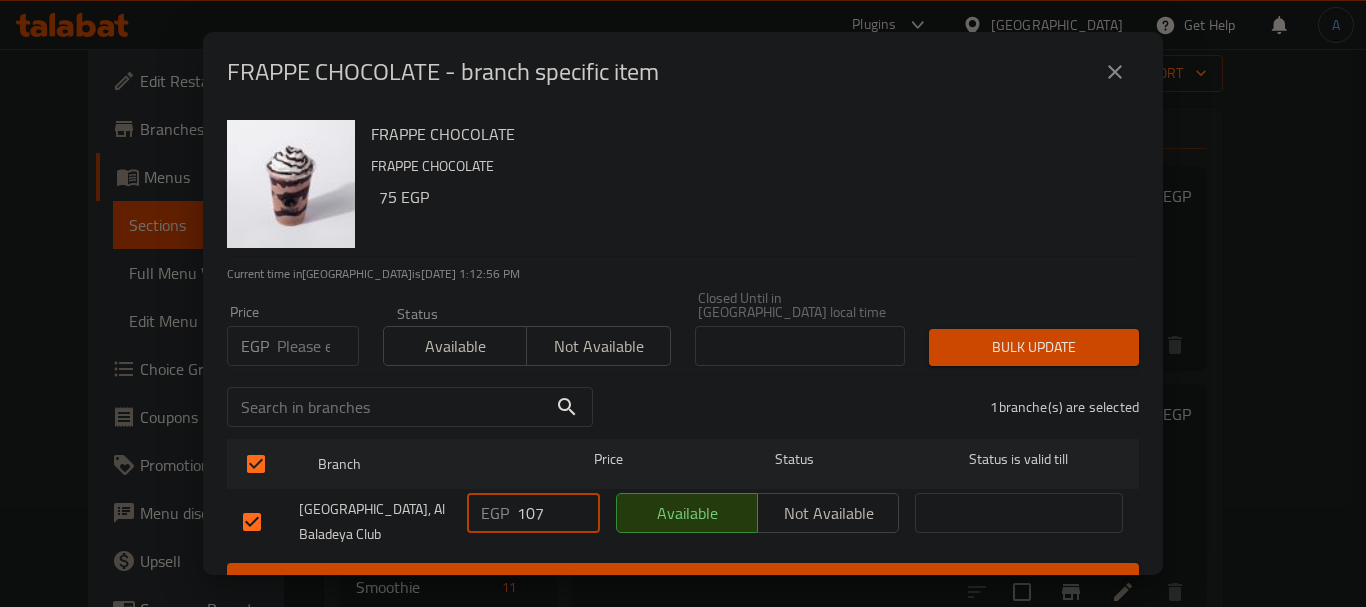 drag, startPoint x: 550, startPoint y: 499, endPoint x: 441, endPoint y: 497, distance: 109.01835 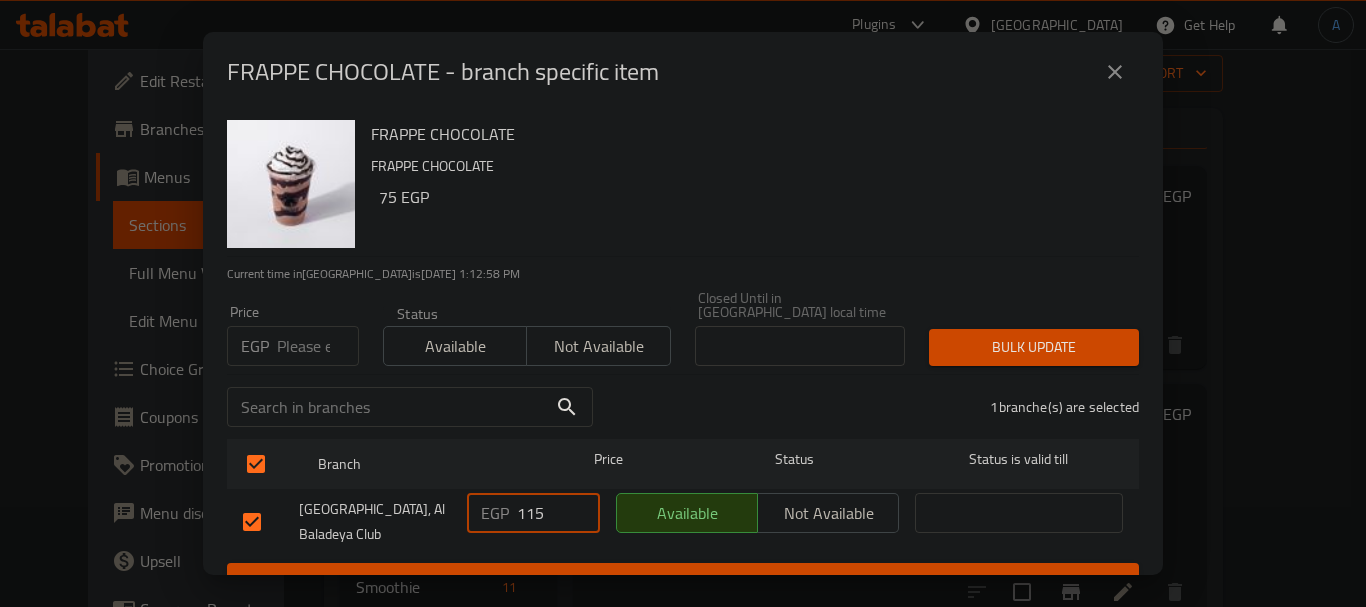 type on "115" 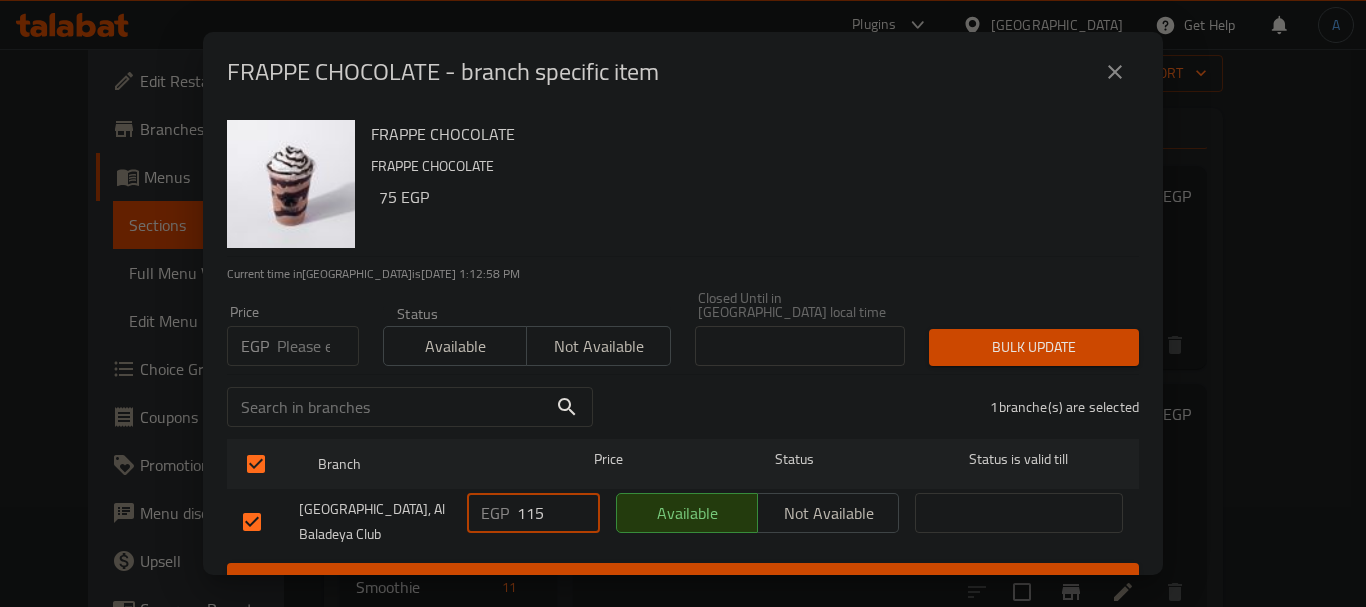 click on "Save" at bounding box center (683, 581) 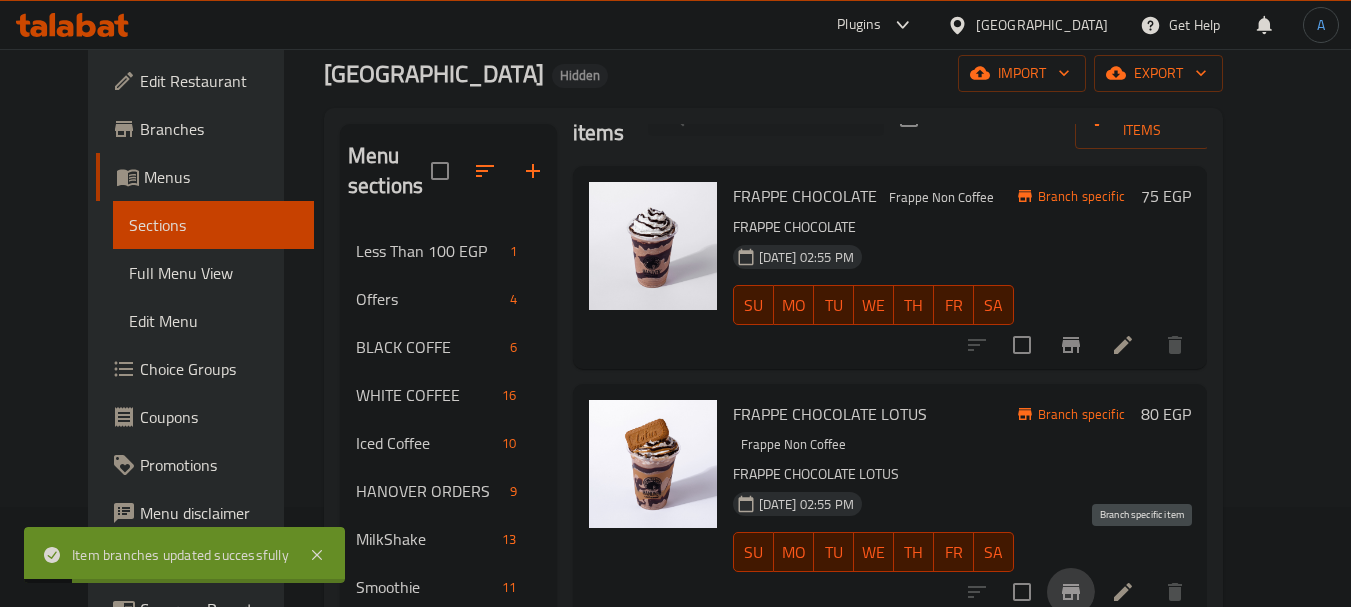 click 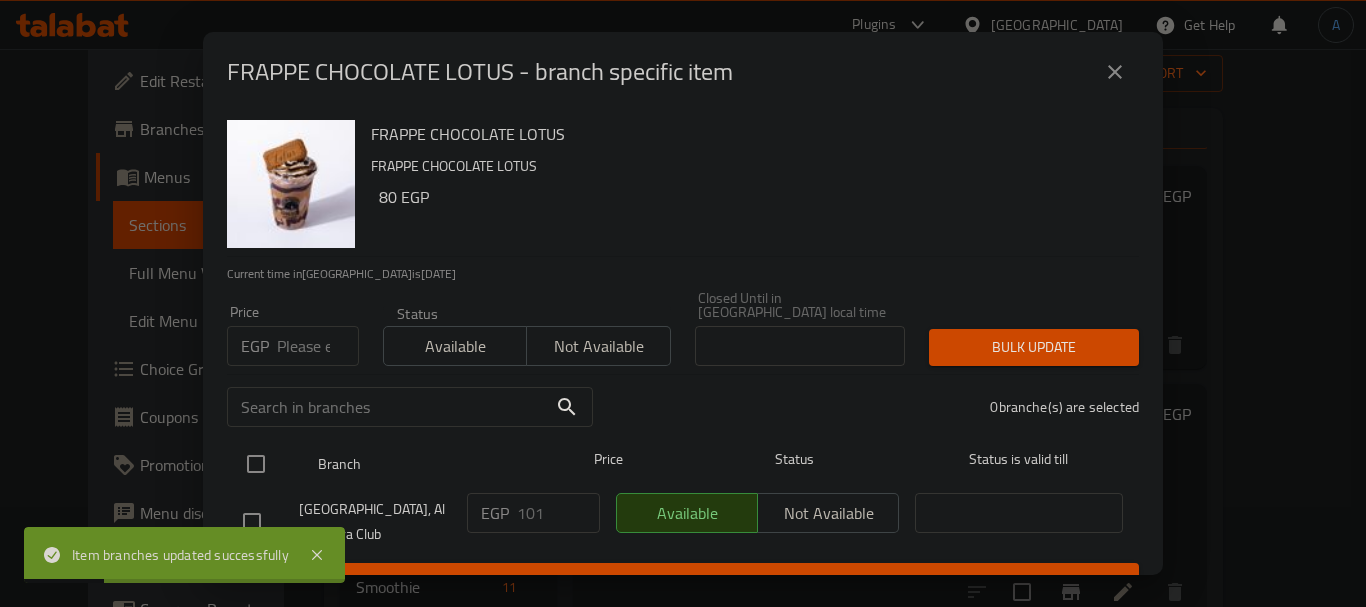 click at bounding box center [256, 464] 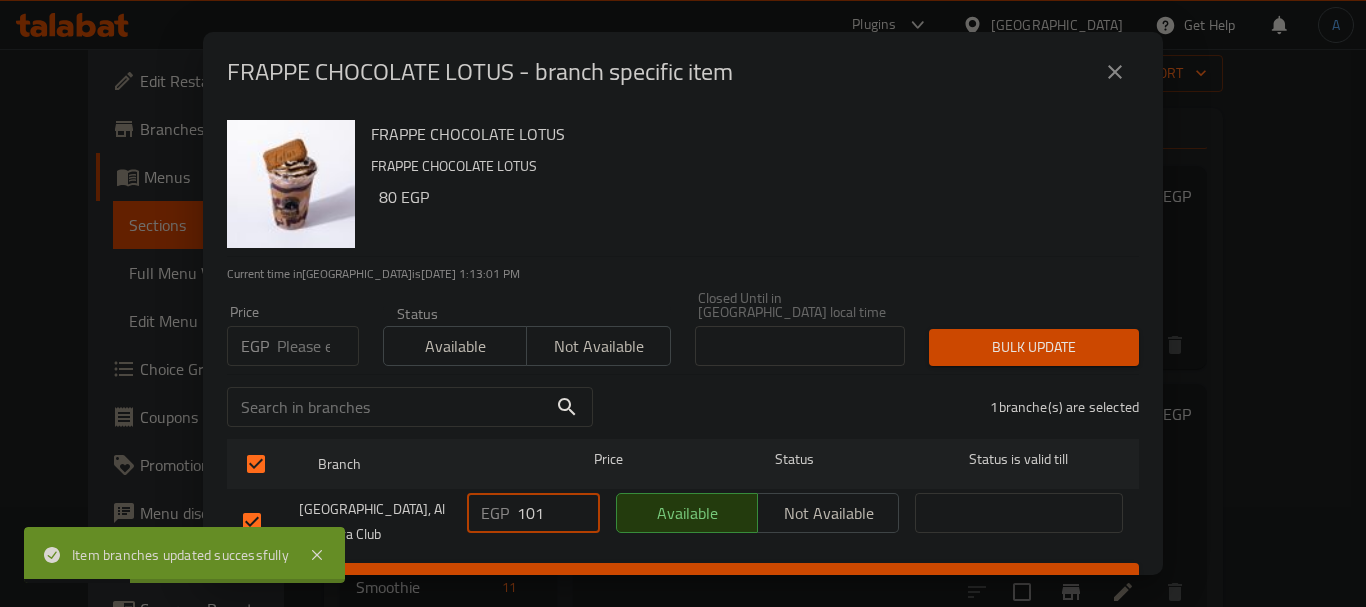 click on "101" at bounding box center (558, 513) 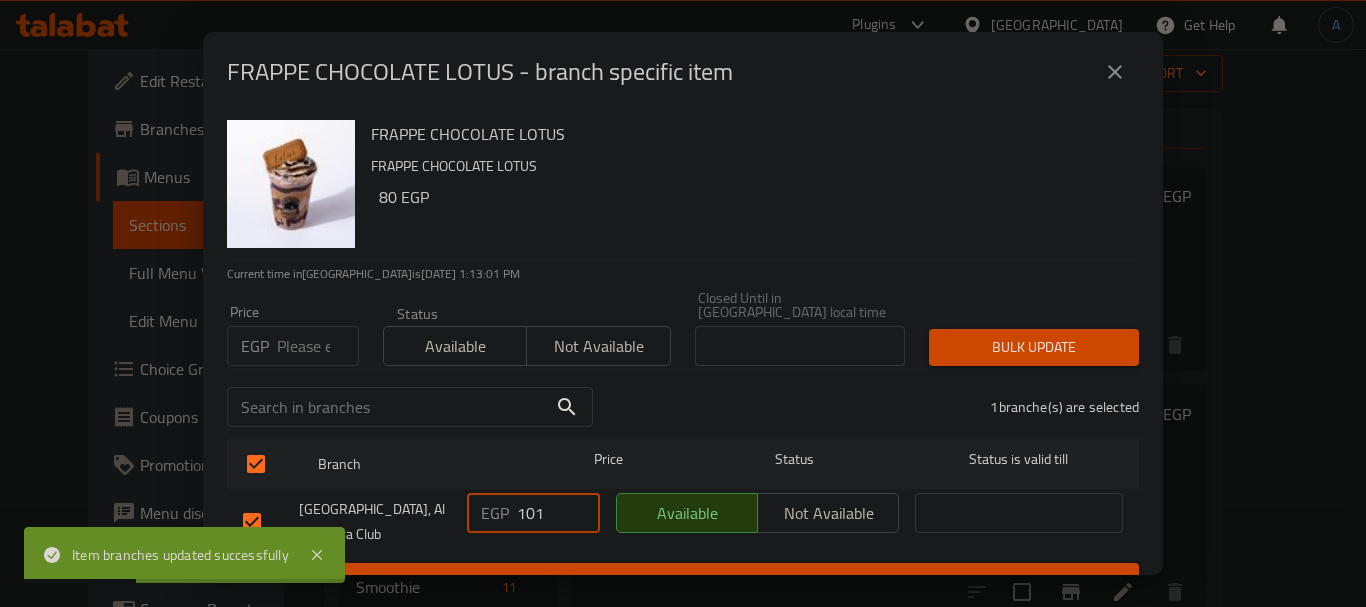 click on "101" at bounding box center (558, 513) 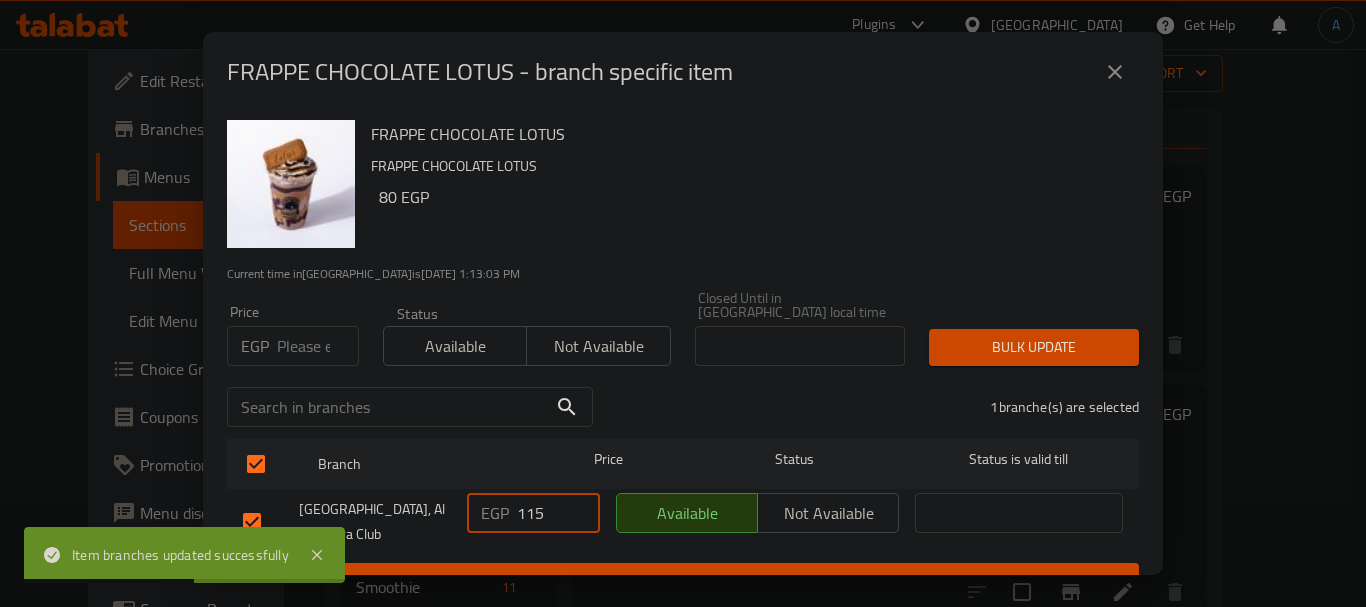 type on "115" 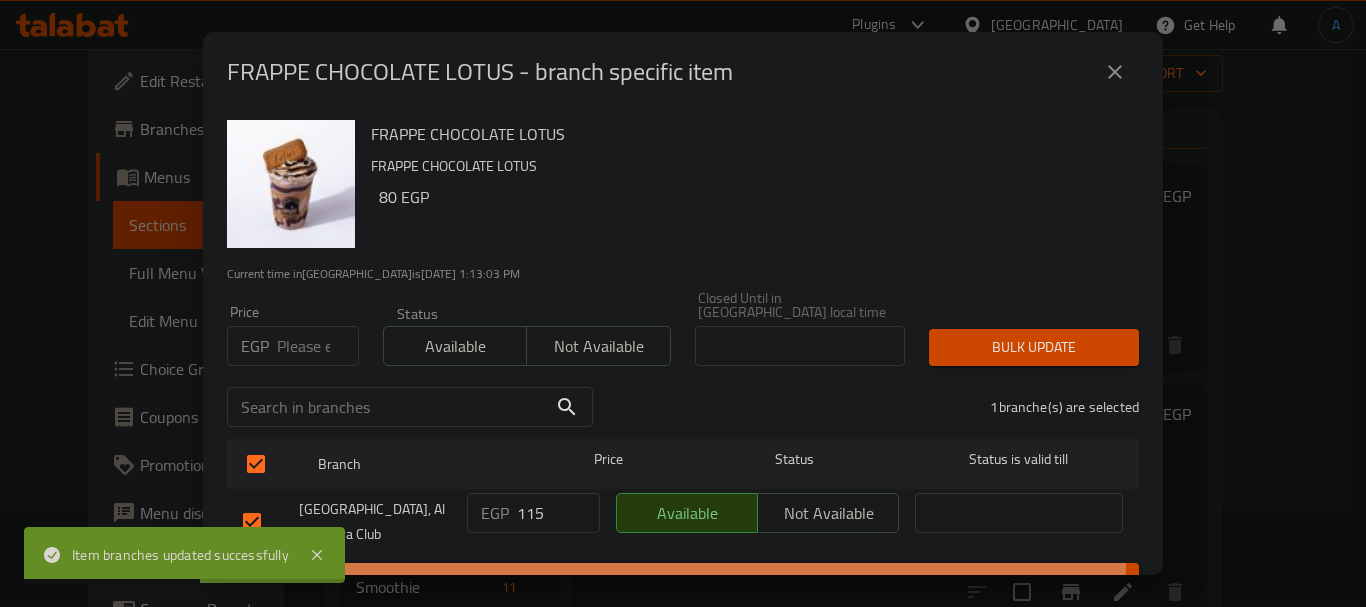 click on "Save" at bounding box center [683, 581] 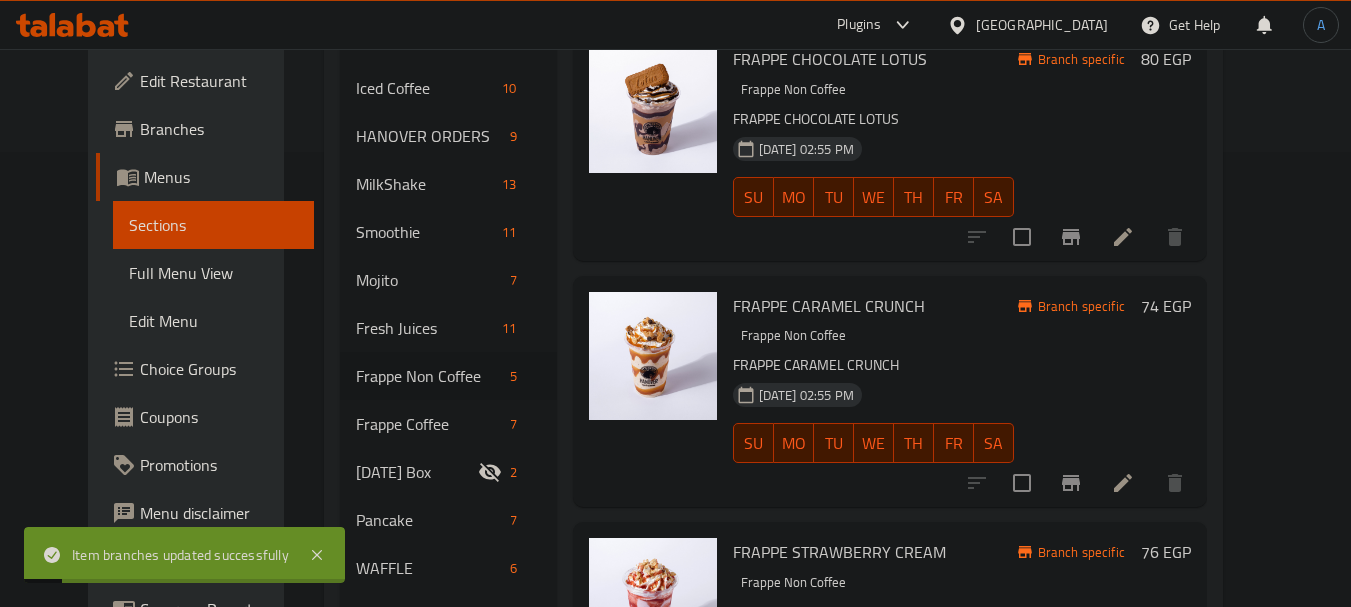 scroll, scrollTop: 500, scrollLeft: 0, axis: vertical 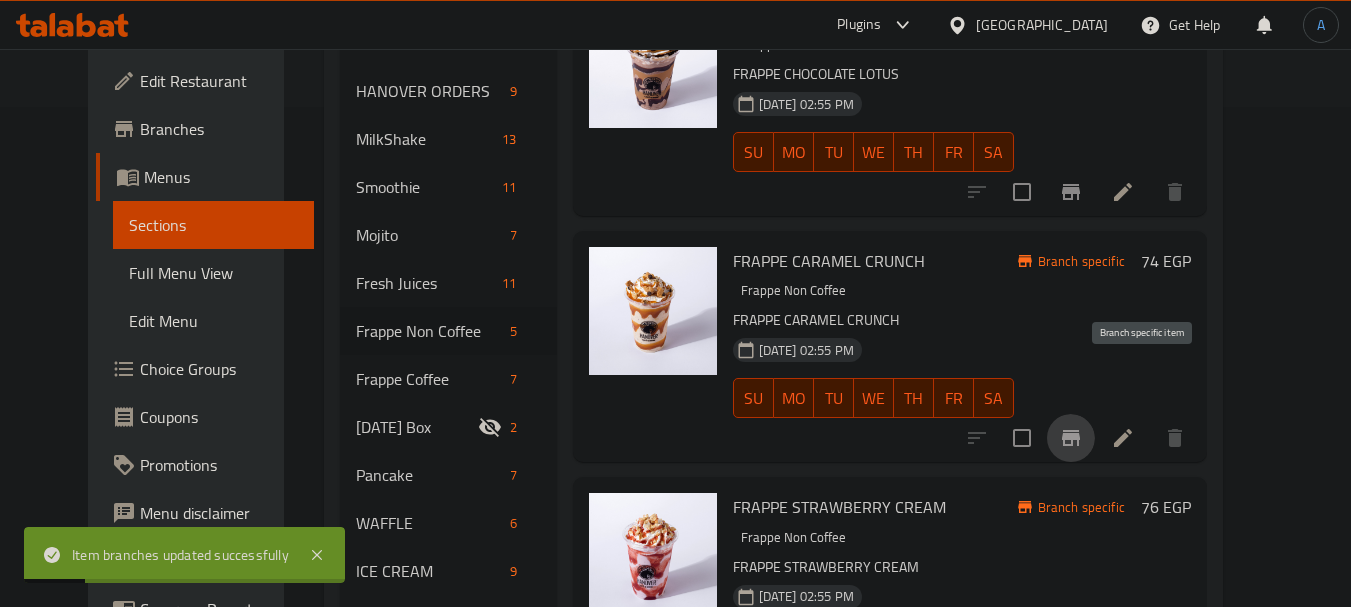 click 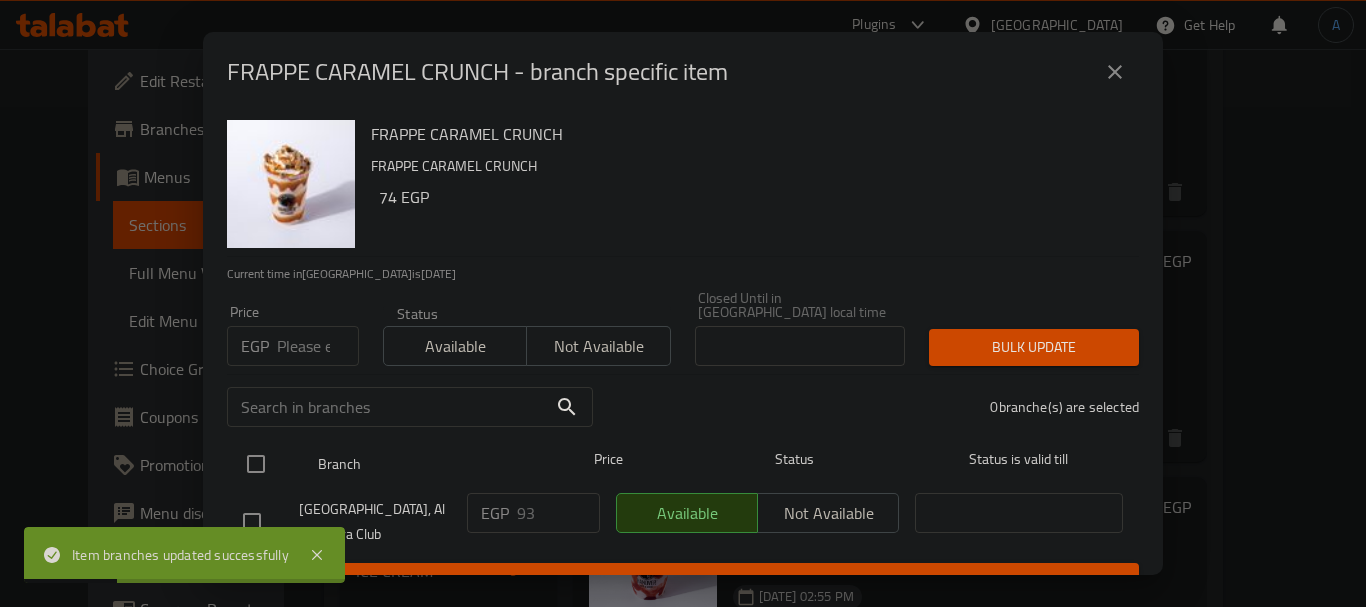 click at bounding box center [256, 464] 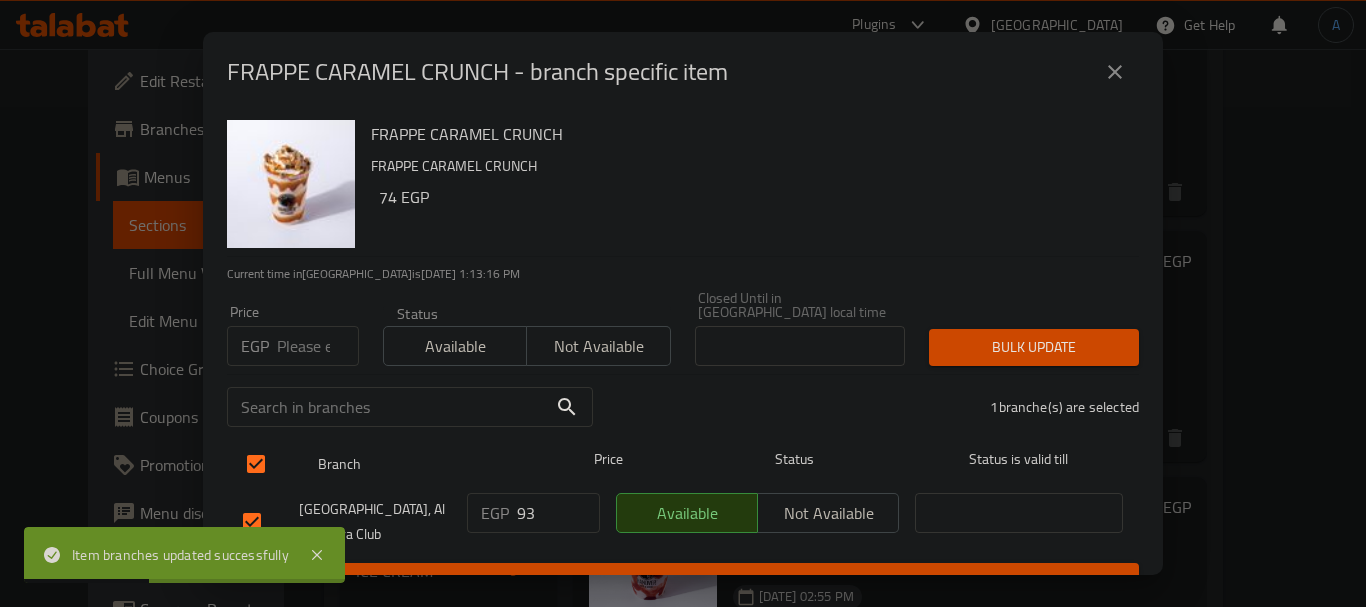 drag, startPoint x: 547, startPoint y: 504, endPoint x: 425, endPoint y: 468, distance: 127.20063 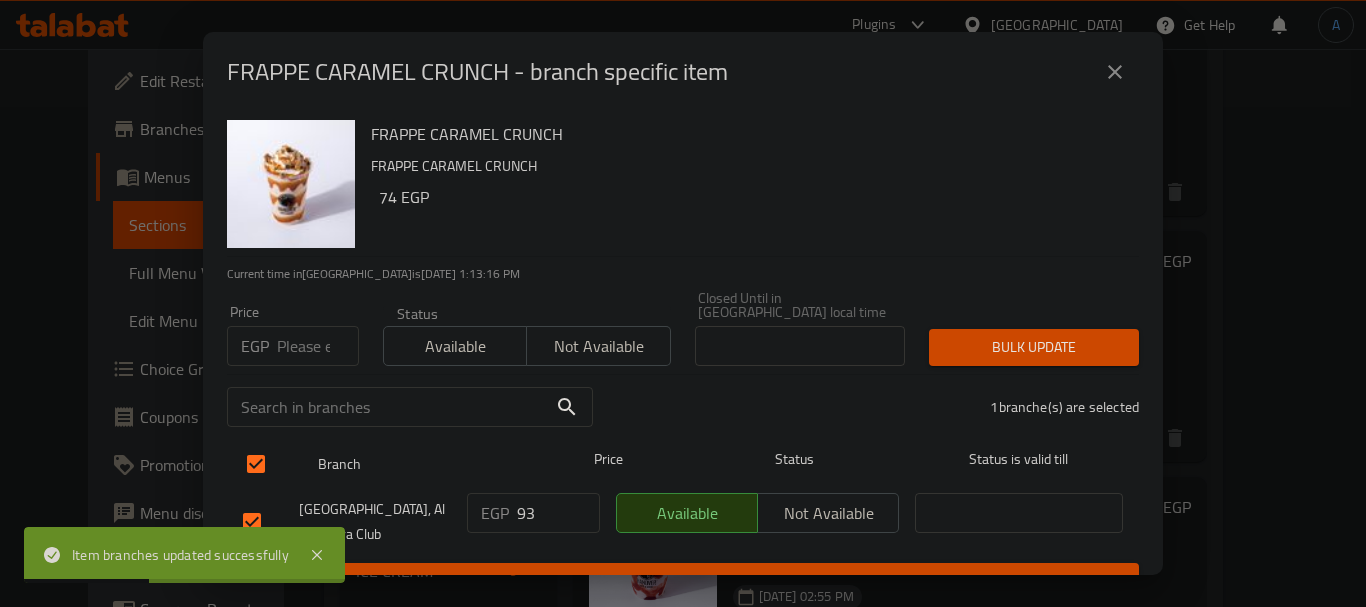 click on "Hanover, Al Baladeya Club EGP 93 ​ Available Not available ​" at bounding box center [683, 522] 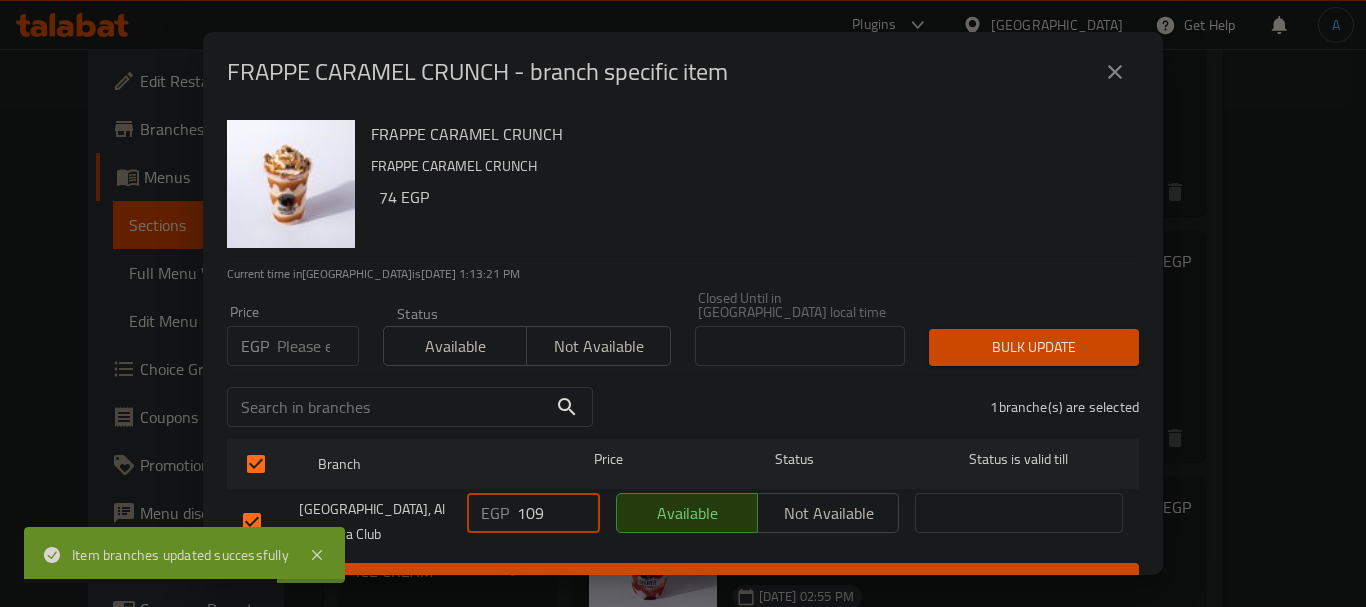 type on "109" 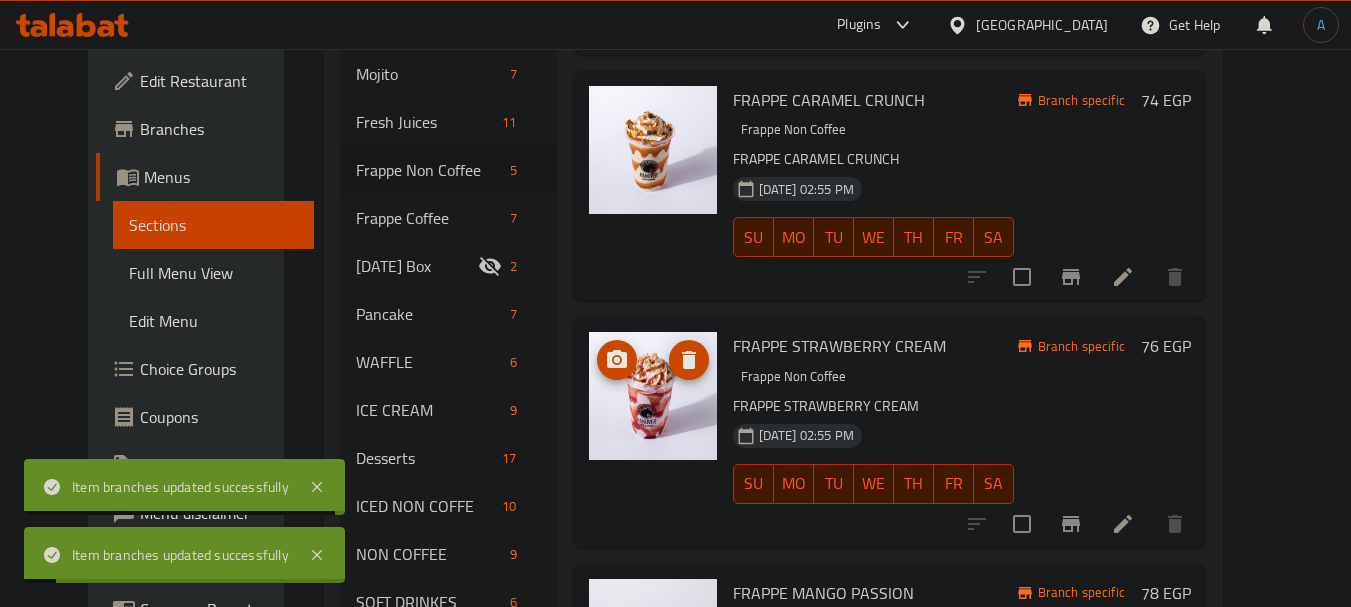 scroll, scrollTop: 700, scrollLeft: 0, axis: vertical 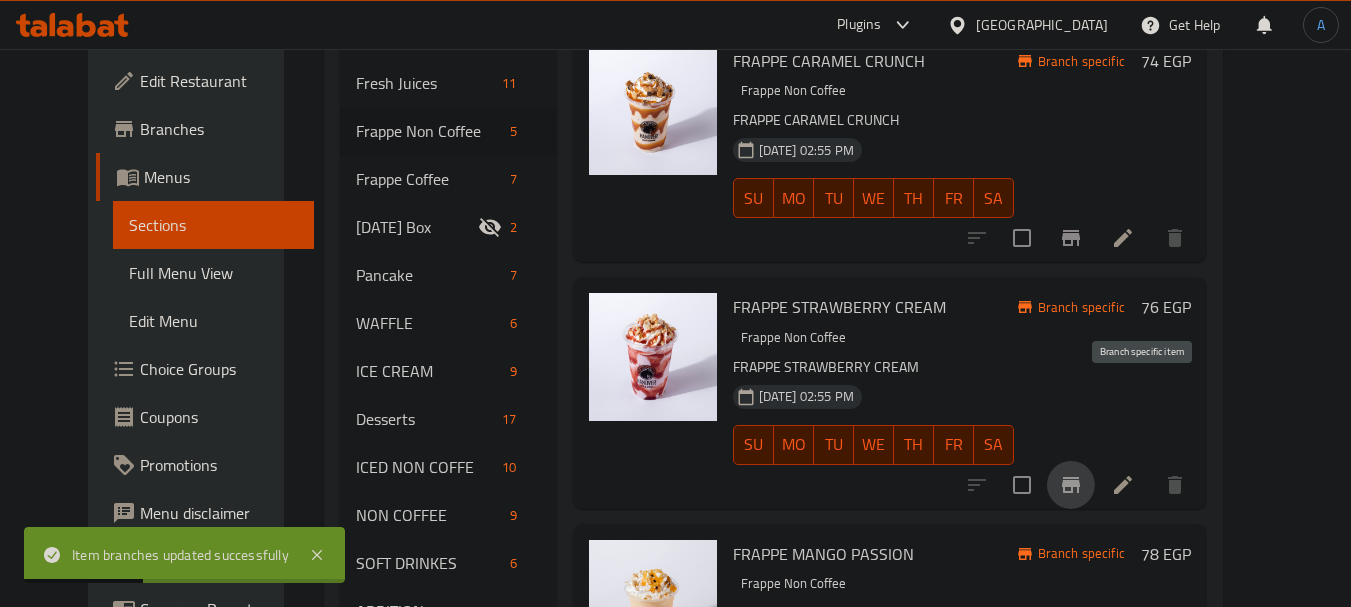 click 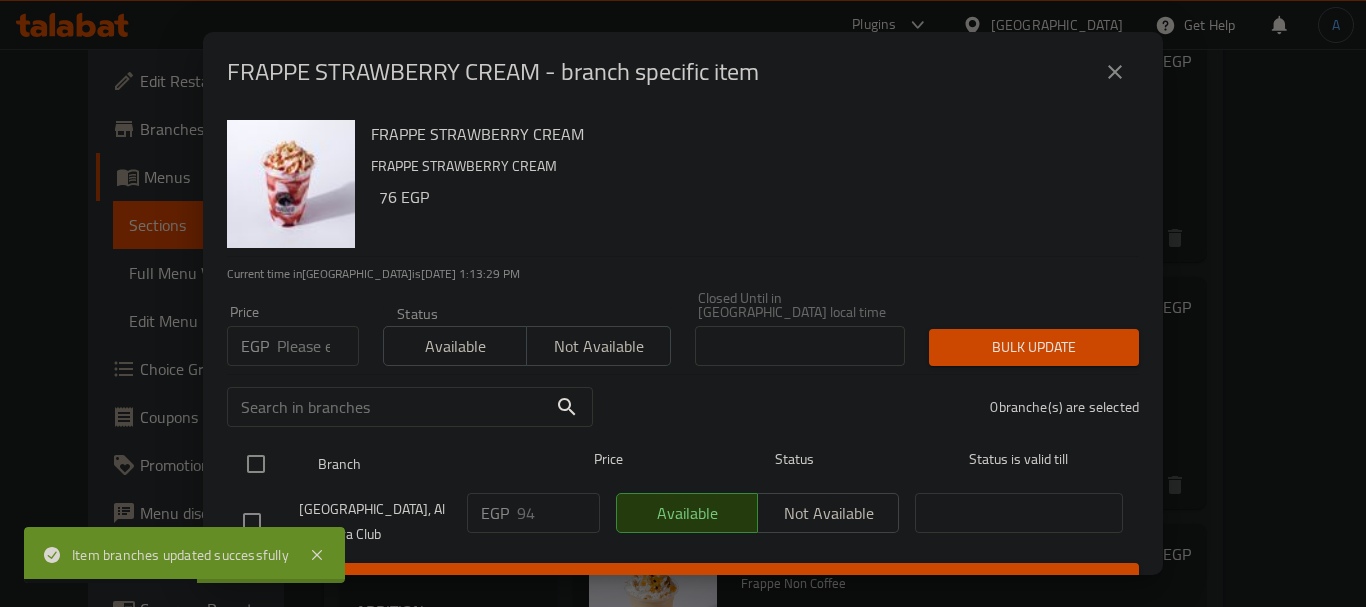click at bounding box center (256, 464) 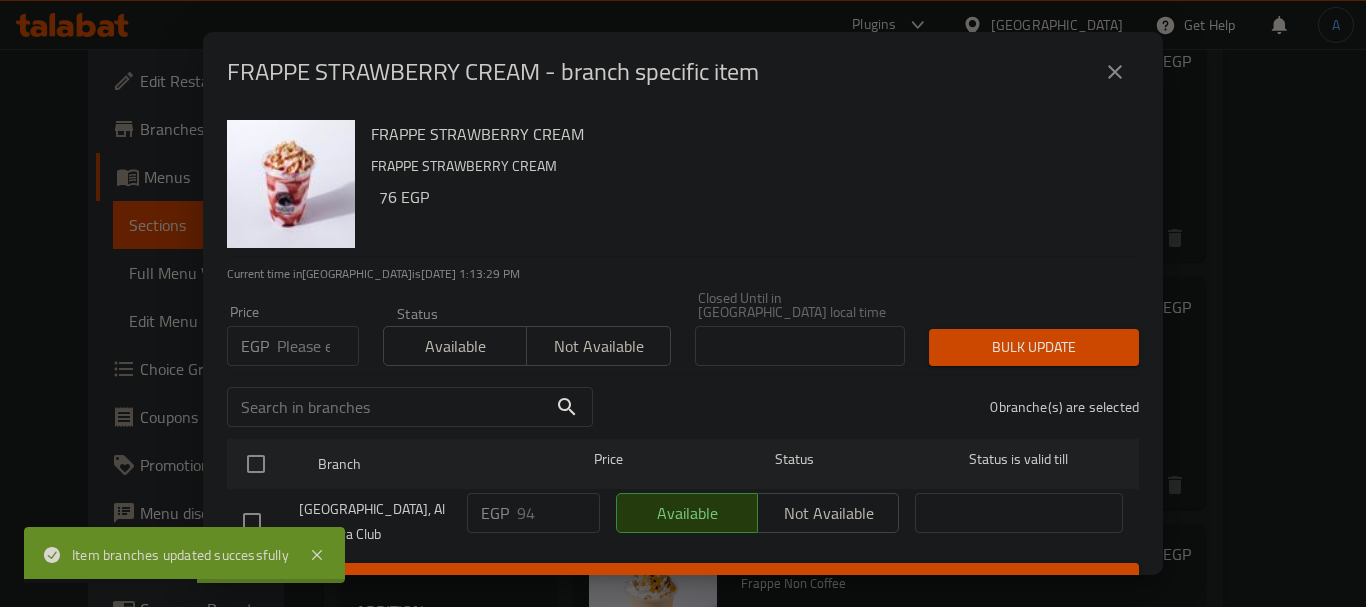 checkbox on "true" 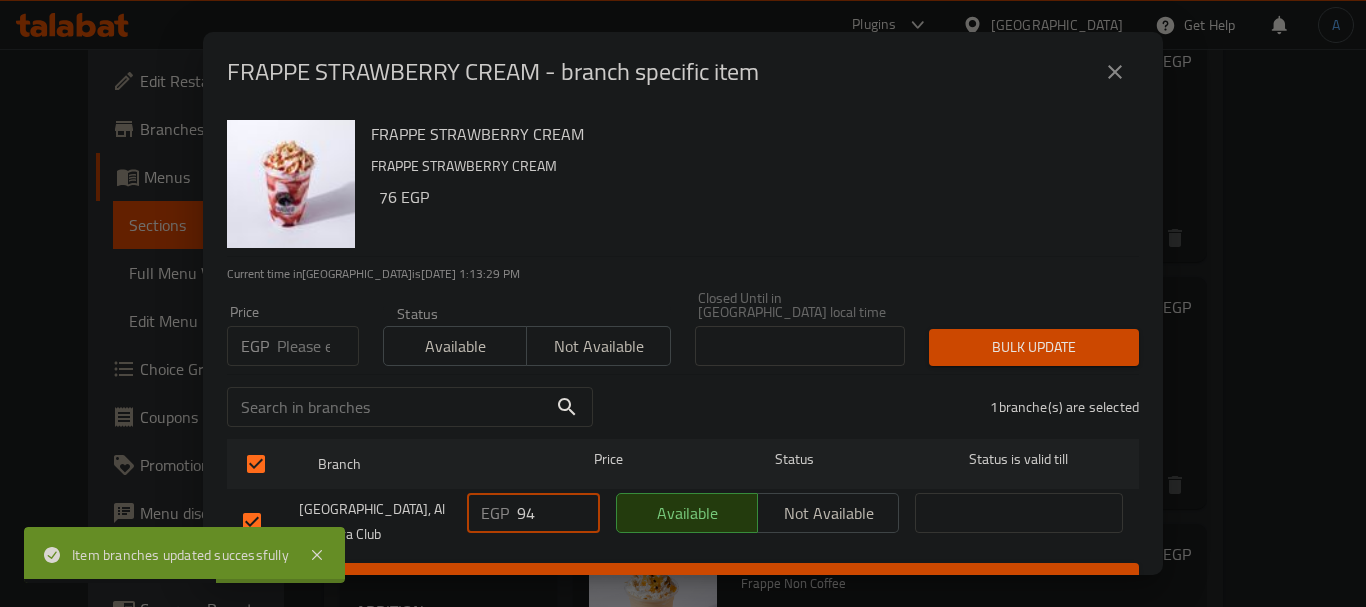 click on "94" at bounding box center (558, 513) 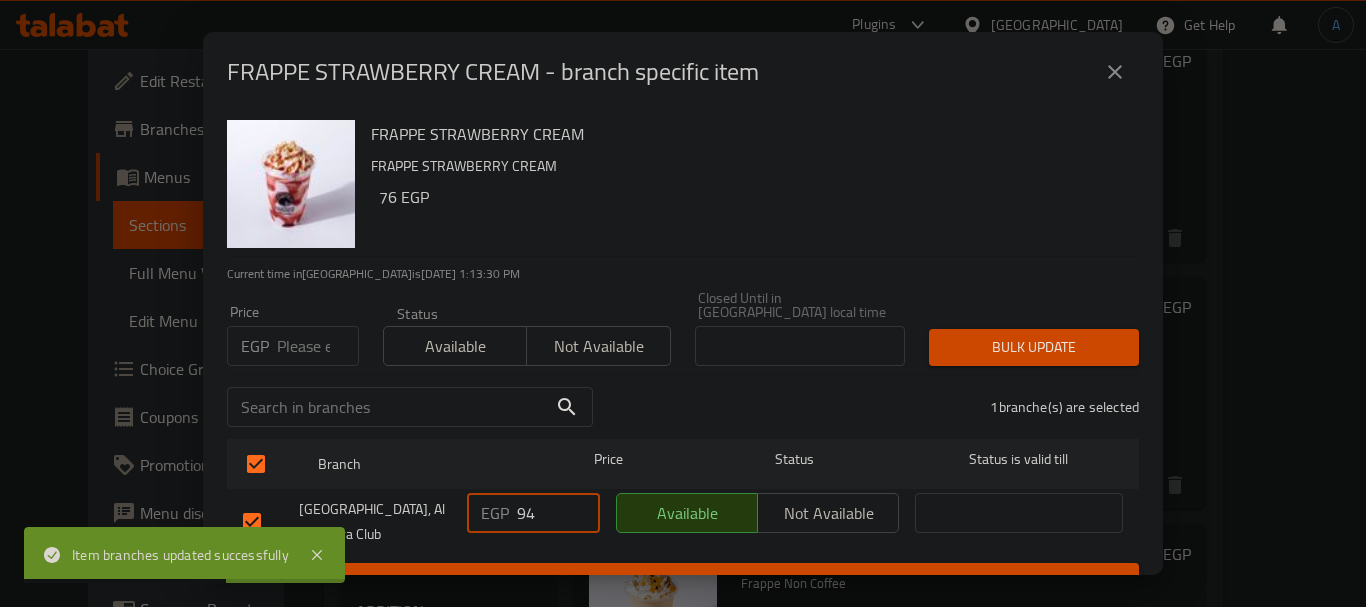 click on "94" at bounding box center [558, 513] 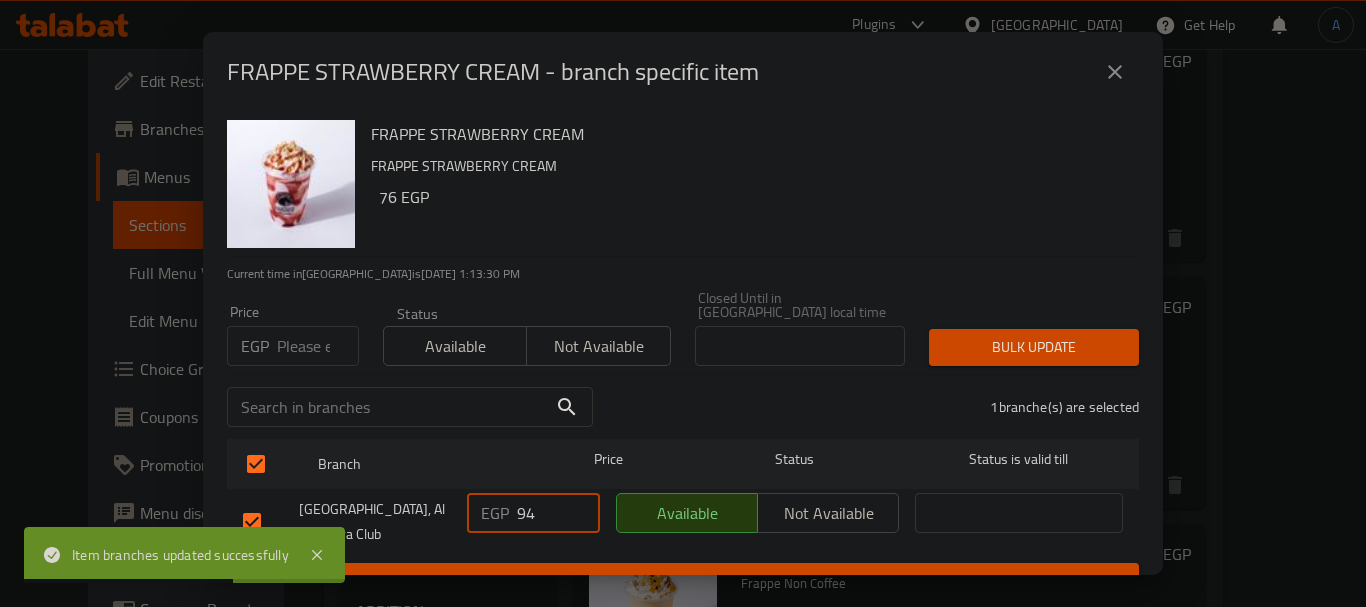 click on "94" at bounding box center (558, 513) 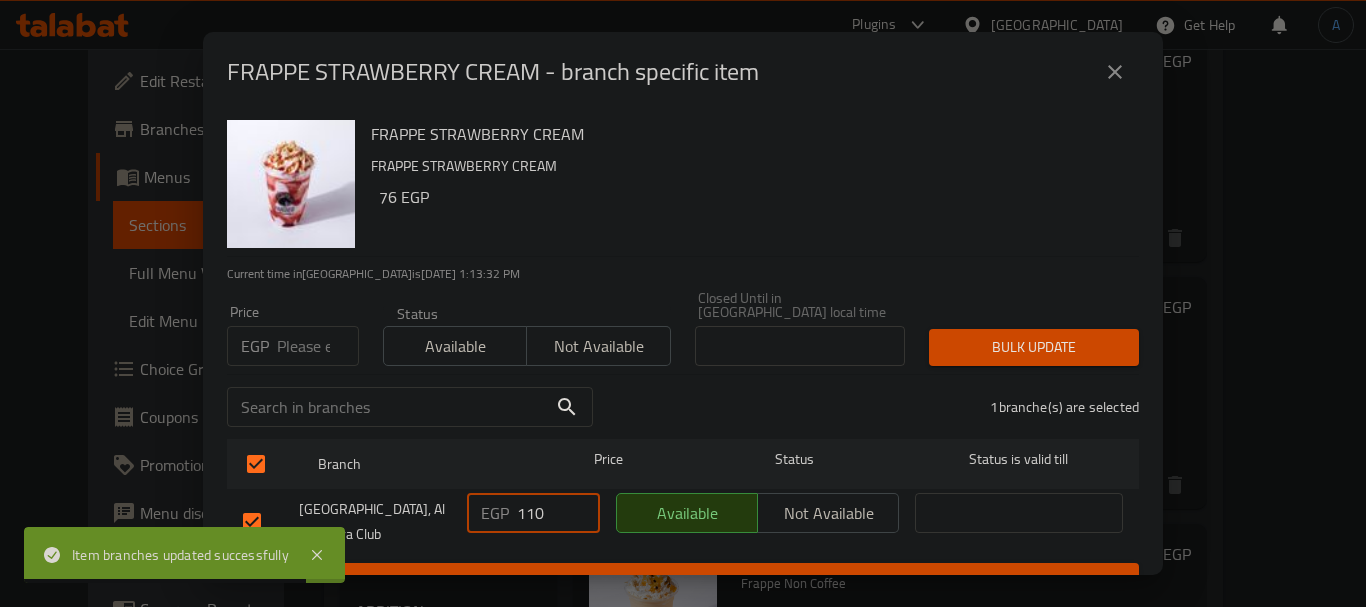 type on "110" 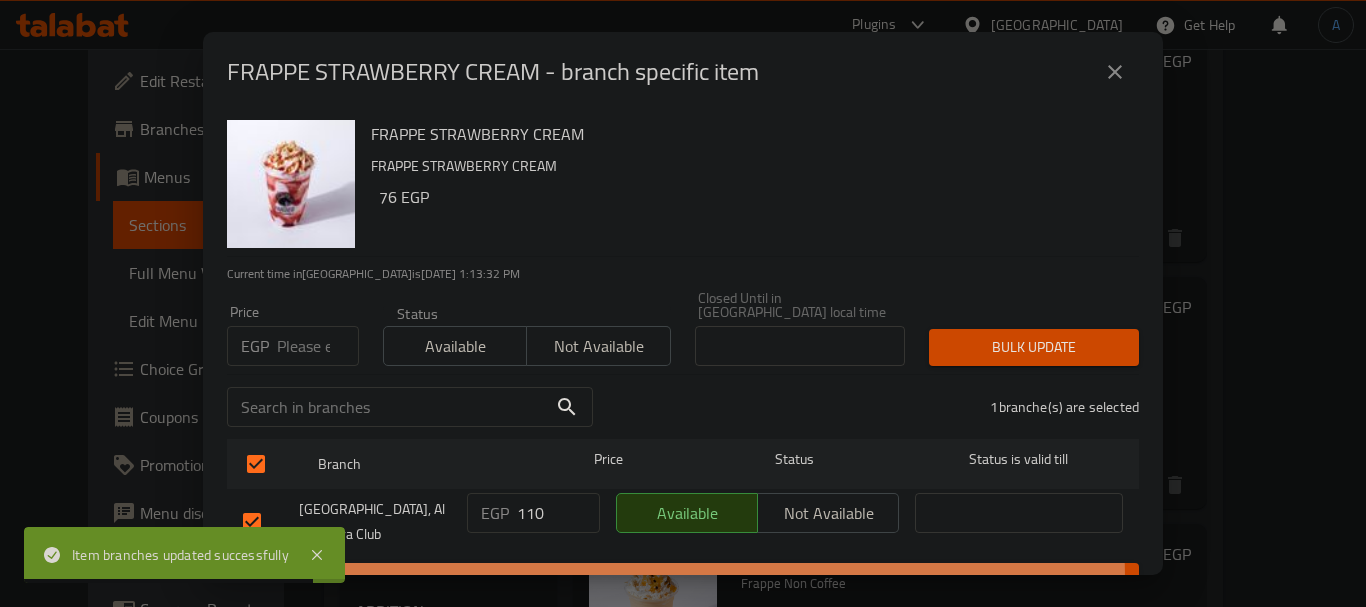 click on "Save" at bounding box center (683, 581) 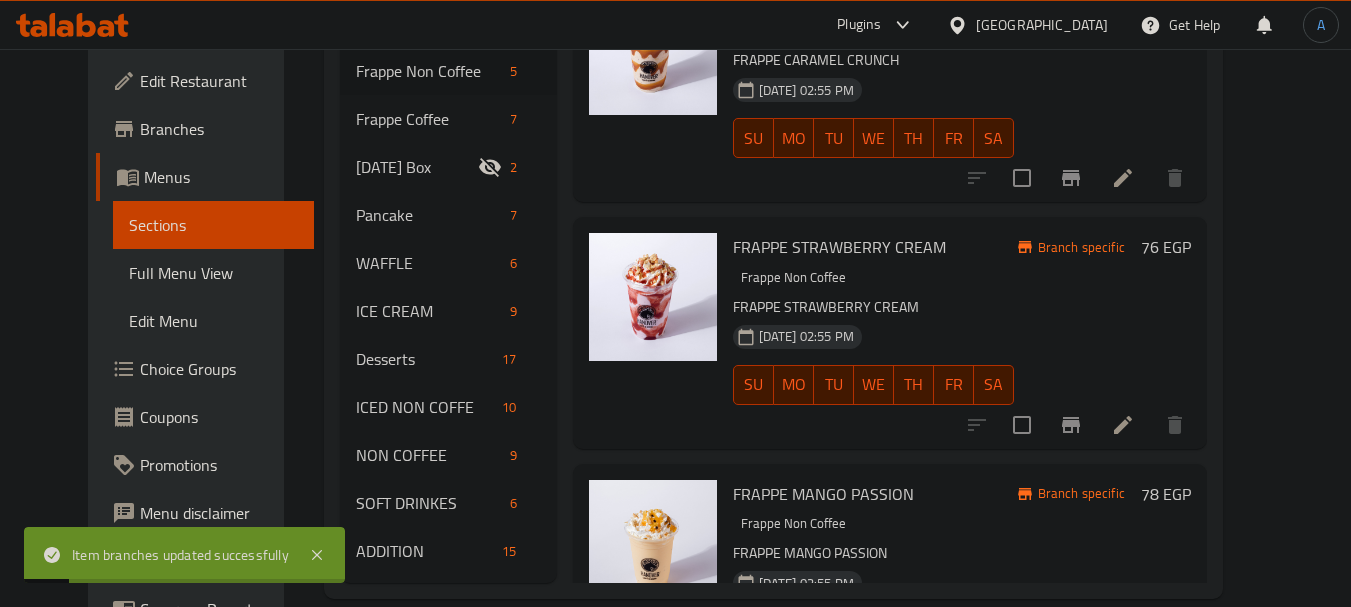 scroll, scrollTop: 792, scrollLeft: 0, axis: vertical 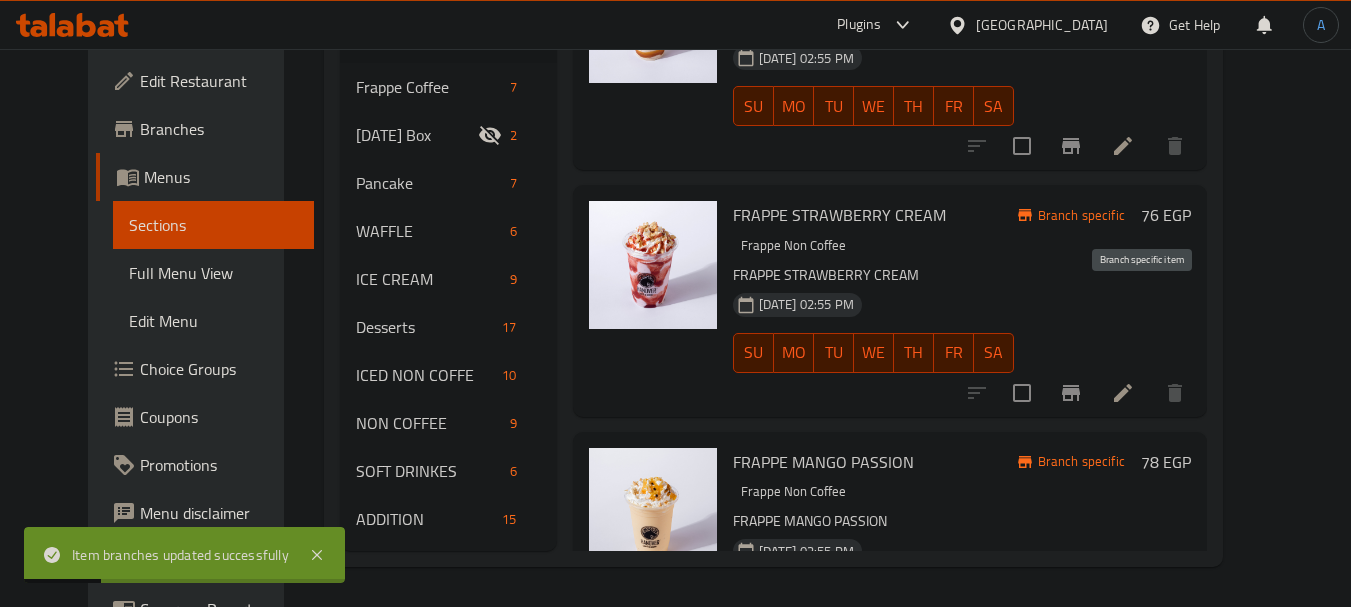 click 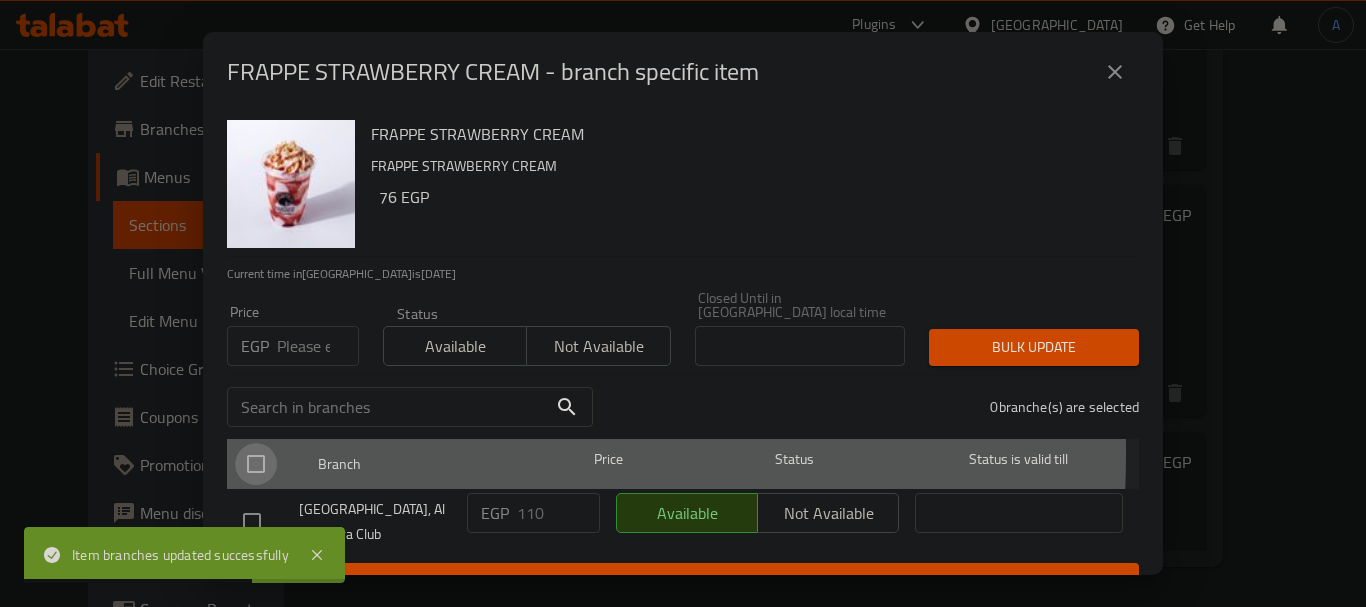 drag, startPoint x: 266, startPoint y: 440, endPoint x: 444, endPoint y: 488, distance: 184.35835 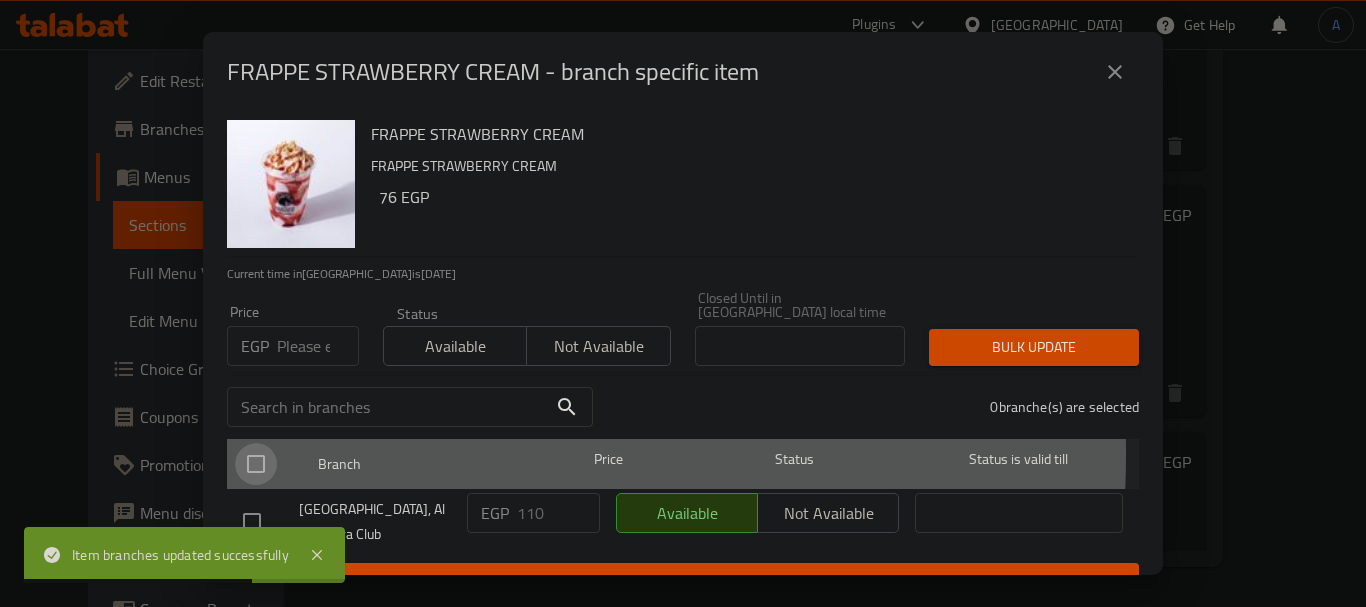 click at bounding box center [256, 464] 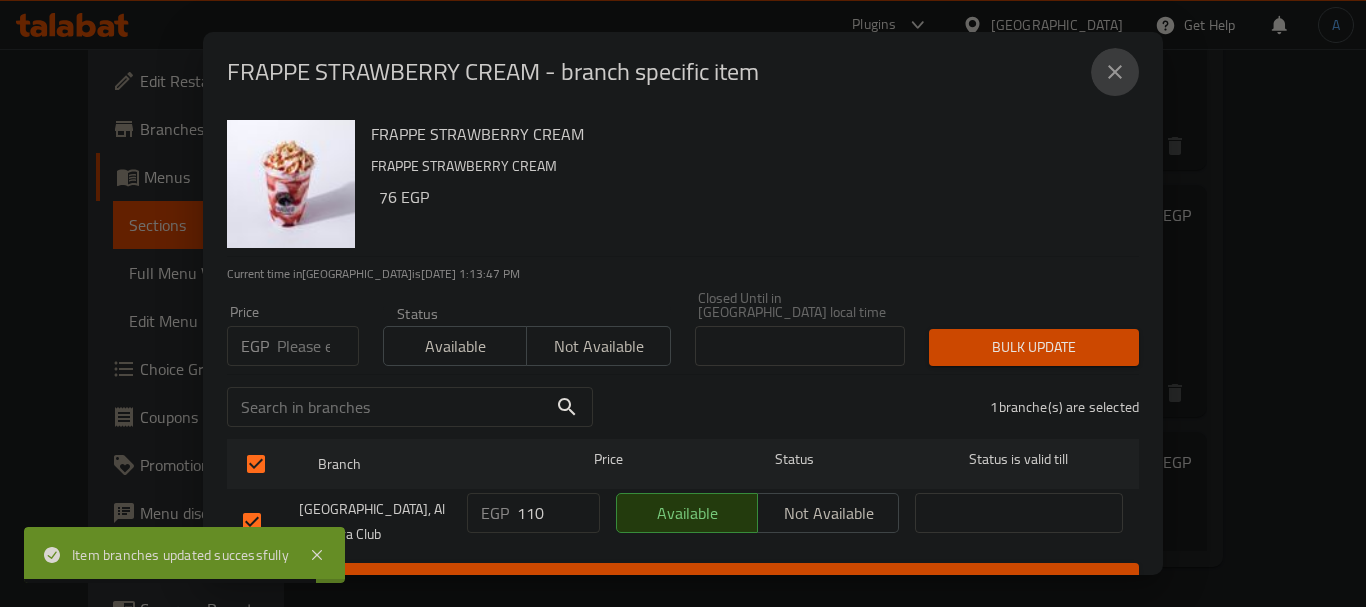 click 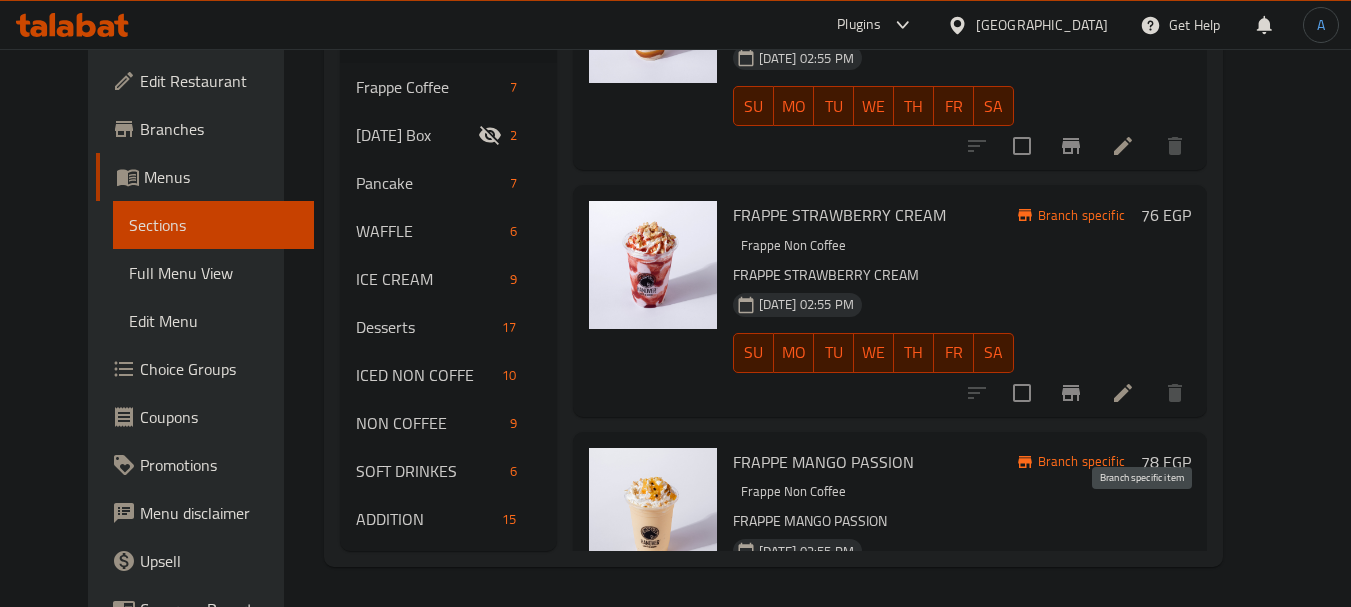 click 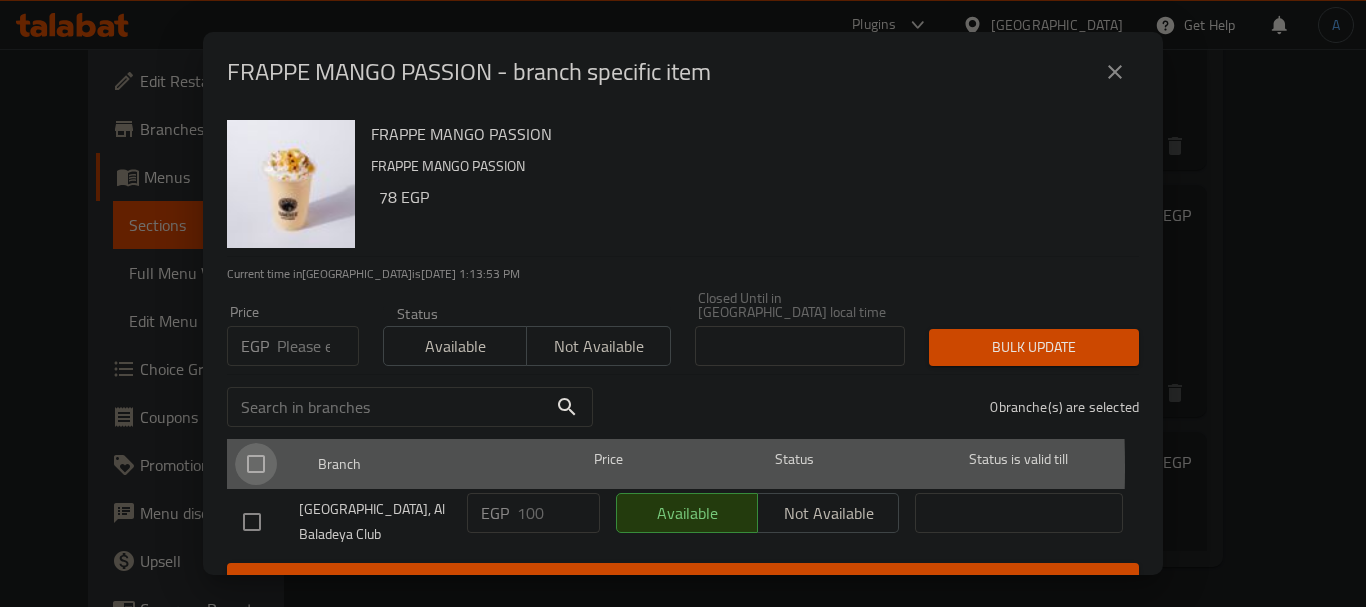drag, startPoint x: 258, startPoint y: 453, endPoint x: 418, endPoint y: 489, distance: 164 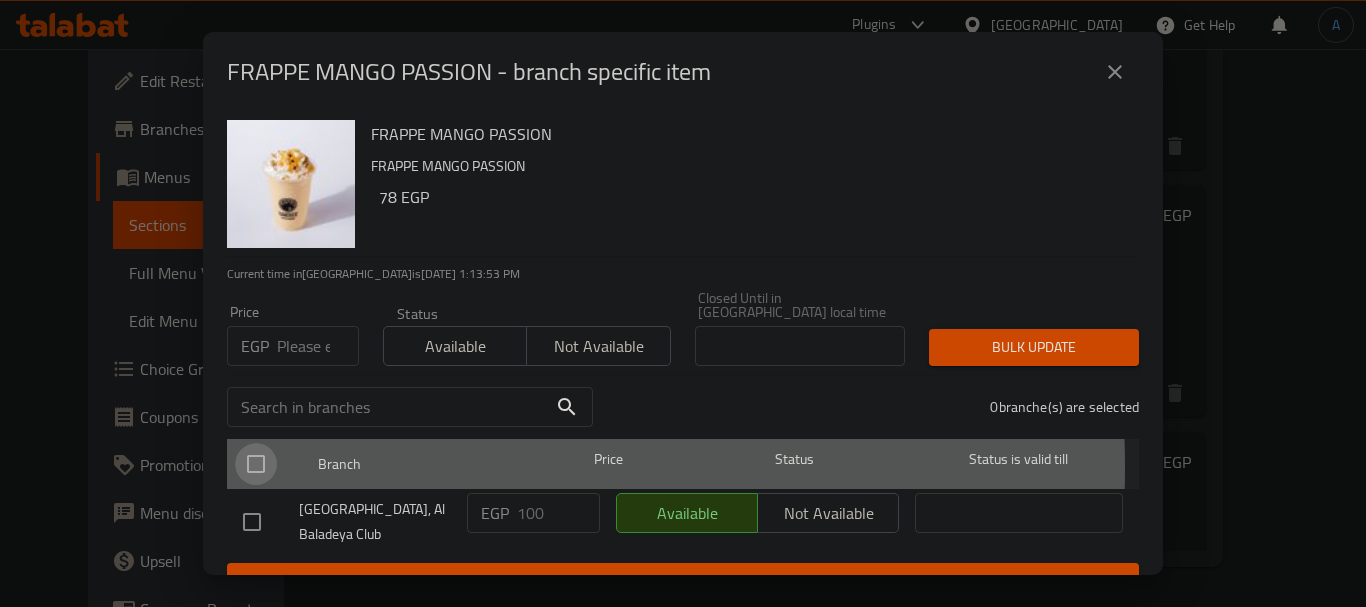 click at bounding box center (256, 464) 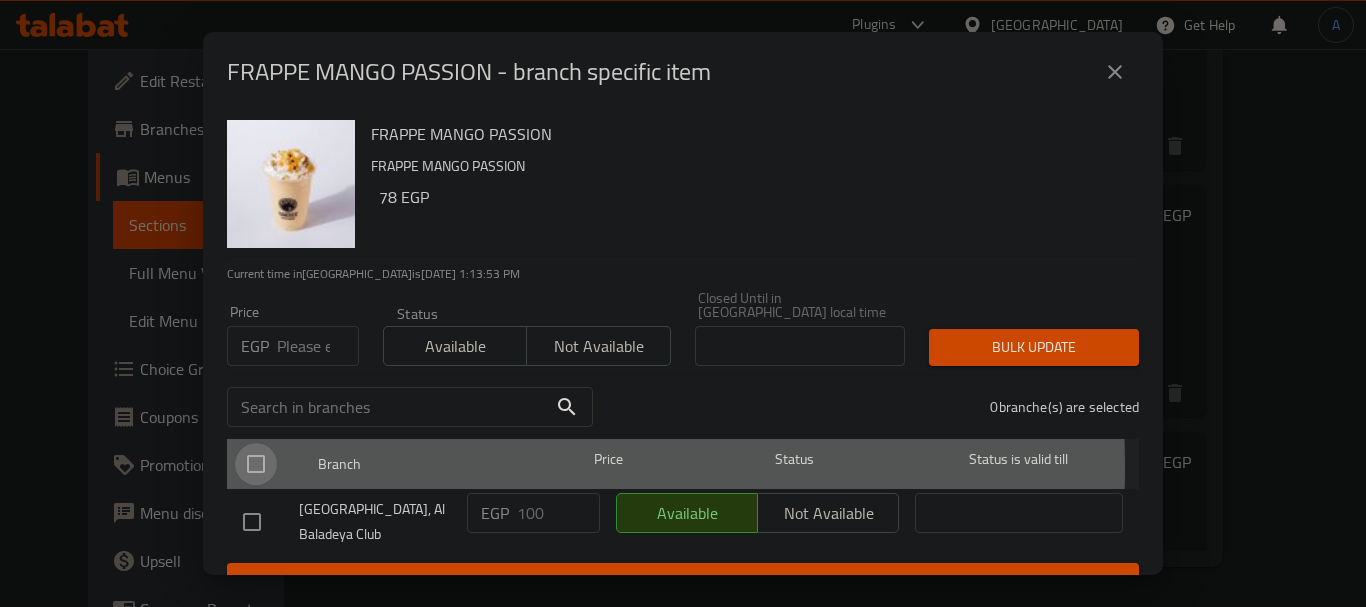 checkbox on "true" 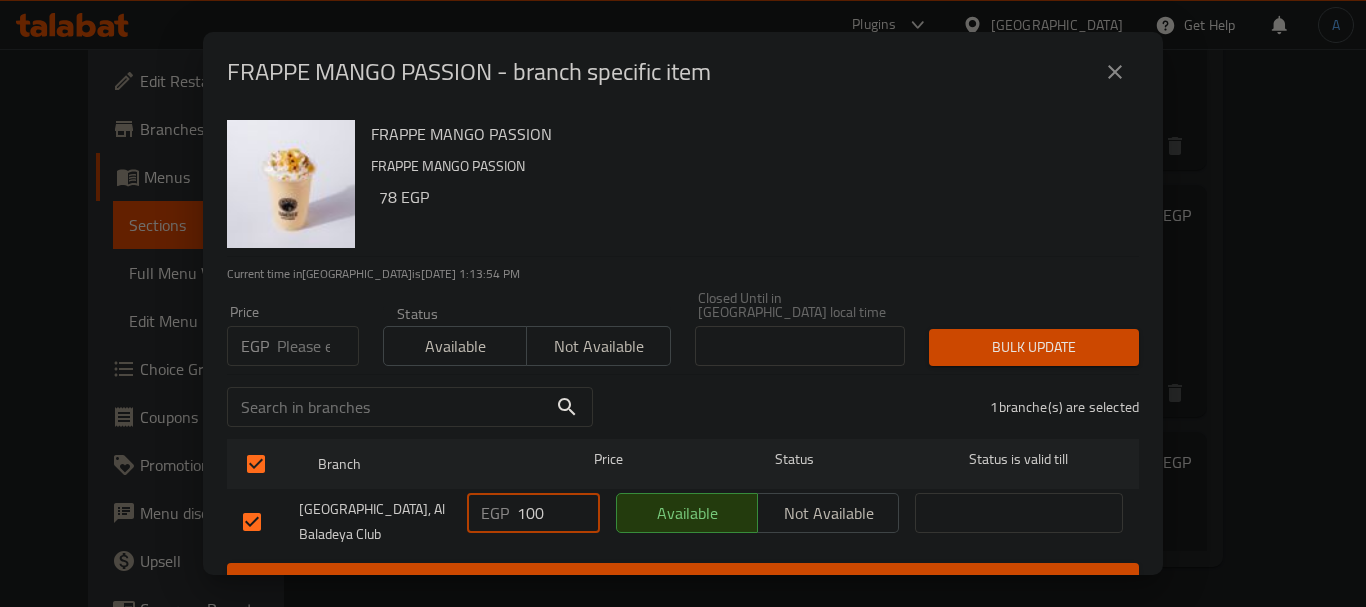 drag, startPoint x: 547, startPoint y: 502, endPoint x: 488, endPoint y: 498, distance: 59.135437 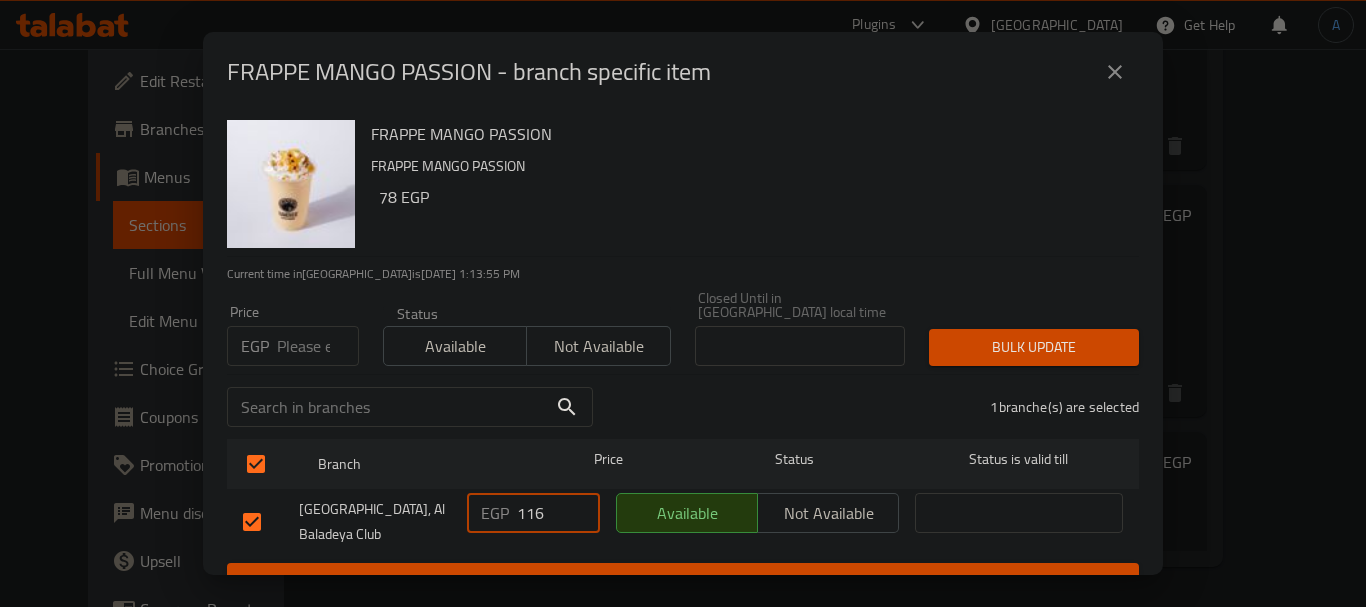 type on "116" 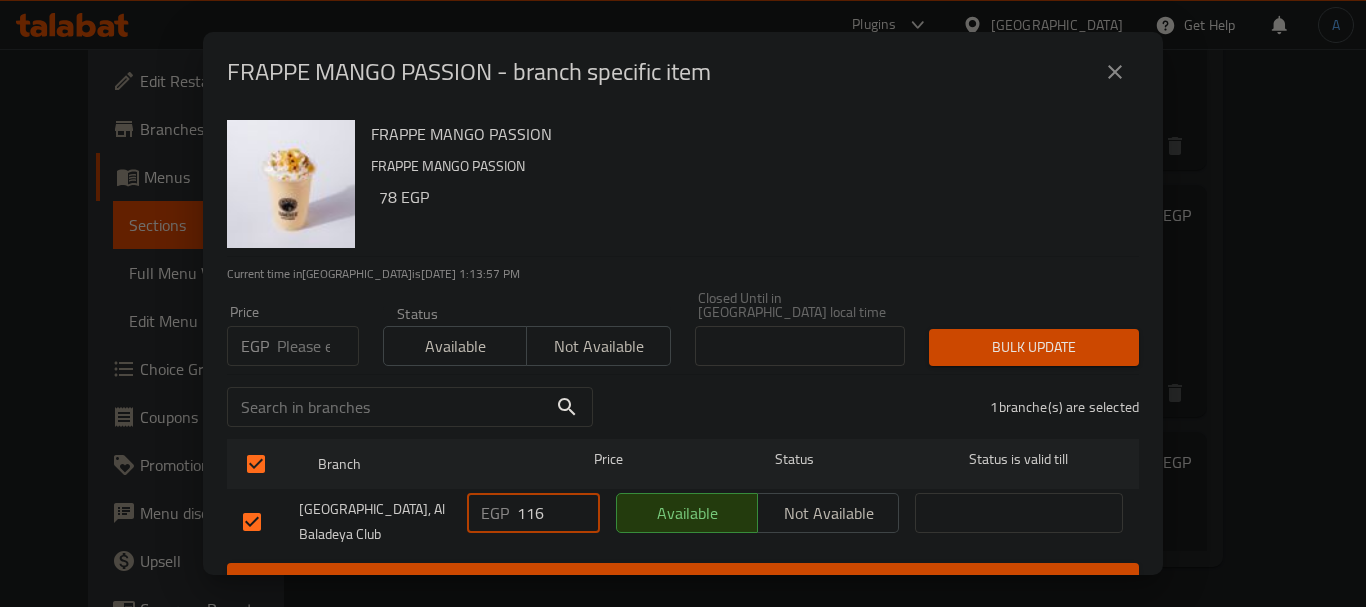 click on "Save" at bounding box center [683, 581] 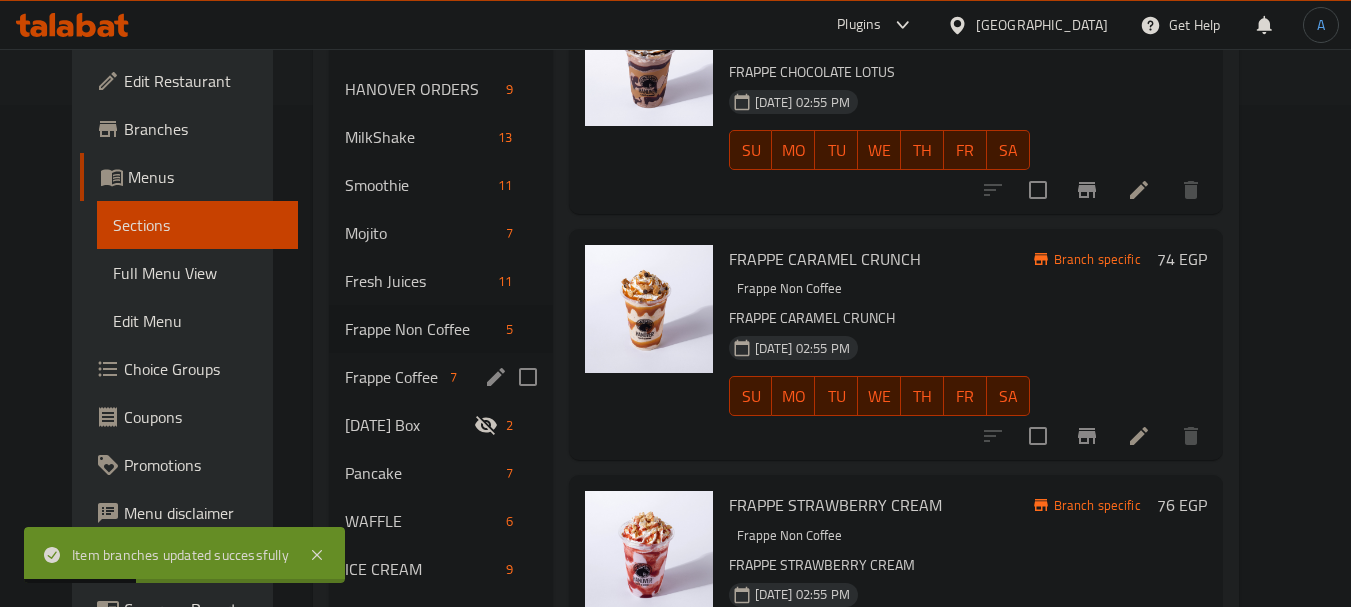 scroll, scrollTop: 492, scrollLeft: 0, axis: vertical 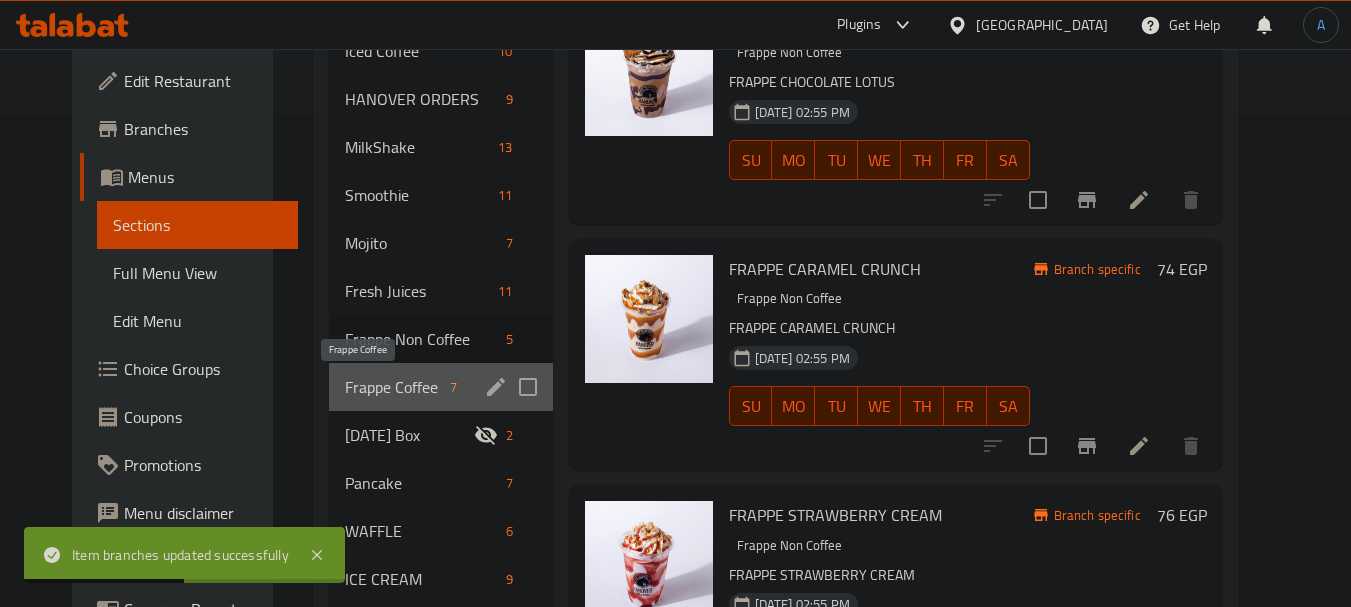 click on "Frappe Coffee" at bounding box center (393, 387) 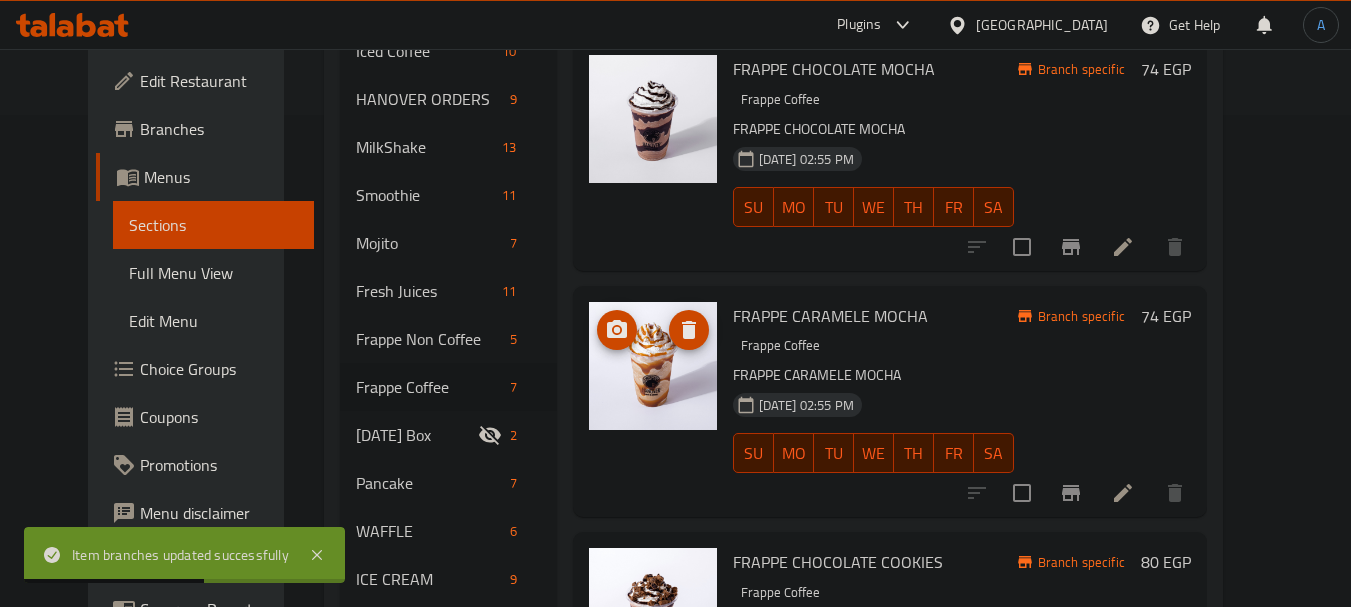 scroll, scrollTop: 0, scrollLeft: 0, axis: both 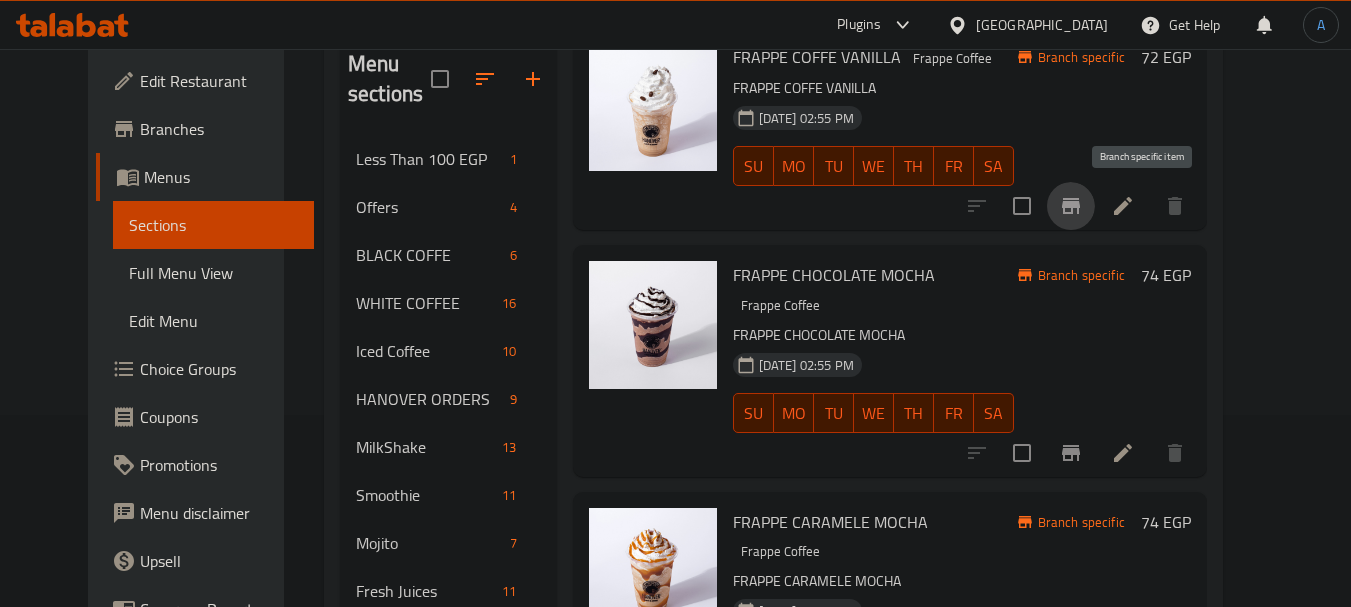 click 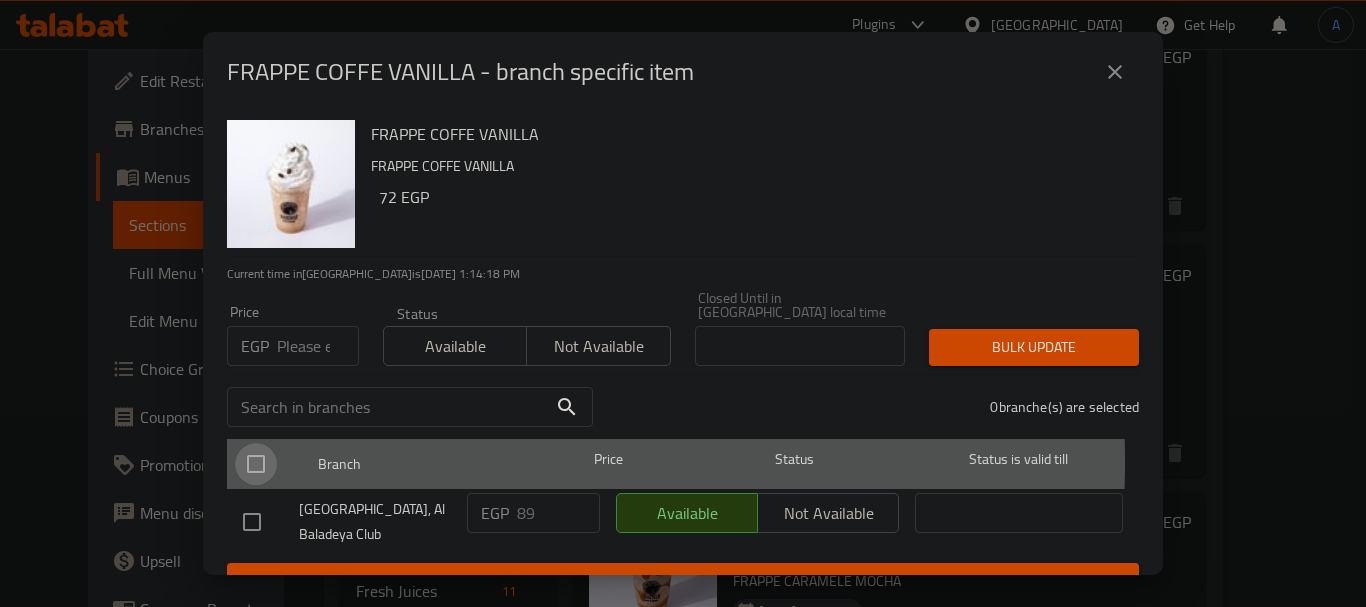 click at bounding box center (256, 464) 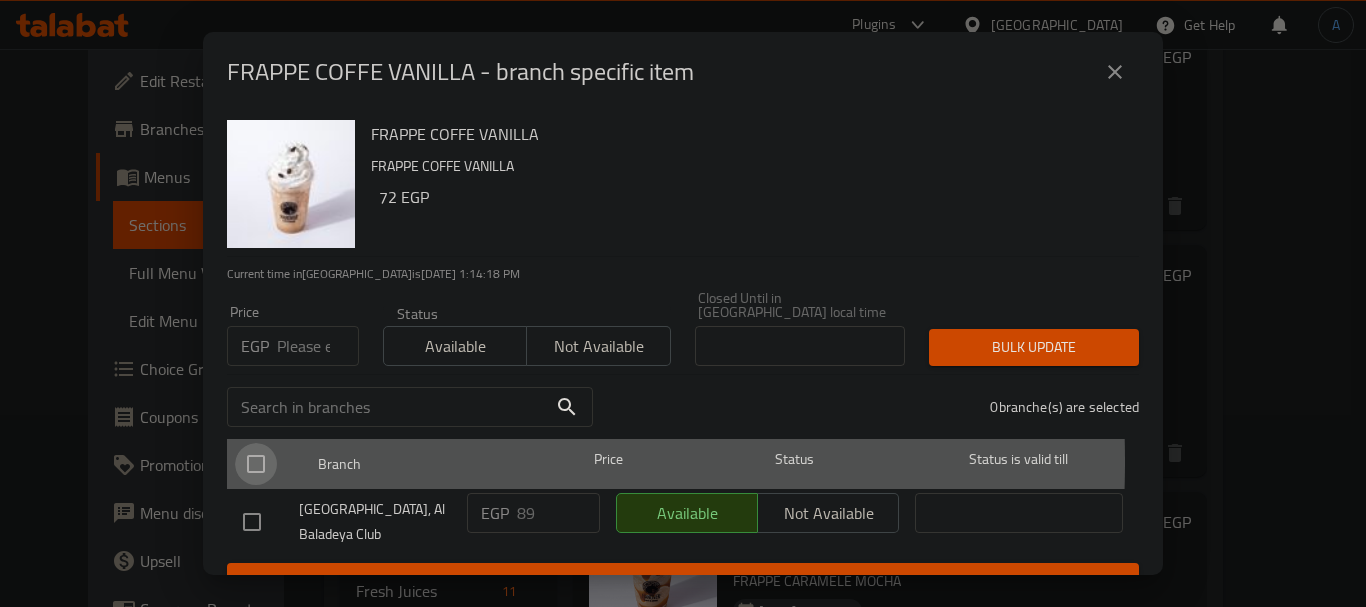 checkbox on "true" 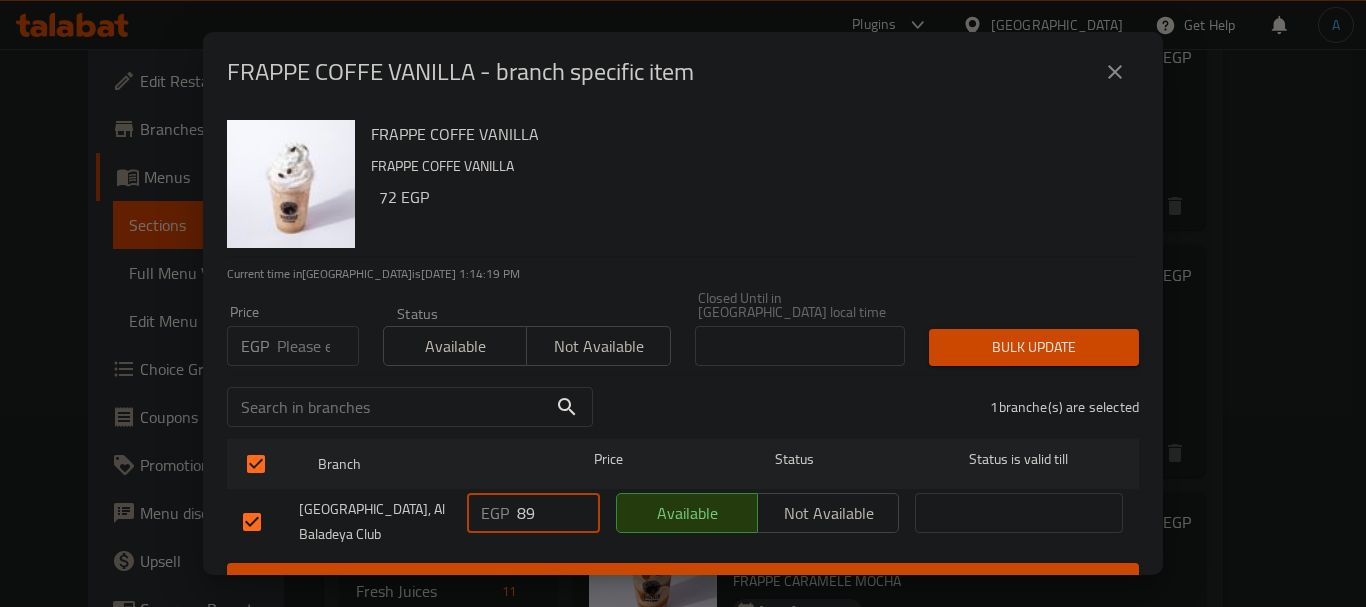 drag, startPoint x: 545, startPoint y: 498, endPoint x: 499, endPoint y: 497, distance: 46.010868 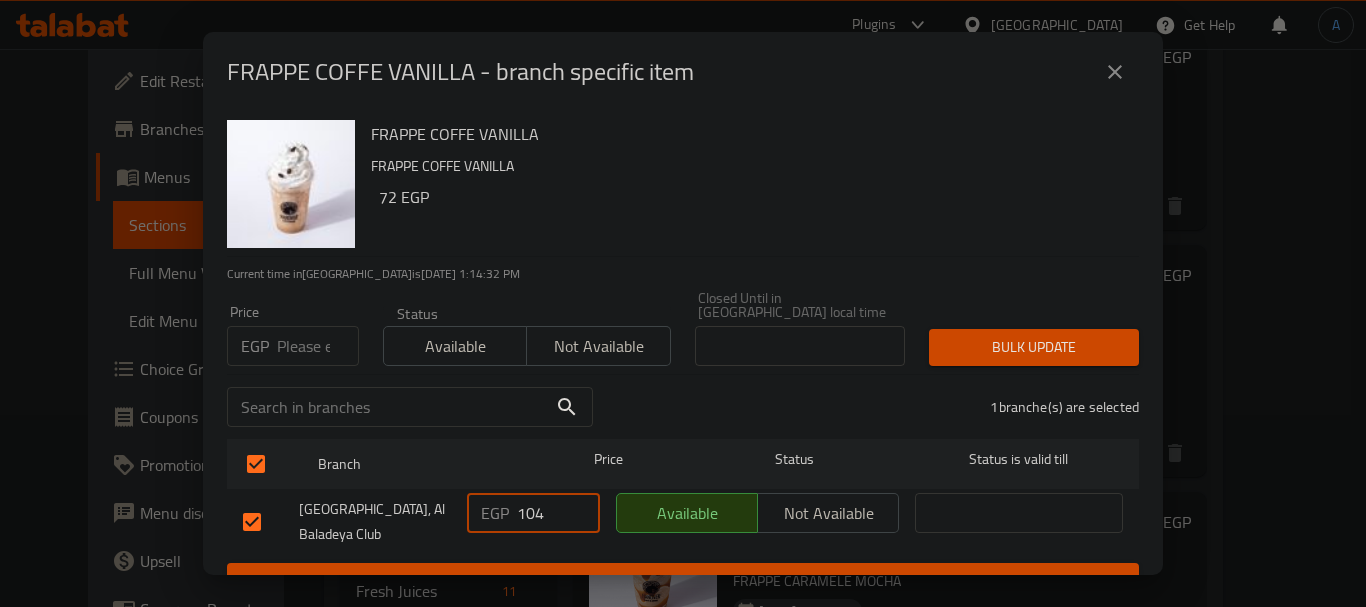 type on "104" 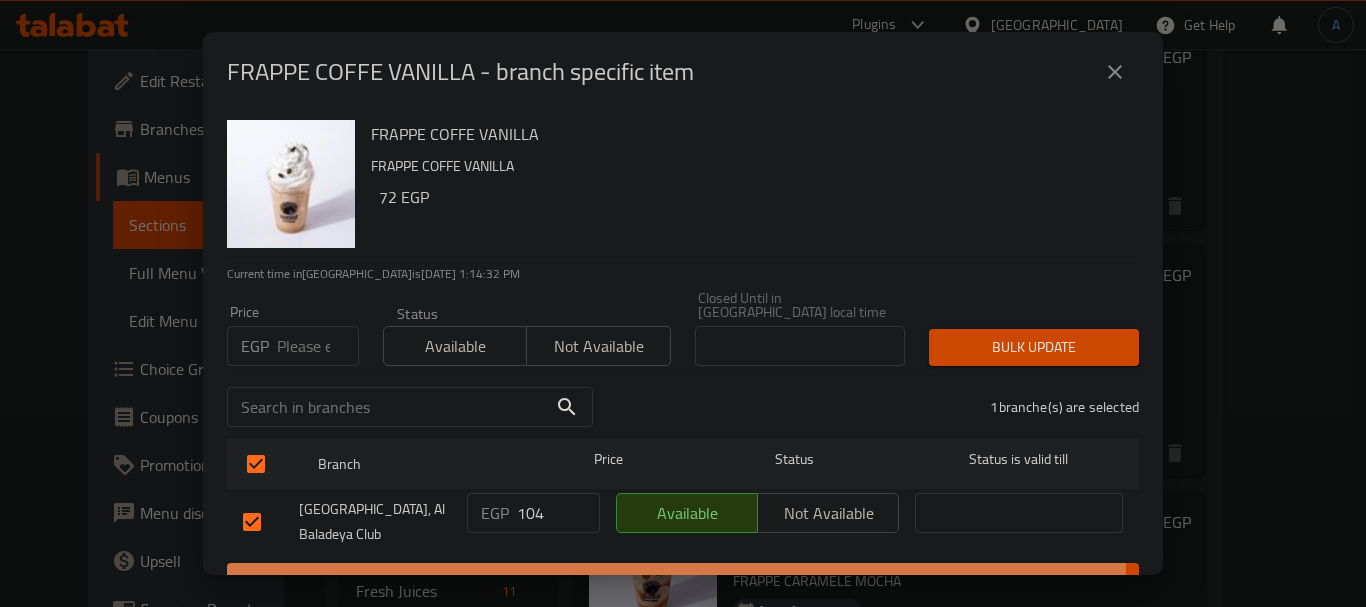 click on "Save" at bounding box center (683, 581) 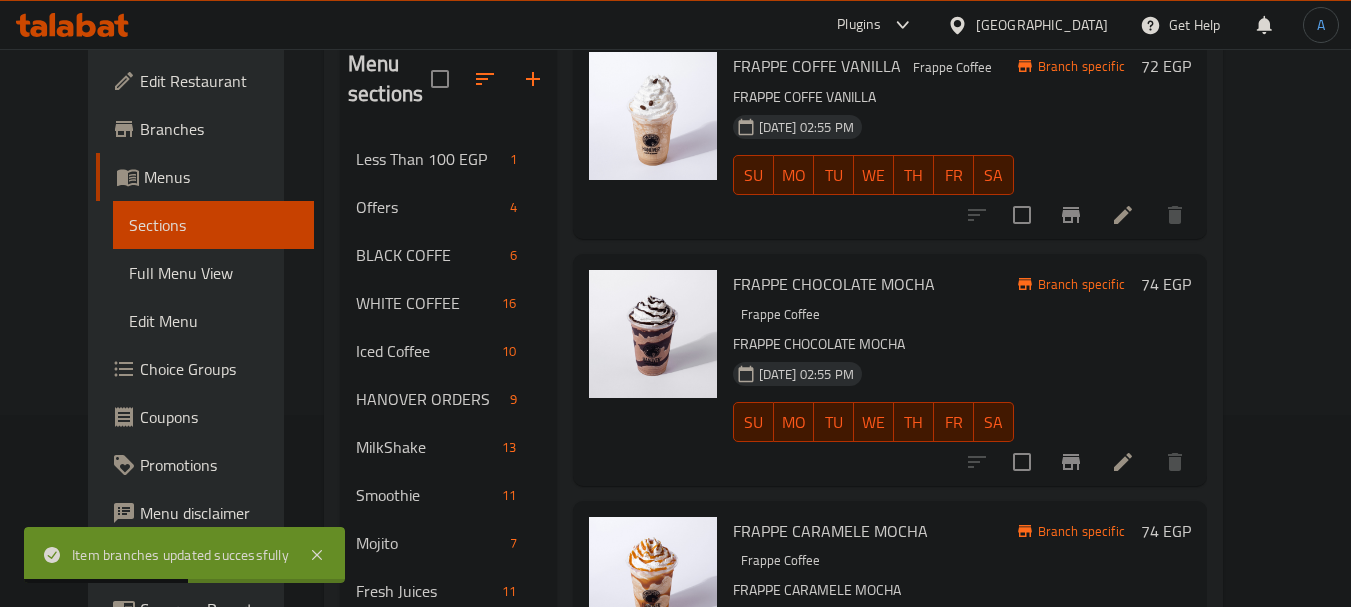 scroll, scrollTop: 100, scrollLeft: 0, axis: vertical 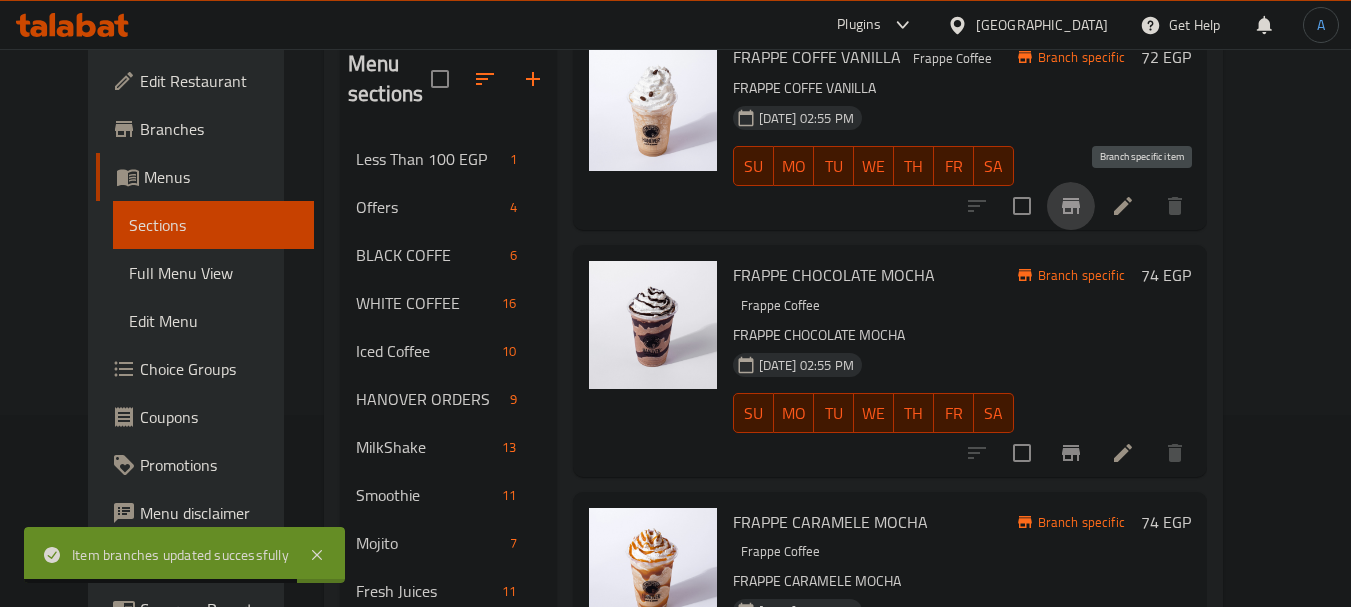 click 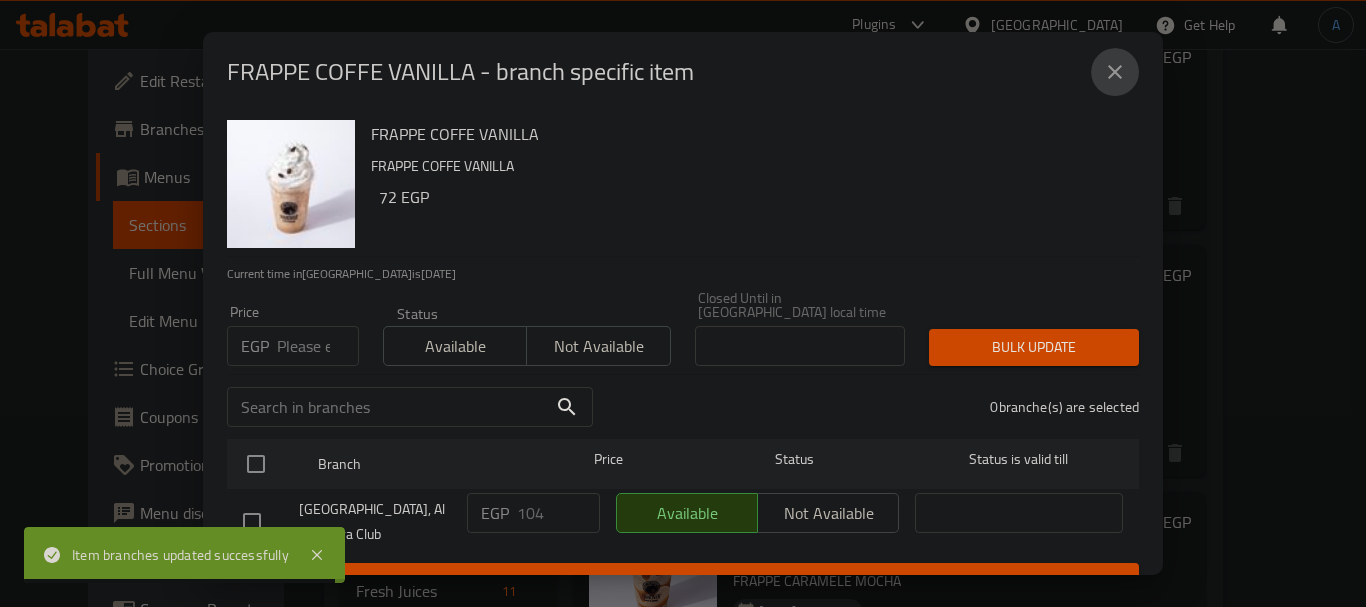 click 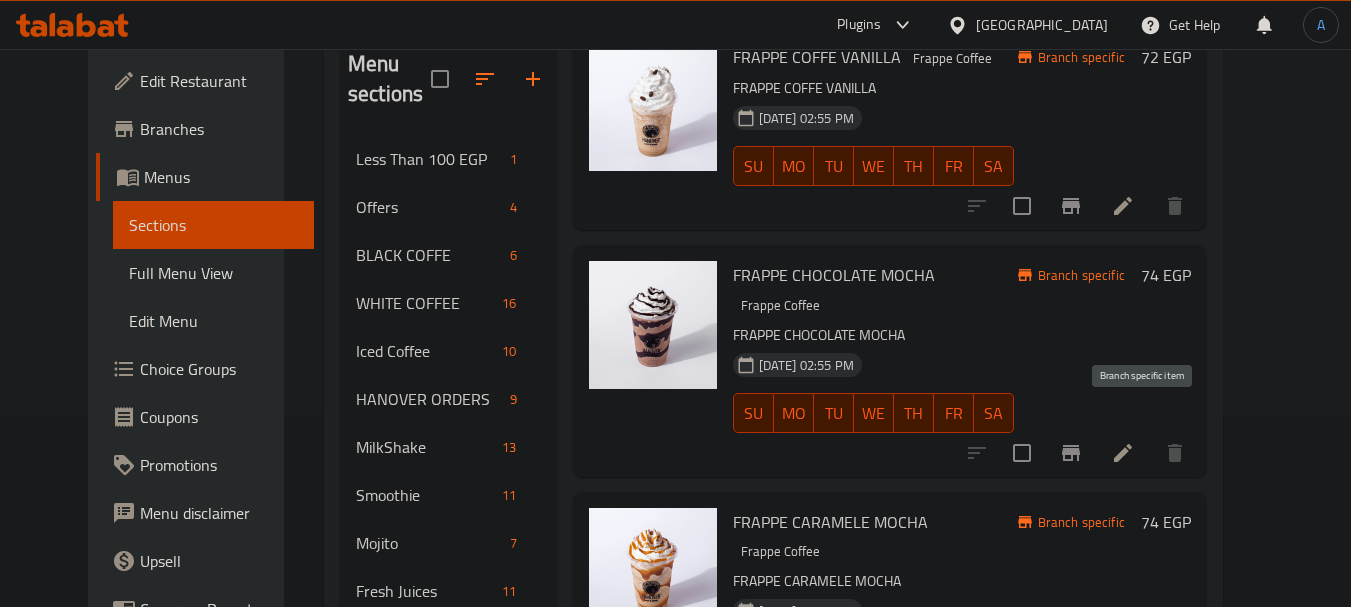click 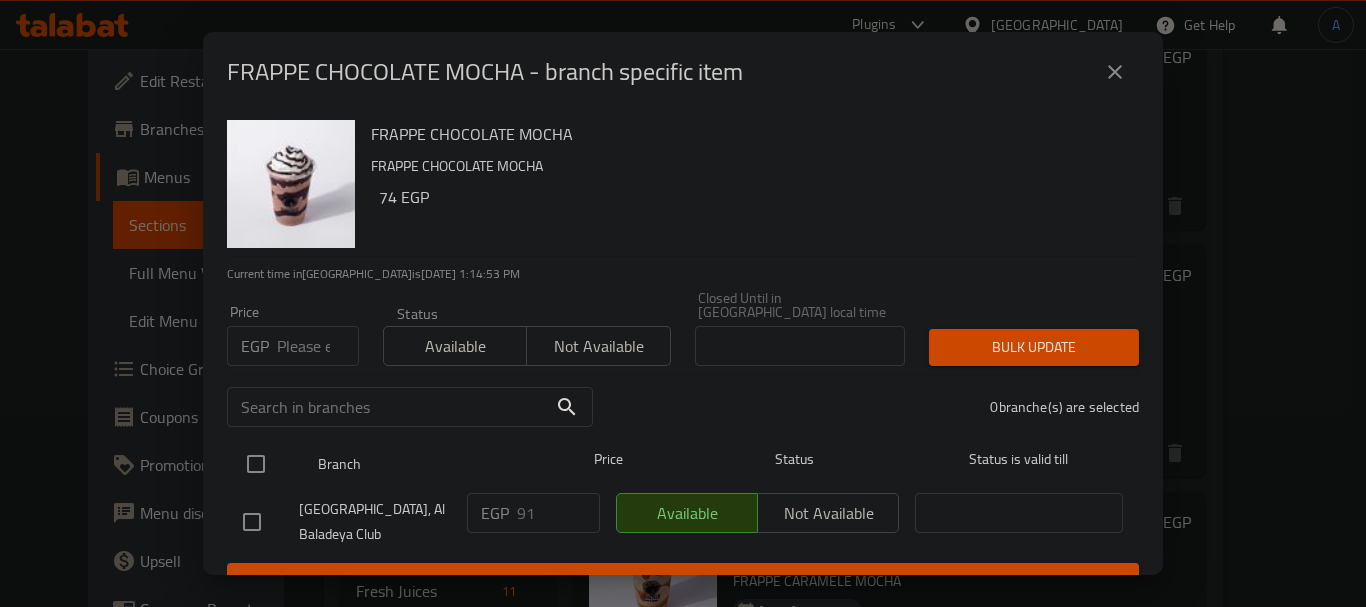 click at bounding box center [256, 464] 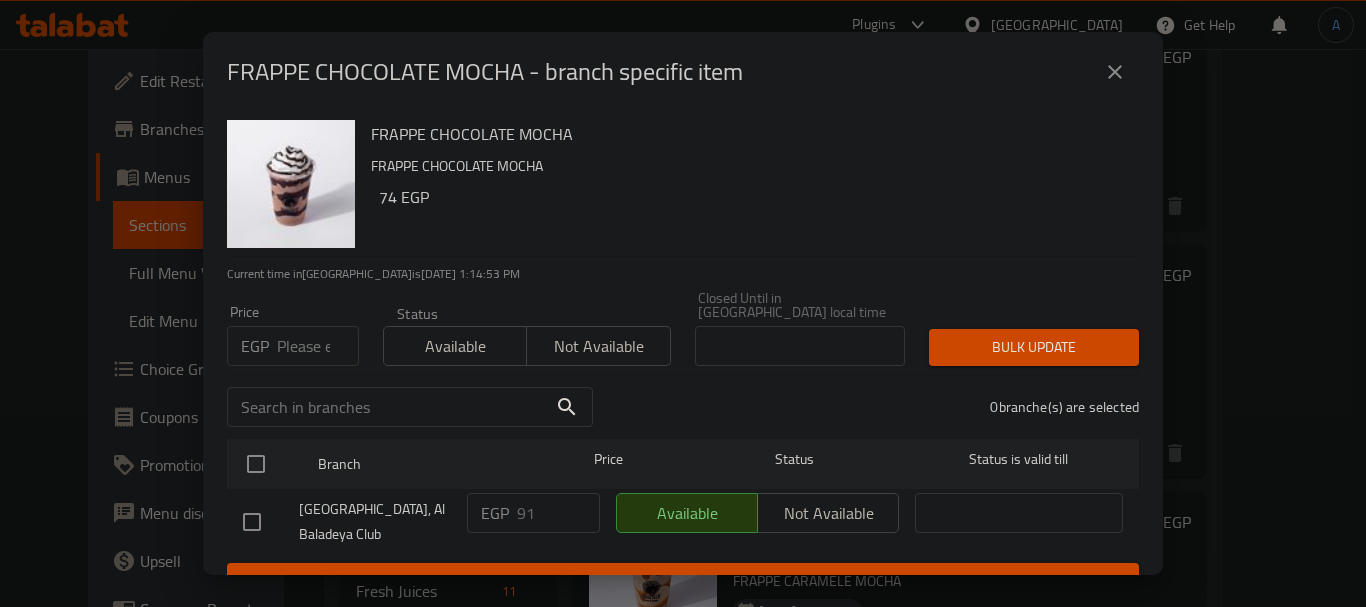 checkbox on "true" 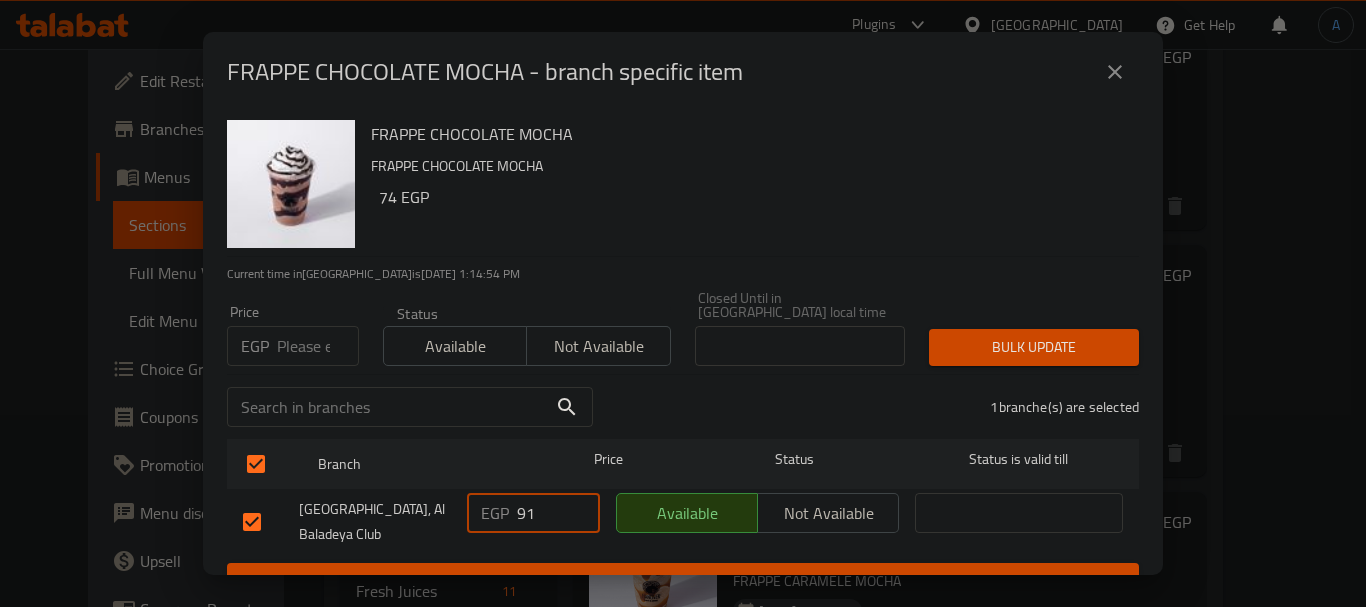drag, startPoint x: 526, startPoint y: 504, endPoint x: 483, endPoint y: 501, distance: 43.104523 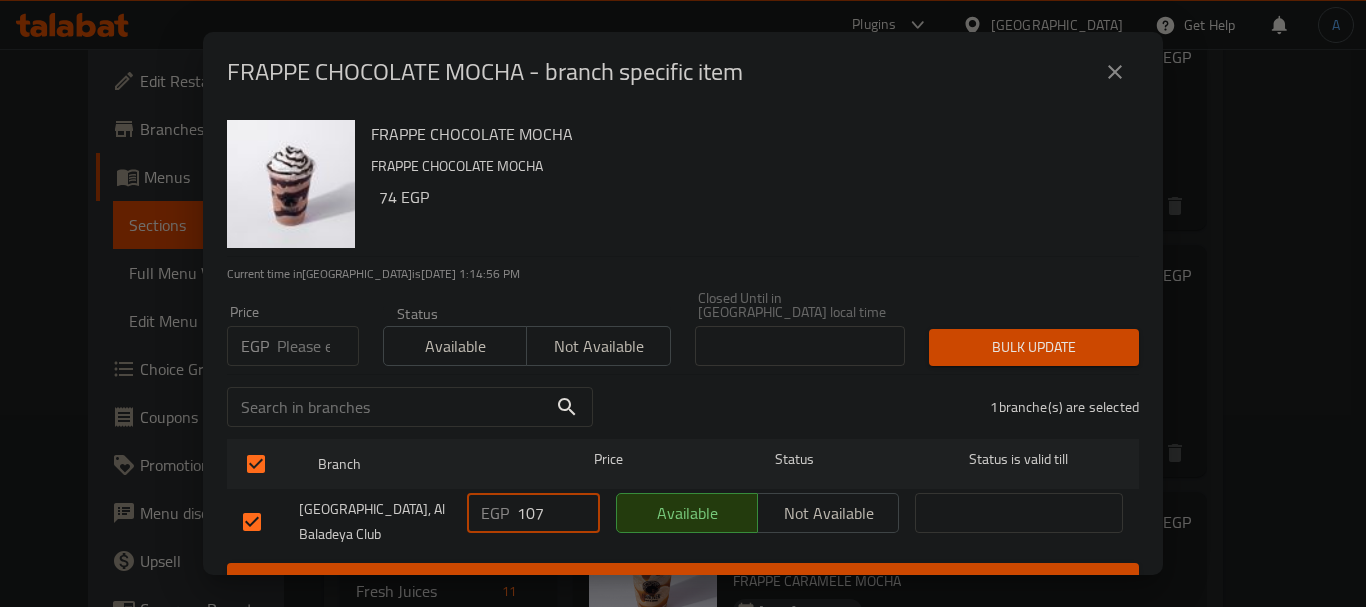 type on "107" 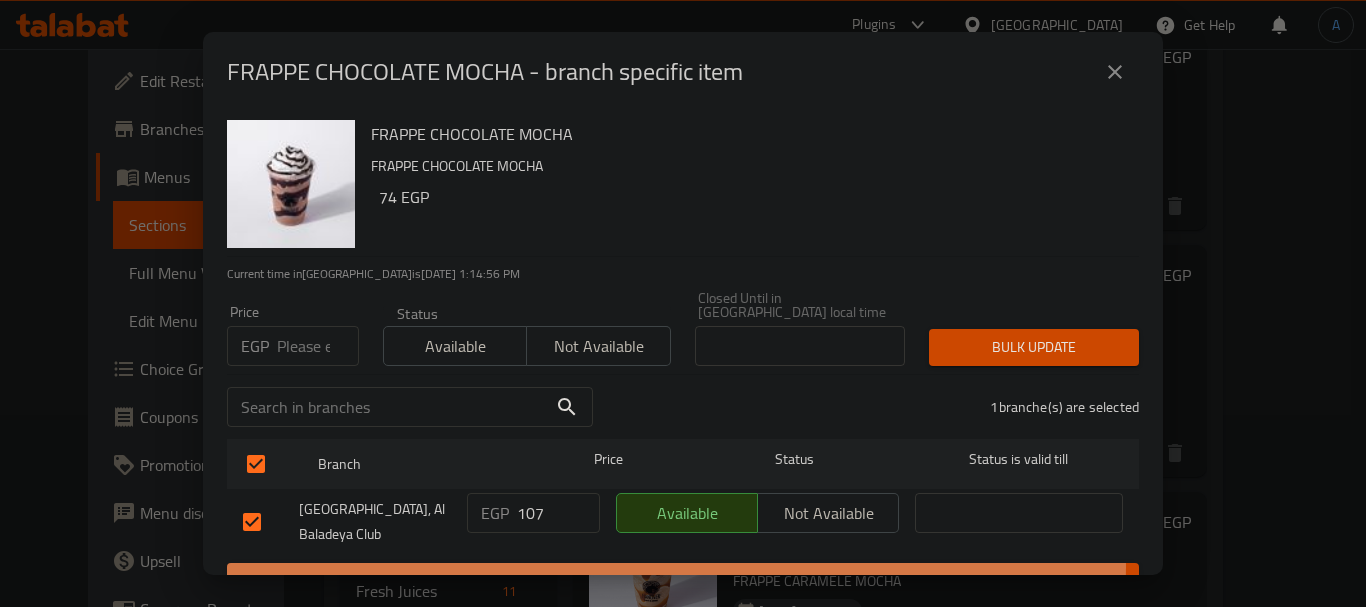 click on "Save" at bounding box center [683, 581] 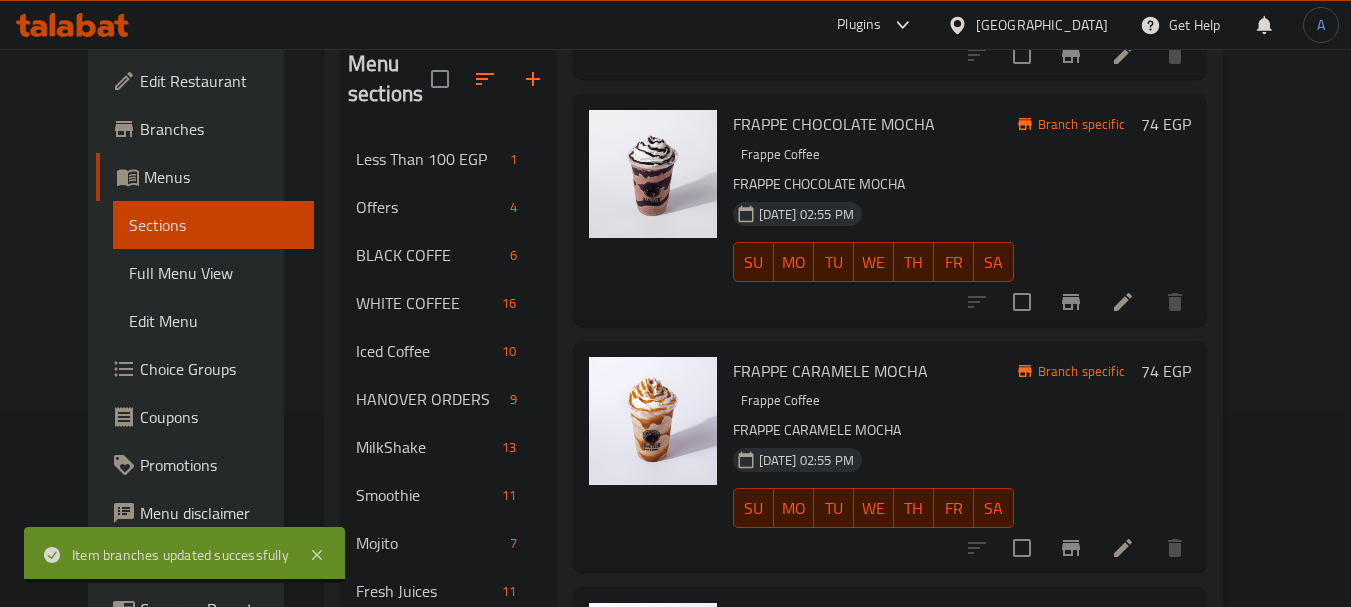 scroll, scrollTop: 300, scrollLeft: 0, axis: vertical 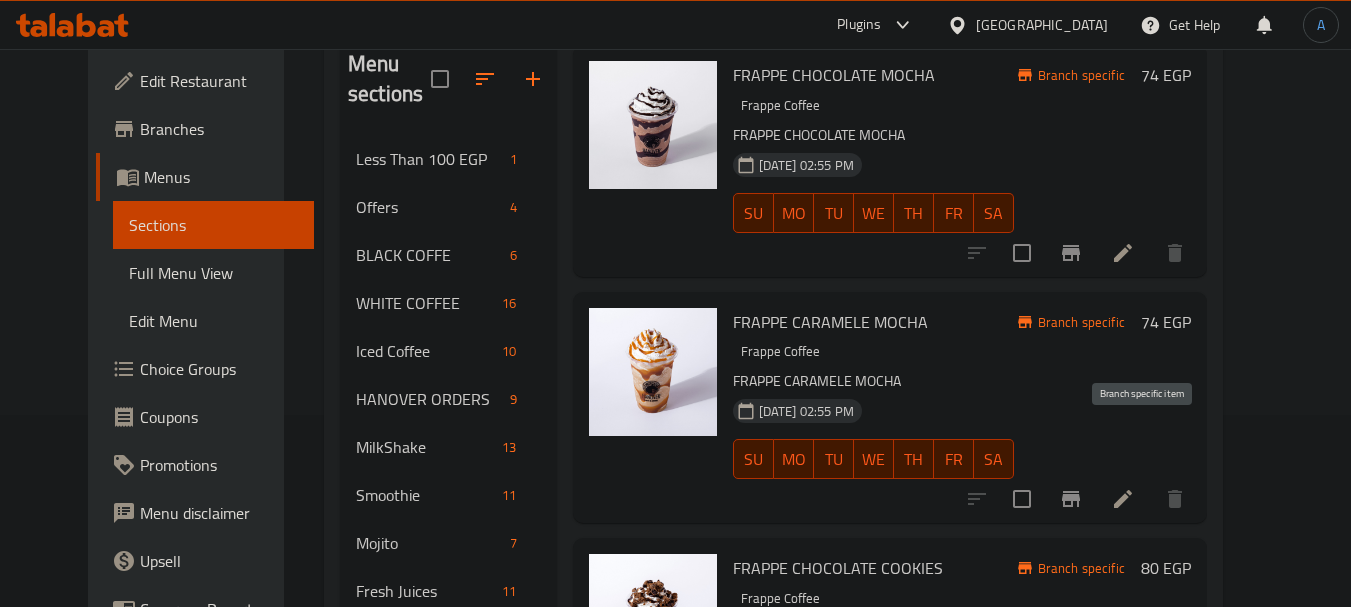 click 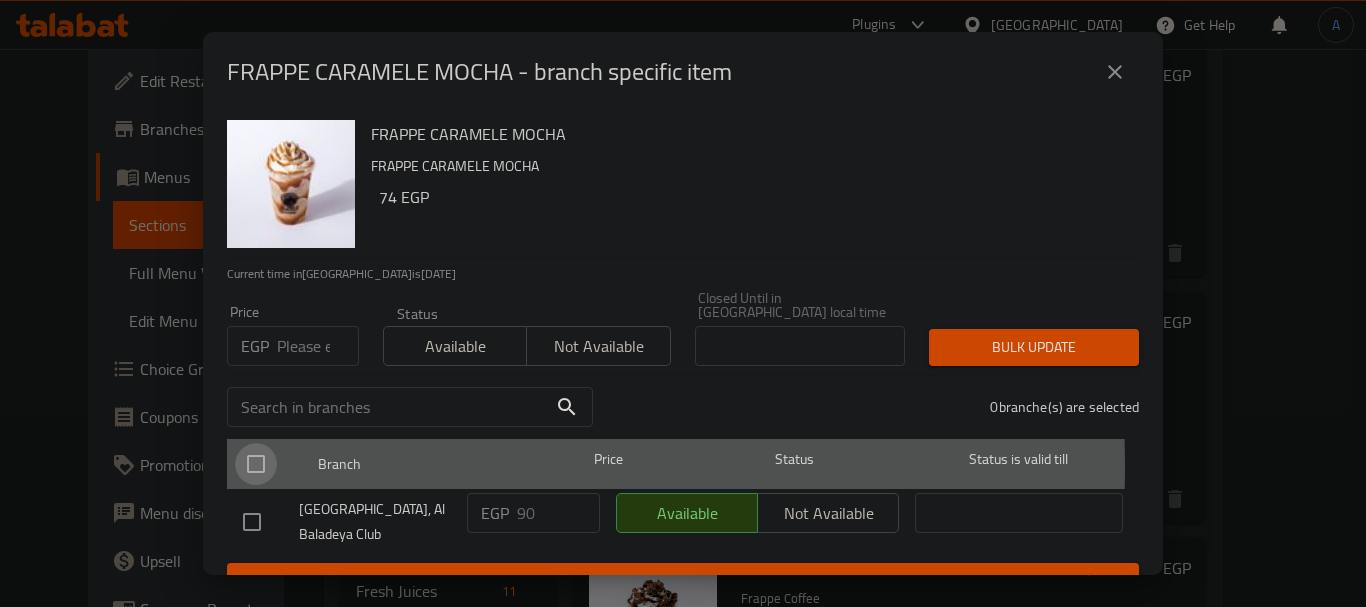 click at bounding box center (256, 464) 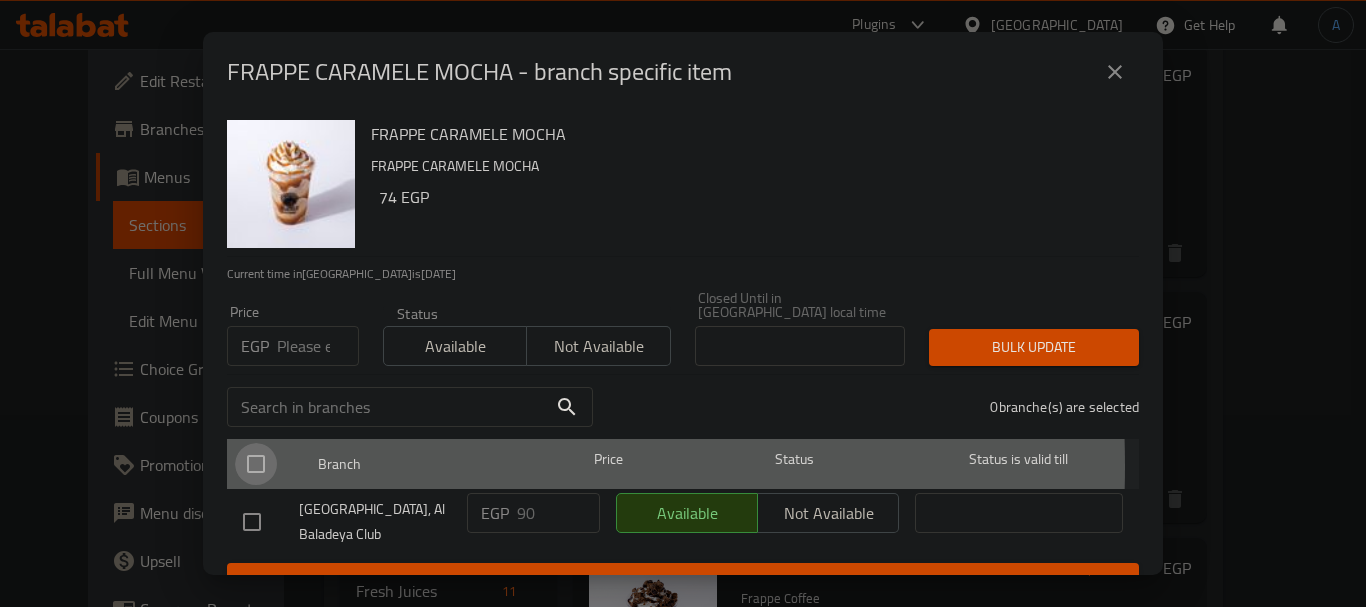 checkbox on "true" 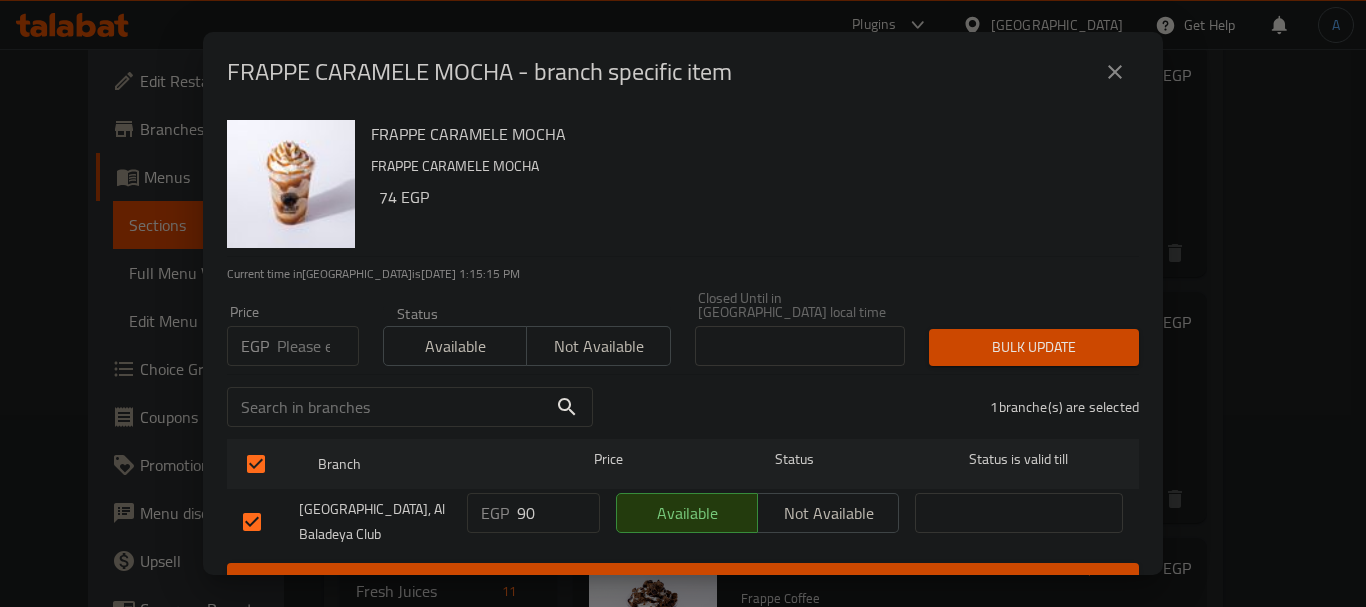 drag, startPoint x: 520, startPoint y: 506, endPoint x: 508, endPoint y: 506, distance: 12 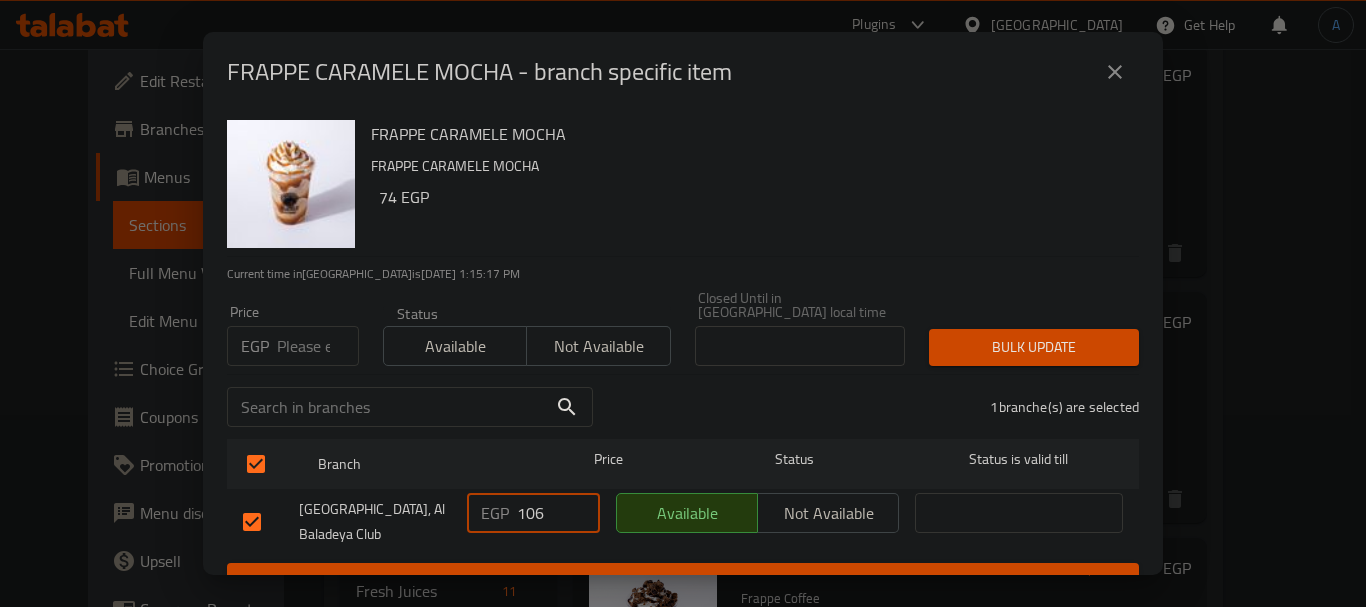 type on "106" 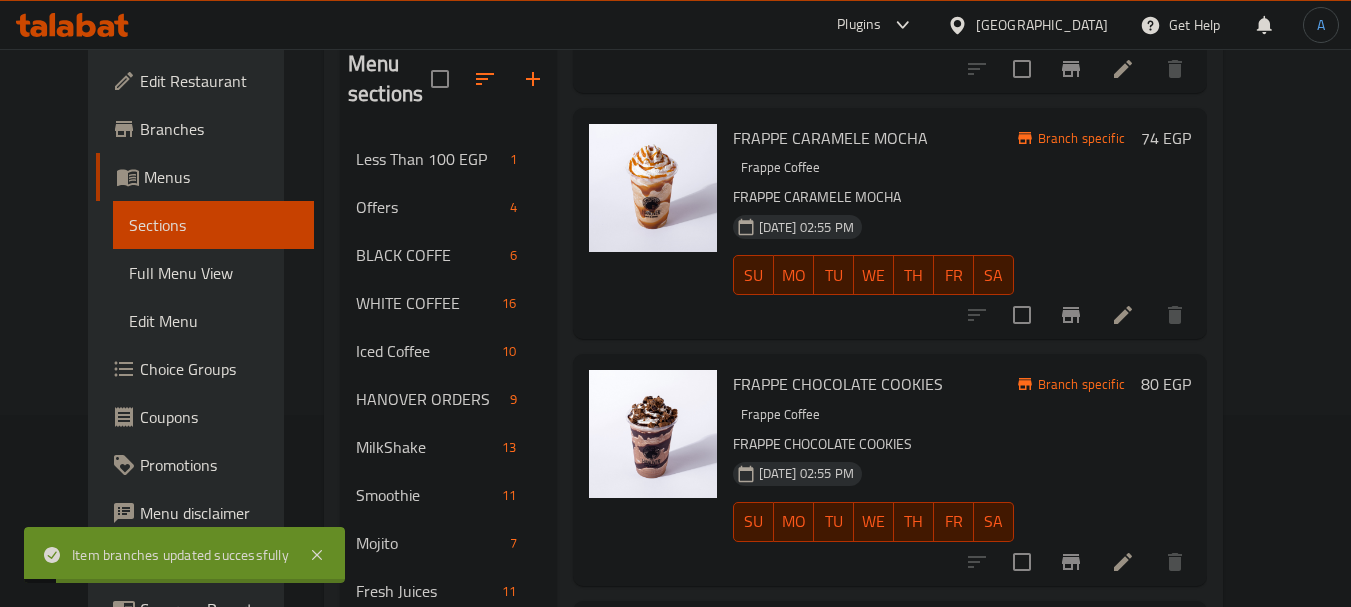 scroll, scrollTop: 490, scrollLeft: 0, axis: vertical 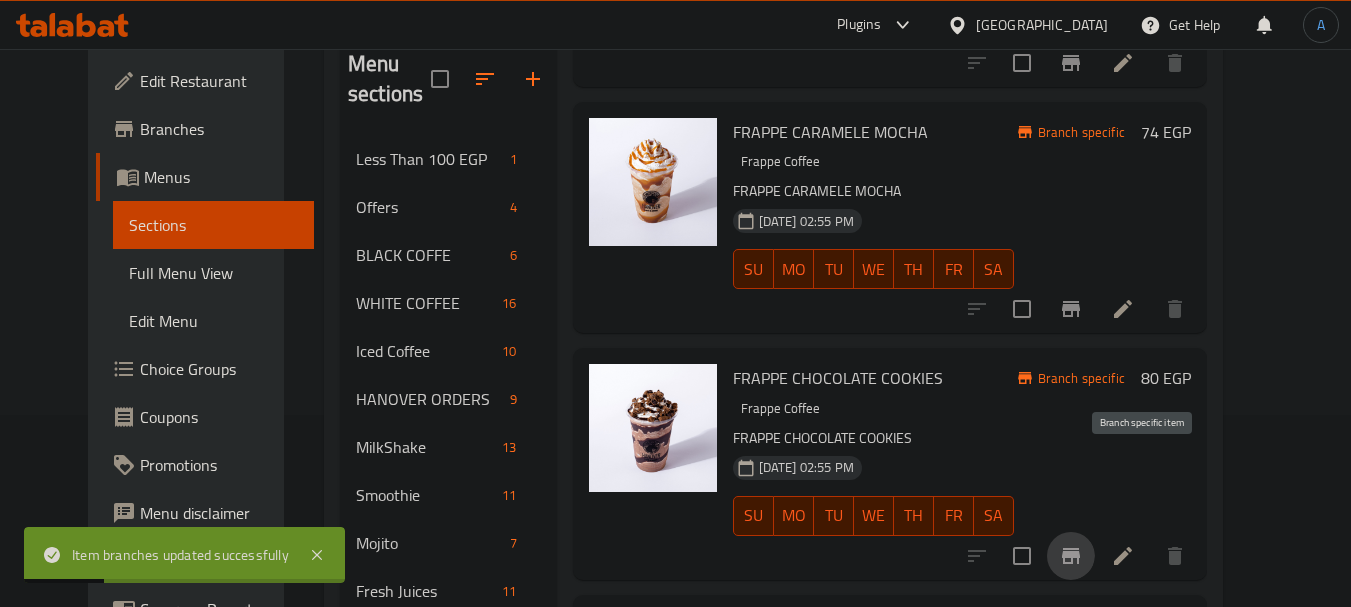 click 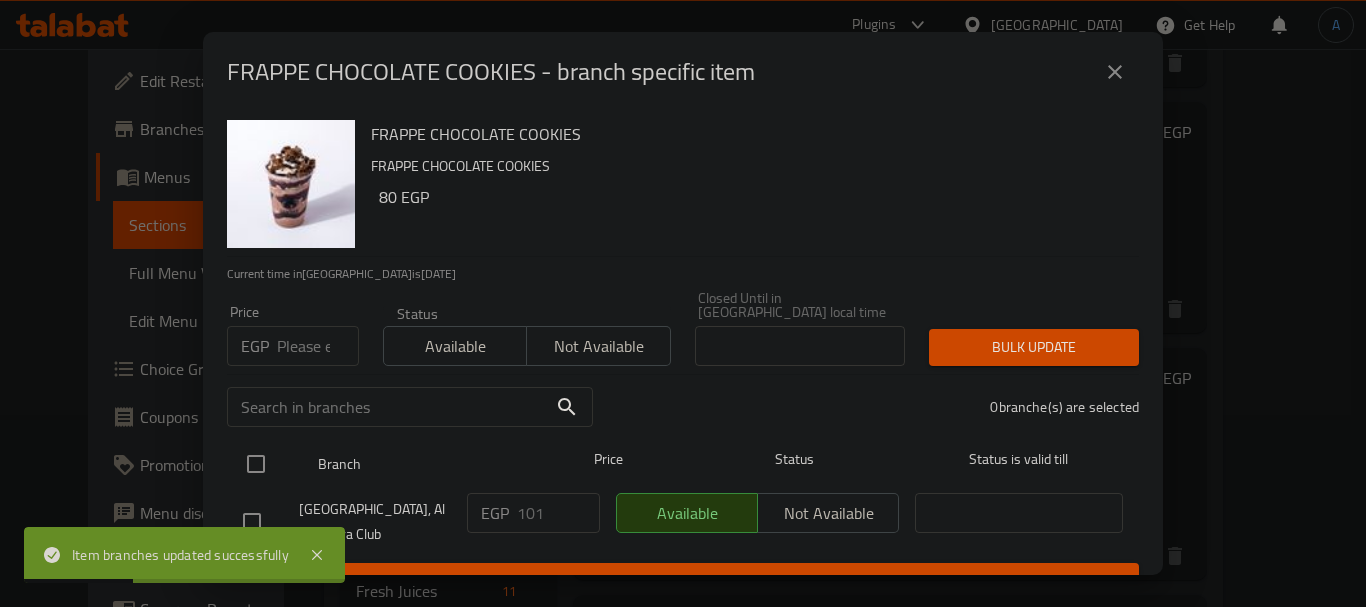 drag, startPoint x: 252, startPoint y: 434, endPoint x: 411, endPoint y: 475, distance: 164.2011 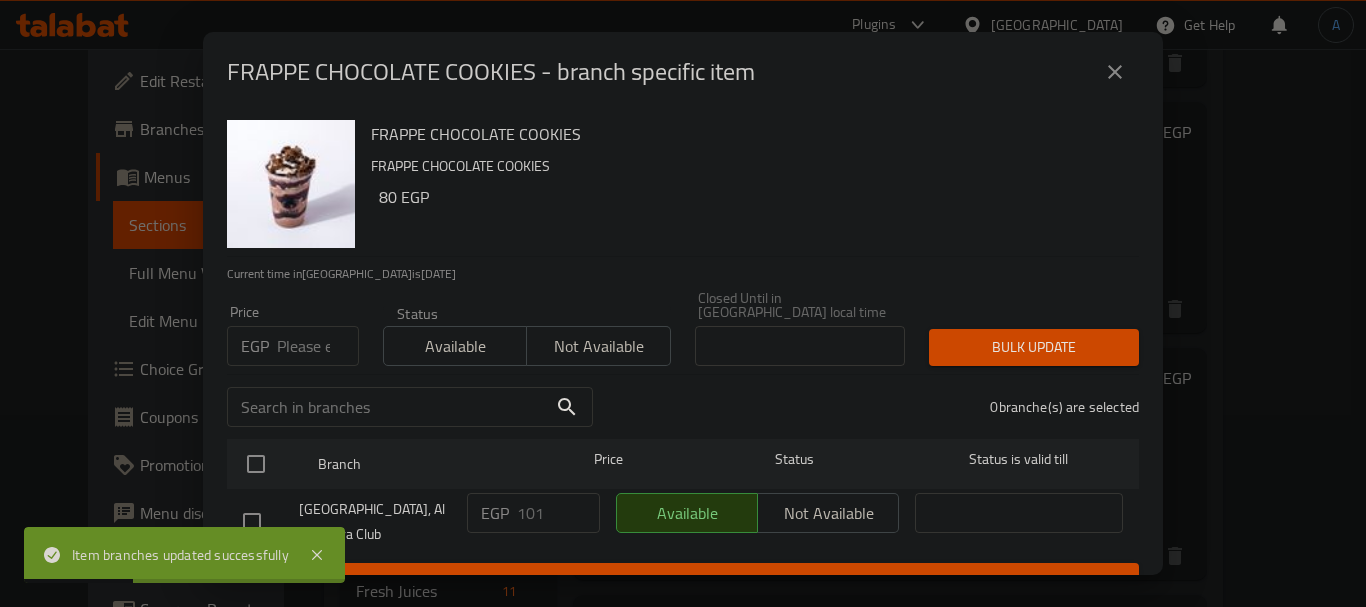 click at bounding box center (256, 464) 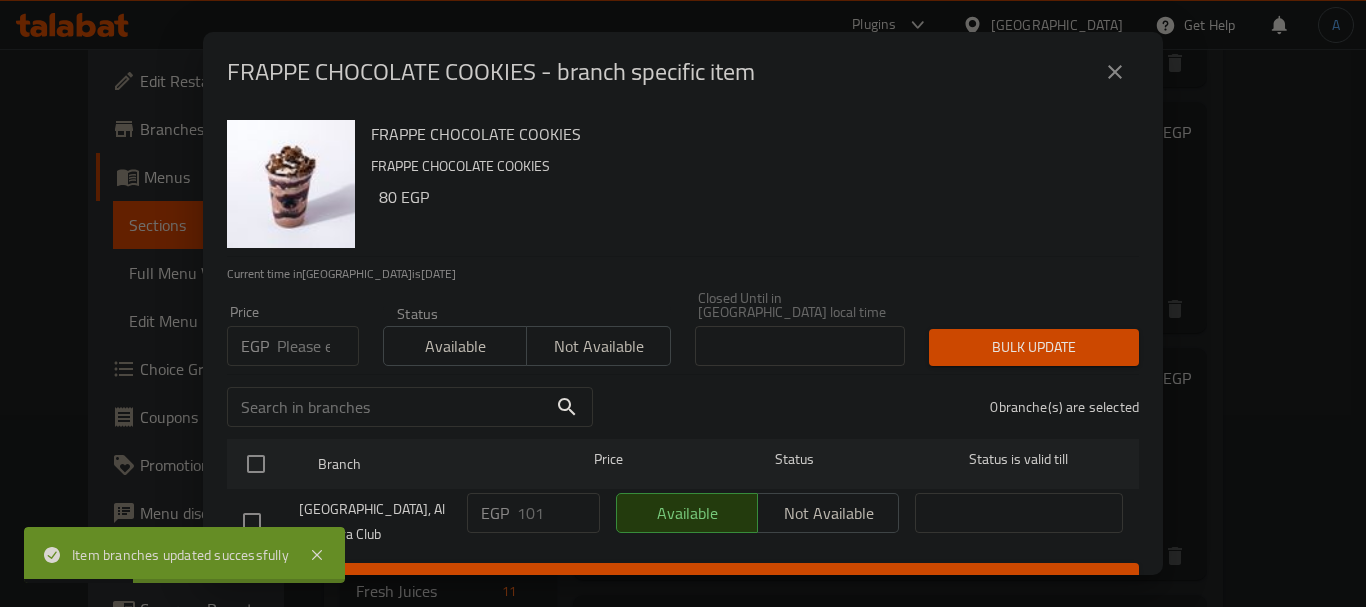 checkbox on "true" 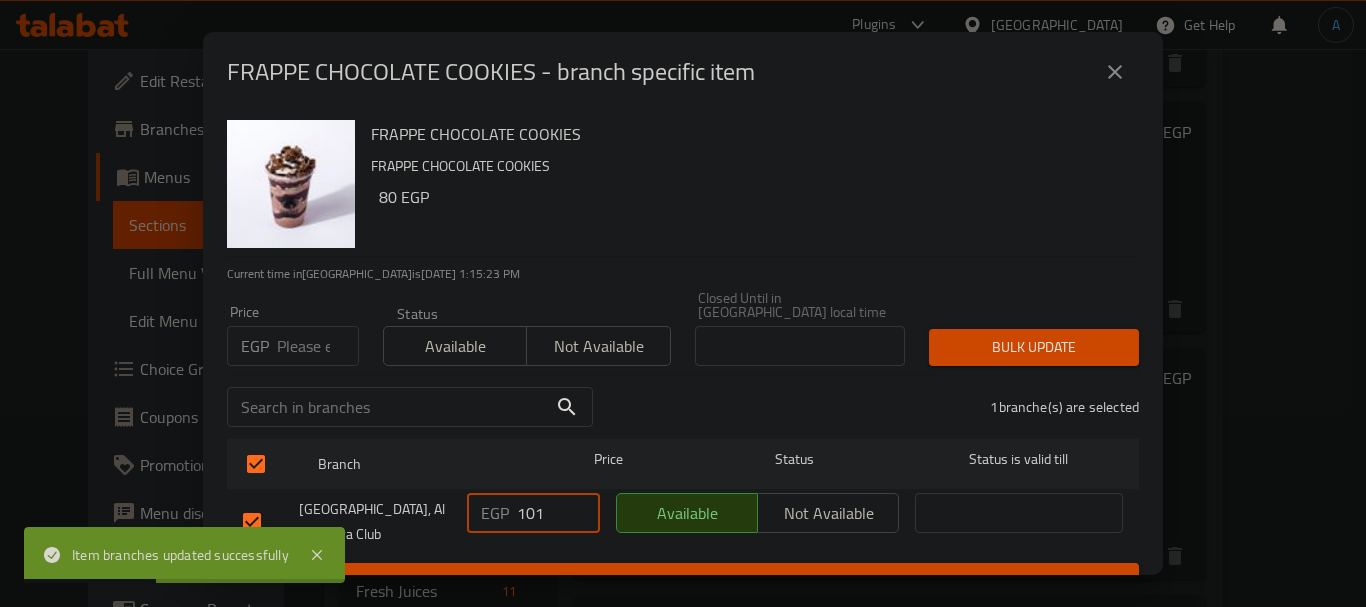 drag, startPoint x: 552, startPoint y: 492, endPoint x: 479, endPoint y: 497, distance: 73.171036 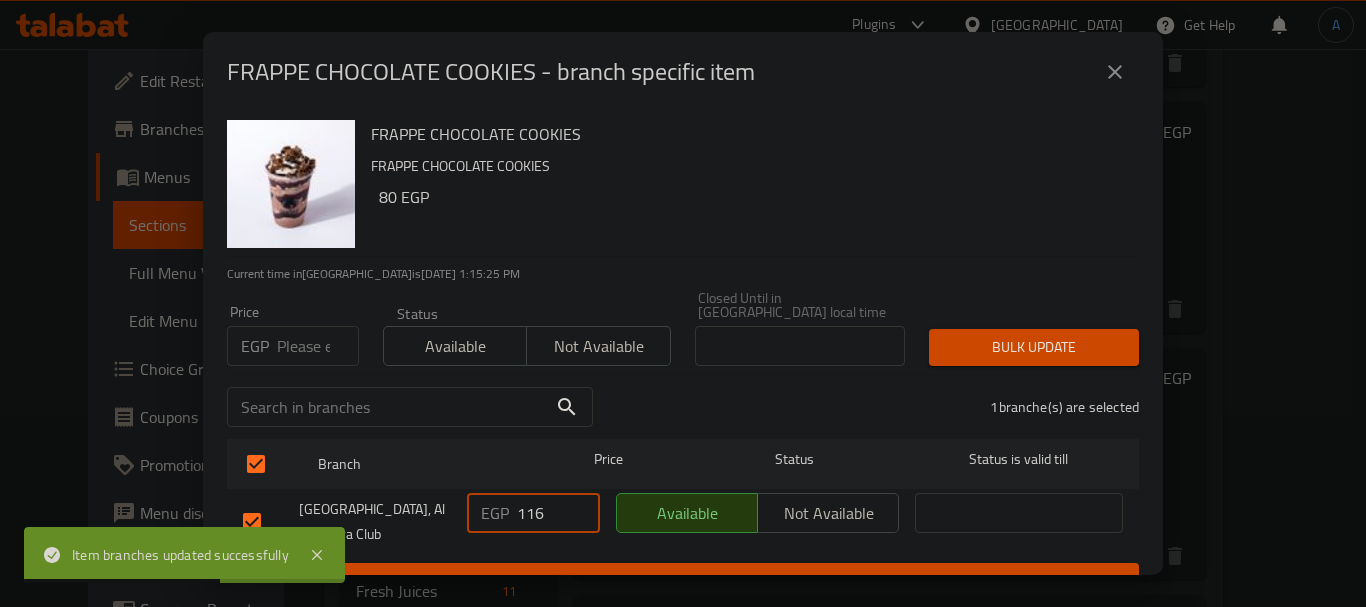 type on "116" 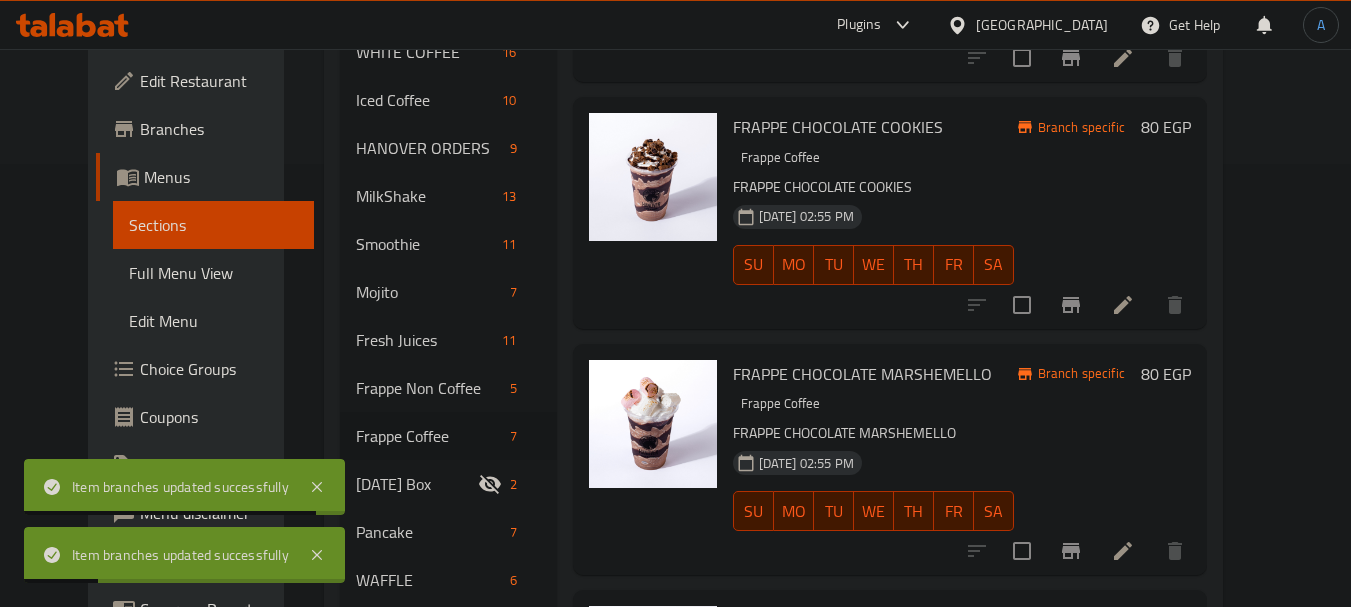 scroll, scrollTop: 492, scrollLeft: 0, axis: vertical 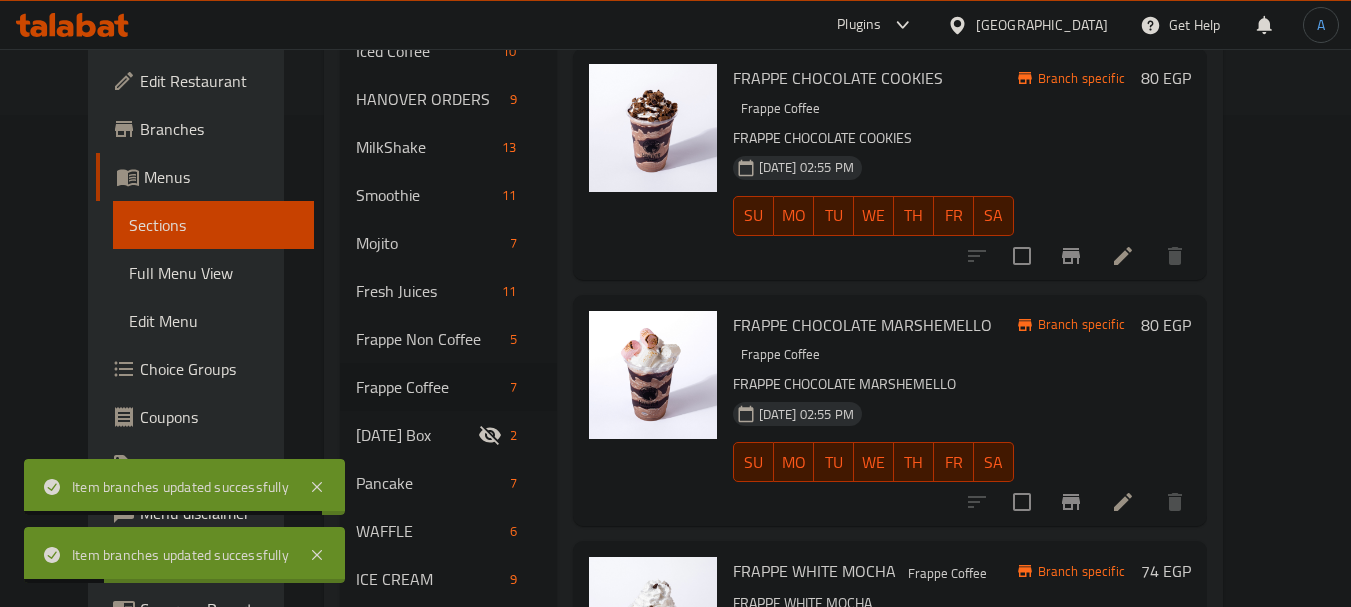 click 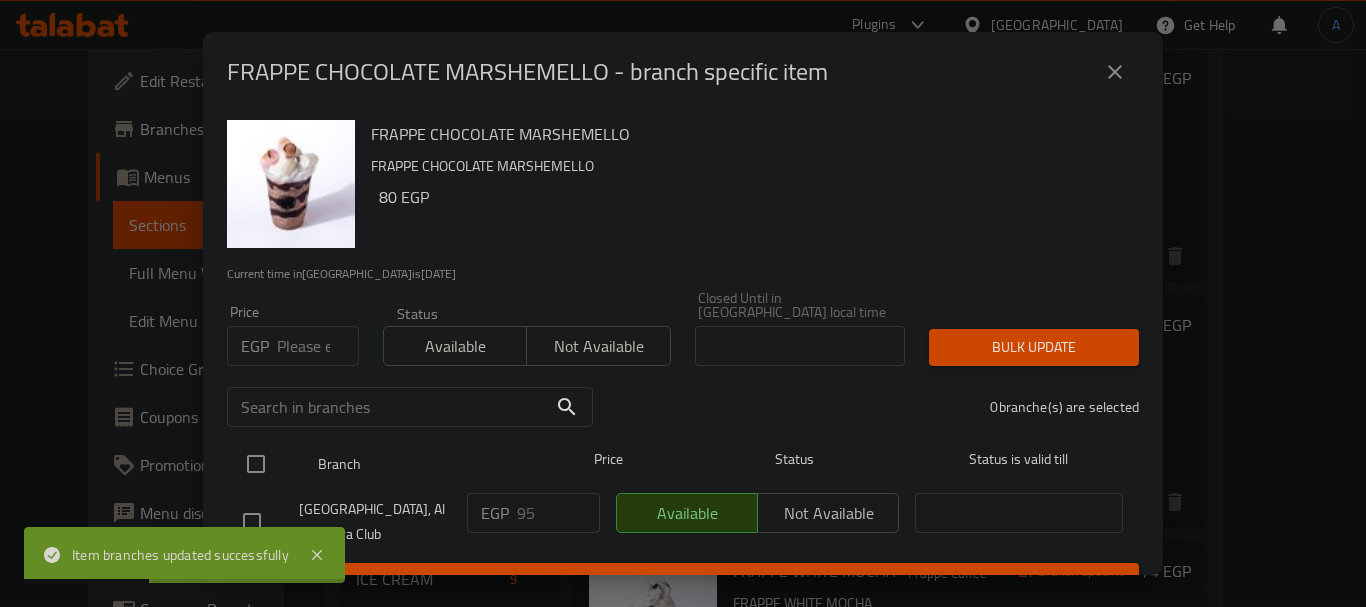 drag, startPoint x: 267, startPoint y: 444, endPoint x: 316, endPoint y: 463, distance: 52.554733 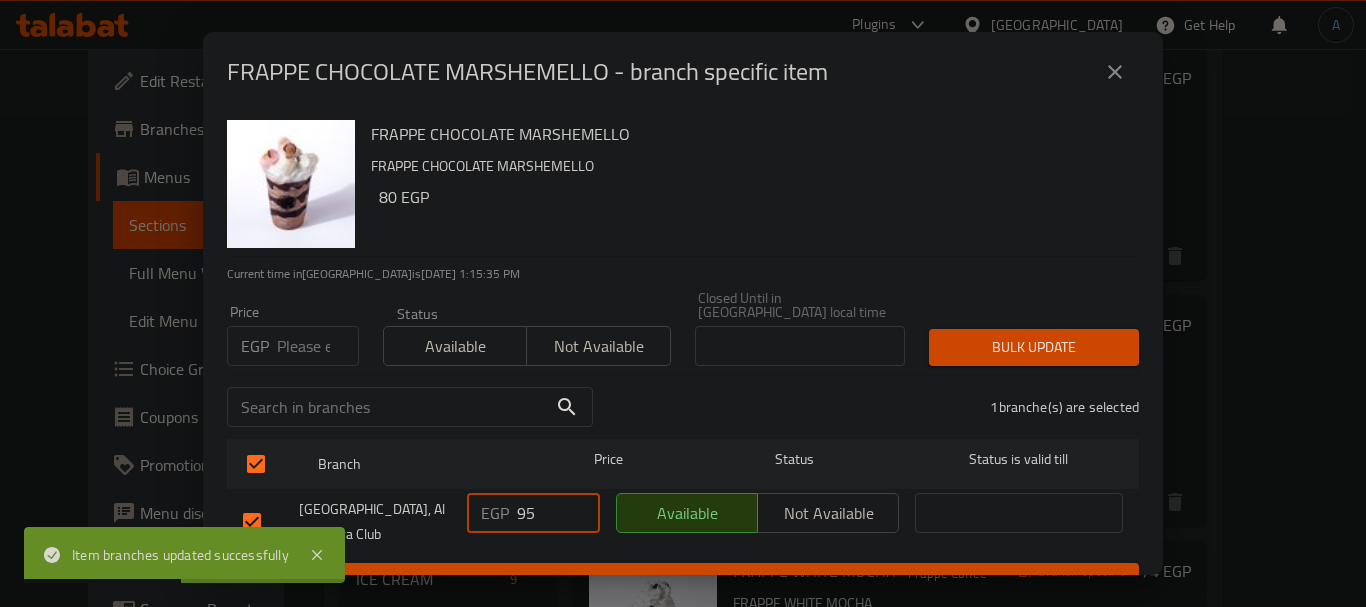 click on "95" at bounding box center (558, 513) 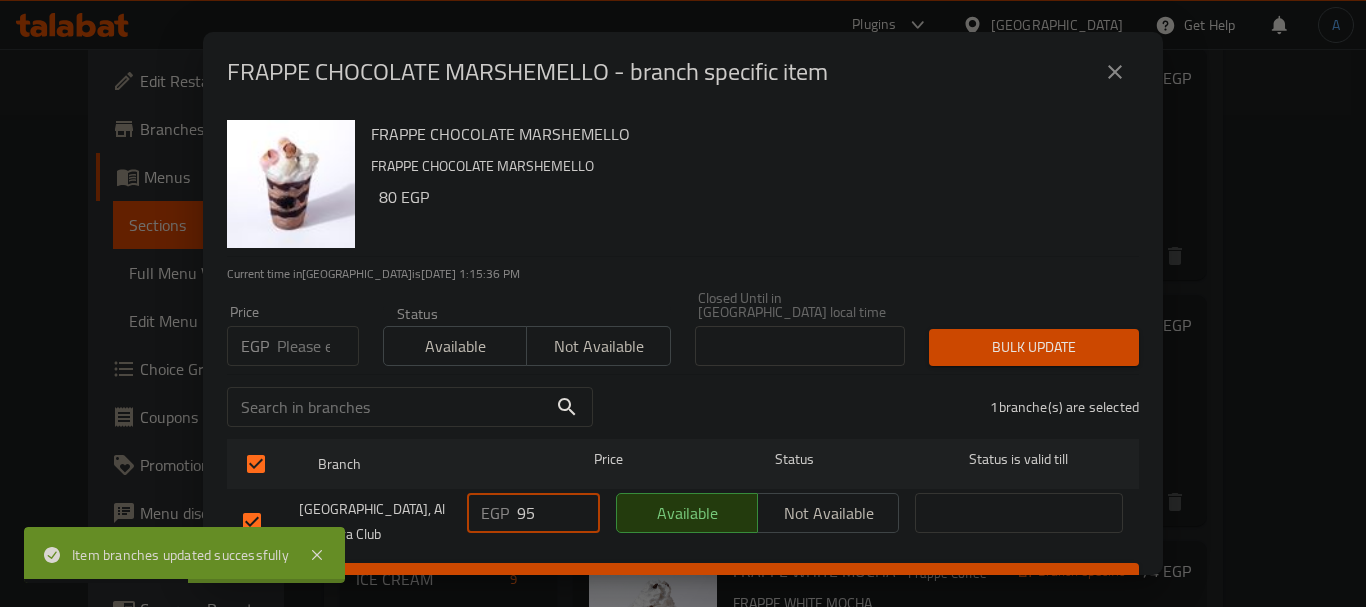 click on "95" at bounding box center [558, 513] 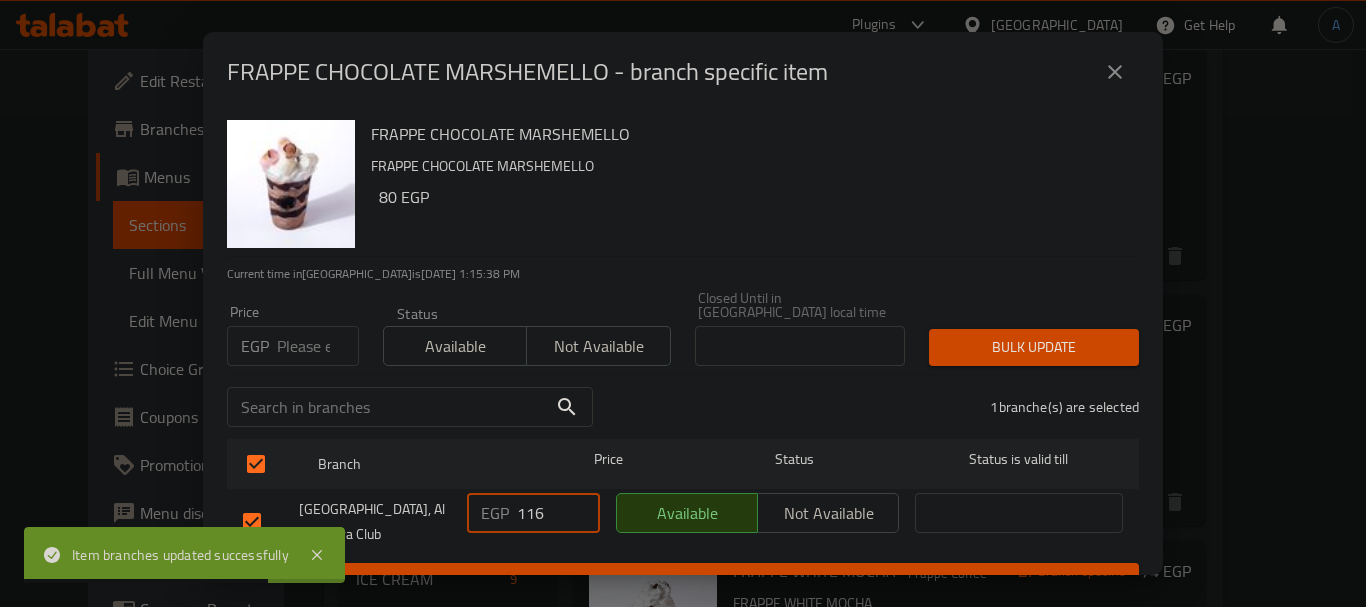type on "116" 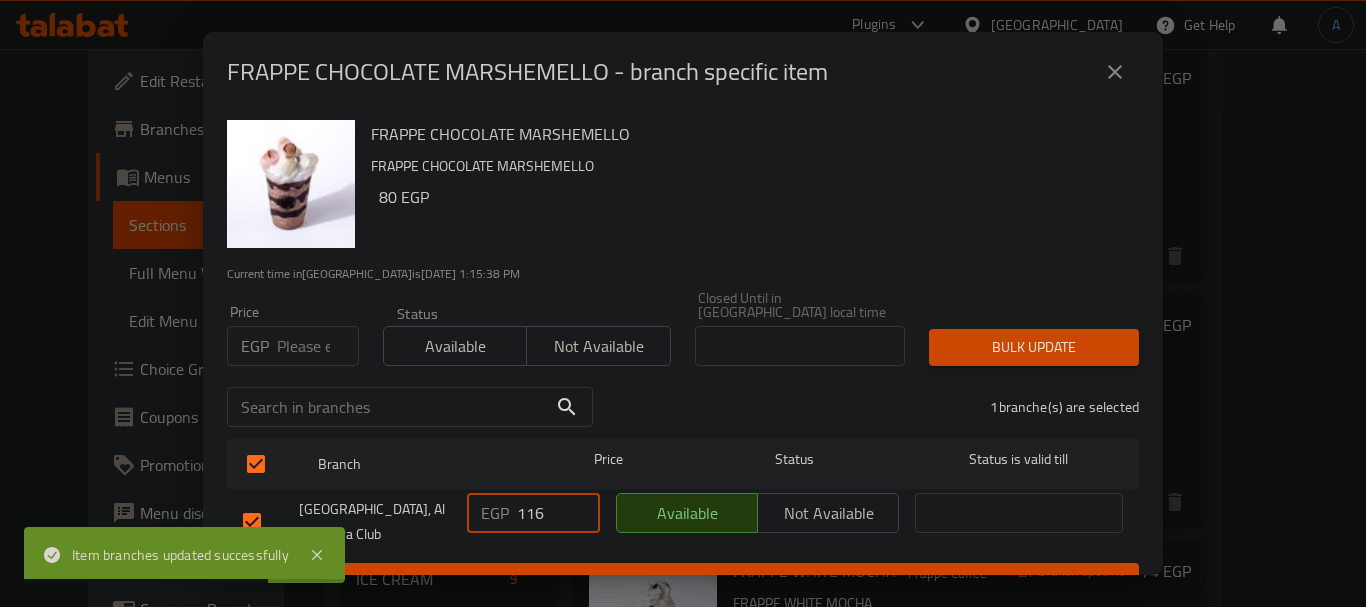 click on "Save" at bounding box center [683, 581] 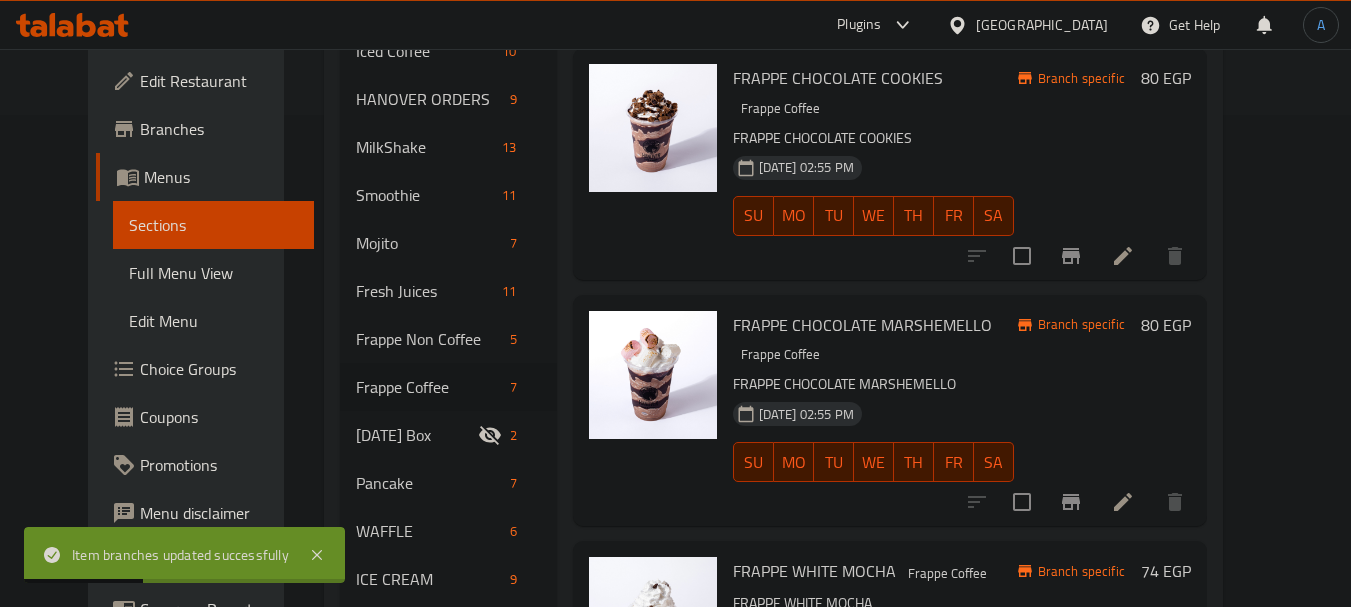 scroll, scrollTop: 792, scrollLeft: 0, axis: vertical 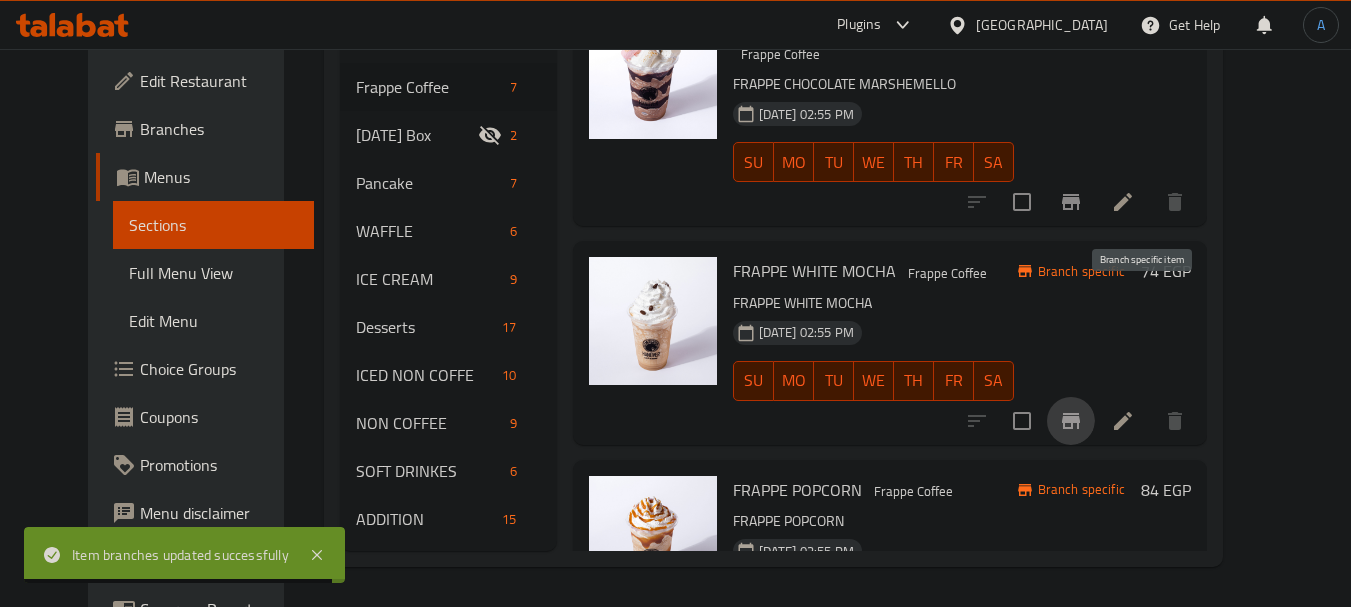 click 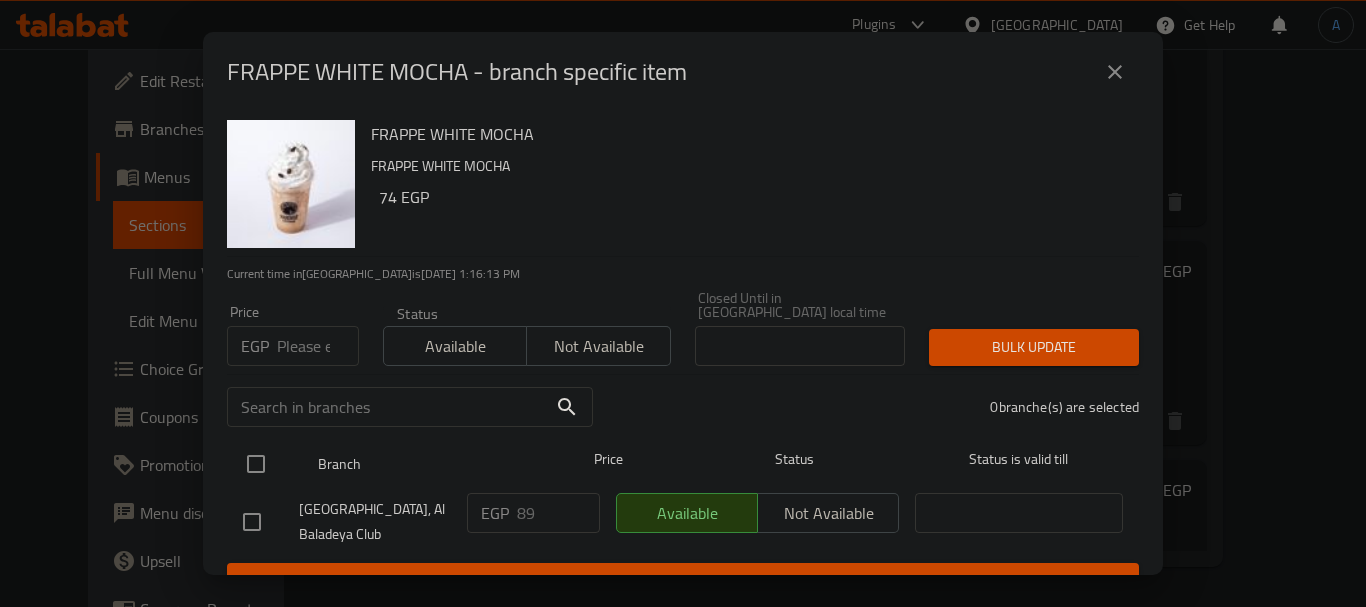 click at bounding box center [256, 464] 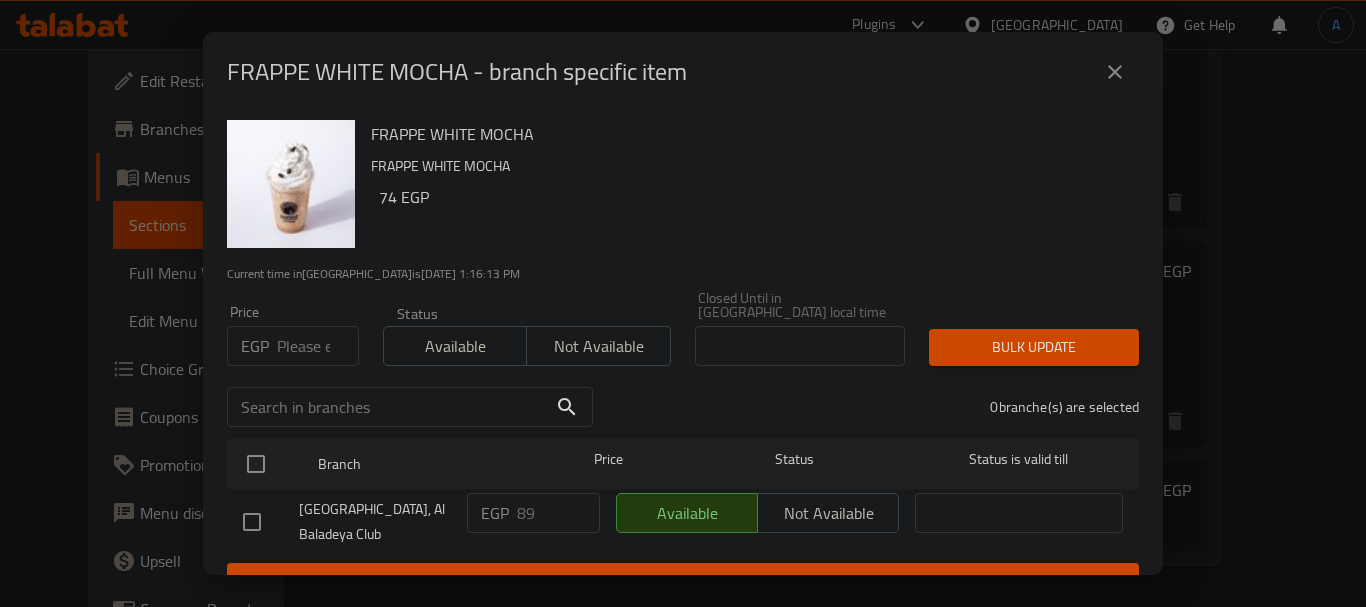 checkbox on "true" 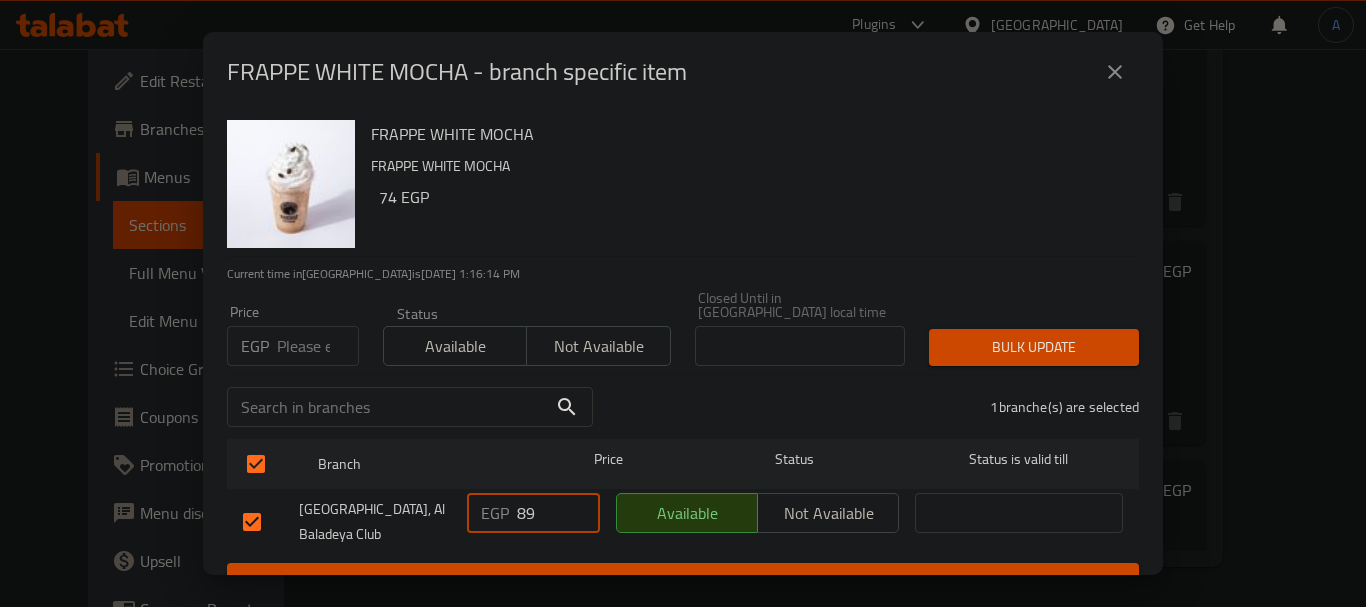 drag, startPoint x: 532, startPoint y: 493, endPoint x: 493, endPoint y: 486, distance: 39.623226 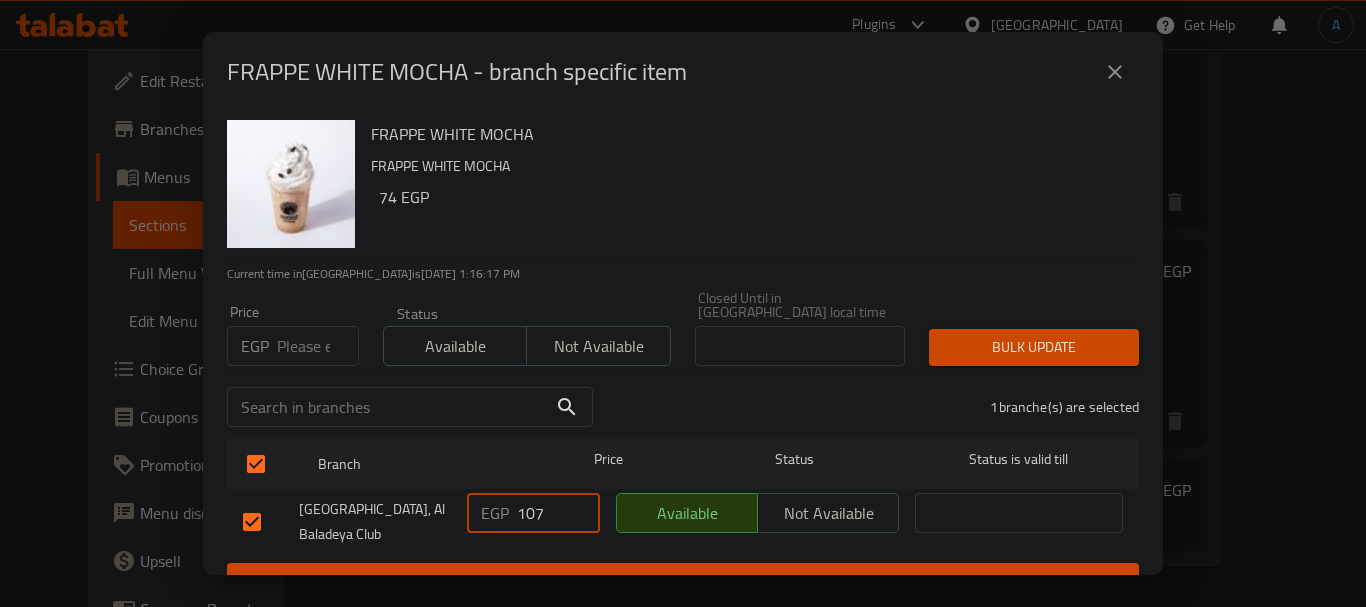 type on "107" 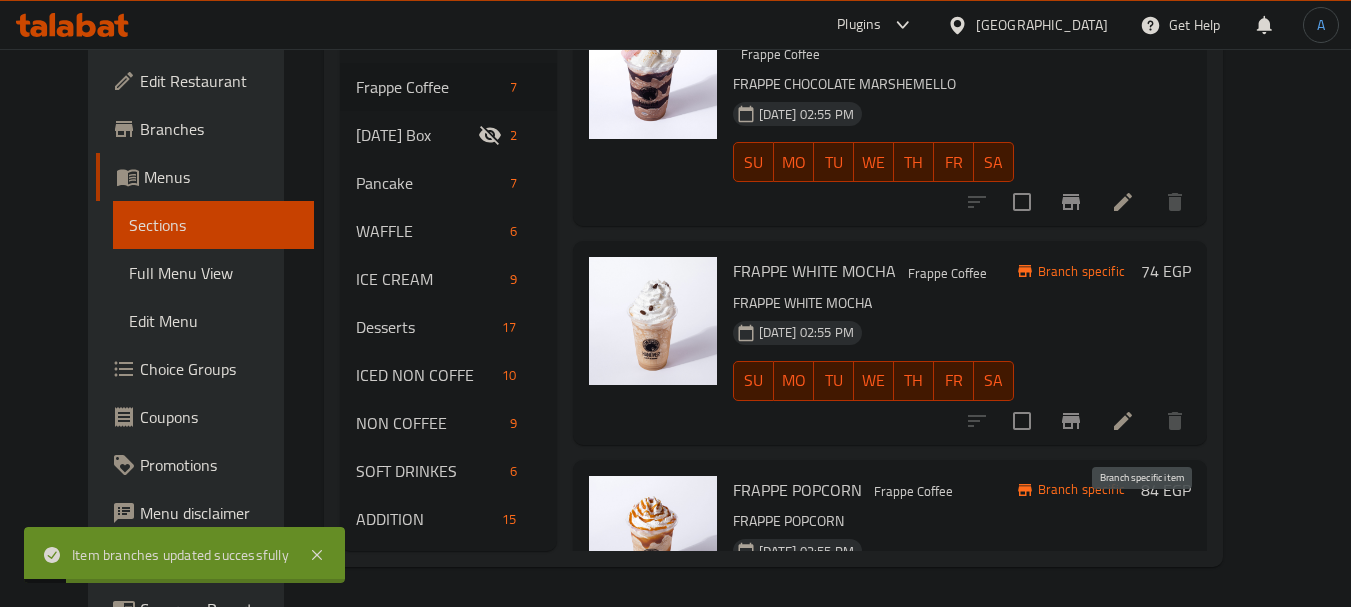 click 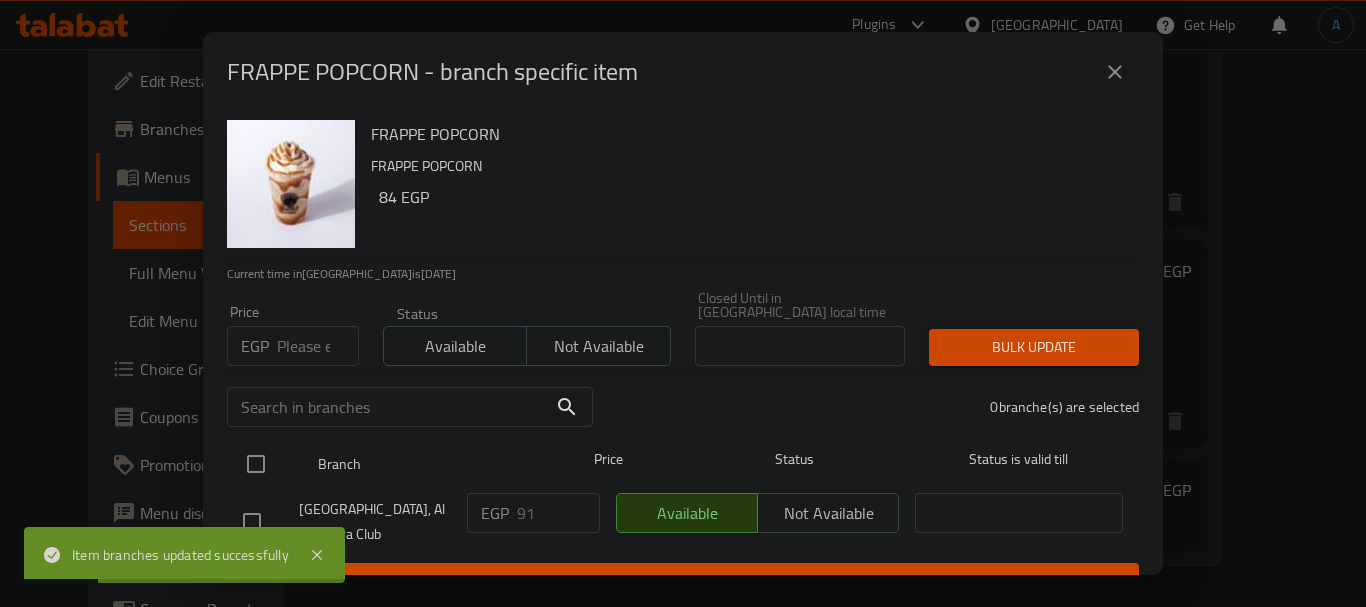 click at bounding box center (256, 464) 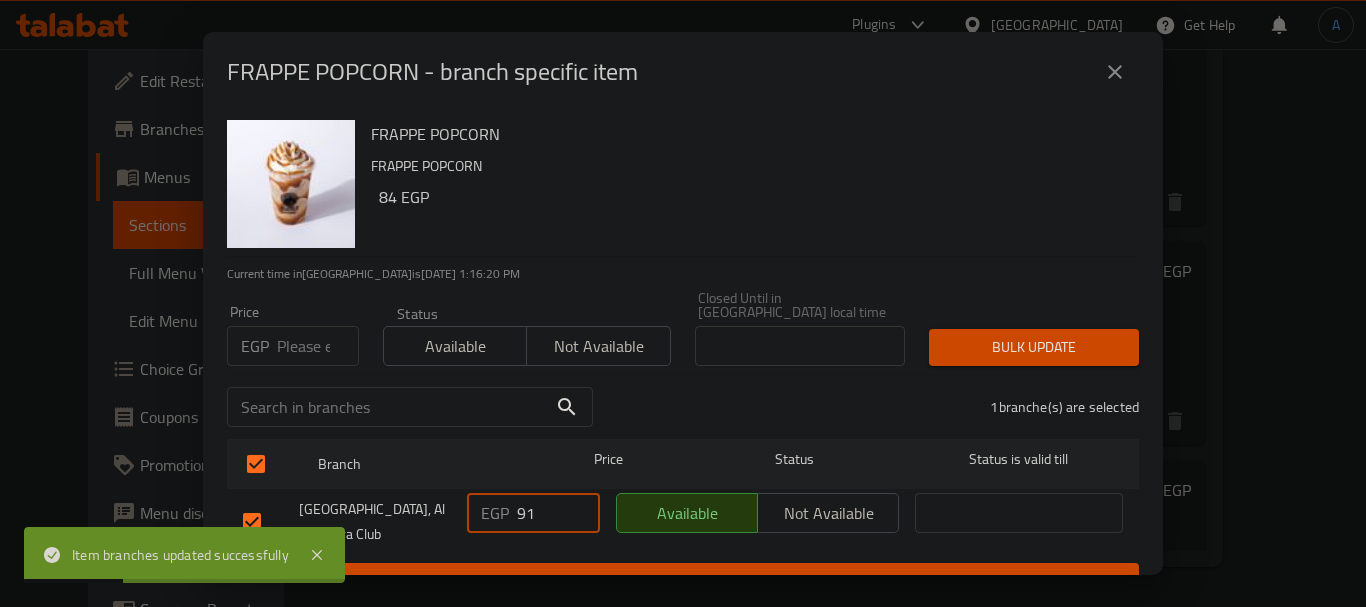 drag, startPoint x: 541, startPoint y: 502, endPoint x: 489, endPoint y: 494, distance: 52.611786 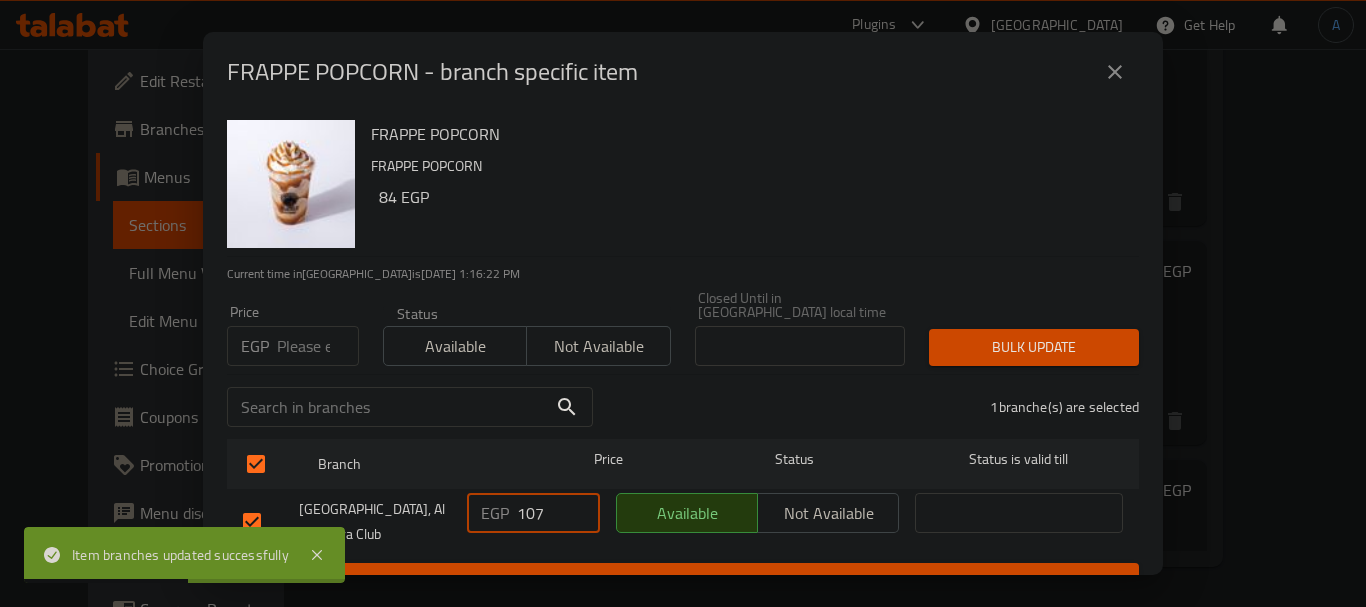 type on "107" 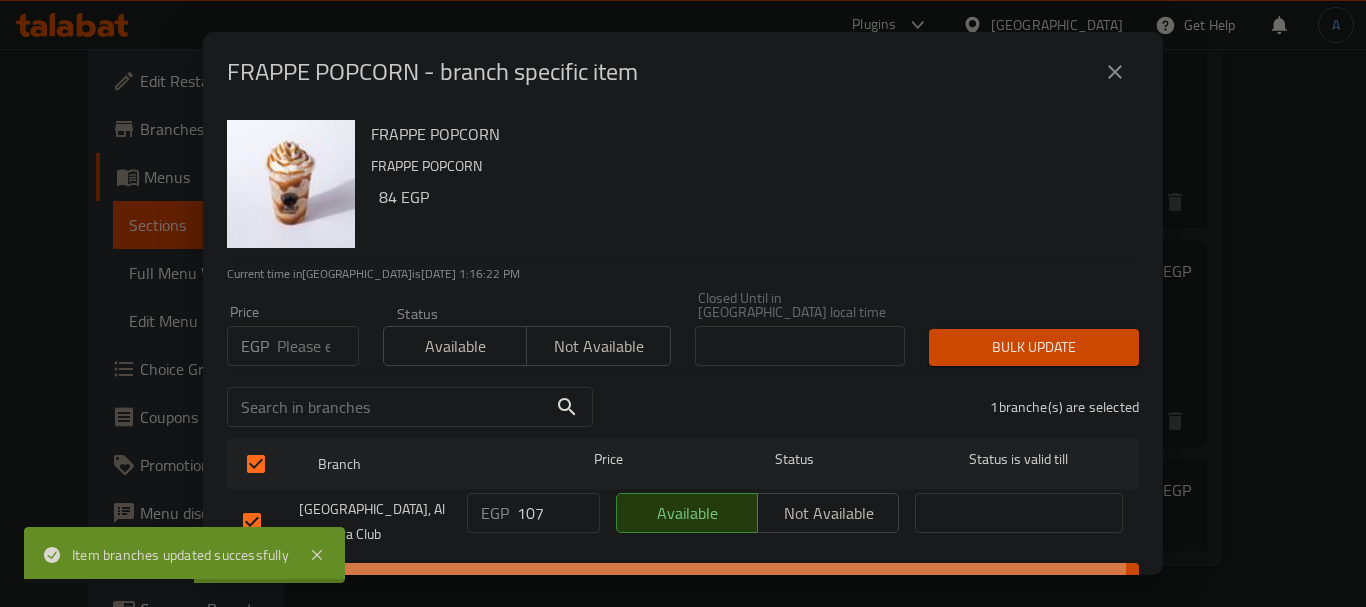 click on "Save" at bounding box center [683, 581] 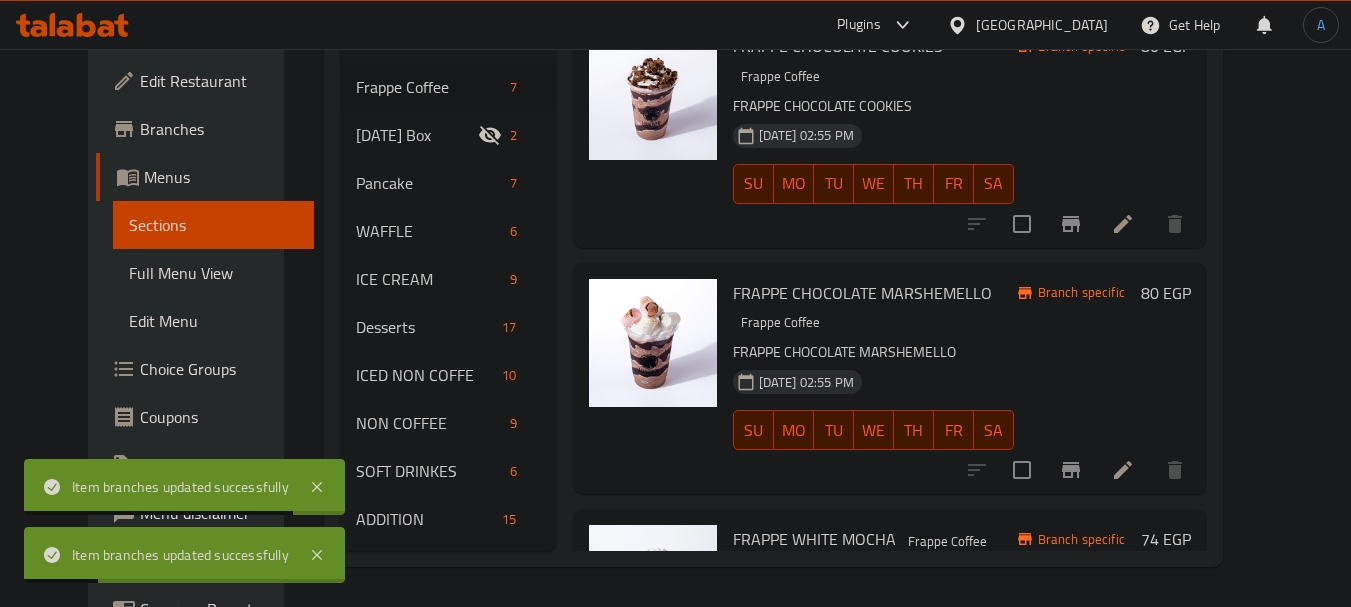 scroll, scrollTop: 190, scrollLeft: 0, axis: vertical 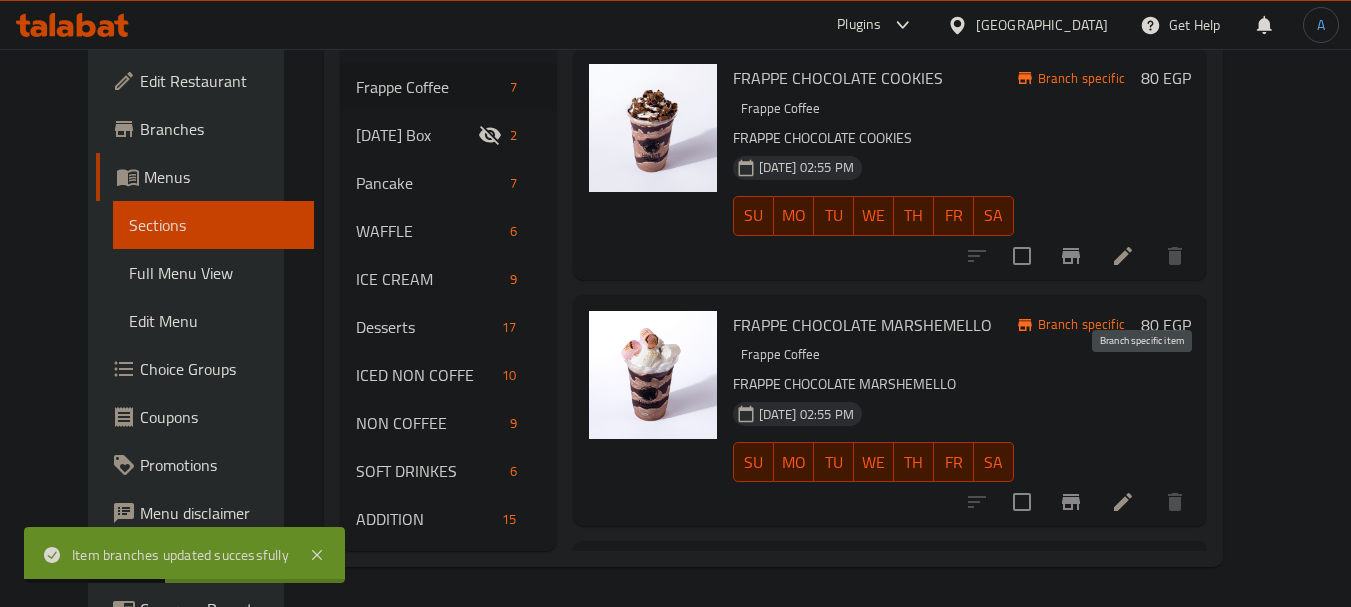 click 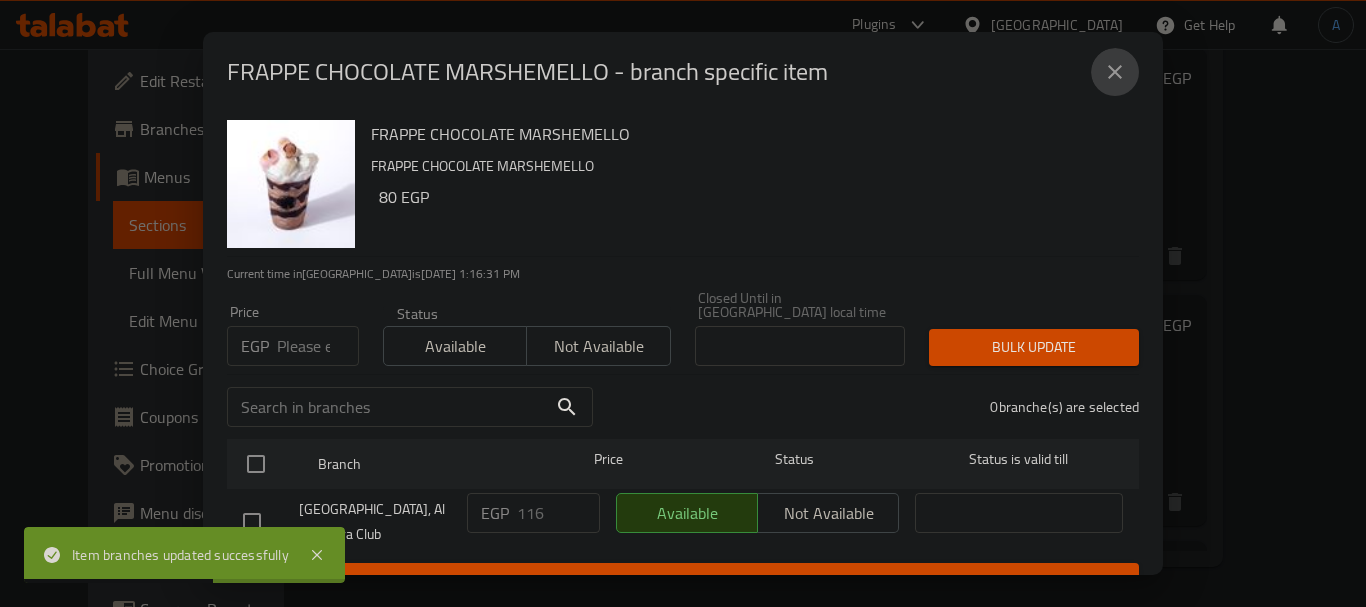 click at bounding box center [1115, 72] 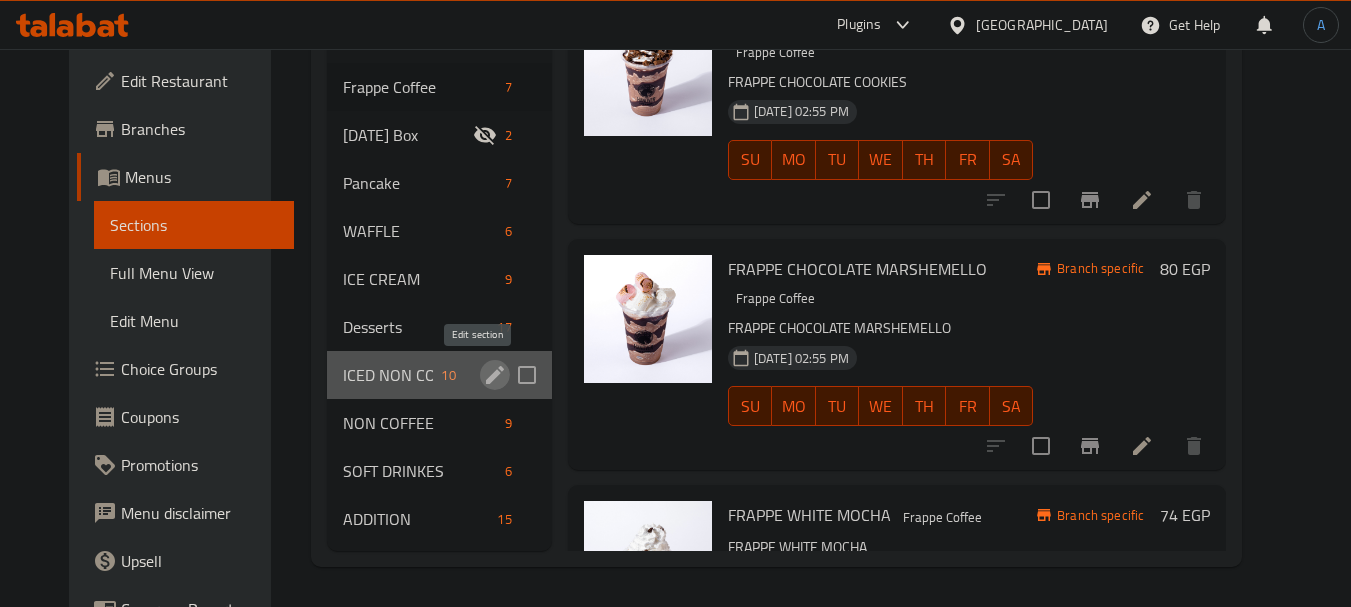 click 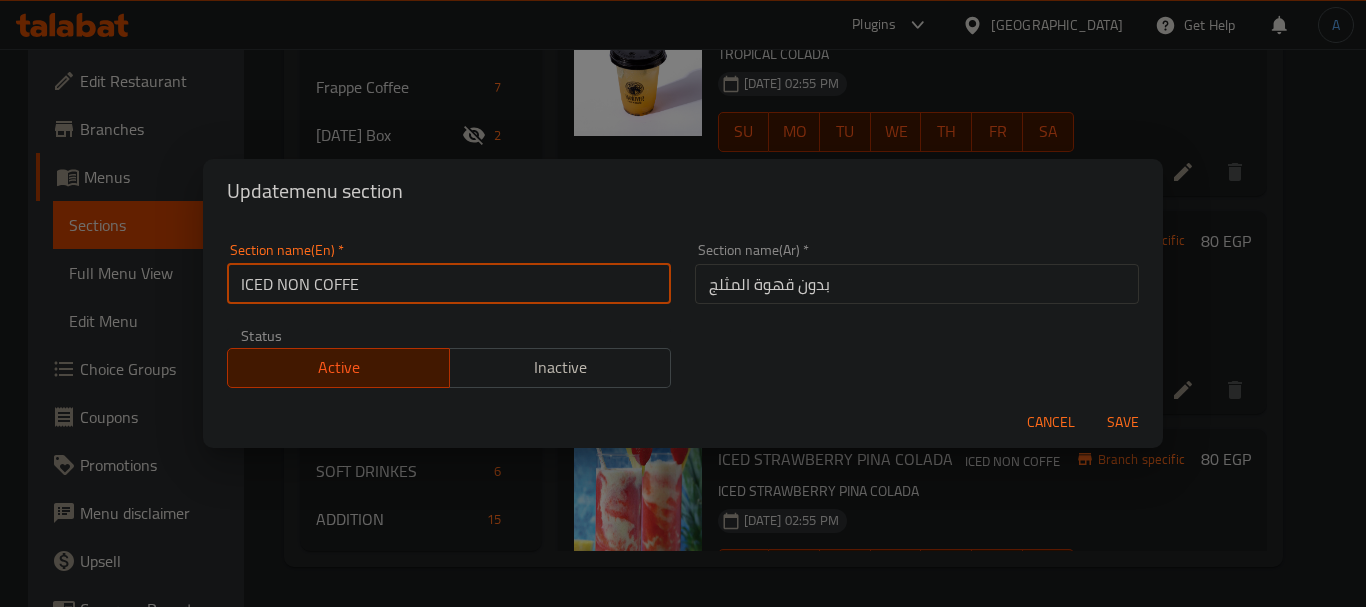 click on "ICED NON COFFE" at bounding box center [449, 284] 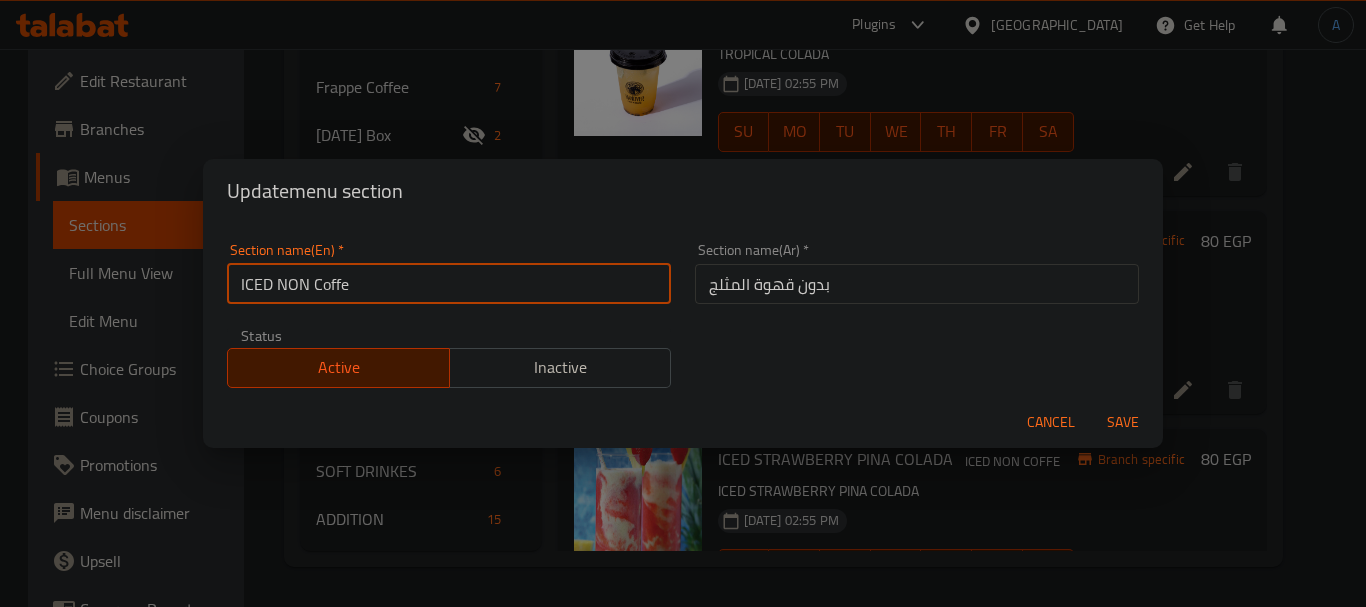click on "ICED NON Coffe" at bounding box center [449, 284] 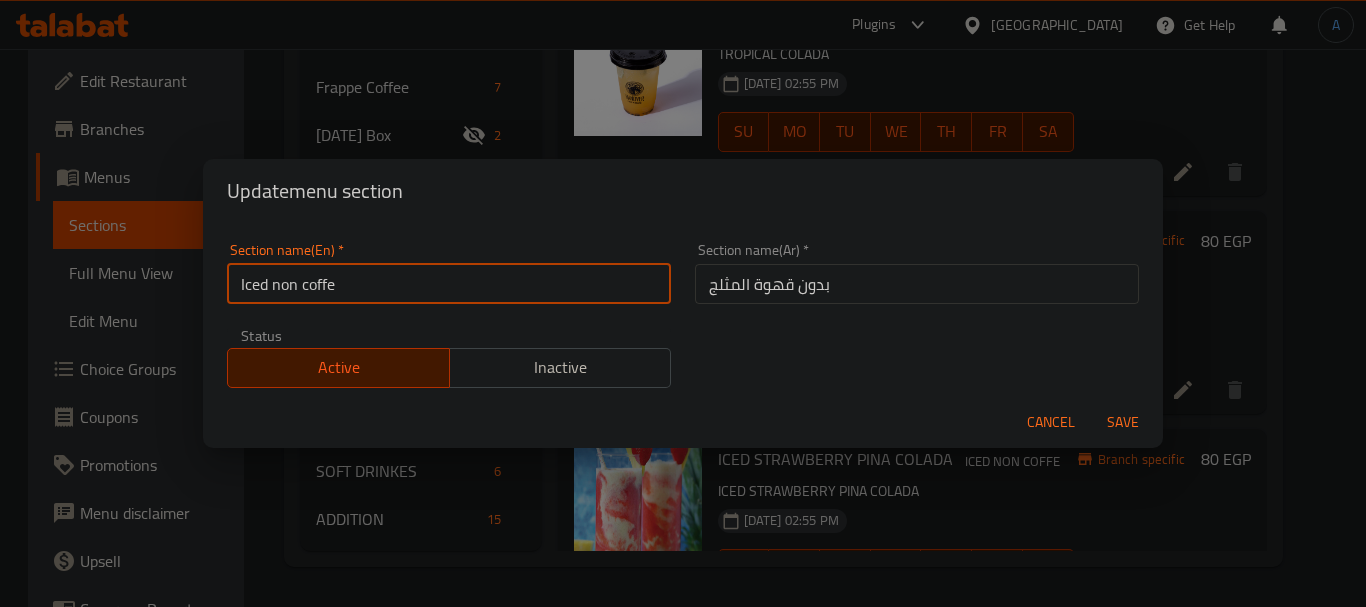 type on "Iced Non Coffe" 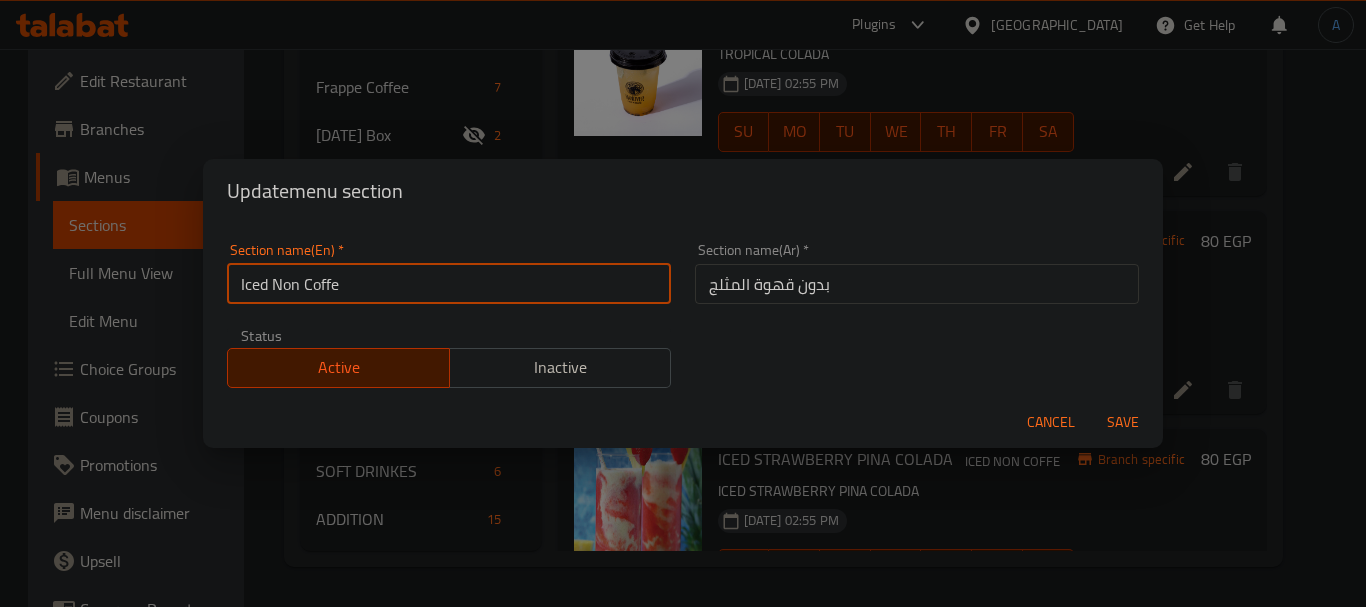click on "Iced Non Coffe" at bounding box center [449, 284] 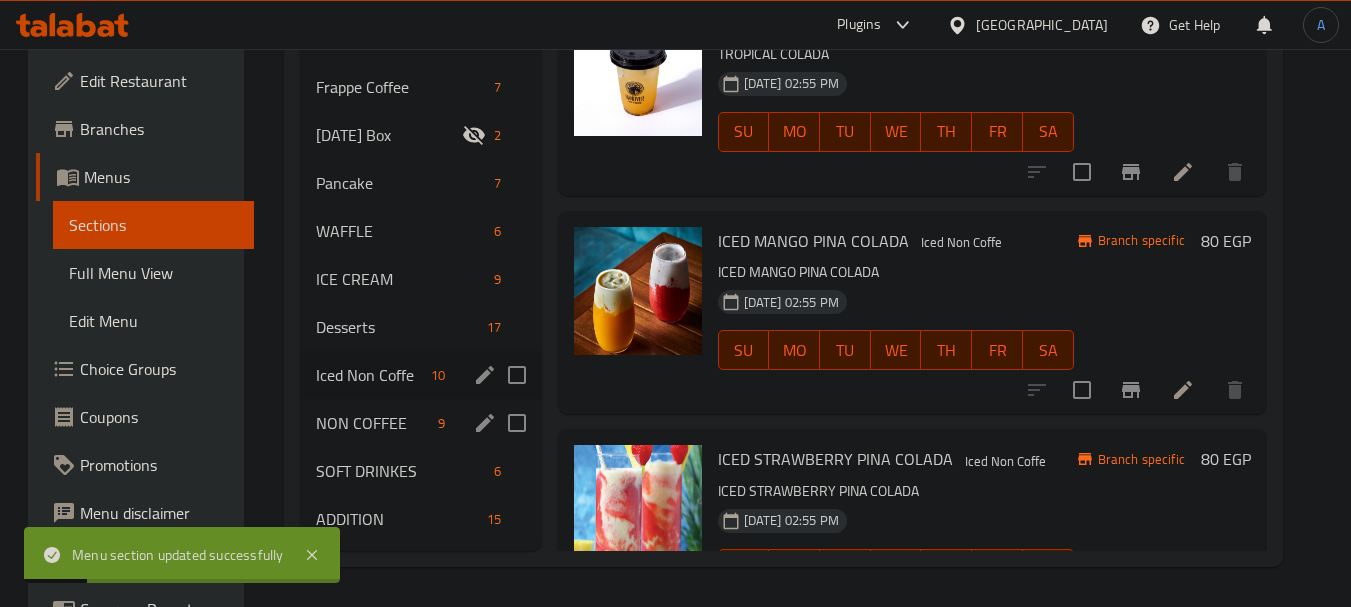 click 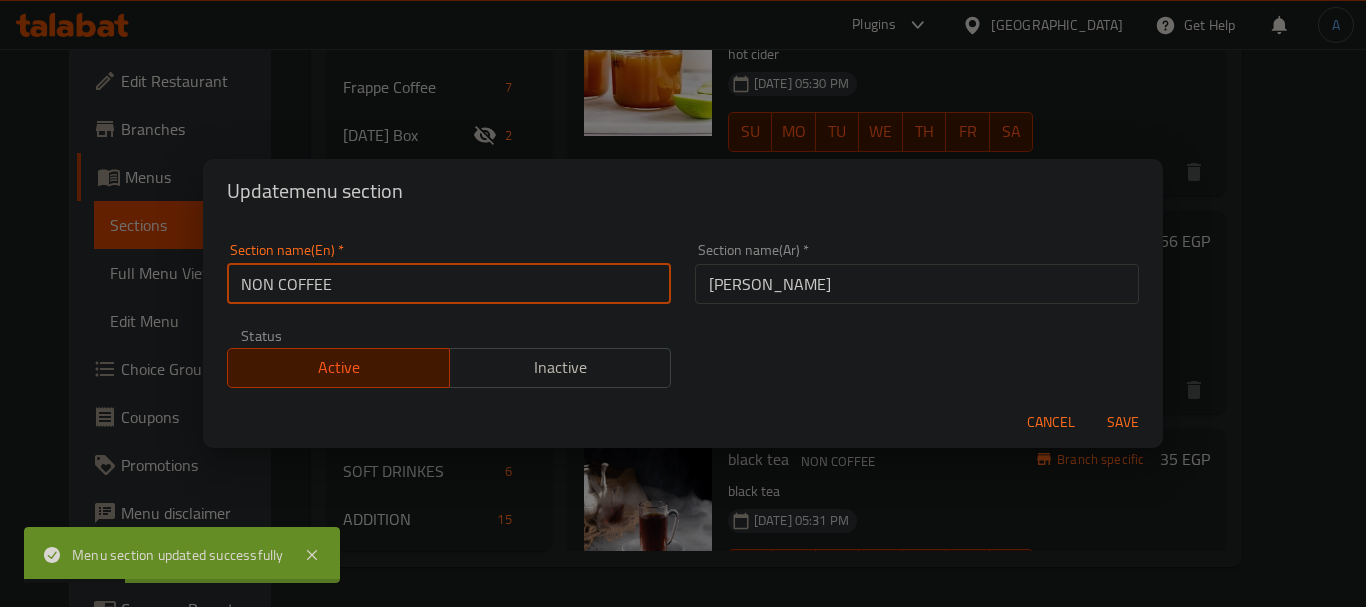 click on "NON COFFEE" at bounding box center [449, 284] 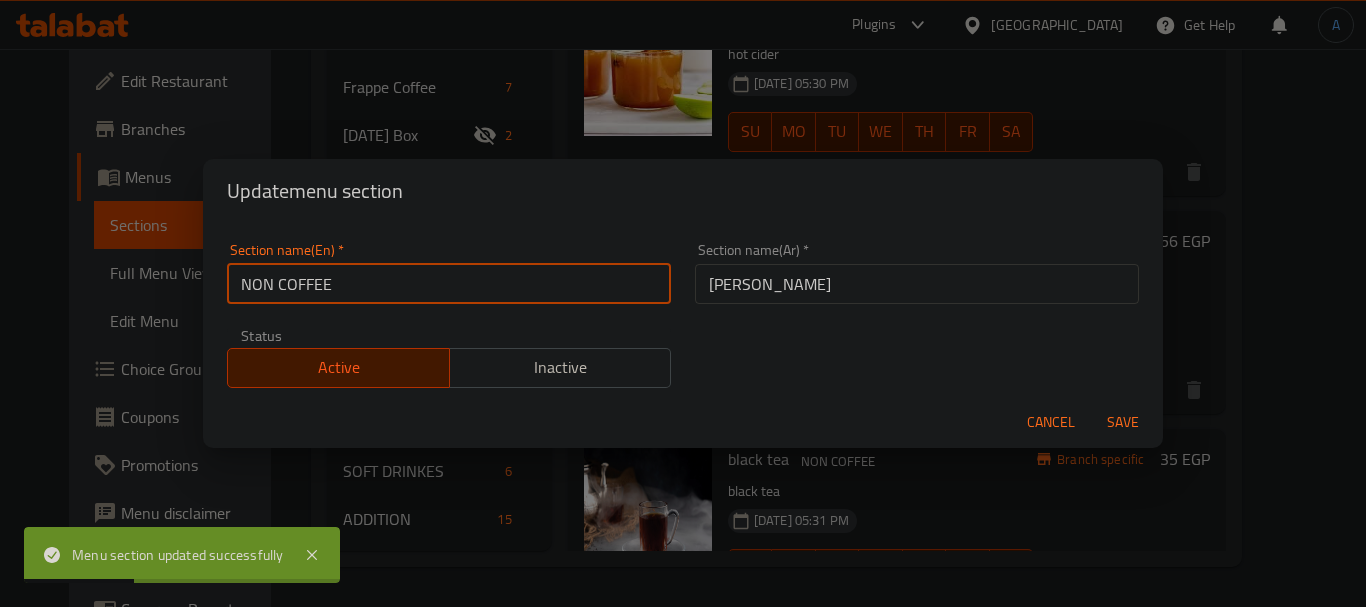 click on "NON COFFEE" at bounding box center [449, 284] 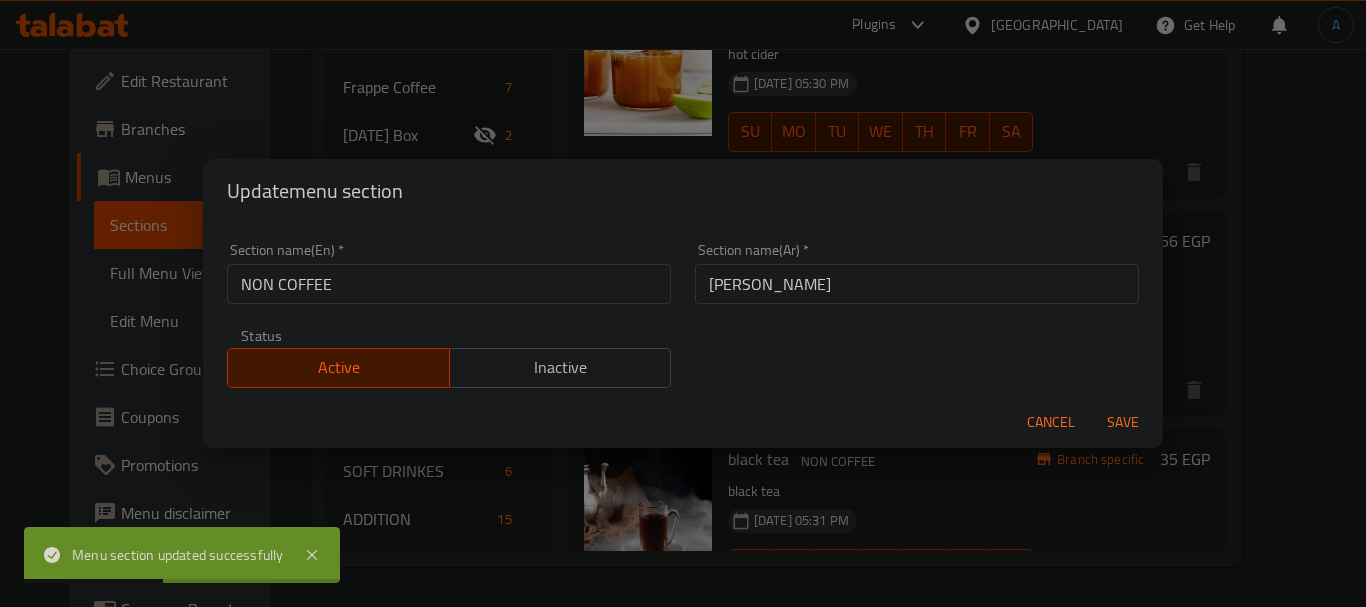 click on "NON COFFEE" at bounding box center (449, 284) 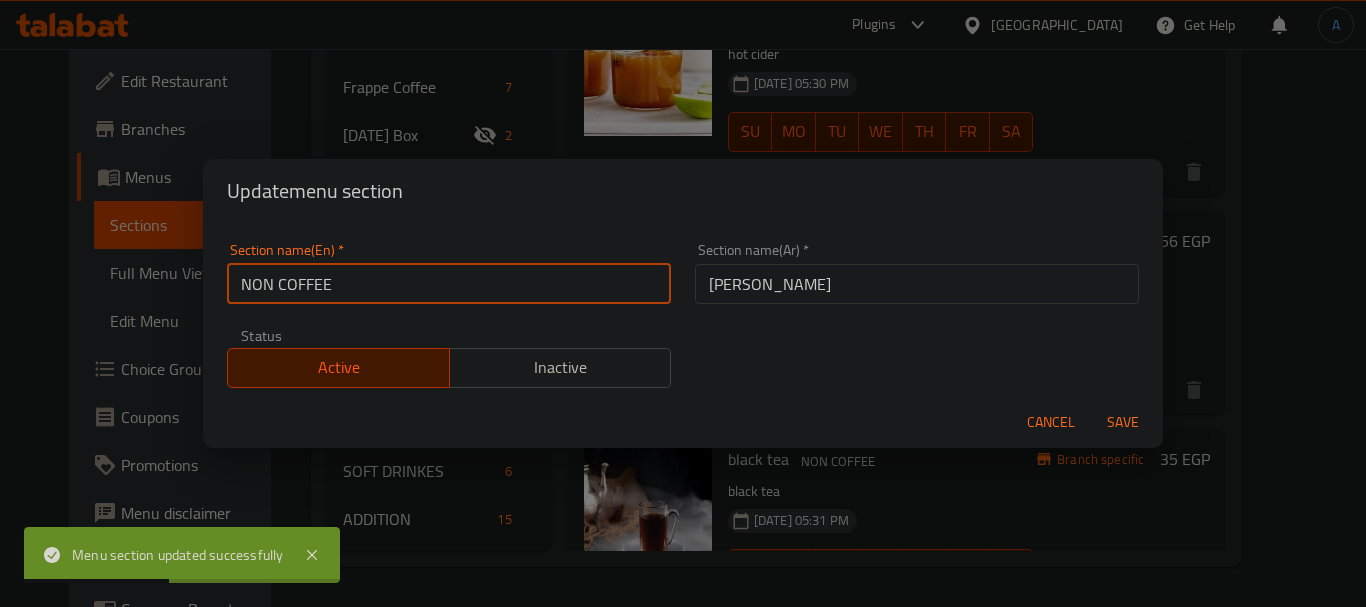 click on "NON COFFEE" at bounding box center [449, 284] 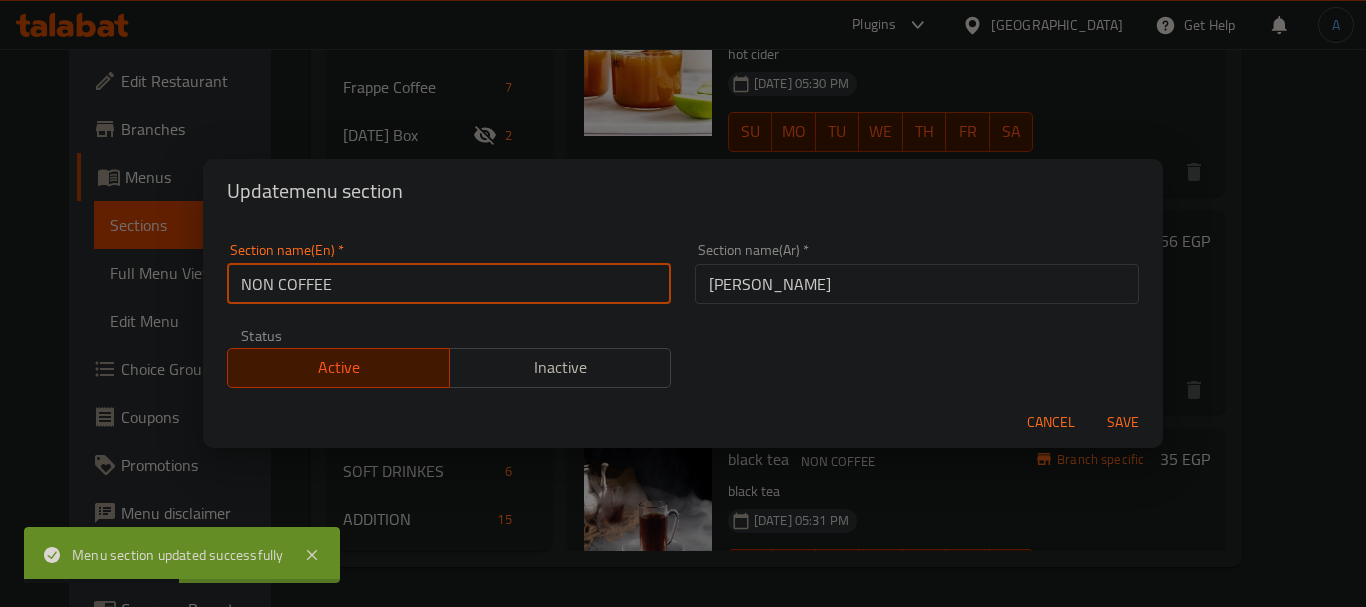click on "NON COFFEE" at bounding box center [449, 284] 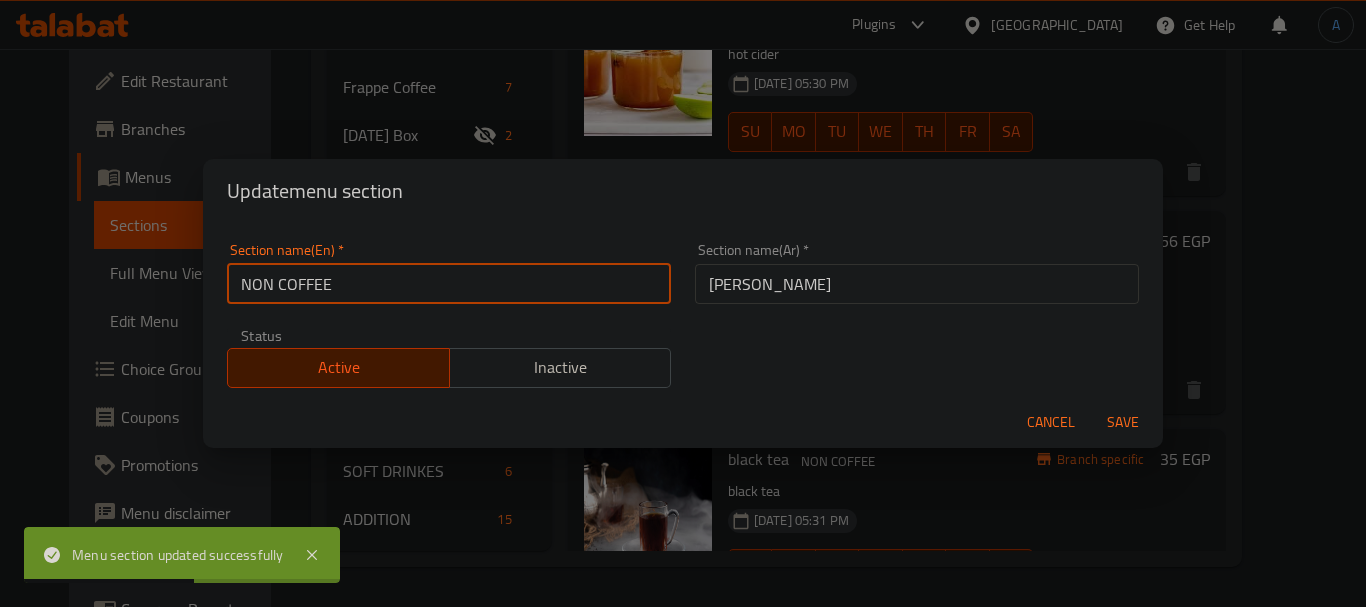 click on "NON COFFEE" at bounding box center [449, 284] 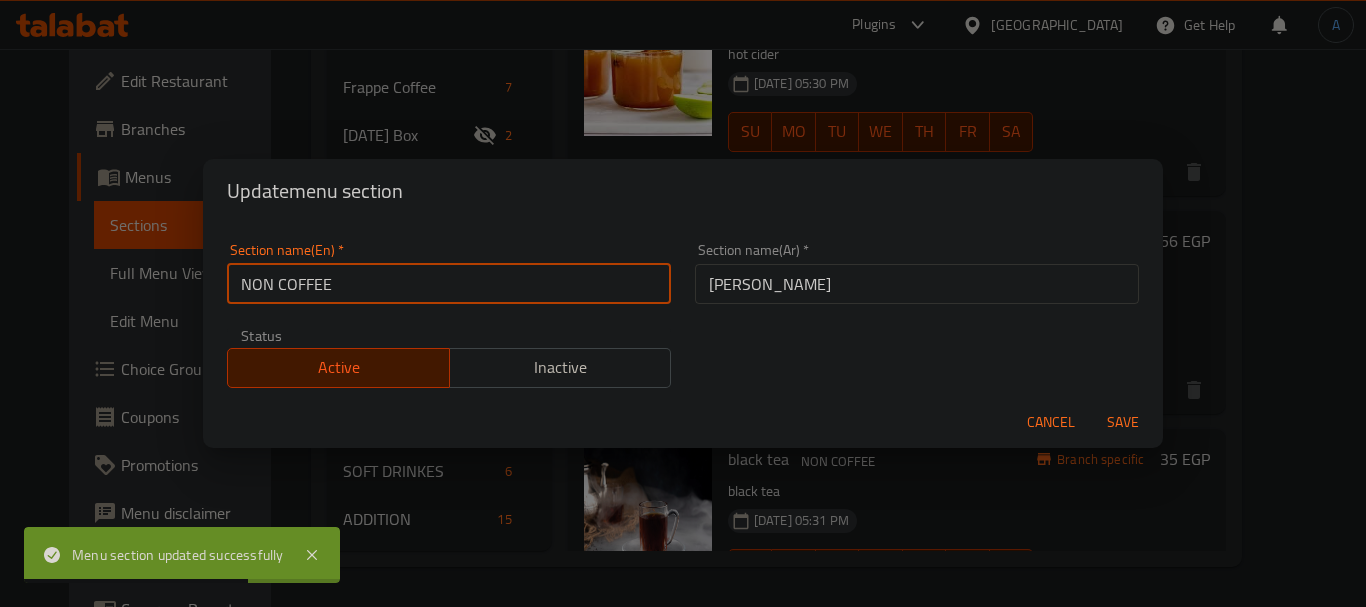 click on "NON COFFEE" at bounding box center [449, 284] 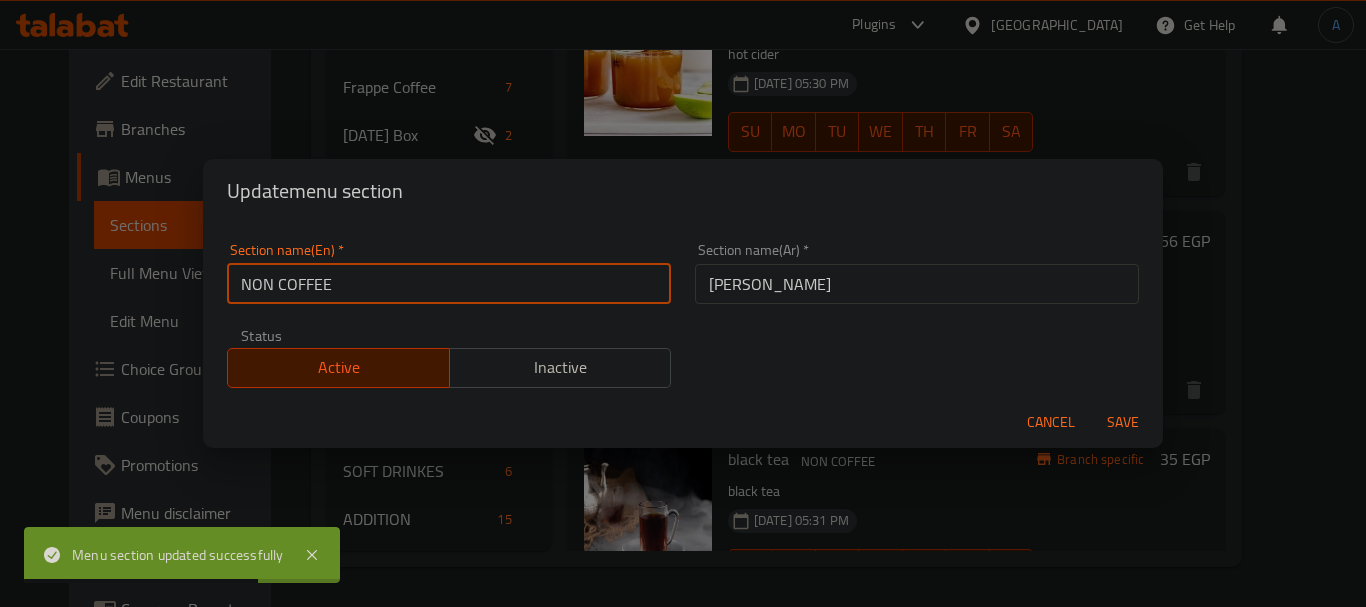click on "NON COFFEE" at bounding box center (449, 284) 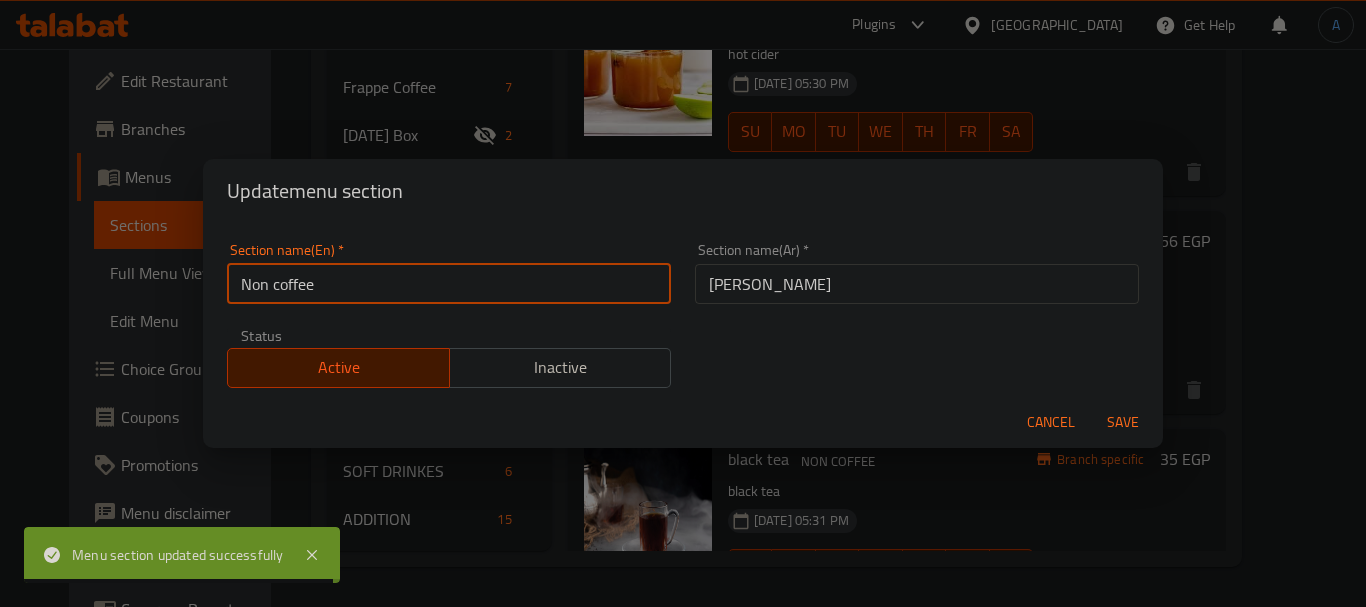 type on "Non Coffee" 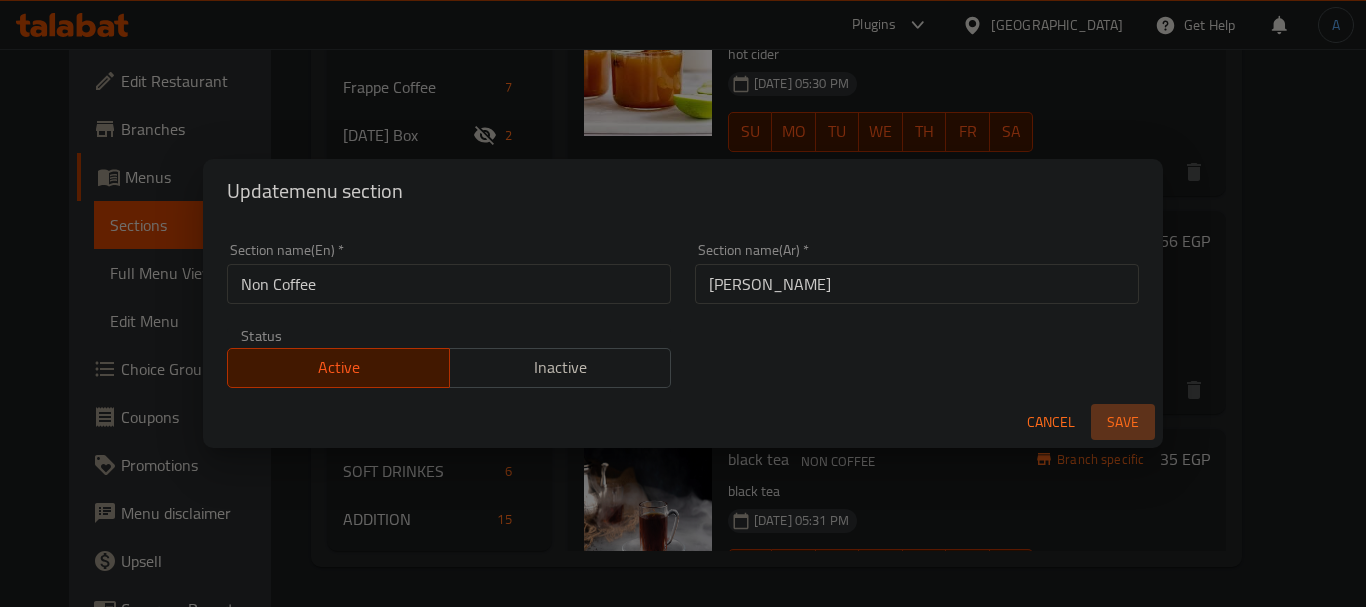 click on "Save" at bounding box center (1123, 422) 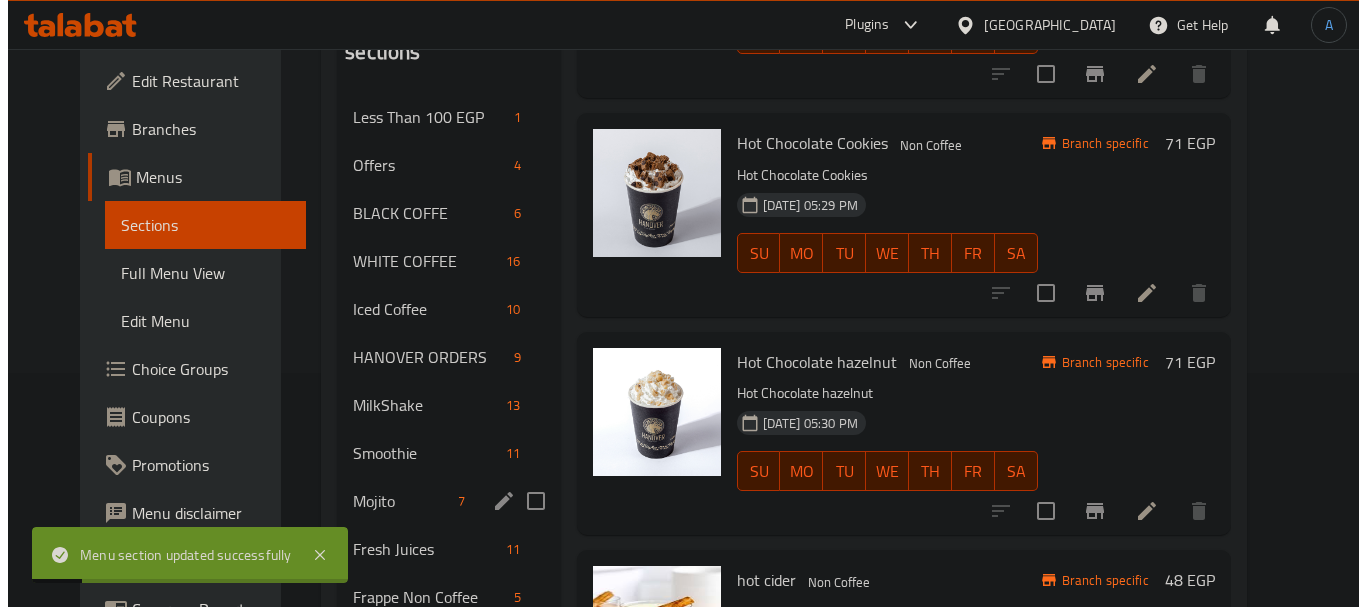 scroll, scrollTop: 192, scrollLeft: 0, axis: vertical 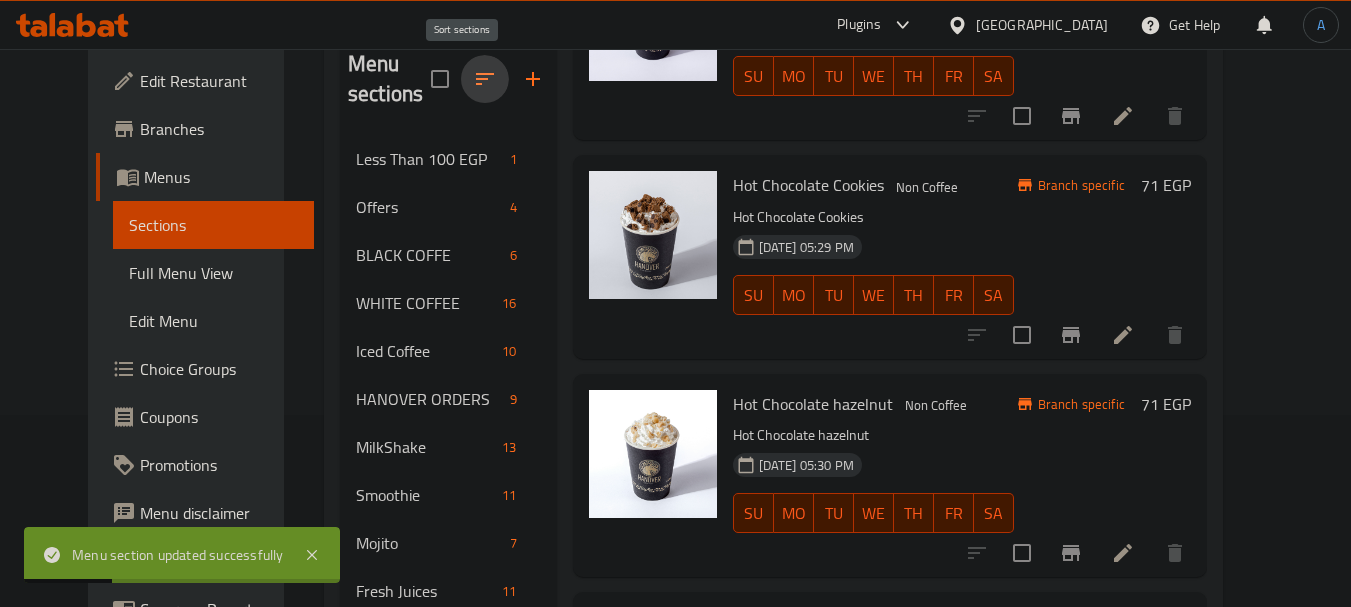 click 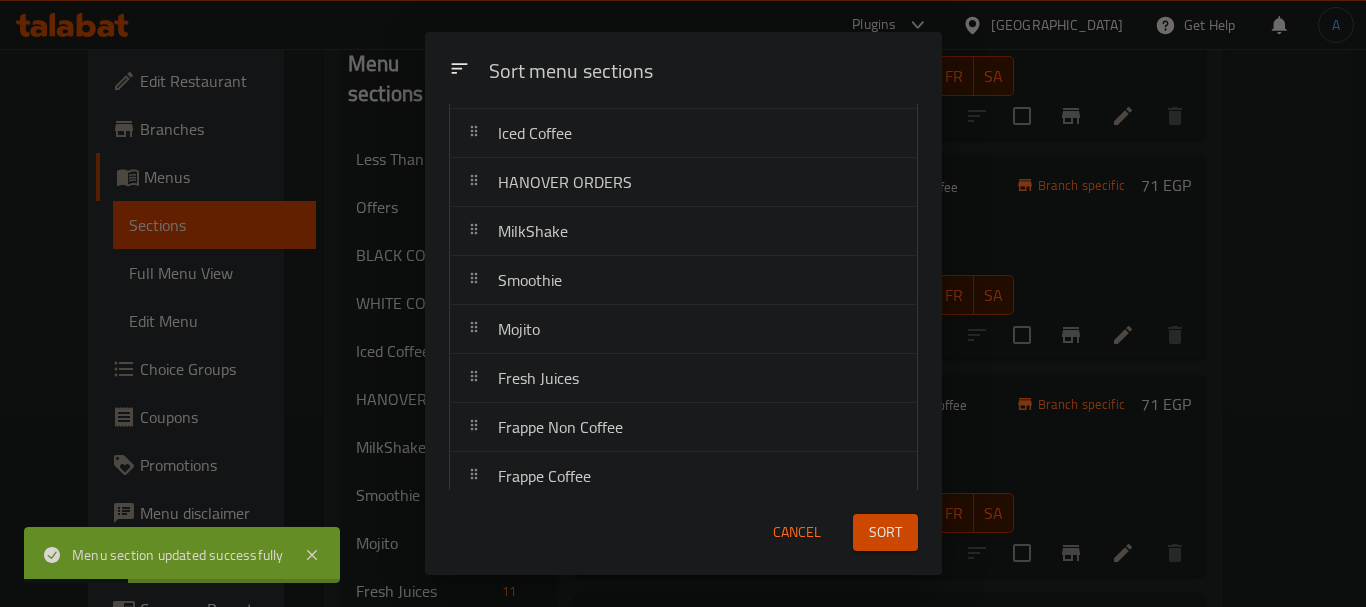 scroll, scrollTop: 710, scrollLeft: 0, axis: vertical 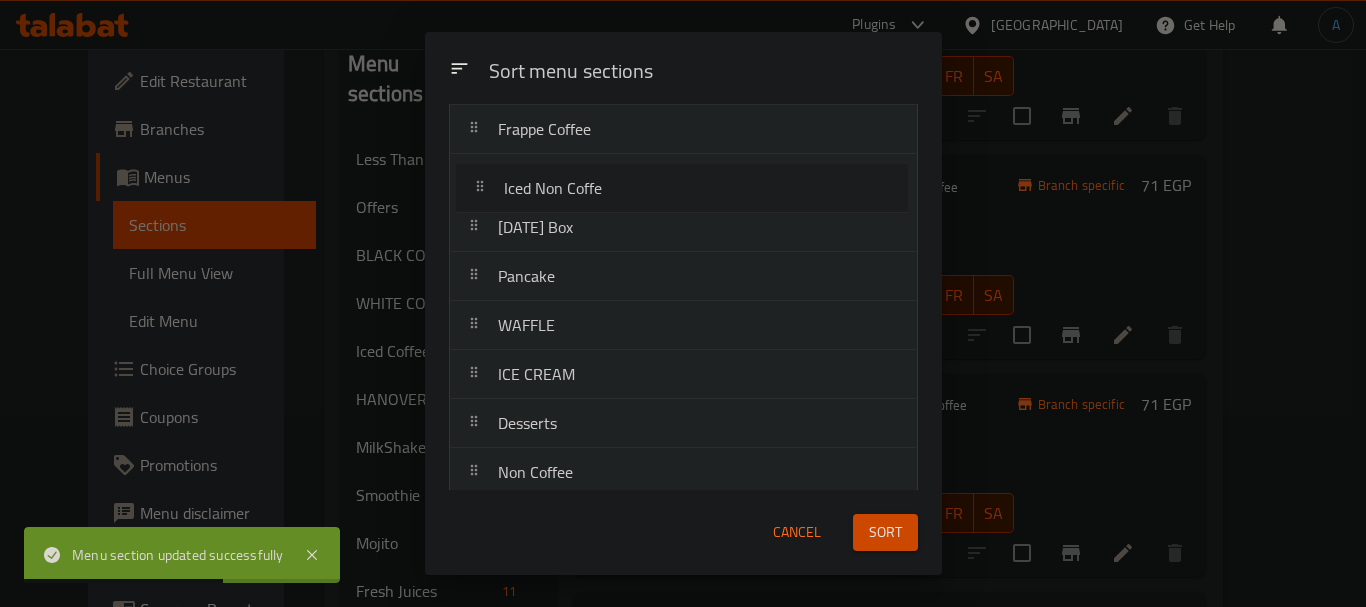 drag, startPoint x: 604, startPoint y: 370, endPoint x: 628, endPoint y: 240, distance: 132.19682 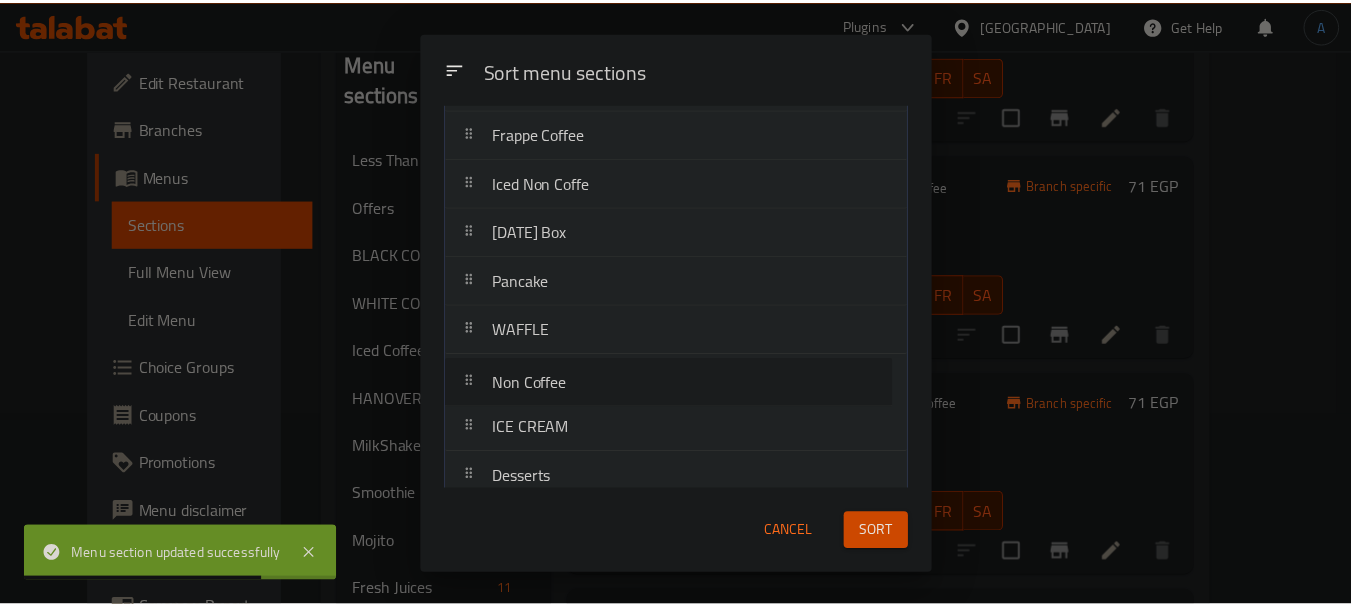 scroll, scrollTop: 593, scrollLeft: 0, axis: vertical 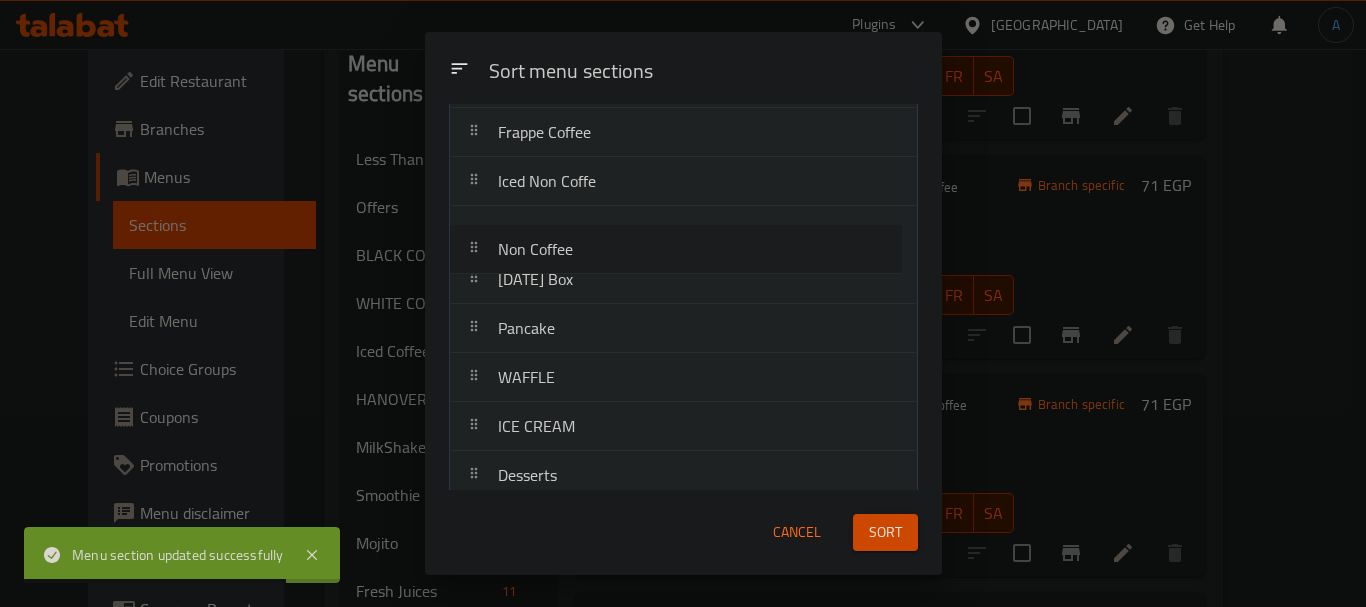 drag, startPoint x: 599, startPoint y: 403, endPoint x: 605, endPoint y: 238, distance: 165.10905 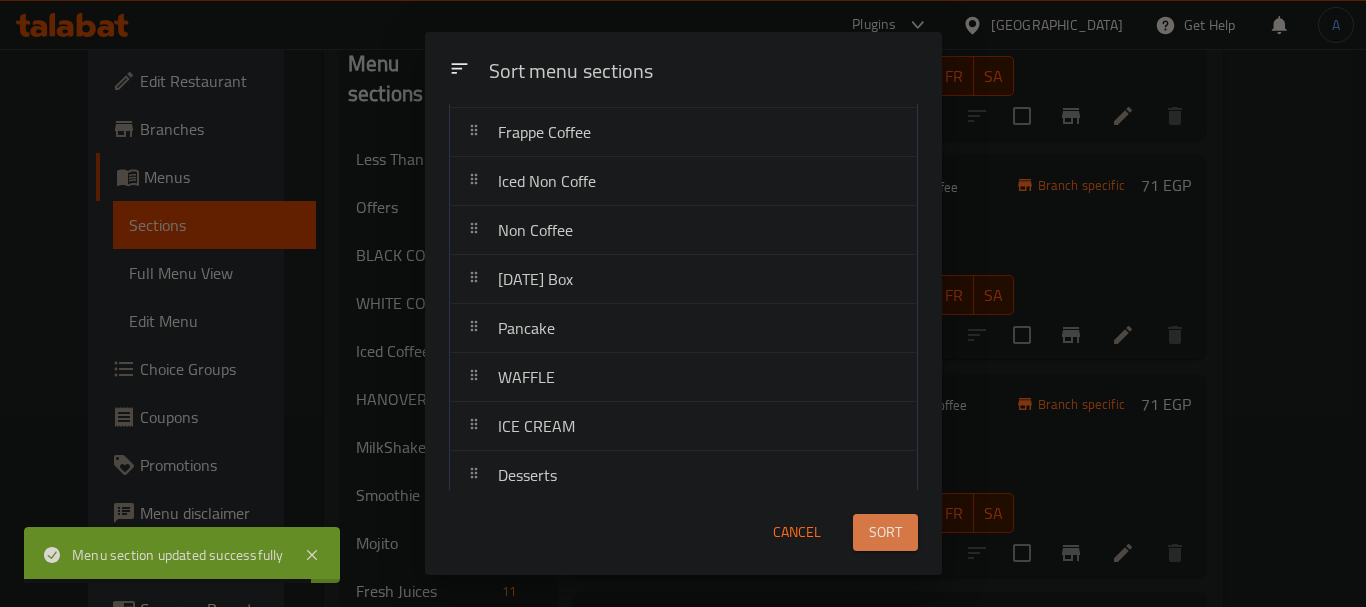 click on "Sort" at bounding box center (885, 532) 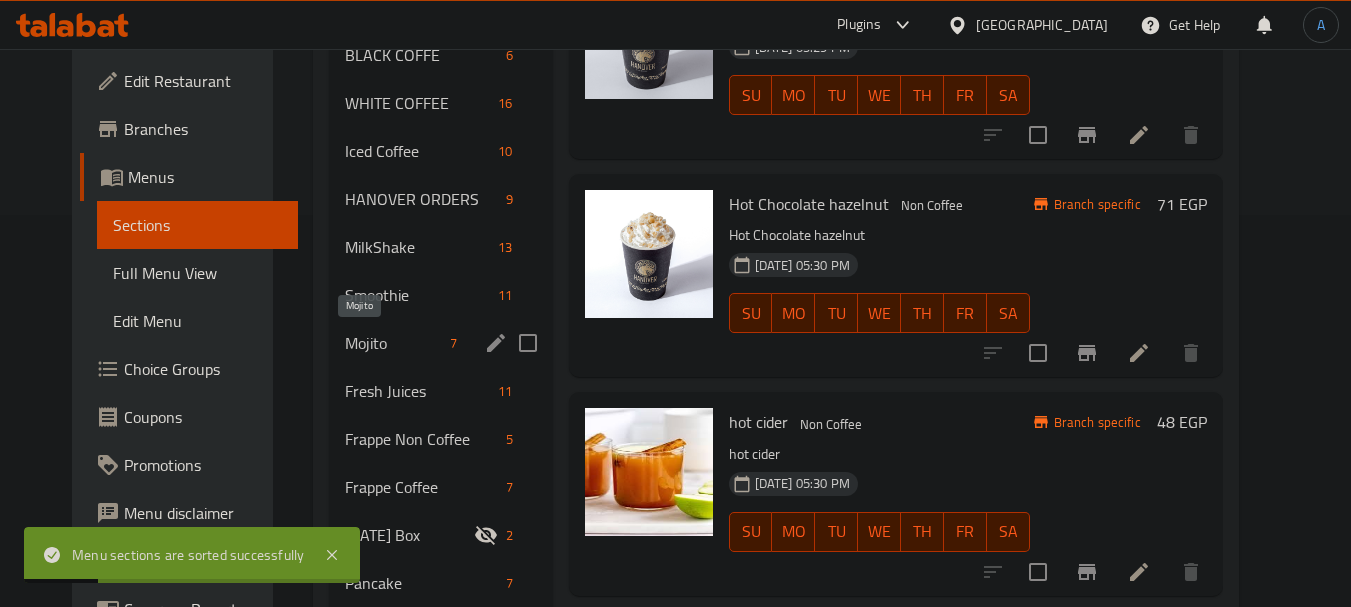 scroll, scrollTop: 492, scrollLeft: 0, axis: vertical 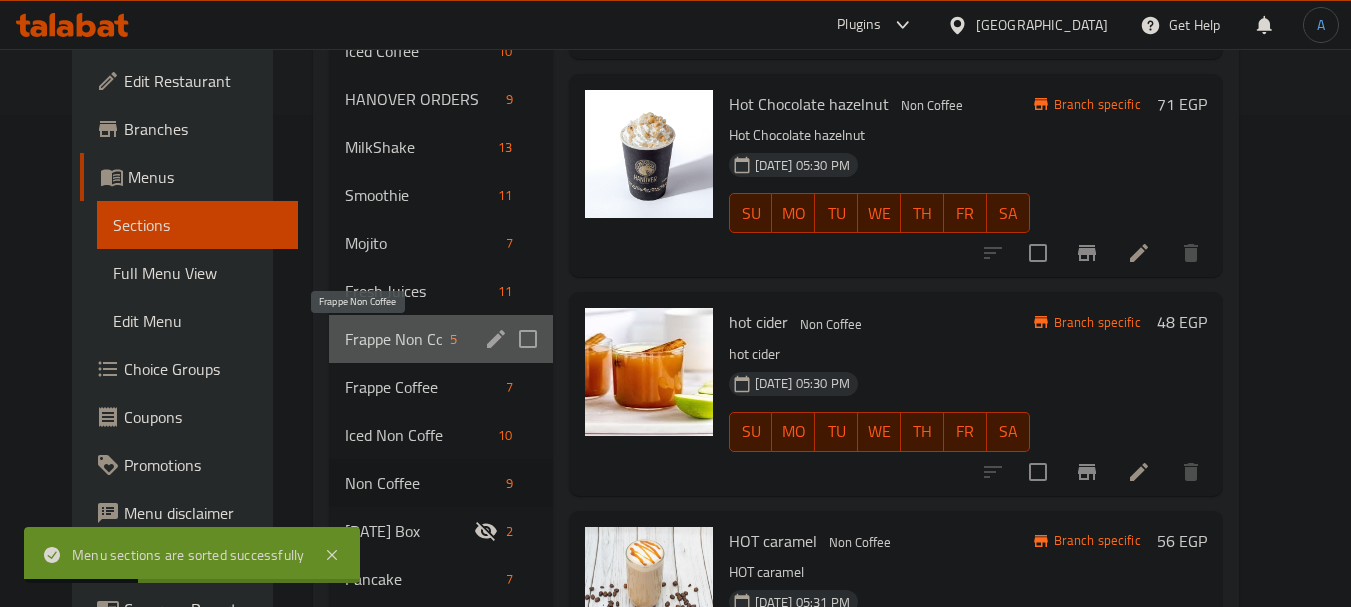 click on "Frappe Non Coffee" at bounding box center [393, 339] 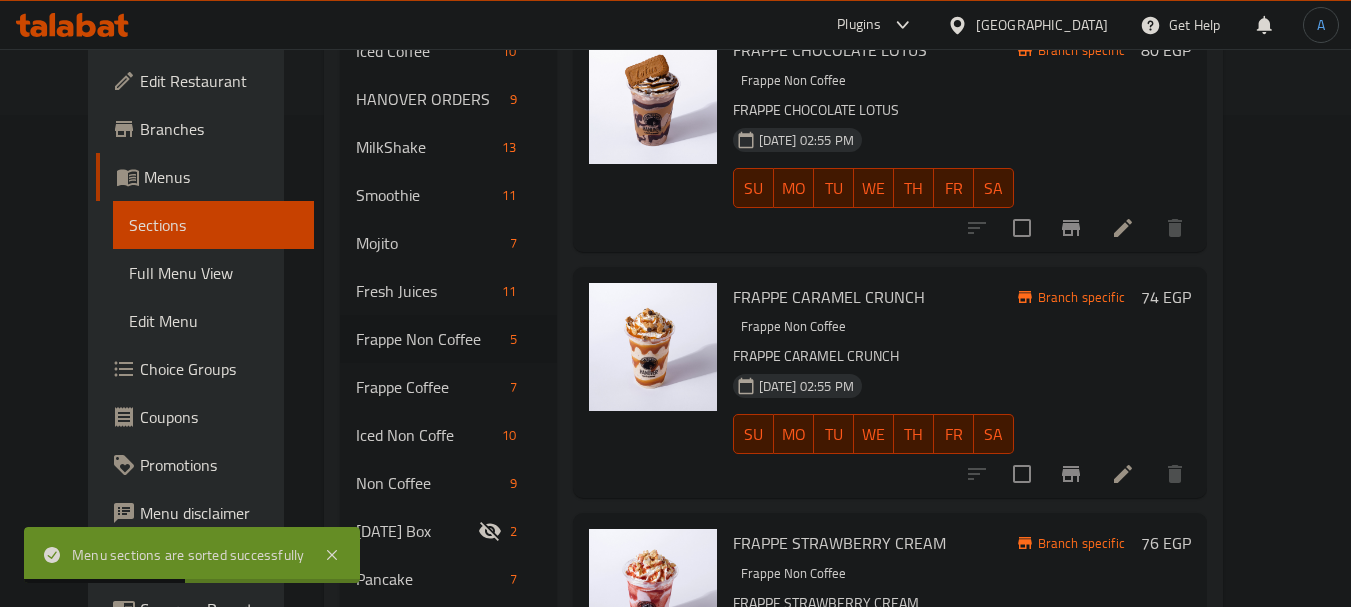 scroll, scrollTop: 0, scrollLeft: 0, axis: both 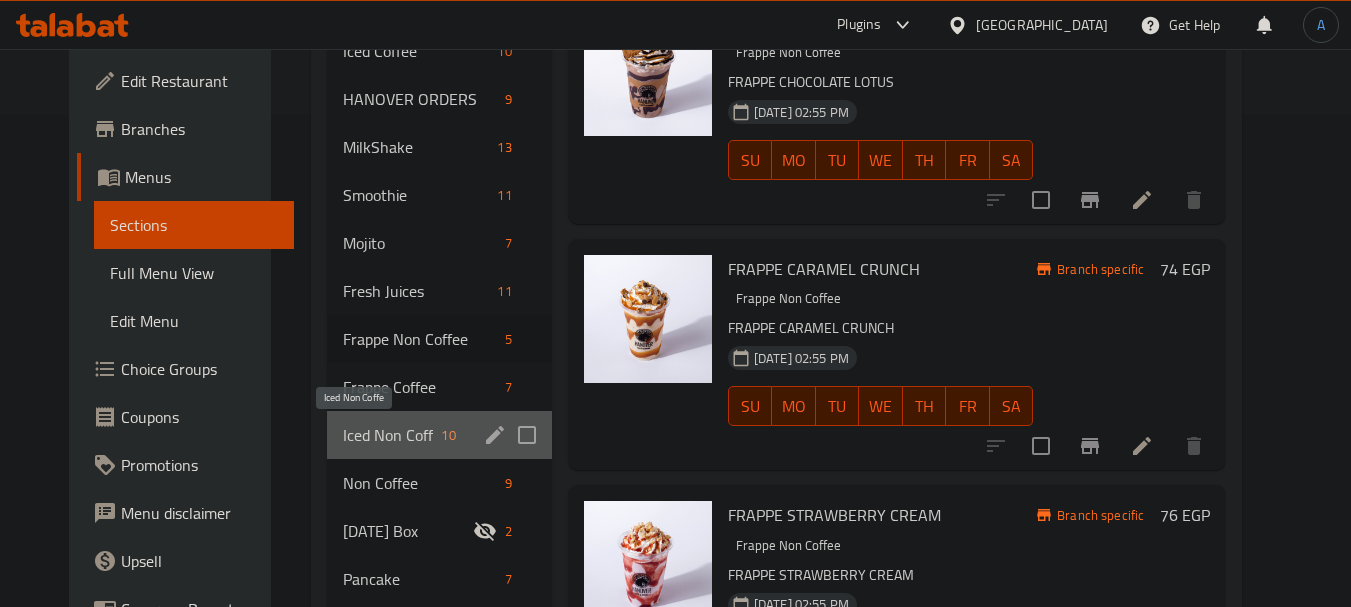 click on "Iced Non Coffe" at bounding box center (388, 435) 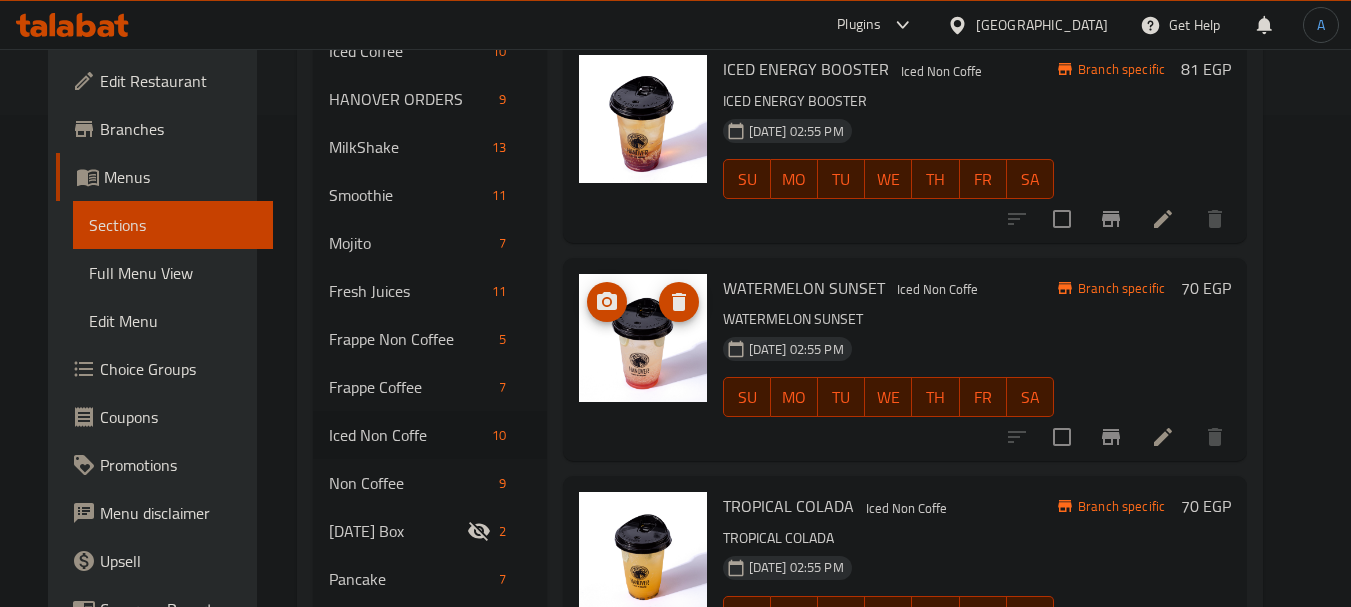 scroll, scrollTop: 0, scrollLeft: 0, axis: both 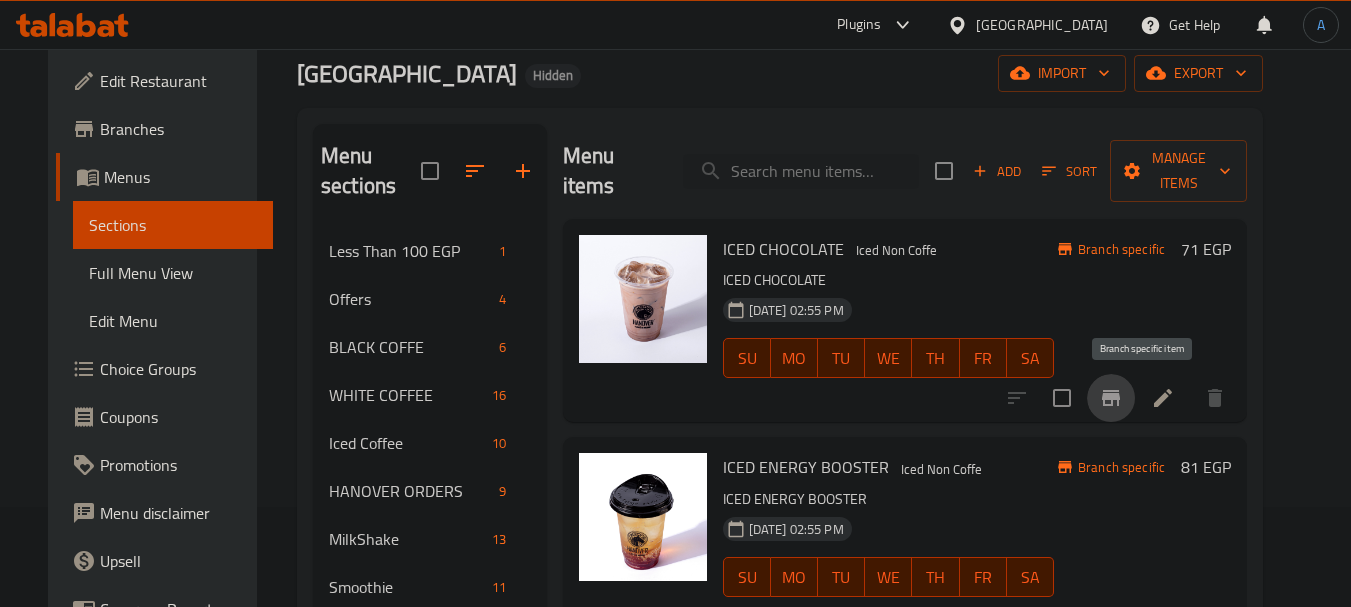 click 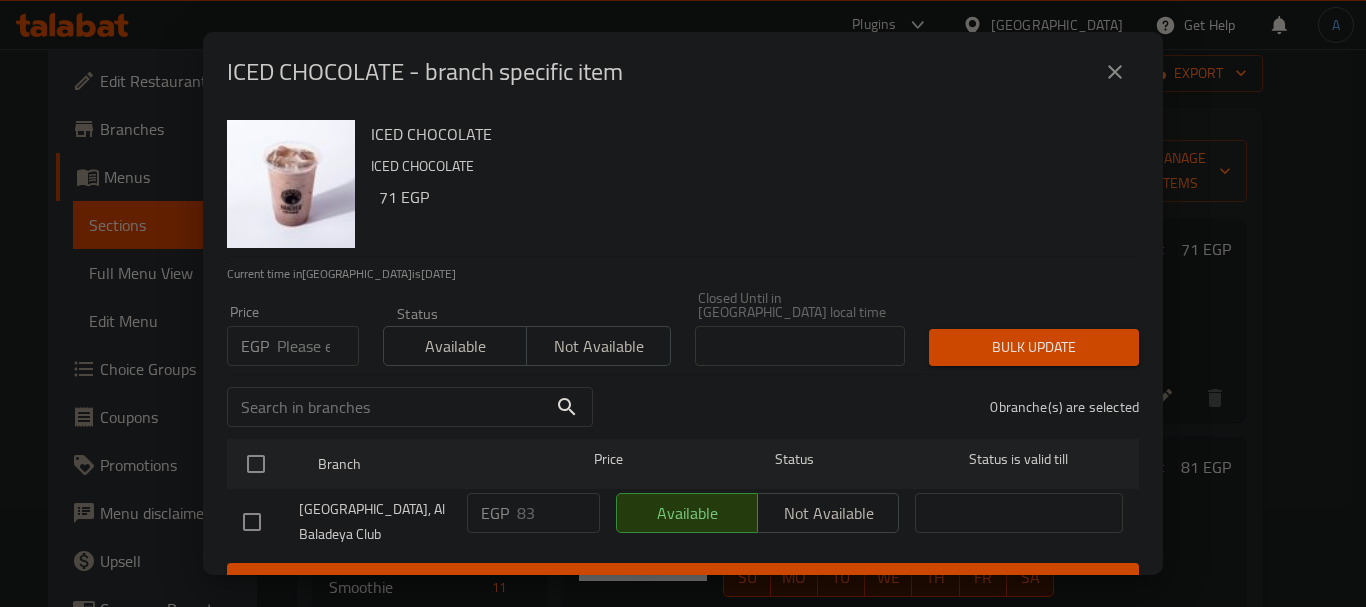 drag, startPoint x: 249, startPoint y: 444, endPoint x: 369, endPoint y: 473, distance: 123.454445 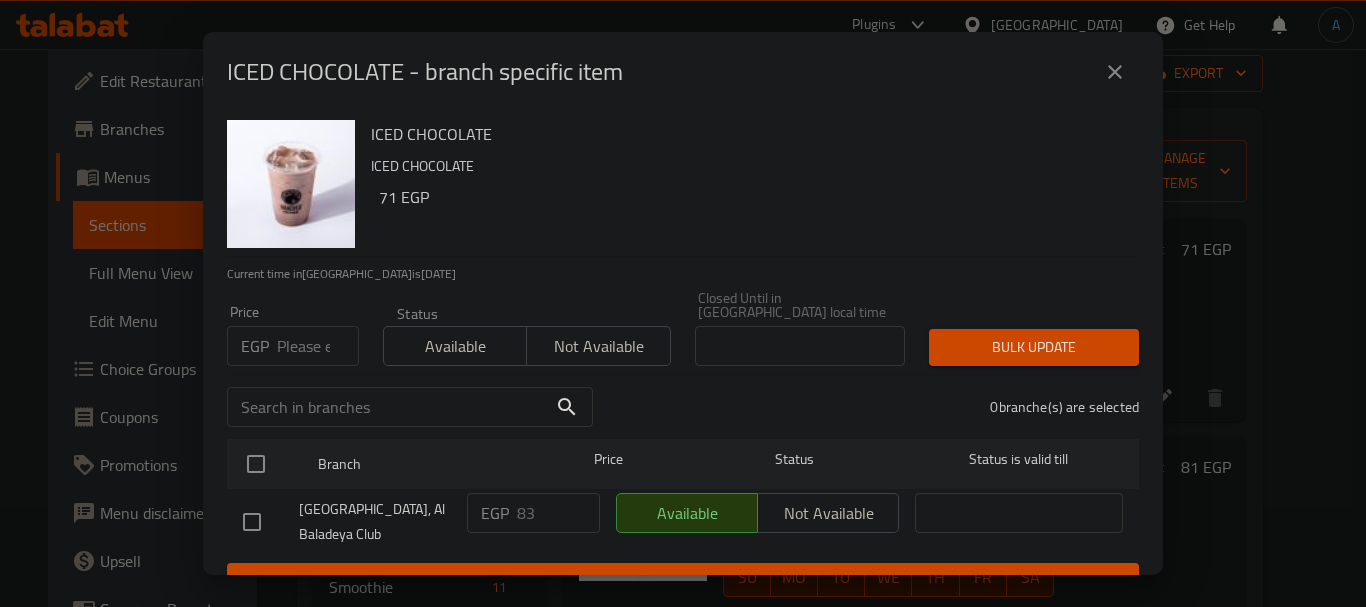 click at bounding box center [256, 464] 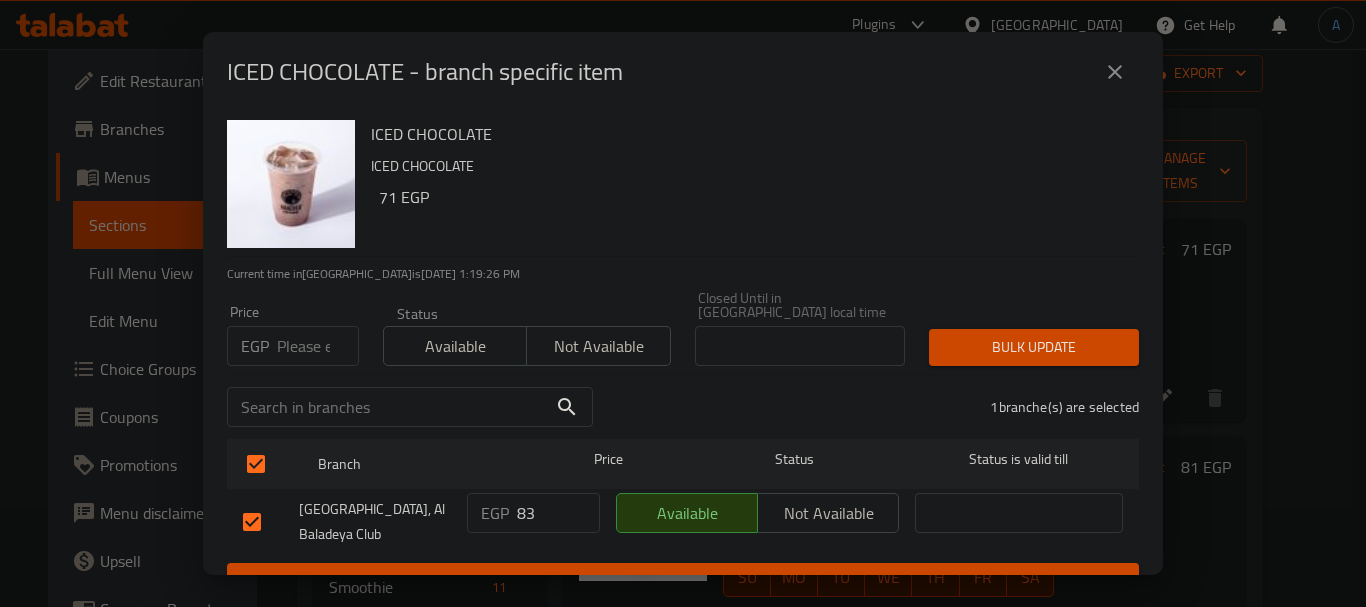 drag, startPoint x: 542, startPoint y: 500, endPoint x: 493, endPoint y: 502, distance: 49.0408 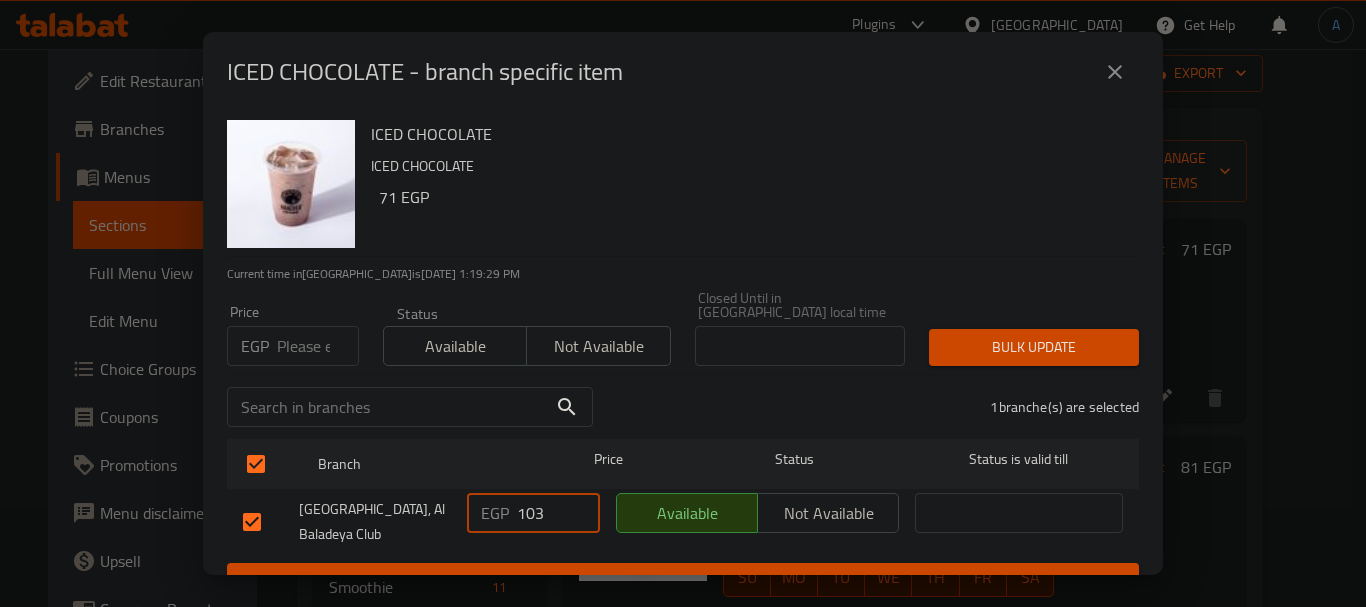 type on "103" 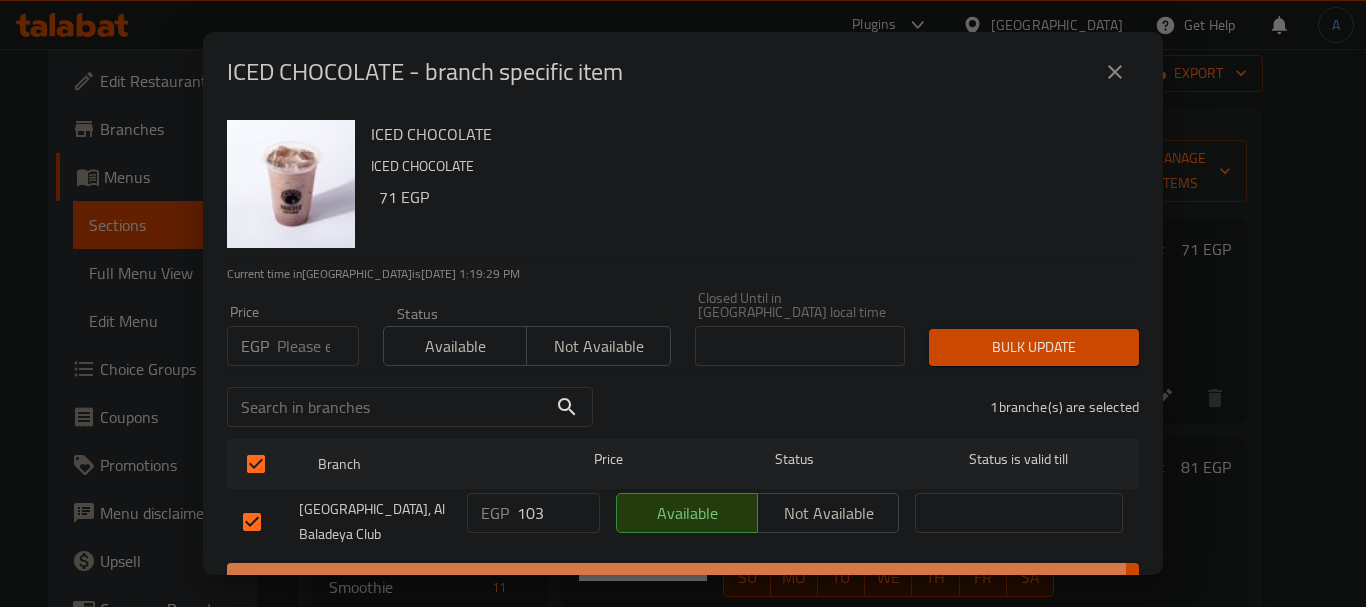 click on "Save" at bounding box center (683, 581) 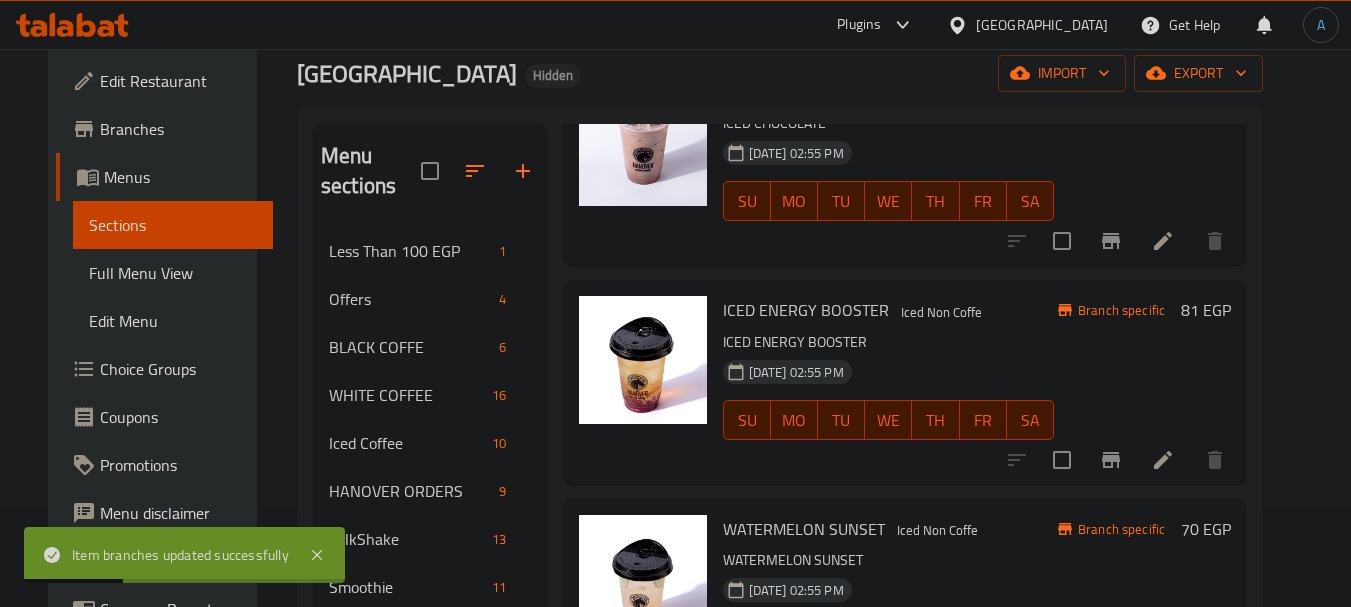 scroll, scrollTop: 200, scrollLeft: 0, axis: vertical 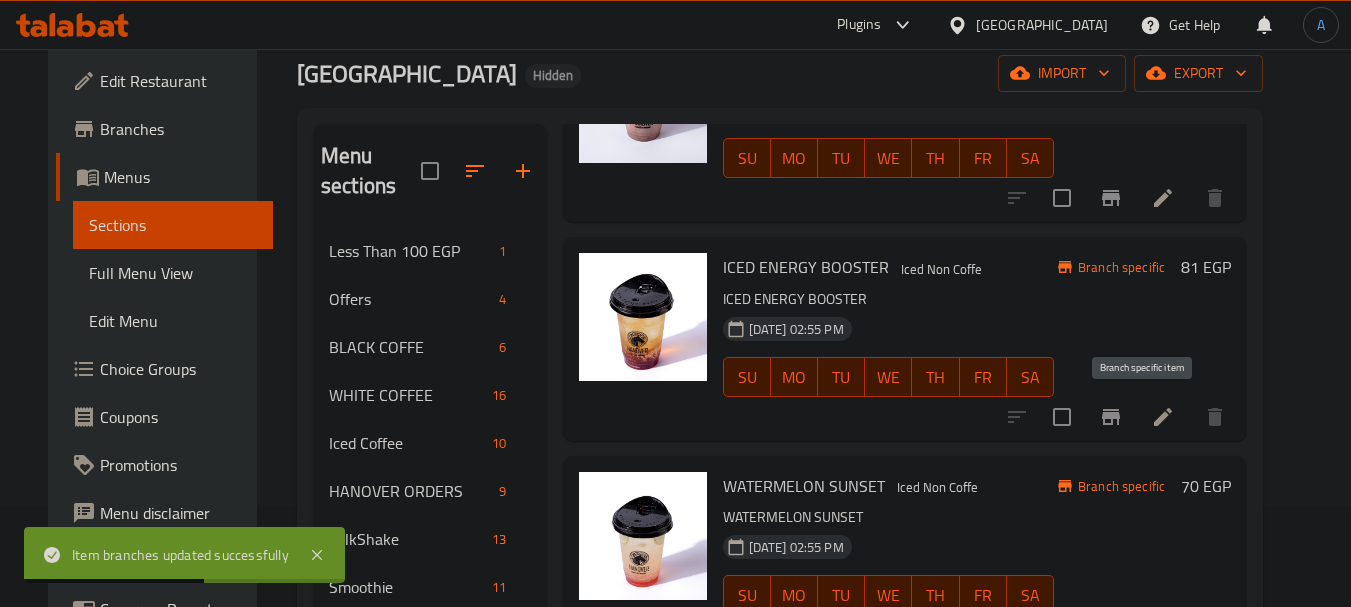 click at bounding box center [1111, 417] 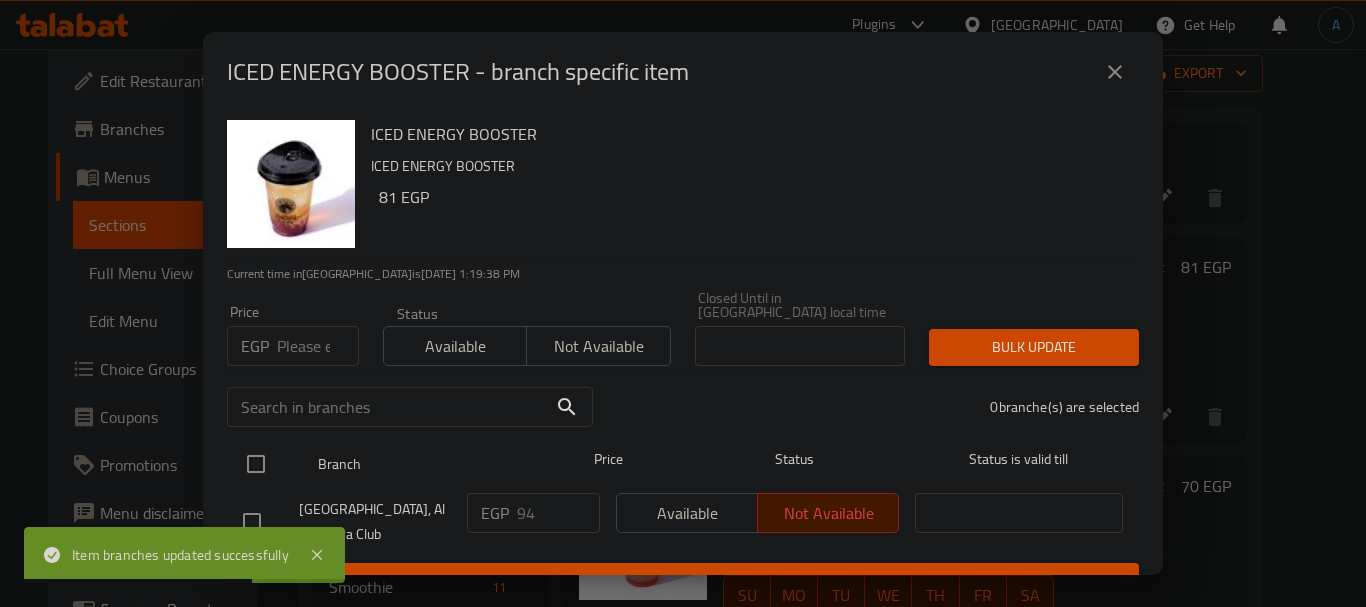 click at bounding box center [256, 464] 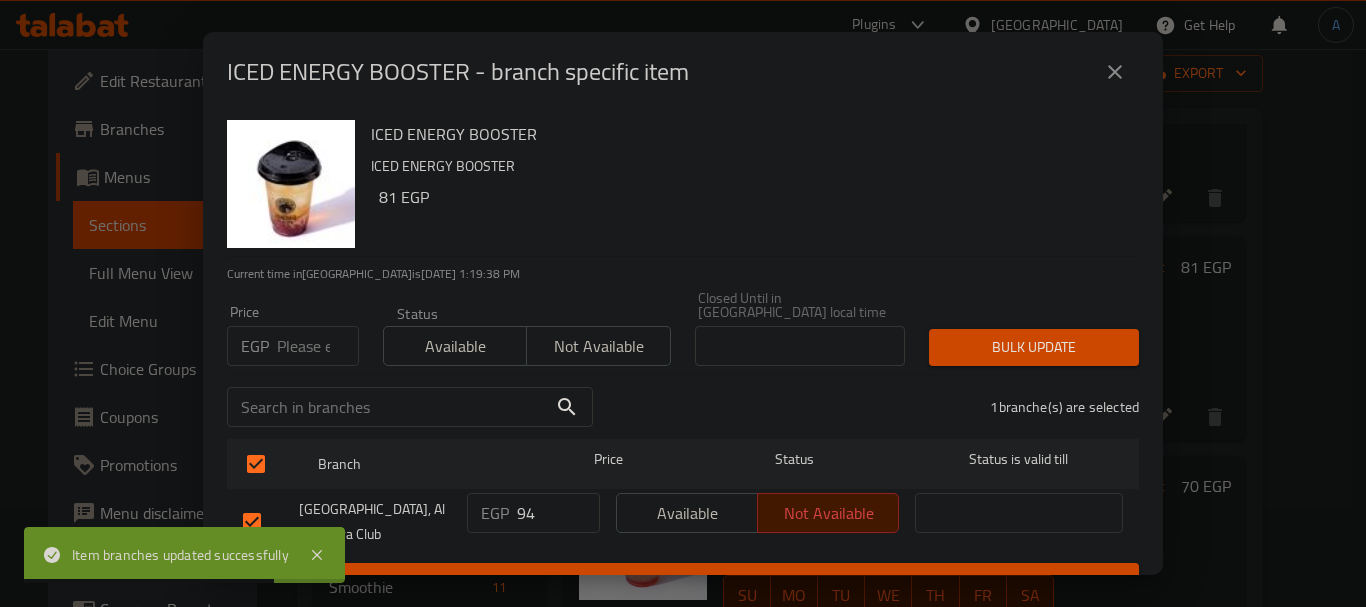 click on "EGP 94 ​" at bounding box center [533, 522] 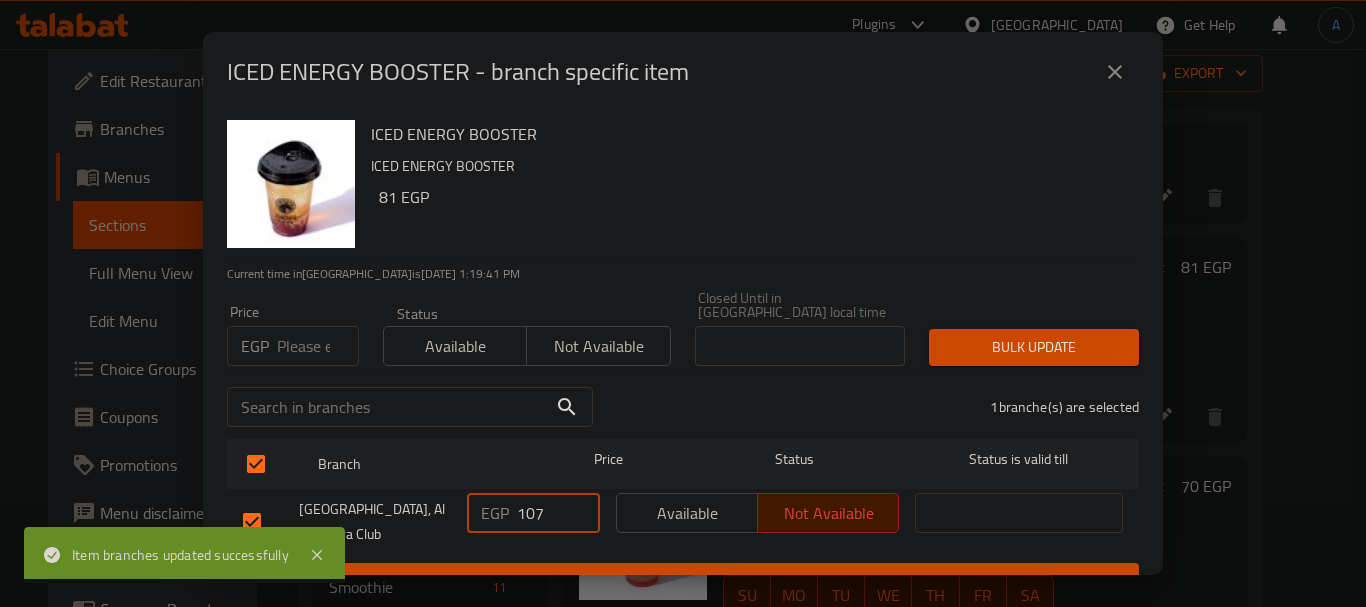 type on "107" 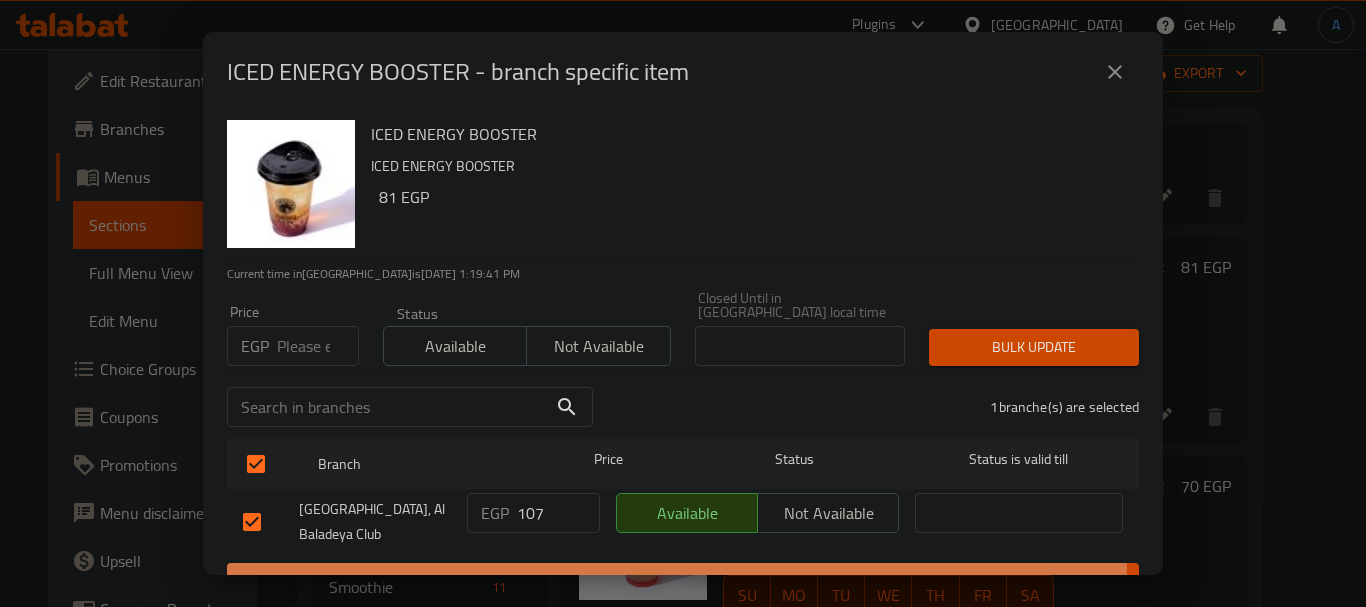 click on "Save" at bounding box center [683, 581] 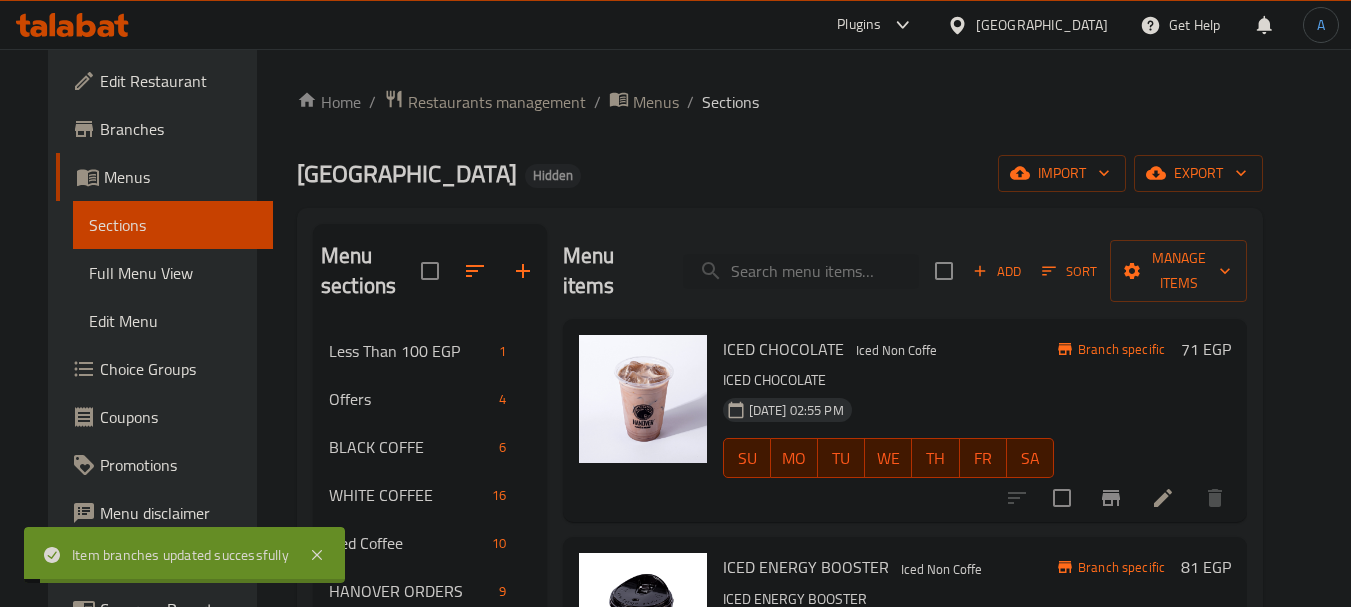 scroll, scrollTop: 100, scrollLeft: 0, axis: vertical 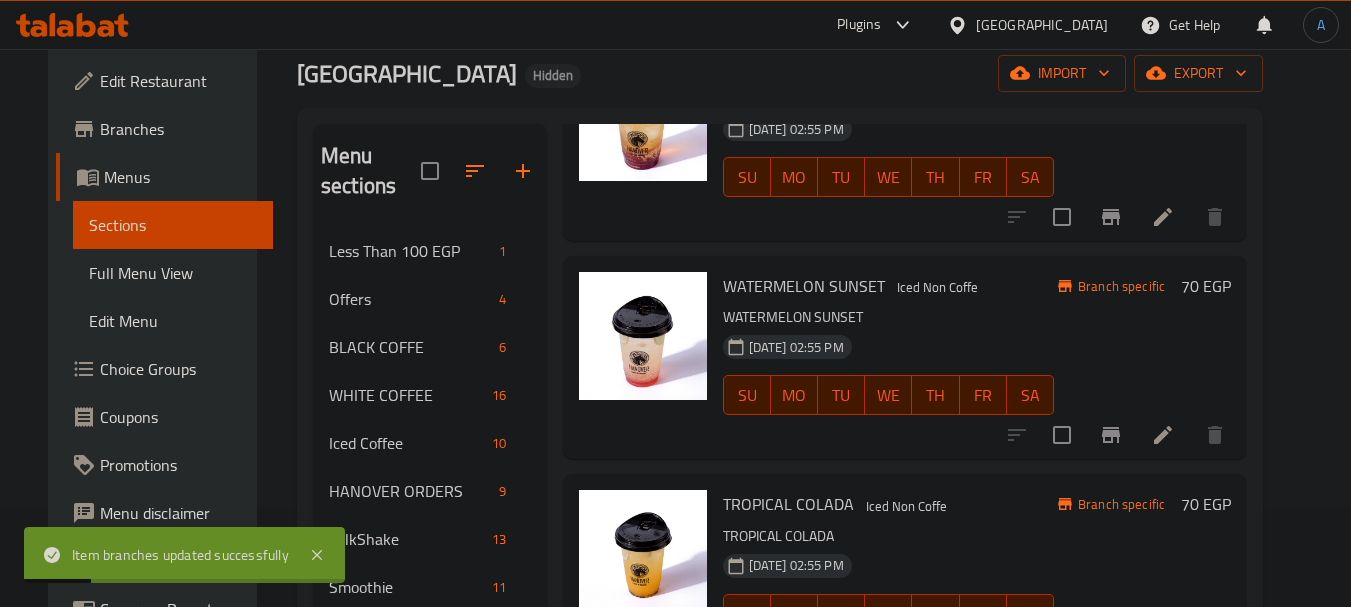 click 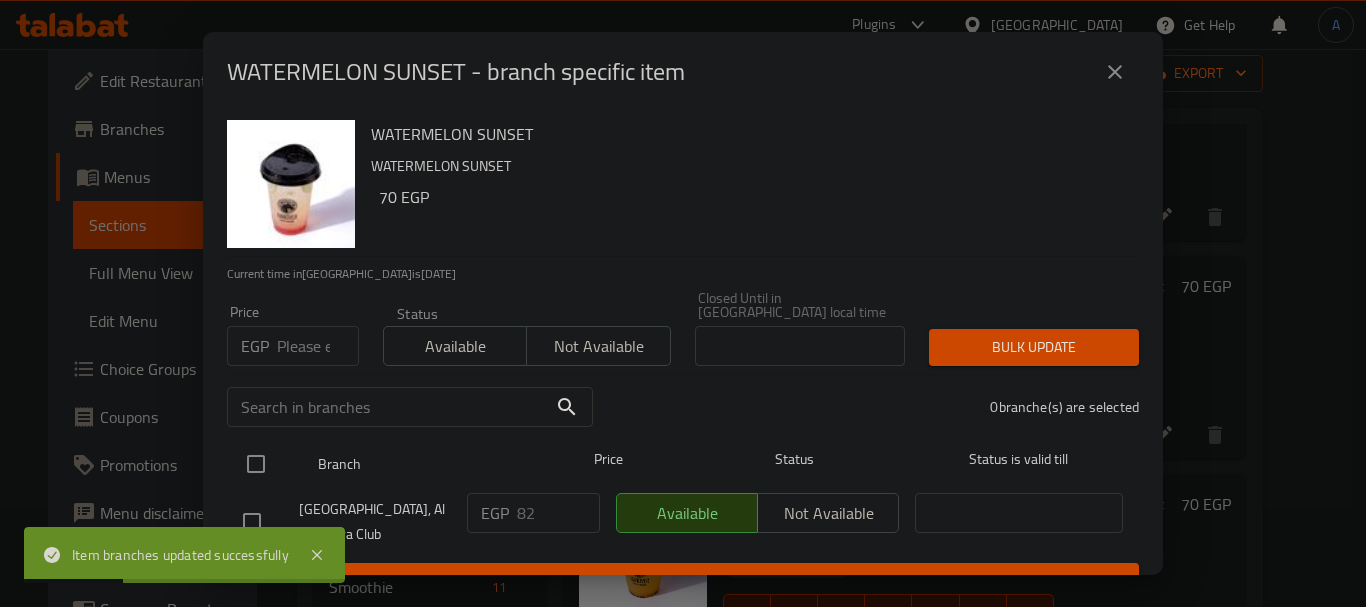 click at bounding box center (256, 464) 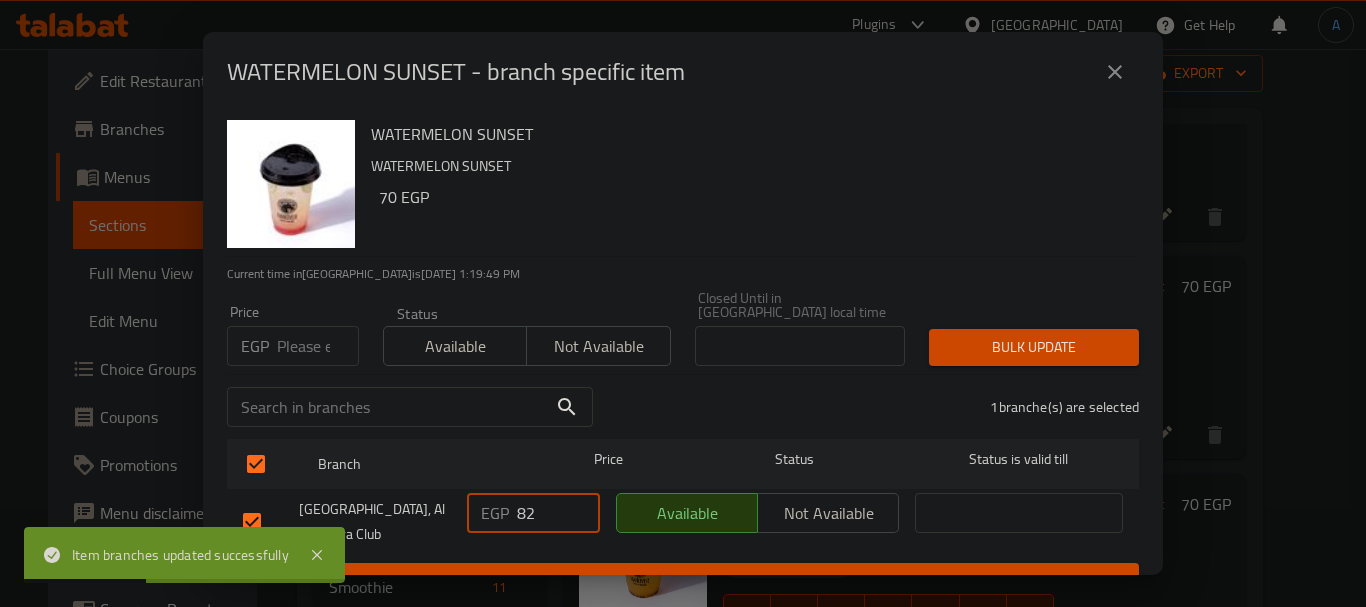 drag, startPoint x: 541, startPoint y: 507, endPoint x: 488, endPoint y: 489, distance: 55.97321 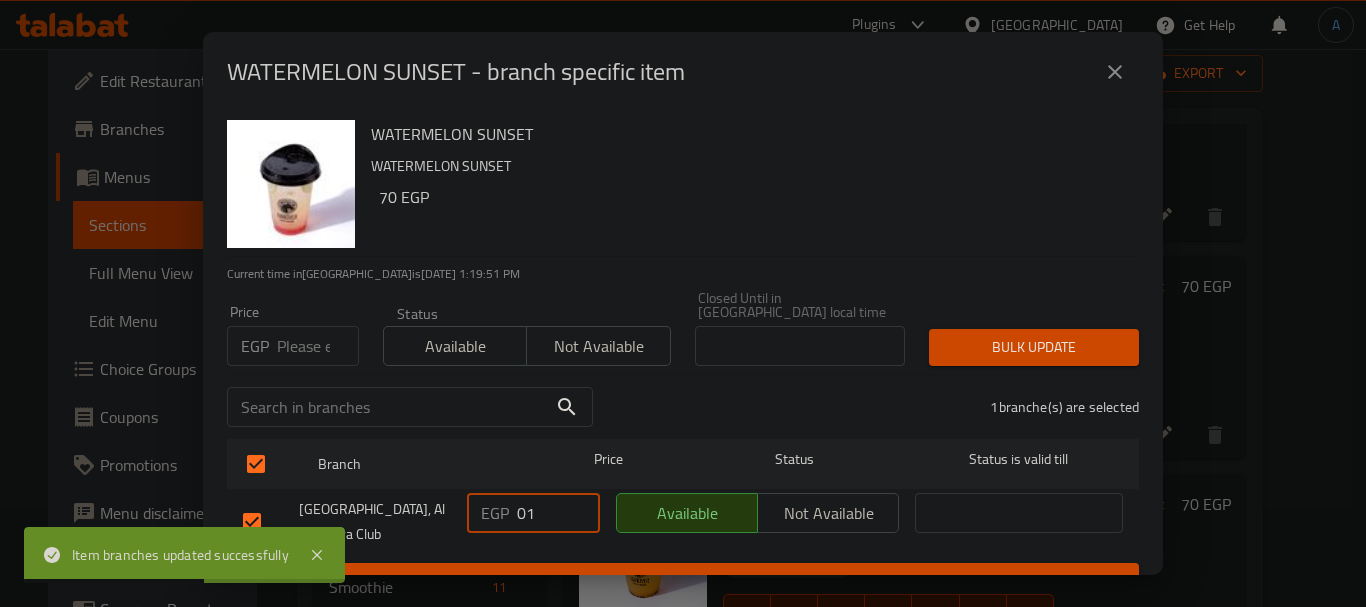 type on "0" 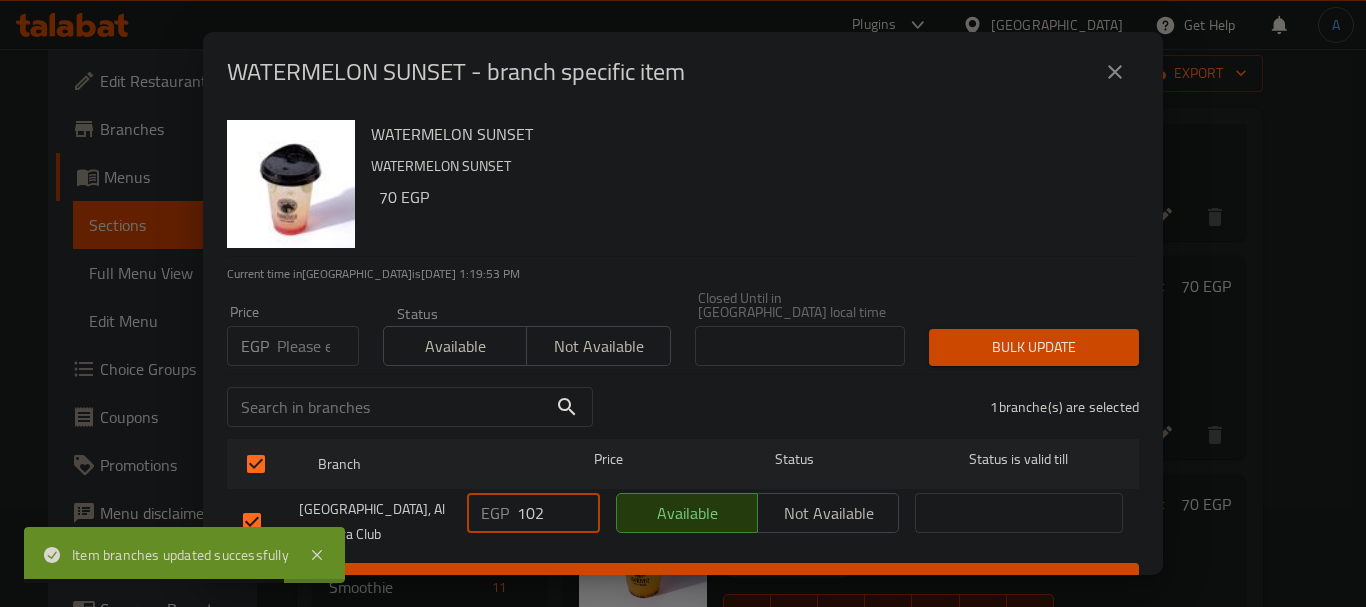 type on "102" 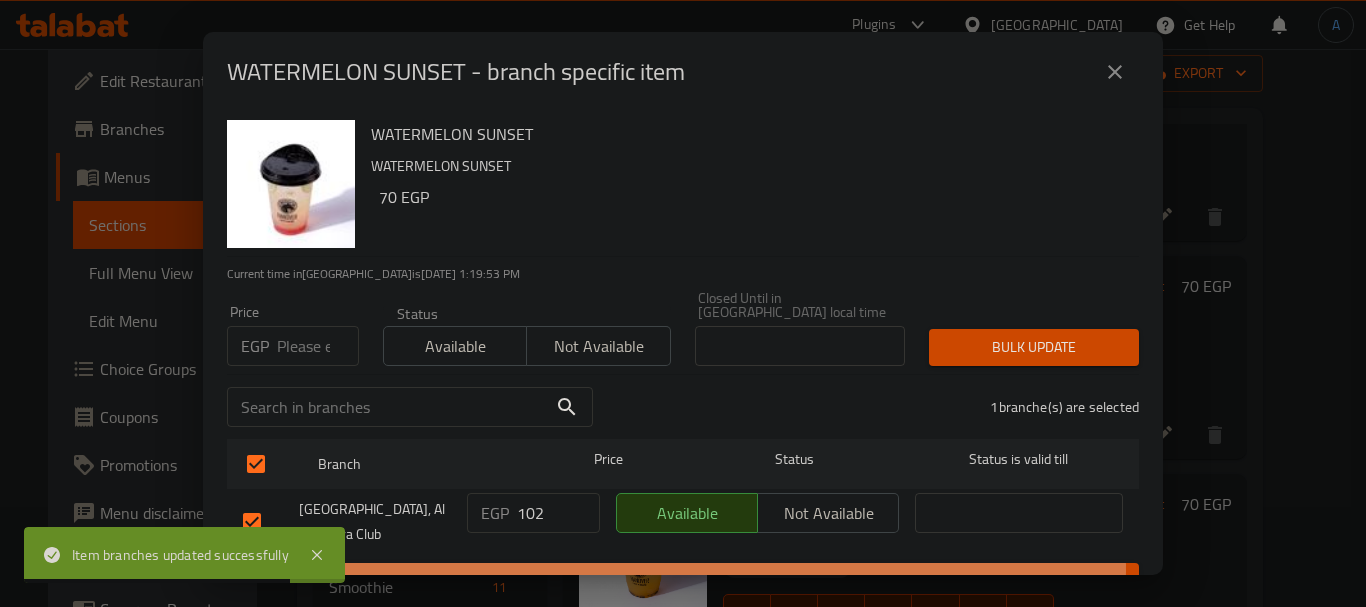 click on "Save" at bounding box center (683, 581) 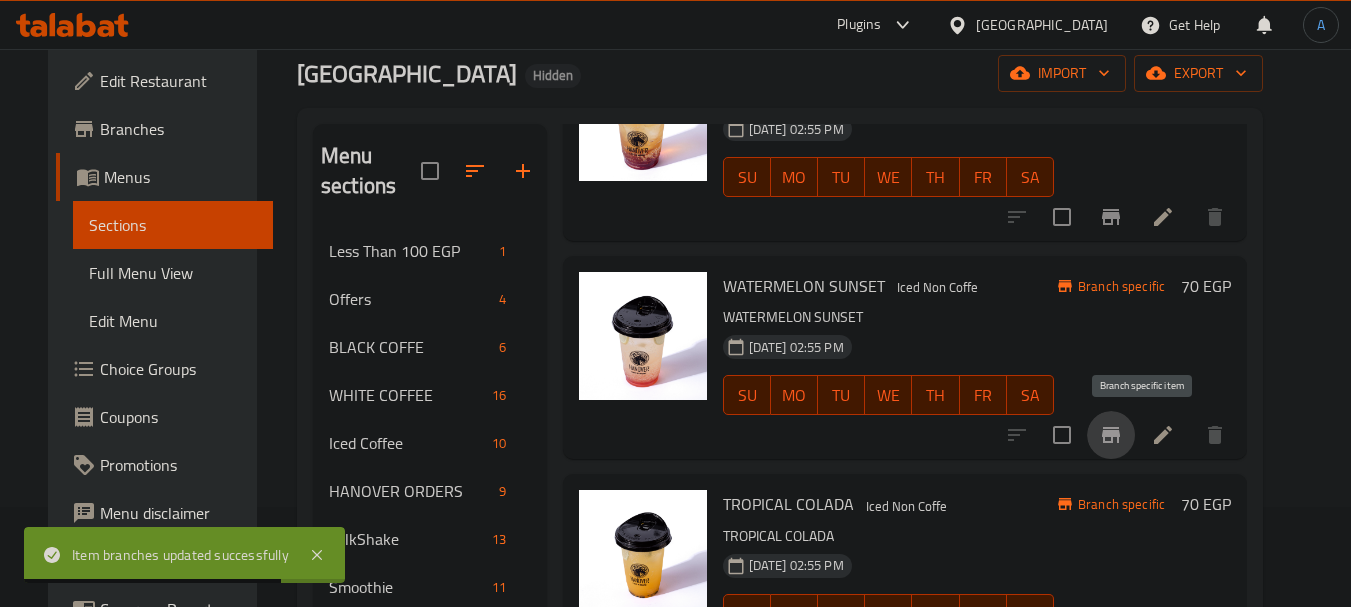 click 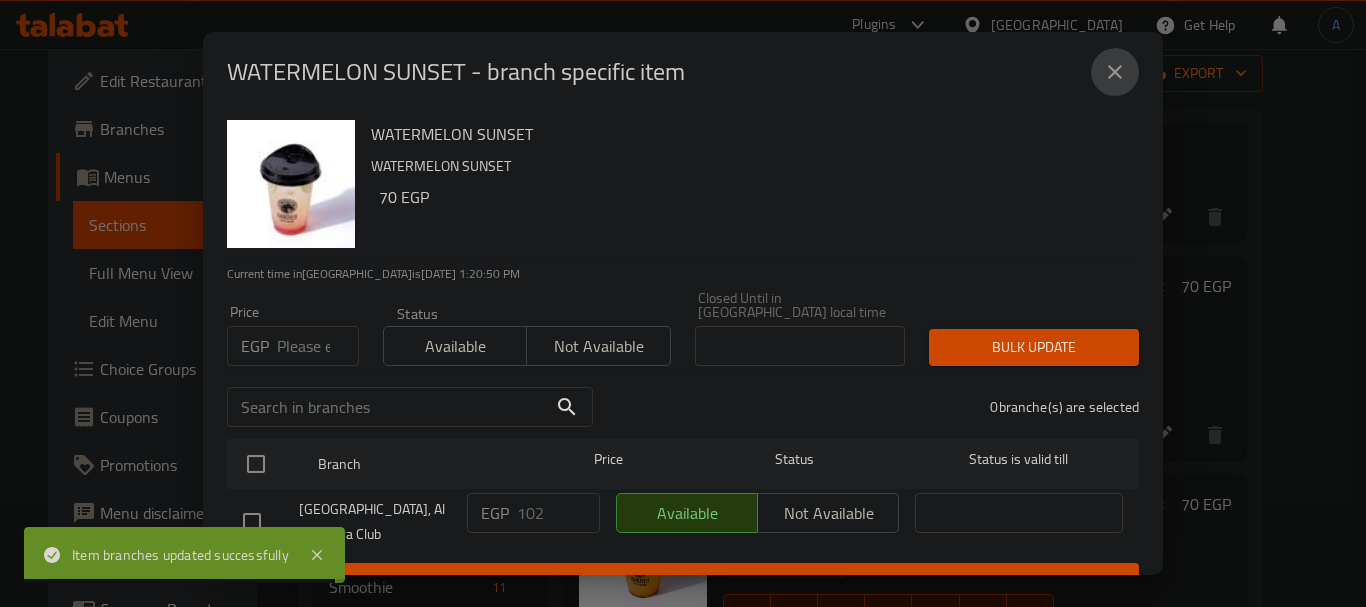 click 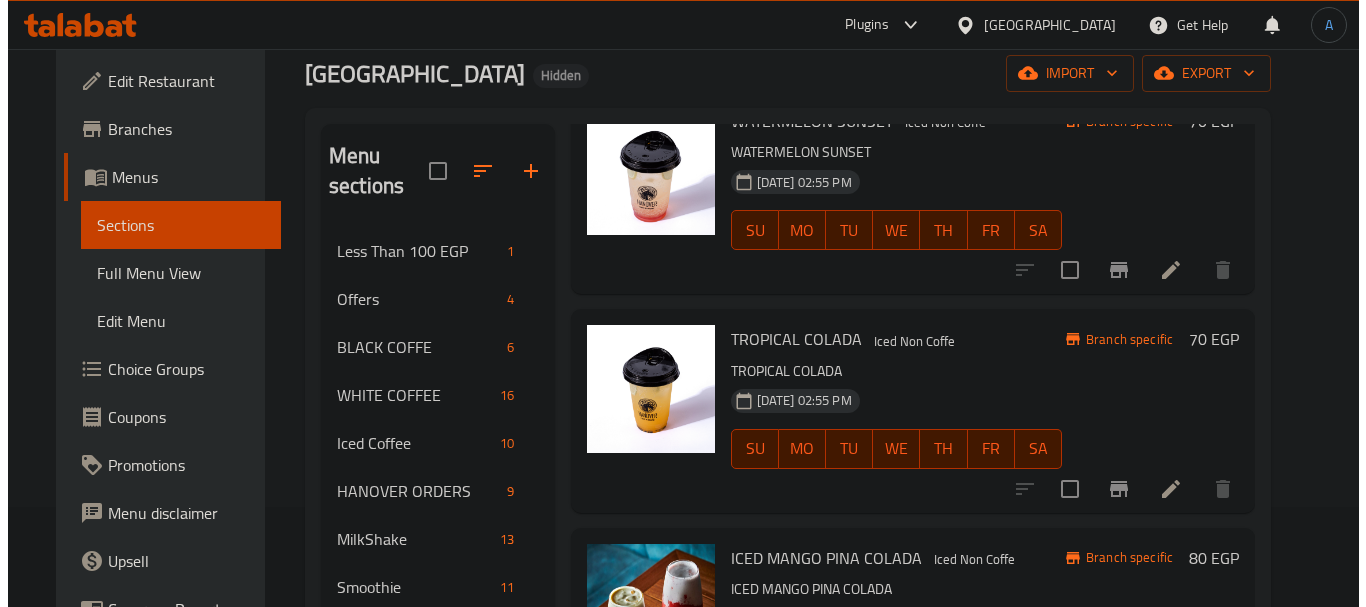 scroll, scrollTop: 600, scrollLeft: 0, axis: vertical 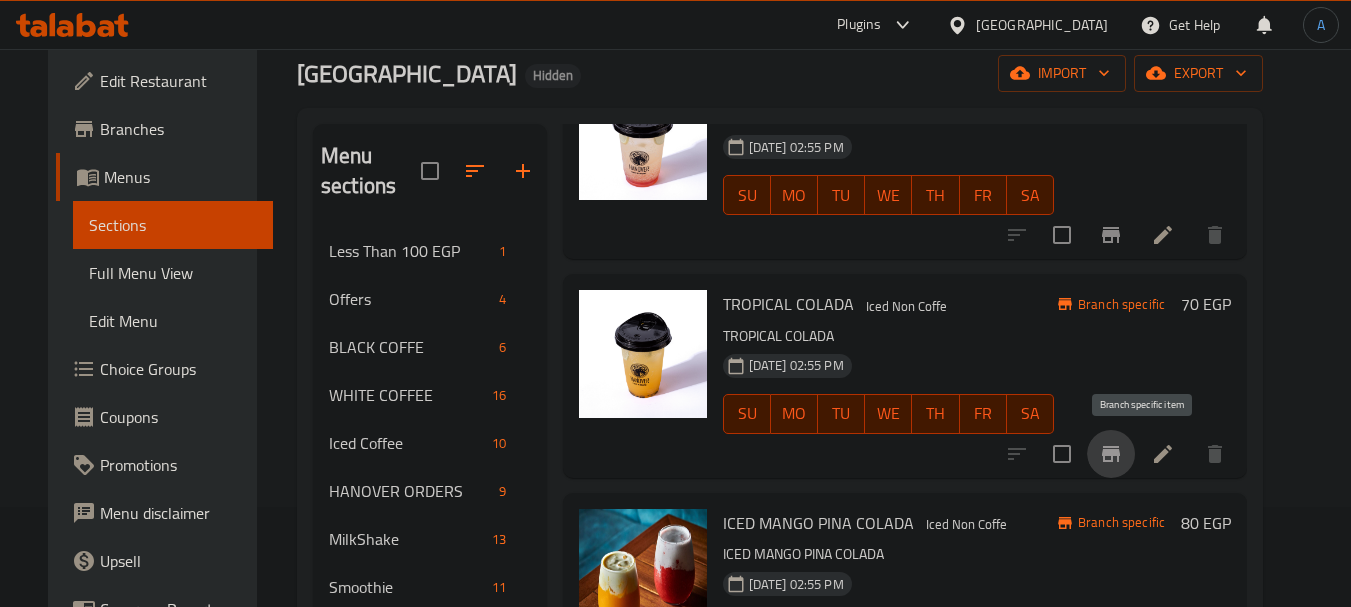 click 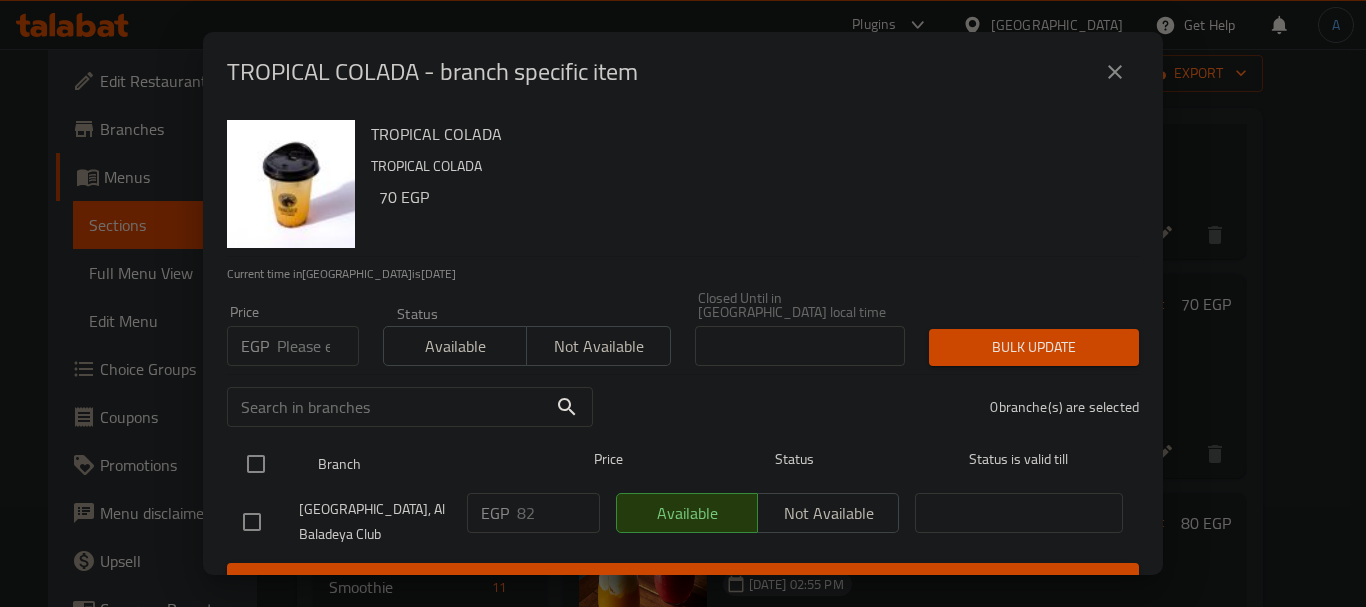 click at bounding box center (256, 464) 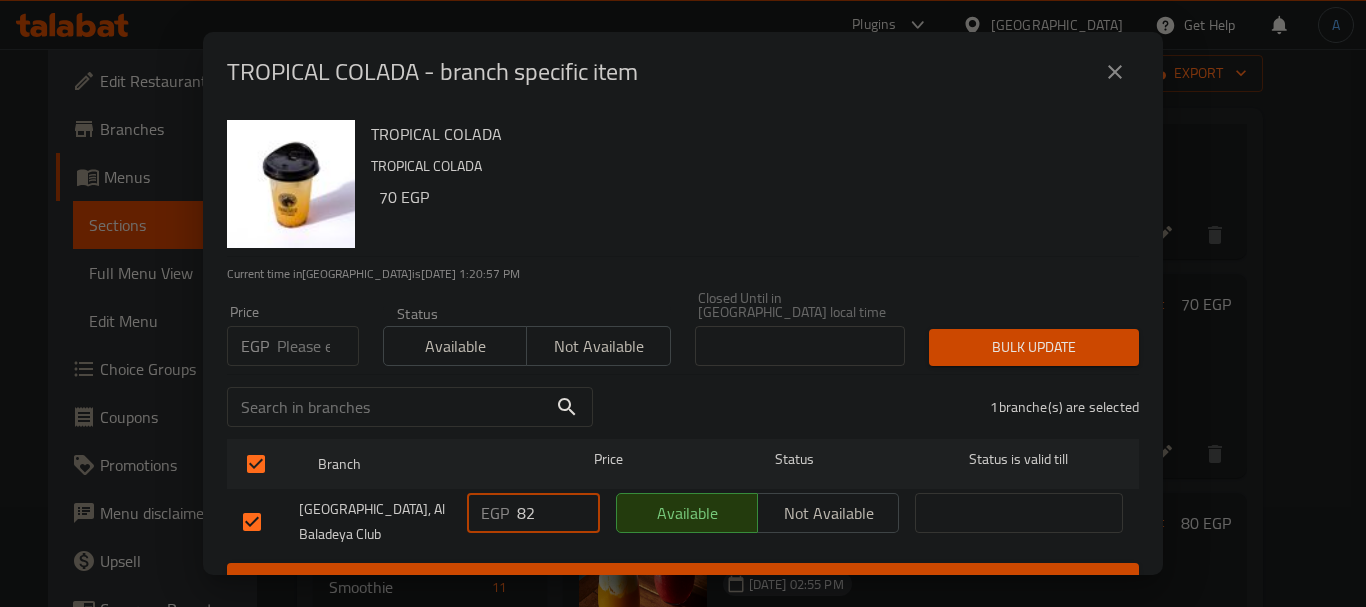drag, startPoint x: 532, startPoint y: 501, endPoint x: 469, endPoint y: 497, distance: 63.126858 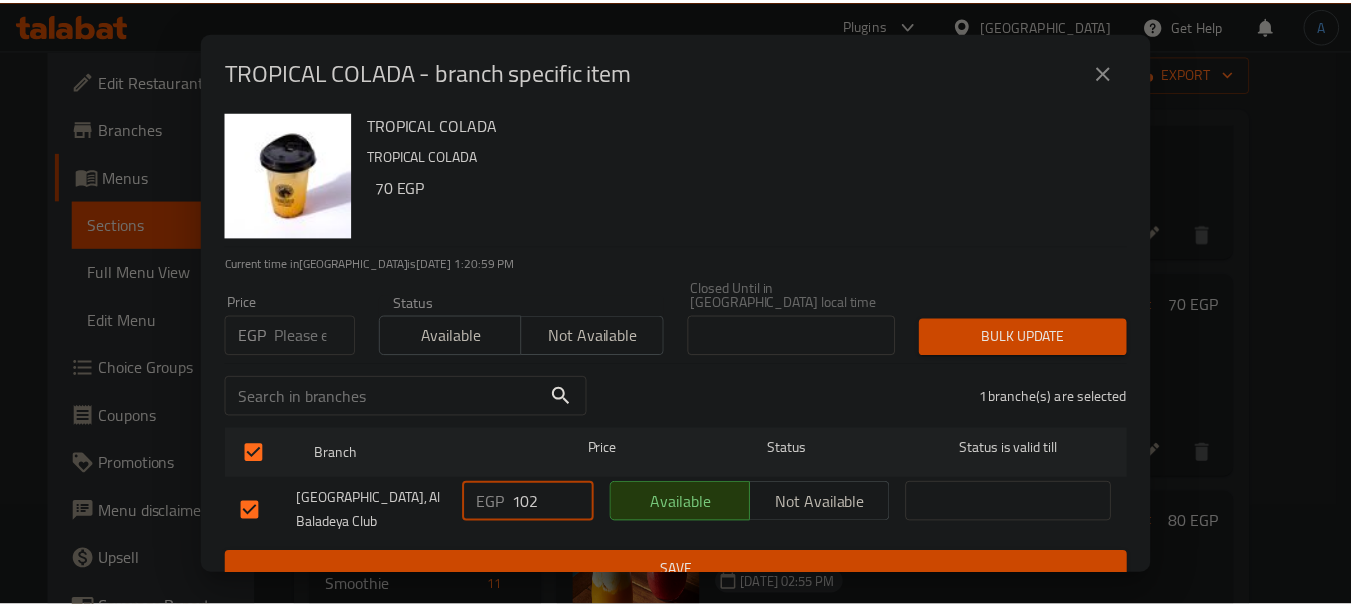 scroll, scrollTop: 19, scrollLeft: 0, axis: vertical 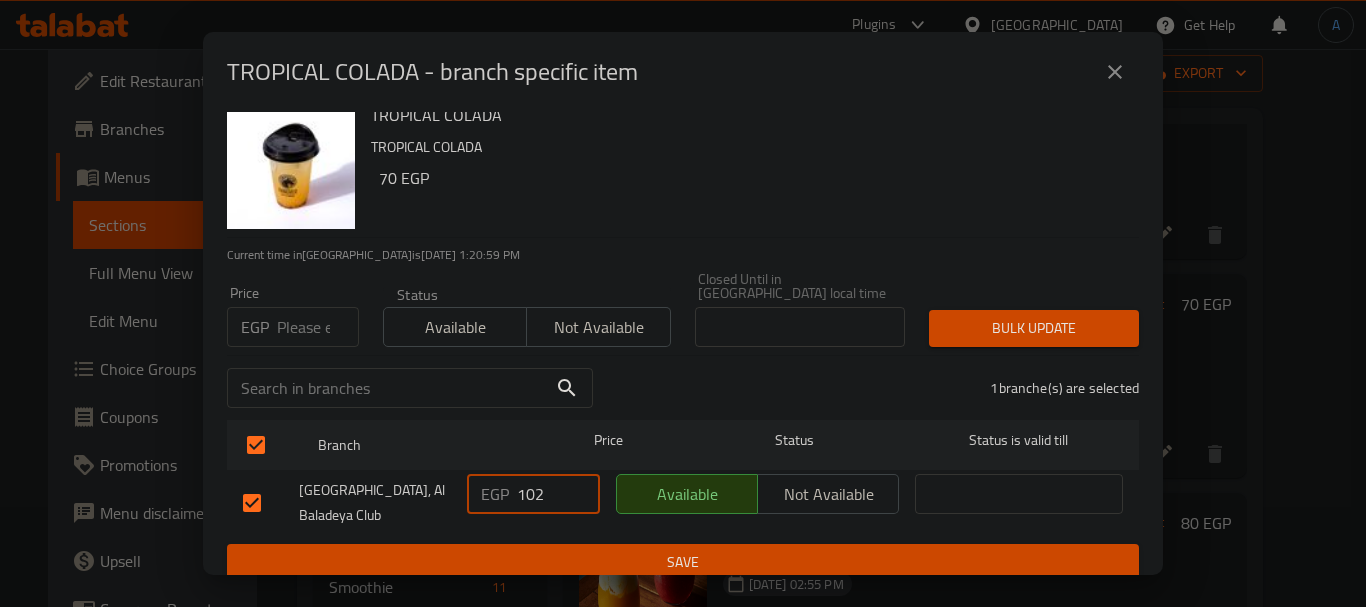 type on "102" 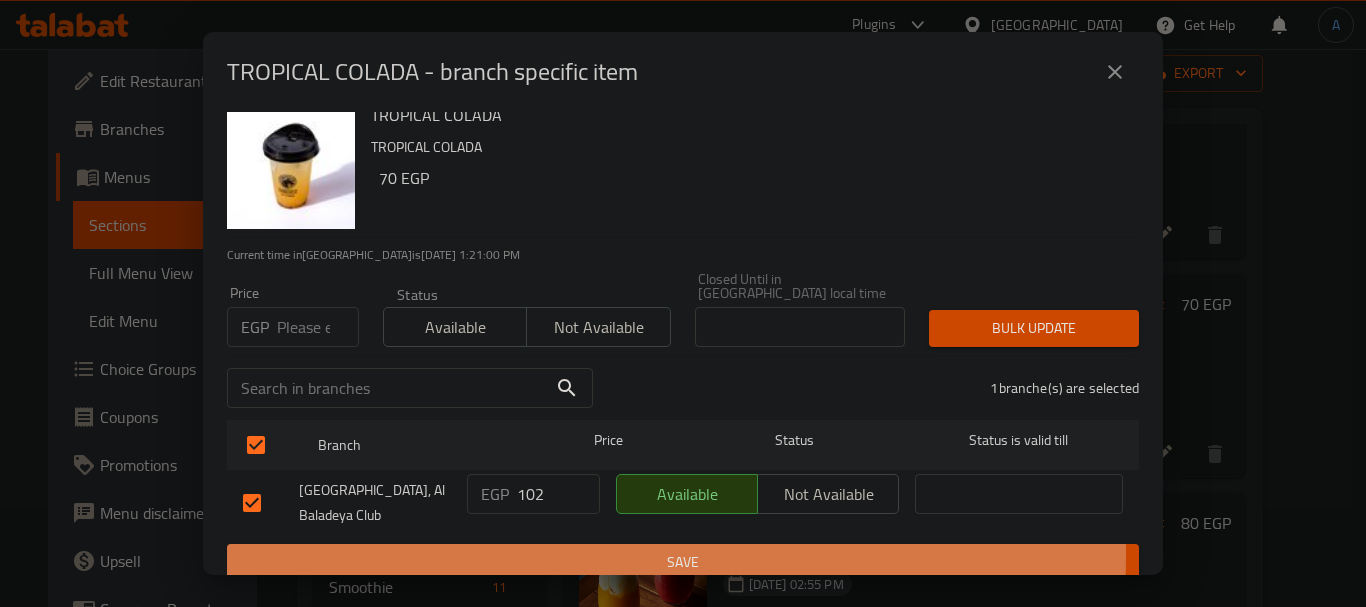 click on "Save" at bounding box center (683, 562) 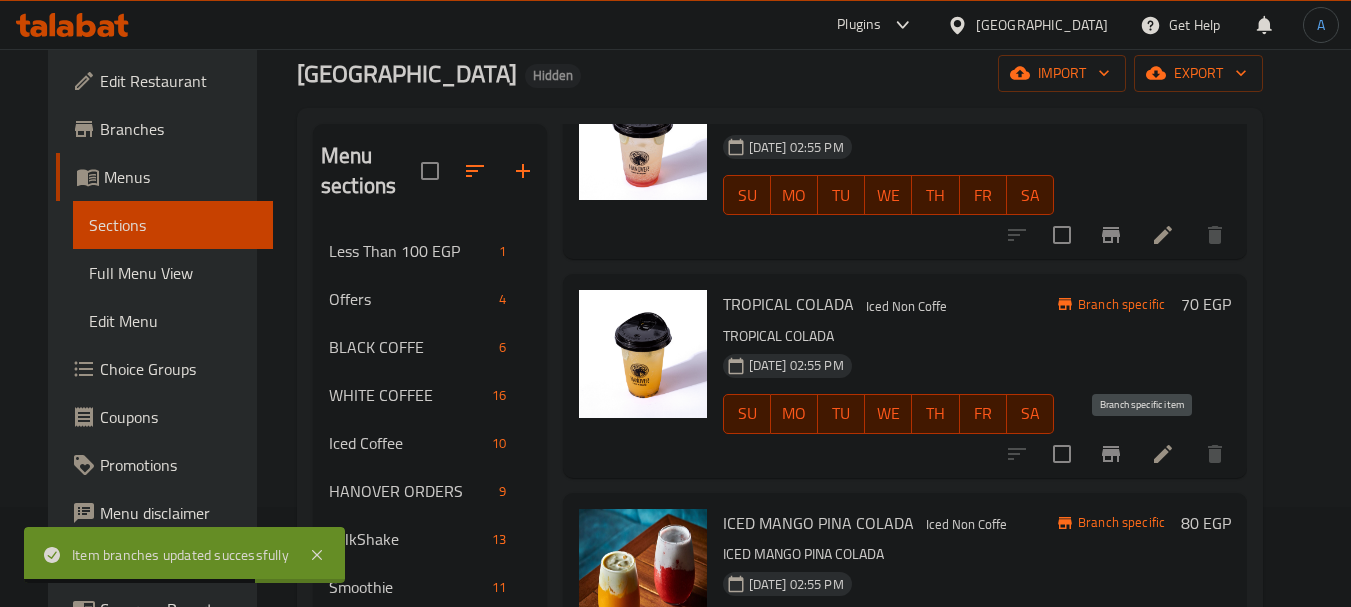click 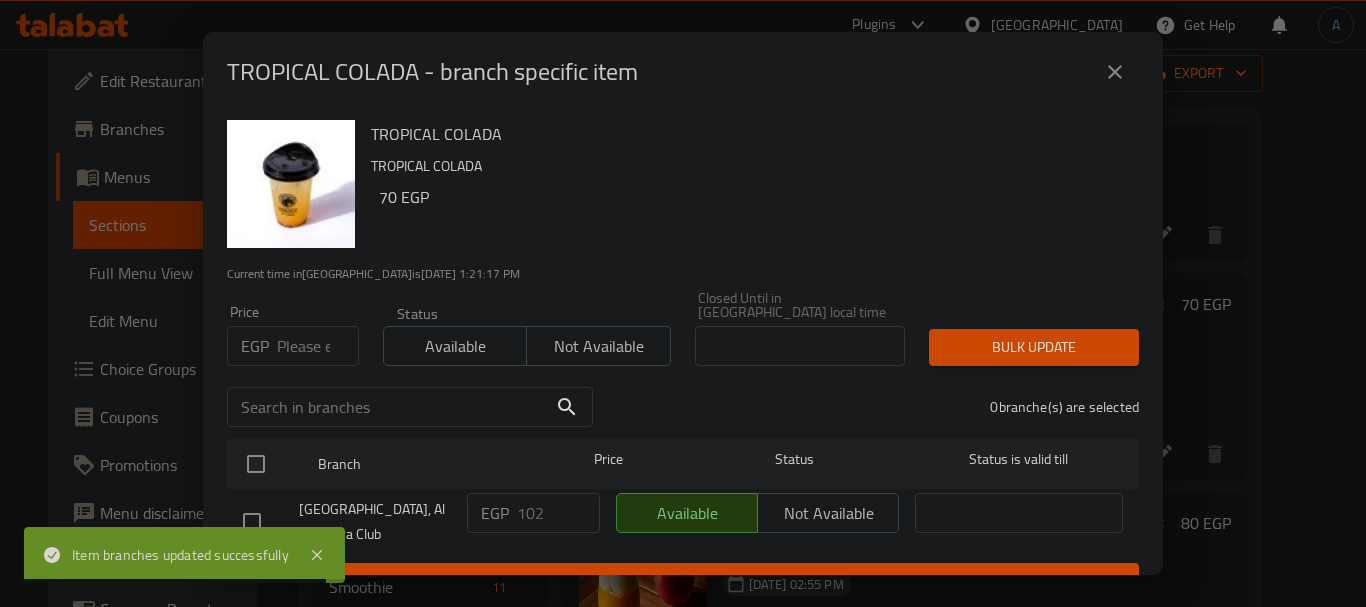 click 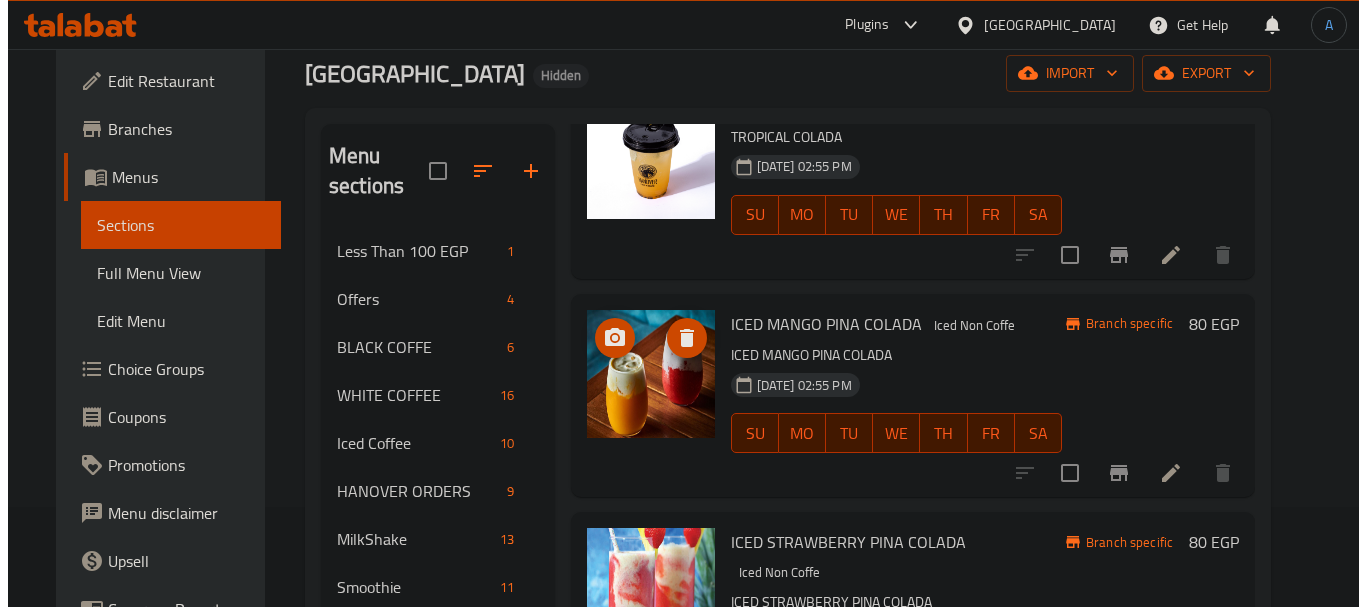 scroll, scrollTop: 800, scrollLeft: 0, axis: vertical 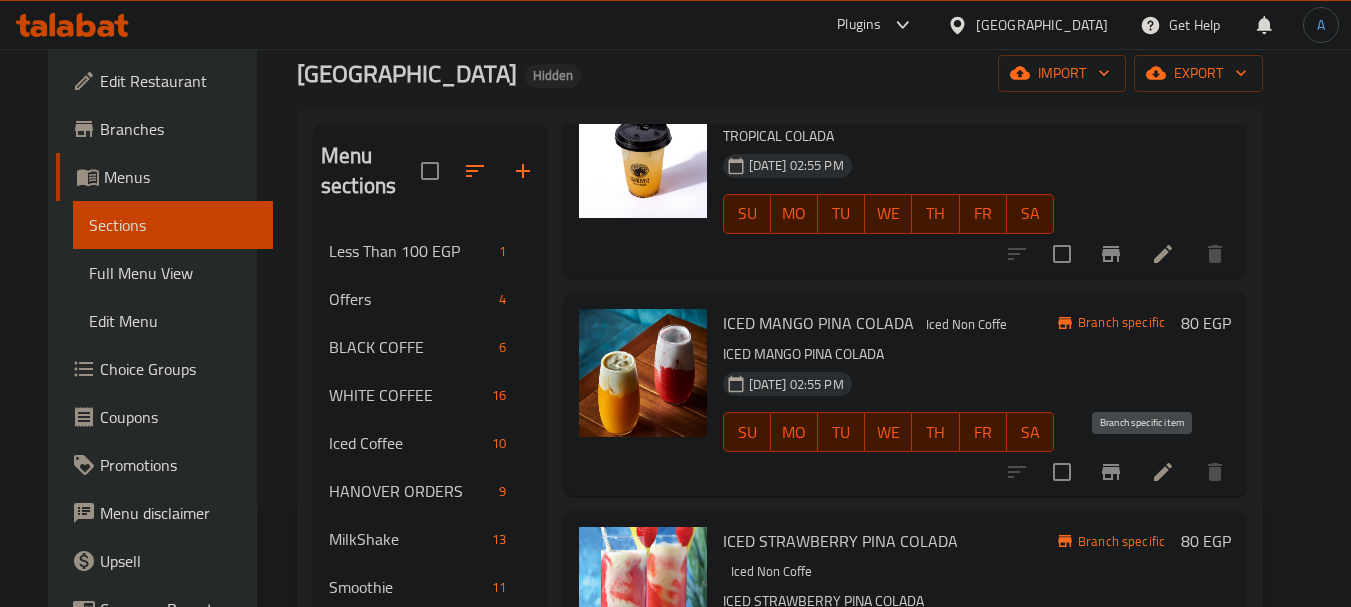 click 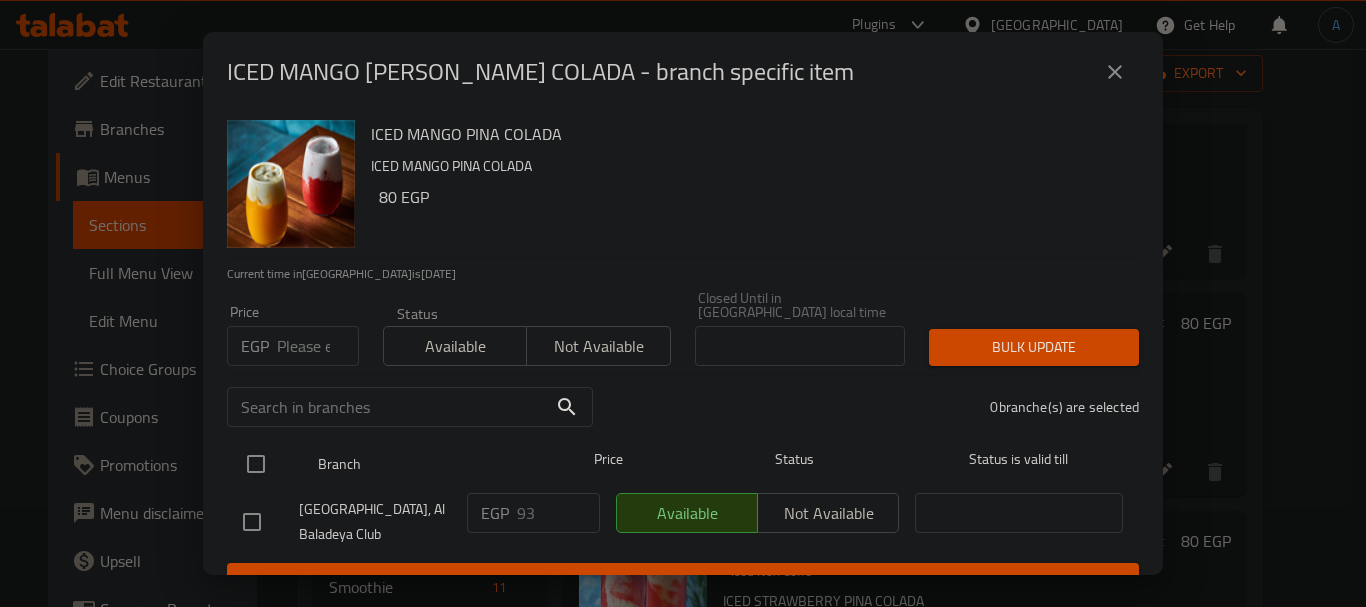 click at bounding box center [256, 464] 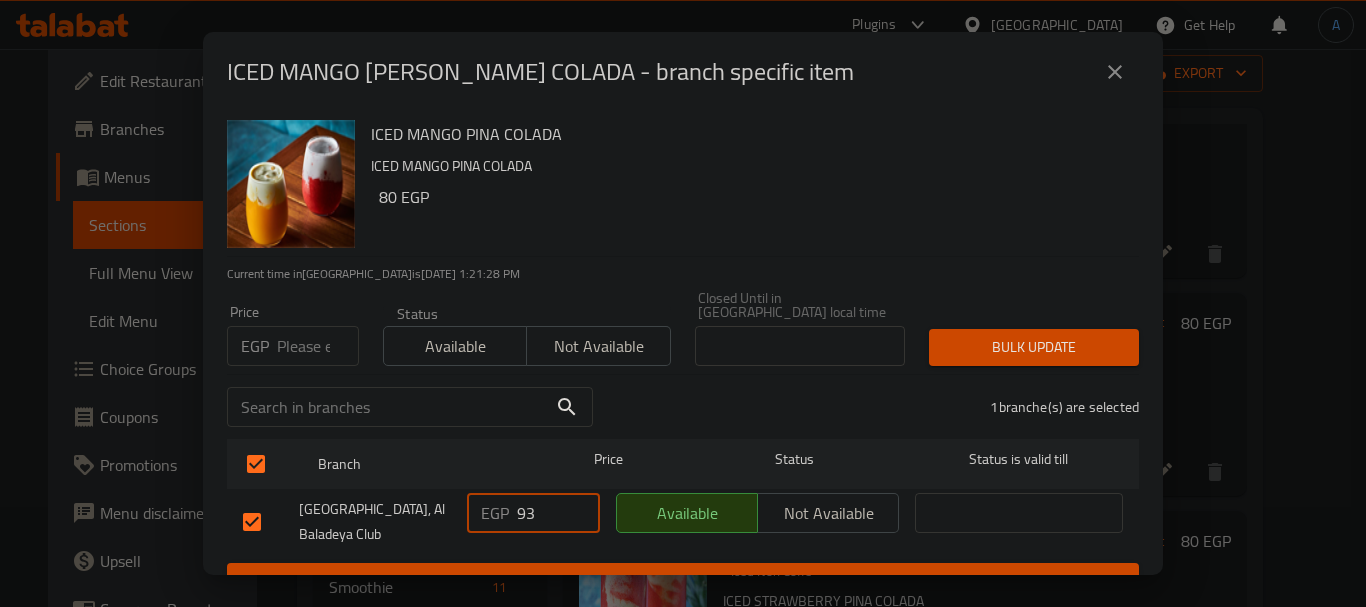drag, startPoint x: 537, startPoint y: 499, endPoint x: 485, endPoint y: 495, distance: 52.153618 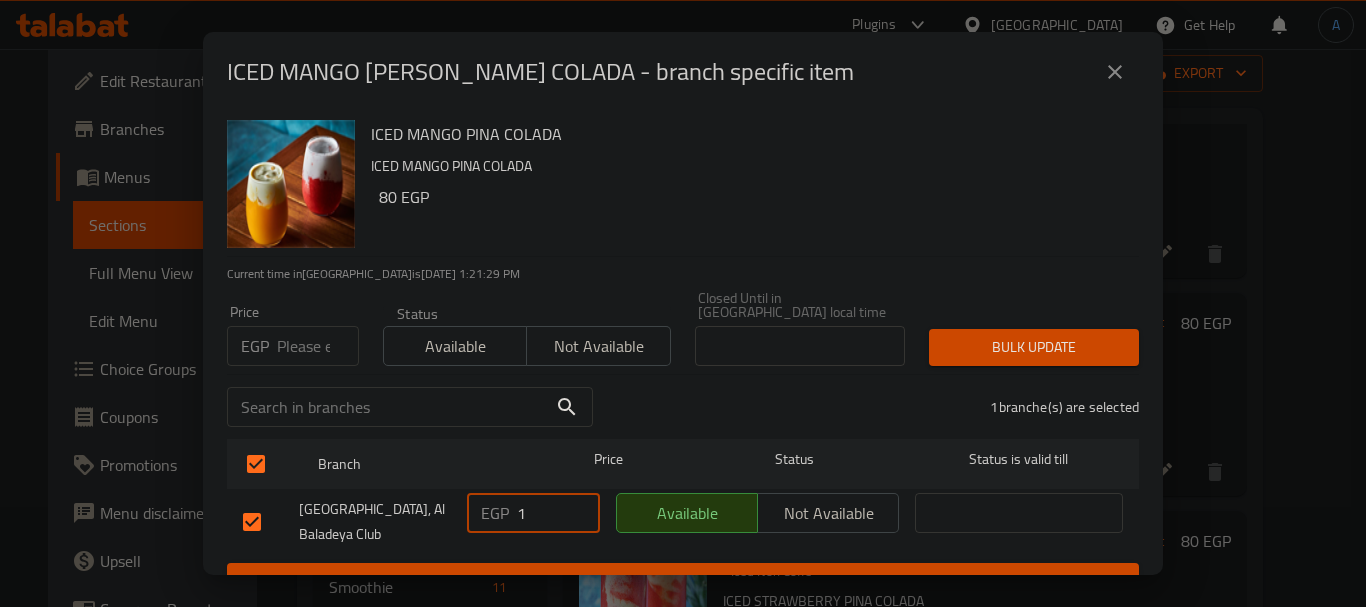 type on "10" 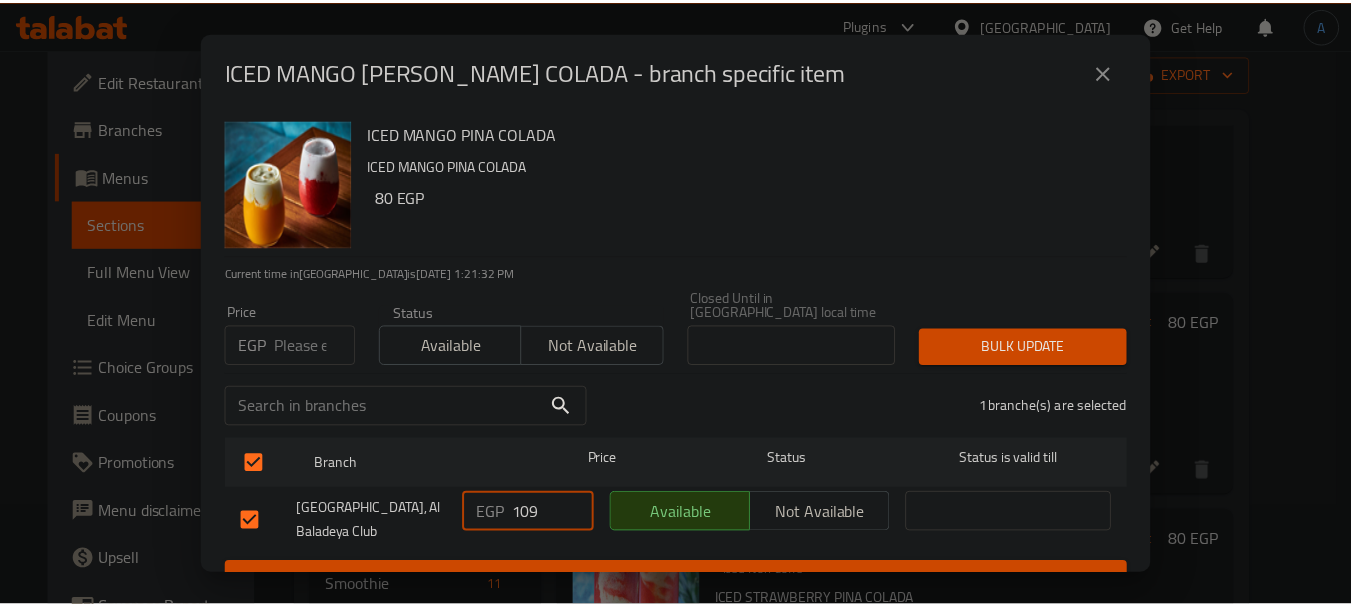 scroll, scrollTop: 19, scrollLeft: 0, axis: vertical 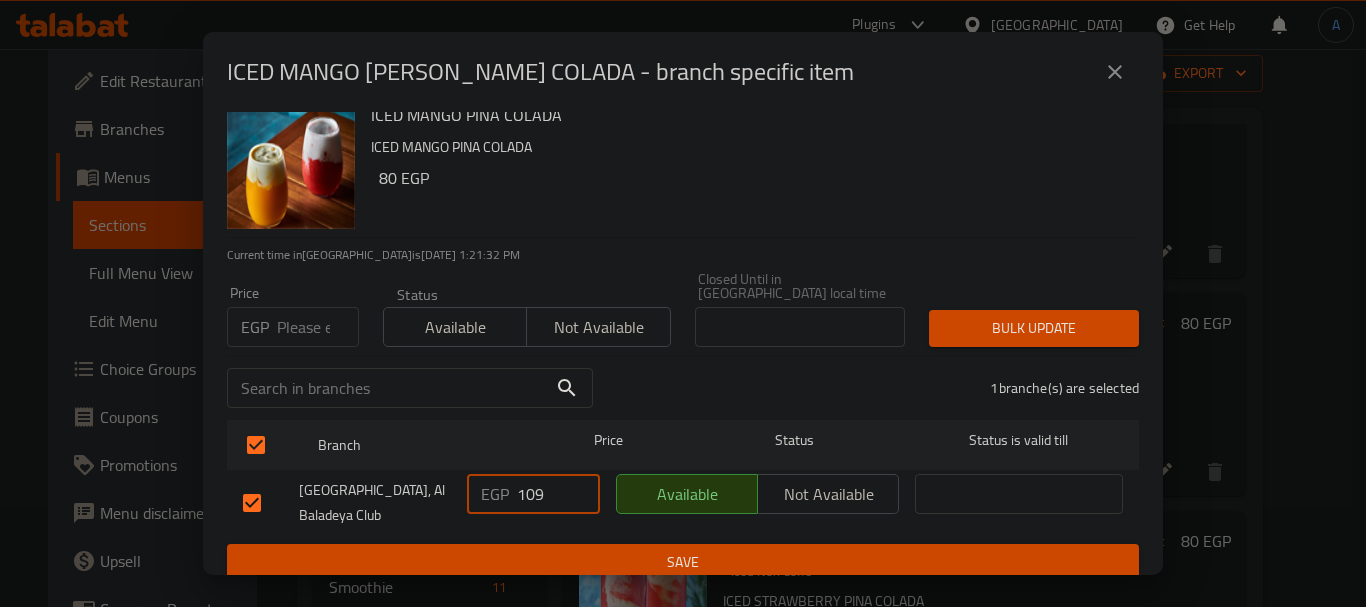type on "109" 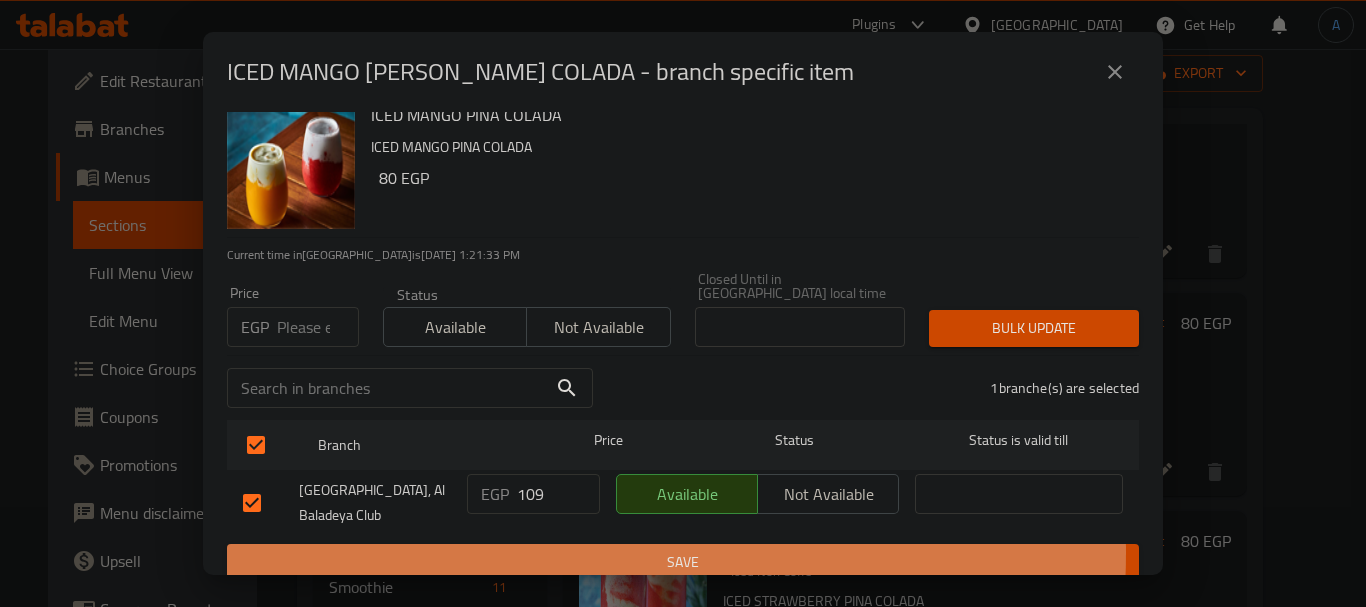 click on "Save" at bounding box center [683, 562] 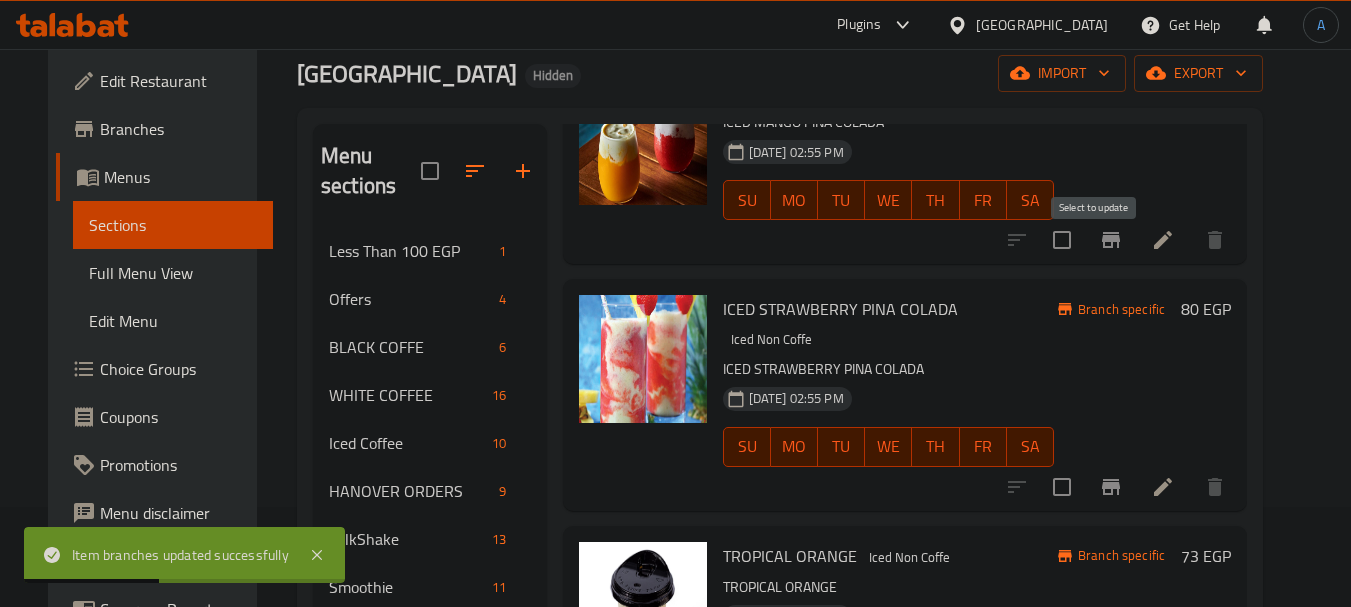 scroll, scrollTop: 984, scrollLeft: 0, axis: vertical 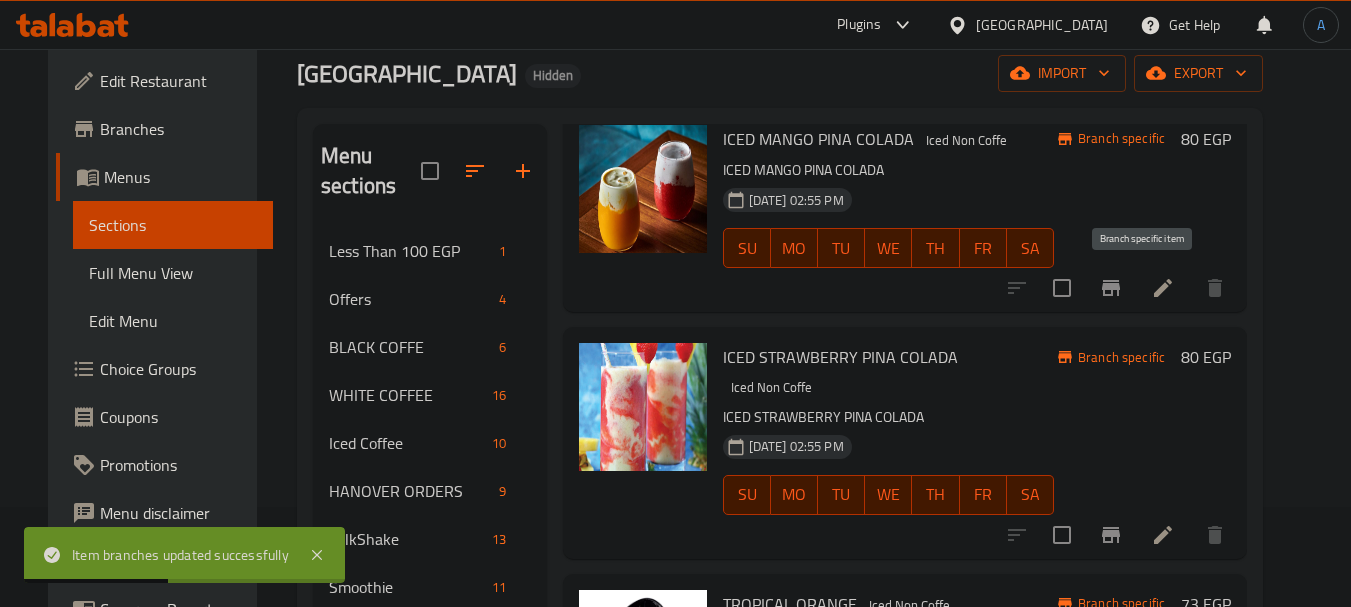 click 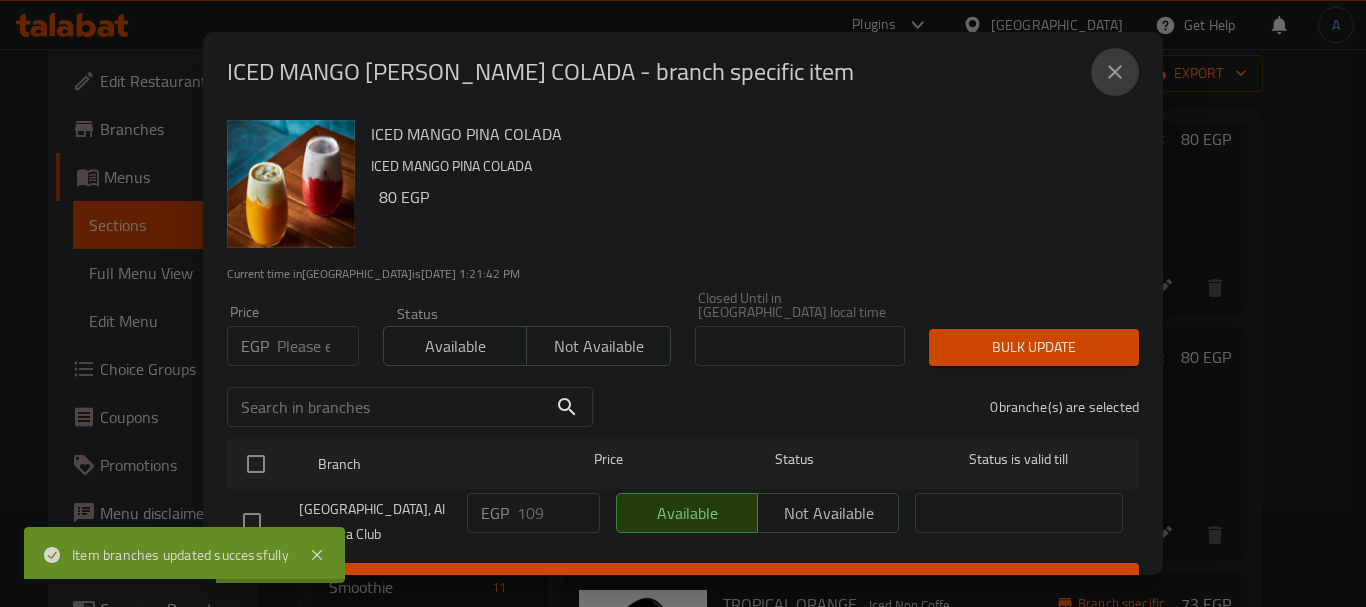 drag, startPoint x: 1117, startPoint y: 79, endPoint x: 1141, endPoint y: 205, distance: 128.26535 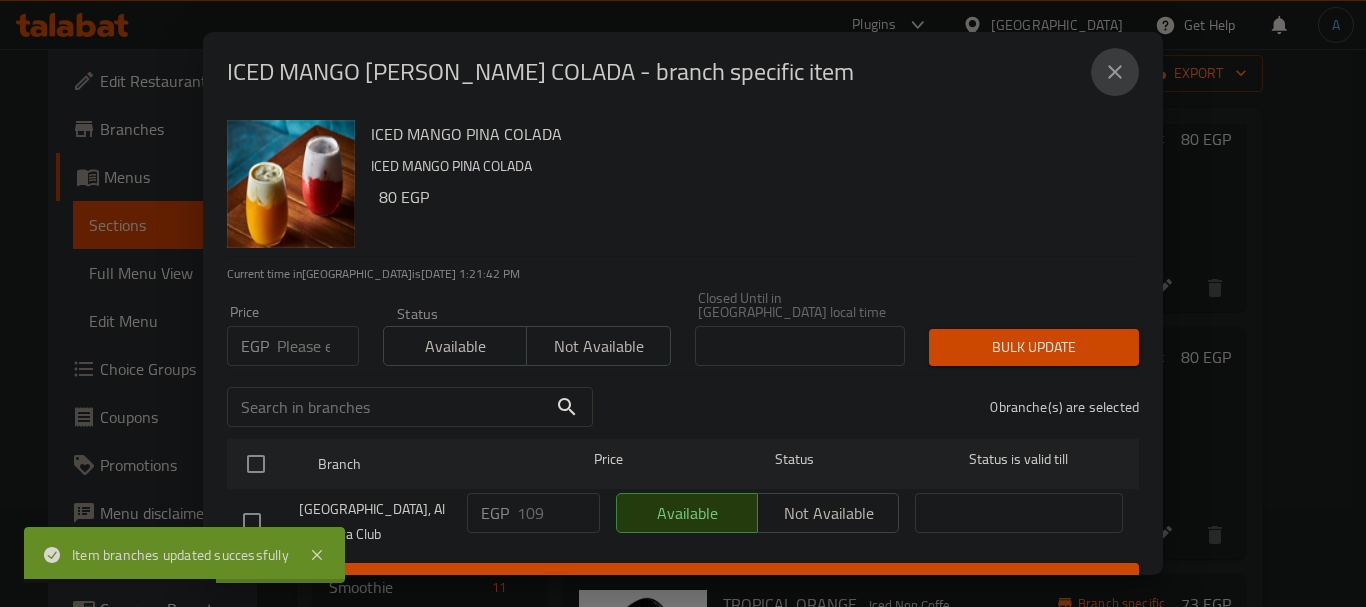 click 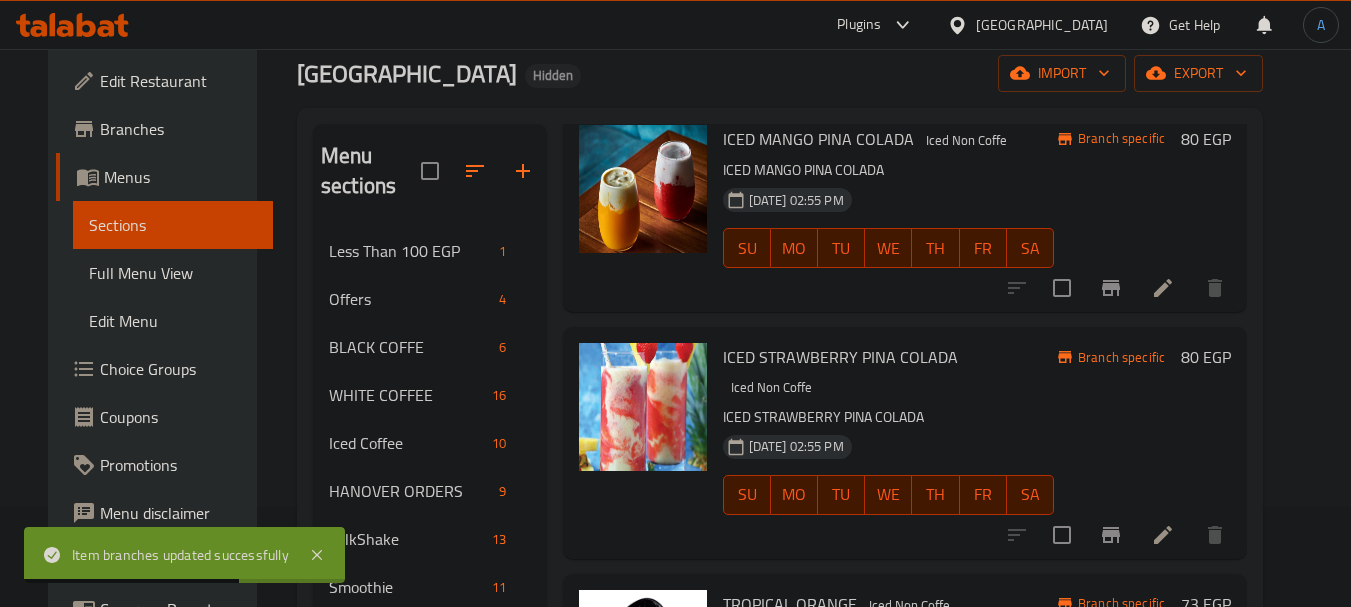 click 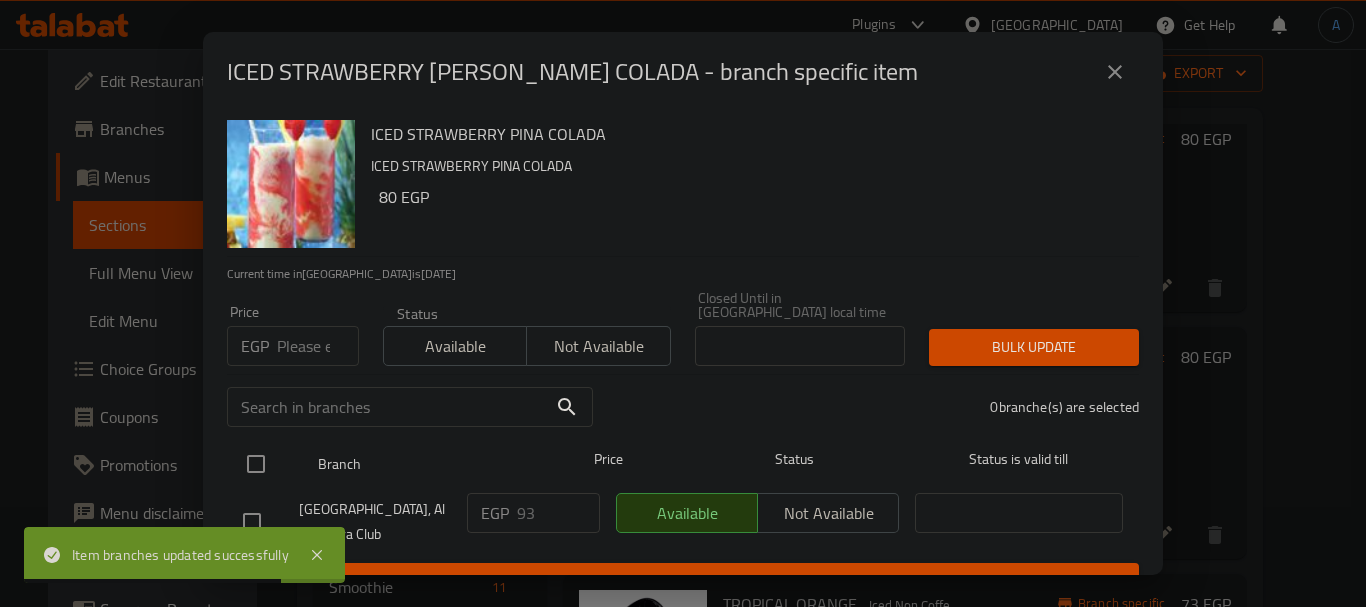click at bounding box center (256, 464) 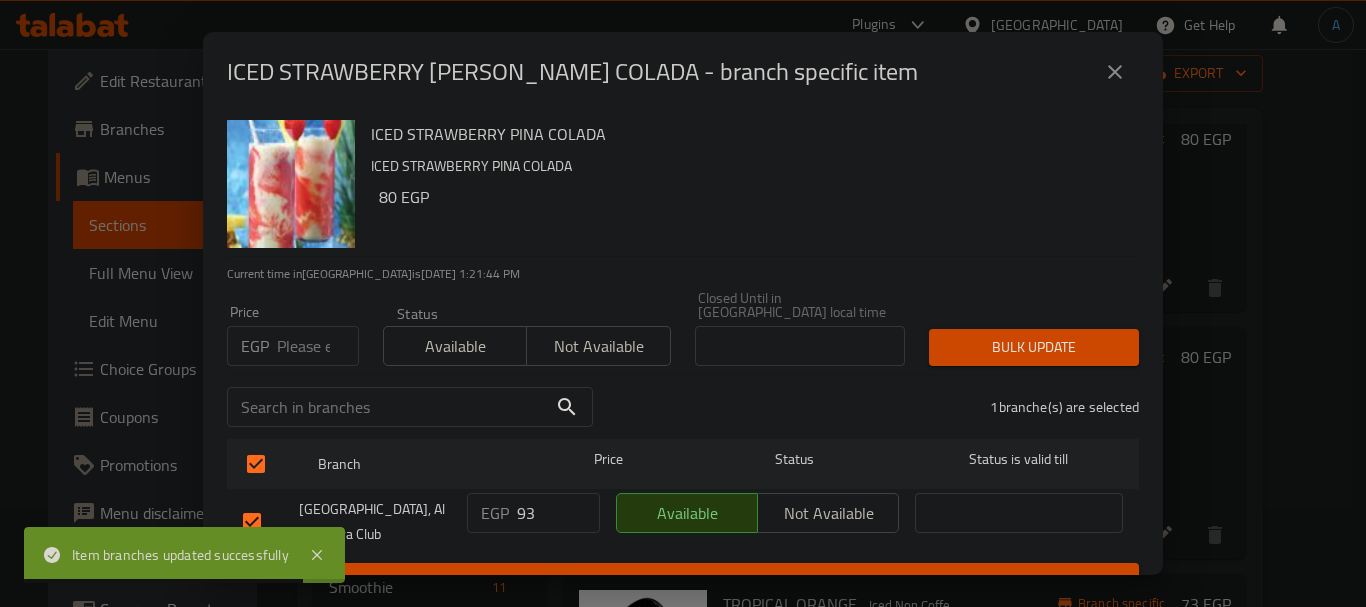 drag, startPoint x: 523, startPoint y: 500, endPoint x: 497, endPoint y: 500, distance: 26 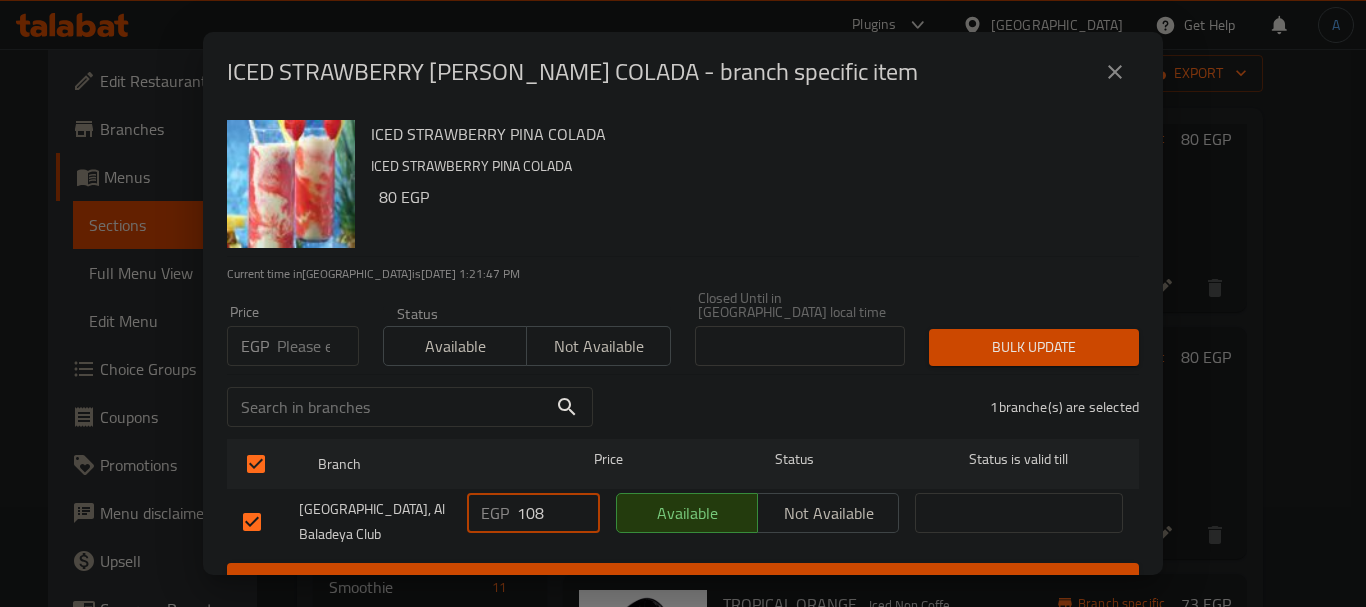 type on "108" 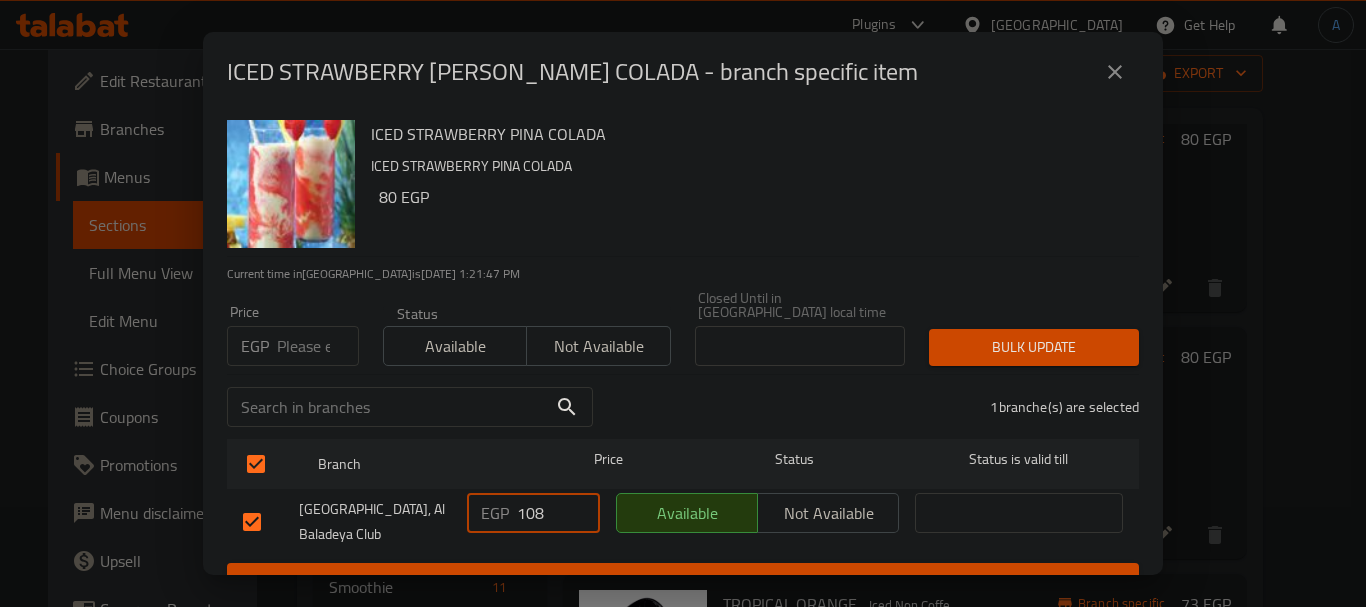 drag, startPoint x: 514, startPoint y: 562, endPoint x: 521, endPoint y: 548, distance: 15.652476 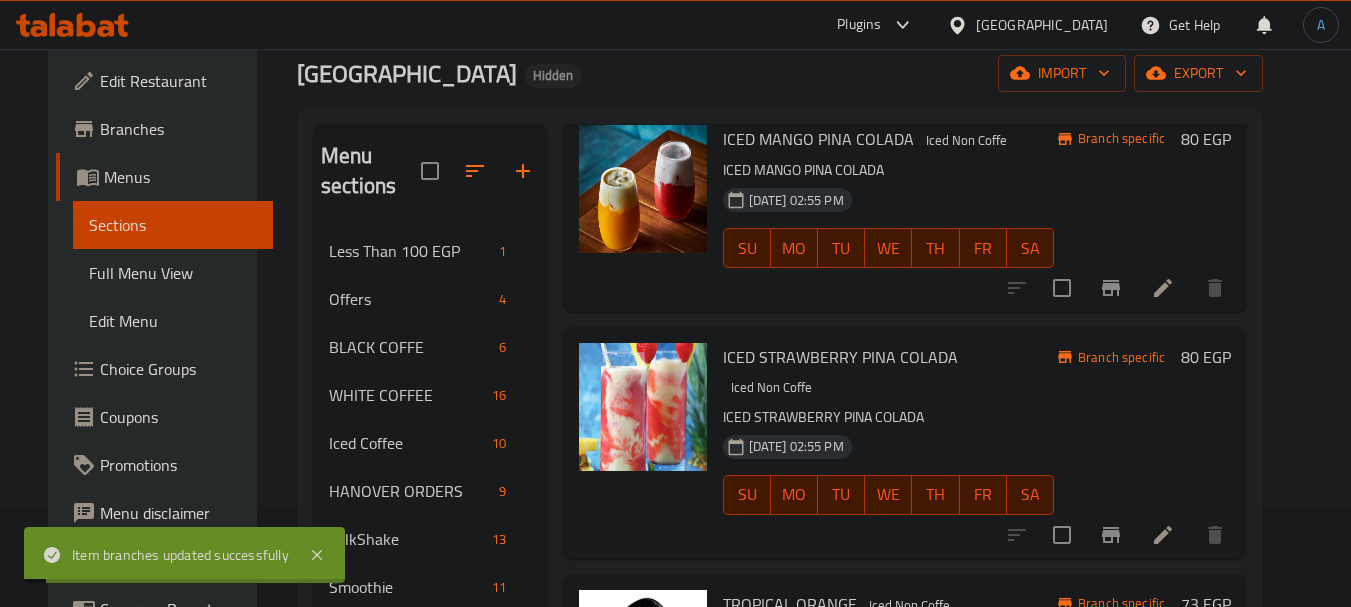 scroll, scrollTop: 1084, scrollLeft: 0, axis: vertical 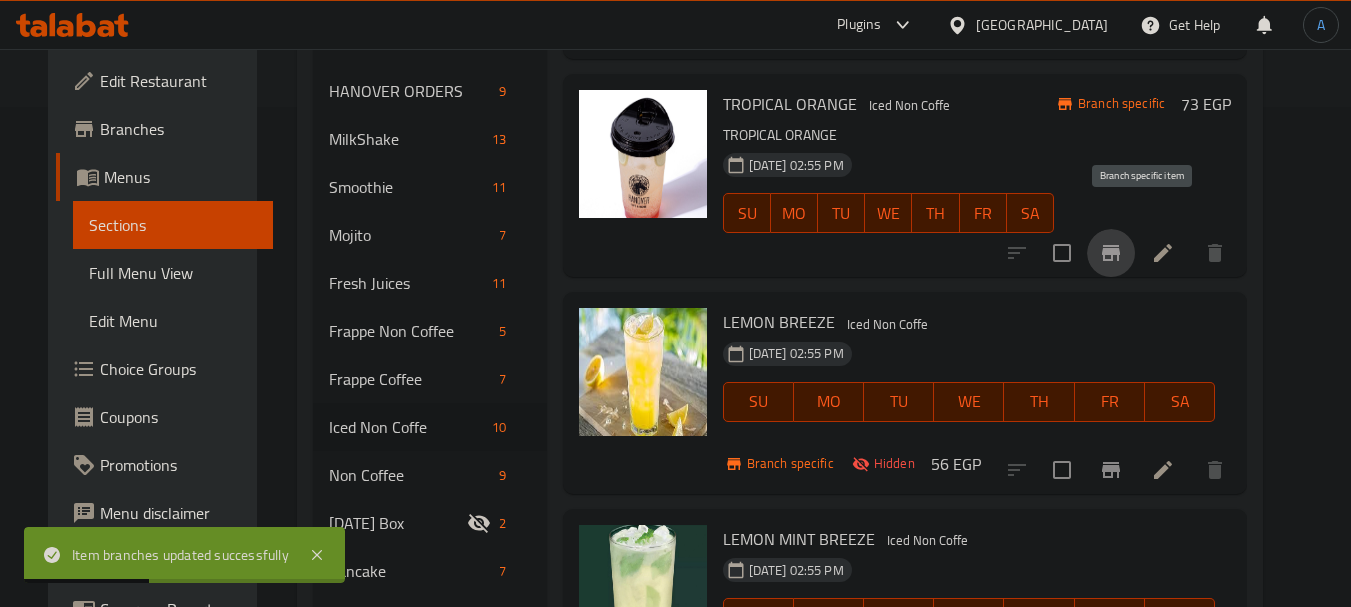 click 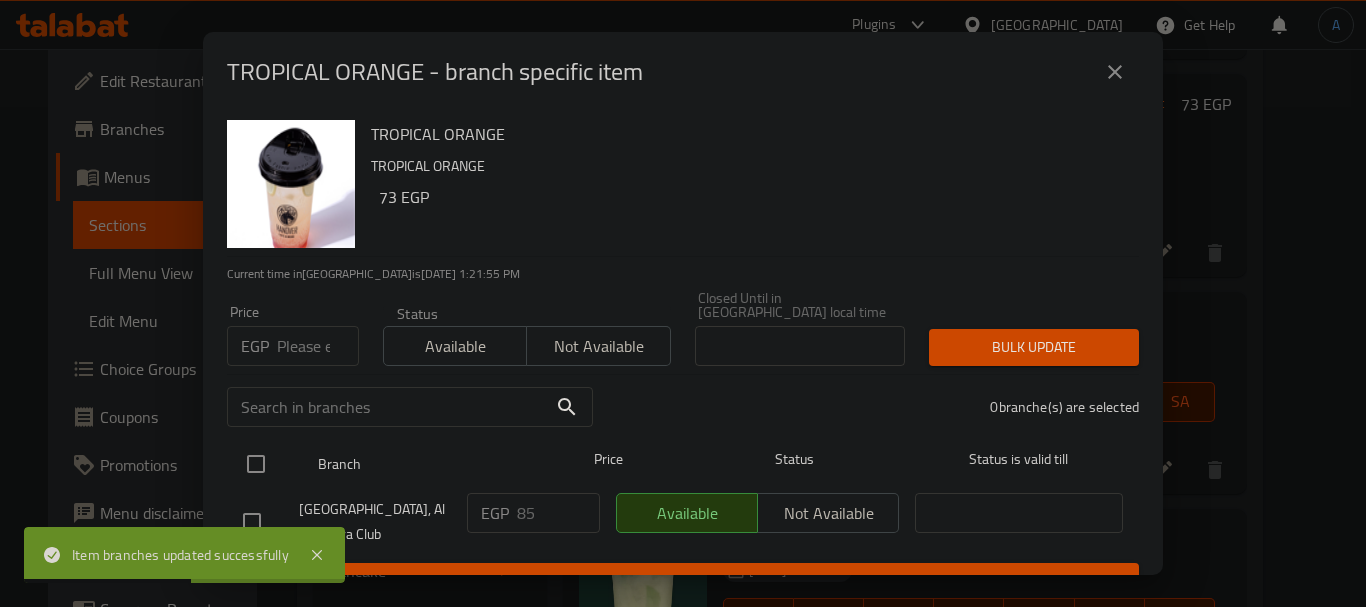 click at bounding box center [256, 464] 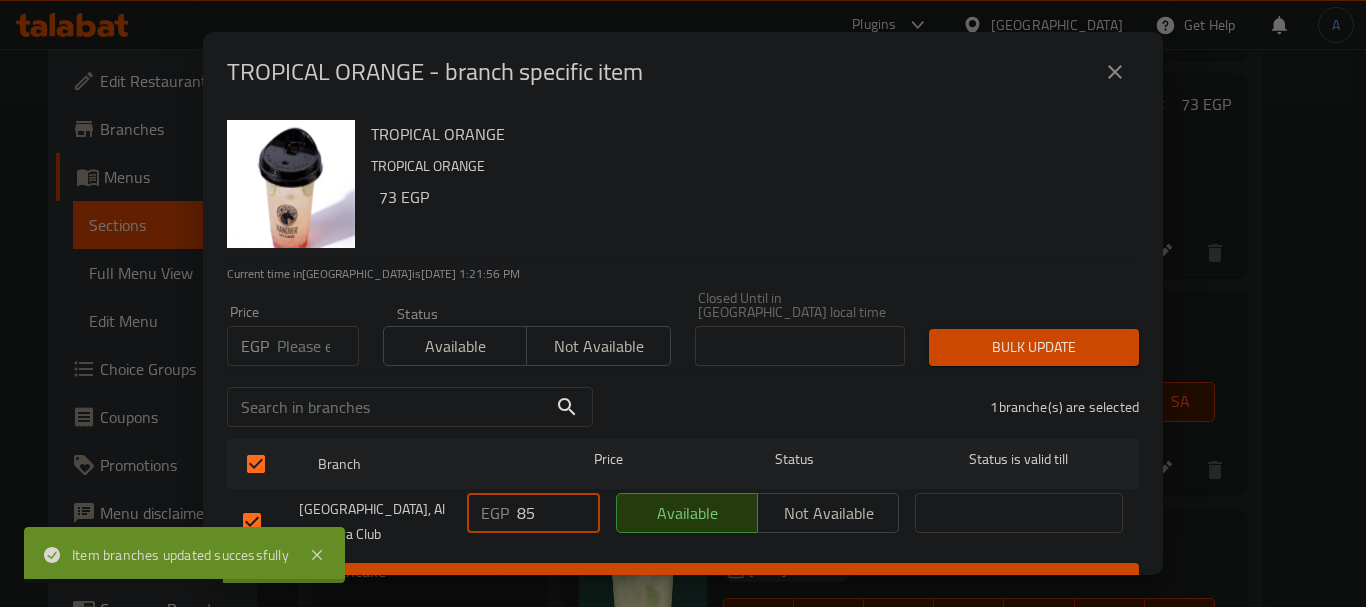 drag, startPoint x: 512, startPoint y: 491, endPoint x: 474, endPoint y: 474, distance: 41.62932 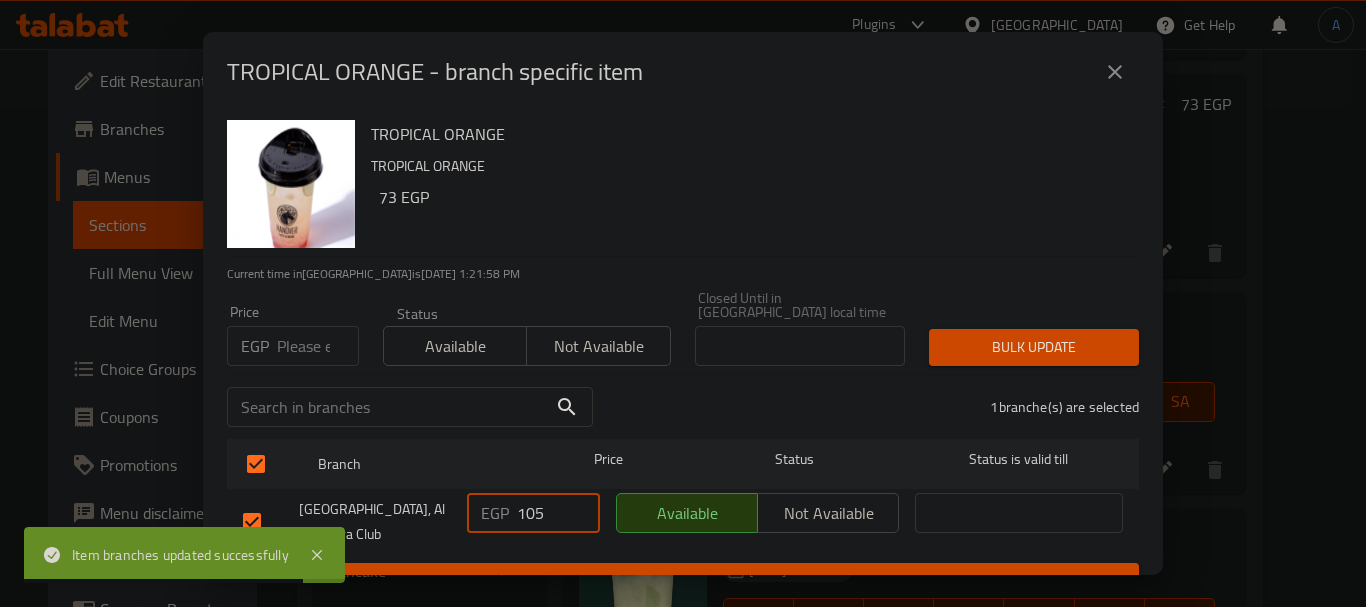 type on "105" 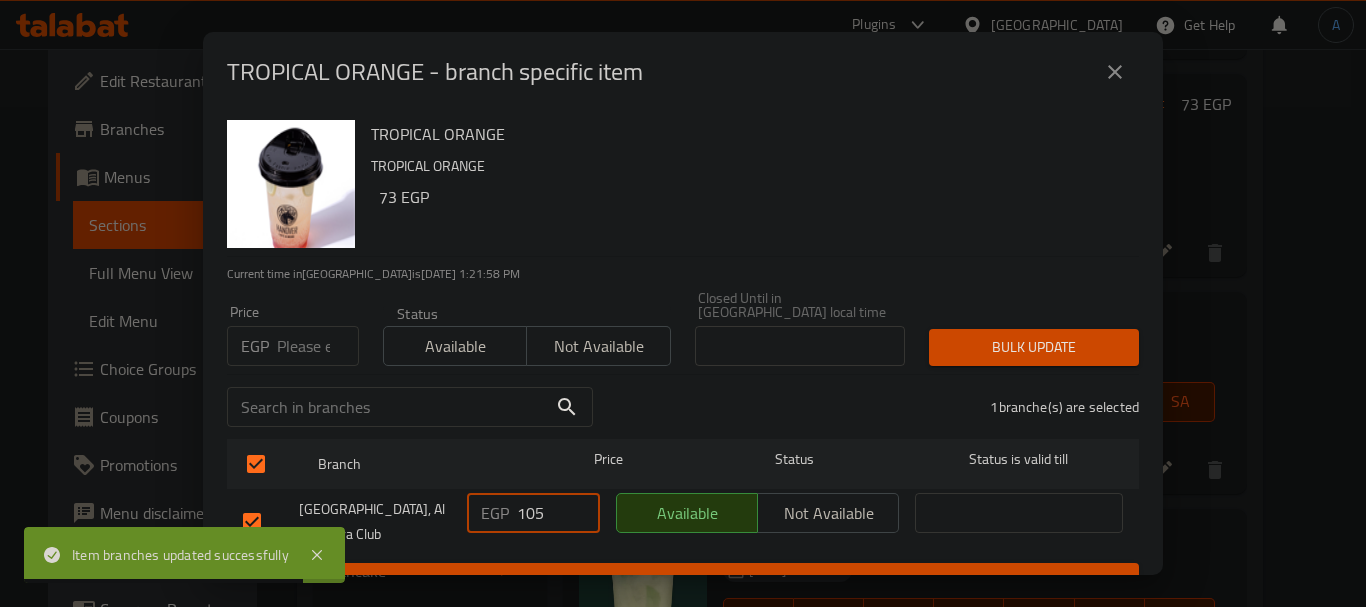 click on "Save" at bounding box center [683, 581] 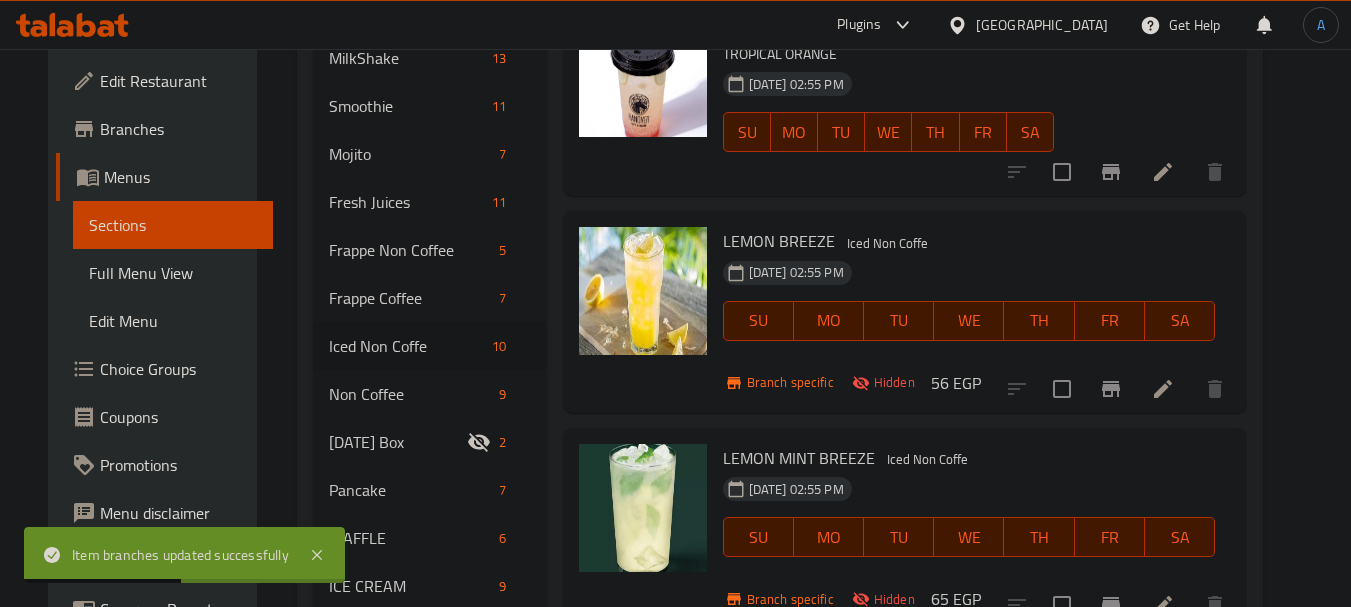 scroll, scrollTop: 792, scrollLeft: 0, axis: vertical 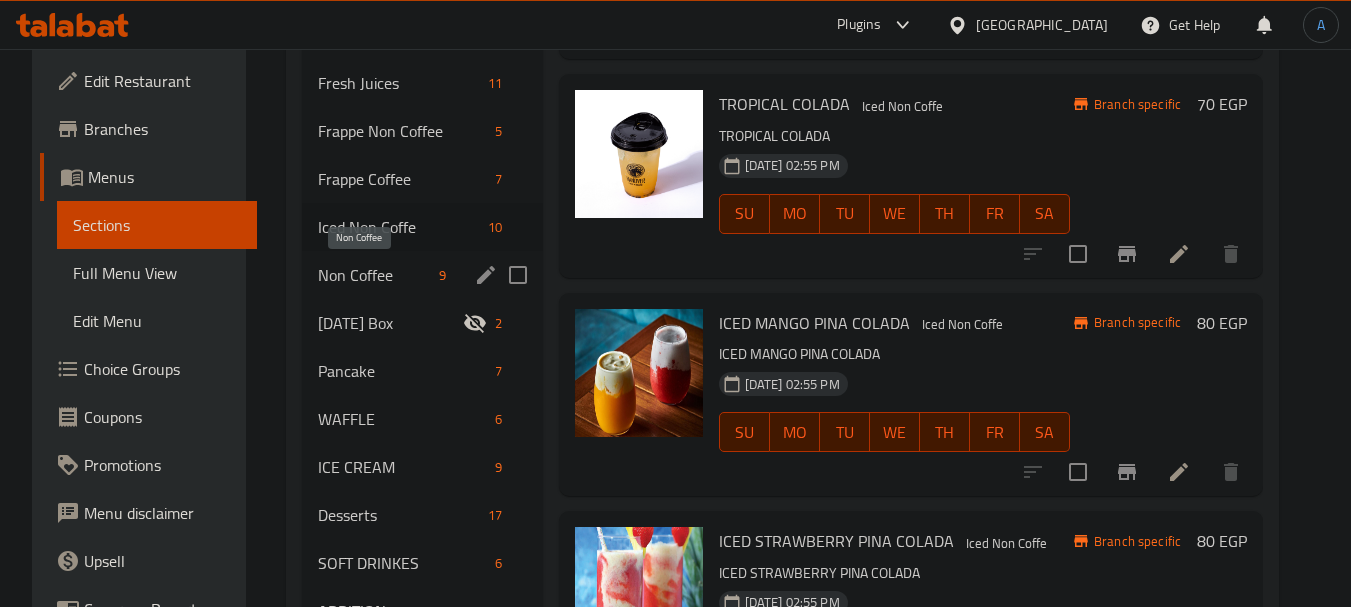 click on "Non Coffee" at bounding box center [374, 275] 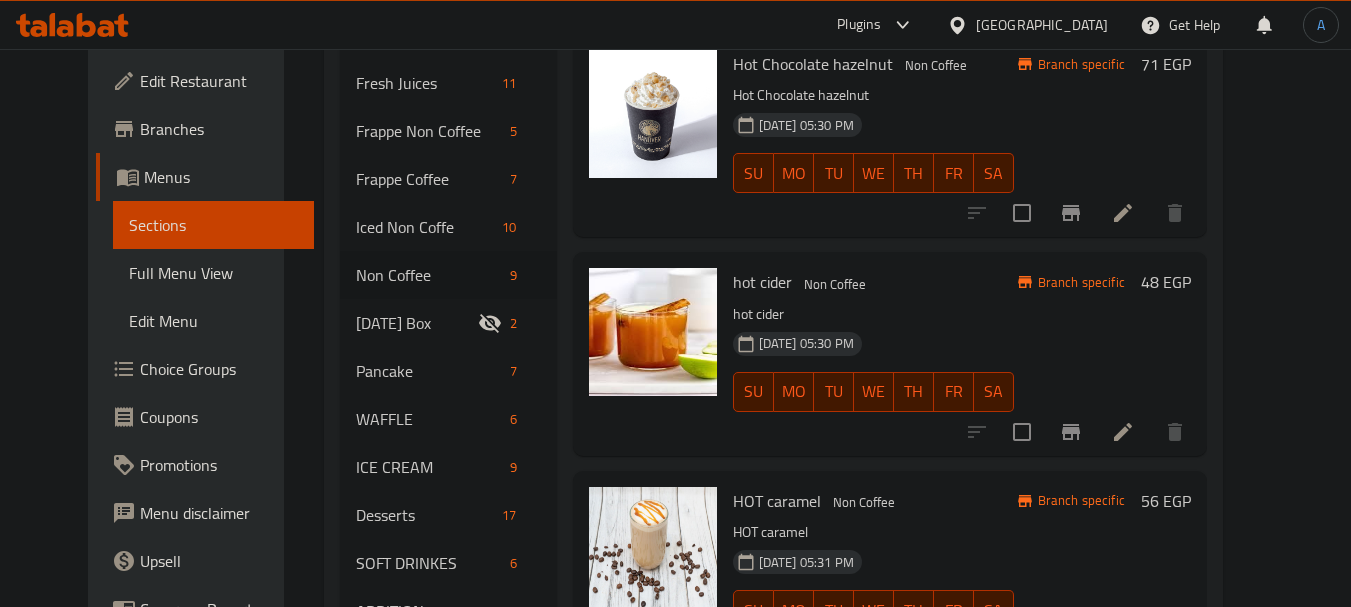 scroll, scrollTop: 0, scrollLeft: 0, axis: both 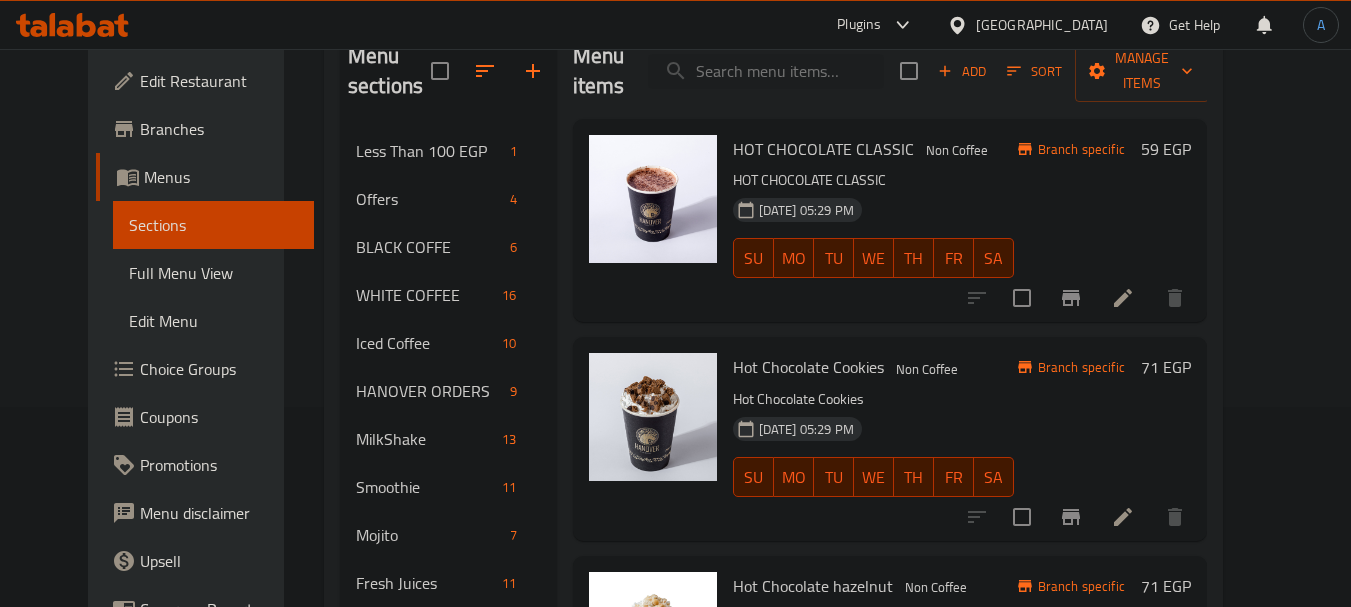 click 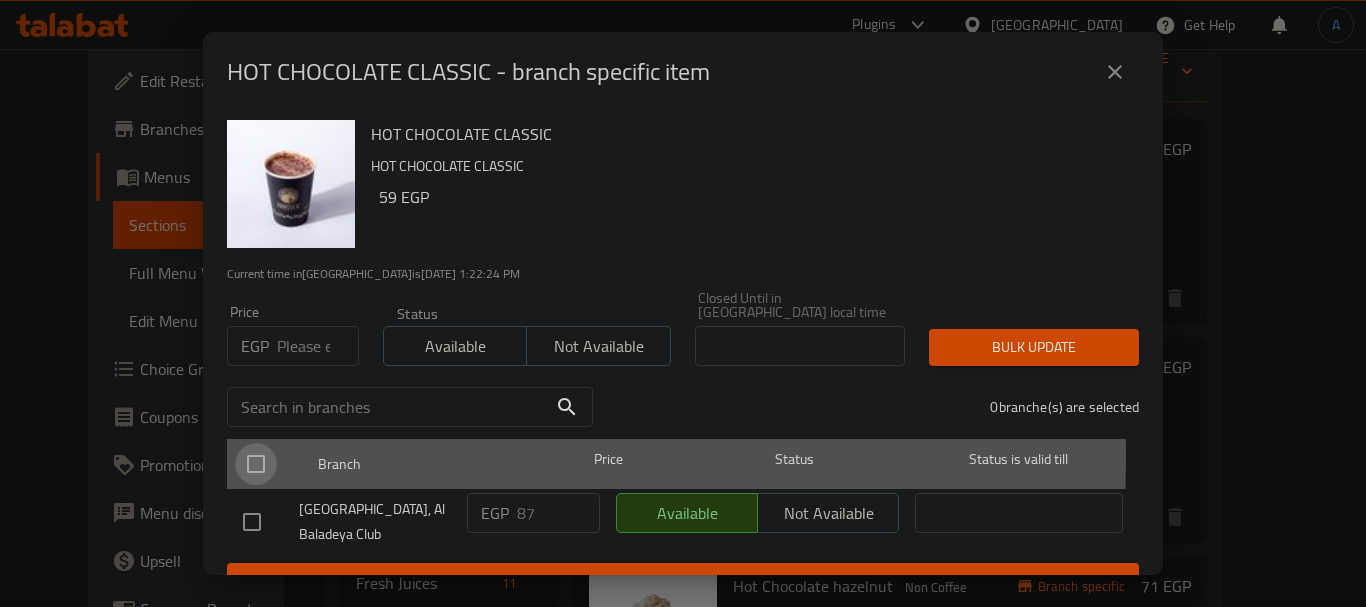 click at bounding box center [256, 464] 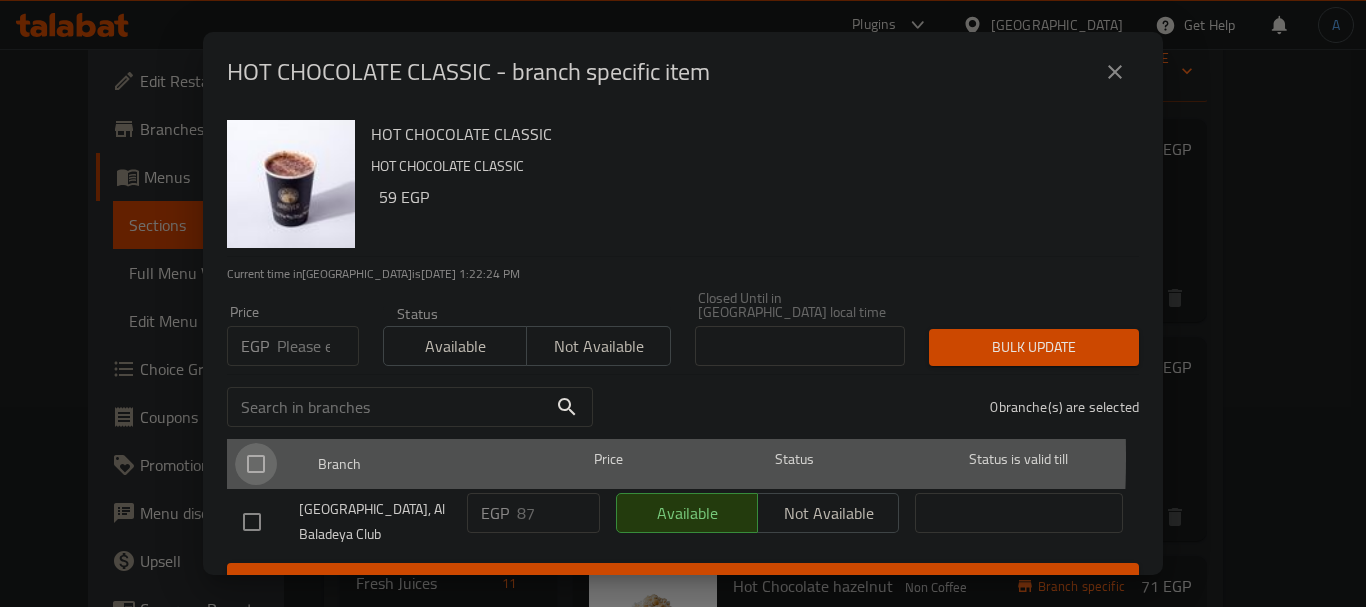 checkbox on "true" 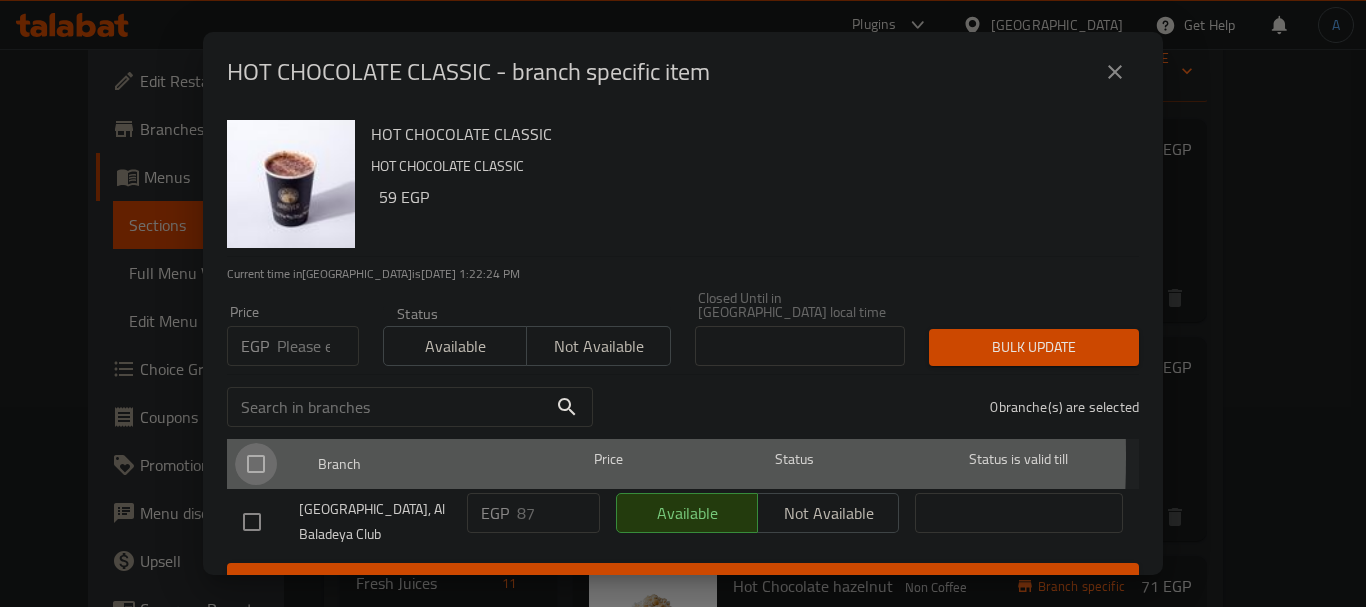 checkbox on "true" 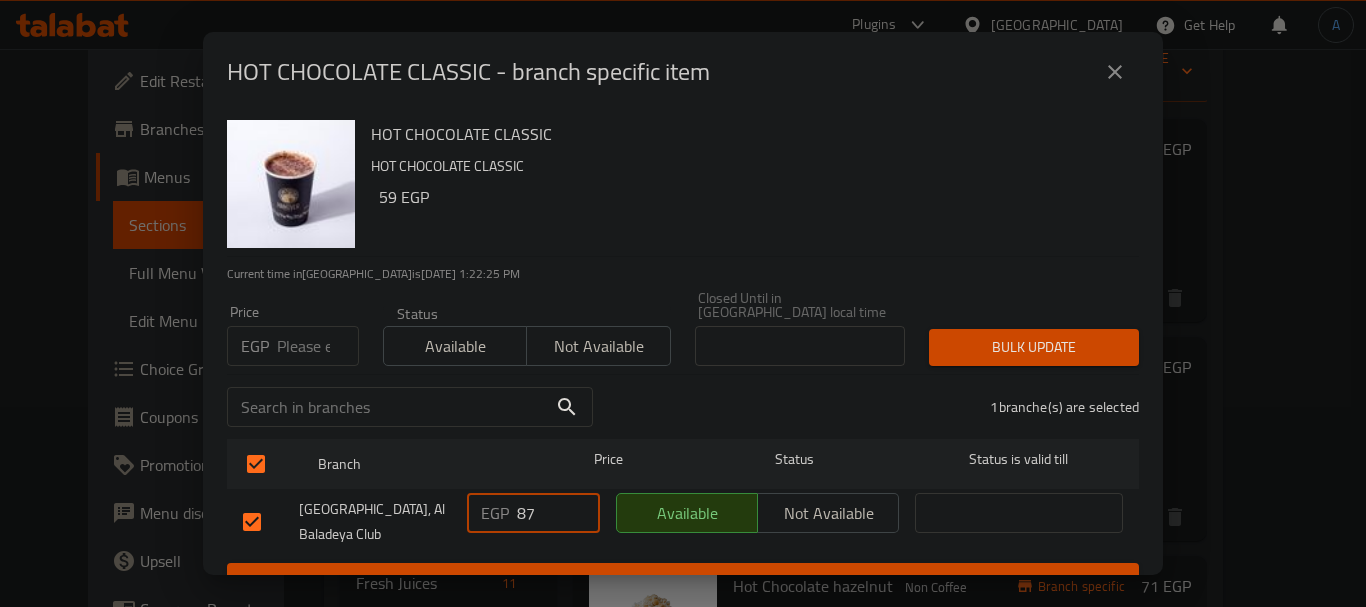 drag, startPoint x: 553, startPoint y: 509, endPoint x: 490, endPoint y: 508, distance: 63.007935 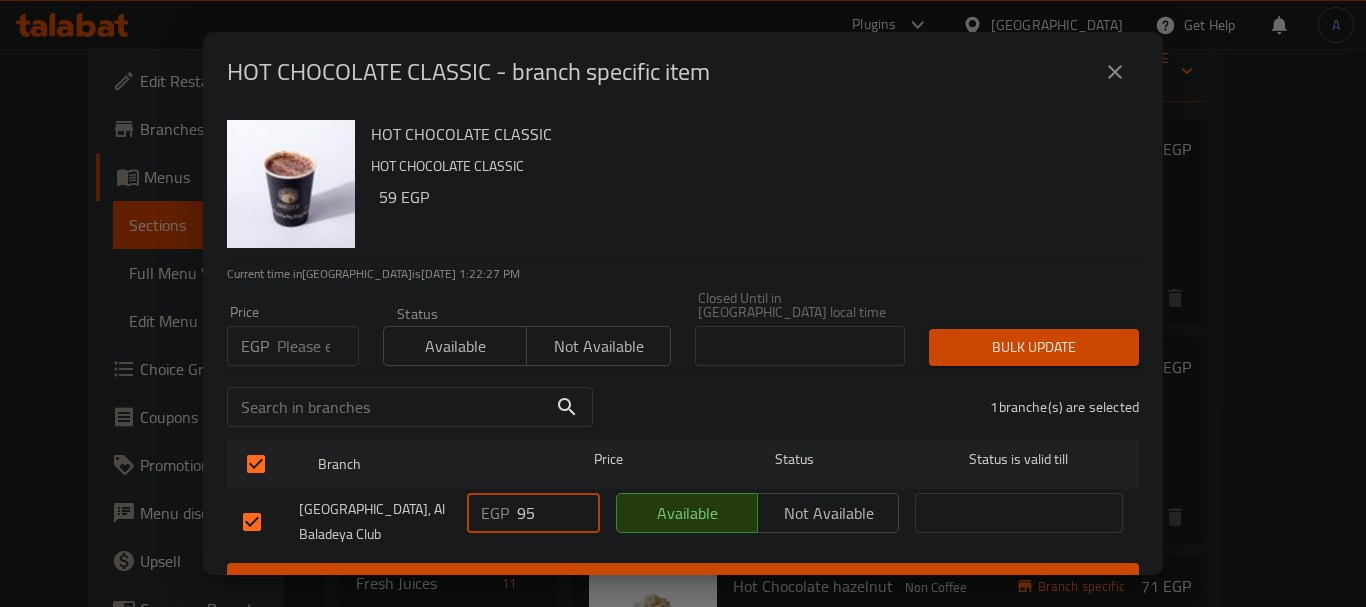 type on "95" 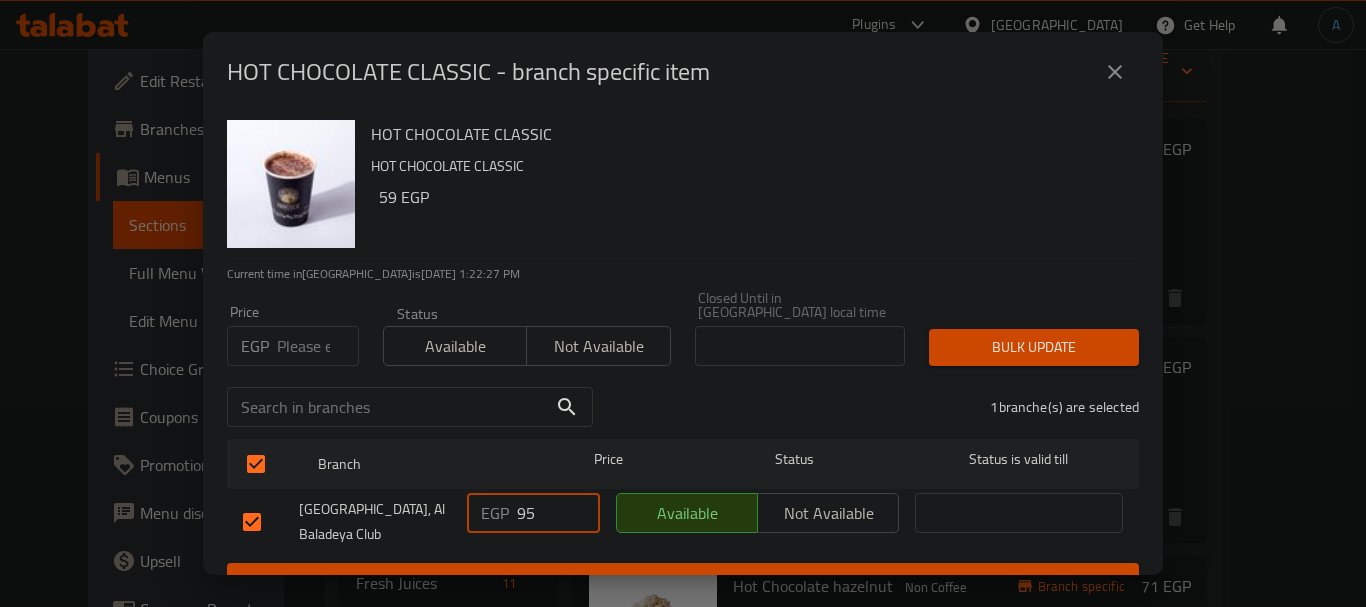 click on "Save" at bounding box center [683, 581] 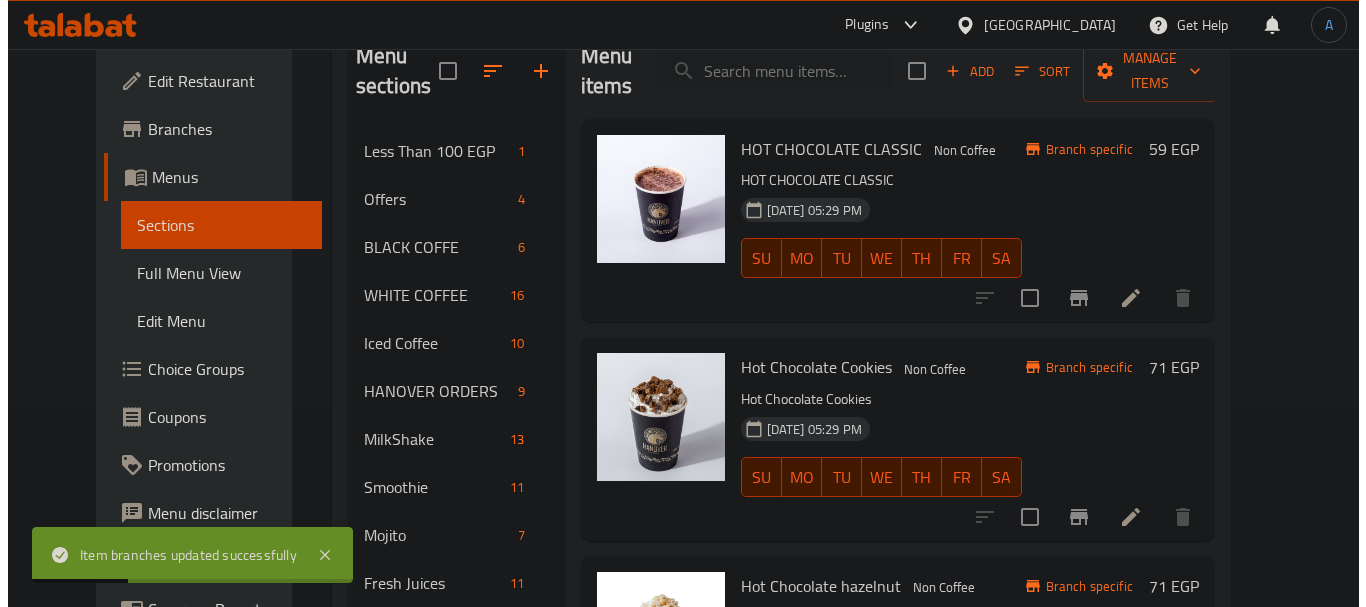 scroll, scrollTop: 100, scrollLeft: 0, axis: vertical 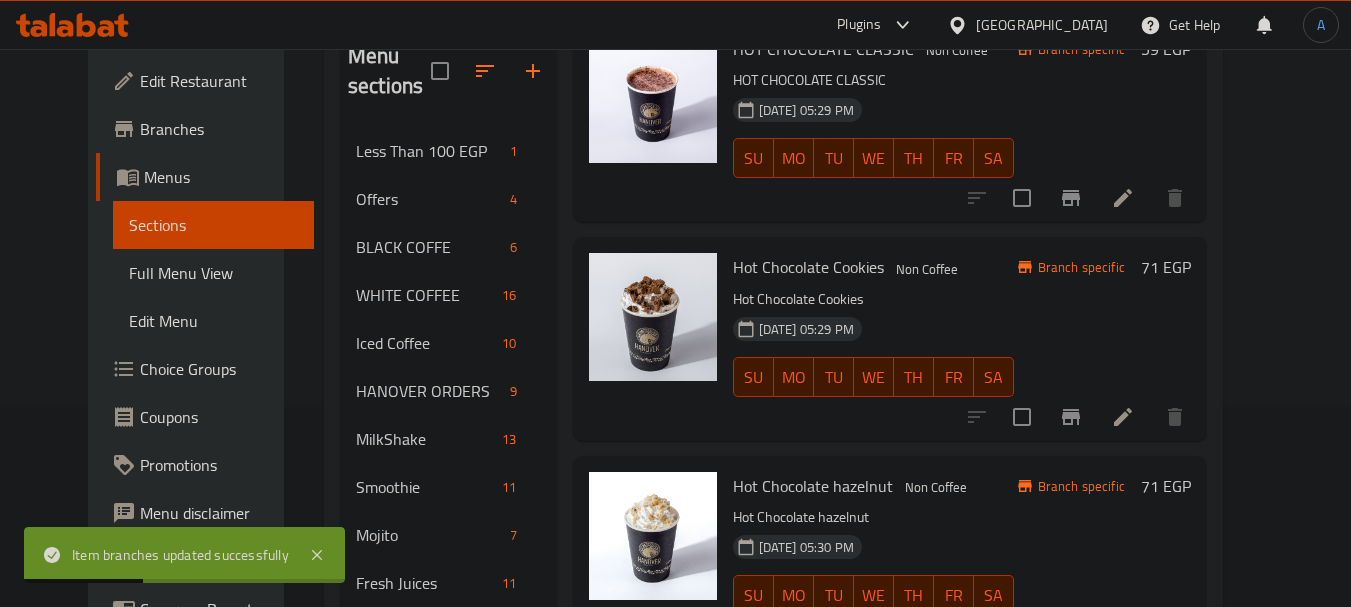 click 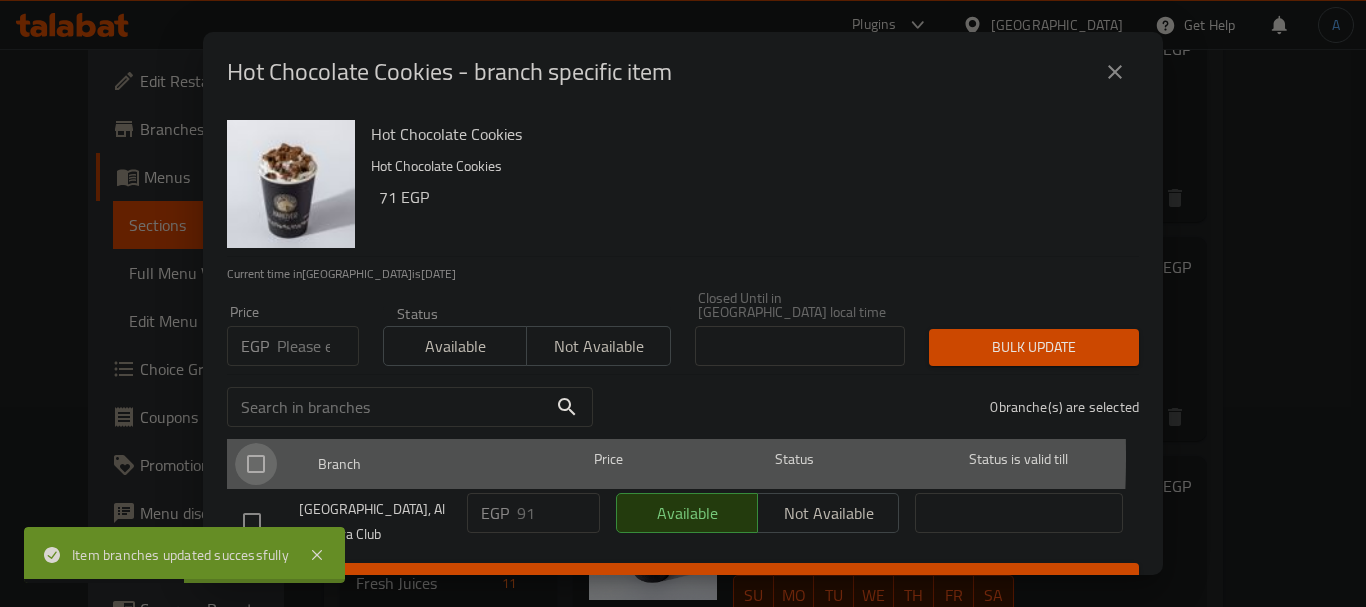 drag, startPoint x: 251, startPoint y: 442, endPoint x: 308, endPoint y: 468, distance: 62.649822 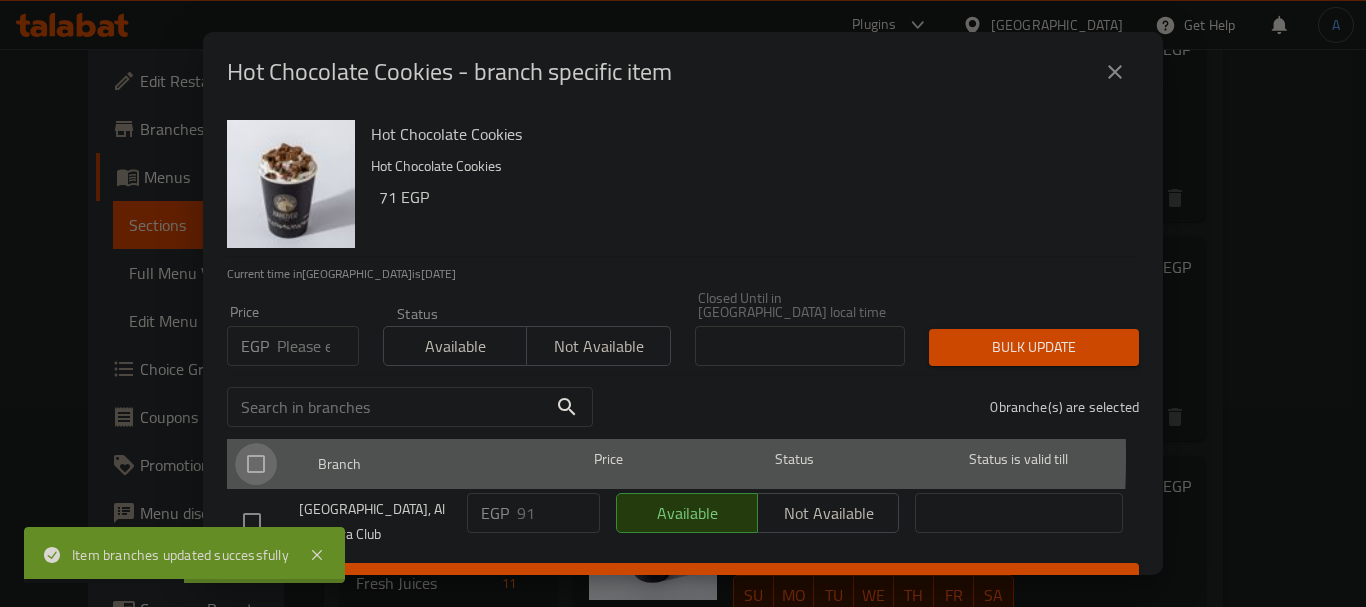 click at bounding box center [256, 464] 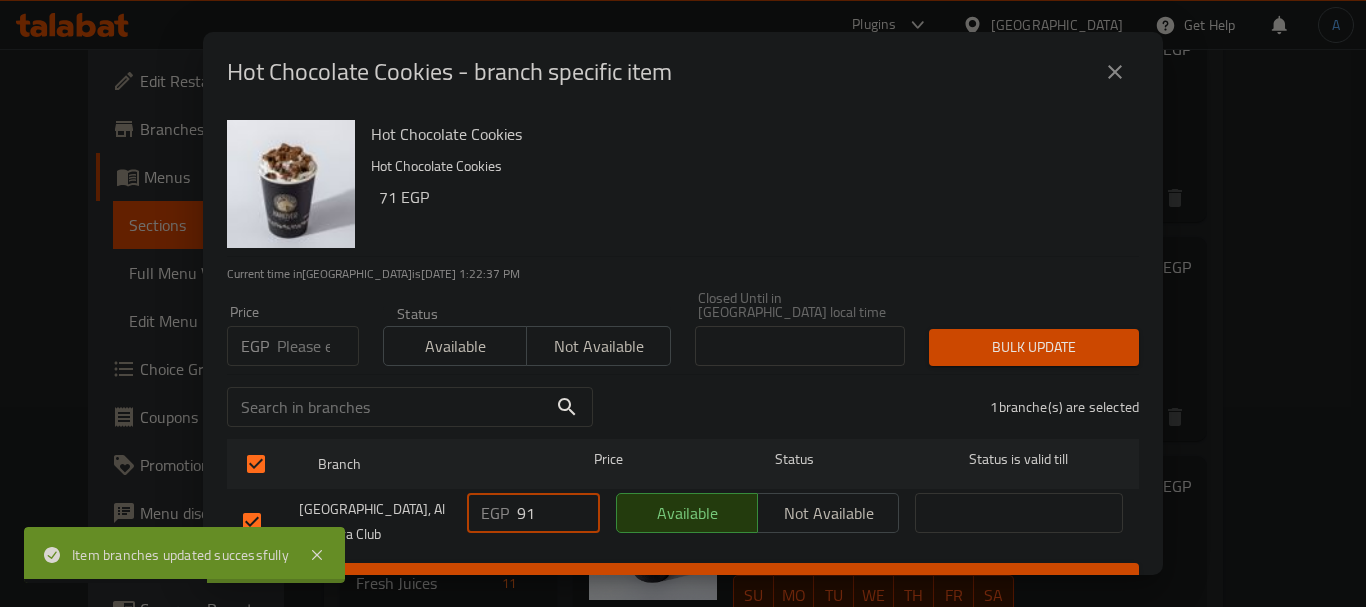 drag, startPoint x: 515, startPoint y: 487, endPoint x: 494, endPoint y: 484, distance: 21.213203 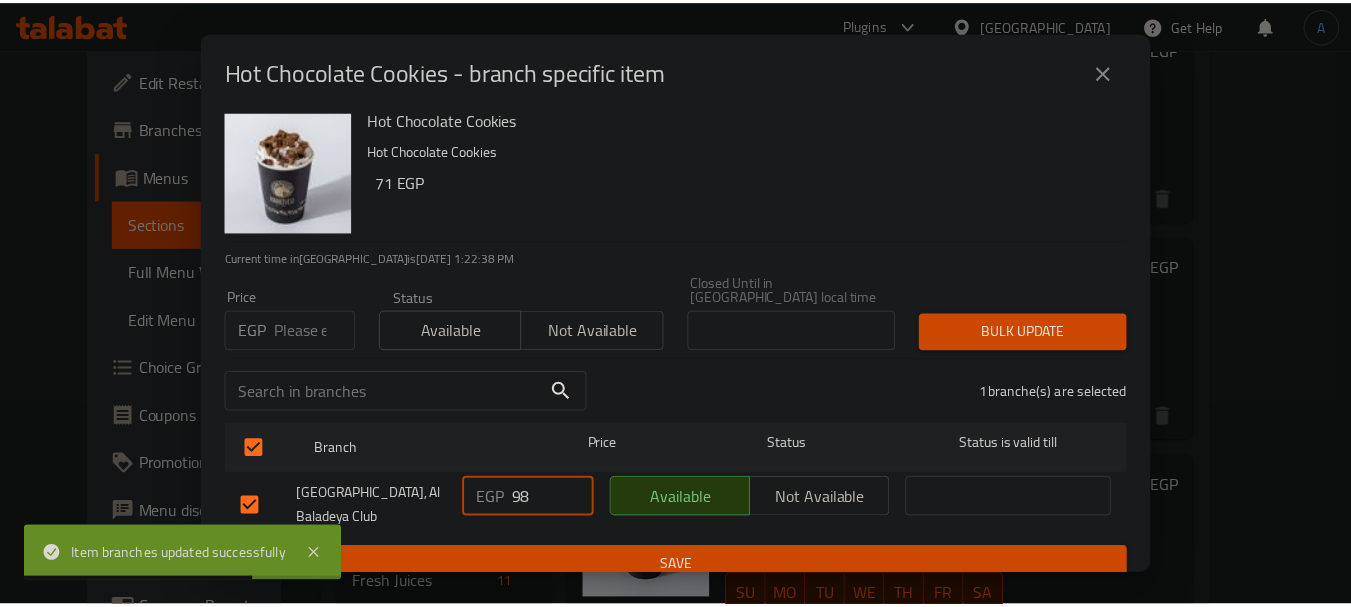 scroll, scrollTop: 19, scrollLeft: 0, axis: vertical 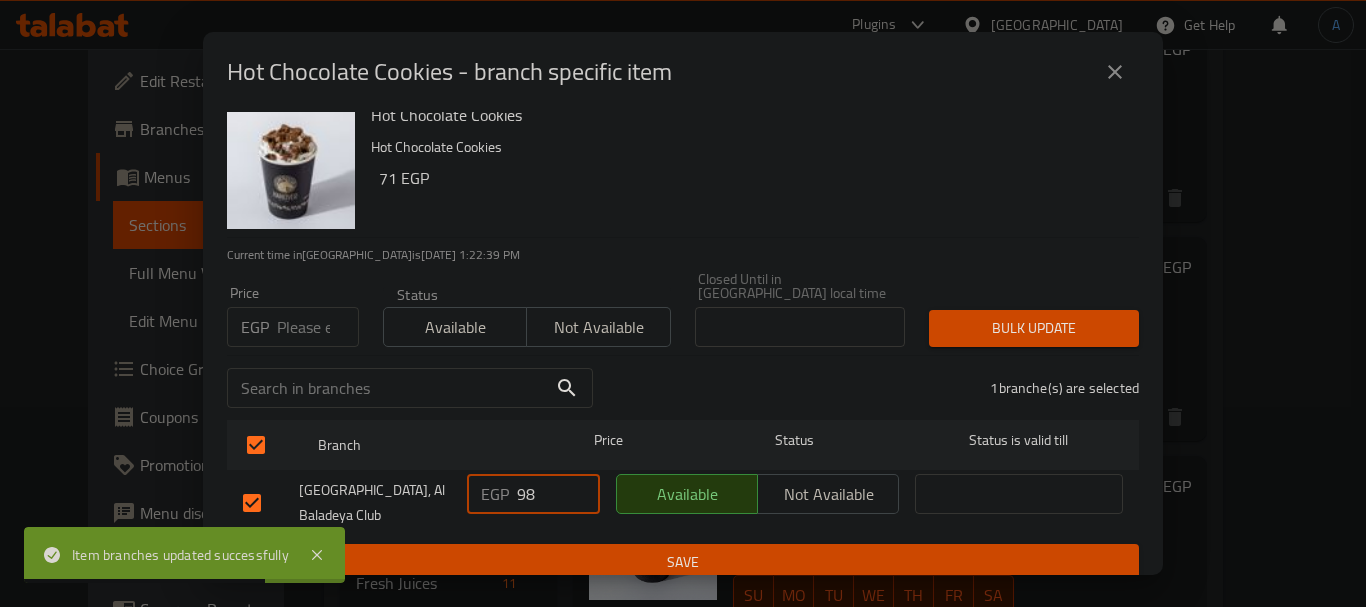 type on "98" 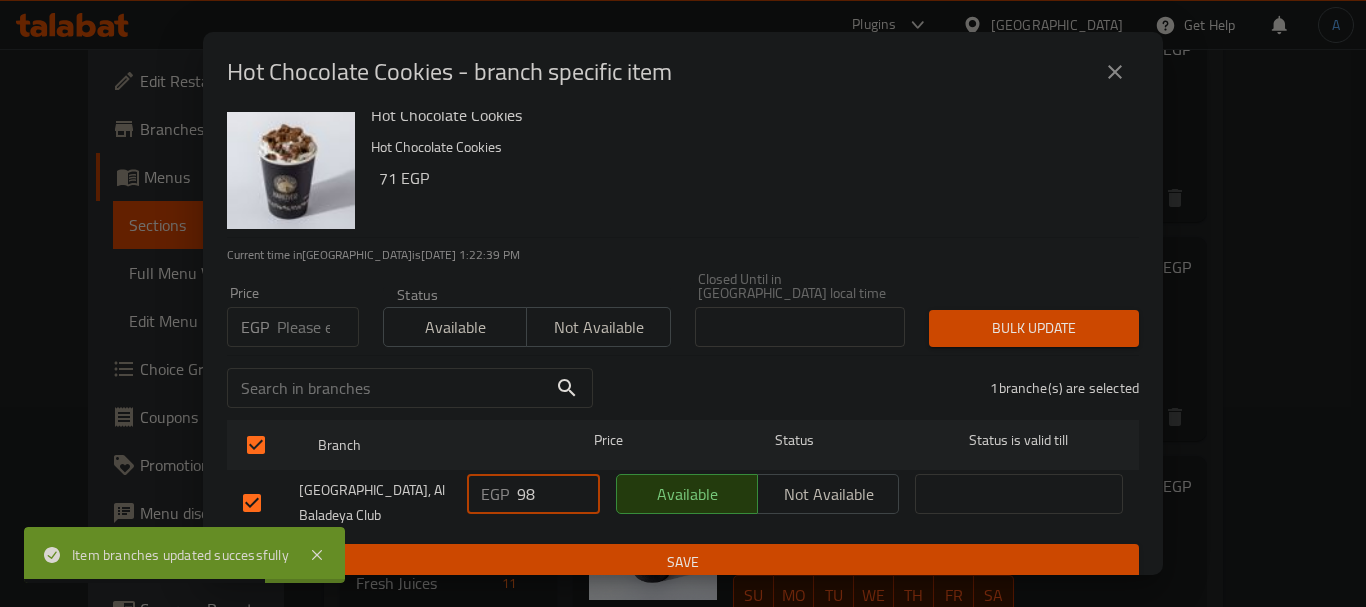 click on "Save" at bounding box center [683, 562] 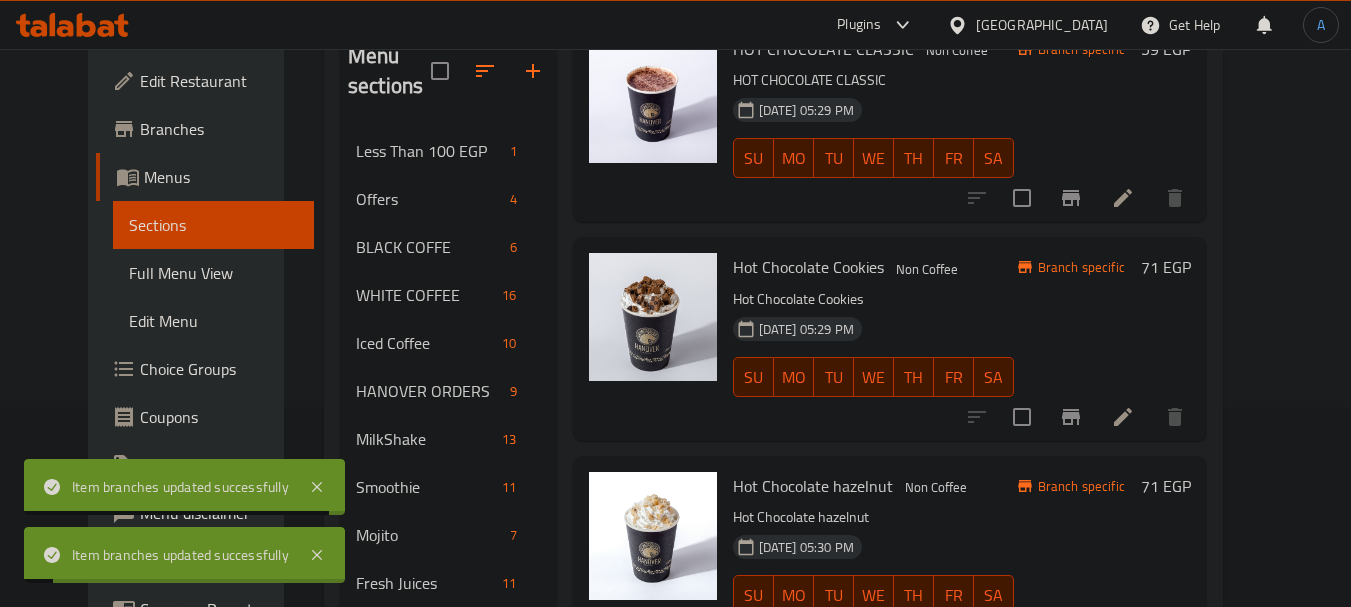 scroll, scrollTop: 300, scrollLeft: 0, axis: vertical 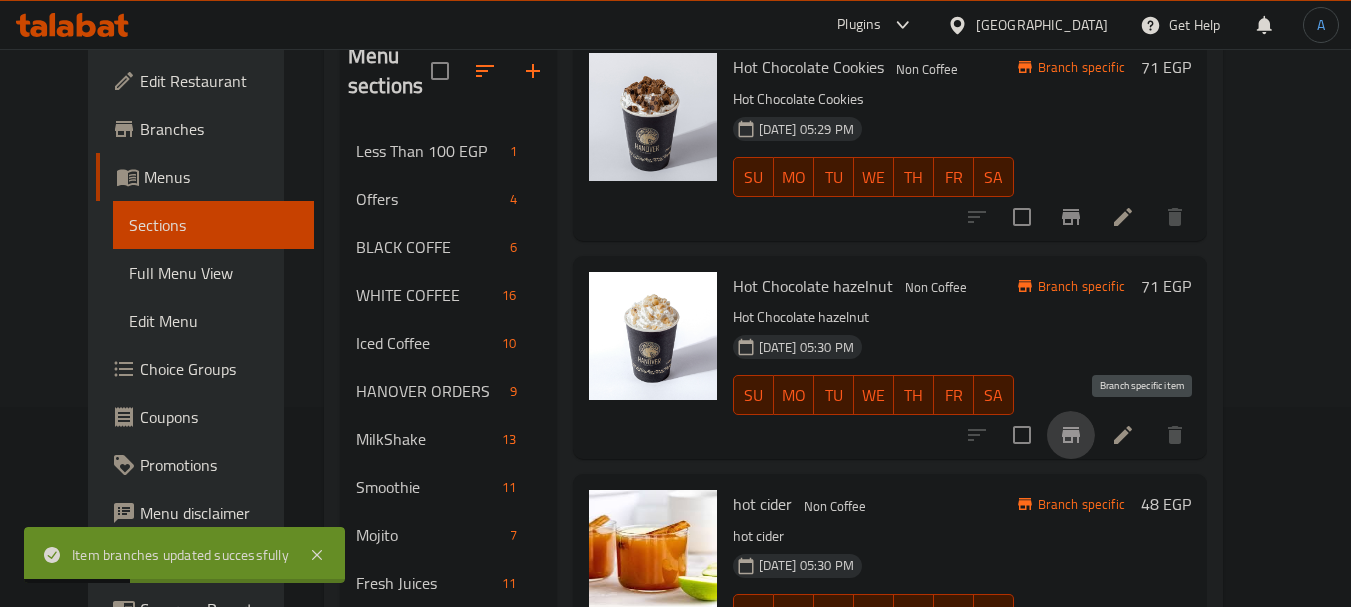 click 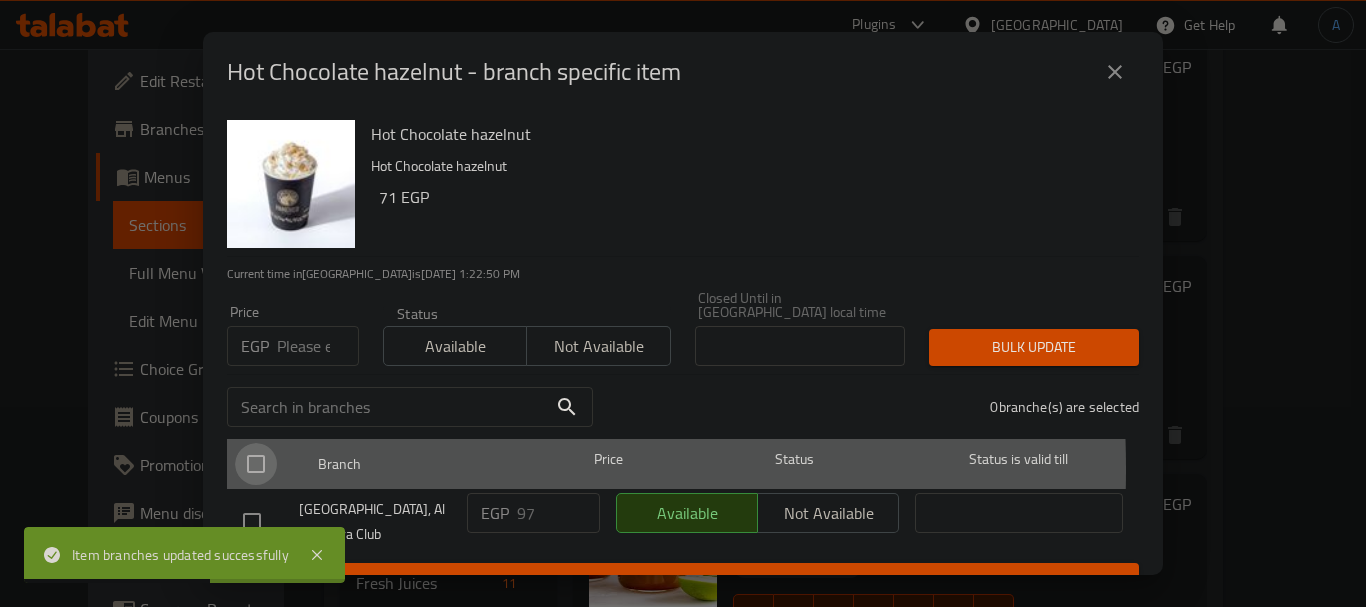 drag, startPoint x: 246, startPoint y: 455, endPoint x: 410, endPoint y: 486, distance: 166.90416 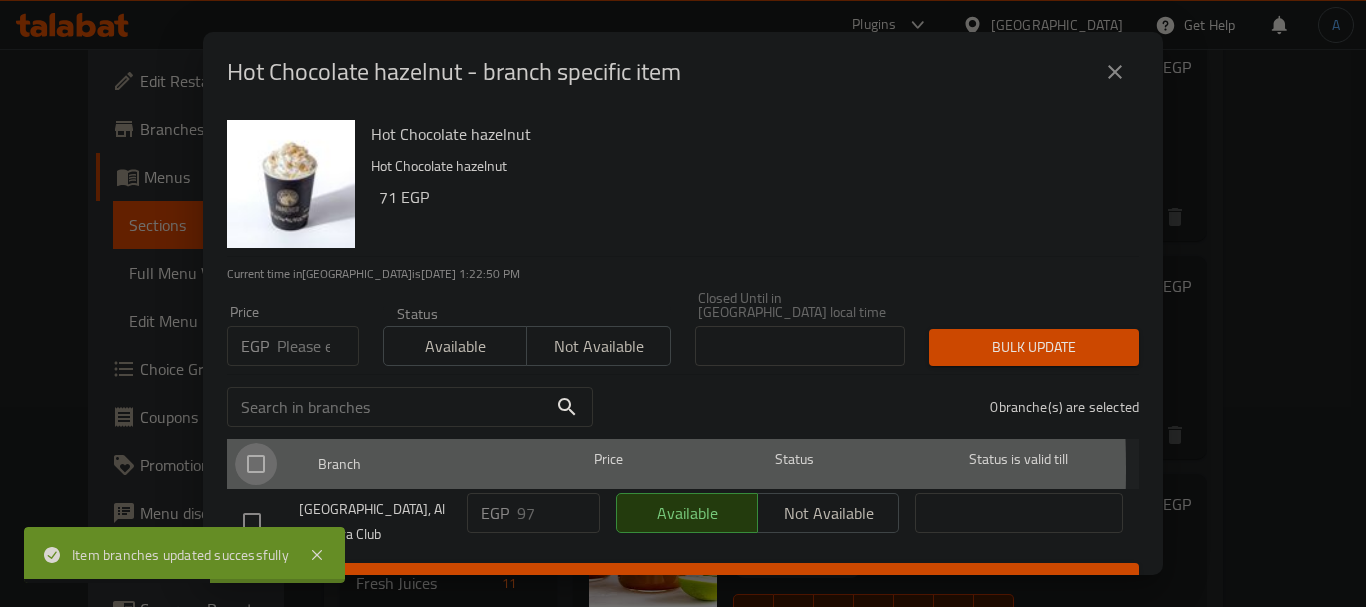 click at bounding box center (256, 464) 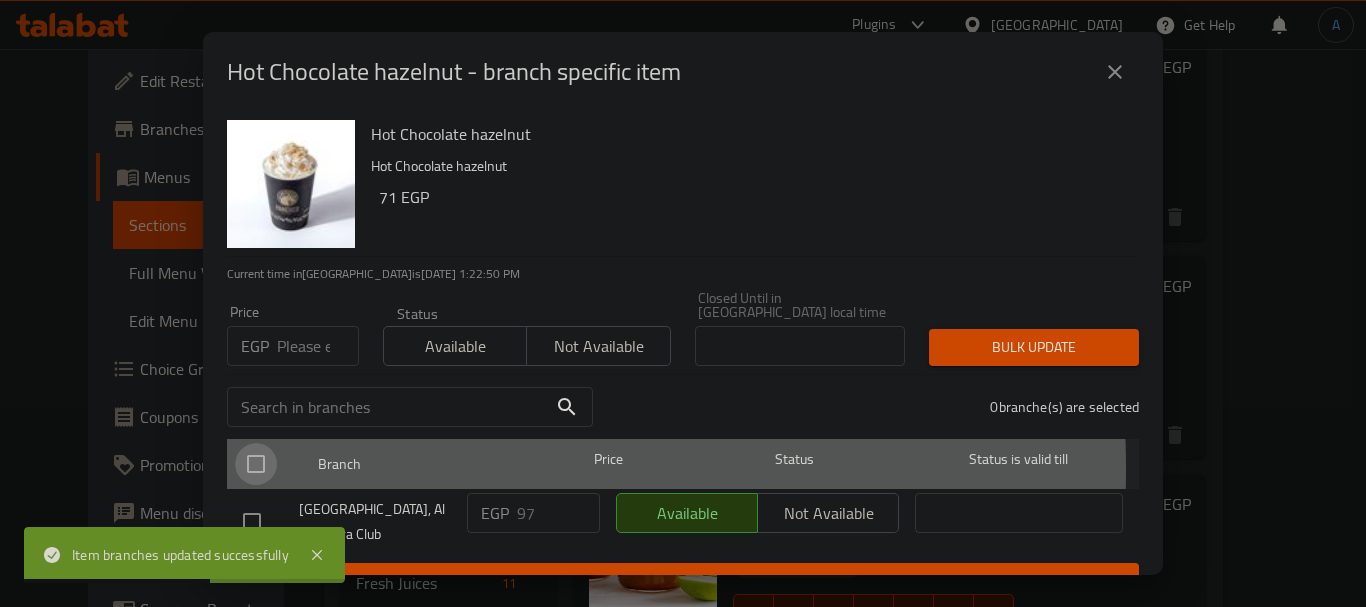checkbox on "true" 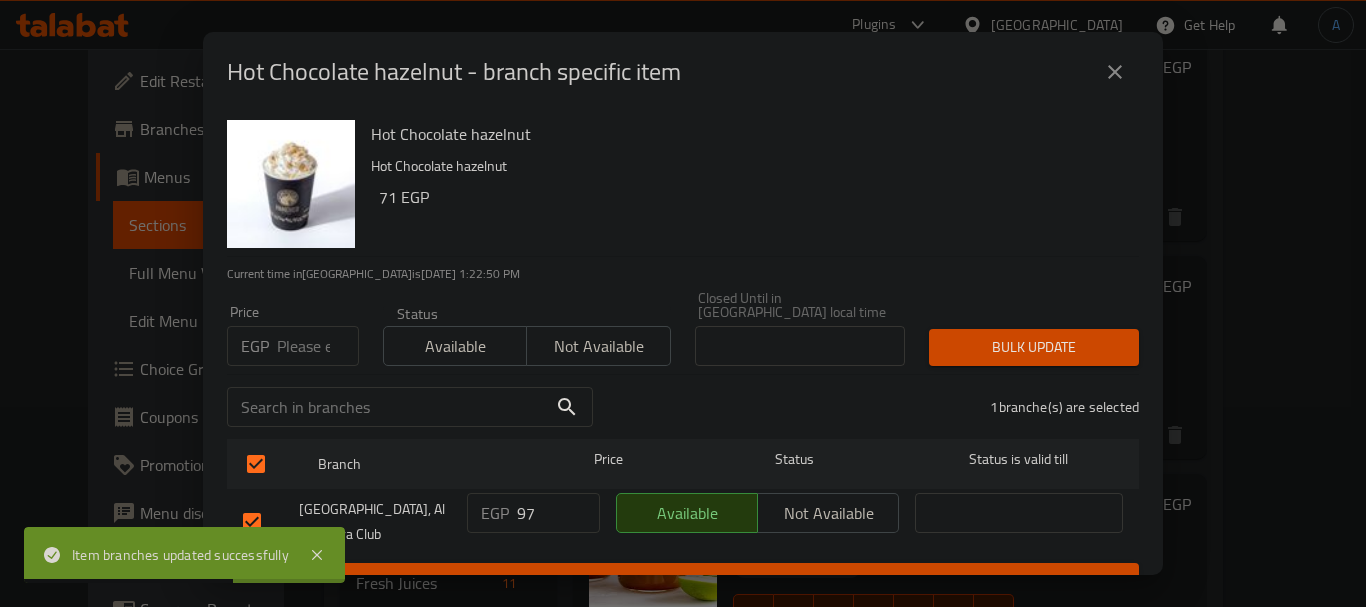 drag, startPoint x: 531, startPoint y: 500, endPoint x: 468, endPoint y: 491, distance: 63.63961 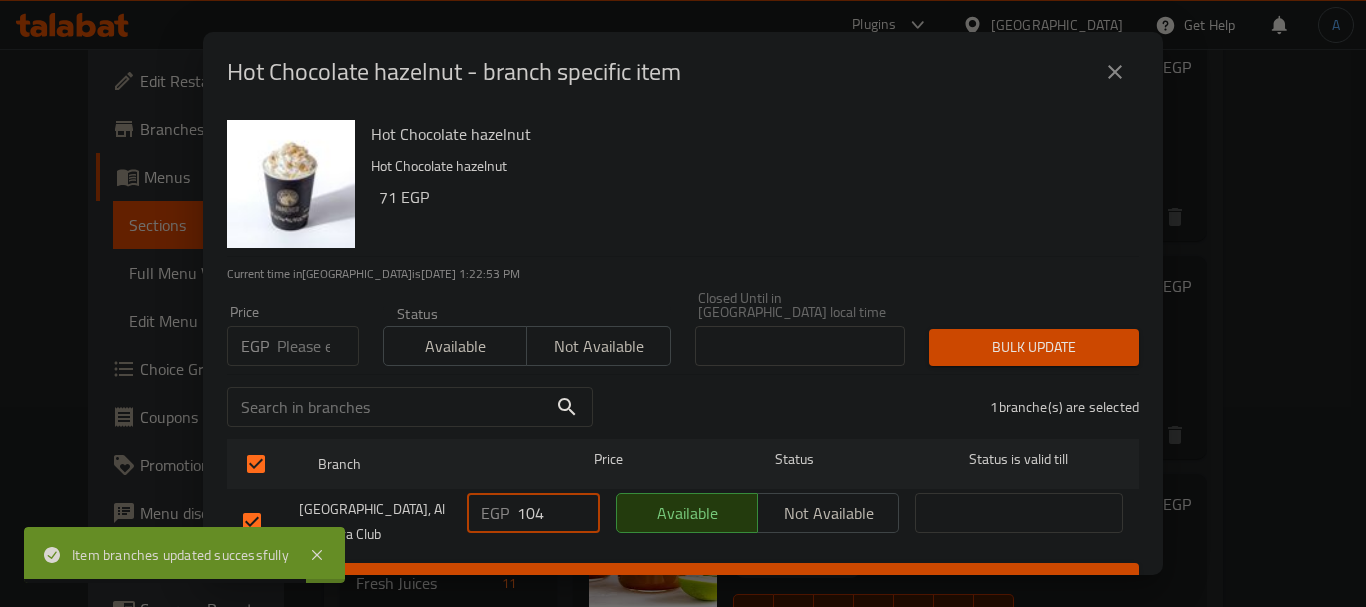 type on "104" 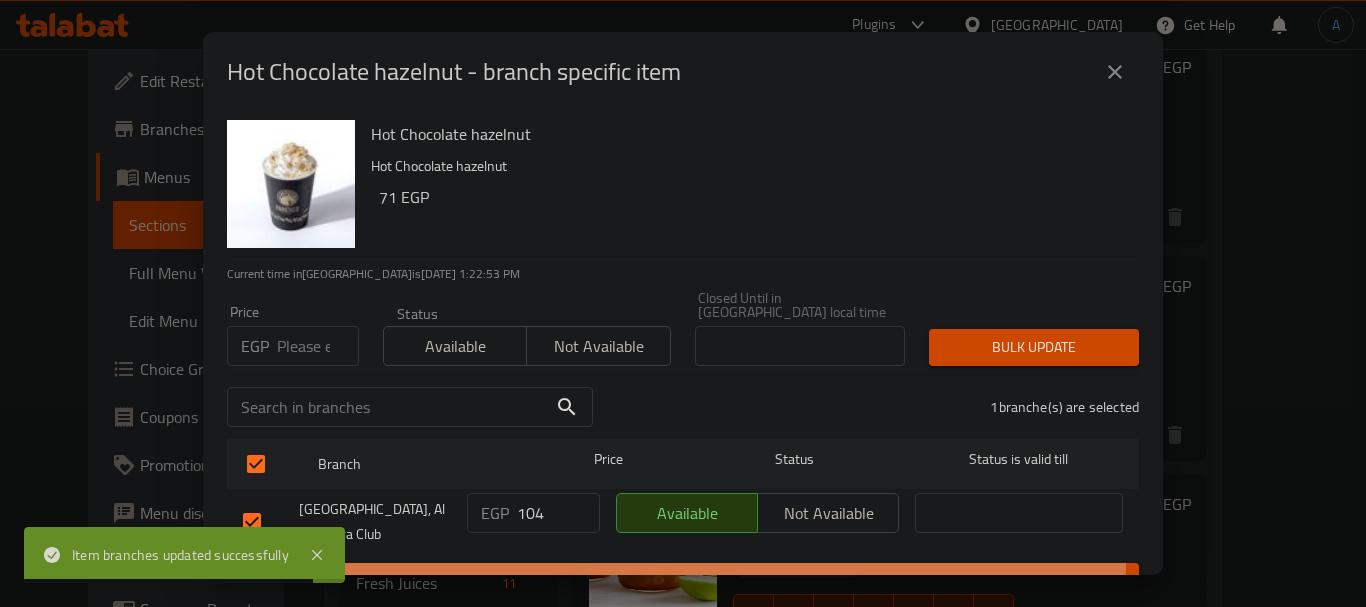 click on "Save" at bounding box center [683, 581] 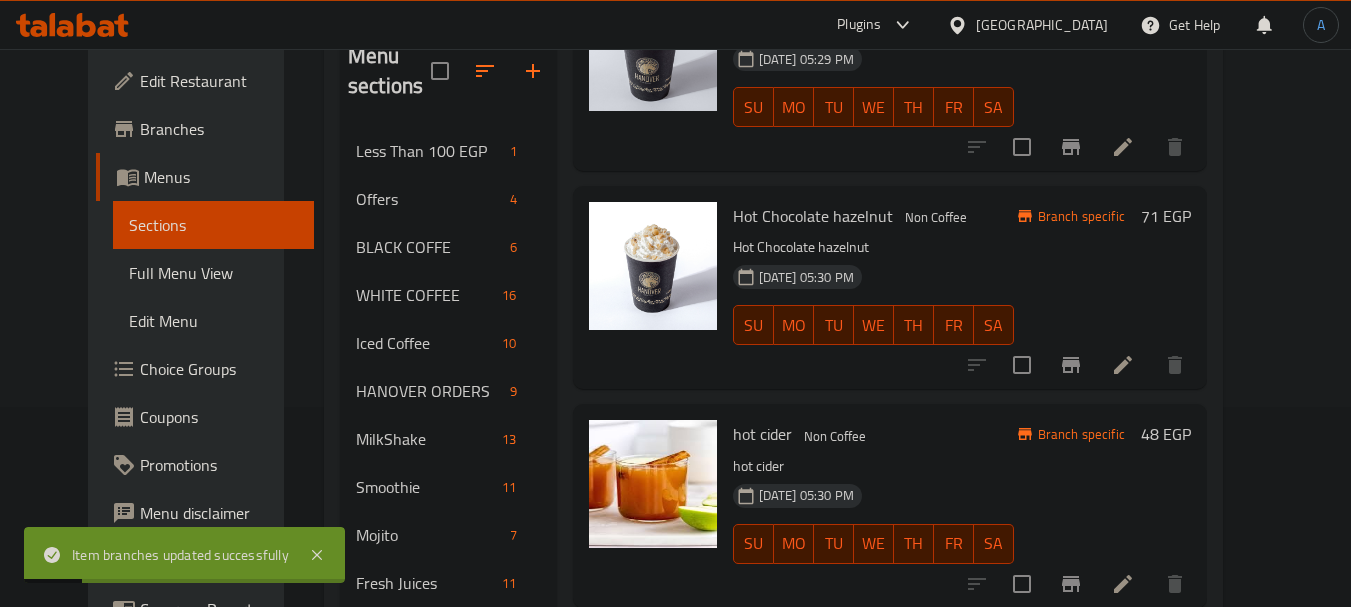 scroll, scrollTop: 400, scrollLeft: 0, axis: vertical 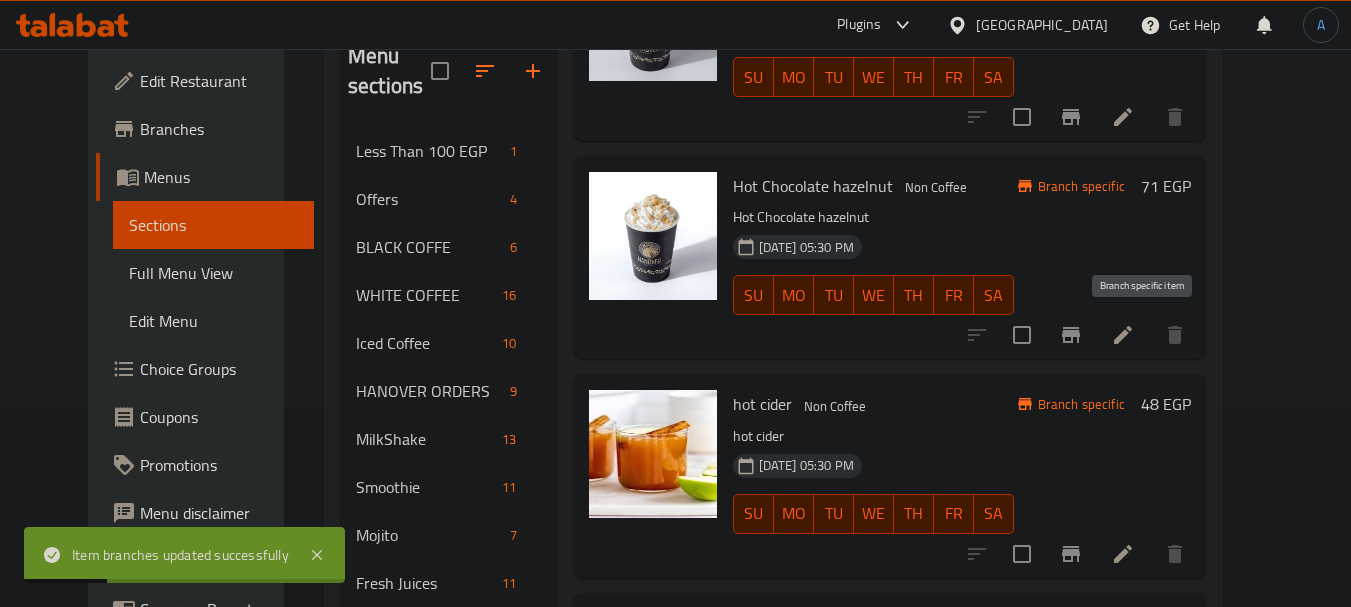 click 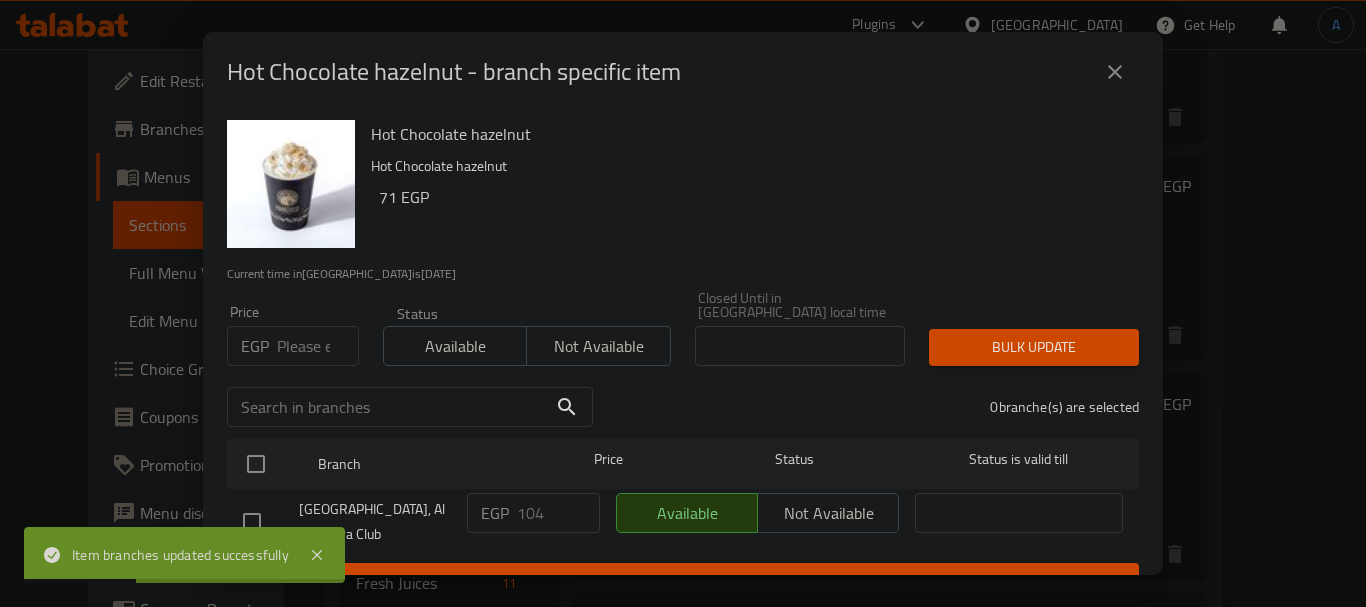 click at bounding box center [1115, 72] 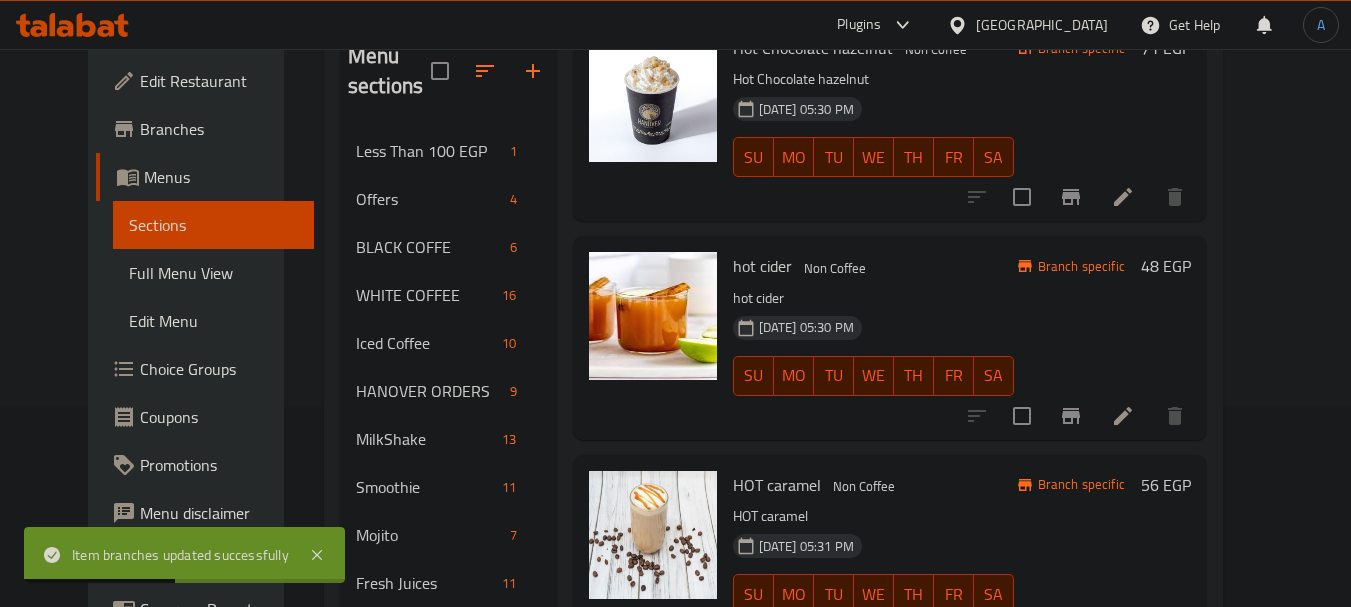 scroll, scrollTop: 600, scrollLeft: 0, axis: vertical 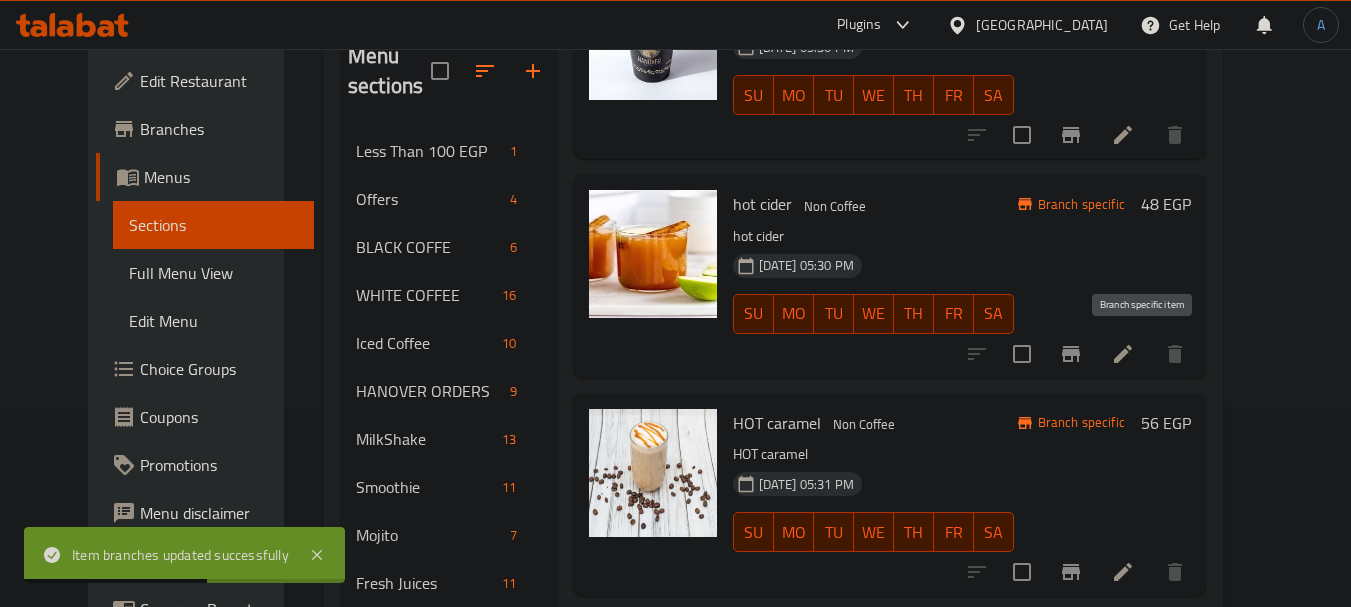 click 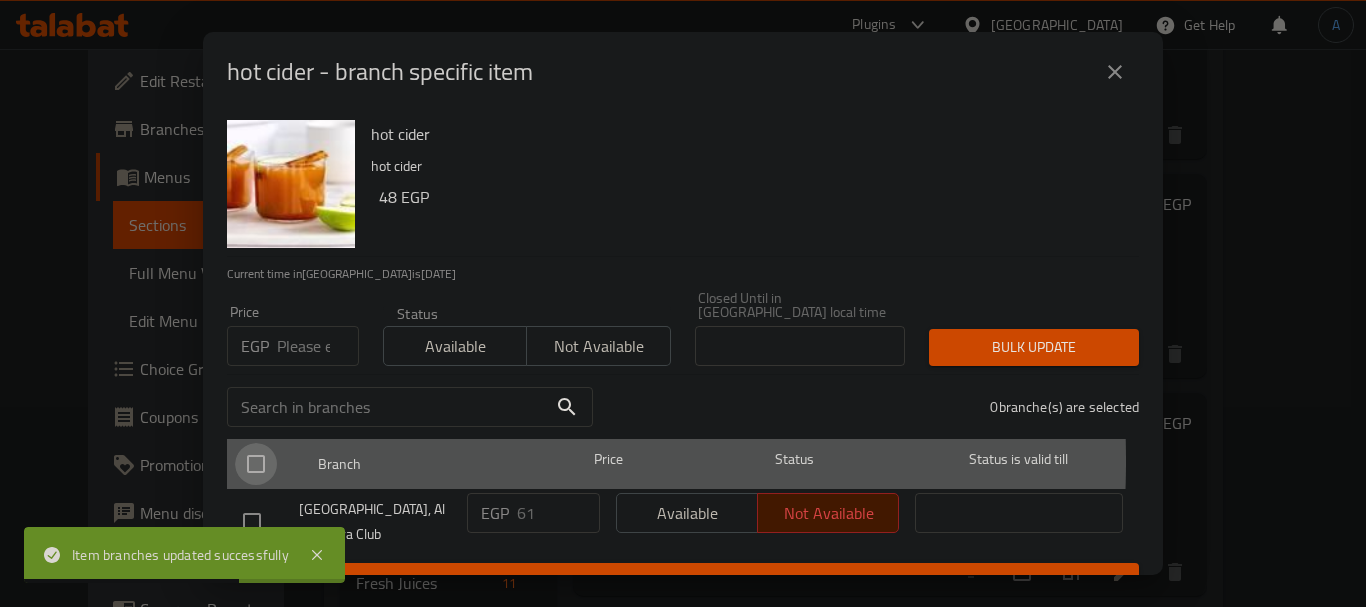 click at bounding box center [256, 464] 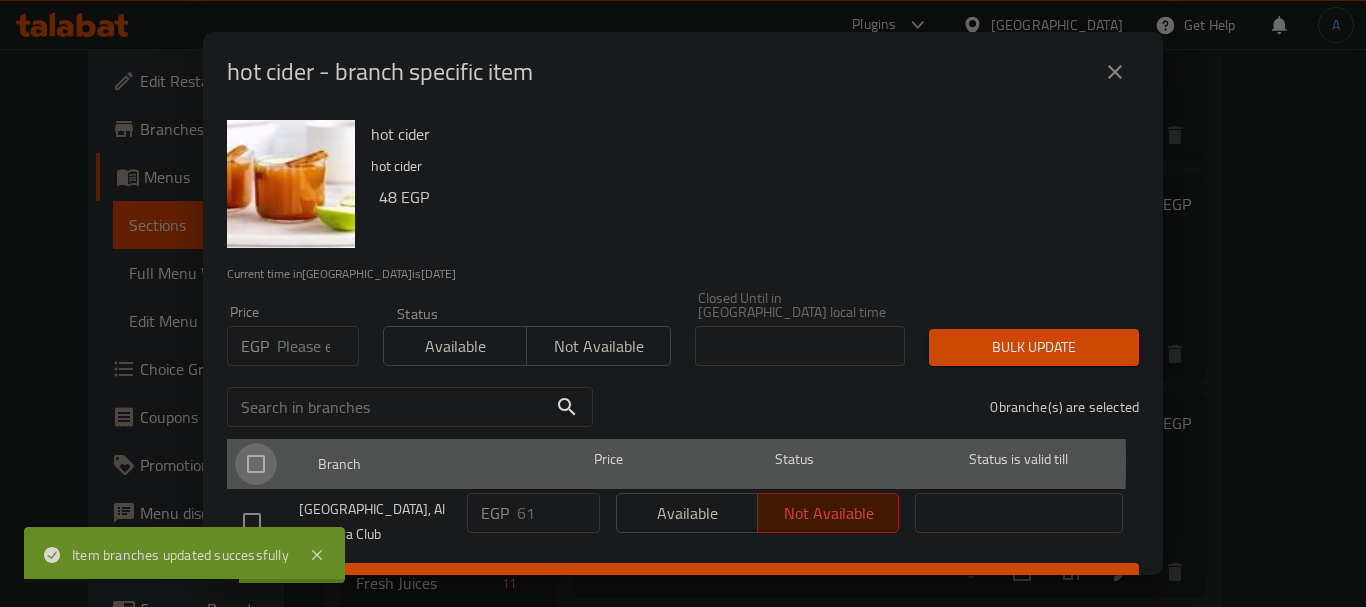 checkbox on "true" 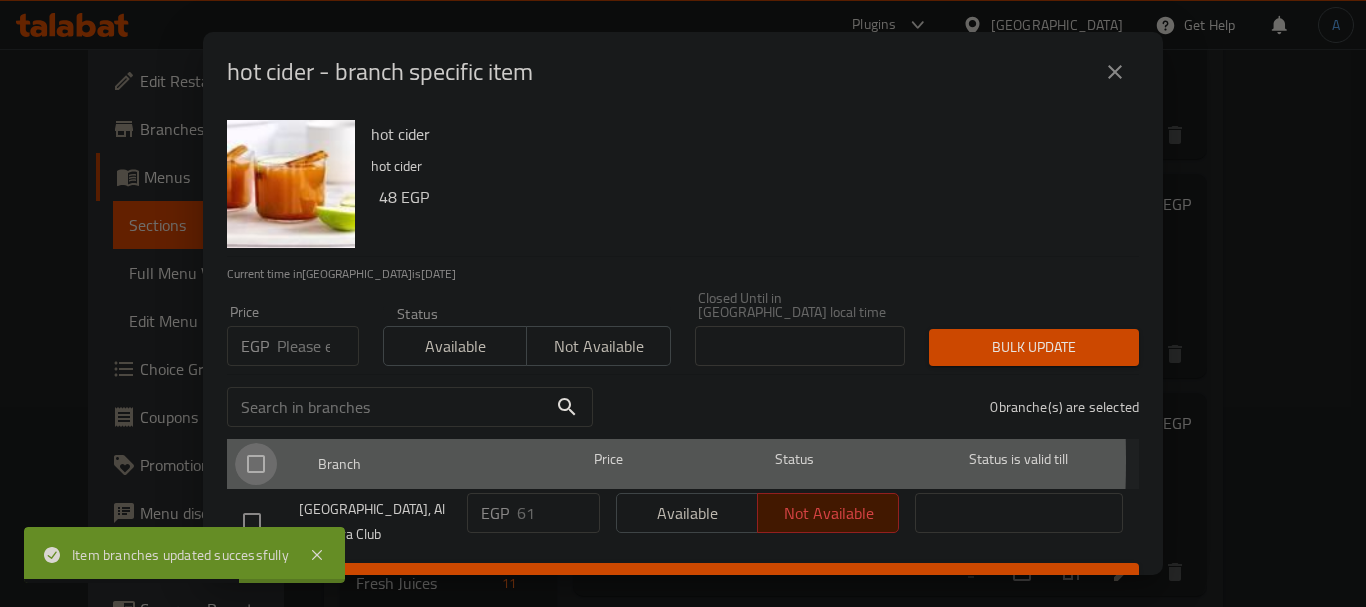 checkbox on "true" 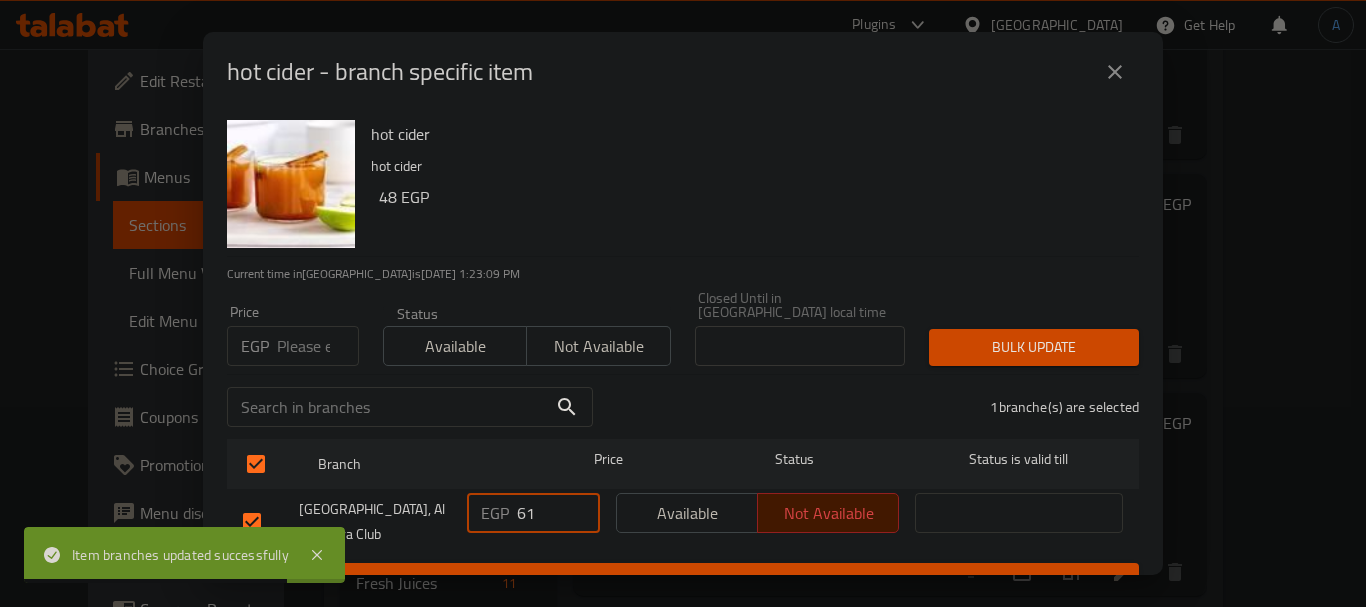 drag, startPoint x: 533, startPoint y: 496, endPoint x: 455, endPoint y: 495, distance: 78.00641 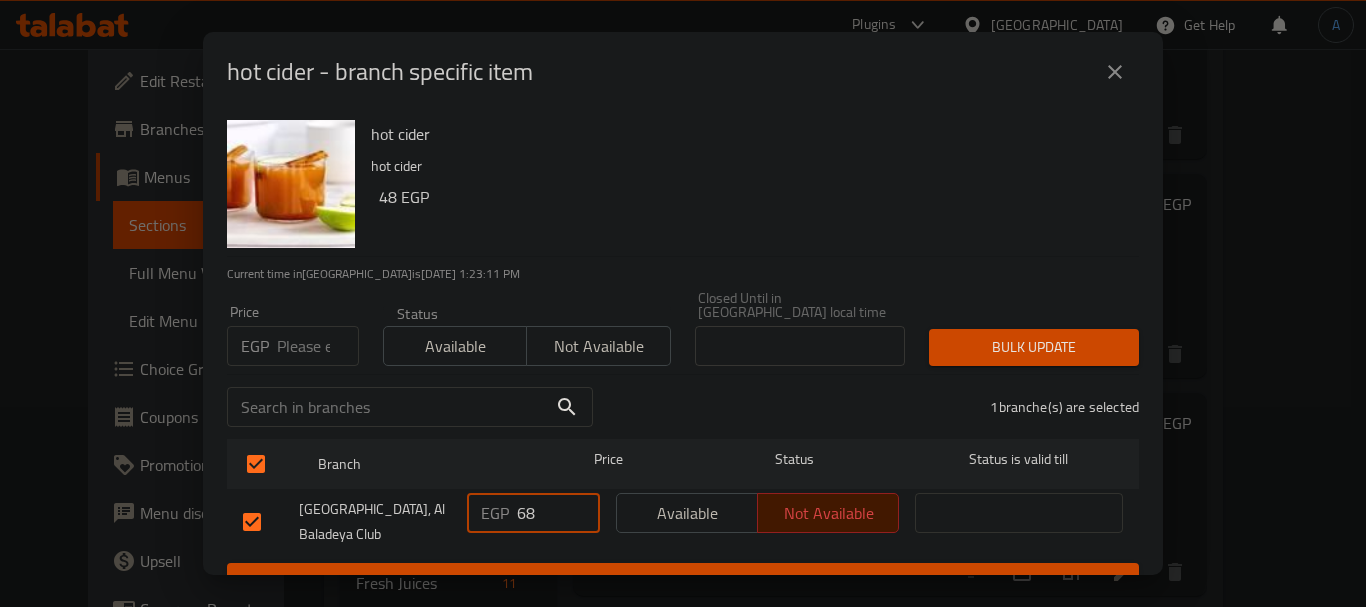 type on "68" 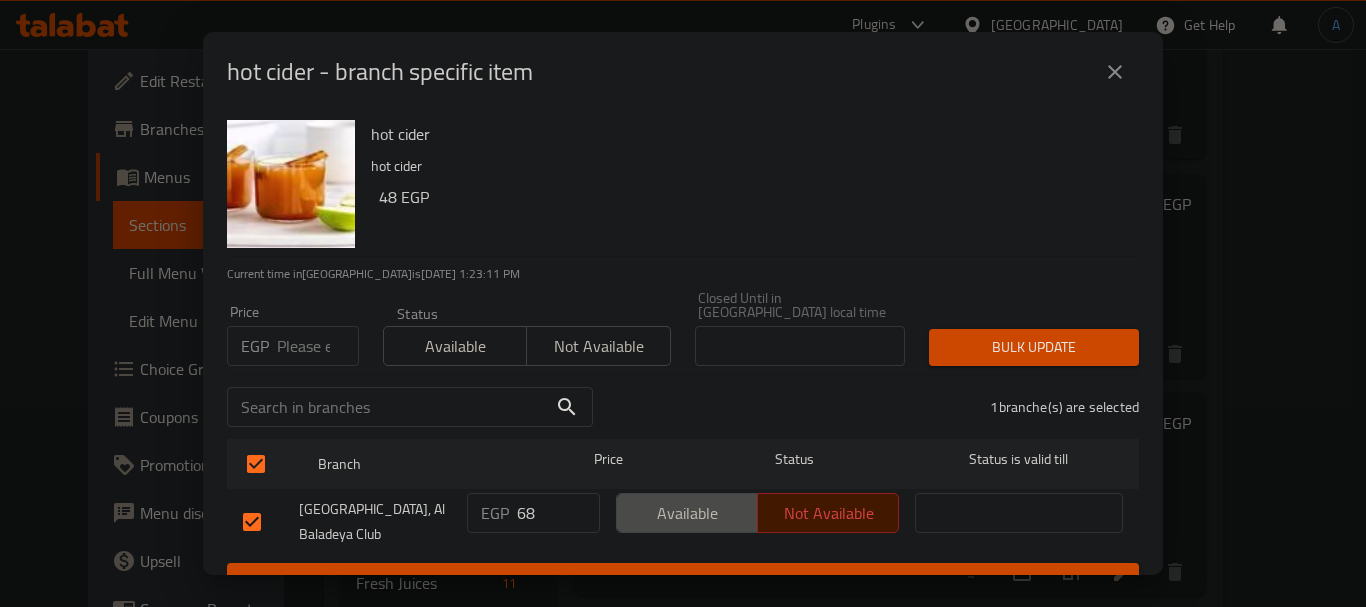 click on "Available" at bounding box center (687, 513) 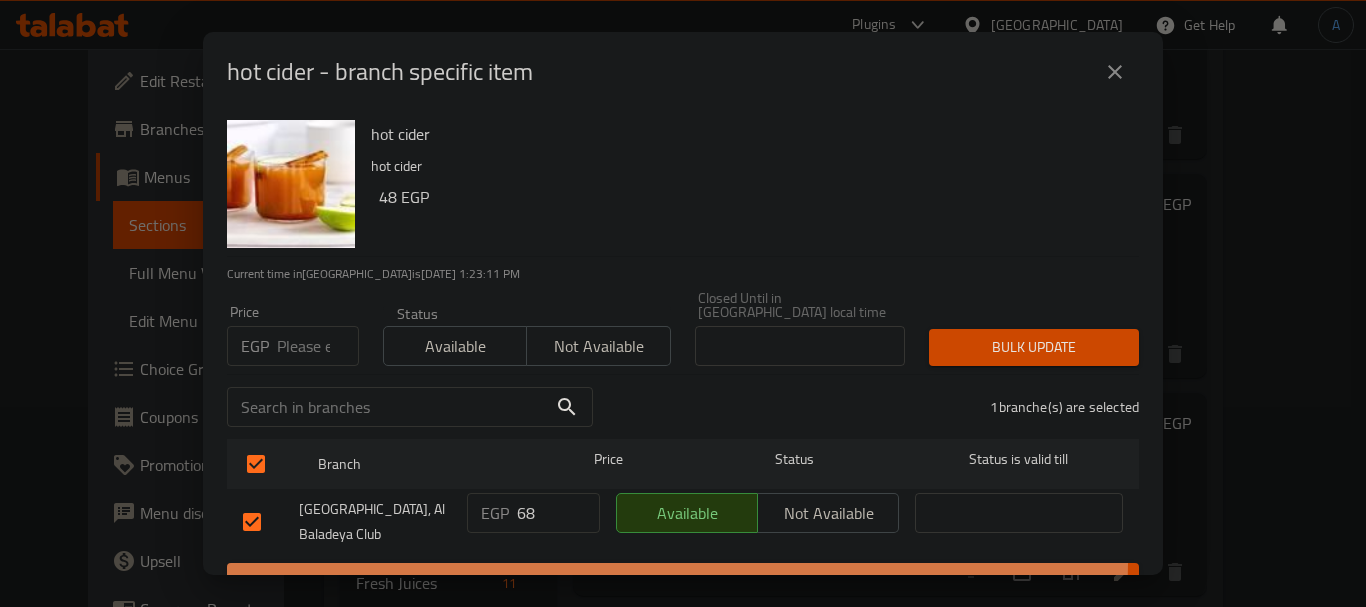 click on "Save" at bounding box center (683, 581) 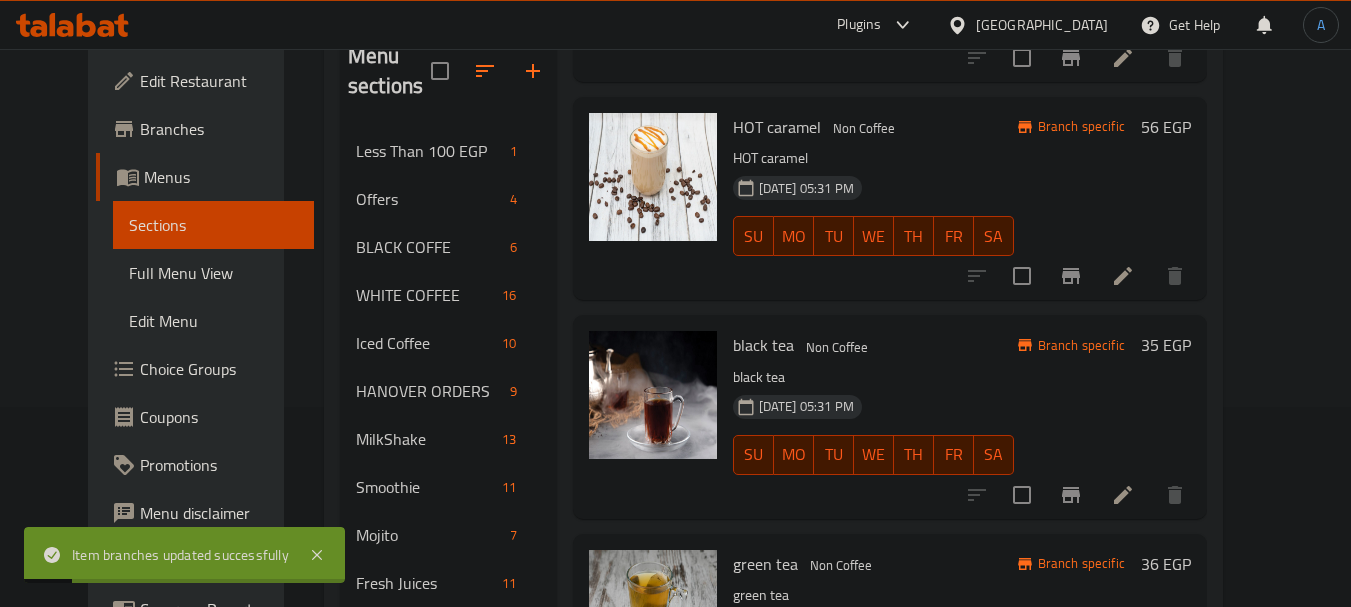 scroll, scrollTop: 897, scrollLeft: 0, axis: vertical 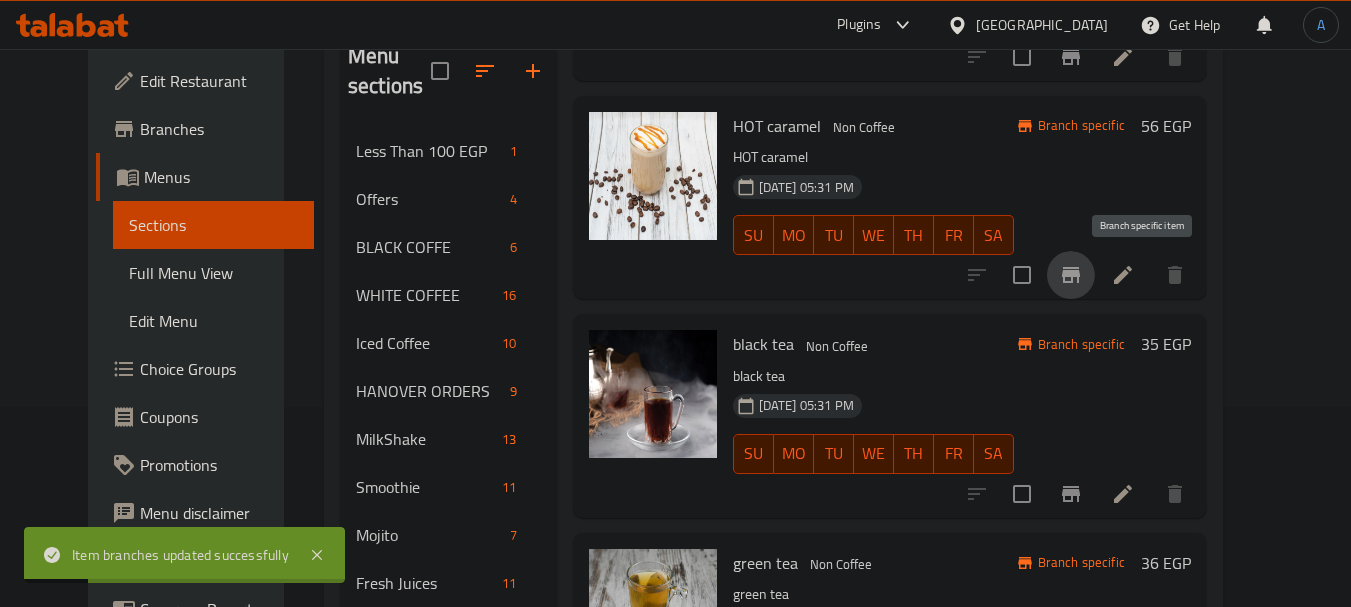 click at bounding box center [1071, 275] 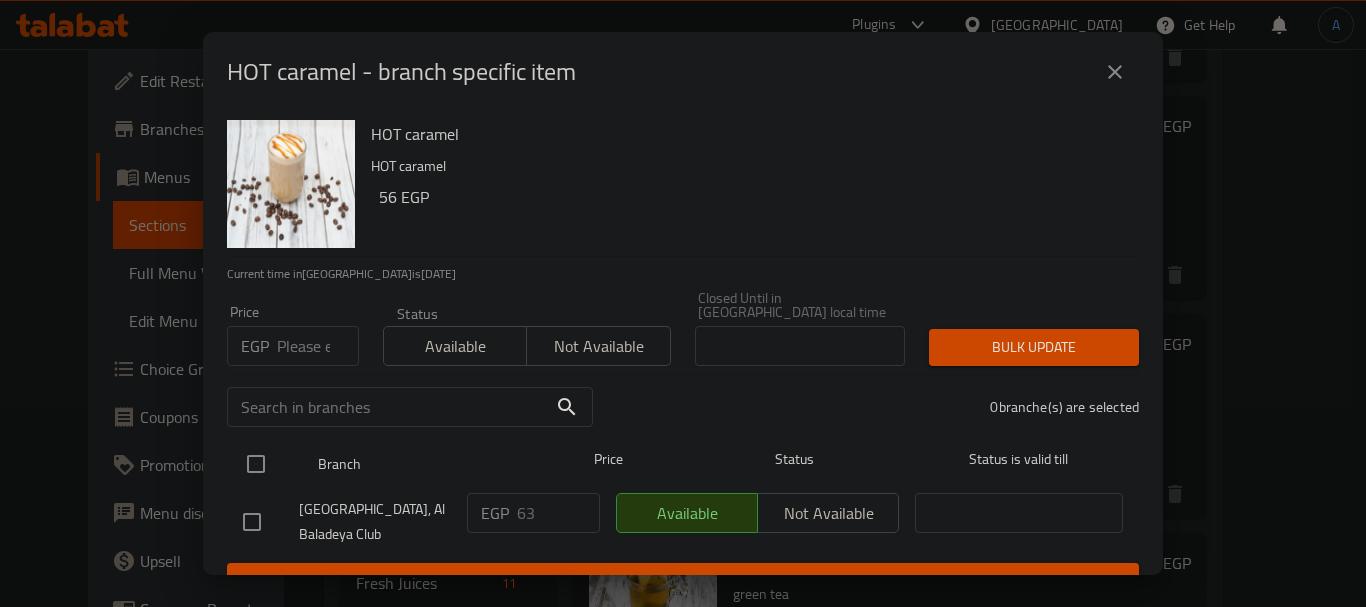click at bounding box center [256, 464] 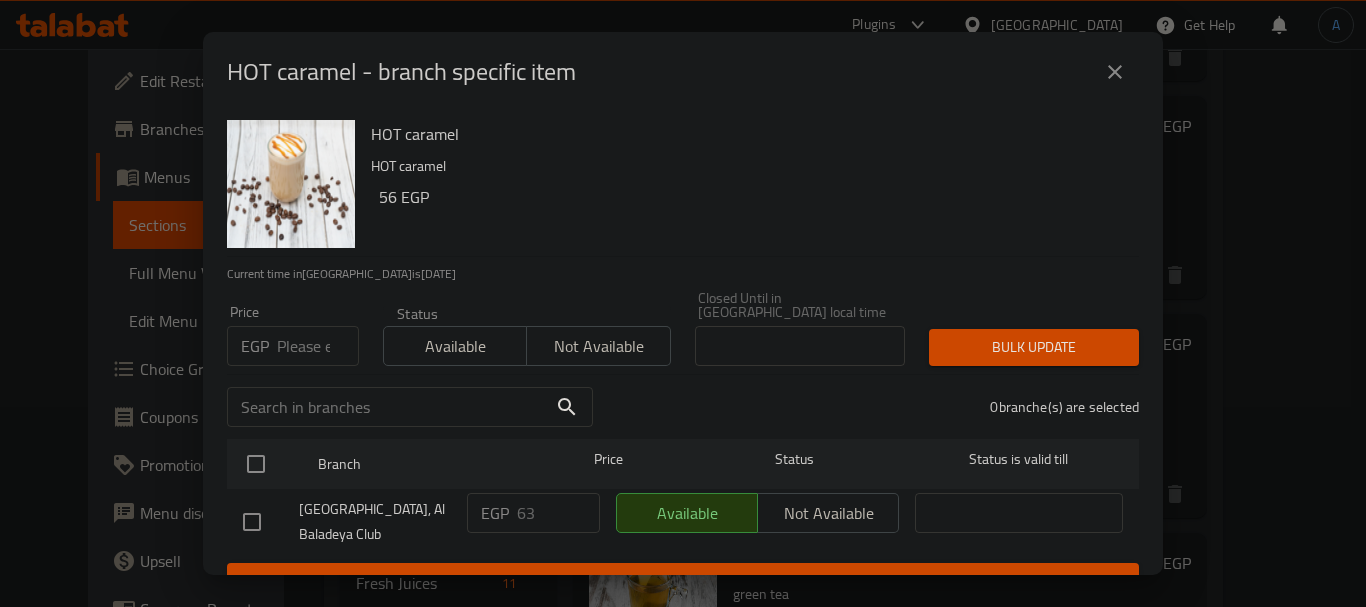 checkbox on "true" 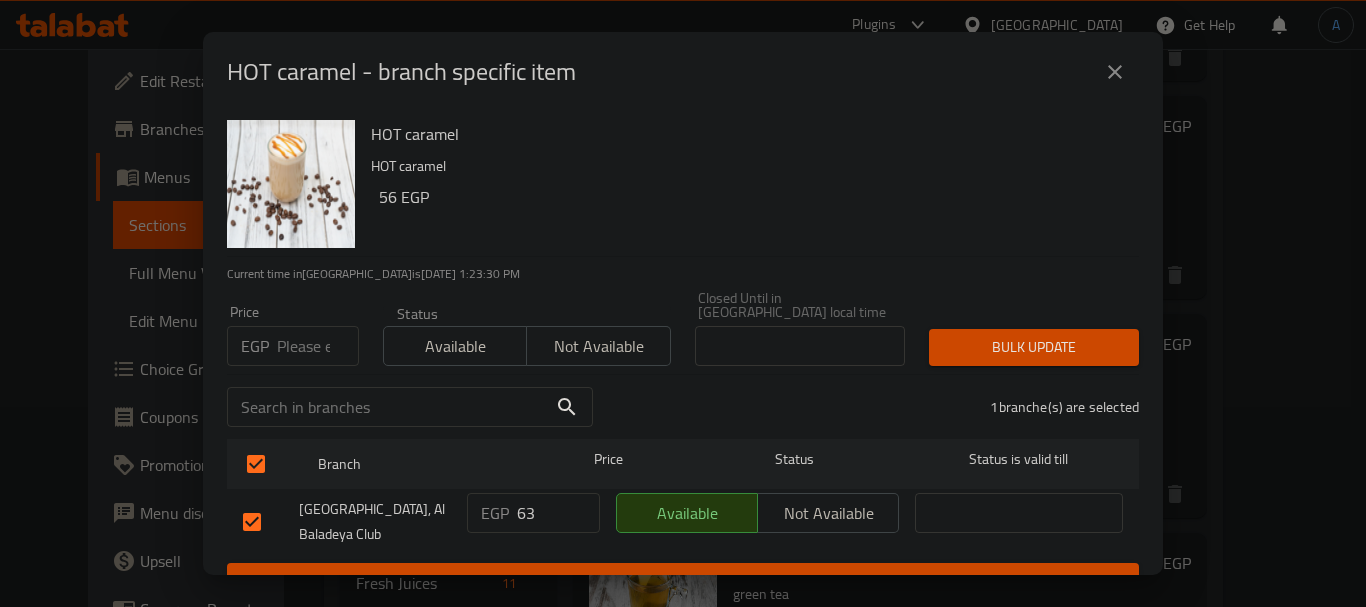 drag, startPoint x: 537, startPoint y: 507, endPoint x: 465, endPoint y: 495, distance: 72.99315 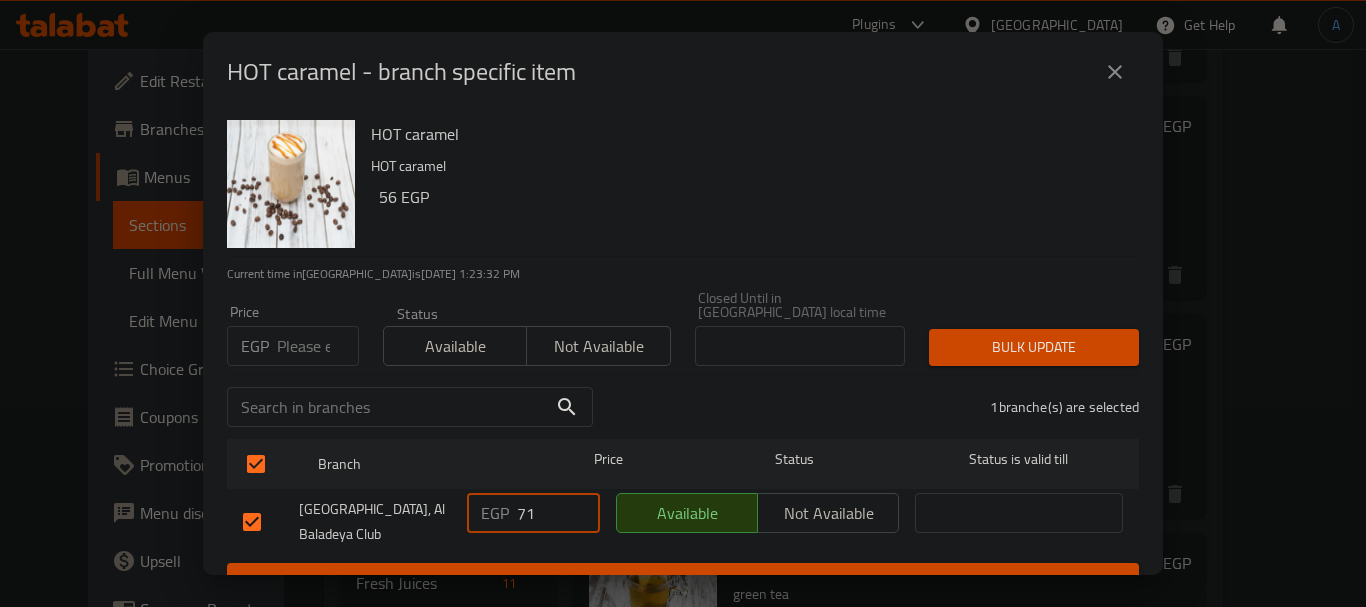 type on "71" 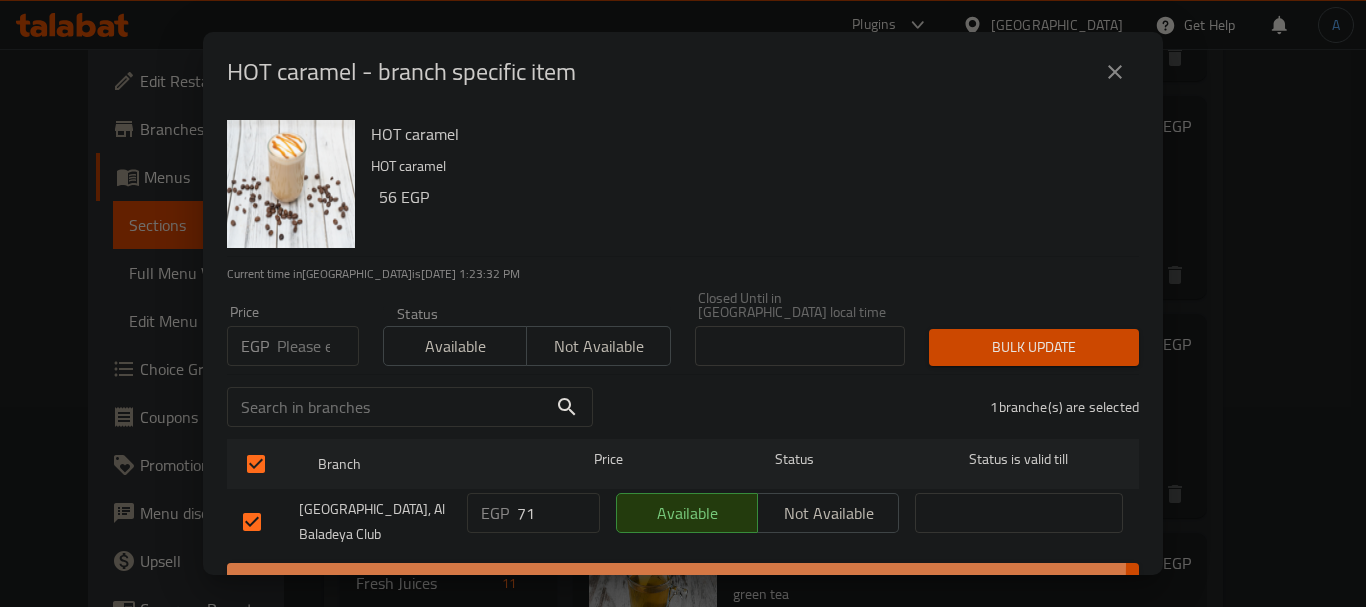 click on "Save" at bounding box center [683, 581] 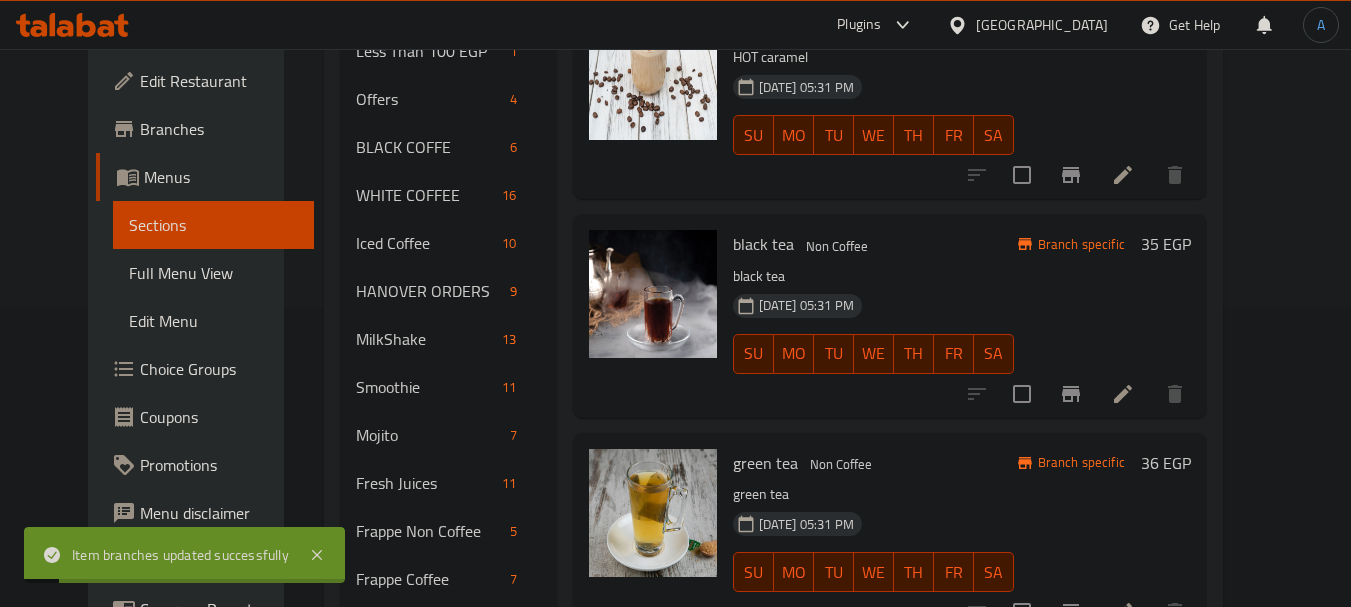 scroll, scrollTop: 400, scrollLeft: 0, axis: vertical 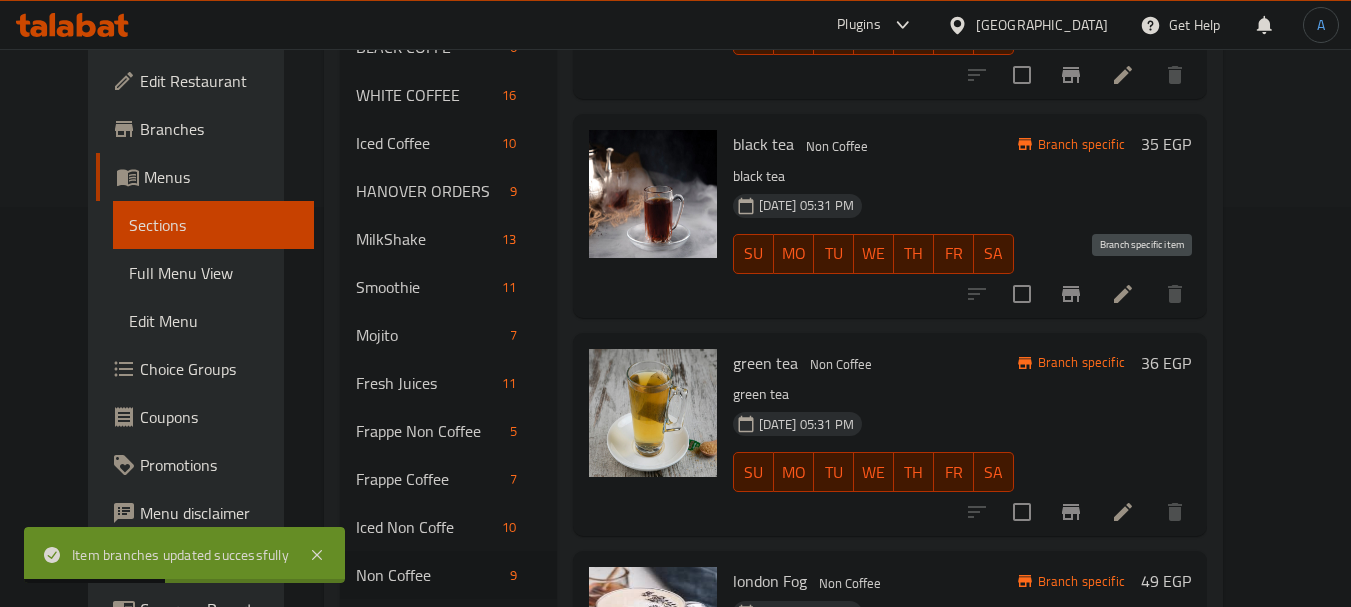 click 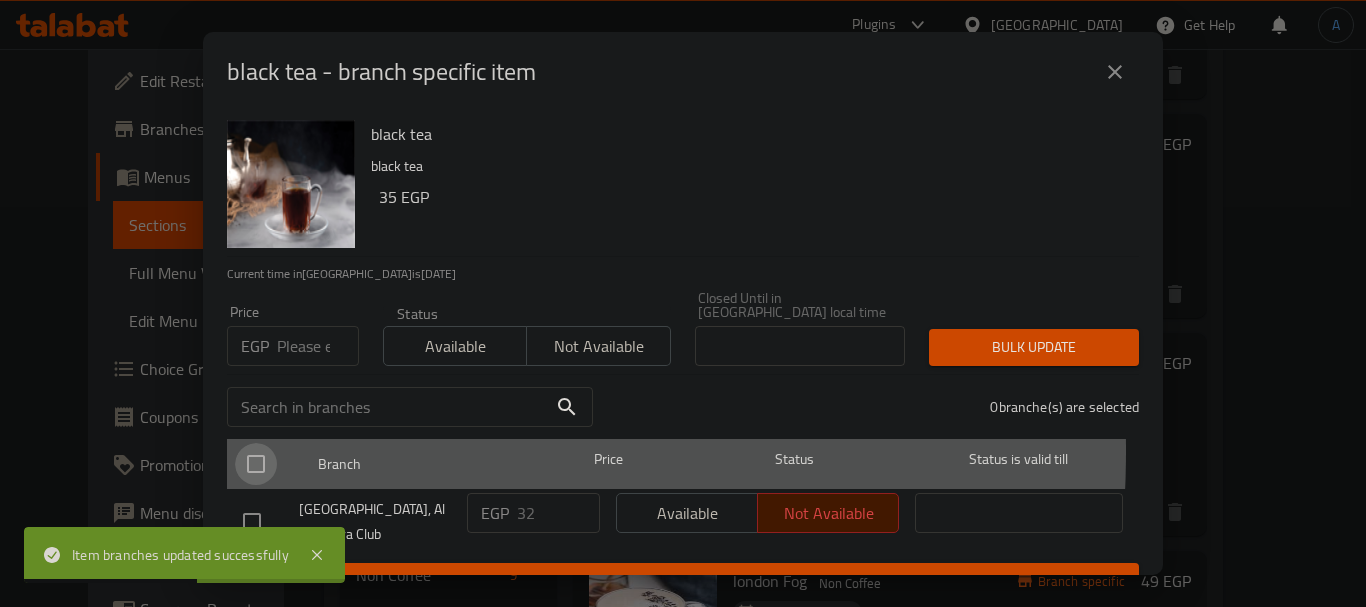 click at bounding box center (256, 464) 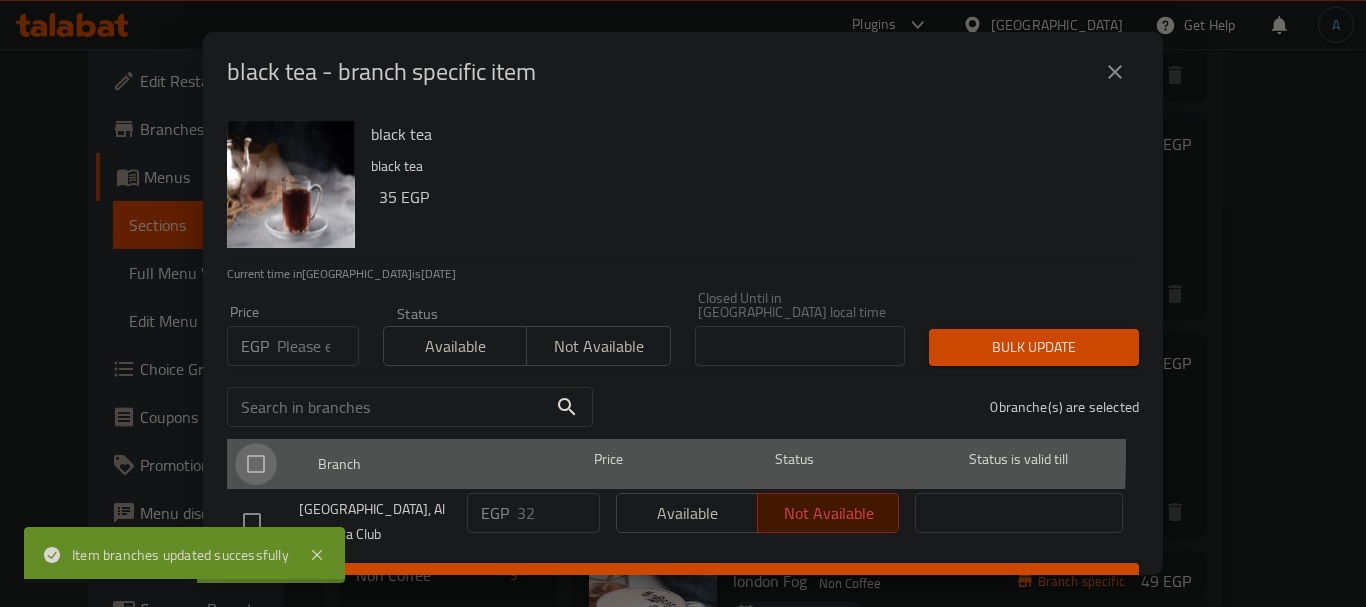 checkbox on "true" 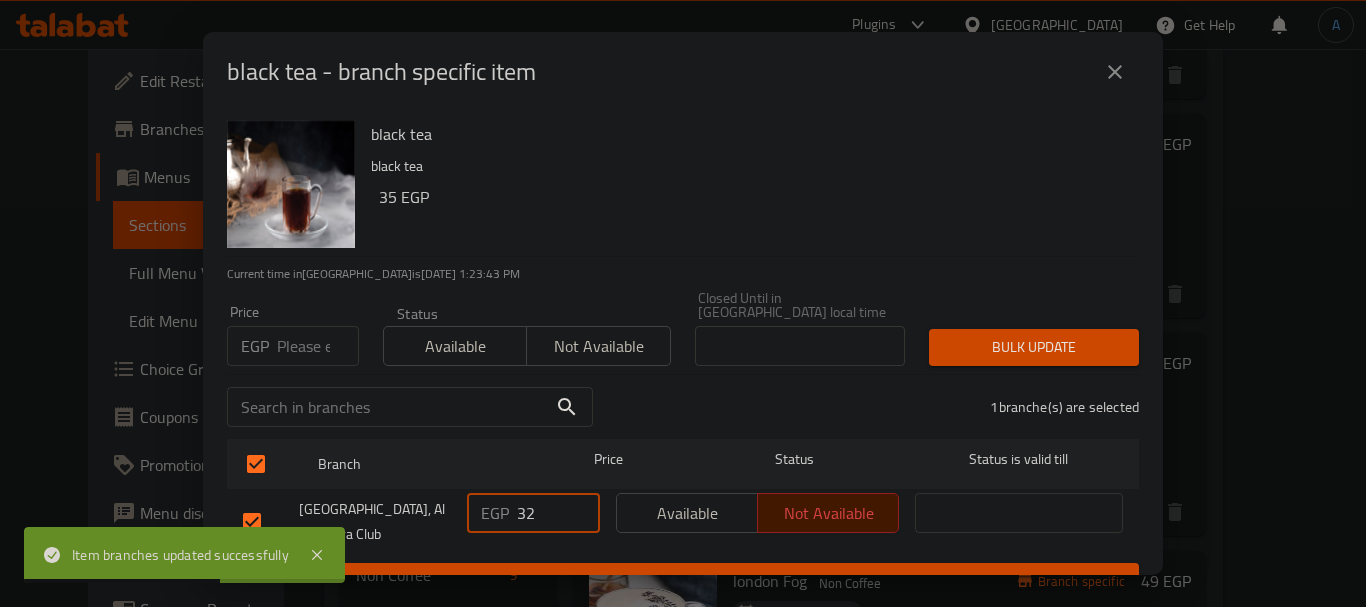 drag, startPoint x: 537, startPoint y: 497, endPoint x: 485, endPoint y: 497, distance: 52 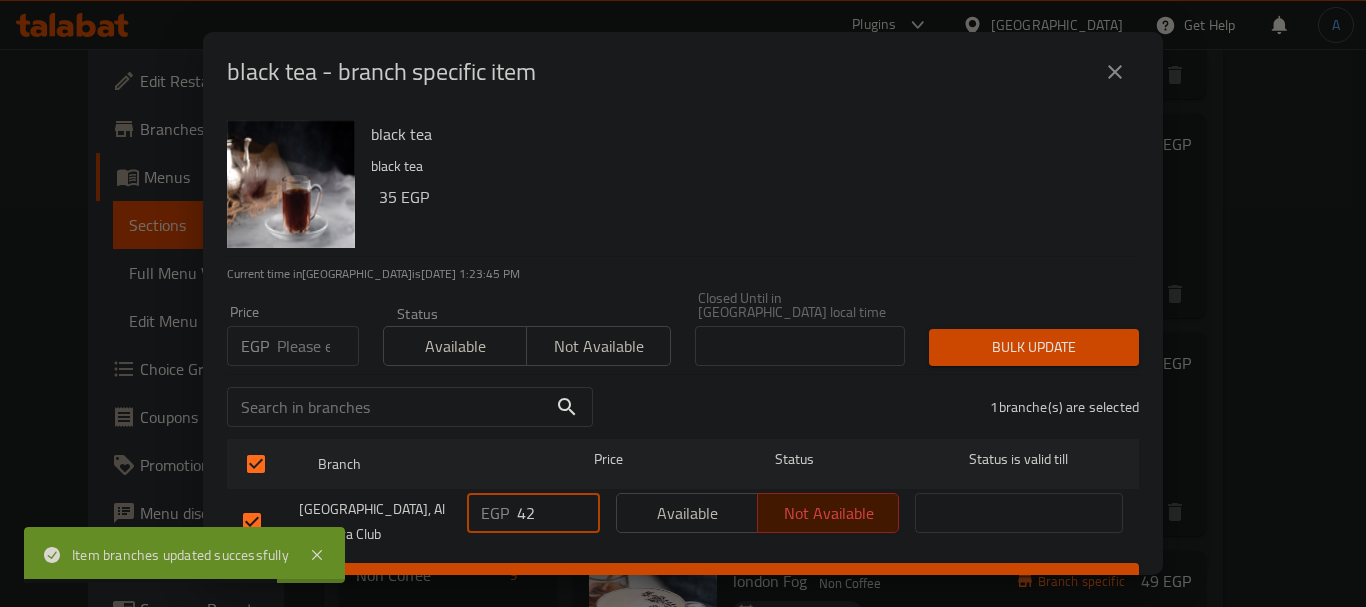 type on "42" 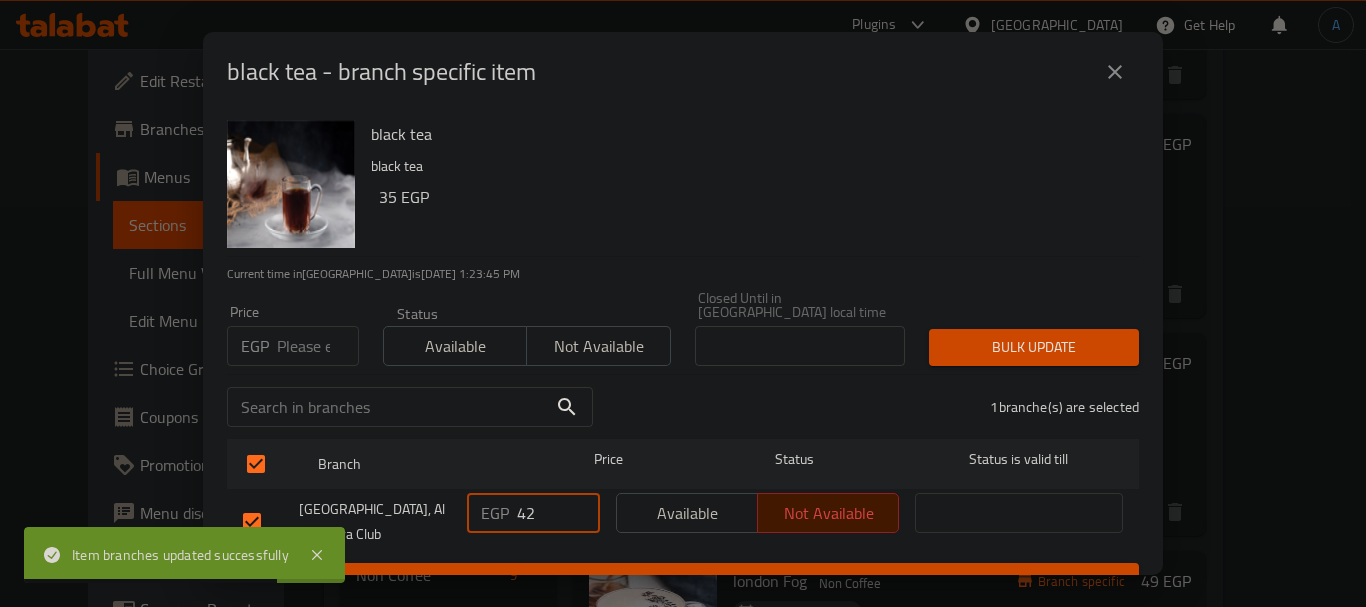 click on "Available" at bounding box center [687, 513] 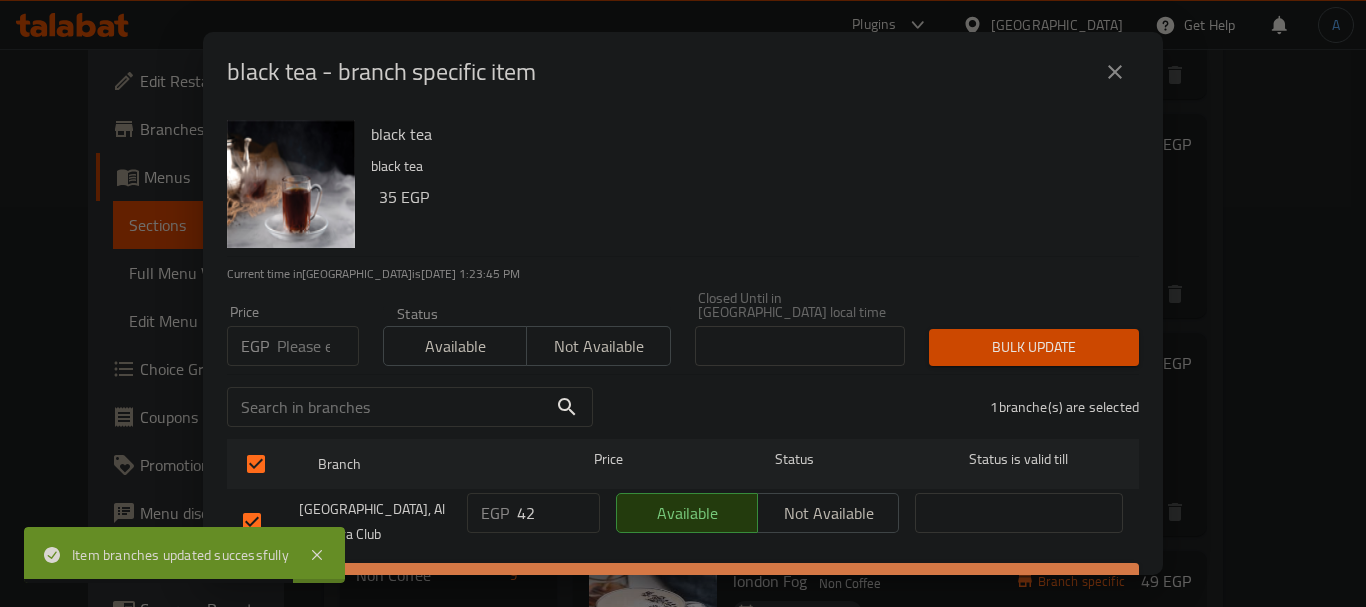 click on "Save" at bounding box center (683, 581) 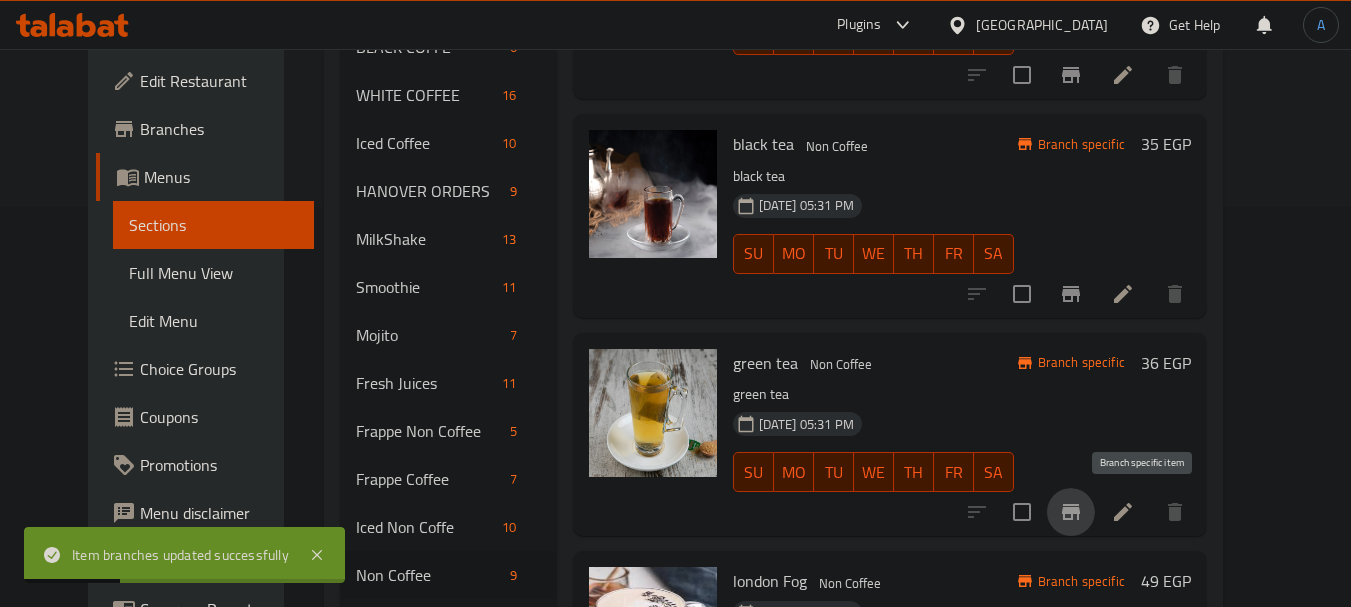 click 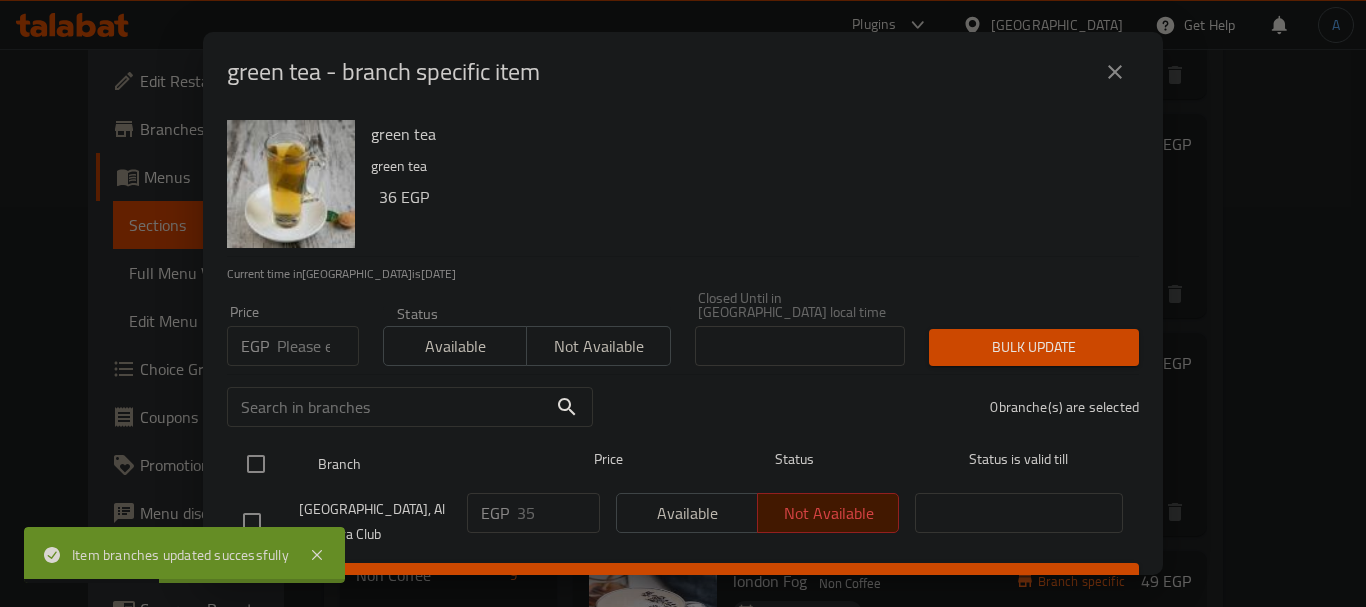 click at bounding box center [256, 464] 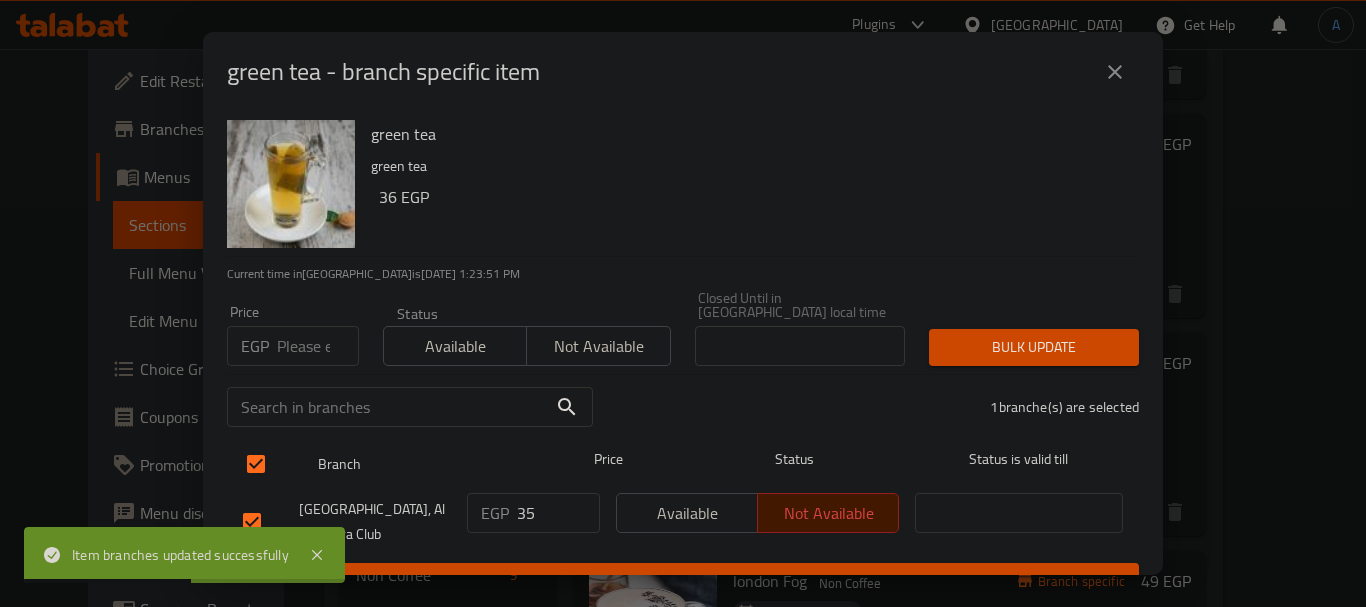 drag, startPoint x: 533, startPoint y: 490, endPoint x: 449, endPoint y: 469, distance: 86.58522 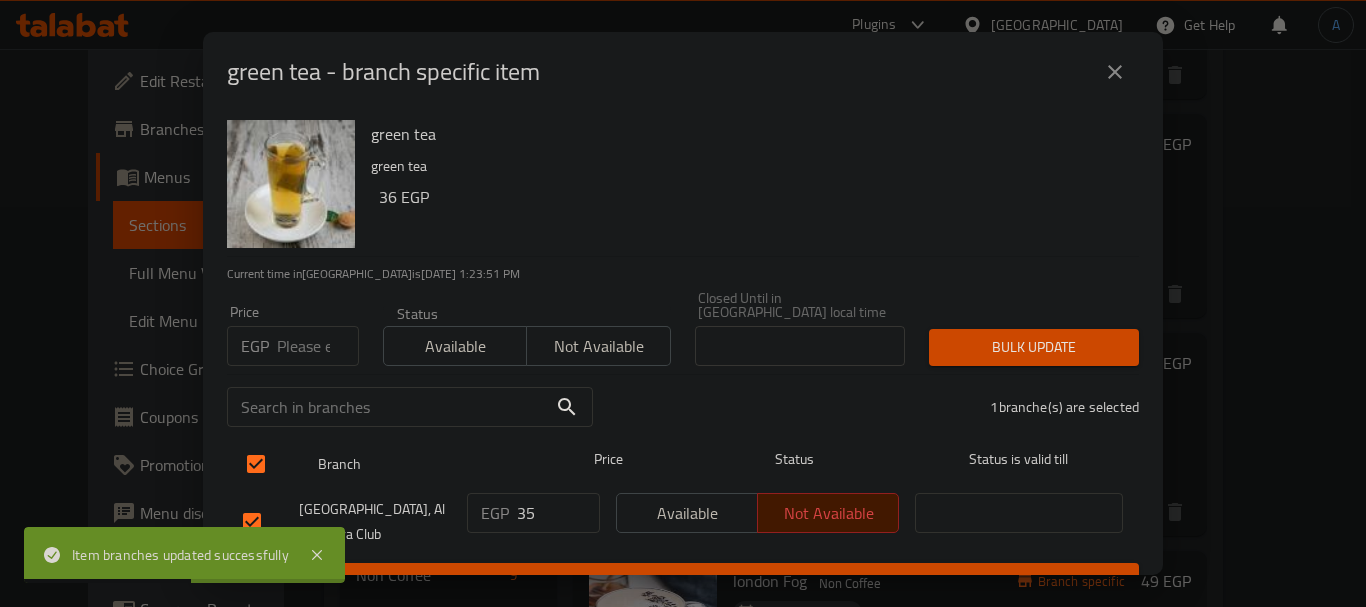 click on "Branch Price Status Status is valid till [GEOGRAPHIC_DATA], Al Baladeya Club EGP 35 ​ Available Not available ​" at bounding box center [683, 497] 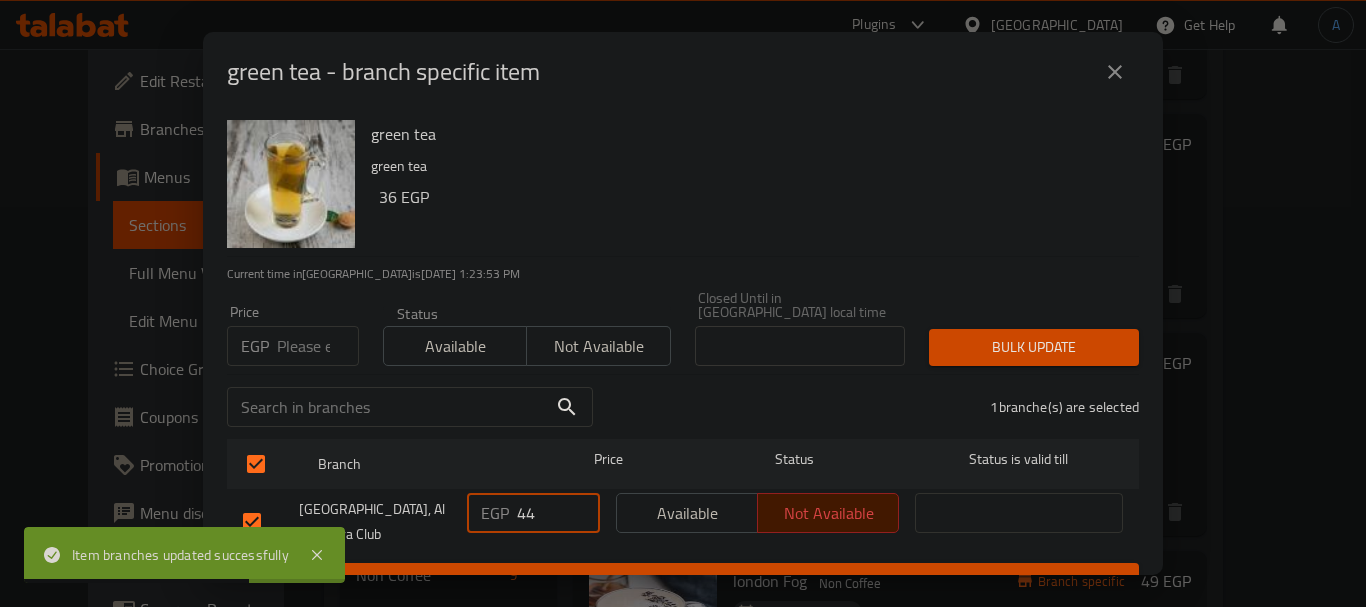 type on "44" 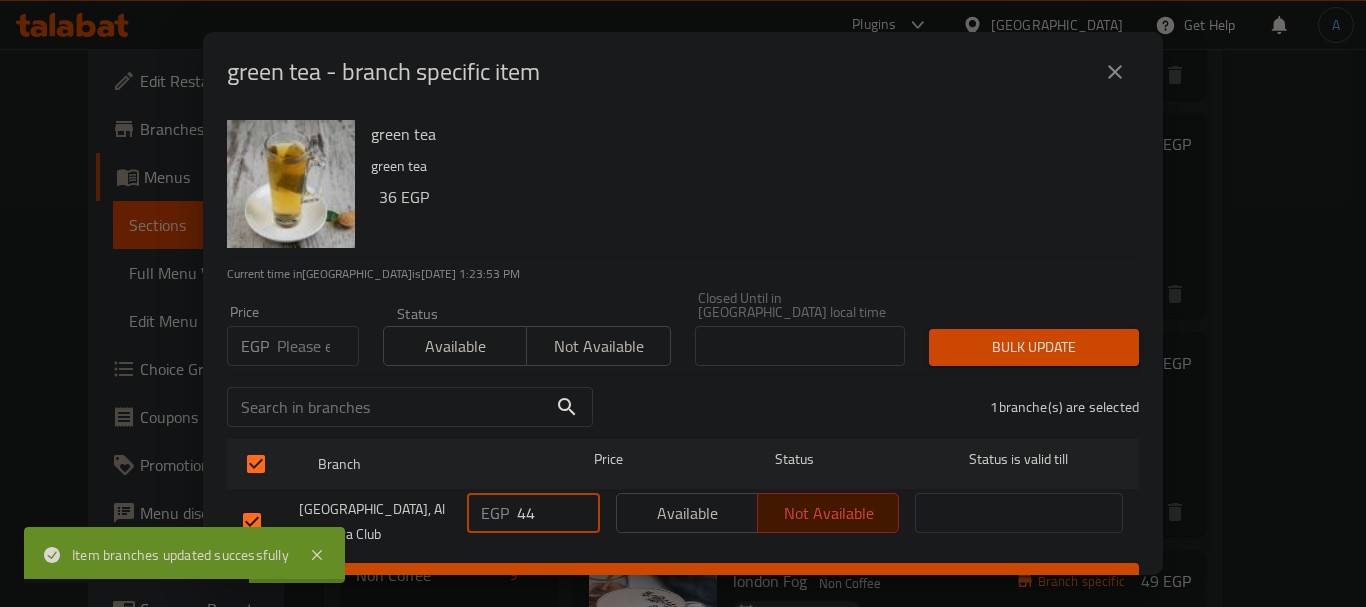 click on "Available" at bounding box center (687, 513) 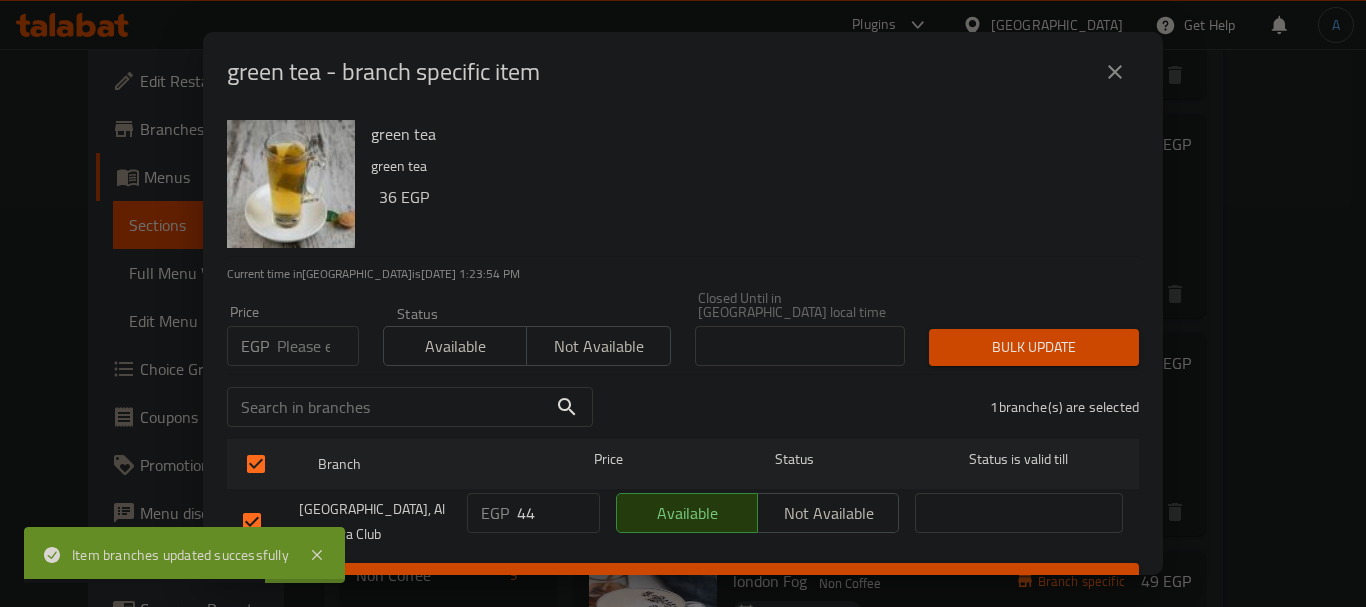 click on "Save" at bounding box center [683, 581] 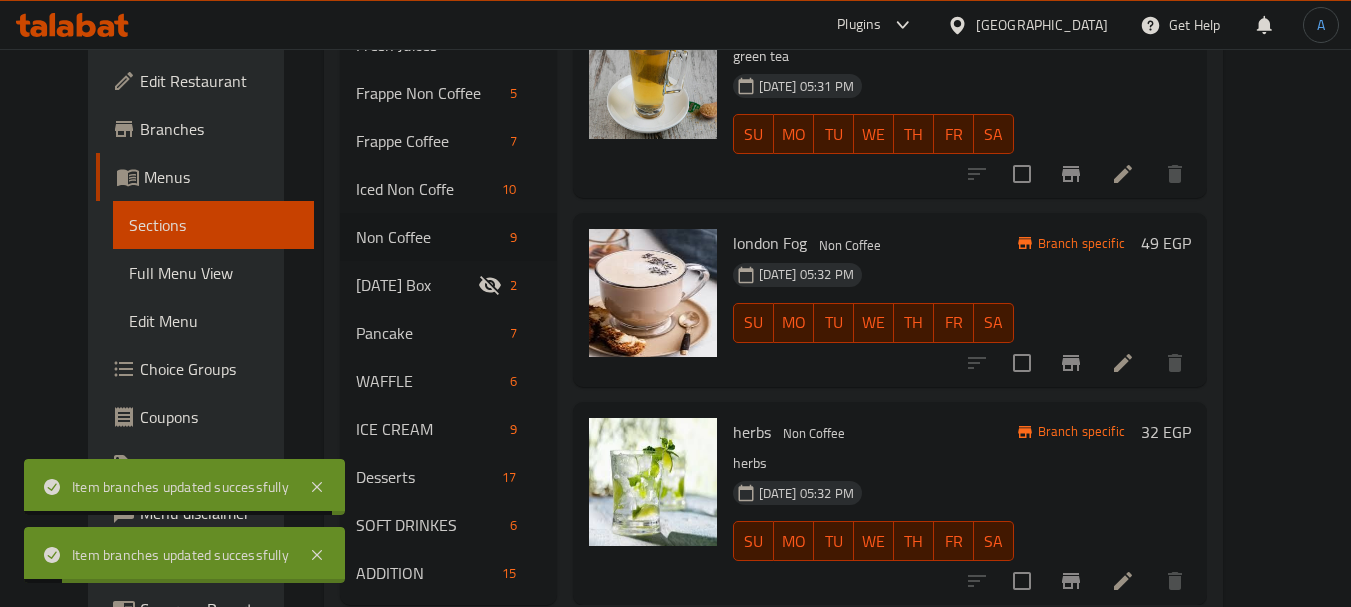 scroll, scrollTop: 792, scrollLeft: 0, axis: vertical 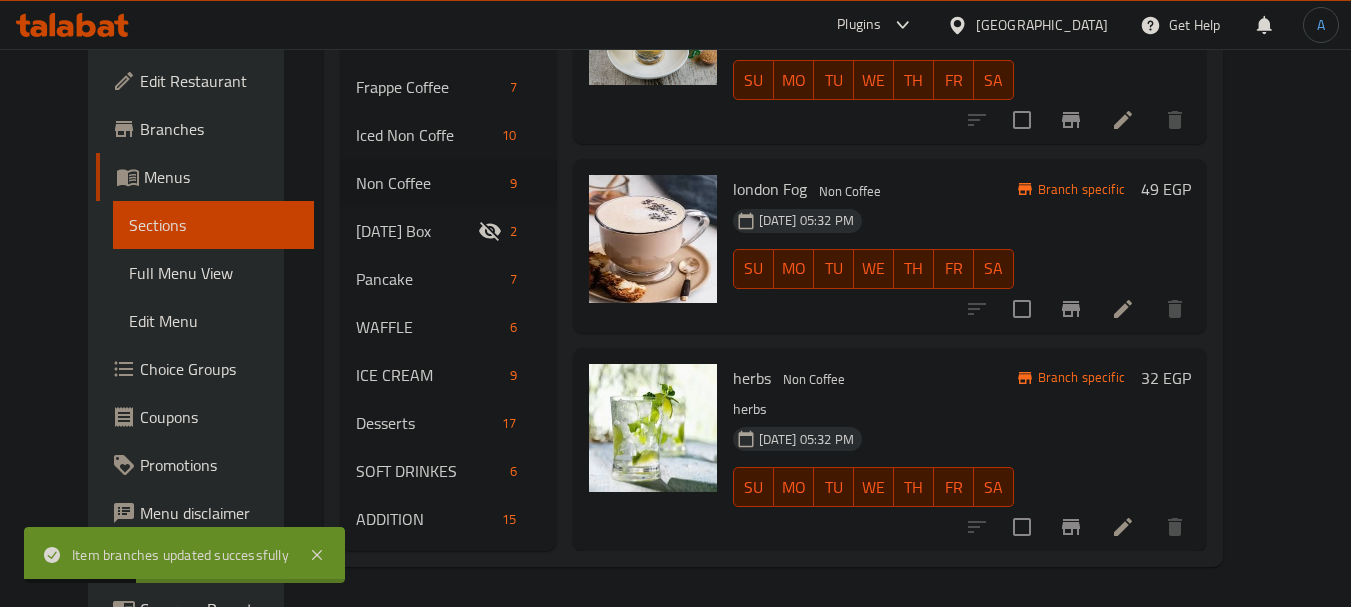 click 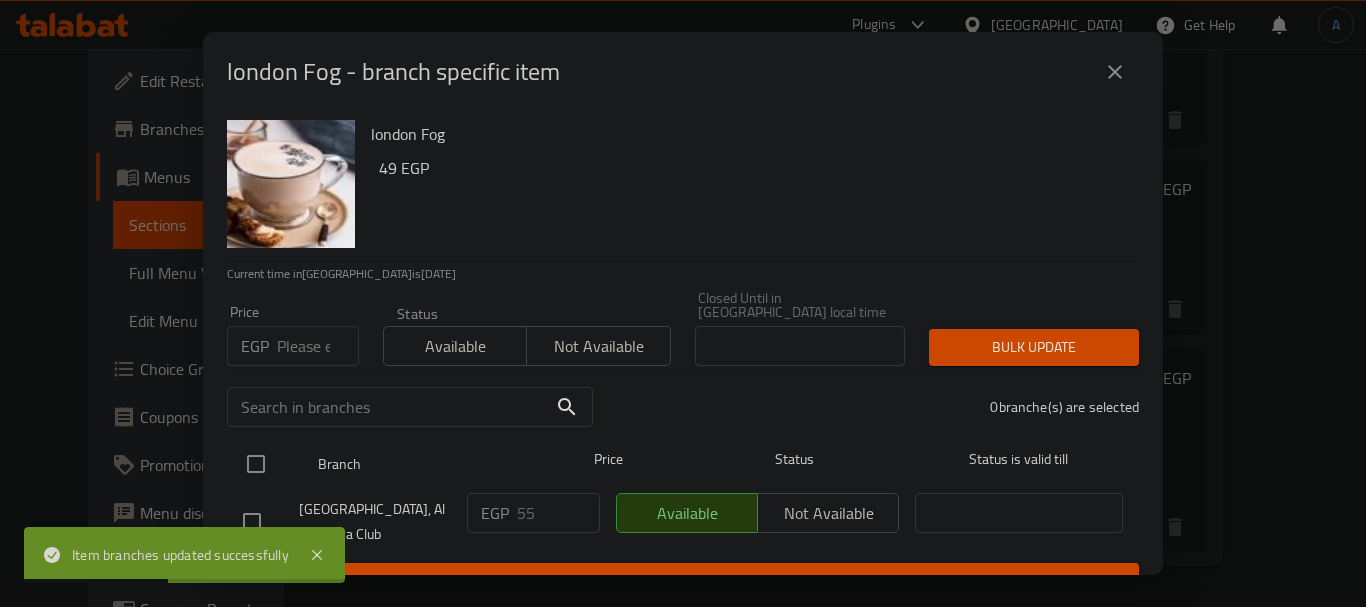 click at bounding box center [256, 464] 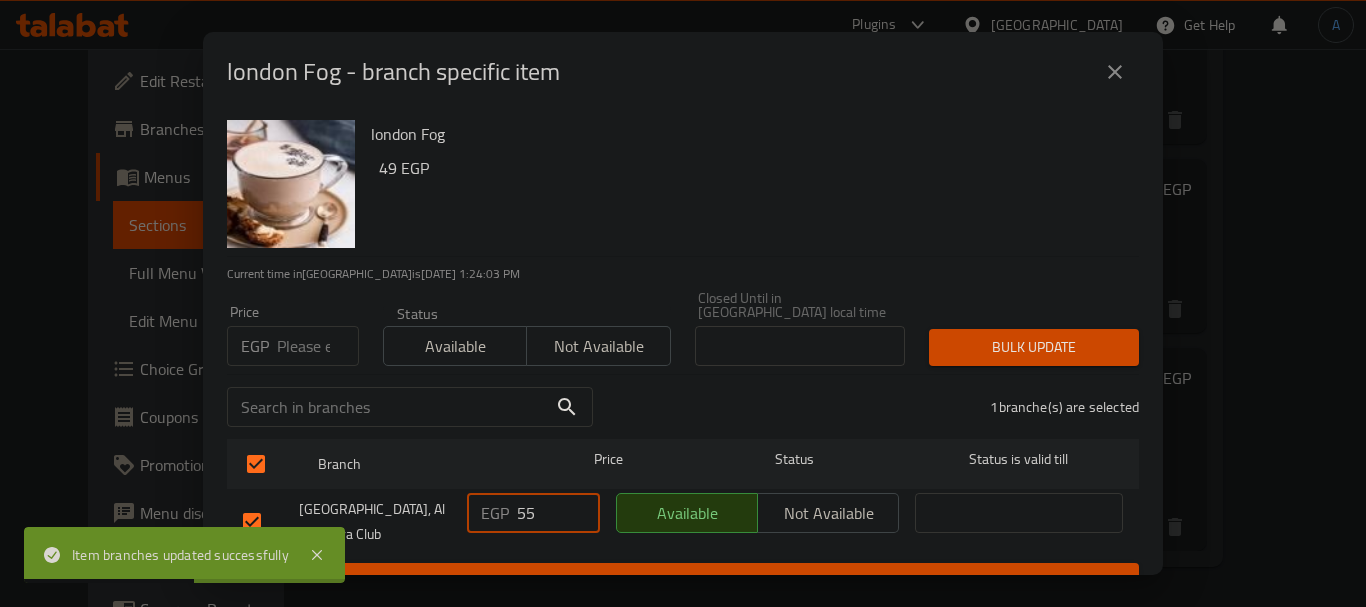 click on "EGP 55 ​" at bounding box center [533, 513] 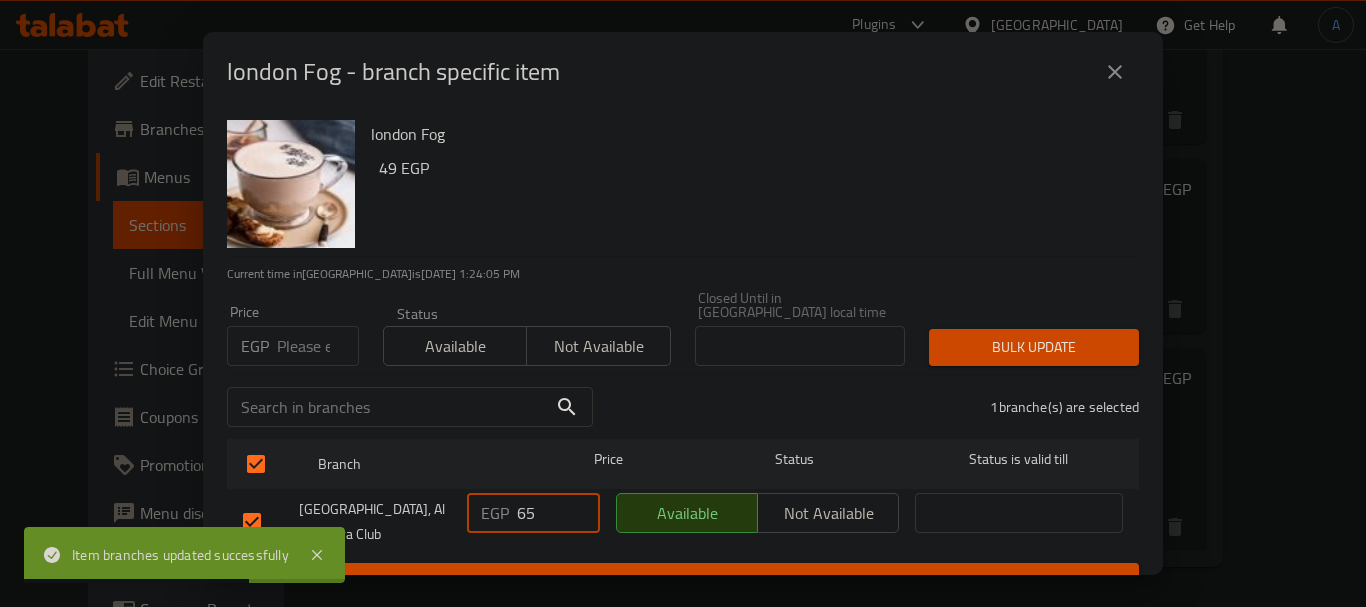 type on "65" 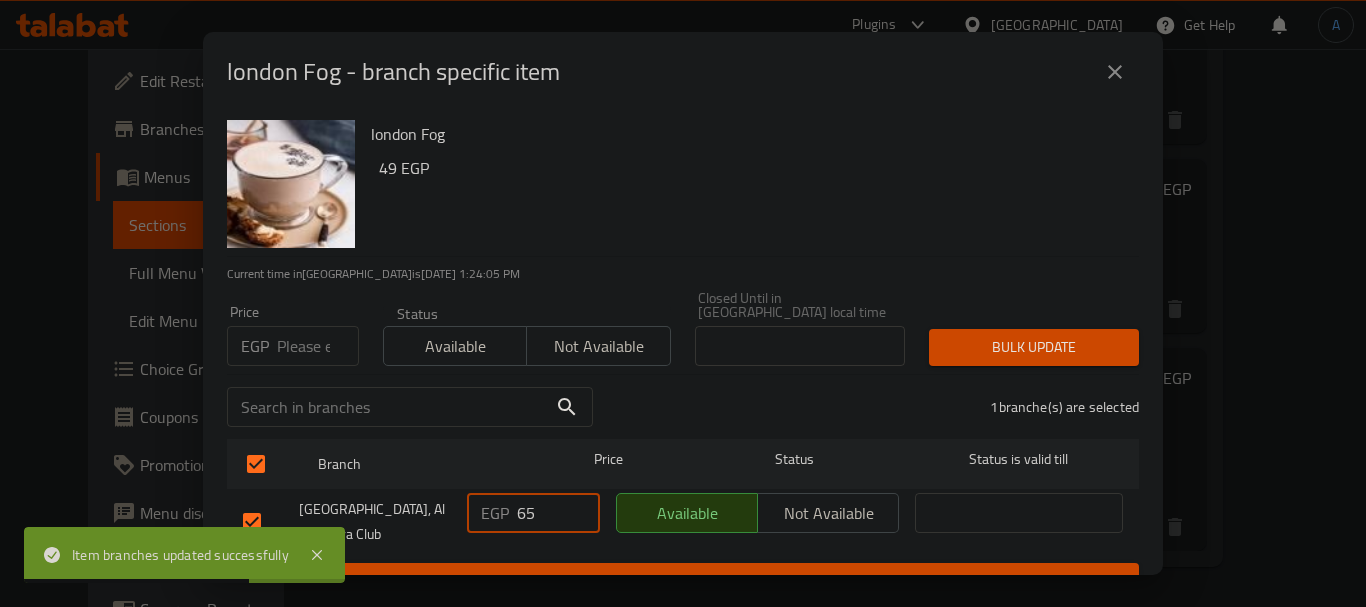 click on "Save" at bounding box center [683, 581] 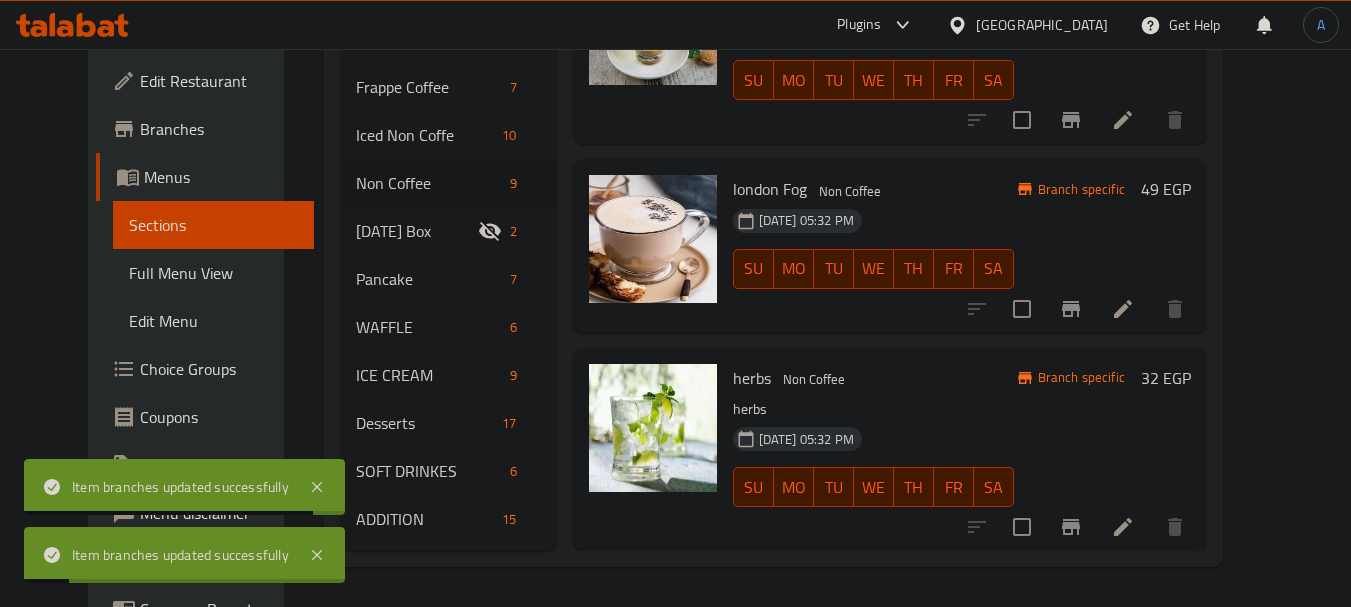 click 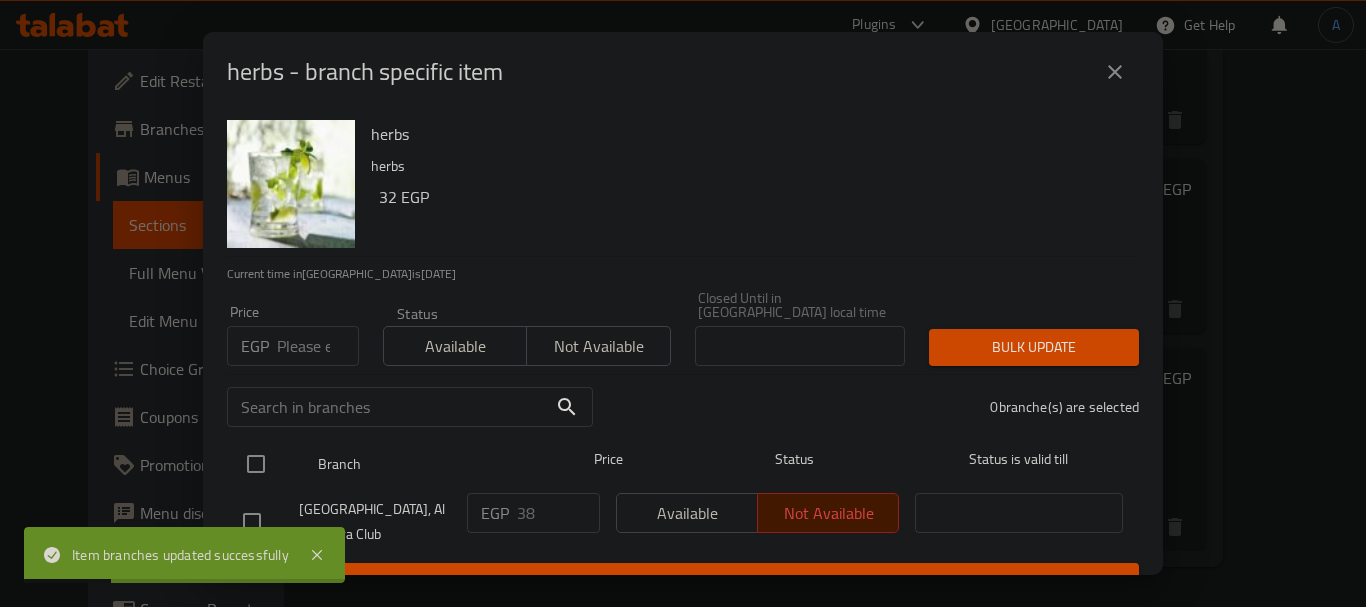 click at bounding box center [256, 464] 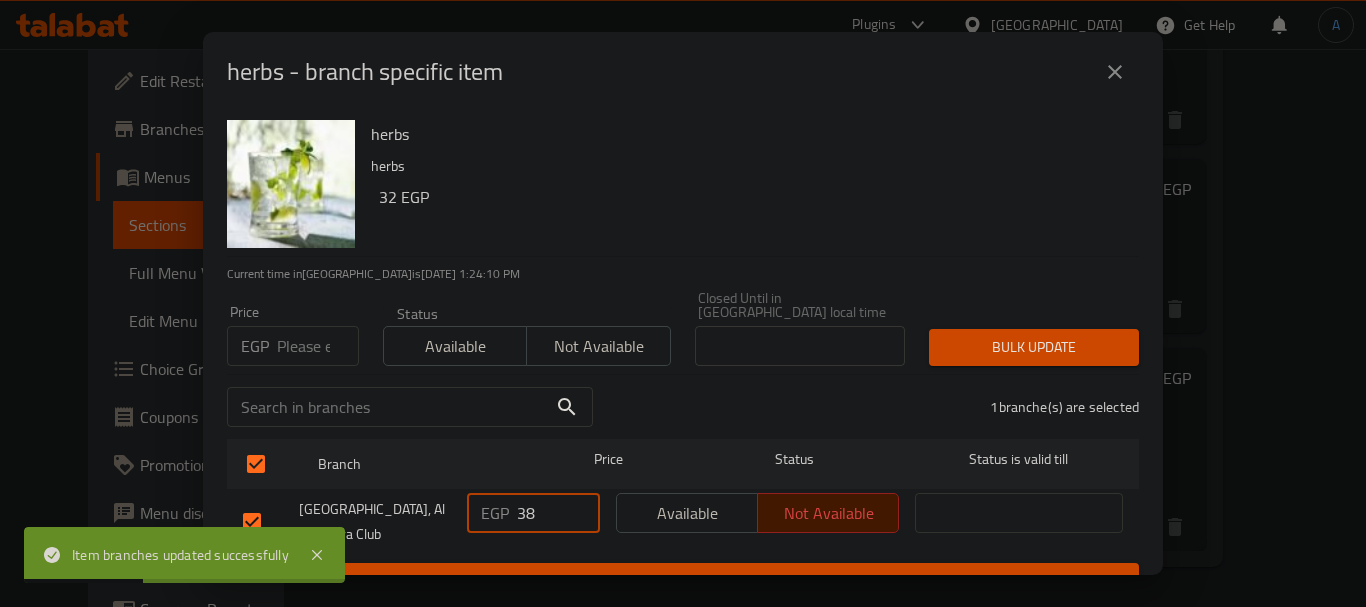 drag, startPoint x: 537, startPoint y: 497, endPoint x: 520, endPoint y: 491, distance: 18.027756 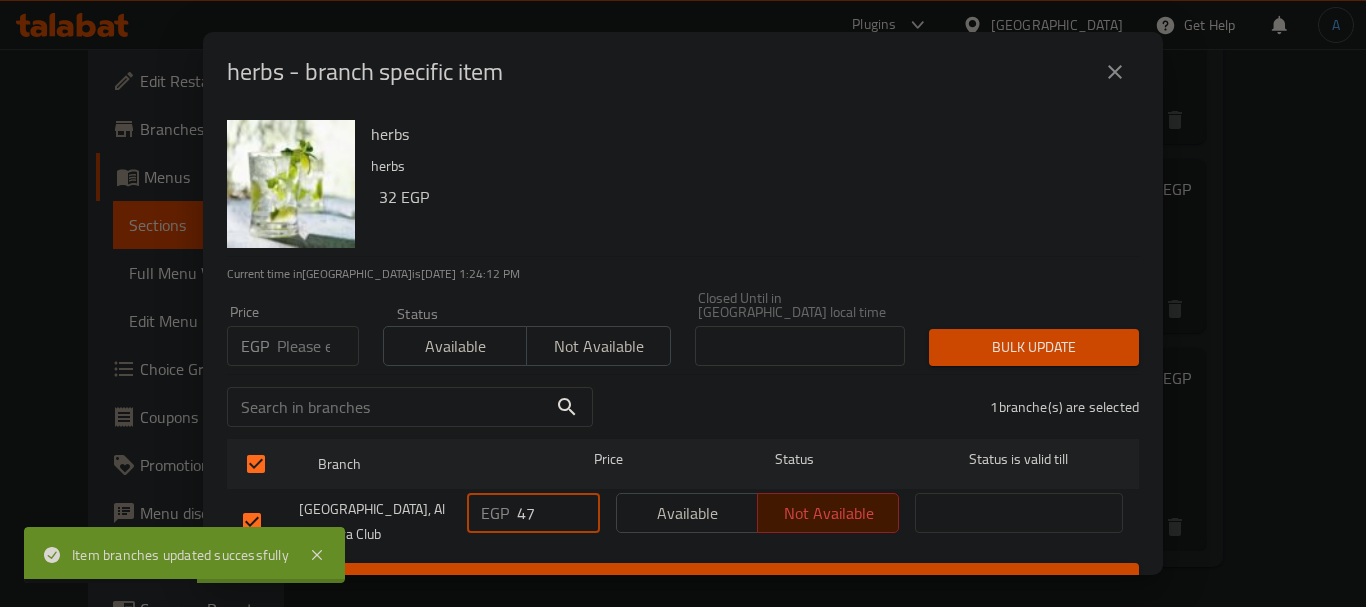 type on "47" 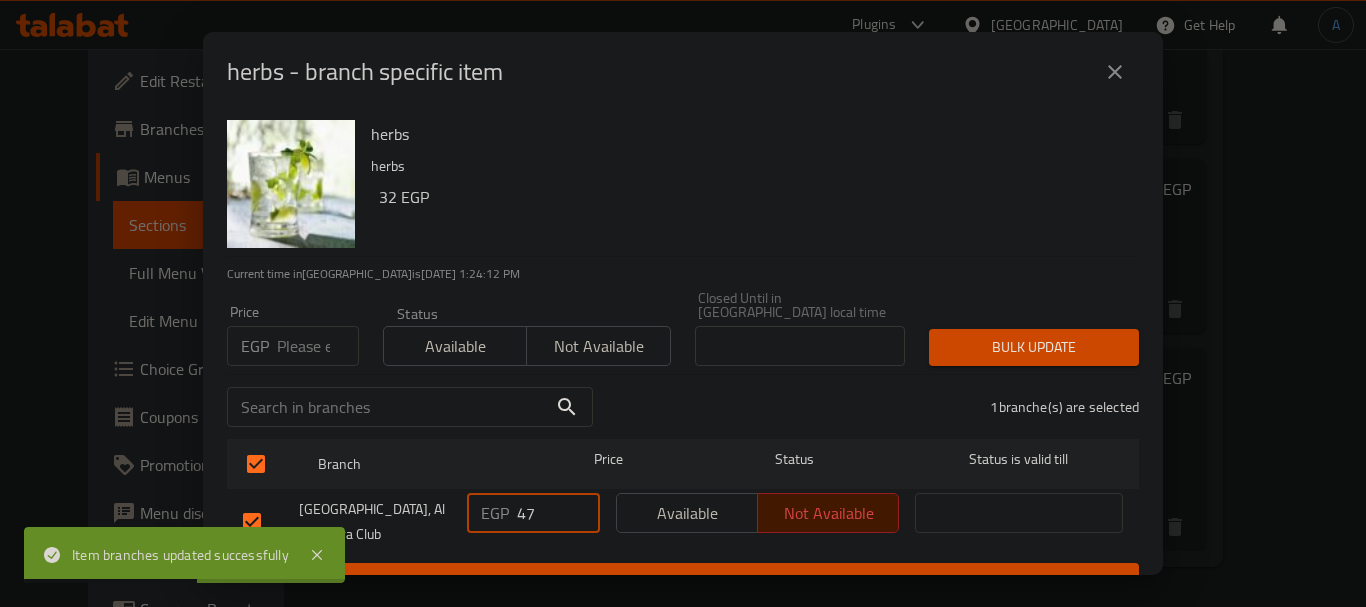 click on "Available" at bounding box center [687, 513] 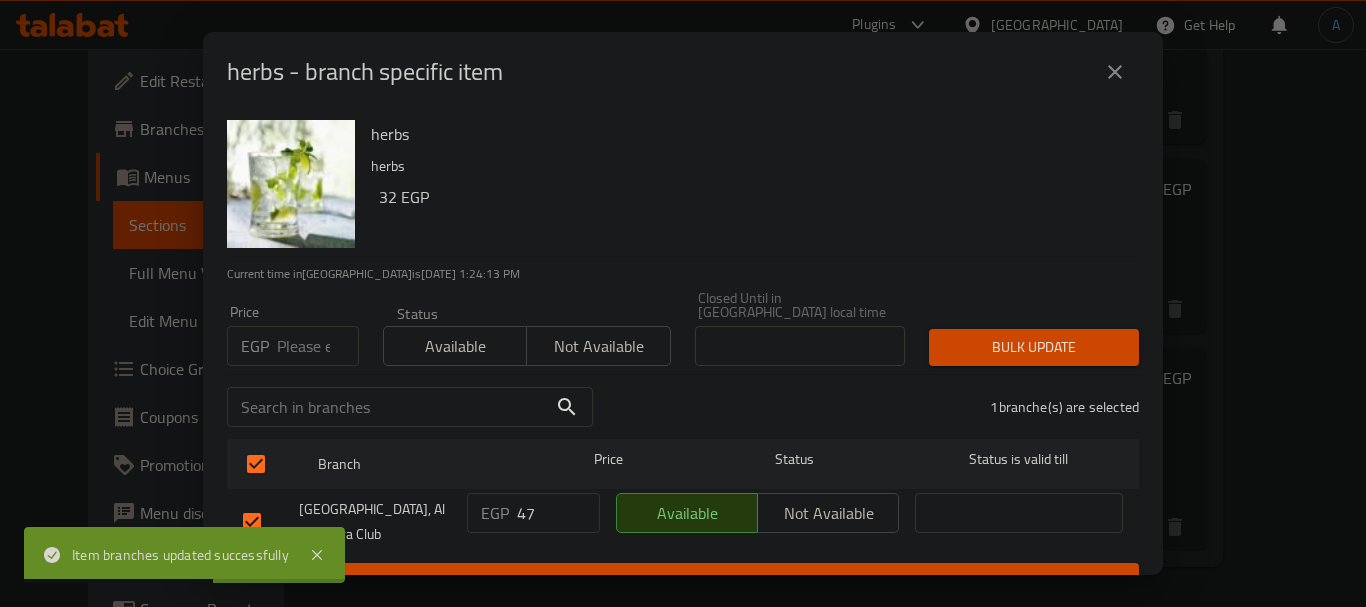 click on "Save" at bounding box center [683, 581] 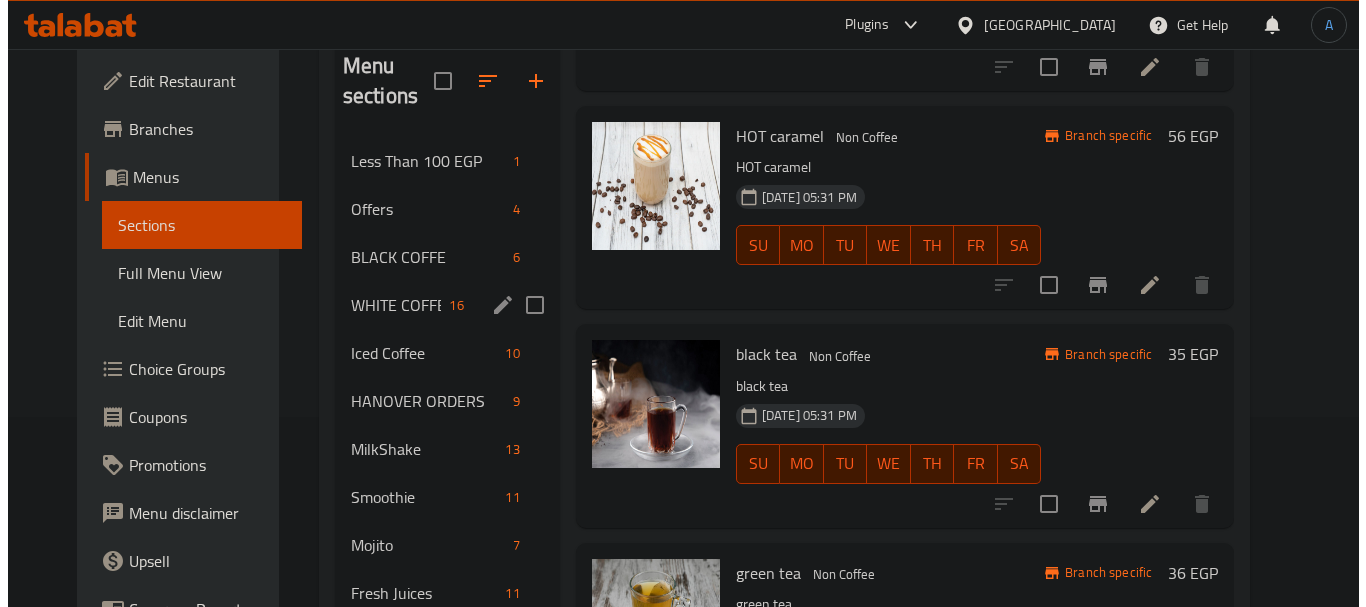 scroll, scrollTop: 0, scrollLeft: 0, axis: both 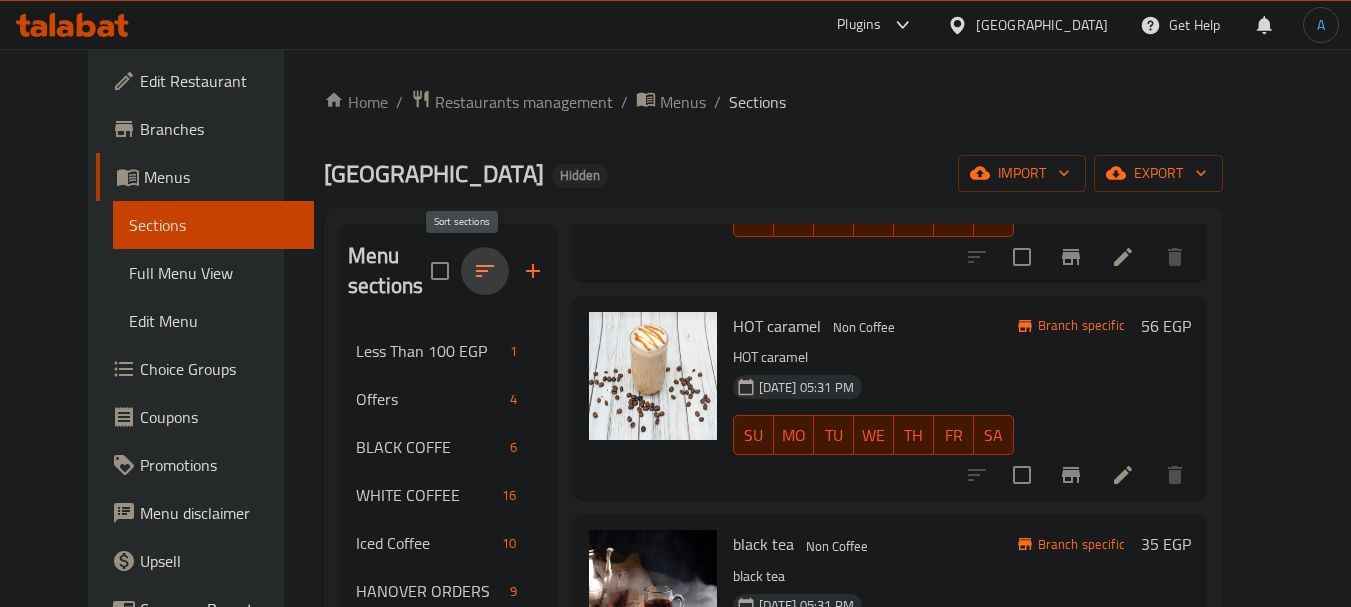 click 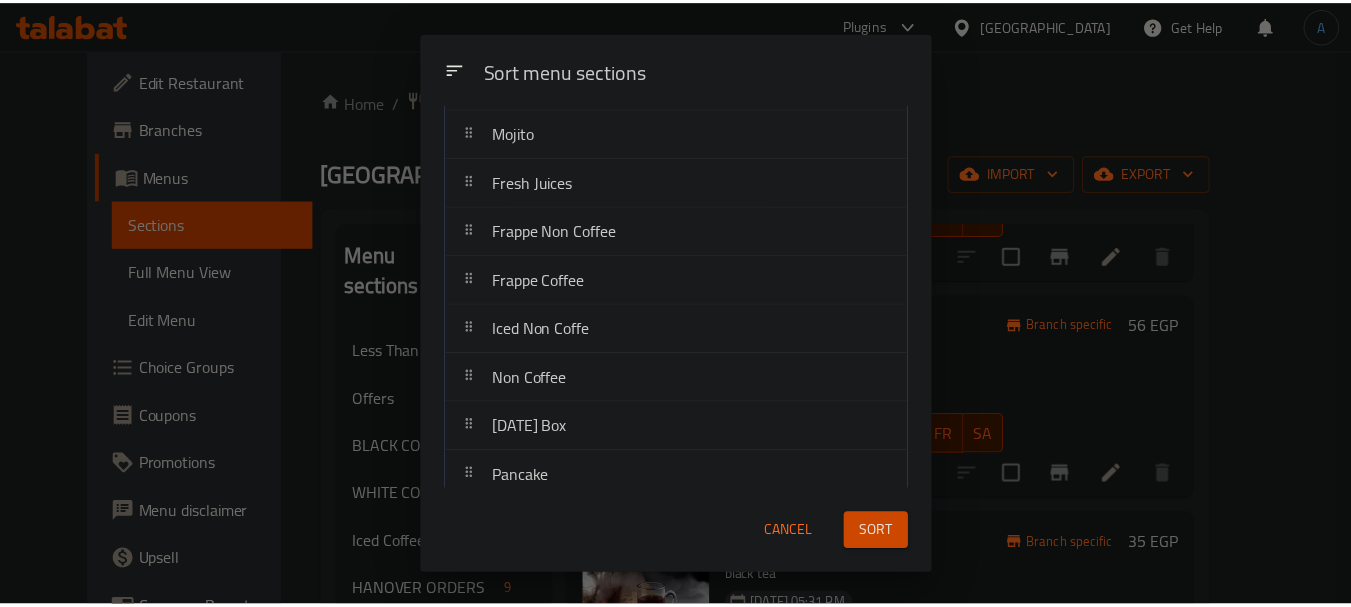 scroll, scrollTop: 710, scrollLeft: 0, axis: vertical 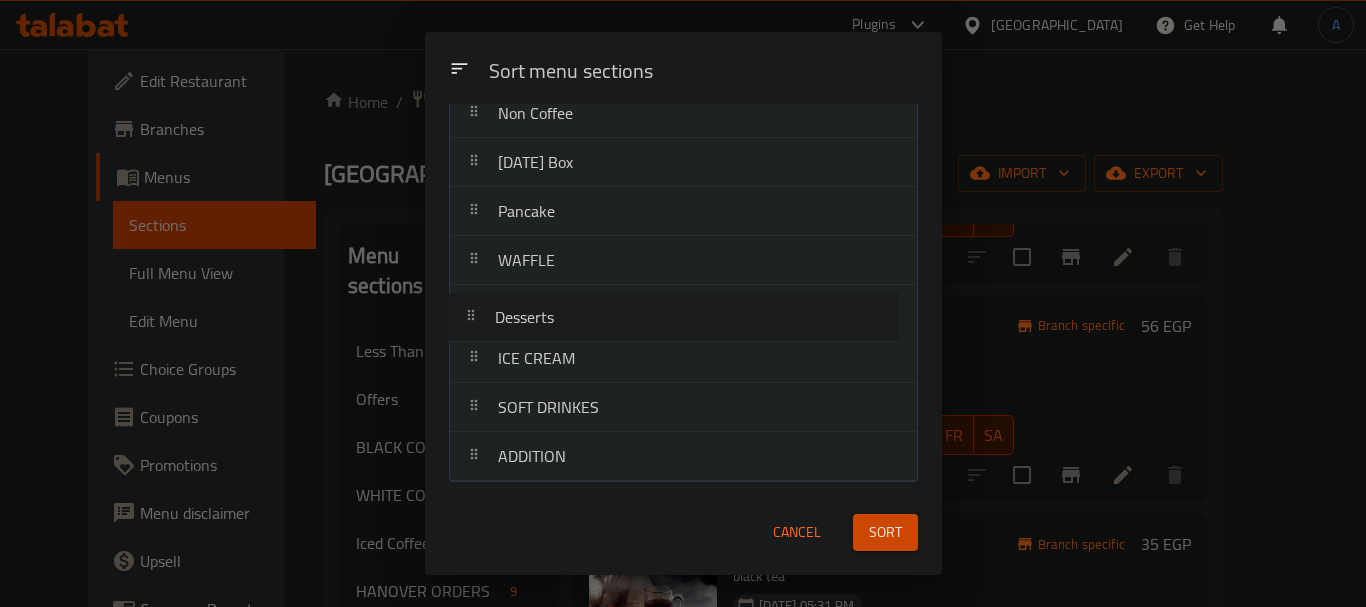 drag, startPoint x: 592, startPoint y: 367, endPoint x: 587, endPoint y: 314, distance: 53.235325 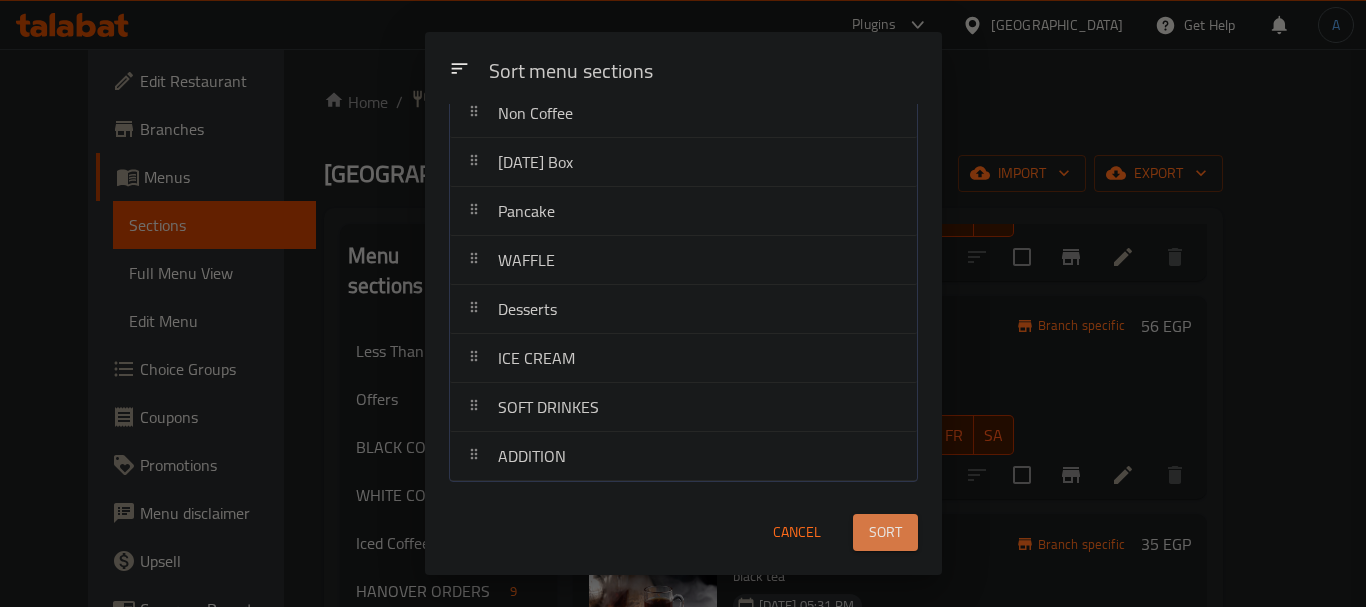 click on "Sort" at bounding box center (885, 532) 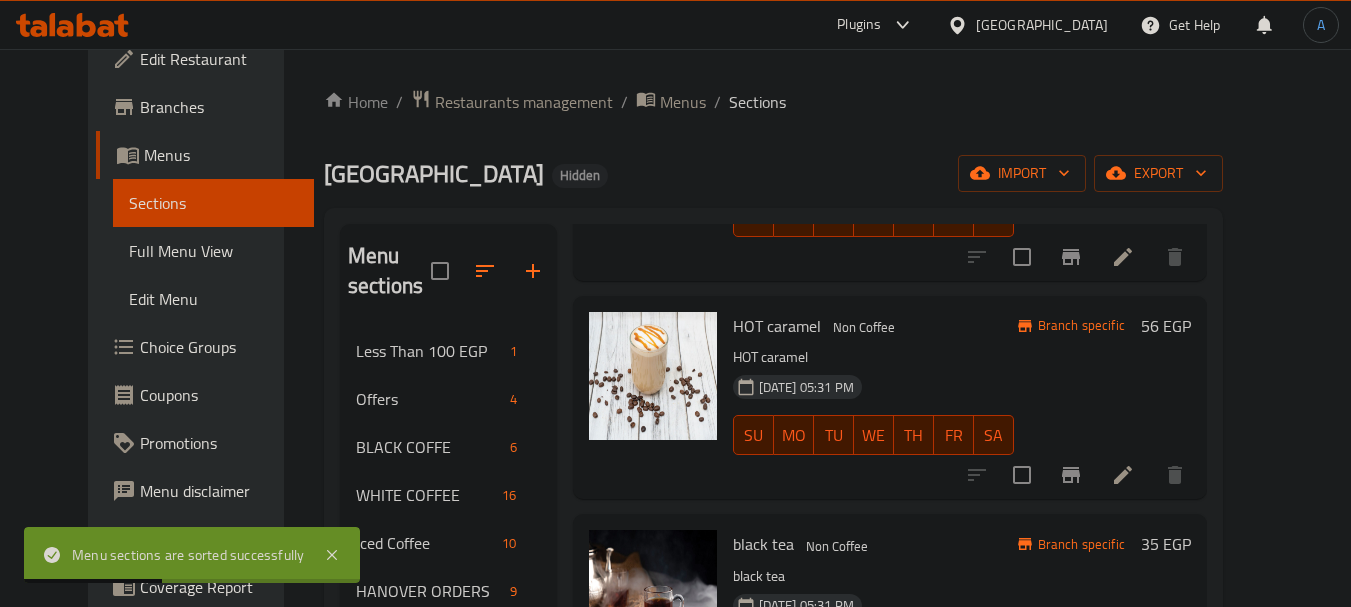 scroll, scrollTop: 0, scrollLeft: 0, axis: both 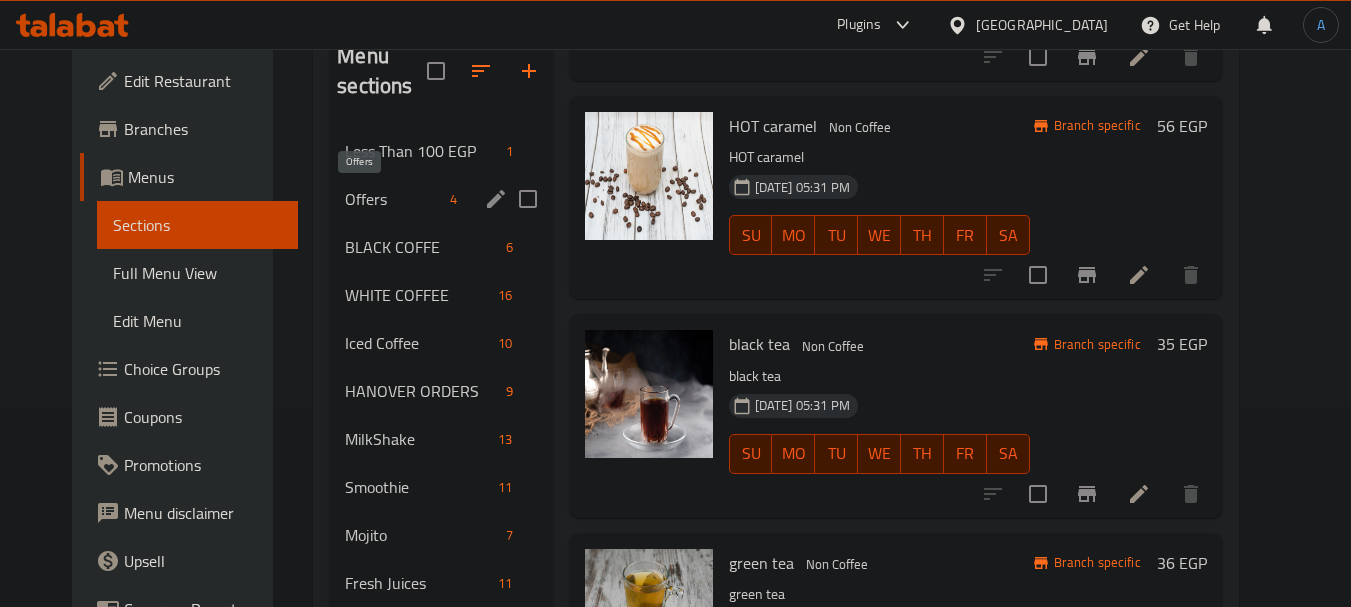 drag, startPoint x: 385, startPoint y: 192, endPoint x: 426, endPoint y: 252, distance: 72.67049 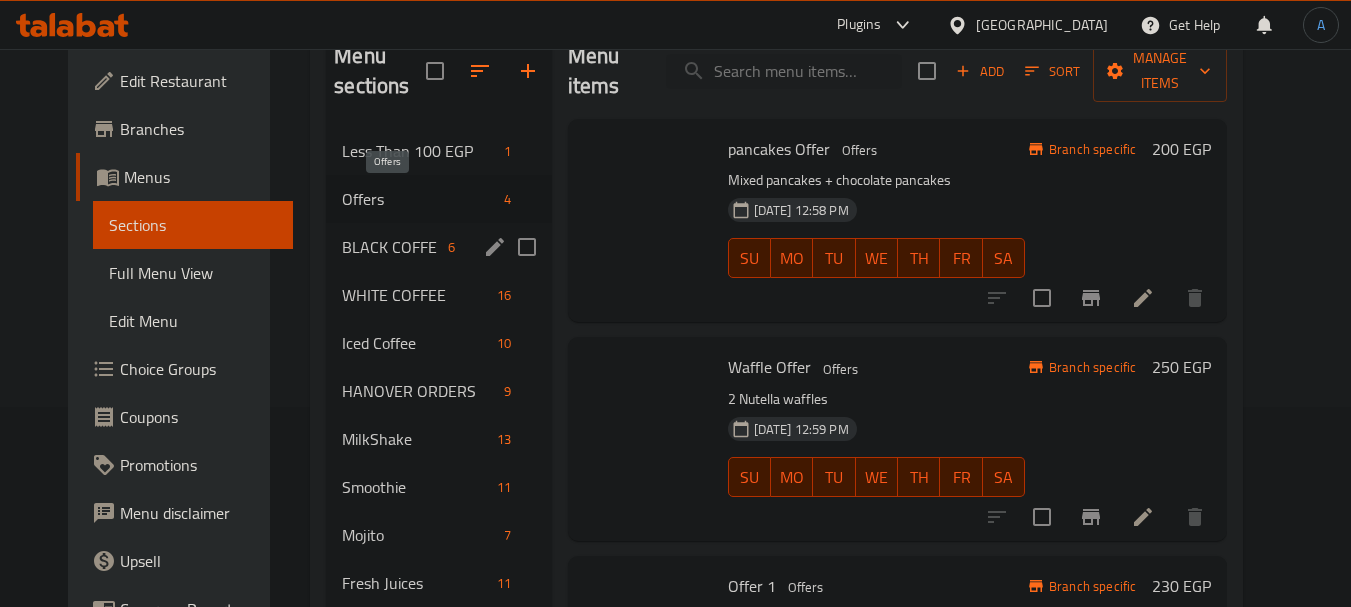 scroll, scrollTop: 0, scrollLeft: 0, axis: both 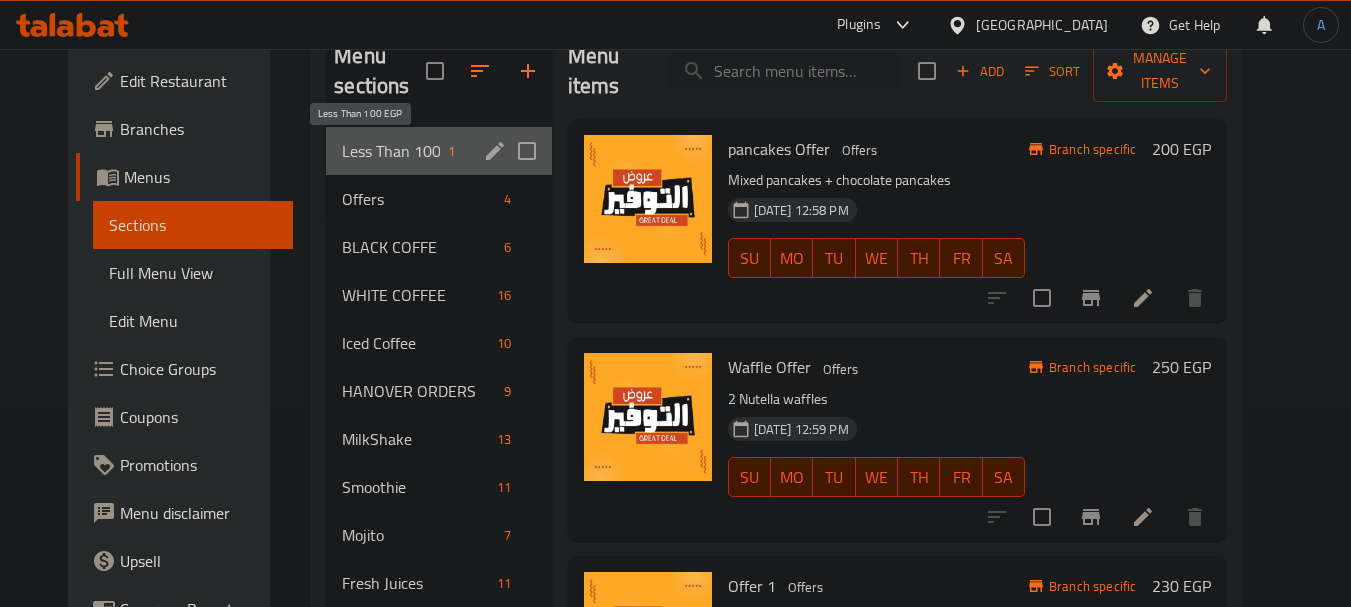 drag, startPoint x: 395, startPoint y: 154, endPoint x: 404, endPoint y: 164, distance: 13.453624 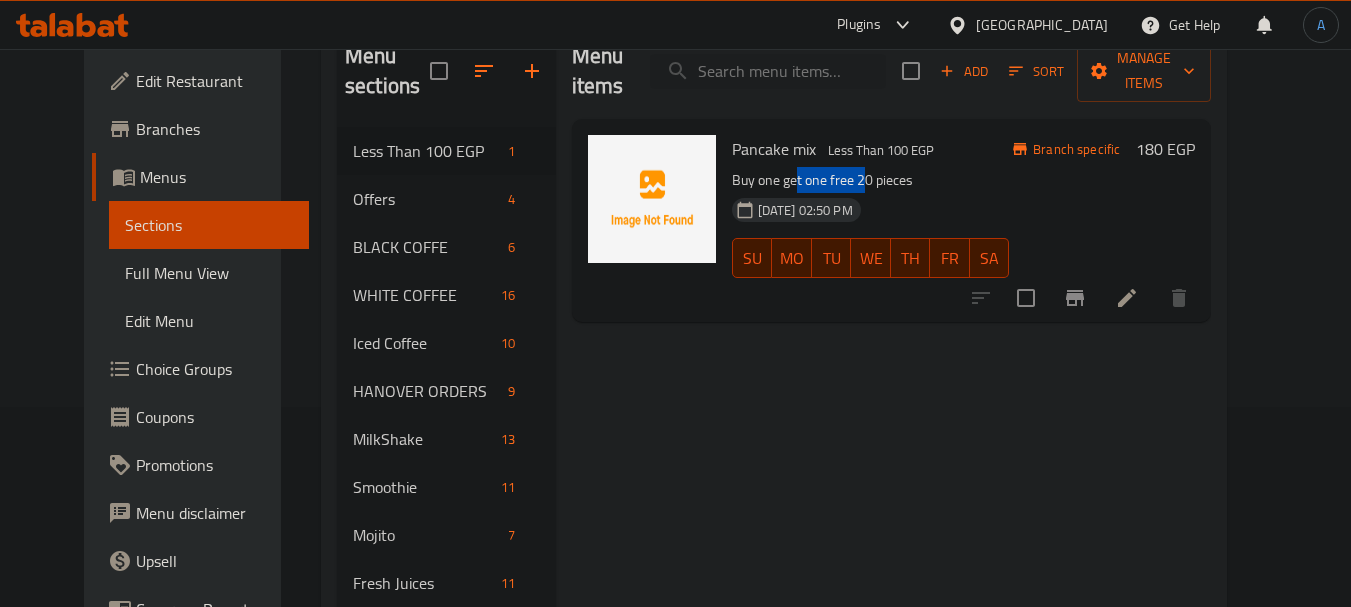 click on "Buy one get one free
20 pieces" at bounding box center [871, 180] 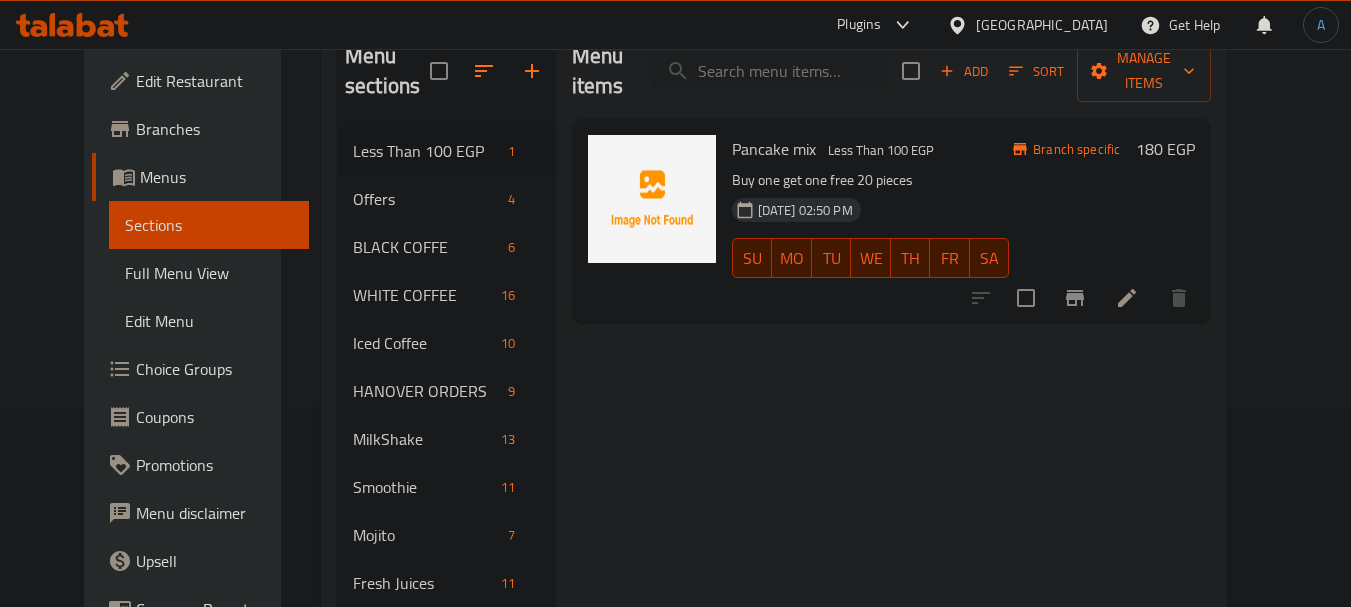 click on "Buy one get one free
20 pieces" at bounding box center (871, 180) 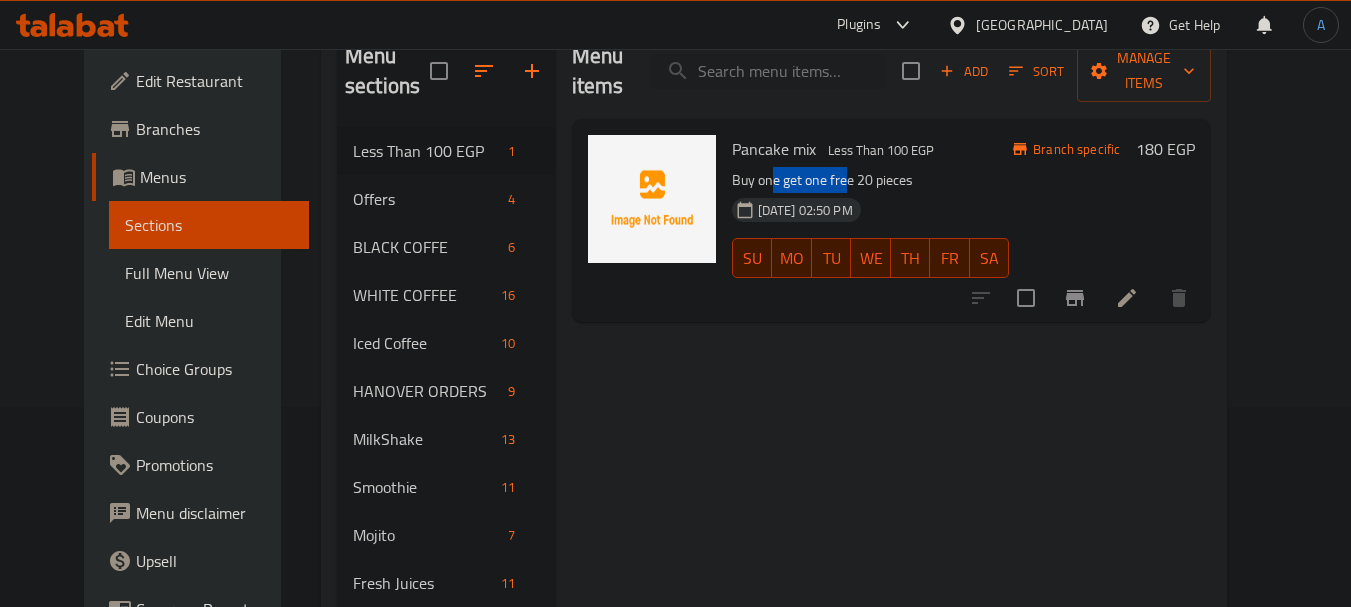 drag, startPoint x: 760, startPoint y: 156, endPoint x: 867, endPoint y: 156, distance: 107 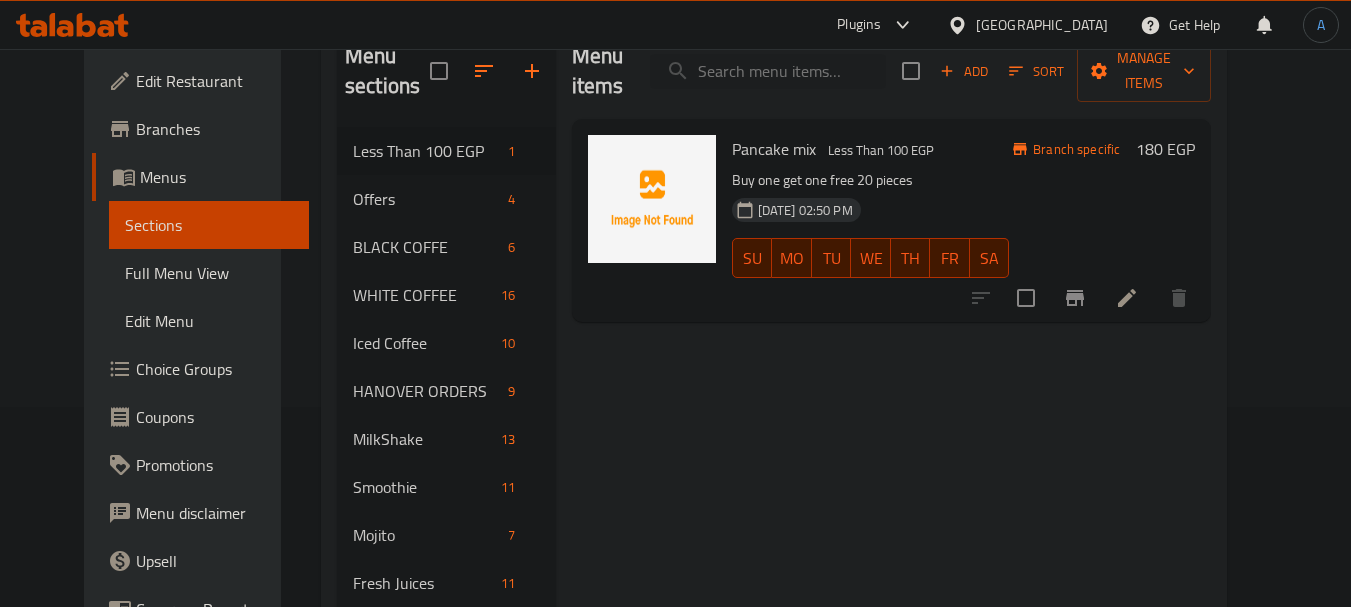 click on "Buy one get one free
20 pieces" at bounding box center [871, 180] 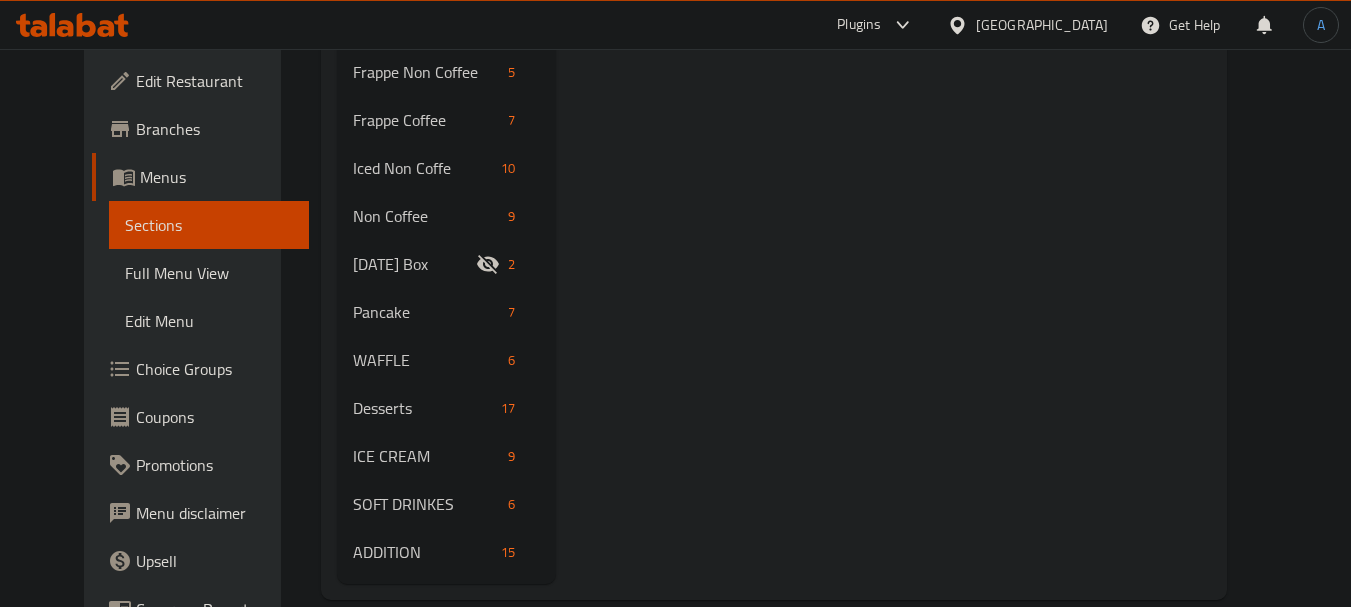 scroll, scrollTop: 792, scrollLeft: 0, axis: vertical 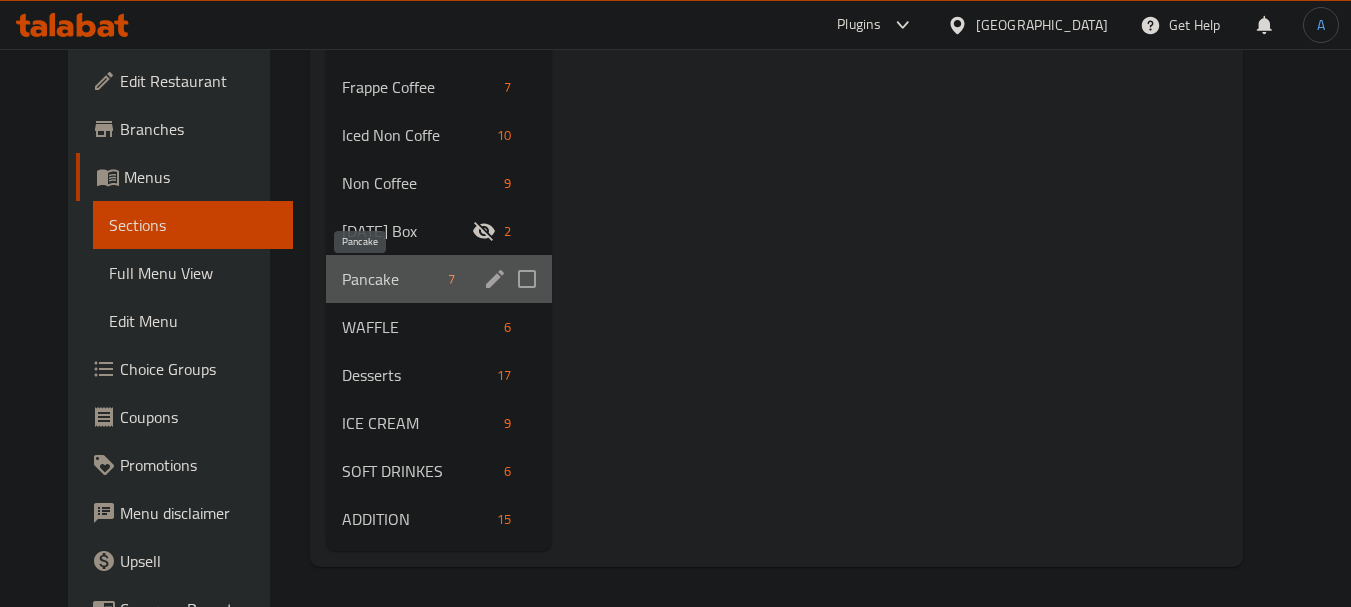 click on "Pancake" at bounding box center (391, 279) 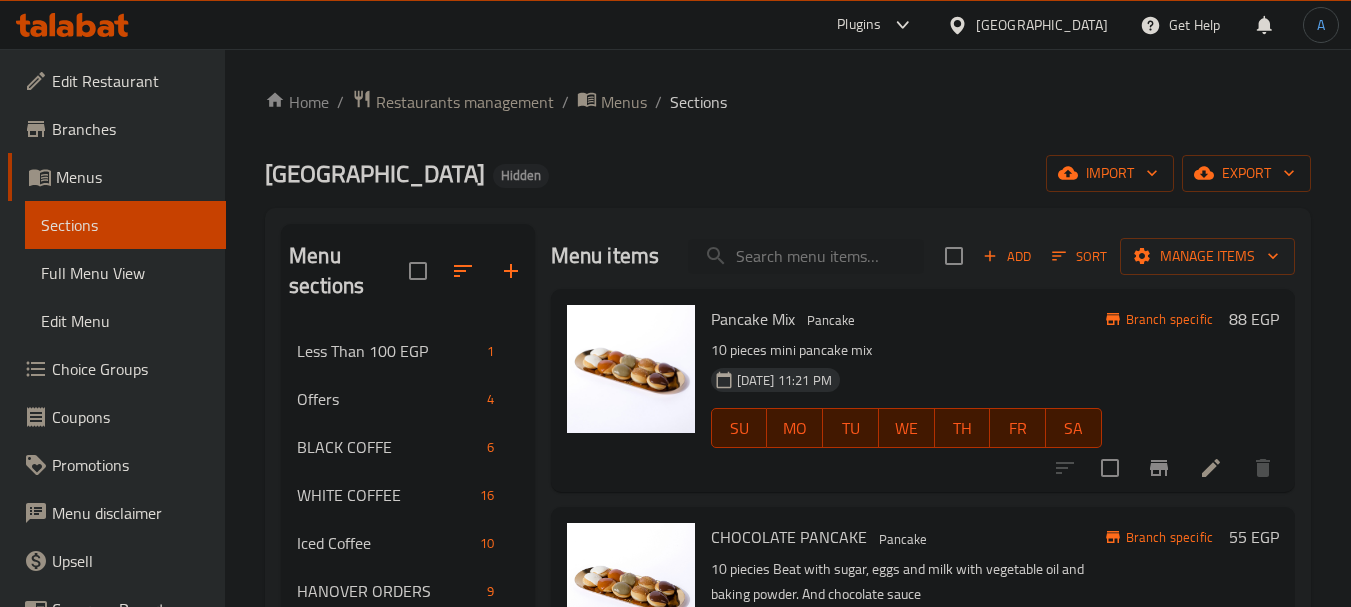 scroll, scrollTop: 100, scrollLeft: 0, axis: vertical 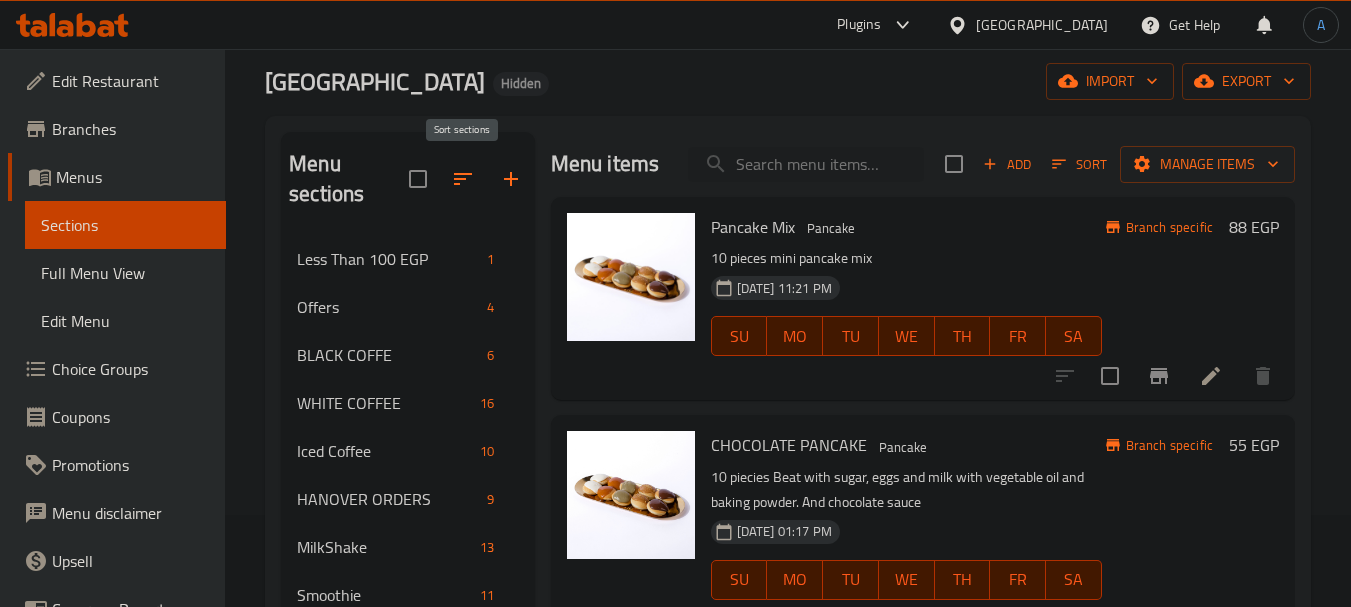 click at bounding box center [463, 179] 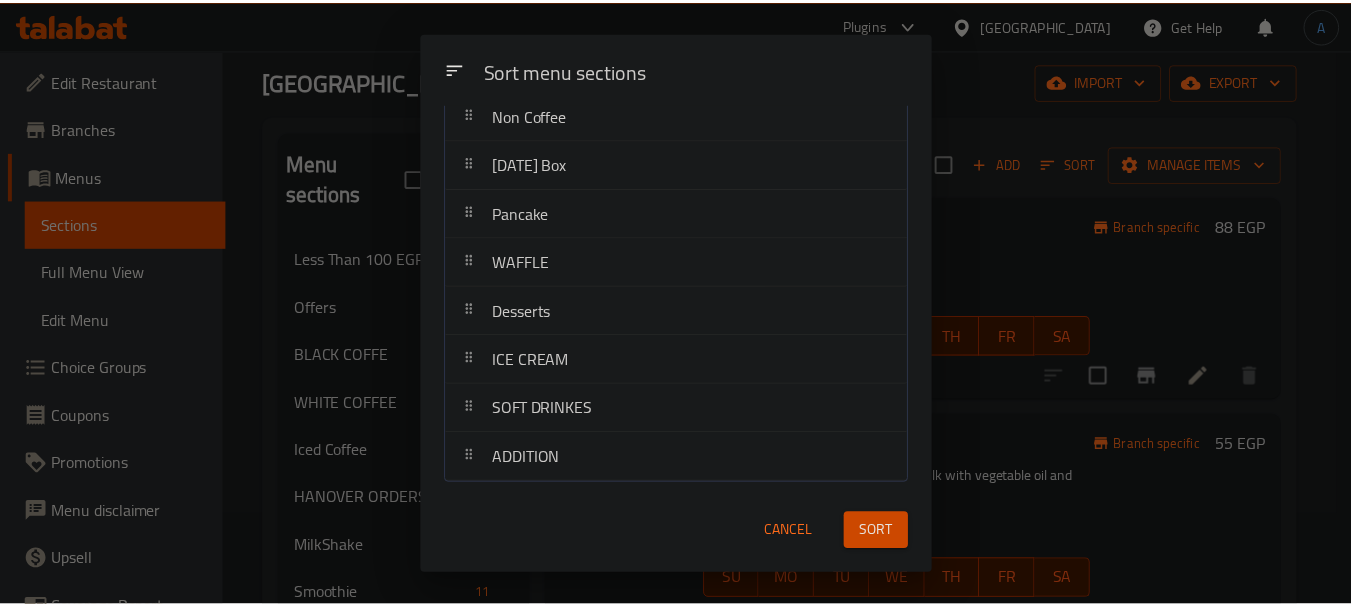 scroll, scrollTop: 710, scrollLeft: 0, axis: vertical 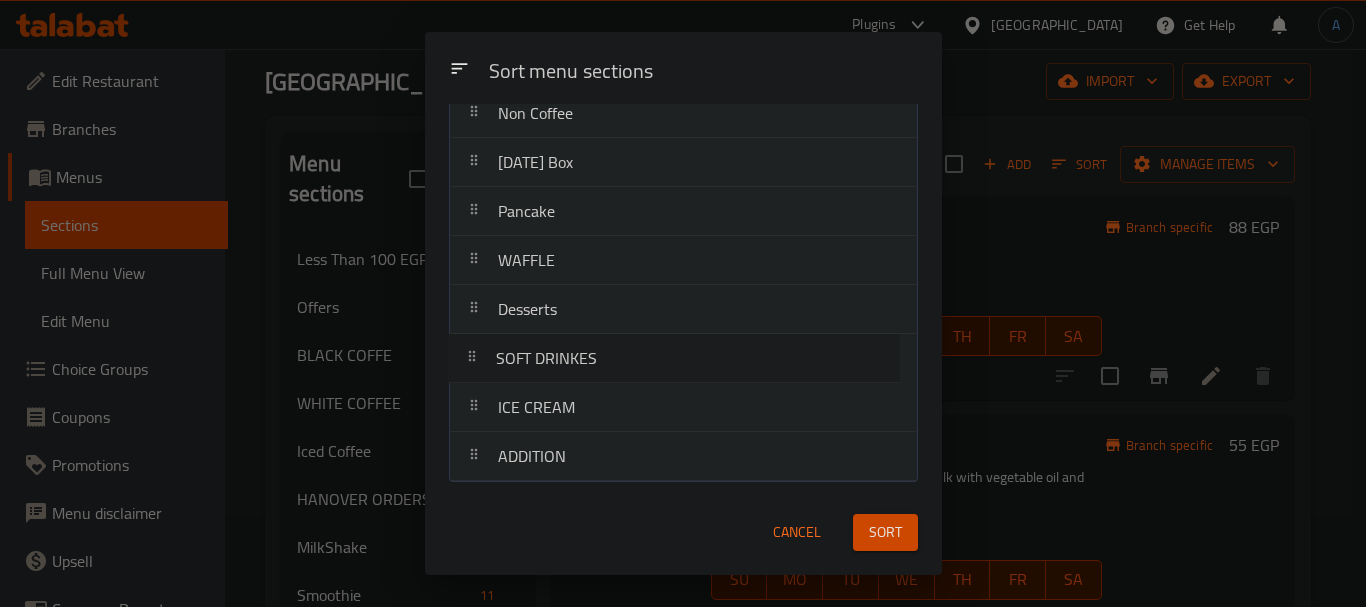 drag, startPoint x: 585, startPoint y: 413, endPoint x: 582, endPoint y: 372, distance: 41.109608 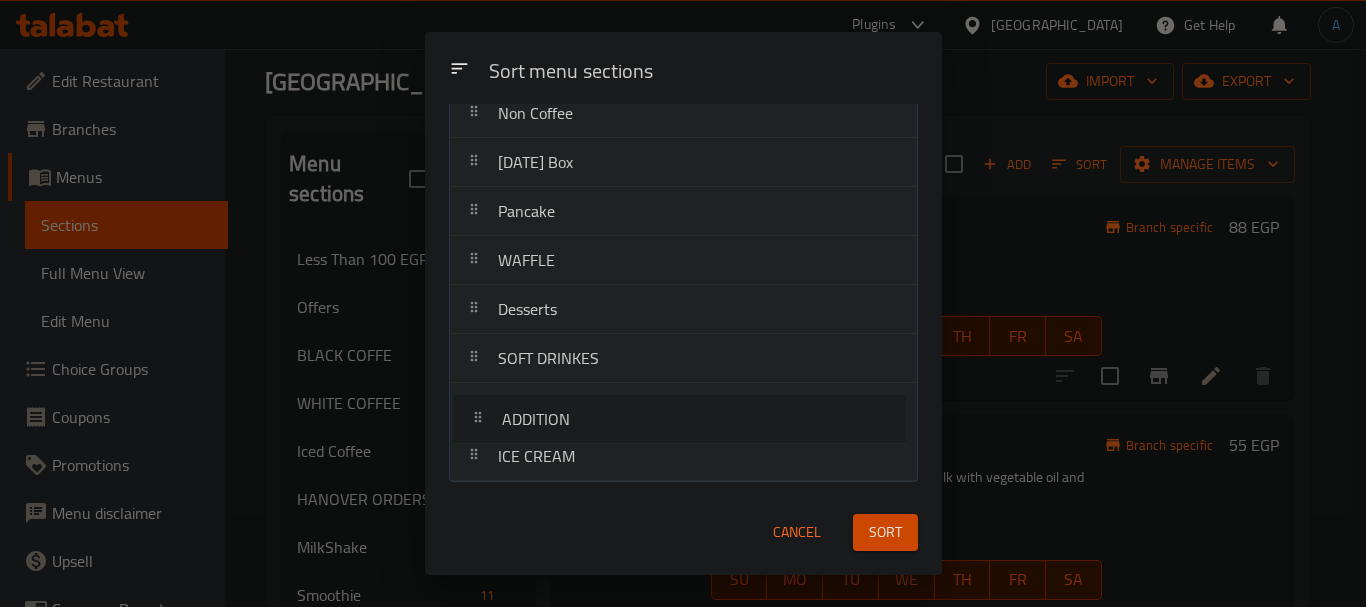 click on "Less Than 100 EGP  Offers  BLACK COFFE WHITE COFFEE Iced Coffee HANOVER ORDERS MilkShake Smoothie Mojito Fresh Juices Frappe Non Coffee Frappe Coffee Iced Non Coffe Non Coffee [DATE] Box  Pancake WAFFLE Desserts SOFT DRINKES ICE CREAM ADDITION" at bounding box center (683, -34) 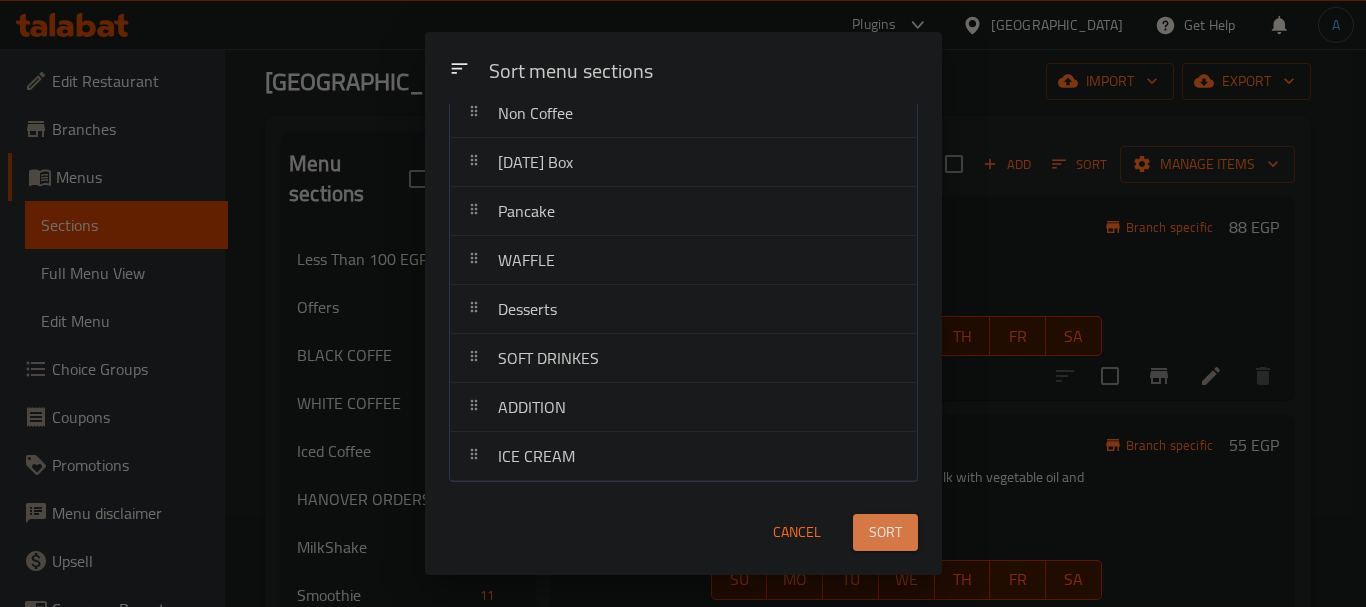 click on "Sort" at bounding box center [885, 532] 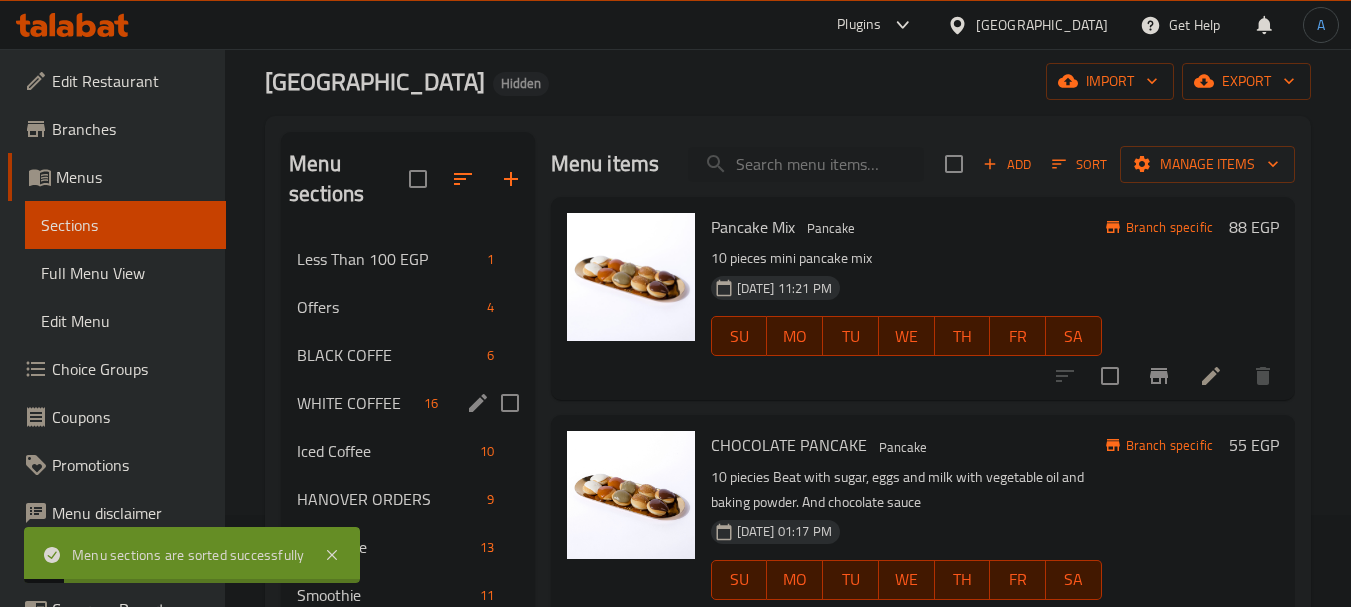 scroll, scrollTop: 792, scrollLeft: 0, axis: vertical 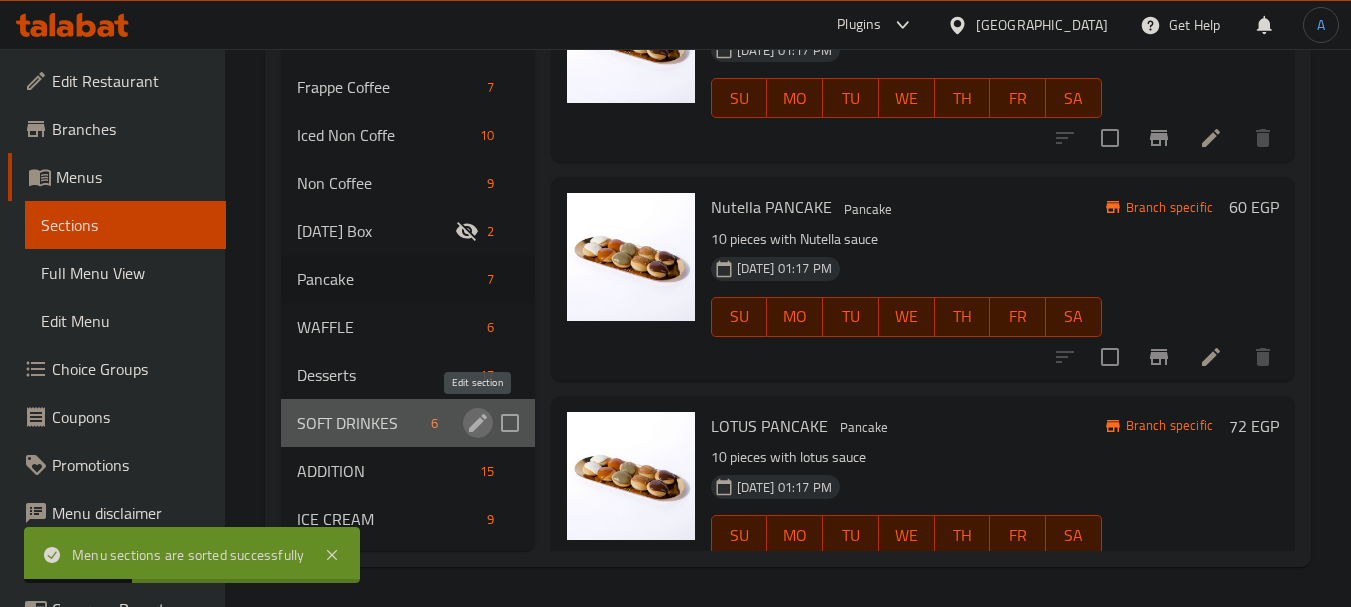 click 